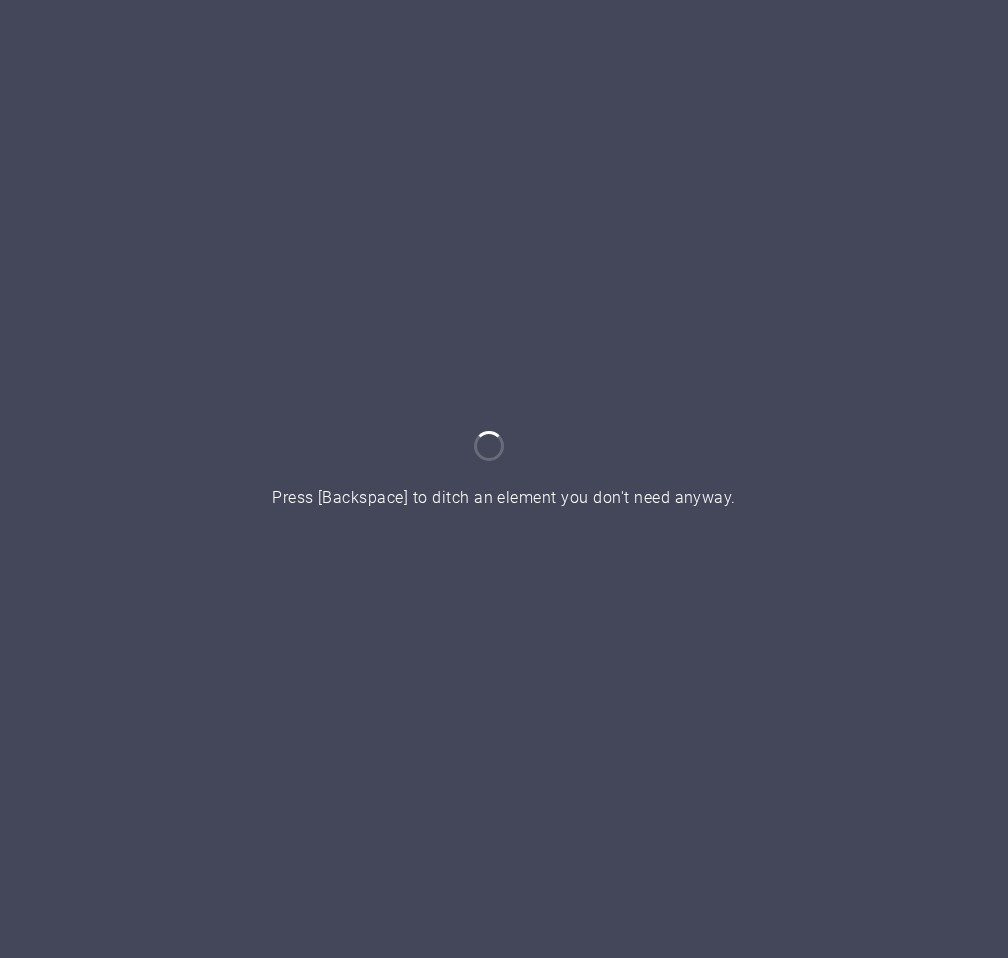 scroll, scrollTop: 0, scrollLeft: 0, axis: both 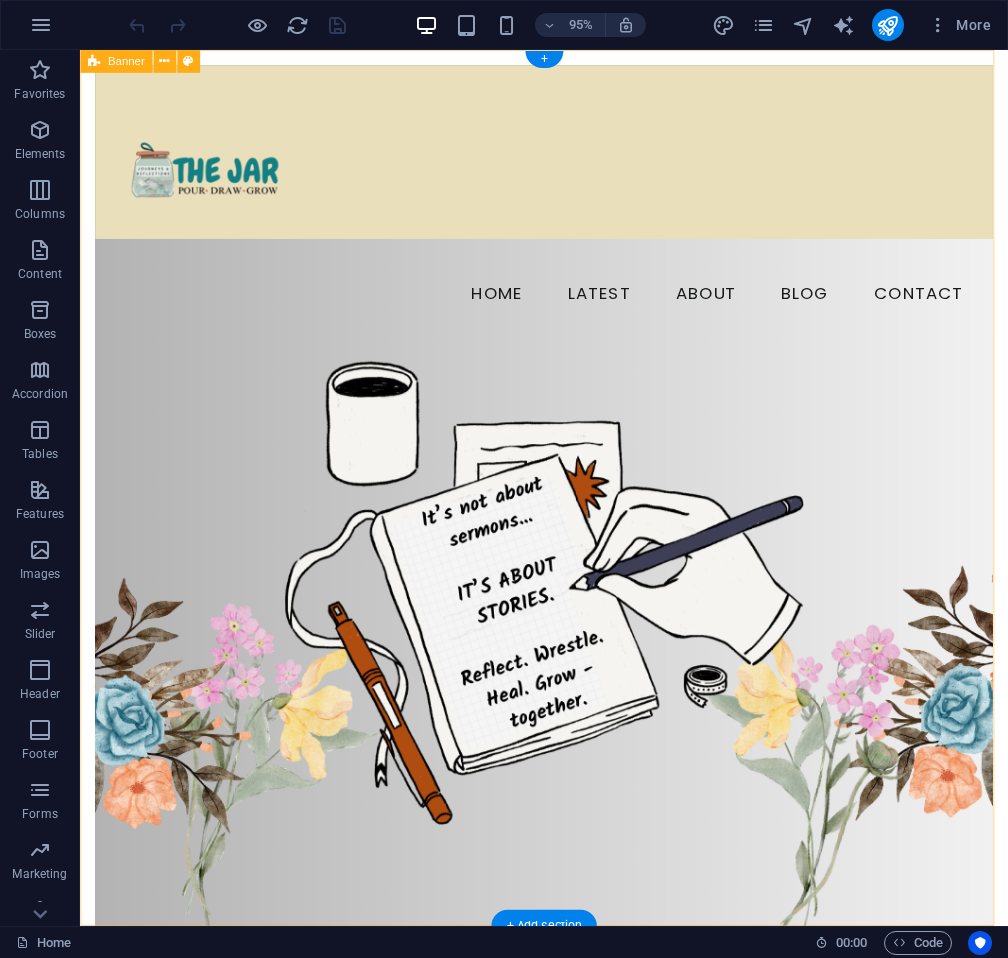 click at bounding box center [568, 630] 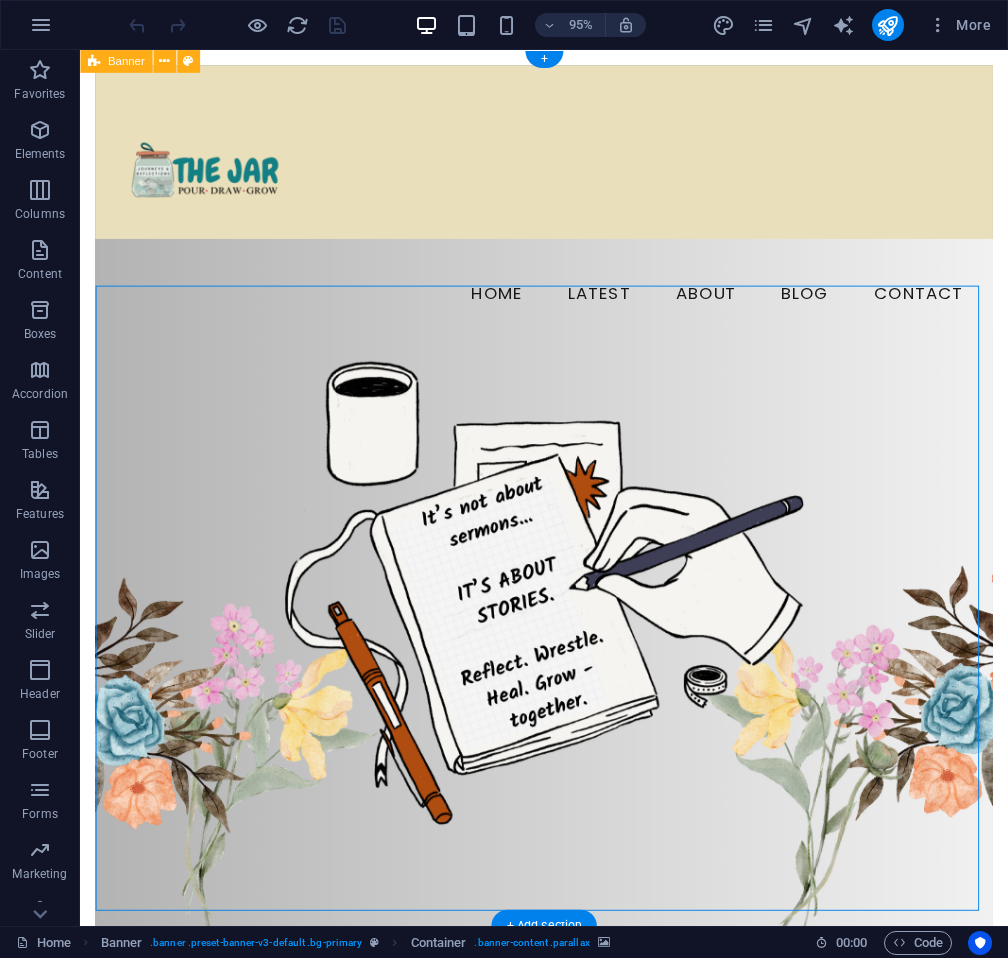 click at bounding box center (568, 630) 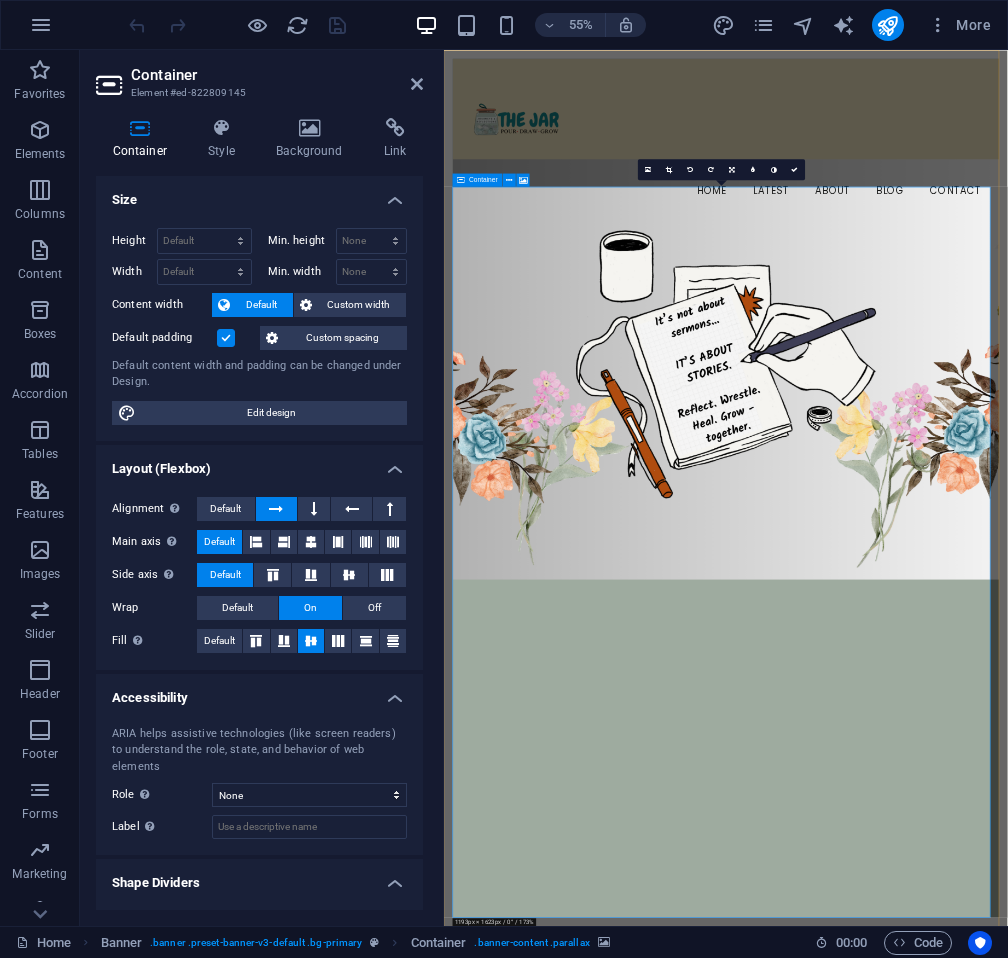 click at bounding box center (461, 179) 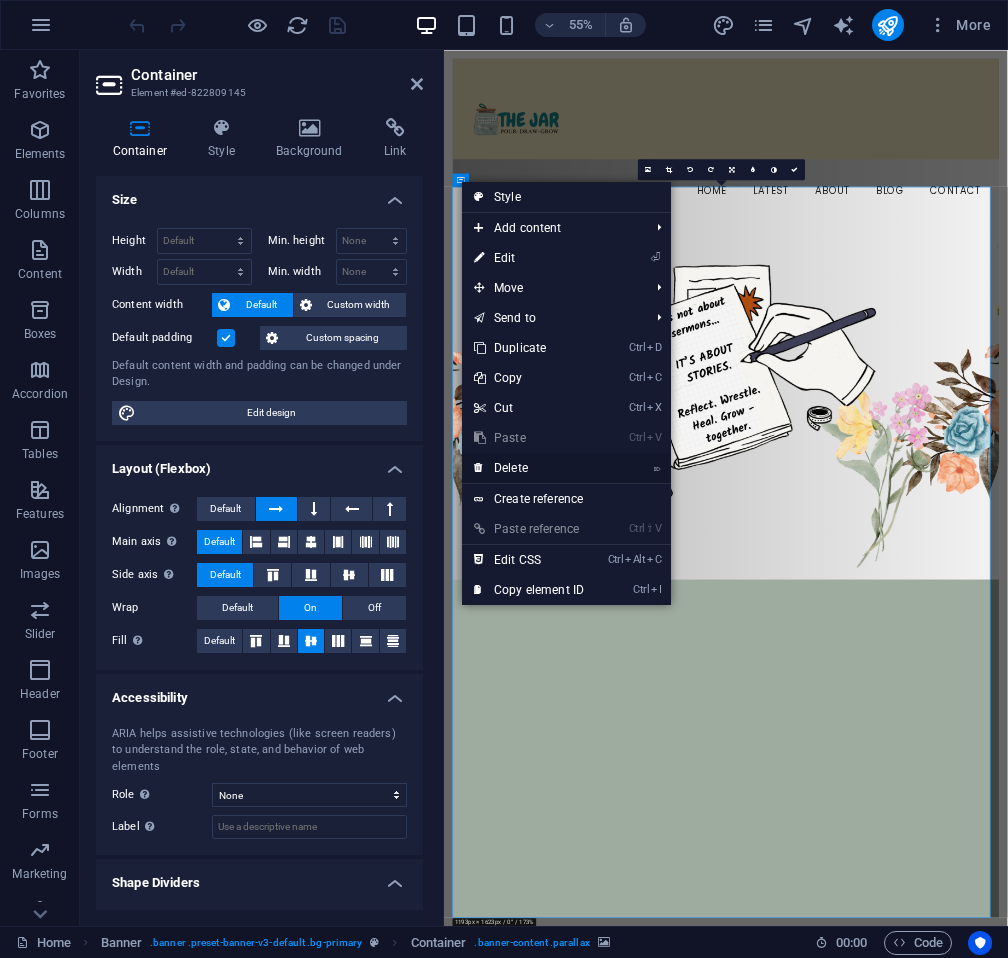 click on "⌦  Delete" at bounding box center [529, 468] 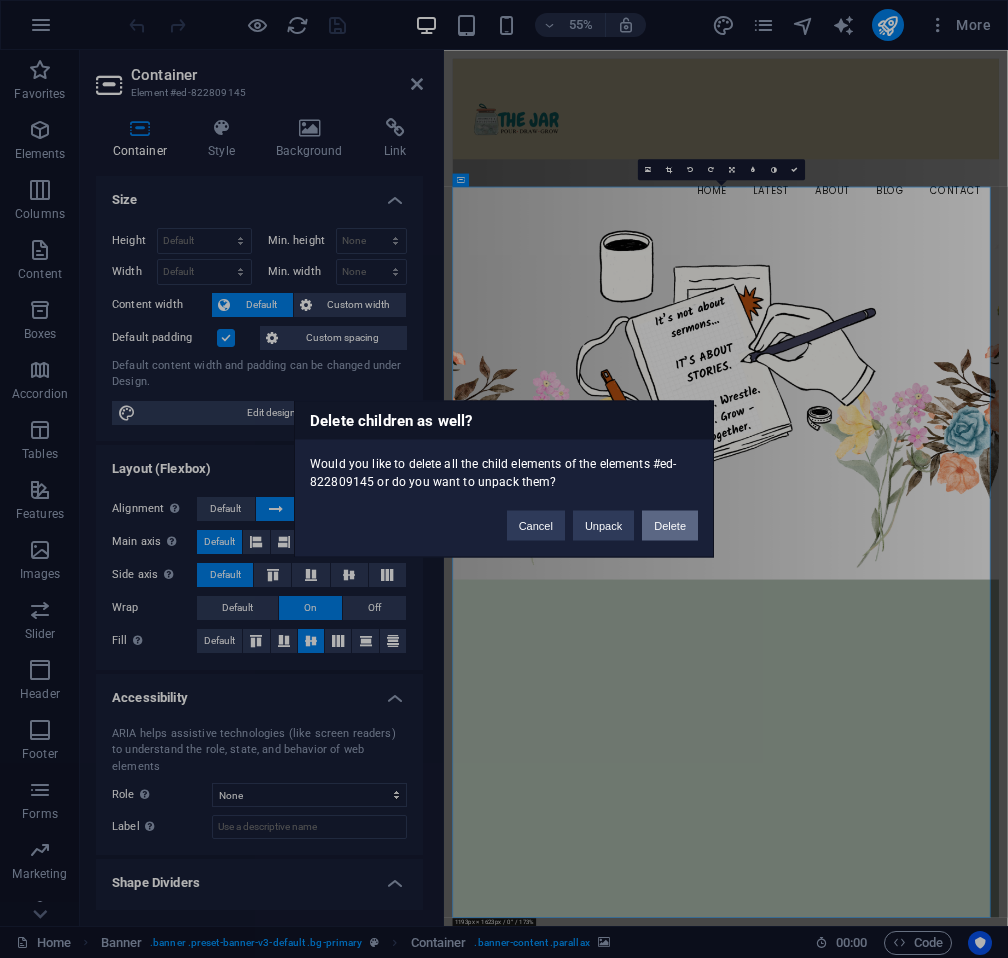click on "Delete" at bounding box center (670, 526) 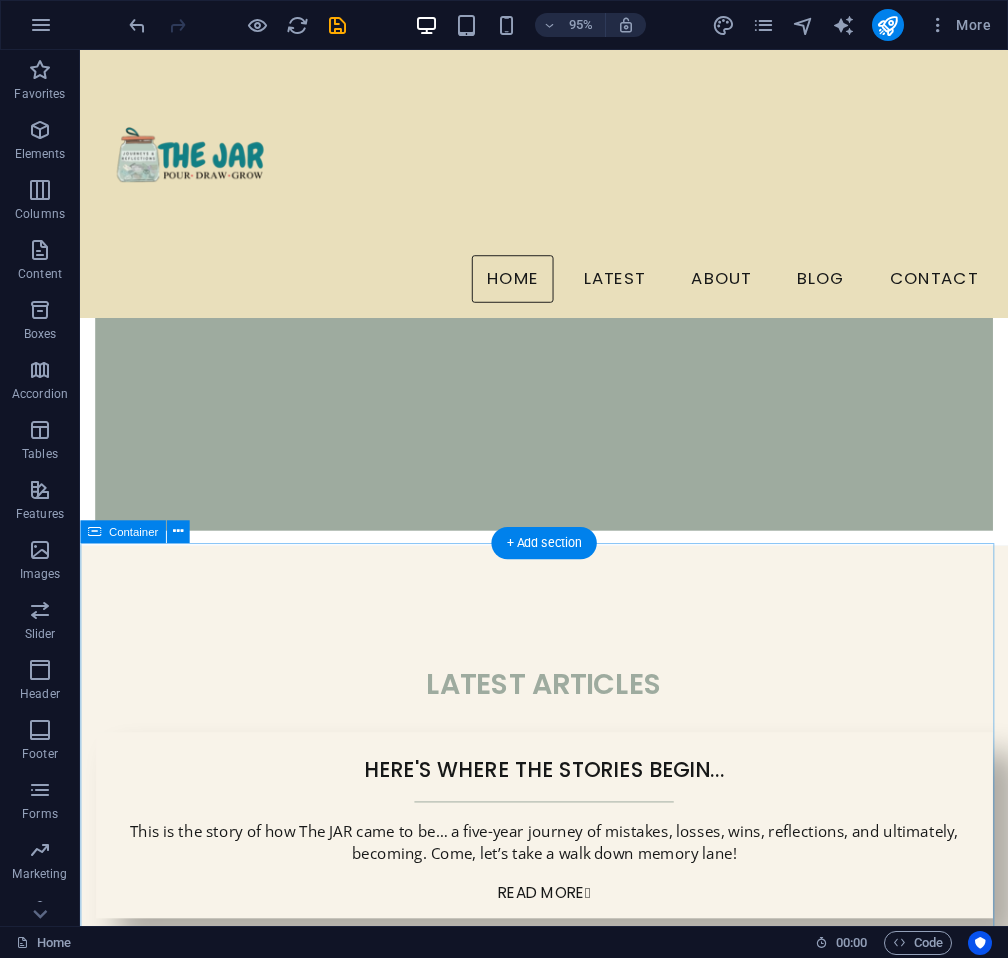 scroll, scrollTop: 0, scrollLeft: 0, axis: both 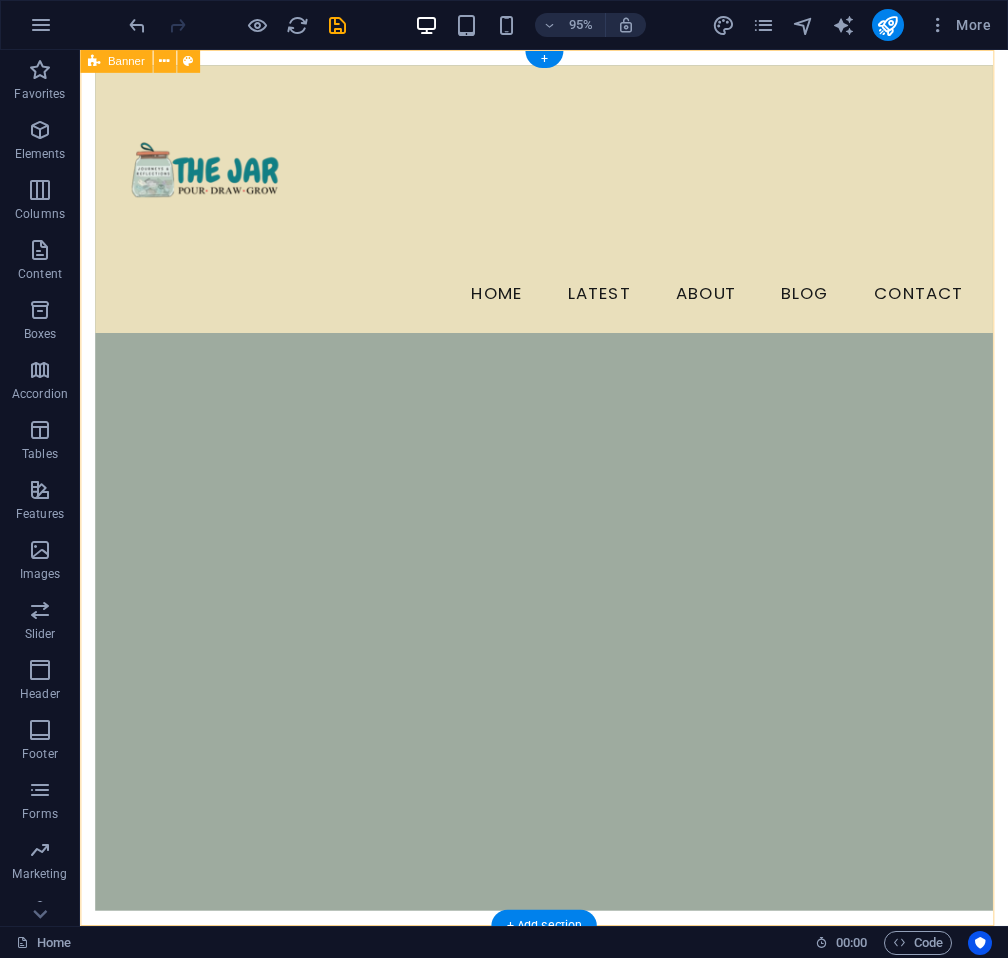 click on "Home Latest About  Blog Contact" at bounding box center [568, 511] 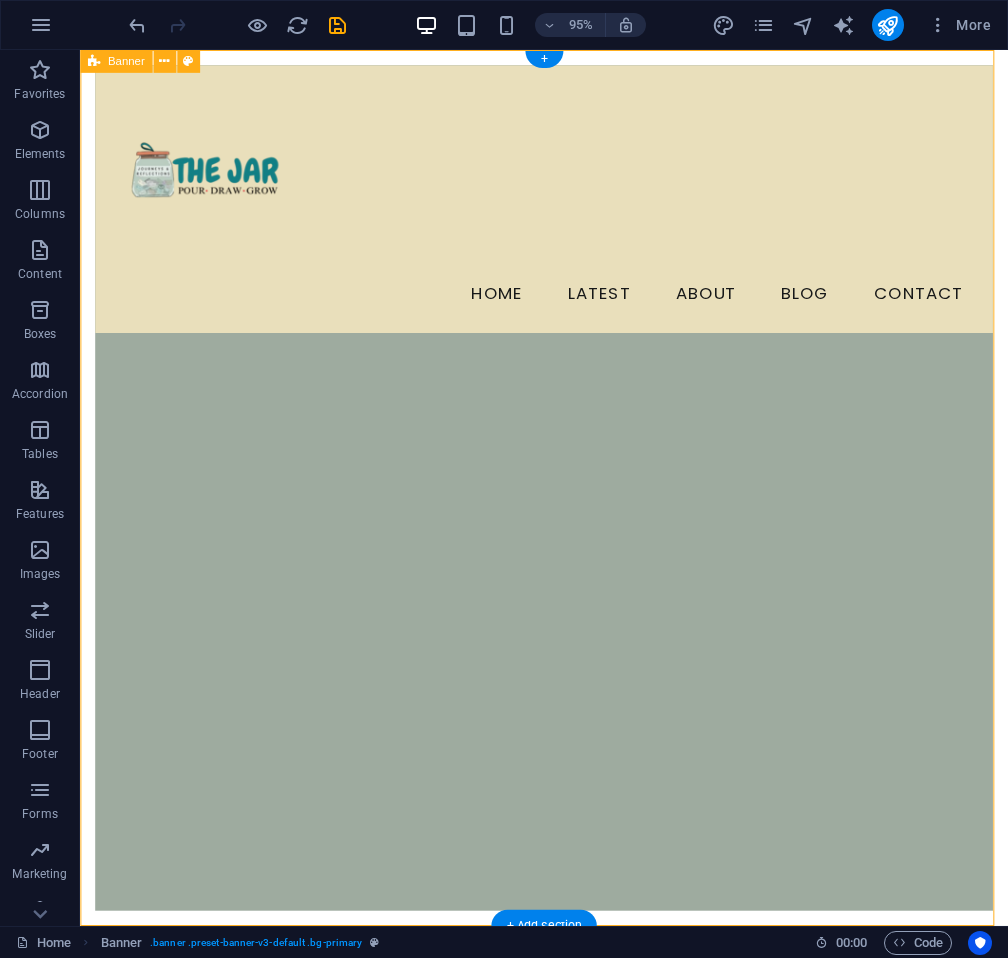 click on "Home Latest About  Blog Contact" at bounding box center (568, 511) 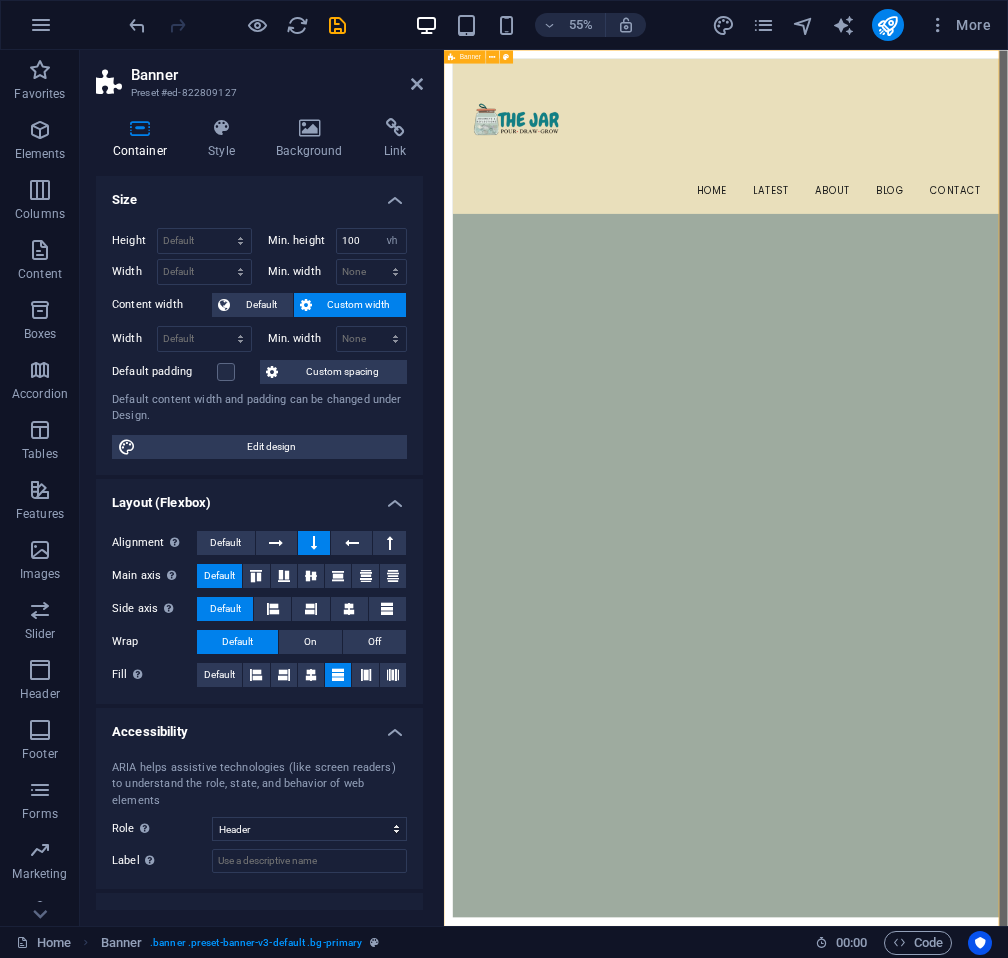 click on "Home Latest About  Blog Contact" at bounding box center (956, 846) 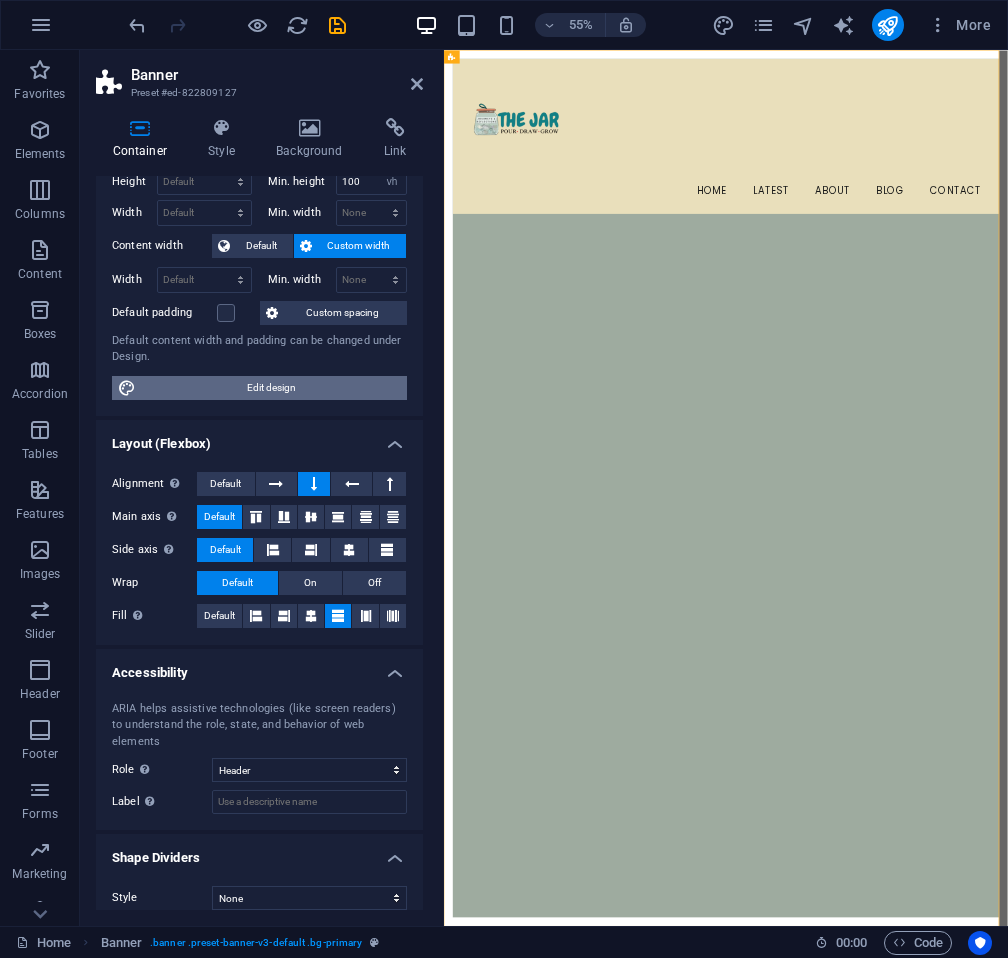 scroll, scrollTop: 0, scrollLeft: 0, axis: both 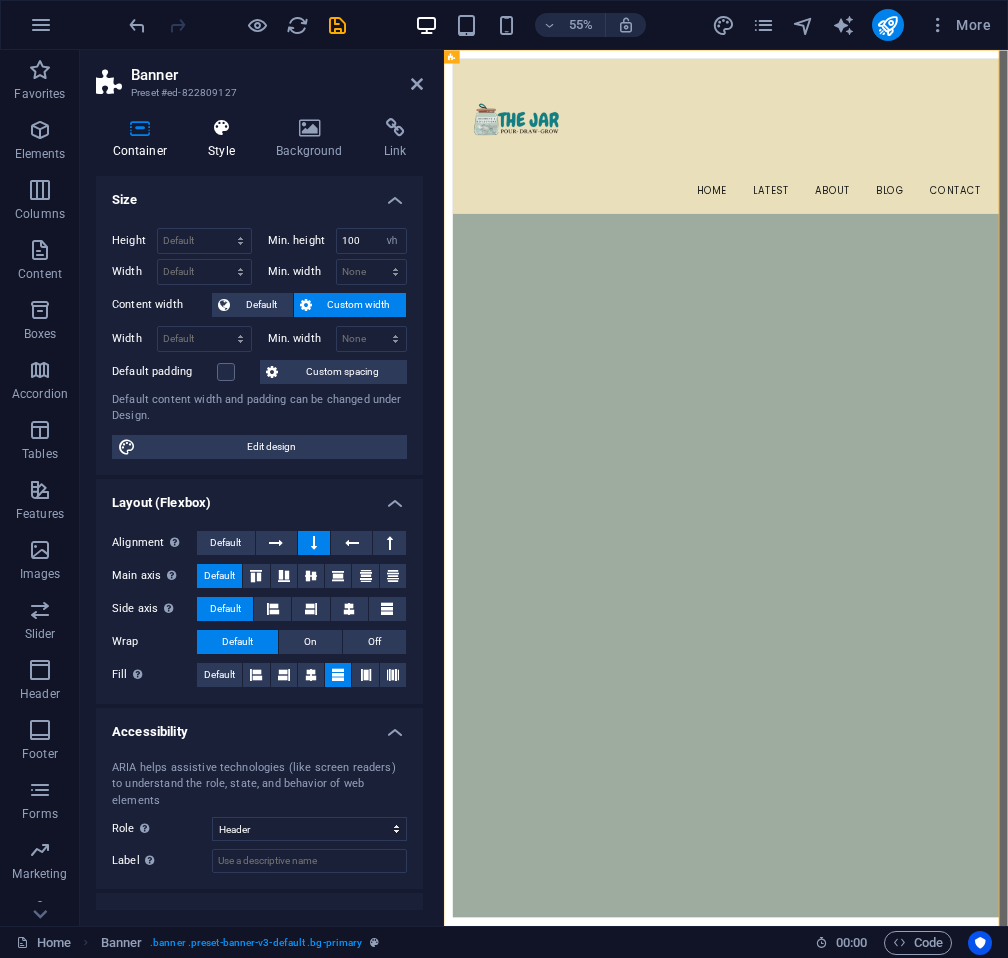 click on "Style" at bounding box center (226, 139) 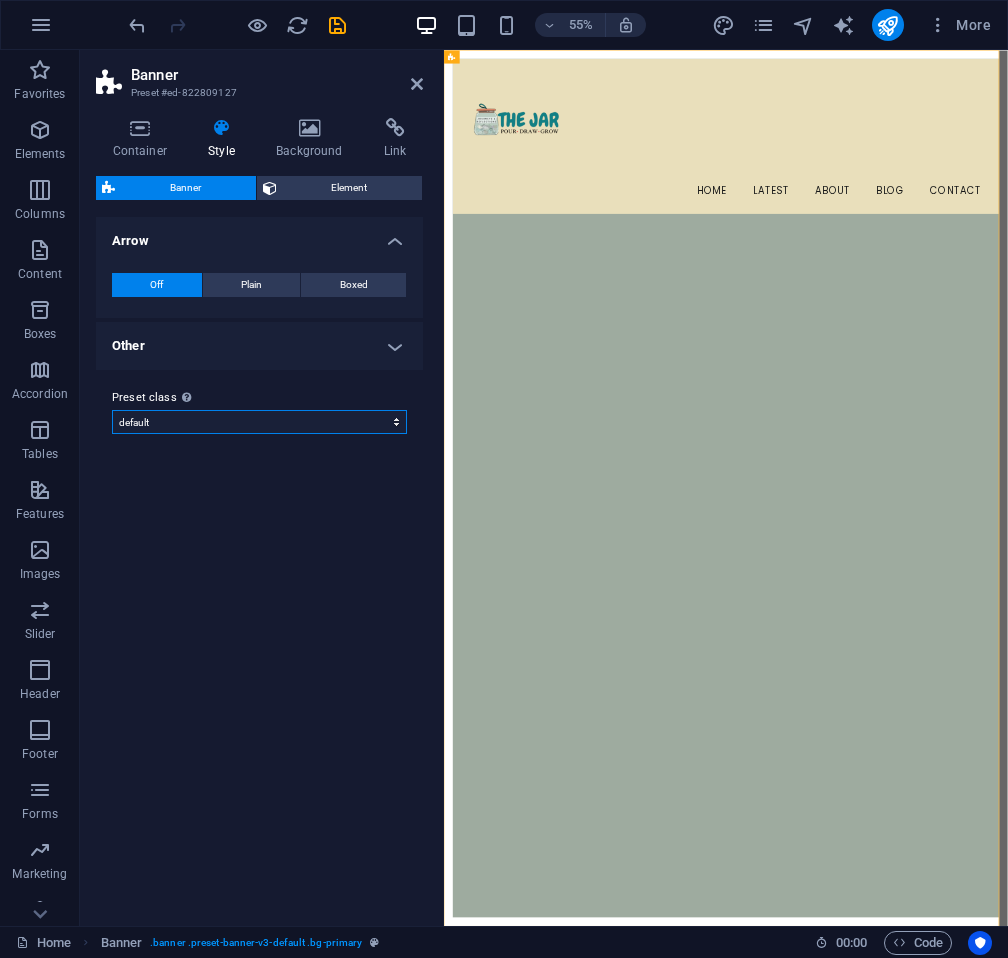 click on "default Add preset class" at bounding box center (259, 422) 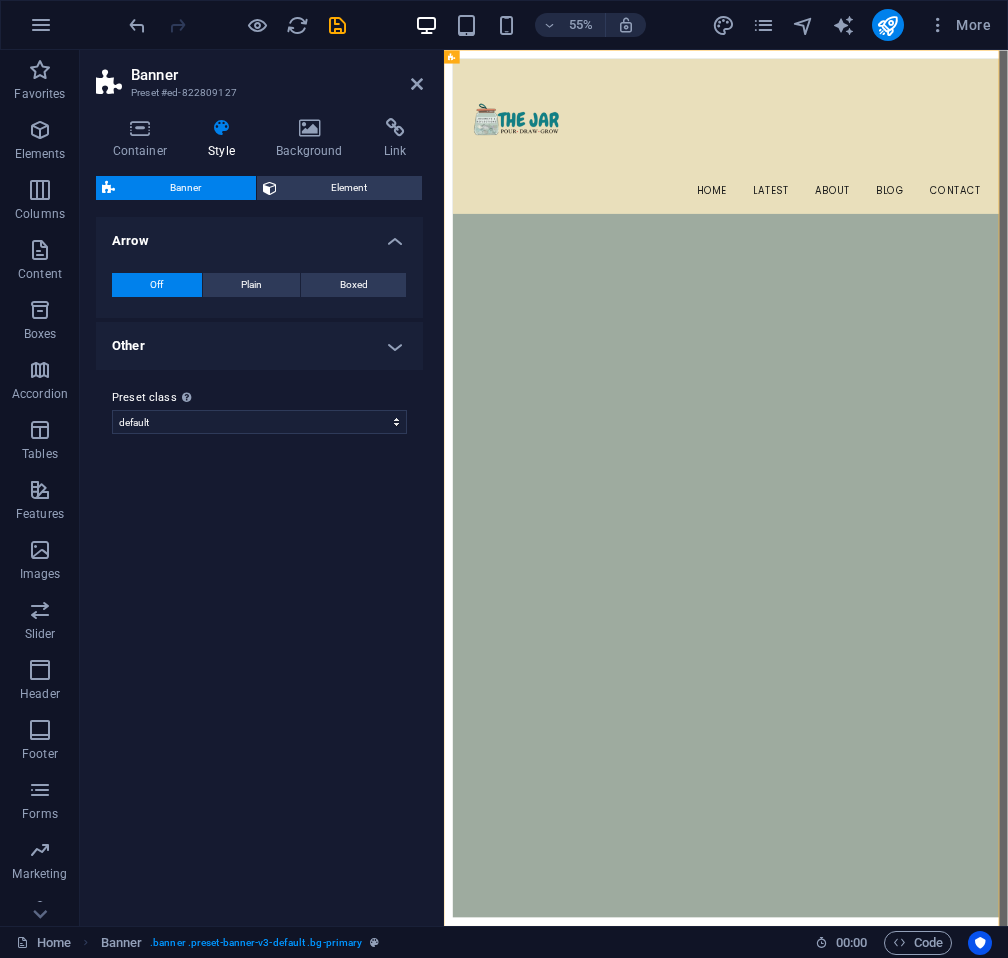 click on "Banner" at bounding box center [185, 188] 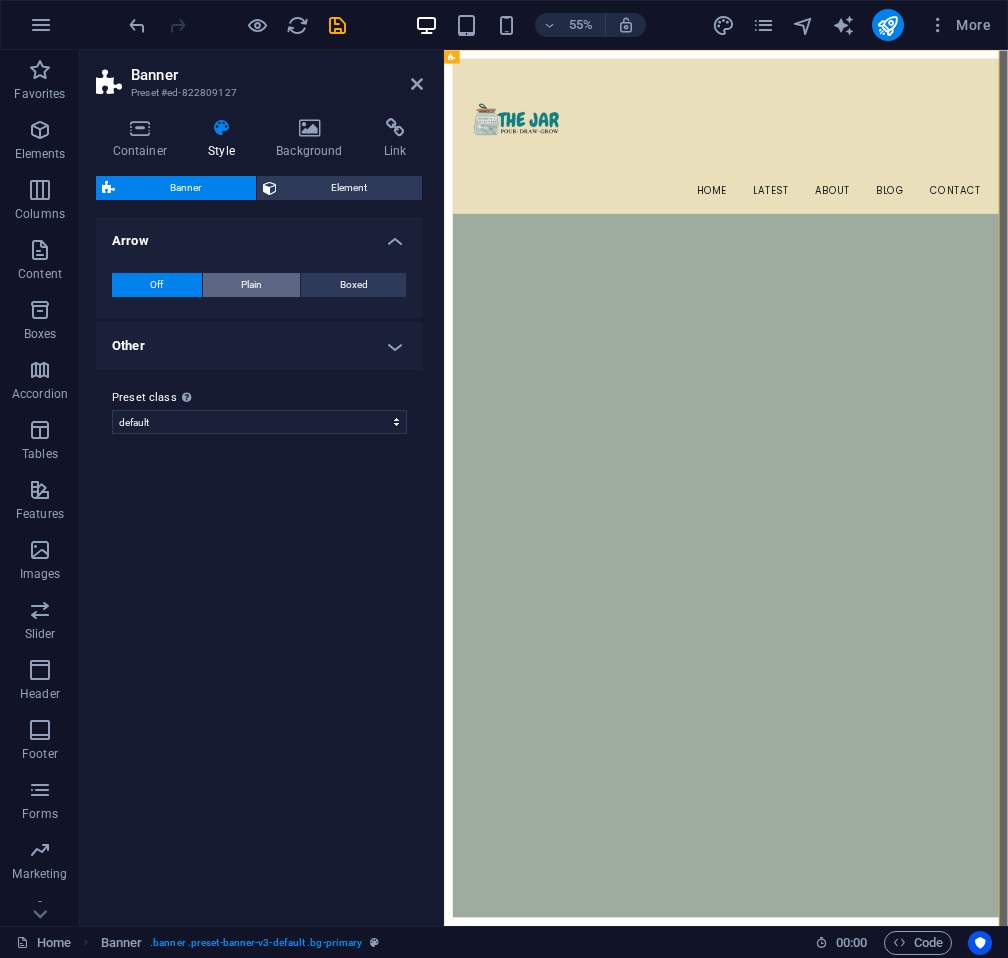 click on "Plain" at bounding box center (252, 285) 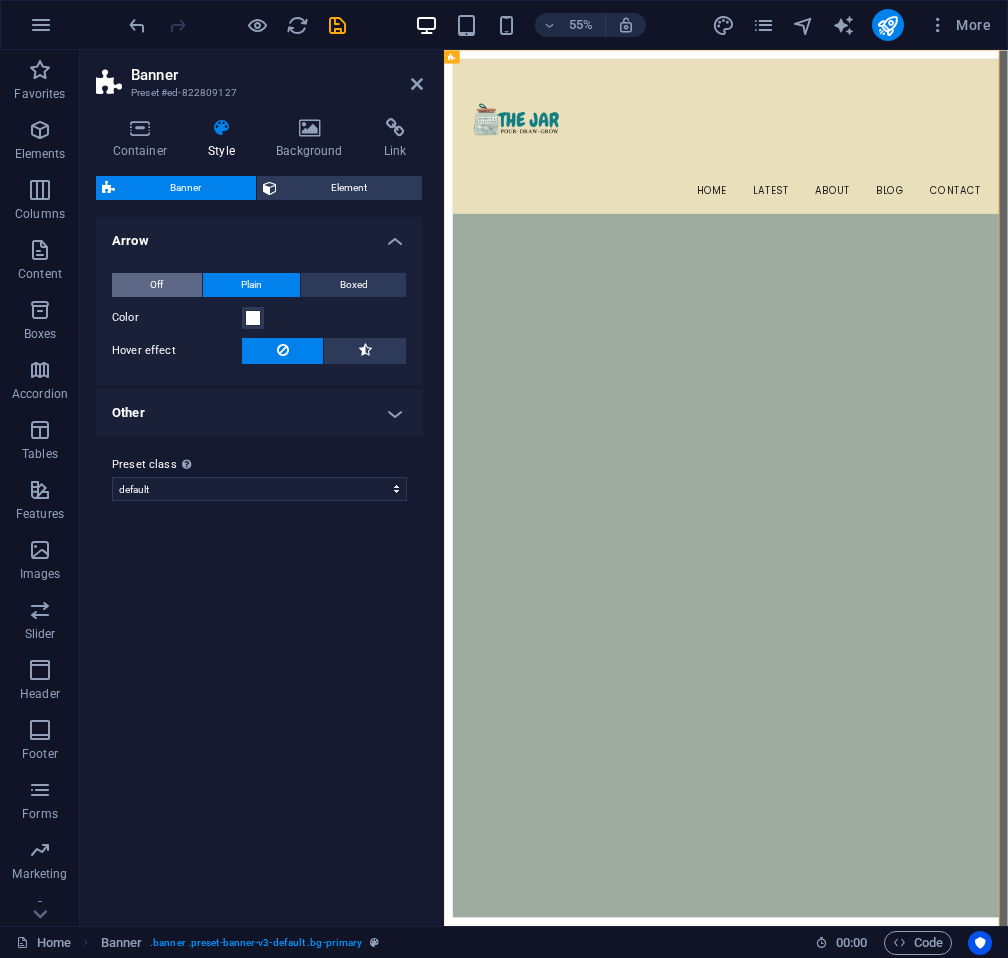 click on "Off" at bounding box center (157, 285) 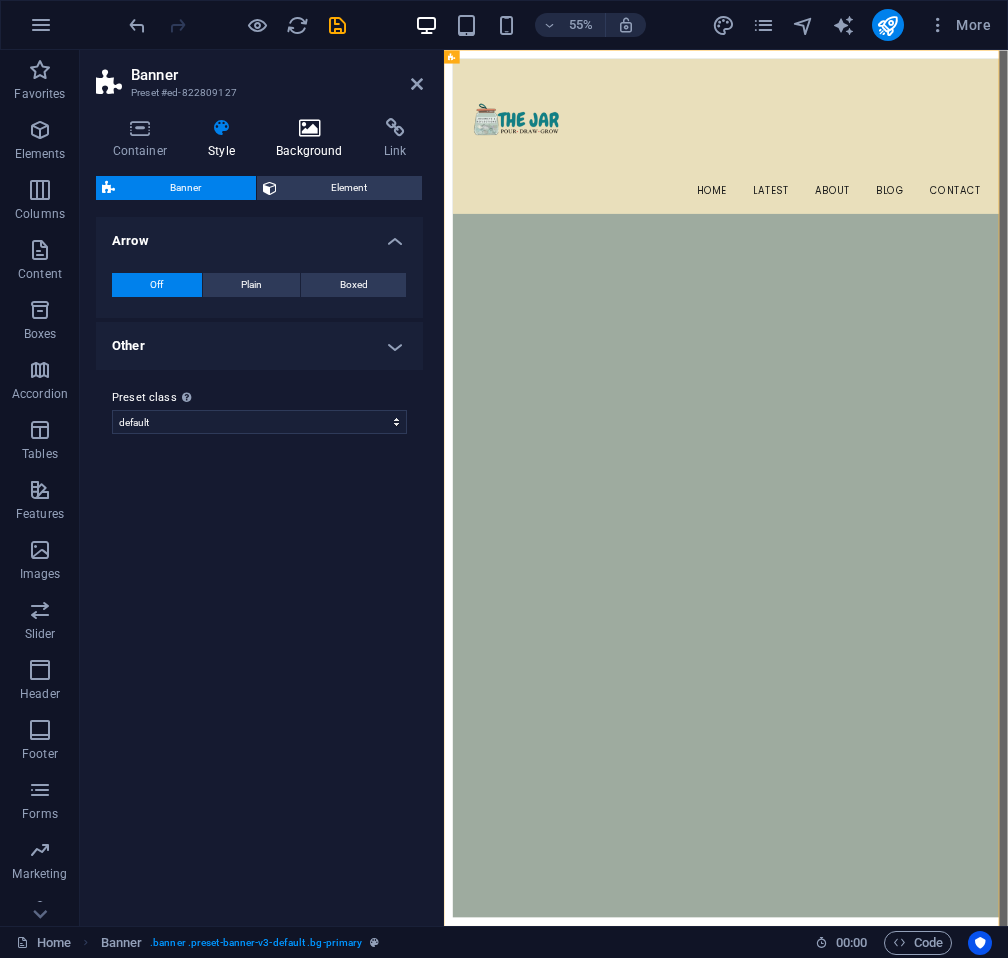 click on "Background" at bounding box center [314, 139] 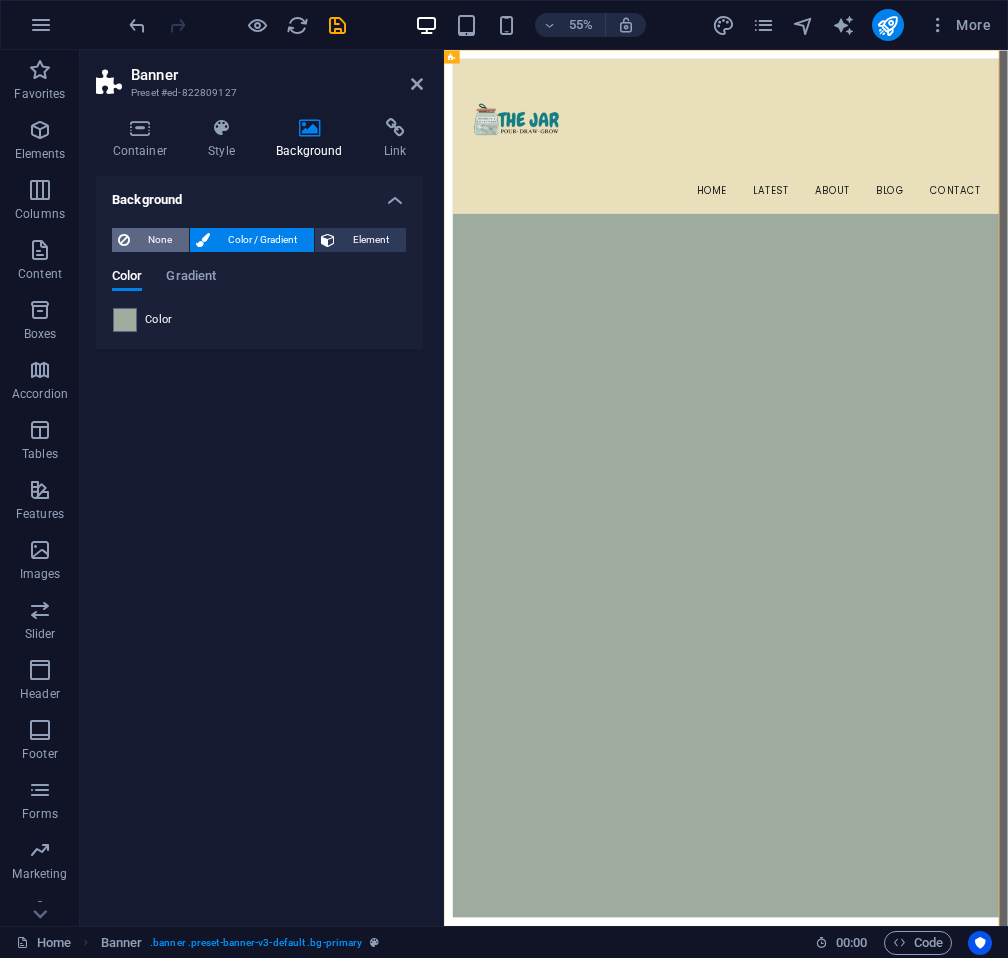 click on "None" at bounding box center (159, 240) 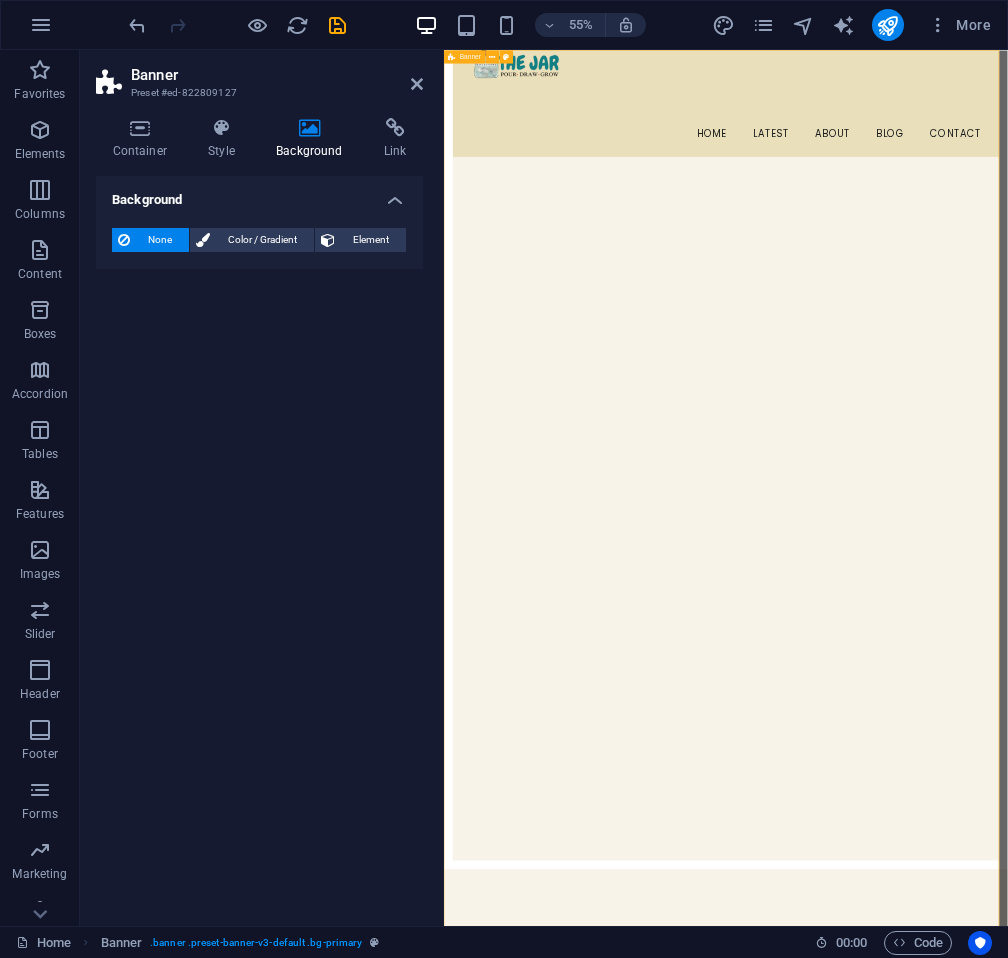 scroll, scrollTop: 0, scrollLeft: 0, axis: both 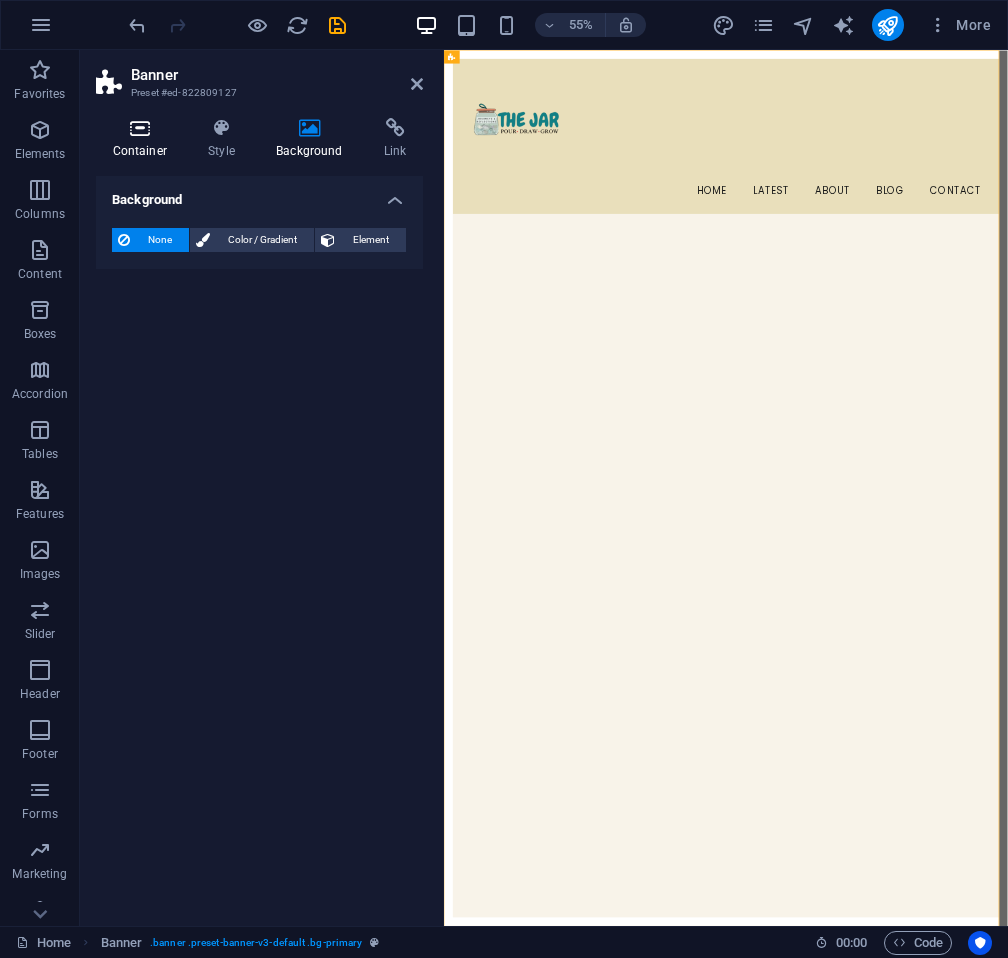 click on "Container" at bounding box center (144, 139) 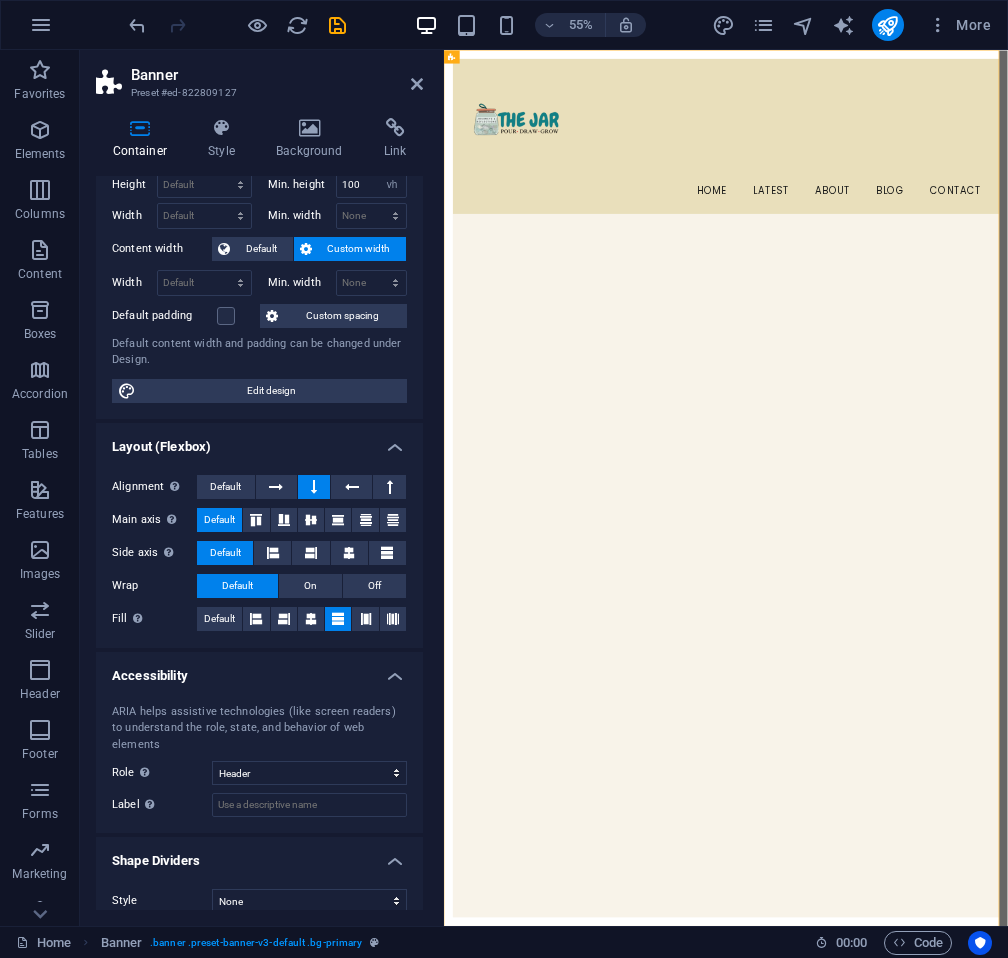 scroll, scrollTop: 59, scrollLeft: 0, axis: vertical 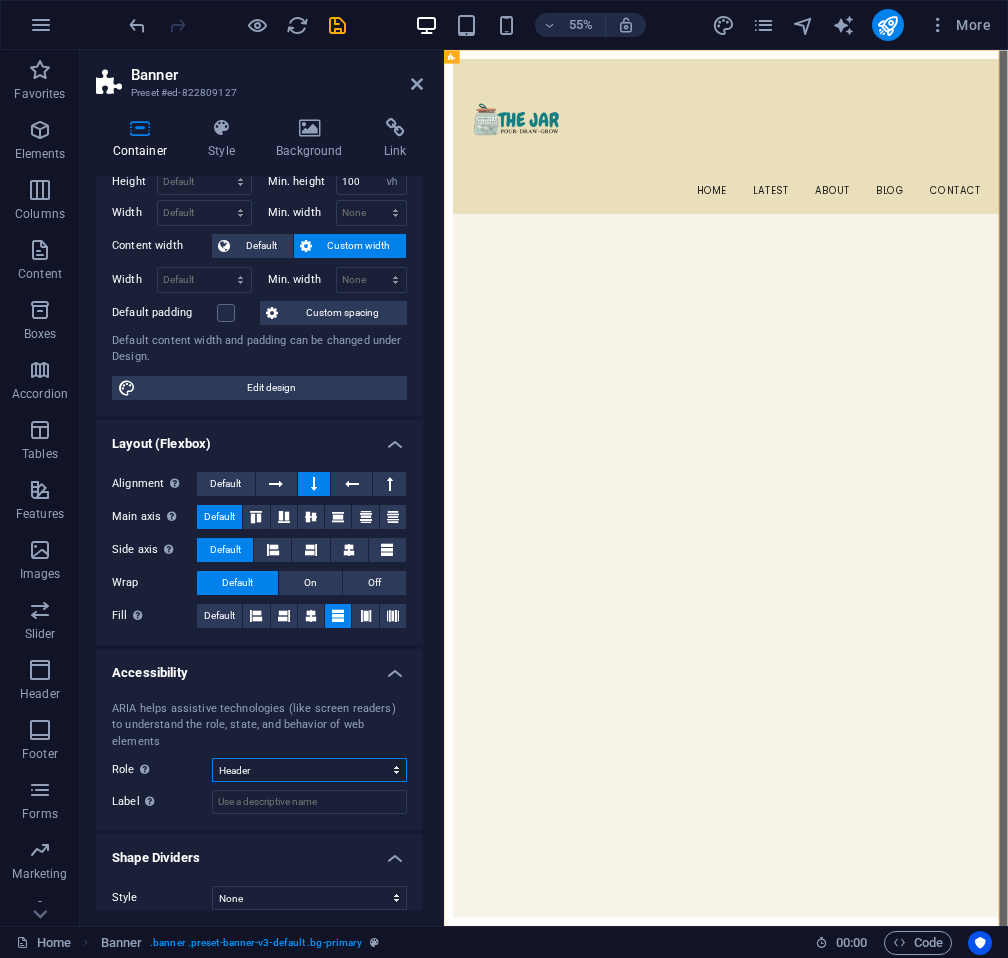 click on "None Alert Article Banner Comment Complementary Dialog Footer Header Marquee Presentation Region Section Separator Status Timer" at bounding box center (309, 770) 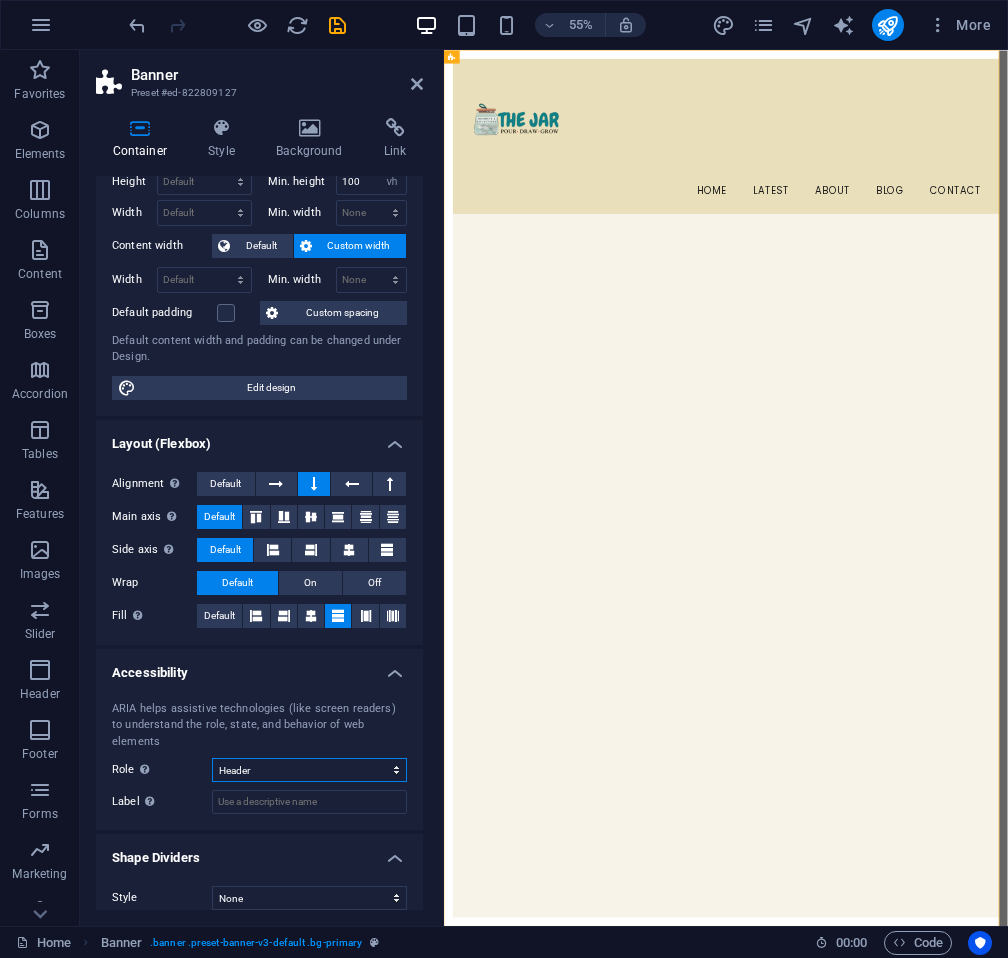 click on "None Alert Article Banner Comment Complementary Dialog Footer Header Marquee Presentation Region Section Separator Status Timer" at bounding box center [309, 770] 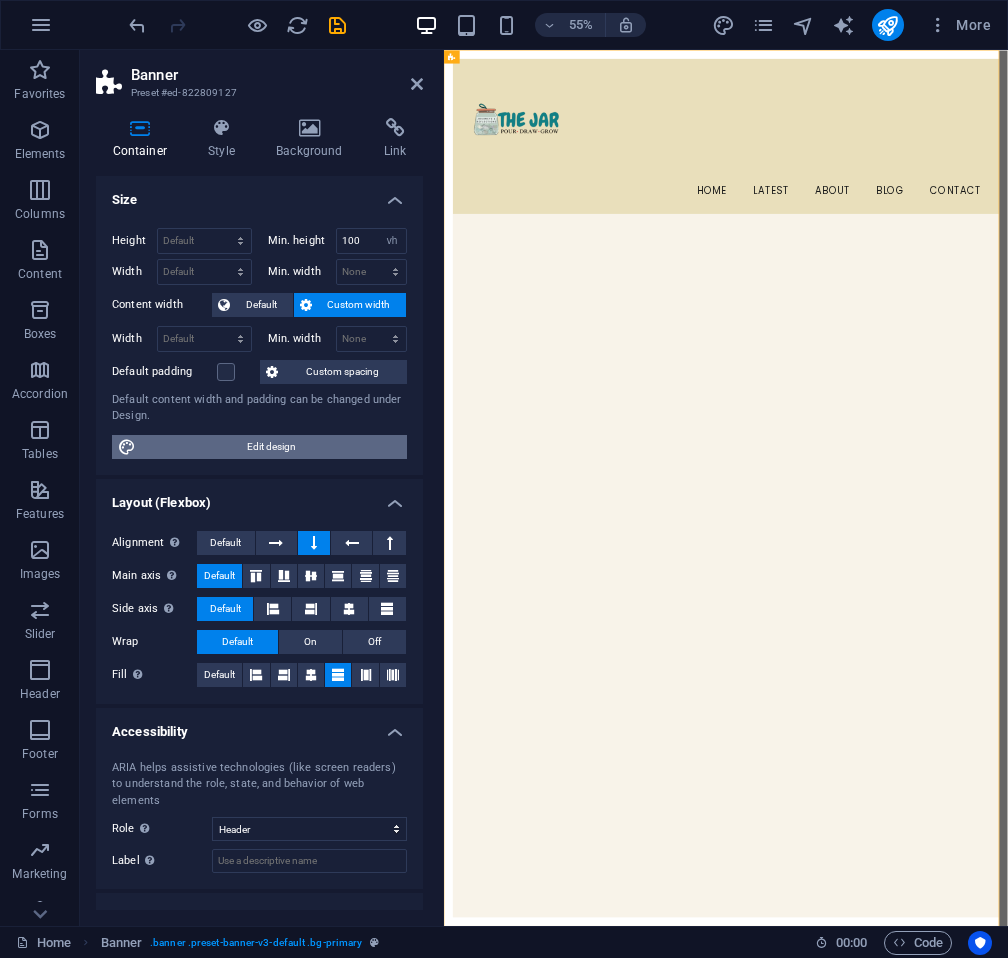 click on "Edit design" at bounding box center (271, 447) 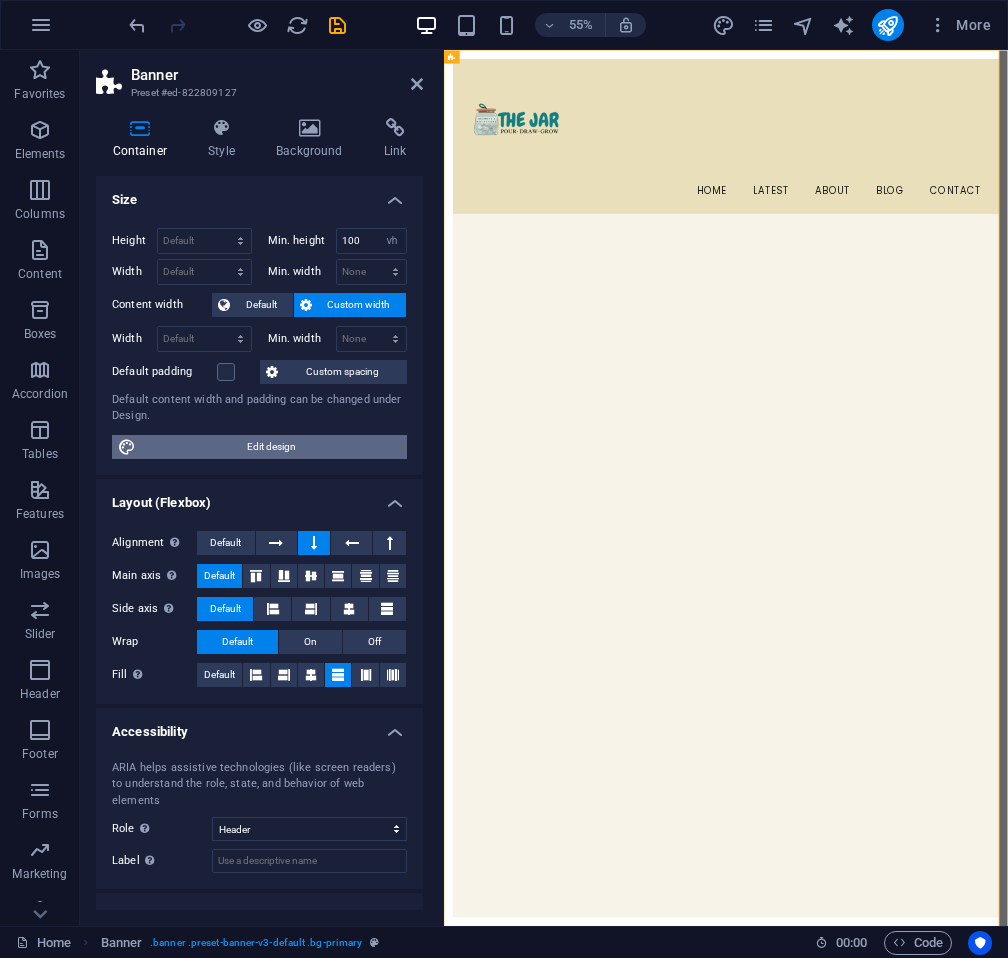 select on "rem" 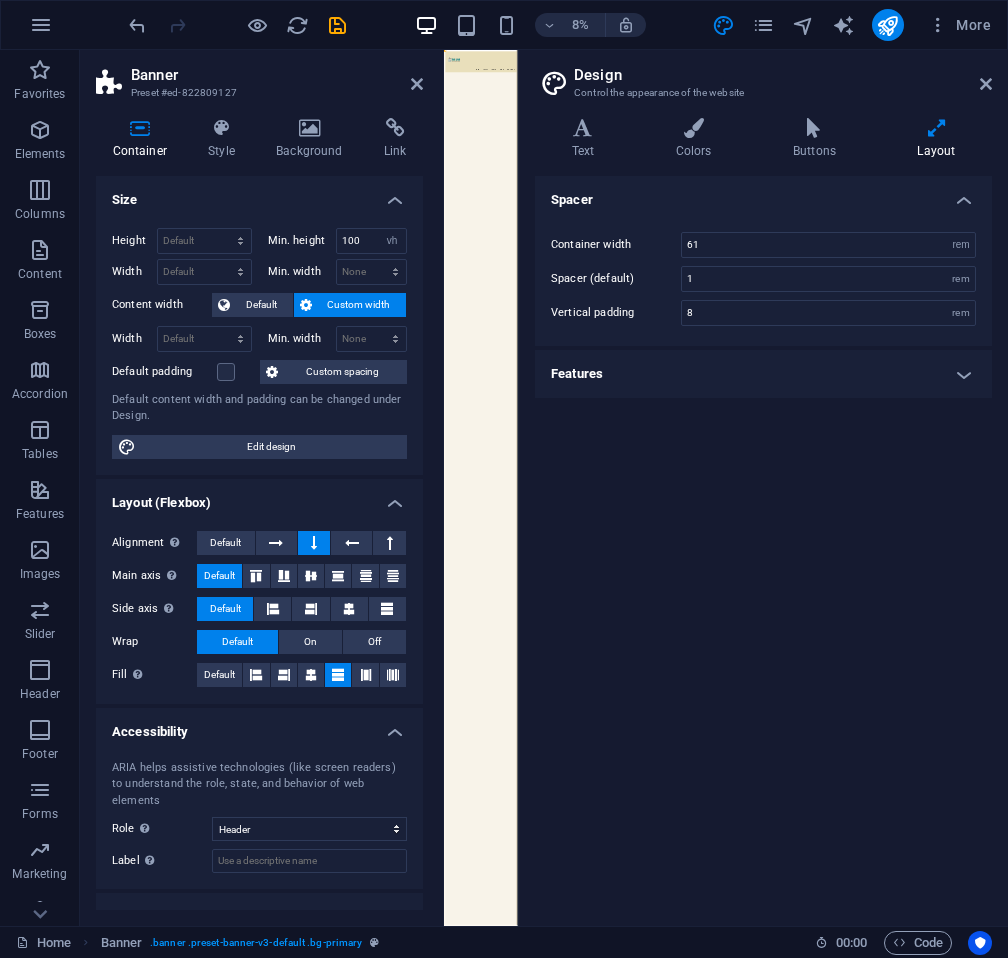 click on "Features" at bounding box center (763, 374) 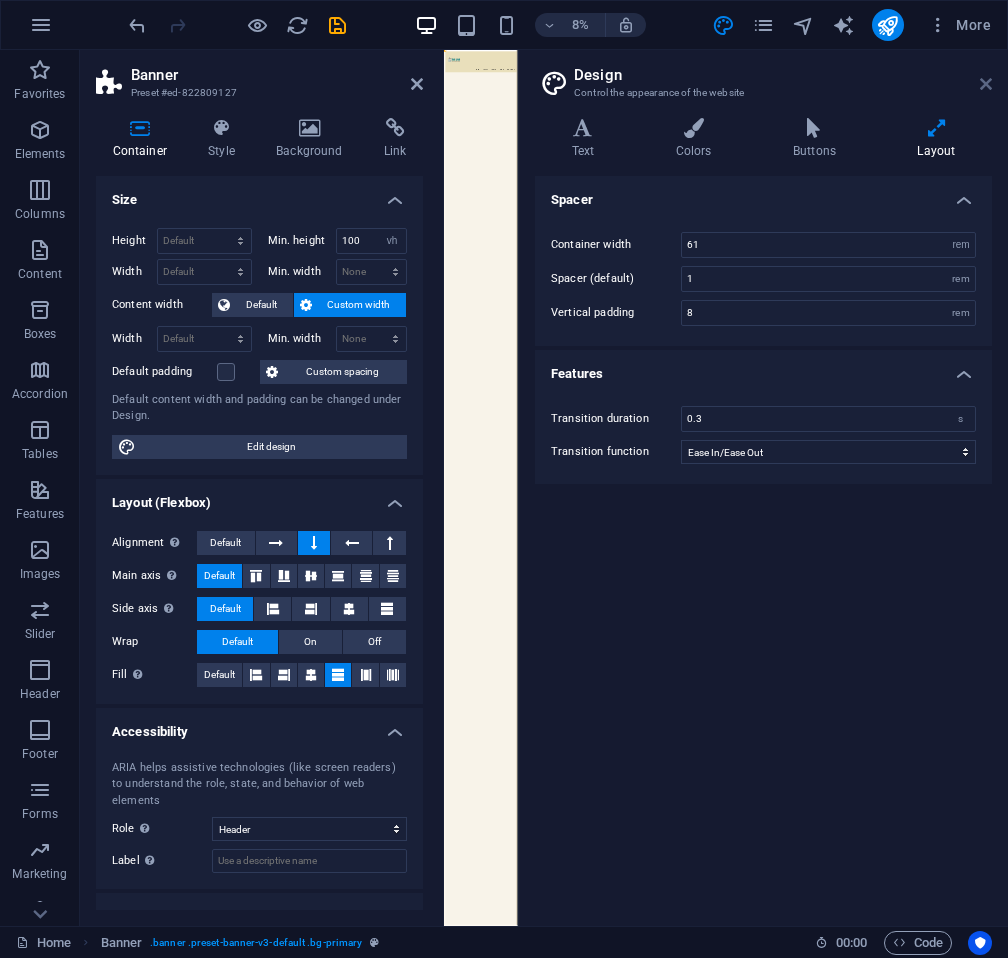click at bounding box center (986, 84) 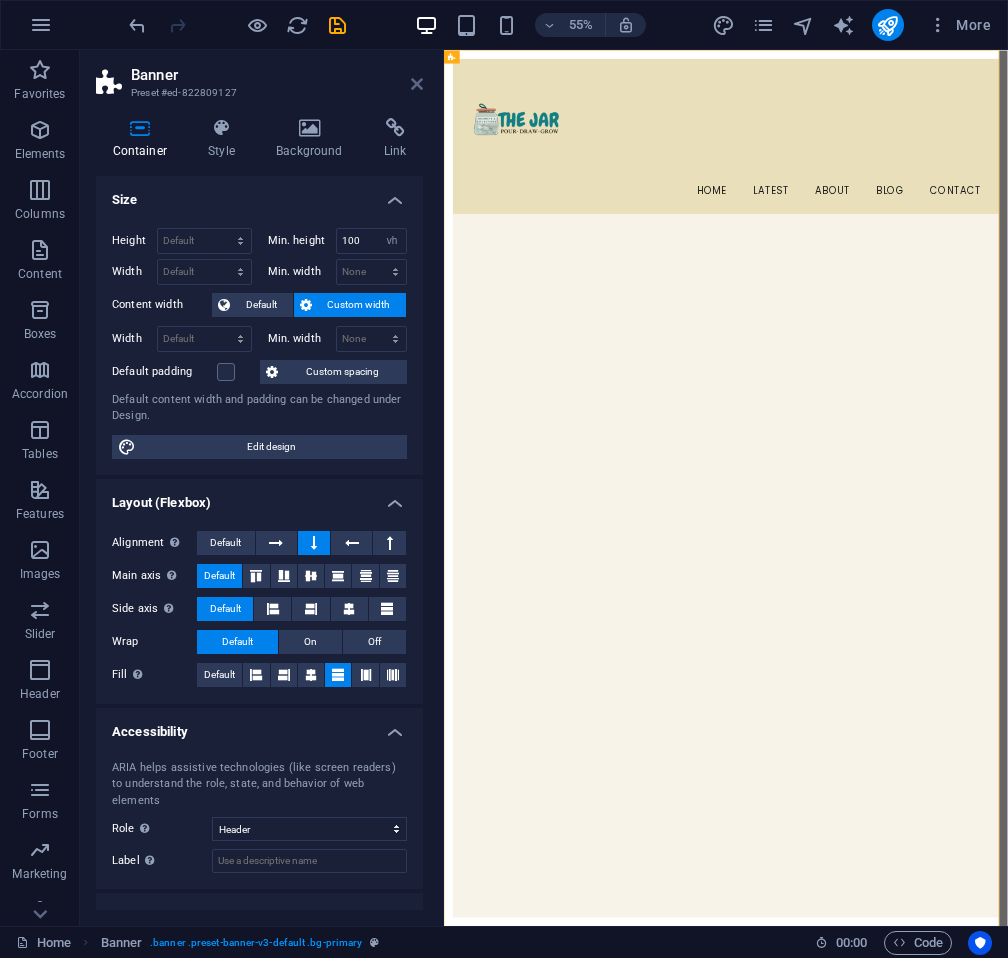 click at bounding box center (417, 84) 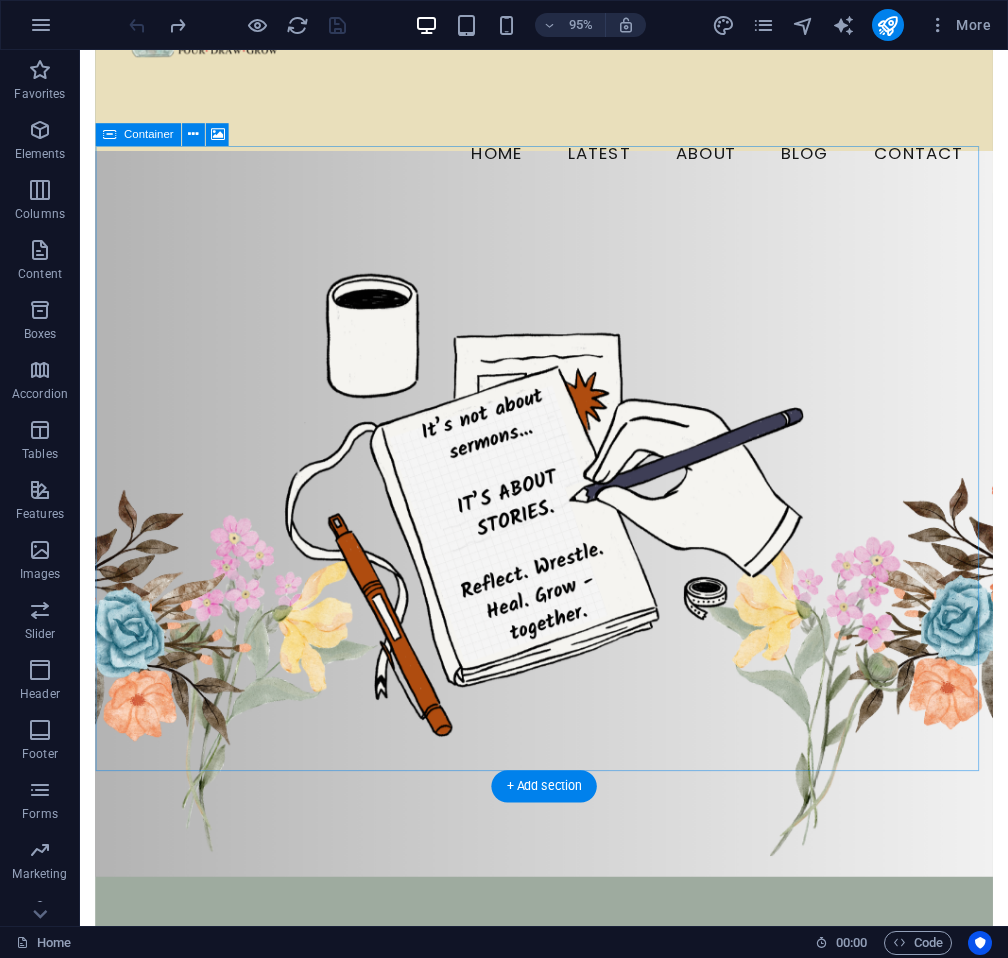 scroll, scrollTop: 134, scrollLeft: 0, axis: vertical 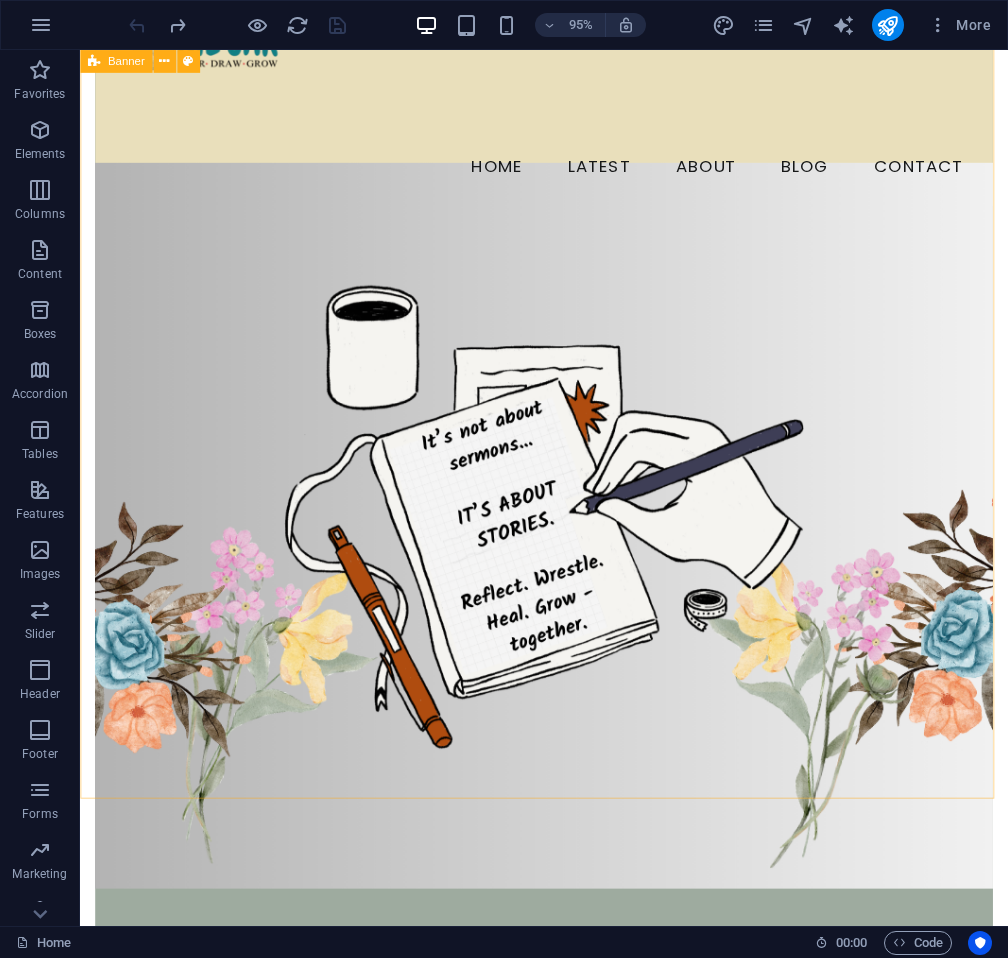 click on "Banner" at bounding box center (126, 61) 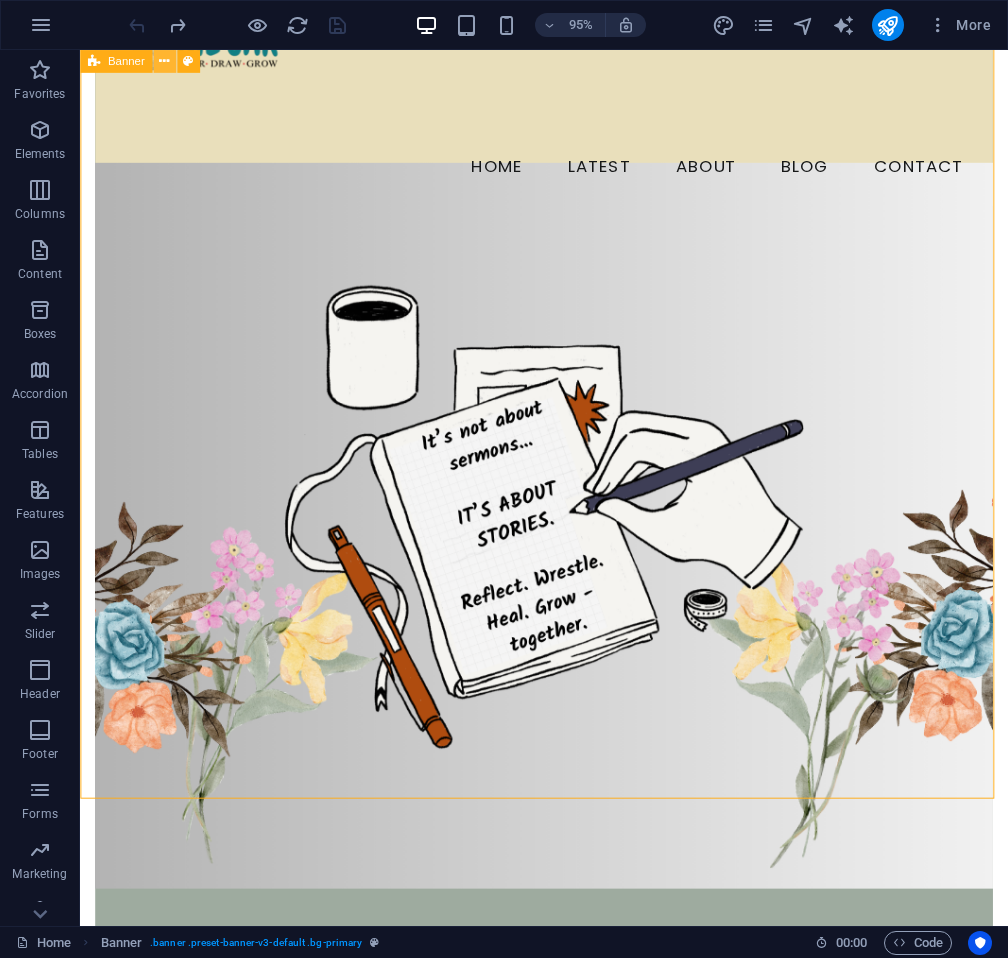 click at bounding box center (164, 61) 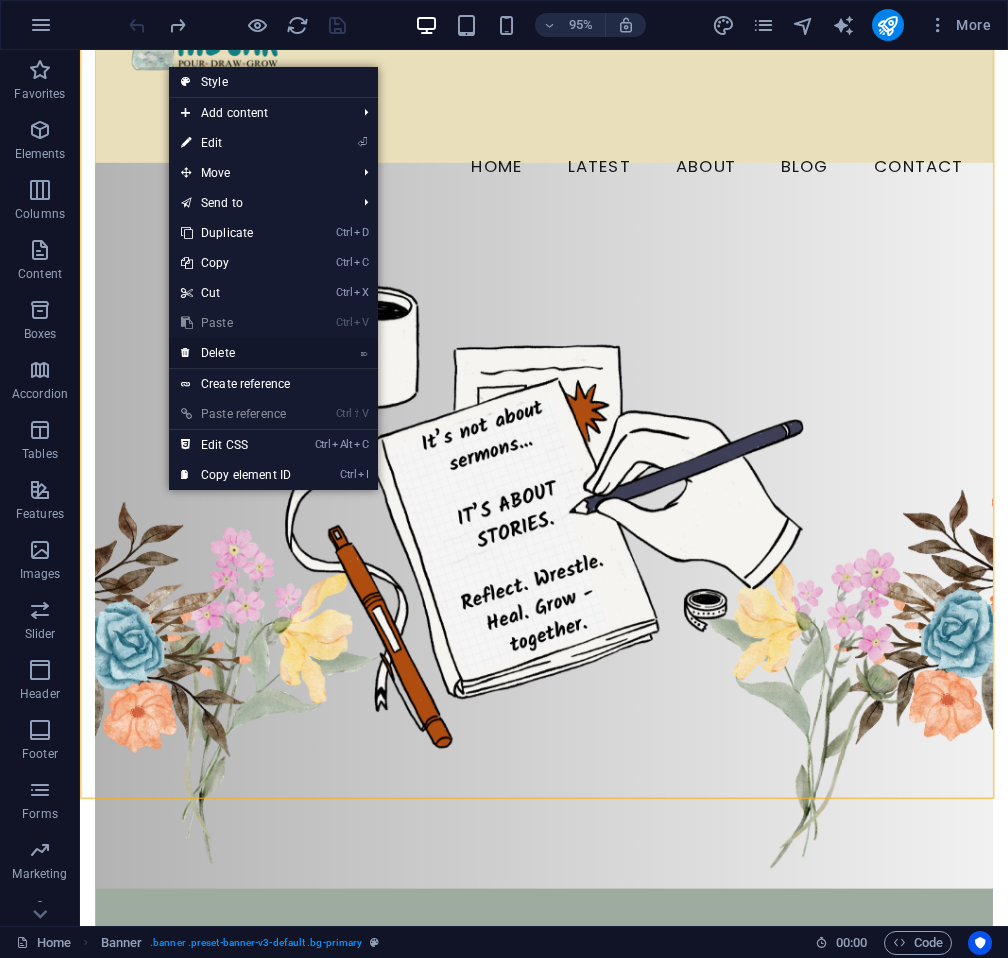 click on "⌦  Delete" at bounding box center [236, 353] 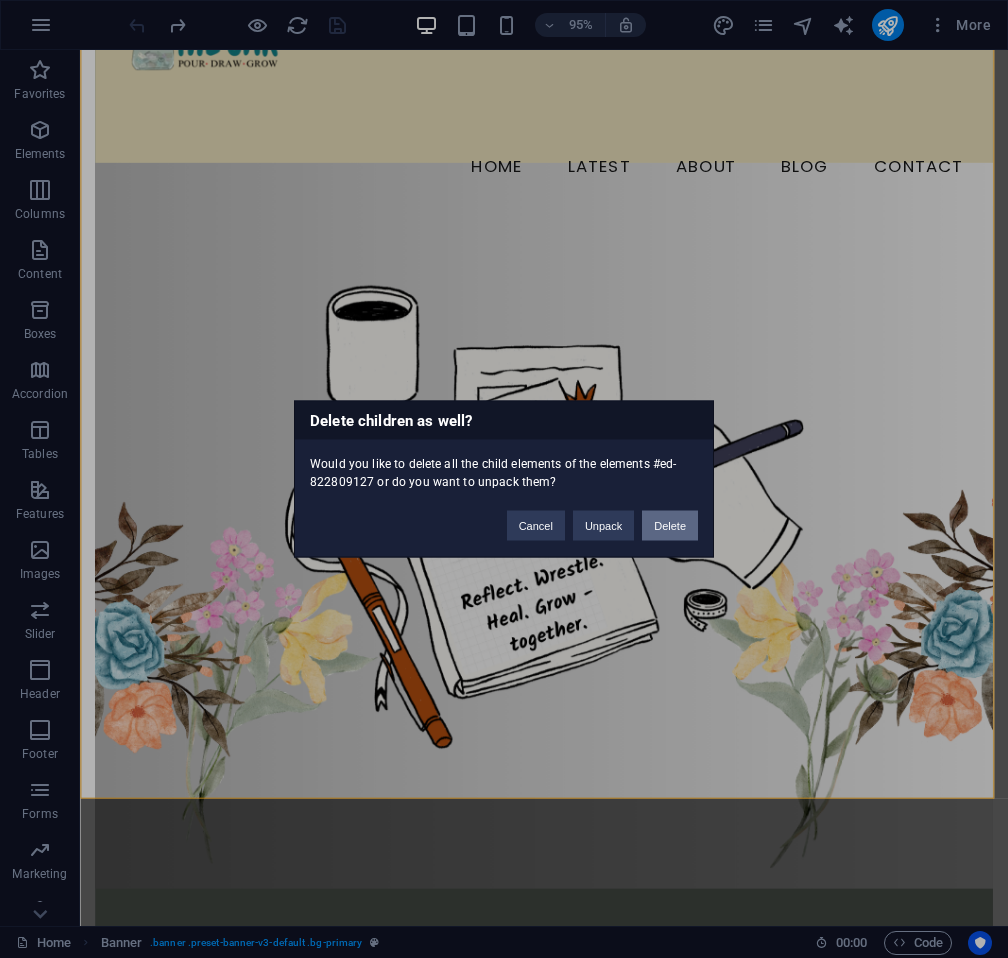 click on "Delete" at bounding box center (670, 526) 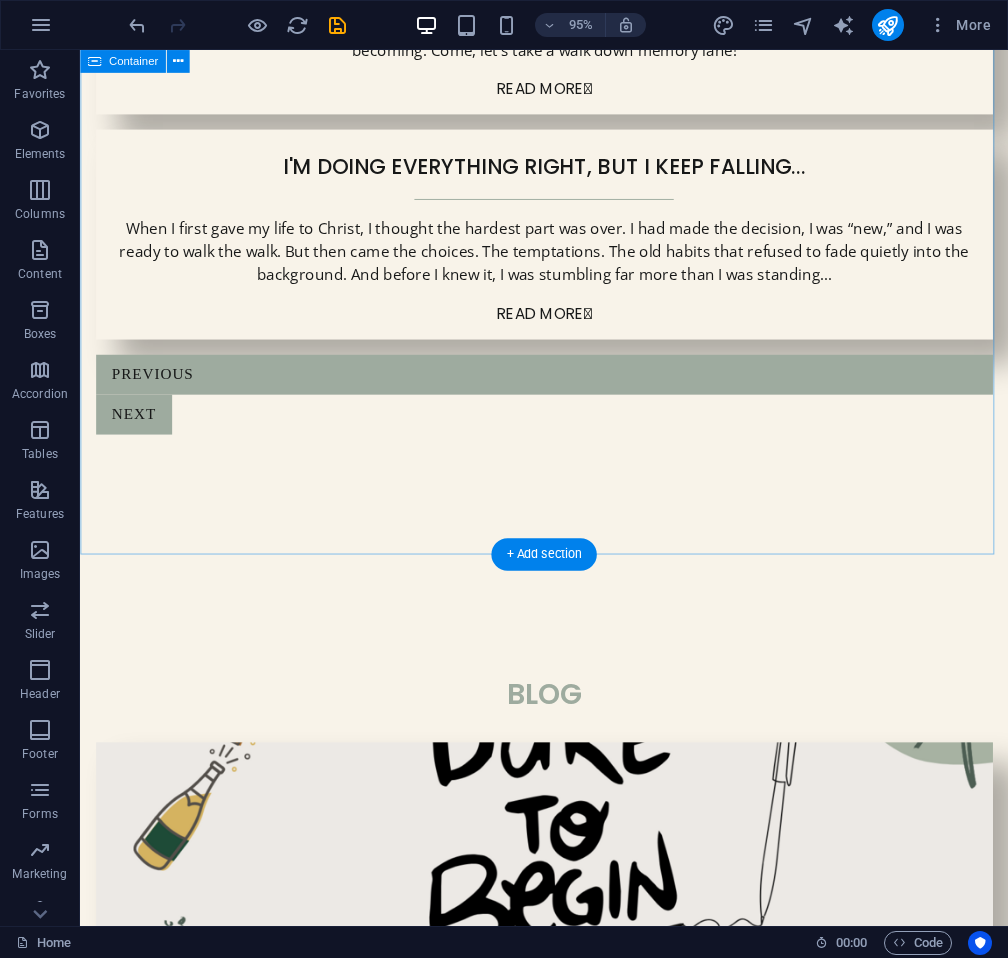 scroll, scrollTop: 0, scrollLeft: 0, axis: both 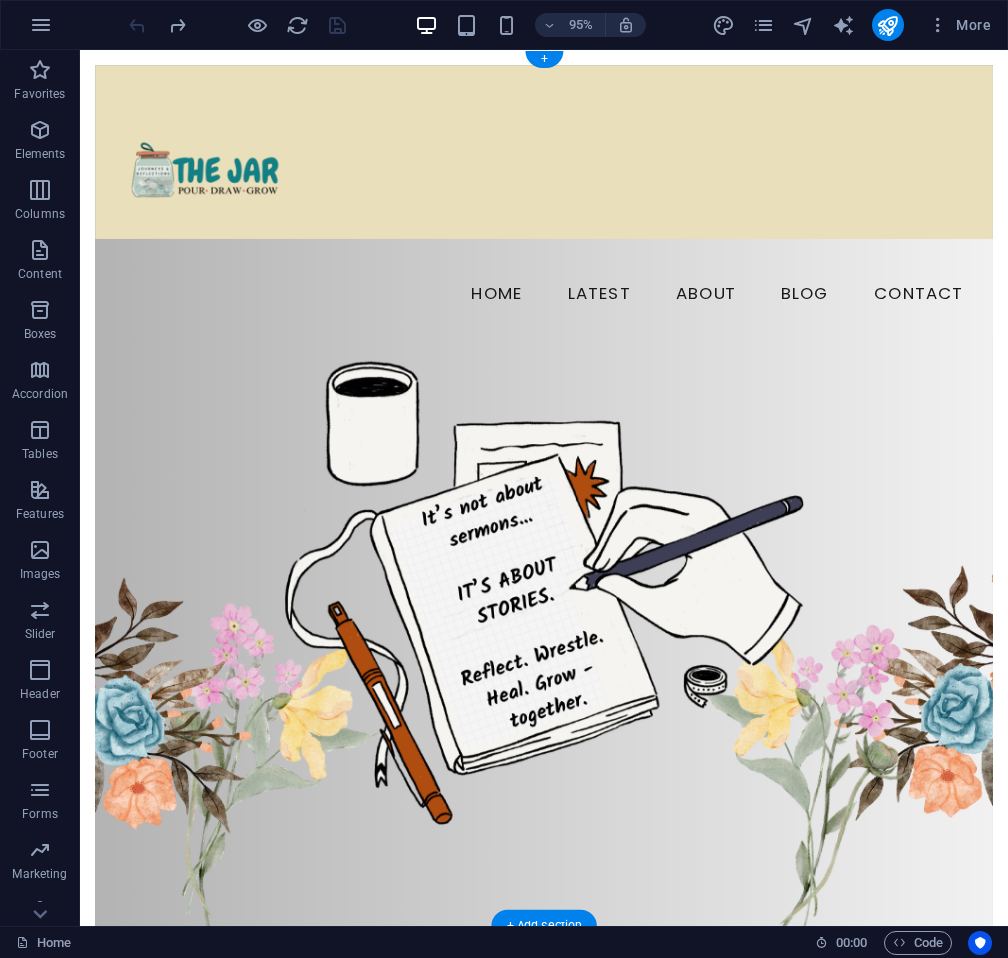 click at bounding box center [568, 630] 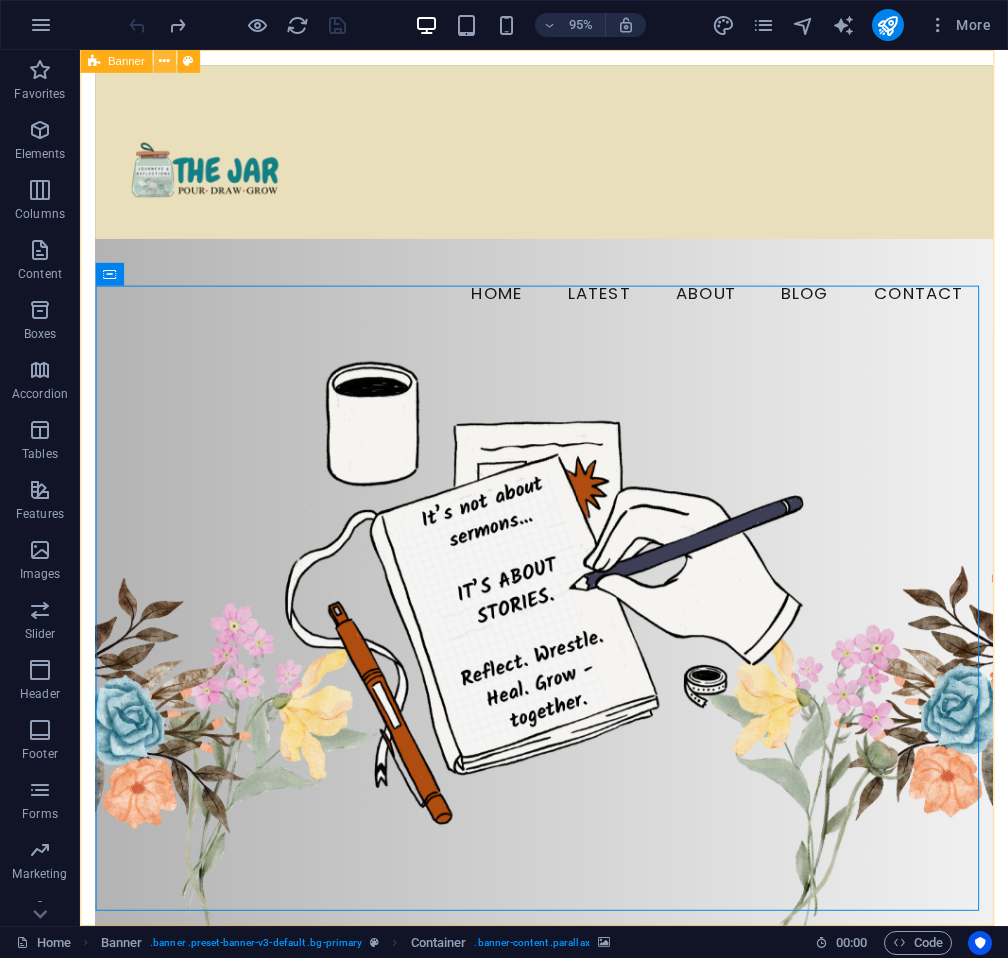 click at bounding box center (164, 61) 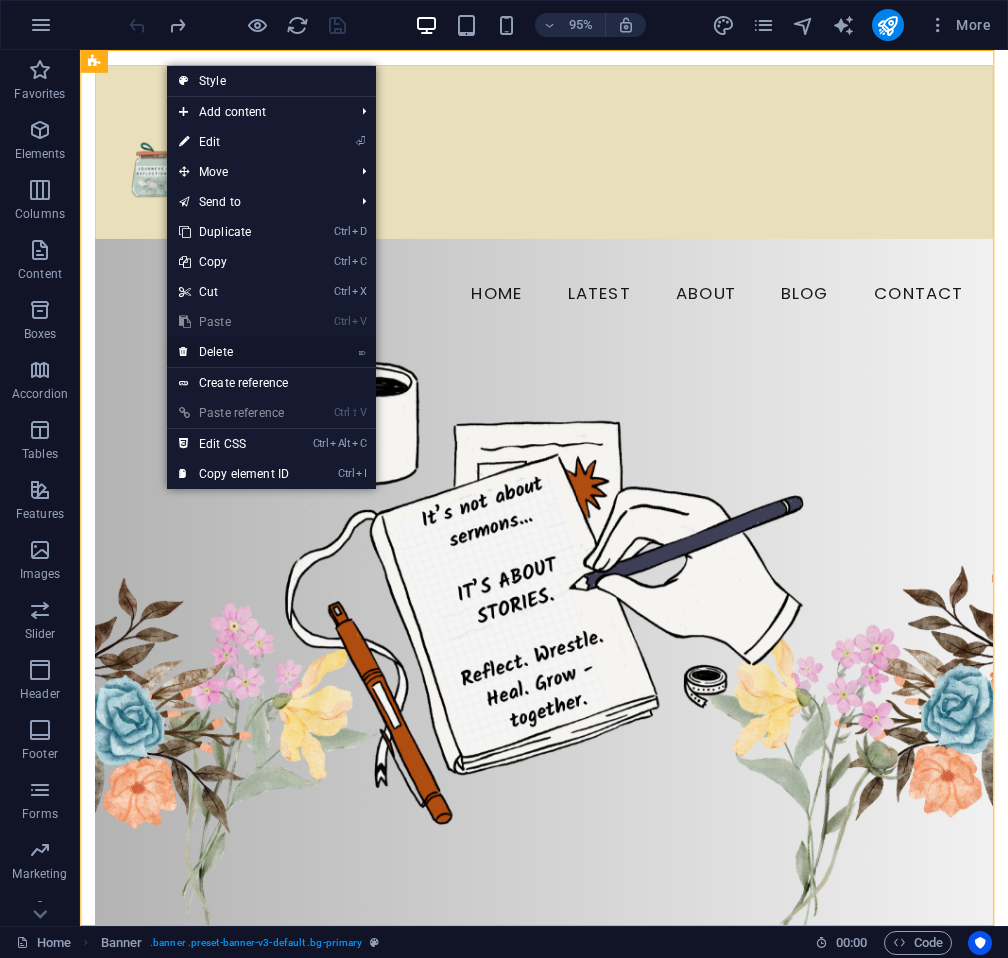 click on "⌦  Delete" at bounding box center (234, 352) 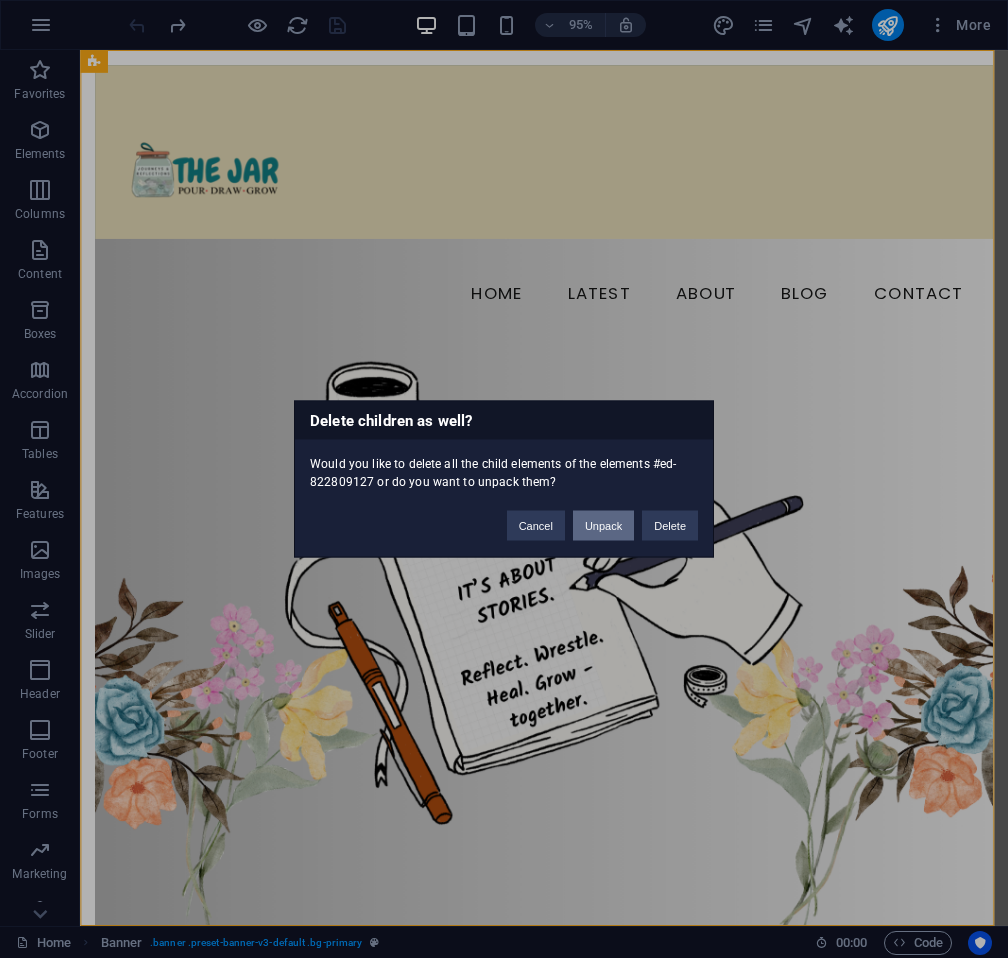click on "Unpack" at bounding box center [603, 526] 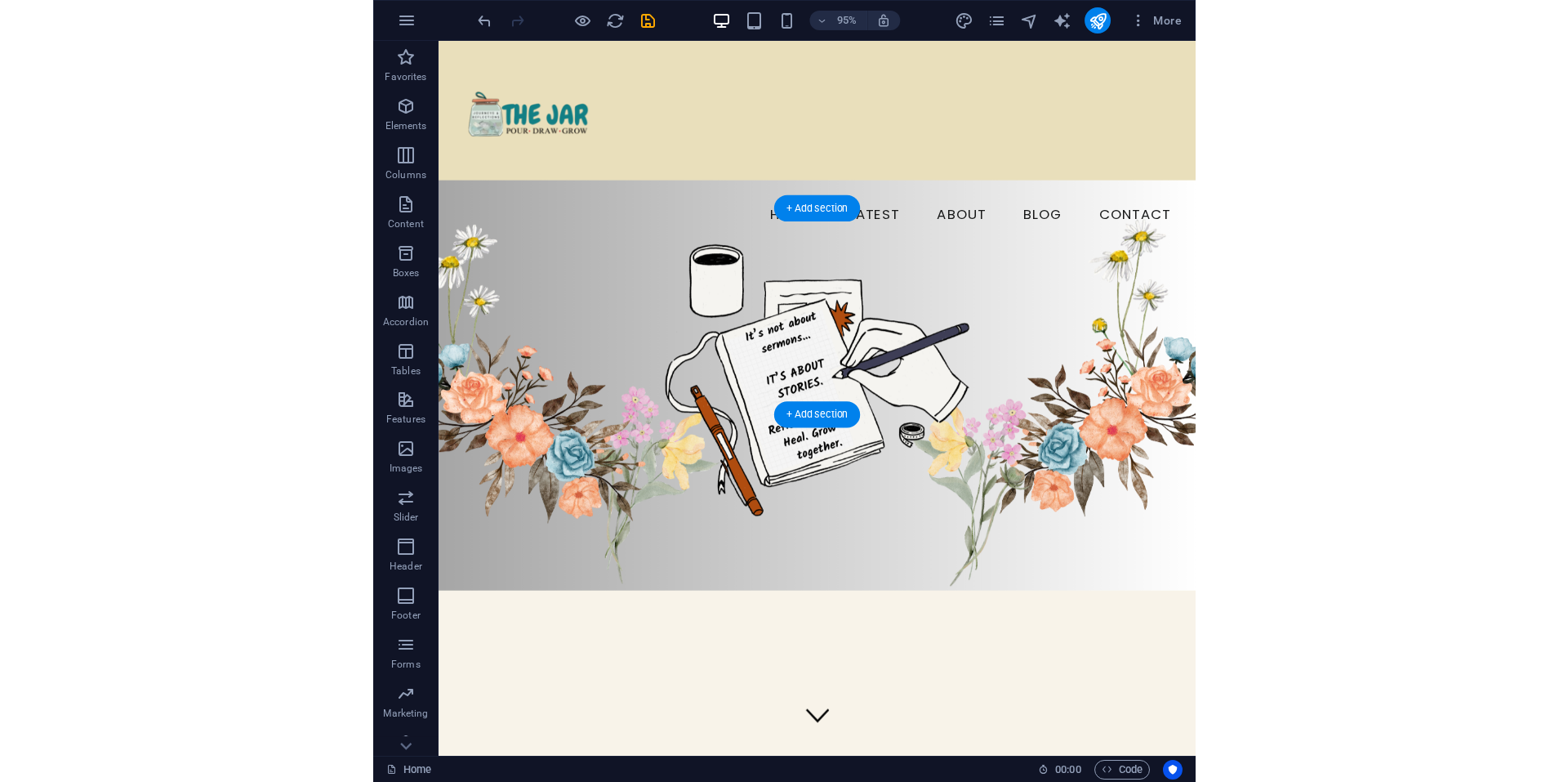 scroll, scrollTop: 0, scrollLeft: 0, axis: both 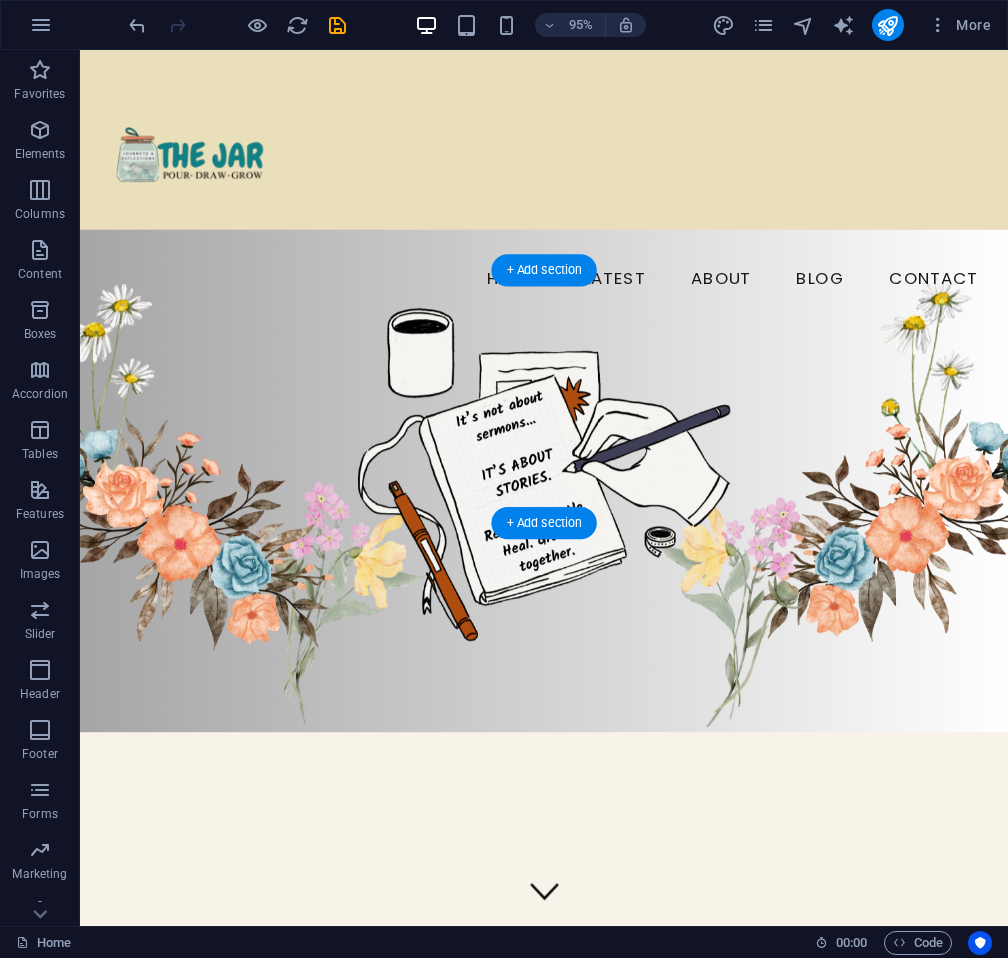 click at bounding box center (568, 503) 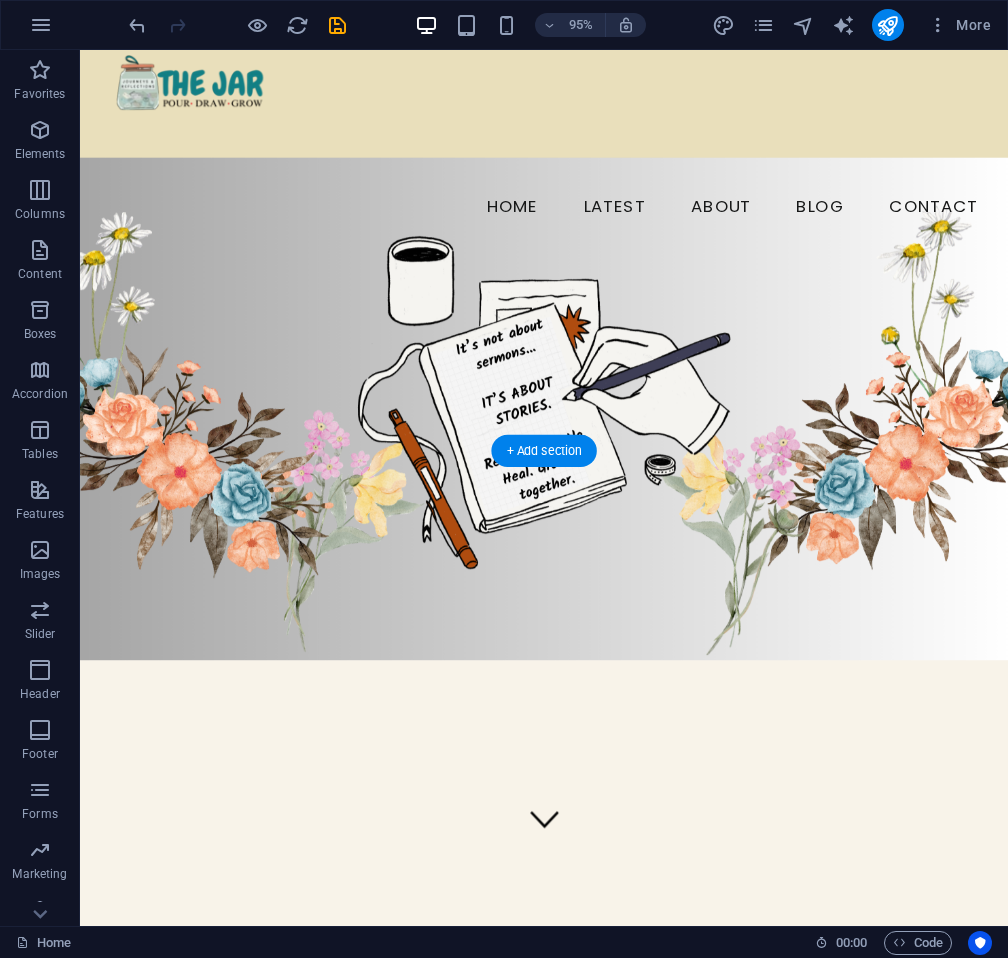 scroll, scrollTop: 0, scrollLeft: 0, axis: both 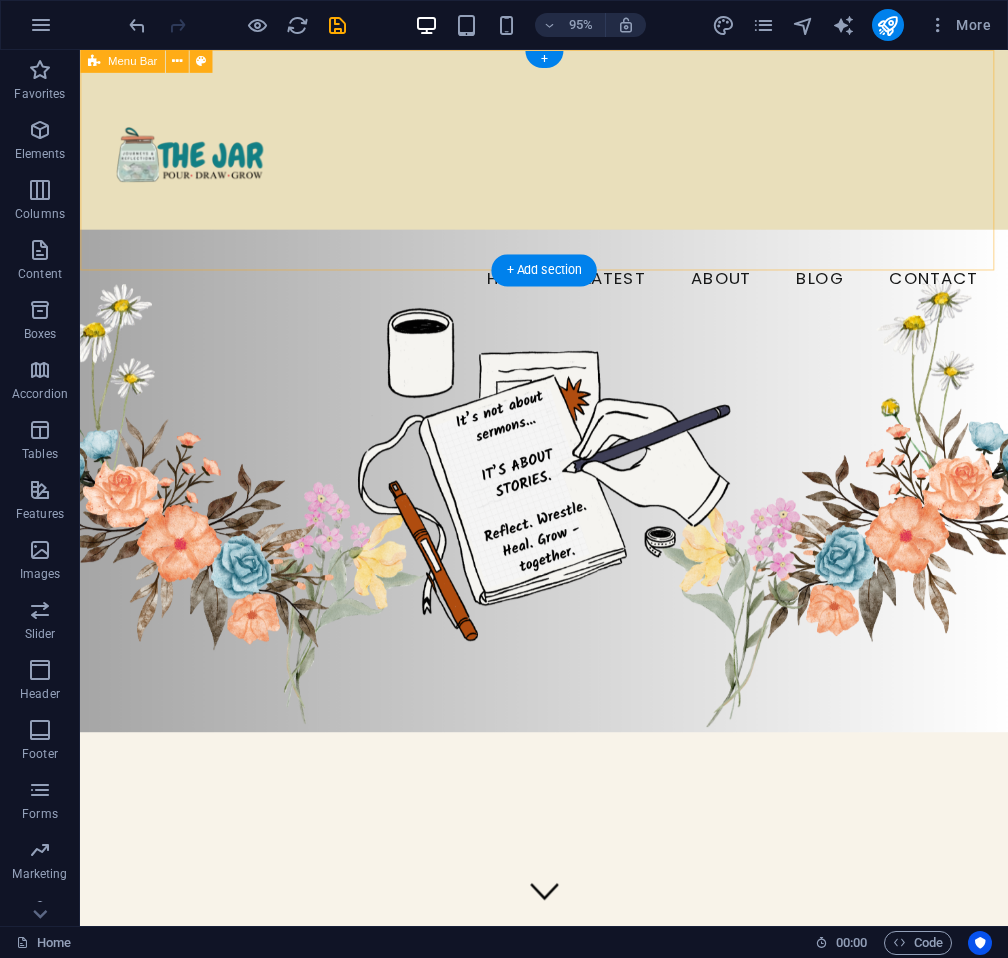 click on "Home Latest About  Blog Contact" at bounding box center [568, 191] 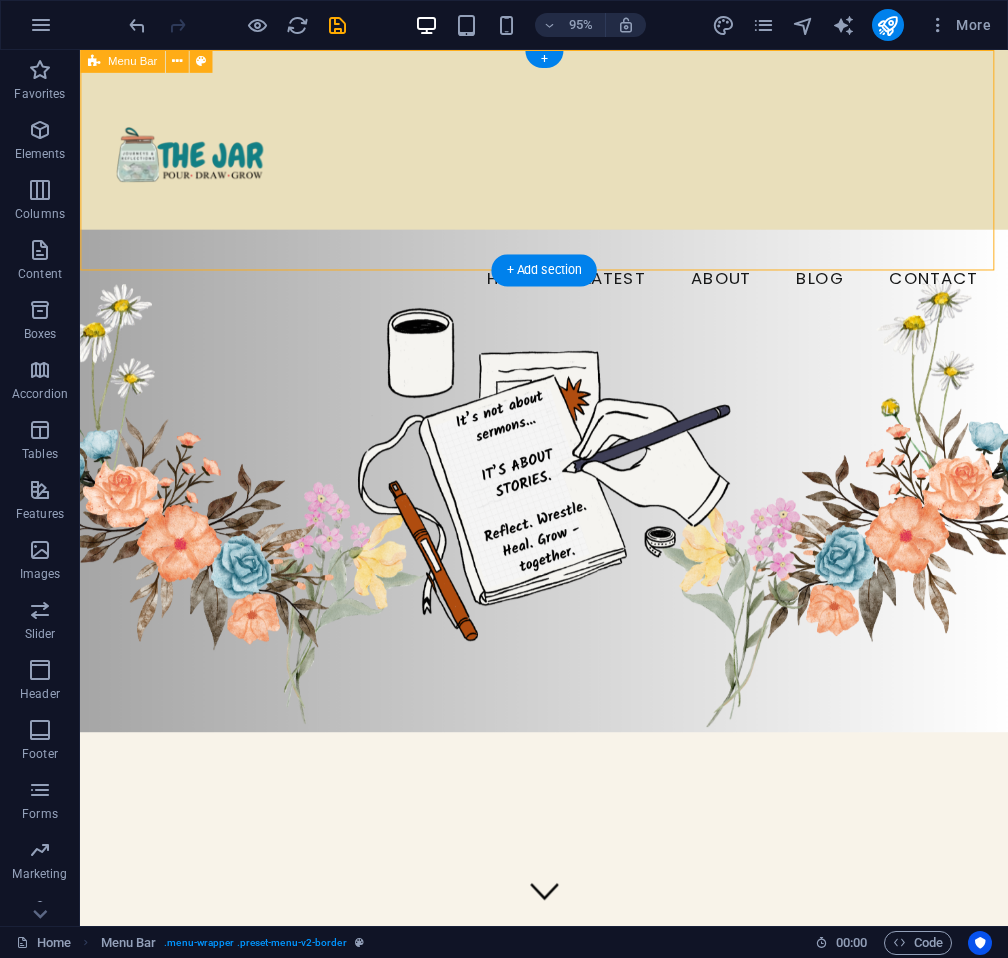 click on "Home Latest About  Blog Contact" at bounding box center [568, 191] 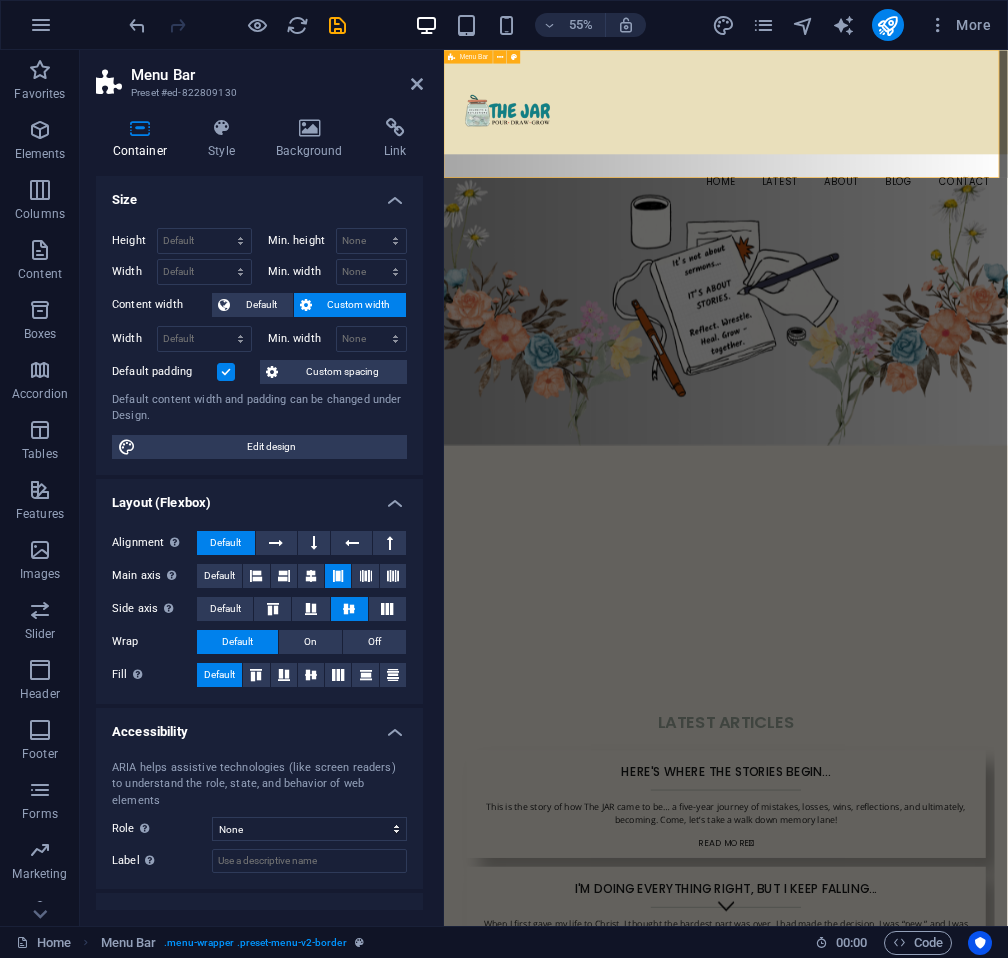 click on "Home Latest About  Blog Contact" at bounding box center [956, 191] 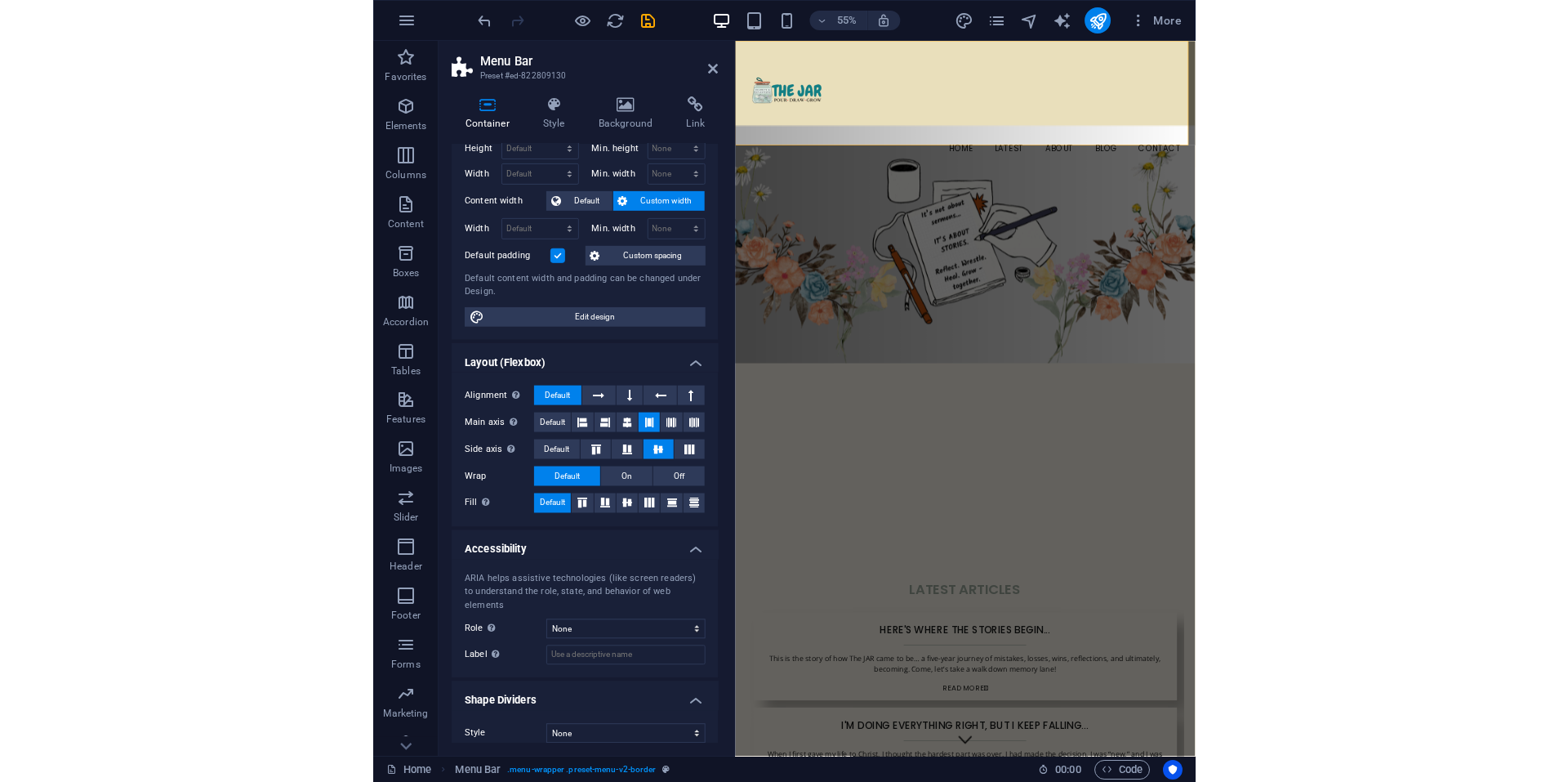 scroll, scrollTop: 0, scrollLeft: 0, axis: both 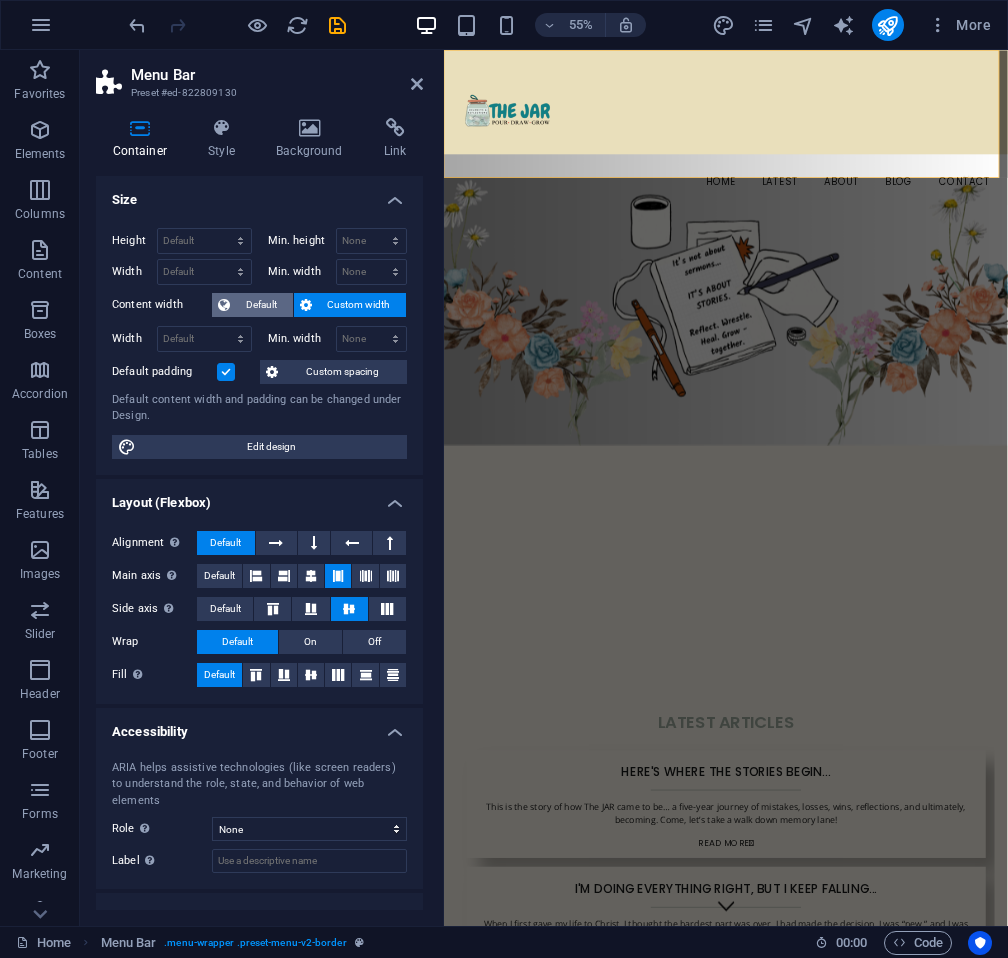 click on "Default" at bounding box center [261, 305] 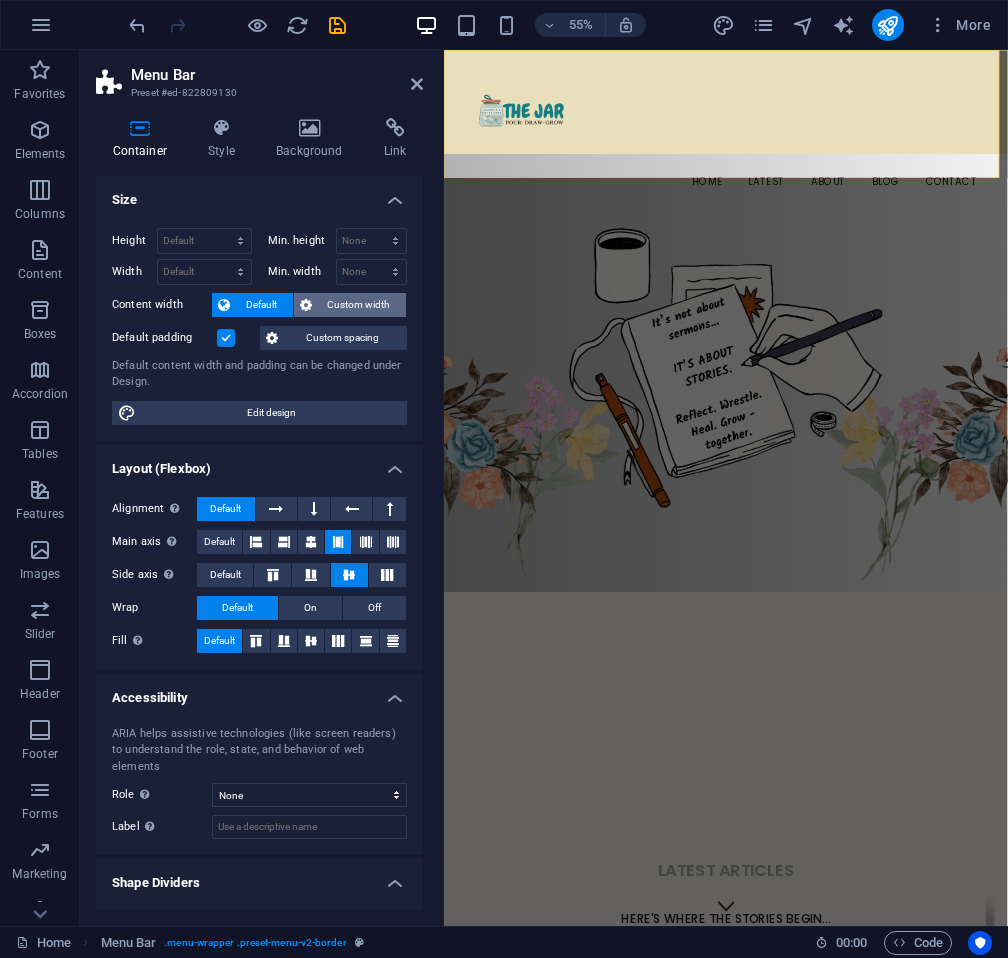 click on "Custom width" at bounding box center [359, 305] 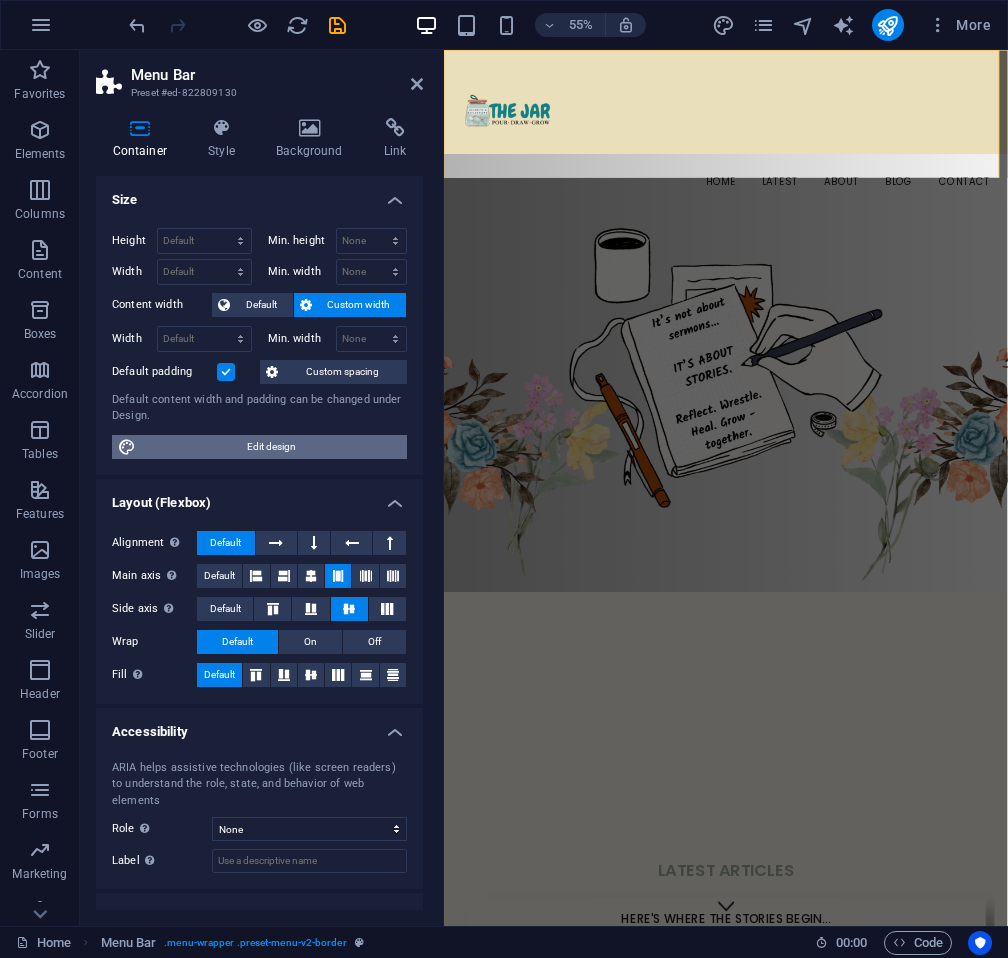 click on "Edit design" at bounding box center (271, 447) 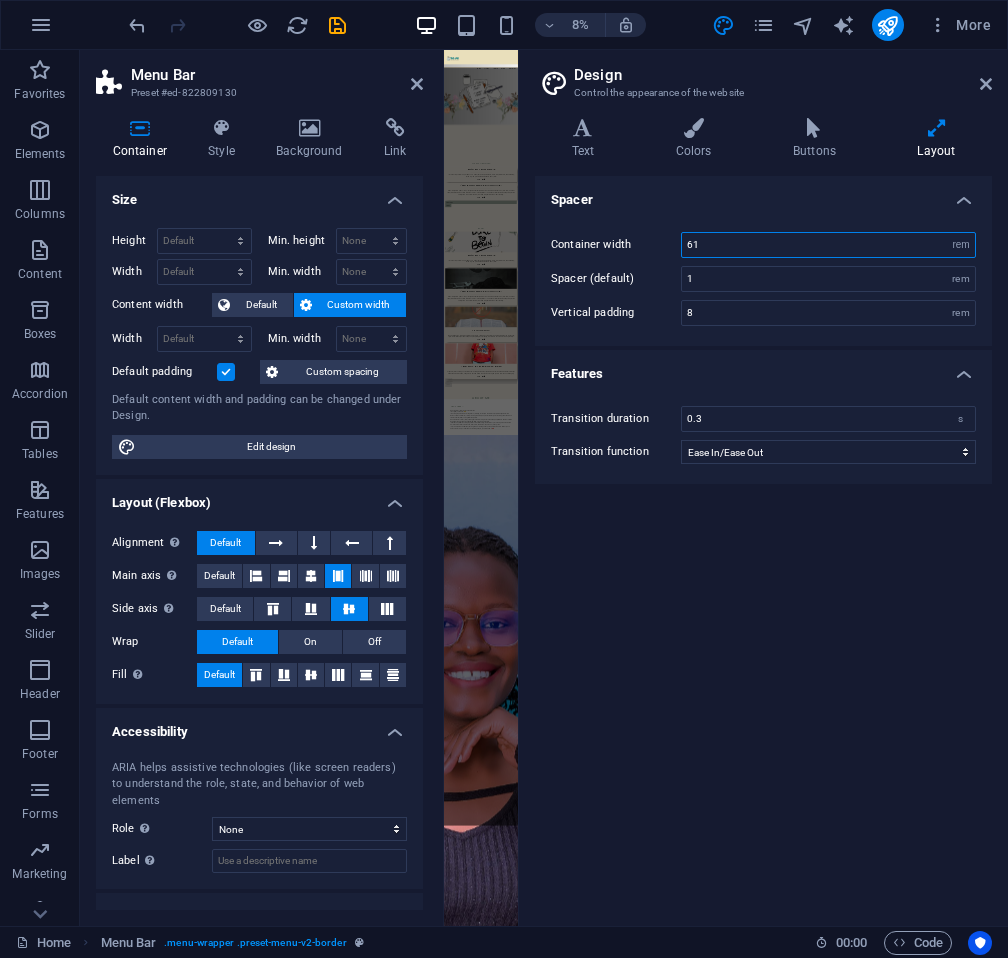 click on "61" at bounding box center [828, 245] 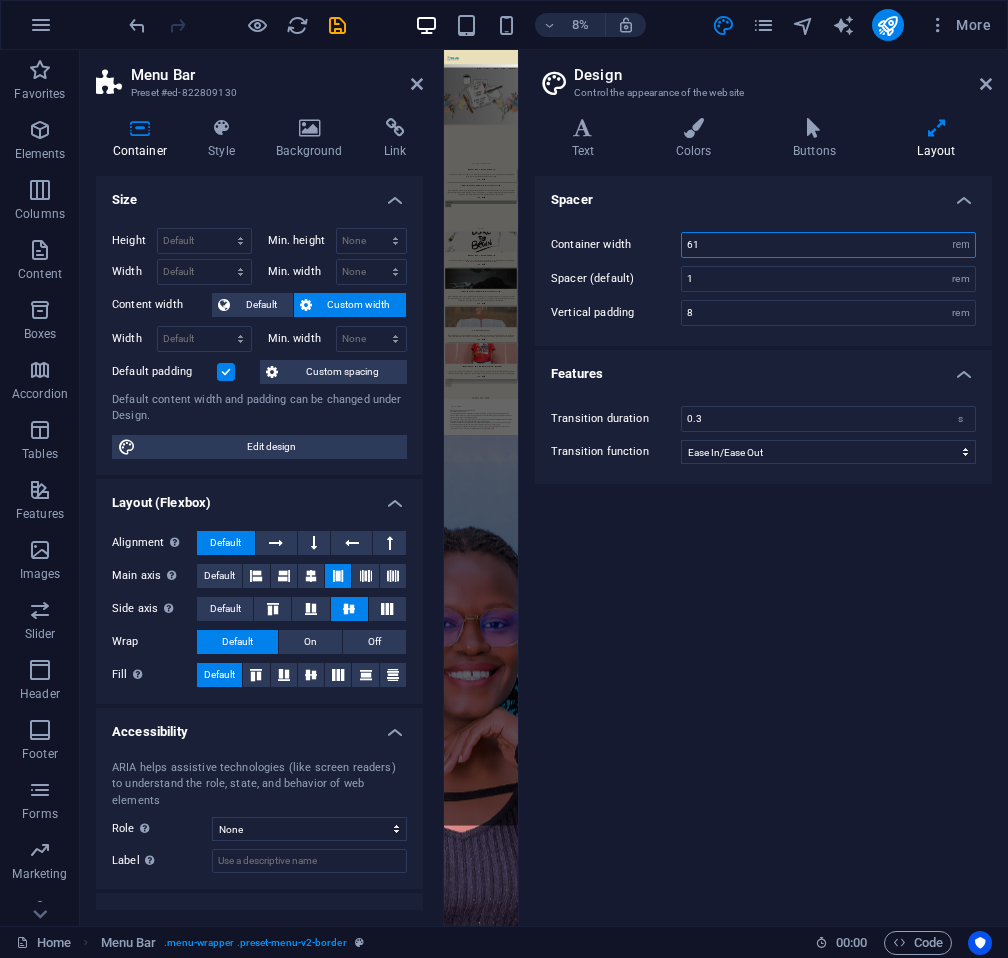 type on "6" 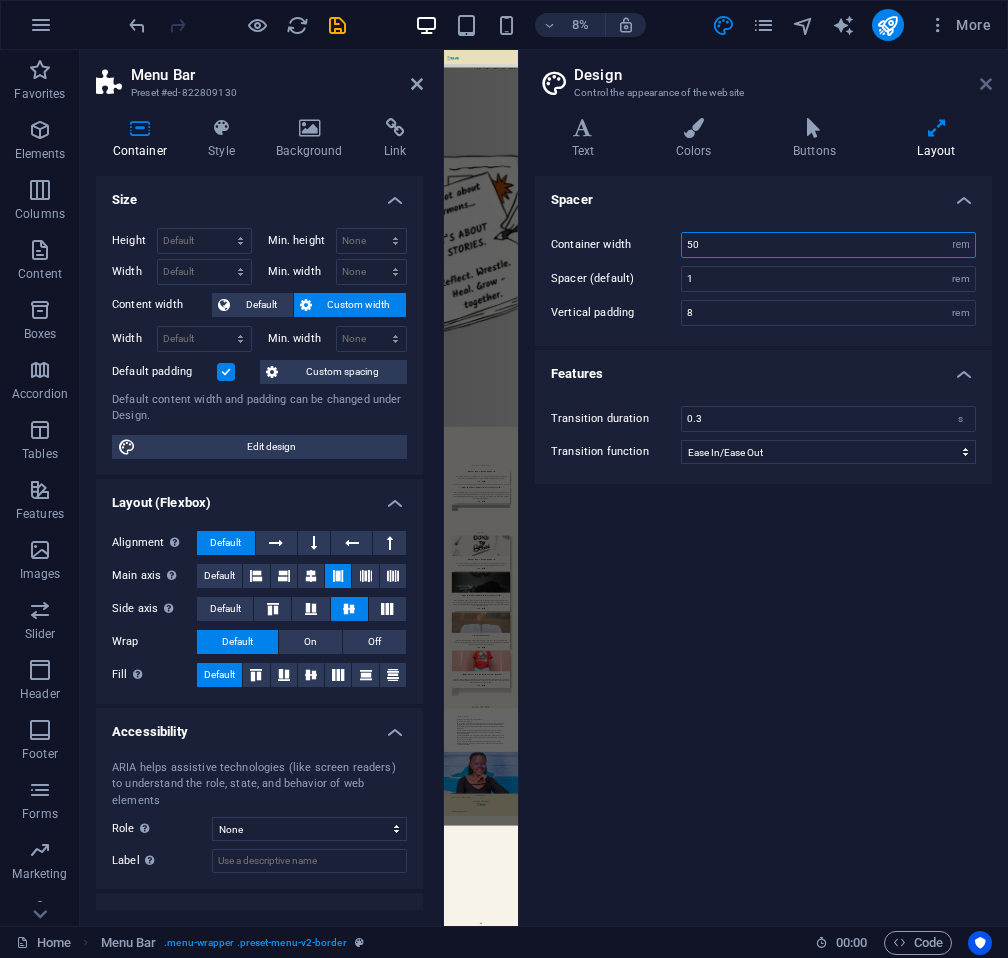 type on "50" 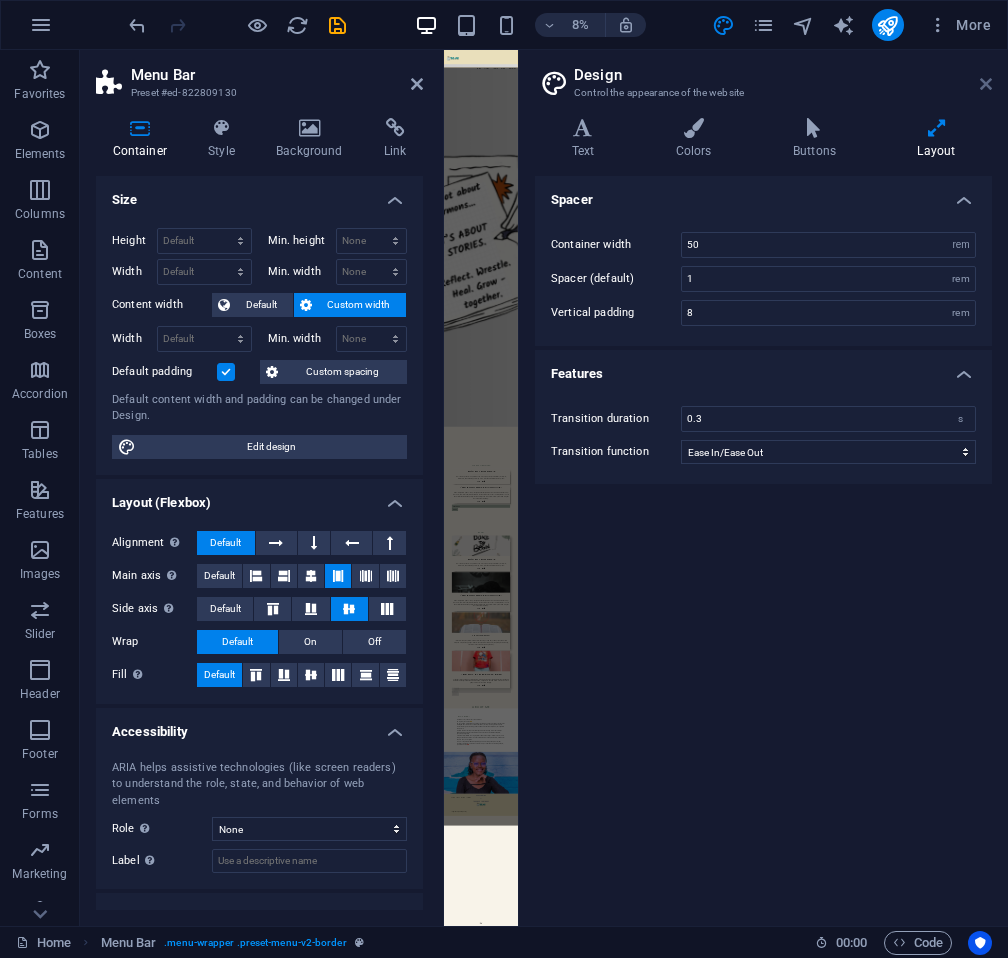 click at bounding box center (986, 84) 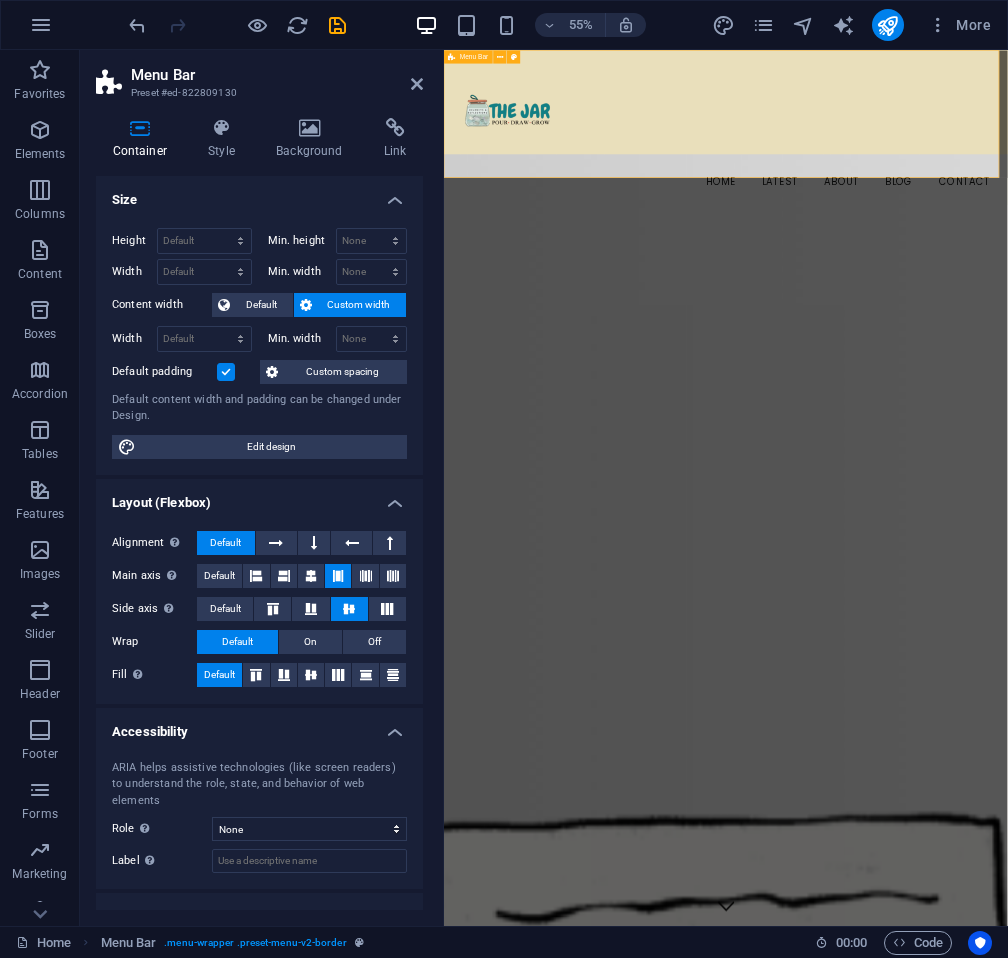 click on "Home Latest About  Blog Contact" at bounding box center [956, 191] 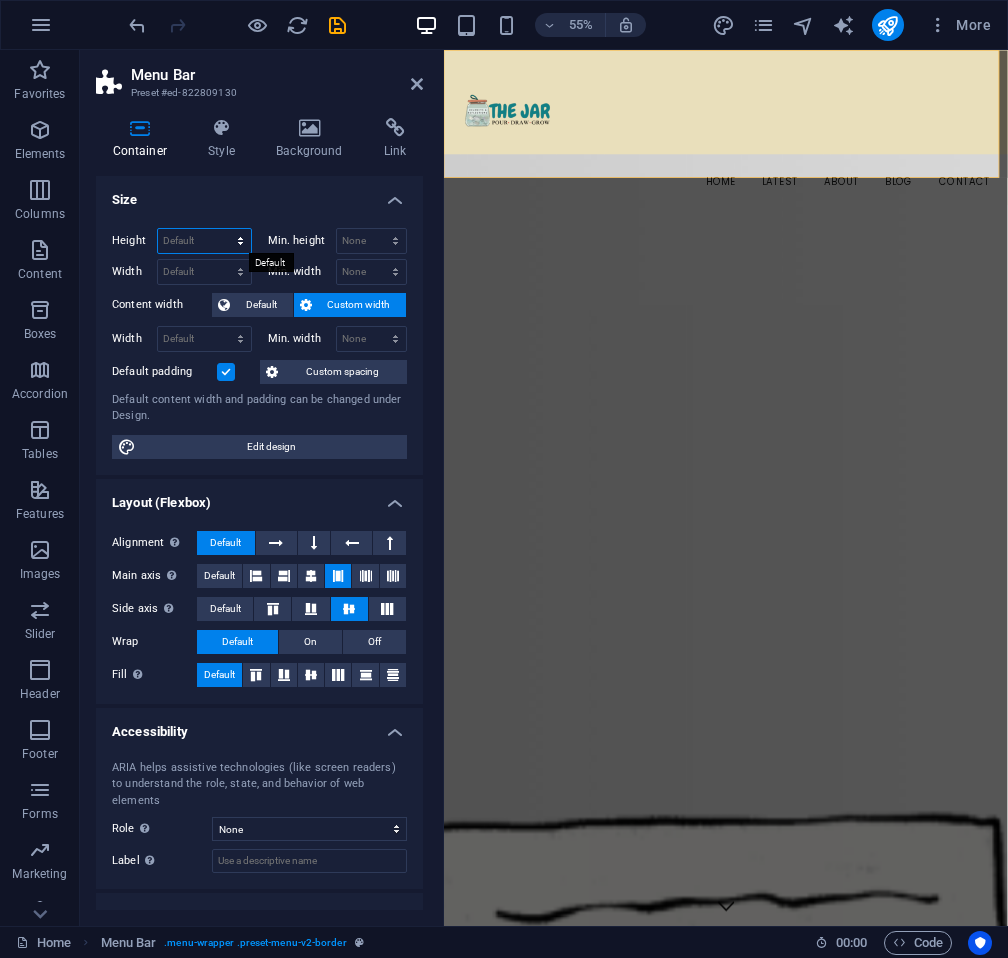 click on "Default px rem % vh vw" at bounding box center [204, 241] 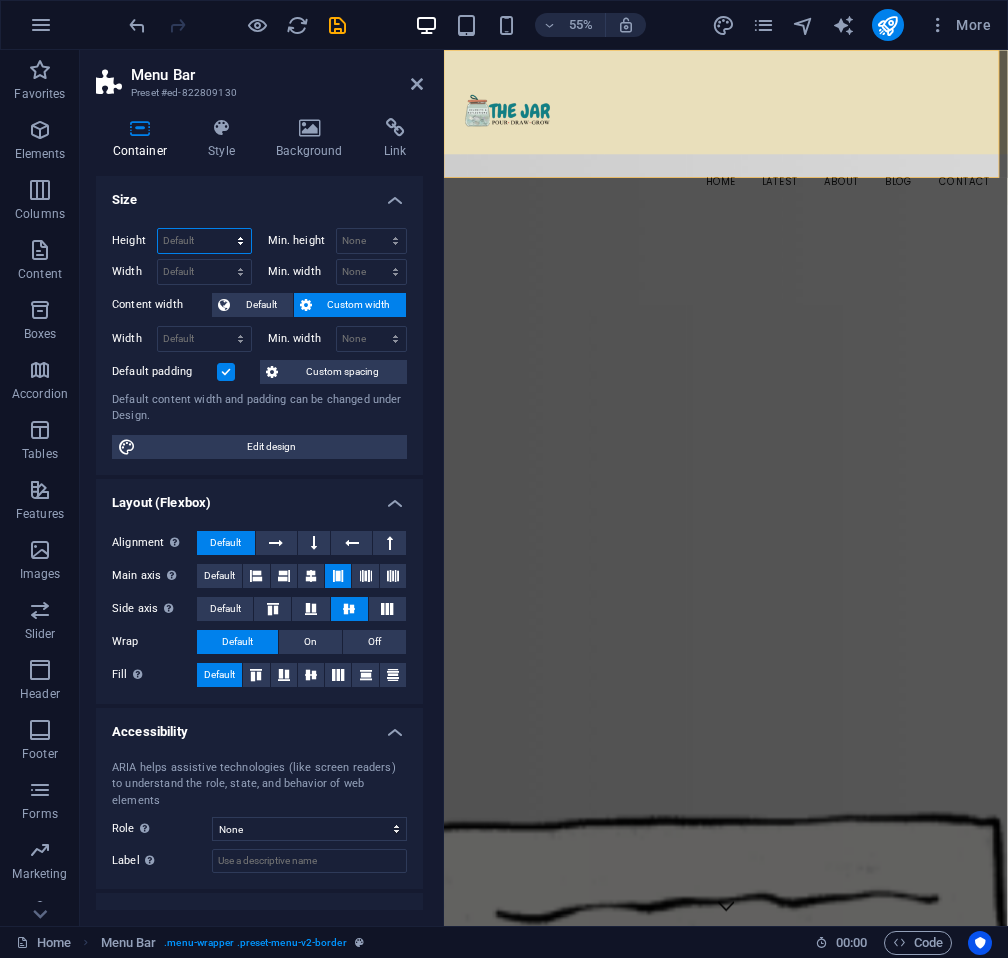 click on "Default px rem % vh vw" at bounding box center (204, 241) 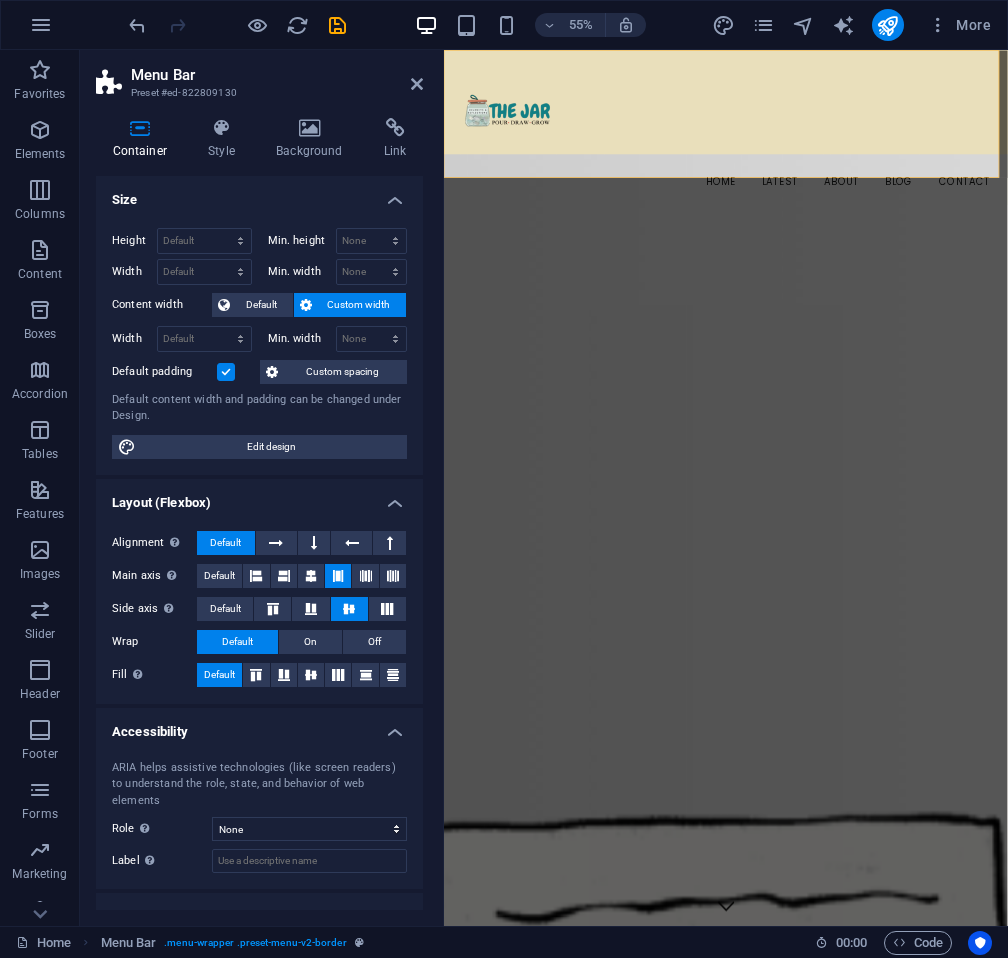 click on "Custom width" at bounding box center (359, 305) 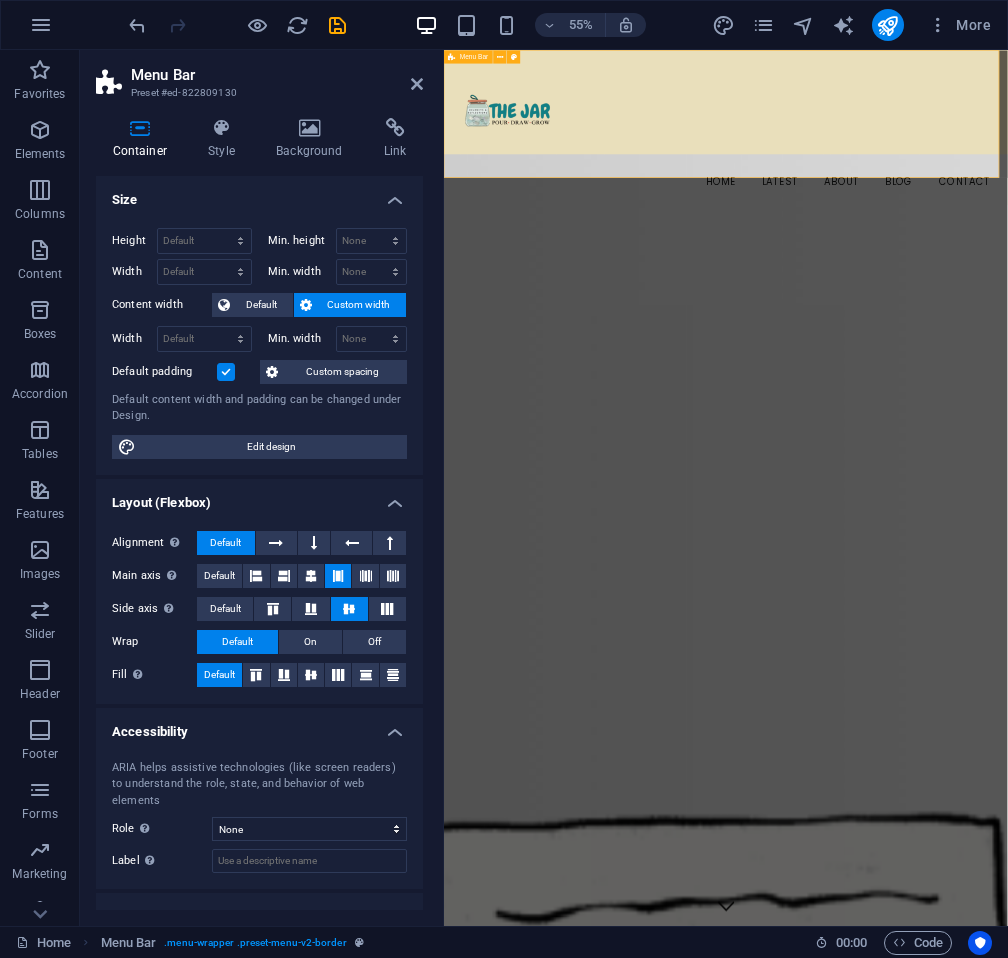 click on "Home Latest About  Blog Contact" at bounding box center [956, 191] 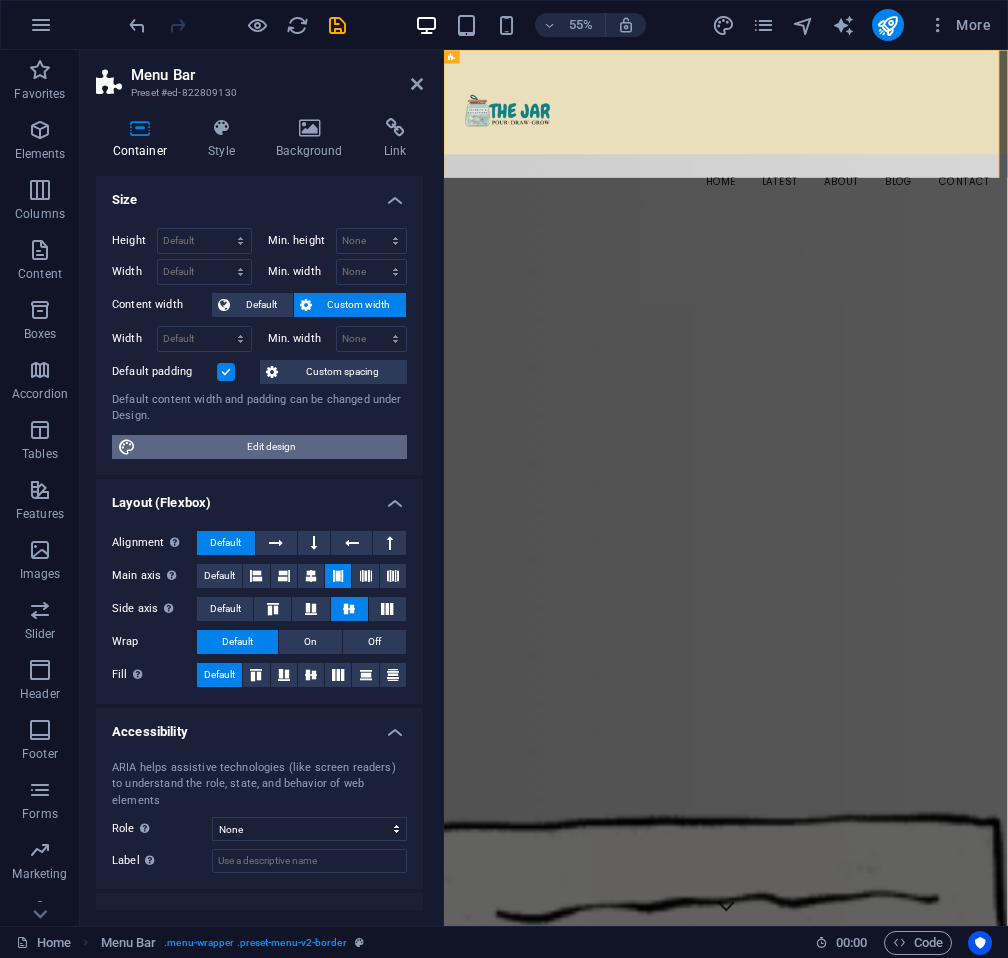 click on "Edit design" at bounding box center (271, 447) 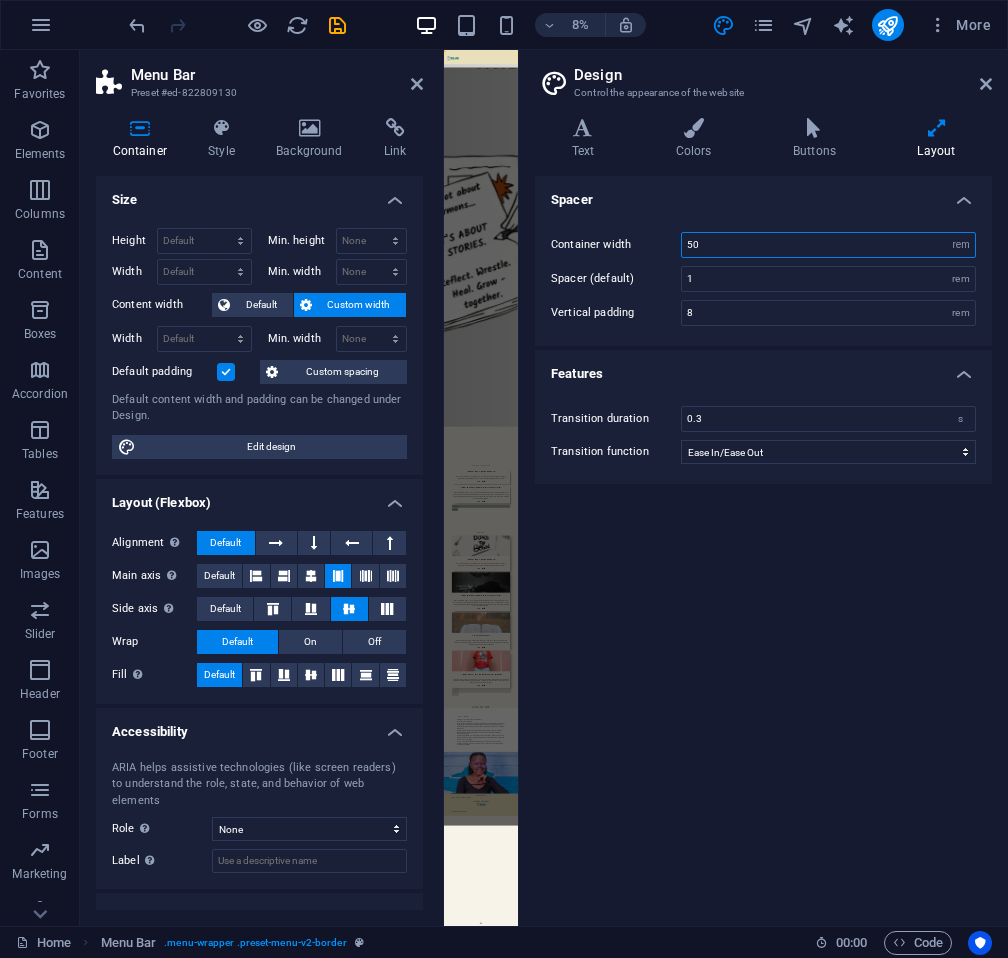 click on "50" at bounding box center (828, 245) 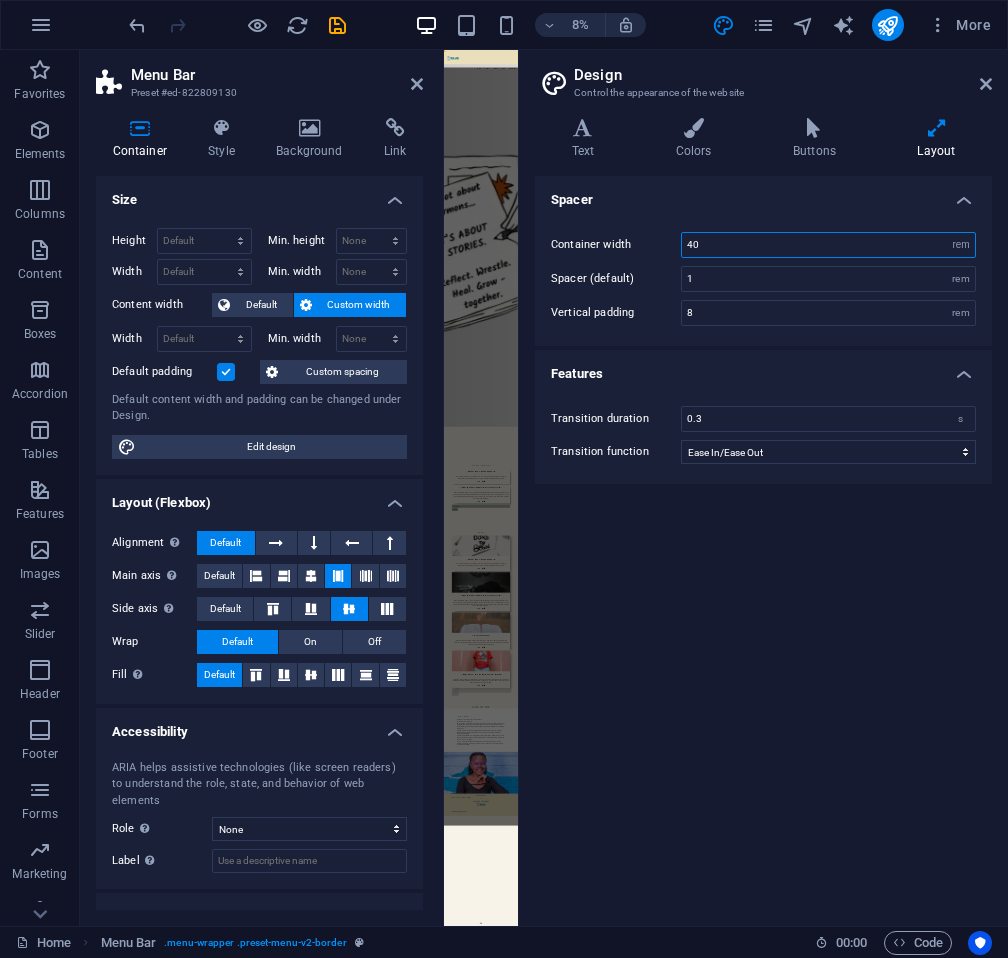 type on "40" 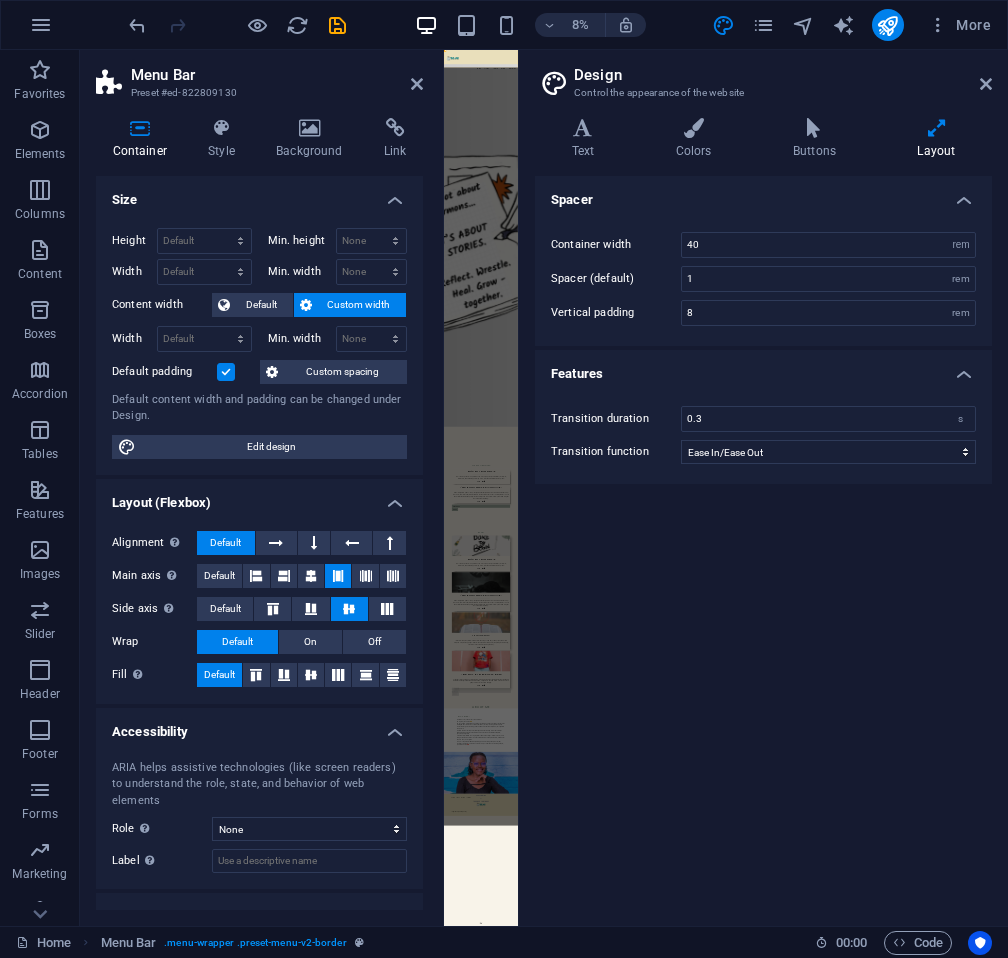 click on "Spacer Container width 40 rem px Spacer (default) 1 rem Vertical padding 8 rem Features Transition duration 0.3 s Transition function Ease Ease In Ease Out Ease In/Ease Out Linear" at bounding box center [763, 543] 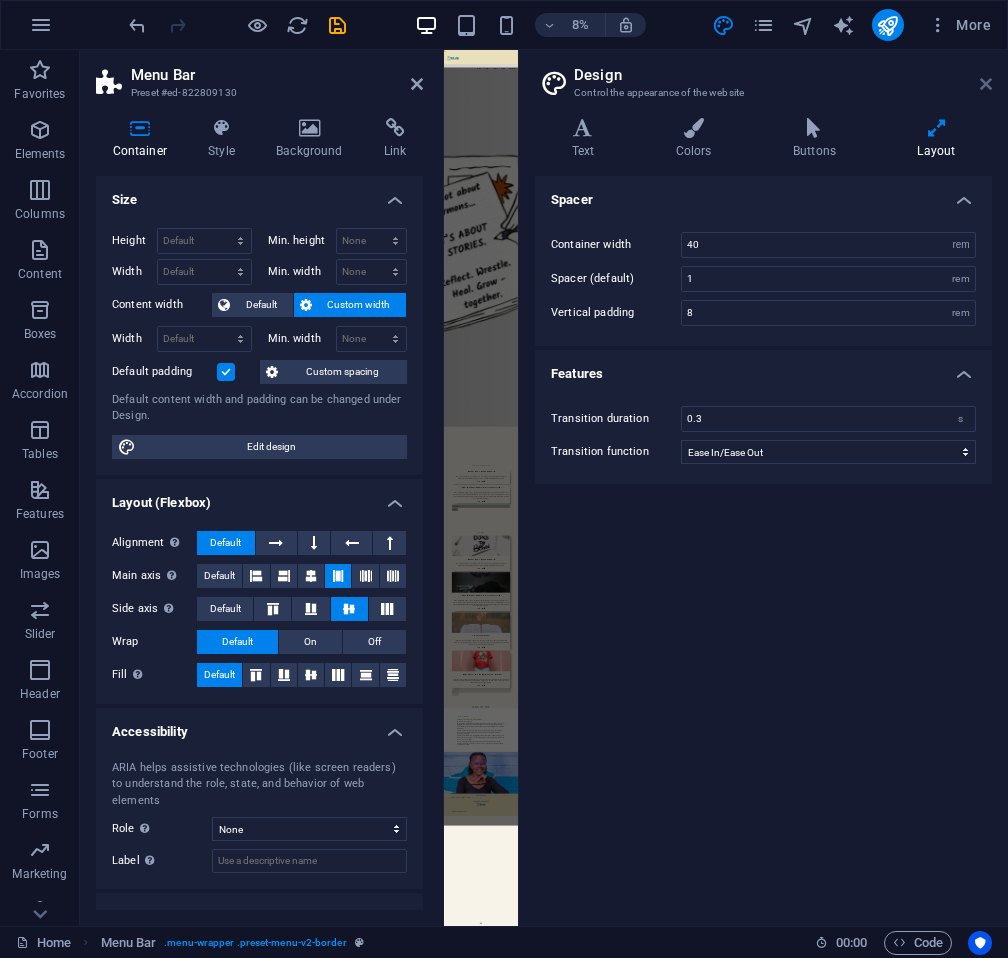 click at bounding box center [986, 84] 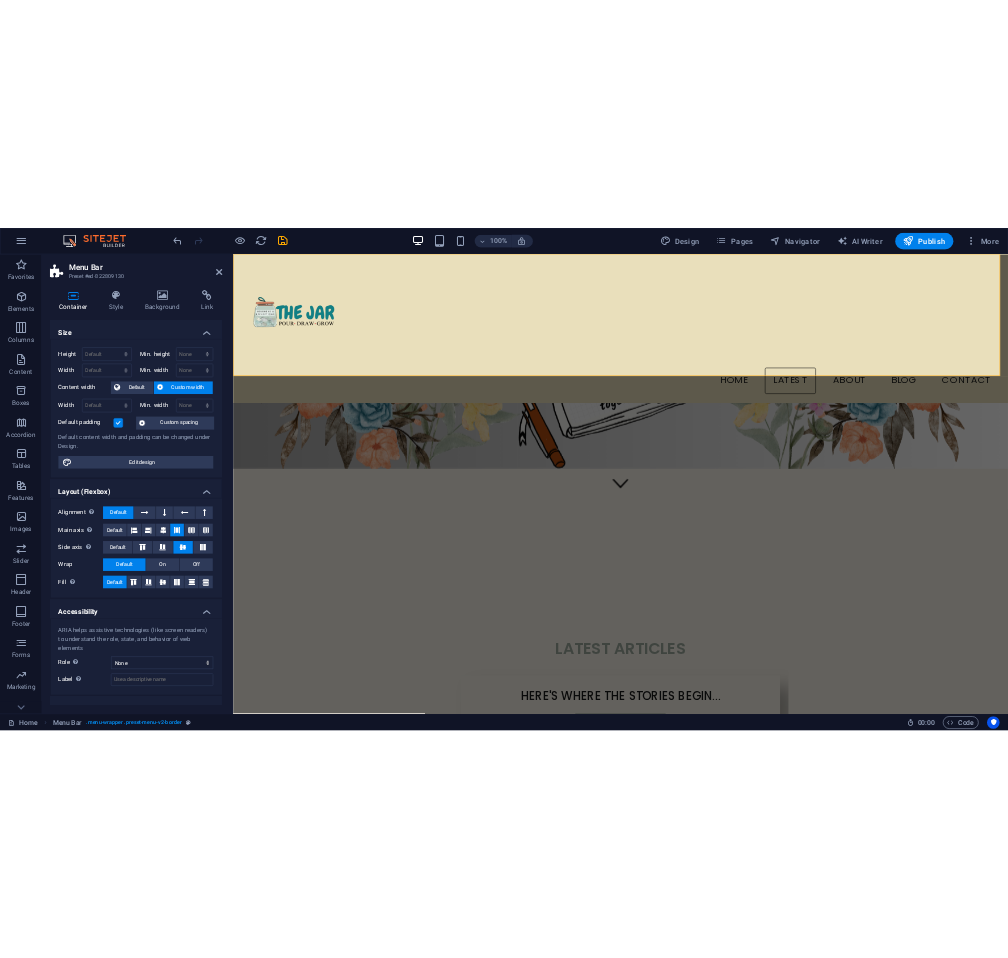 scroll, scrollTop: 0, scrollLeft: 0, axis: both 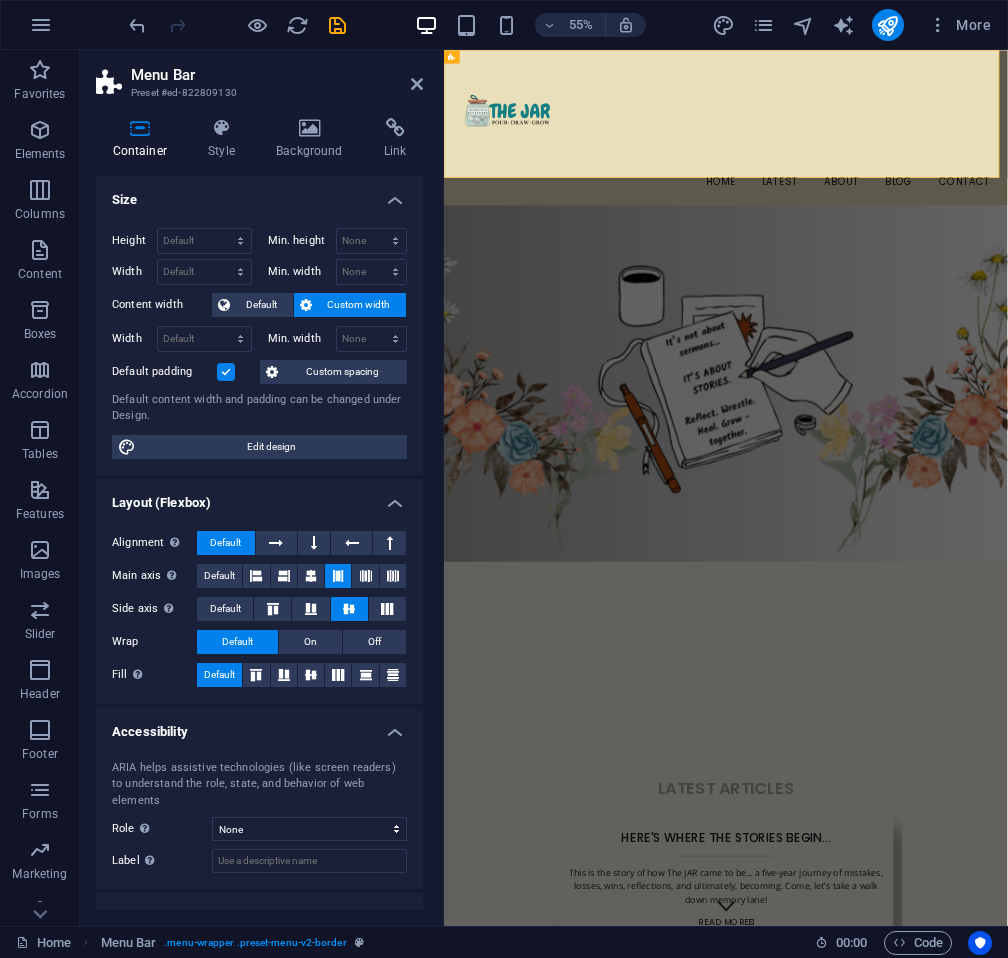 click on "Custom width" at bounding box center (359, 305) 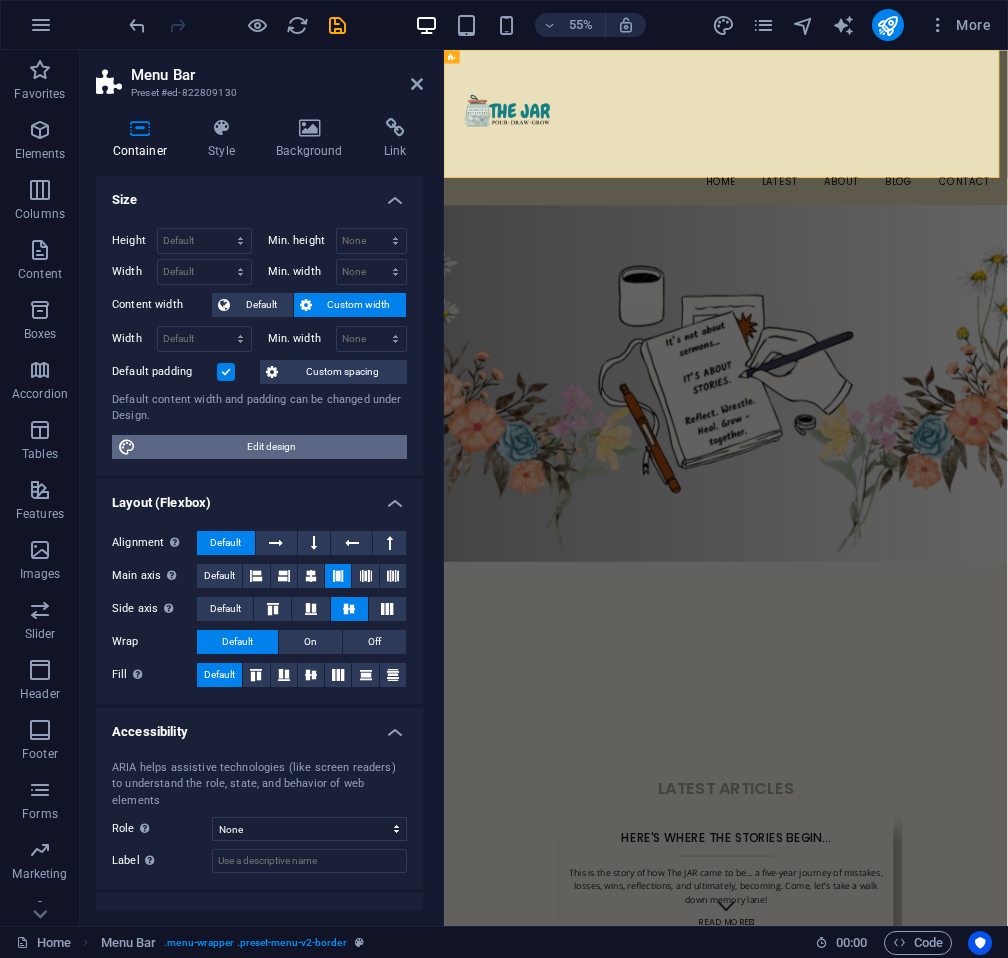 click on "Edit design" at bounding box center [271, 447] 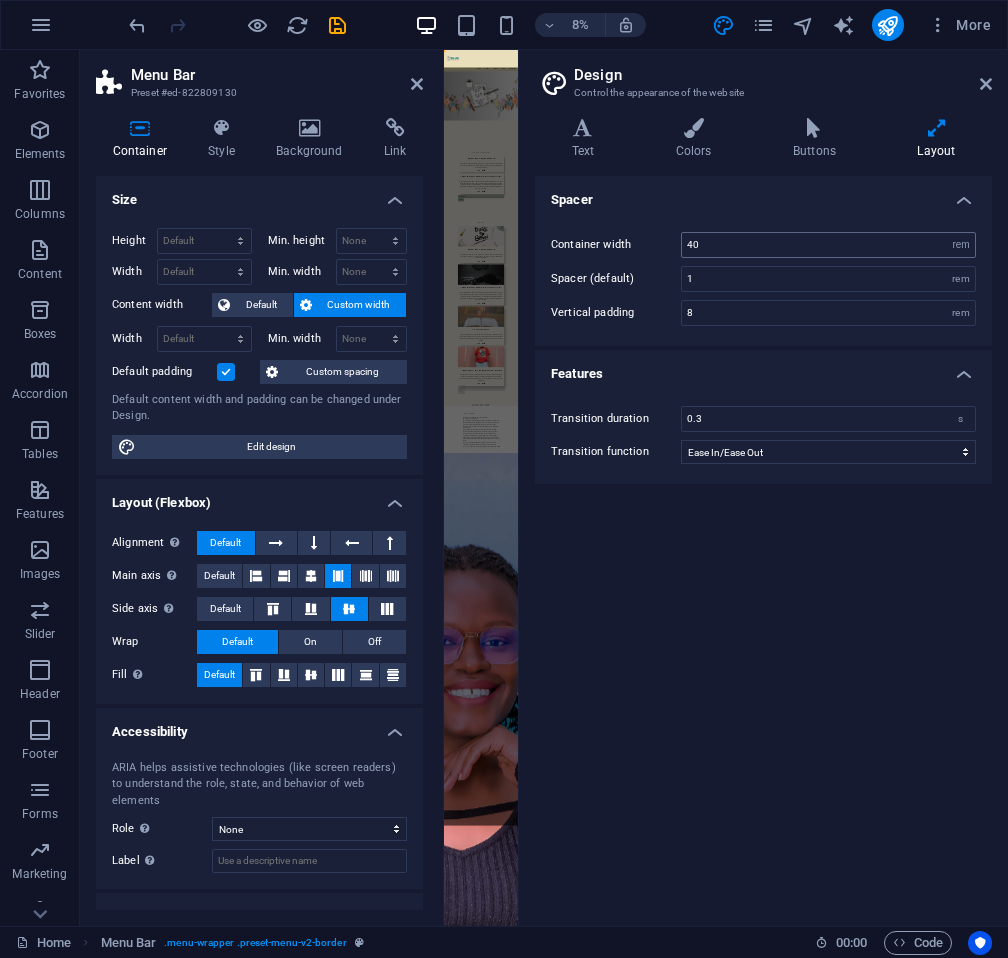 click on "40 rem px" at bounding box center [828, 245] 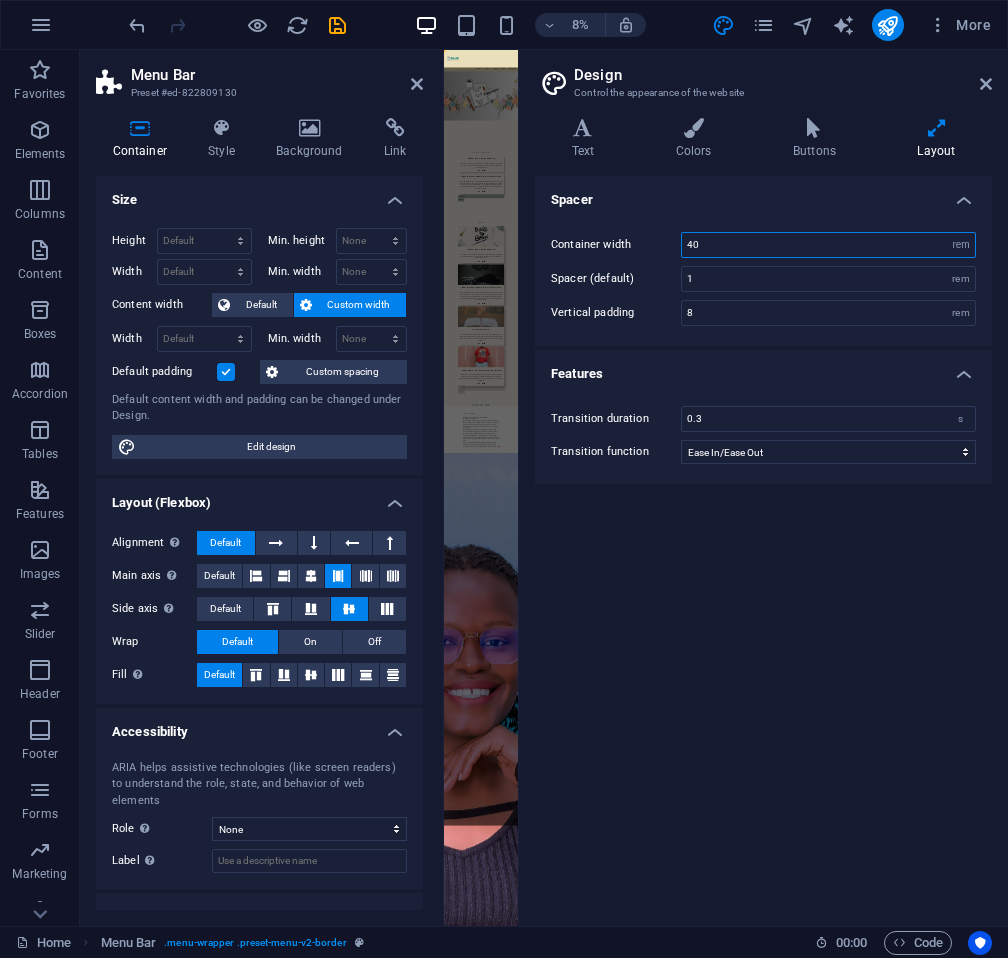 click on "40" at bounding box center (828, 245) 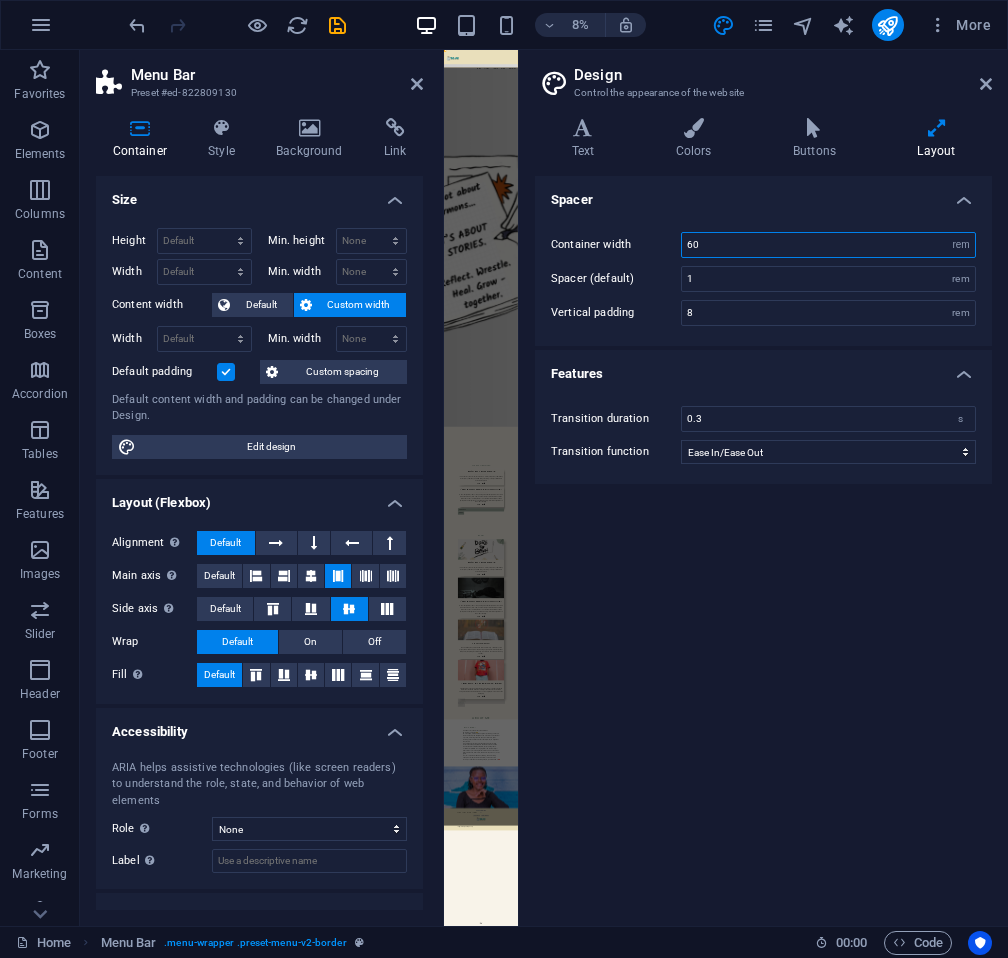 type on "60" 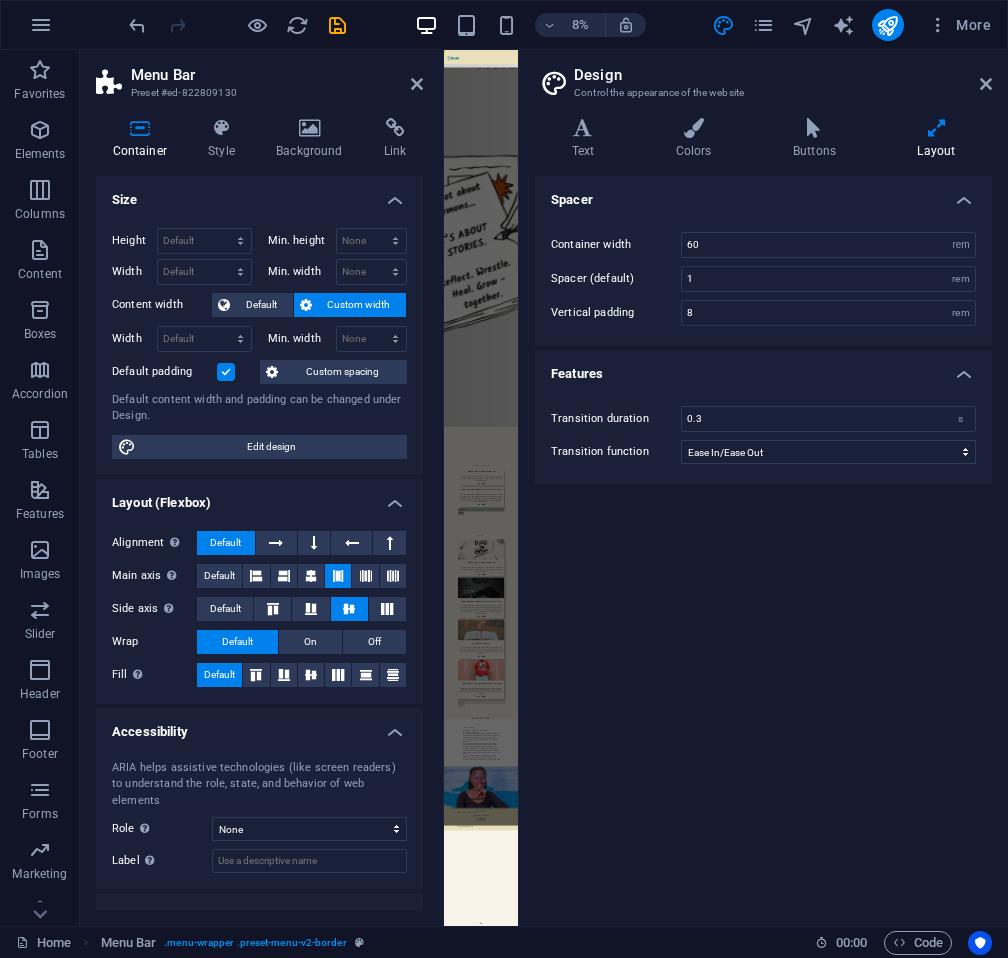 click on "Design" at bounding box center (783, 75) 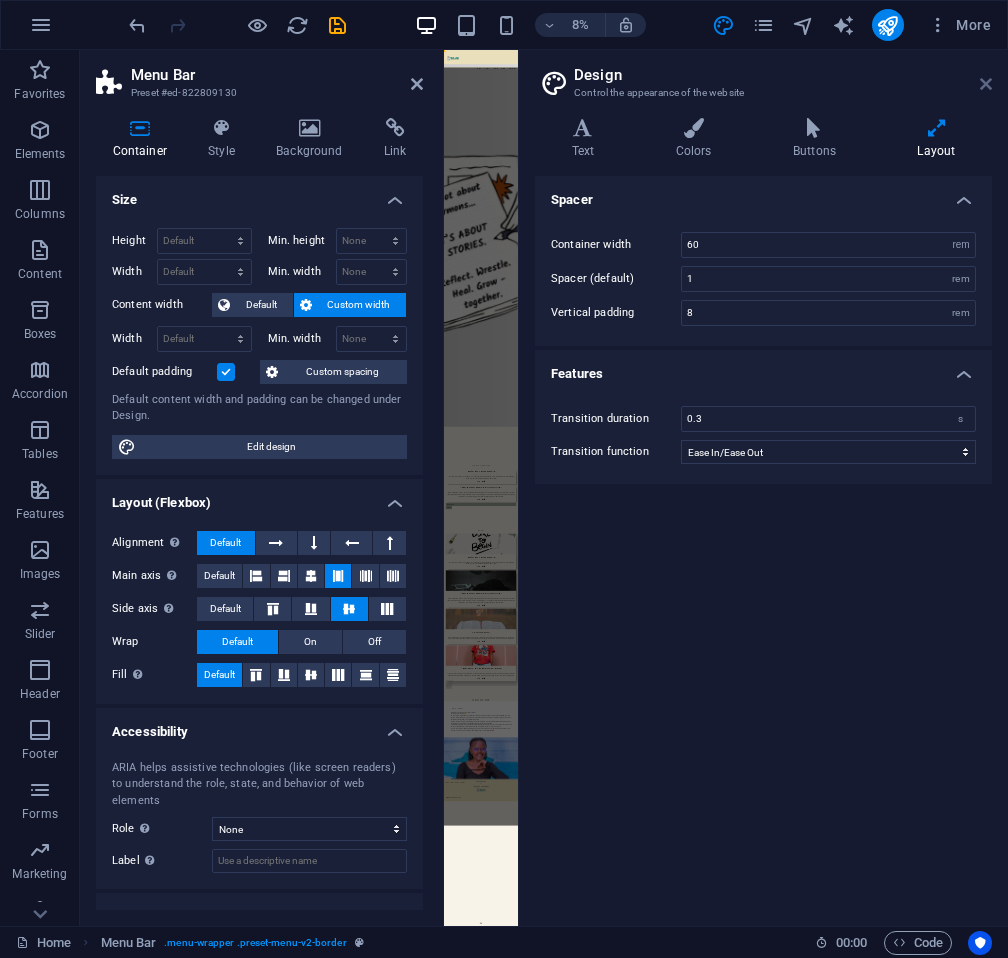 click at bounding box center [986, 84] 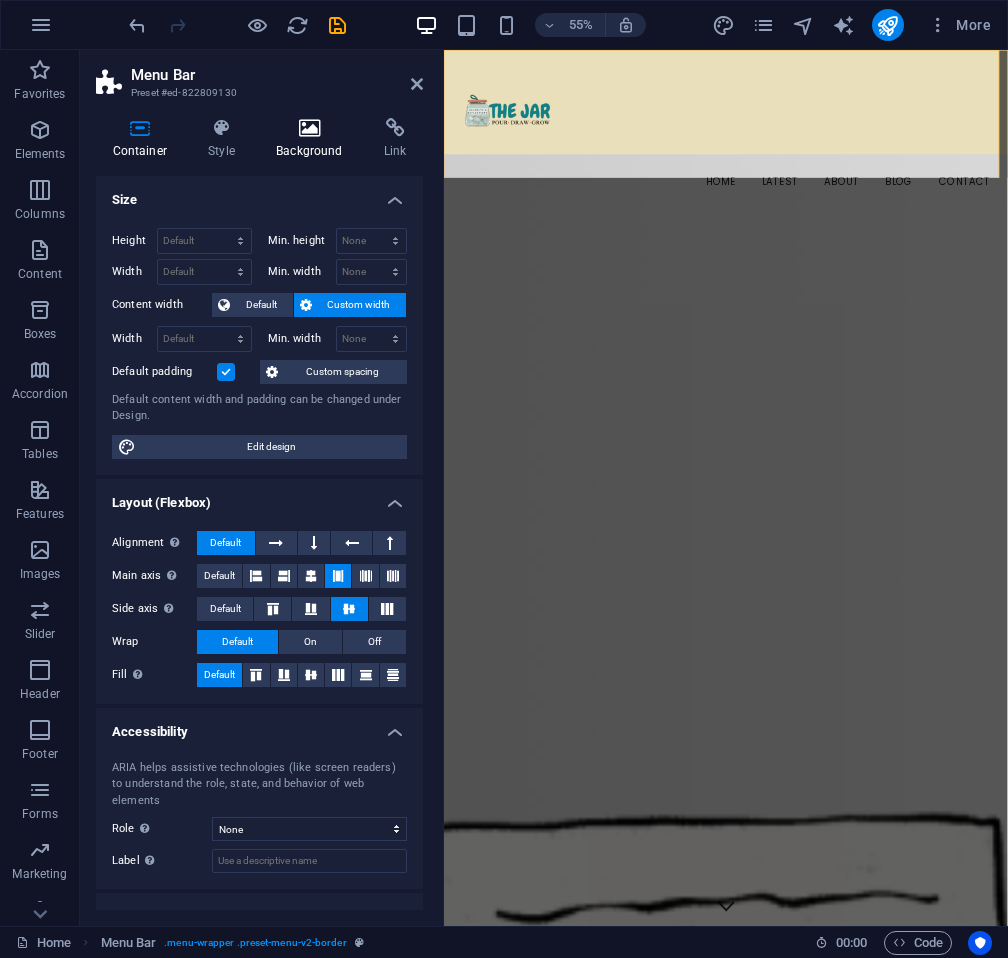 click at bounding box center (310, 128) 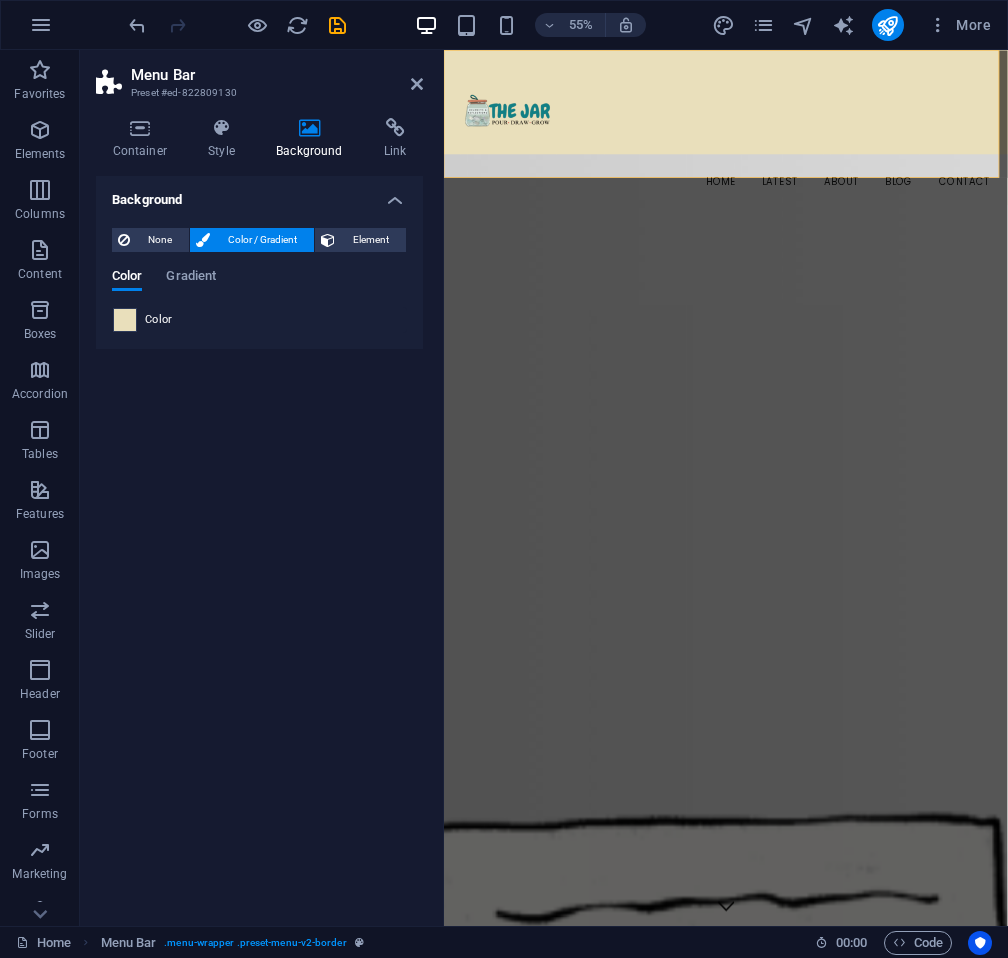 click at bounding box center [125, 320] 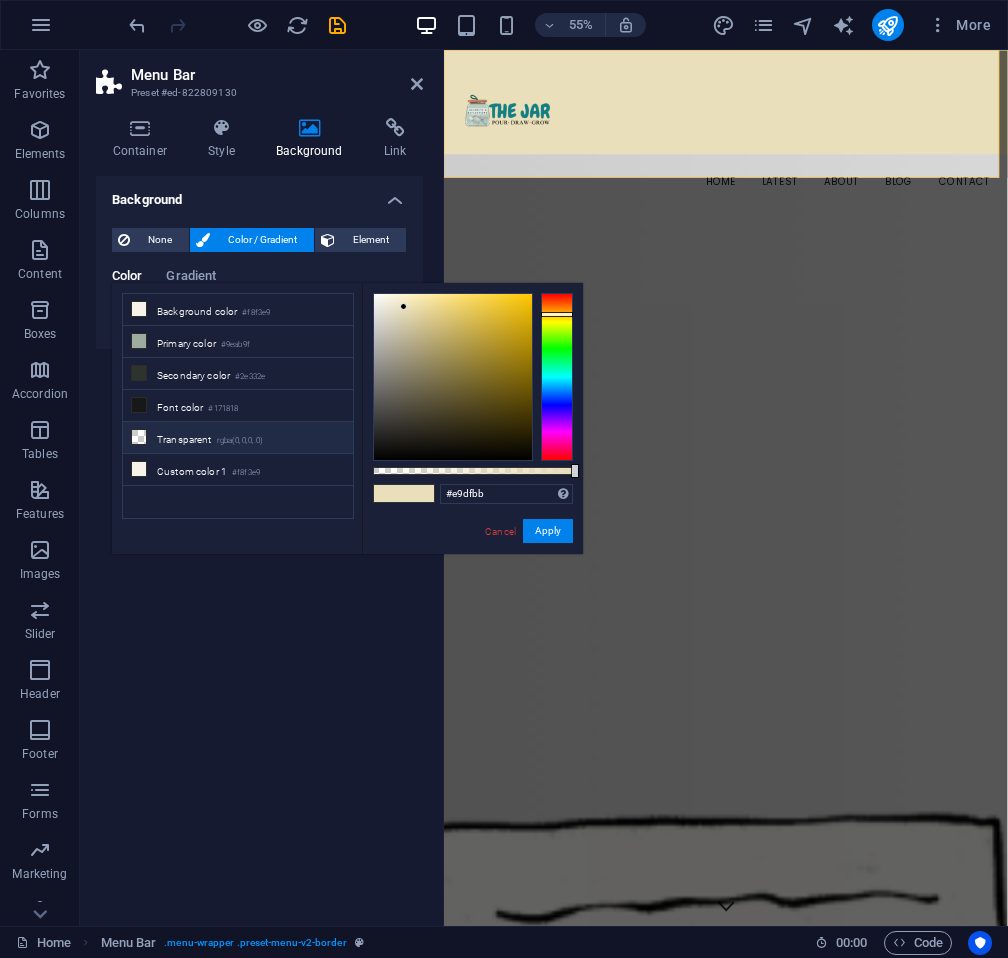 click on "Transparent
rgba(0,0,0,.0)" at bounding box center (238, 438) 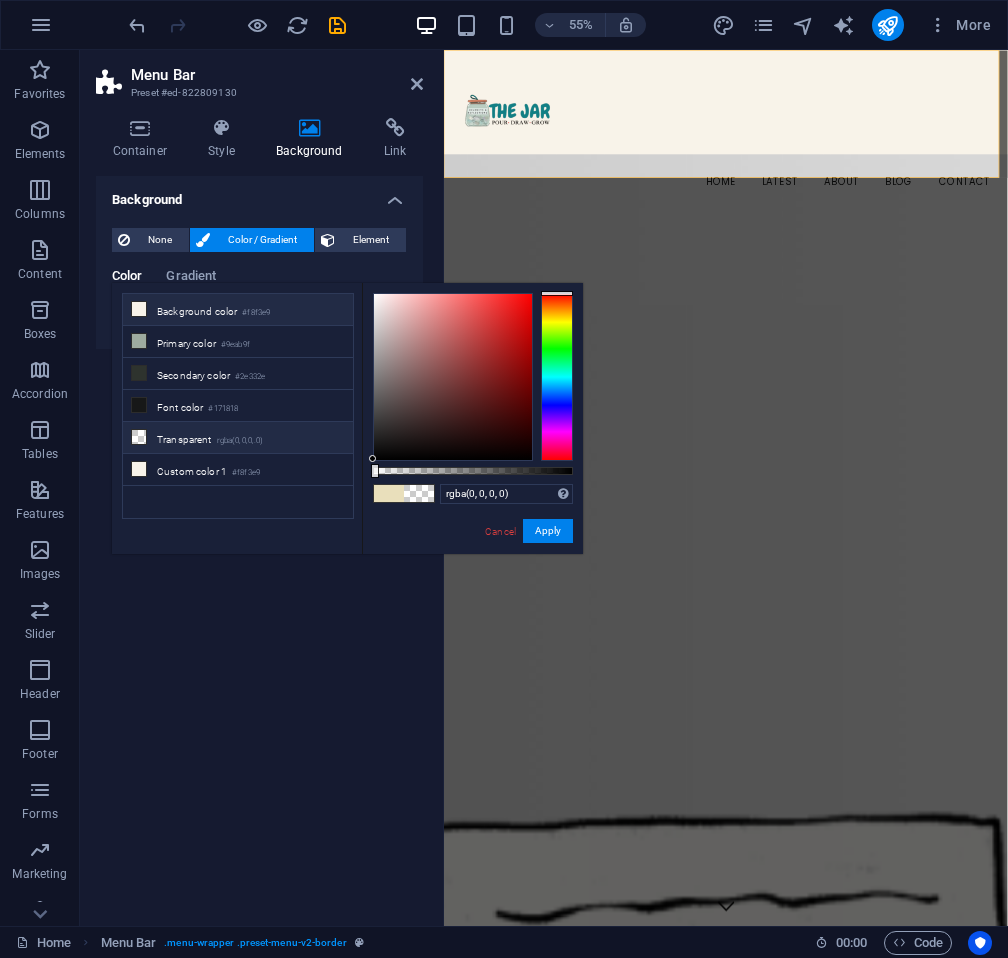 click on "#f8f3e9" at bounding box center (256, 313) 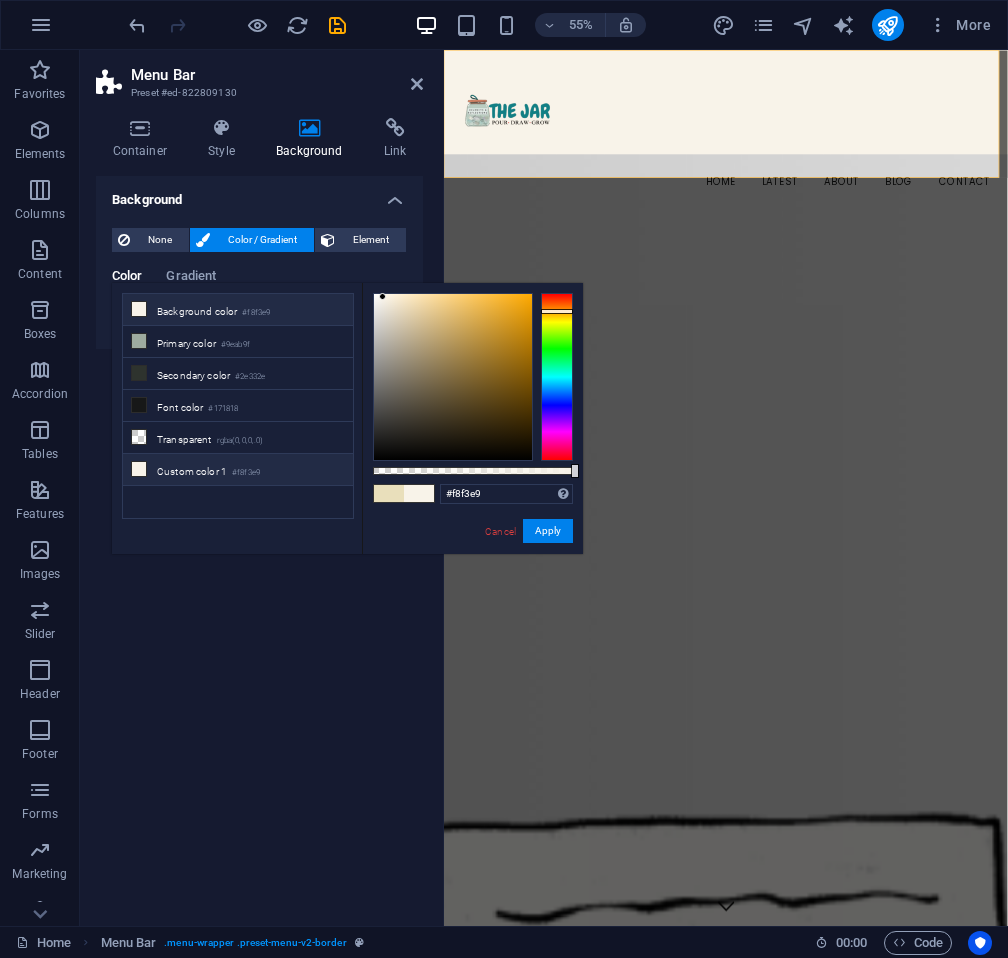 click on "Custom color 1
#f8f3e9" at bounding box center (238, 470) 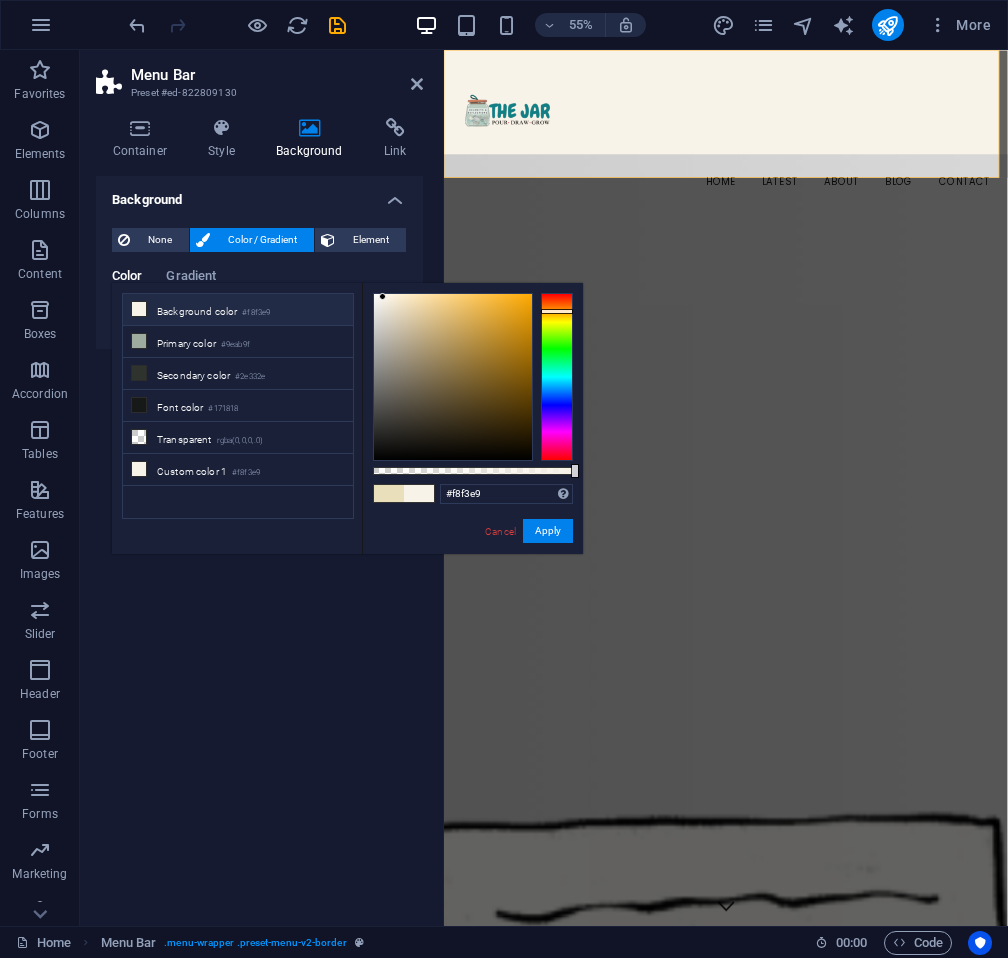 click at bounding box center [956, 2630] 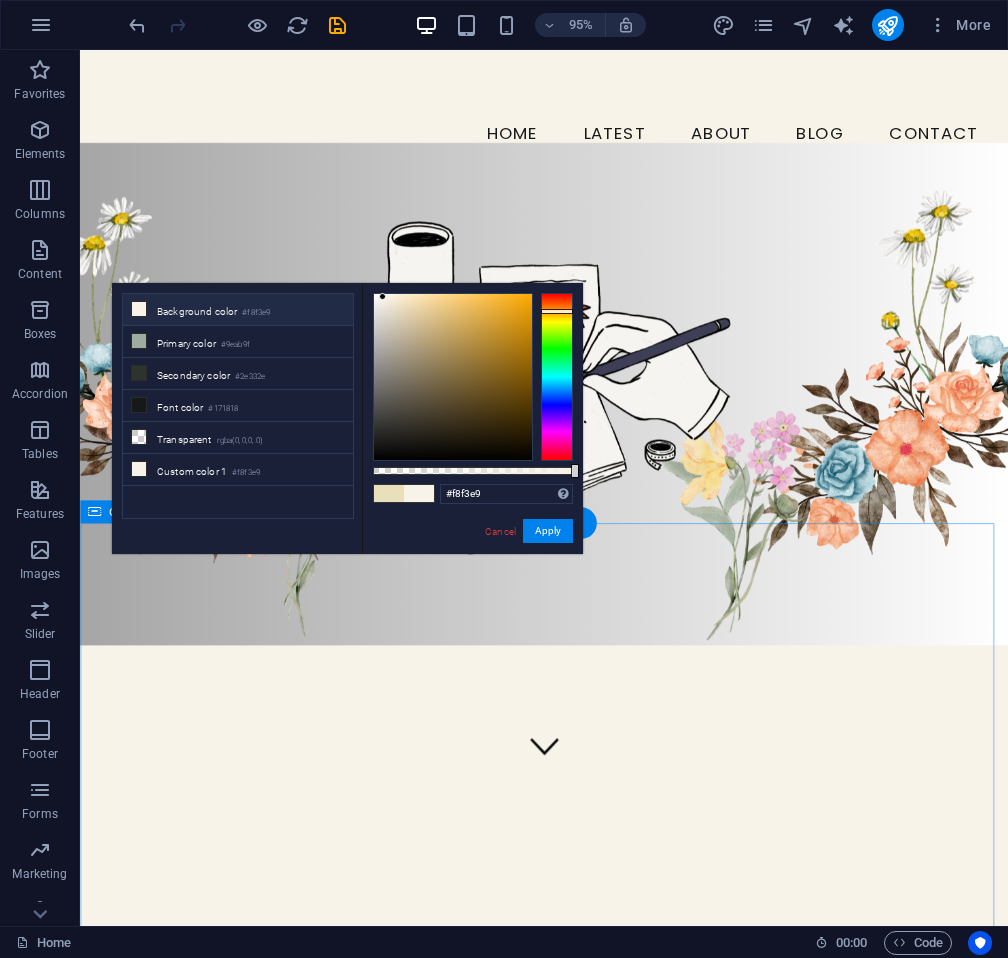 scroll, scrollTop: 0, scrollLeft: 0, axis: both 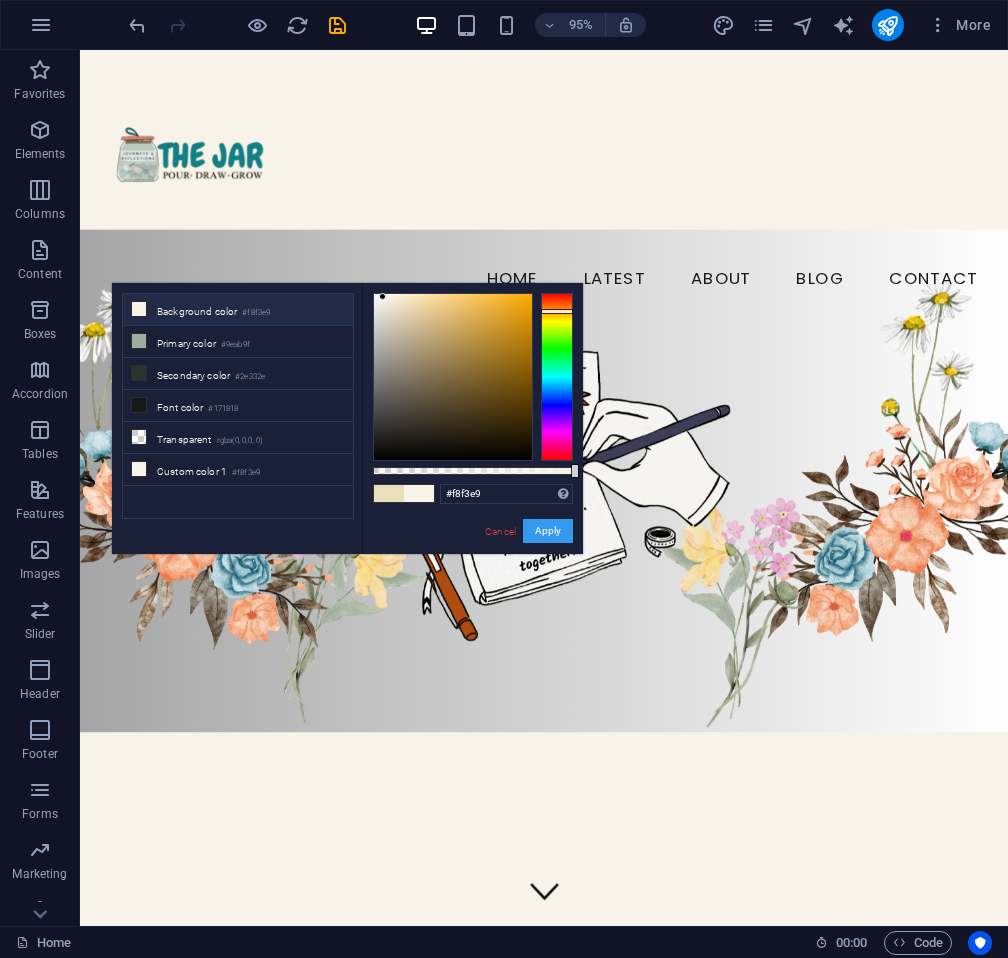 click on "Apply" at bounding box center (548, 531) 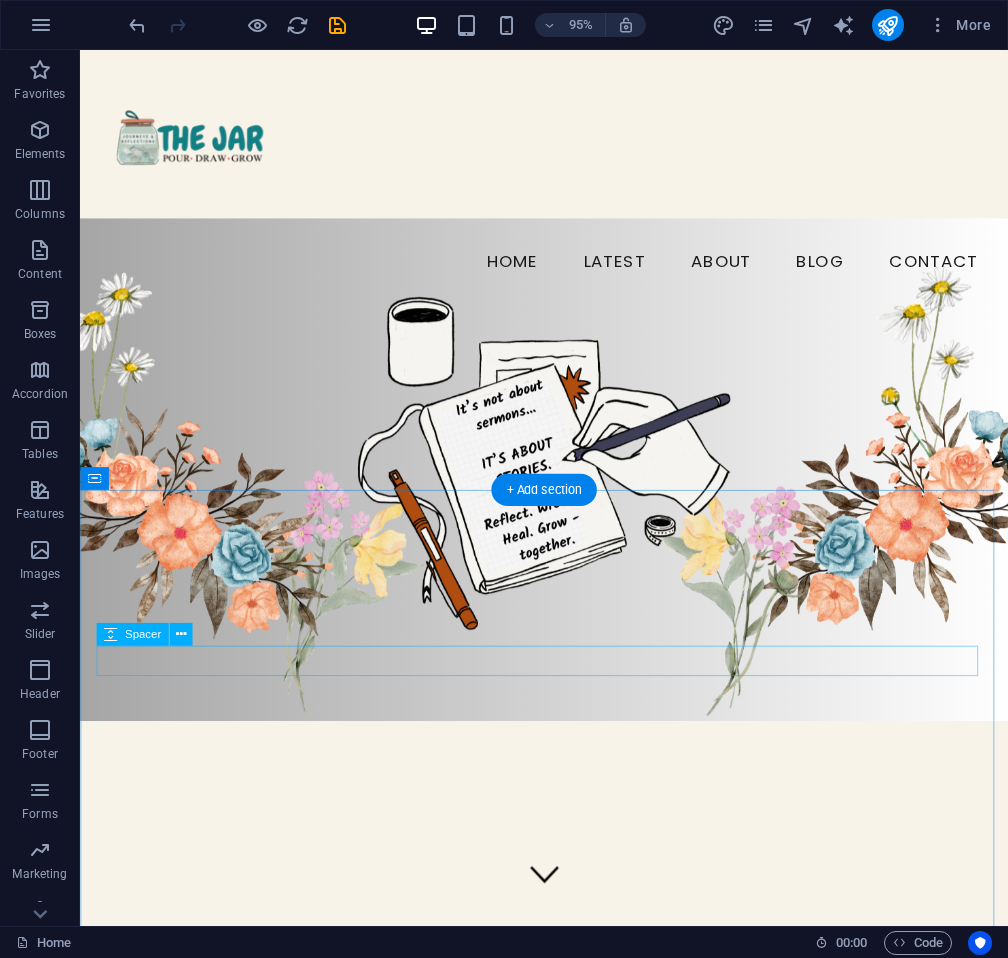 scroll, scrollTop: 0, scrollLeft: 0, axis: both 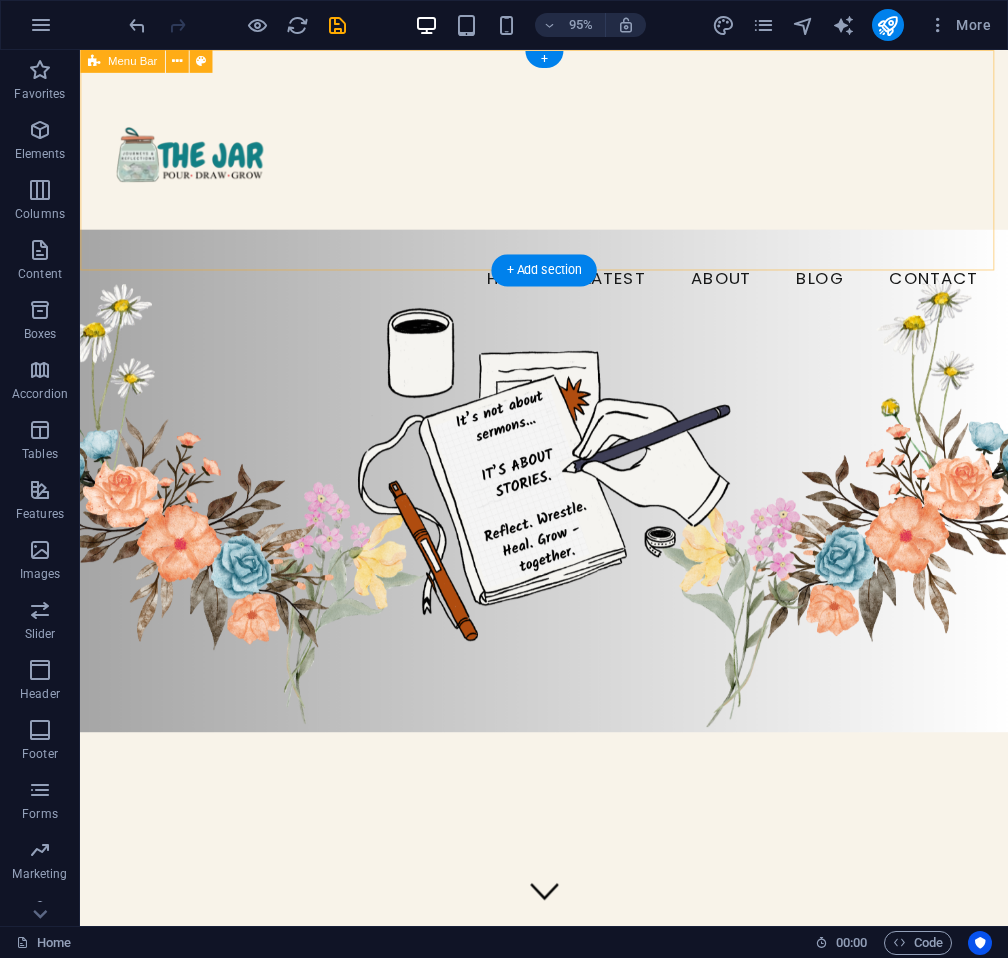 click on "Home Latest About  Blog Contact" at bounding box center [568, 191] 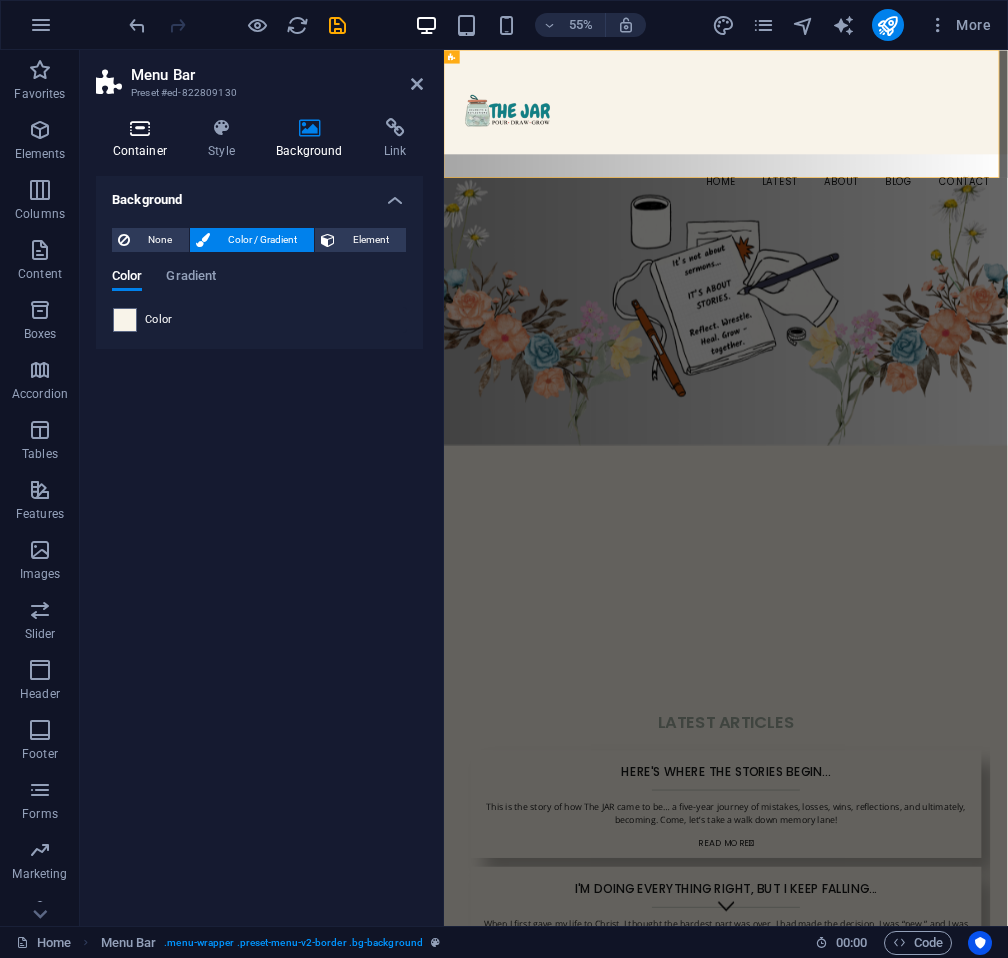 click on "Container" at bounding box center [144, 139] 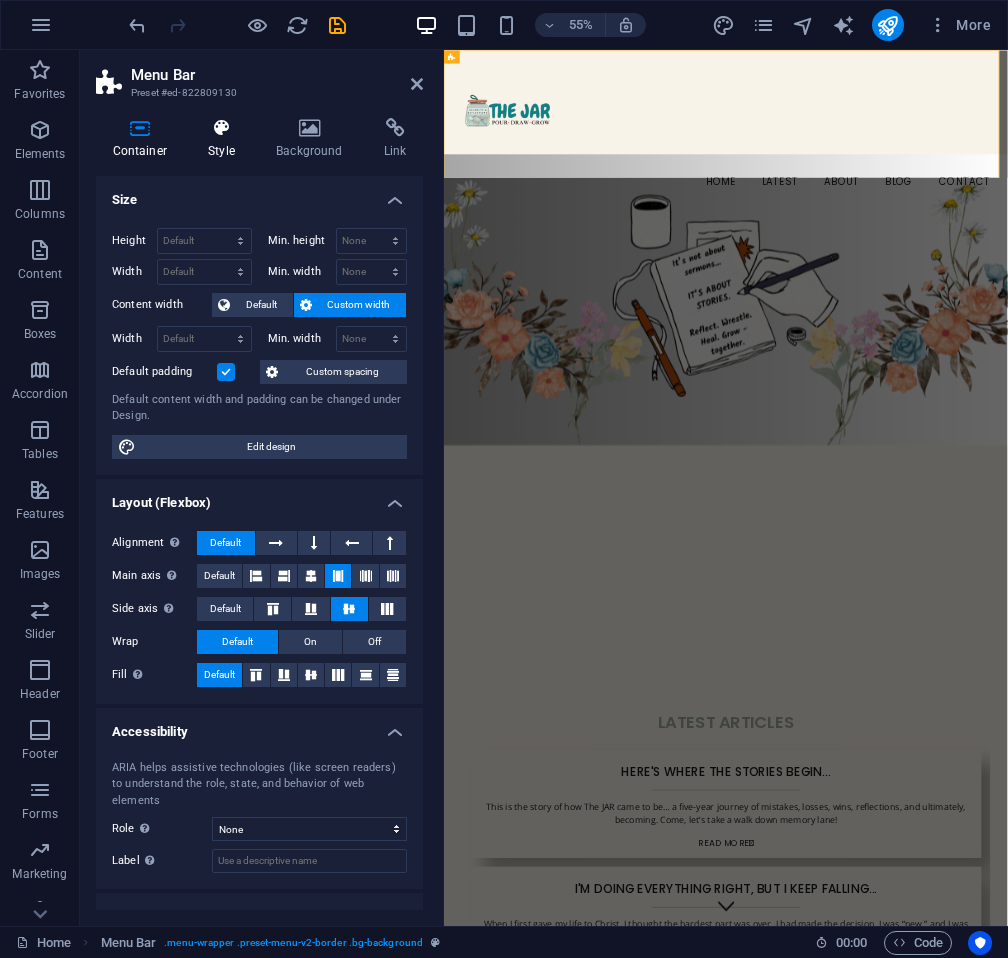 click on "Style" at bounding box center (226, 139) 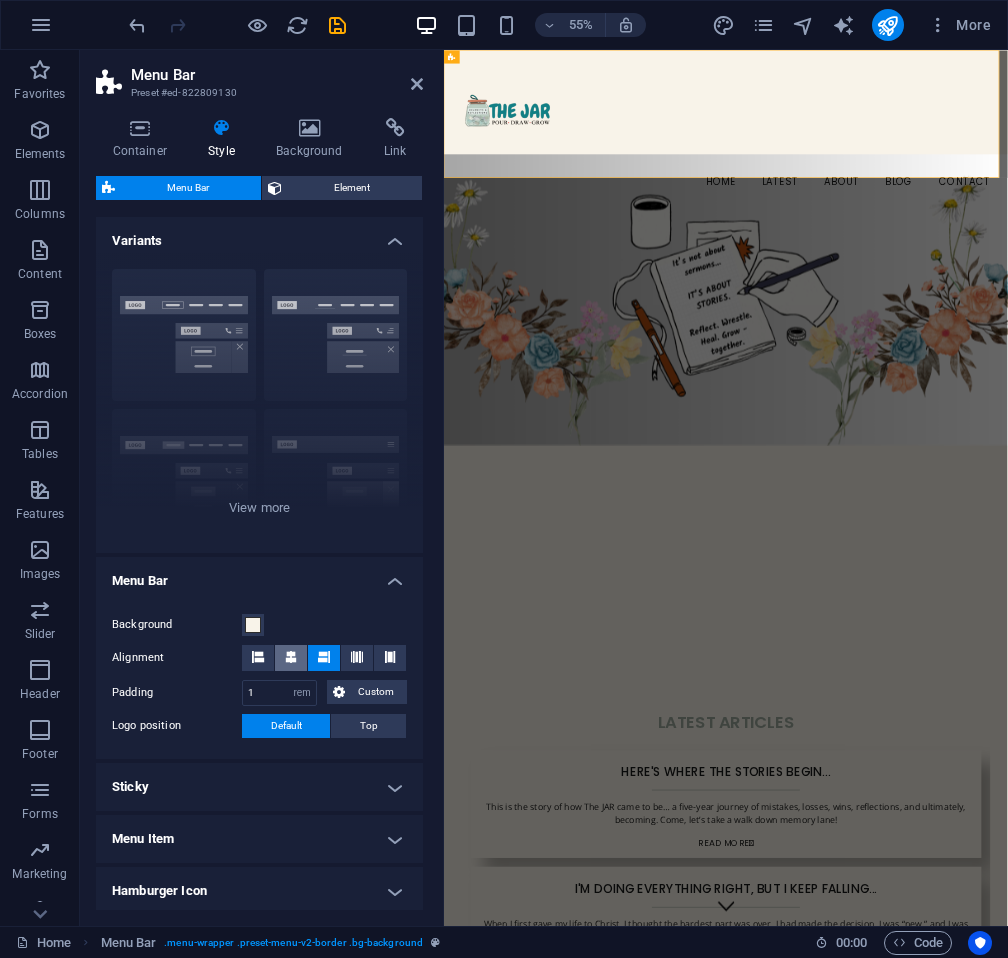 scroll, scrollTop: 141, scrollLeft: 0, axis: vertical 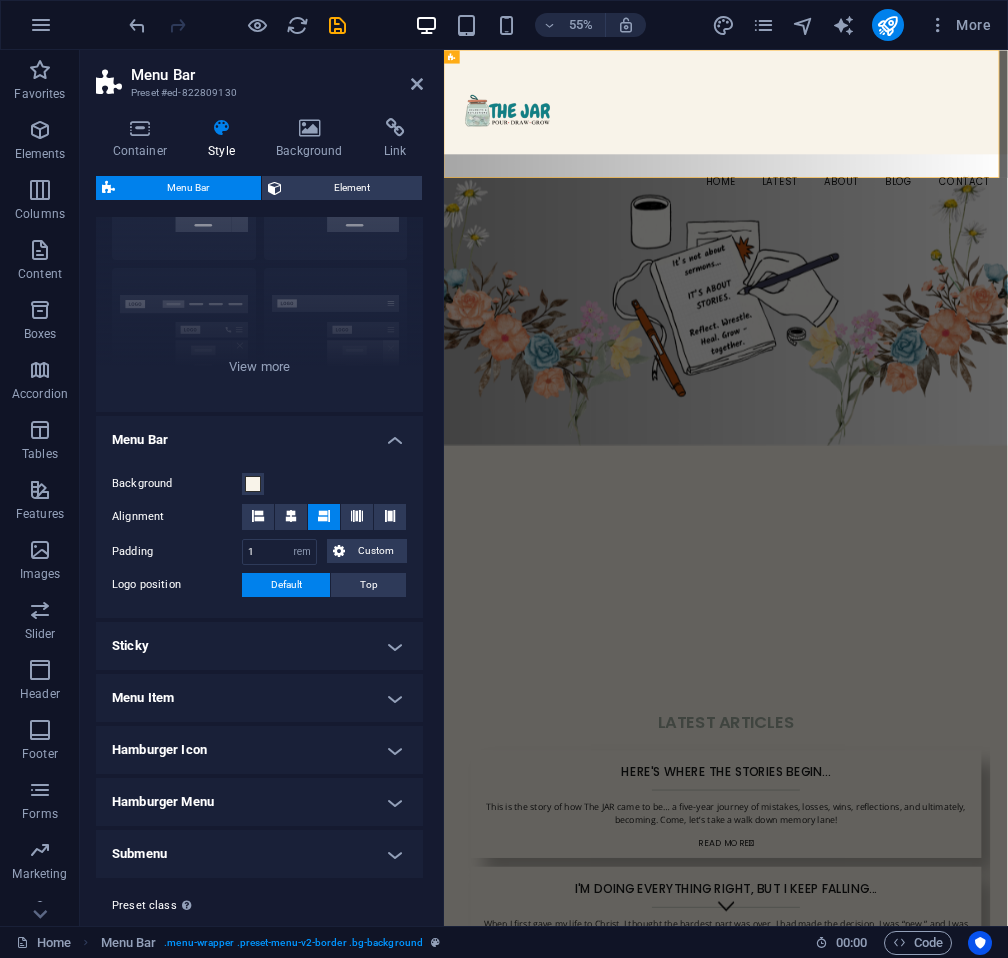 click on "Sticky" at bounding box center (259, 646) 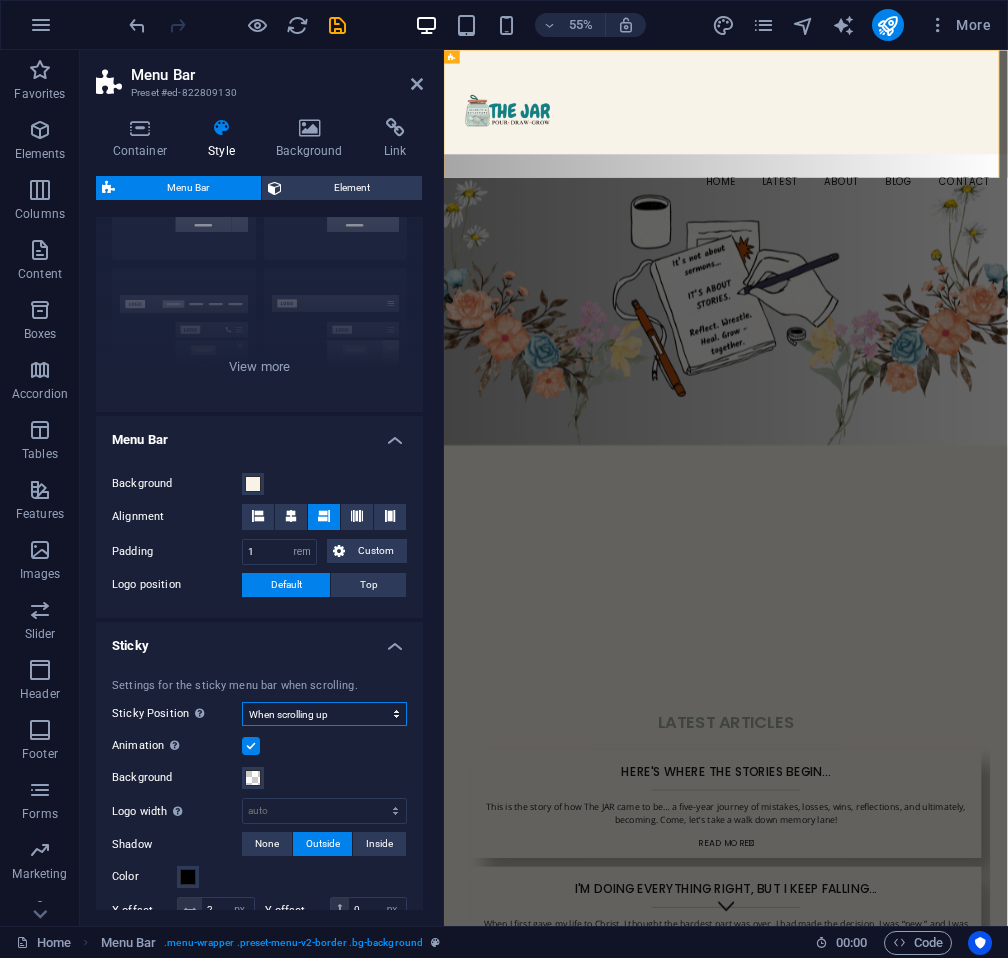 click on "Off Instant After menu After banner When scrolling up" at bounding box center [324, 714] 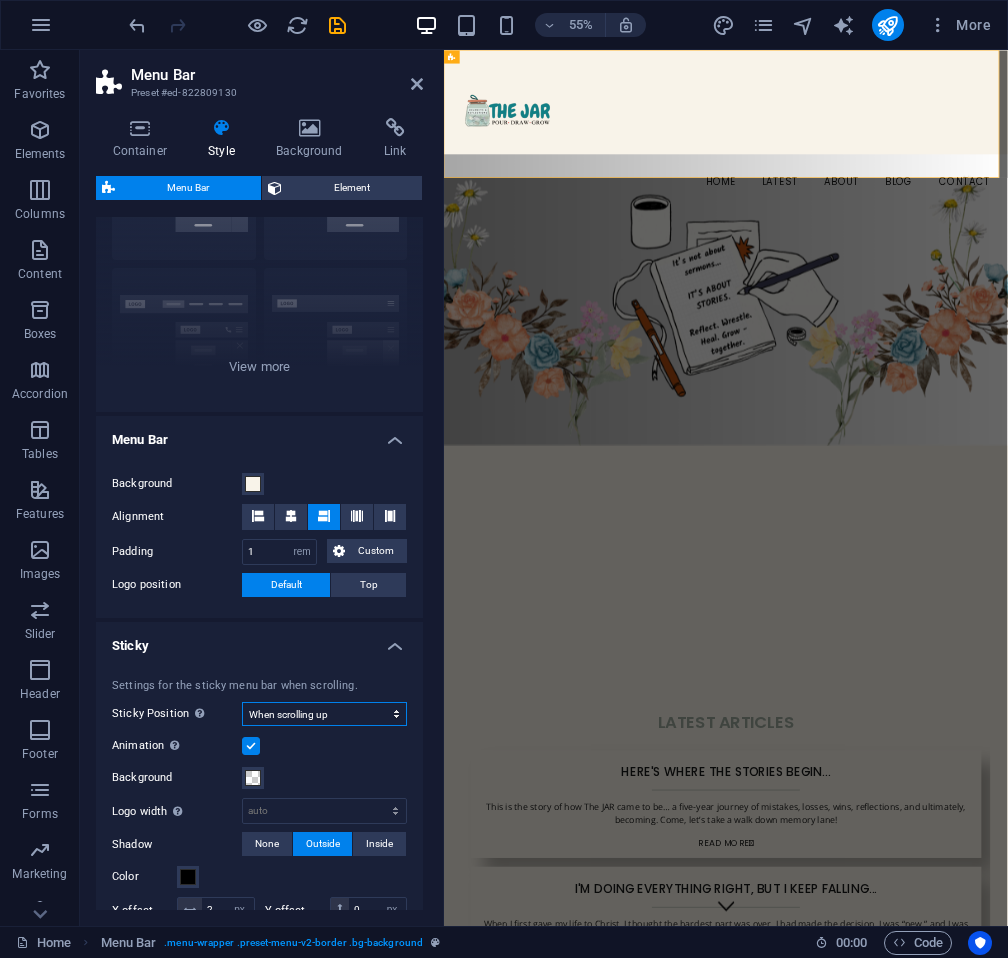 select on "sticky_instant" 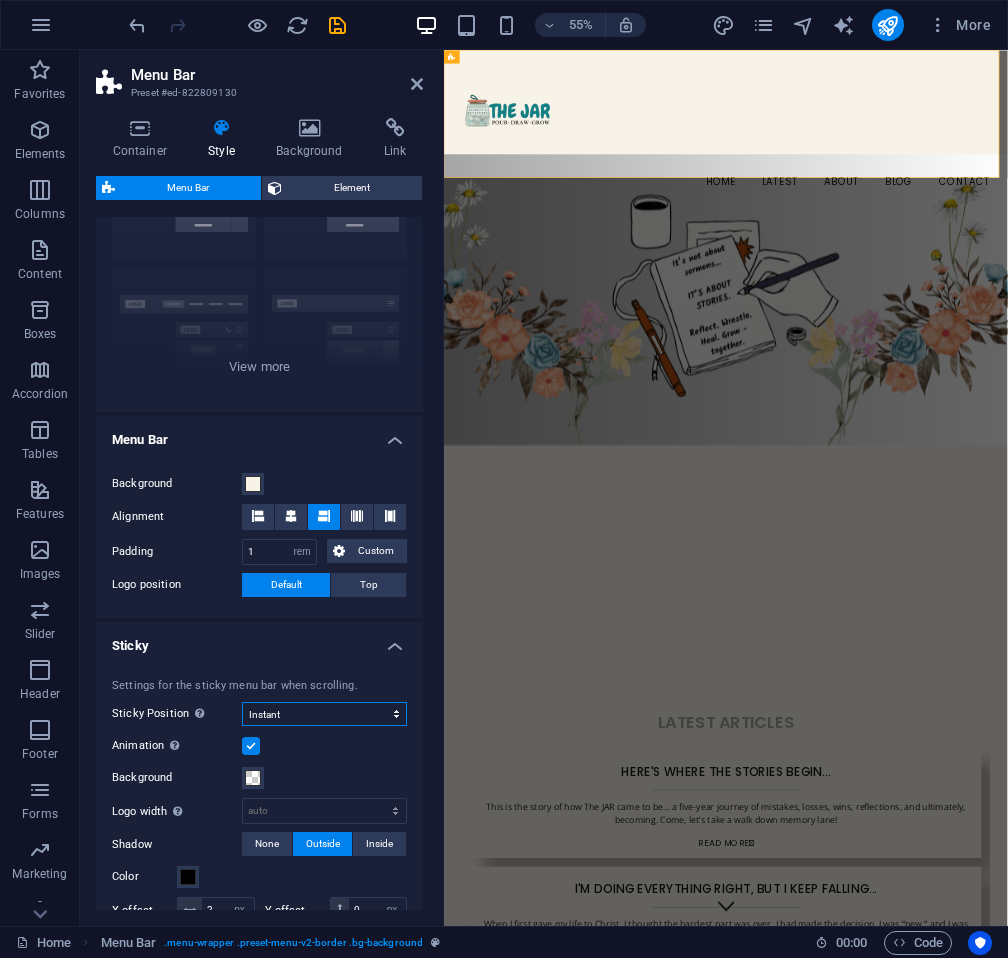 click on "Off Instant After menu After banner When scrolling up" at bounding box center (324, 714) 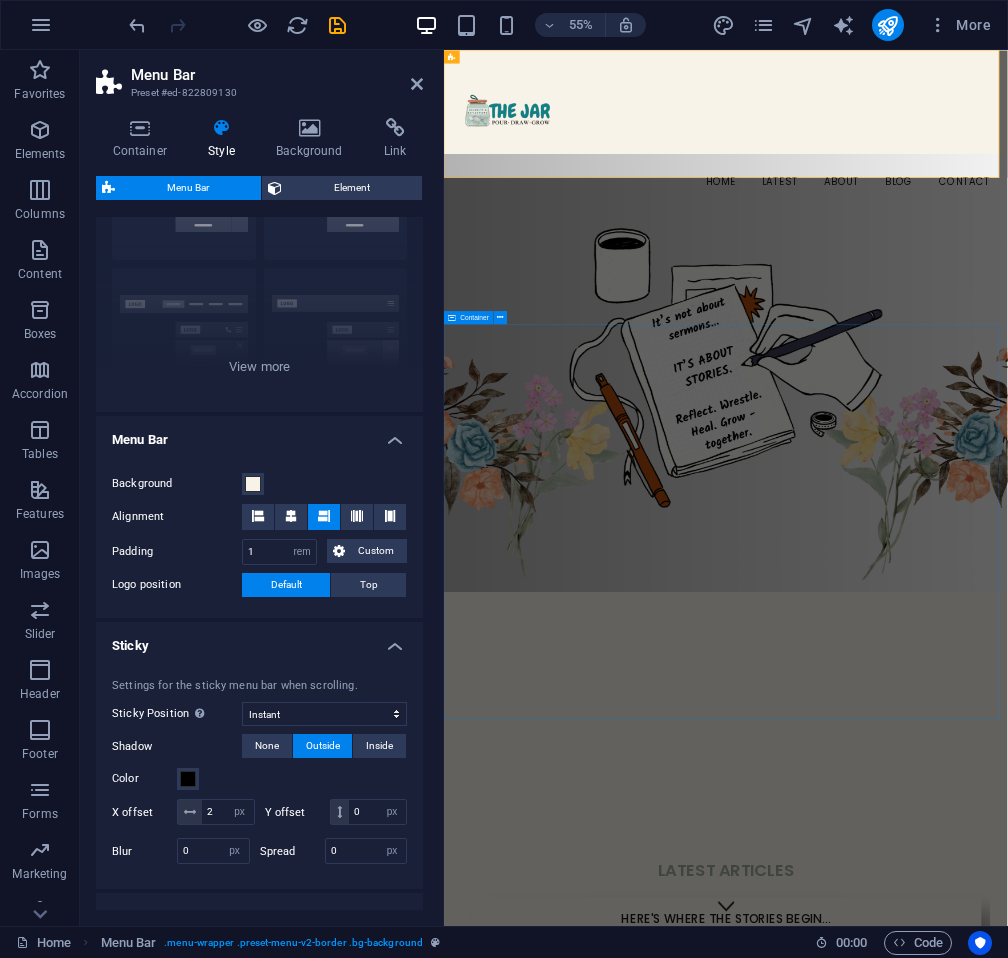 click on "latest articles Here's Where The Stories Begin... This is the story of how The JAR came to be… a five-year journey of mistakes, losses, wins, reflections, and ultimately, becoming. Come, let’s take a walk down memory lane! Read more   I'M DOING EVERYTHING RIGHT, BUT I KEEP FALLING... When I first gave my life to Christ, I thought the hardest part was over. I had made the decision, I was “new,” and I was ready to walk the walk. But then came the choices. The temptations. The old habits that refused to fade quietly into the background. And before I knew it, I was stumbling far more than I was standing... Read more    Previous Next" at bounding box center (956, 1823) 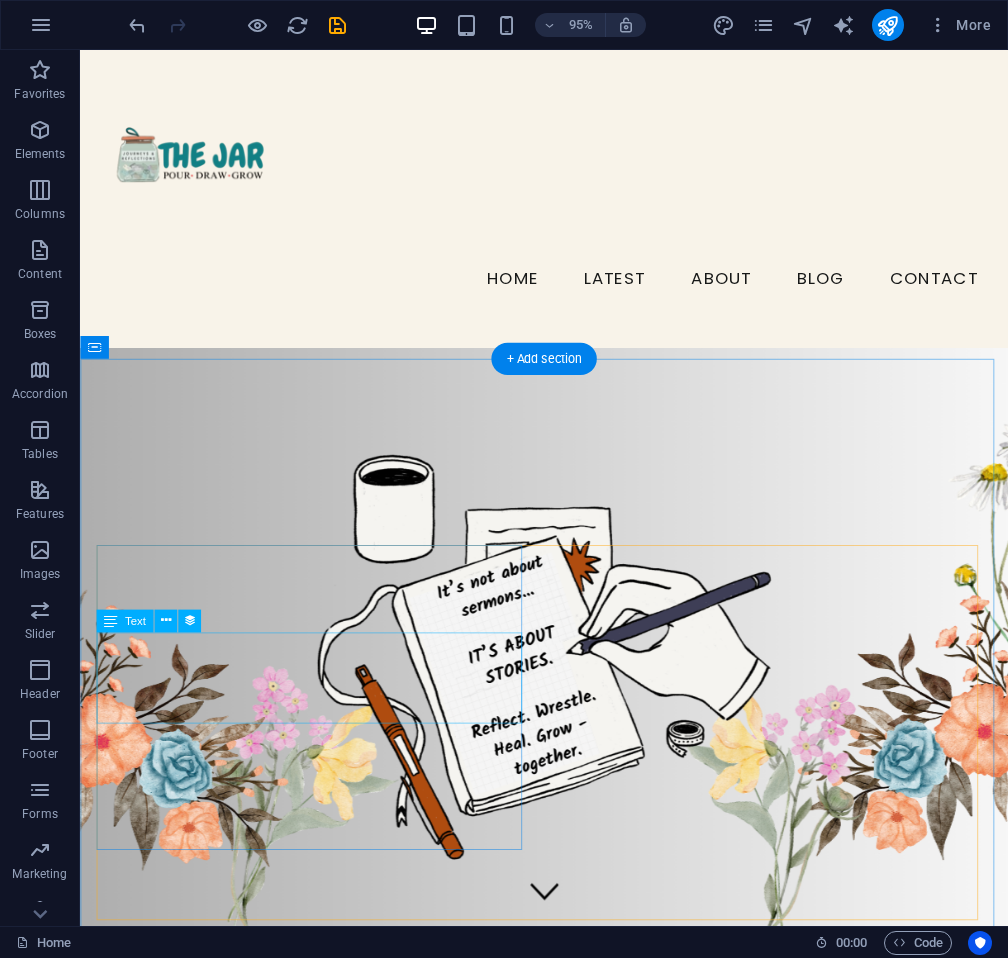 scroll, scrollTop: 203, scrollLeft: 0, axis: vertical 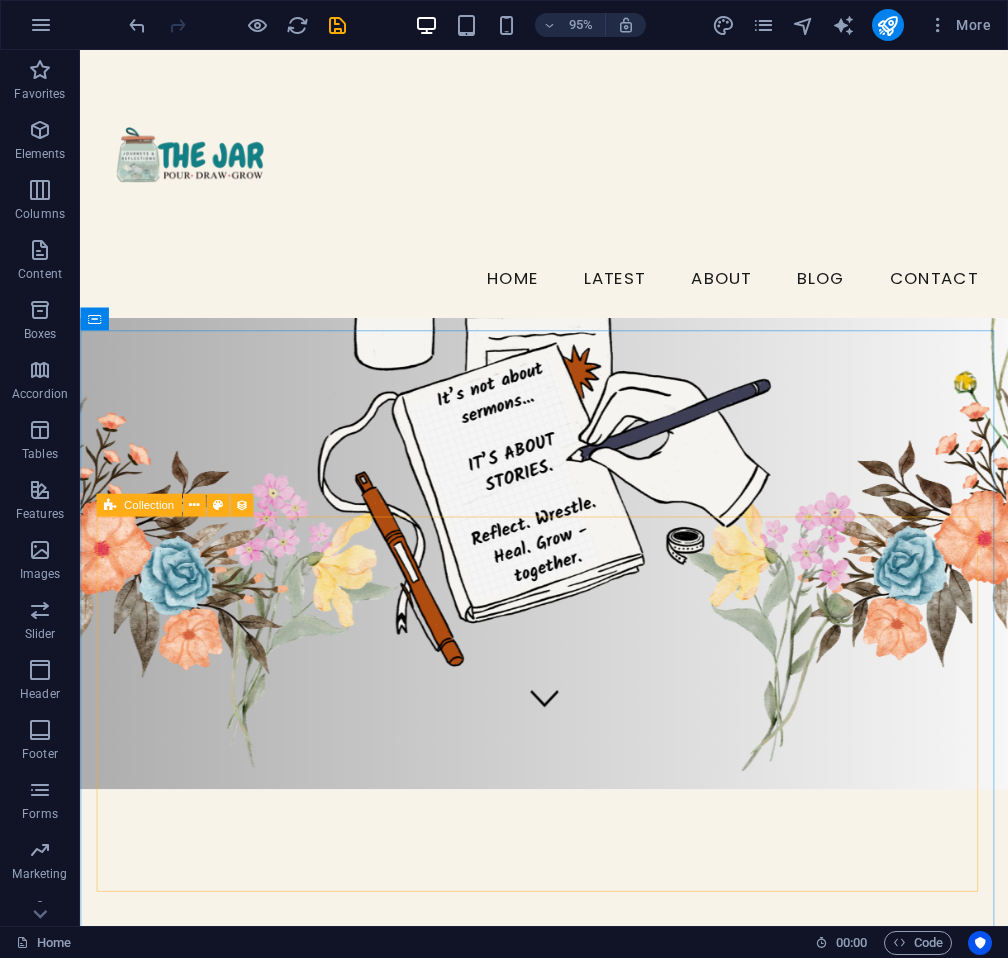 click at bounding box center (110, 505) 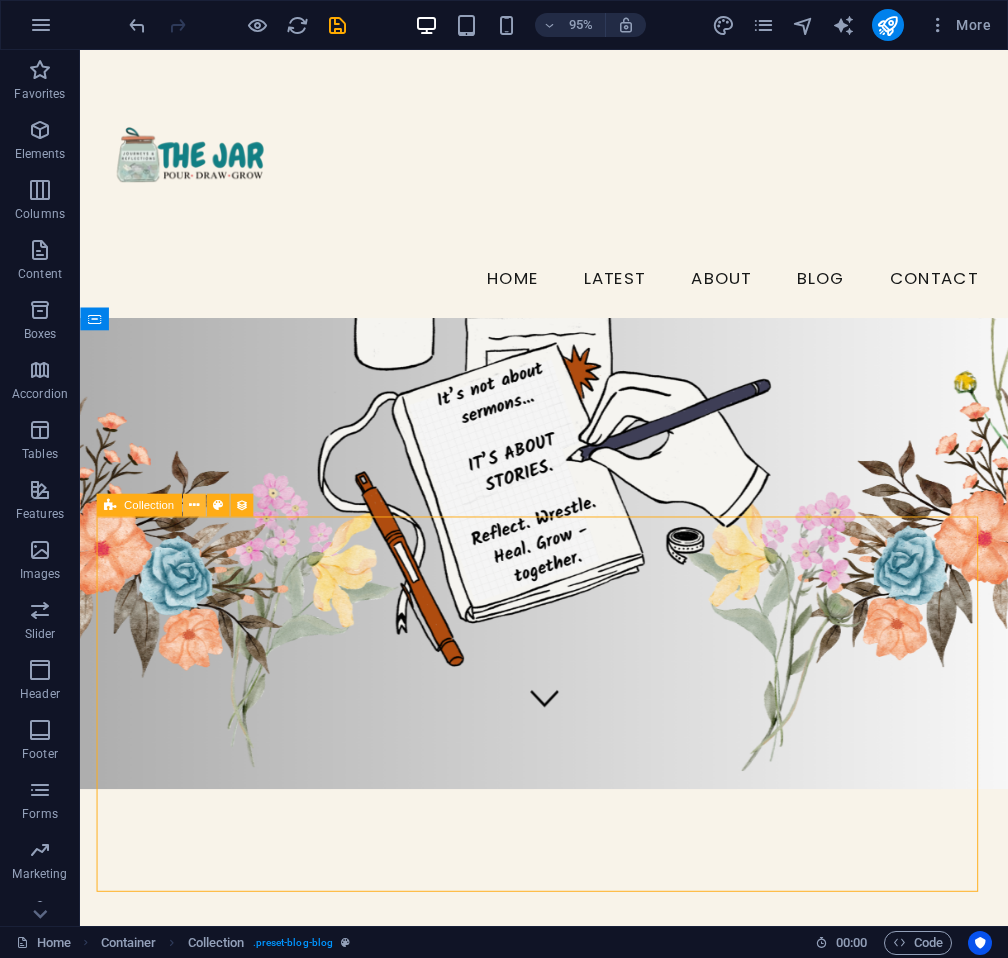 click at bounding box center (194, 505) 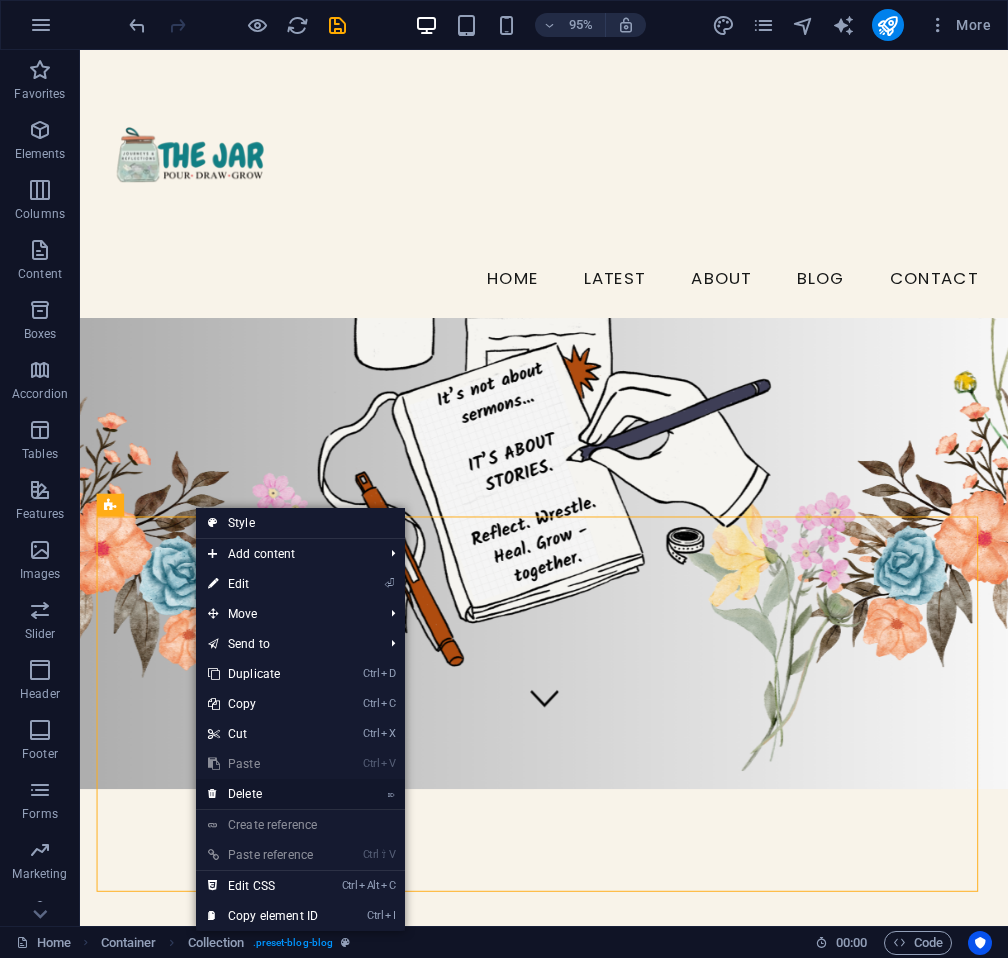 click on "⌦  Delete" at bounding box center (263, 794) 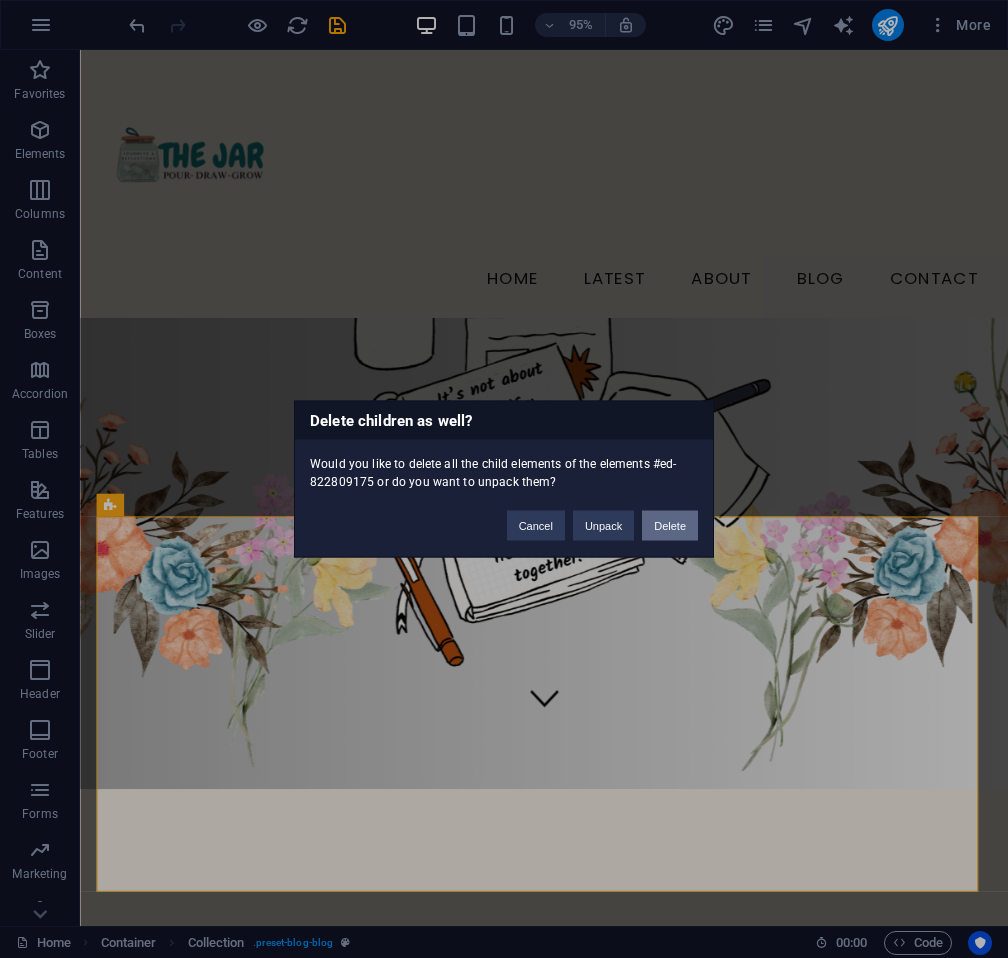 click on "Delete" at bounding box center [670, 526] 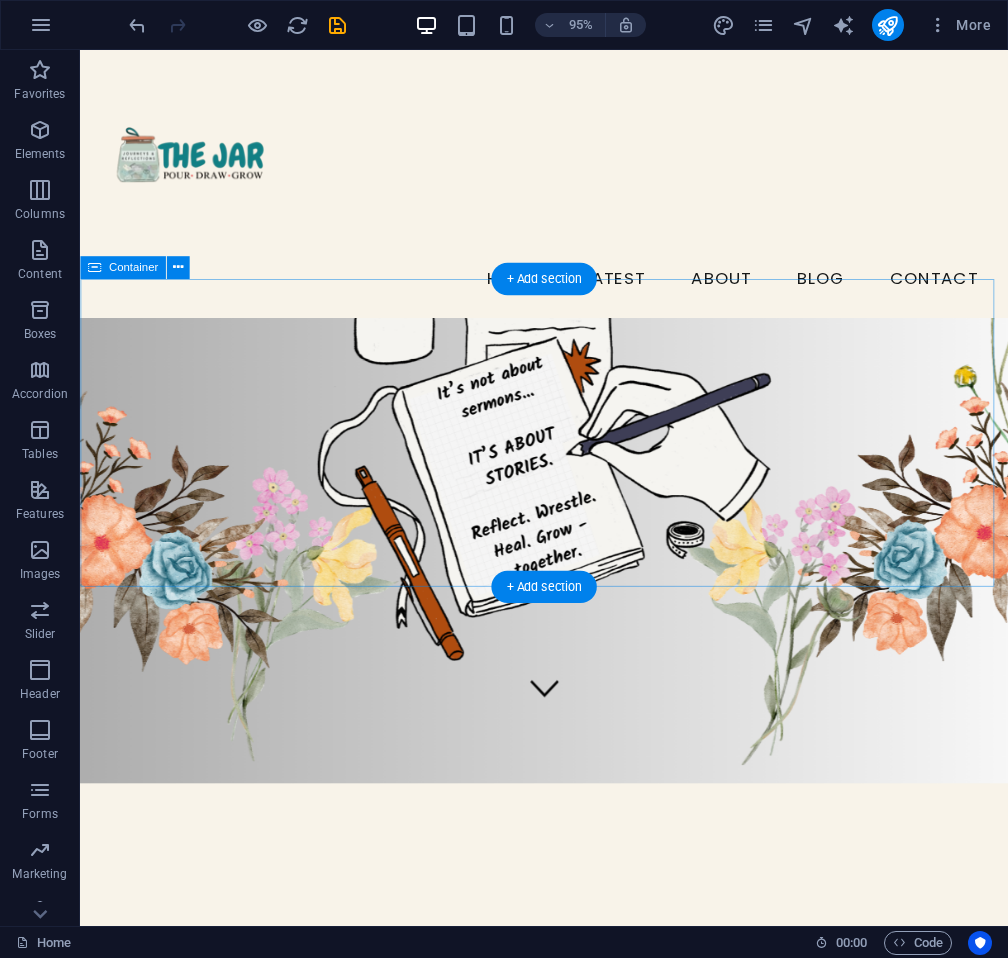 scroll, scrollTop: 206, scrollLeft: 0, axis: vertical 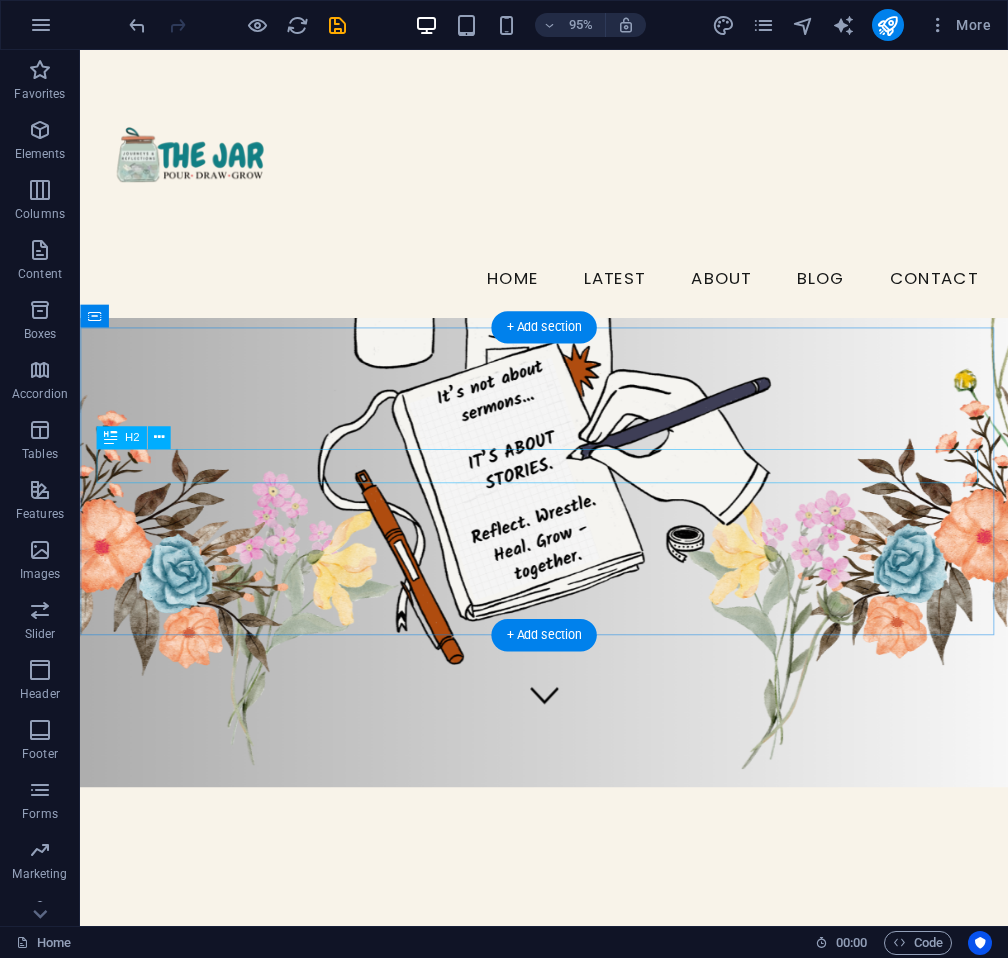 click on "latest articles" at bounding box center (569, 1156) 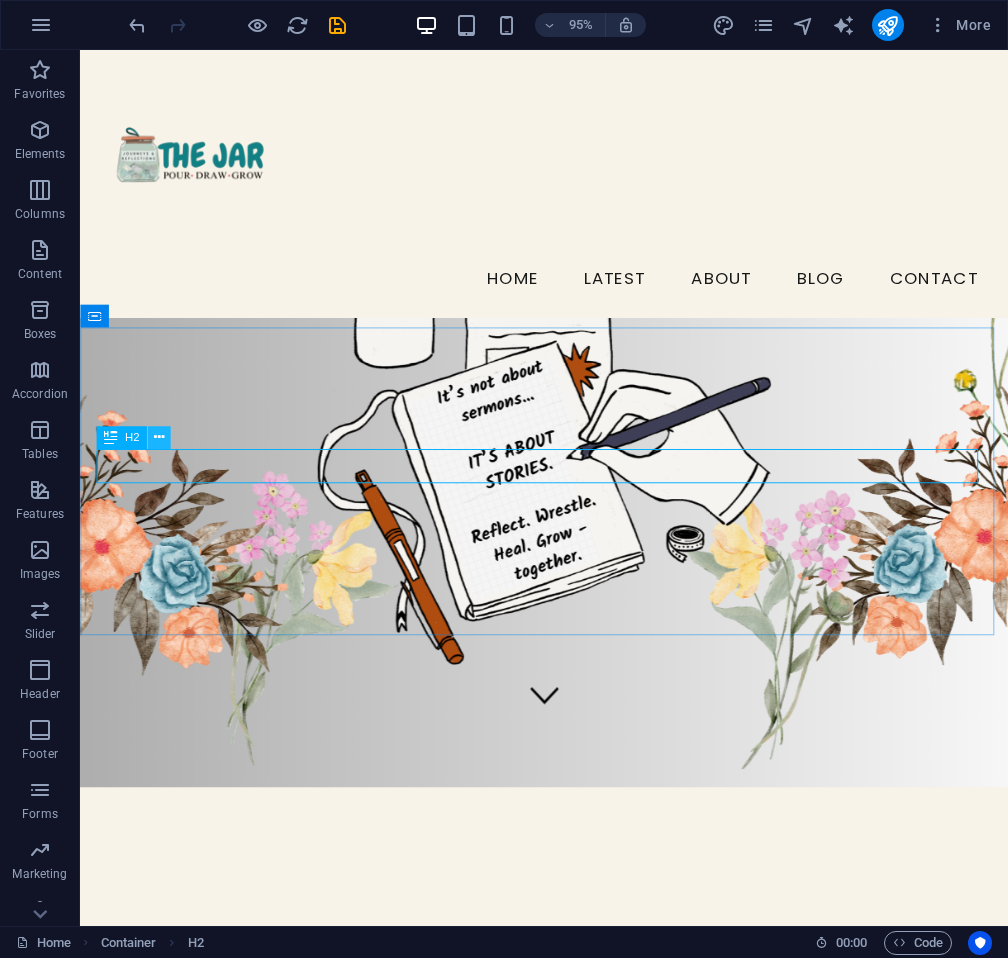 click at bounding box center [159, 438] 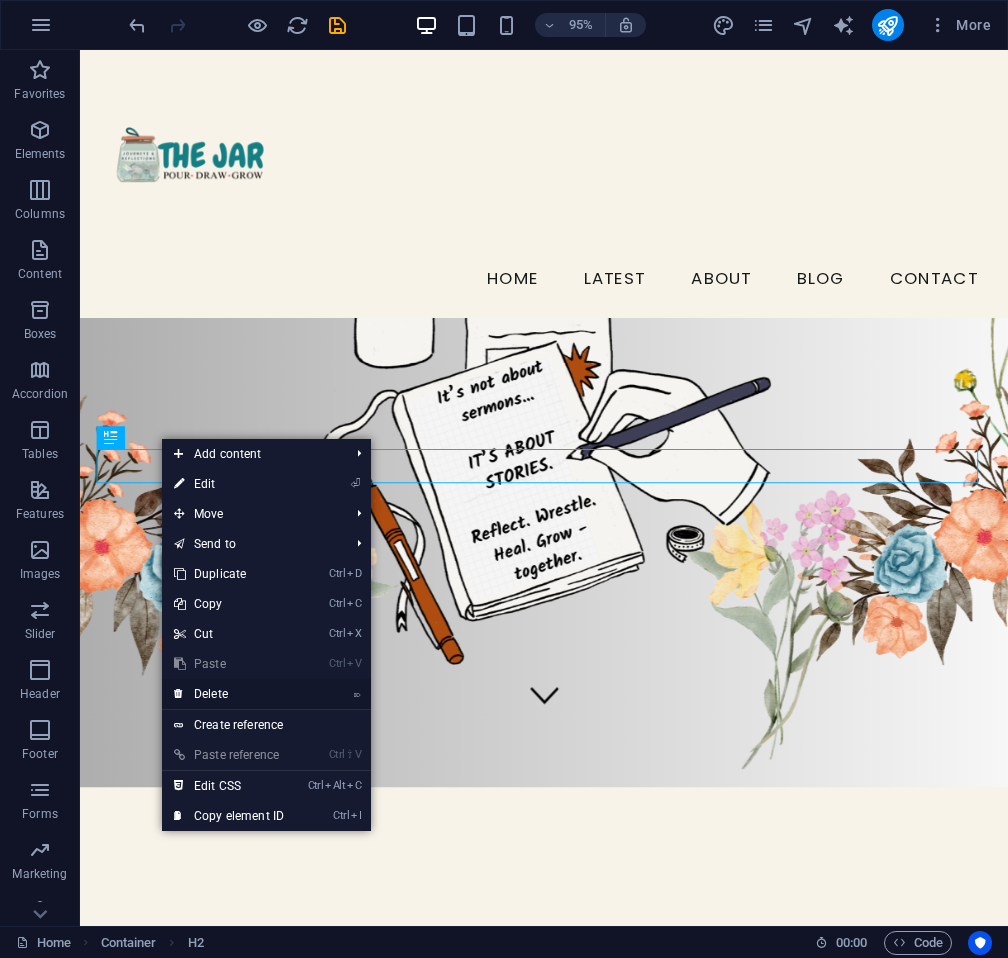 click on "⌦  Delete" at bounding box center [229, 694] 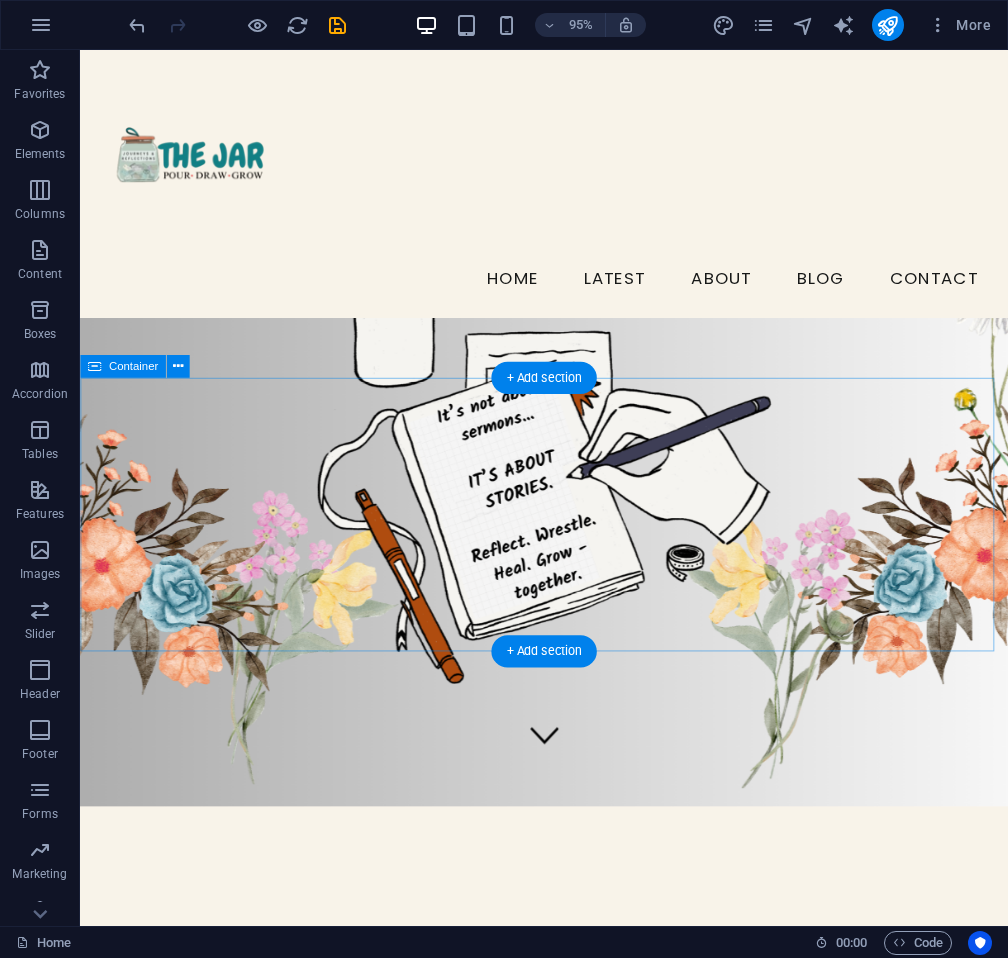 scroll, scrollTop: 151, scrollLeft: 0, axis: vertical 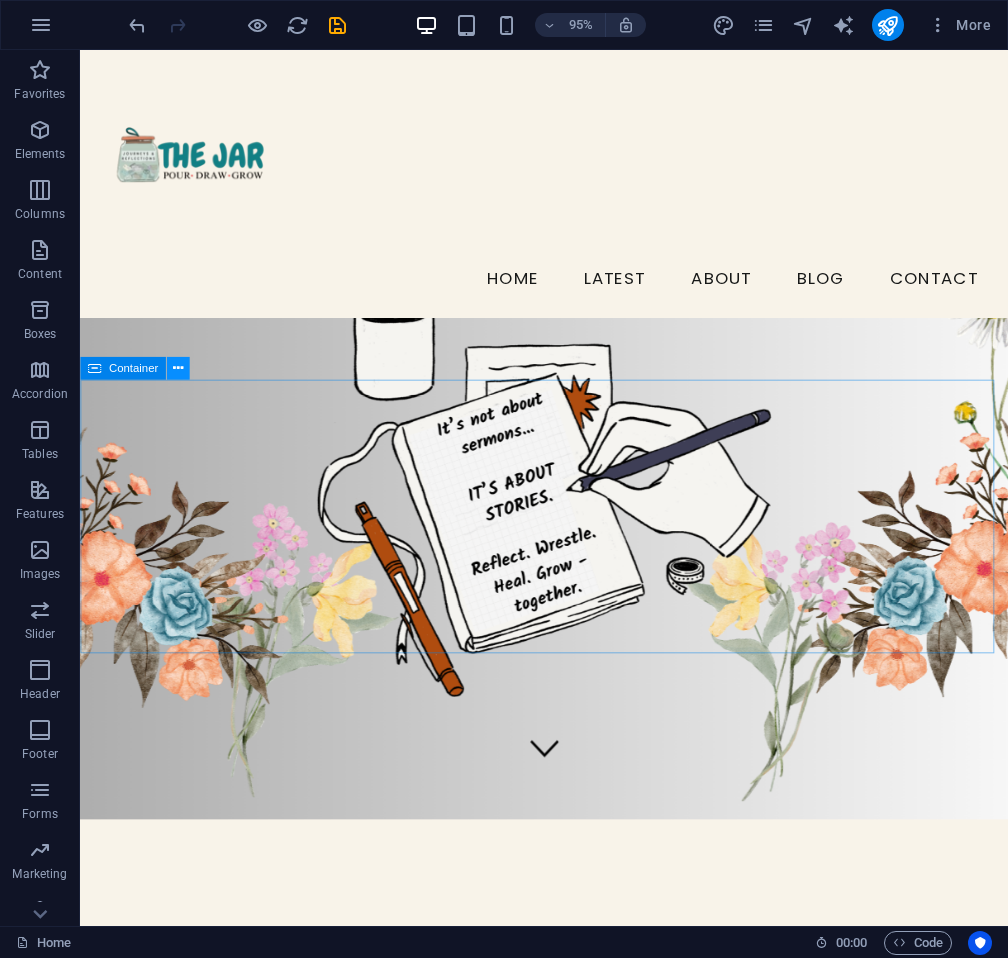 click at bounding box center [178, 368] 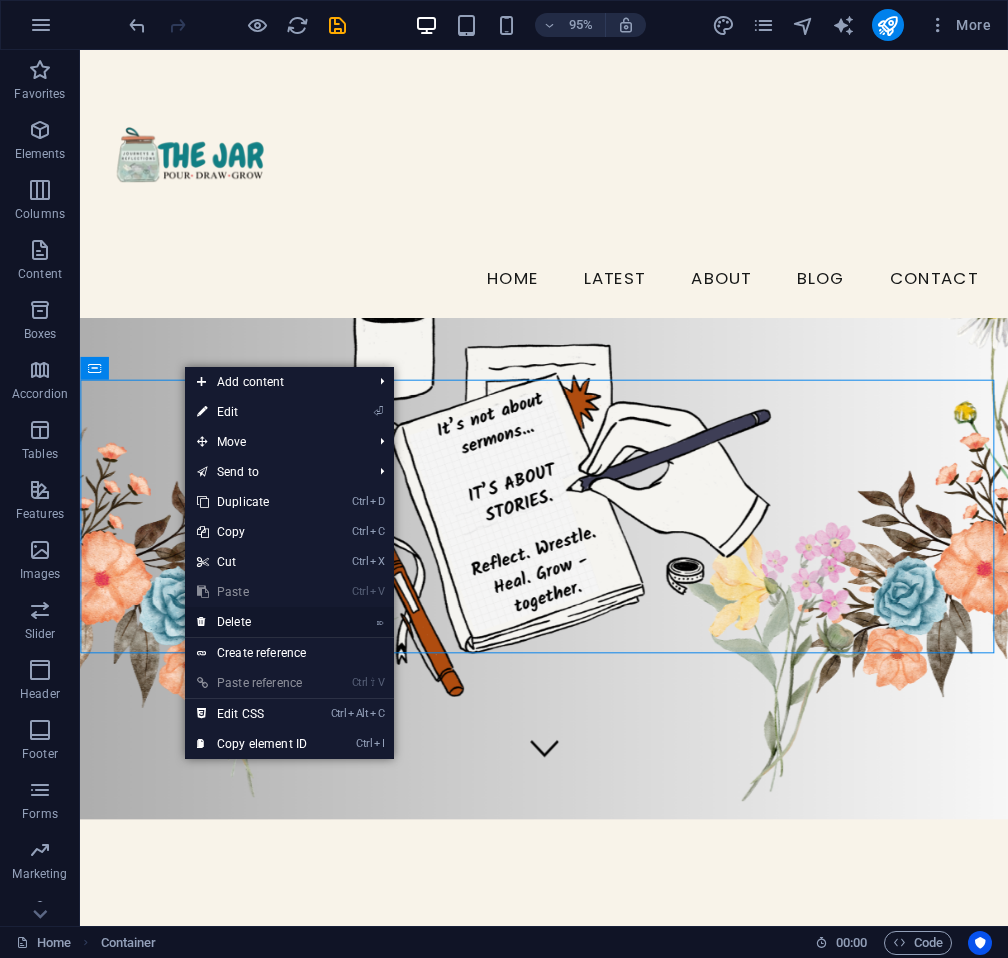 click on "⌦  Delete" at bounding box center [252, 622] 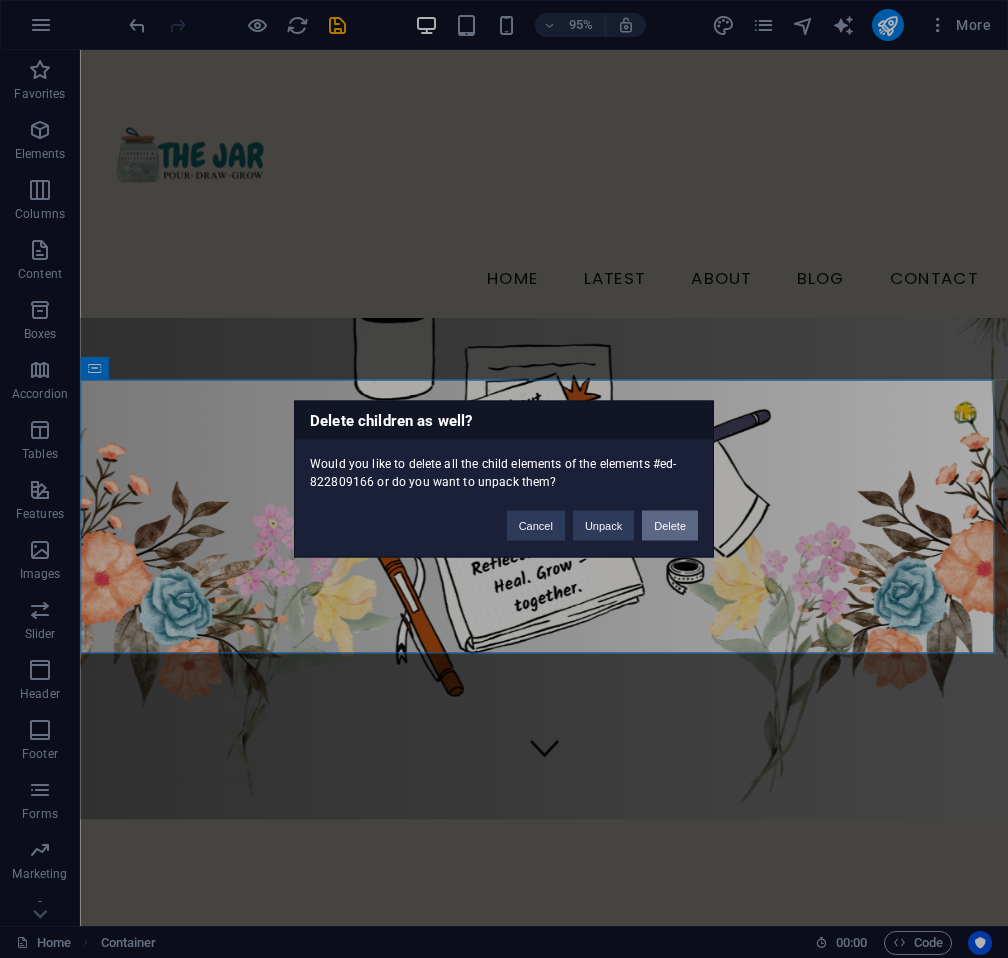 click on "Delete" at bounding box center [670, 526] 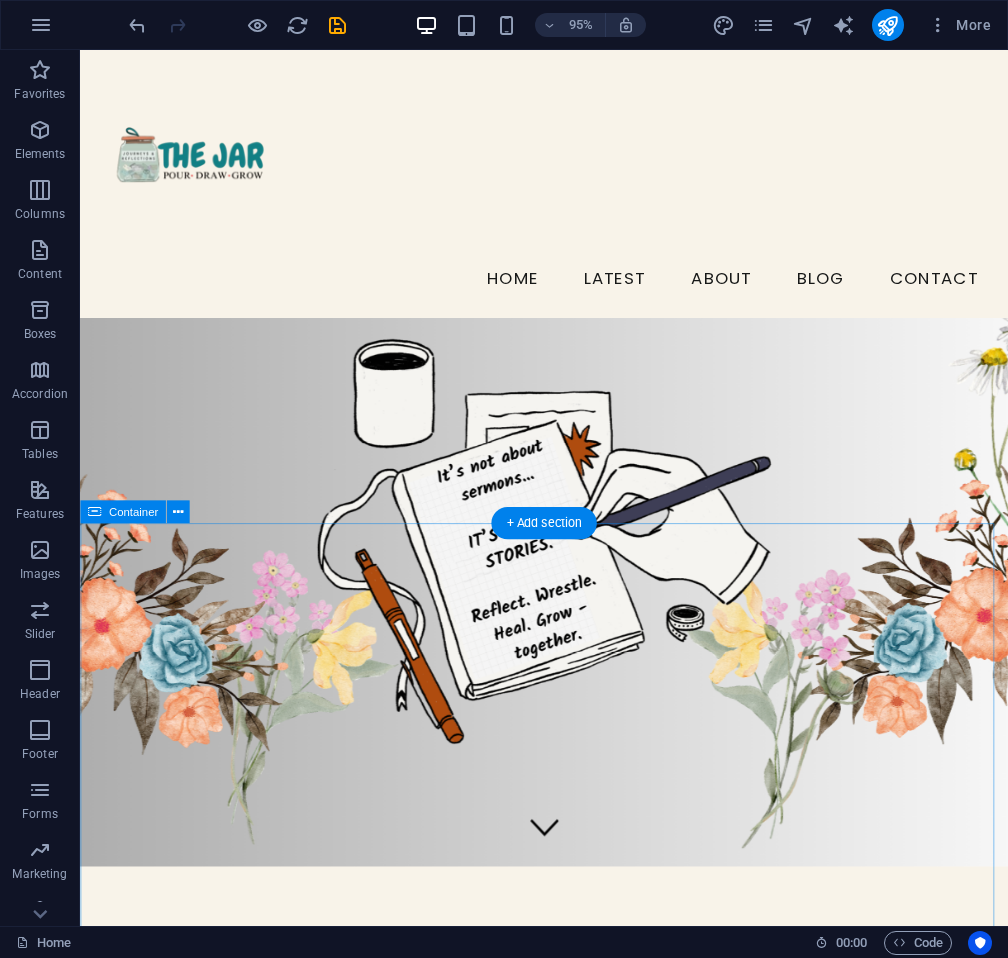 scroll, scrollTop: 0, scrollLeft: 0, axis: both 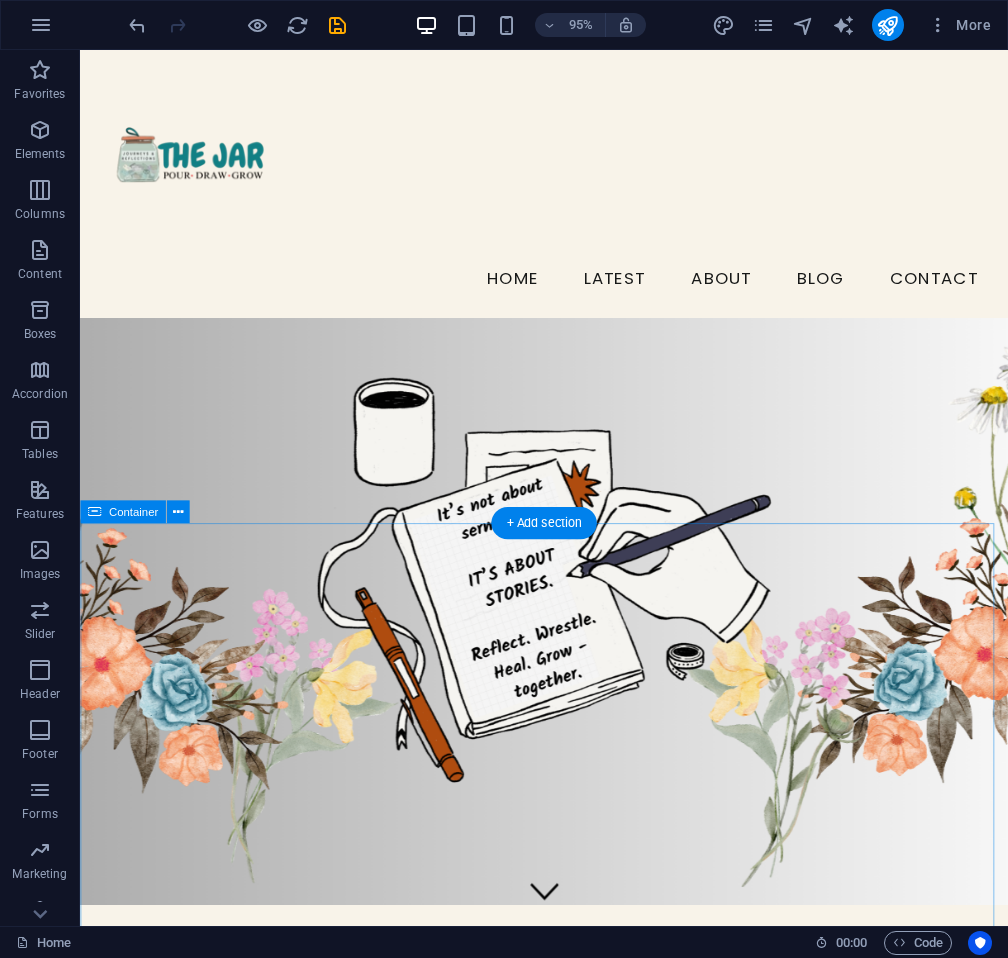 click on "Blog Here's Where The Stories Begin... This is the story of how The JAR came to be… a five-year journey of mistakes, losses, wins, reflections, and ultimately, becoming. Come, let’s take a walk down memory lane! Read more   I'M DOING EVERYTHING RIGHT, BUT I KEEP FALLING... When I first gave my life to Christ, I thought the hardest part was over. I had made the decision, I was “new,” and I was ready to walk the walk. But then came the choices. The temptations. The old habits that refused to fade quietly into the background. And before I knew it, I was stumbling far more than I was standing... Read more   THAT WAS TOO FAST! I went in with a plan, certain I knew how this would go. A few days, some prayer, and a little discipline. Simple enough, right? What I didn’t expect was how quickly everything would change, or how much I would discover along the way... Read more   I NEED A BREAK. MOTHERHOOD IS SO CONFUSING! Read more    Previous Next" at bounding box center [568, 2397] 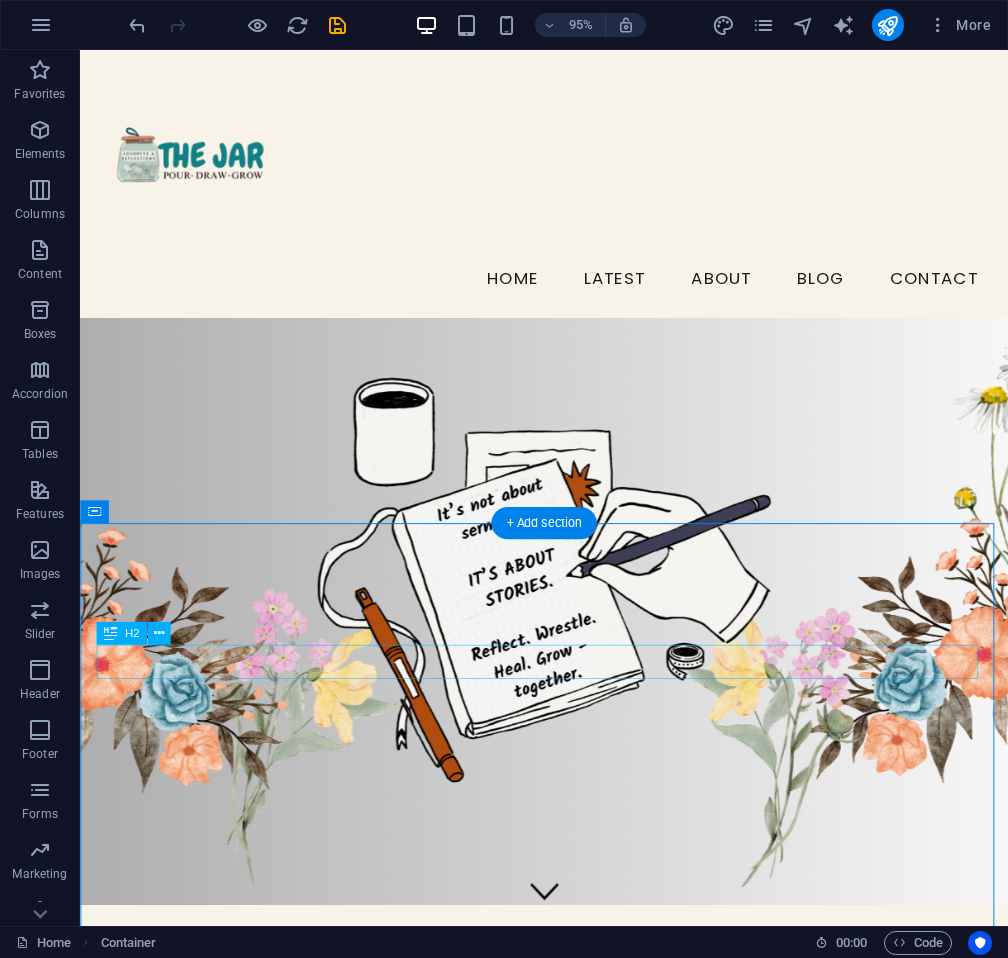 click on "Blog" at bounding box center [569, 1362] 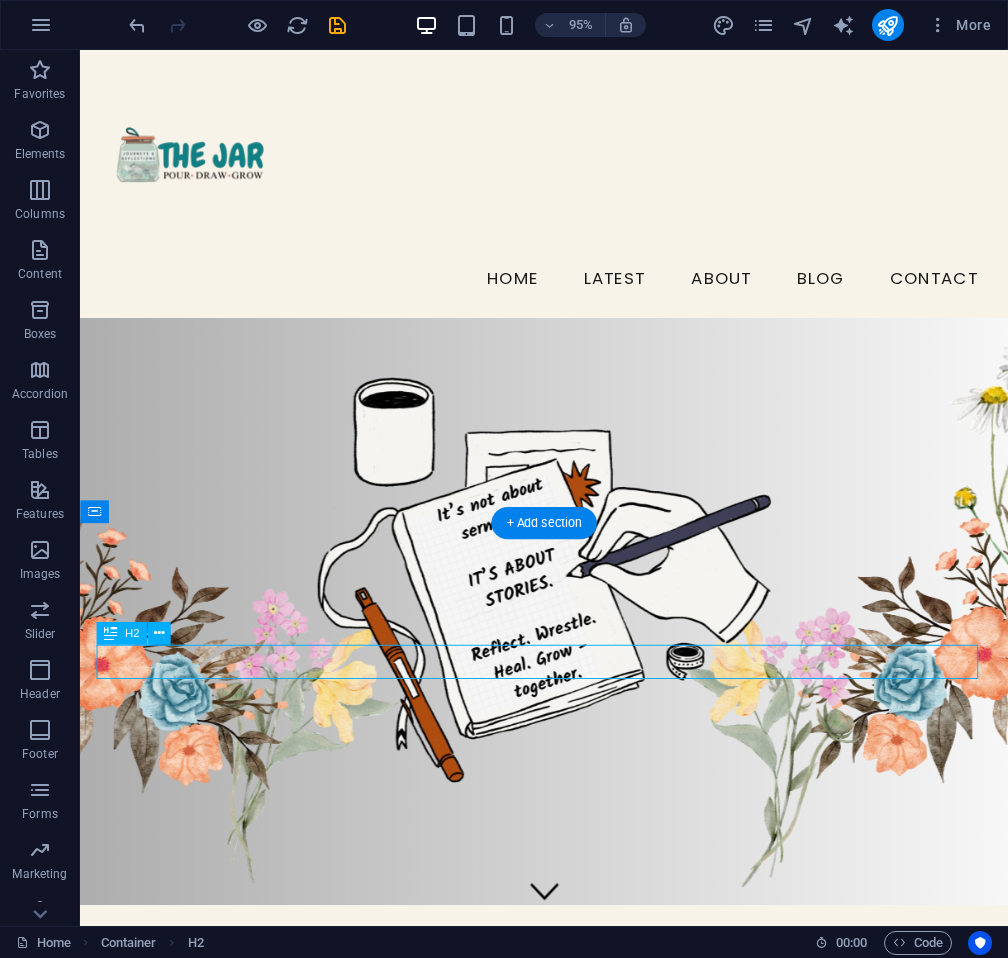 click on "Blog" at bounding box center (569, 1362) 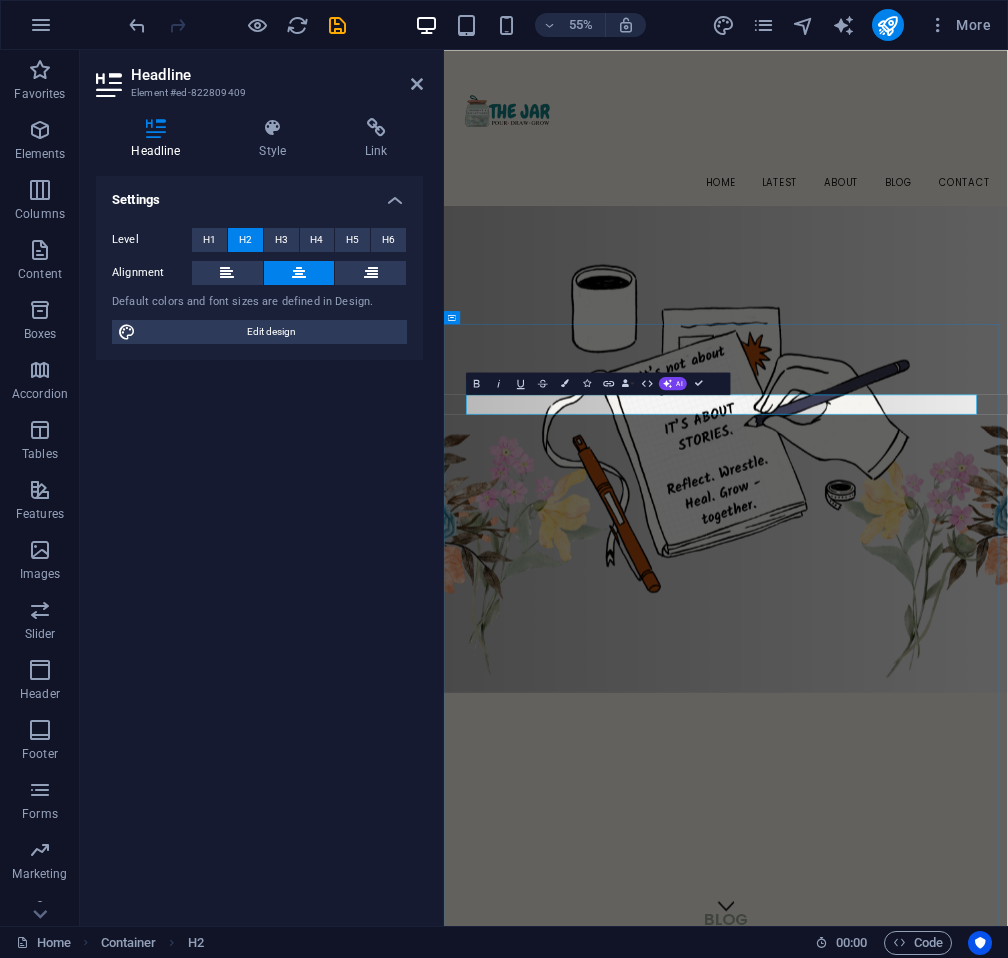type 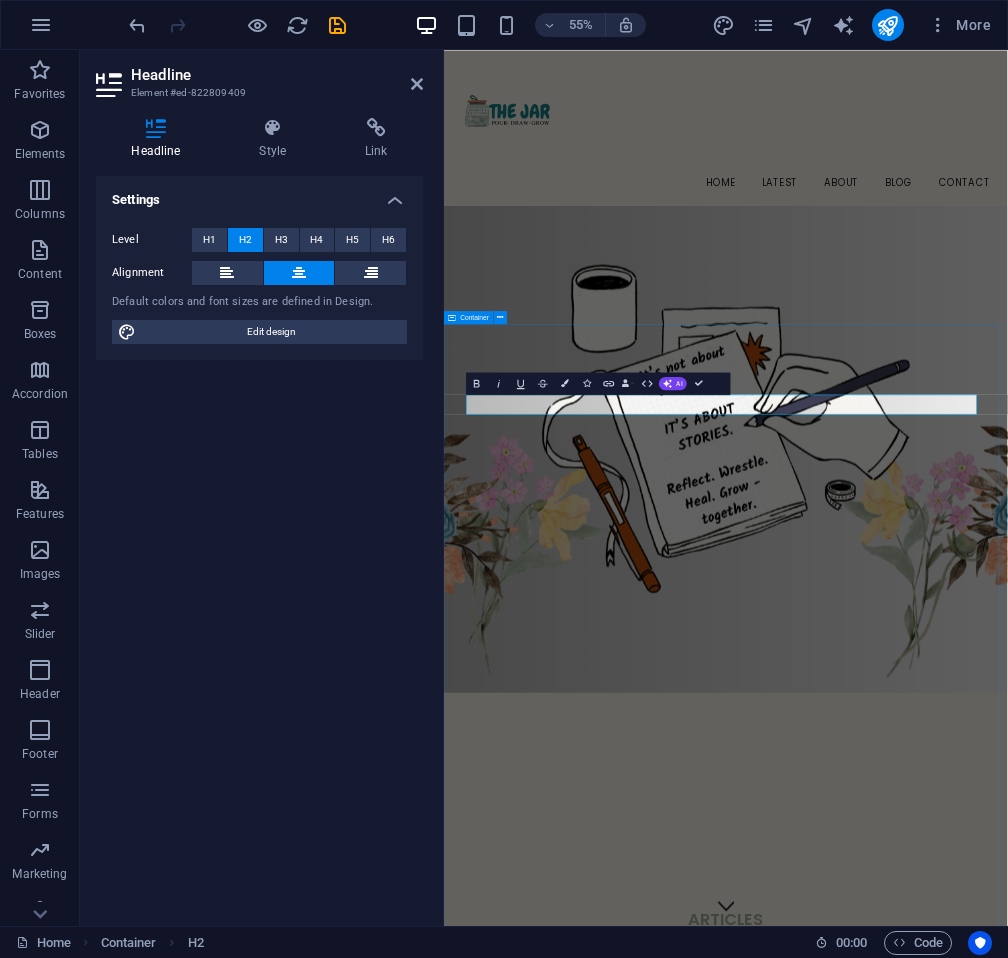 click on "ARTICLES Here's Where The Stories Begin... This is the story of how The JAR came to be… a five-year journey of mistakes, losses, wins, reflections, and ultimately, becoming. Come, let’s take a walk down memory lane! Read more   I'M DOING EVERYTHING RIGHT, BUT I KEEP FALLING... When I first gave my life to Christ, I thought the hardest part was over. I had made the decision, I was “new,” and I was ready to walk the walk. But then came the choices. The temptations. The old habits that refused to fade quietly into the background. And before I knew it, I was stumbling far more than I was standing... Read more   THAT WAS TOO FAST! I went in with a plan, certain I knew how this would go. A few days, some prayer, and a little discipline. Simple enough, right? What I didn’t expect was how quickly everything would change, or how much I would discover along the way... Read more   I NEED A BREAK. MOTHERHOOD IS SO CONFUSING! Read more    Previous Next" at bounding box center [956, 2665] 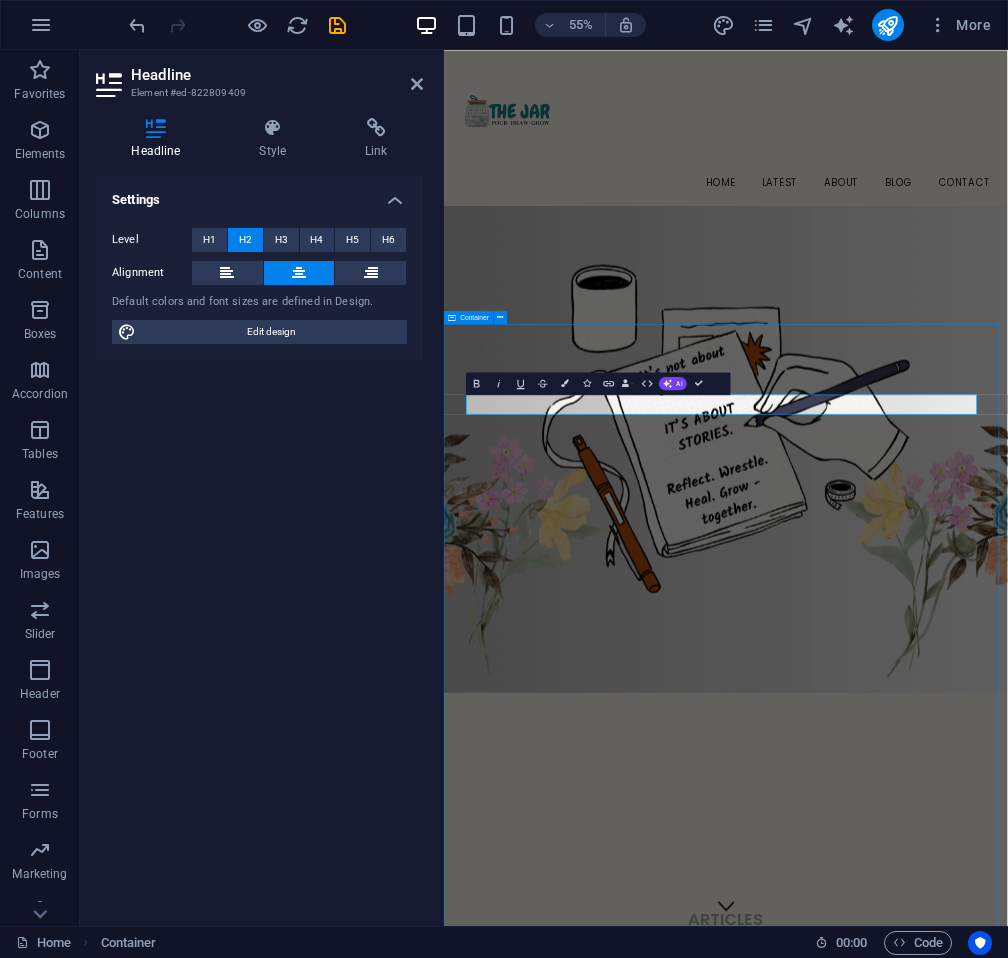 click on "ARTICLES Here's Where The Stories Begin... This is the story of how The JAR came to be… a five-year journey of mistakes, losses, wins, reflections, and ultimately, becoming. Come, let’s take a walk down memory lane! Read more   I'M DOING EVERYTHING RIGHT, BUT I KEEP FALLING... When I first gave my life to Christ, I thought the hardest part was over. I had made the decision, I was “new,” and I was ready to walk the walk. But then came the choices. The temptations. The old habits that refused to fade quietly into the background. And before I knew it, I was stumbling far more than I was standing... Read more   THAT WAS TOO FAST! I went in with a plan, certain I knew how this would go. A few days, some prayer, and a little discipline. Simple enough, right? What I didn’t expect was how quickly everything would change, or how much I would discover along the way... Read more   I NEED A BREAK. MOTHERHOOD IS SO CONFUSING! Read more    Previous Next" at bounding box center (956, 2665) 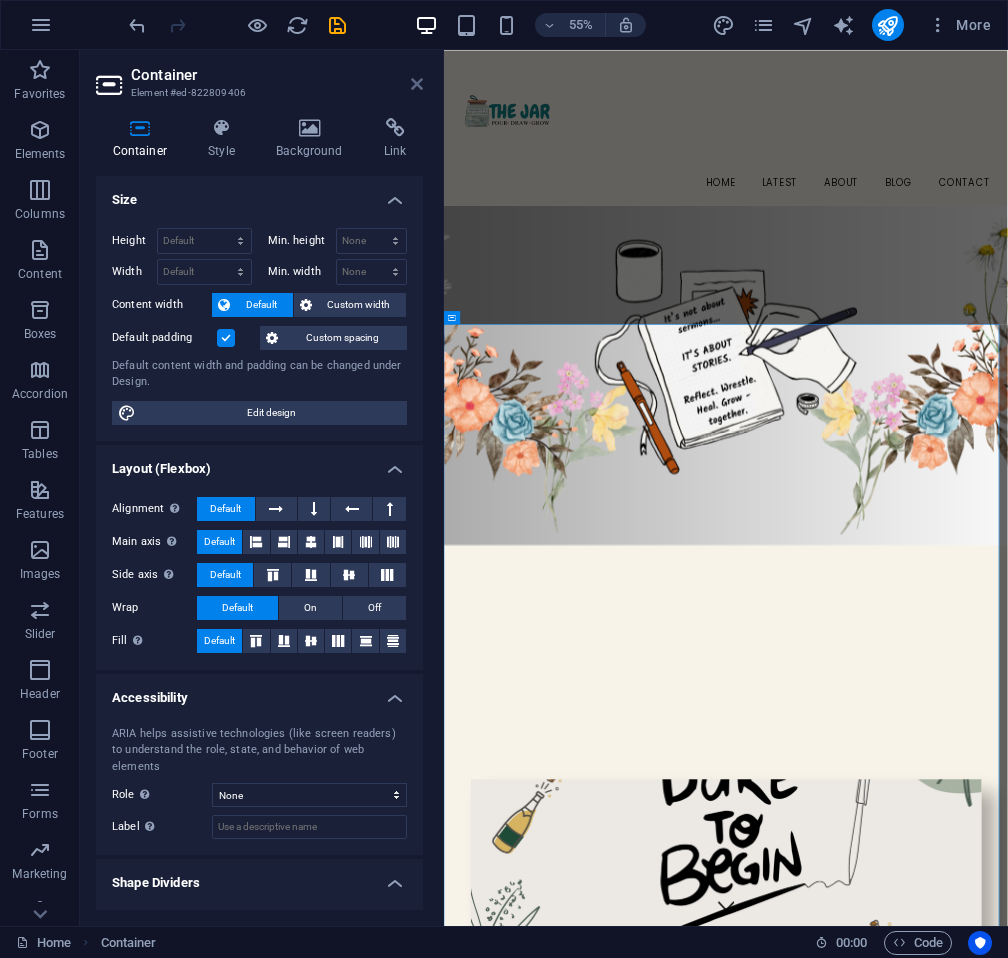 click at bounding box center [417, 84] 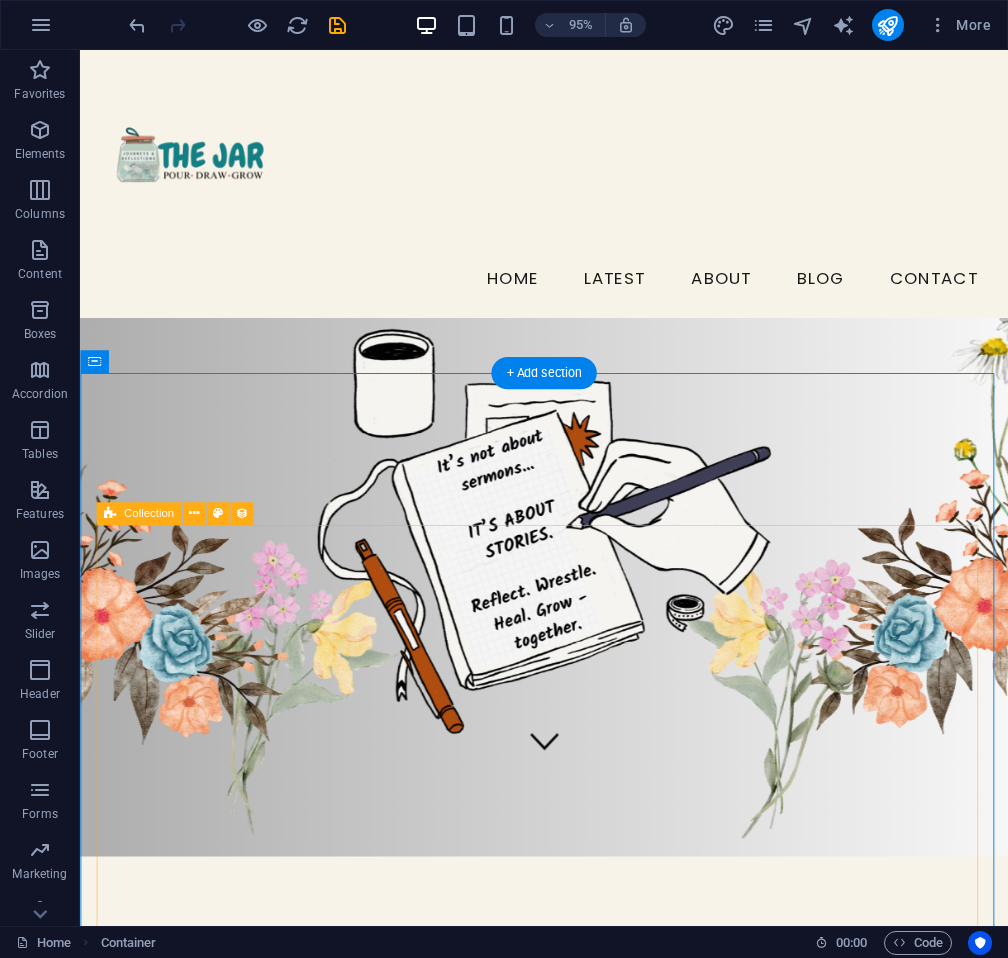 scroll, scrollTop: 328, scrollLeft: 0, axis: vertical 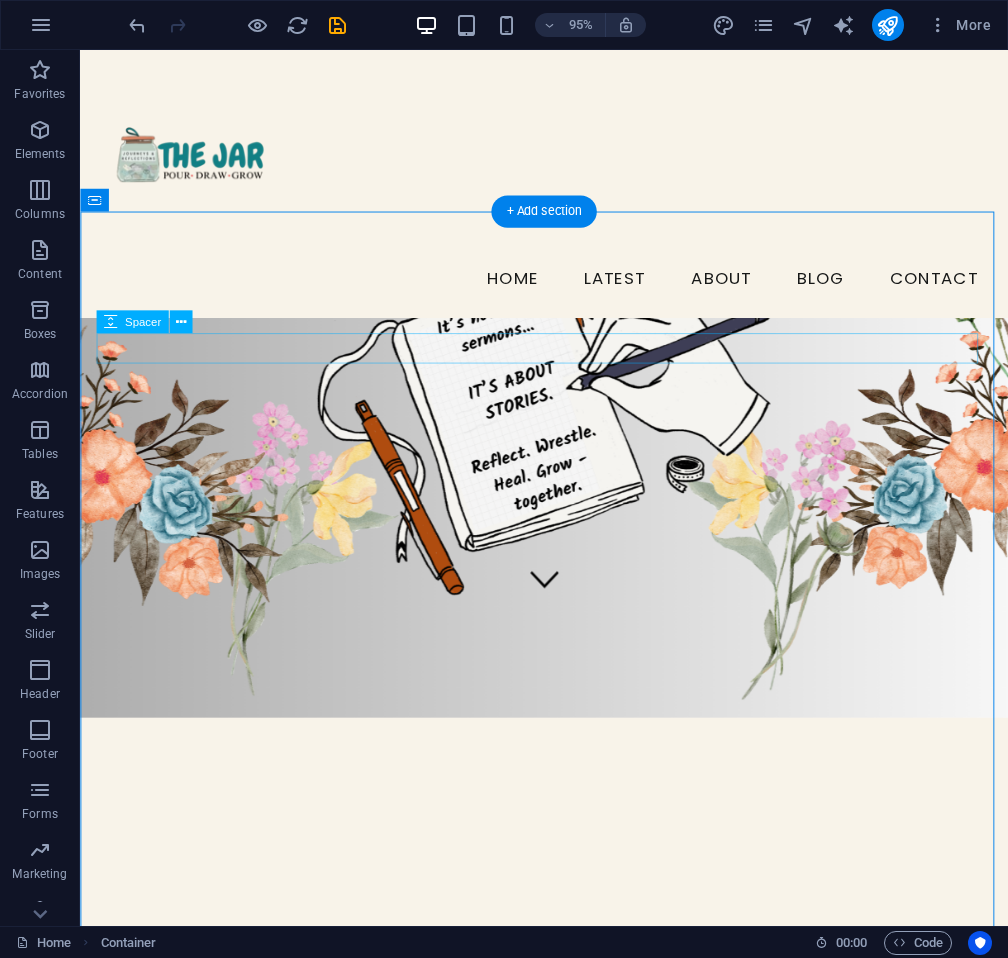 click at bounding box center [569, 1032] 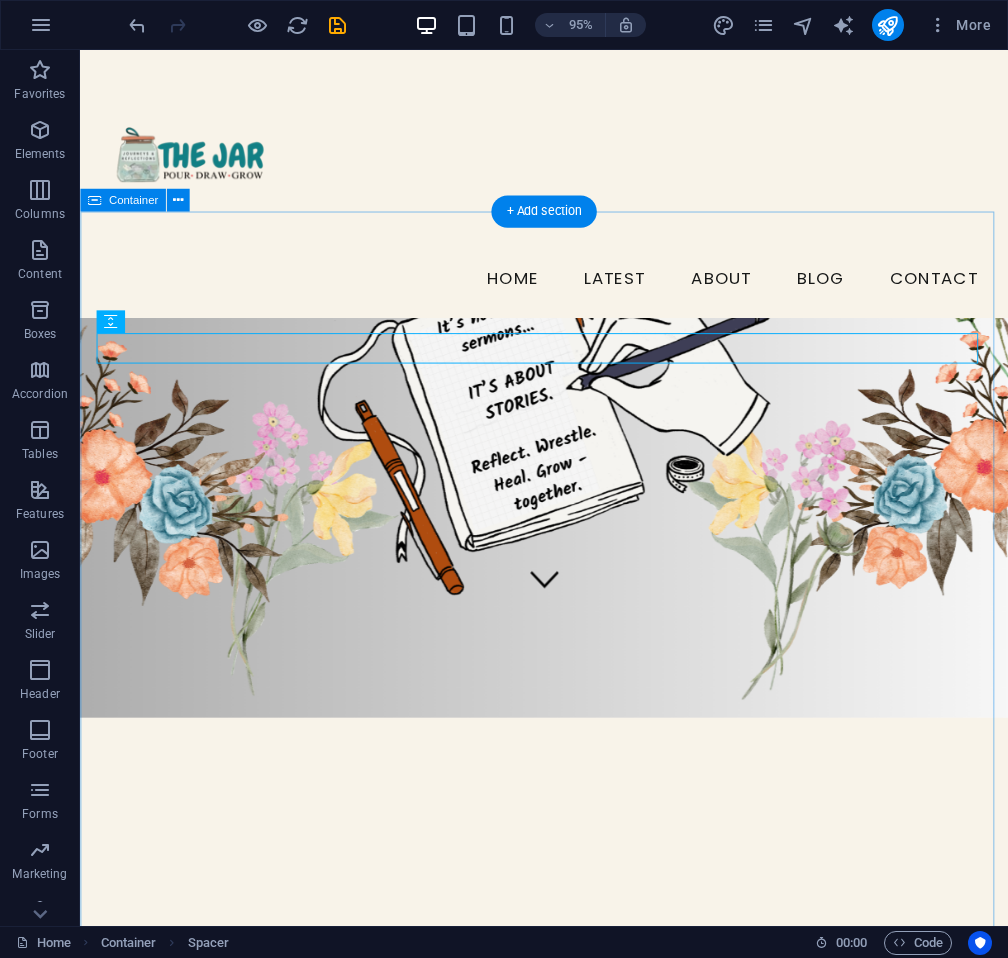 click on "Here's Where The Stories Begin... This is the story of how The JAR came to be… a five-year journey of mistakes, losses, wins, reflections, and ultimately, becoming. Come, let’s take a walk down memory lane! Read more   I'M DOING EVERYTHING RIGHT, BUT I KEEP FALLING... When I first gave my life to Christ, I thought the hardest part was over. I had made the decision, I was “new,” and I was ready to walk the walk. But then came the choices. The temptations. The old habits that refused to fade quietly into the background. And before I knew it, I was stumbling far more than I was standing... Read more   THAT WAS TOO FAST! I went in with a plan, certain I knew how this would go. A few days, some prayer, and a little discipline. Simple enough, right? What I didn’t expect was how quickly everything would change, or how much I would discover along the way... Read more   I NEED A BREAK. MOTHERHOOD IS SO CONFUSING! Read more    Previous Next" at bounding box center (568, 2051) 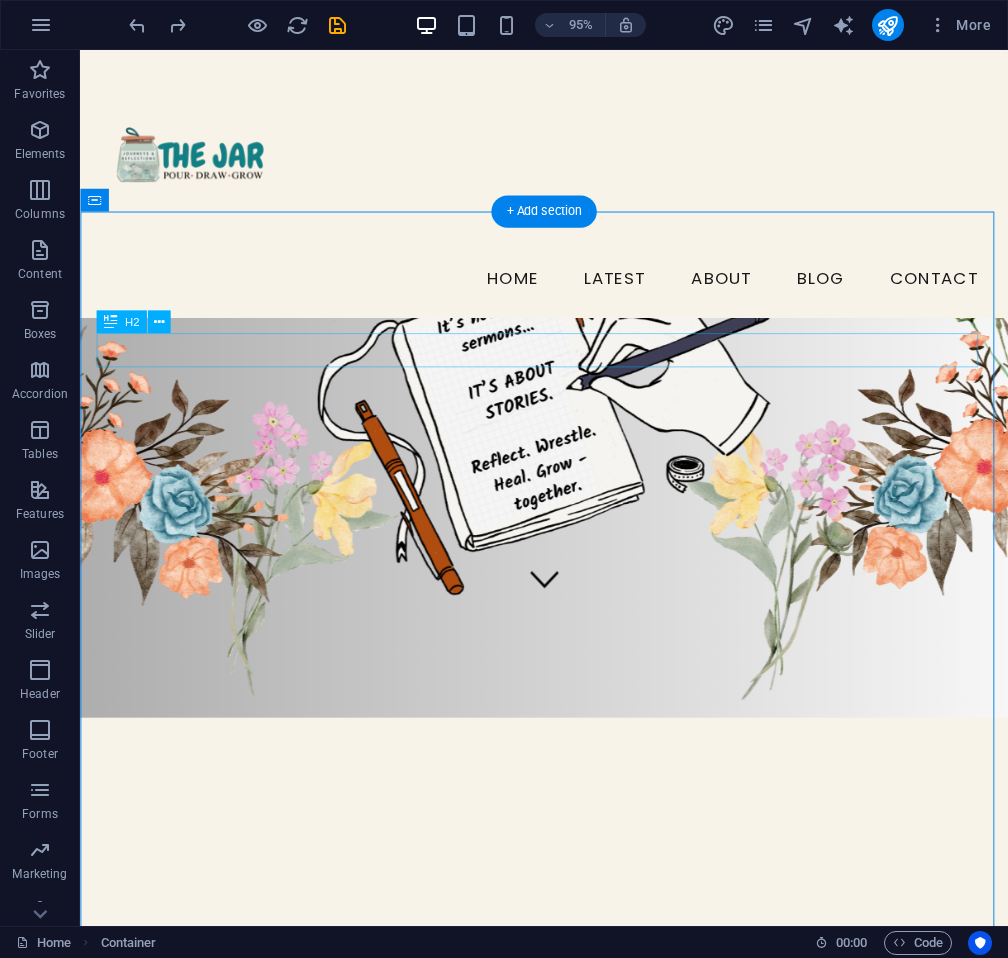 click on "ARTICLES Blog" at bounding box center (569, 1034) 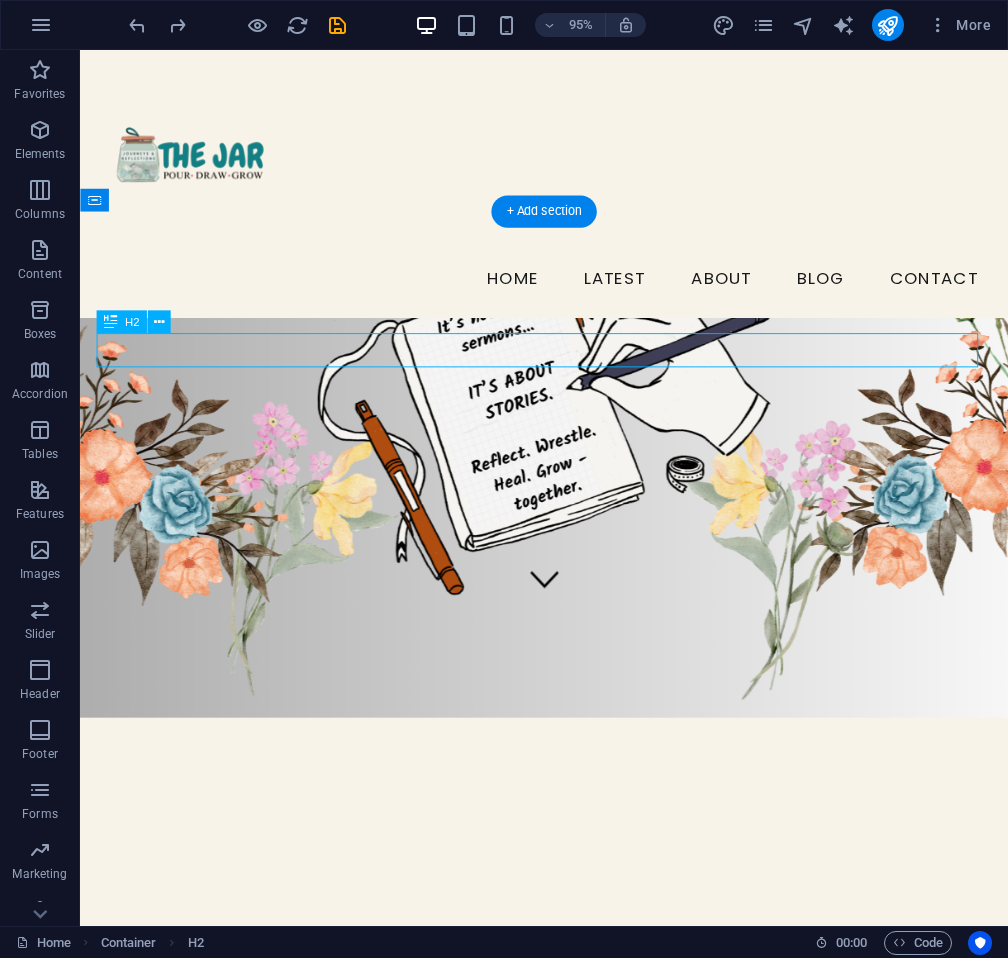 click on "ARTICLES Blog" at bounding box center [569, 1034] 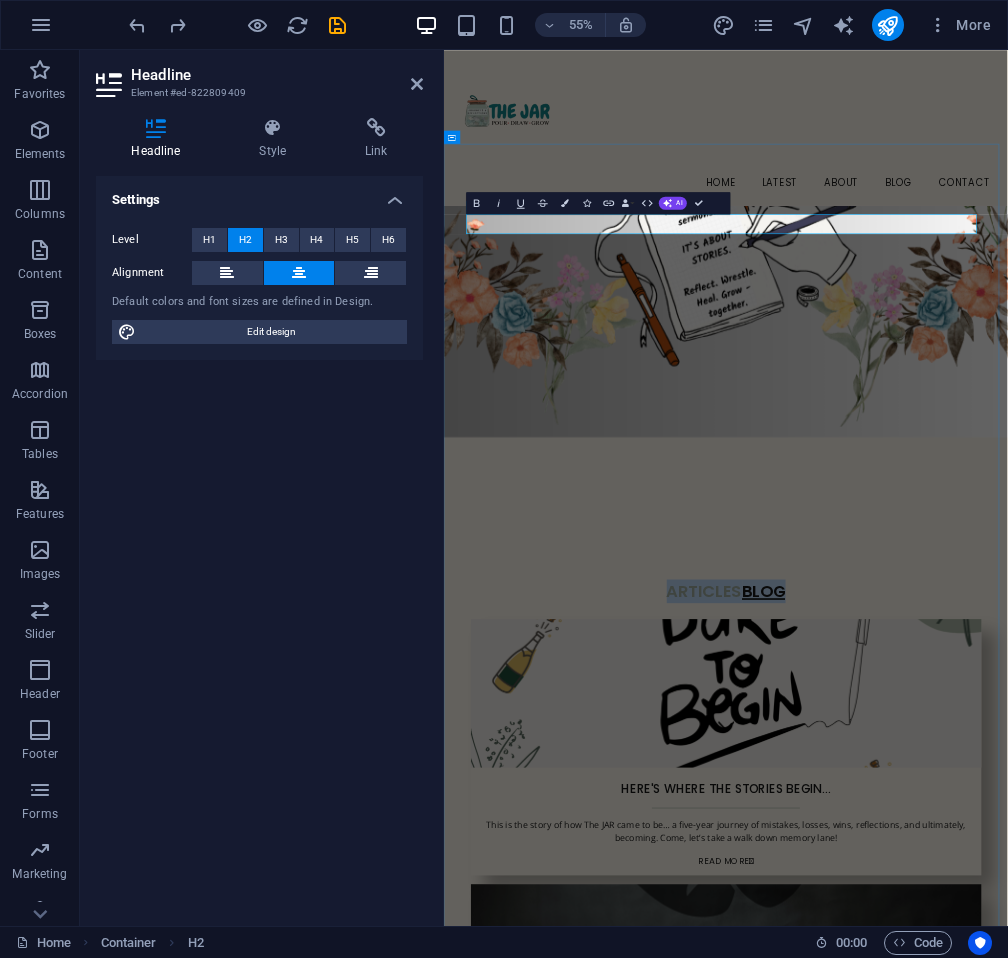 click on "Blog" at bounding box center (1025, 1033) 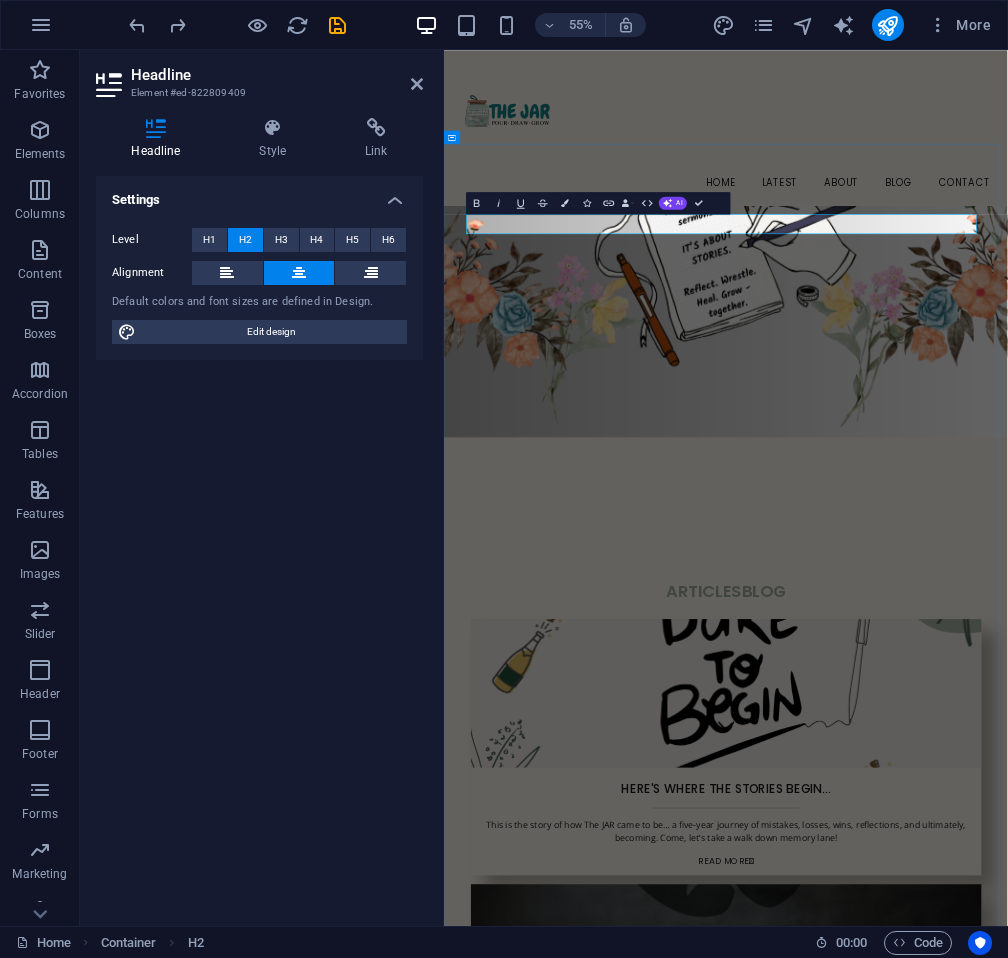 click on "ARTICLES Blog" at bounding box center [957, 1034] 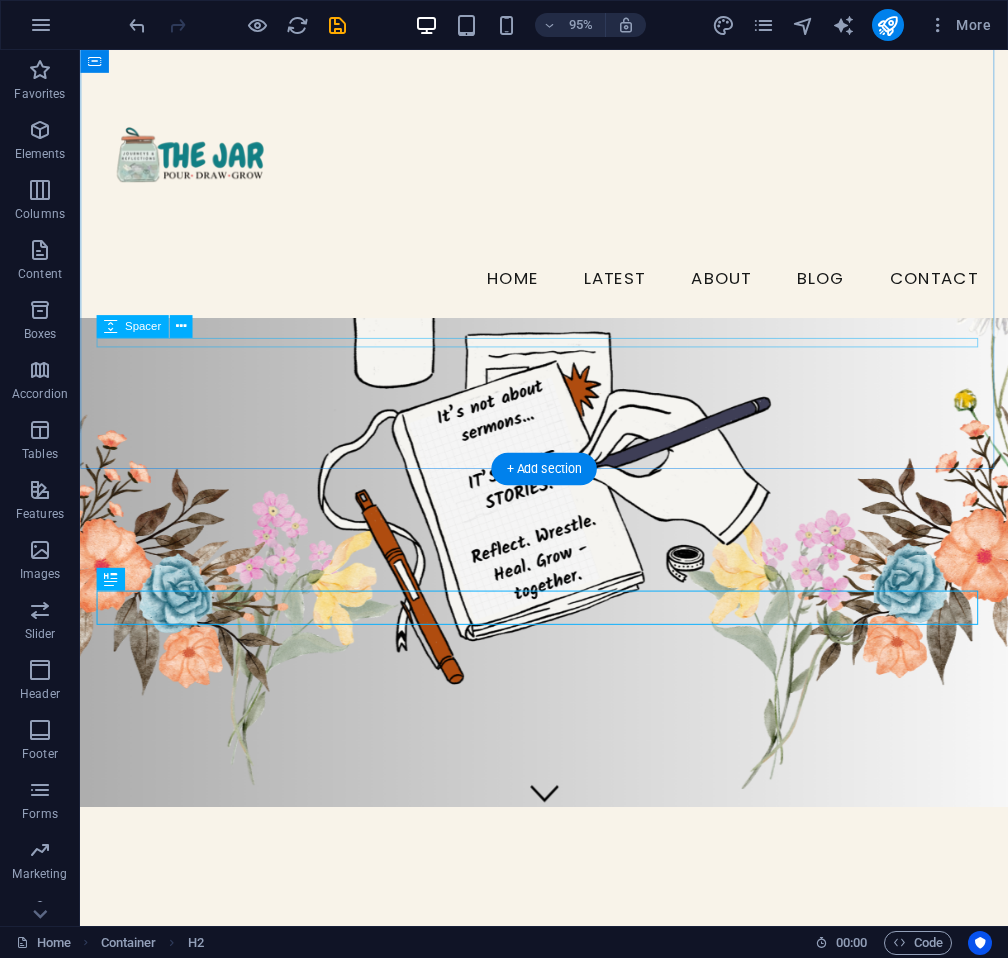 scroll, scrollTop: 0, scrollLeft: 0, axis: both 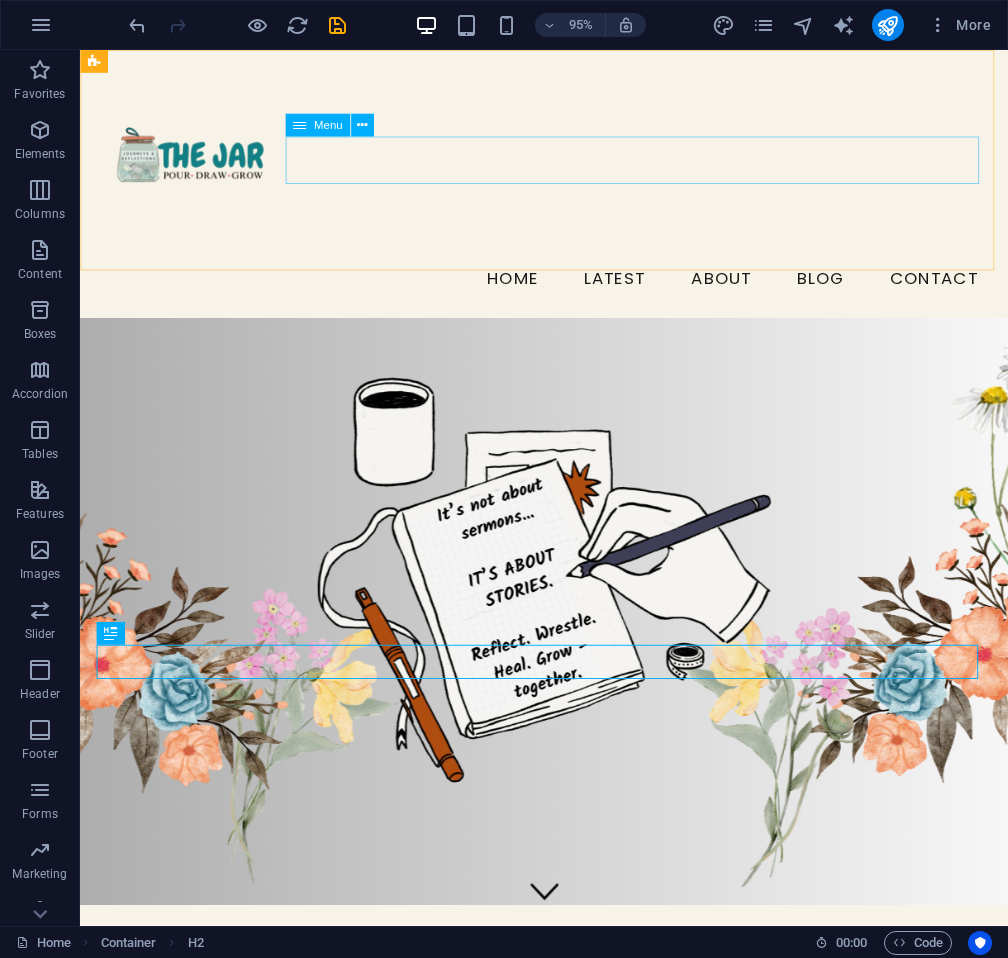 click on "Home Latest About  Blog Contact" at bounding box center [568, 291] 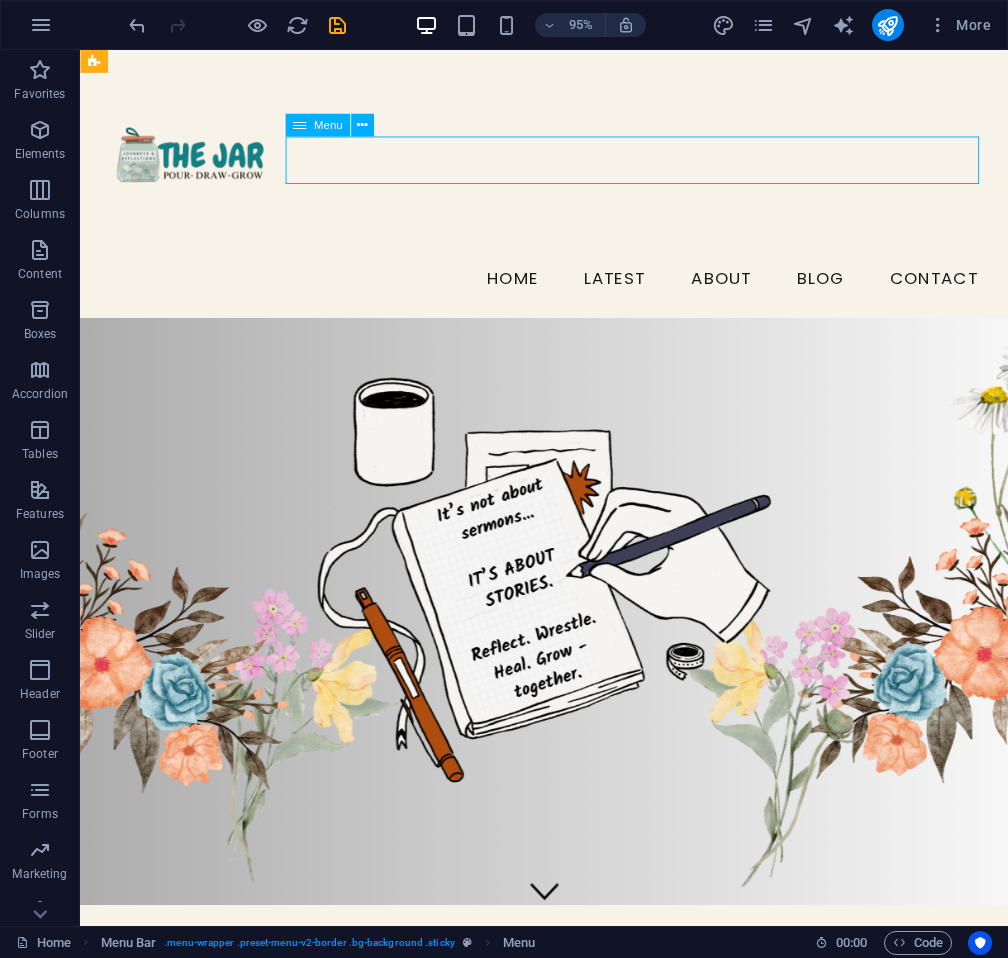 click on "Home Latest About  Blog Contact" at bounding box center (568, 291) 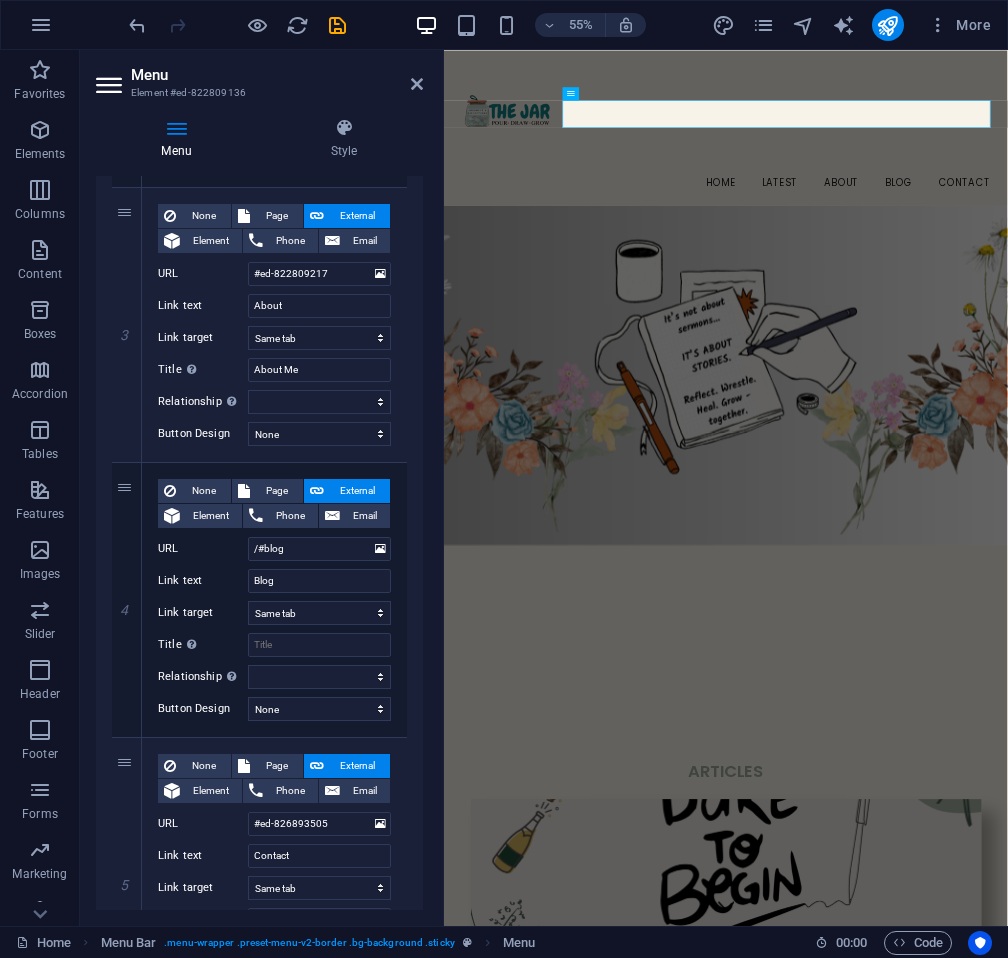 scroll, scrollTop: 730, scrollLeft: 0, axis: vertical 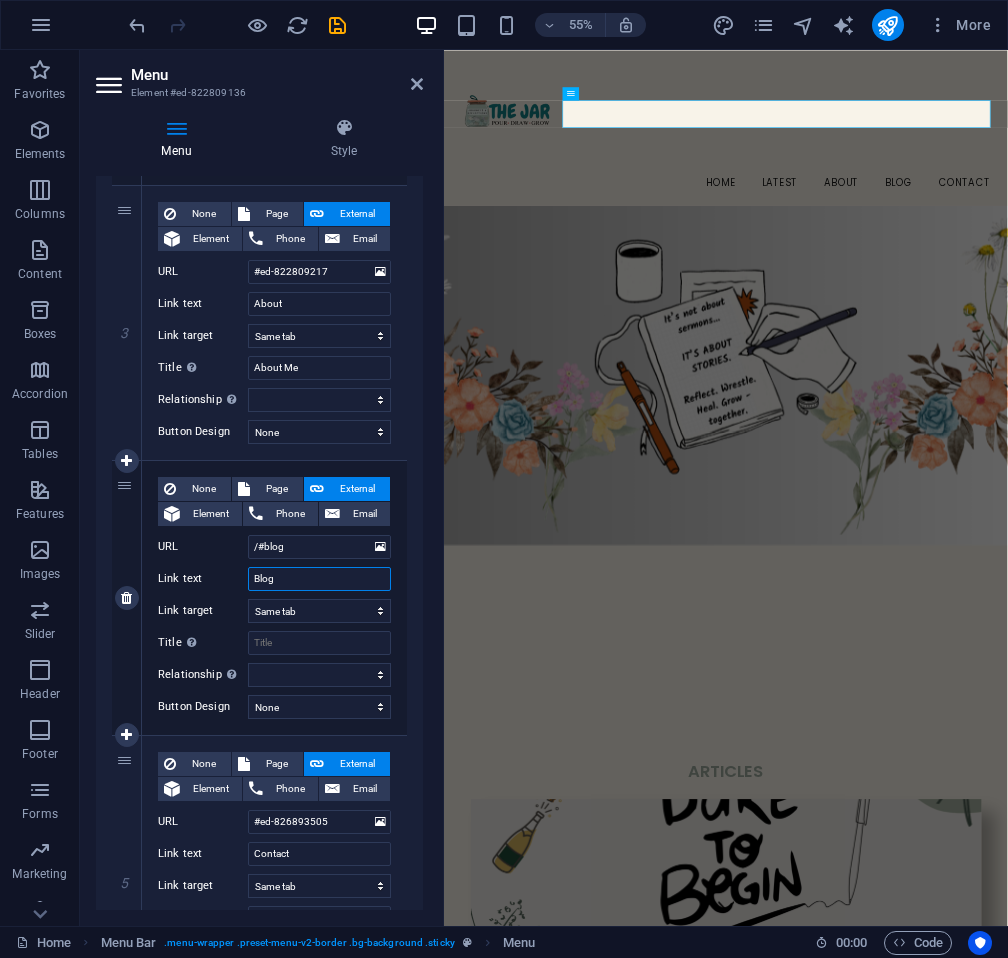 click on "Blog" at bounding box center [319, 579] 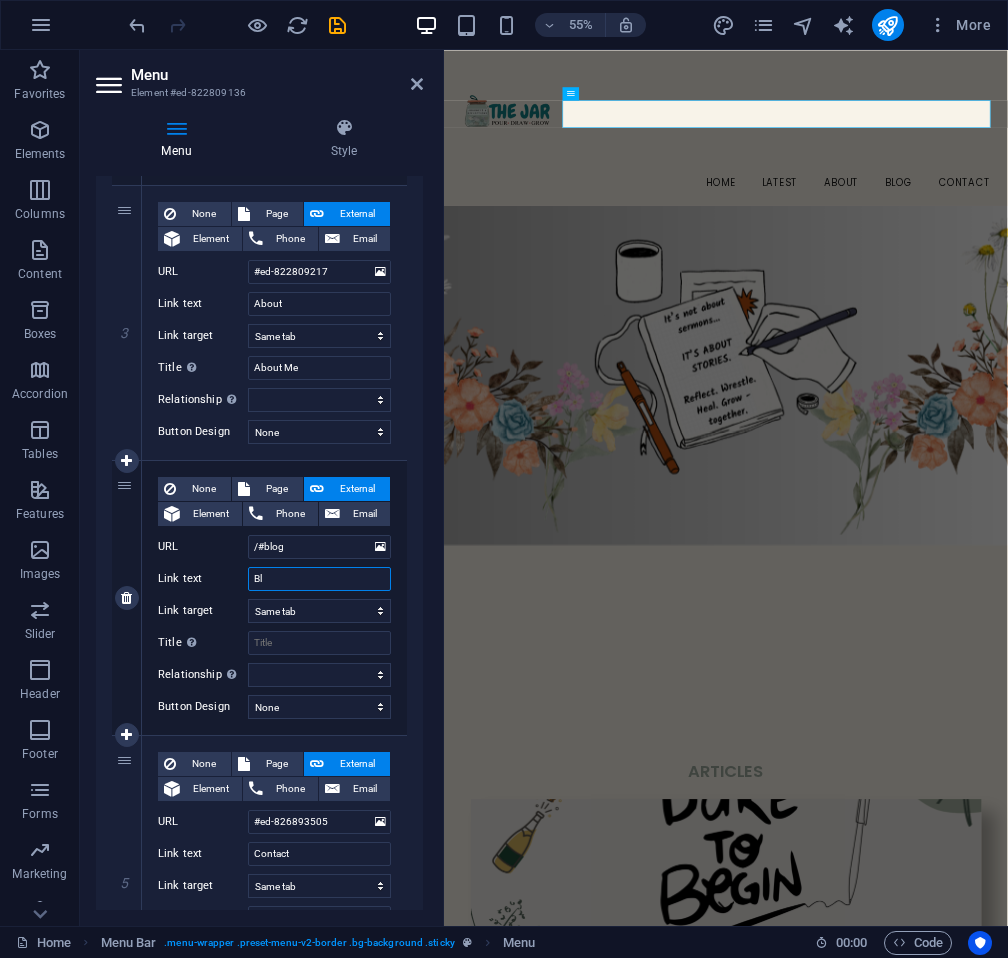 type on "B" 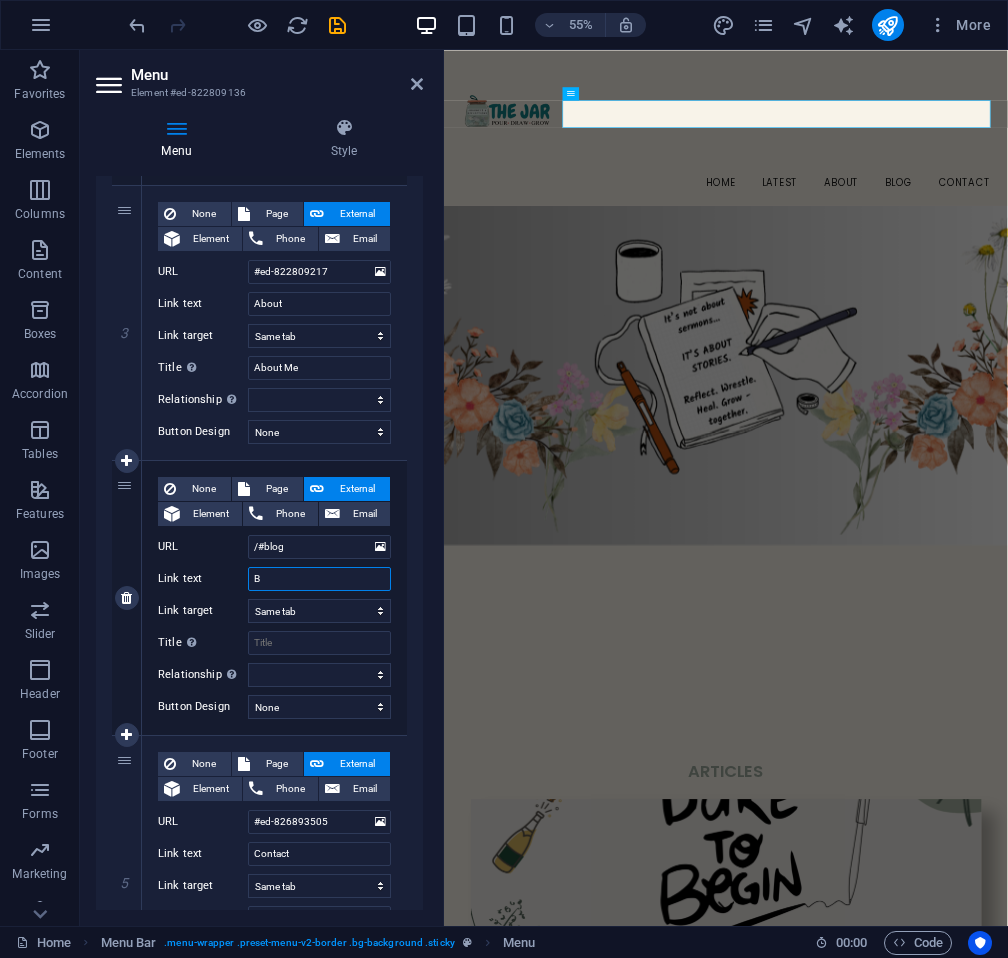 select 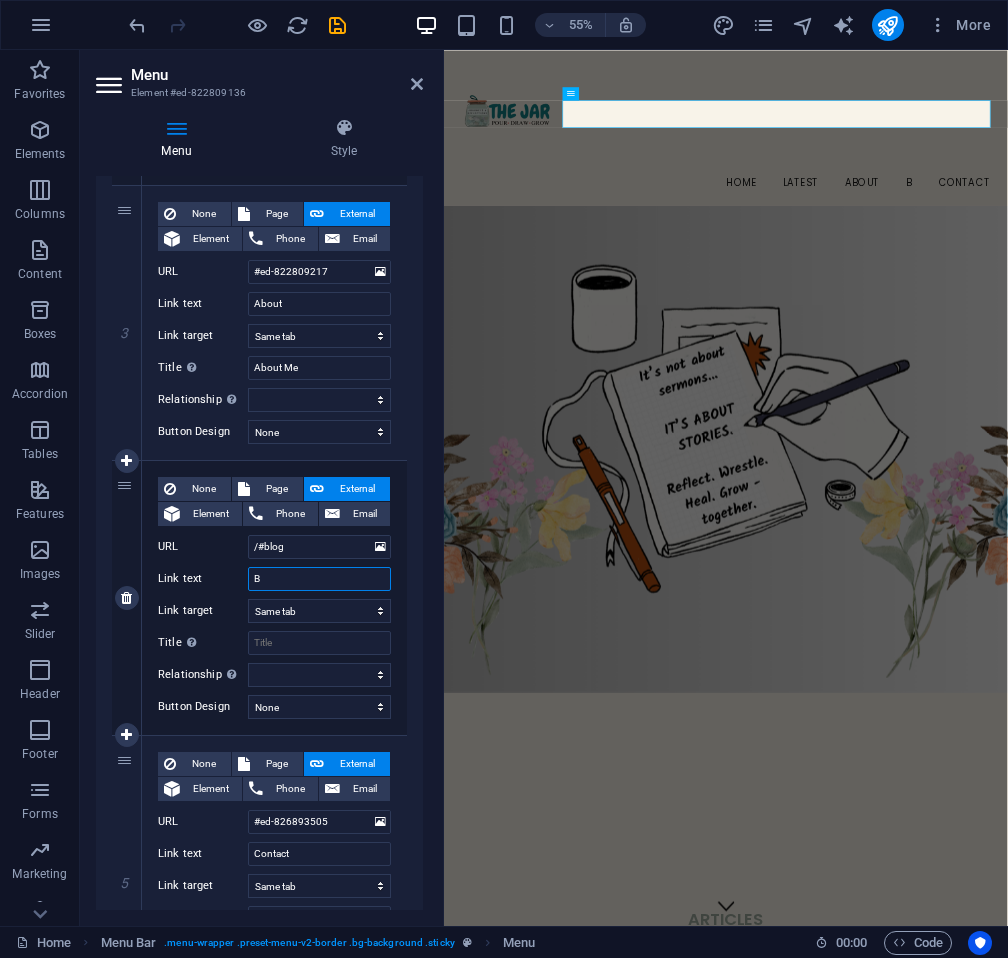 type 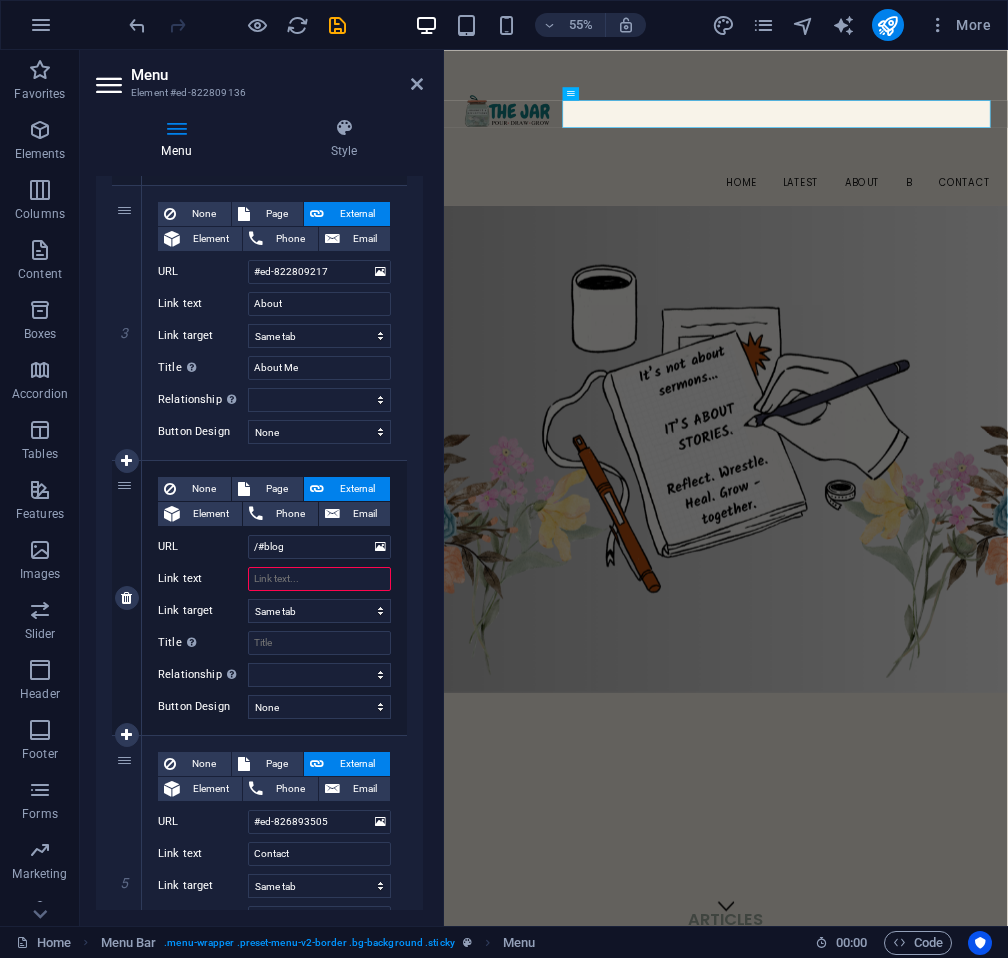 select 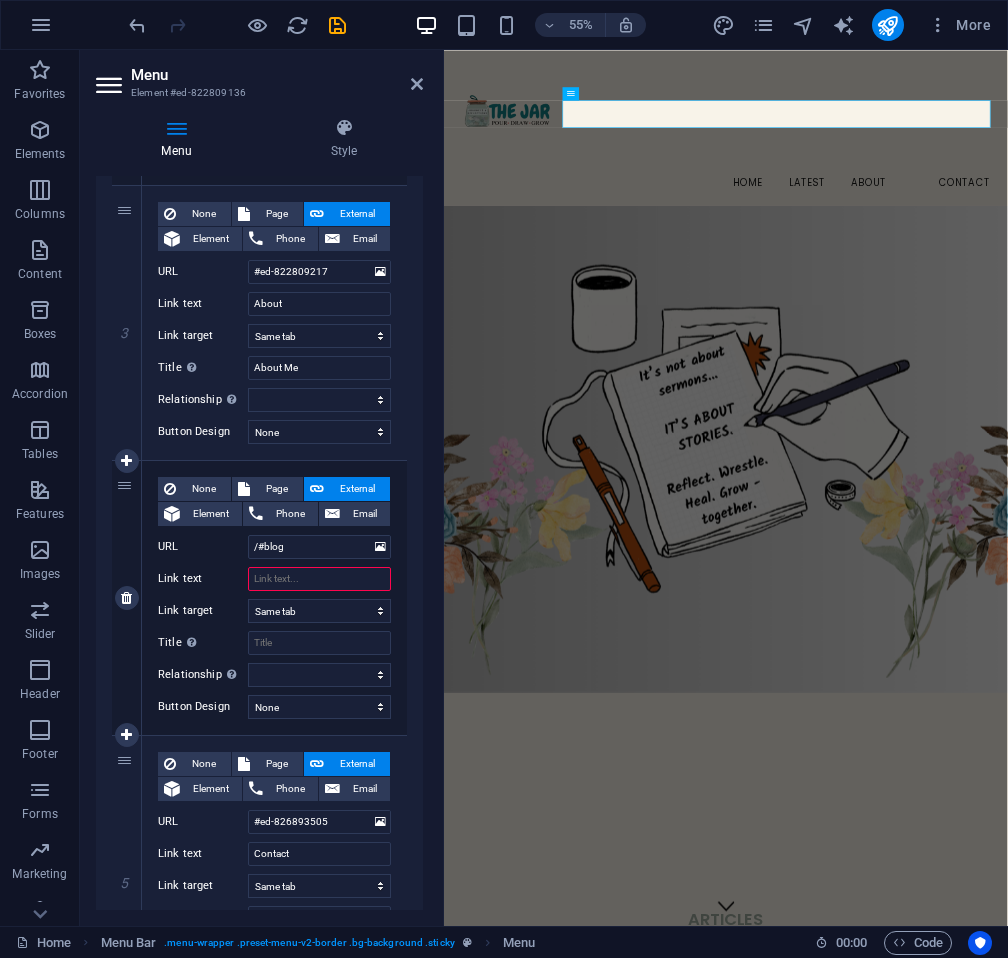 type on "A" 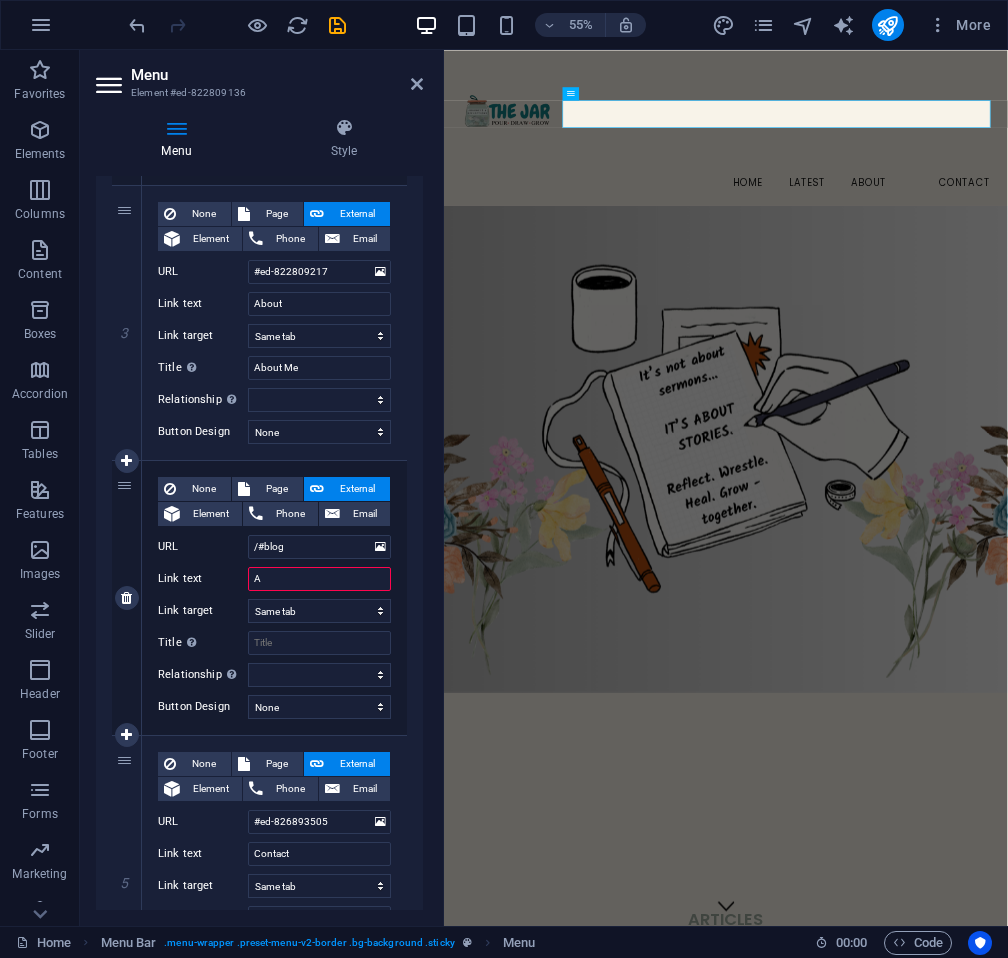 select 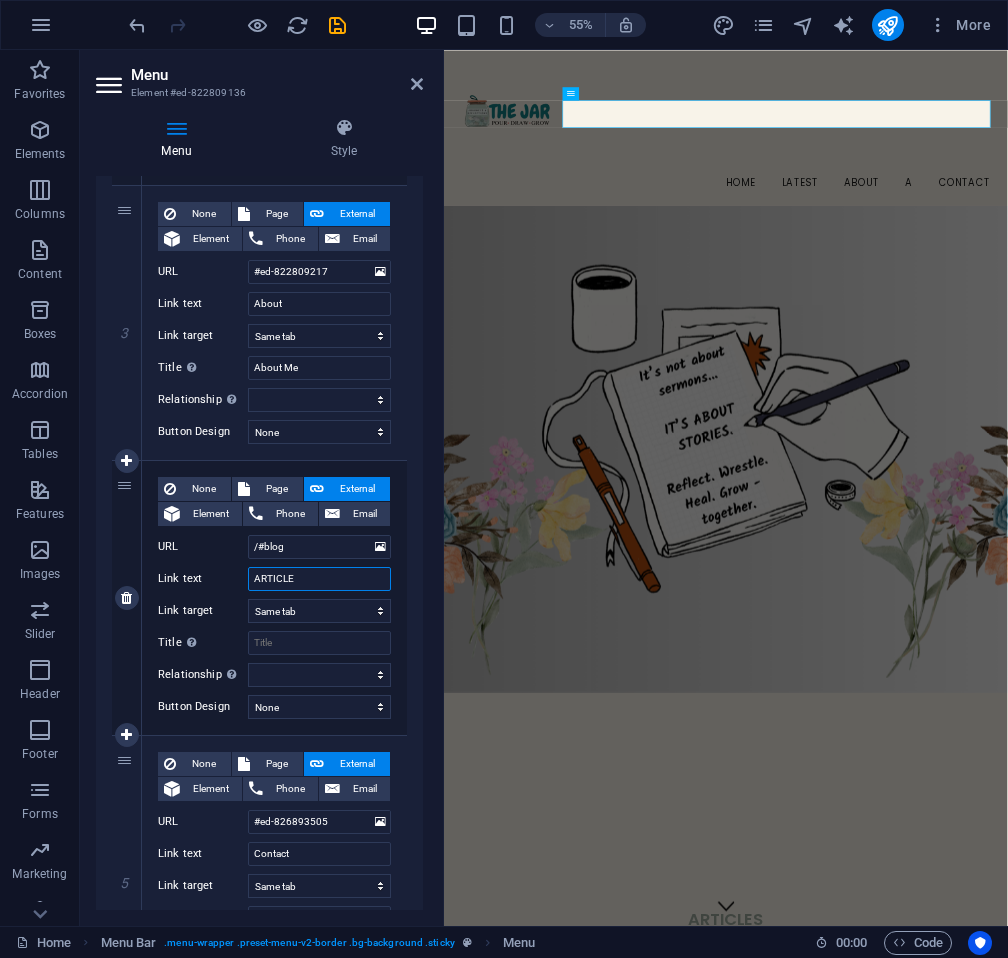 type on "ARTICLES" 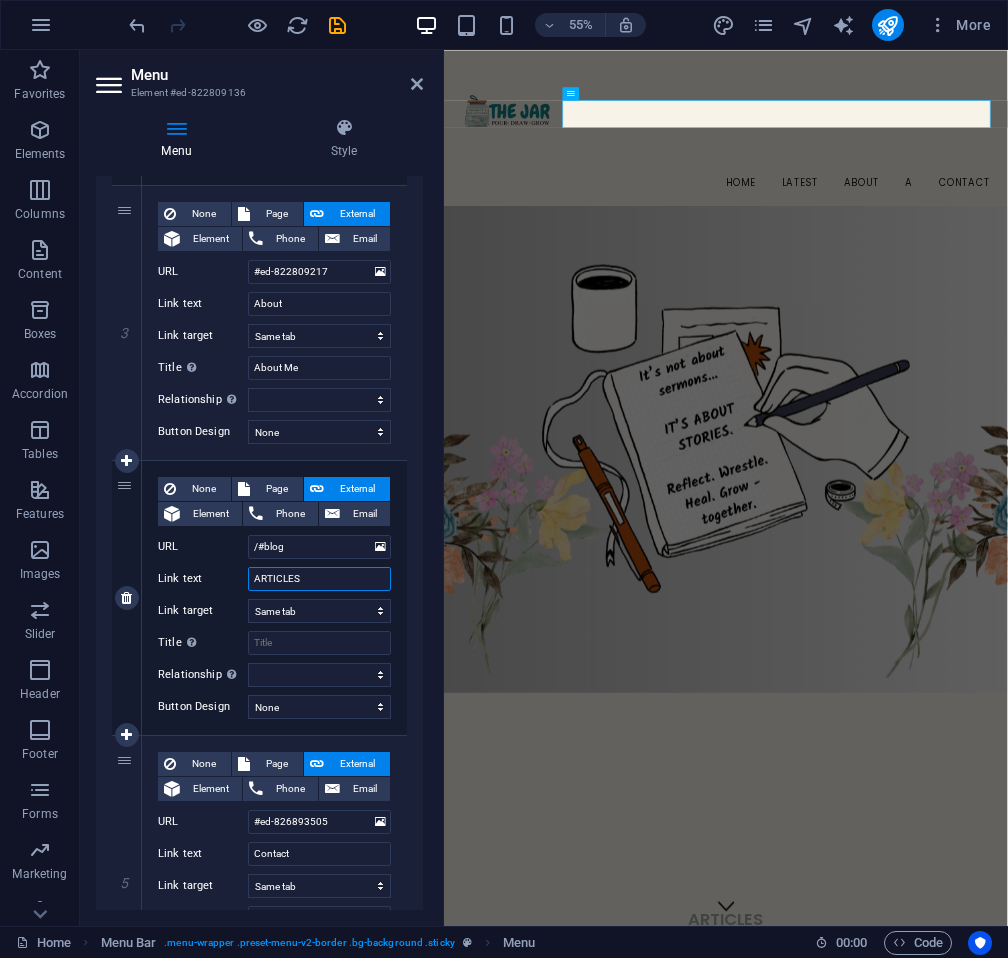select 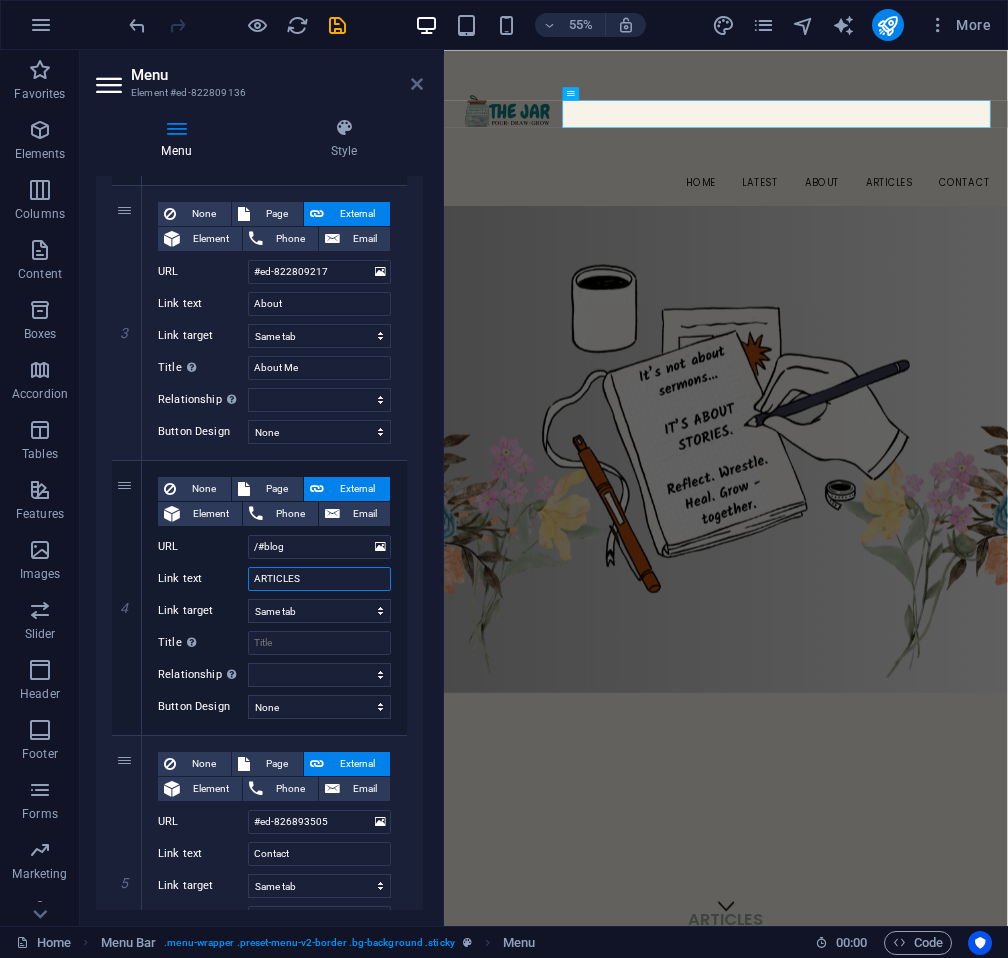 type on "ARTICLES" 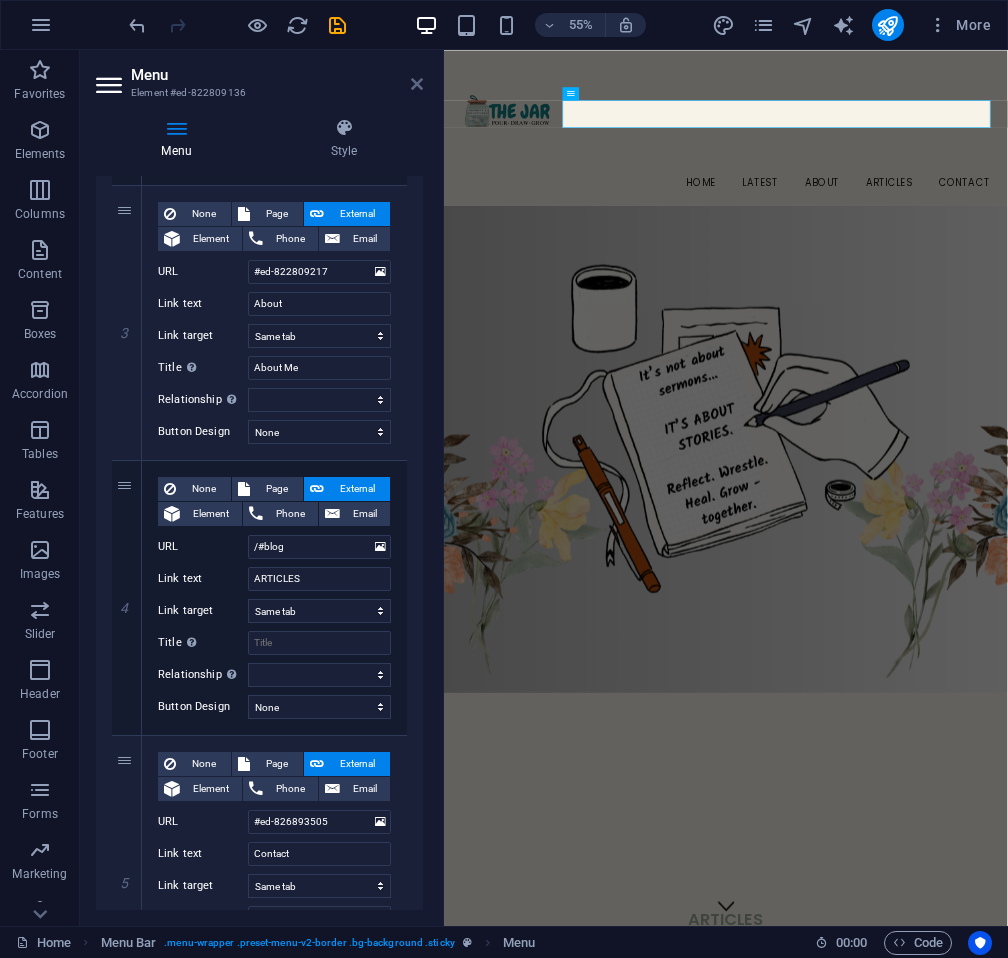 click at bounding box center [417, 84] 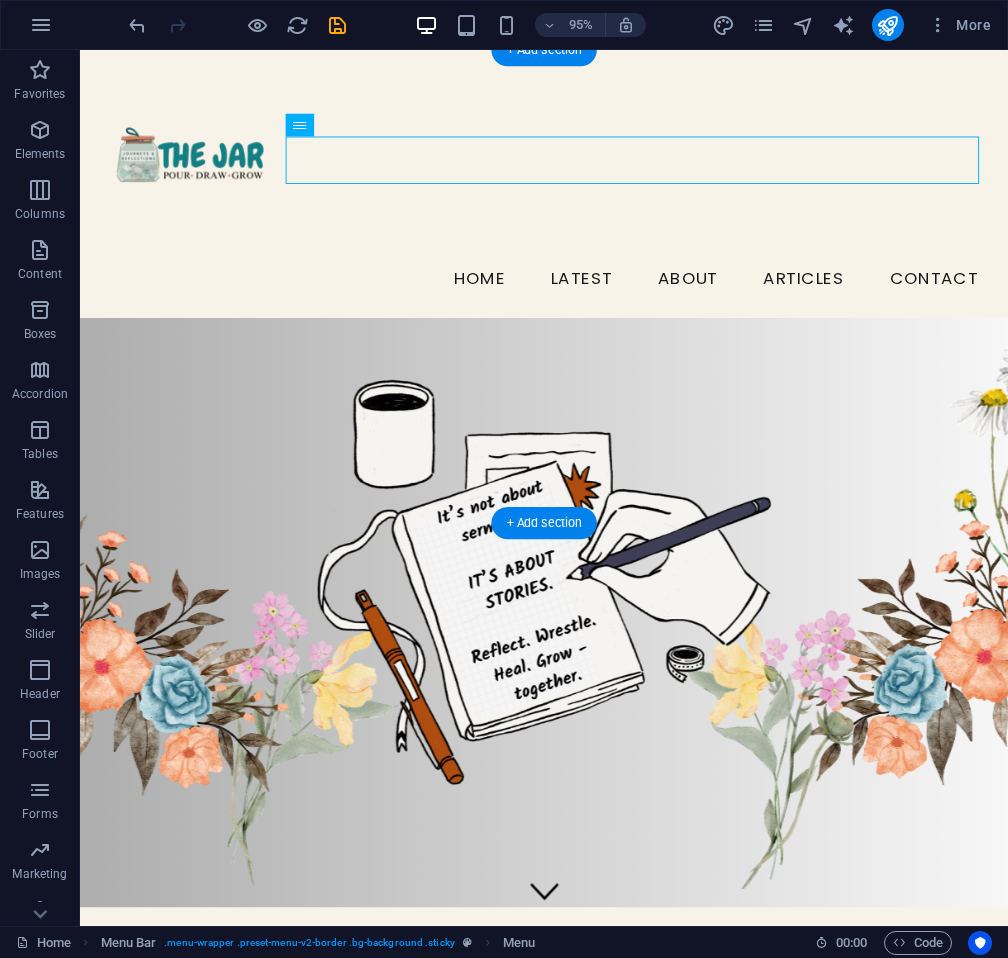 scroll, scrollTop: 10, scrollLeft: 0, axis: vertical 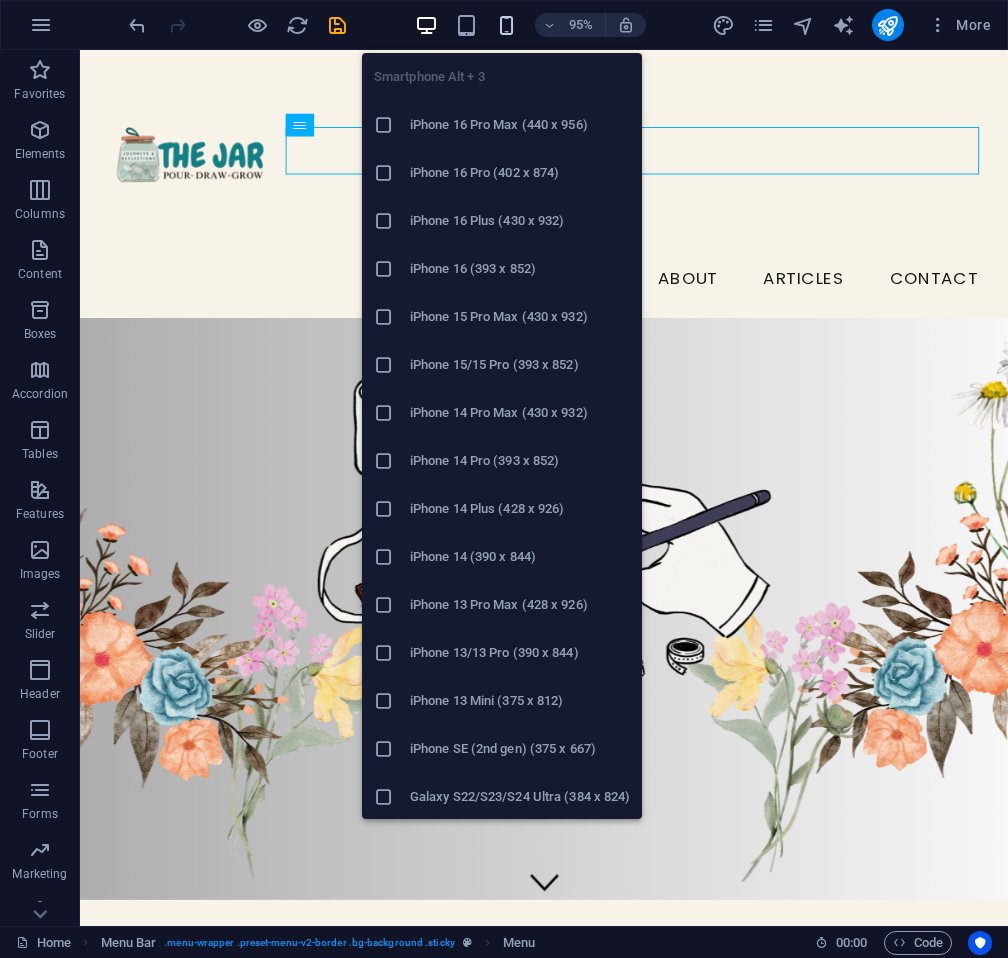 click at bounding box center (506, 25) 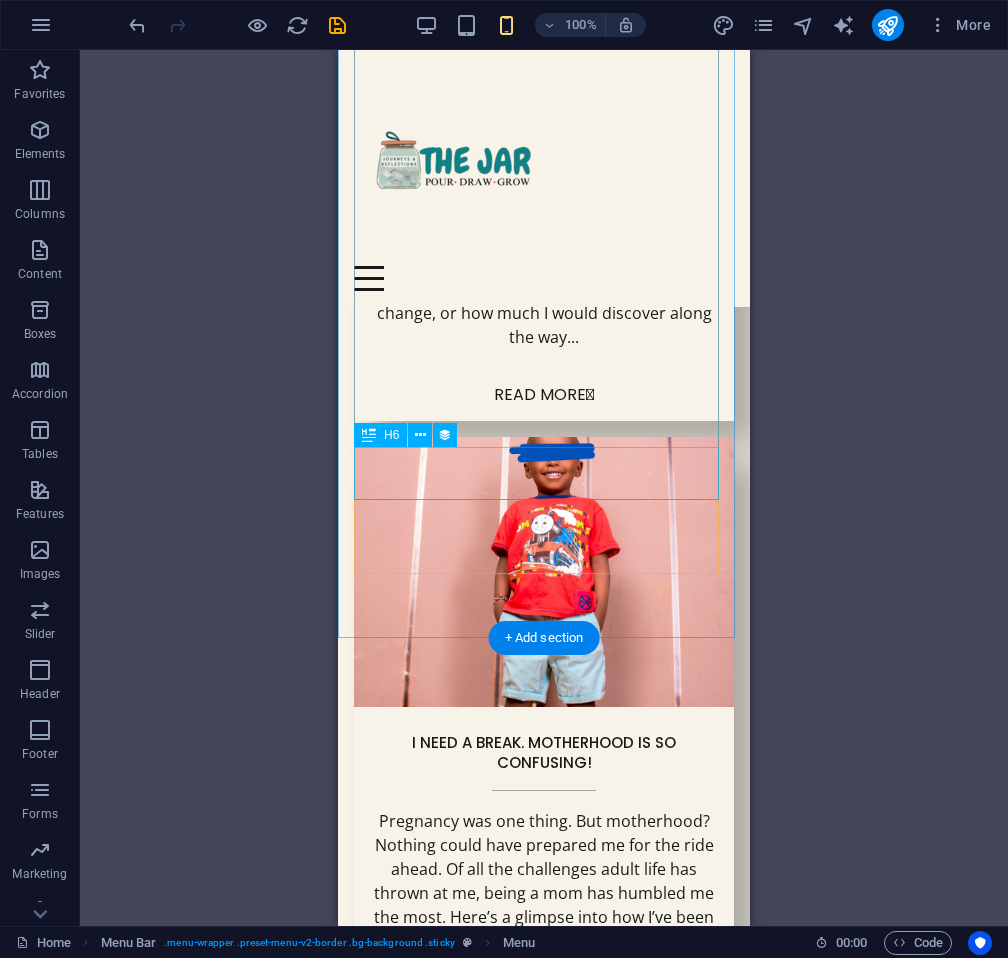 scroll, scrollTop: 2452, scrollLeft: 0, axis: vertical 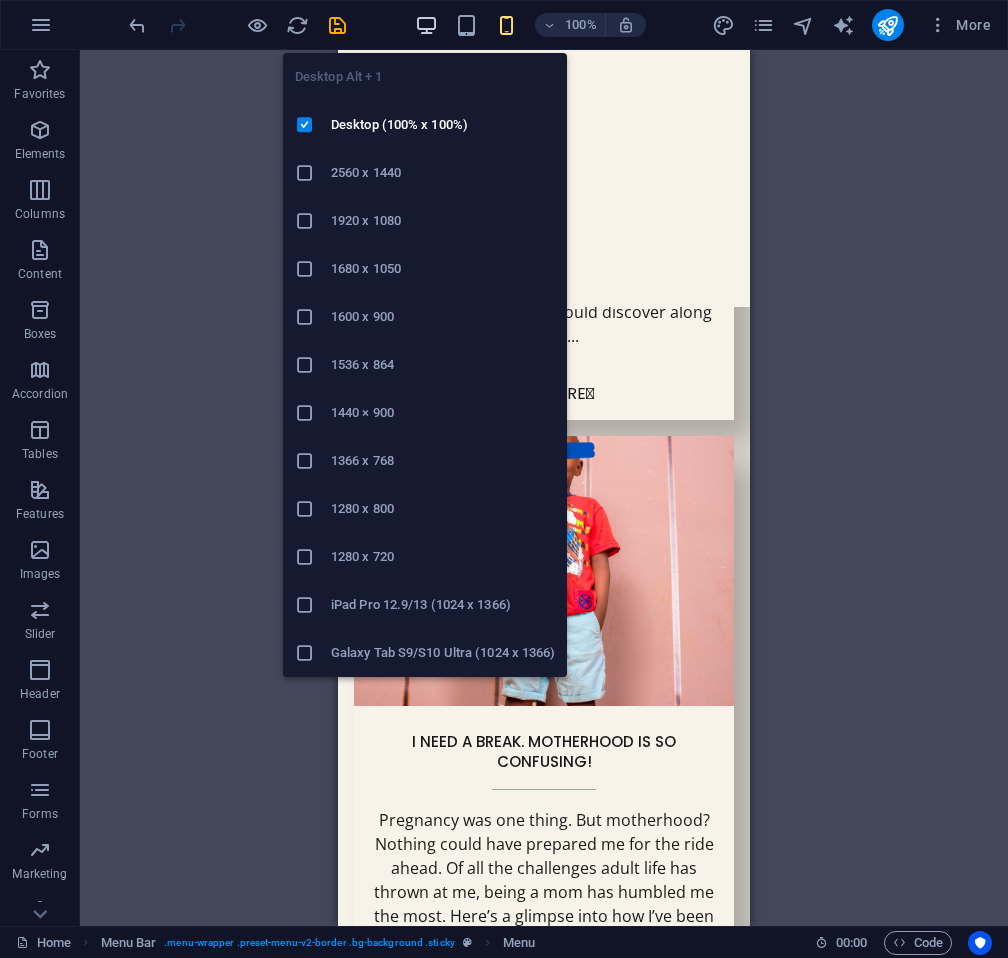 click at bounding box center [426, 25] 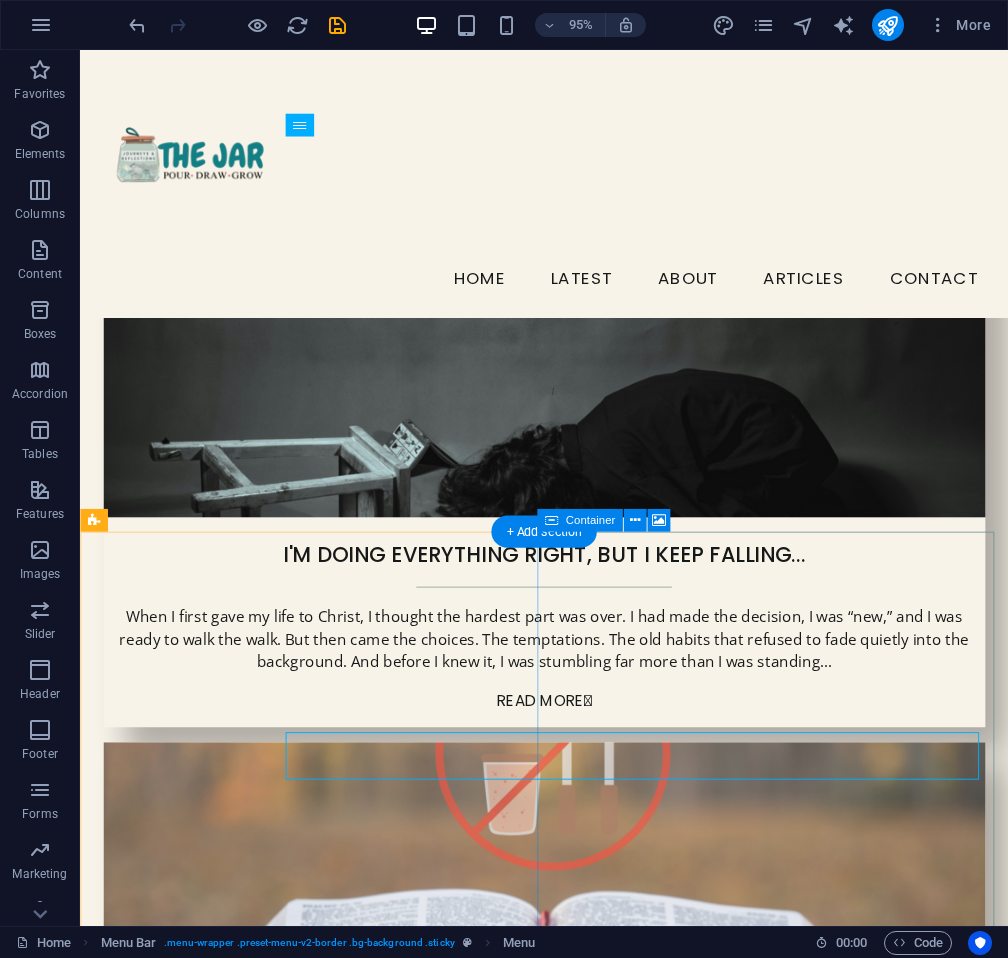 scroll, scrollTop: 1496, scrollLeft: 0, axis: vertical 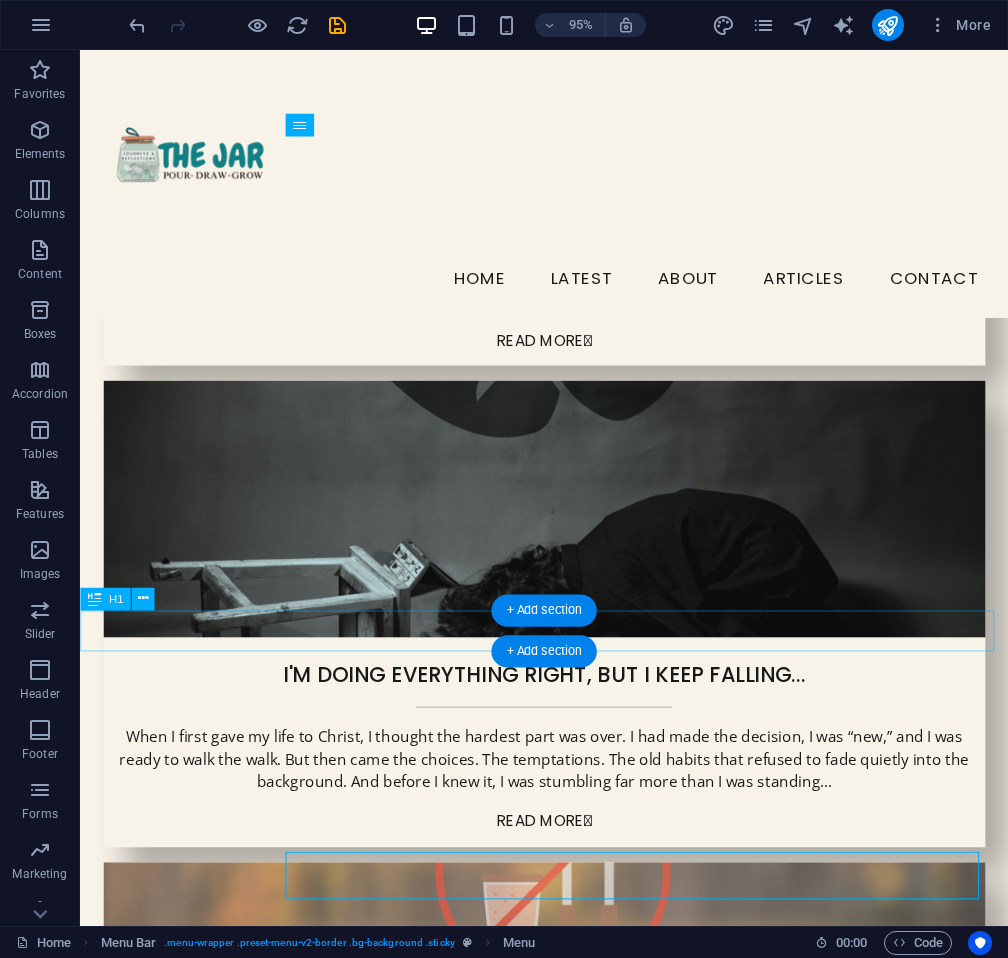 click on "about me" at bounding box center [568, 2103] 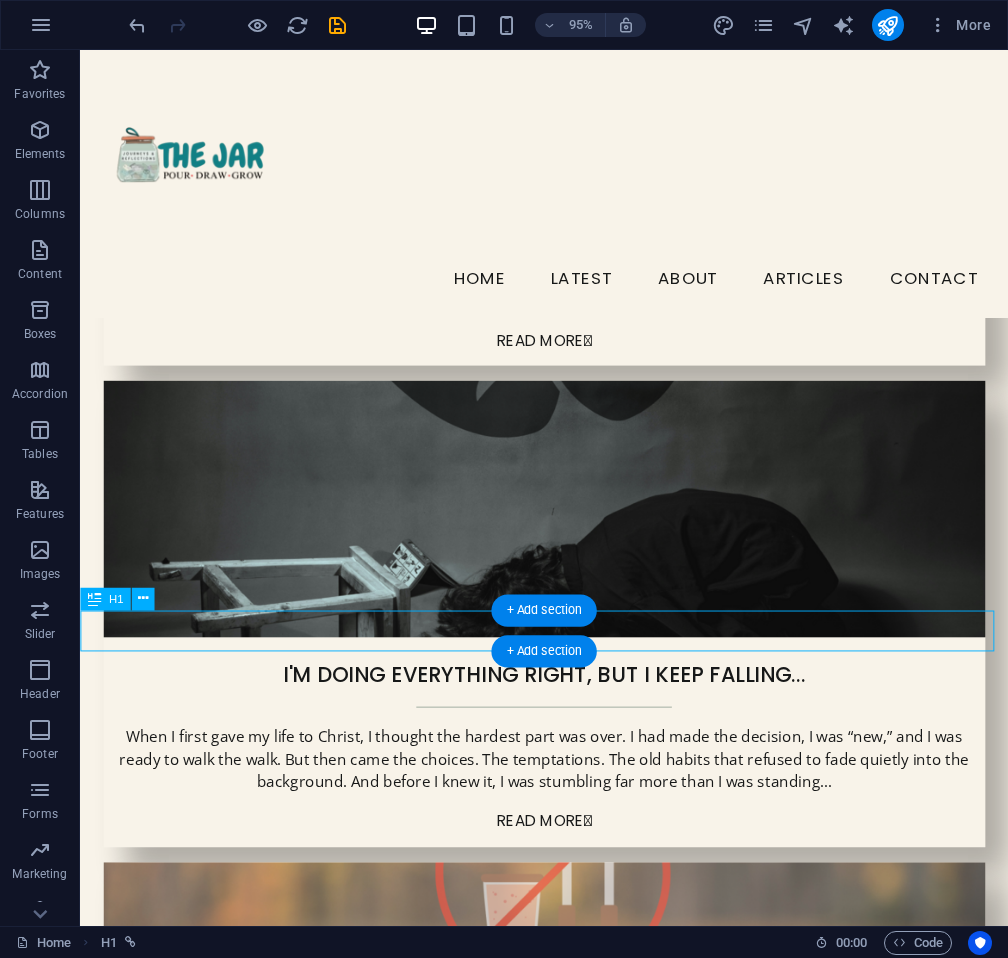 click on "about me" at bounding box center (568, 2103) 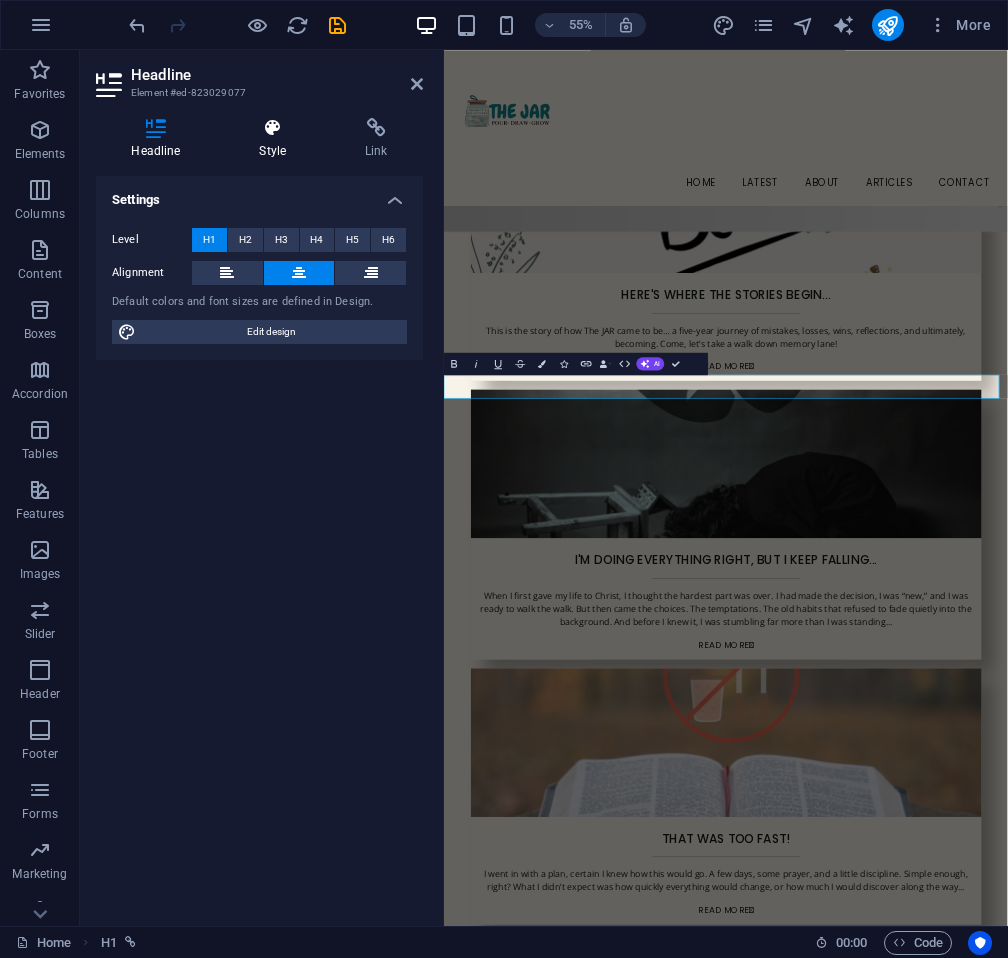 click on "Style" at bounding box center (277, 139) 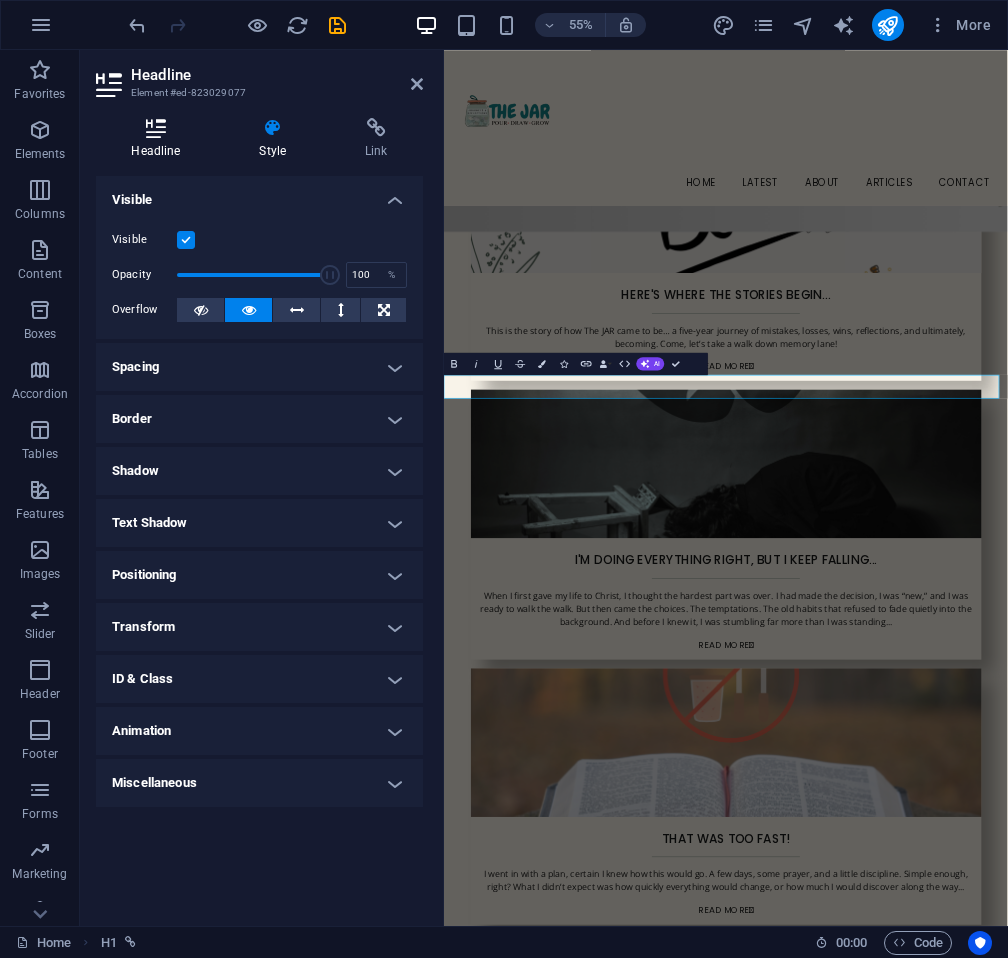 click on "Headline" at bounding box center [160, 139] 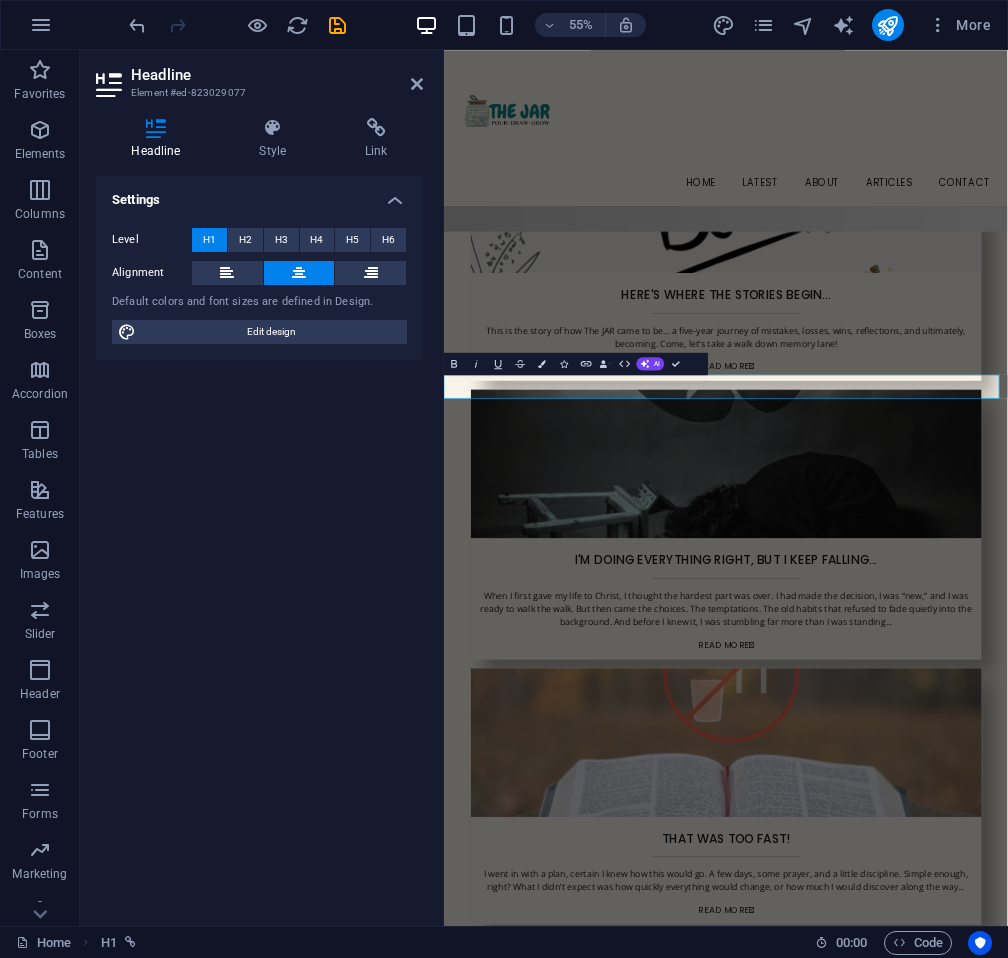 click on "about me" at bounding box center [956, 2371] 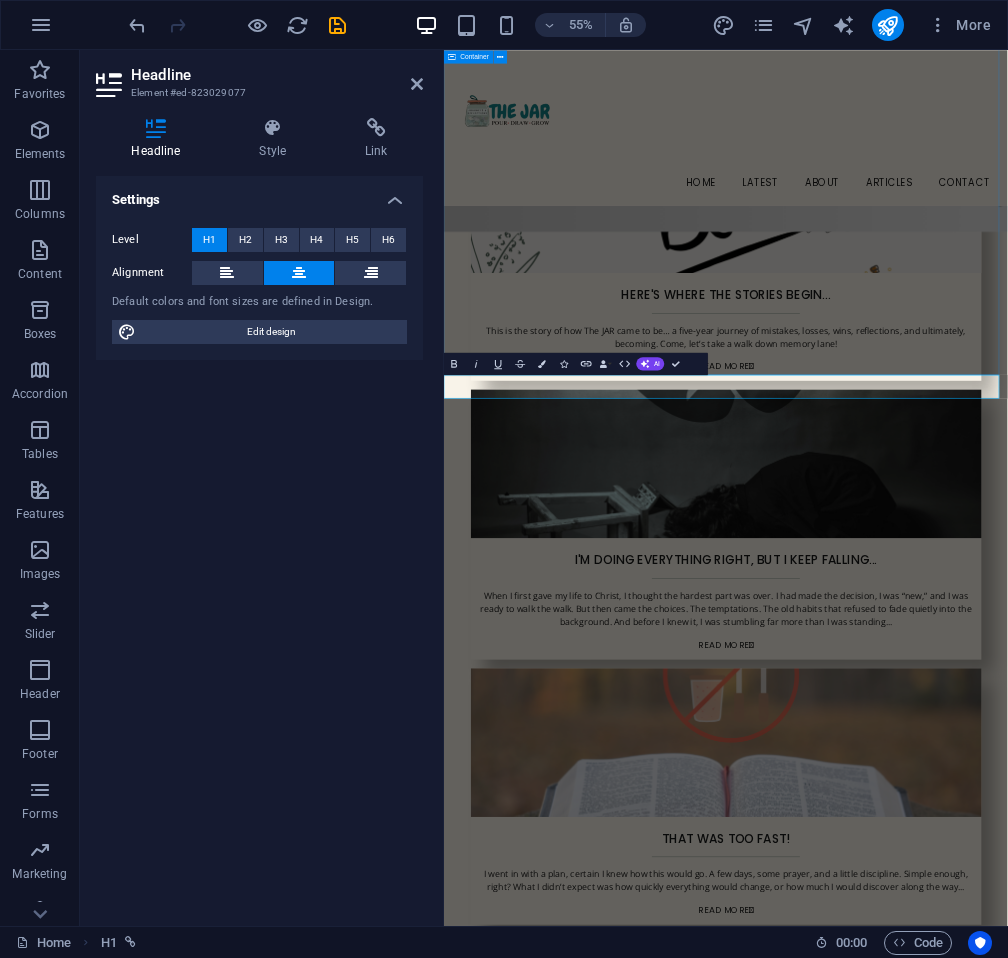 click on "ARTICLES Here's Where The Stories Begin... This is the story of how The JAR came to be… a five-year journey of mistakes, losses, wins, reflections, and ultimately, becoming. Come, let’s take a walk down memory lane! Read more   I'M DOING EVERYTHING RIGHT, BUT I KEEP FALLING... When I first gave my life to Christ, I thought the hardest part was over. I had made the decision, I was “new,” and I was ready to walk the walk. But then came the choices. The temptations. The old habits that refused to fade quietly into the background. And before I knew it, I was stumbling far more than I was standing... Read more   THAT WAS TOO FAST! I went in with a plan, certain I knew how this would go. A few days, some prayer, and a little discipline. Simple enough, right? What I didn’t expect was how quickly everything would change, or how much I would discover along the way... Read more   I NEED A BREAK. MOTHERHOOD IS SO CONFUSING! Read more    Previous Next" at bounding box center (956, 1169) 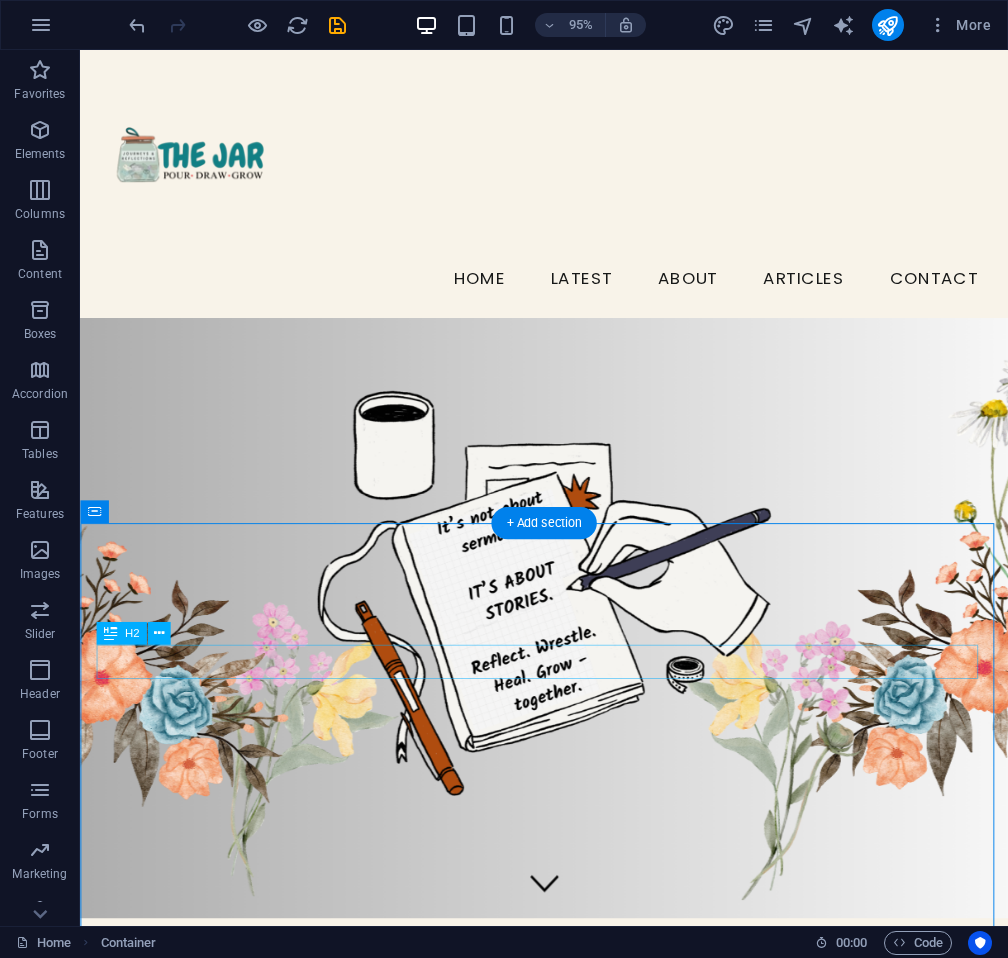 scroll, scrollTop: 0, scrollLeft: 0, axis: both 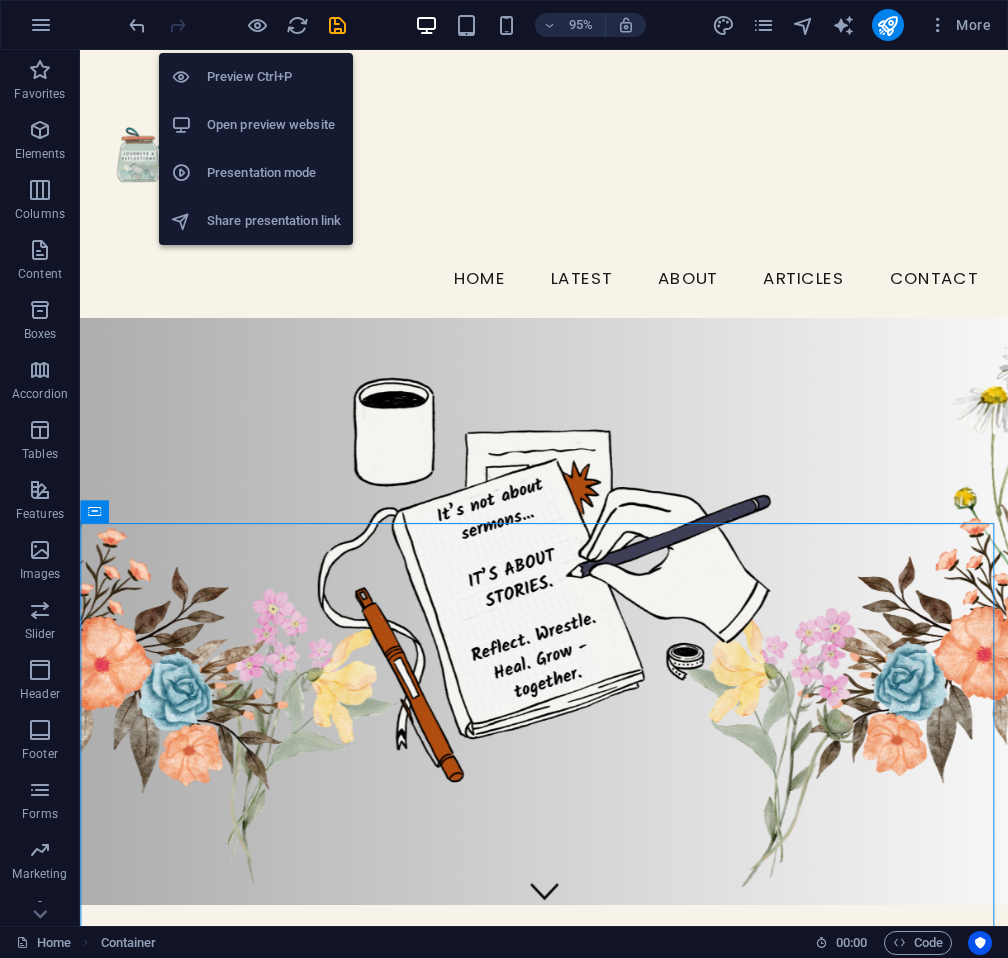 drag, startPoint x: 296, startPoint y: 114, endPoint x: 268, endPoint y: 119, distance: 28.442924 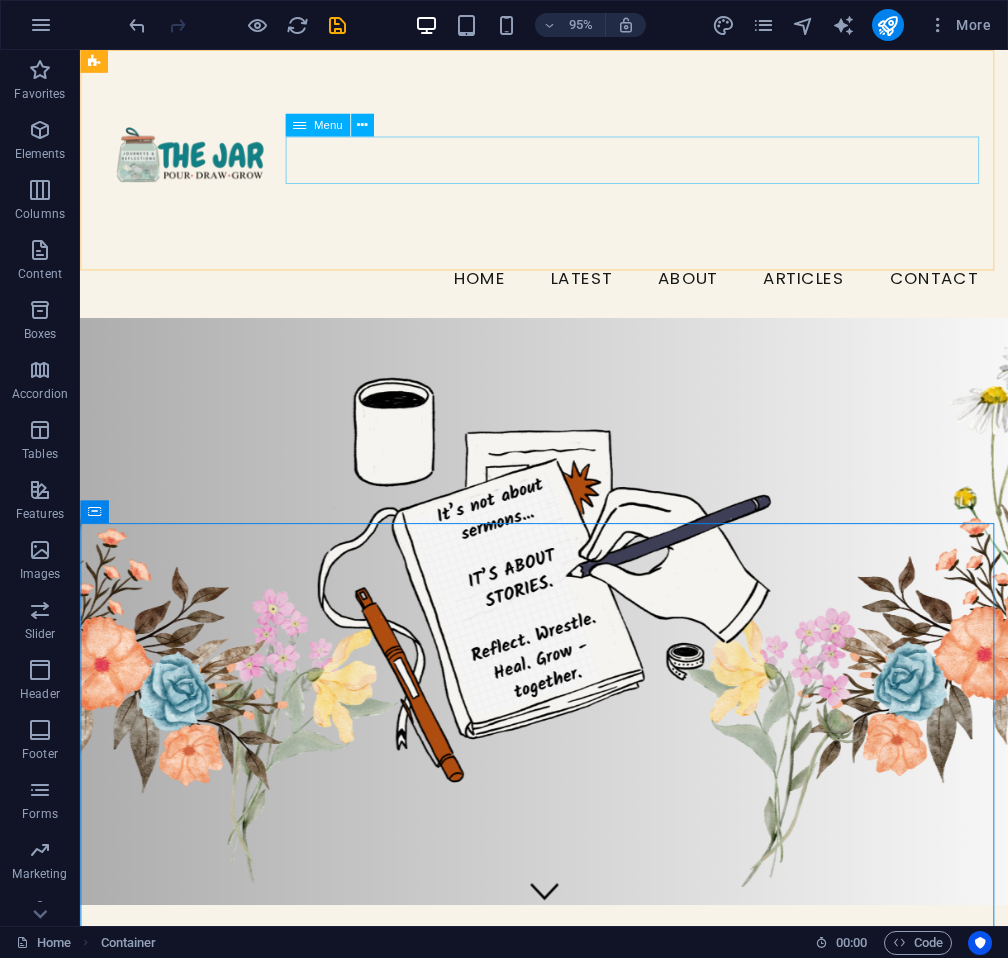 click on "Home Latest About  ARTICLES Contact" at bounding box center (568, 291) 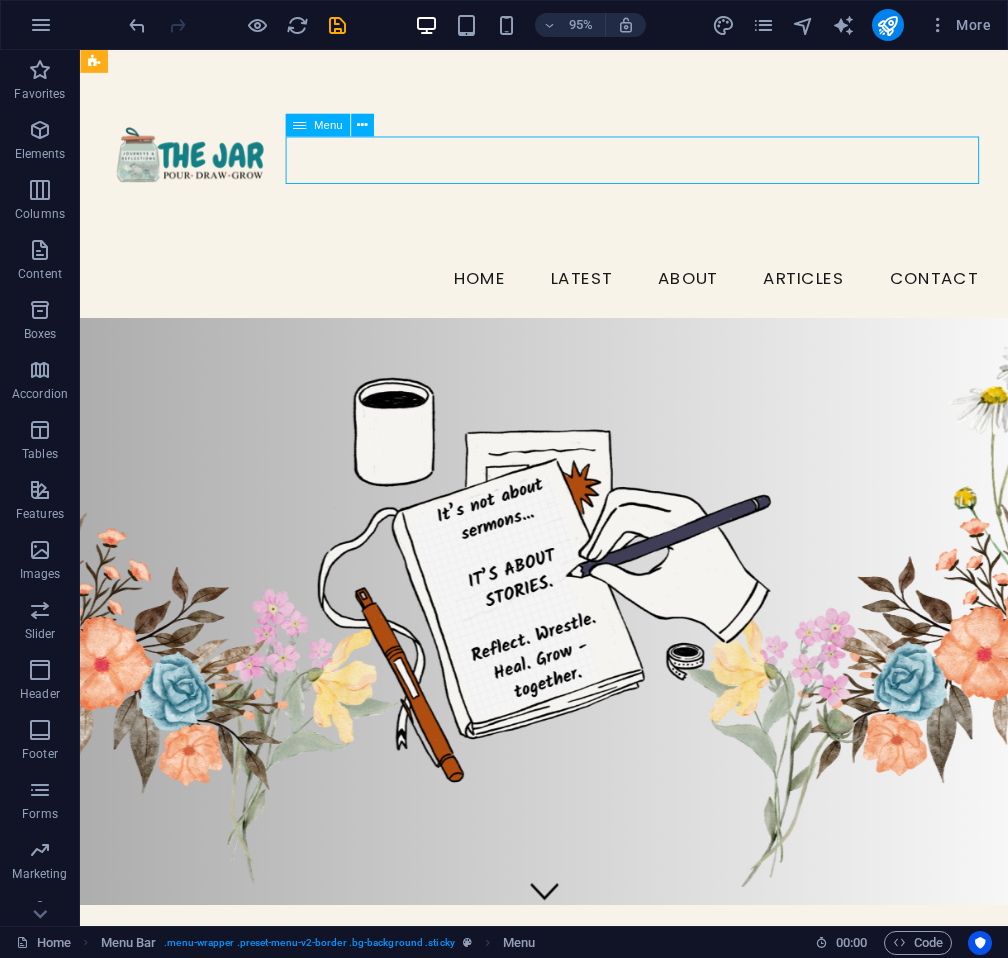 click on "Home Latest About  ARTICLES Contact" at bounding box center (568, 291) 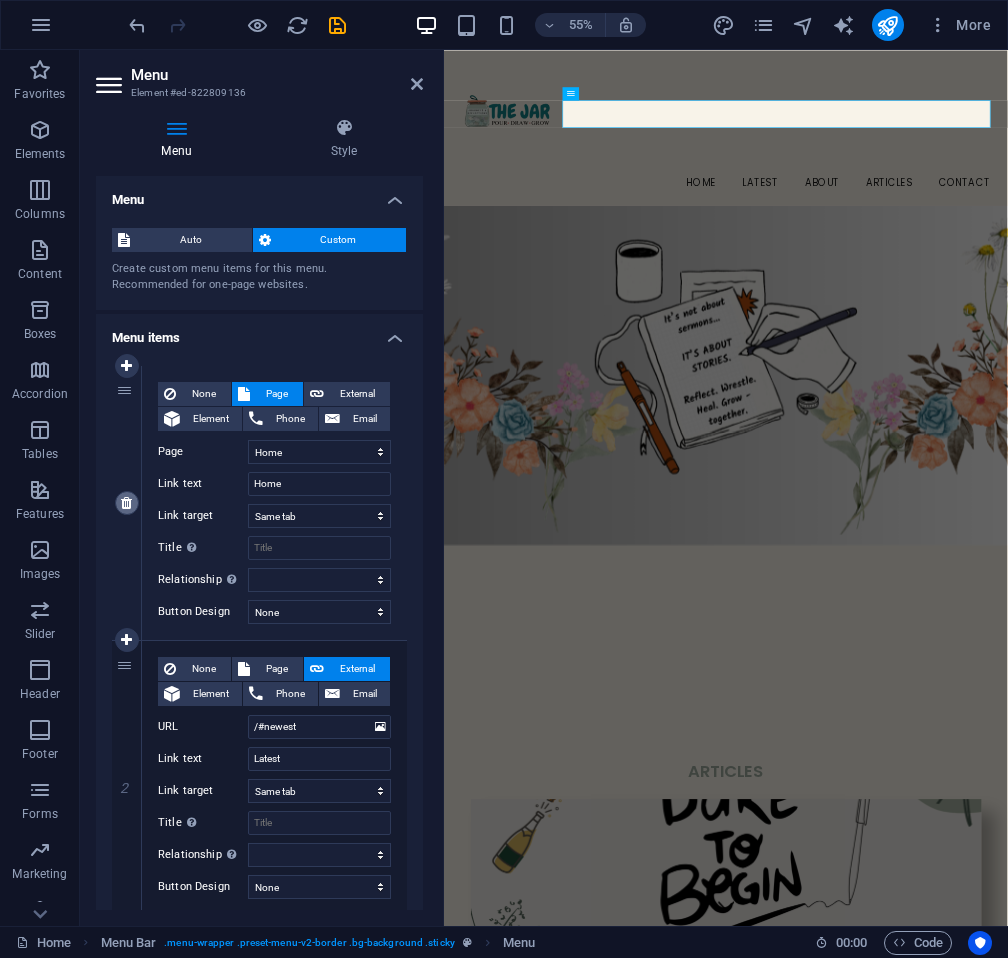 click at bounding box center (126, 503) 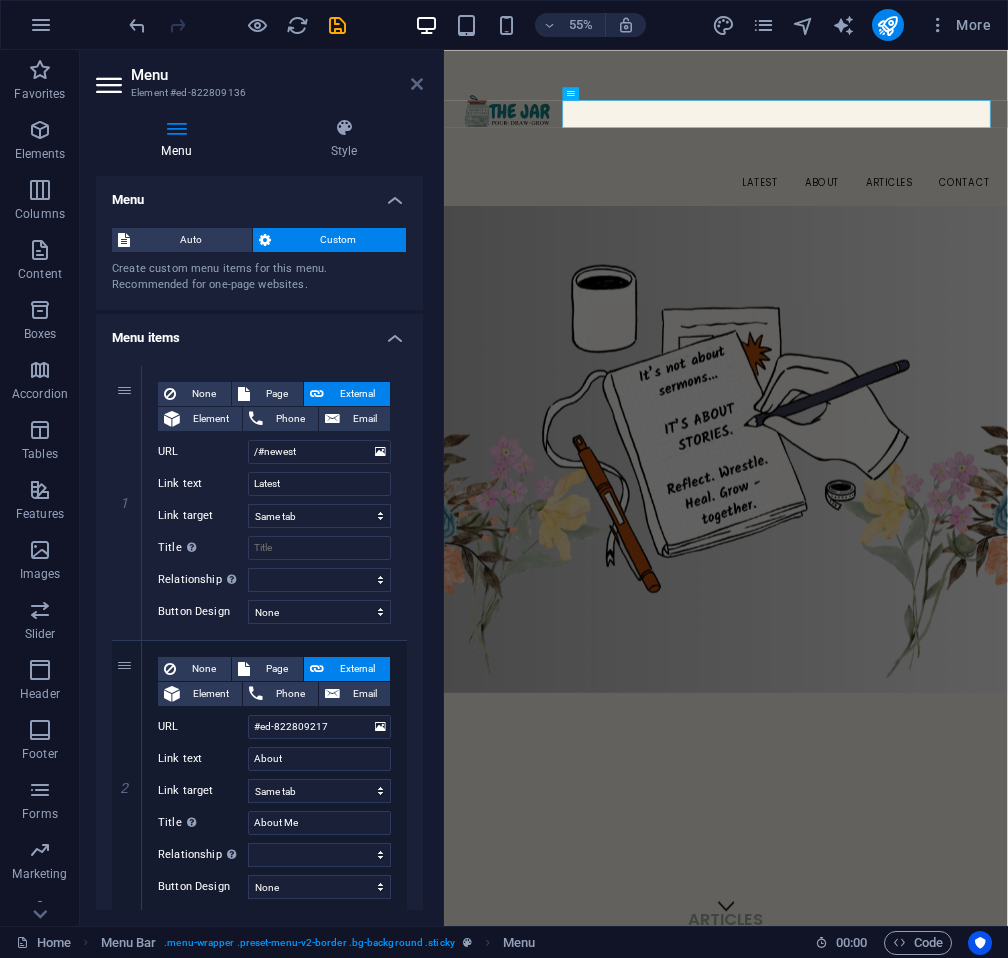 click at bounding box center [417, 84] 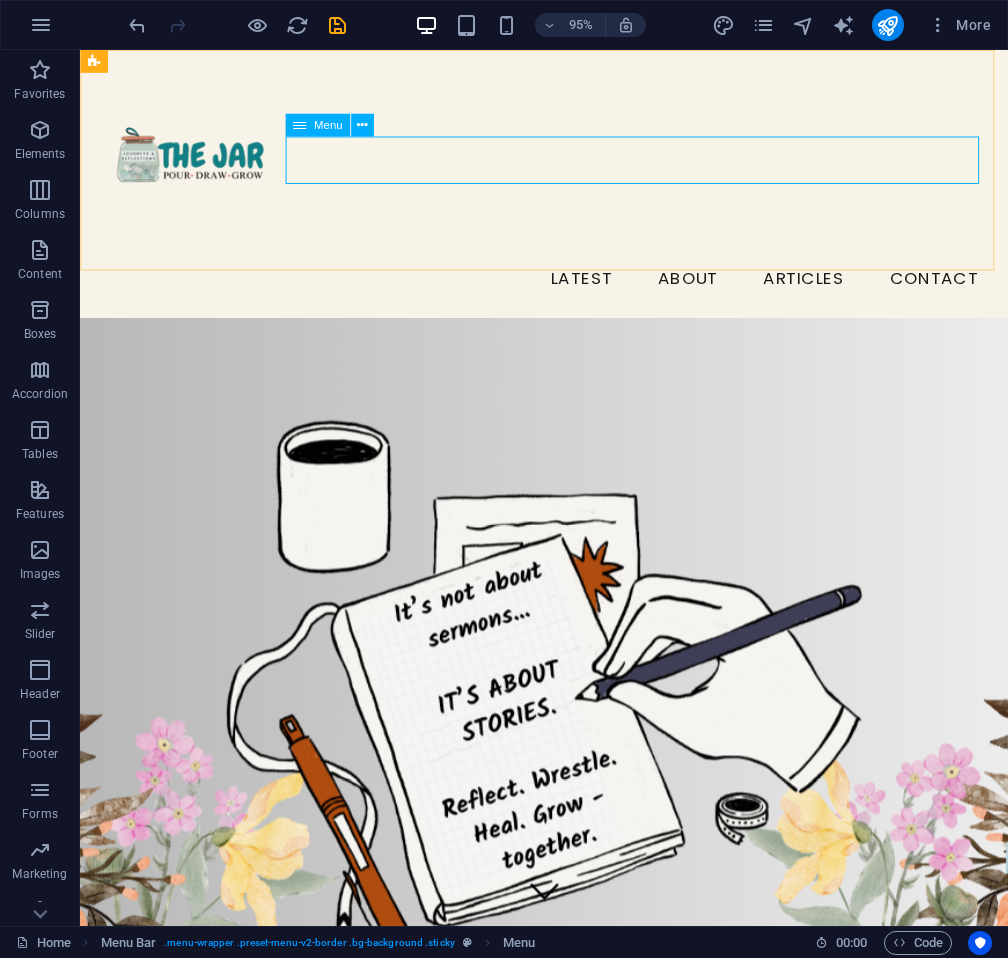 click on "Latest About  ARTICLES Contact" at bounding box center [568, 291] 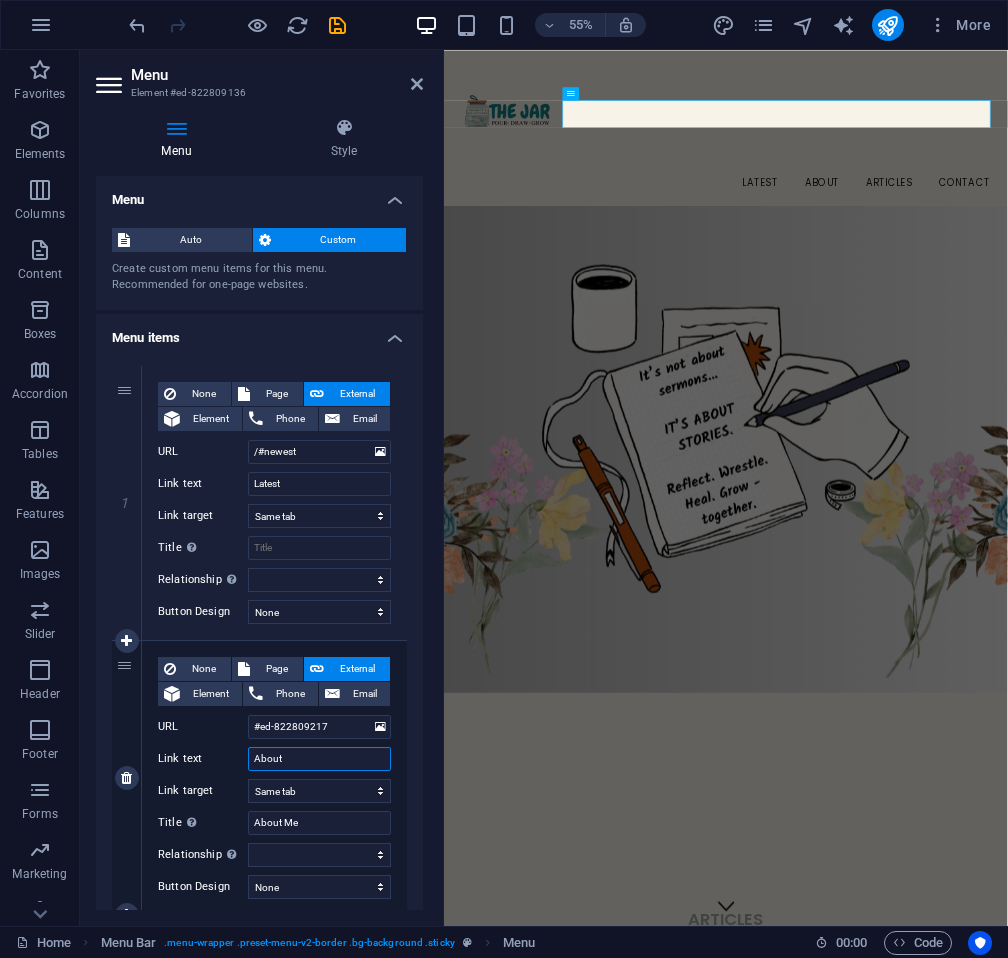 click on "About" at bounding box center (319, 759) 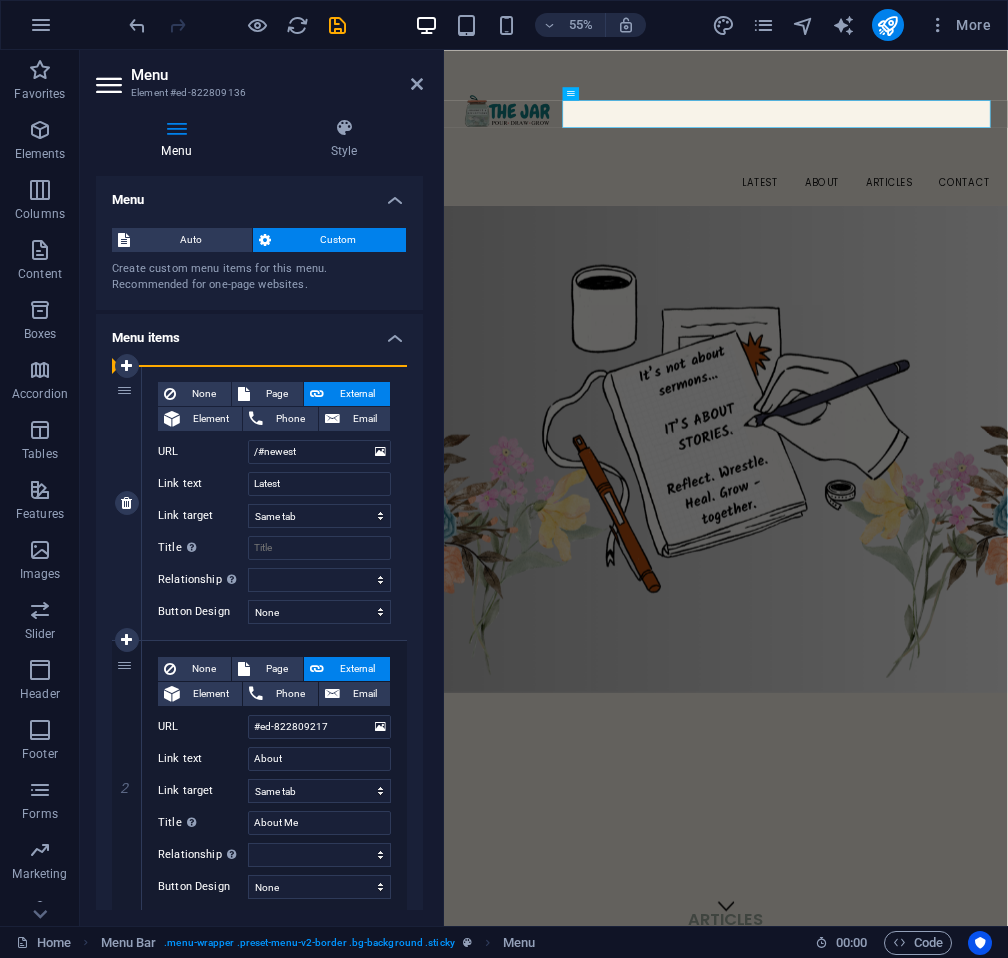 drag, startPoint x: 117, startPoint y: 667, endPoint x: 117, endPoint y: 397, distance: 270 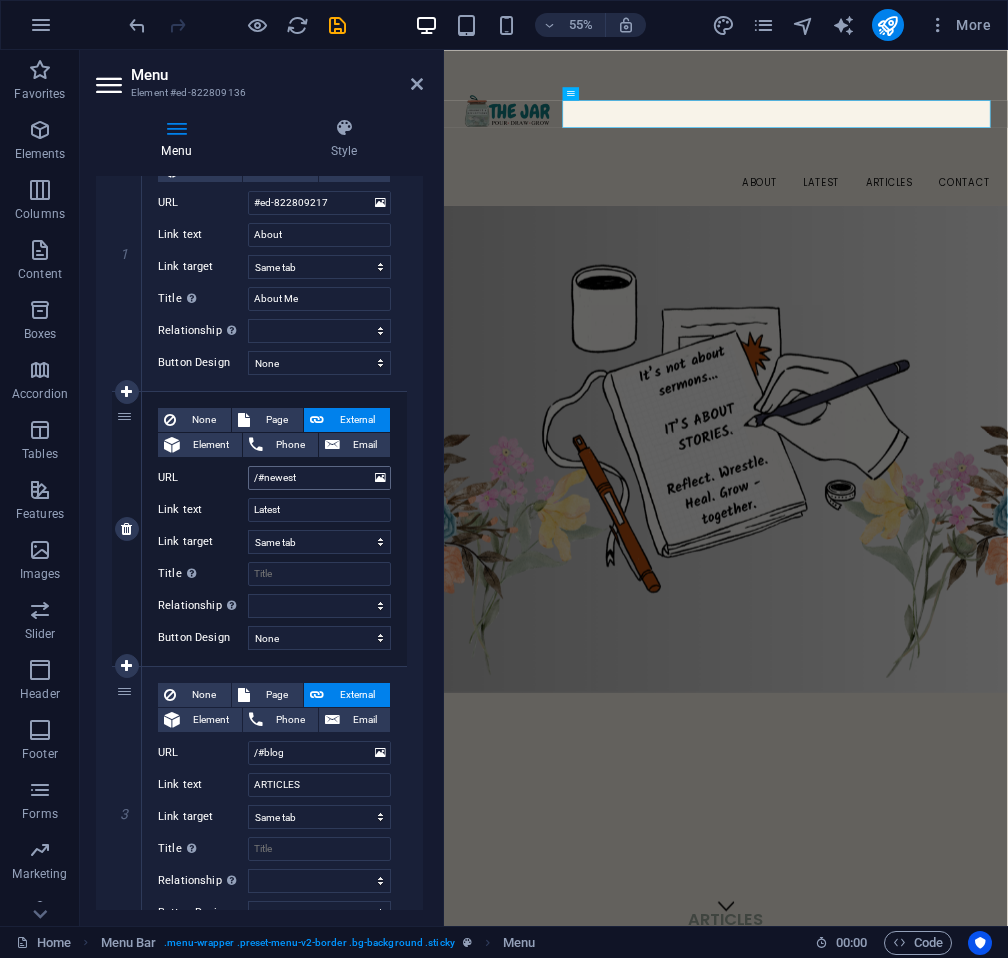 scroll, scrollTop: 250, scrollLeft: 0, axis: vertical 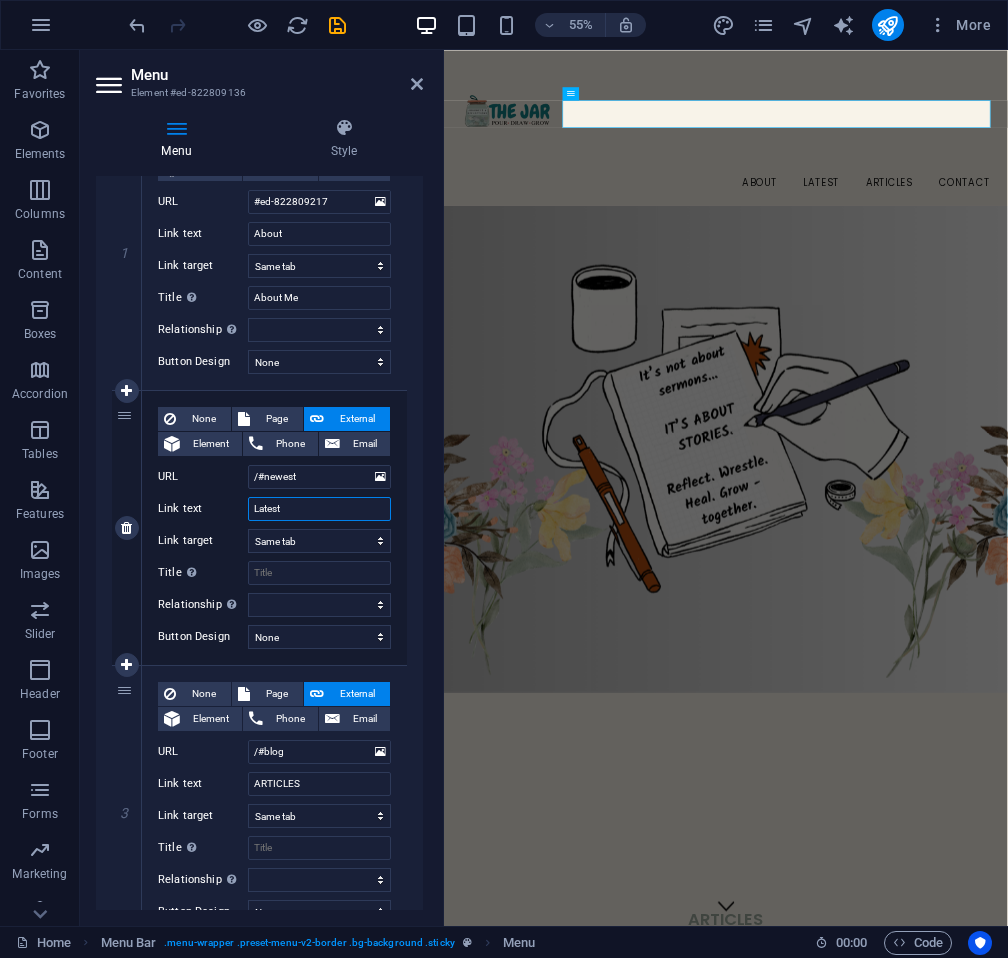 click on "Latest" at bounding box center [319, 509] 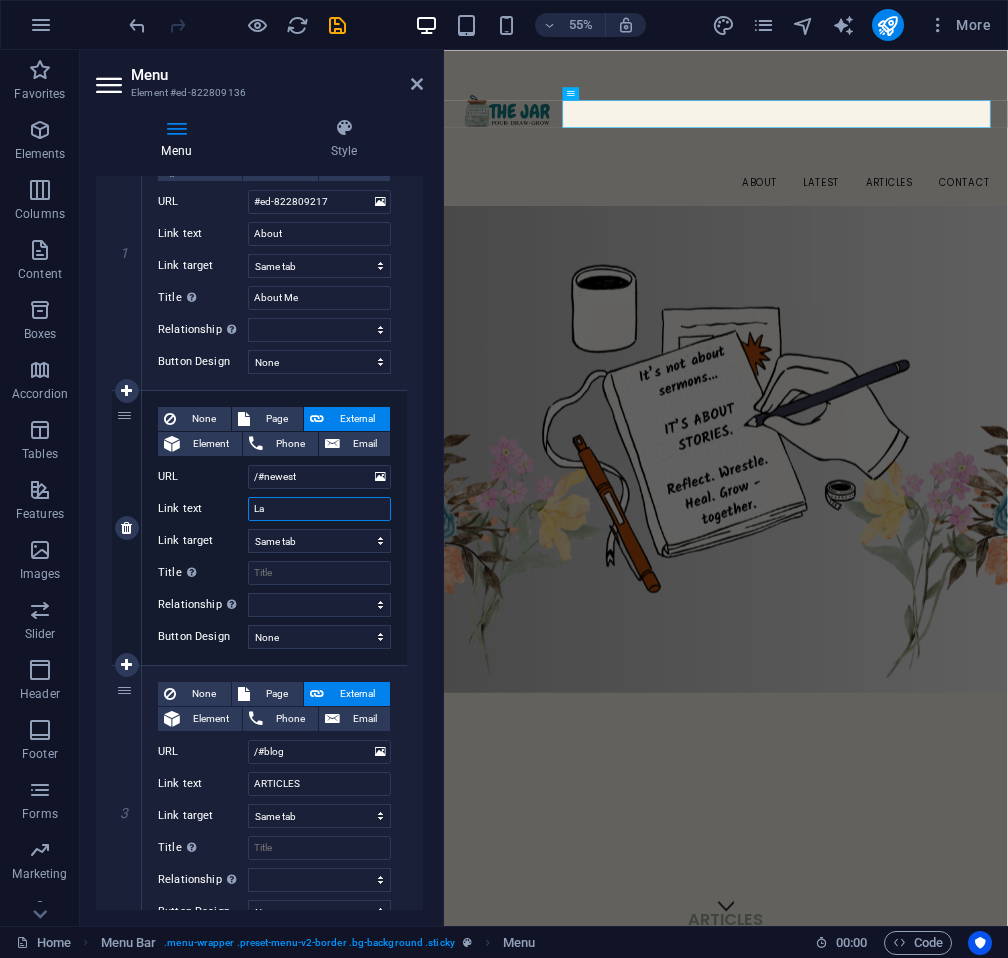 type on "L" 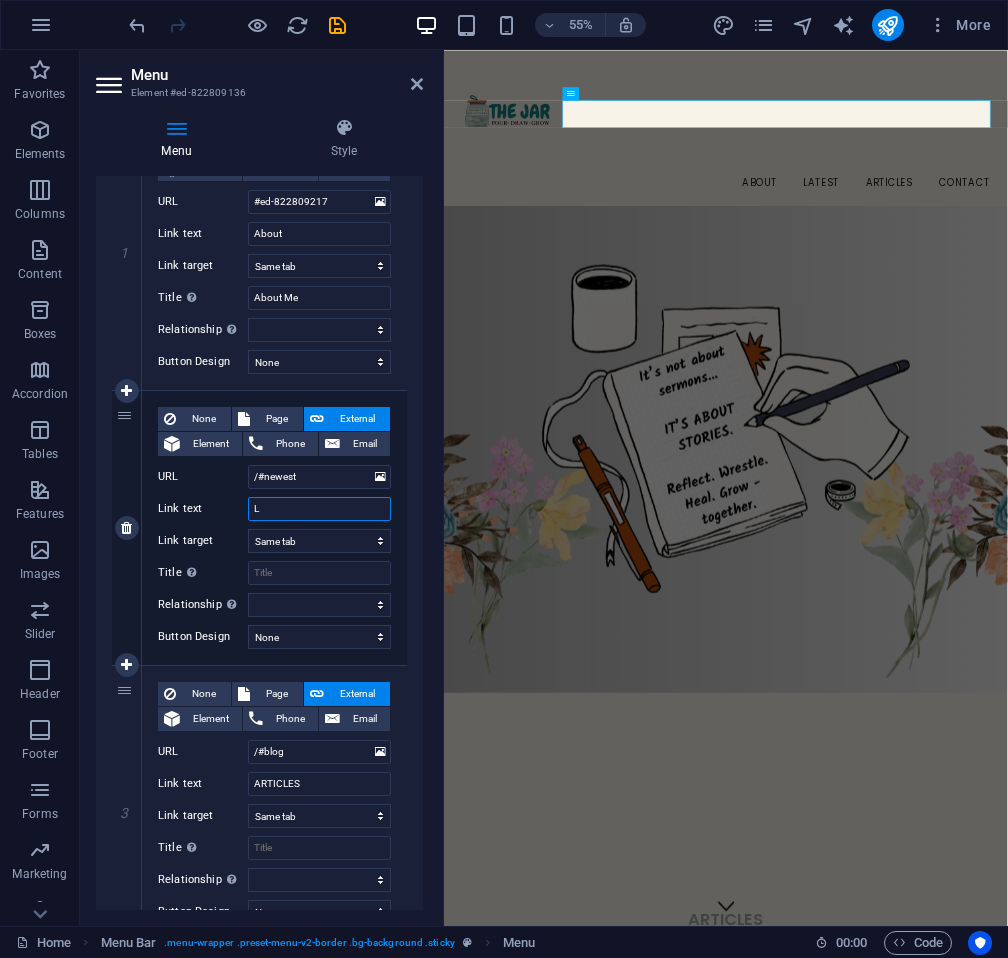type 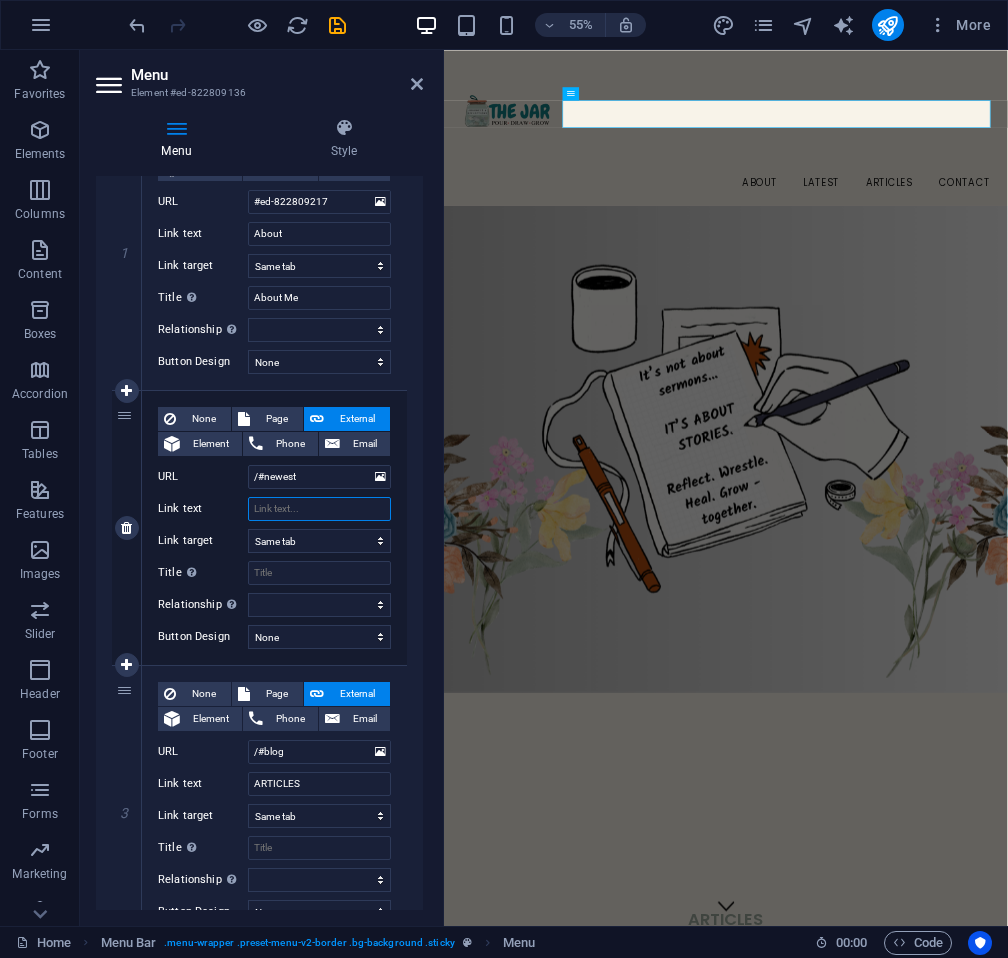 select 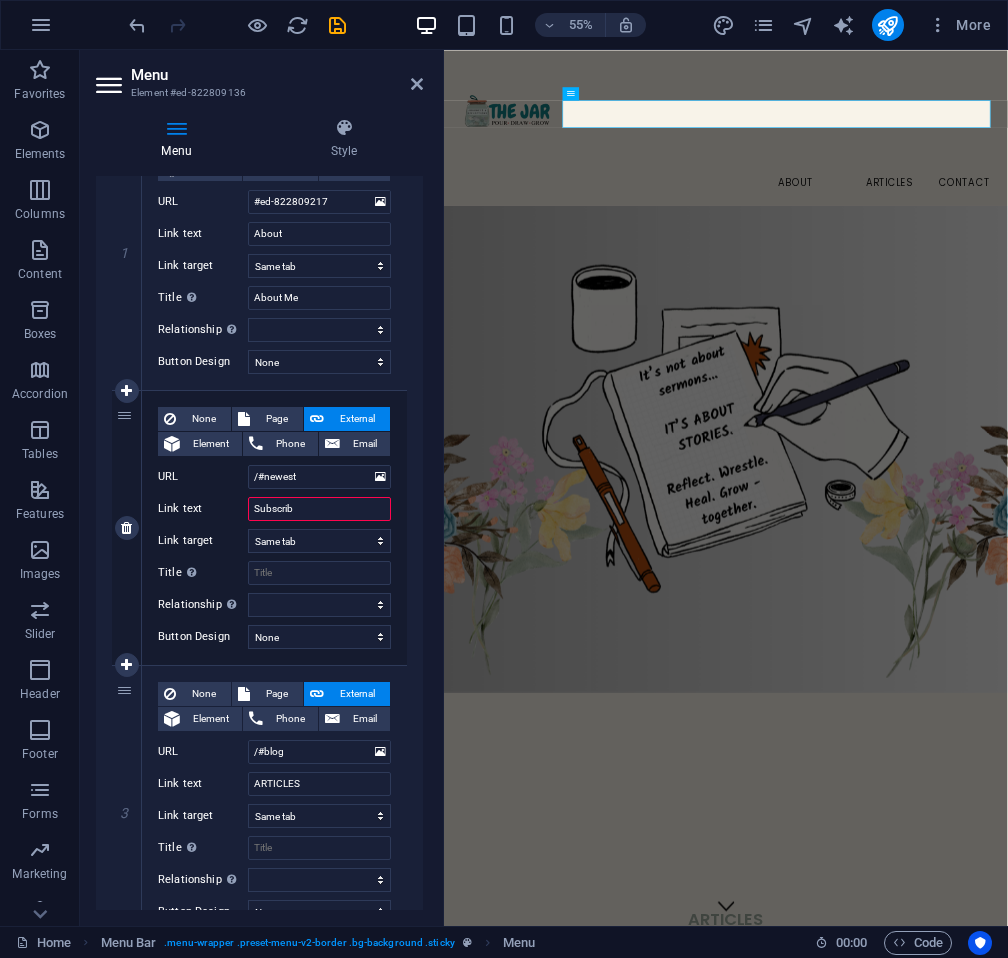 type on "Subscribe" 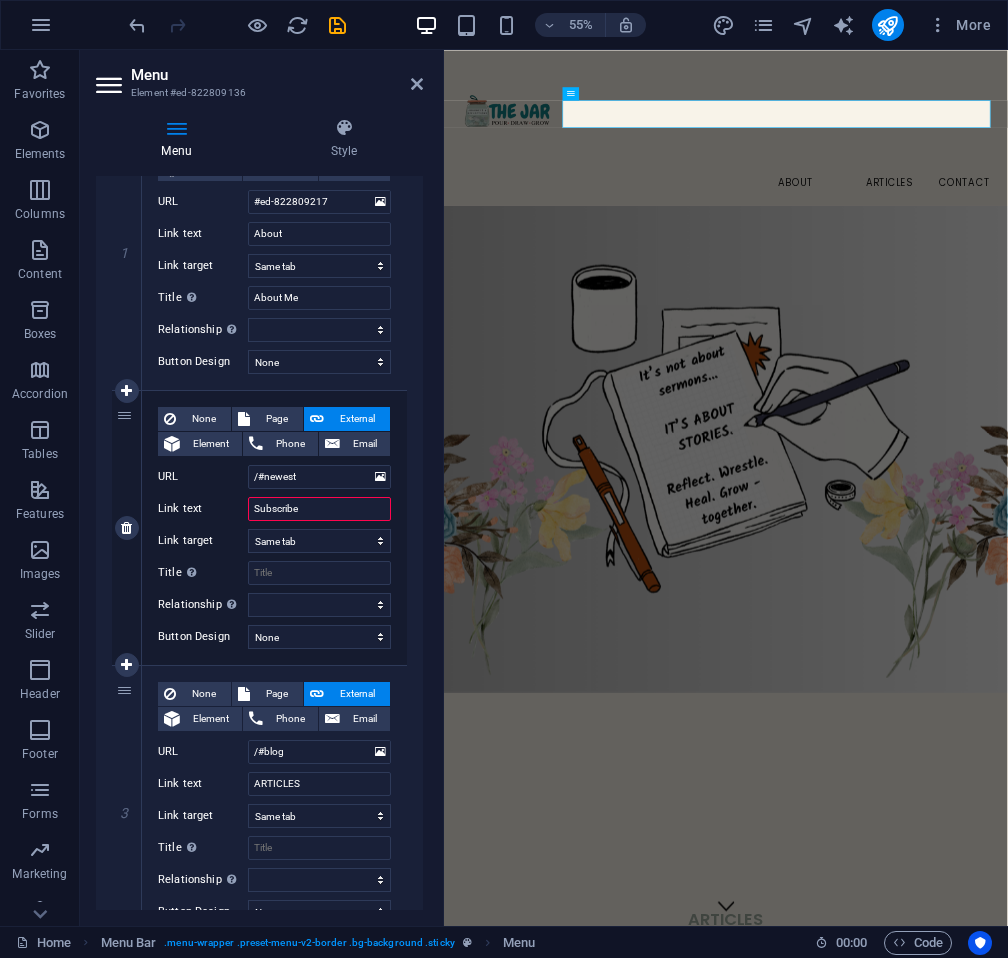 select 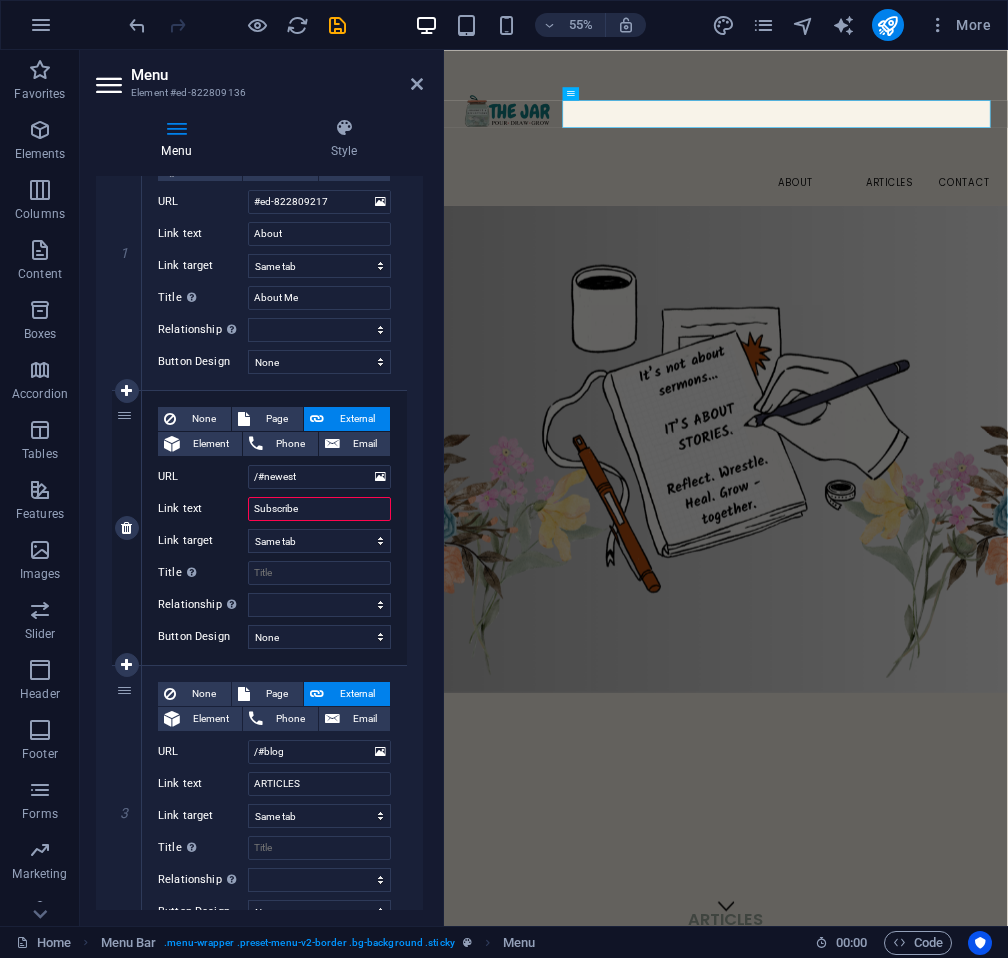 select 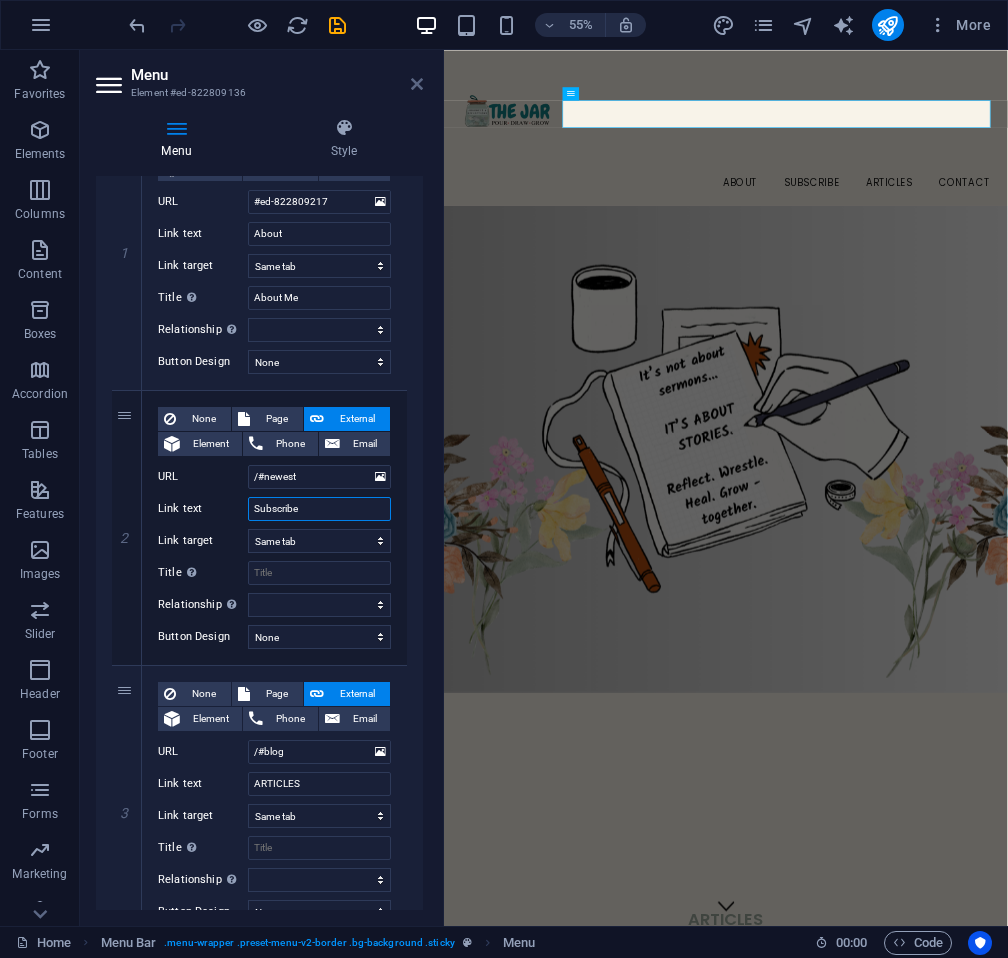type on "Subscribe" 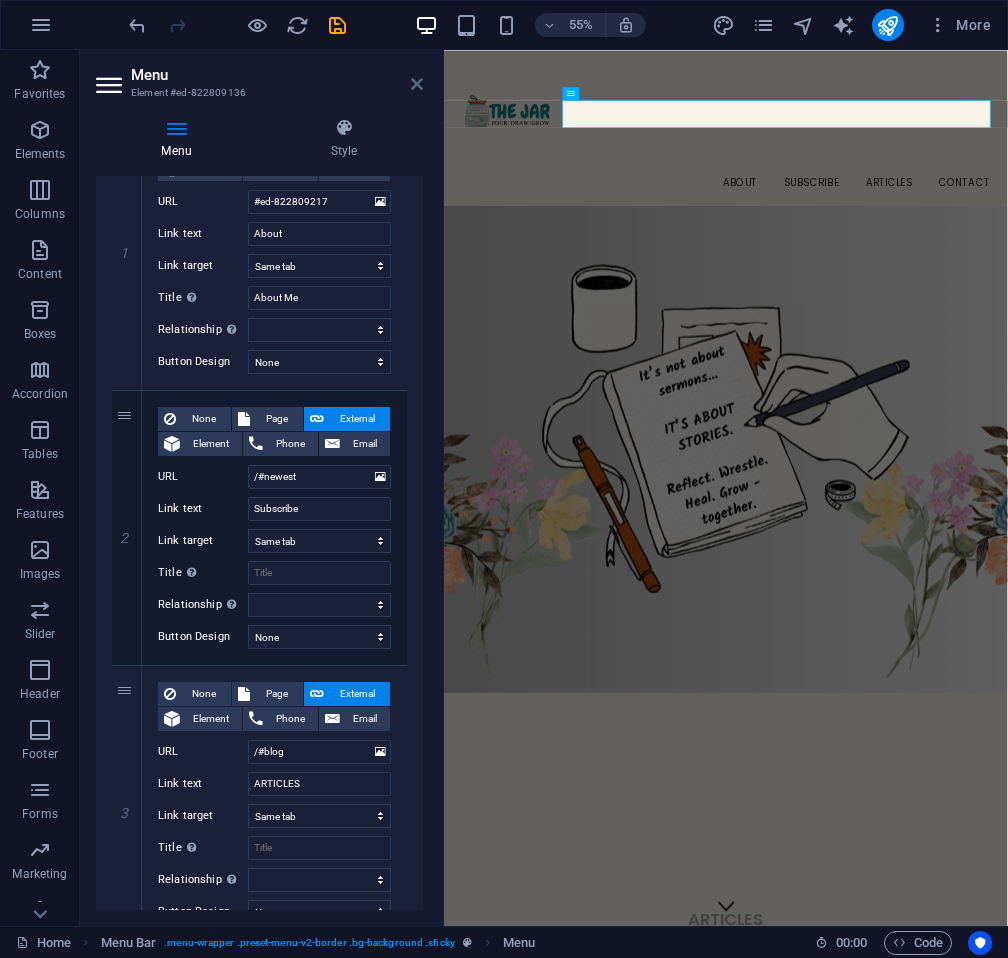 click at bounding box center (417, 84) 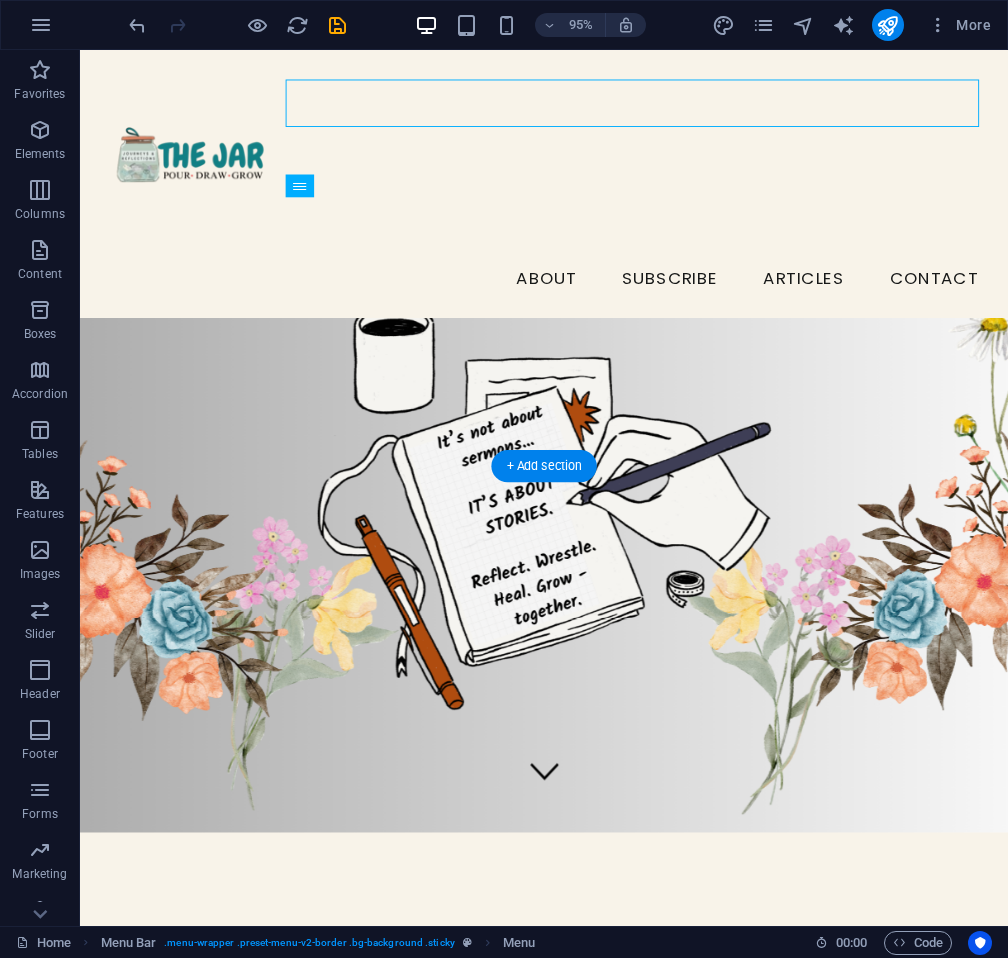 scroll, scrollTop: 0, scrollLeft: 0, axis: both 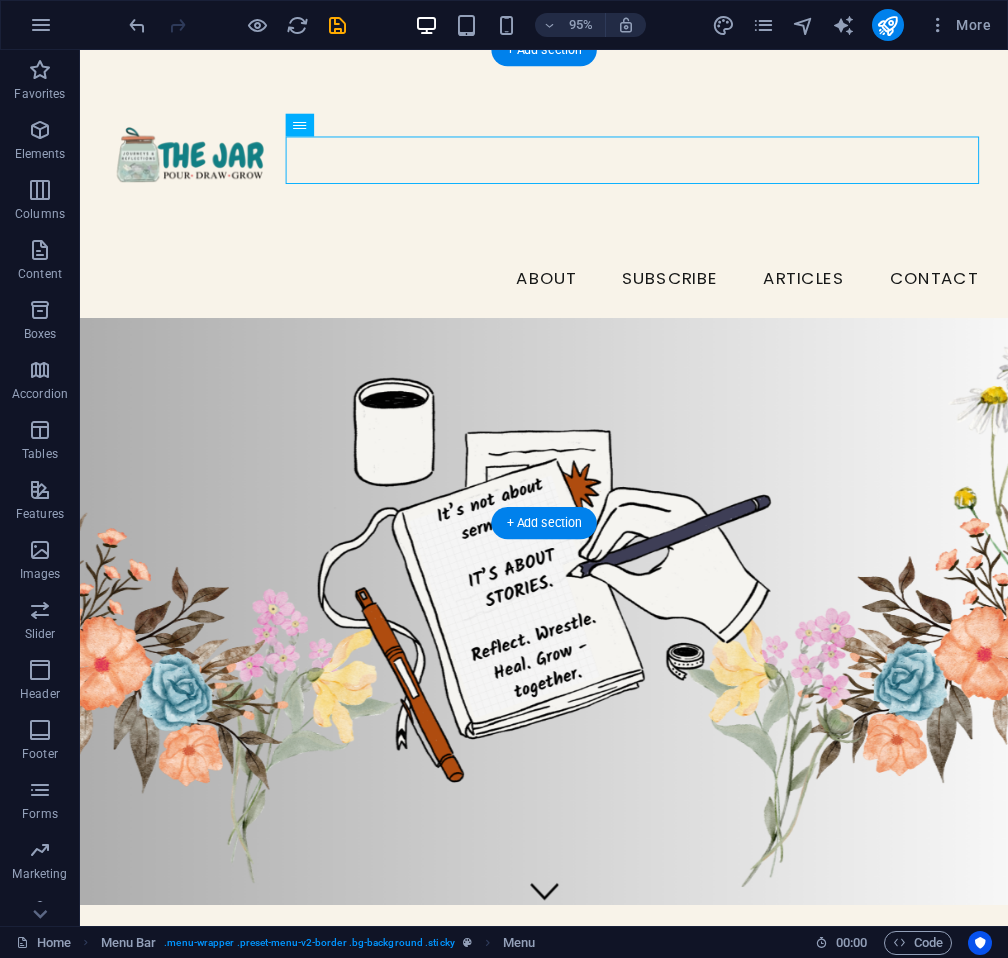click at bounding box center (568, 616) 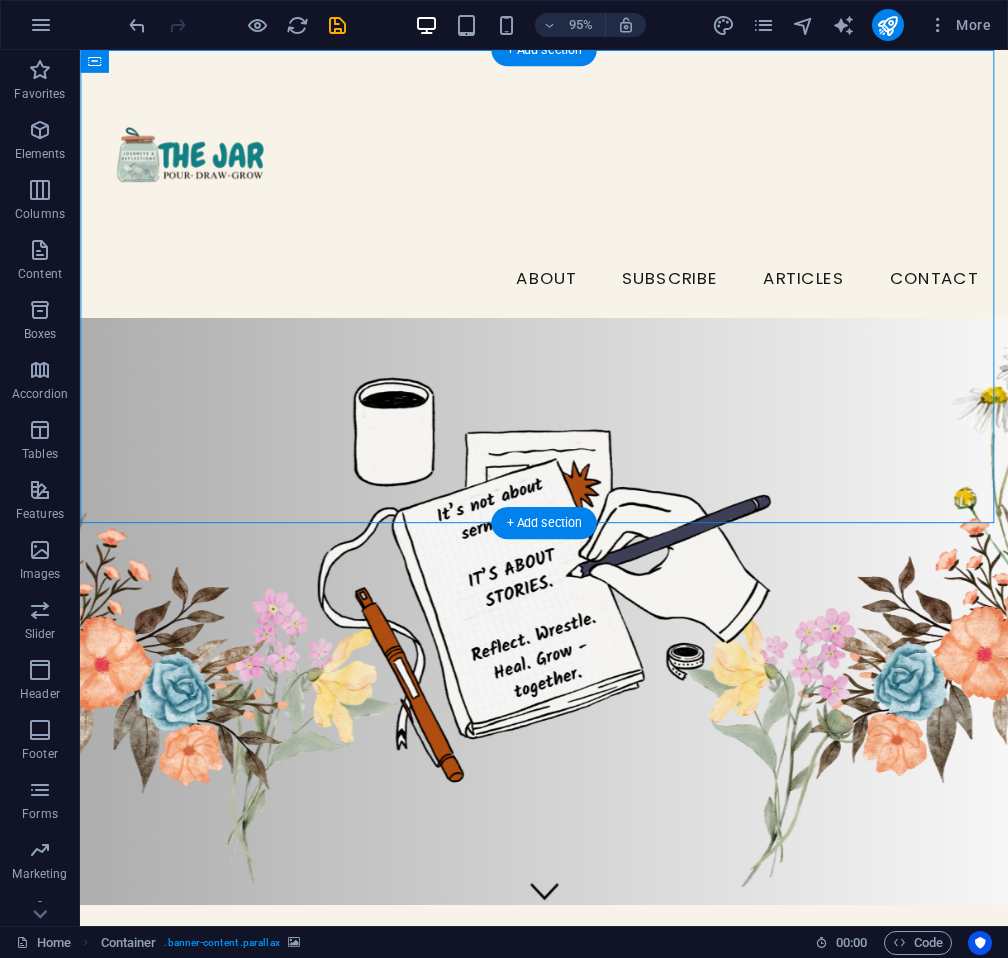 click at bounding box center (568, 616) 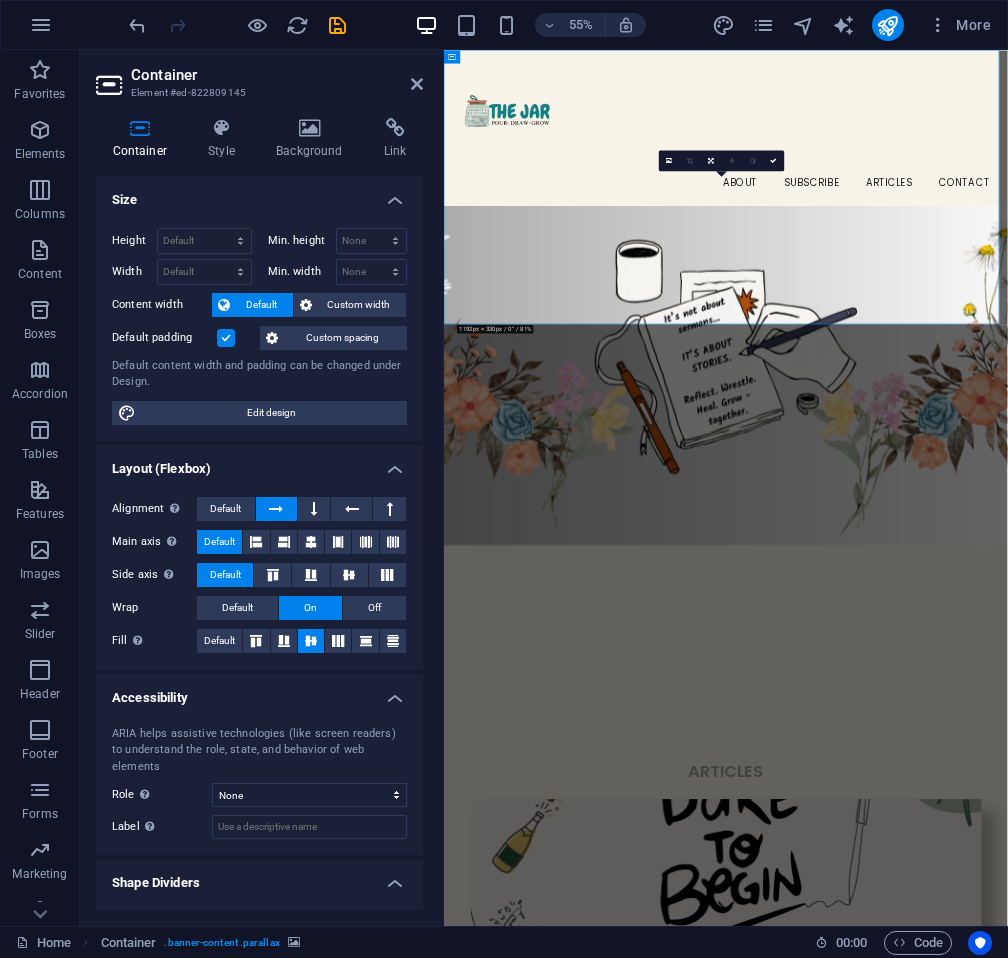 click at bounding box center (956, 616) 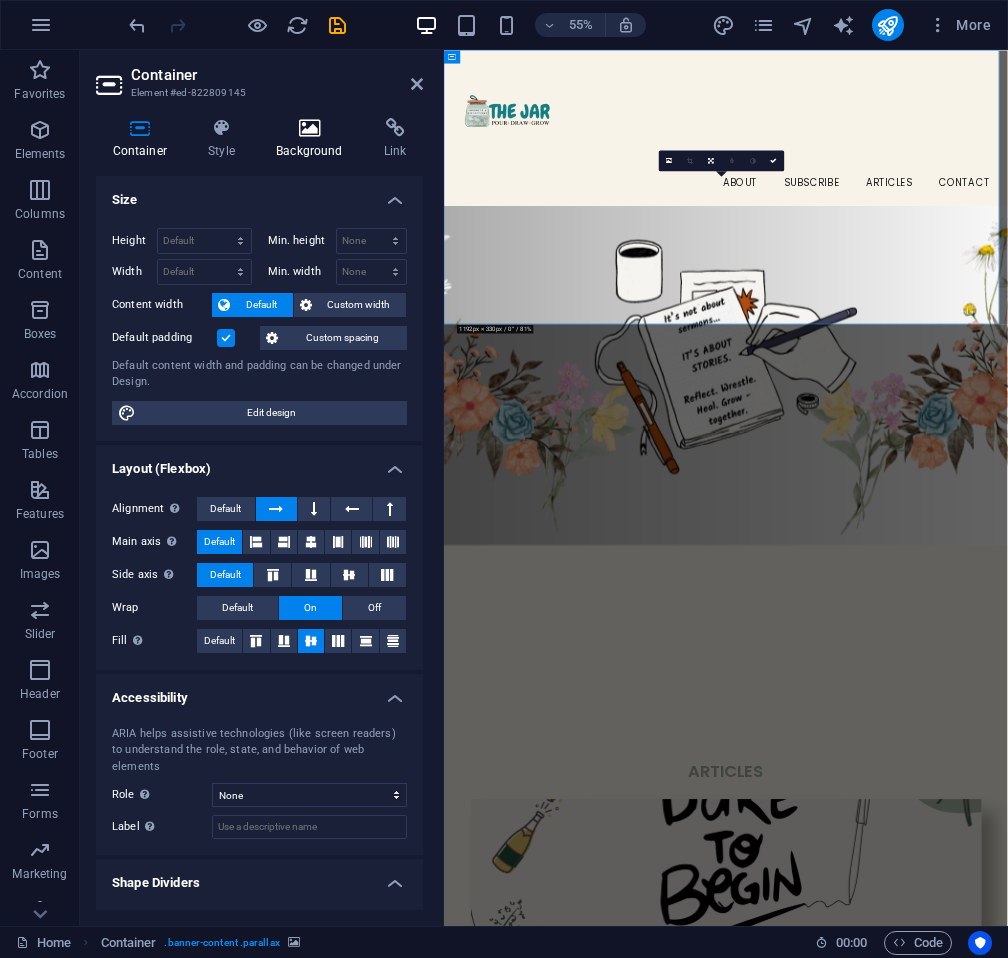 click at bounding box center (310, 128) 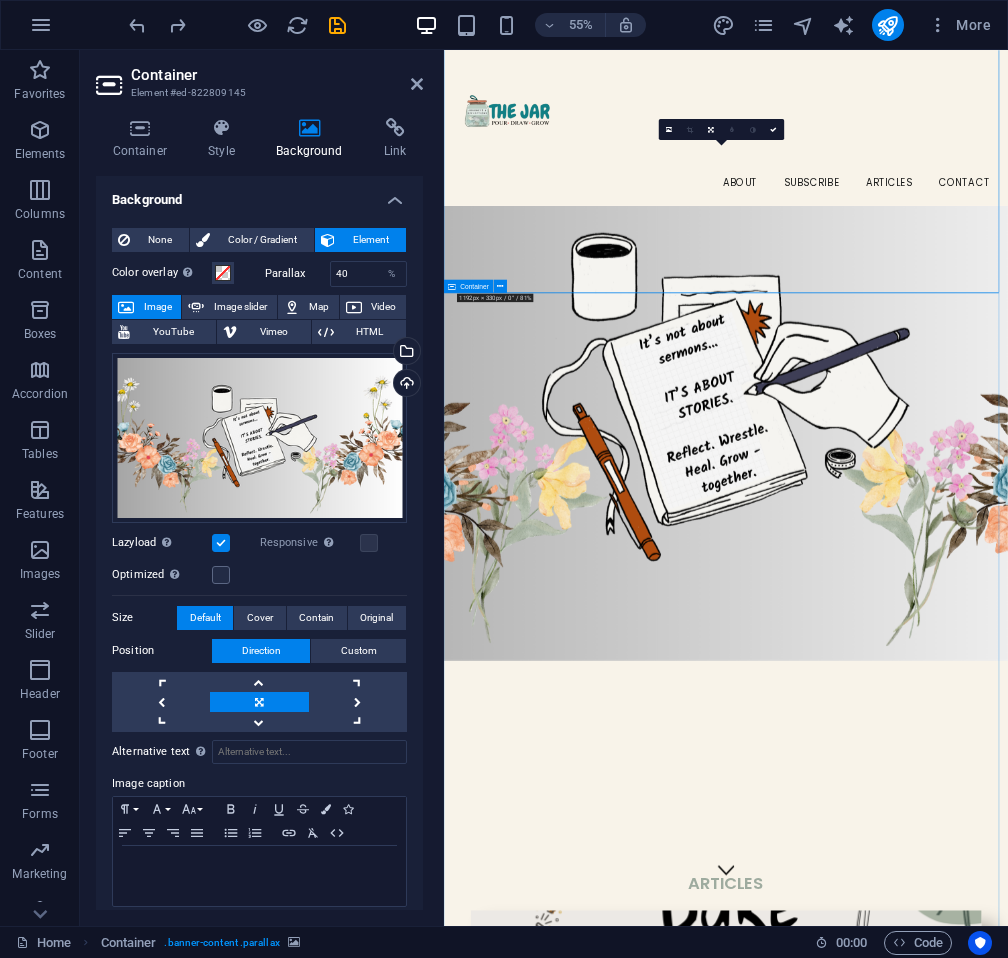 scroll, scrollTop: 0, scrollLeft: 0, axis: both 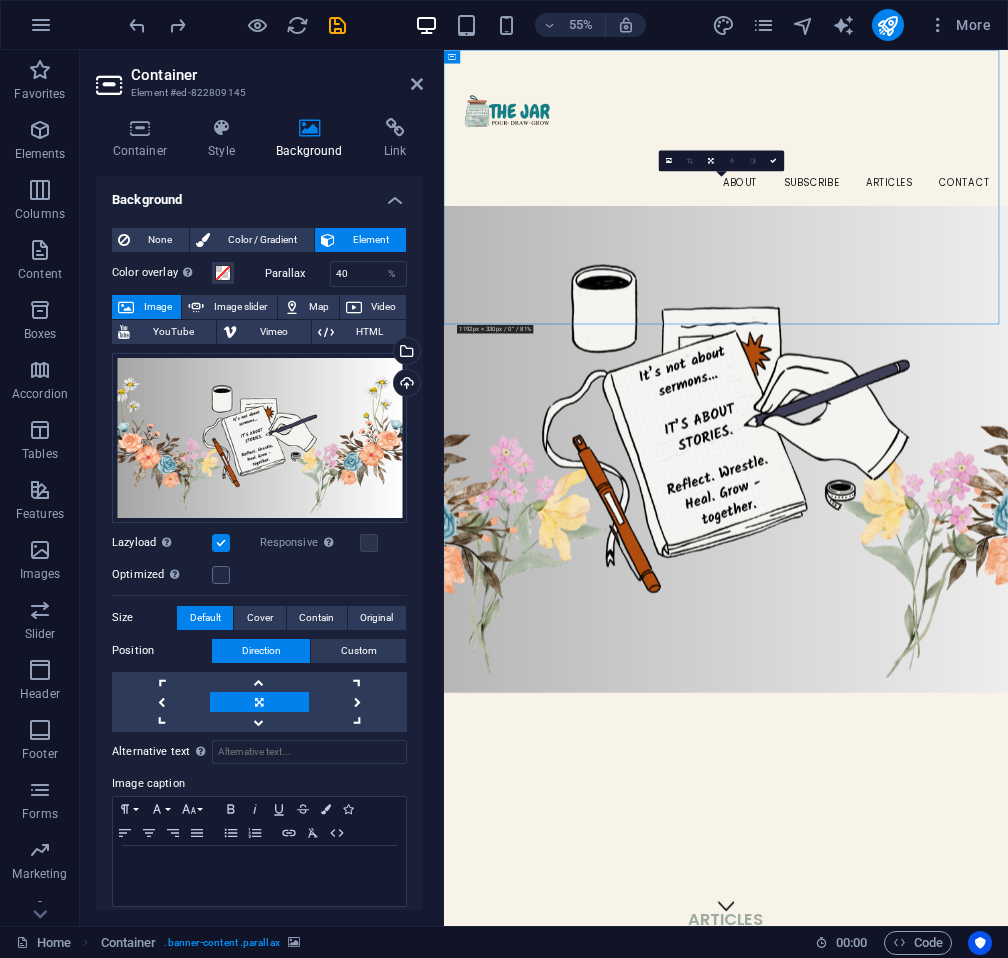 click on "Container" at bounding box center [277, 75] 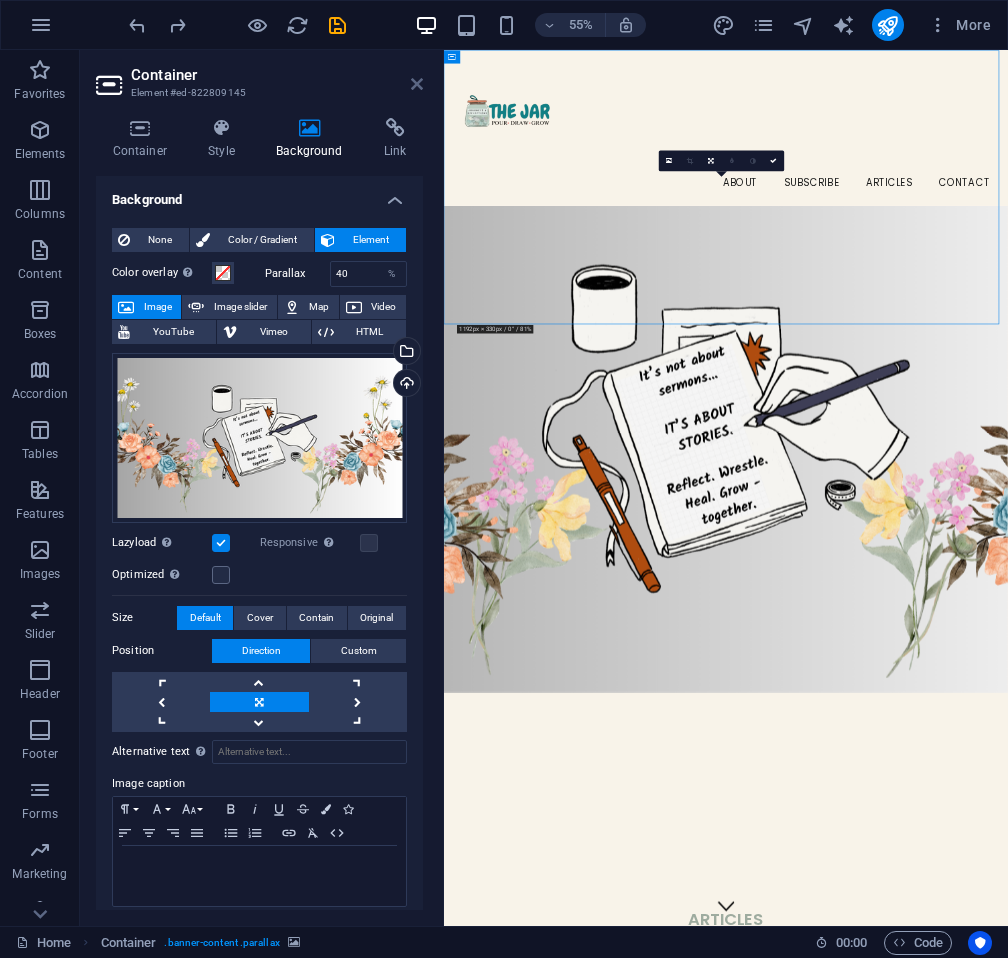 click at bounding box center [417, 84] 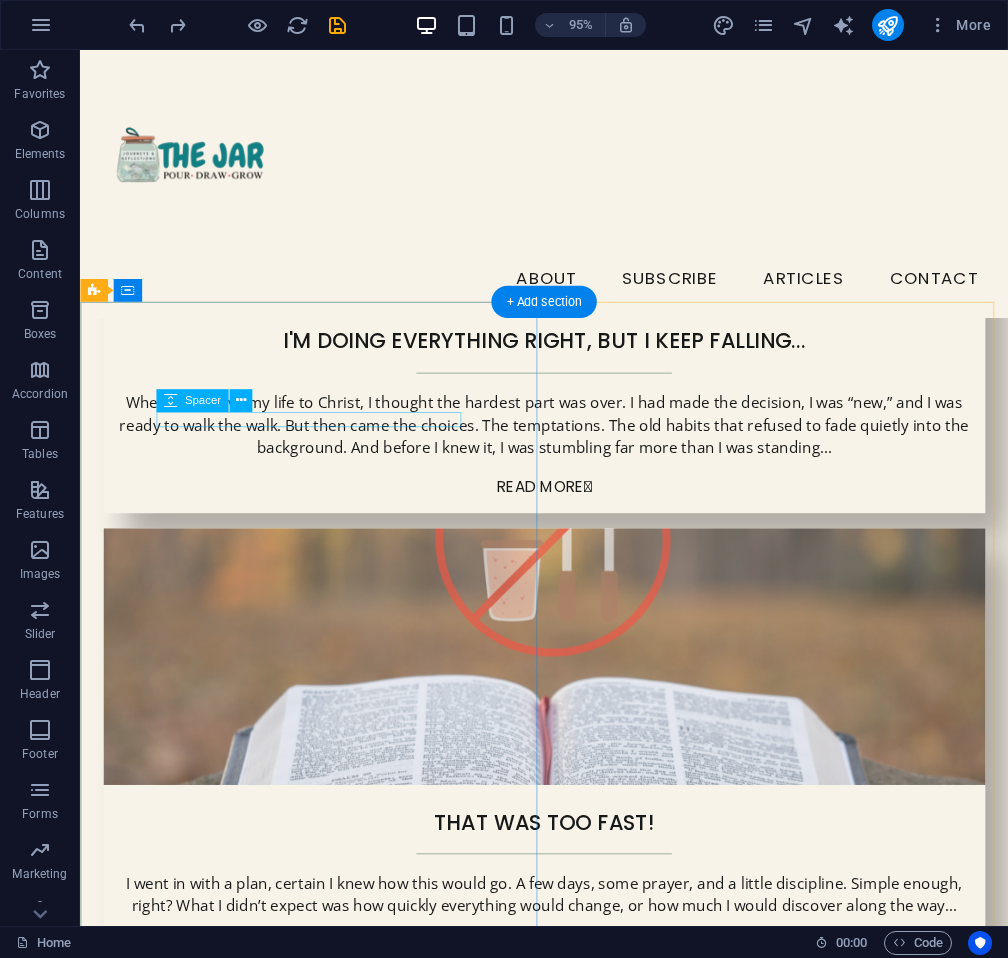 scroll, scrollTop: 1846, scrollLeft: 0, axis: vertical 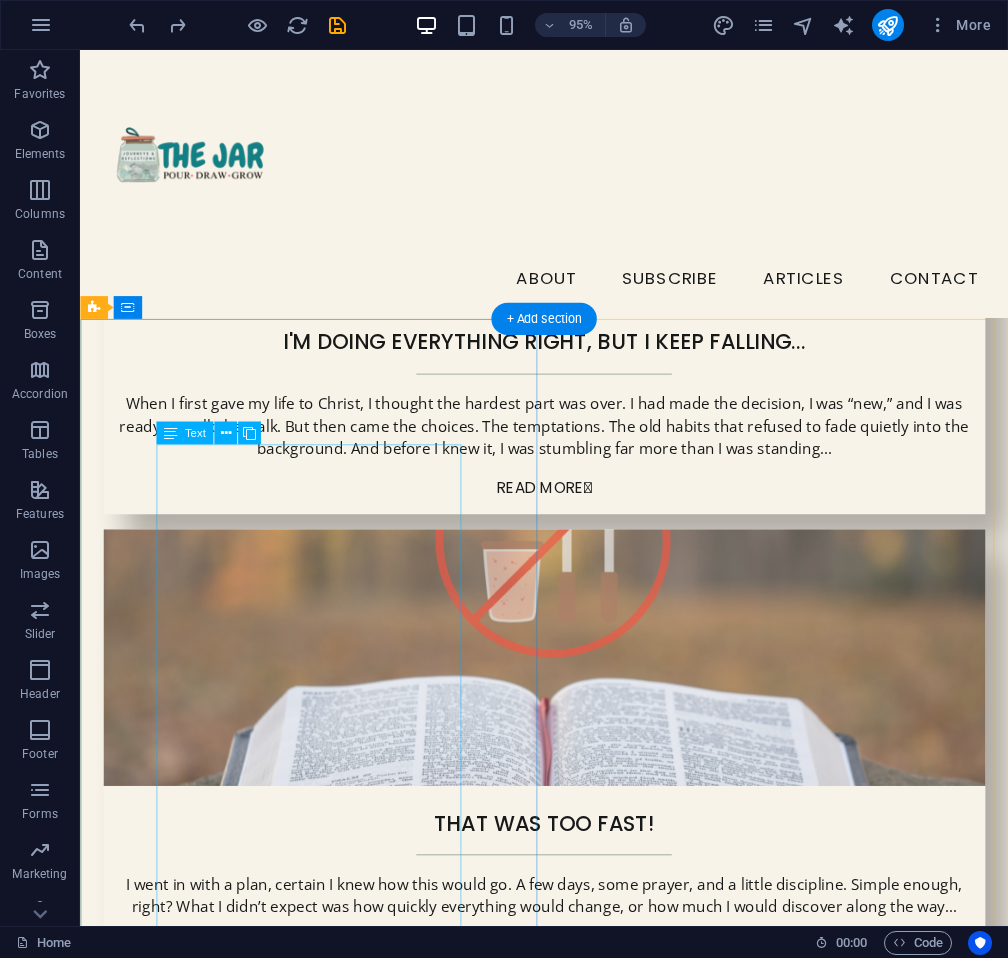 click on "Welcome to my little corner of the internet.   I’m so glad you’re here! 😊 I’m born-again, a mechatronic engineer by training, currently in the world of project management. I’m a mom to one wonderful boy child, a lover of good food, deep conversations, quiet mornings, and the kind of stories that stay with you long after they’re told. We've met here courtesy of my lifelong passion for writing. Words have always helped me make sense of the world and connect the dots between life, faith, purpose, and growth. I created this platform to bring together some of the things I treasure most, Christ being at the centre of it all. I look back at where I have been, where I am, and where I hope to be by God's grace. The JAR is a space for reflection, learning, and discovering beauty in everyday moments. Whether you’re here out of curiosity or a desire for something deeper, you are welcome ❤️" at bounding box center (569, 2039) 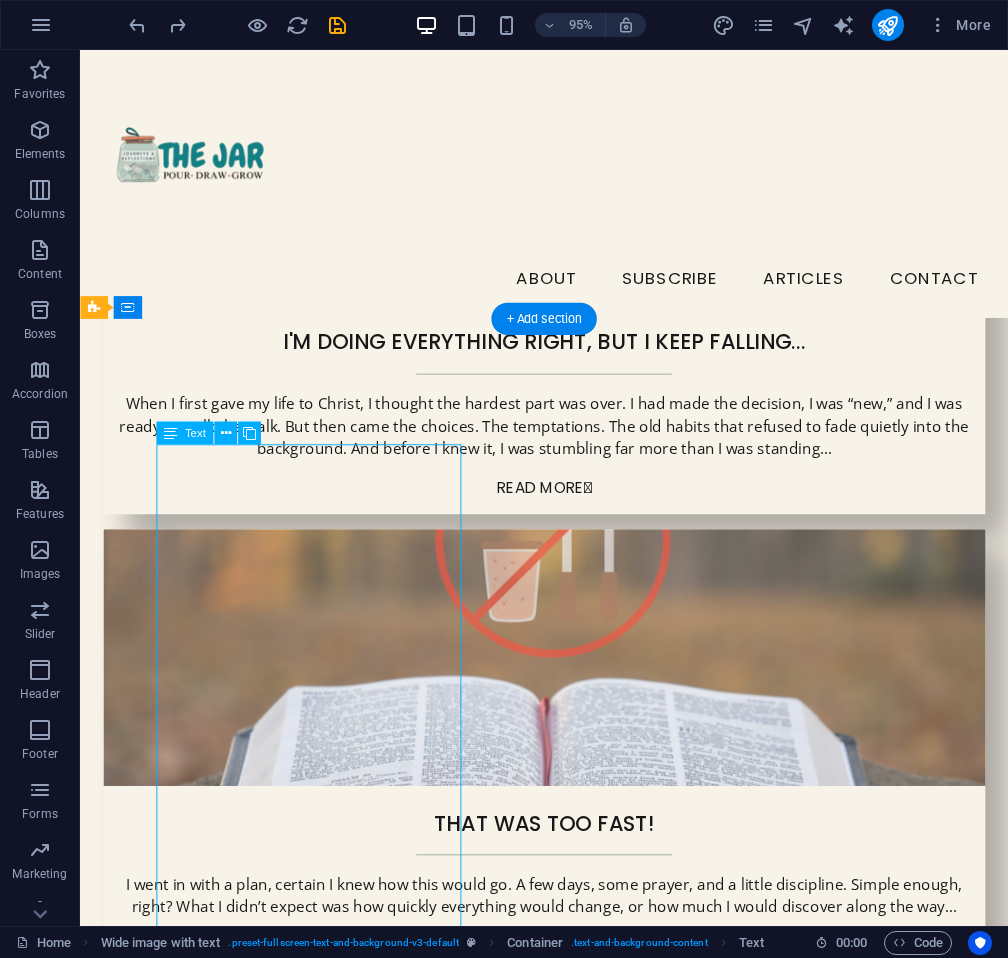 click on "Welcome to my little corner of the internet.   I’m so glad you’re here! 😊 I’m born-again, a mechatronic engineer by training, currently in the world of project management. I’m a mom to one wonderful boy child, a lover of good food, deep conversations, quiet mornings, and the kind of stories that stay with you long after they’re told. We've met here courtesy of my lifelong passion for writing. Words have always helped me make sense of the world and connect the dots between life, faith, purpose, and growth. I created this platform to bring together some of the things I treasure most, Christ being at the centre of it all. I look back at where I have been, where I am, and where I hope to be by God's grace. The JAR is a space for reflection, learning, and discovering beauty in everyday moments. Whether you’re here out of curiosity or a desire for something deeper, you are welcome ❤️" at bounding box center (569, 2039) 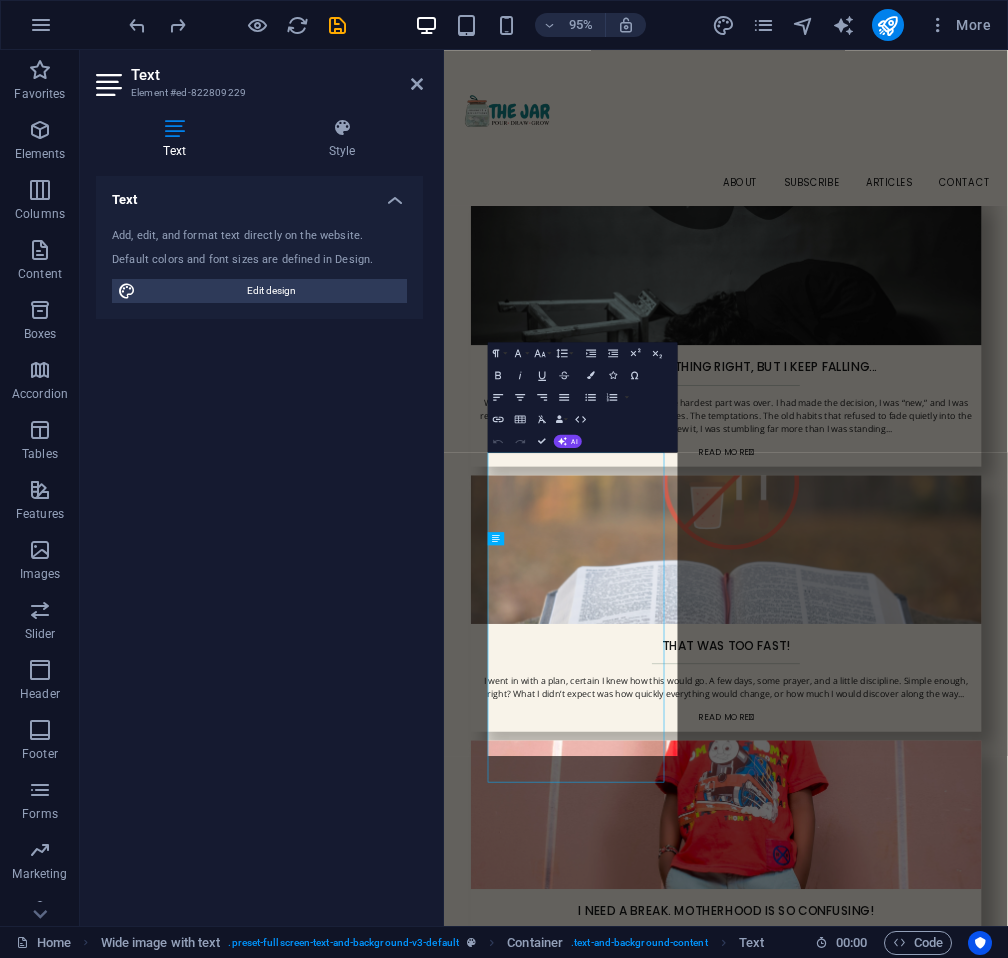 scroll, scrollTop: 1530, scrollLeft: 0, axis: vertical 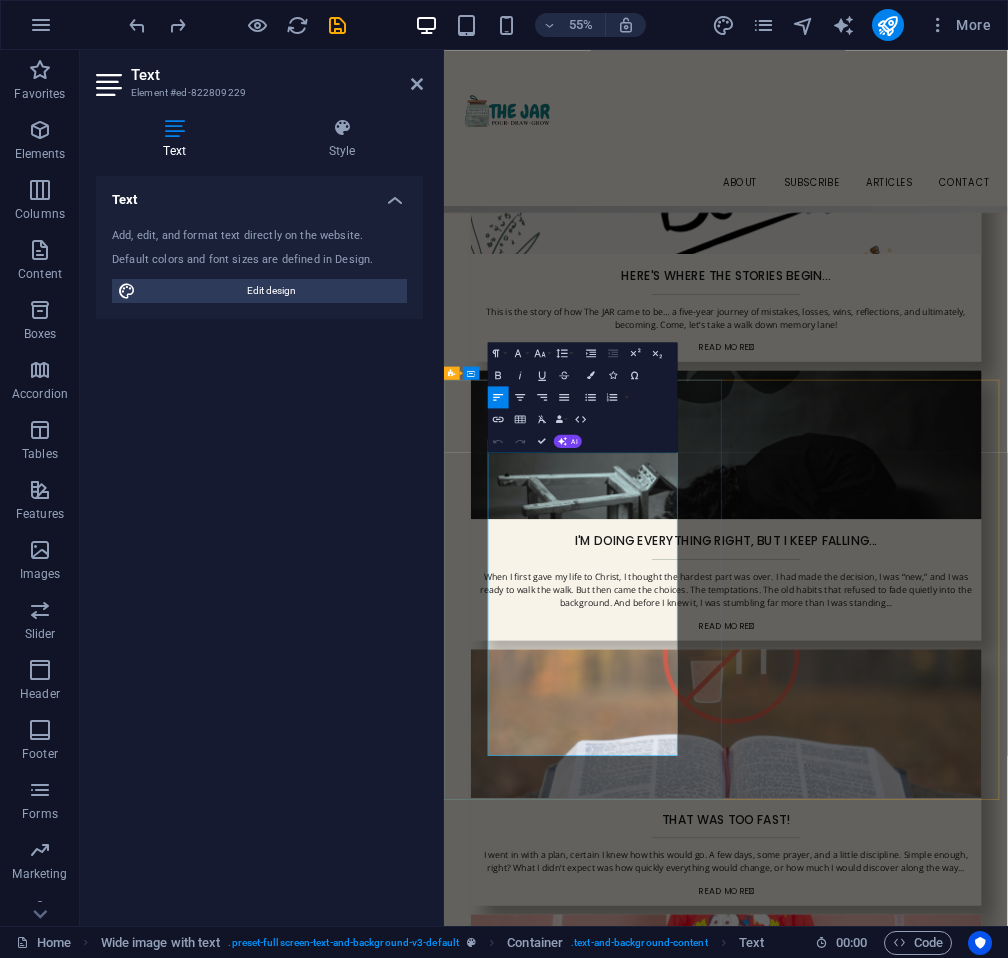 click on "Welcome to my little corner of the internet." at bounding box center (957, 2503) 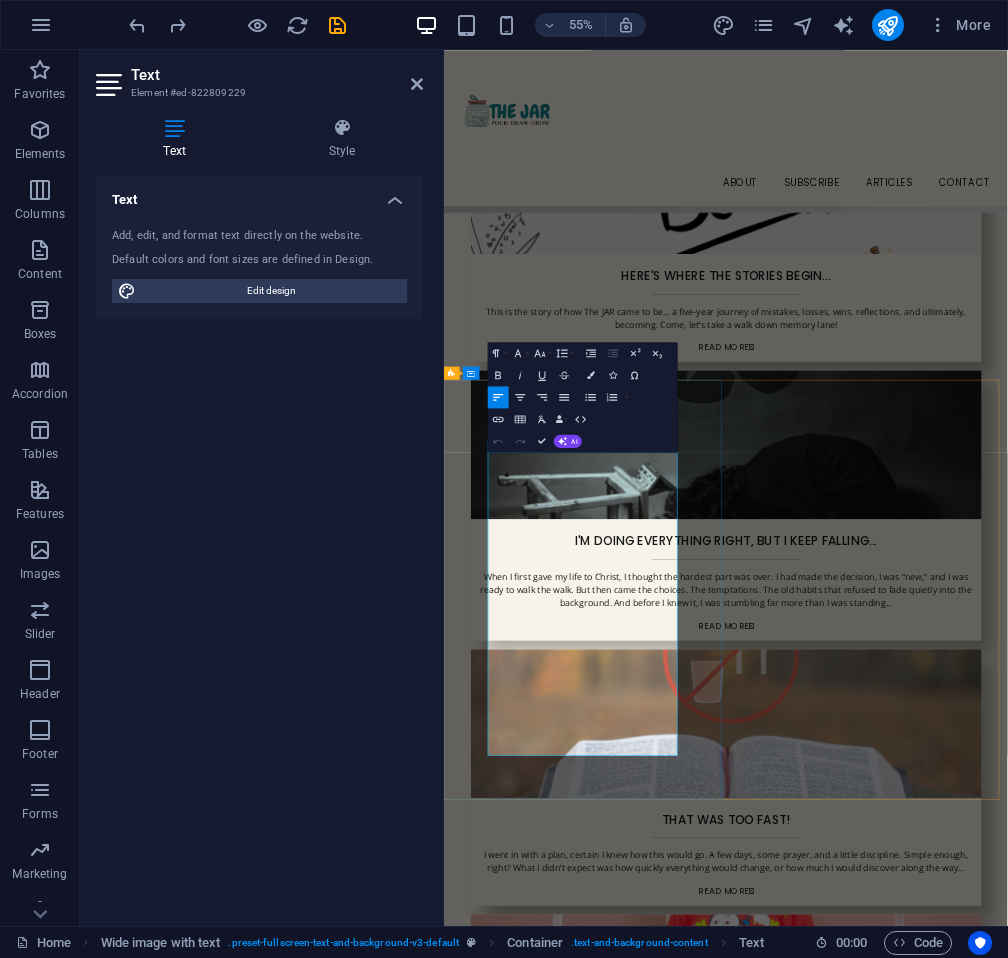 type 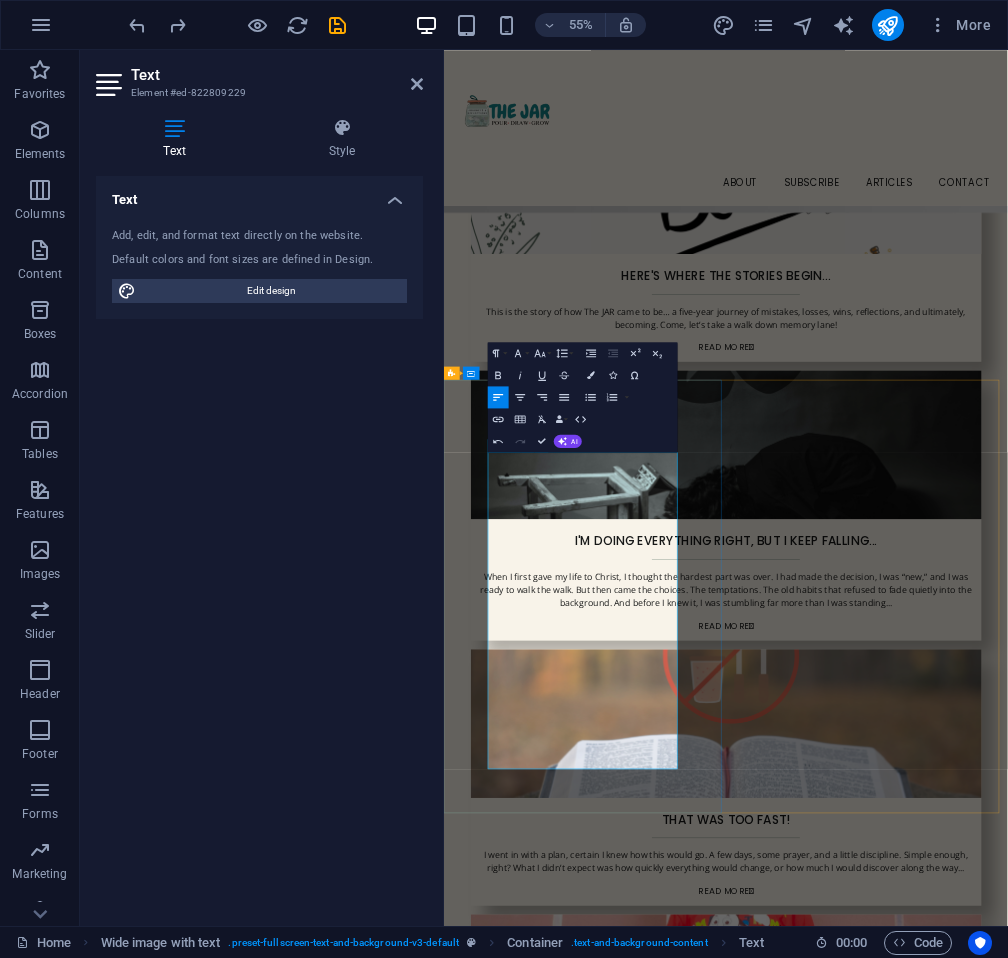 click on "I’m so glad you’re here! 😊" at bounding box center [957, 2527] 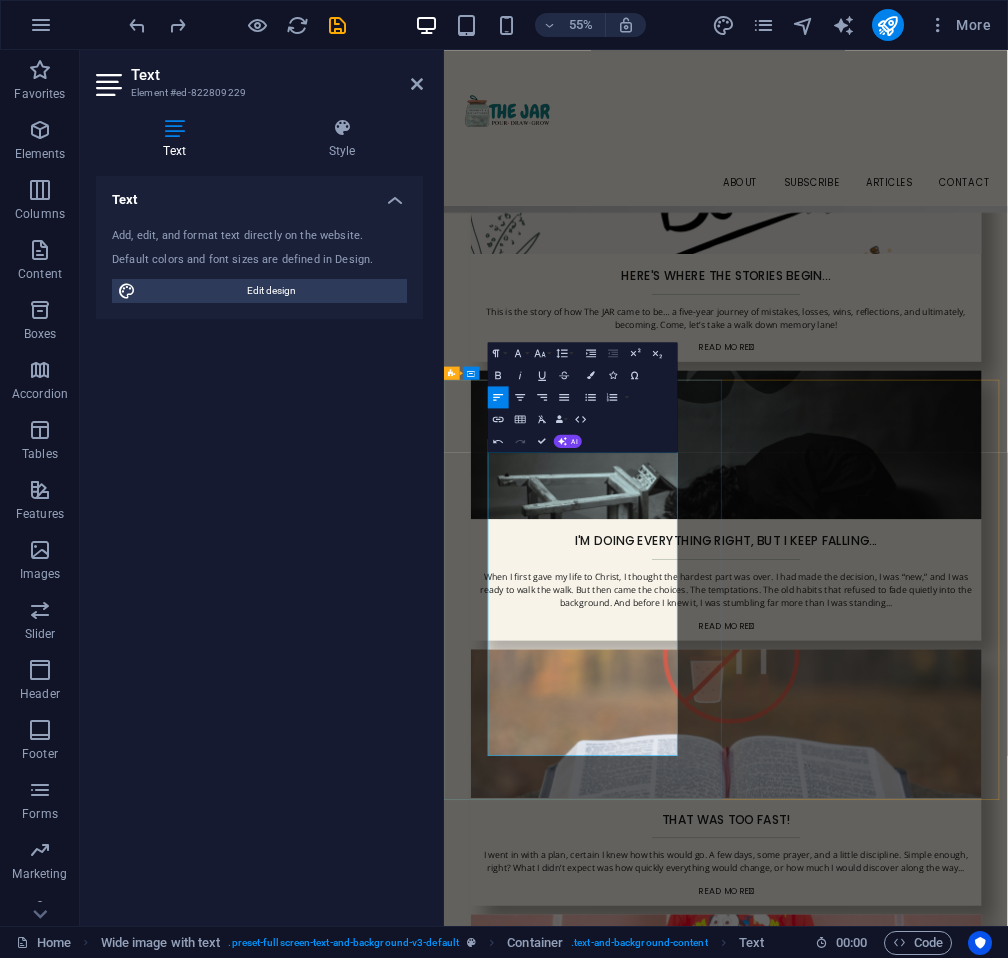 click on "I created this platform to bring together some of the things I treasure most, Christ being at the centre of it all. I look back at where I have been, where I am, and where I hope to be by God's grace." at bounding box center [957, 2659] 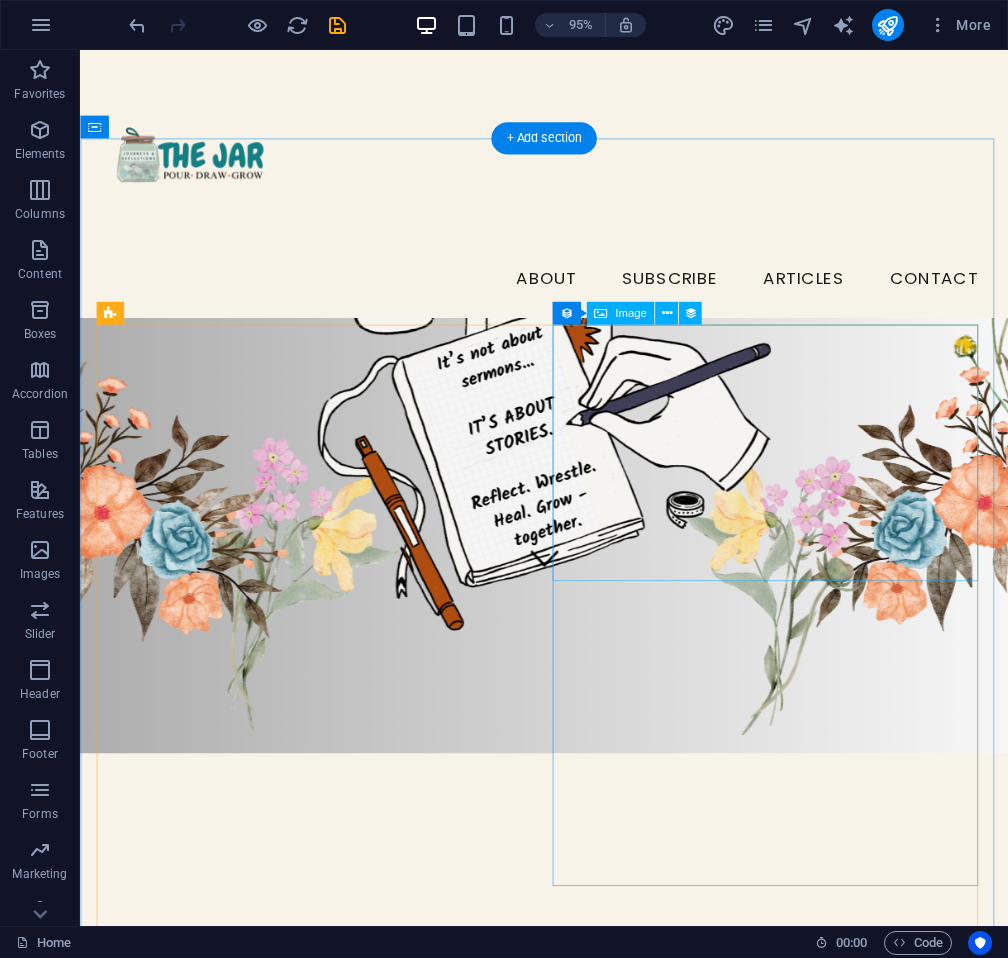 scroll, scrollTop: 519, scrollLeft: 0, axis: vertical 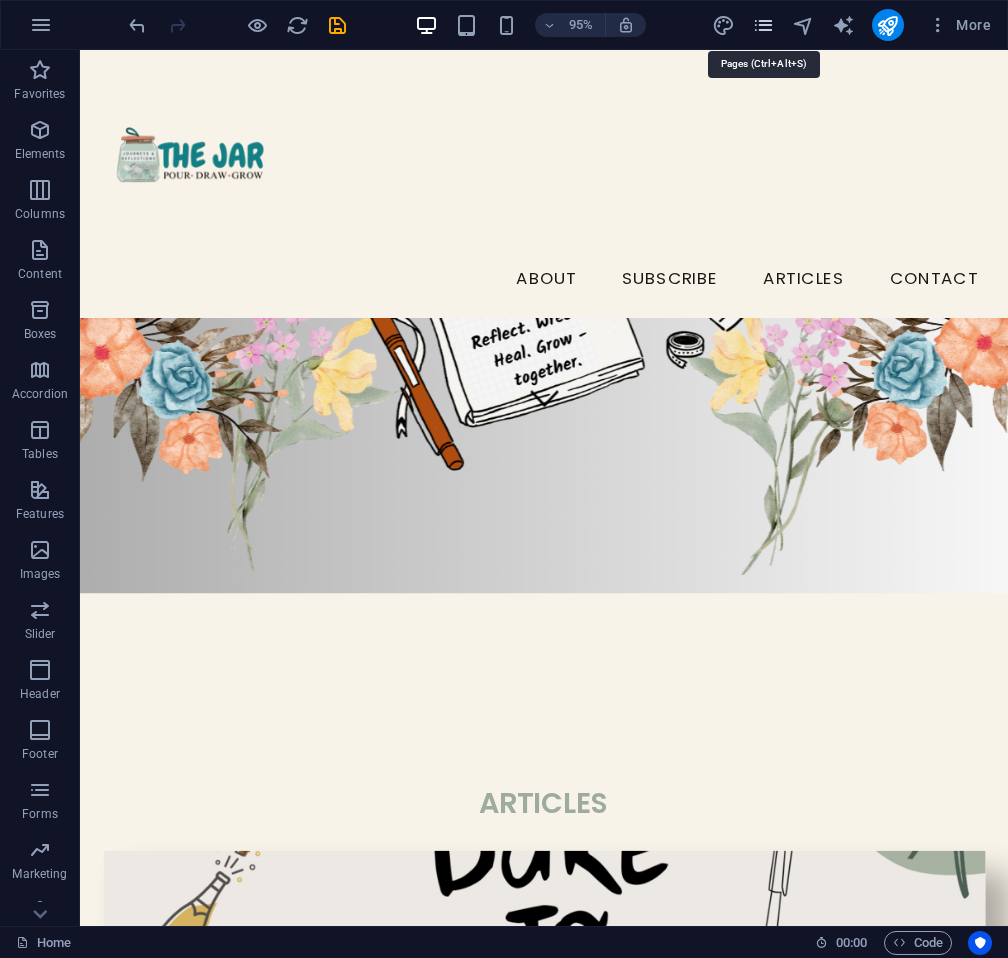 click at bounding box center [763, 25] 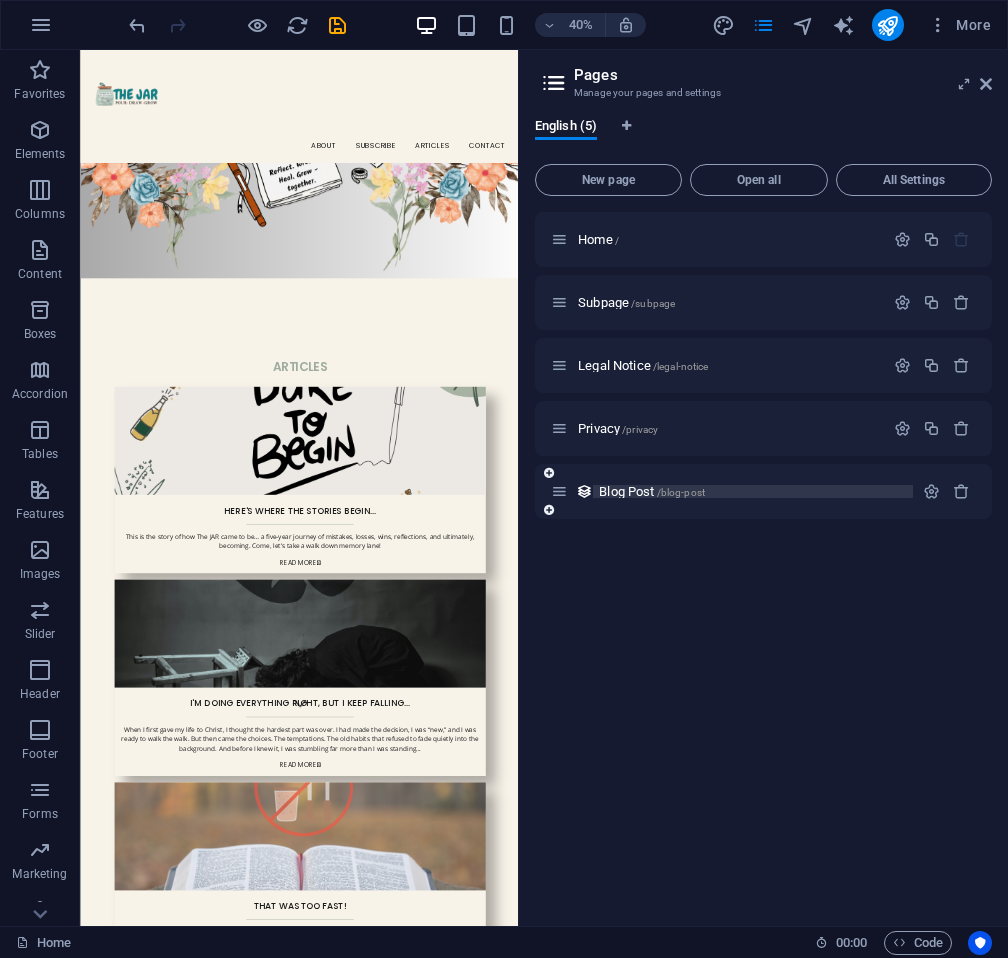 click on "/blog-post" at bounding box center [681, 492] 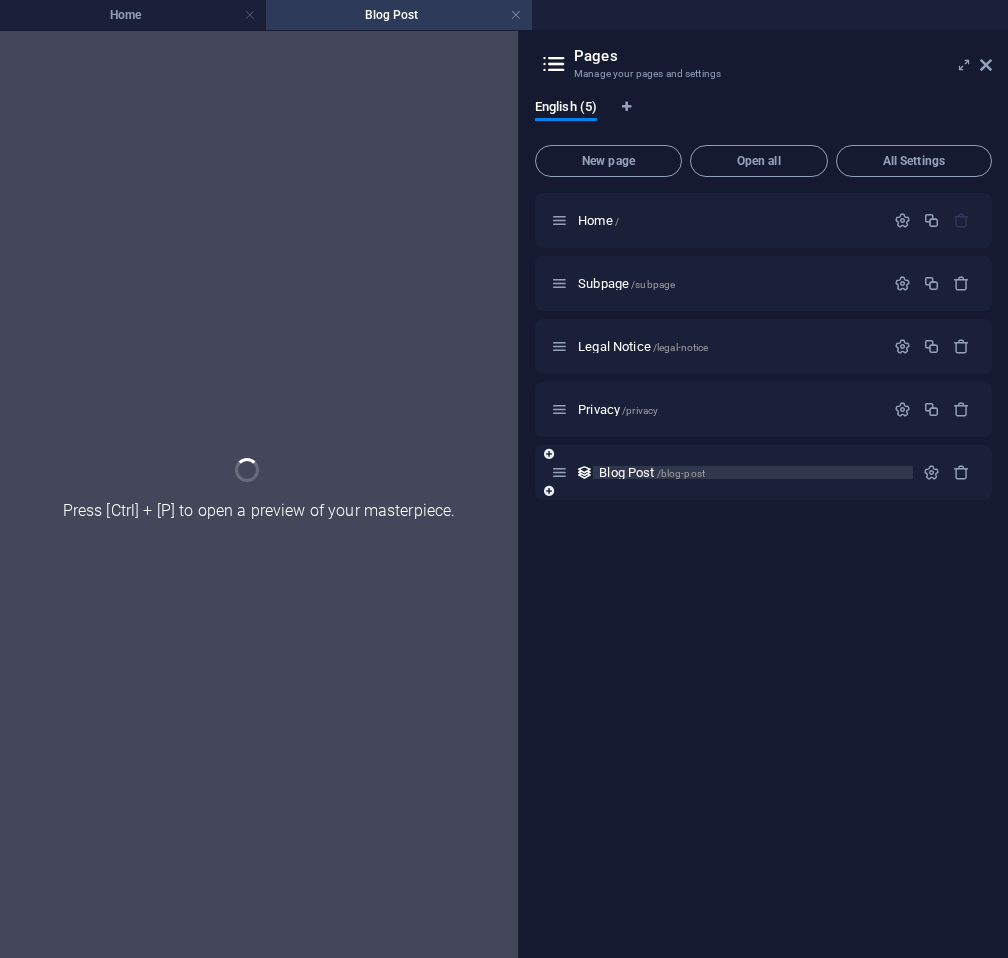 scroll, scrollTop: 0, scrollLeft: 0, axis: both 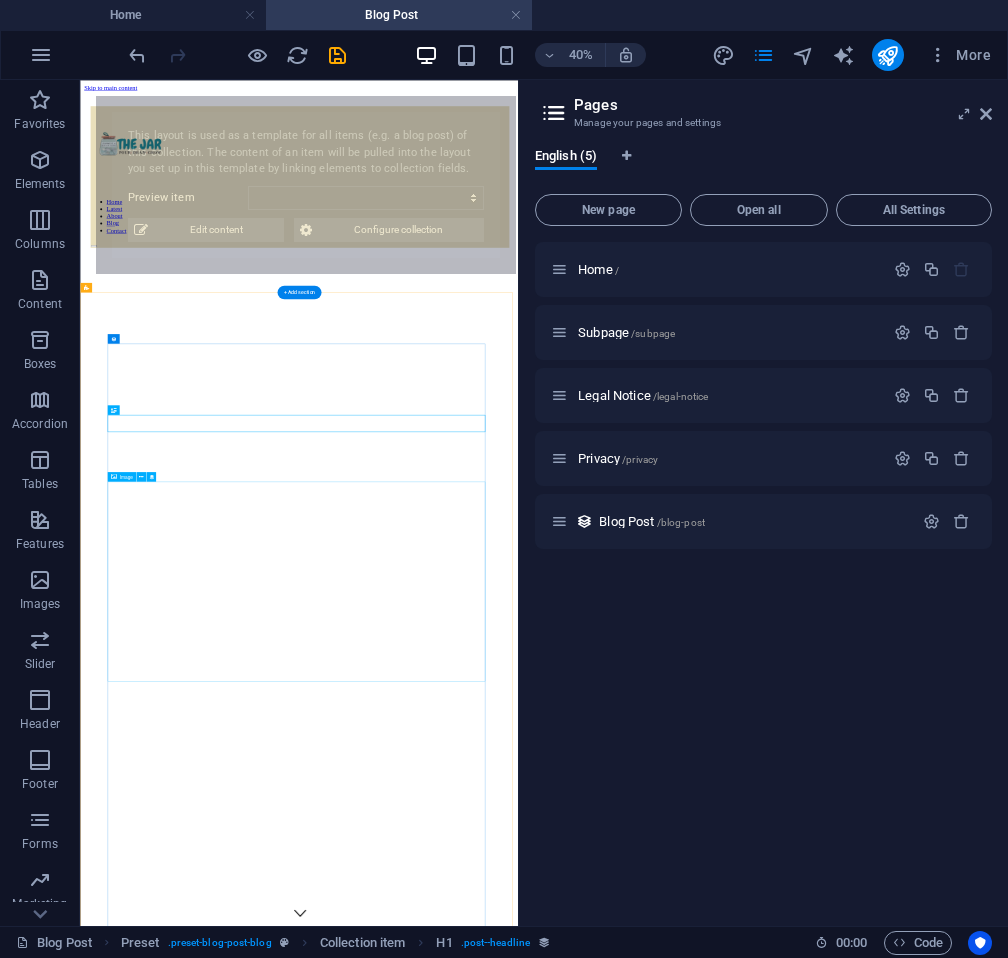 select on "688cc9cb174f6867670d5646" 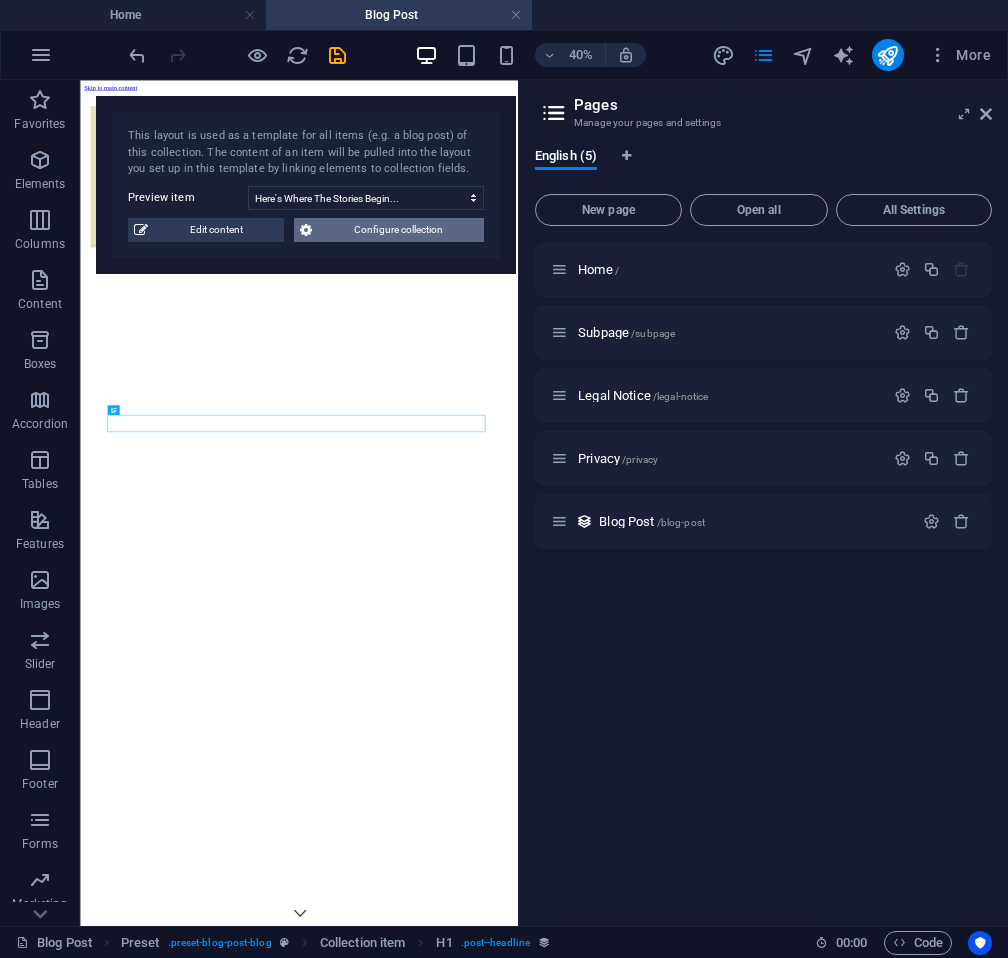 click on "Configure collection" at bounding box center (398, 230) 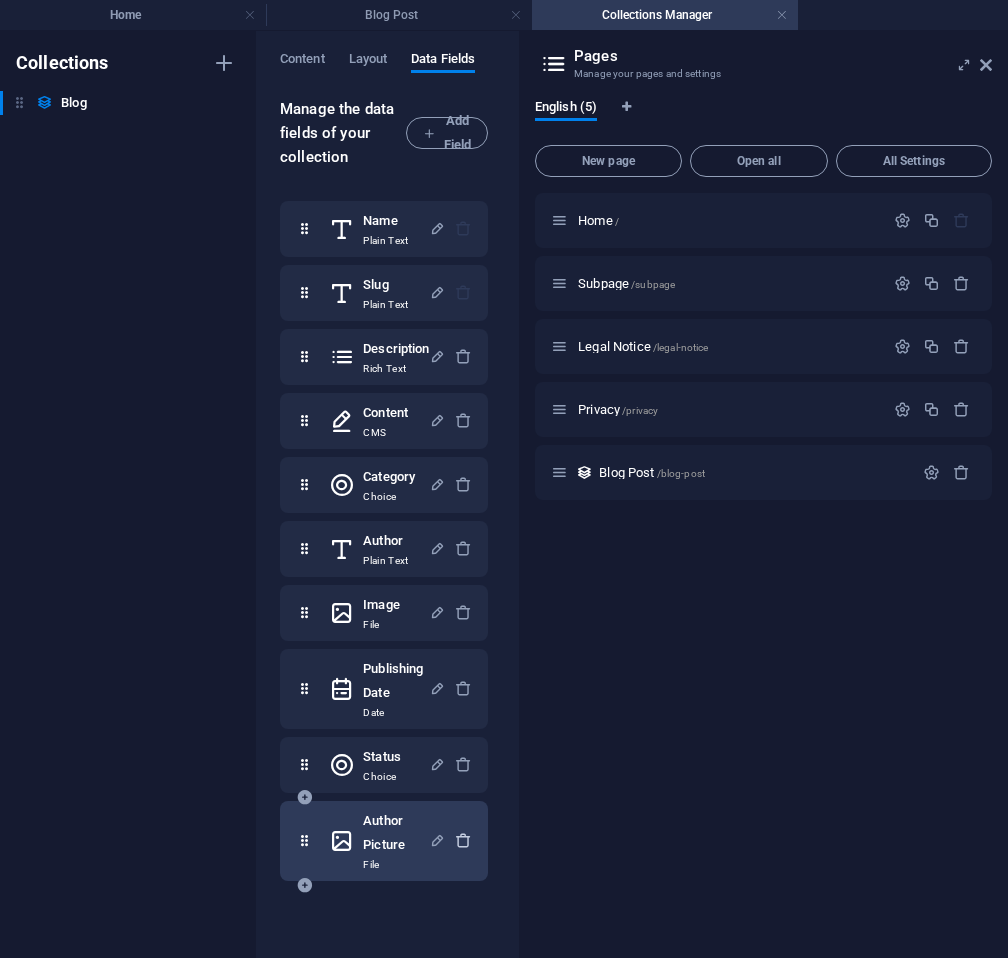 click at bounding box center (463, 840) 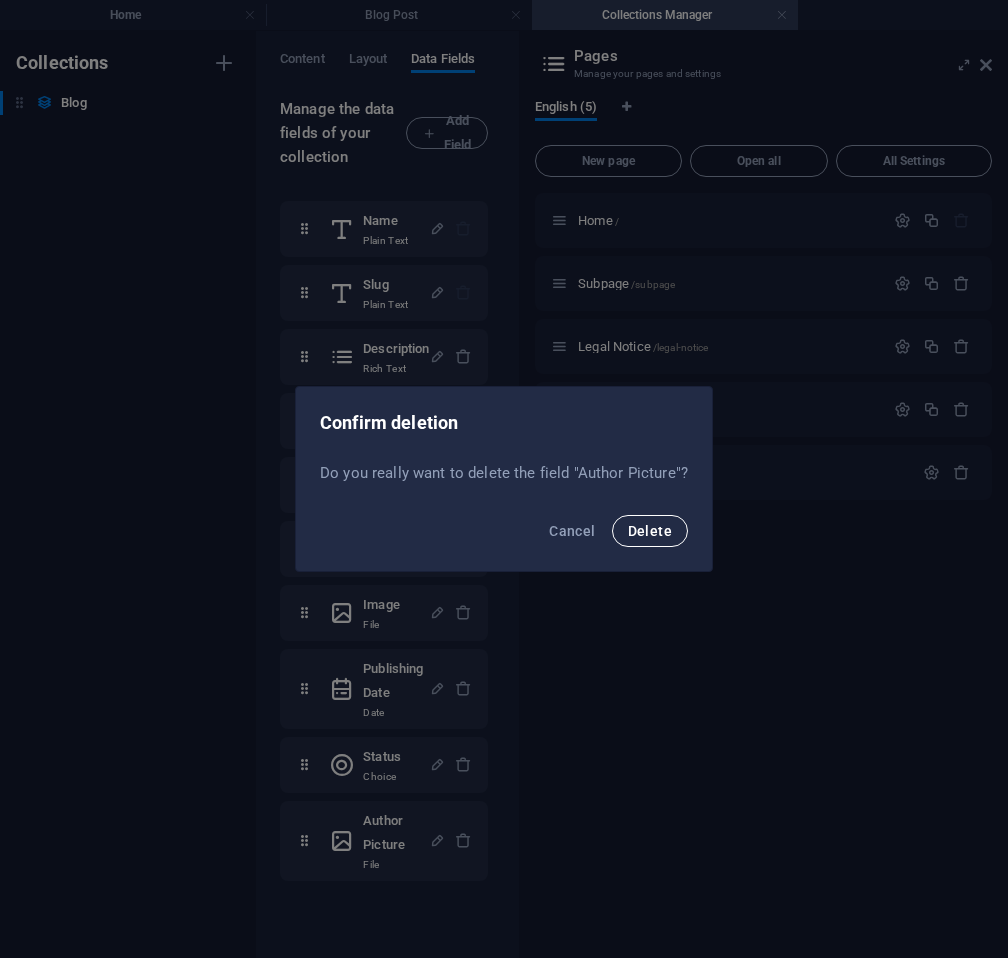 click on "Delete" at bounding box center (650, 531) 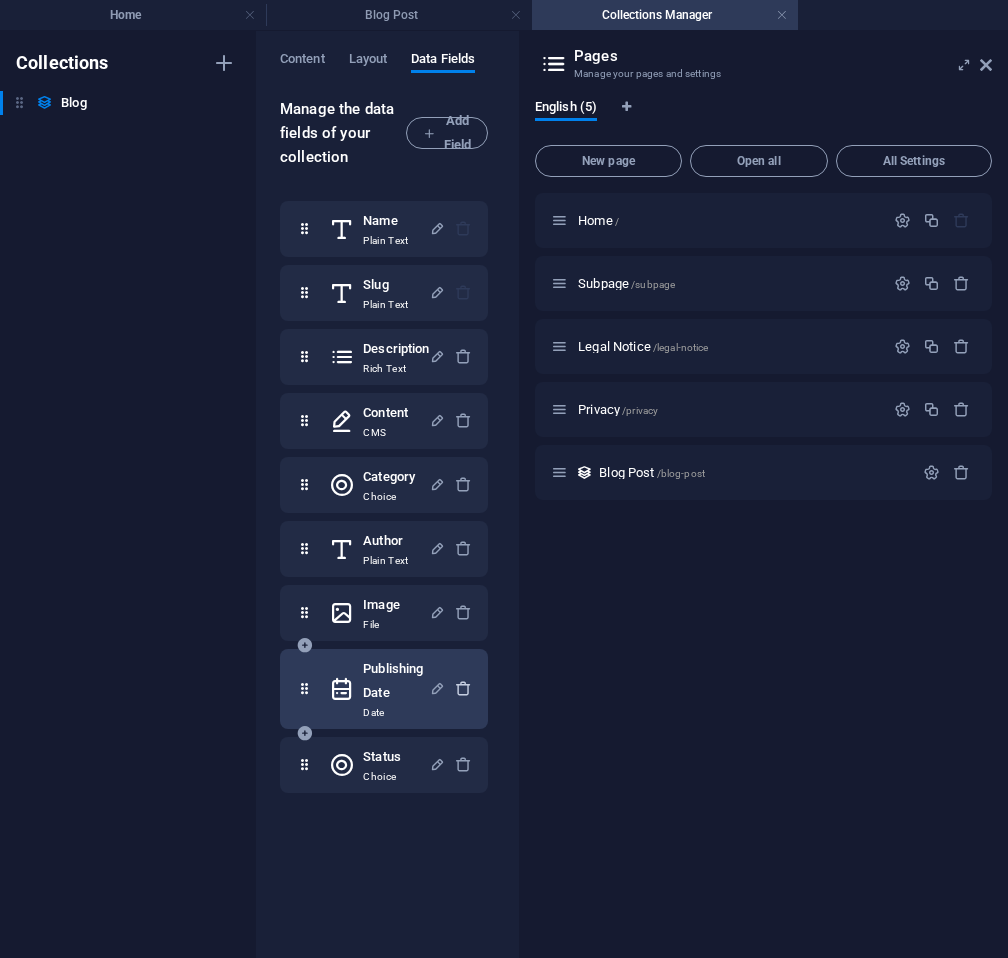 click at bounding box center [463, 688] 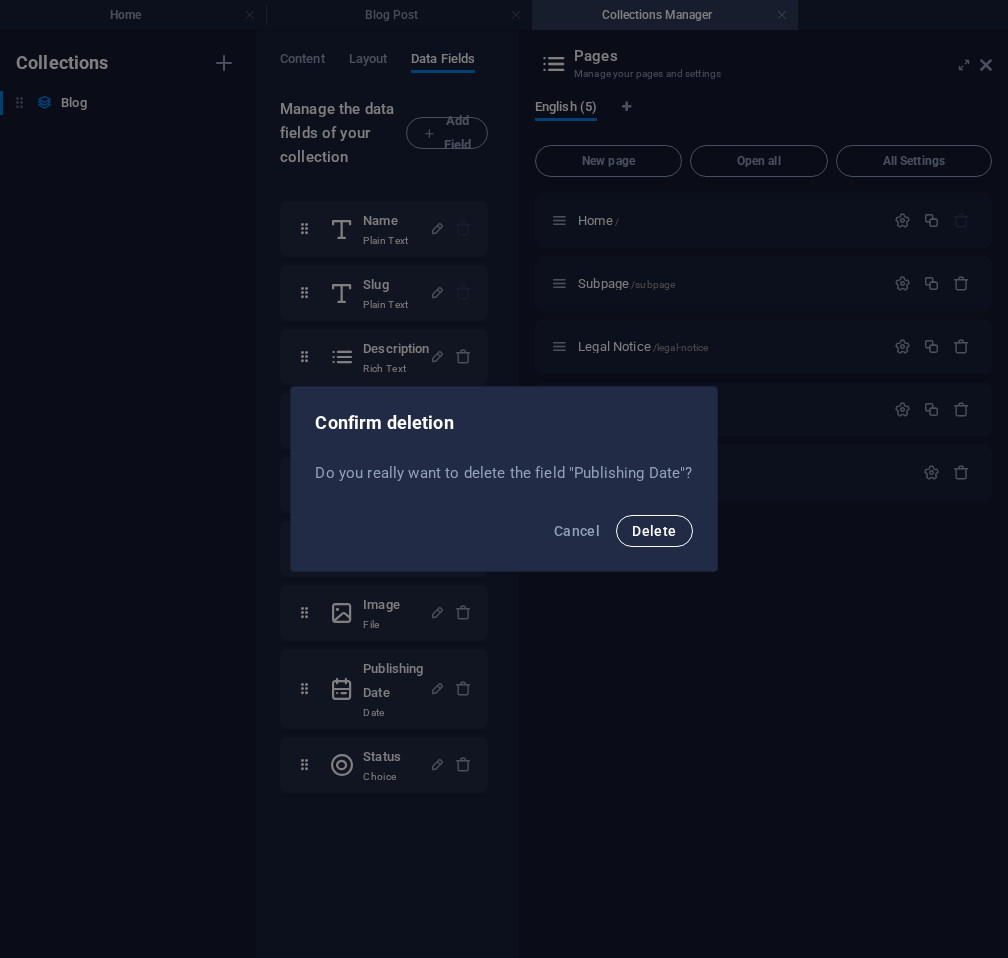 click on "Delete" at bounding box center (654, 531) 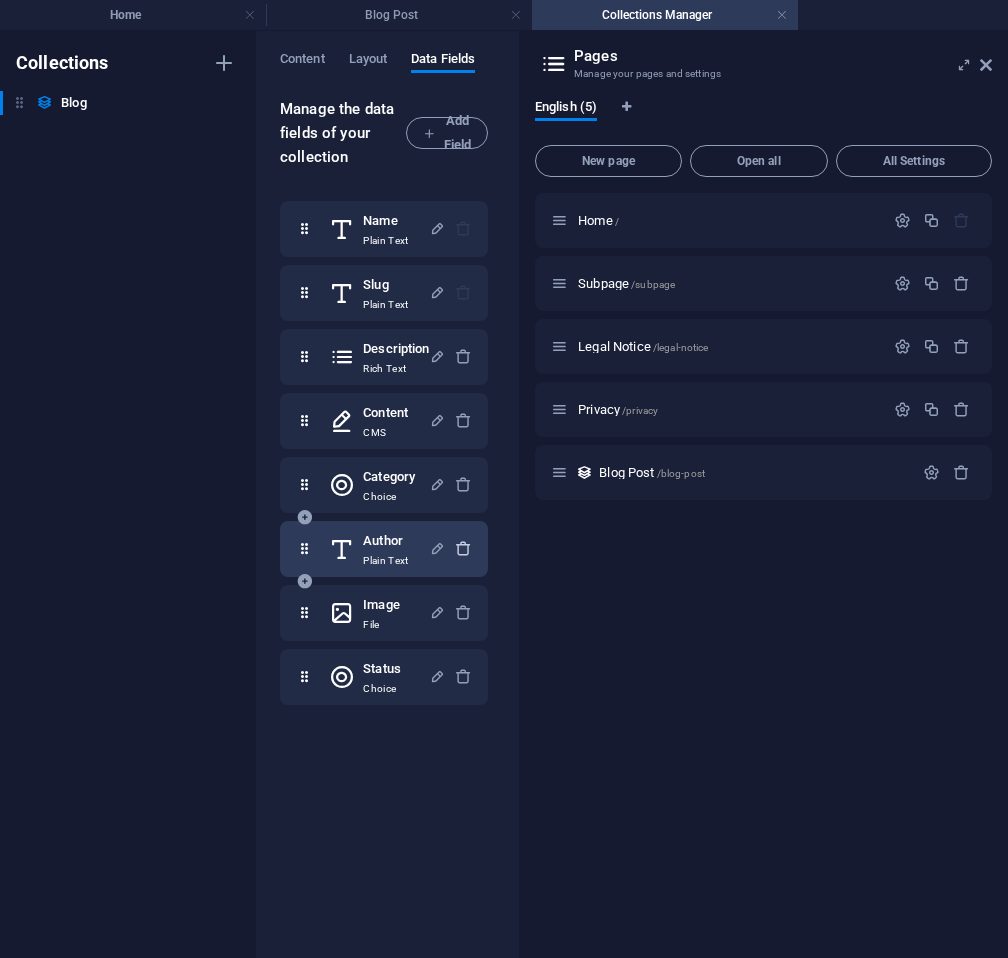 click at bounding box center (463, 548) 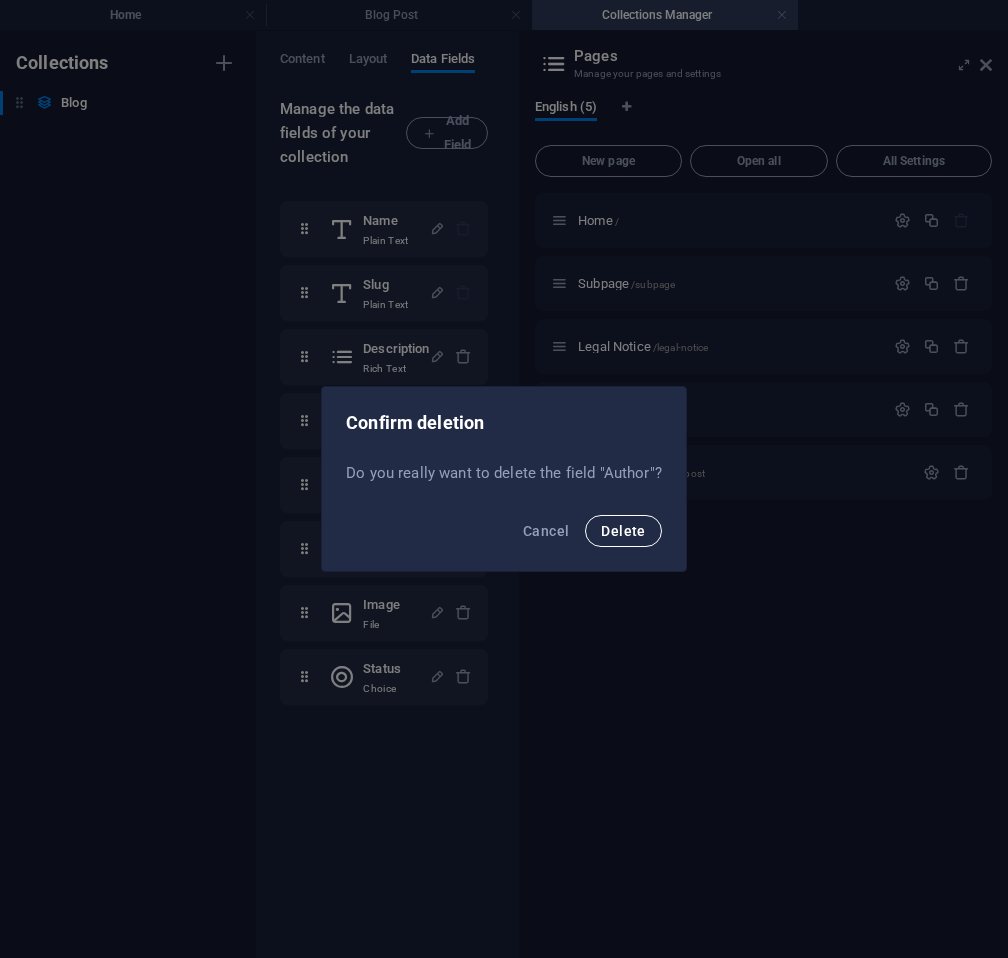 click on "Delete" at bounding box center (623, 531) 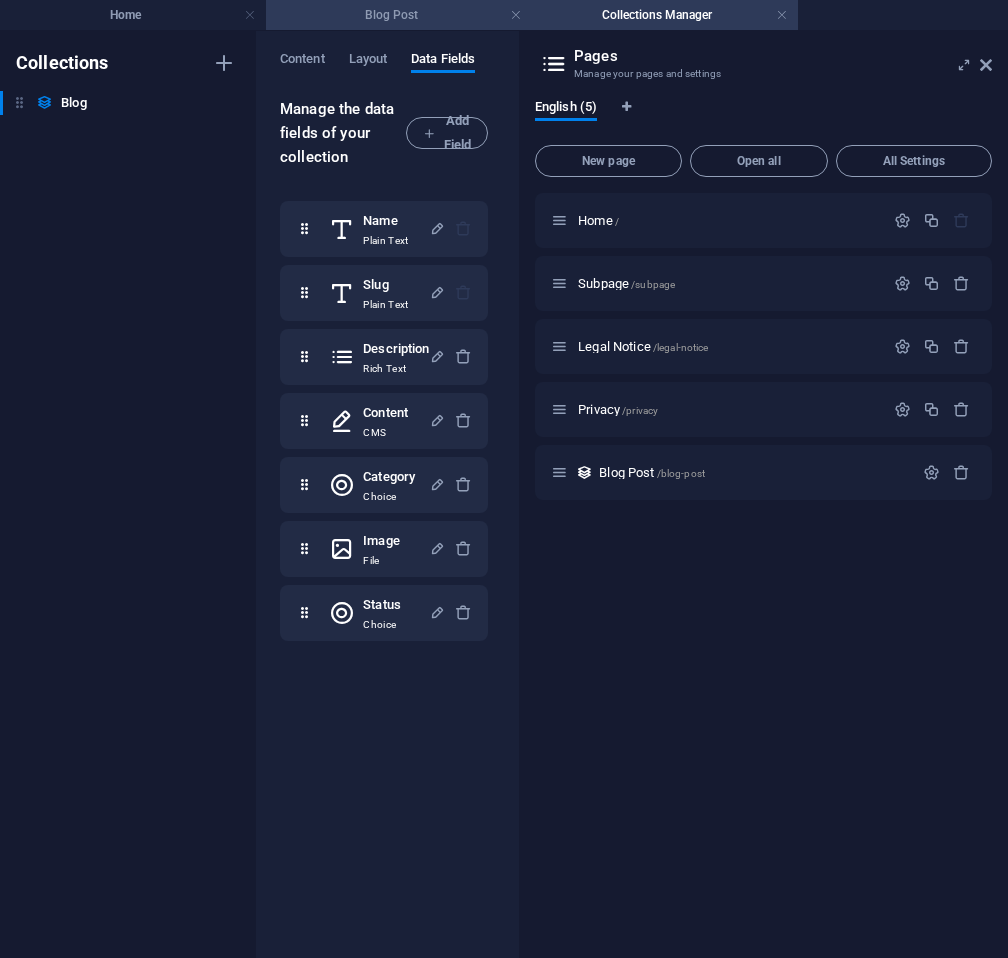 click on "Blog Post" at bounding box center [399, 15] 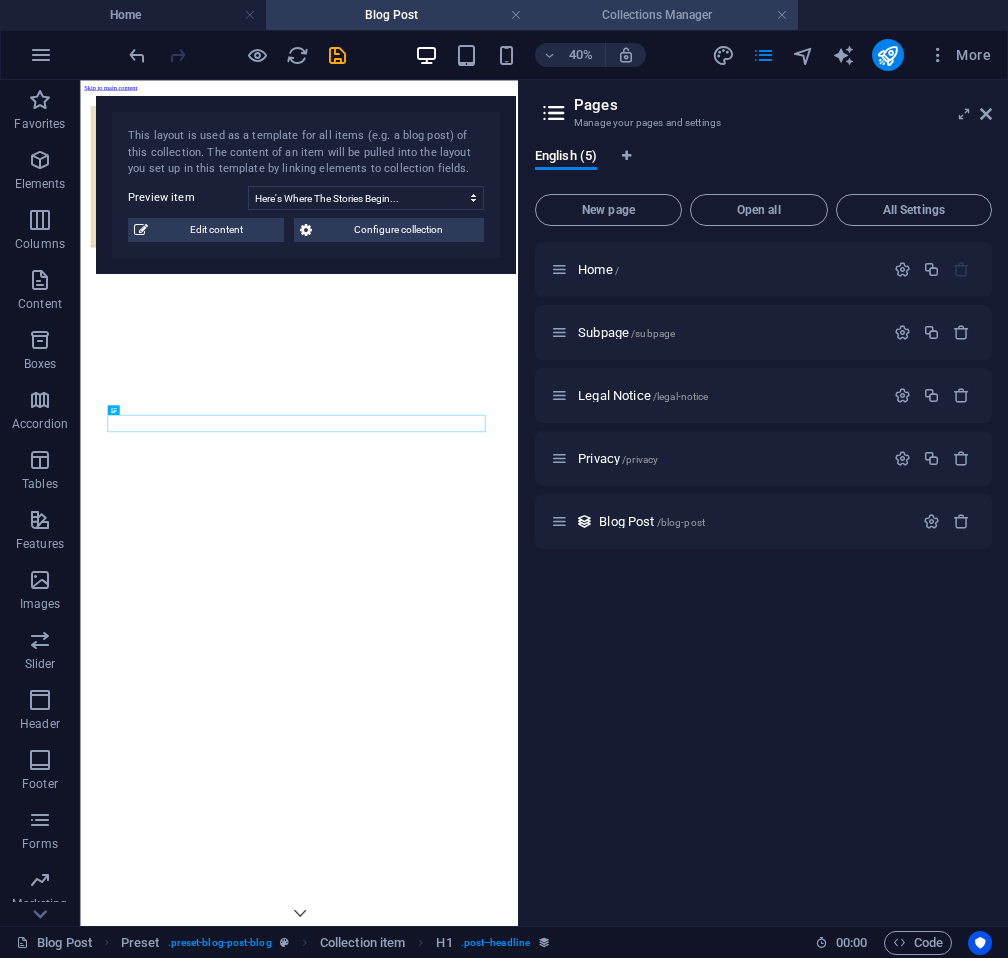 click on "Collections Manager" at bounding box center (665, 15) 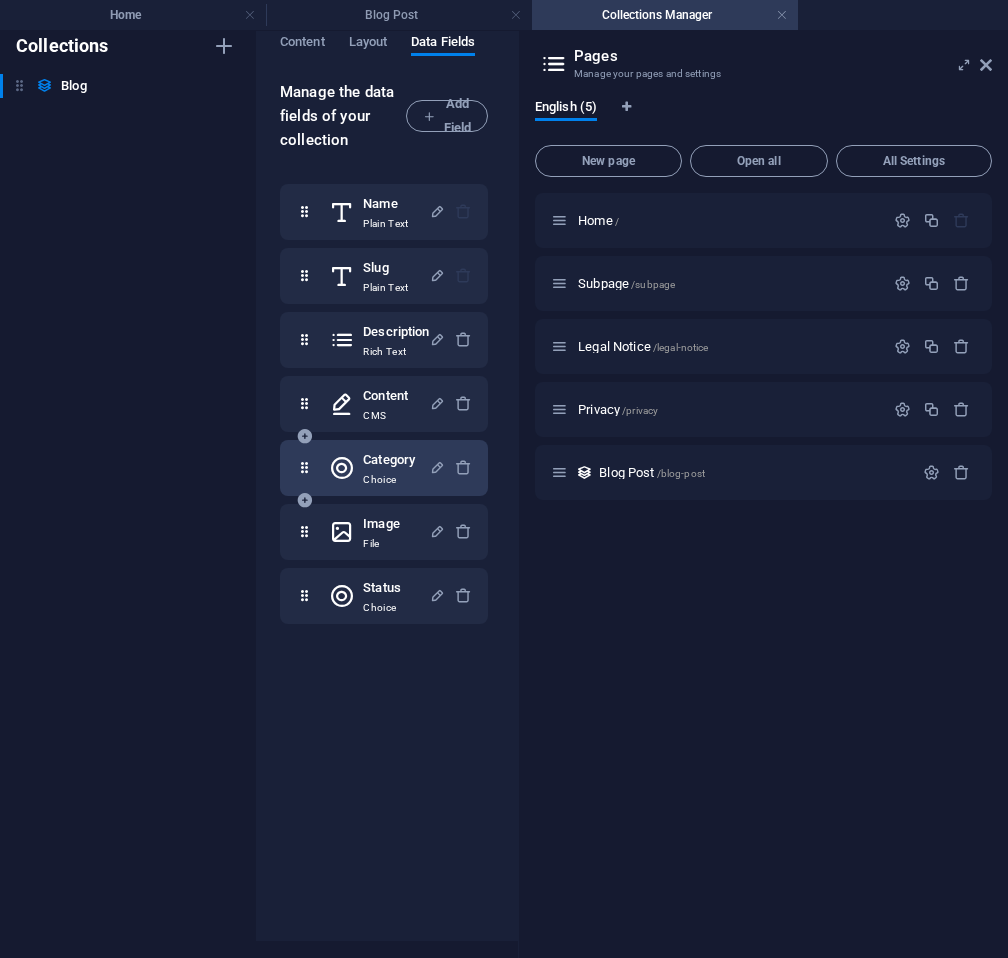 scroll, scrollTop: 17, scrollLeft: 12, axis: both 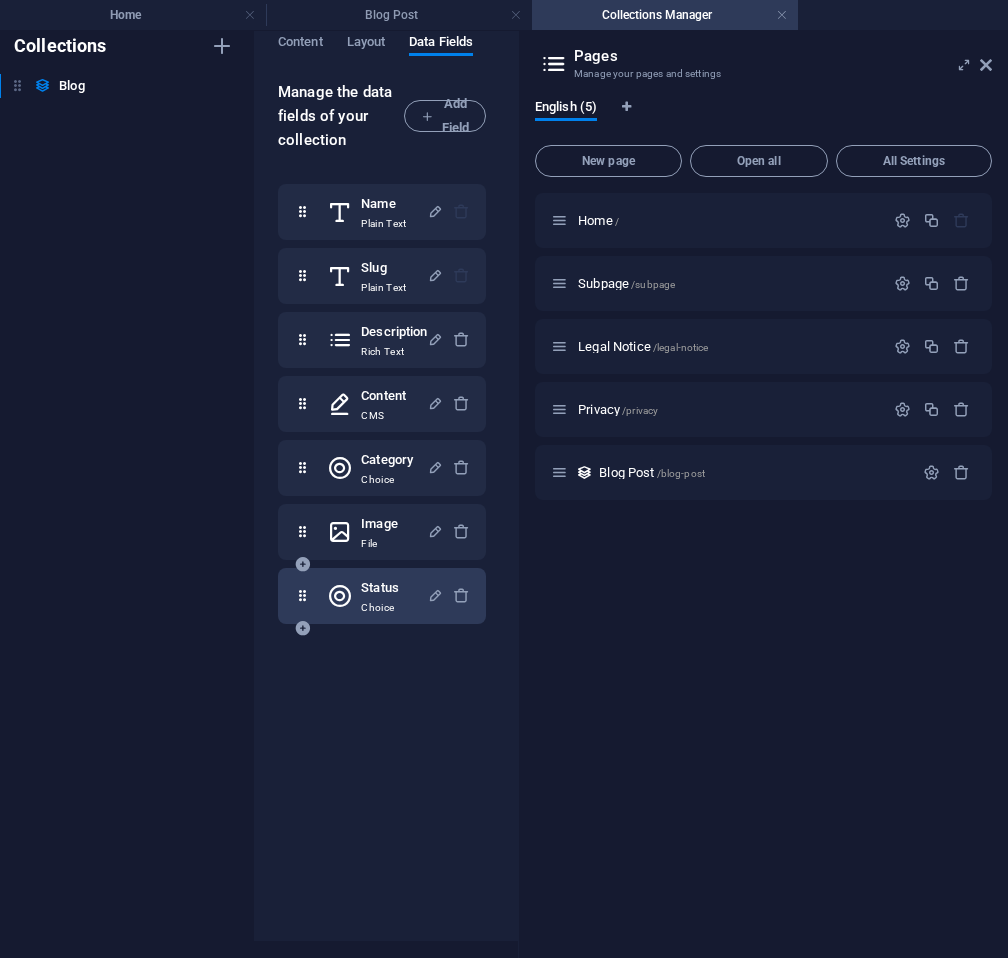 click on "Status" at bounding box center (380, 588) 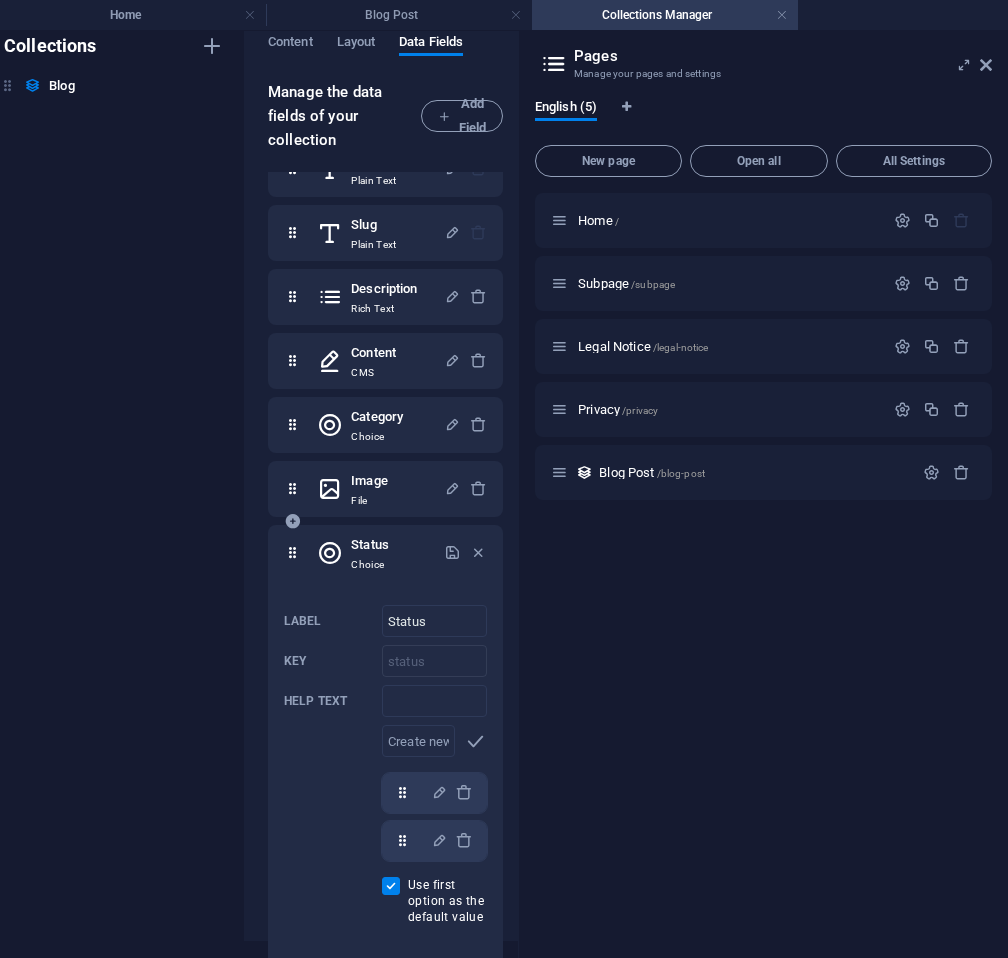 scroll, scrollTop: 21, scrollLeft: 0, axis: vertical 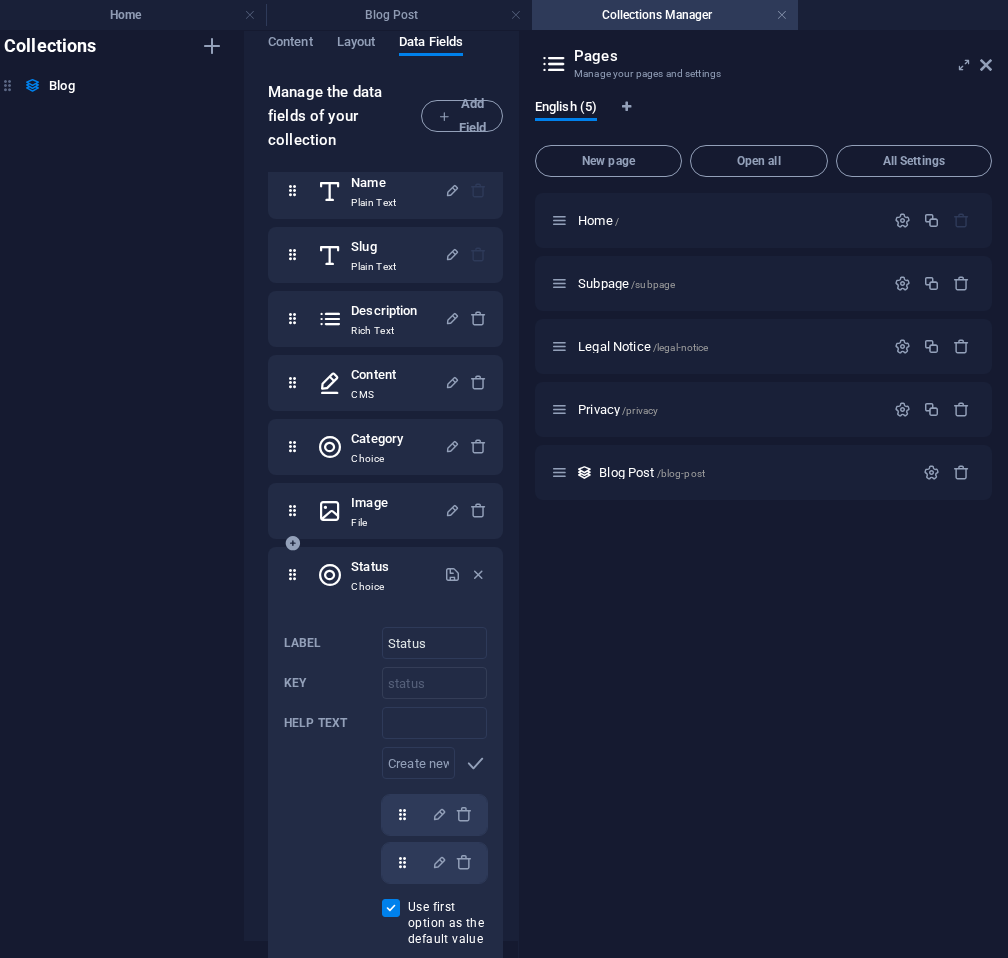 click on "Status" at bounding box center (370, 567) 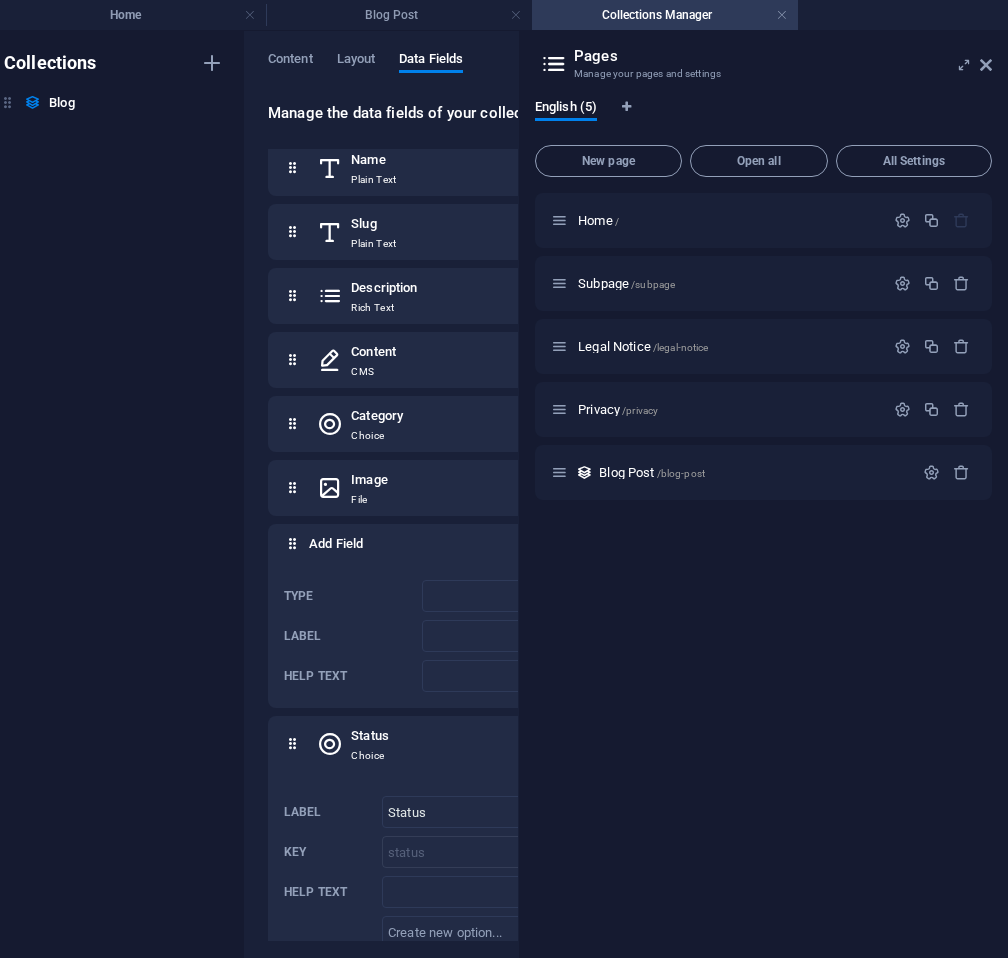 scroll, scrollTop: 0, scrollLeft: 12, axis: horizontal 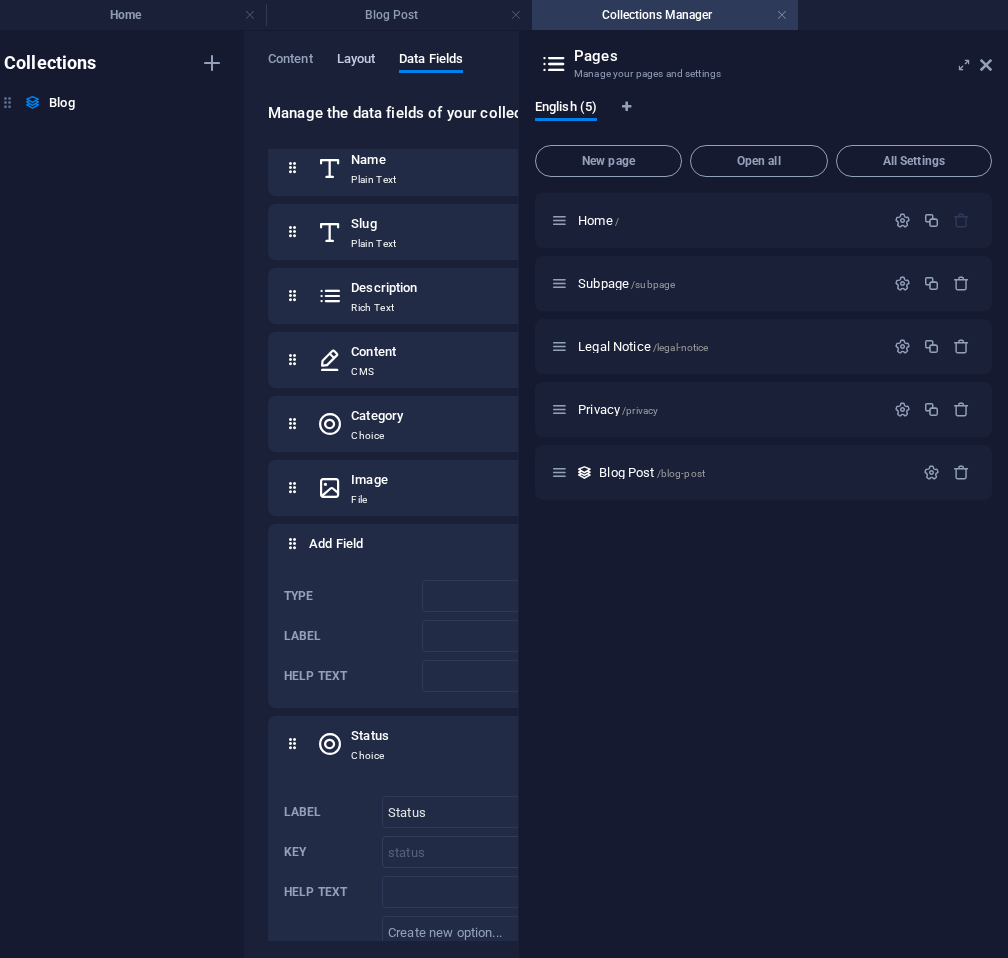 click on "Layout" at bounding box center [356, 61] 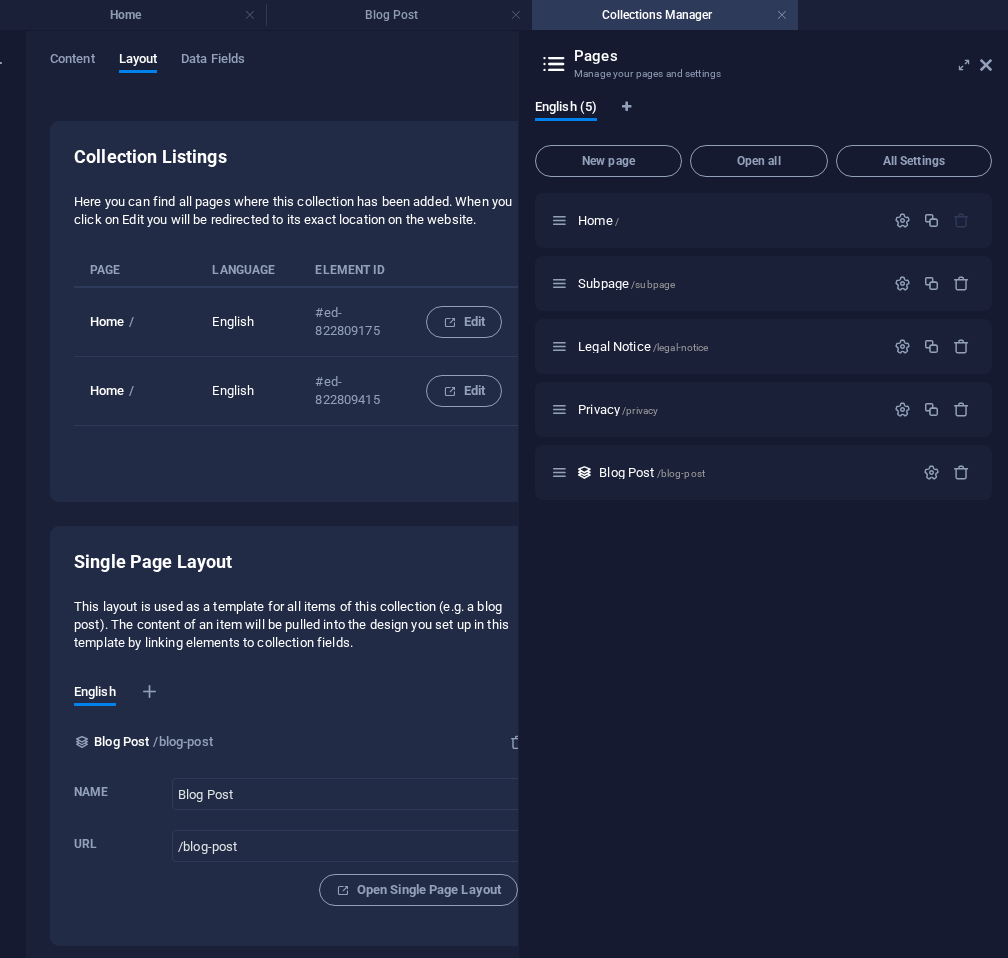 scroll, scrollTop: 0, scrollLeft: 290, axis: horizontal 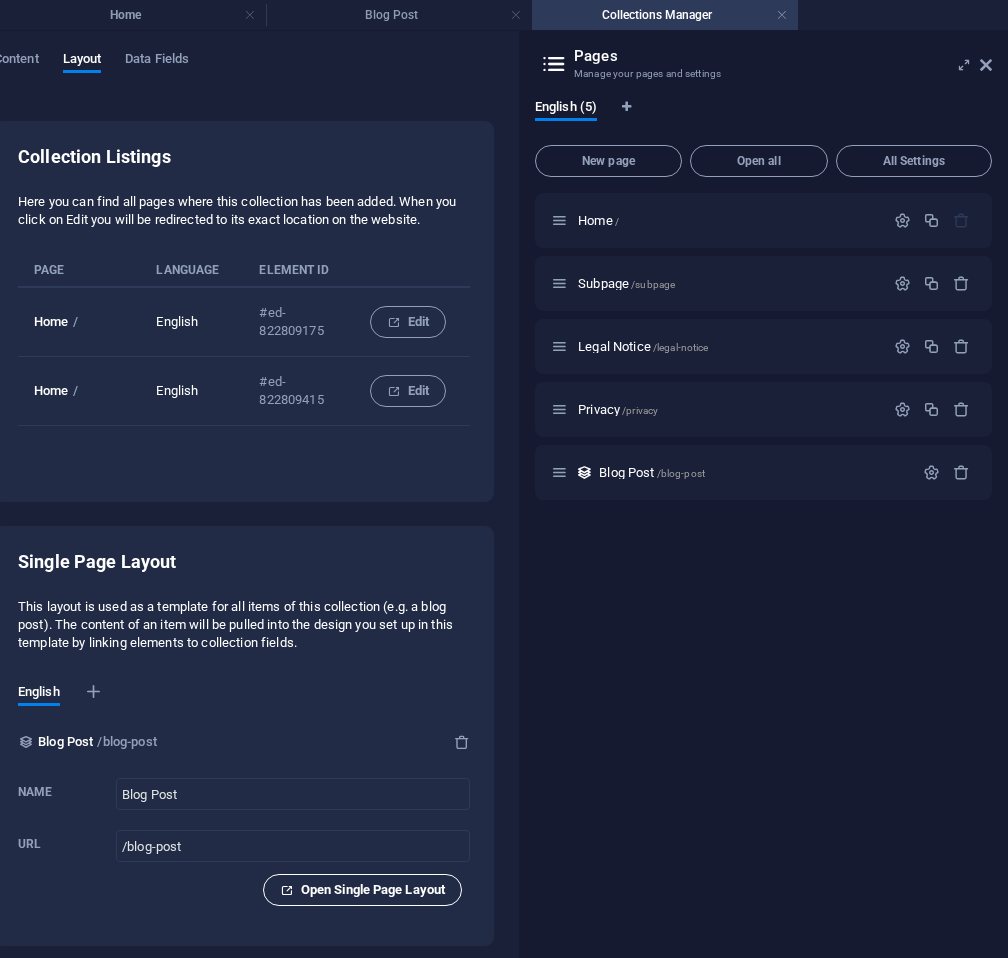 click on "Open Single Page Layout" at bounding box center (362, 890) 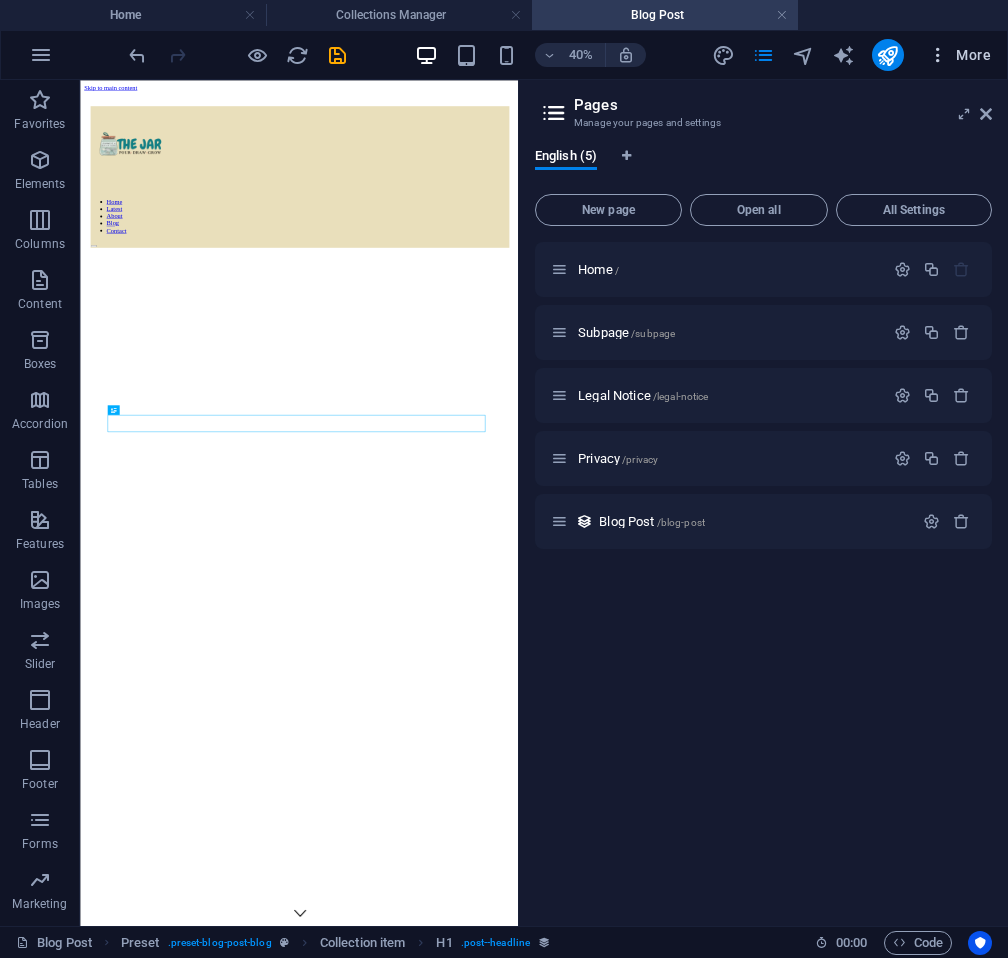 scroll, scrollTop: 0, scrollLeft: 0, axis: both 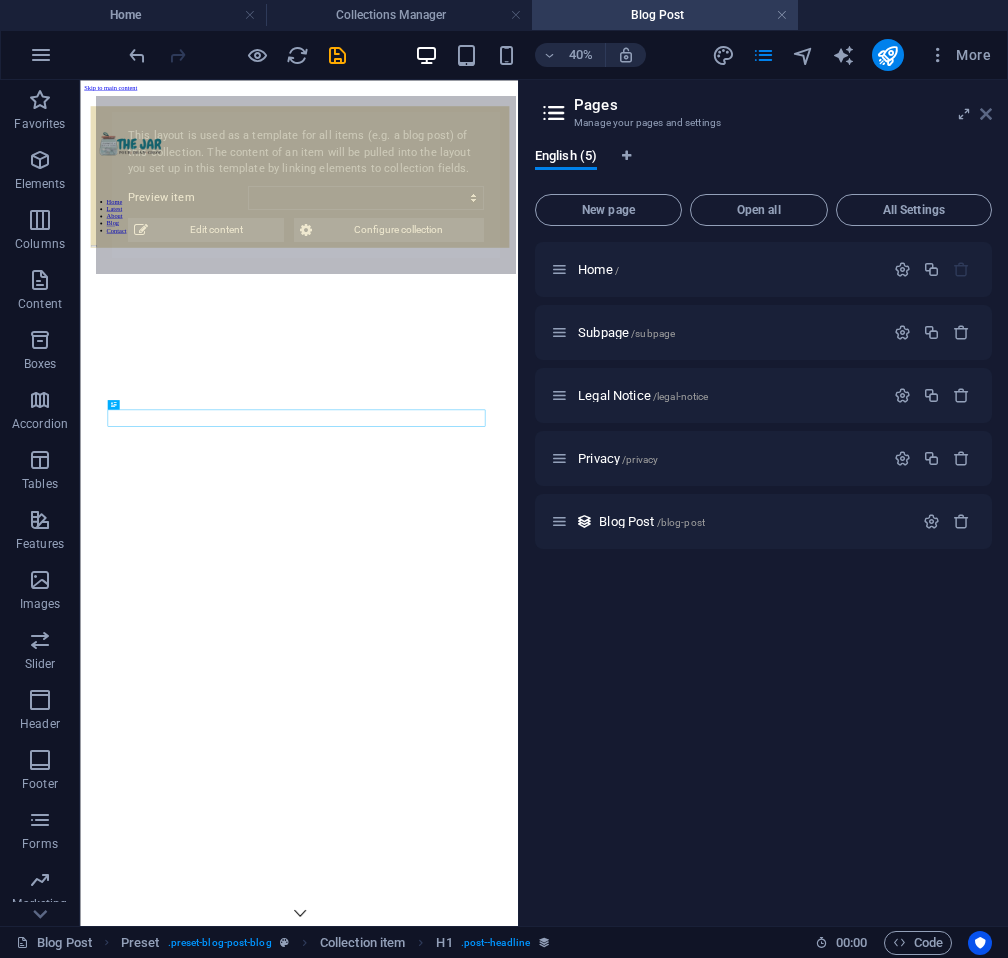 select on "688cc9cb174f6867670d5646" 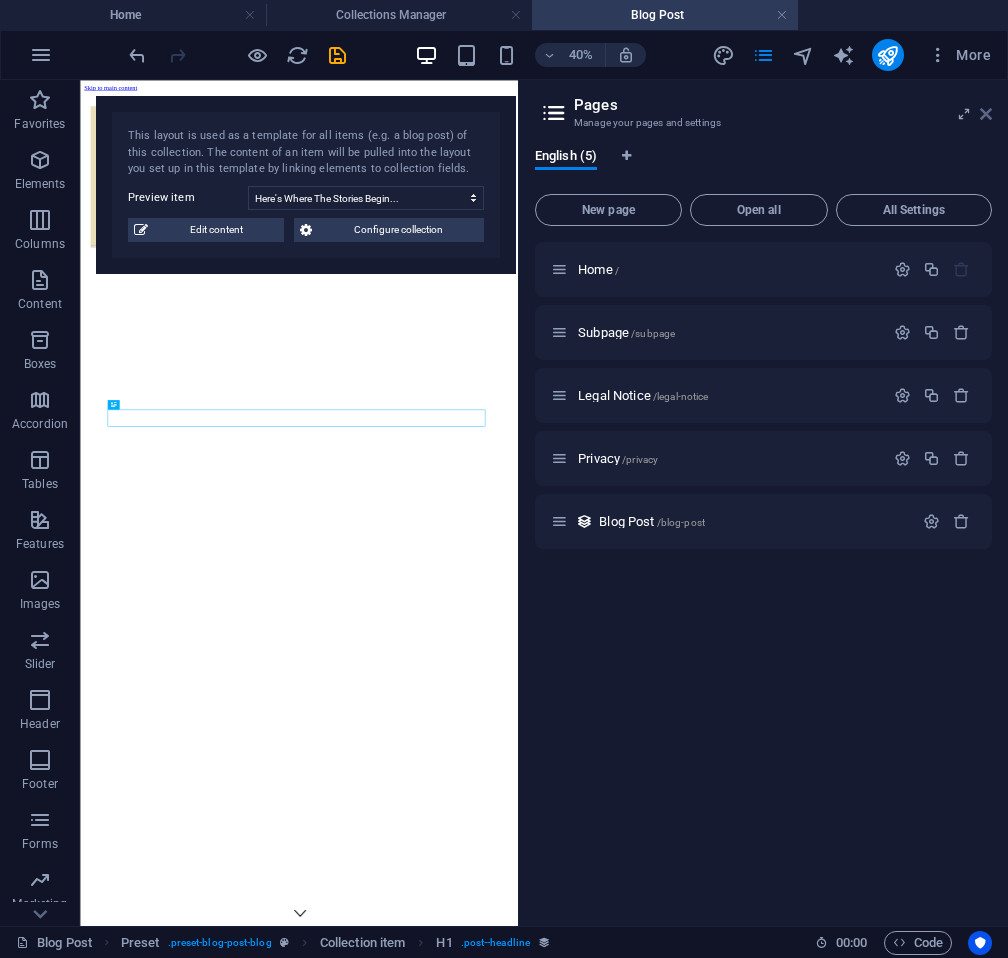 click at bounding box center [986, 114] 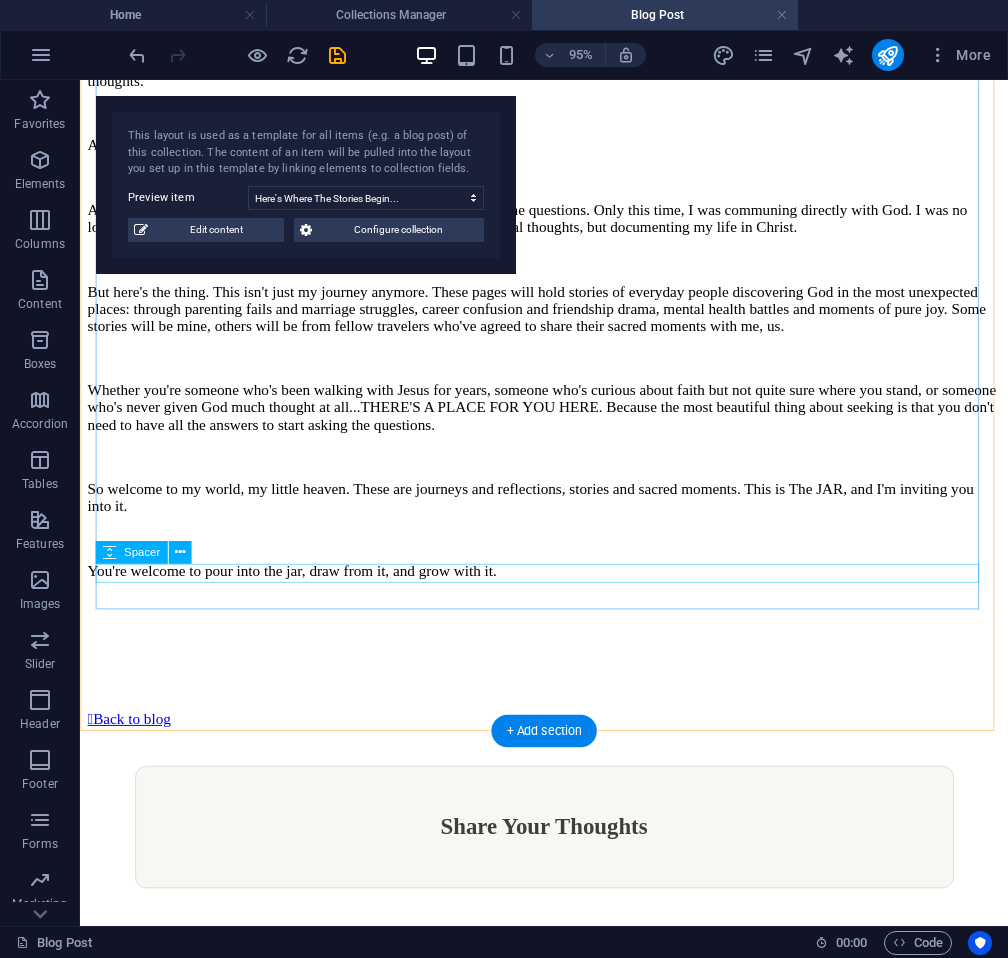 scroll, scrollTop: 4193, scrollLeft: 0, axis: vertical 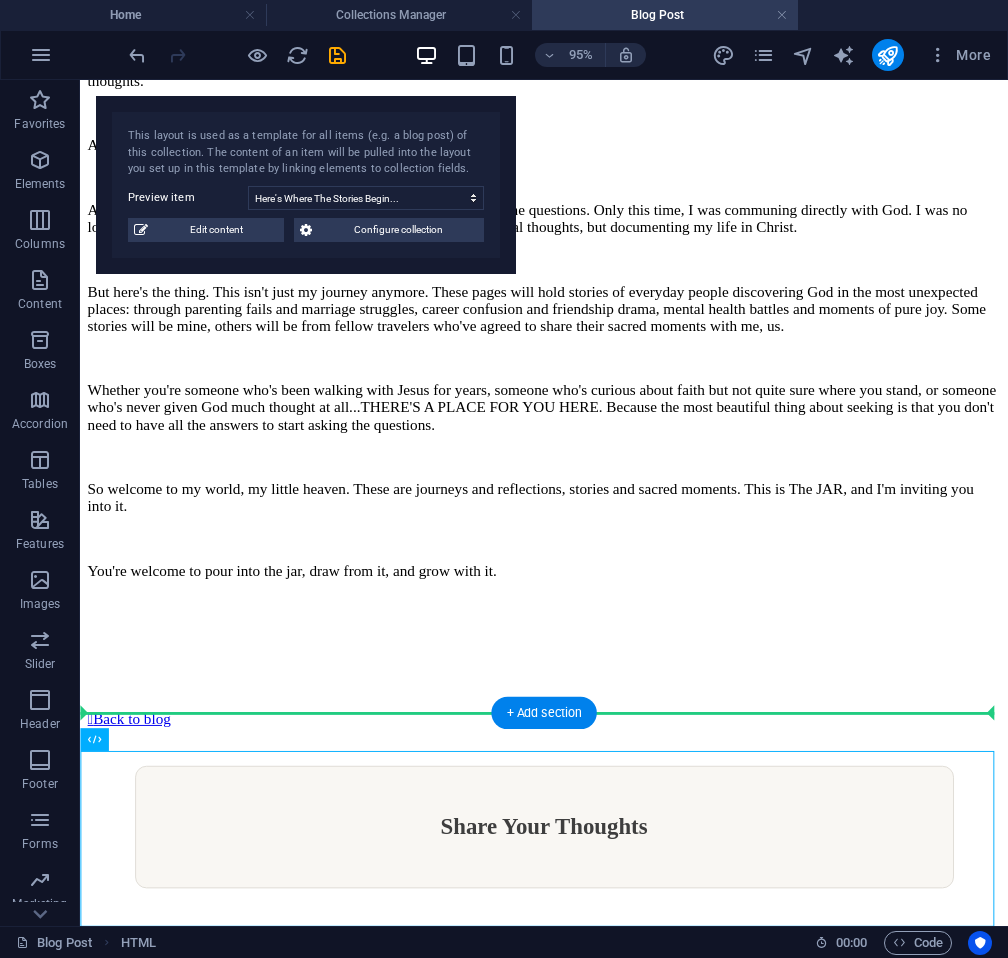 drag, startPoint x: 194, startPoint y: 821, endPoint x: 156, endPoint y: 574, distance: 249.90598 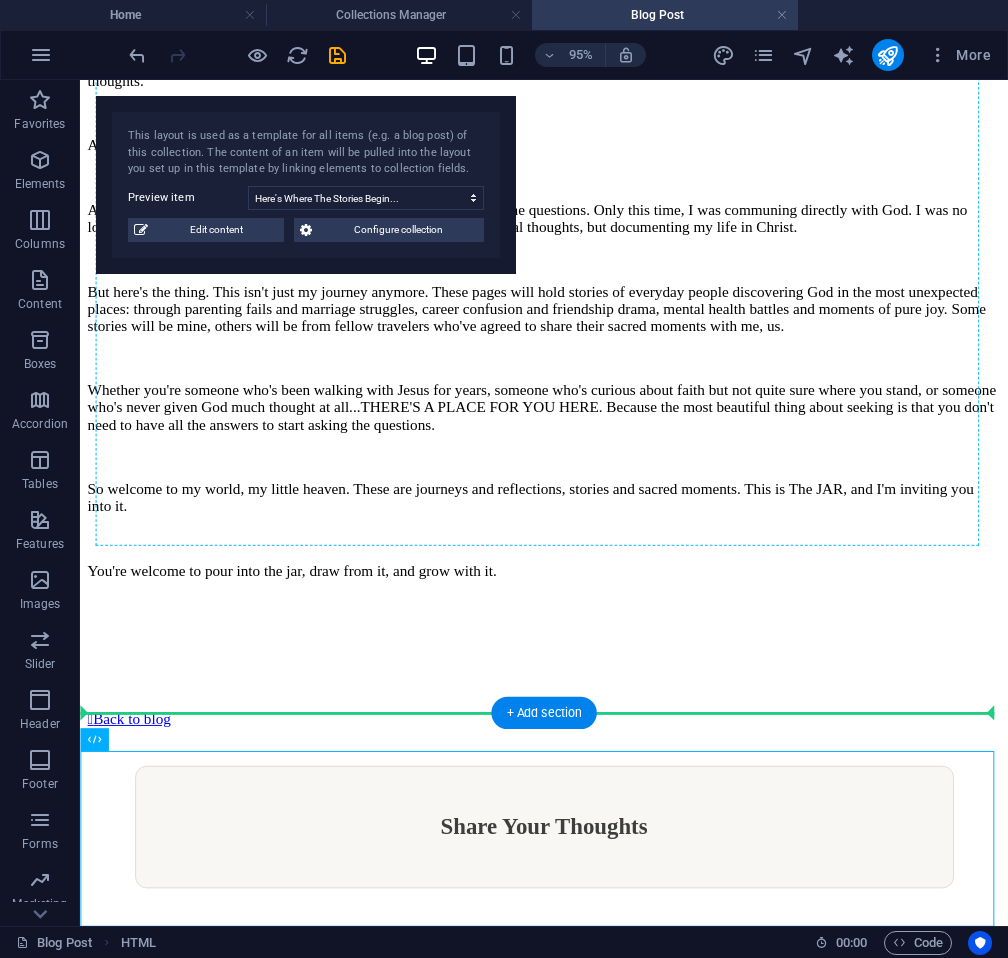 drag, startPoint x: 203, startPoint y: 819, endPoint x: 205, endPoint y: 551, distance: 268.00748 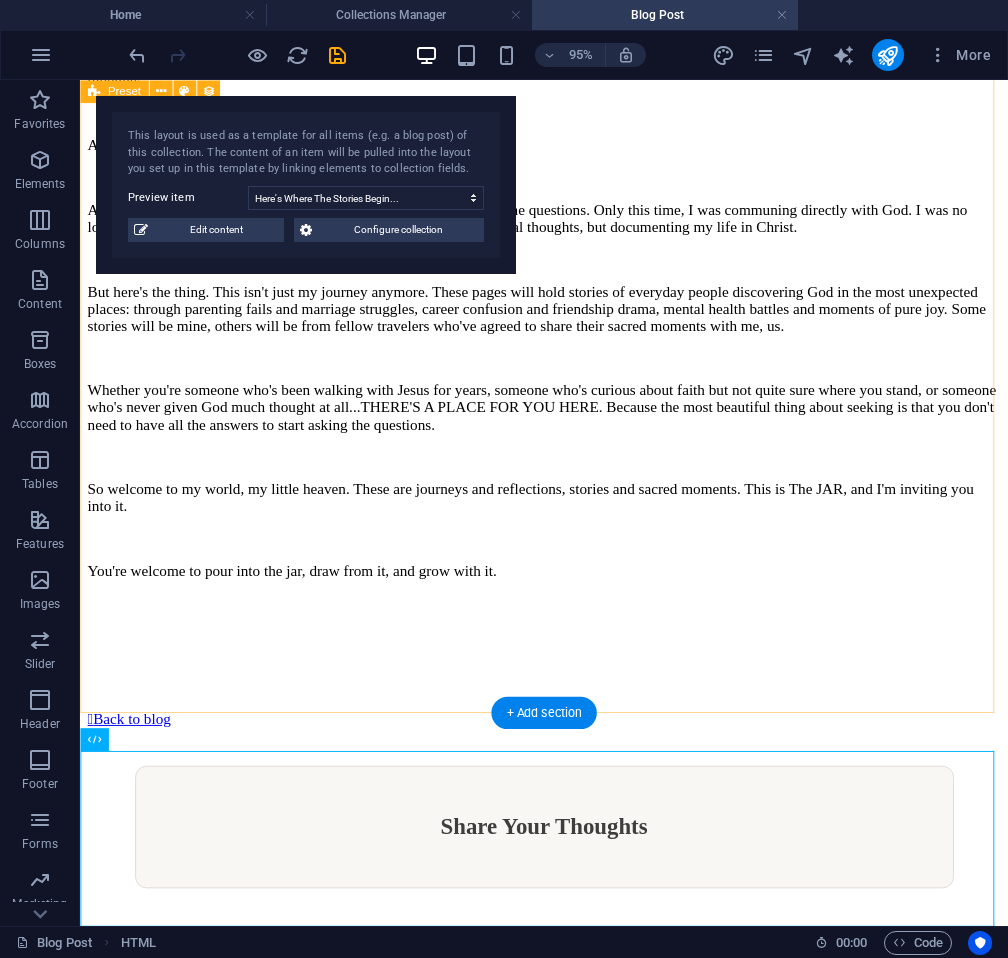 click on "  Back to blog   published at [DATE] Here's Where The Stories Begin... Spiritual Growth This is the story of how The JAR came to be… a five-year journey of mistakes, losses, wins, reflections, and ultimately, becoming. Come, let’s take a walk down memory lane! I've been writing my way through life since I could hold a pencil. I can't count how many journal entries I have made in my 30-something years of life. It dates back to my primary school days. Pages and pages of a little girl trying to make sense of the world around her (story for later...). I have often found myself in reflective states, where I analyze an experience I have been through or am presently going through. I then try to dissect it, both rationally and irrationally, the goal being to see and understand myself inside and out. Those journals became my safe space. A place to decompress, cry, express gratitude, ask questions, find answers, learn from my mistakes, and simply... learn. But something shifted after I had my son. " at bounding box center (568, -751) 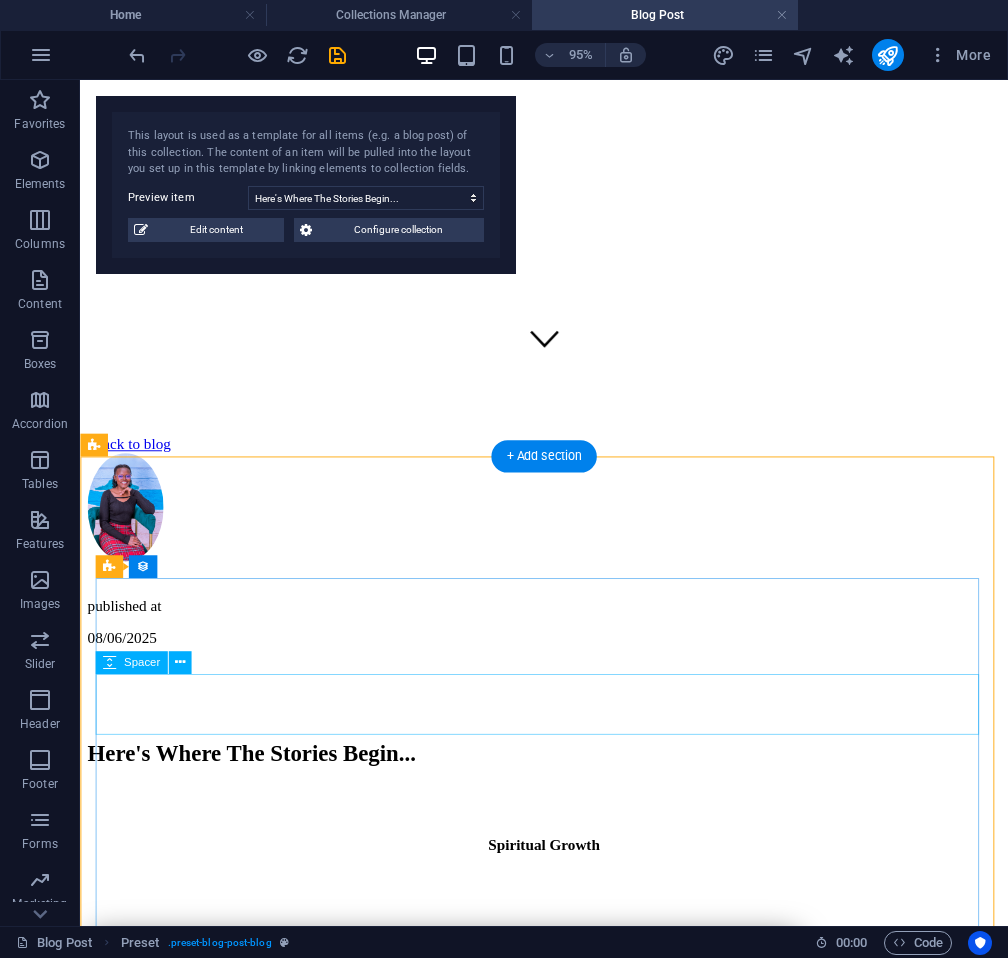 scroll, scrollTop: 0, scrollLeft: 0, axis: both 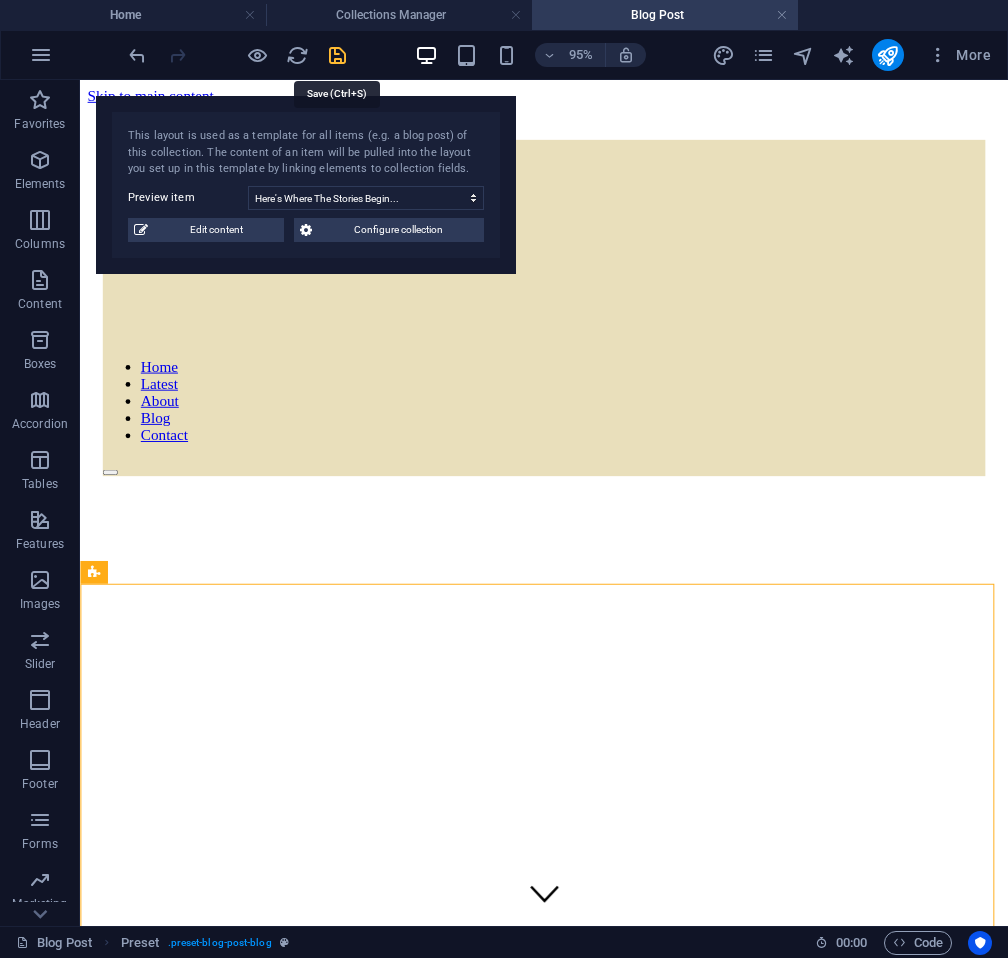 click at bounding box center (337, 55) 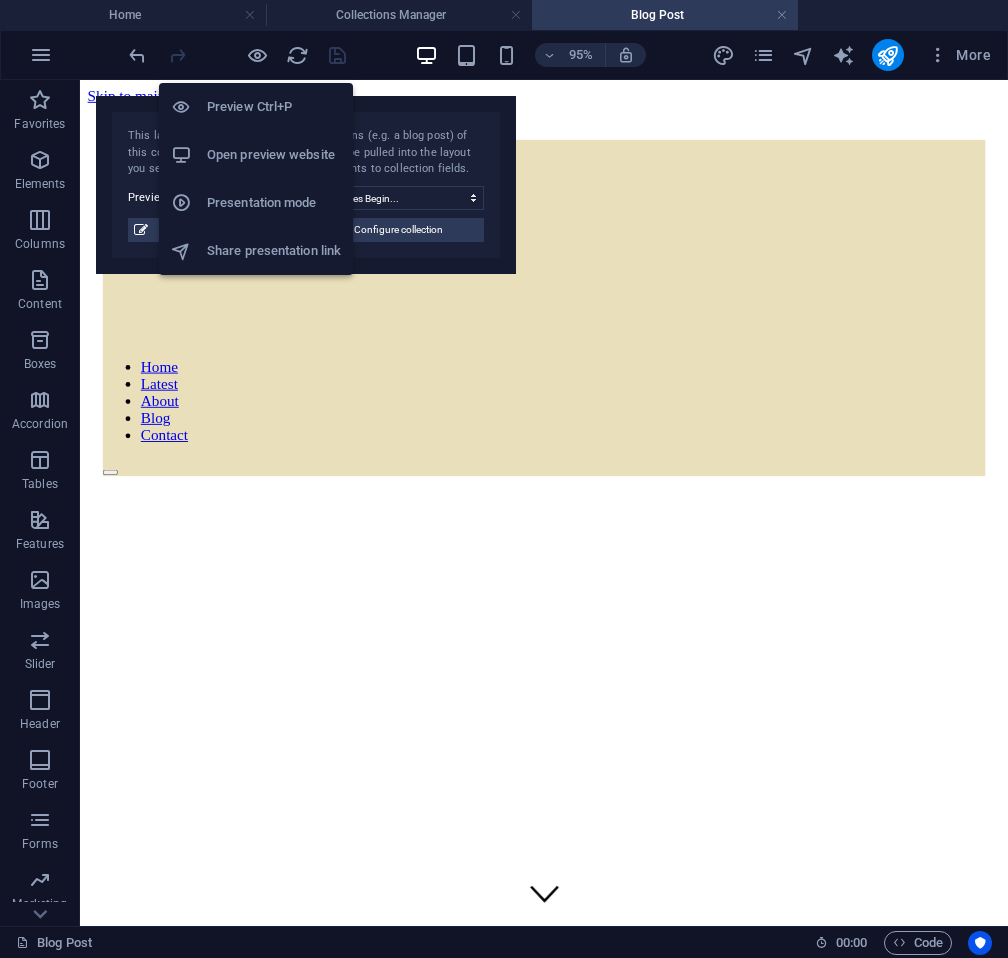 click on "Open preview website" at bounding box center [274, 155] 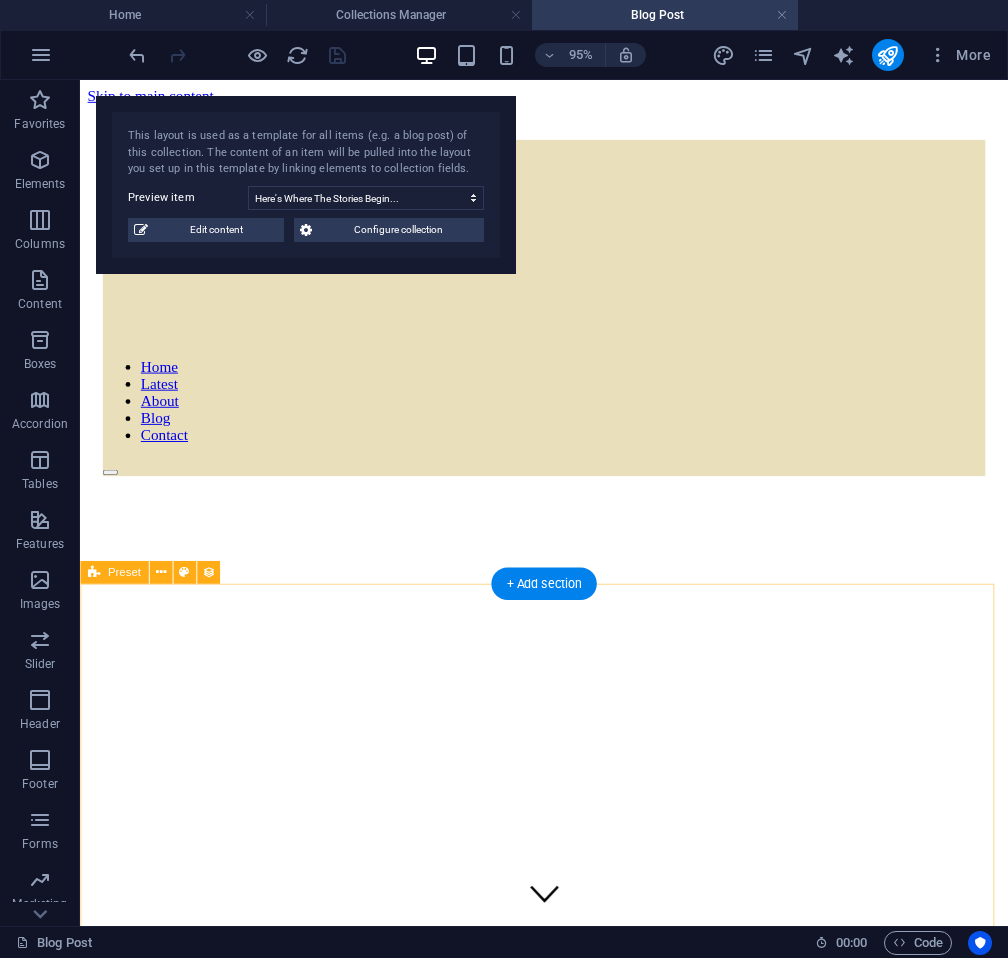 click on "  Back to blog   published at [DATE] Here's Where The Stories Begin... Spiritual Growth This is the story of how The JAR came to be… a five-year journey of mistakes, losses, wins, reflections, and ultimately, becoming. Come, let’s take a walk down memory lane! I've been writing my way through life since I could hold a pencil. I can't count how many journal entries I have made in my 30-something years of life. It dates back to my primary school days. Pages and pages of a little girl trying to make sense of the world around her (story for later...). I have often found myself in reflective states, where I analyze an experience I have been through or am presently going through. I then try to dissect it, both rationally and irrationally, the goal being to see and understand myself inside and out. Those journals became my safe space. A place to decompress, cry, express gratitude, ask questions, find answers, learn from my mistakes, and simply... learn. But something shifted after I had my son. " at bounding box center [568, 2551] 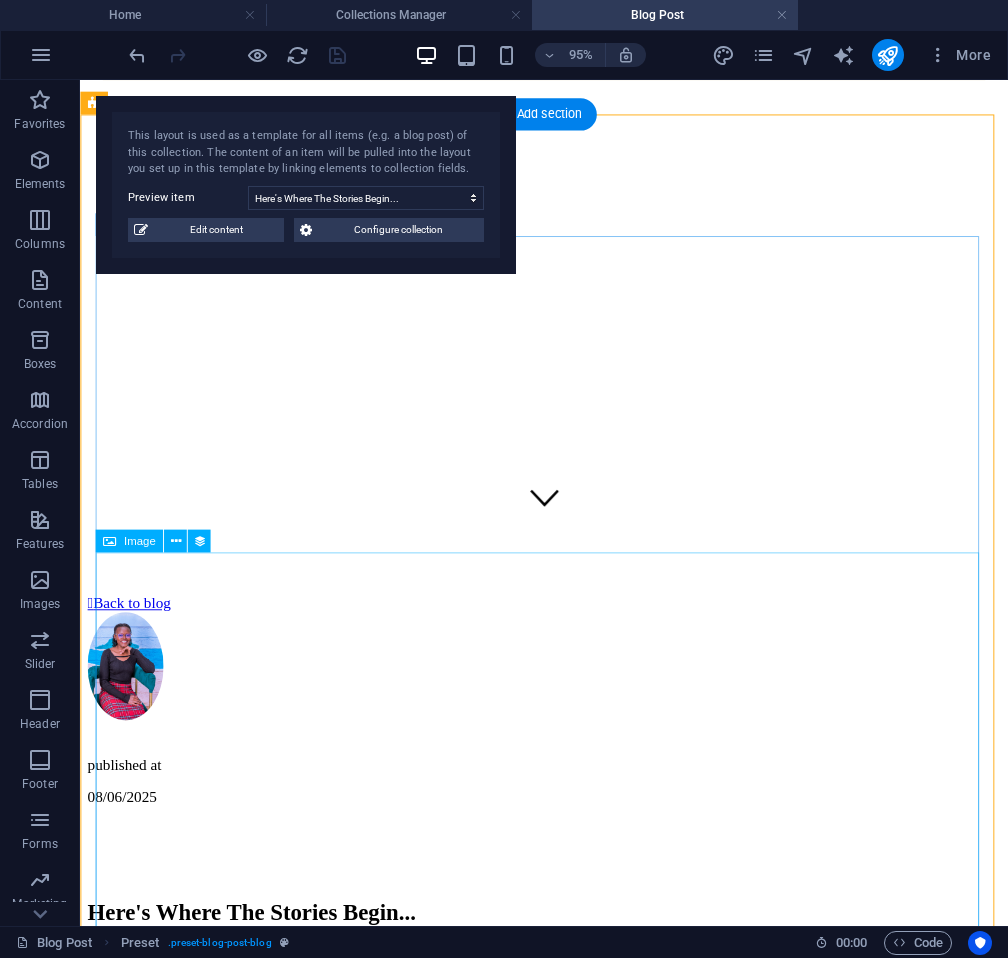 scroll, scrollTop: 580, scrollLeft: 0, axis: vertical 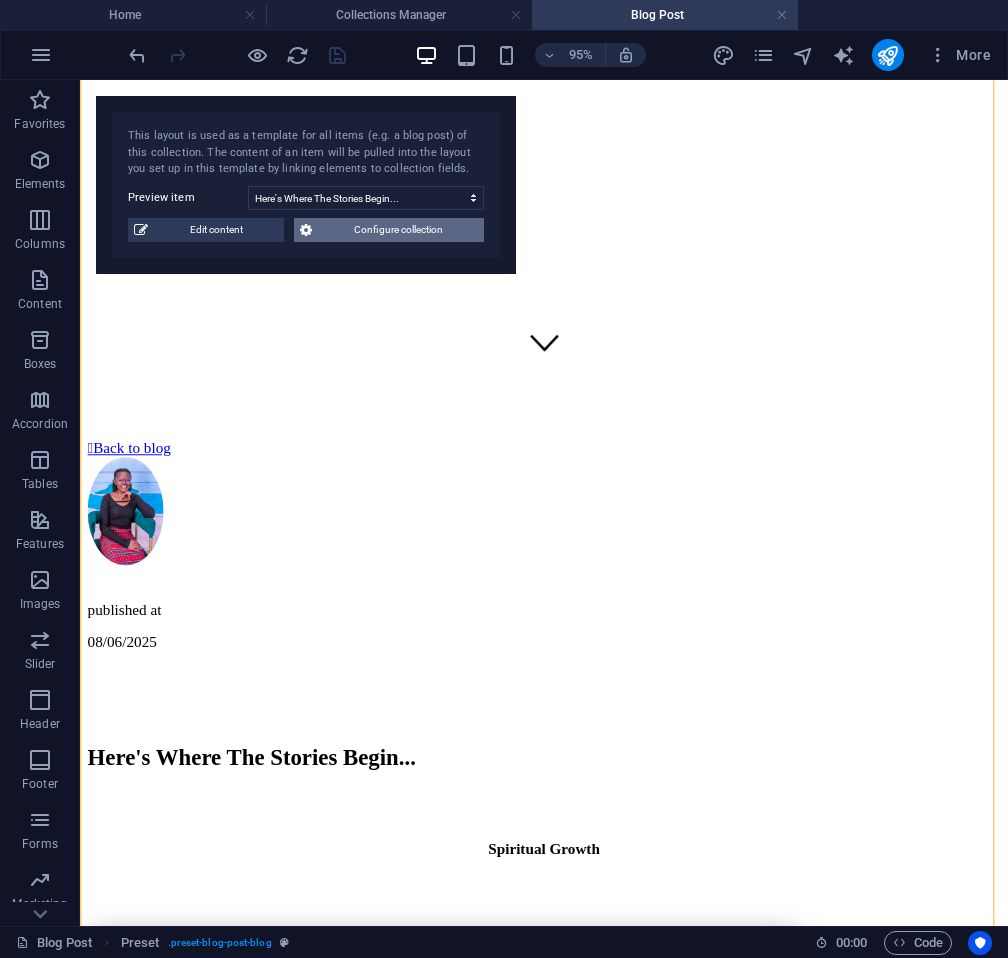 click on "Configure collection" at bounding box center (398, 230) 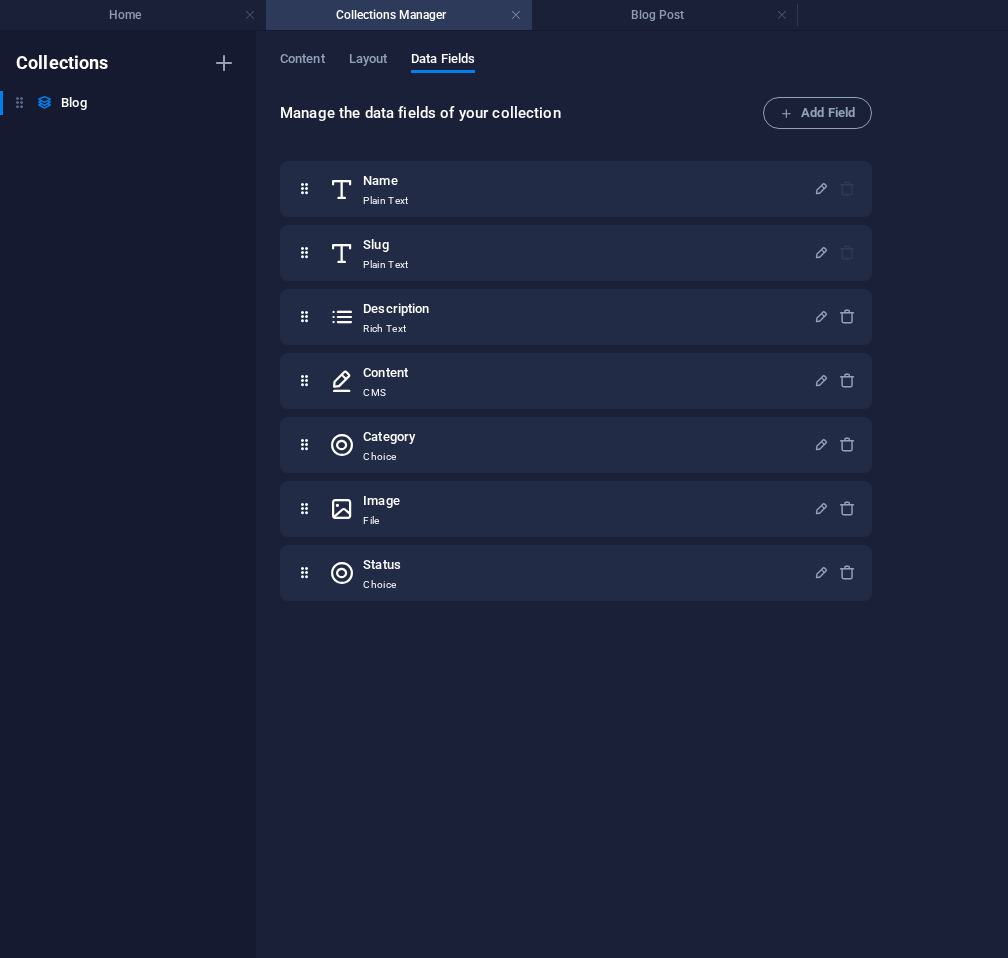 scroll, scrollTop: 0, scrollLeft: 0, axis: both 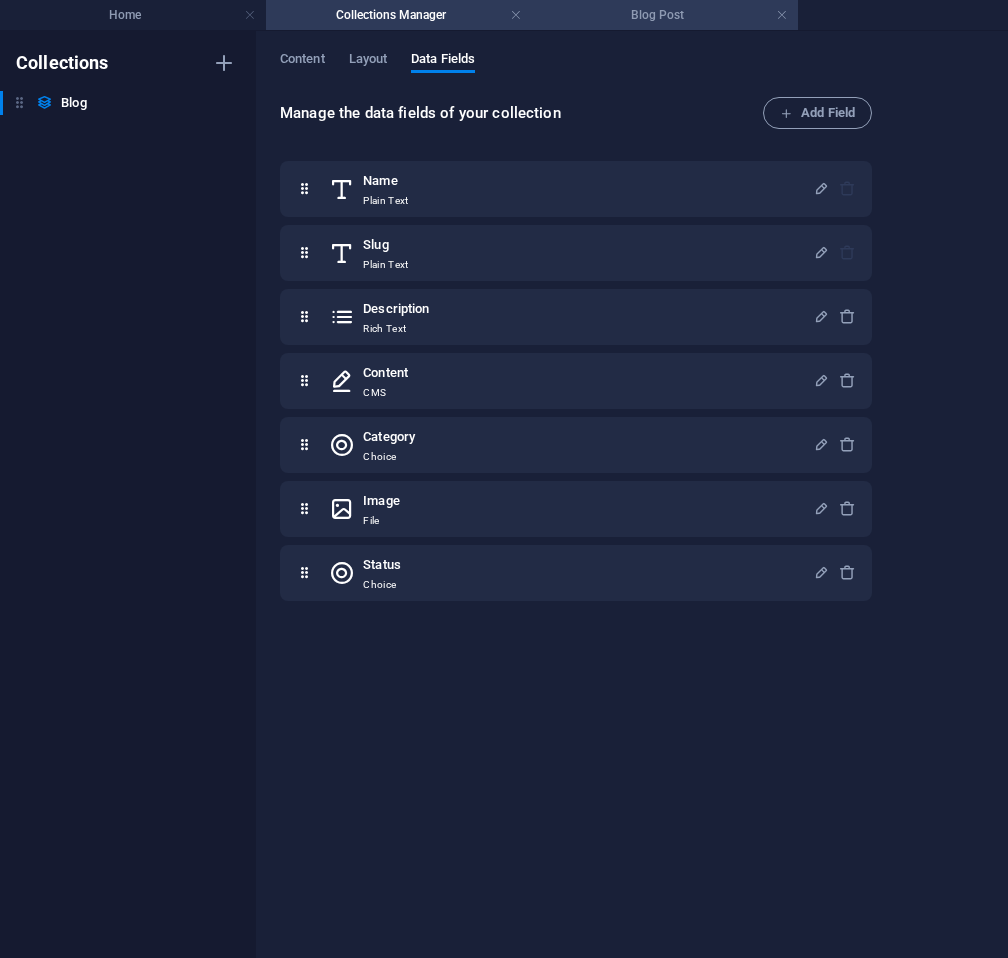 click on "Blog Post" at bounding box center (665, 15) 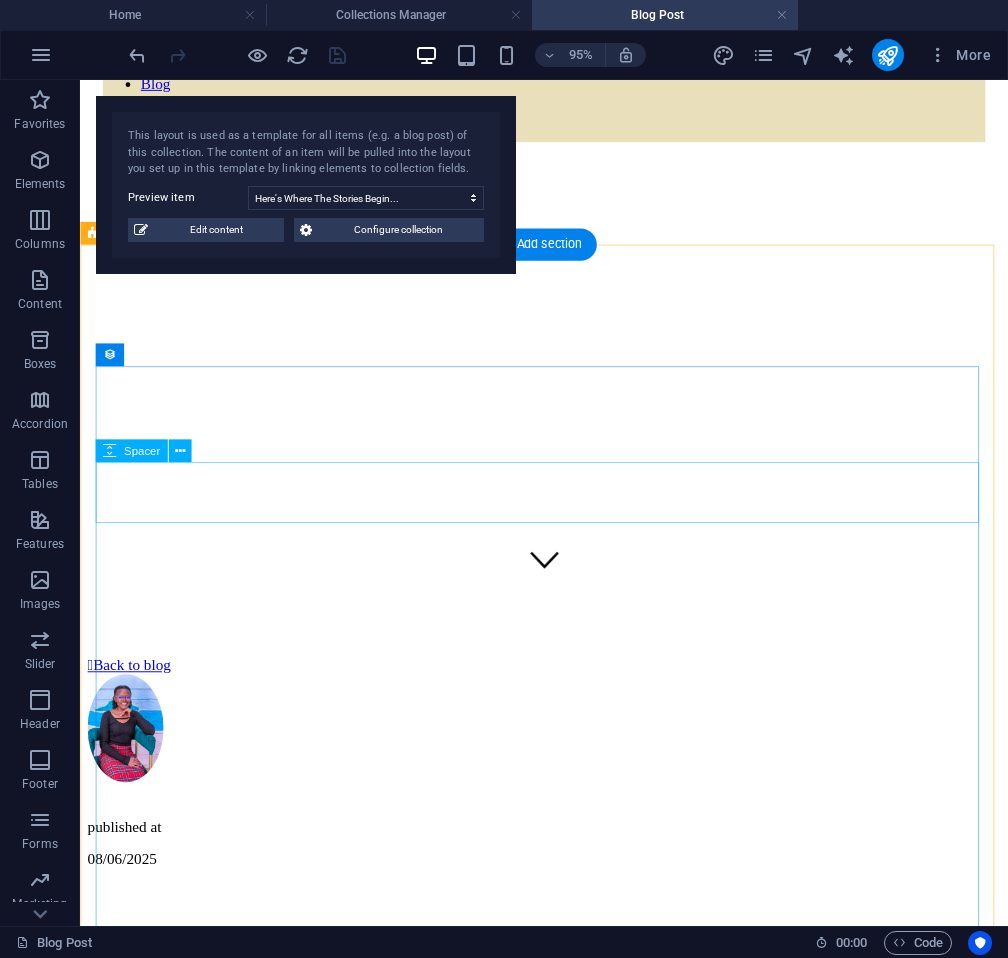 scroll, scrollTop: 357, scrollLeft: 0, axis: vertical 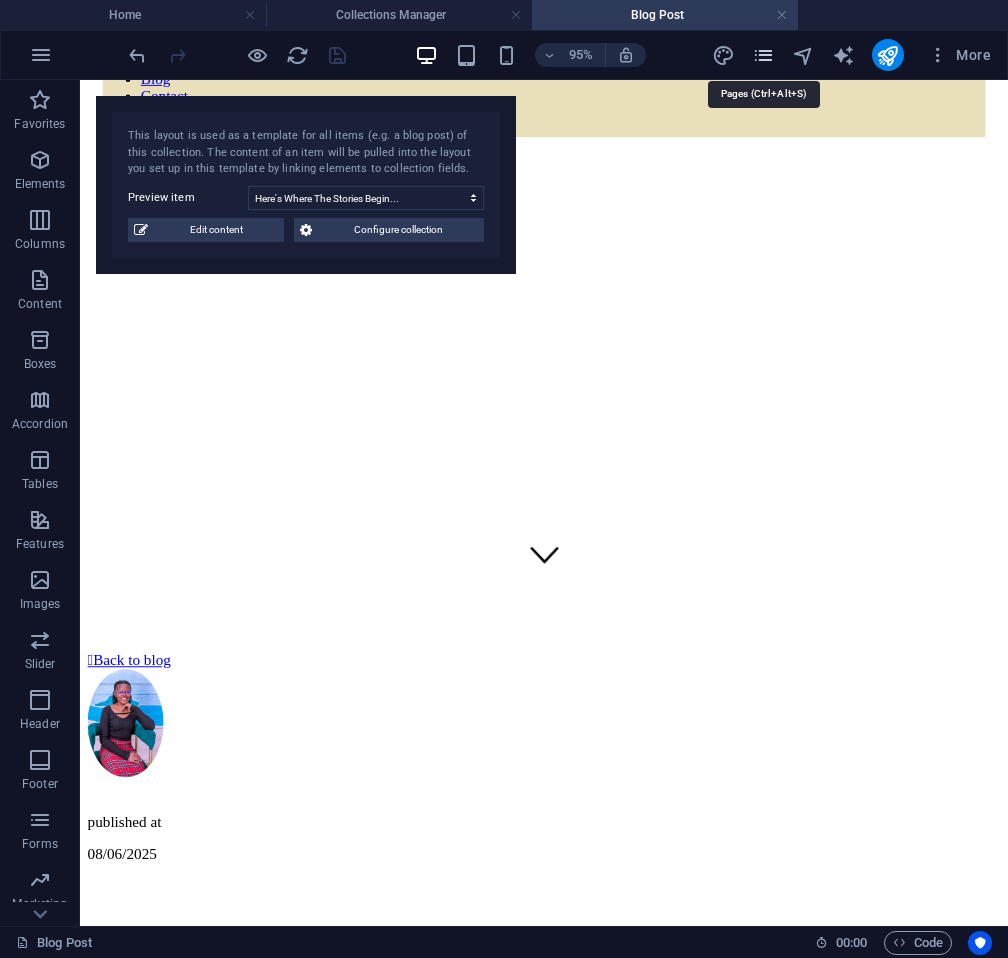 click at bounding box center [763, 55] 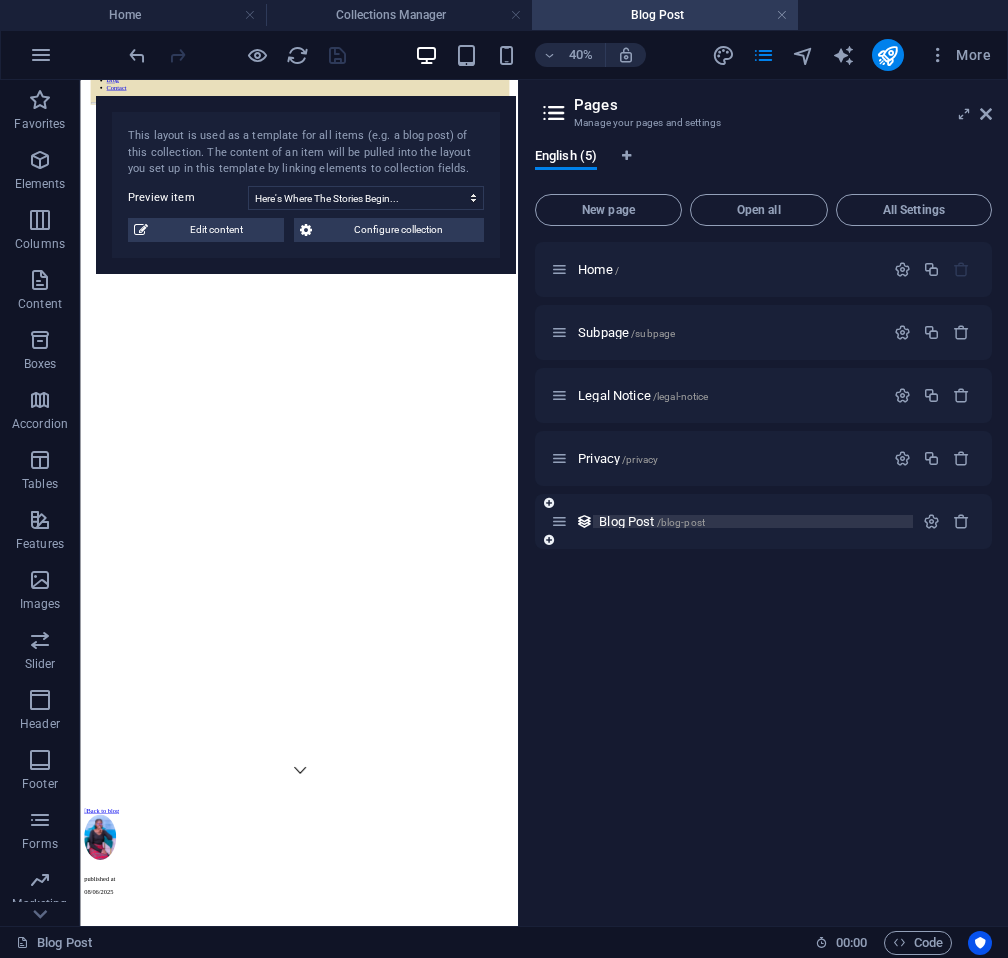 click on "Blog Post /blog-post" at bounding box center [753, 521] 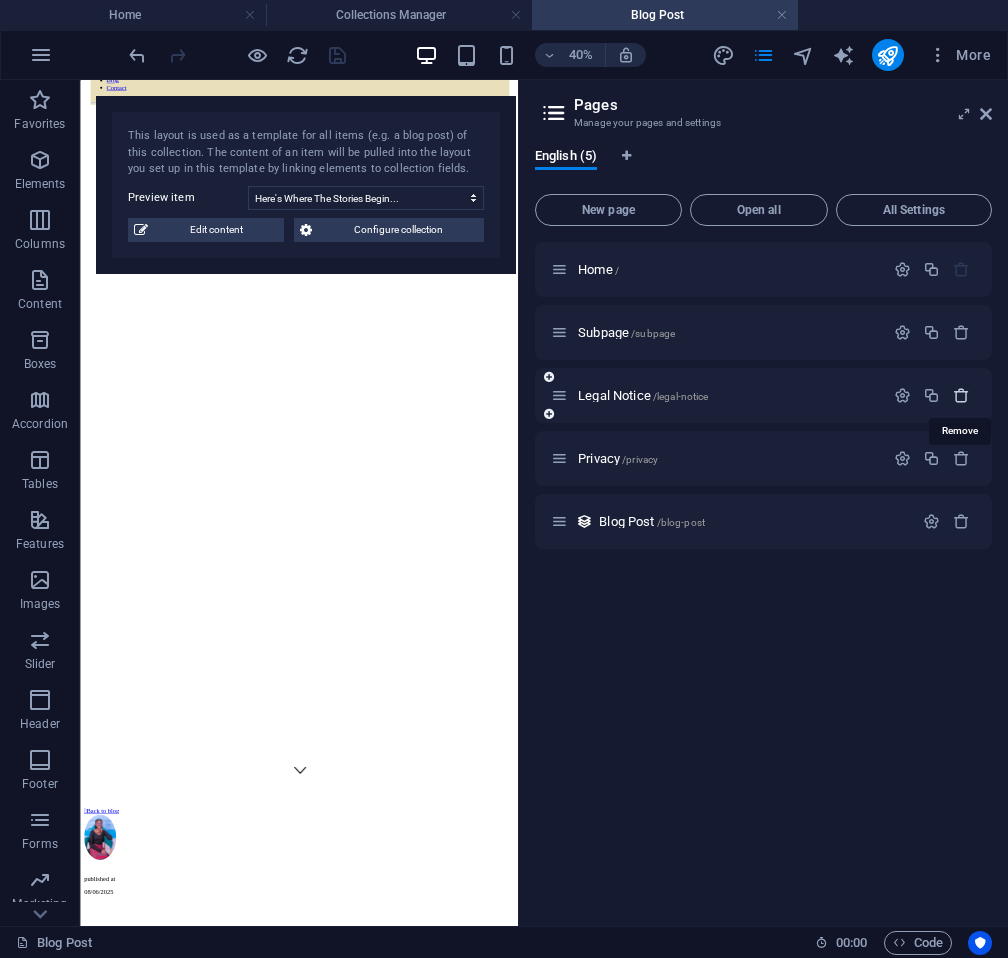 click at bounding box center (961, 395) 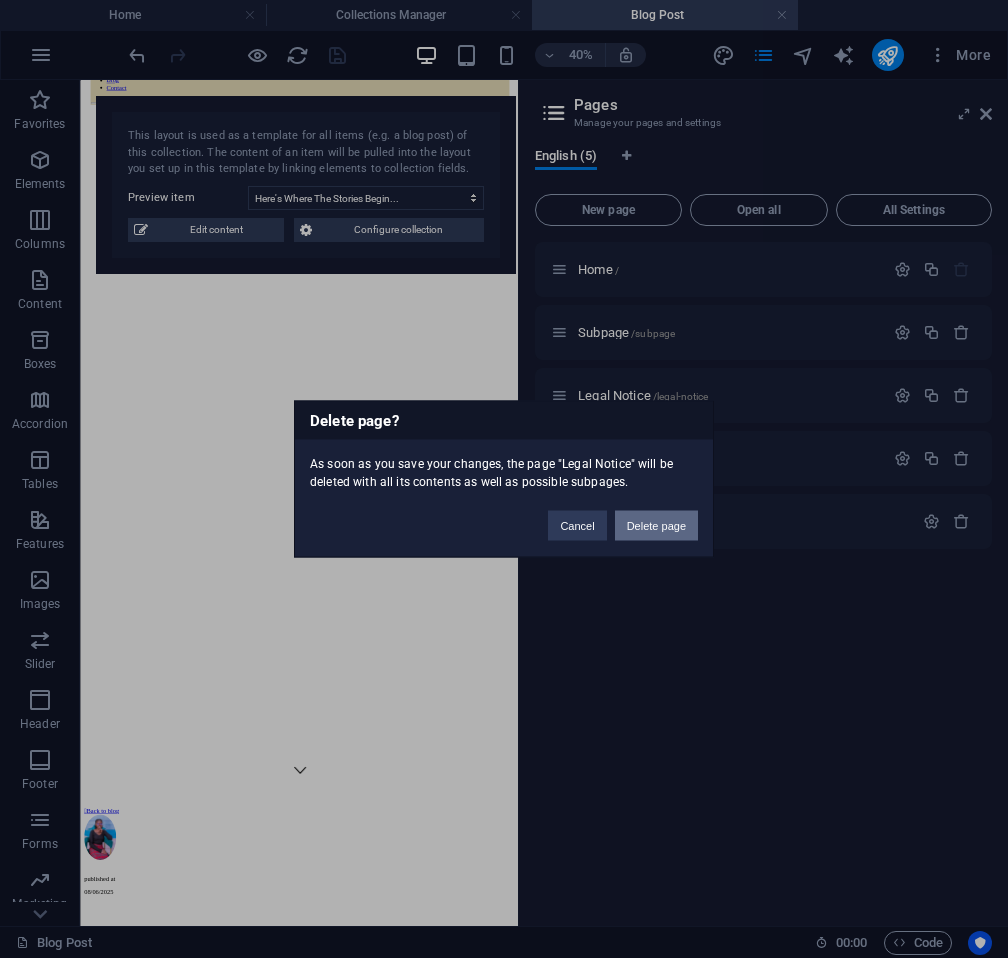 click on "Delete page" at bounding box center [656, 526] 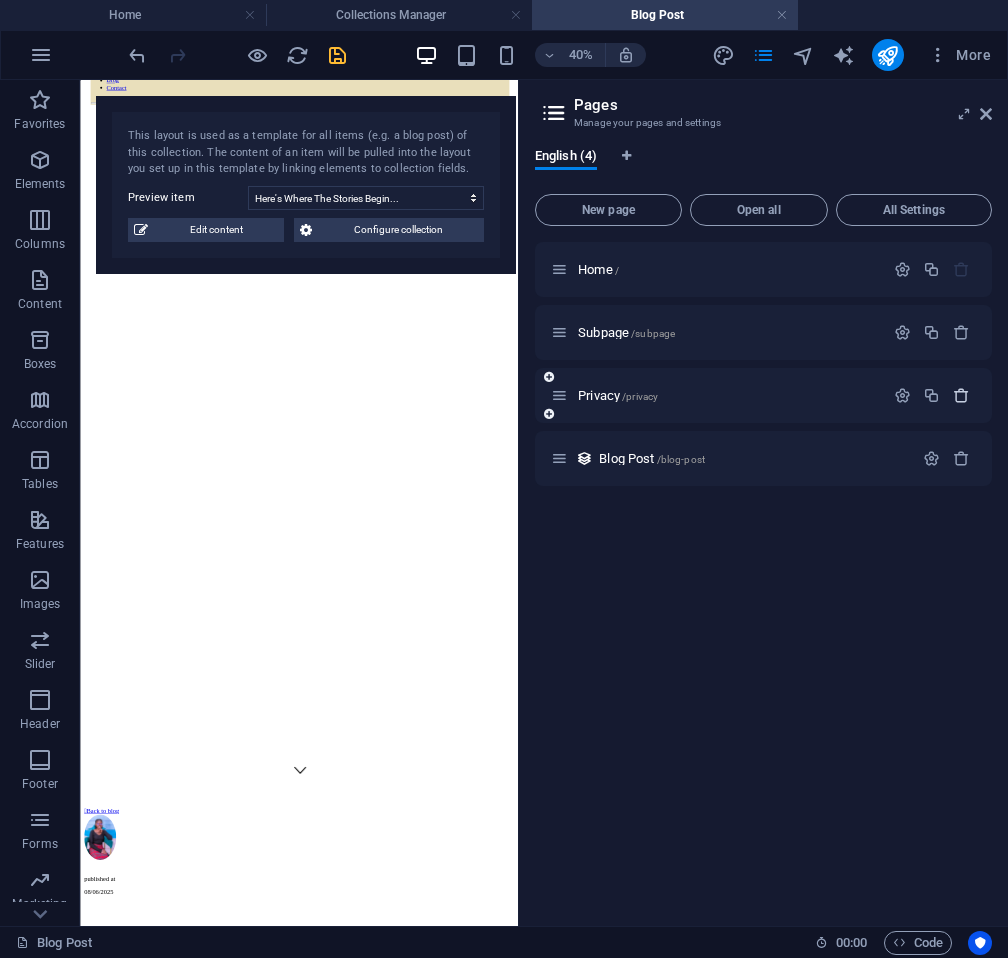 click at bounding box center [961, 395] 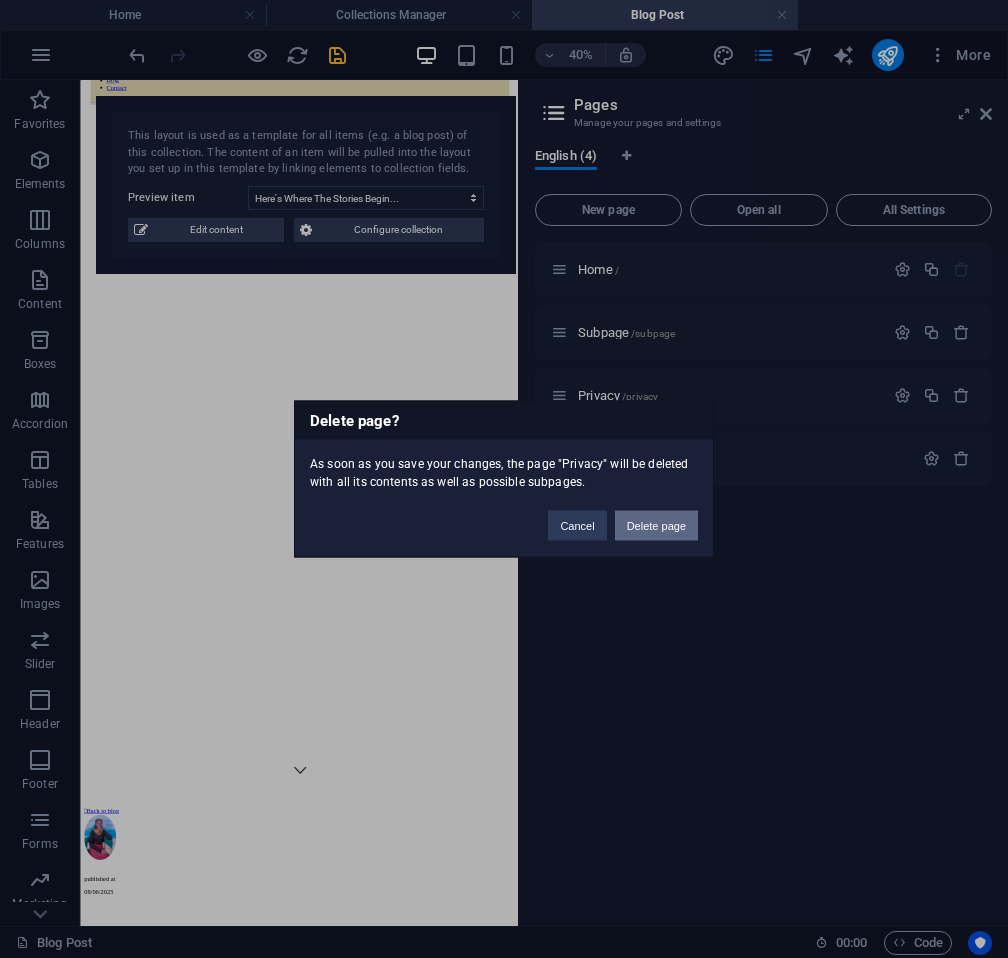 click on "Delete page" at bounding box center [656, 526] 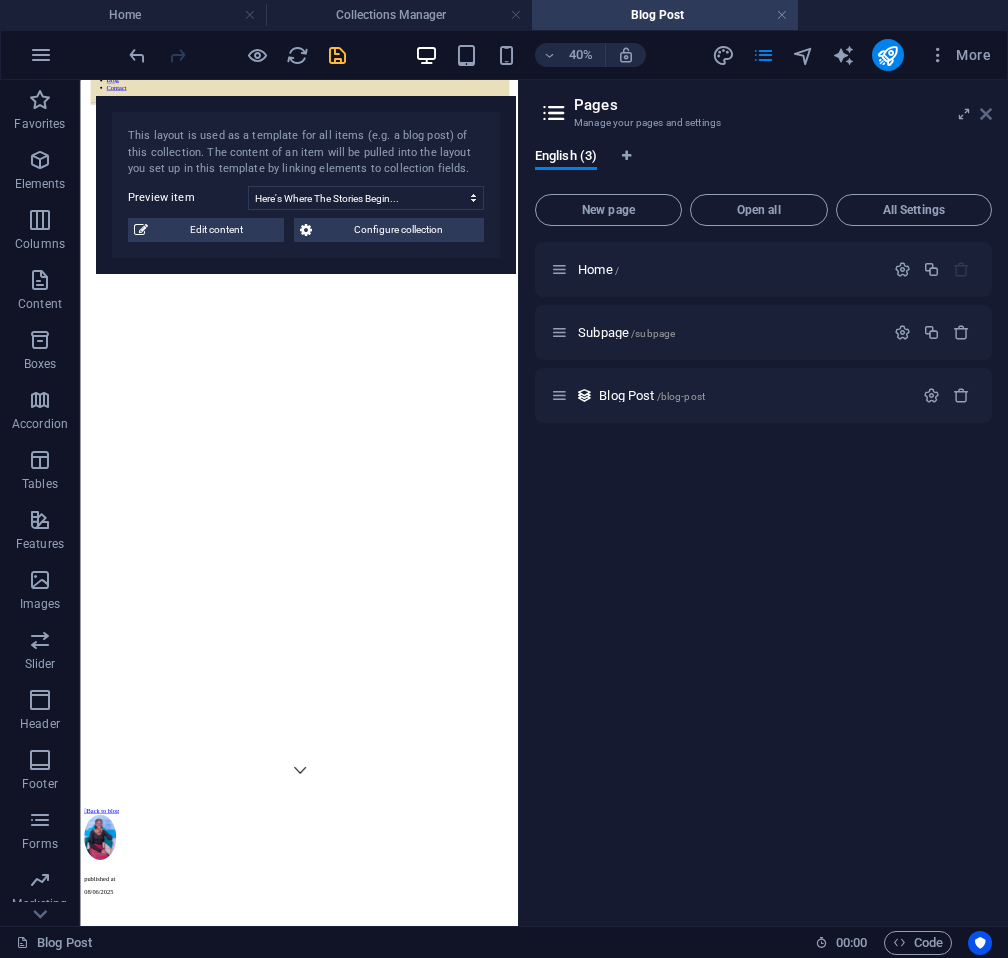 click at bounding box center (986, 114) 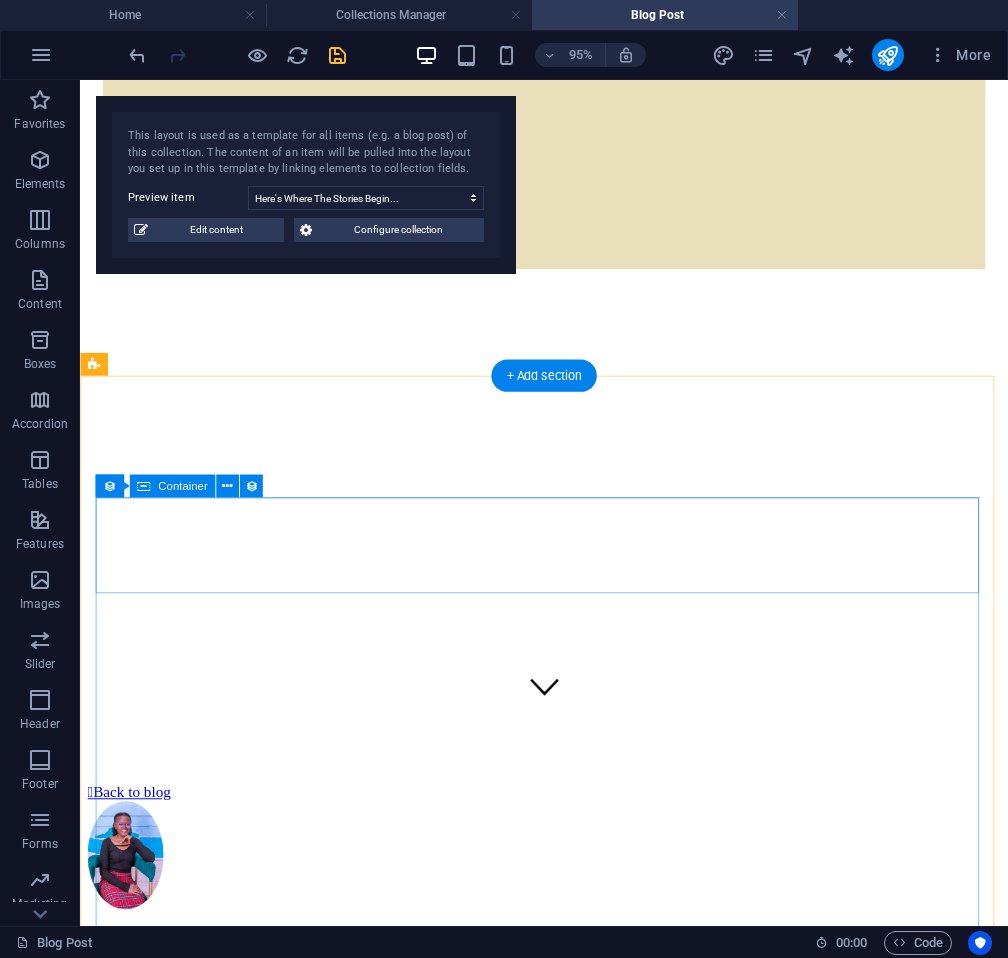 scroll, scrollTop: 219, scrollLeft: 0, axis: vertical 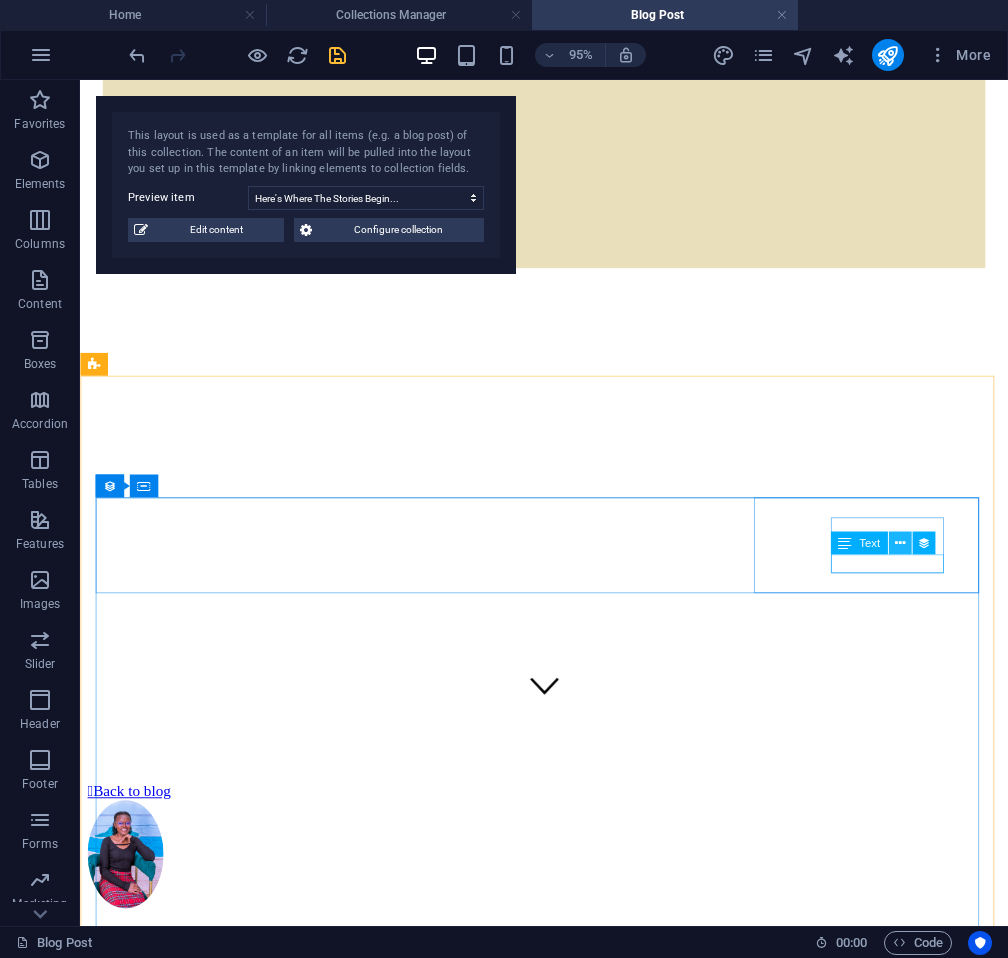 click at bounding box center (899, 543) 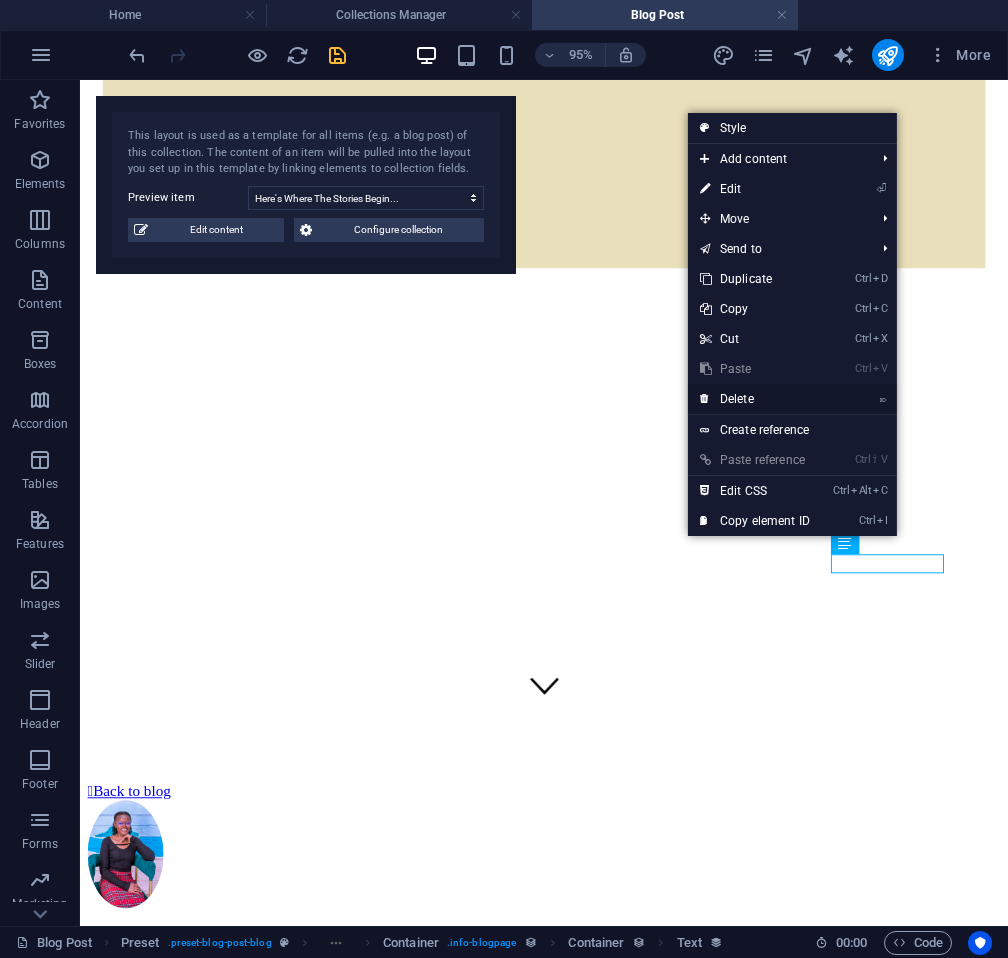 click on "⌦  Delete" at bounding box center (755, 399) 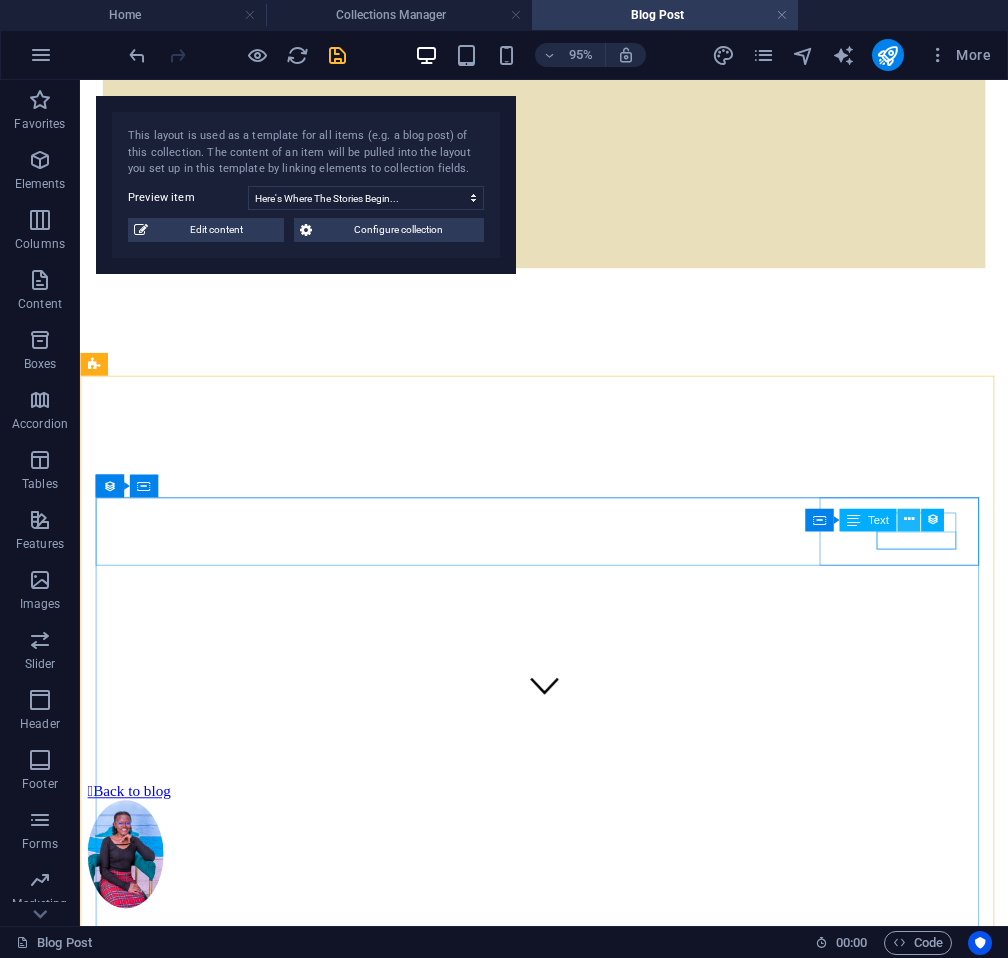 click at bounding box center (908, 520) 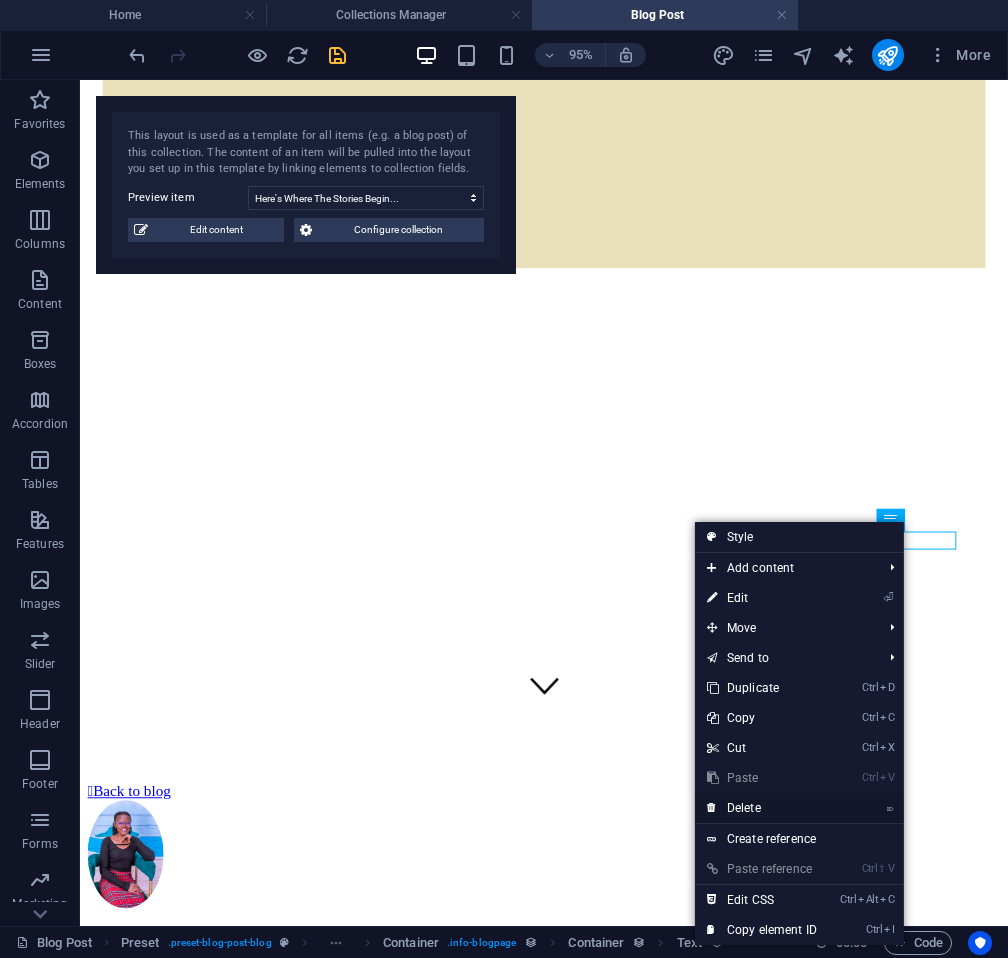 click on "⌦  Delete" at bounding box center [762, 808] 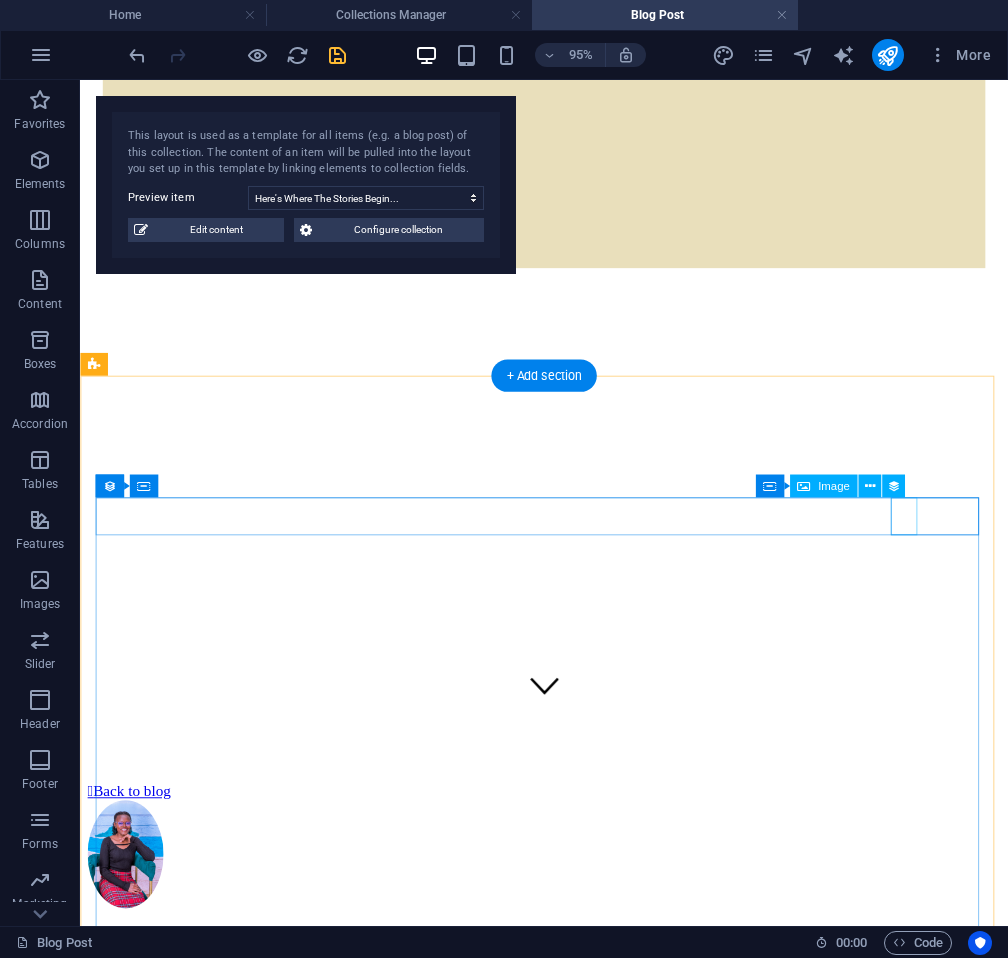 click at bounding box center [563, 897] 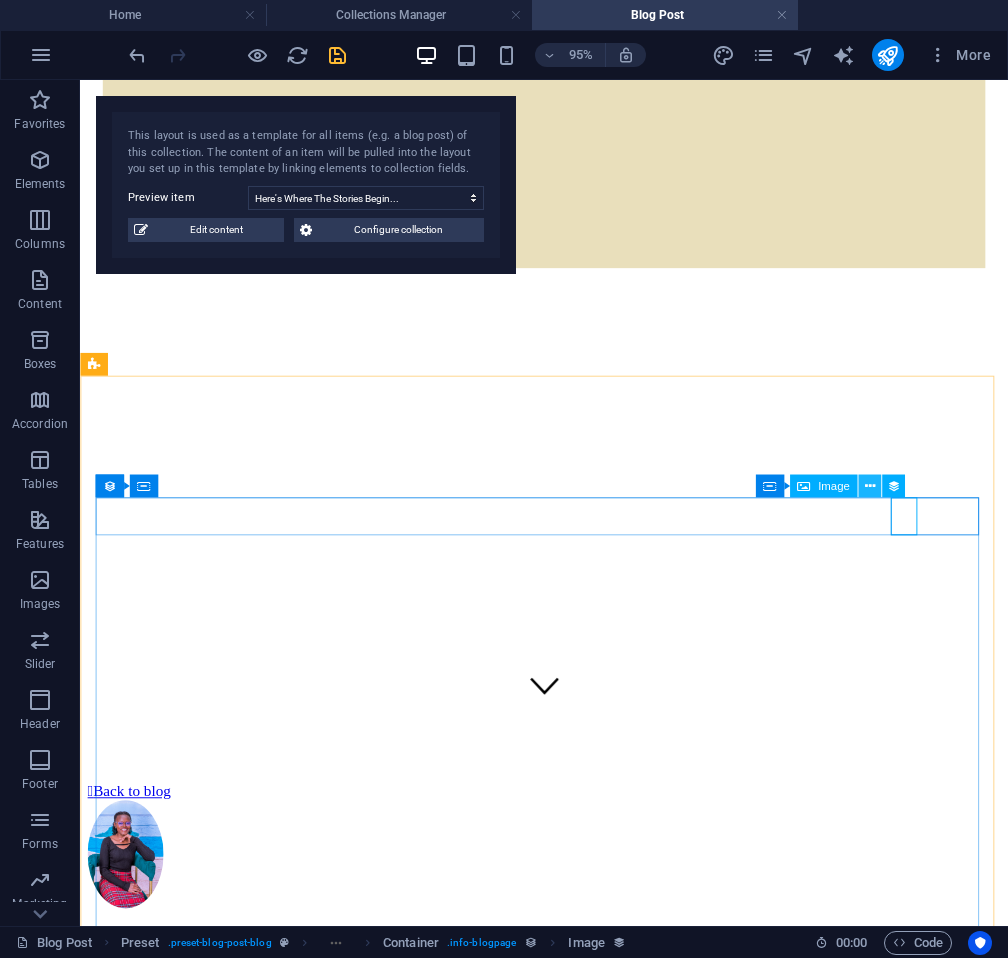 click at bounding box center [869, 486] 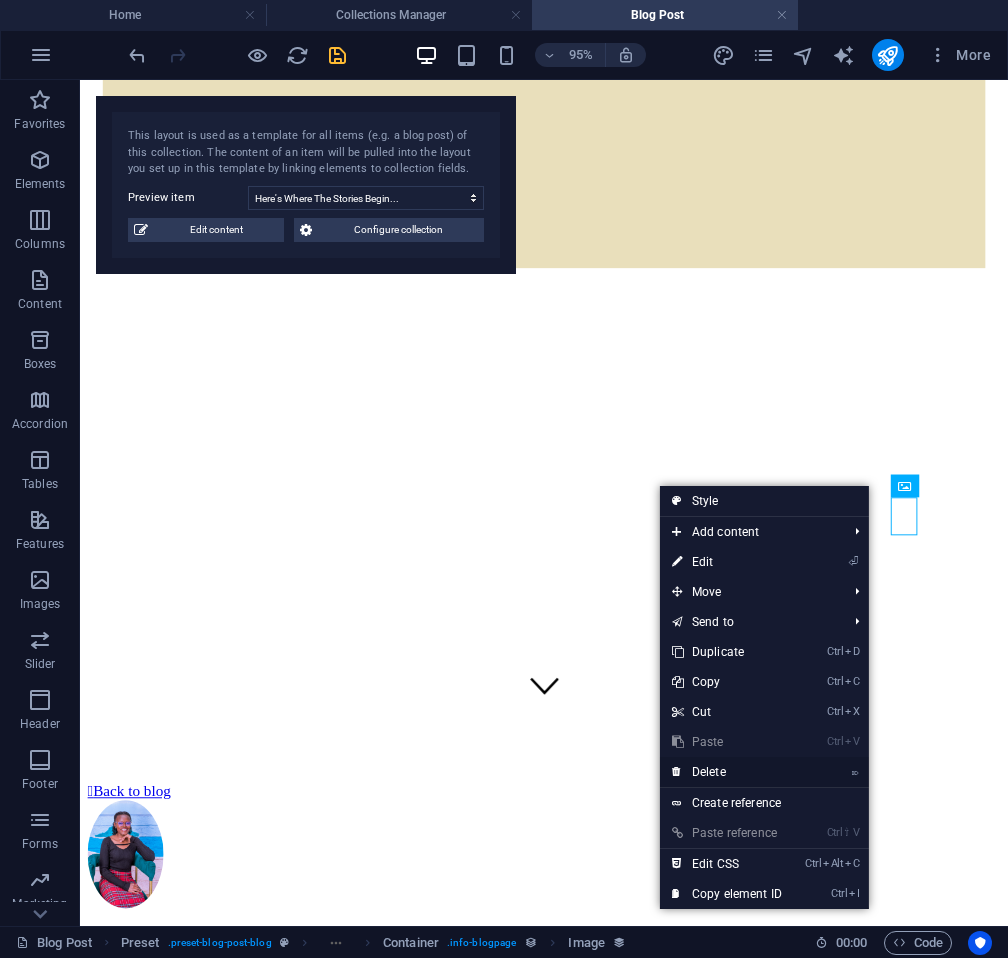 click on "⌦  Delete" at bounding box center [727, 772] 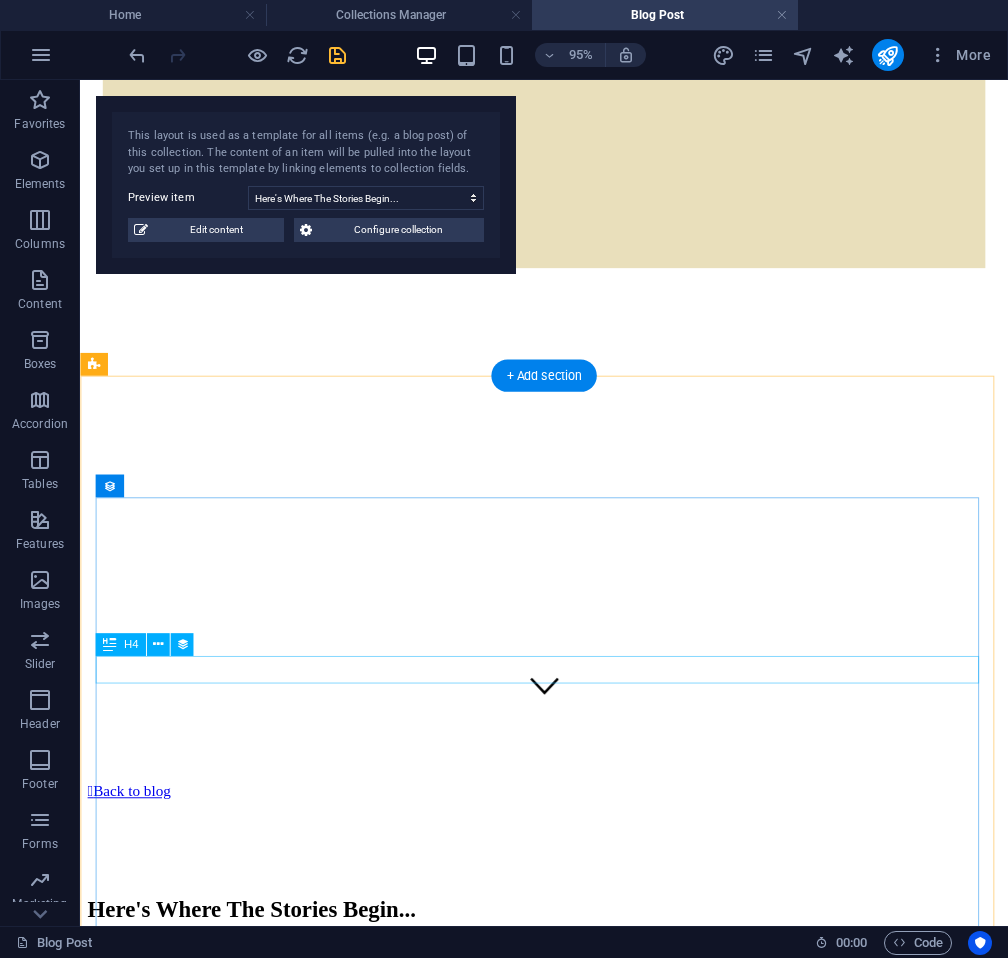 click on "Spiritual Growth" at bounding box center (568, 1049) 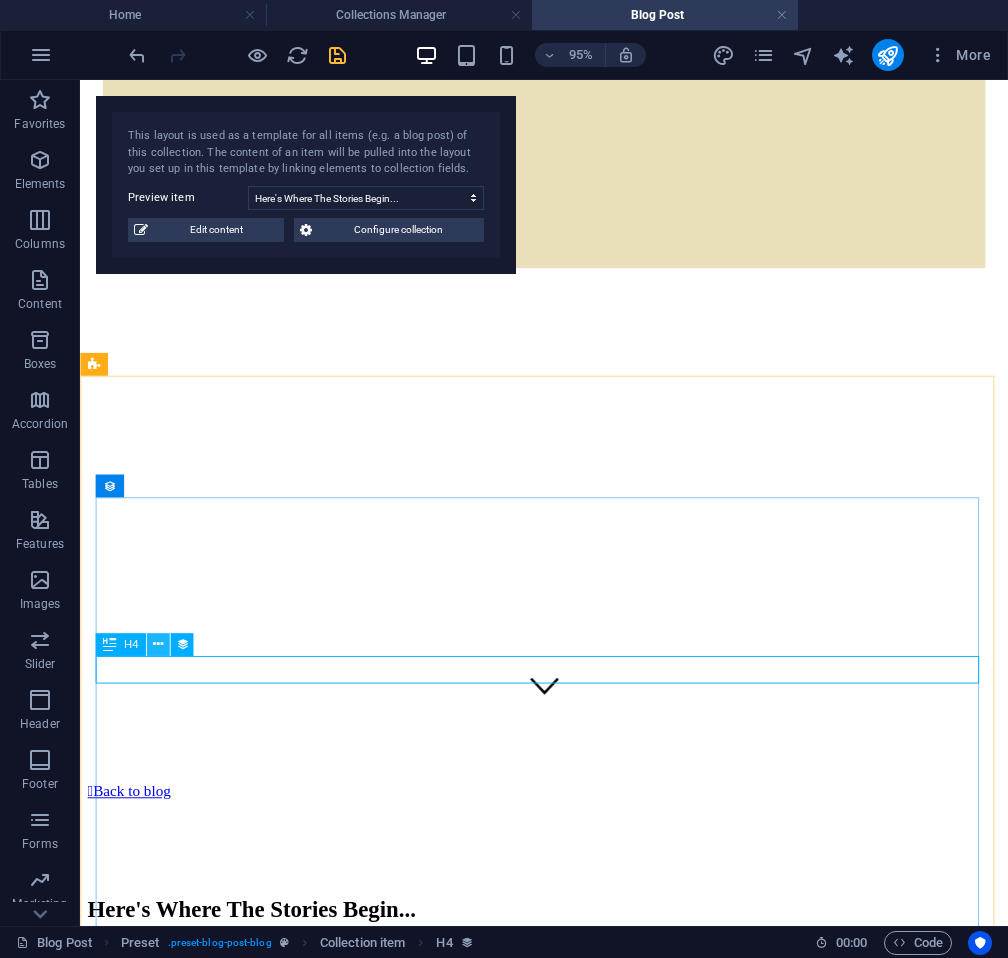 click at bounding box center [158, 645] 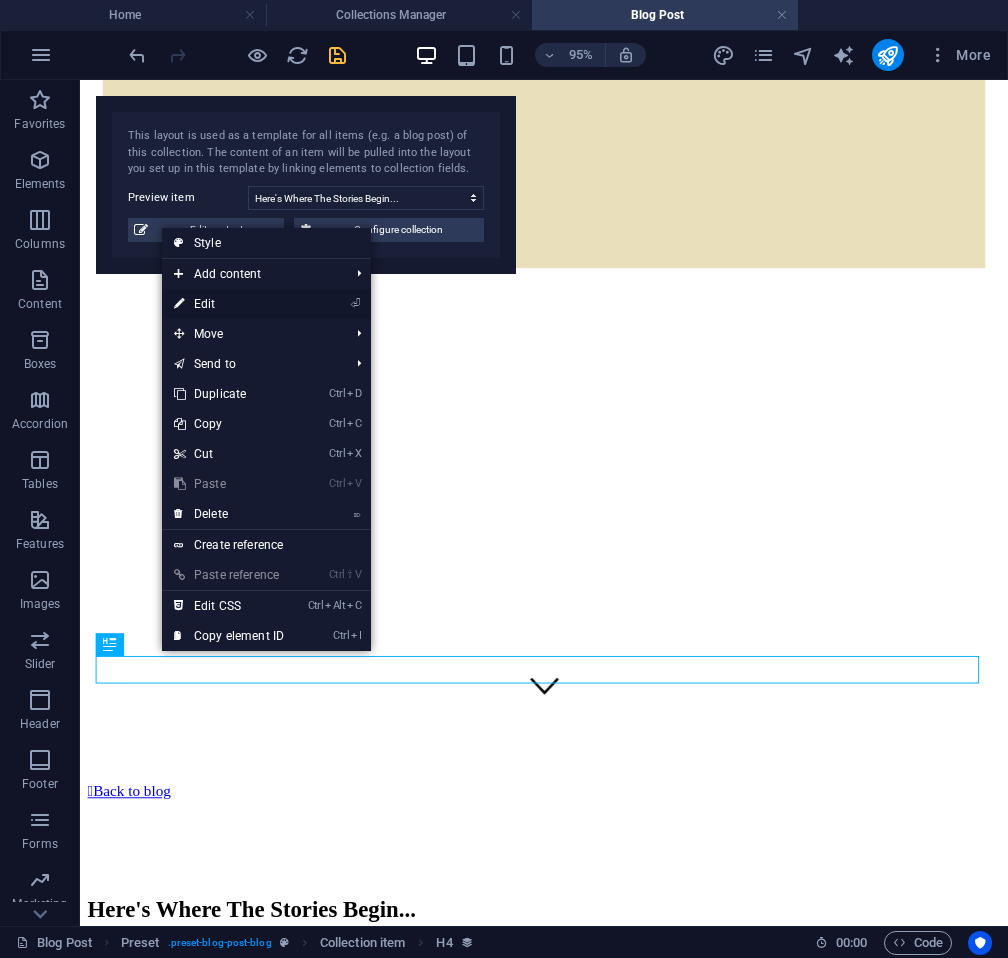 click on "⏎  Edit" at bounding box center (229, 304) 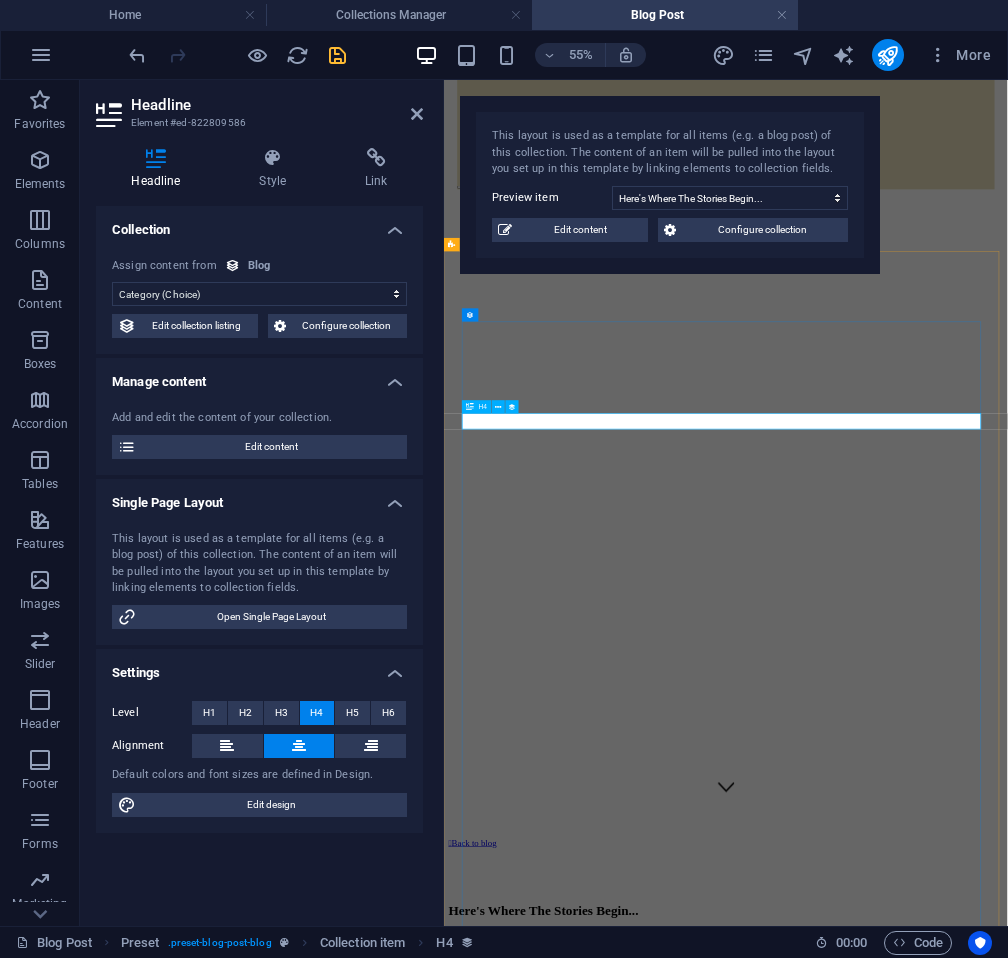 click on "Spiritual Growth" at bounding box center [956, 1686] 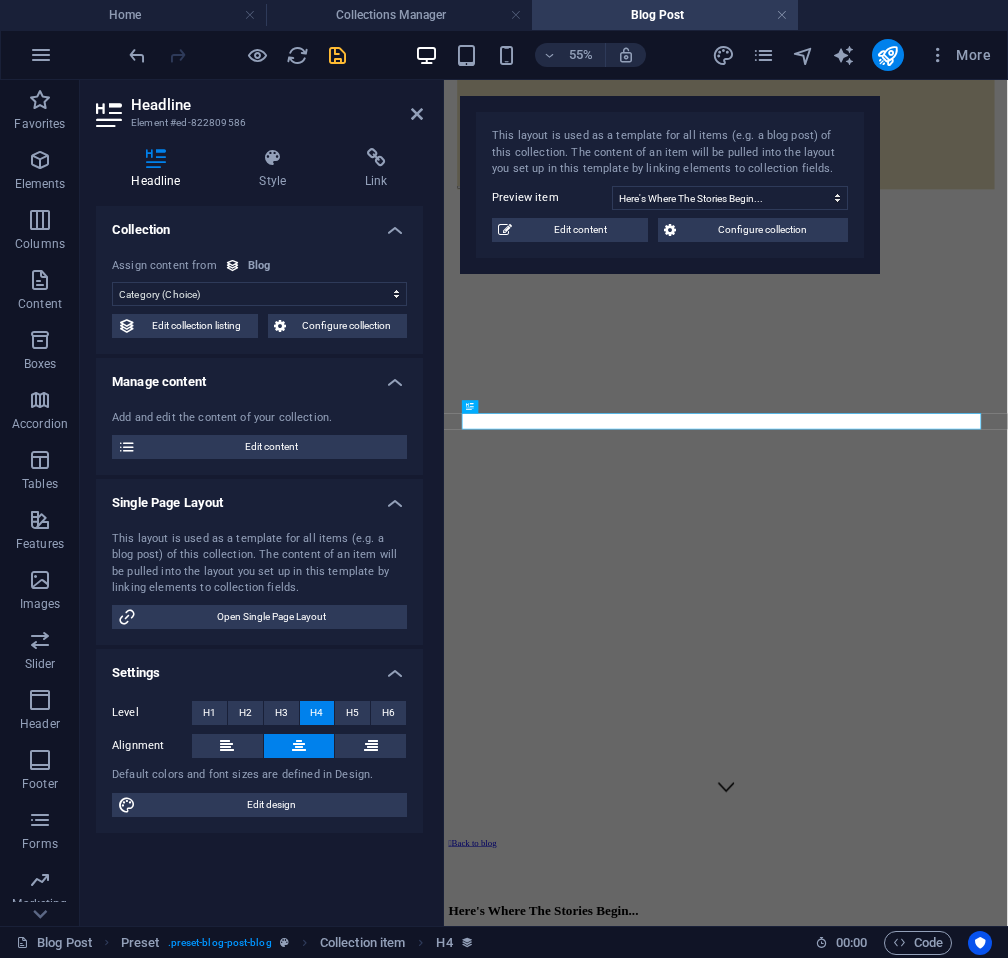 click on "No assignment, content remains static Created at (Date) Updated at (Date) Name (Plain Text) Slug (Plain Text) Description (Rich Text) Content (CMS) Category (Choice) Image (File) Status (Choice)" at bounding box center (259, 294) 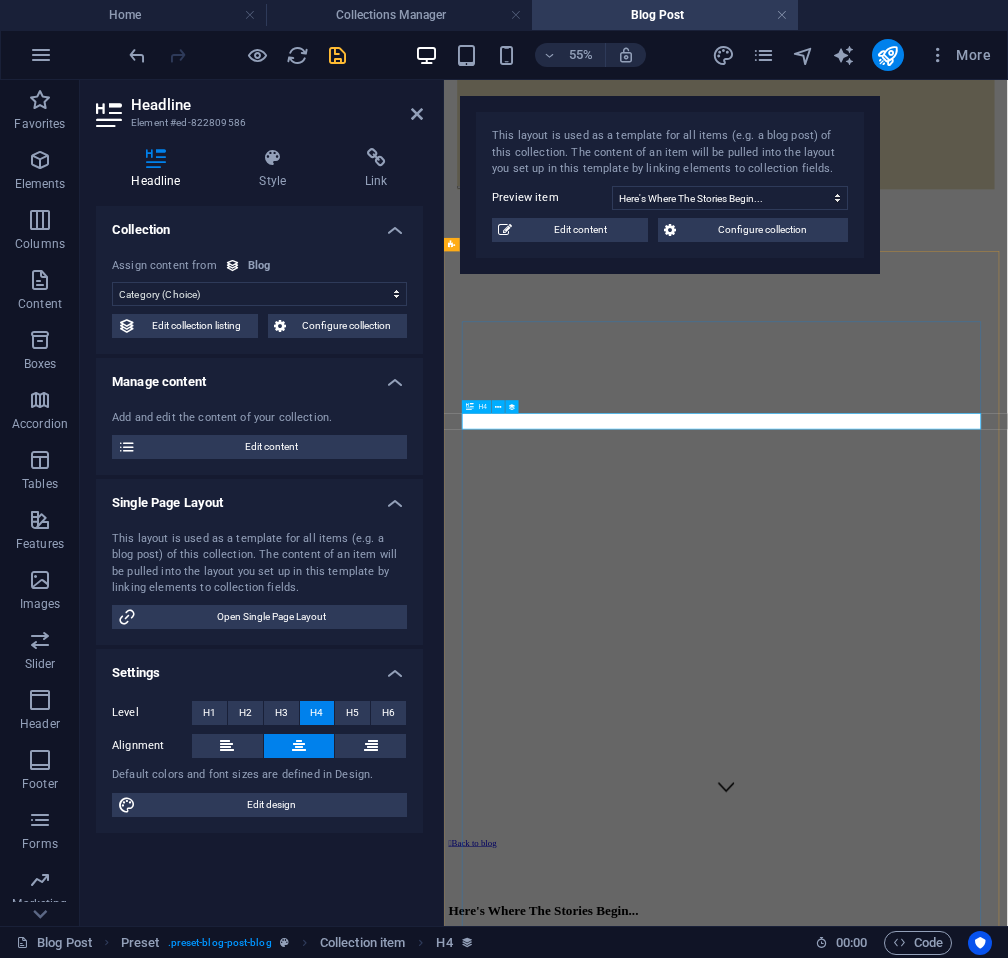 click on "Spiritual Growth" at bounding box center (956, 1686) 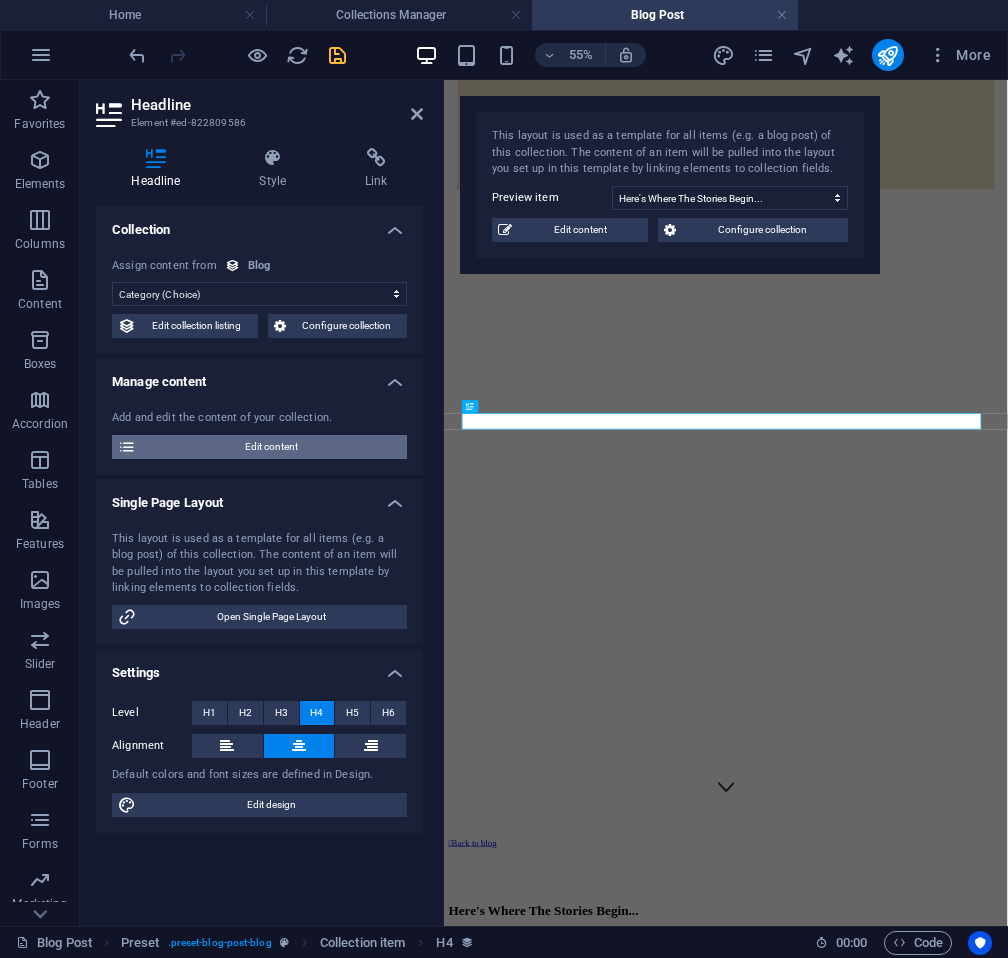 click on "Edit content" at bounding box center (271, 447) 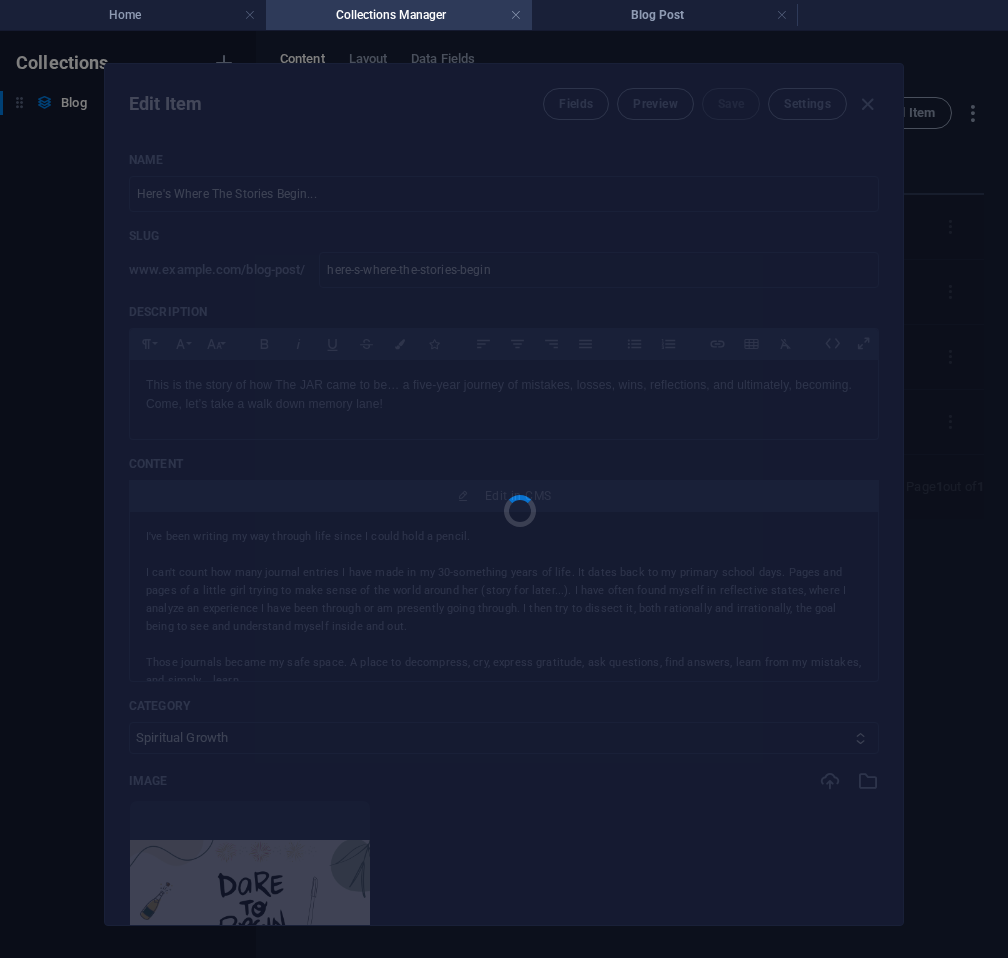 scroll, scrollTop: 0, scrollLeft: 0, axis: both 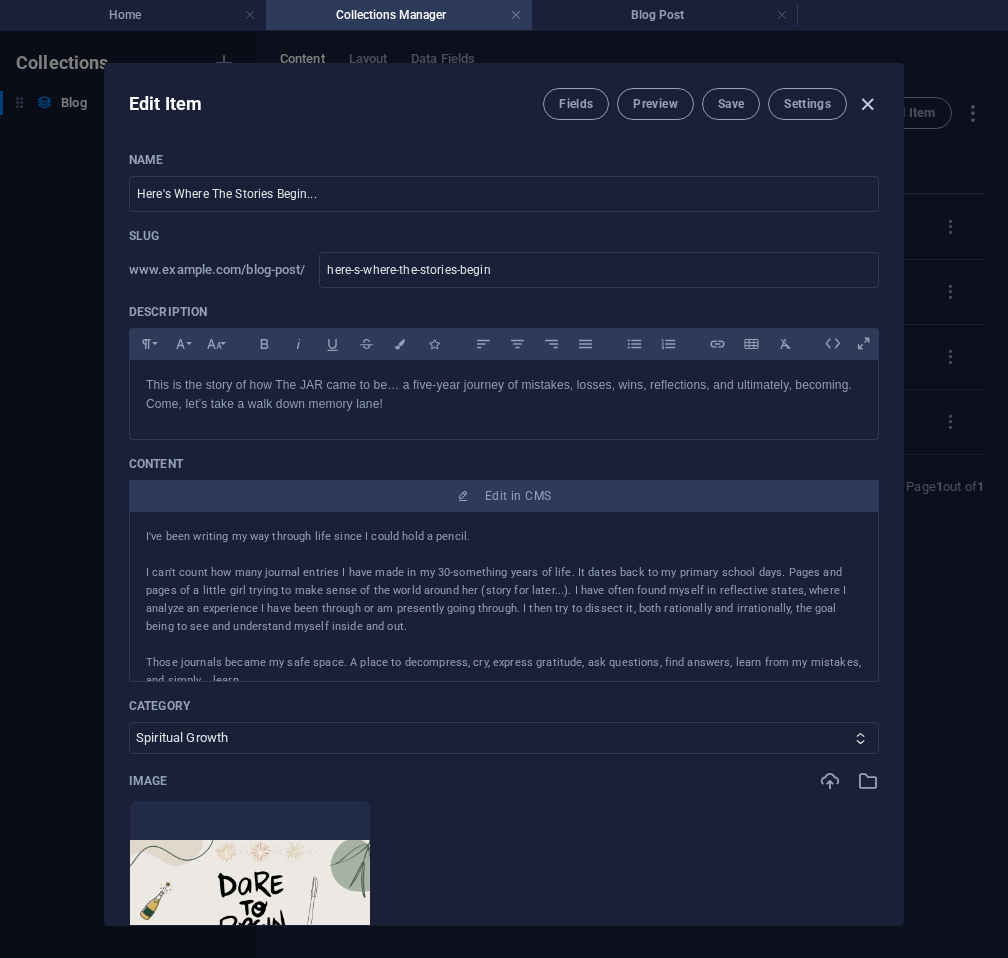 click at bounding box center (867, 104) 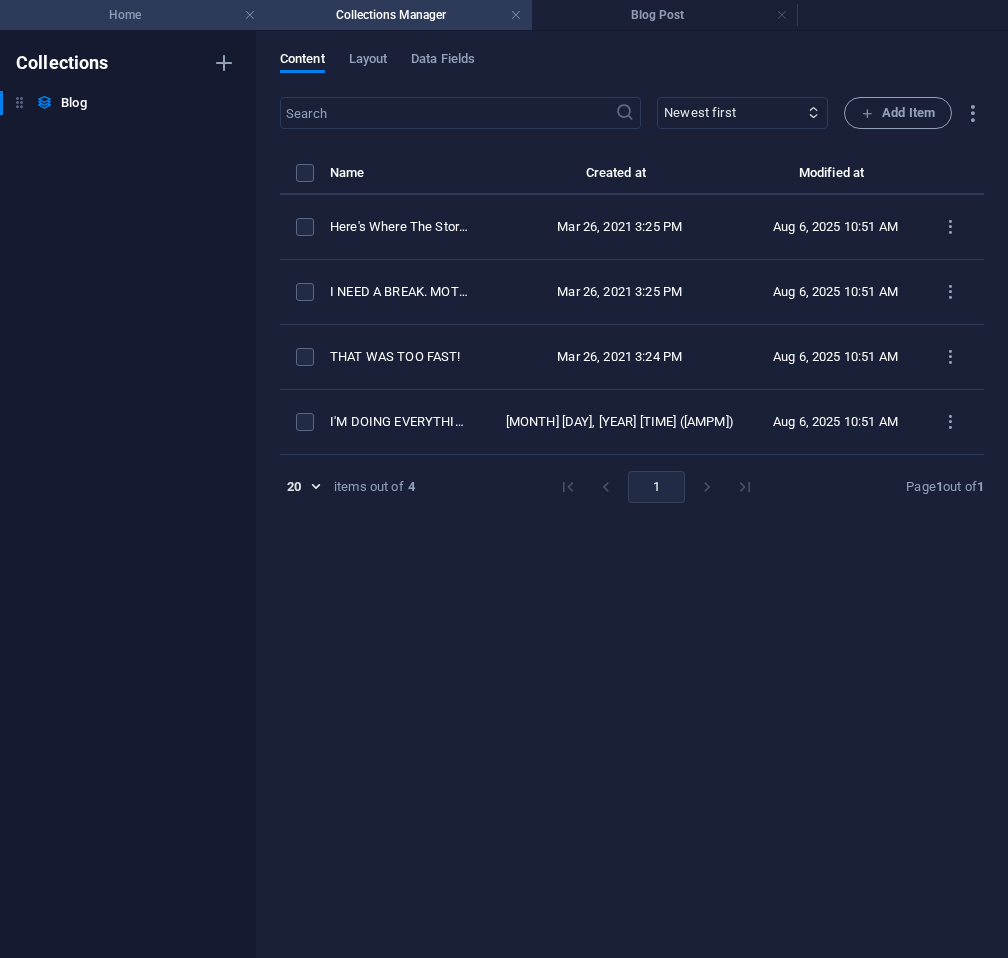 click on "Home" at bounding box center [133, 15] 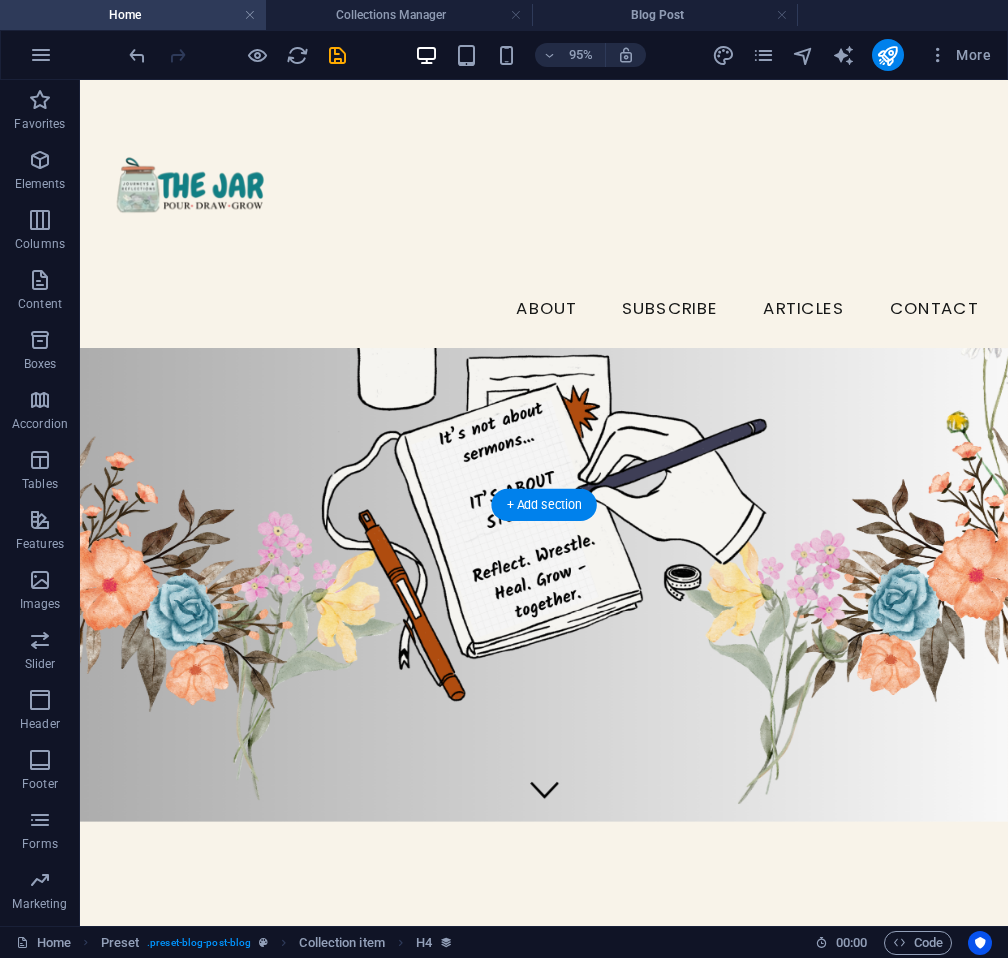 scroll, scrollTop: 0, scrollLeft: 0, axis: both 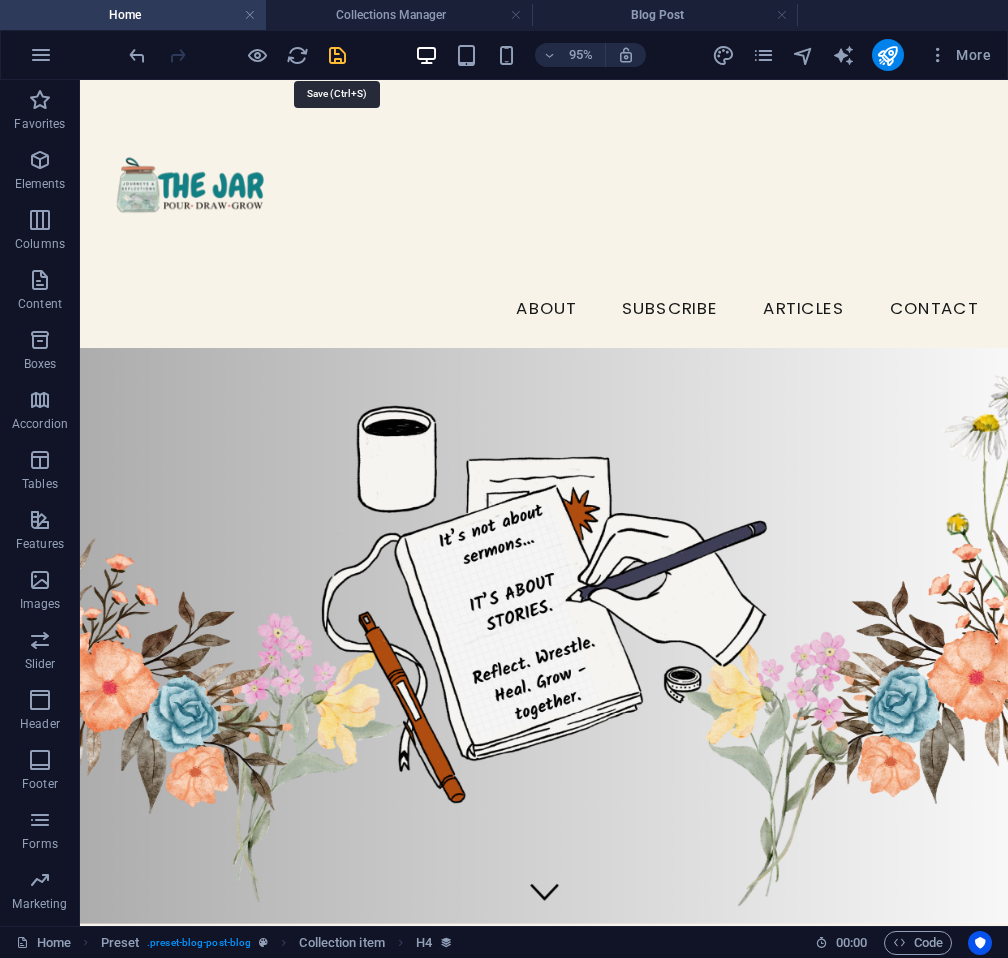 click at bounding box center [337, 55] 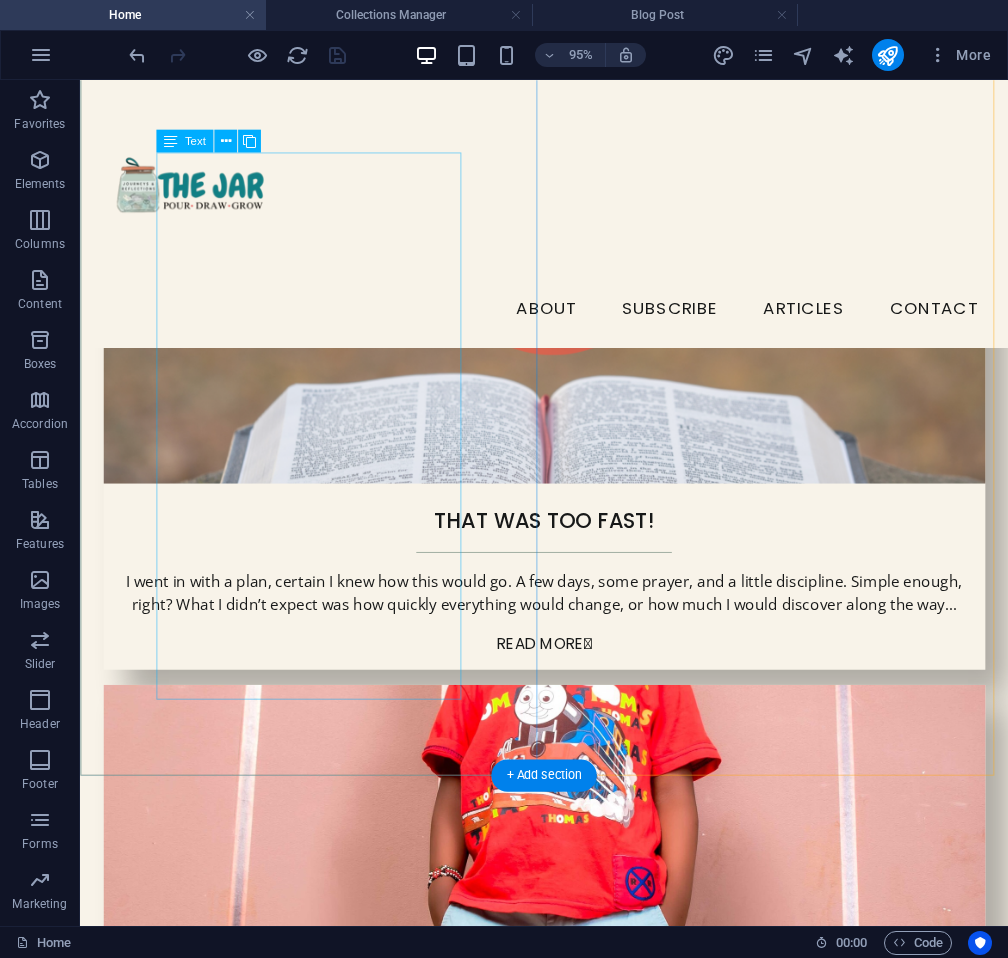 scroll, scrollTop: 2256, scrollLeft: 0, axis: vertical 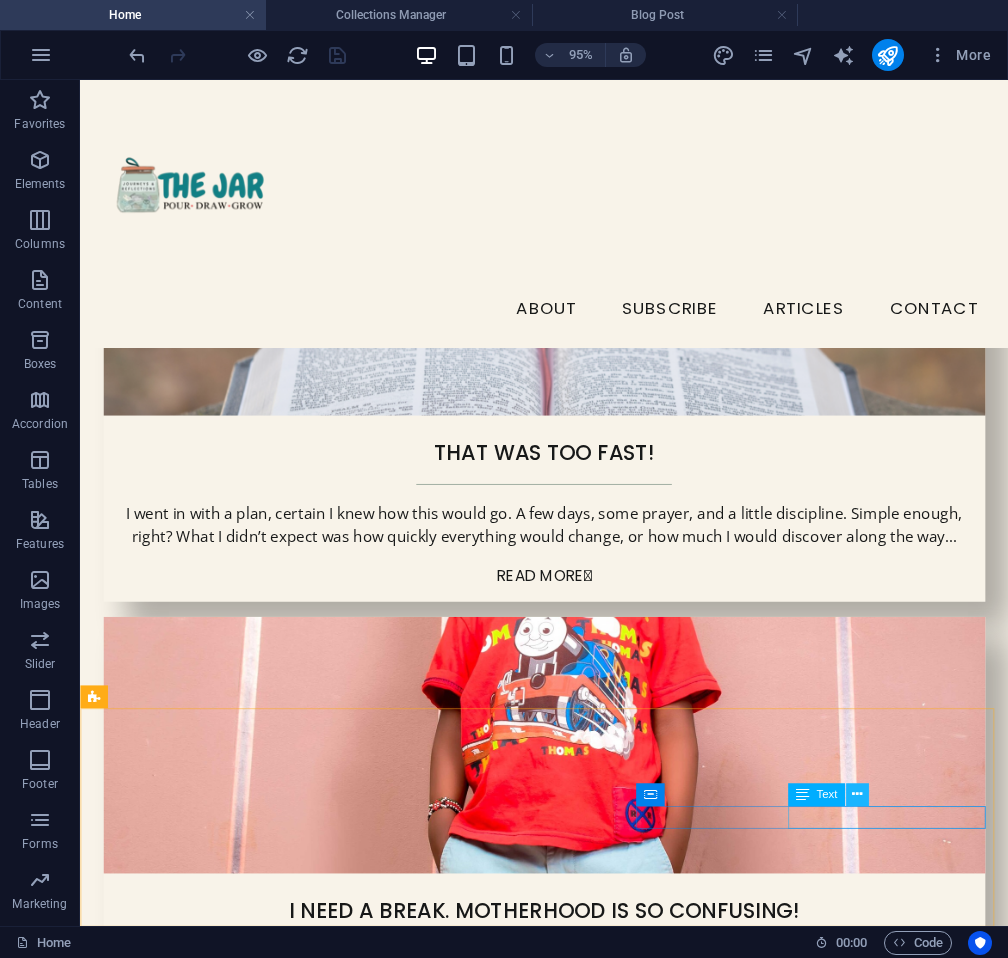 click at bounding box center [857, 795] 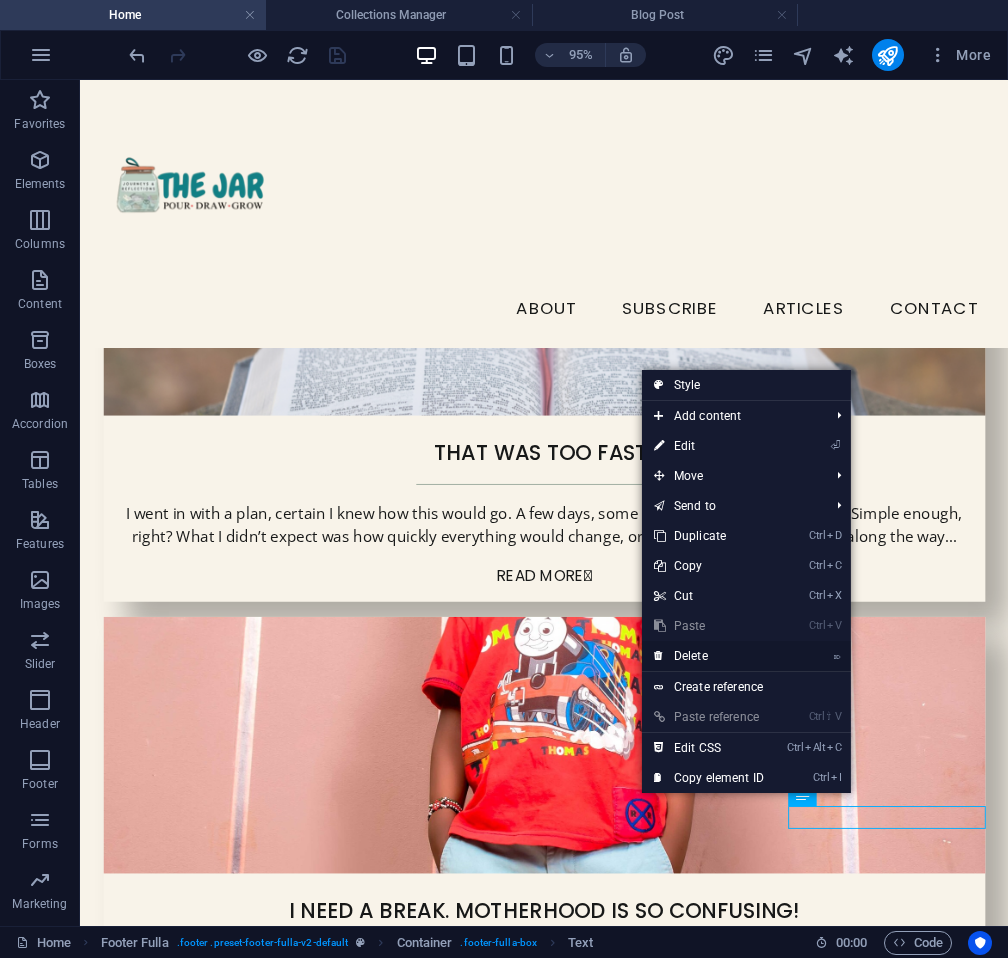 click on "⌦  Delete" at bounding box center (709, 656) 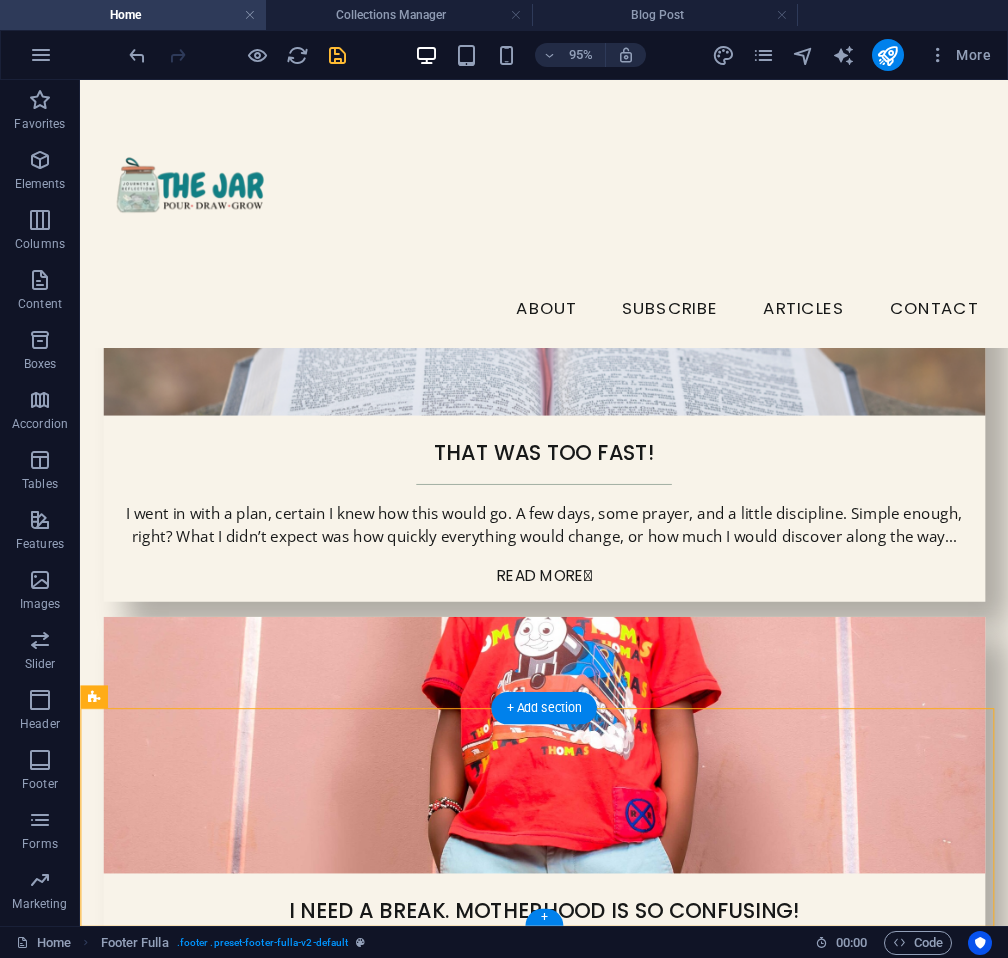 drag, startPoint x: 576, startPoint y: 810, endPoint x: 88, endPoint y: 799, distance: 488.12396 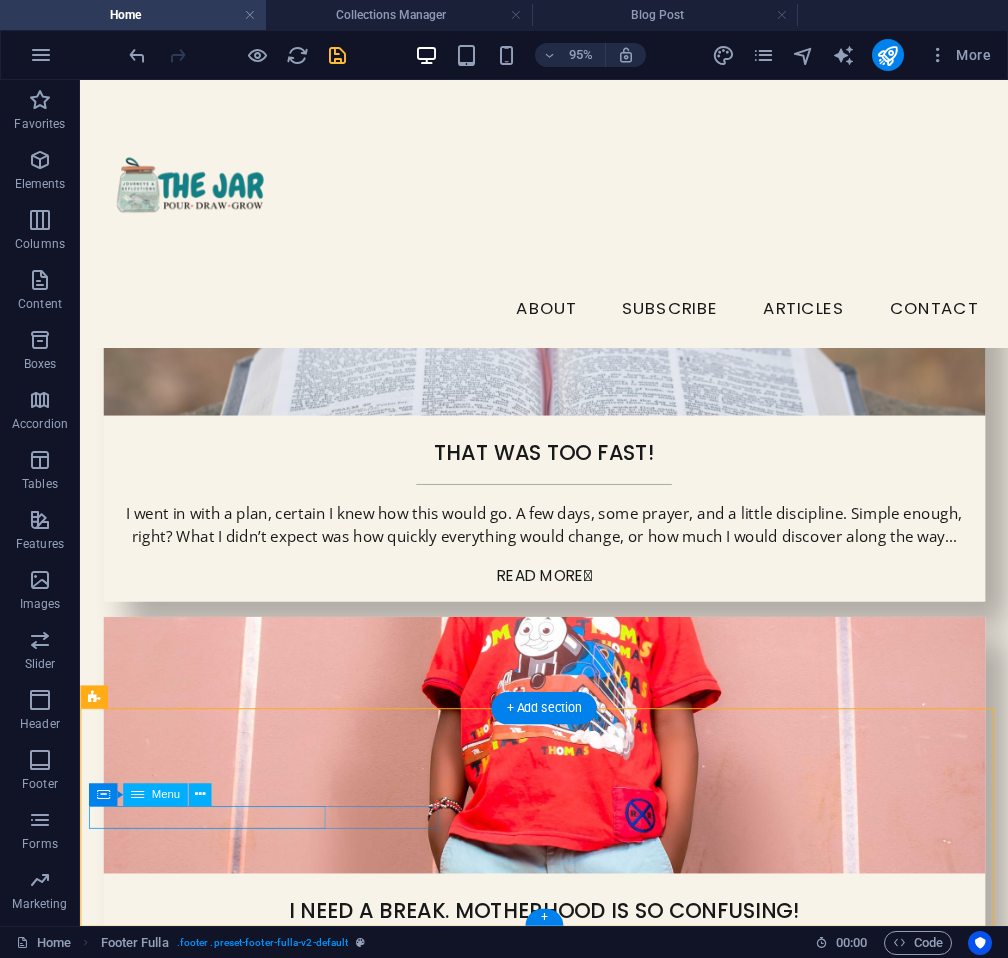 click on "Home About Service Contact" at bounding box center [569, 2437] 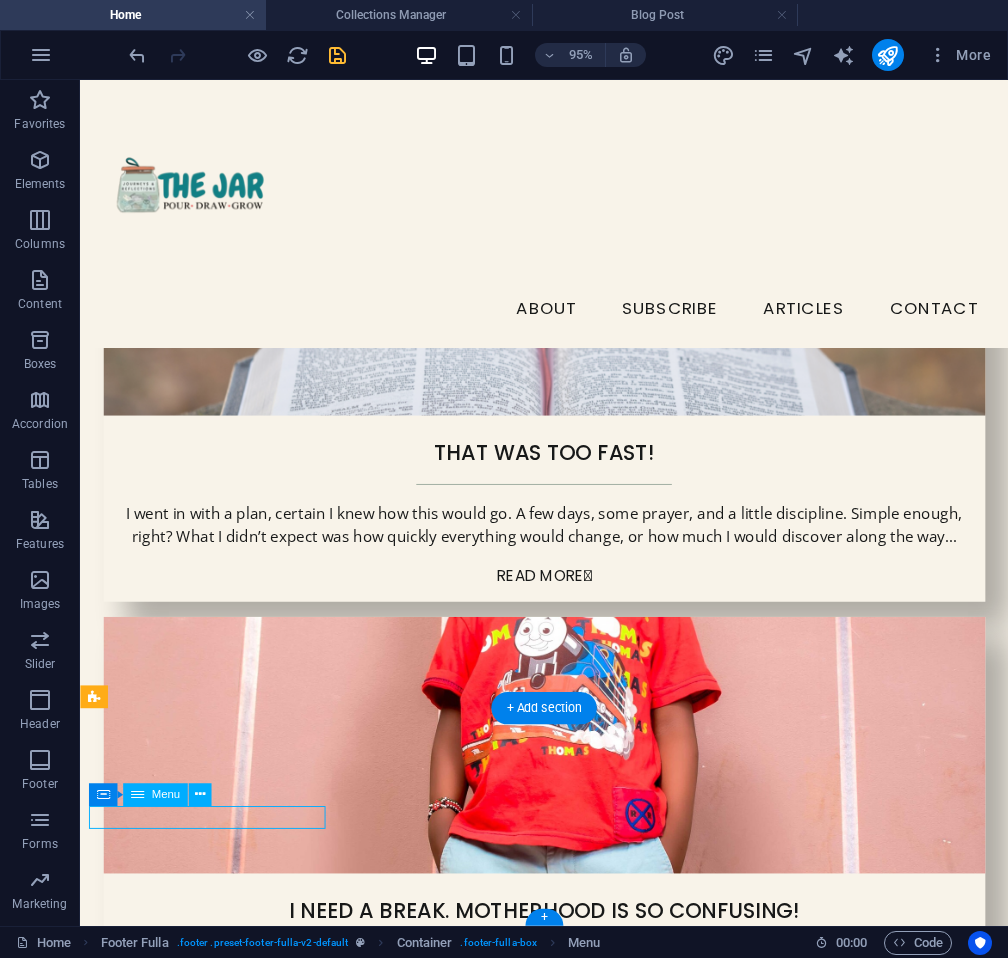 click on "Home About Service Contact" at bounding box center [569, 2437] 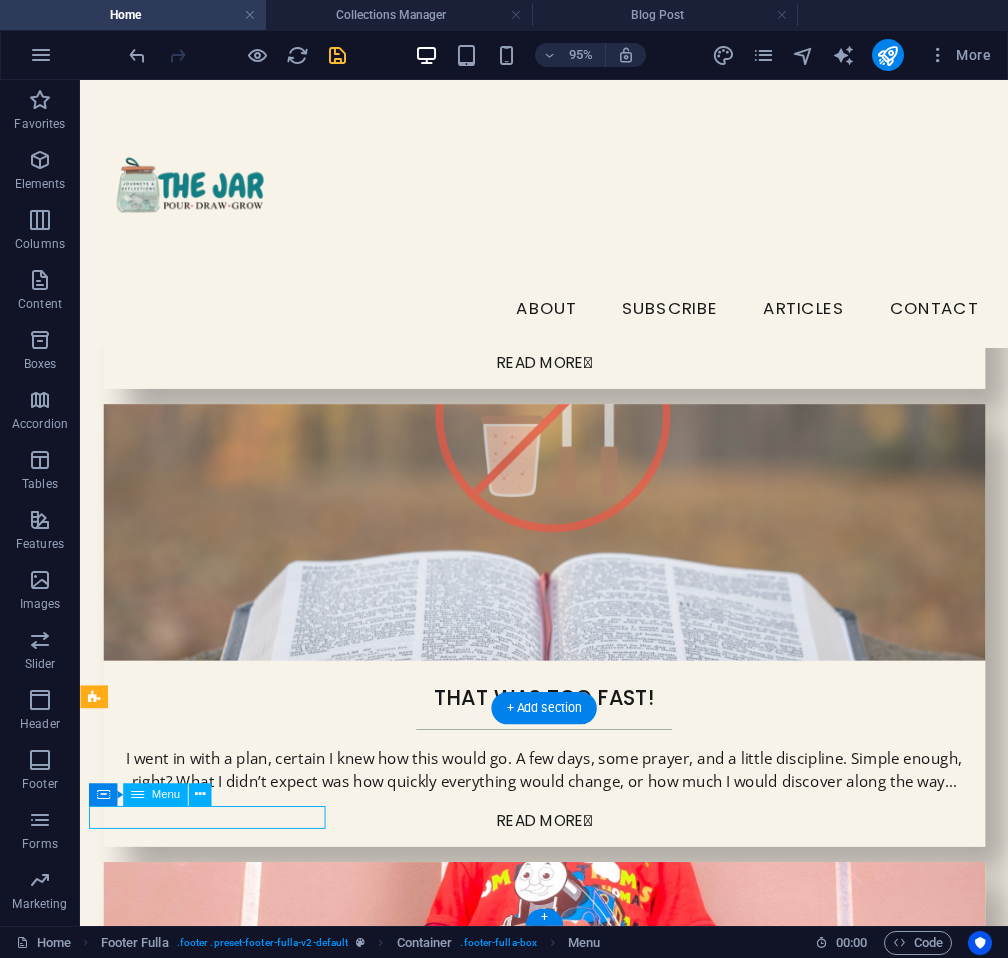 select 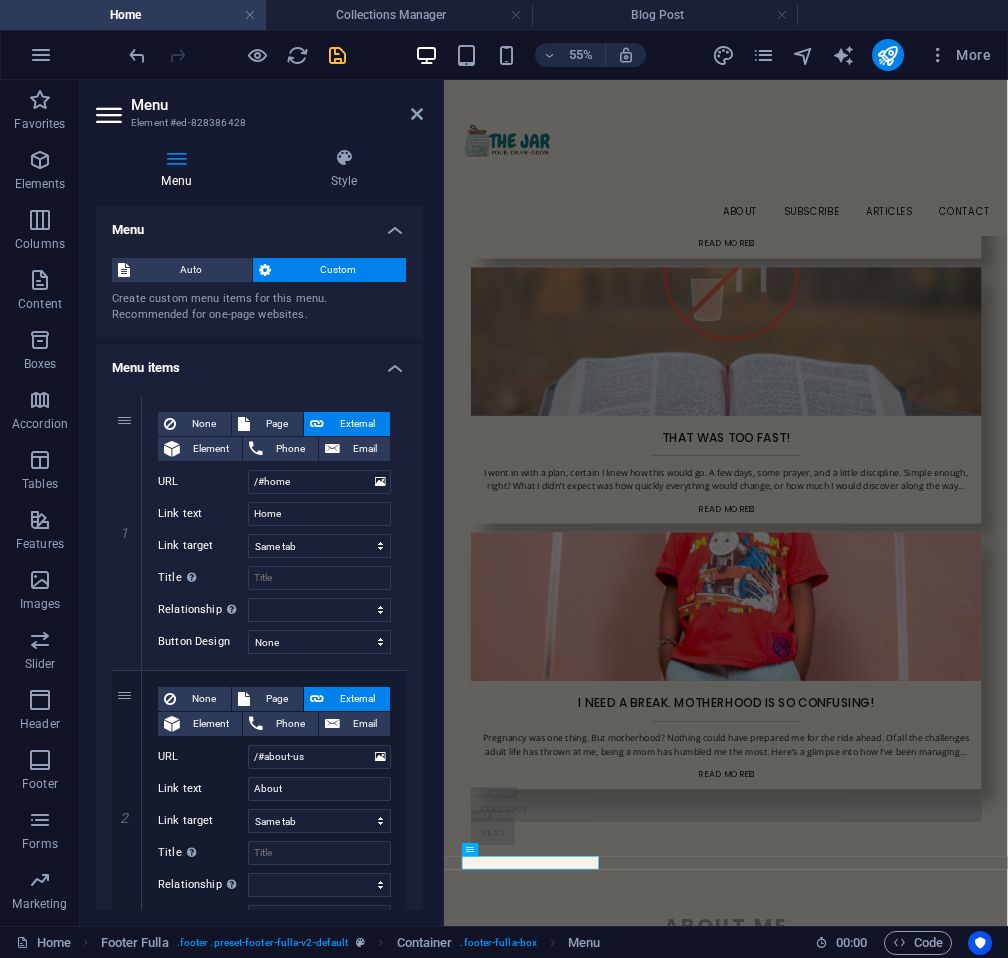 scroll, scrollTop: 1585, scrollLeft: 0, axis: vertical 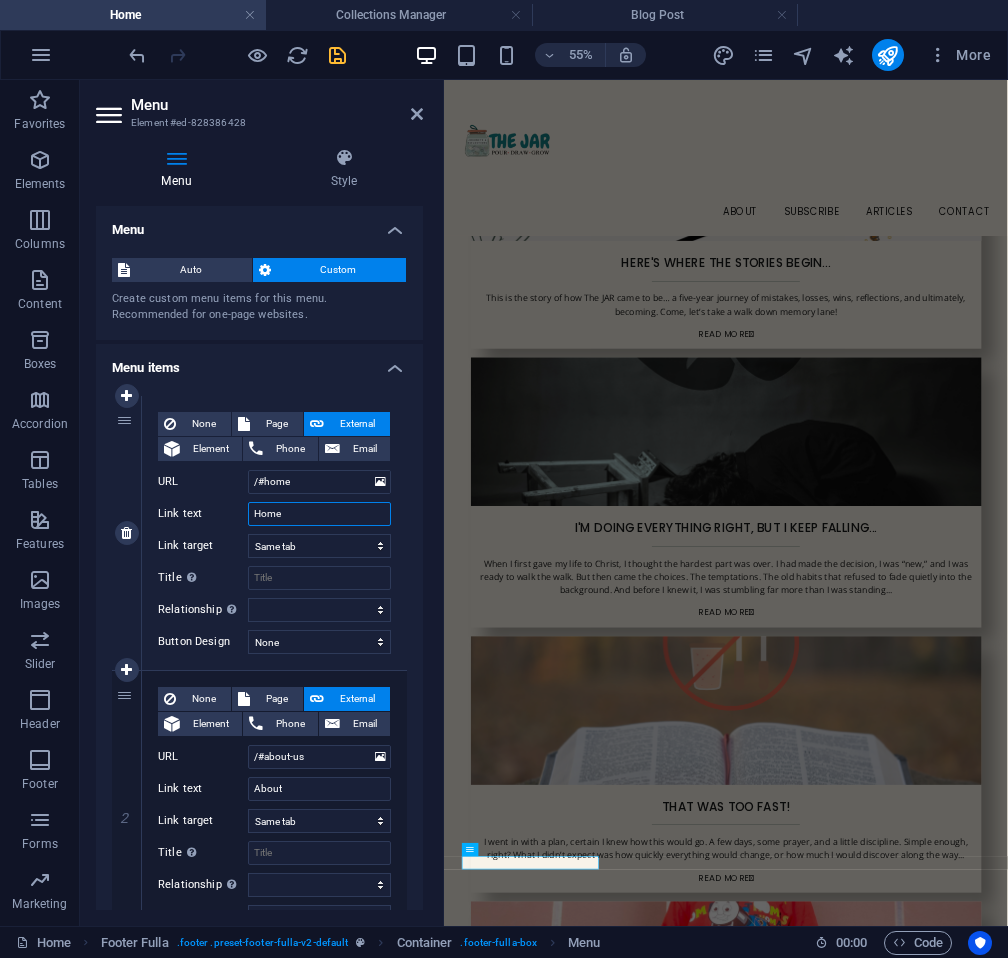 click on "Home" at bounding box center [319, 514] 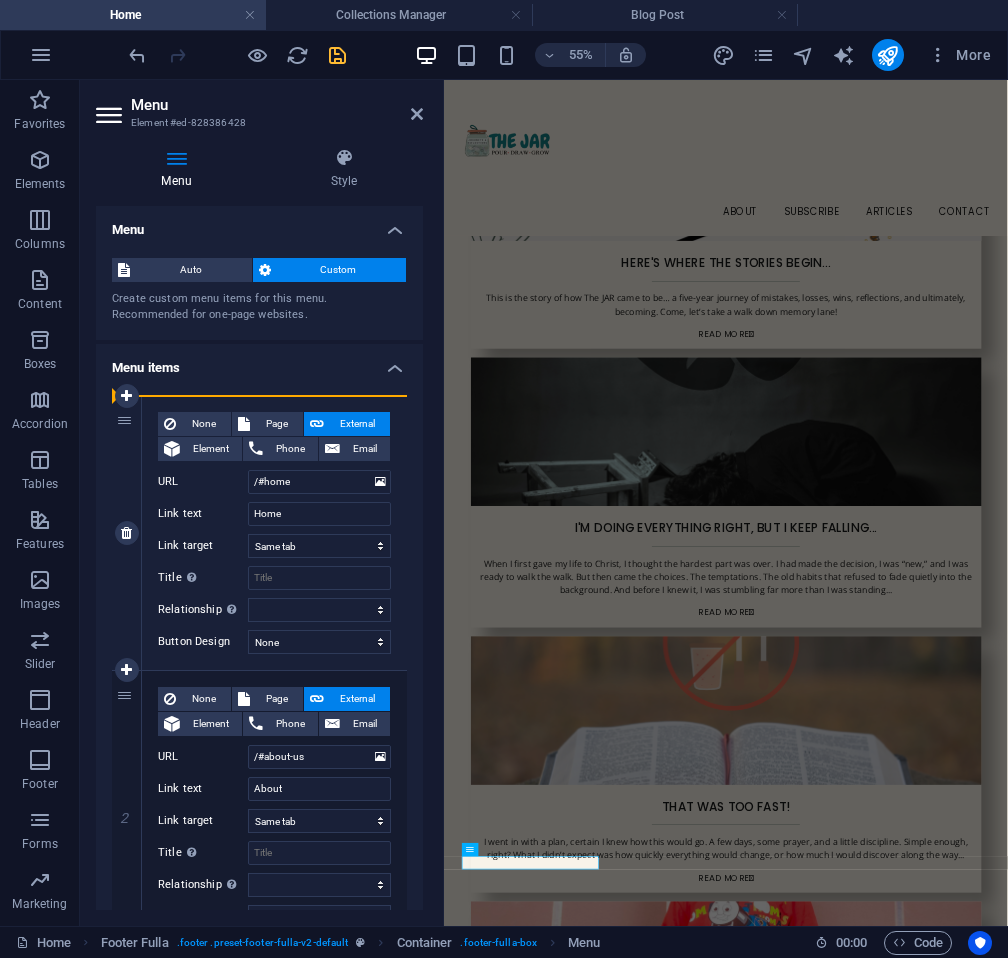 drag, startPoint x: 126, startPoint y: 698, endPoint x: 128, endPoint y: 435, distance: 263.0076 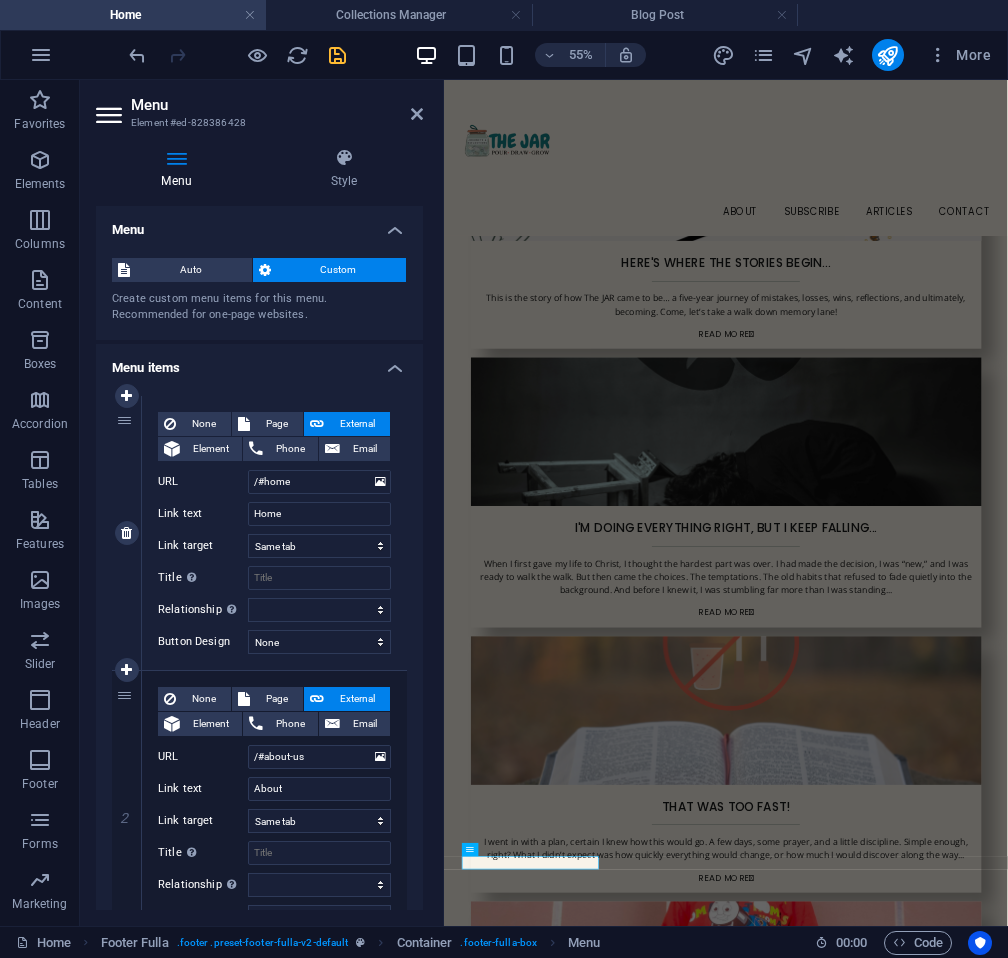 type on "/#about-us" 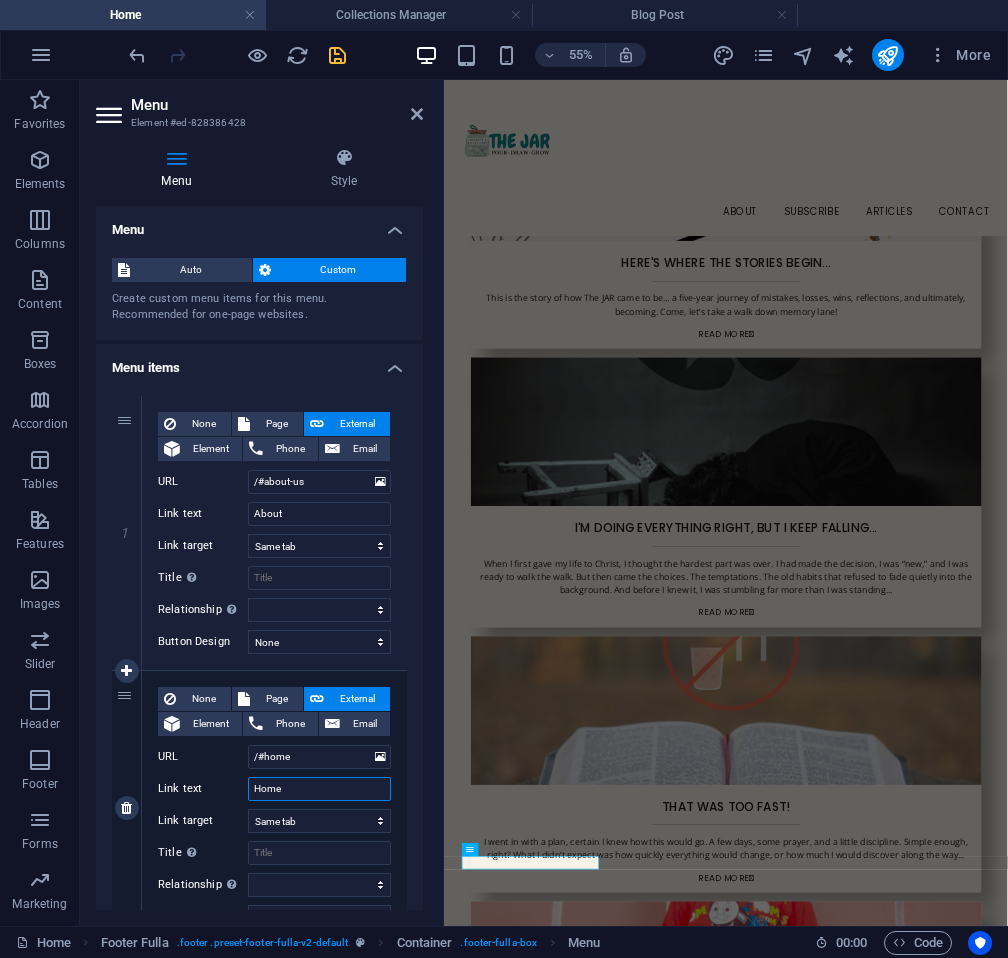 click on "Home" at bounding box center [319, 789] 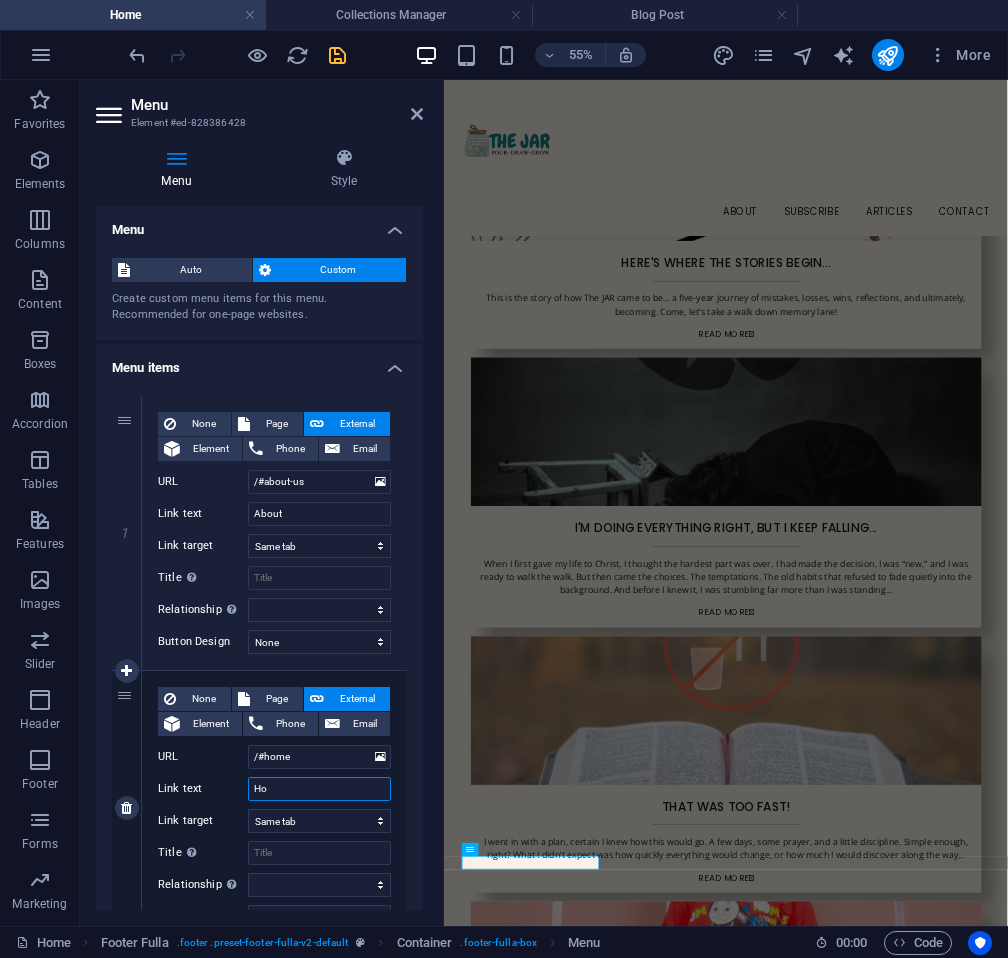 type on "H" 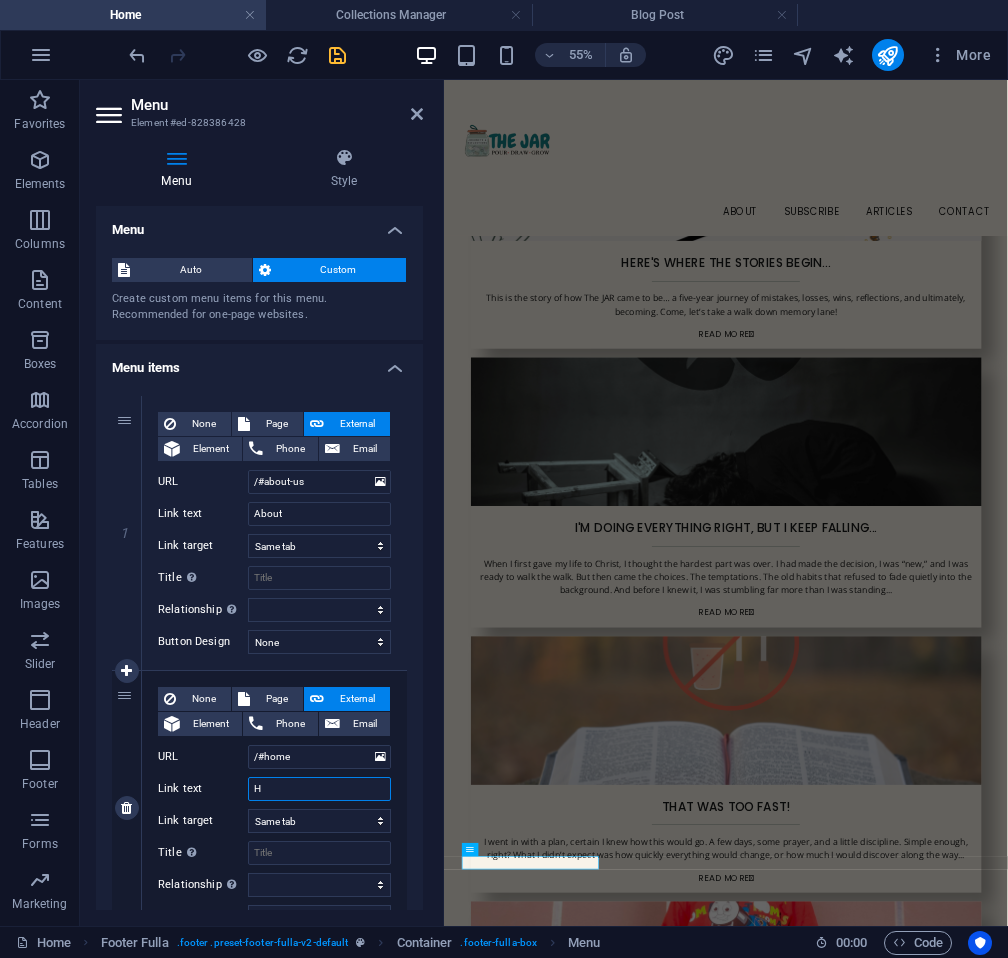 type 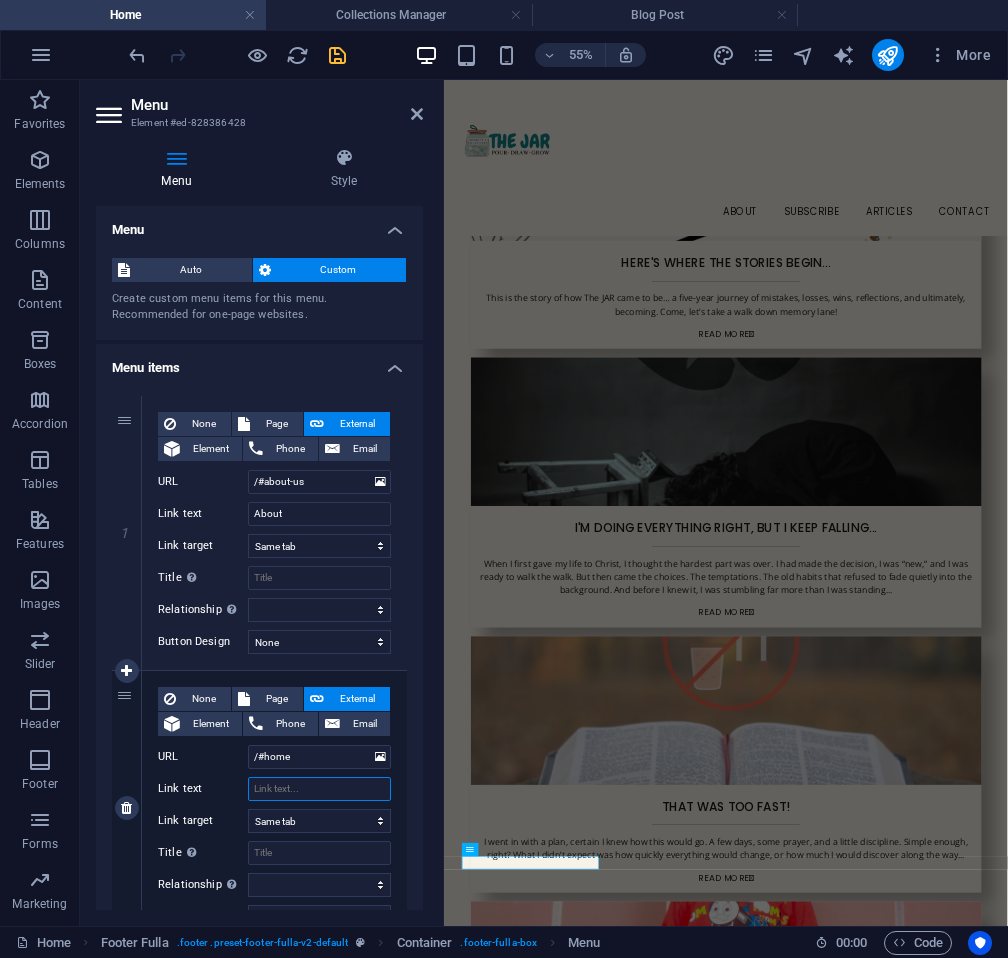 select 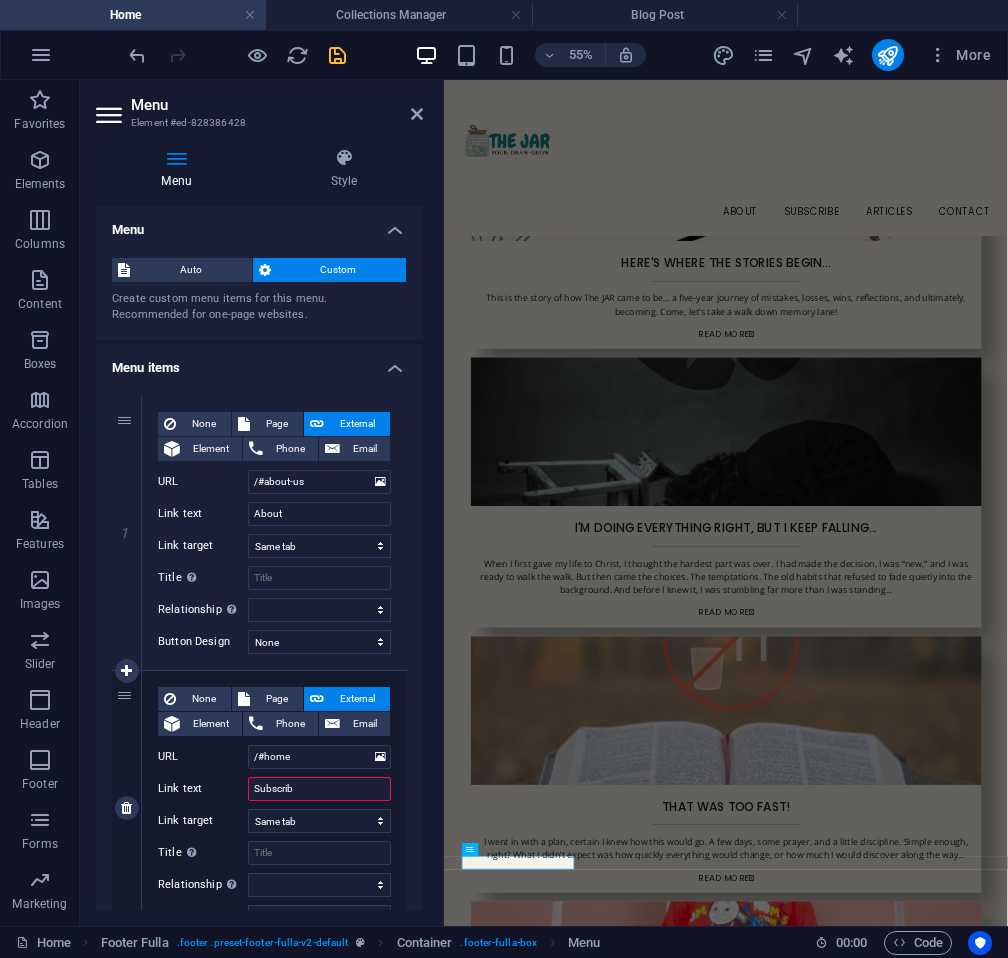 type on "Subscribe" 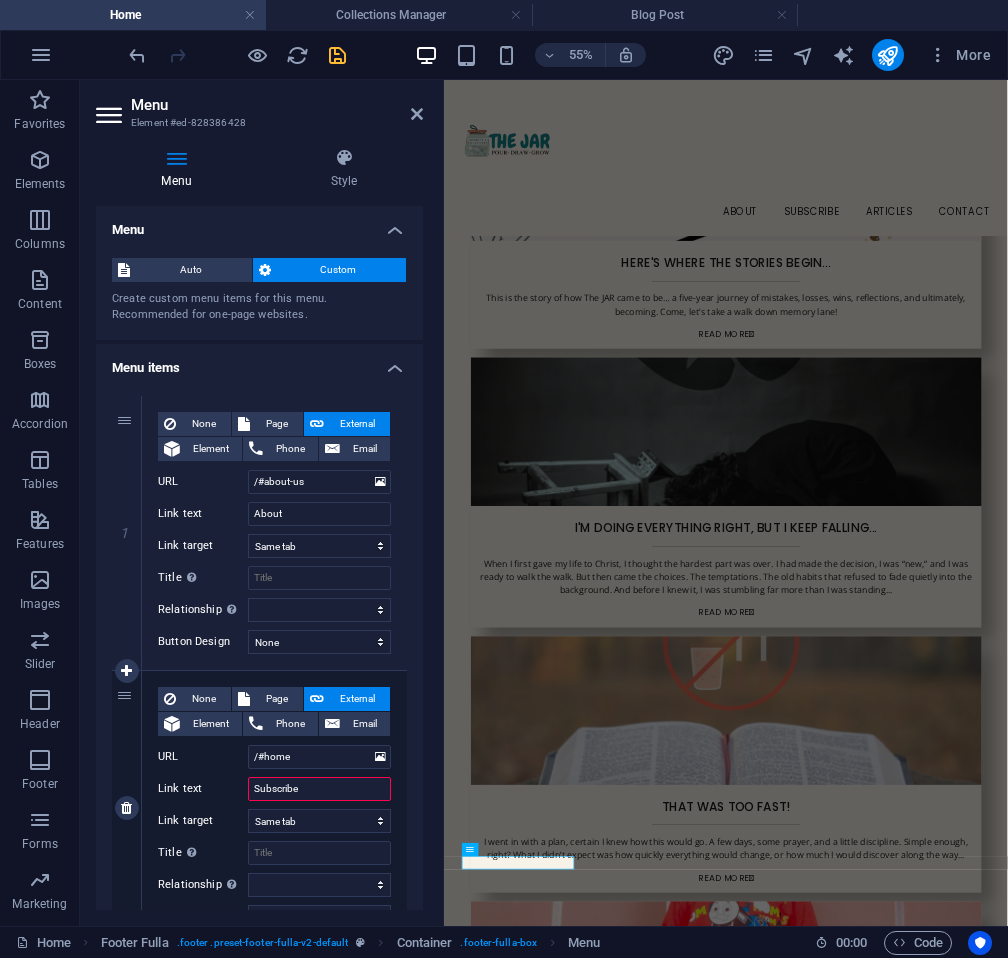 select 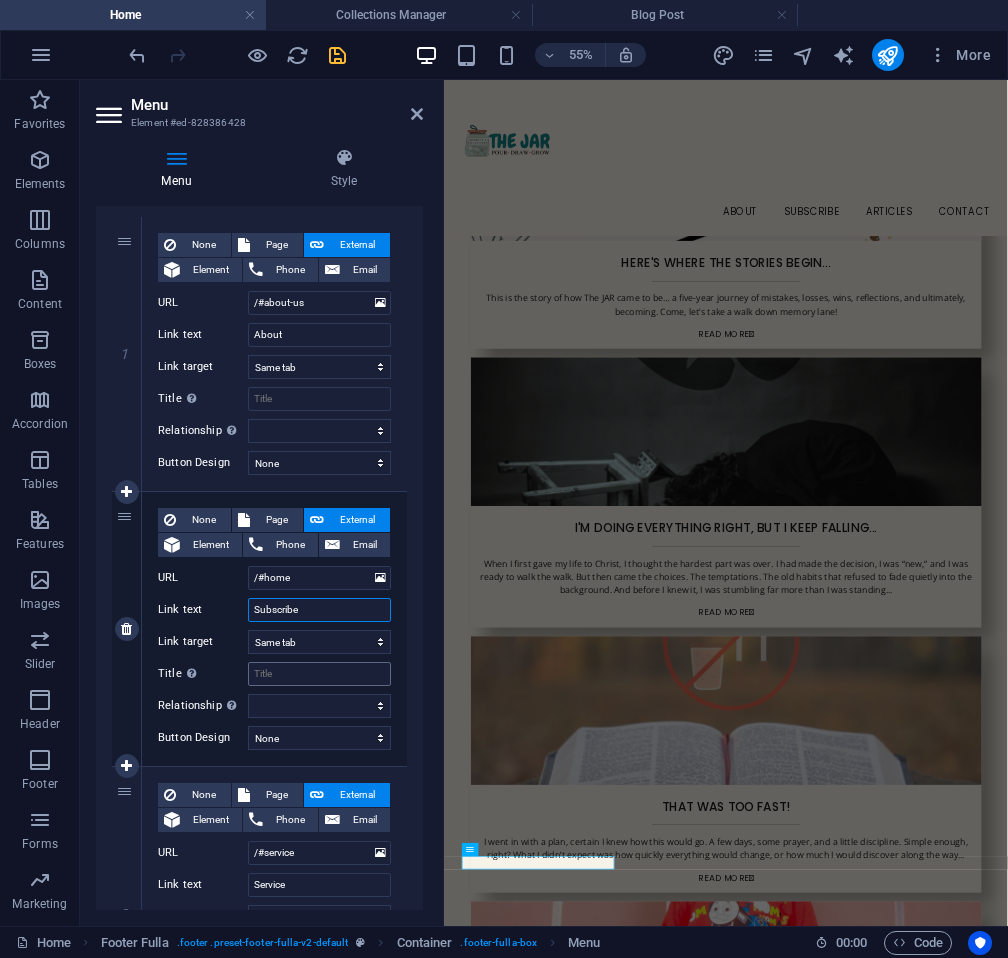 scroll, scrollTop: 276, scrollLeft: 0, axis: vertical 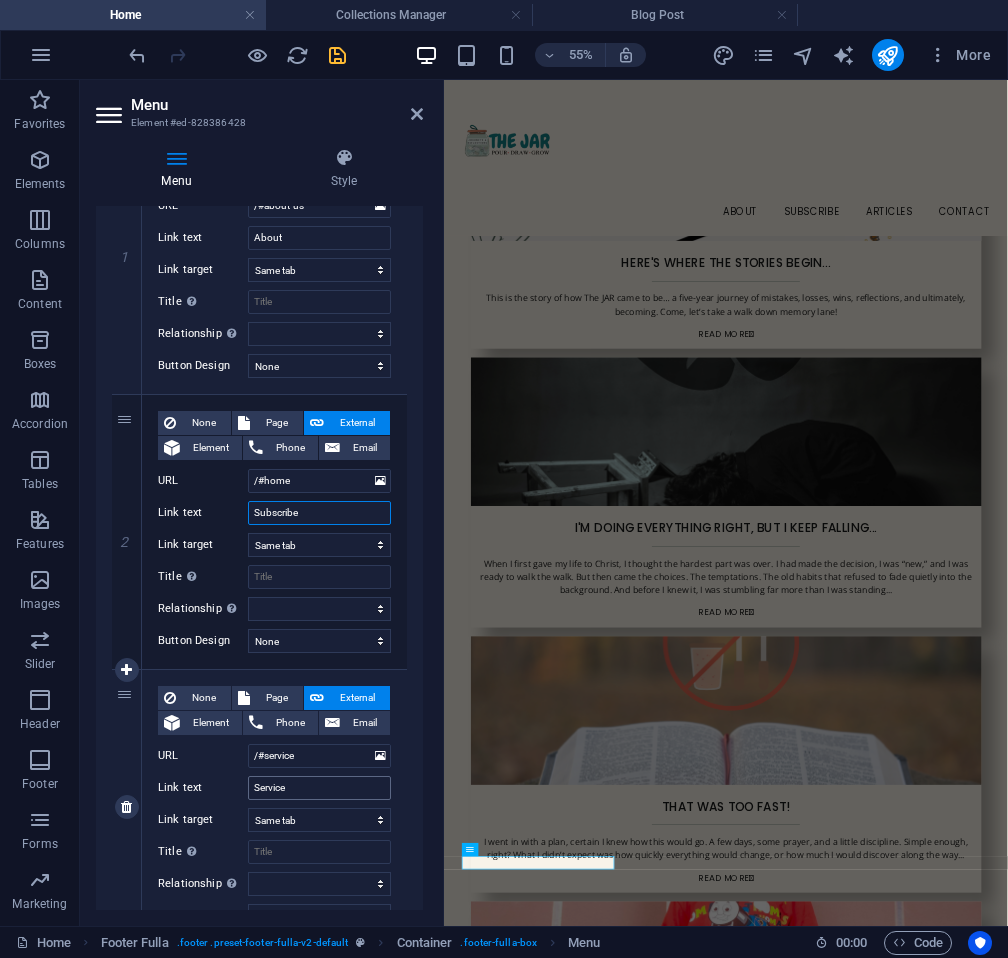 type on "Subscribe" 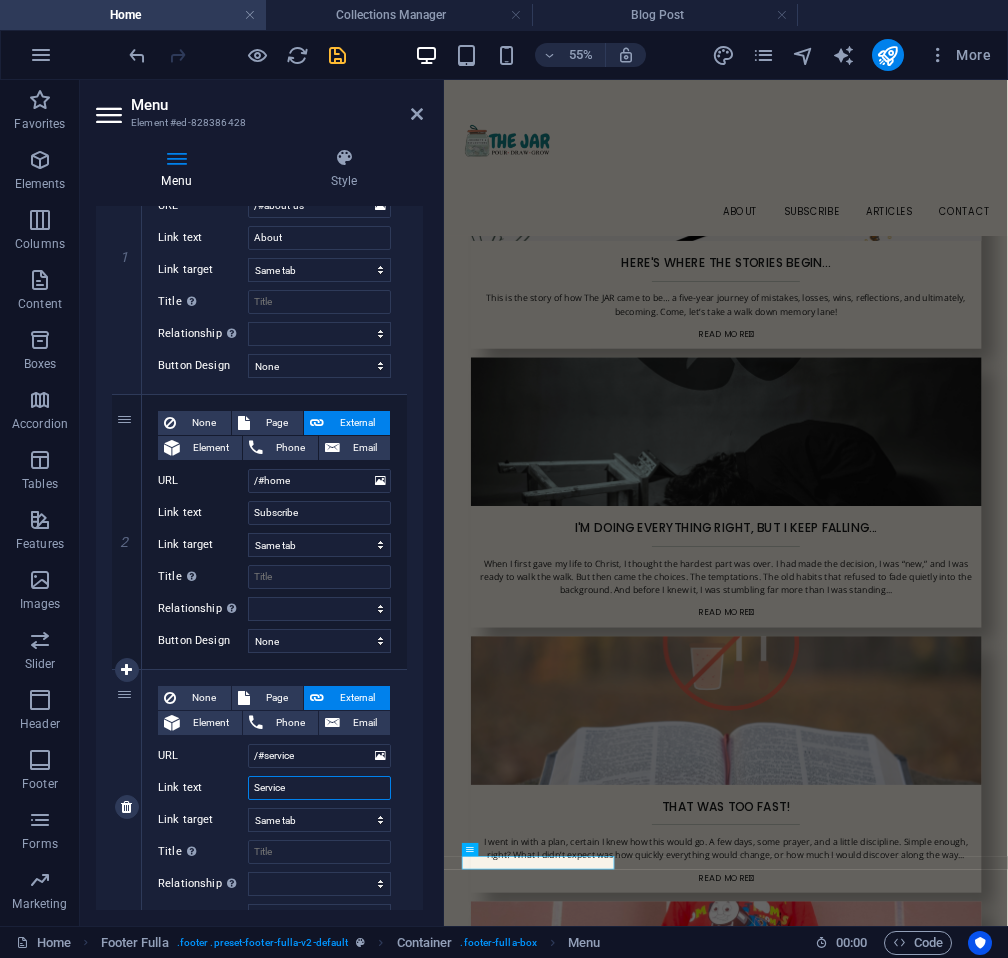 click on "Service" at bounding box center [319, 788] 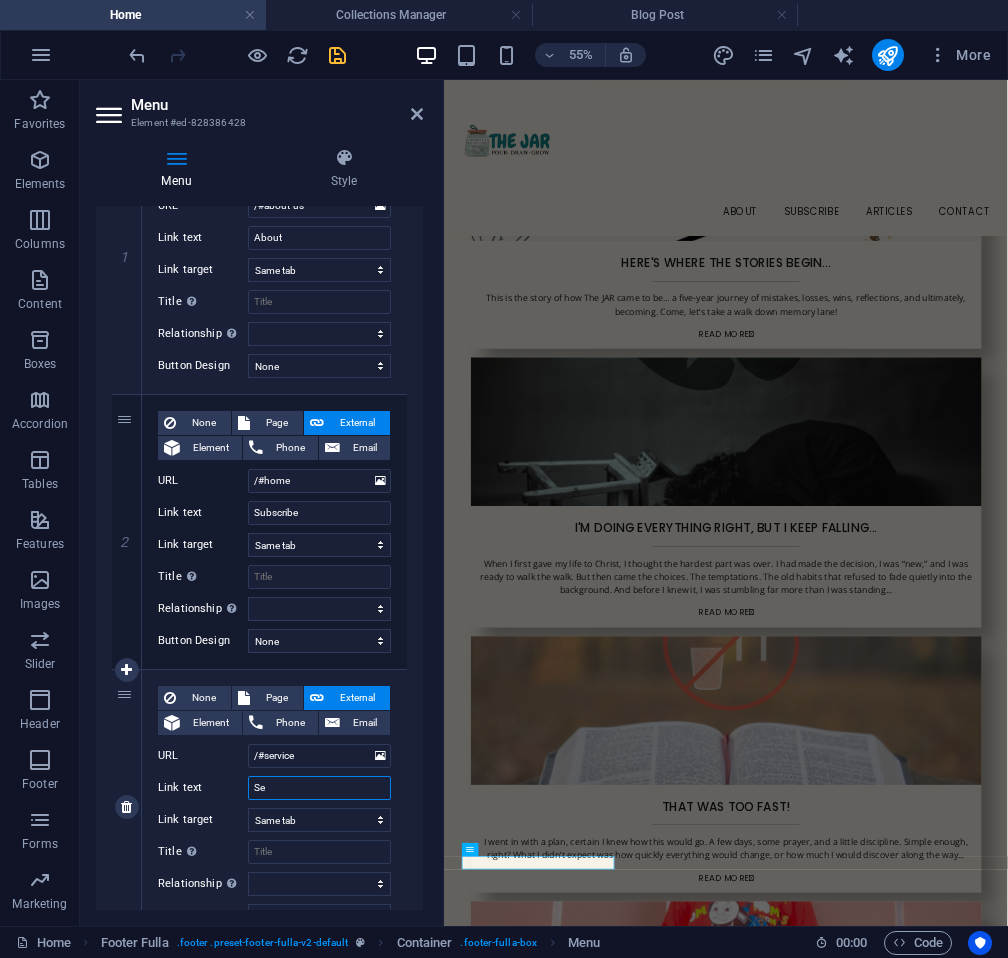 type on "S" 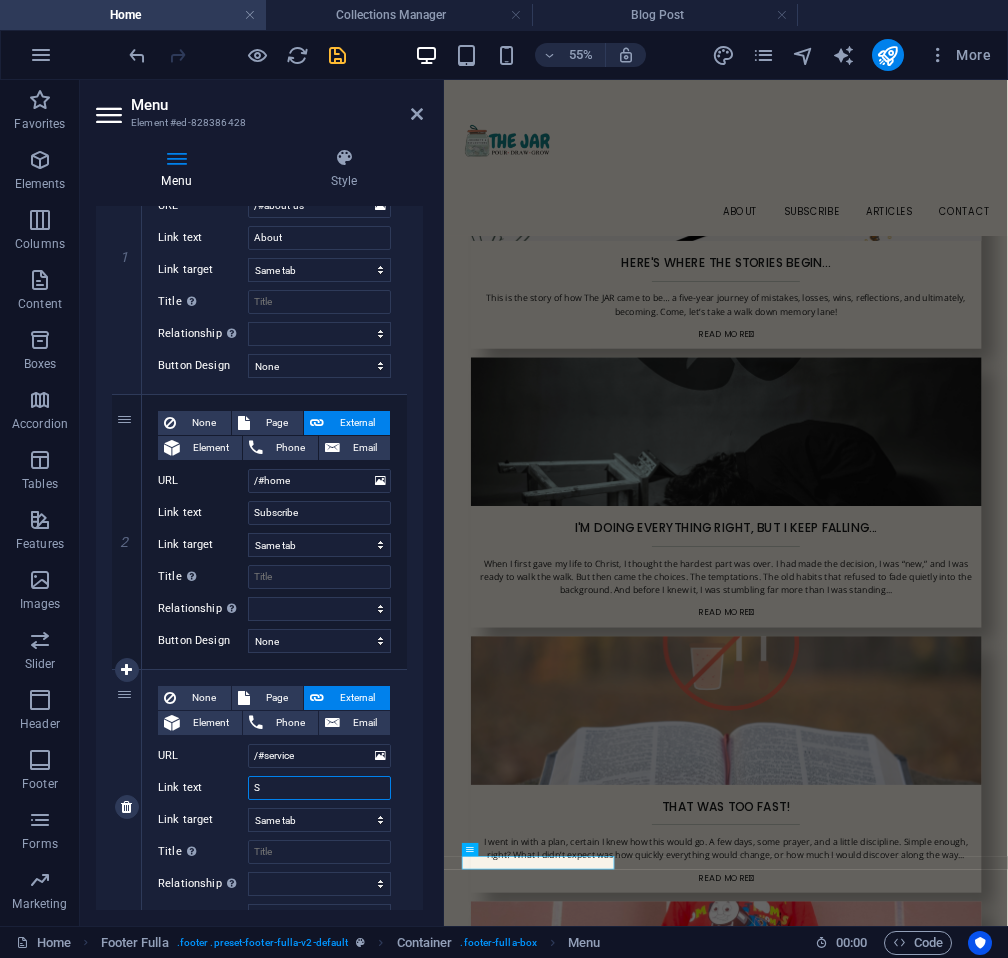 type 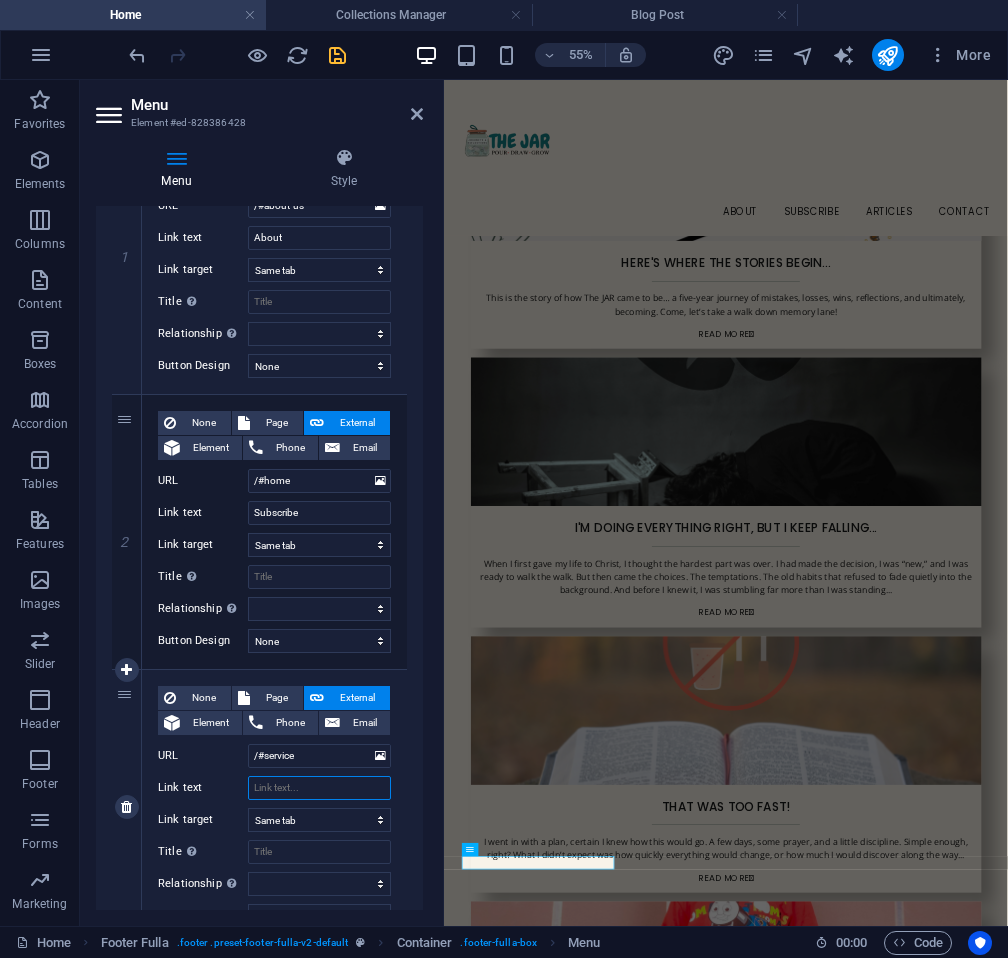 select 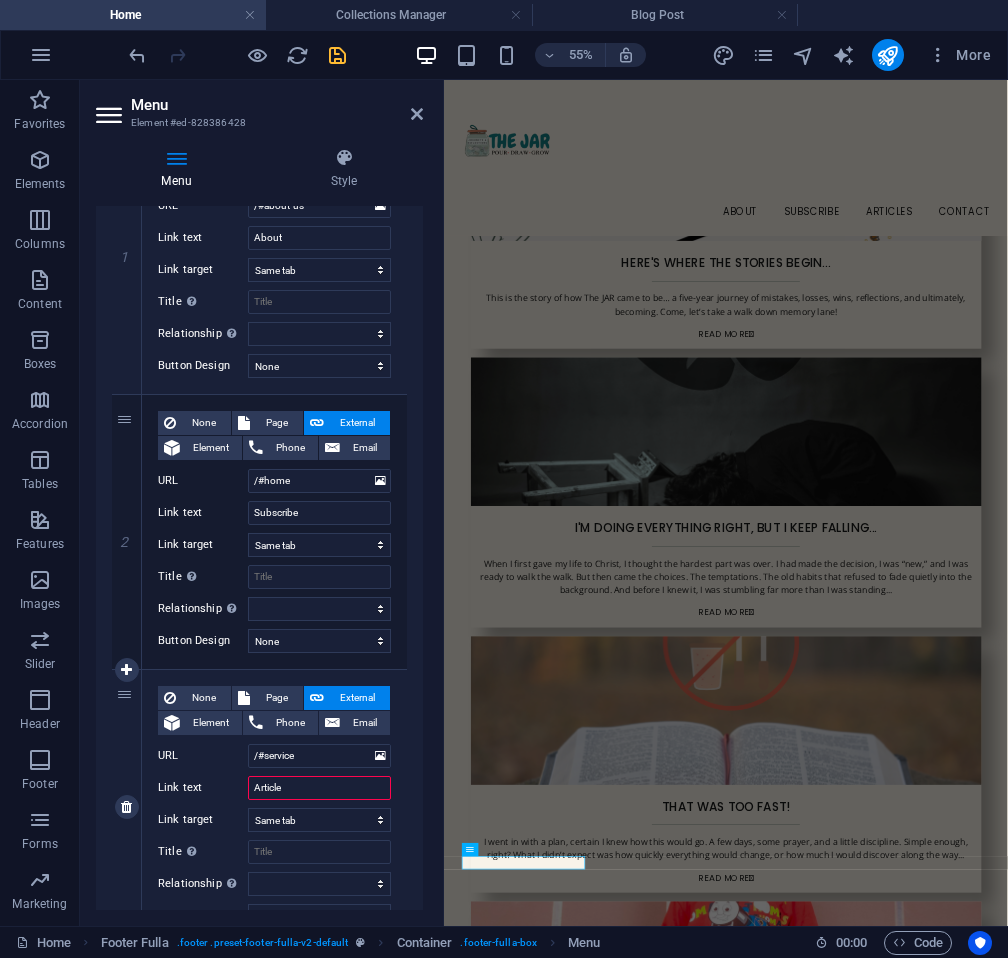 type on "Articles" 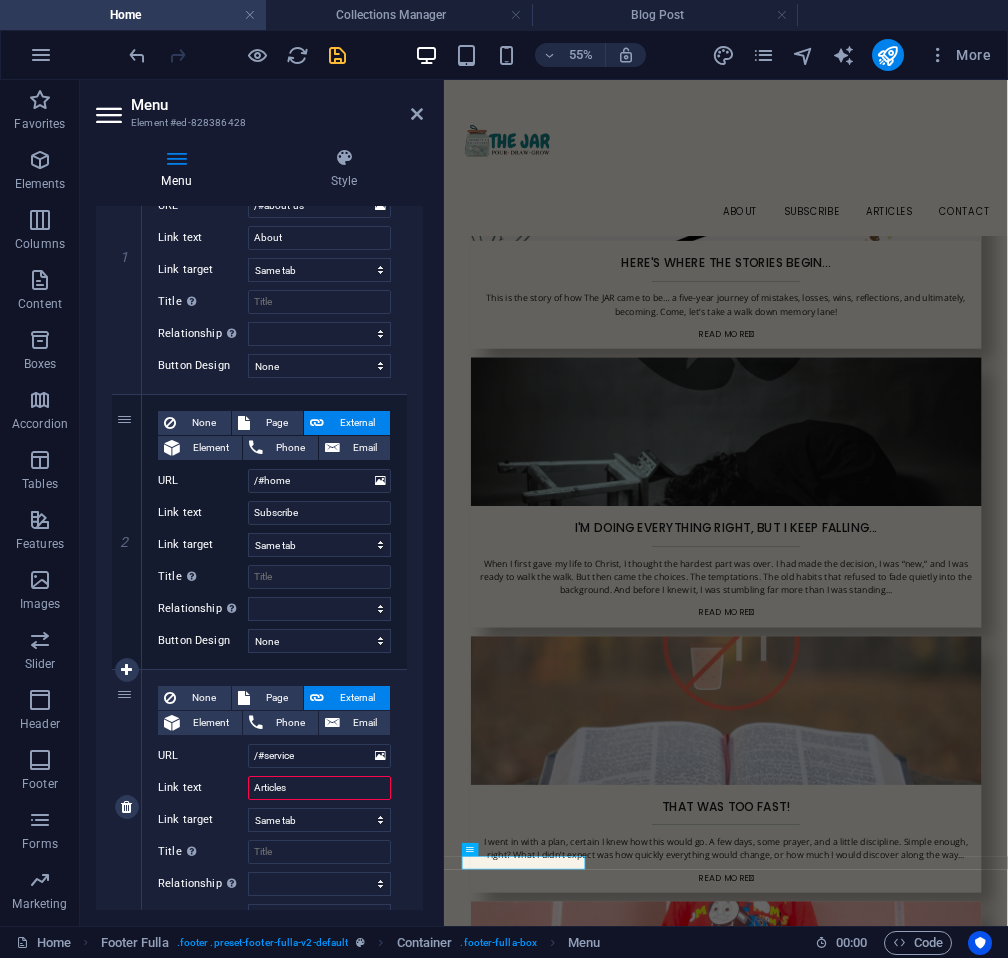 select 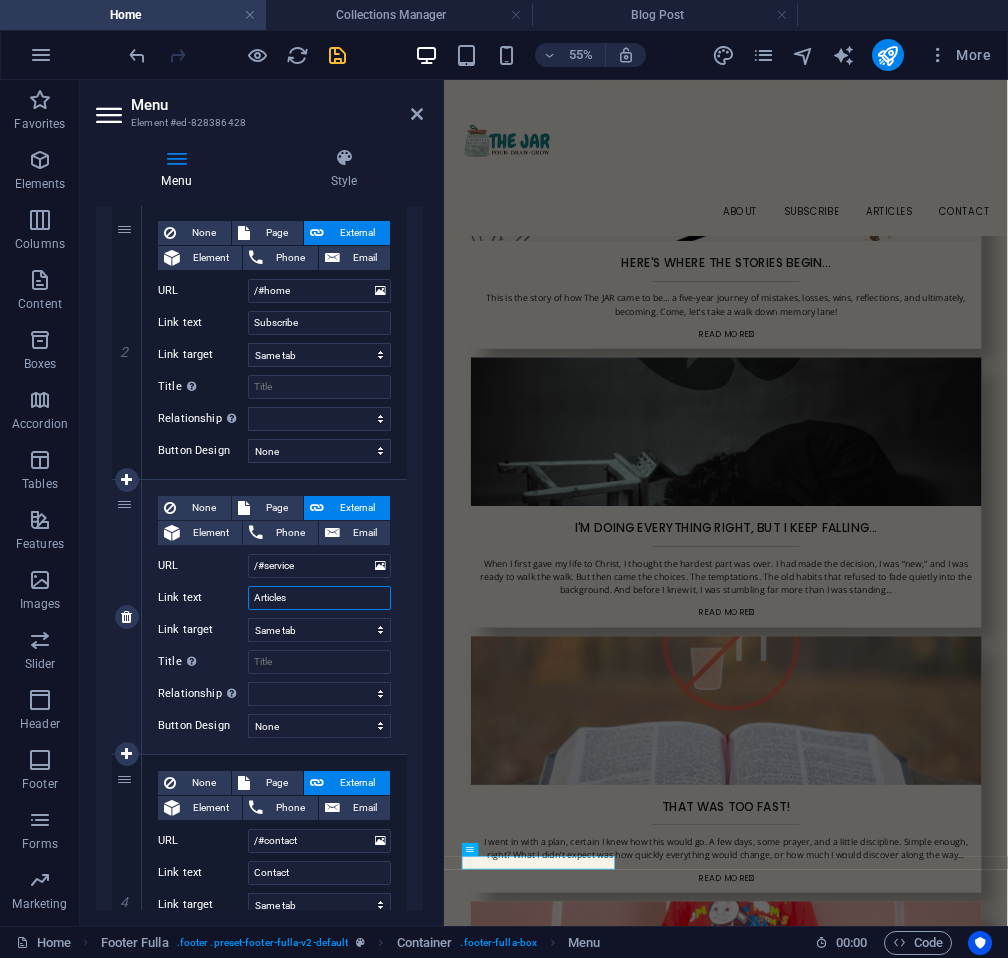 scroll, scrollTop: 475, scrollLeft: 0, axis: vertical 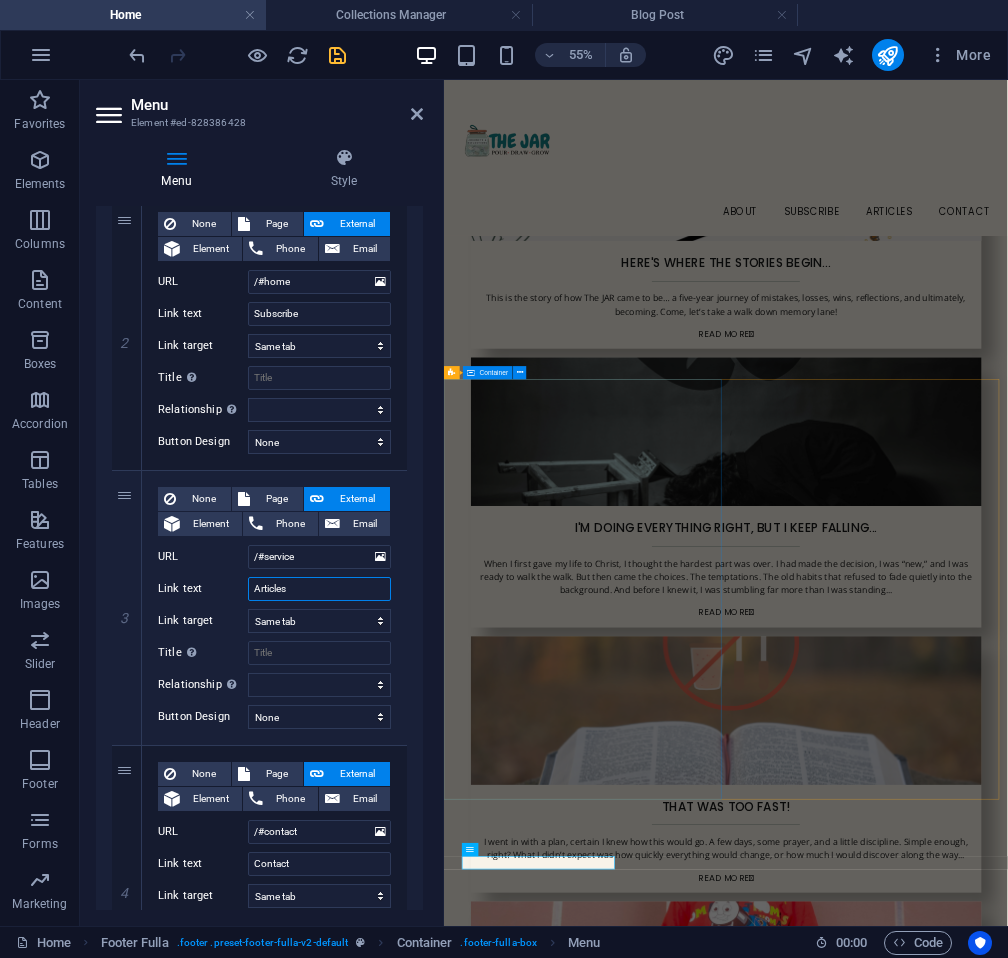 type on "Articles" 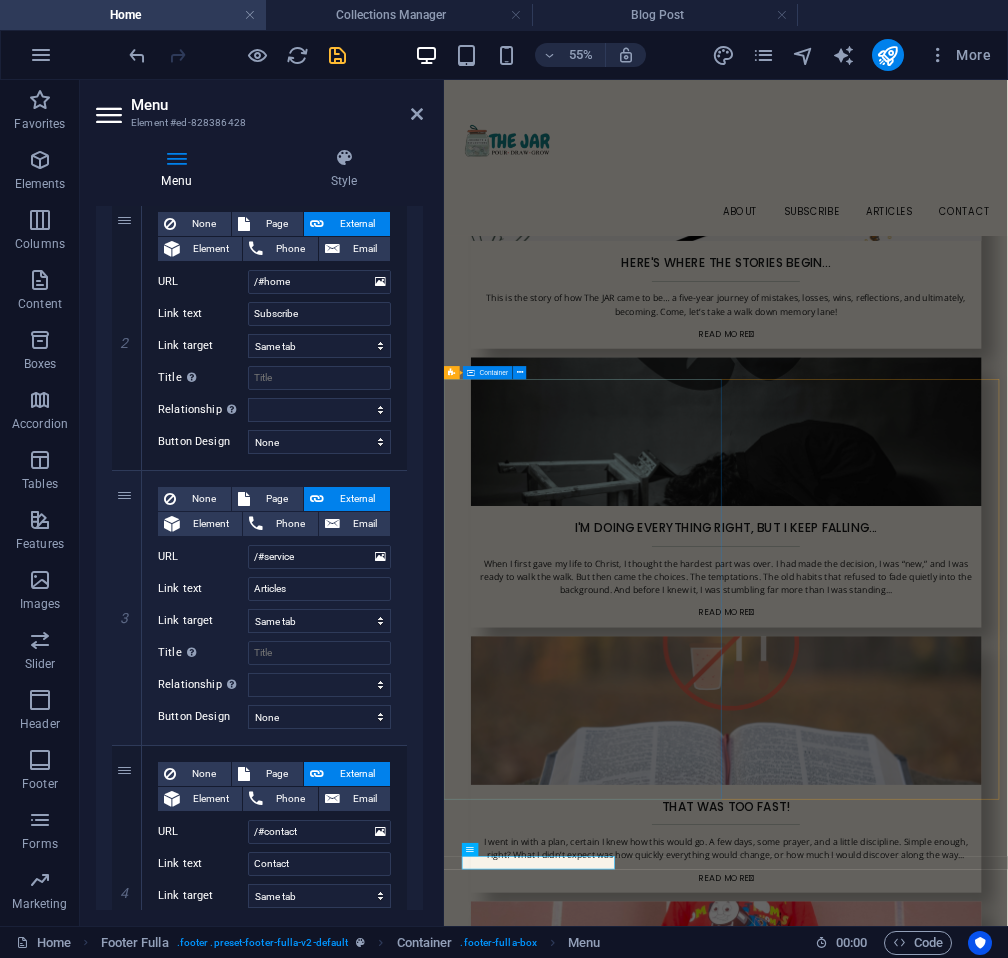 click on "hey there... I'm Njeri Kiiru. Welcome to my little corner of the internet...I’m so glad you’re here! 😊 I’m born-again, a mechatronic engineer by training, currently in the world of project management. I’m a mom to one wonderful boy child, a lover of good food, deep conversations, quiet mornings, and the kind of stories that stay with you long after they’re told. We've met here courtesy of my lifelong passion for writing. Words have always helped me make sense of the world and connect the dots between life, faith, purpose, and growth. I created this blog to bring together some of the things I treasure most, Christ being at the centre of it all. I look back at where I have been, where I am, and where I hope to be by God's grace. The JAR is a space for reflection, learning, and discovering beauty in everyday moments. Whether you’re here out of curiosity or a desire for something deeper, you are welcome ❤️" at bounding box center [956, 2538] 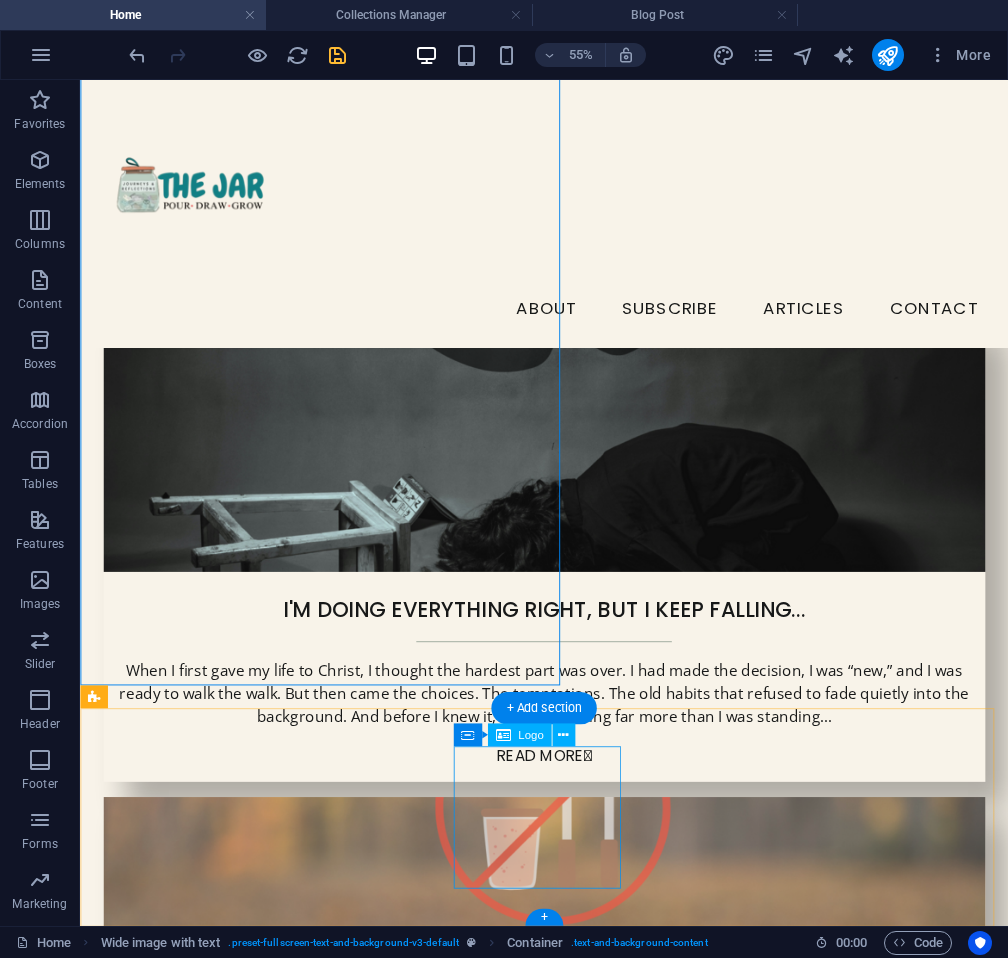 scroll, scrollTop: 2256, scrollLeft: 0, axis: vertical 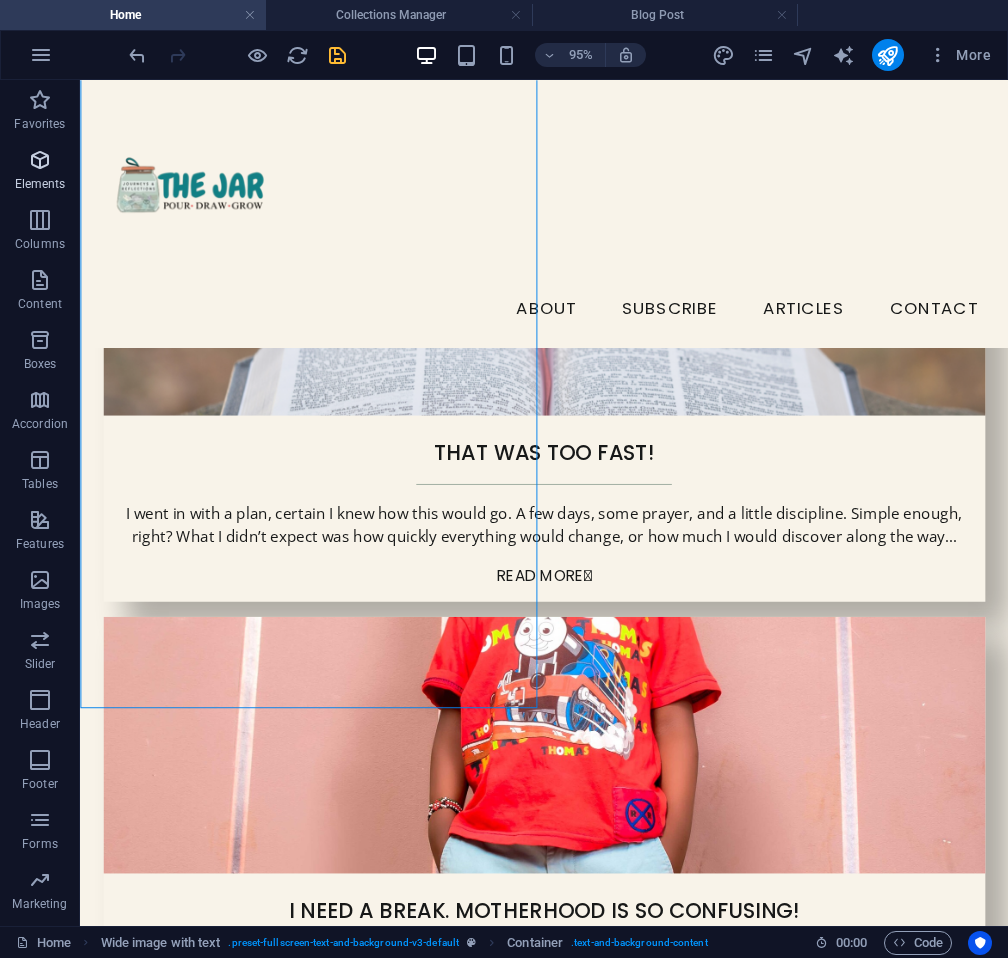 click on "Elements" at bounding box center (40, 172) 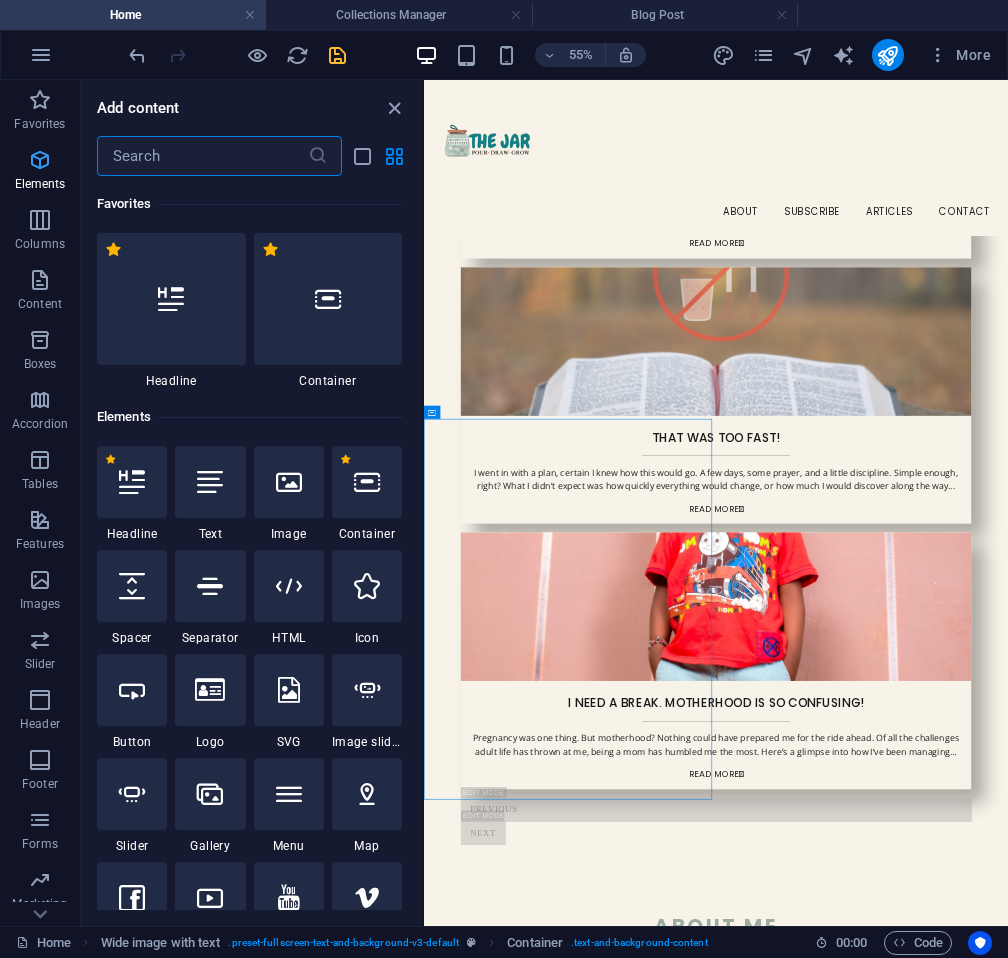 scroll, scrollTop: 1513, scrollLeft: 0, axis: vertical 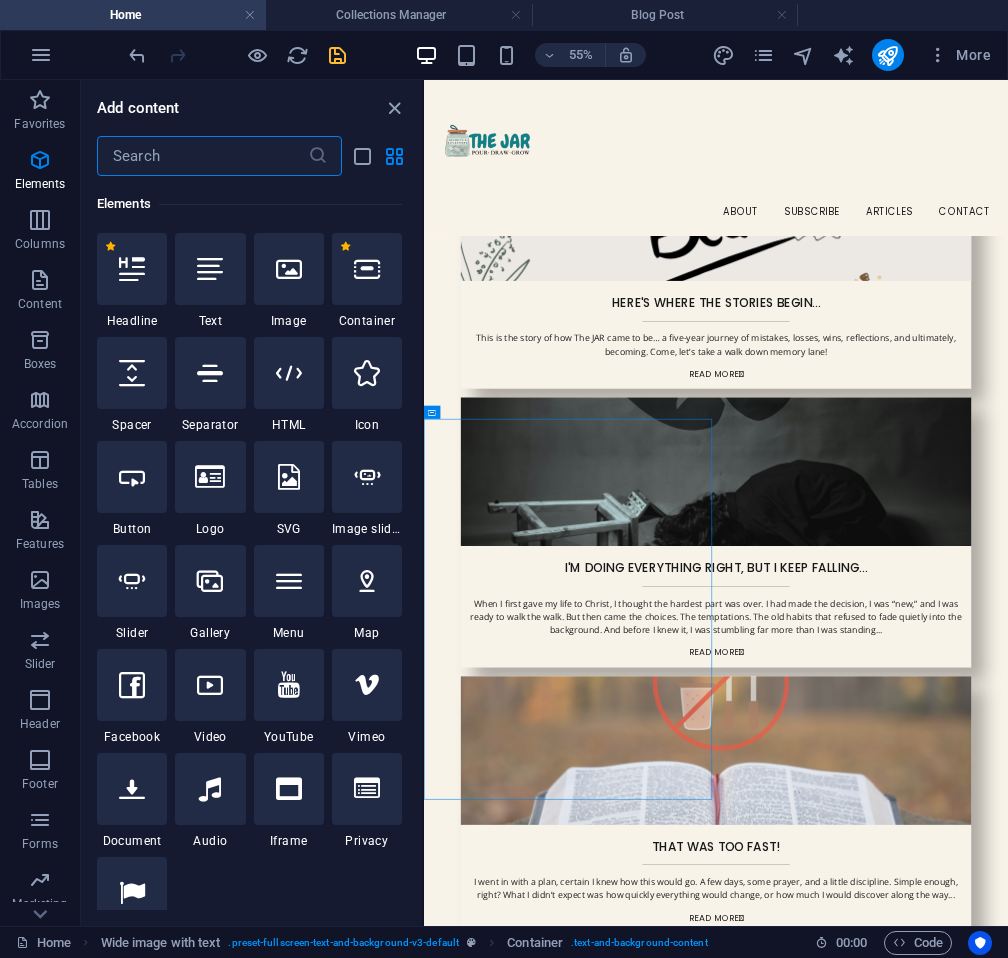 click at bounding box center [202, 156] 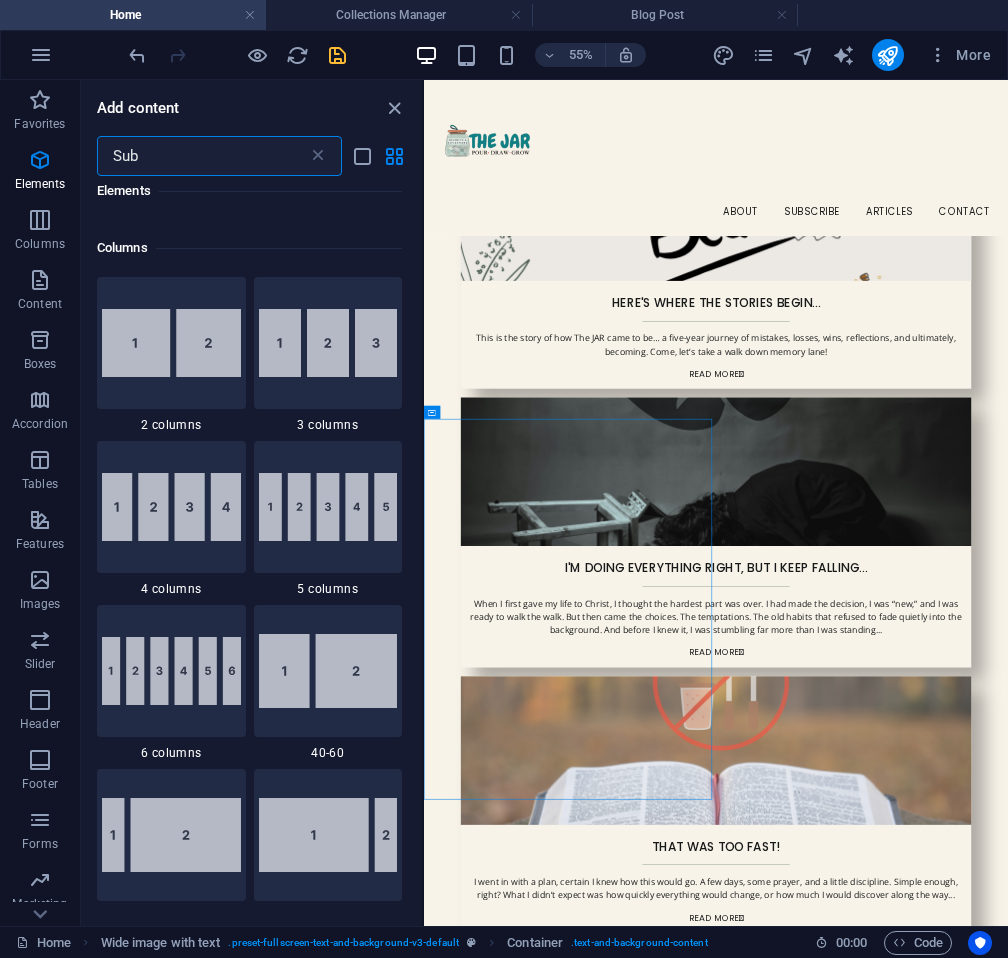 scroll, scrollTop: 0, scrollLeft: 0, axis: both 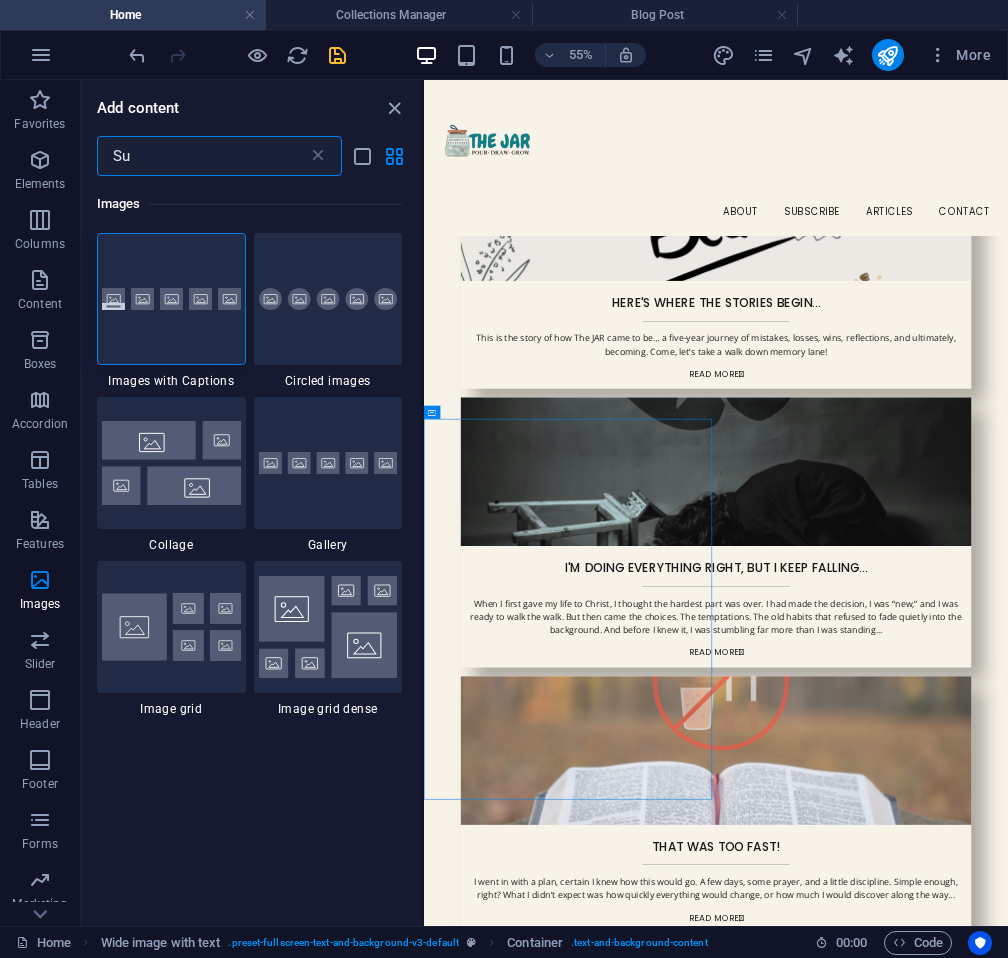 type on "S" 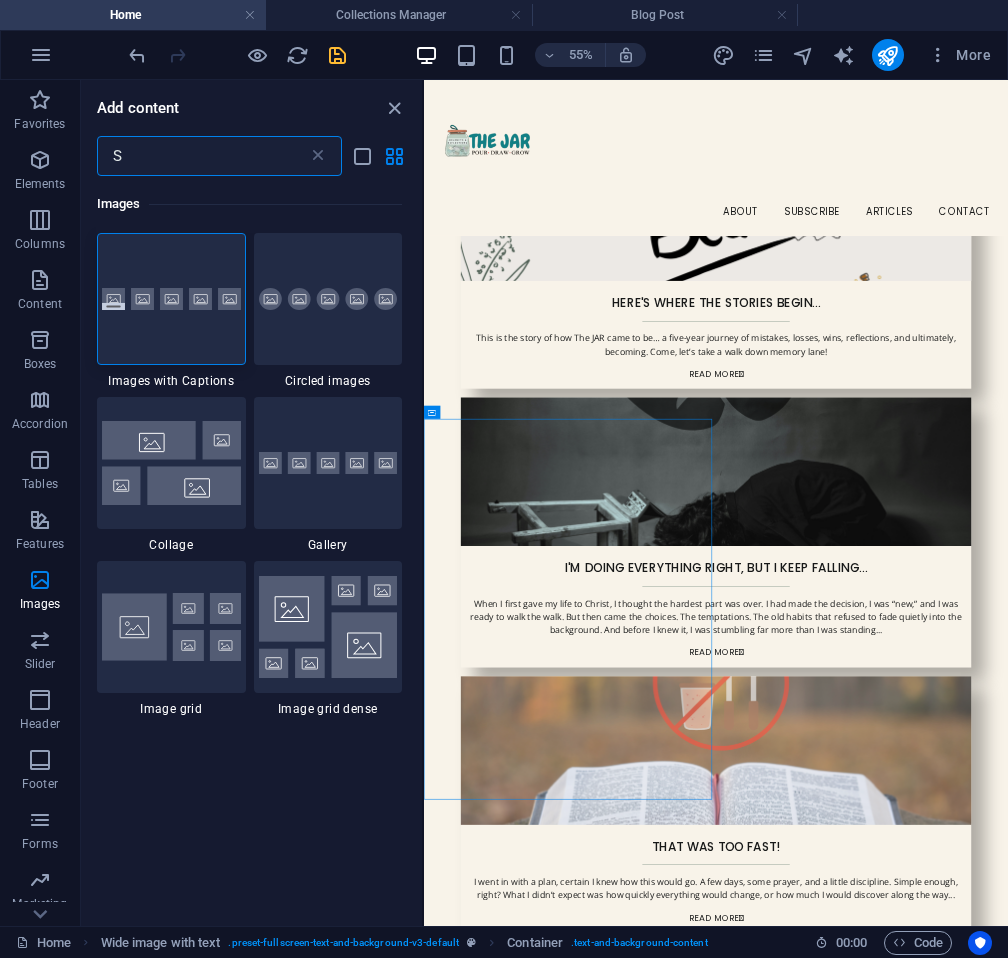 type 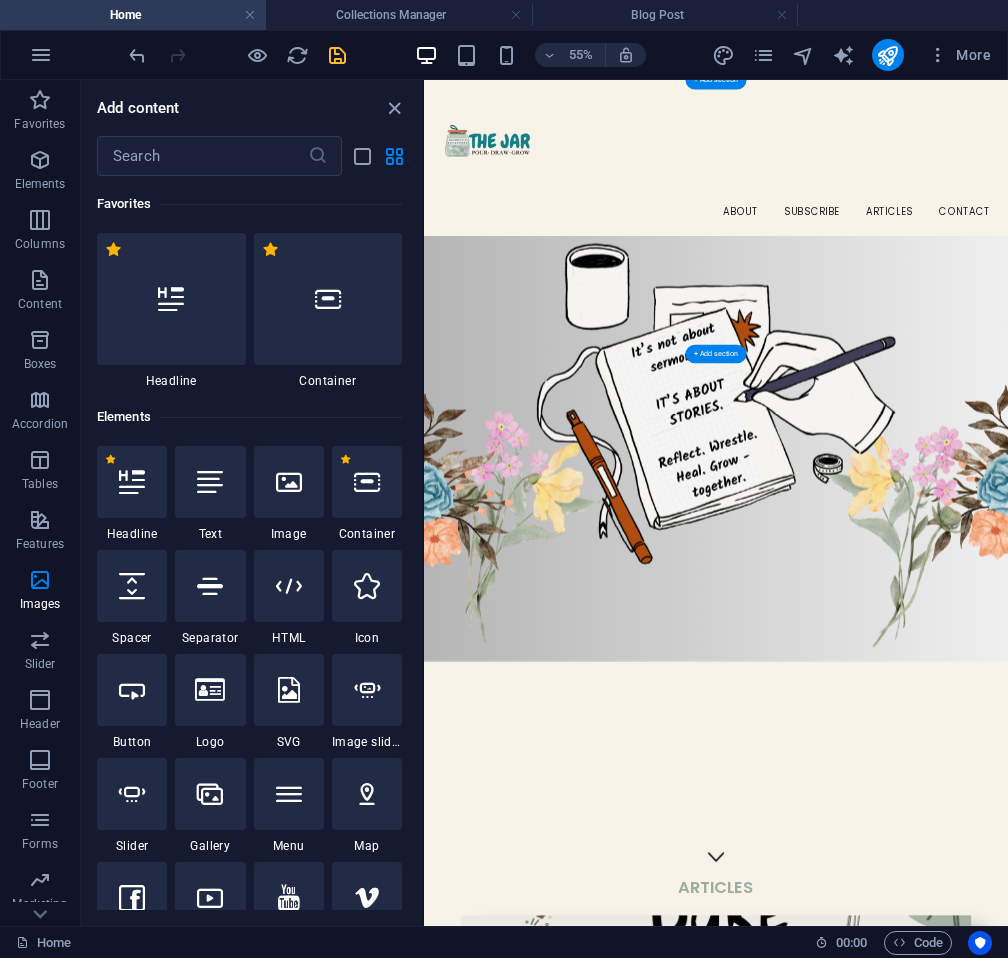 scroll, scrollTop: 0, scrollLeft: 0, axis: both 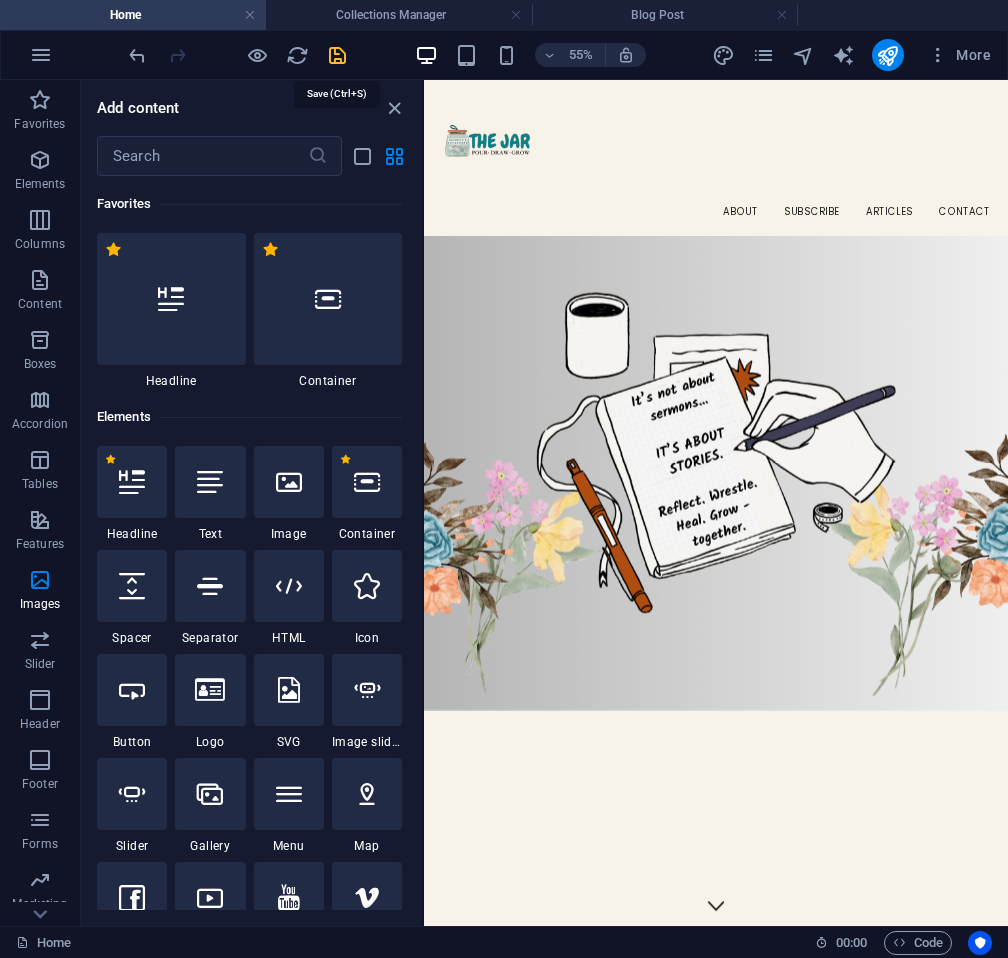click at bounding box center [337, 55] 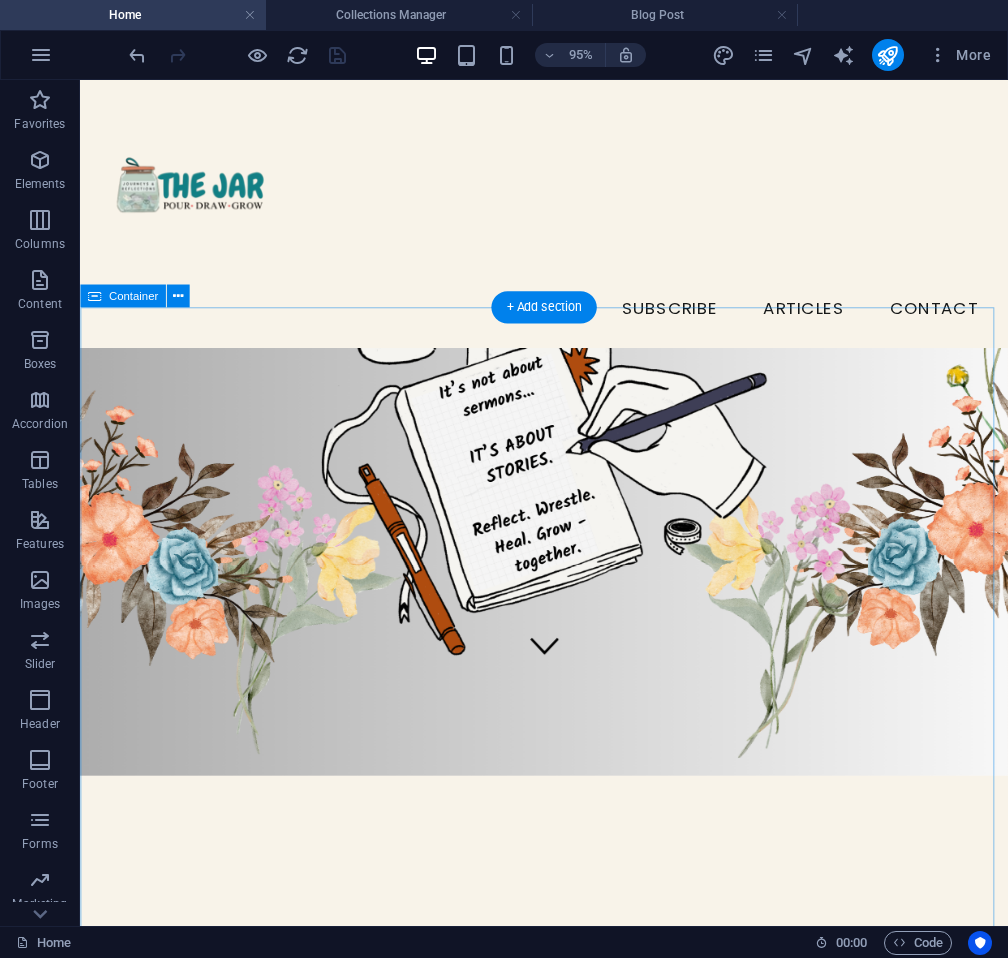 scroll, scrollTop: 0, scrollLeft: 0, axis: both 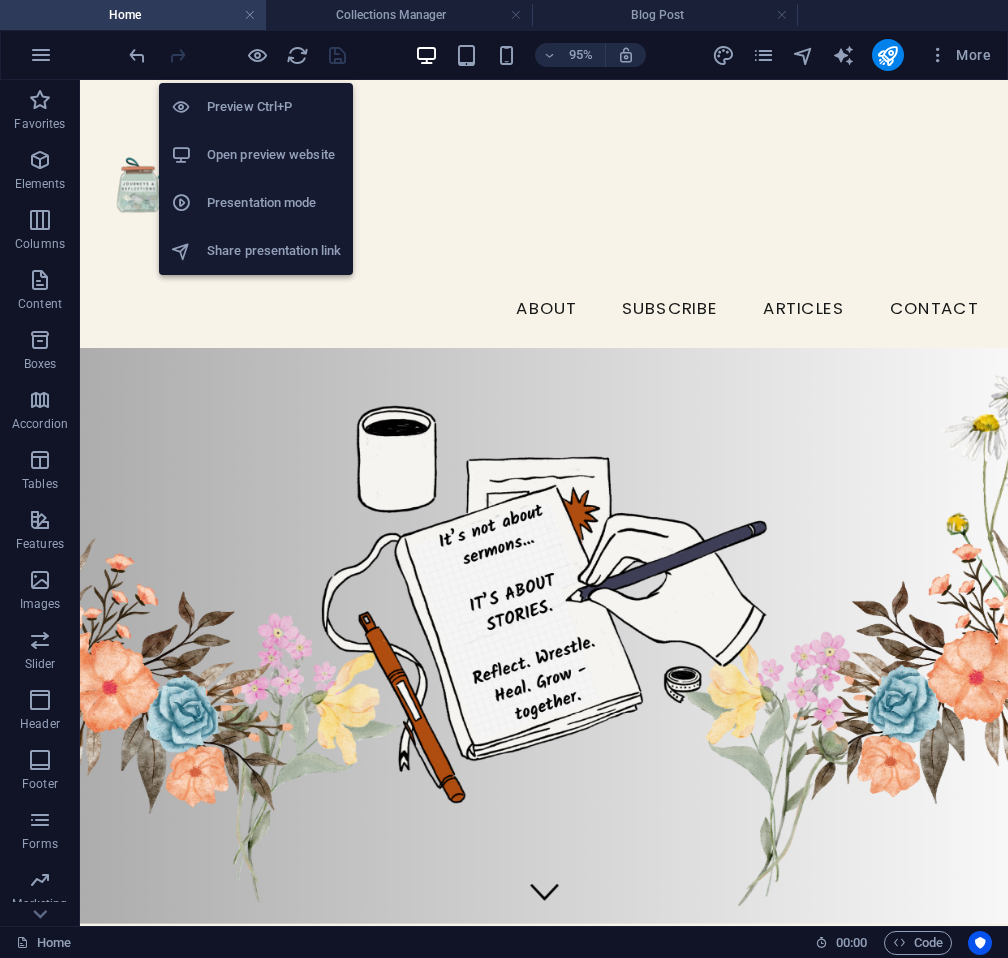 click on "Open preview website" at bounding box center [274, 155] 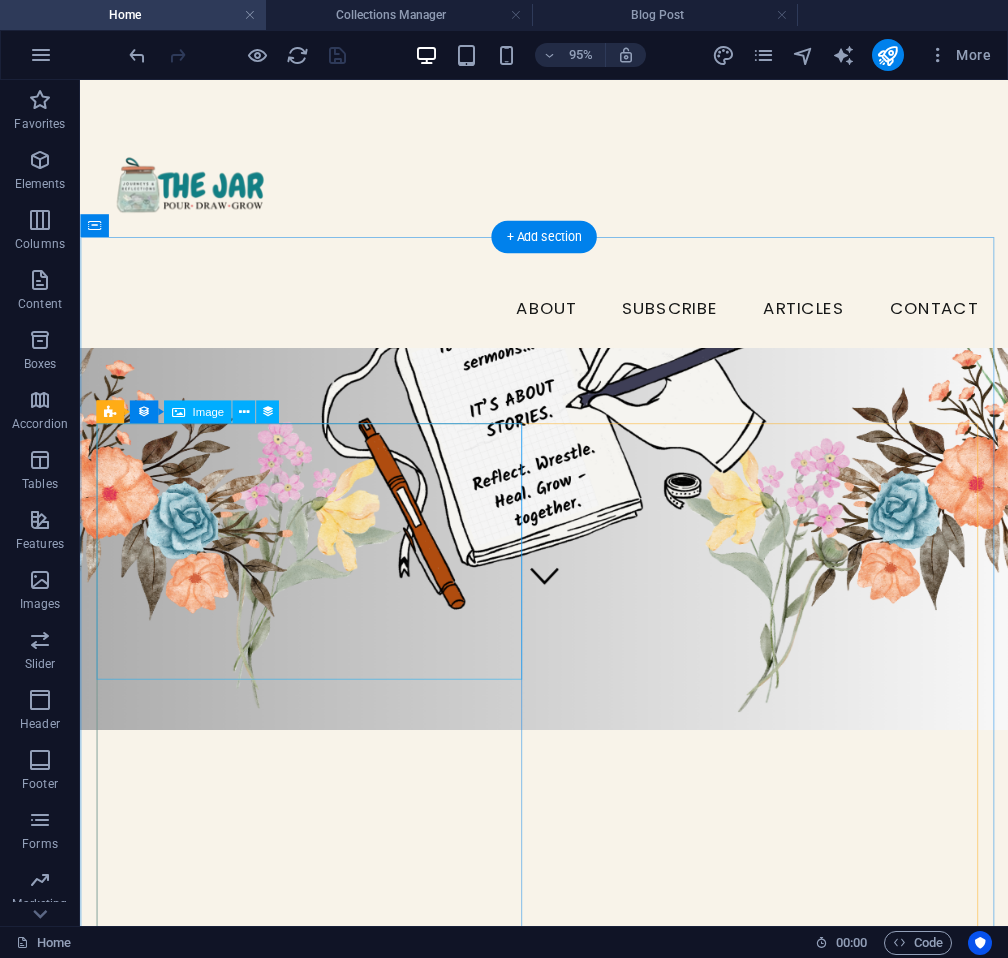 scroll, scrollTop: 0, scrollLeft: 0, axis: both 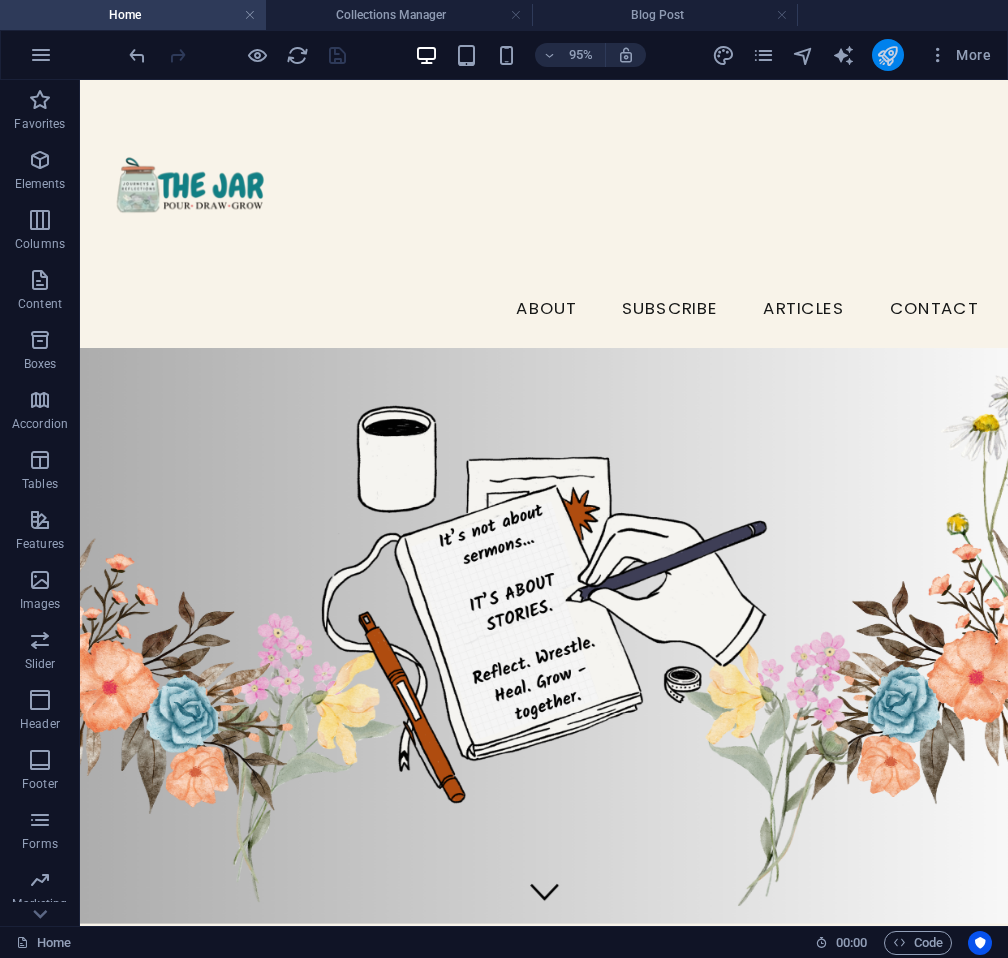 click at bounding box center [888, 55] 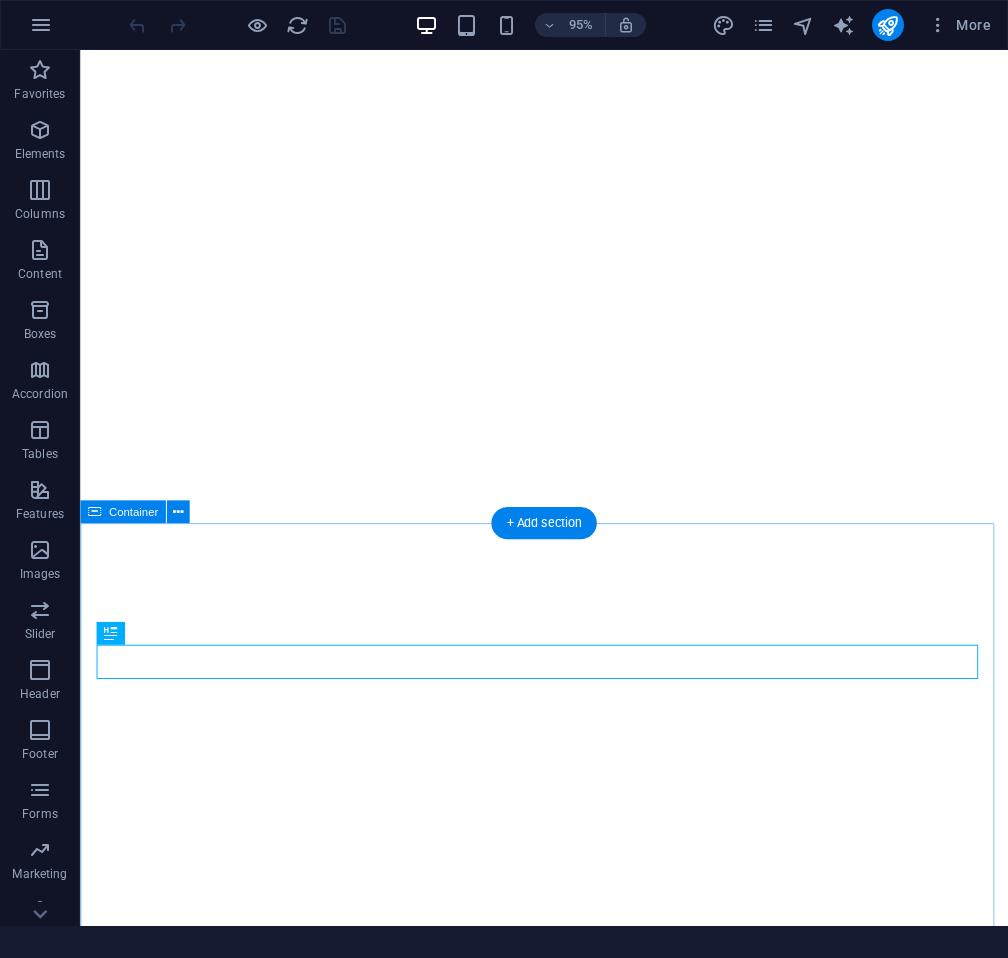 scroll, scrollTop: 0, scrollLeft: 0, axis: both 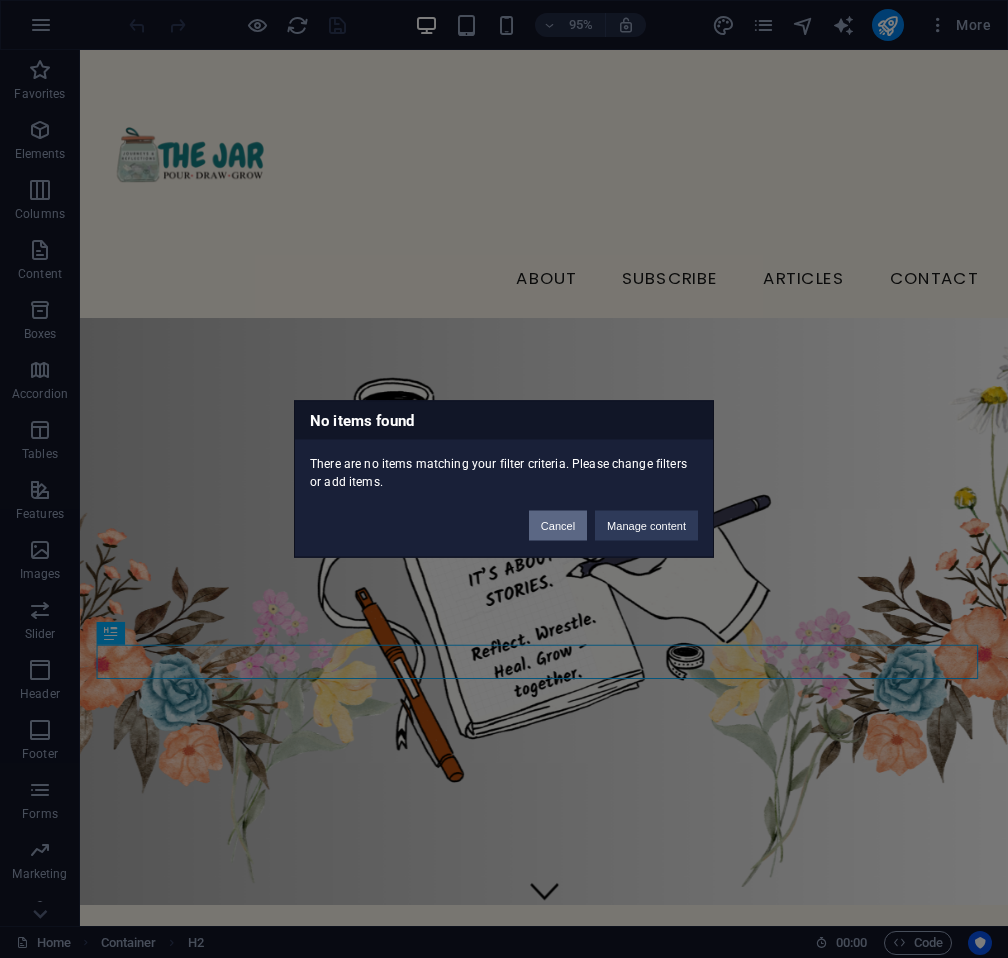 click on "Cancel" at bounding box center [558, 526] 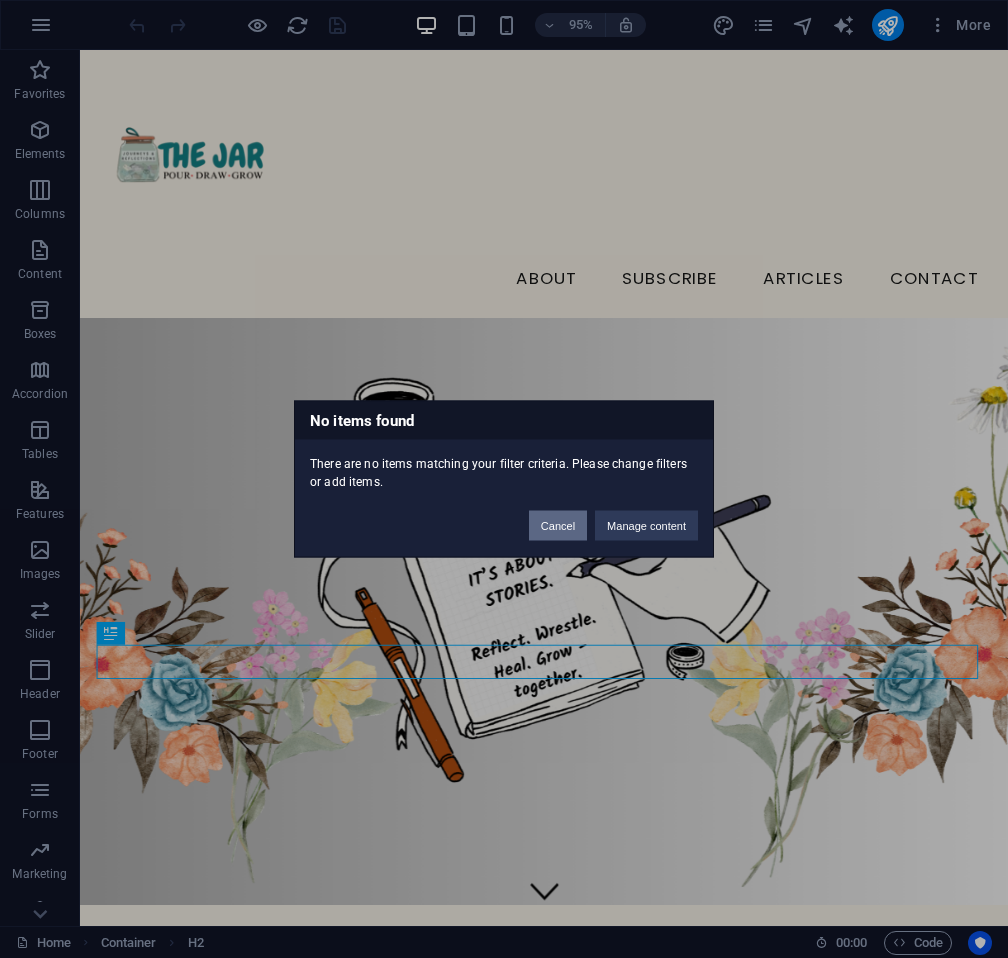click on "Cancel" at bounding box center (558, 526) 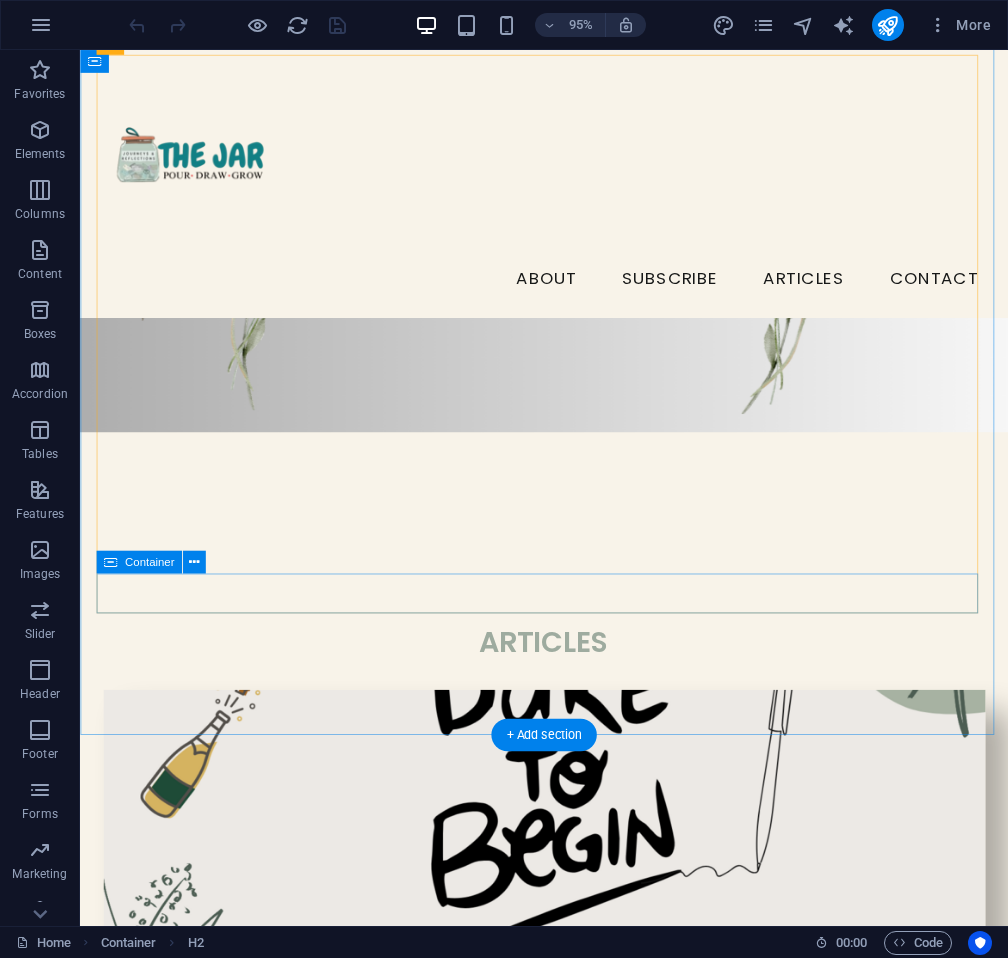scroll, scrollTop: 544, scrollLeft: 0, axis: vertical 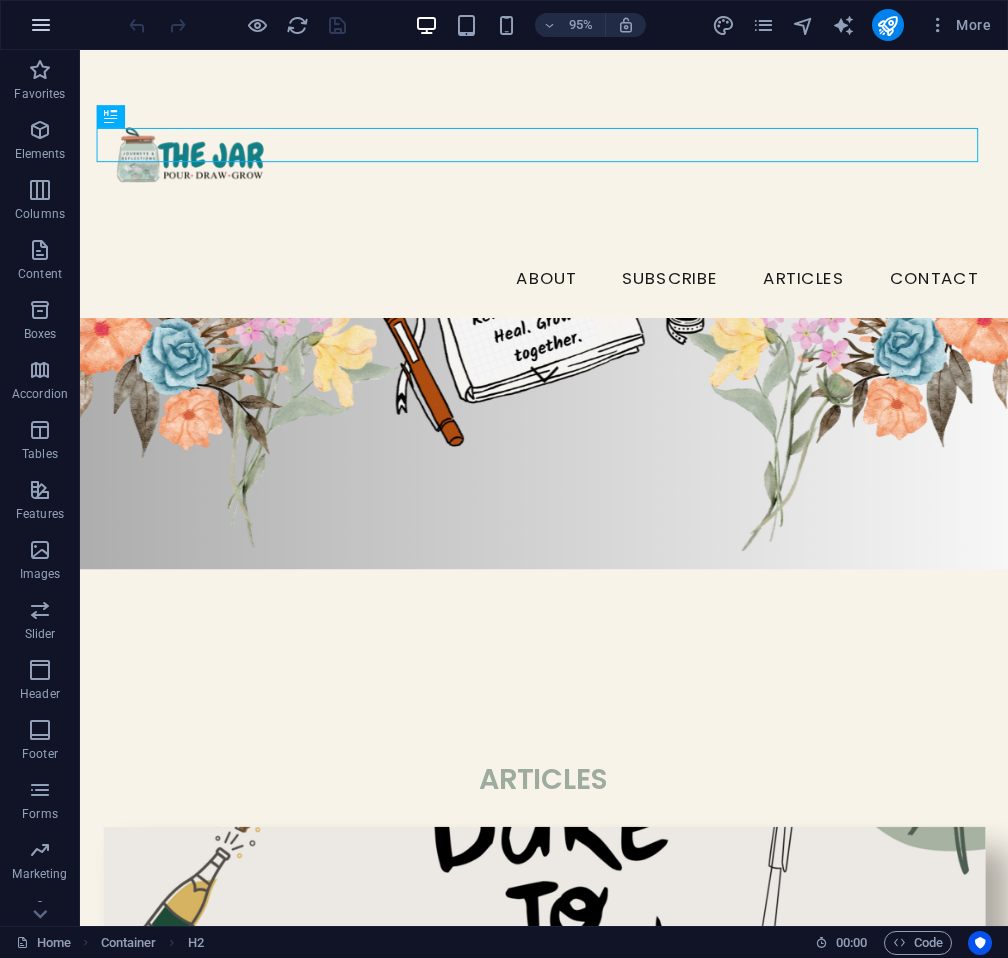 click at bounding box center (41, 25) 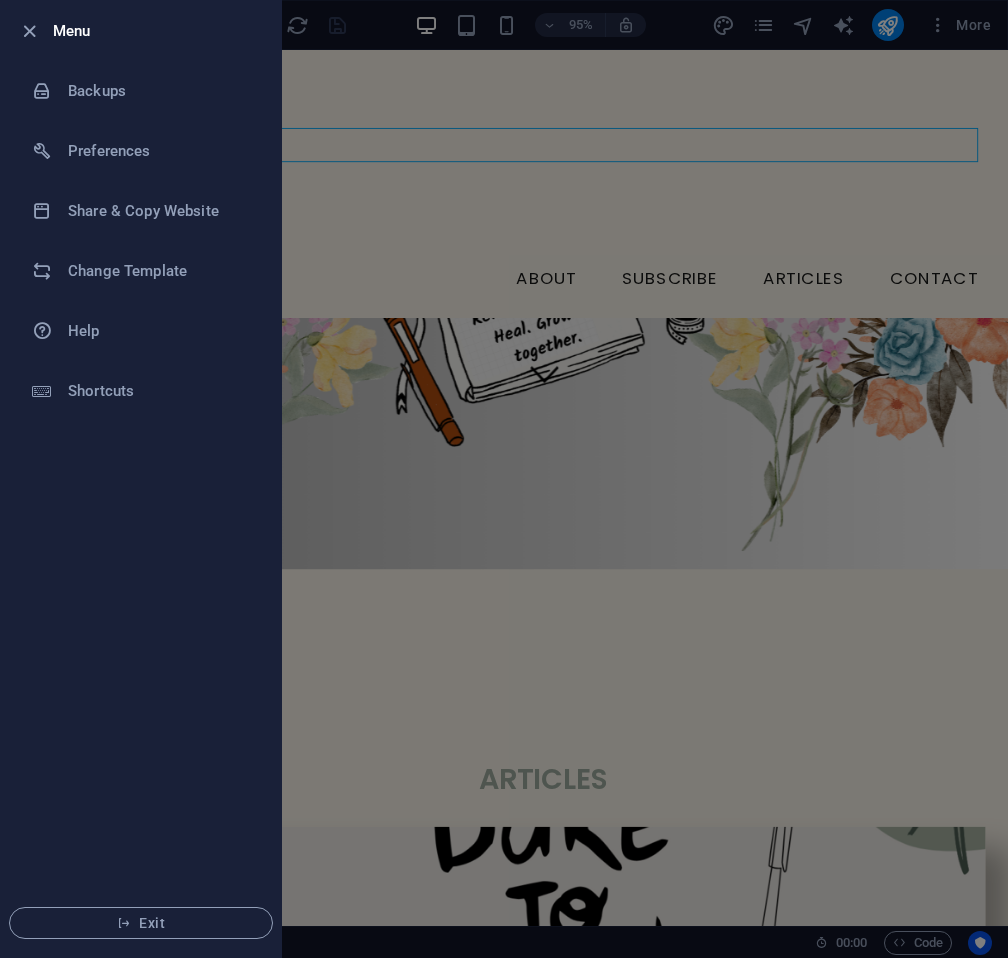 click at bounding box center (35, 31) 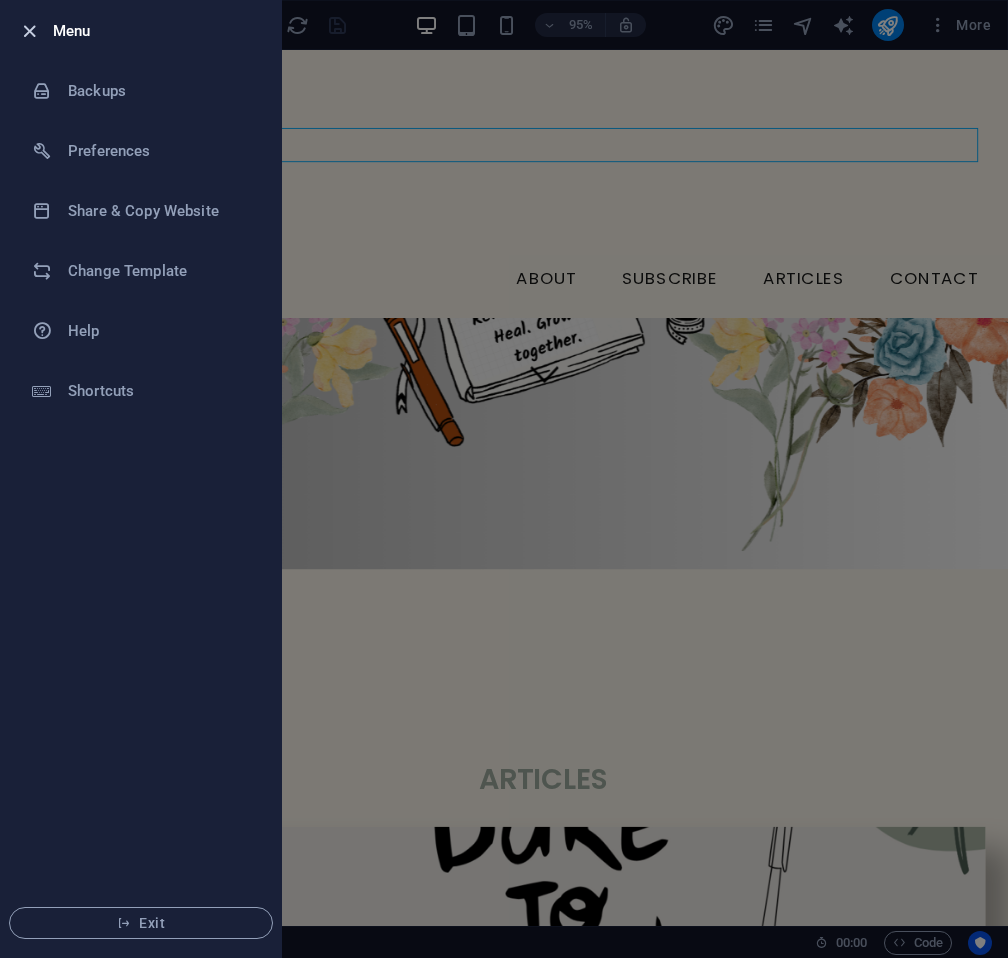click at bounding box center [29, 31] 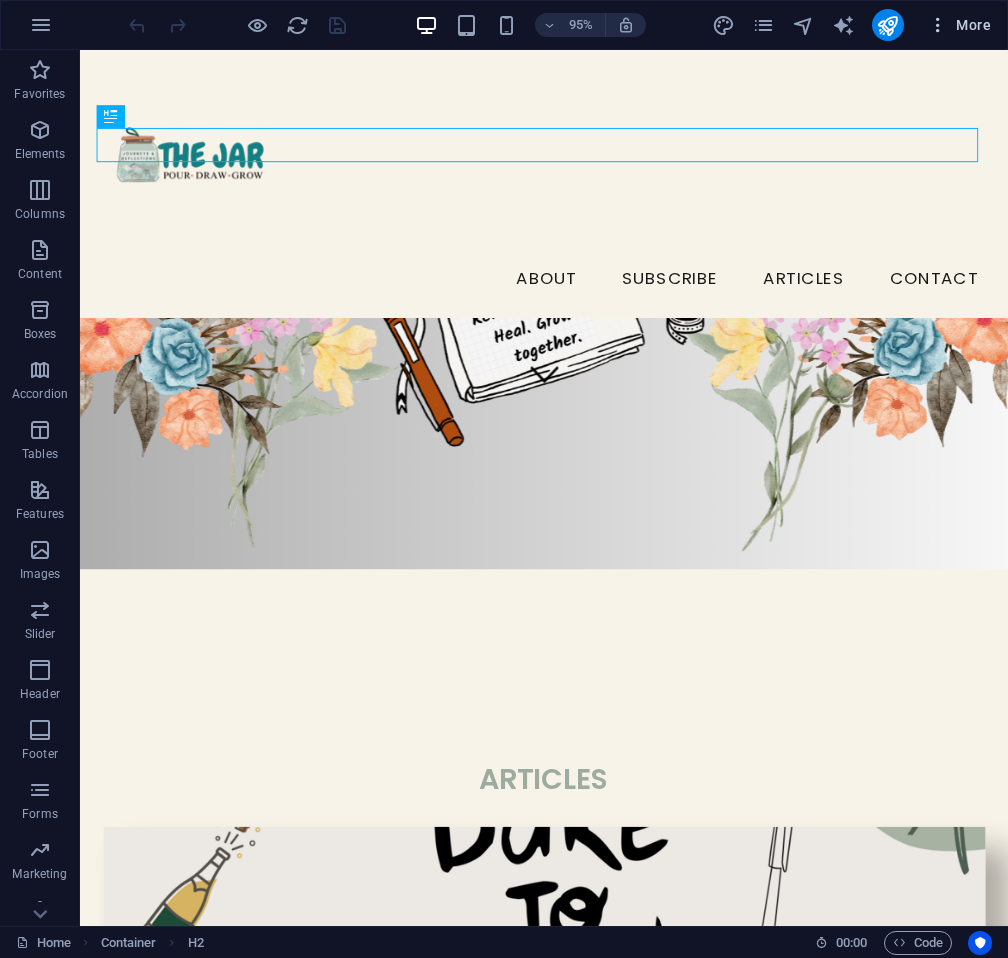 click on "More" at bounding box center [959, 25] 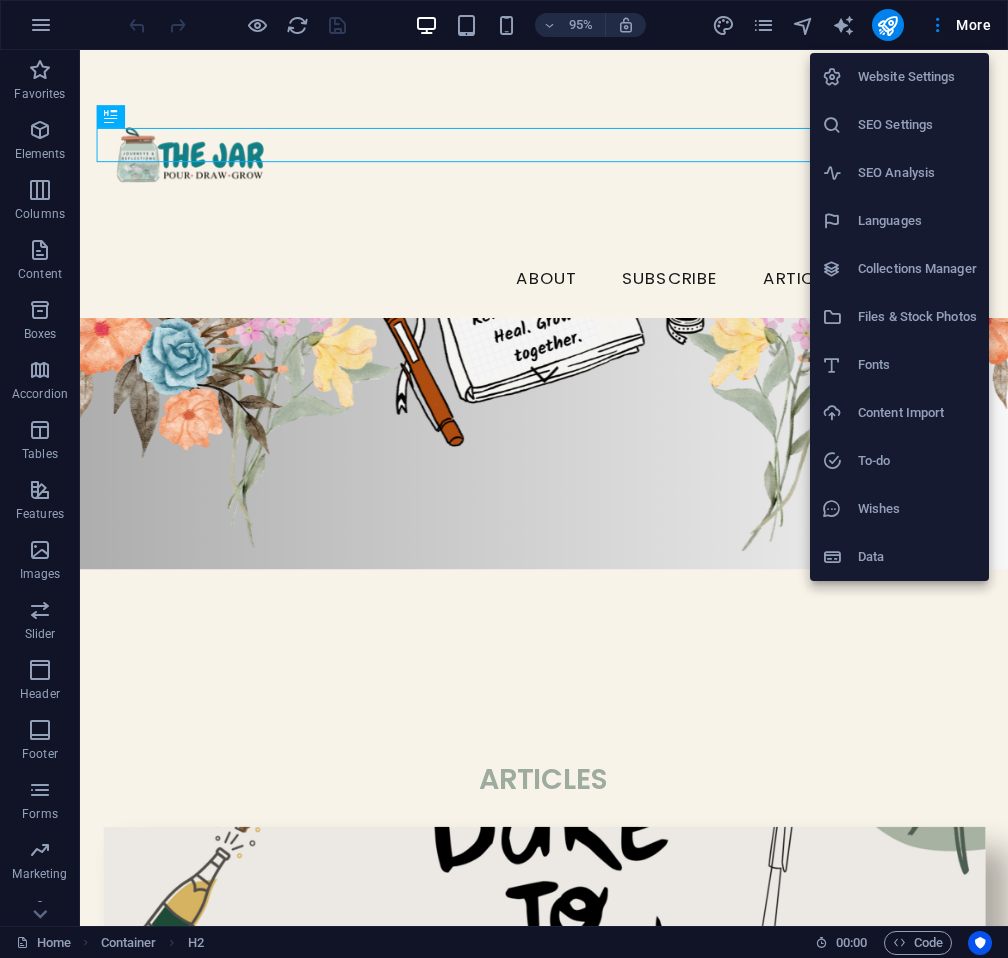 click at bounding box center (504, 479) 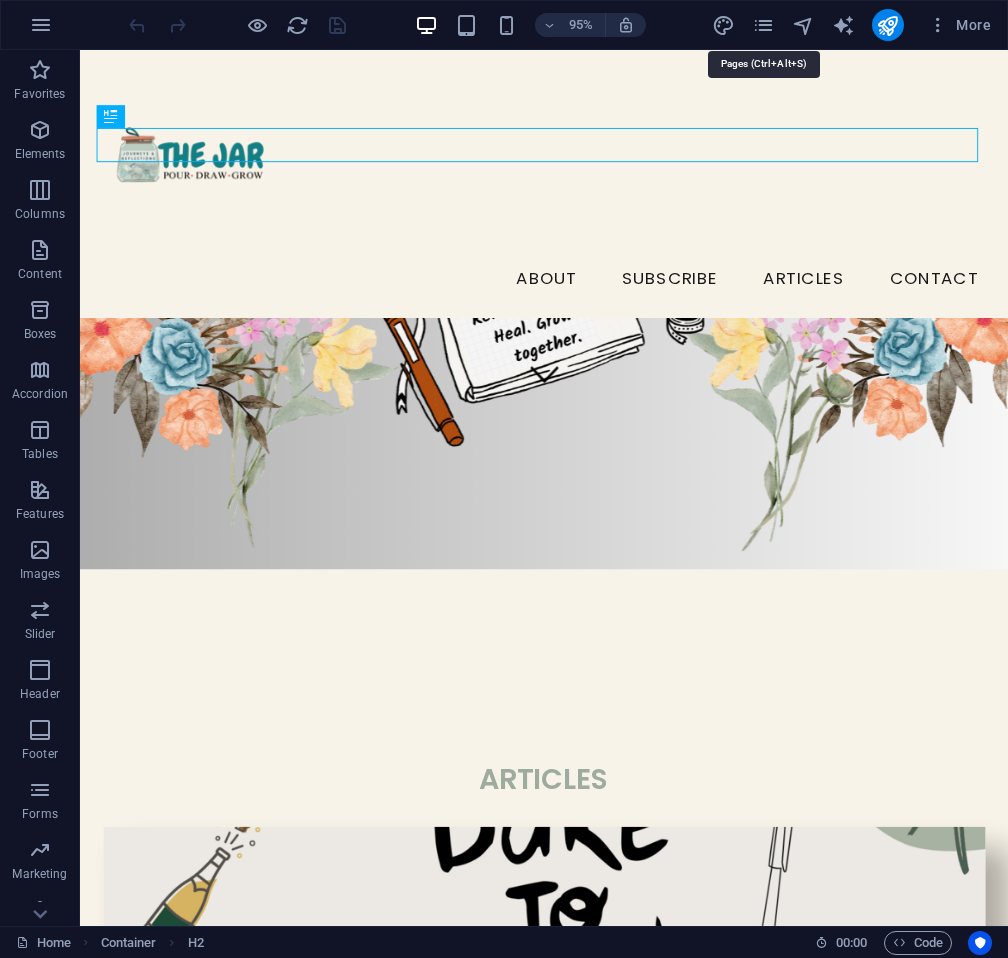 click at bounding box center (763, 25) 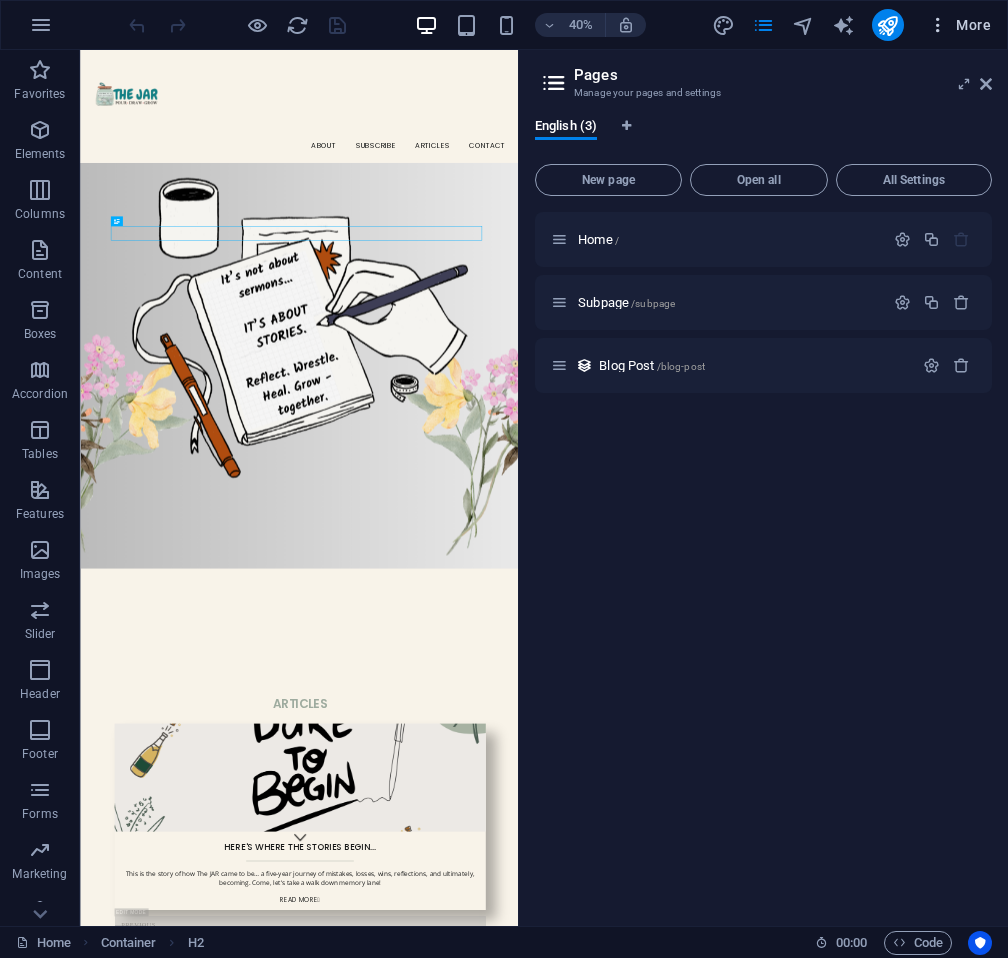 click at bounding box center [938, 25] 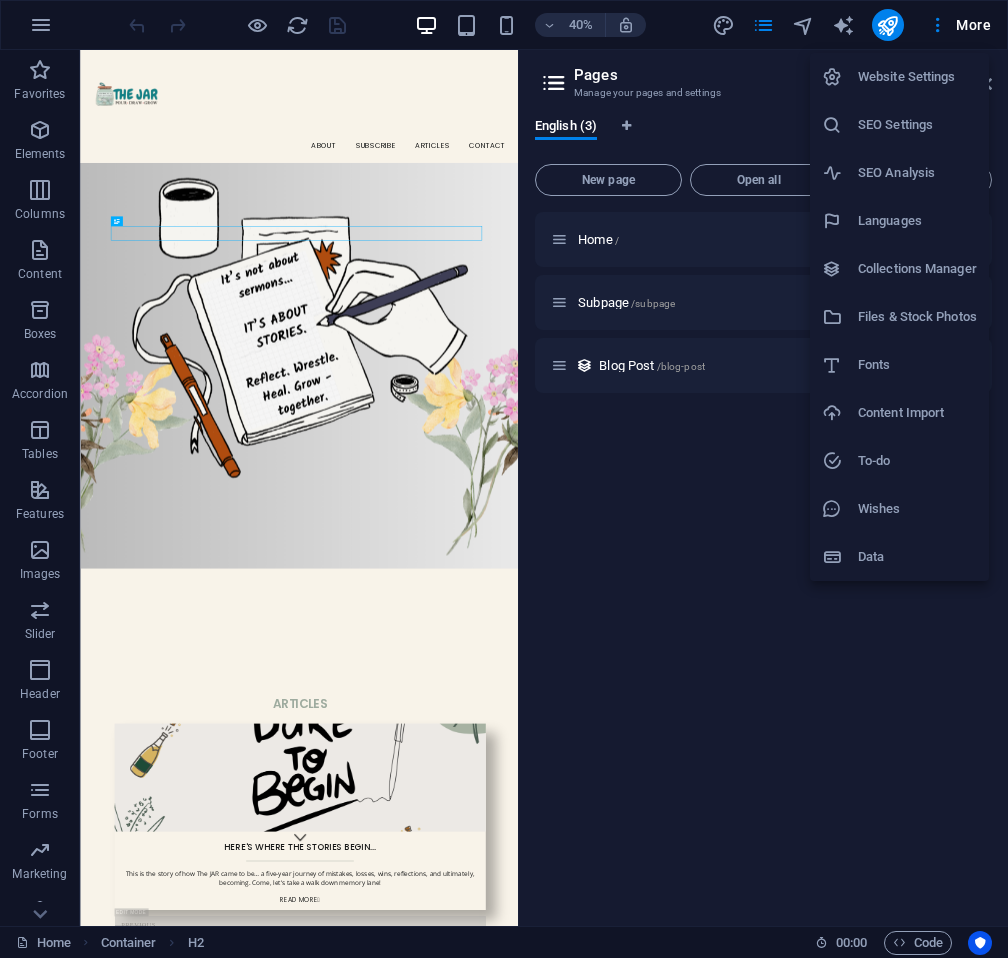click at bounding box center [504, 479] 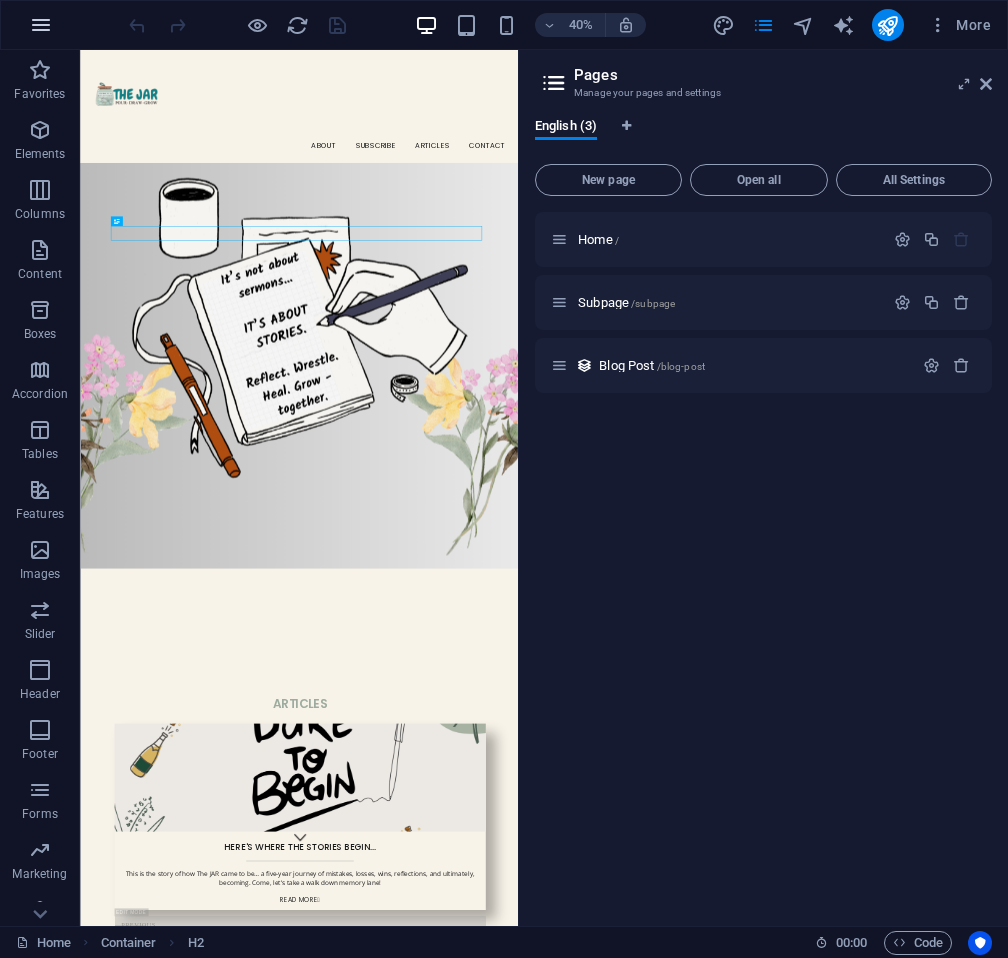click at bounding box center [41, 25] 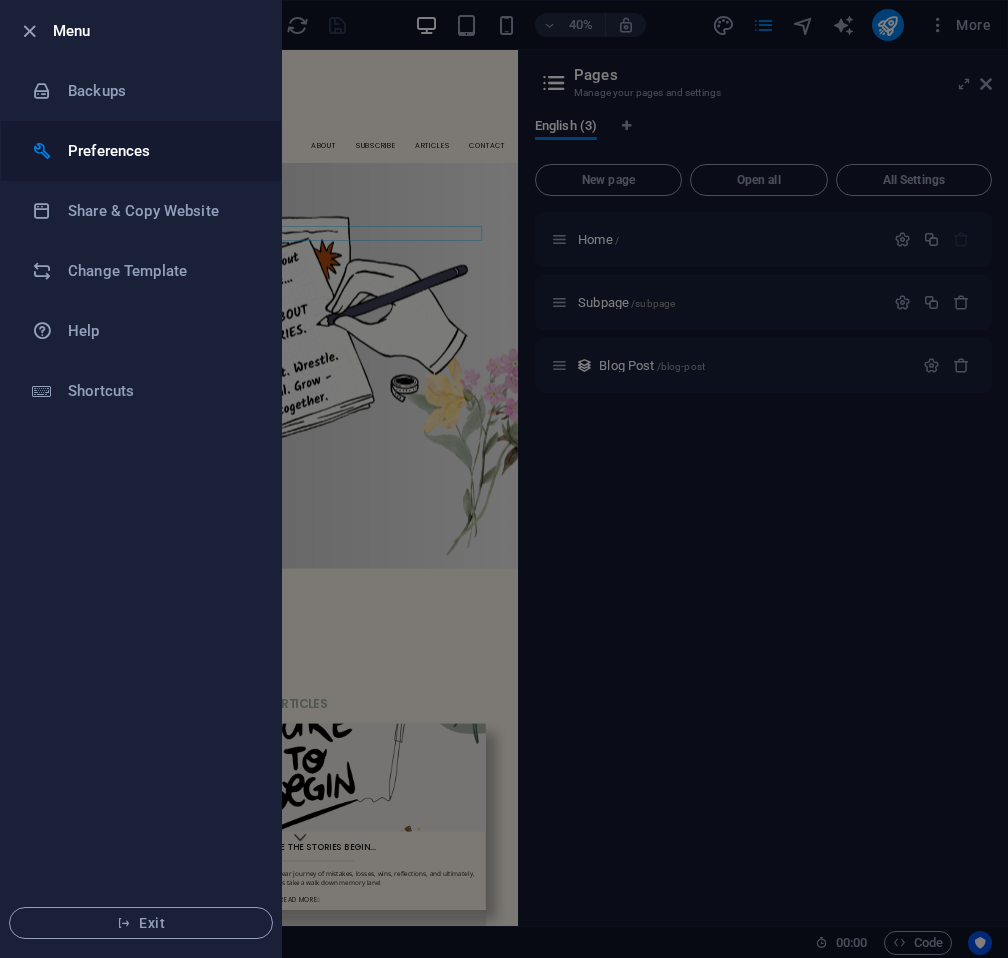 click on "Preferences" at bounding box center (160, 151) 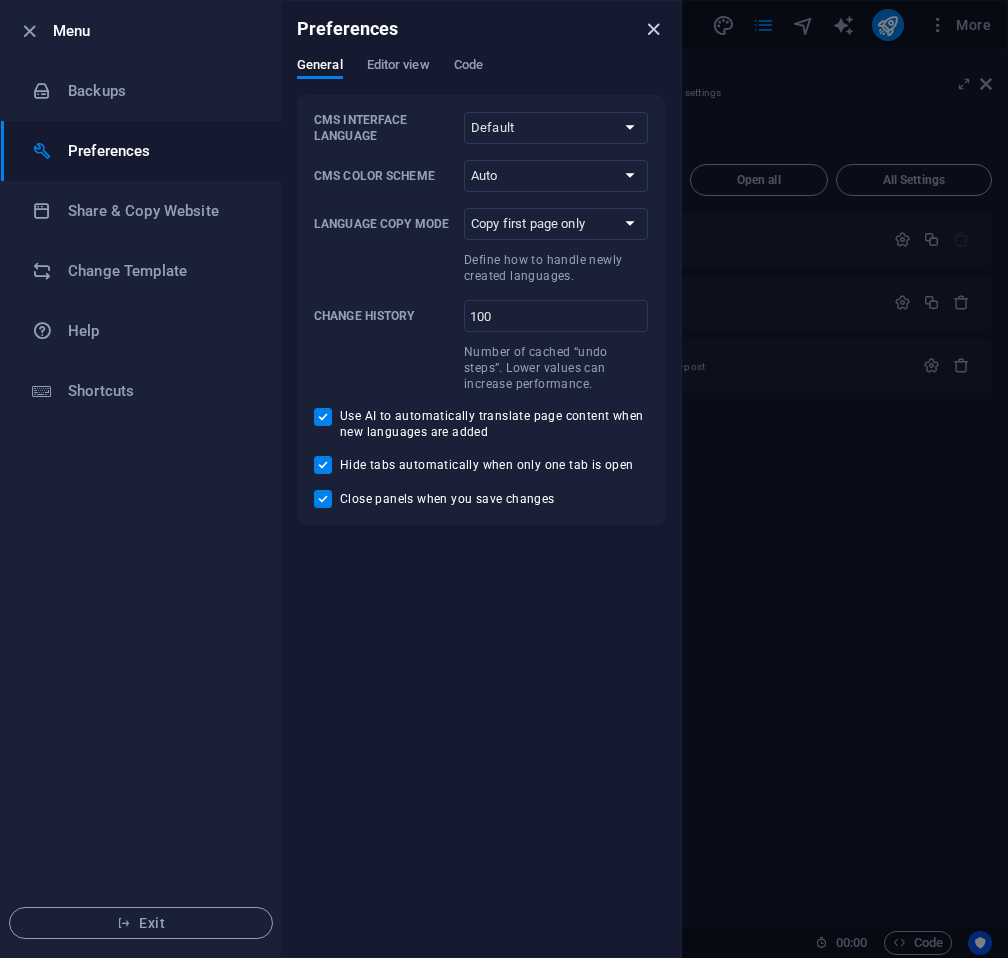 click at bounding box center [653, 29] 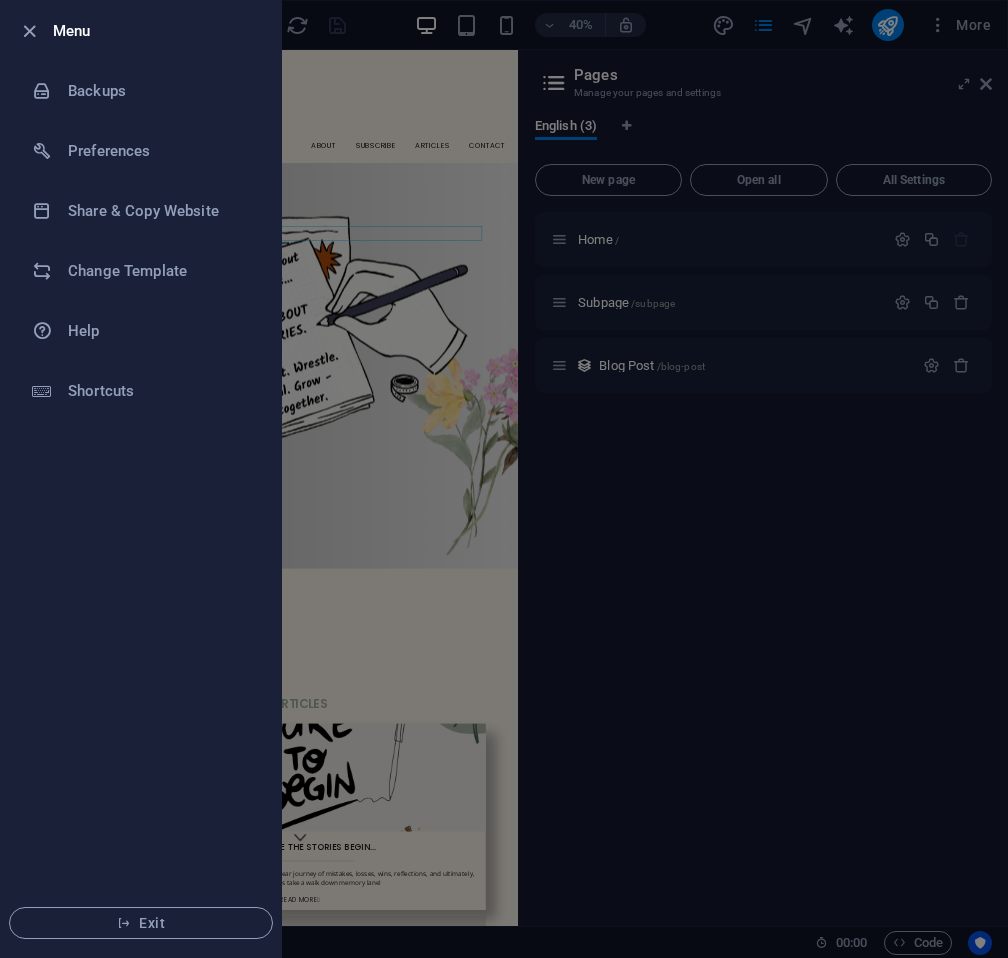 click at bounding box center (504, 479) 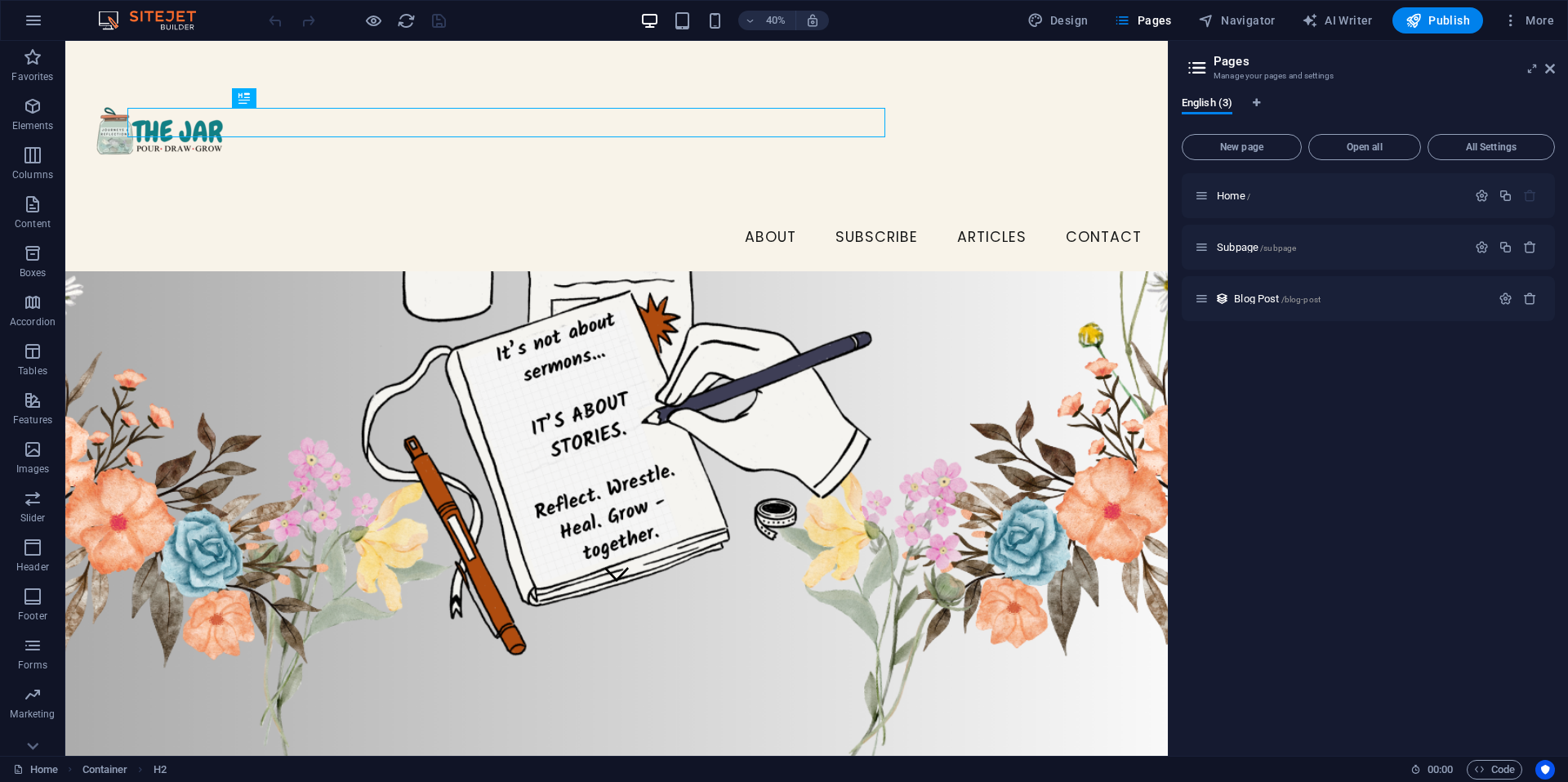 scroll, scrollTop: 445, scrollLeft: 0, axis: vertical 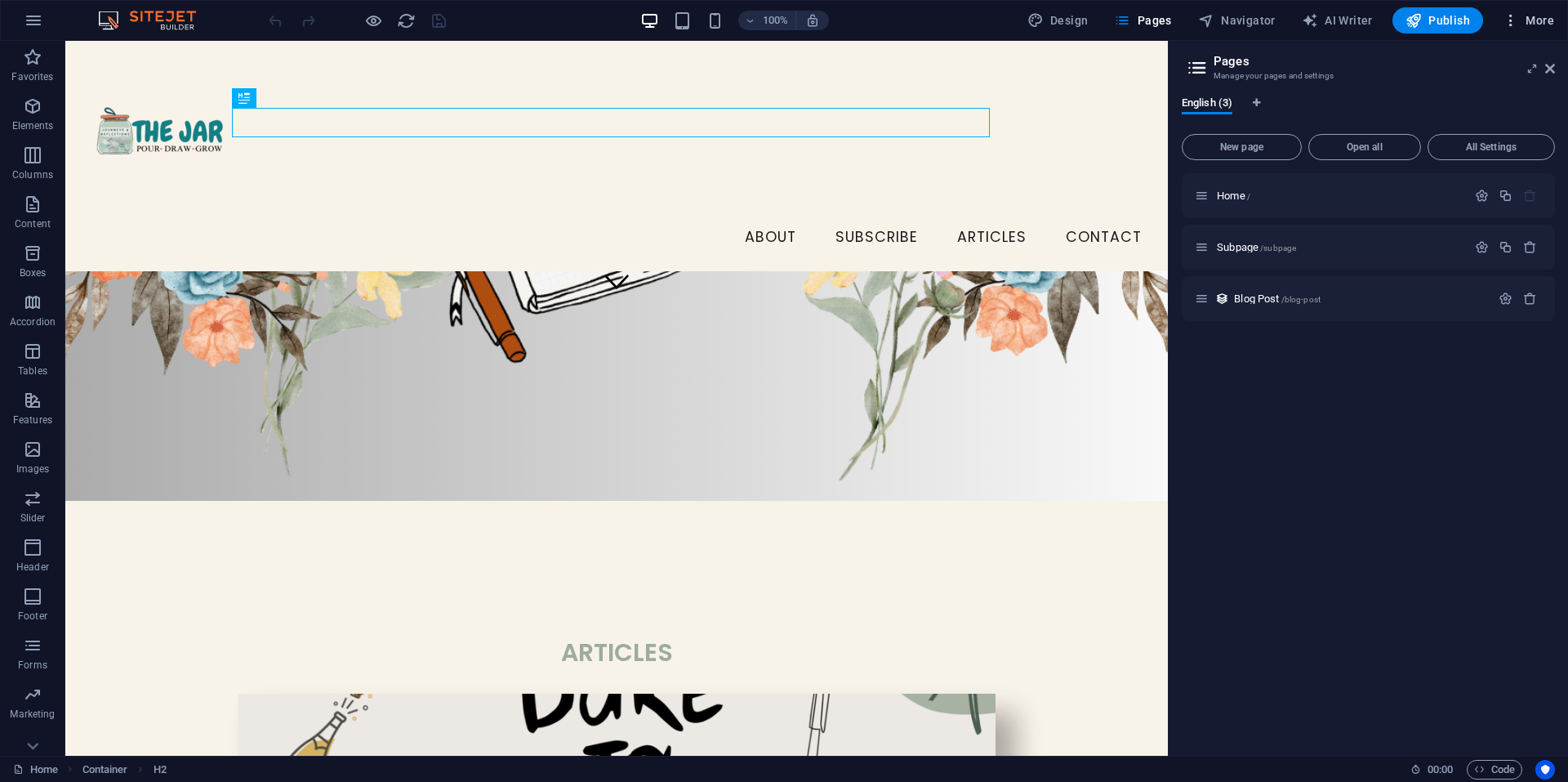 click on "More" at bounding box center (1528, 20) 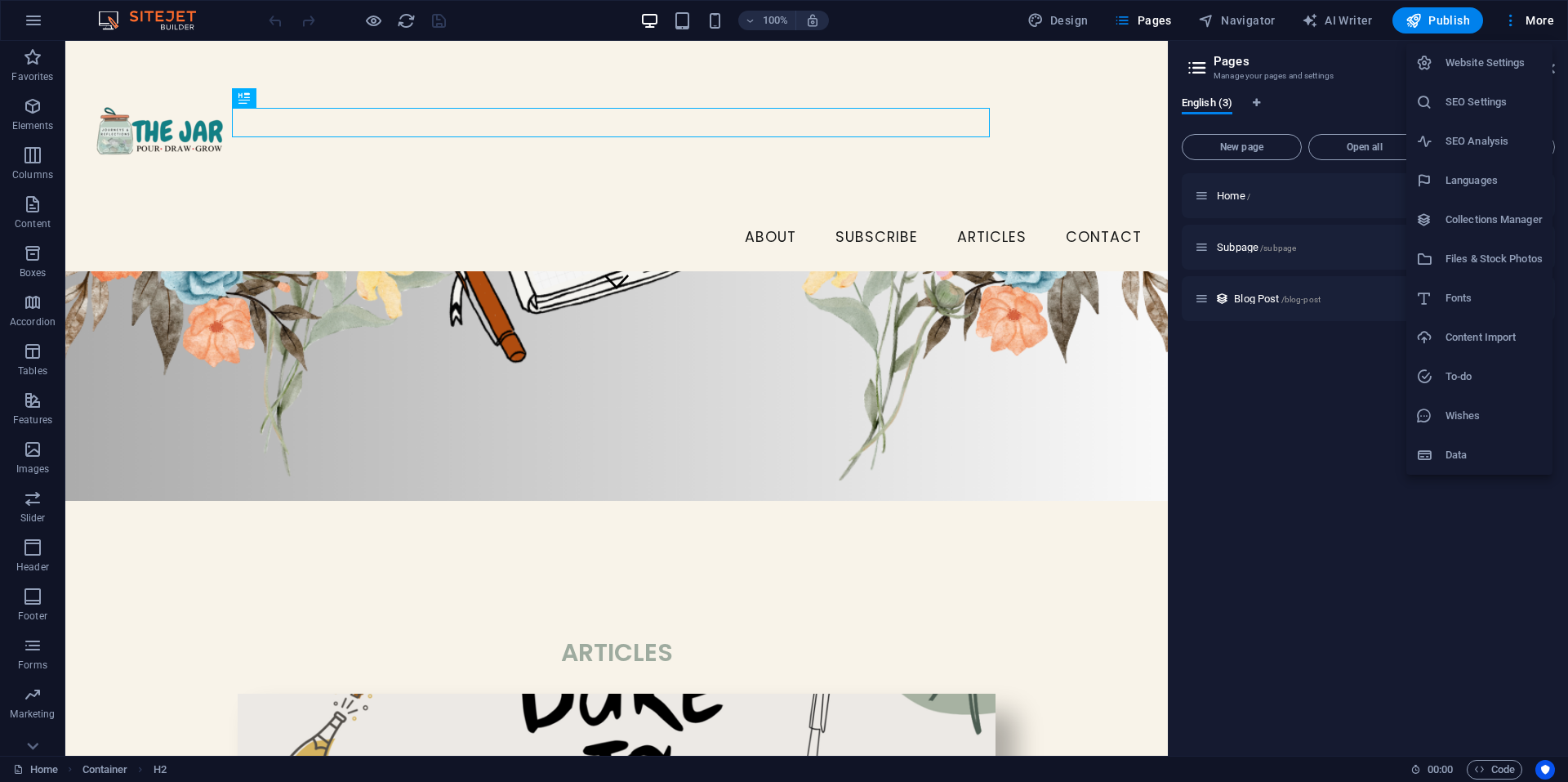 click on "Website Settings" at bounding box center (1494, 63) 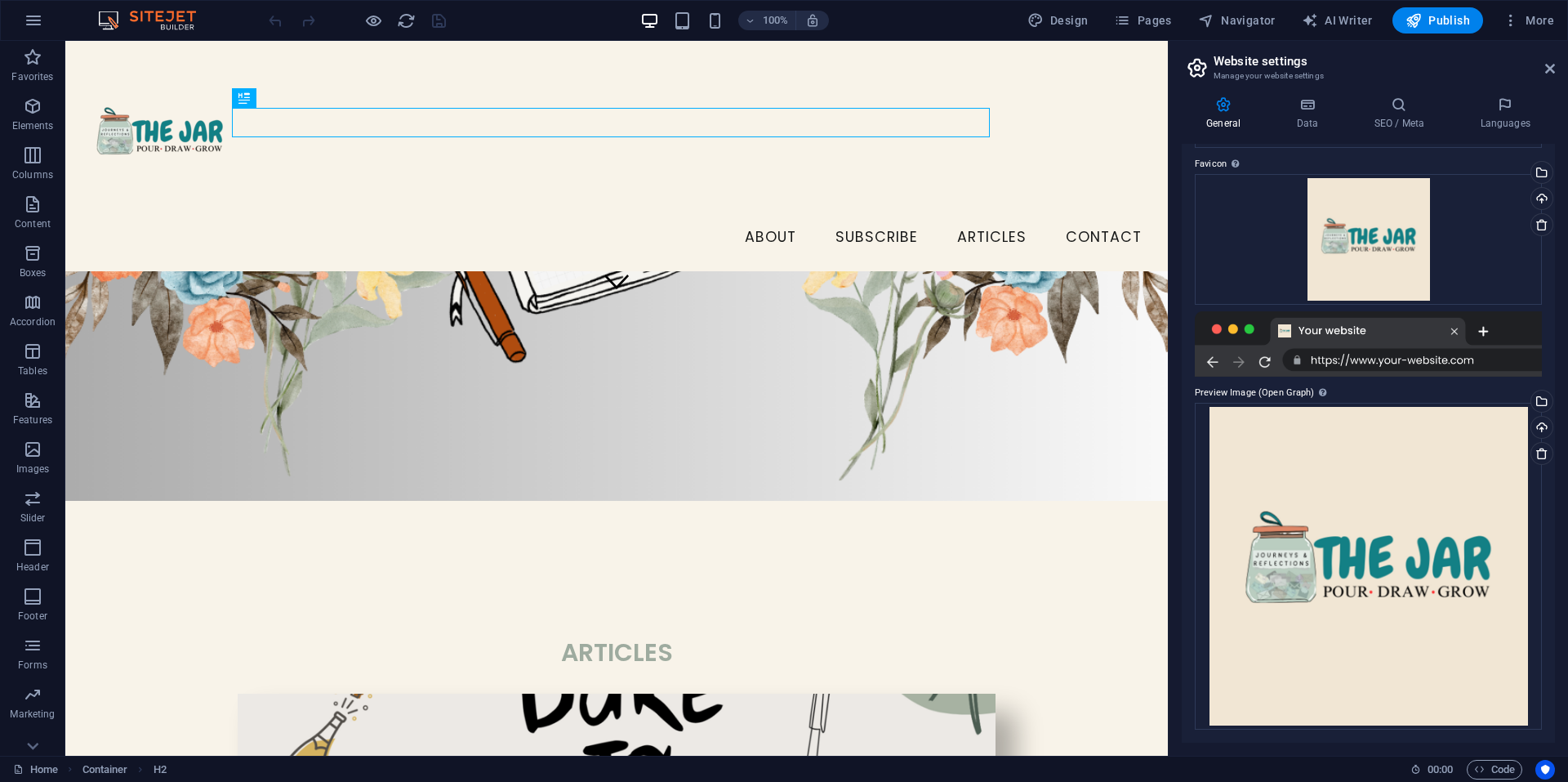 scroll, scrollTop: 0, scrollLeft: 0, axis: both 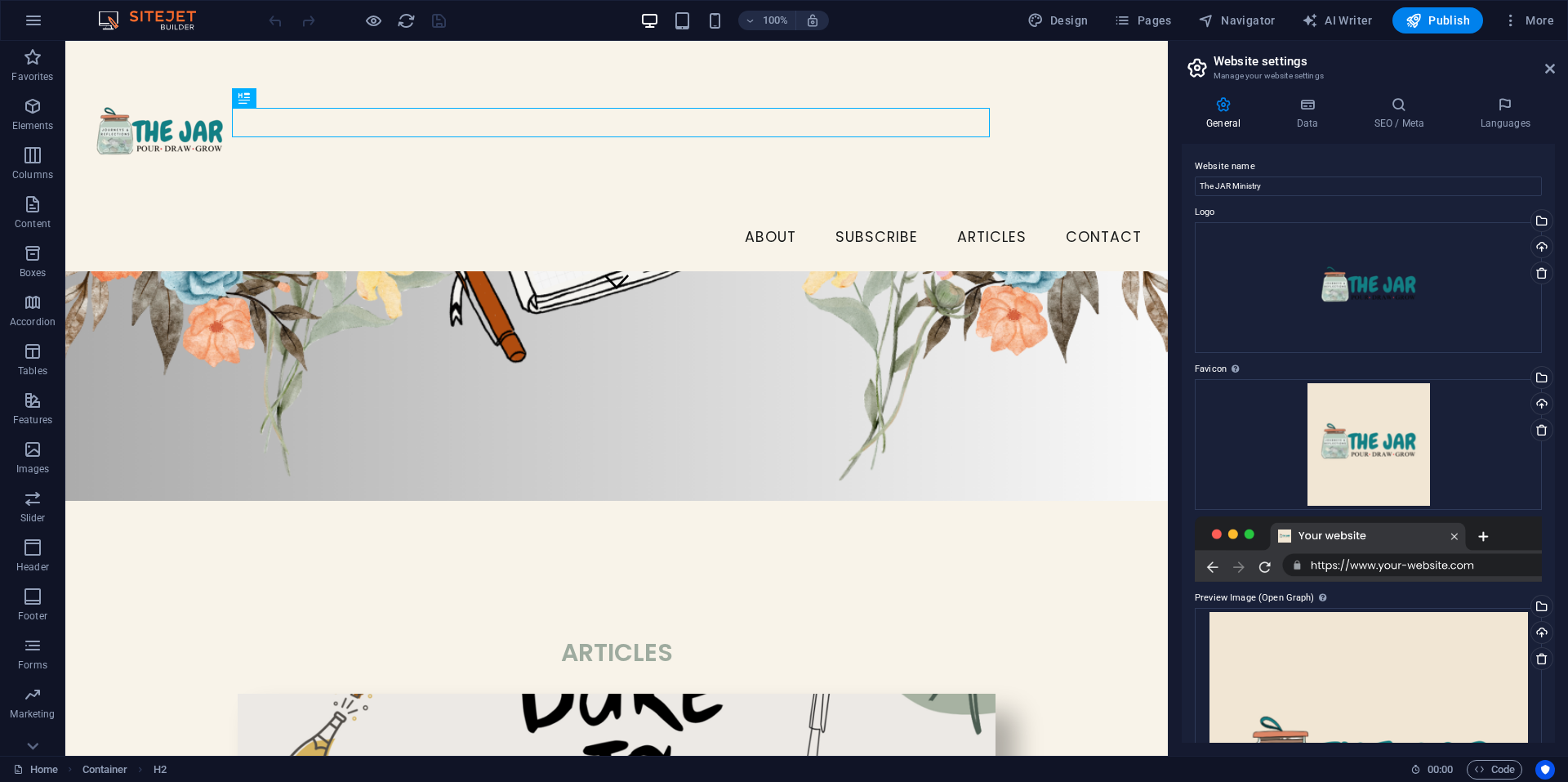 click on "General  Data  SEO / Meta  Languages Website name The JAR Ministry Logo Drag files here, click to choose files or select files from Files or our free stock photos & videos Select files from the file manager, stock photos, or upload file(s) Upload Favicon Set the favicon of your website here. A favicon is a small icon shown in the browser tab next to your website title. It helps visitors identify your website. Drag files here, click to choose files or select files from Files or our free stock photos & videos Select files from the file manager, stock photos, or upload file(s) Upload Preview Image (Open Graph) This image will be shown when the website is shared on social networks Drag files here, click to choose files or select files from Files or our free stock photos & videos Select files from the file manager, stock photos, or upload file(s) Upload Contact data for this website. This can be used everywhere on the website and will update automatically. Company The JAR Ministry First name The Last name JAR Fax" at bounding box center (1368, 419) 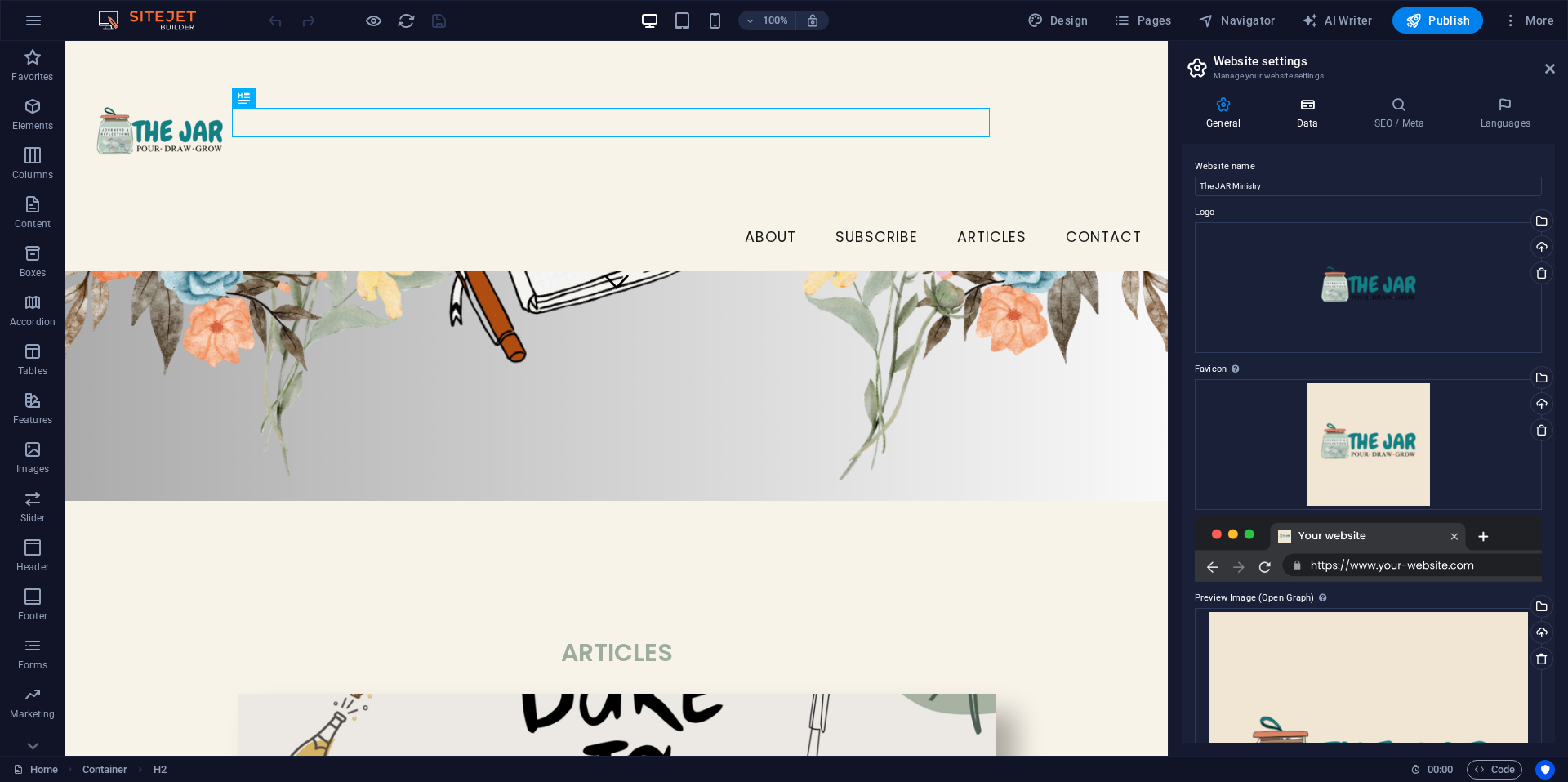 click at bounding box center [1307, 105] 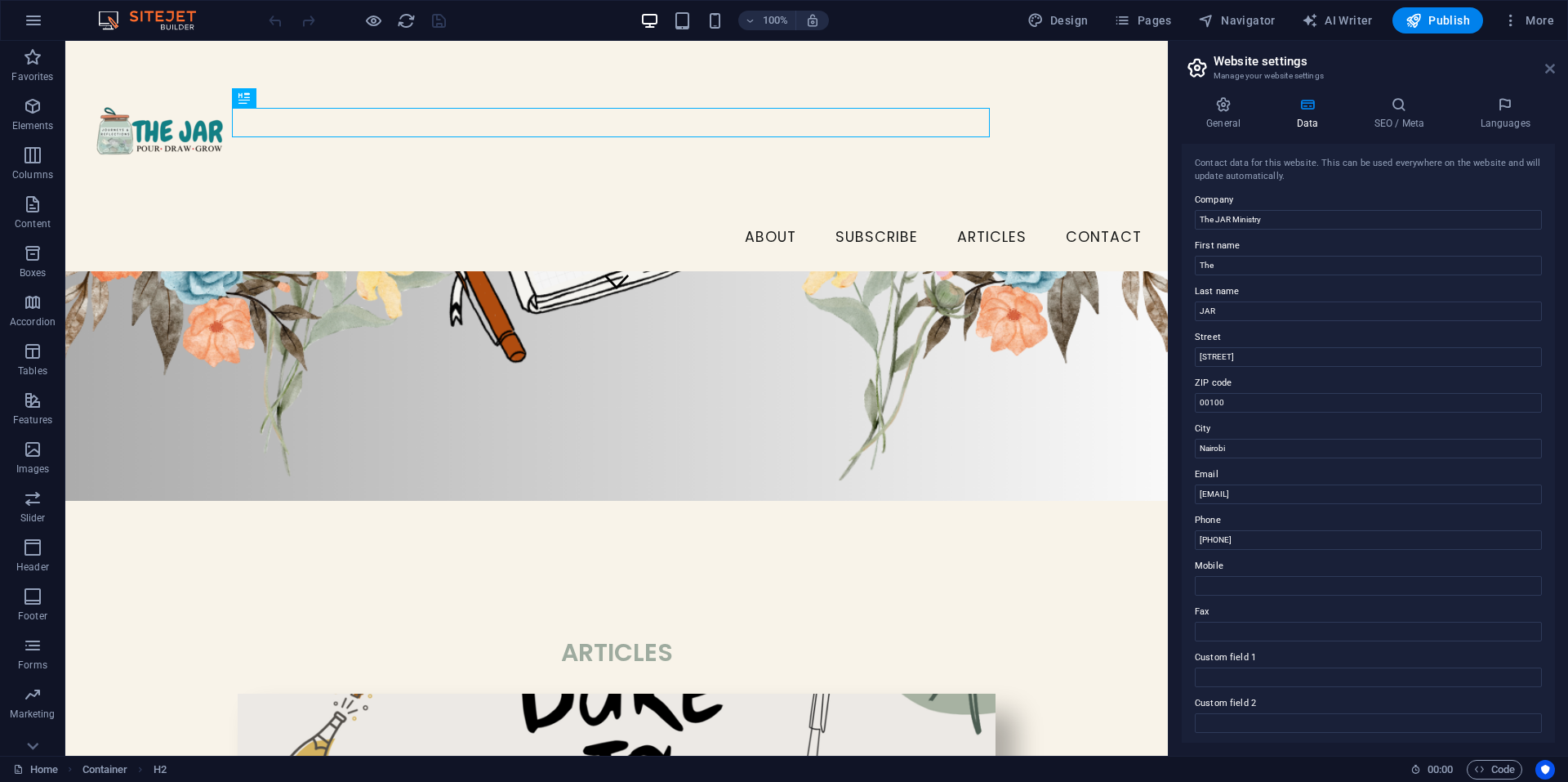 click at bounding box center [1550, 69] 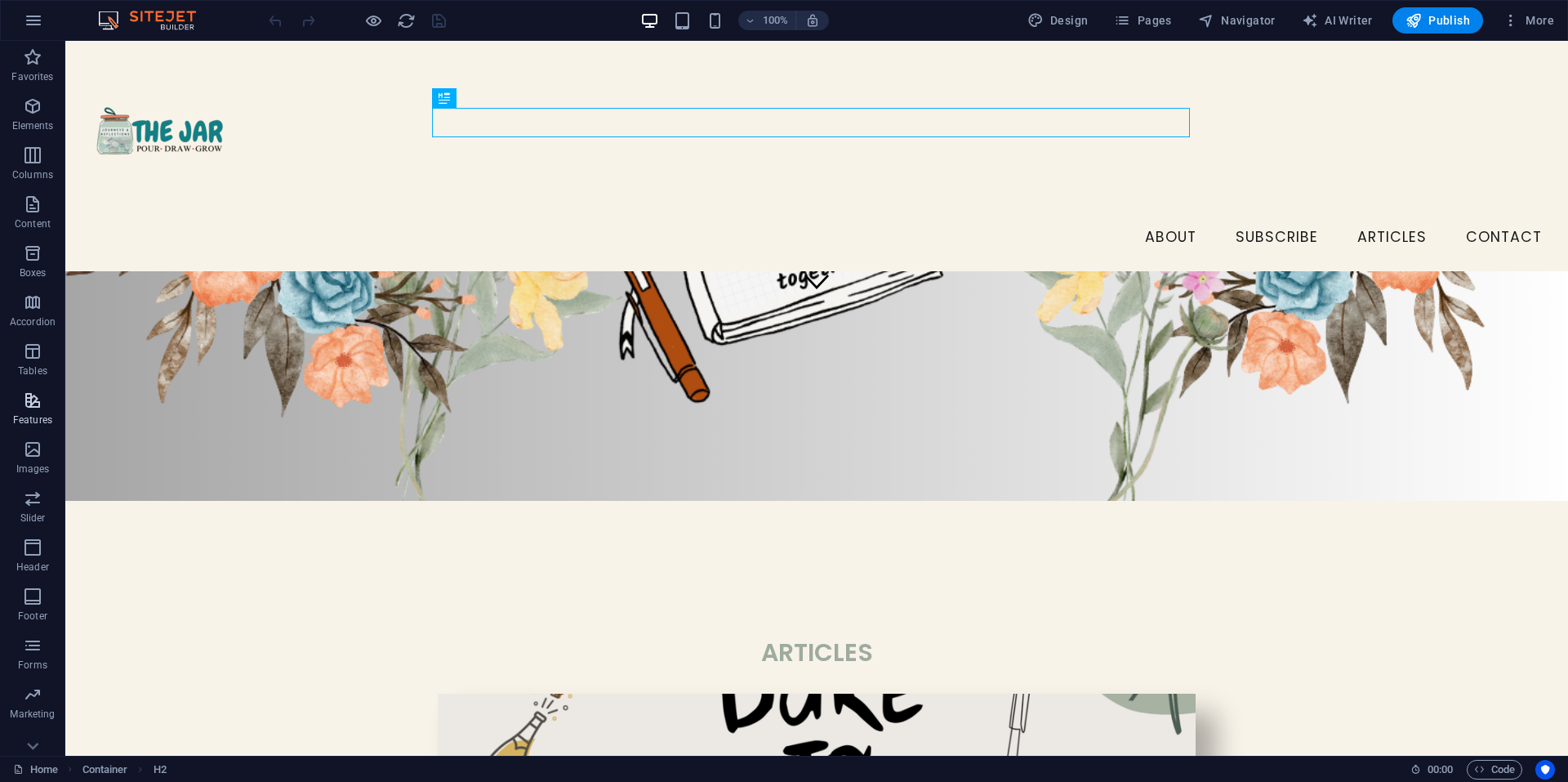 scroll, scrollTop: 20, scrollLeft: 0, axis: vertical 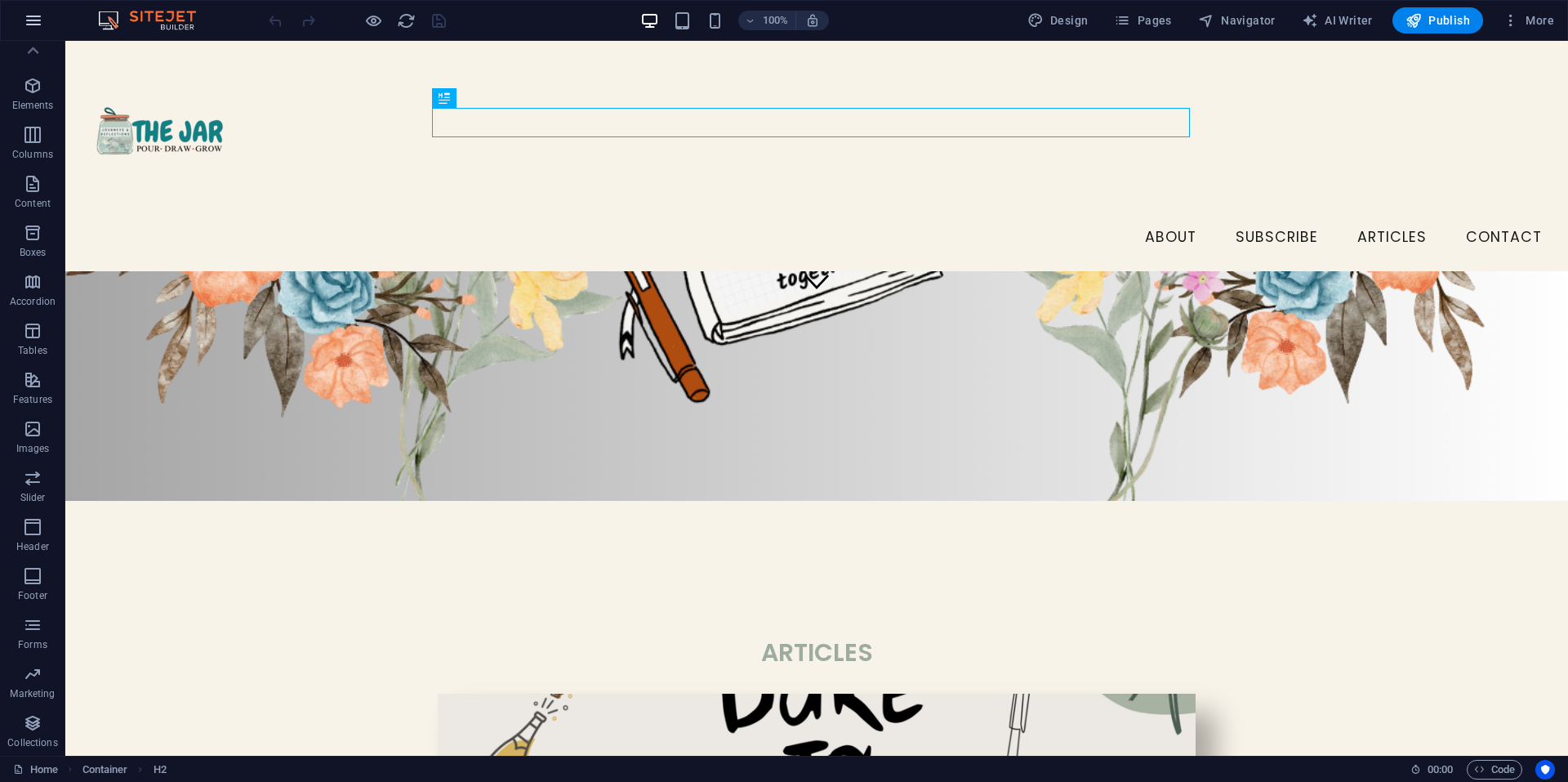 click at bounding box center (33, 20) 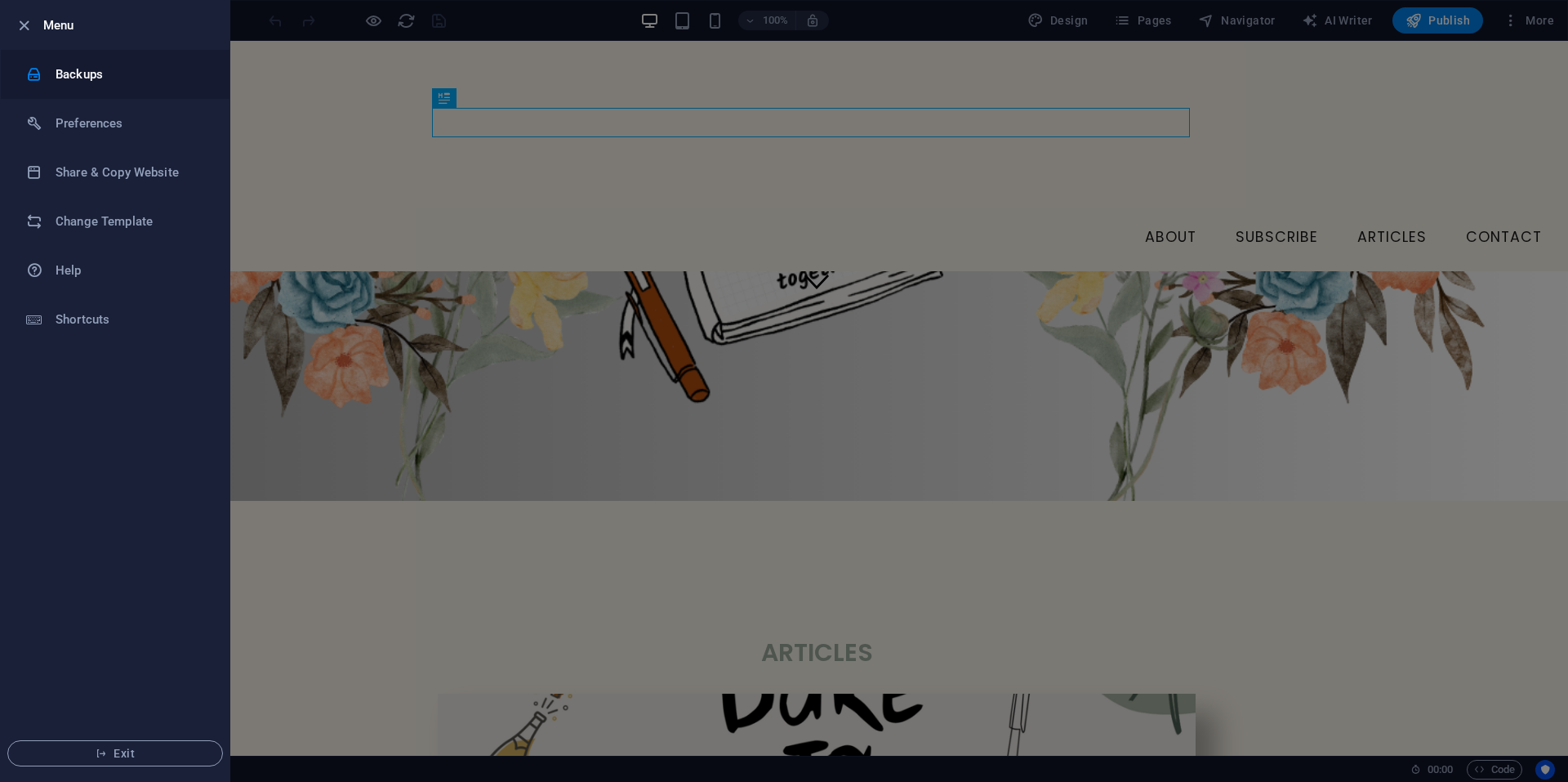 click on "Backups" at bounding box center (131, 74) 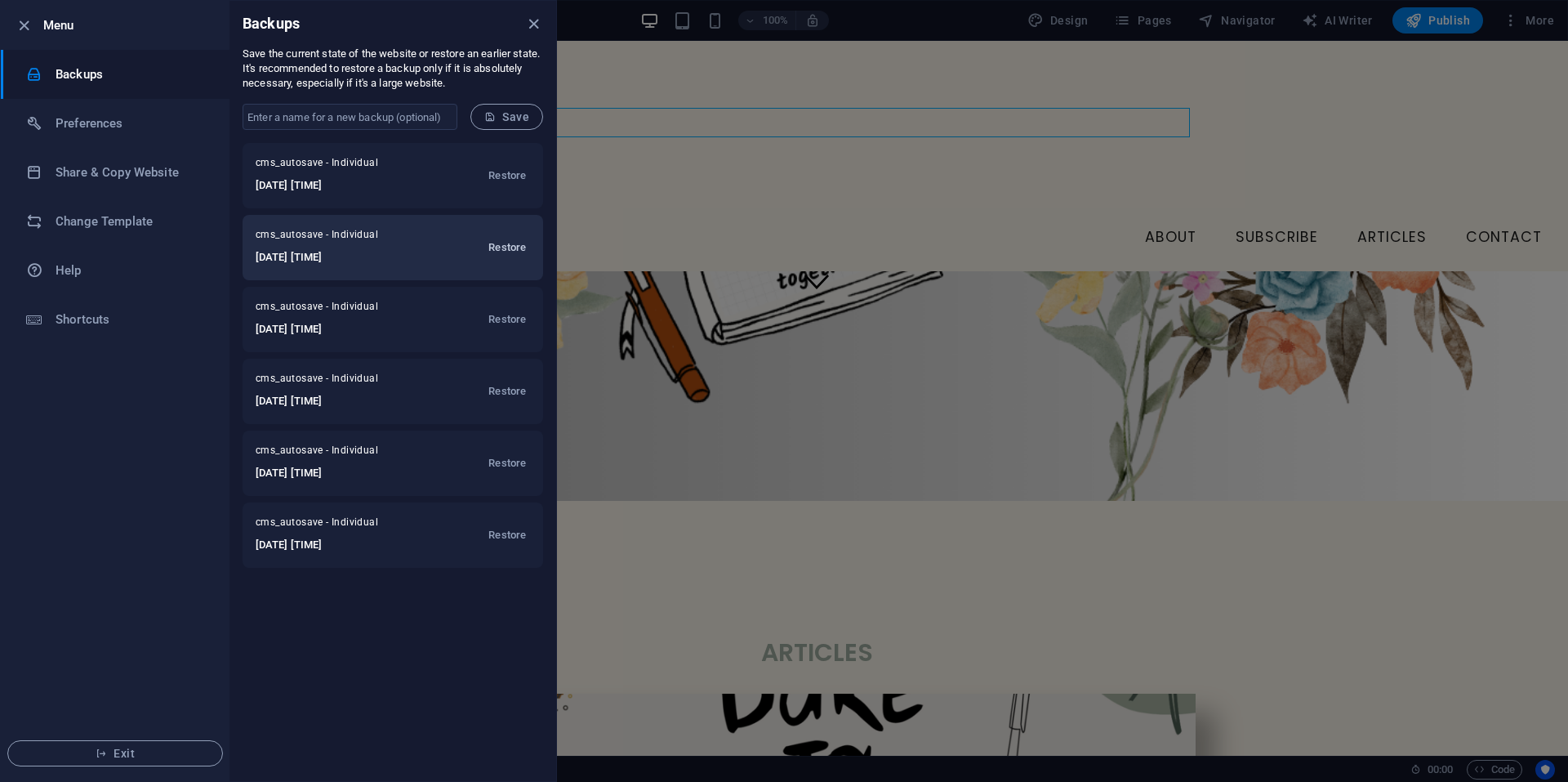 click on "Restore" at bounding box center (507, 248) 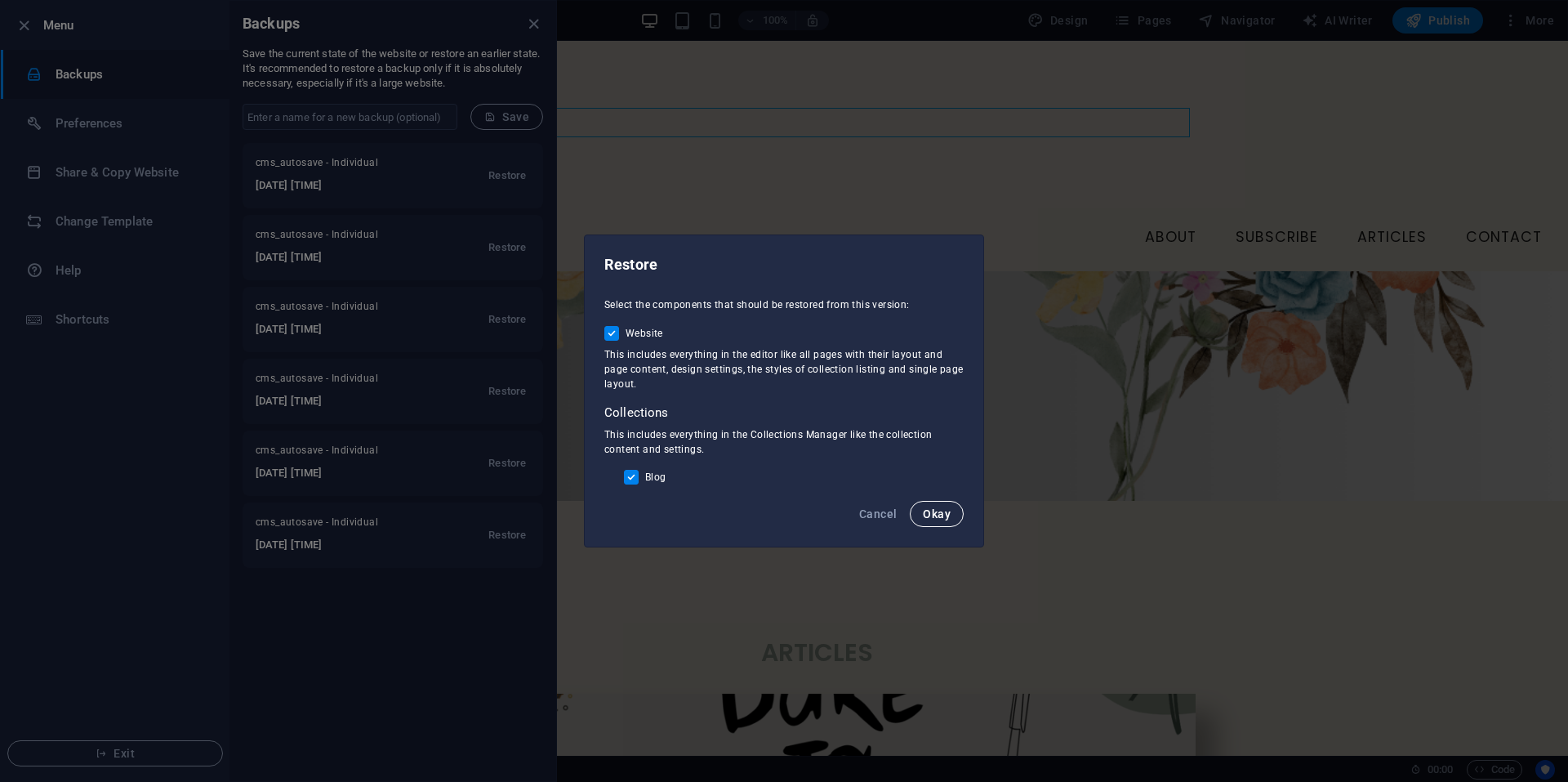 click on "Okay" at bounding box center (937, 514) 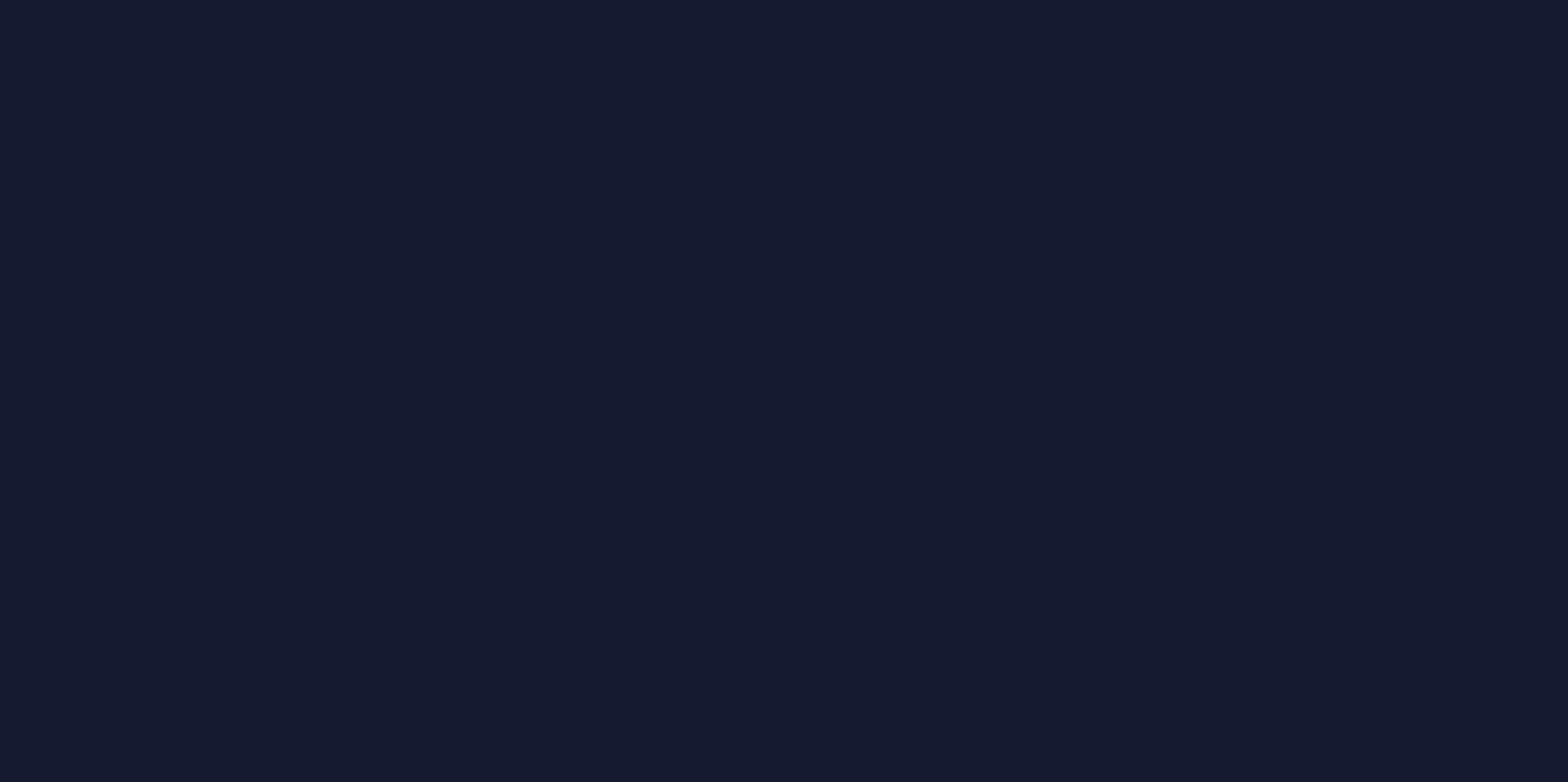 scroll, scrollTop: 0, scrollLeft: 0, axis: both 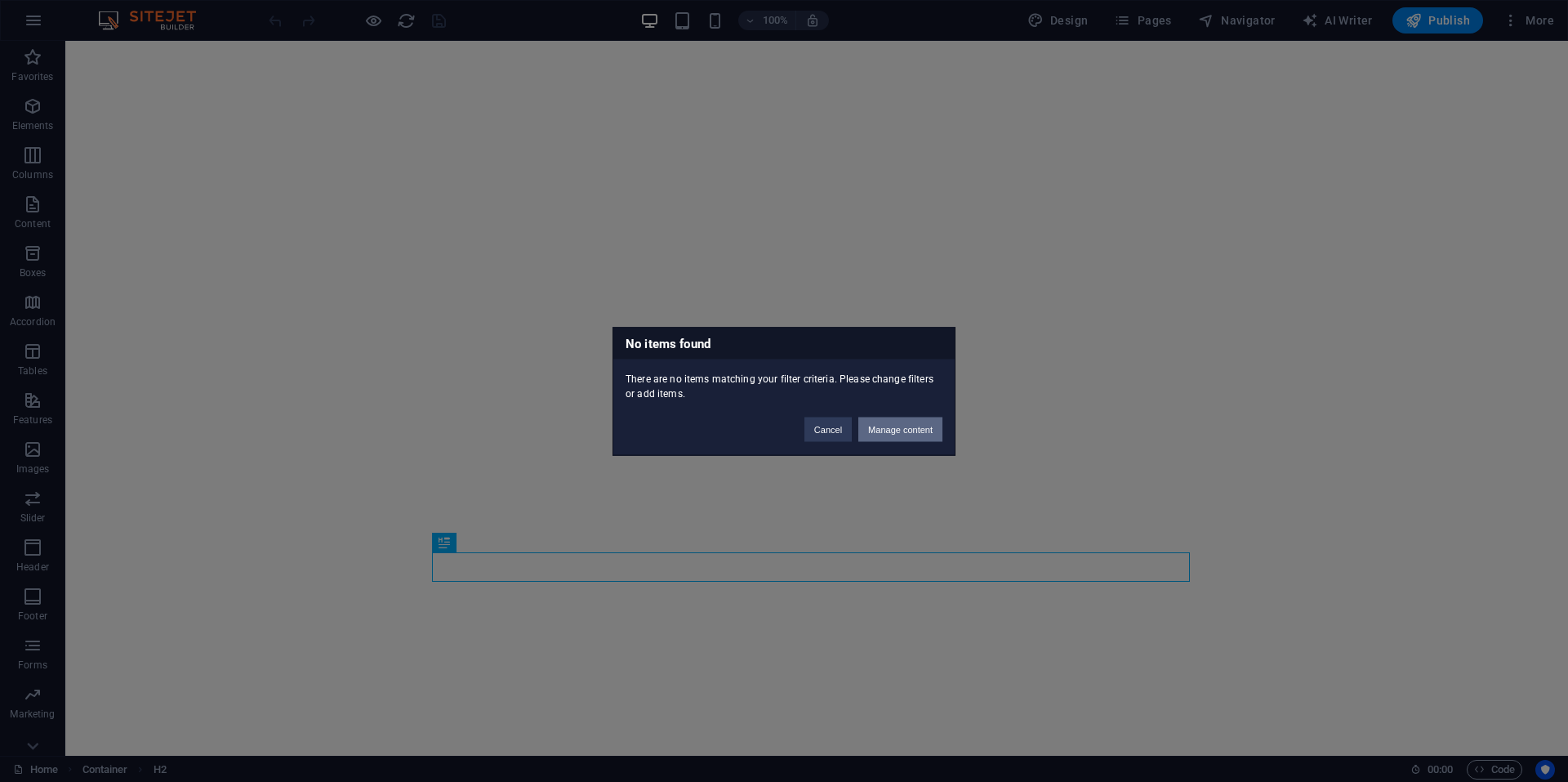 click on "Manage content" at bounding box center (900, 429) 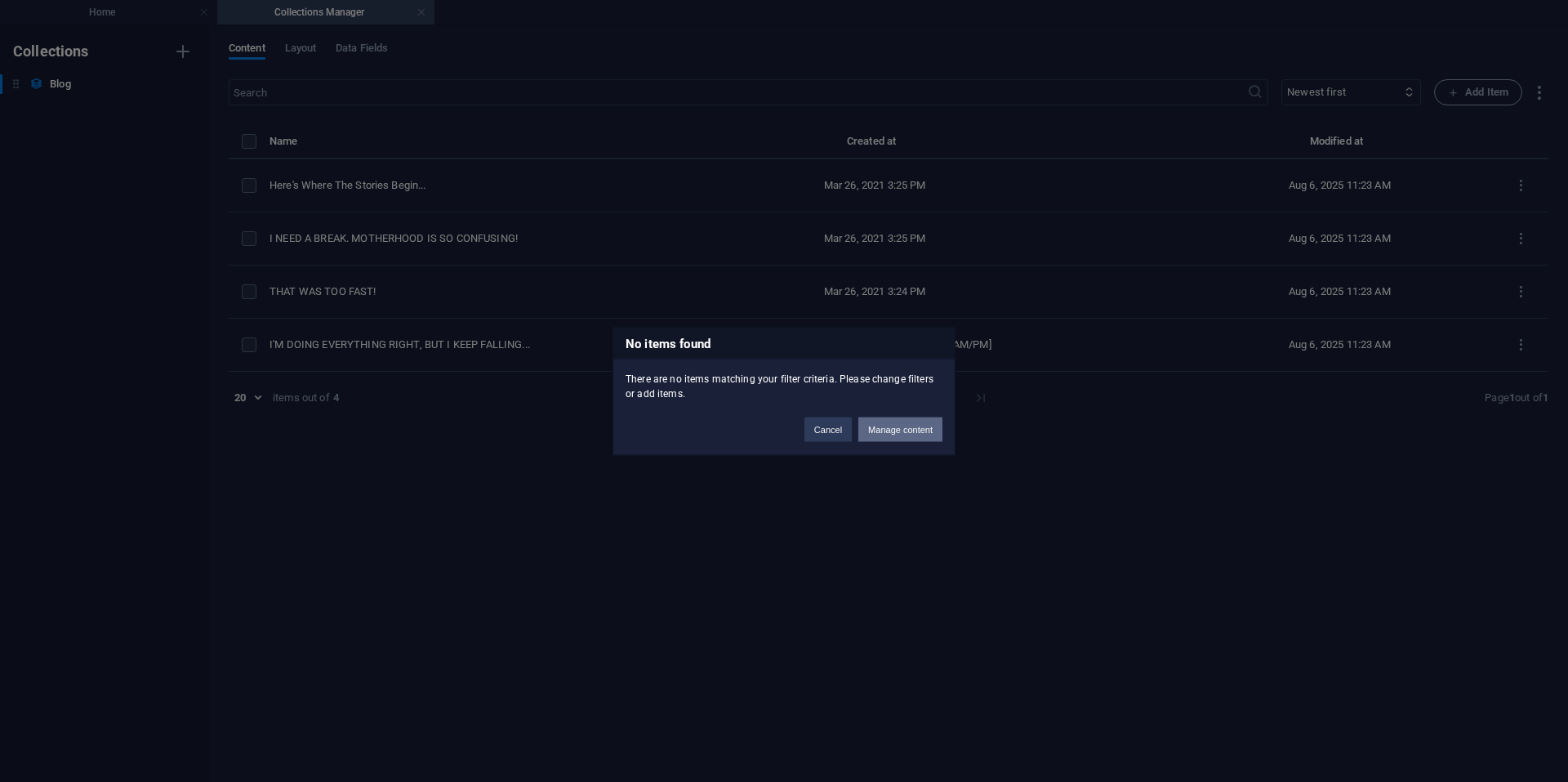 click on "Manage content" at bounding box center [900, 429] 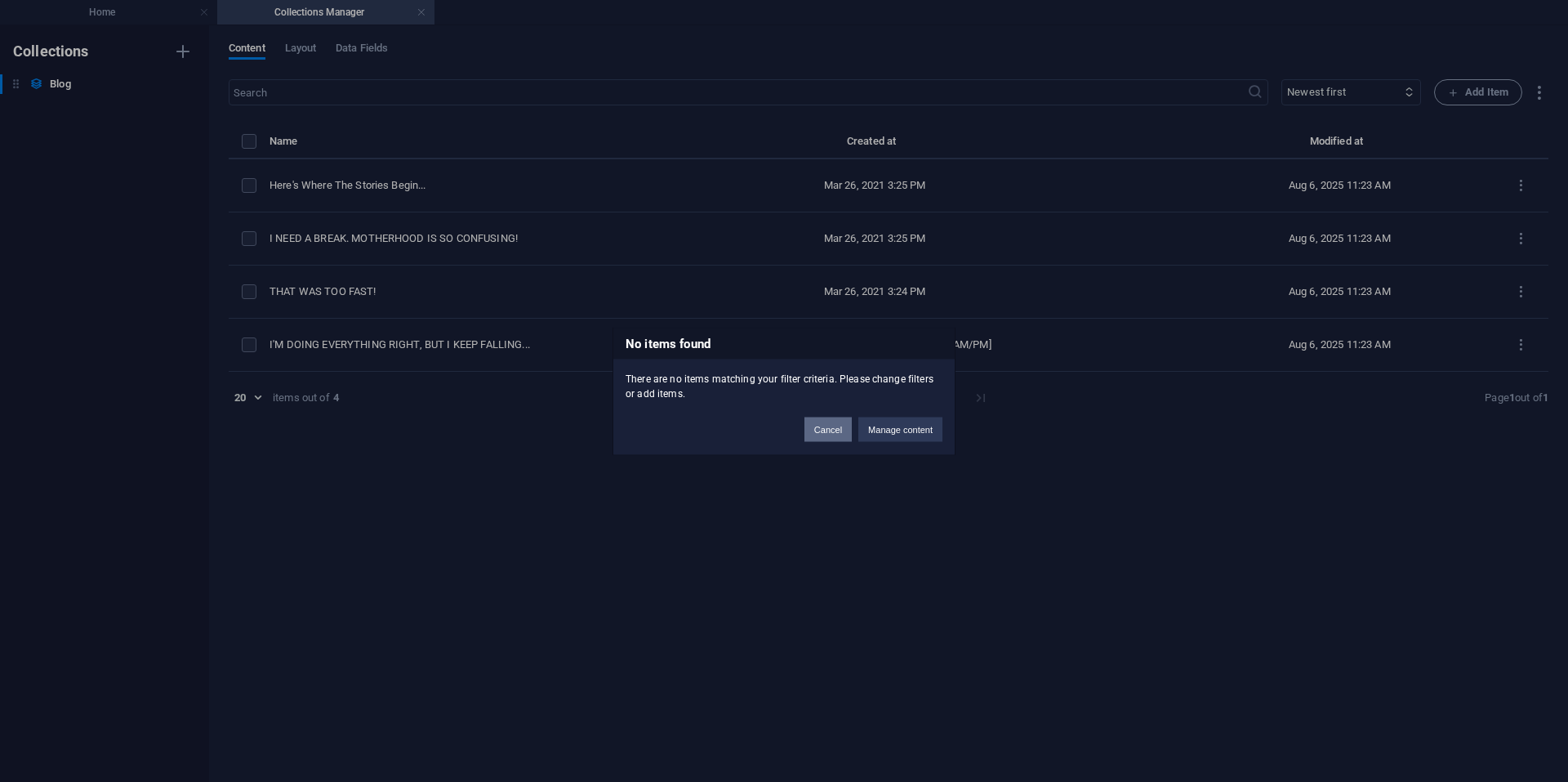 click on "Cancel" at bounding box center (828, 429) 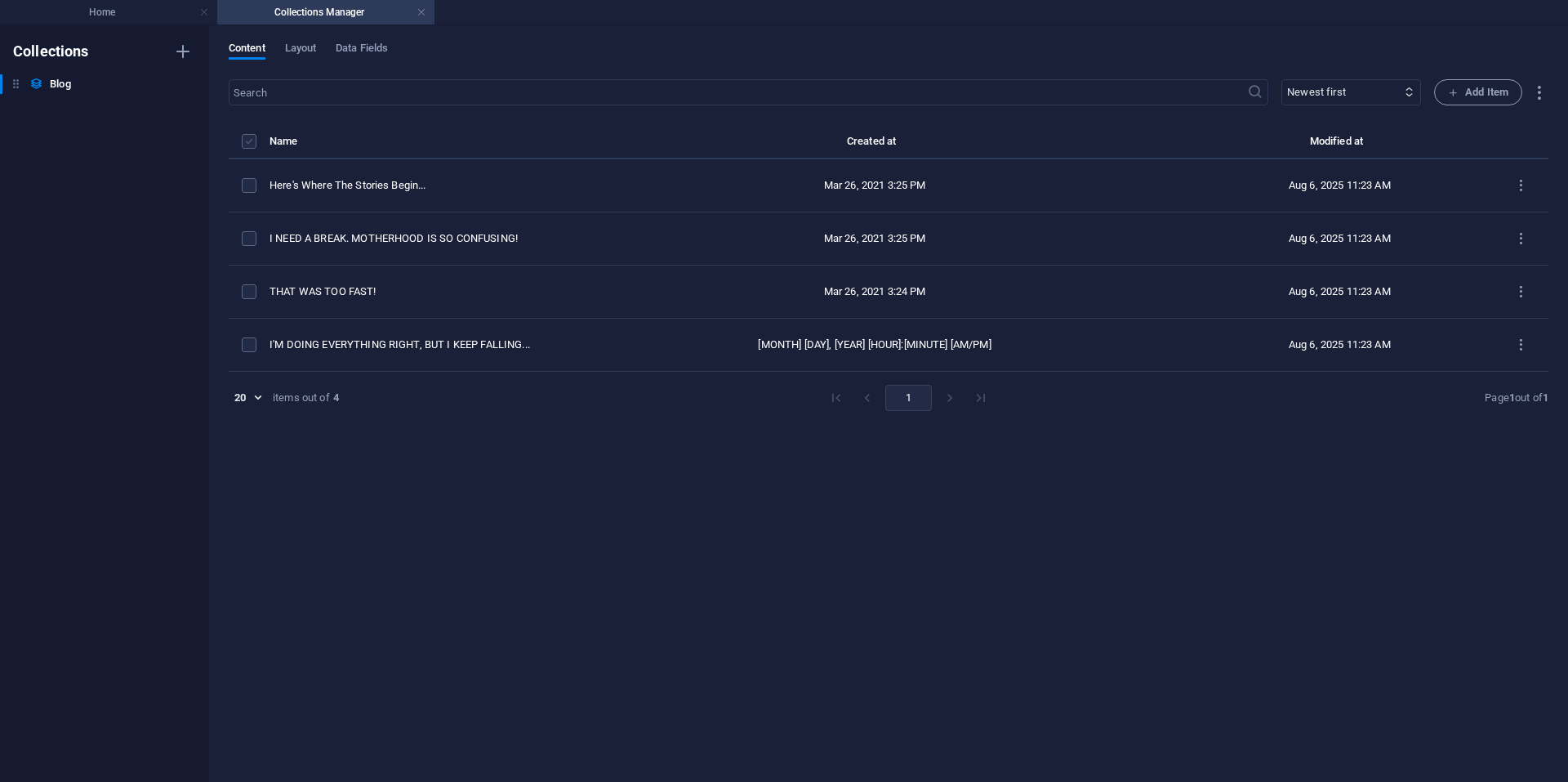 click at bounding box center [249, 141] 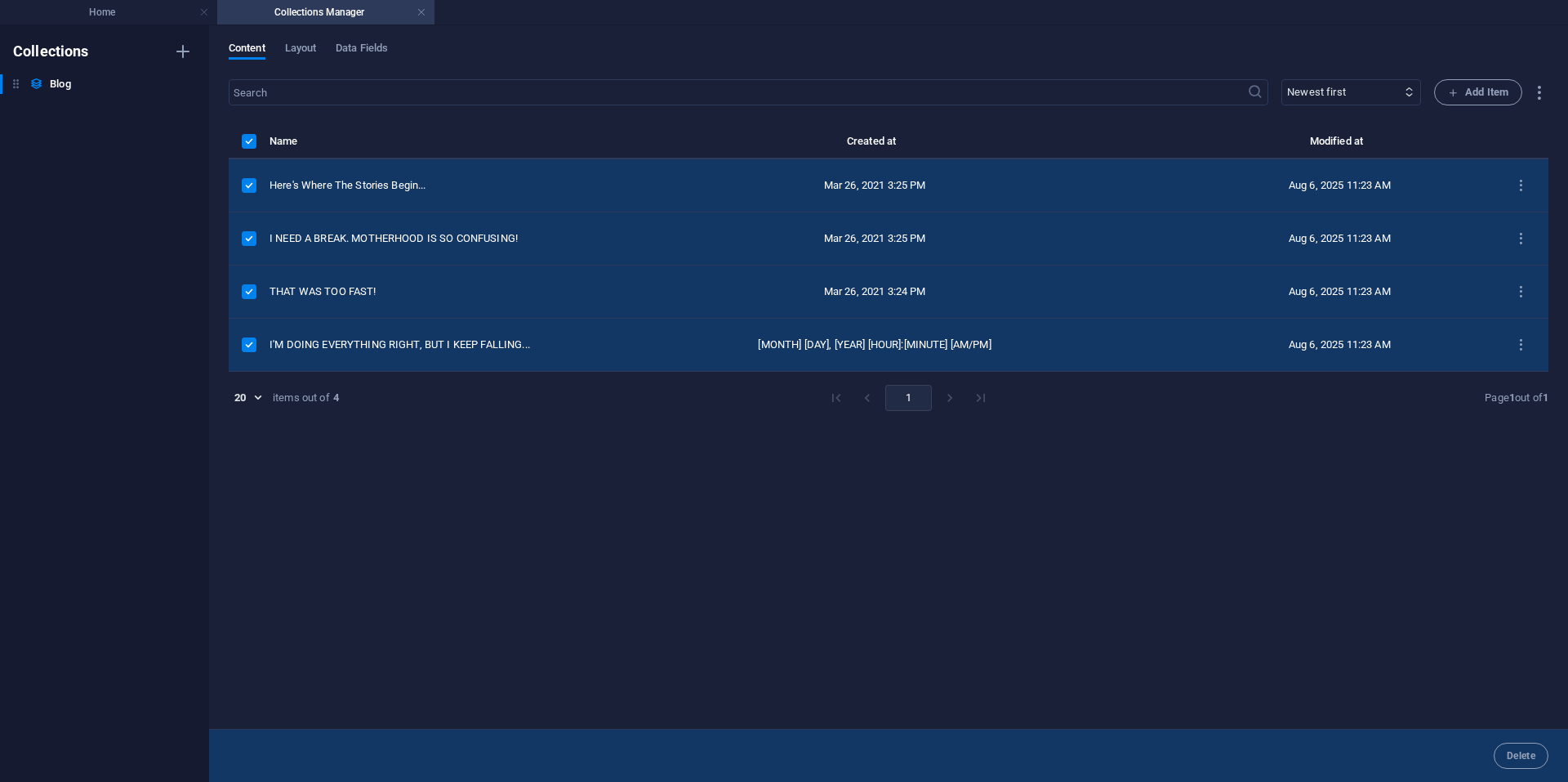 click at bounding box center (249, 141) 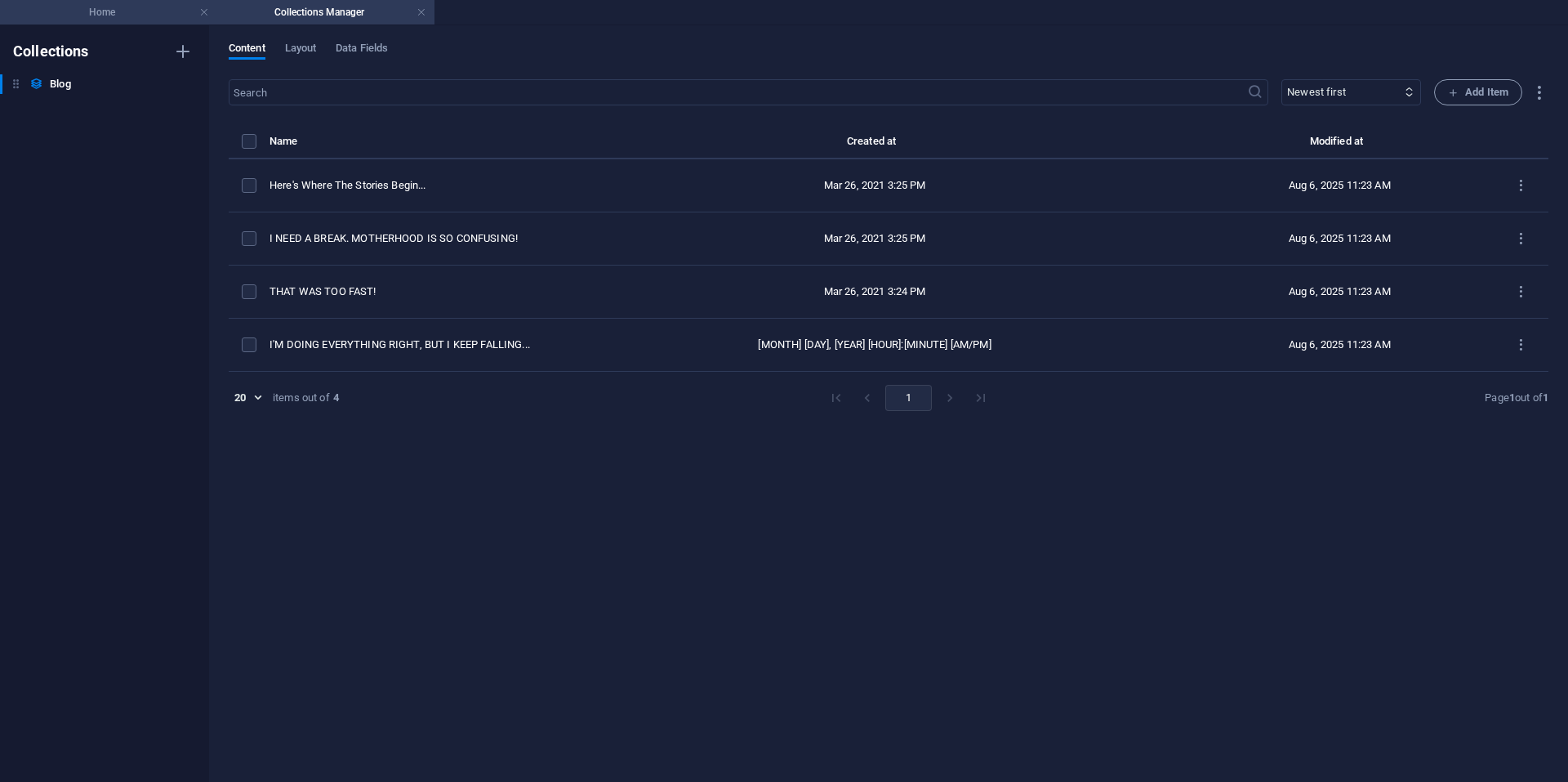 click on "Home" at bounding box center [109, 12] 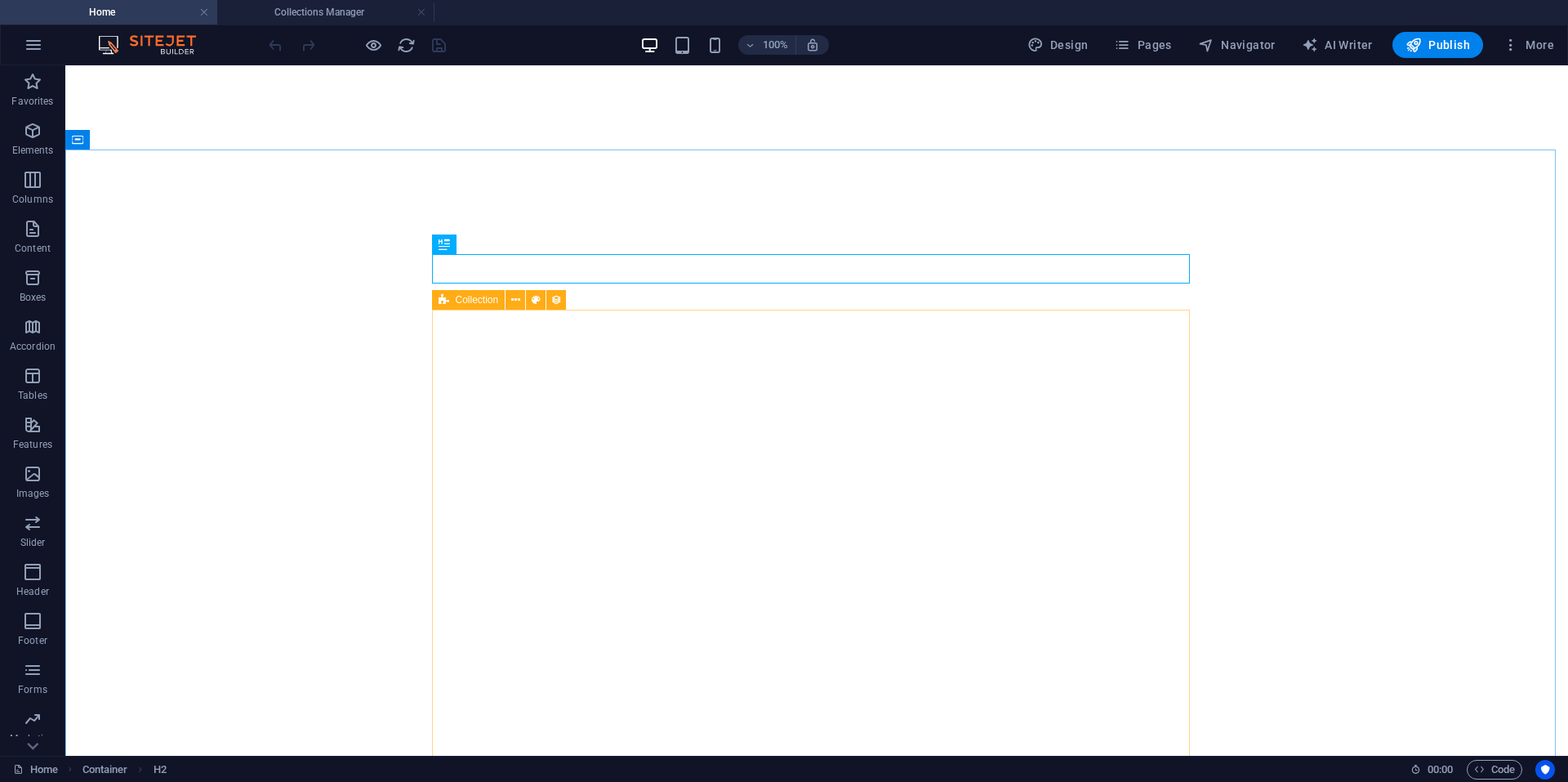 click at bounding box center [443, 300] 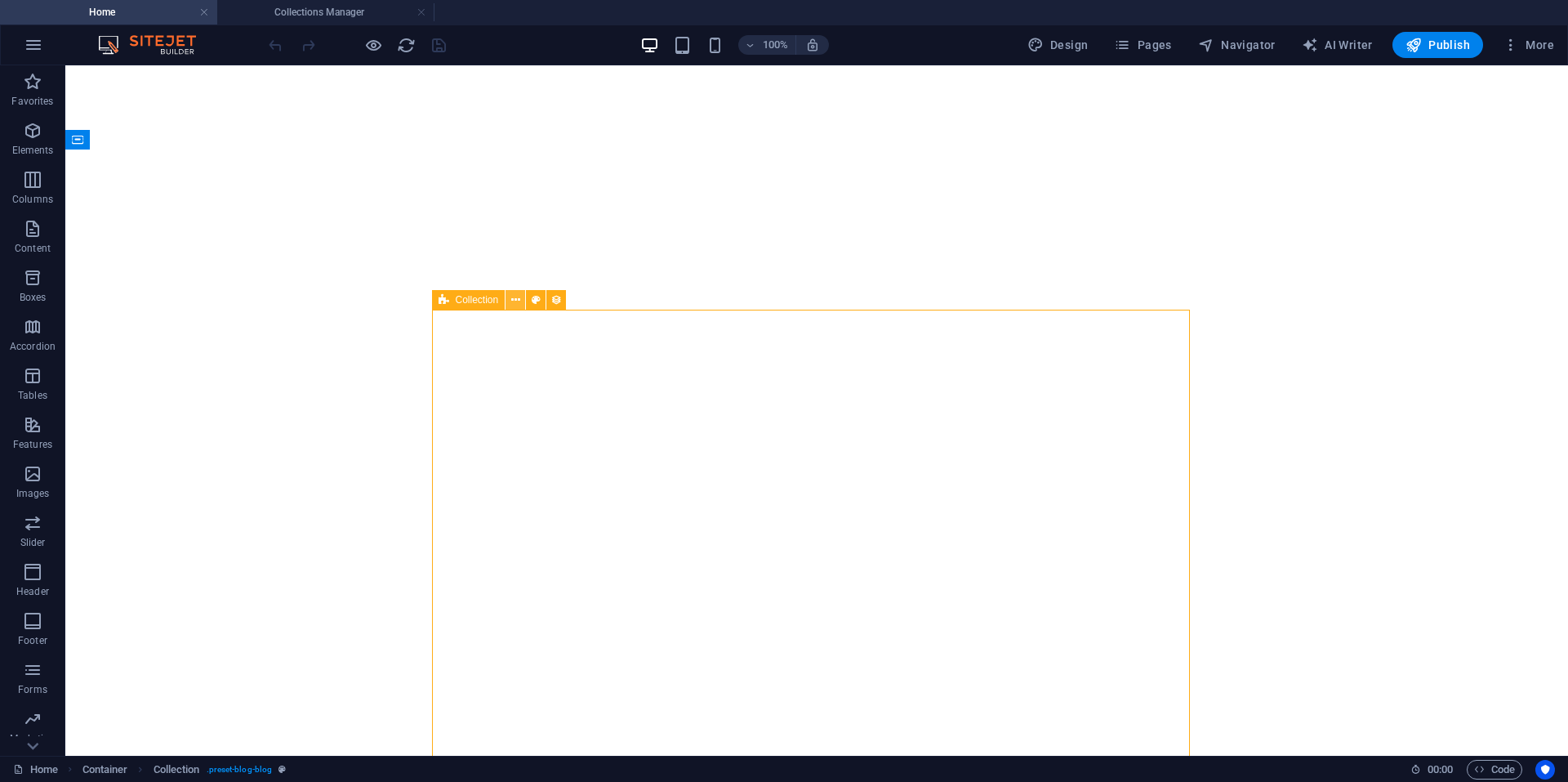 click at bounding box center (515, 300) 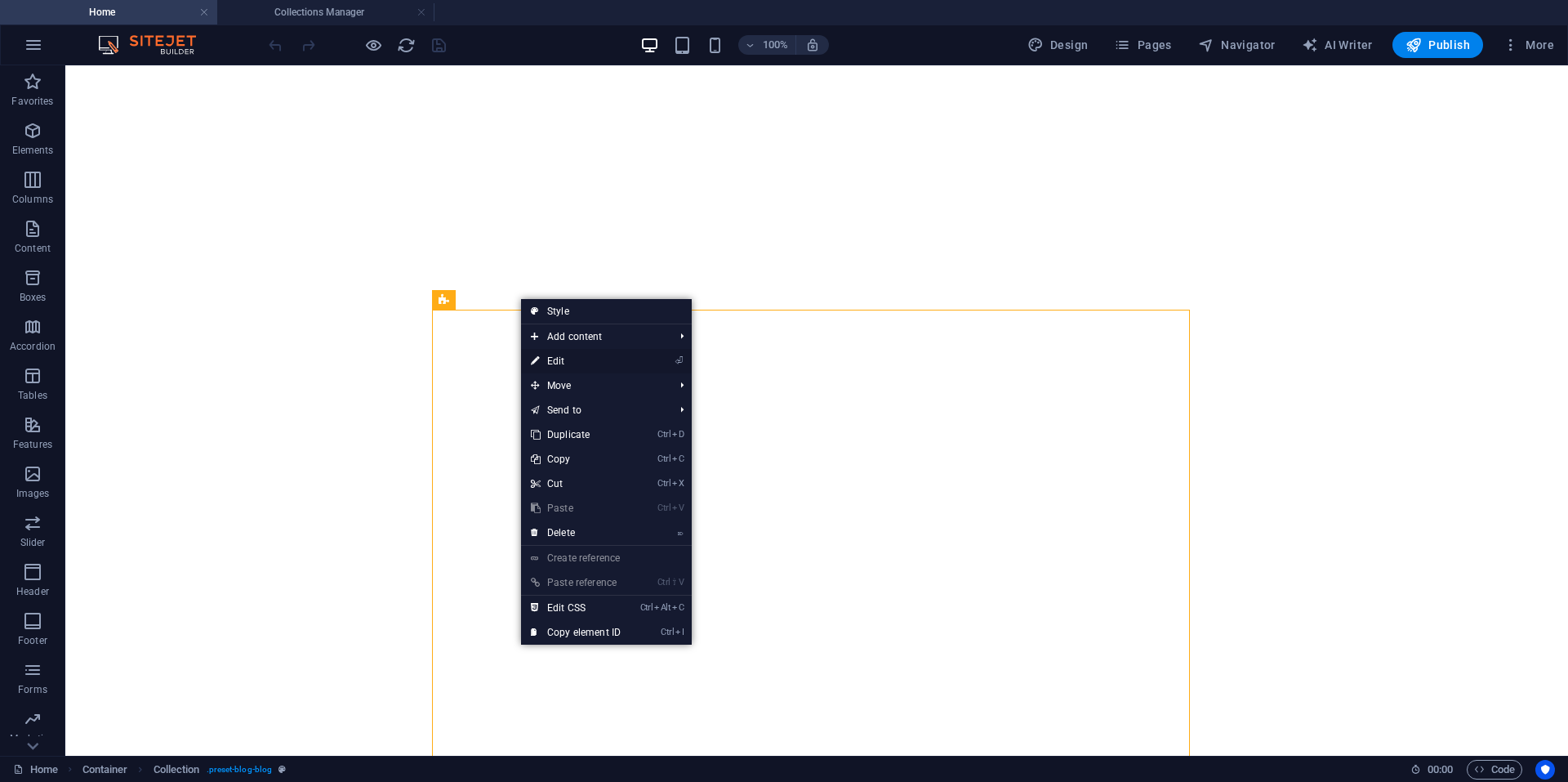 click on "⏎  Edit" at bounding box center (576, 361) 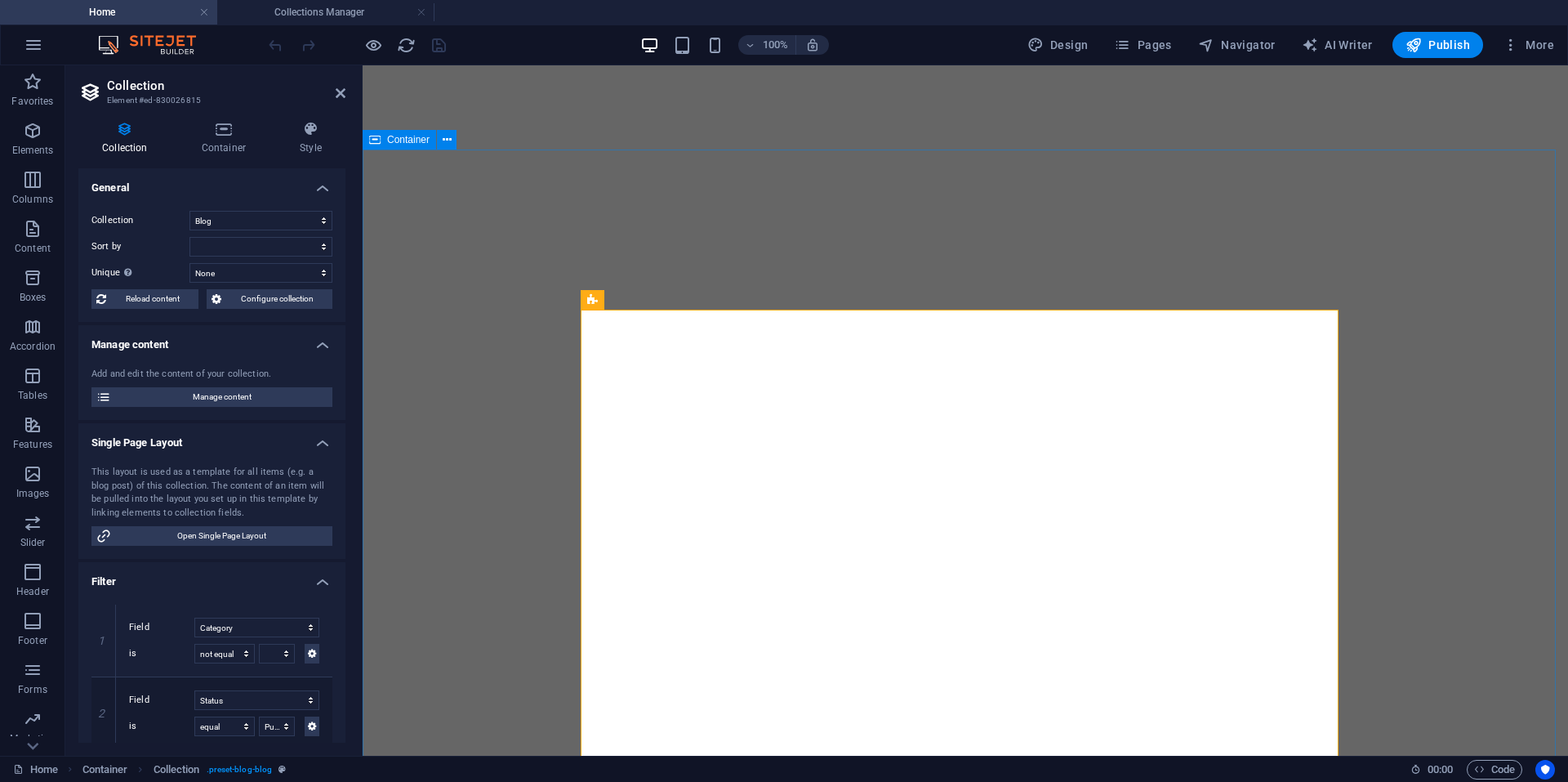 select on "columns.category" 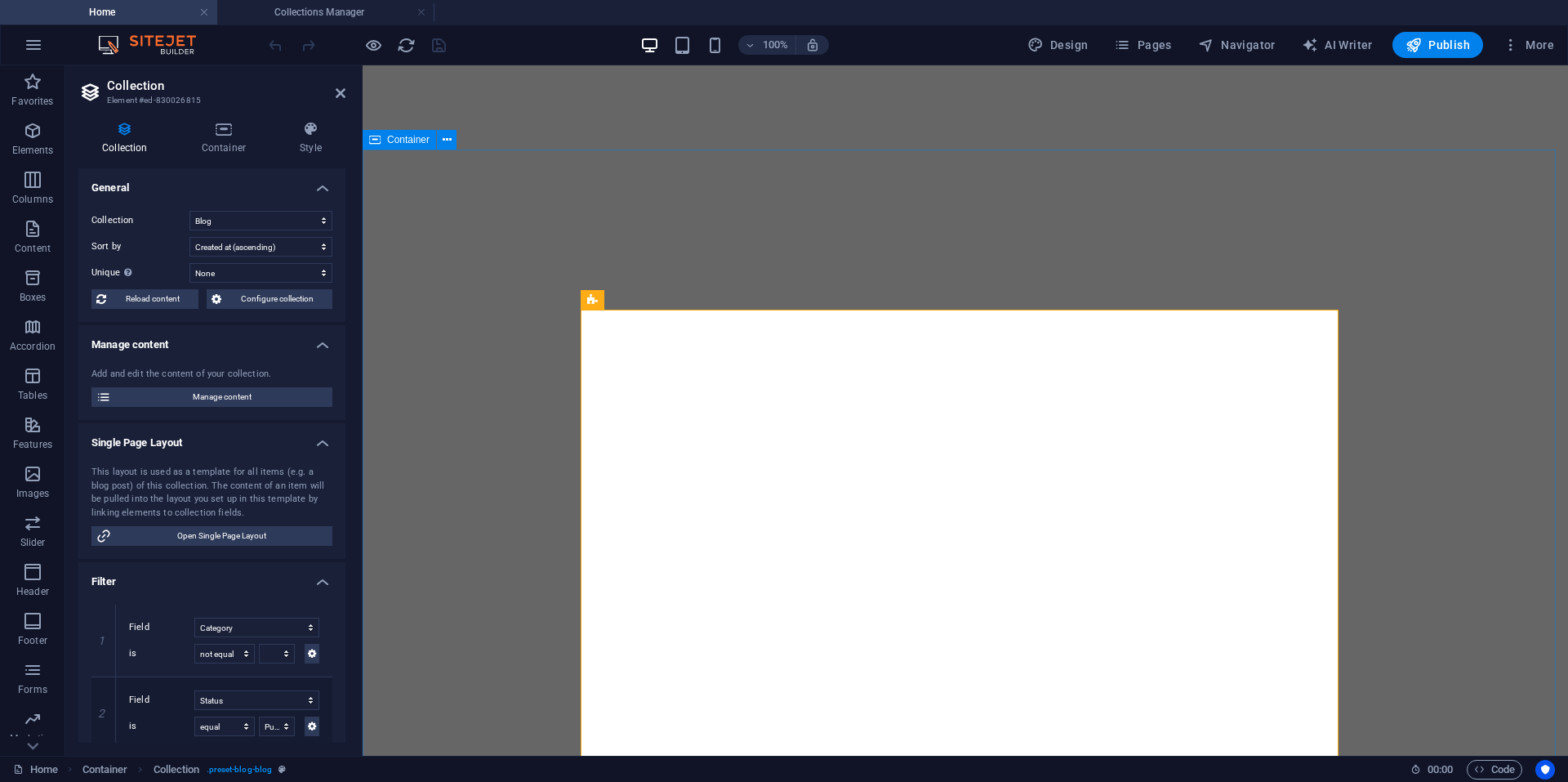 select 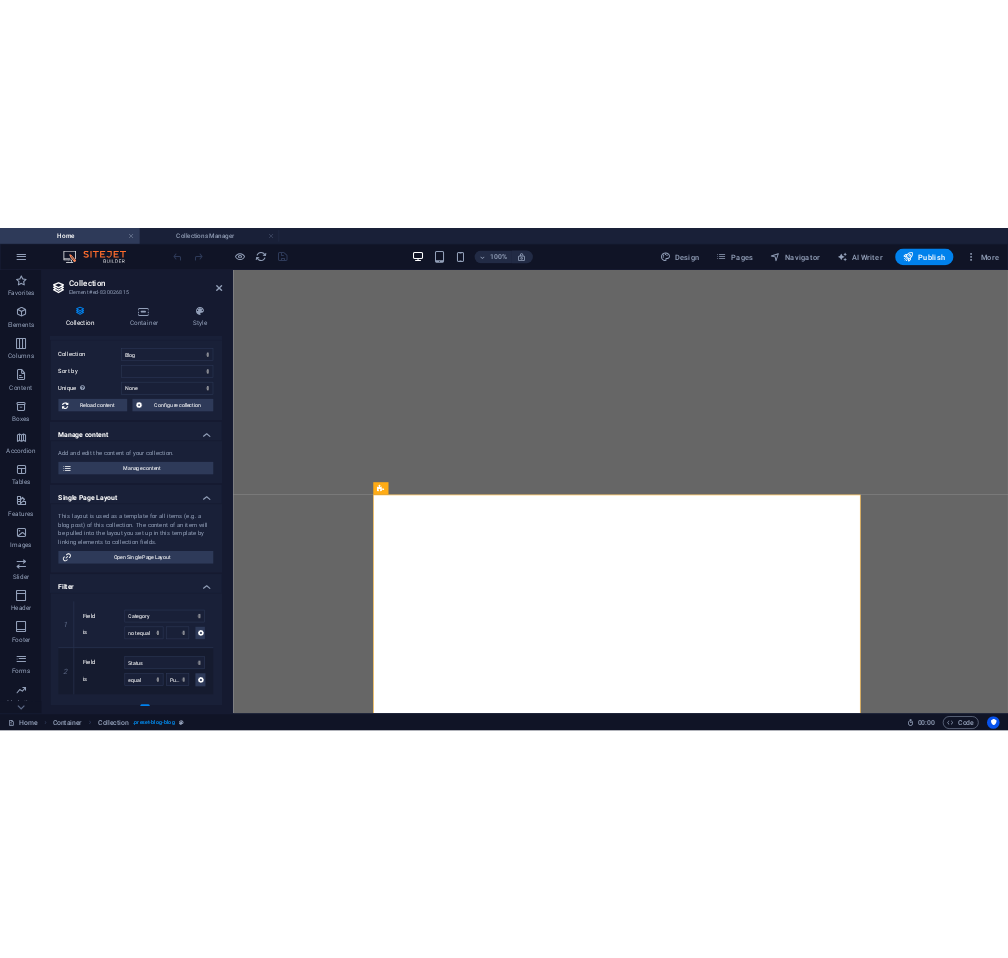 scroll, scrollTop: 0, scrollLeft: 0, axis: both 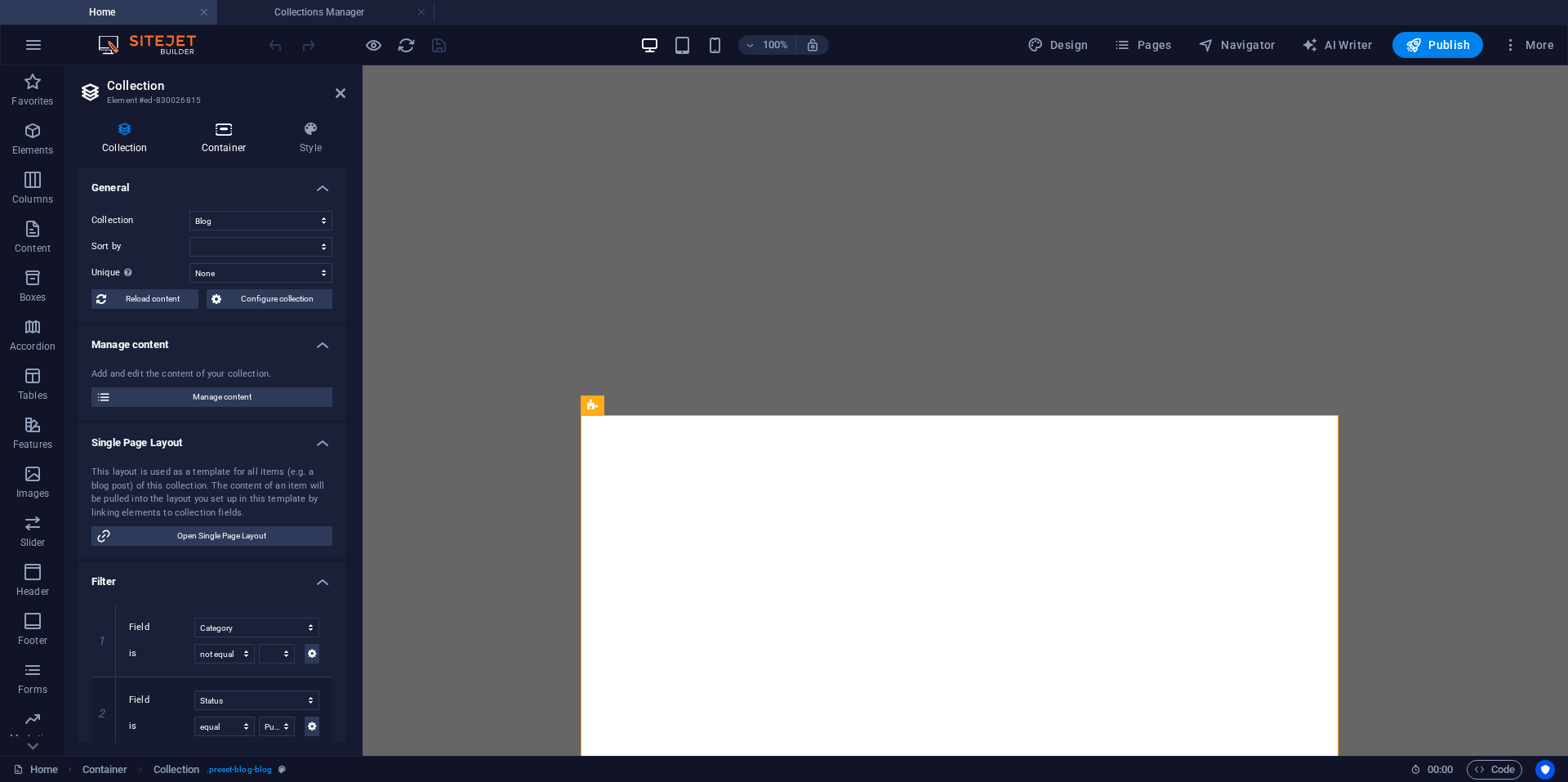 click at bounding box center [224, 129] 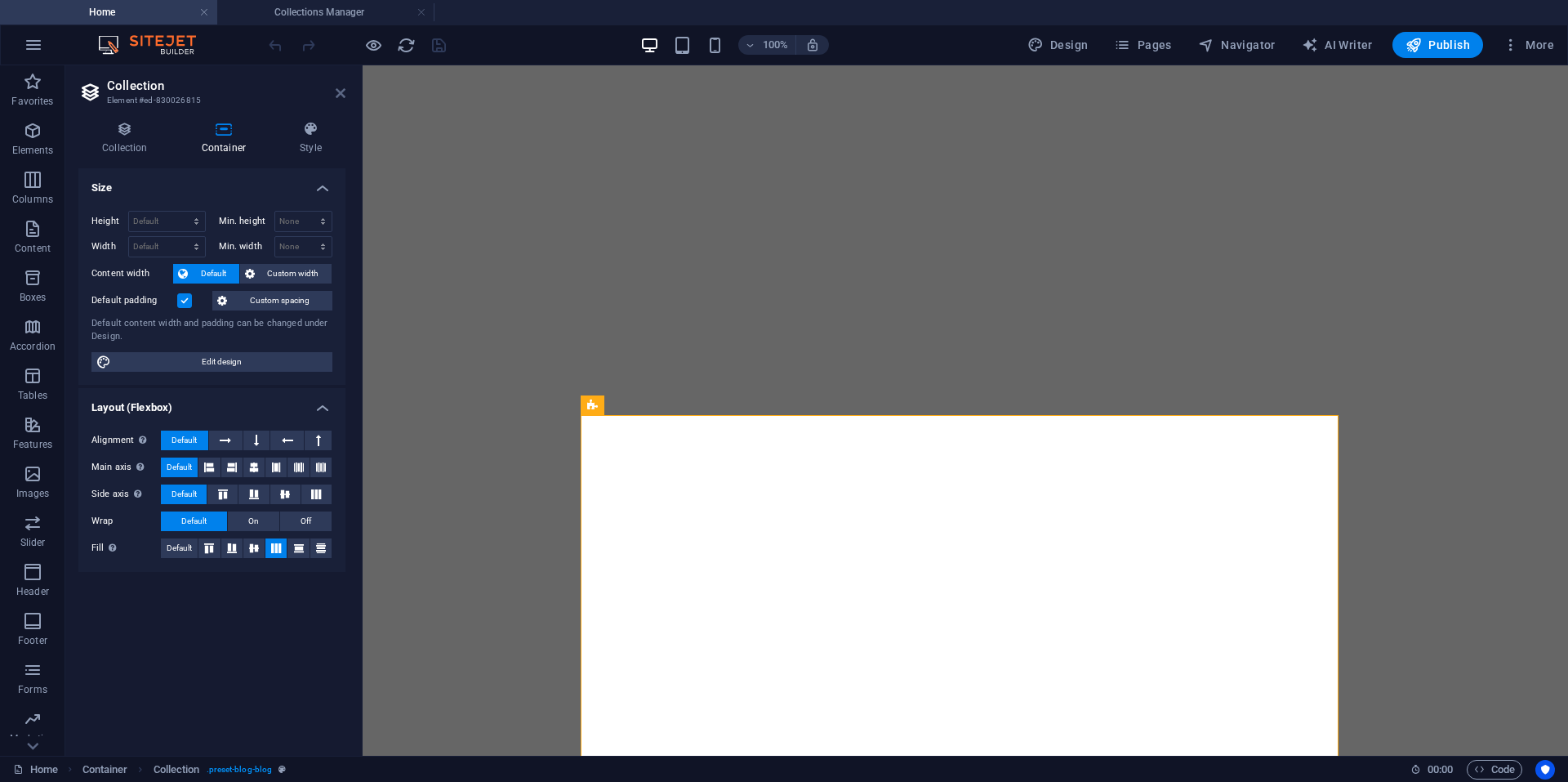 click at bounding box center (341, 93) 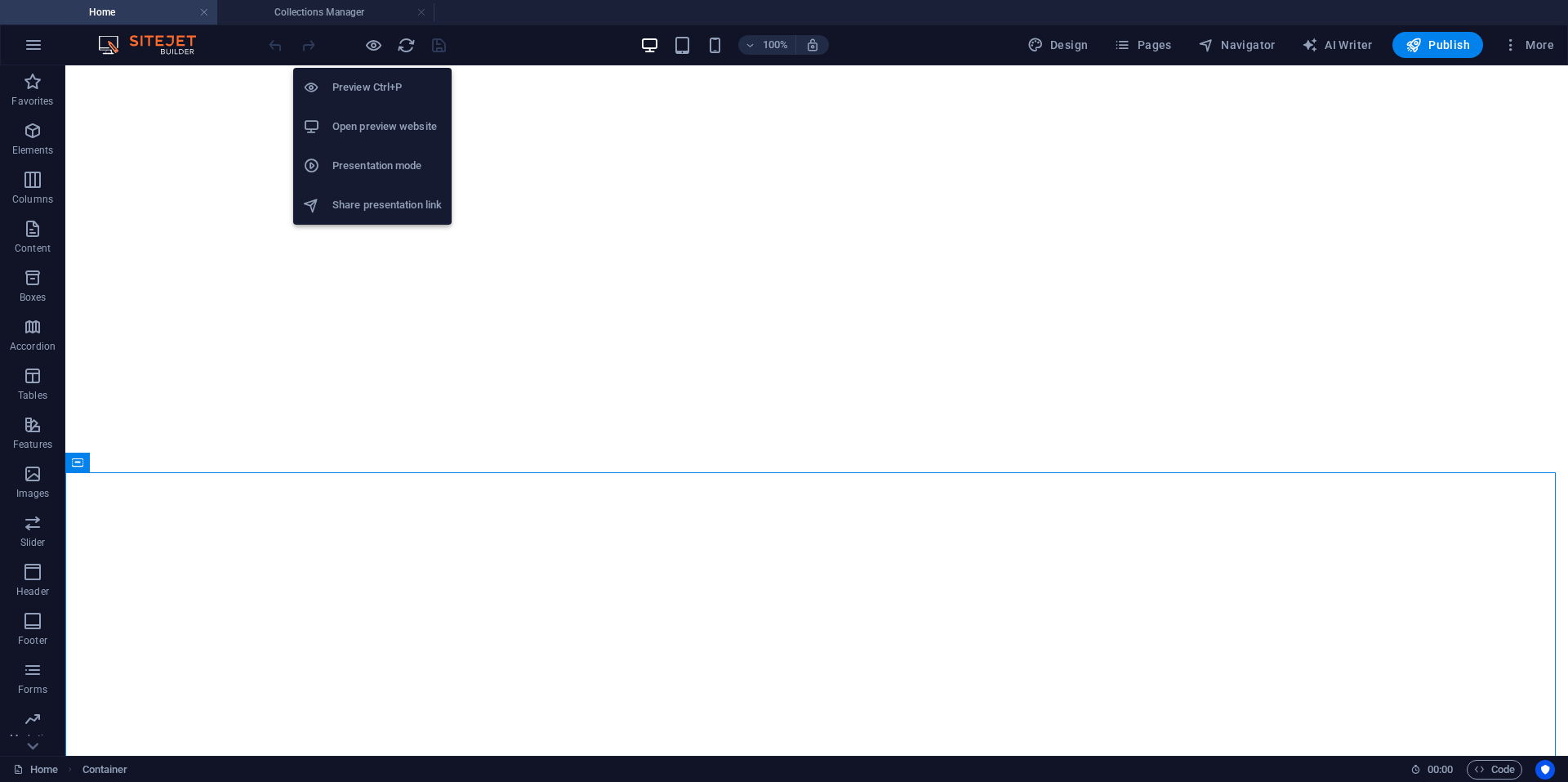 click on "Open preview website" at bounding box center (387, 127) 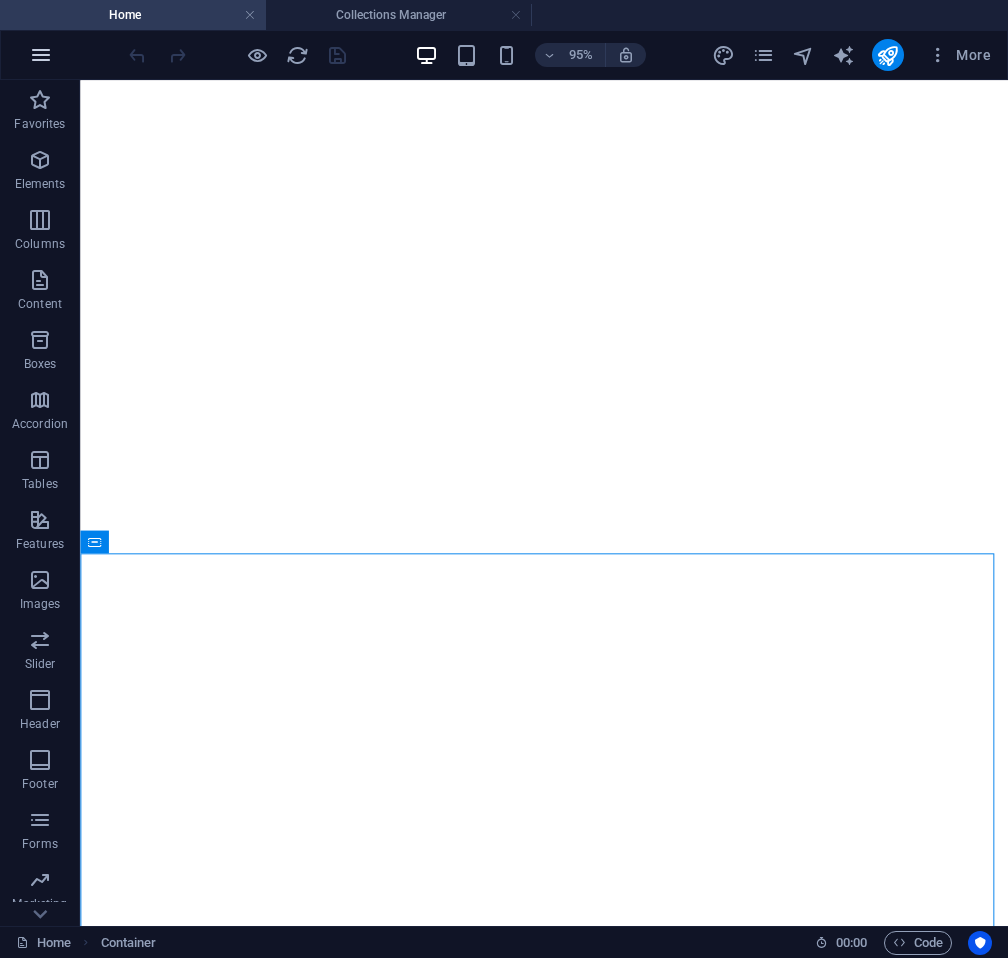 click at bounding box center (41, 55) 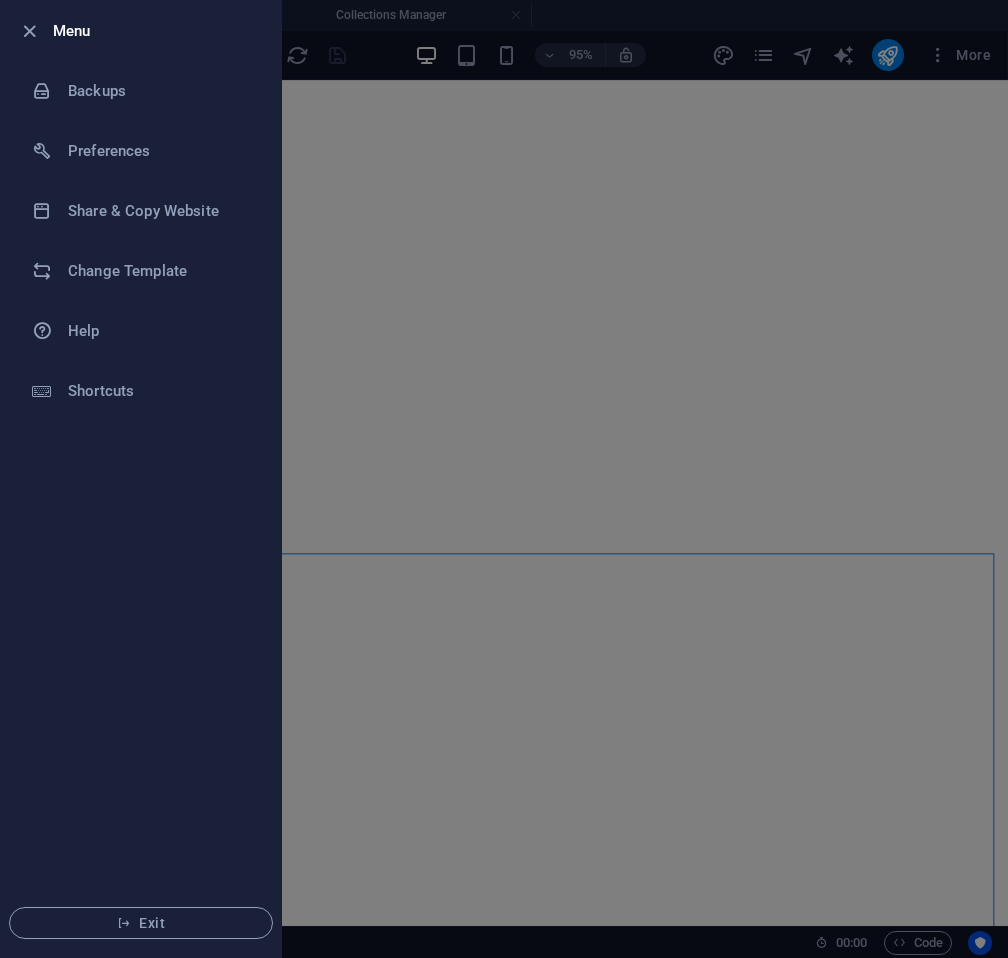 click on "Menu" at bounding box center (141, 31) 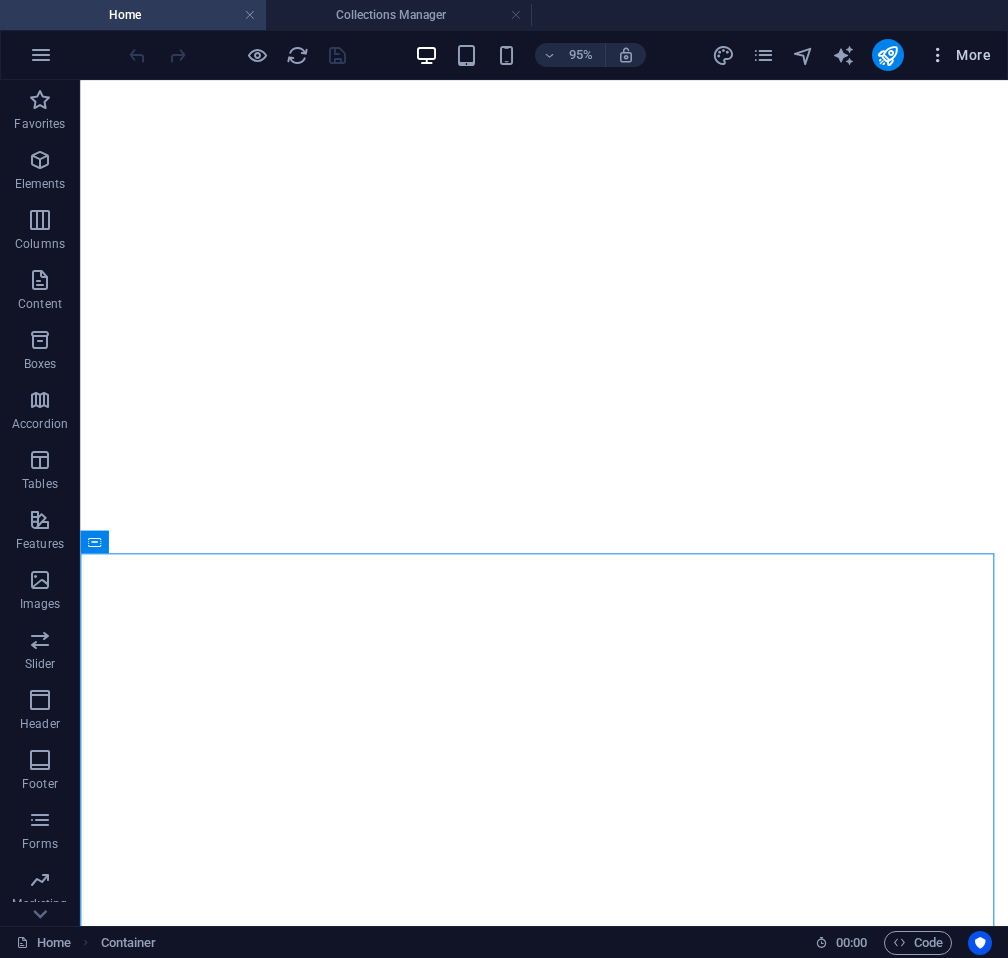 click on "More" at bounding box center [959, 55] 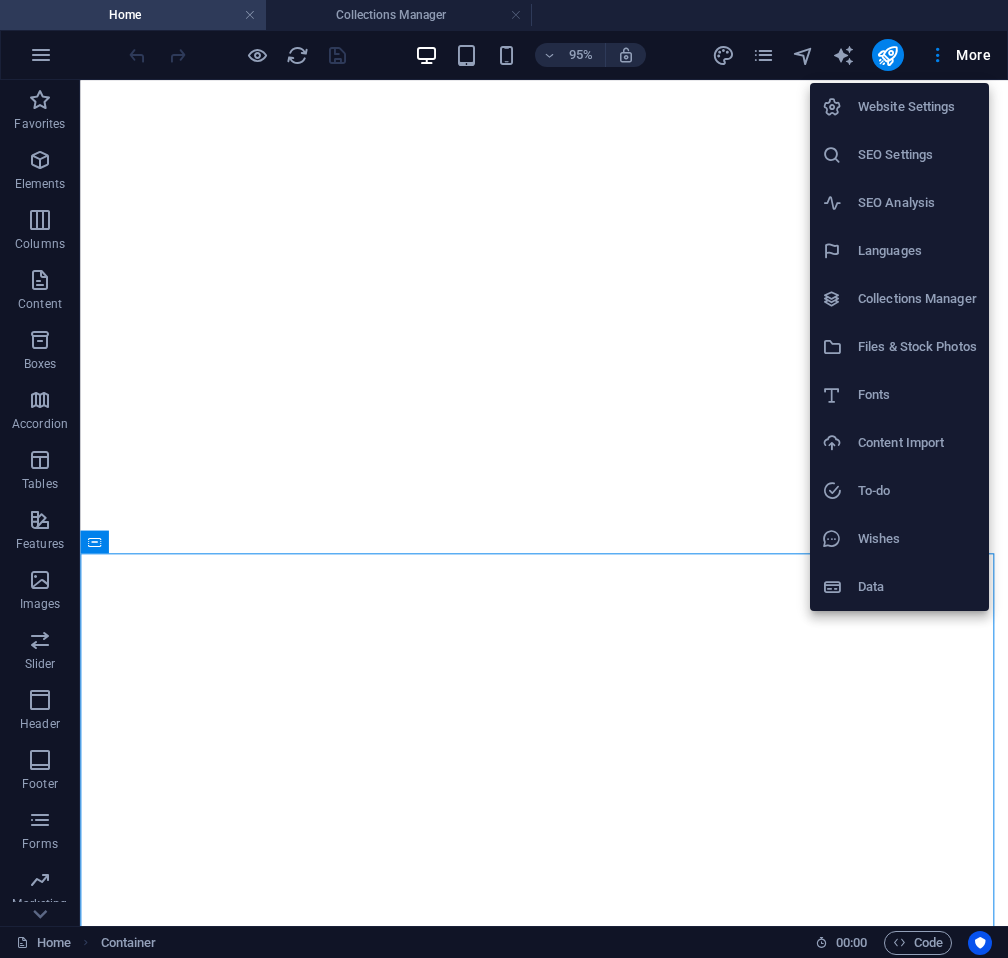 click at bounding box center (504, 479) 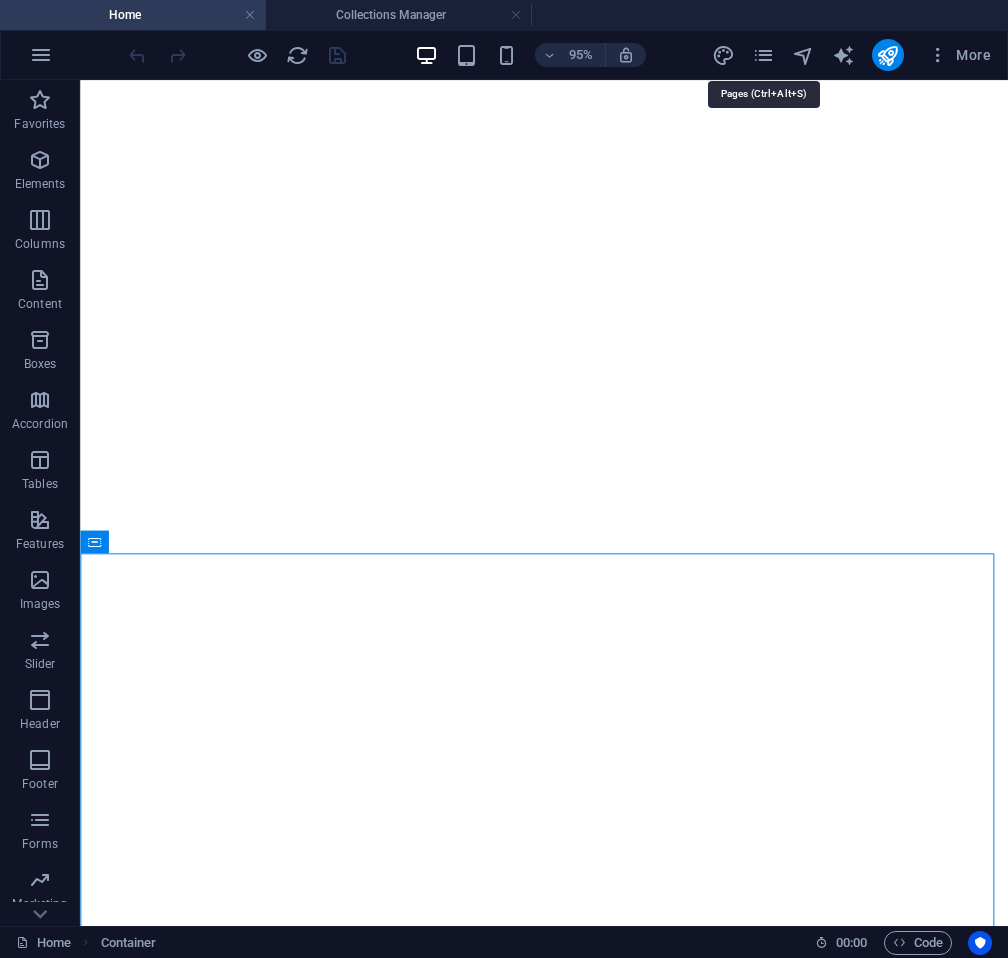 click at bounding box center [763, 55] 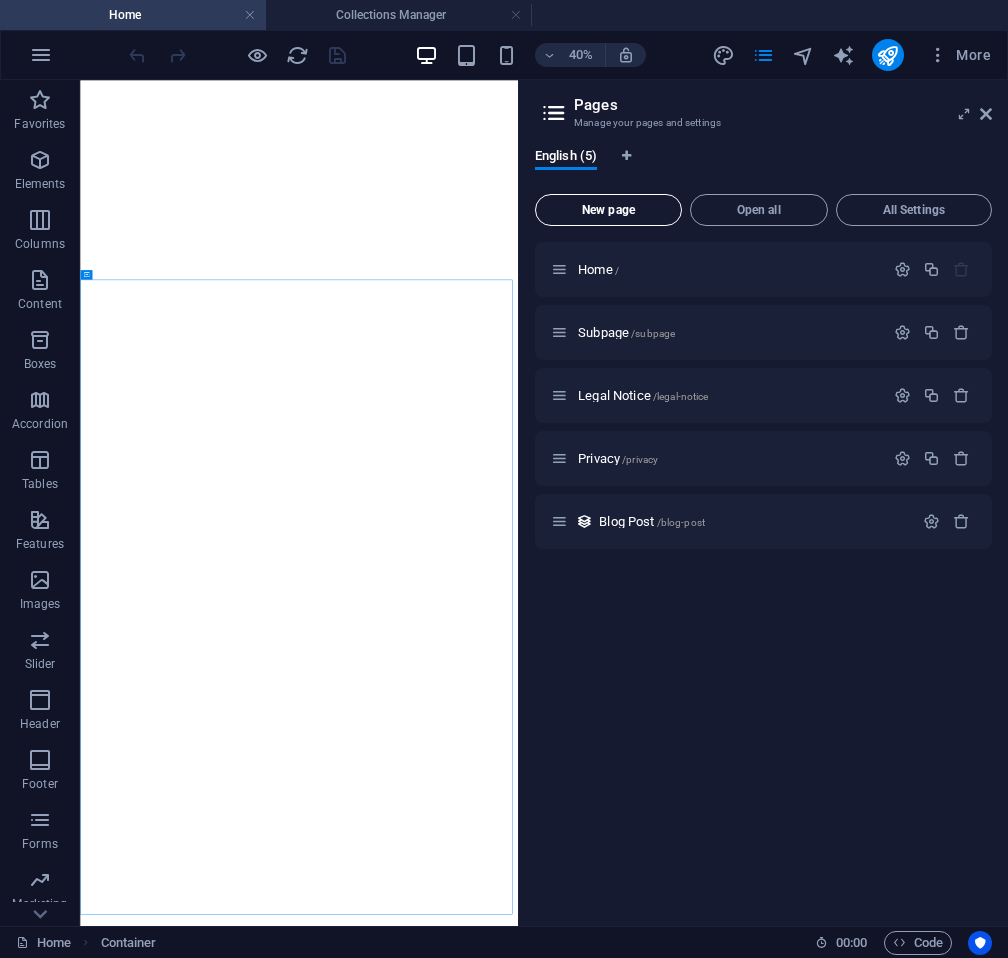 click on "New page" at bounding box center (608, 210) 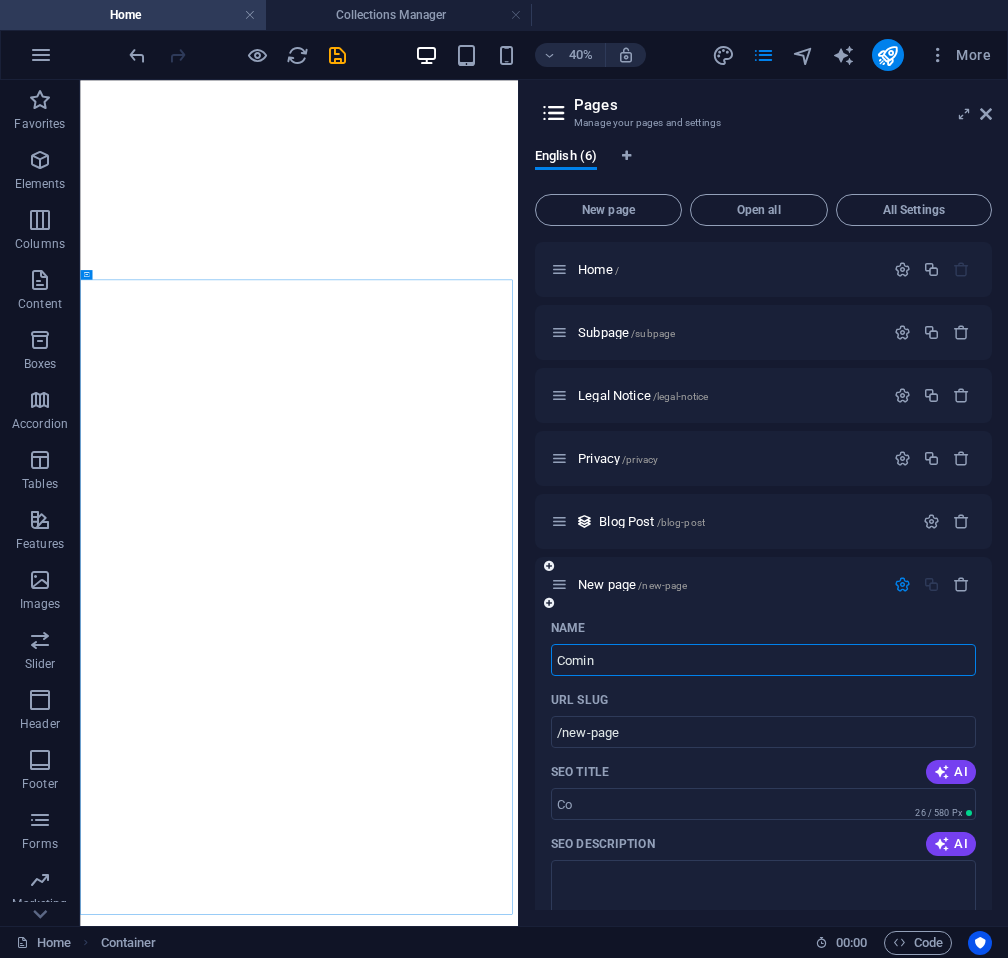 type on "Coming" 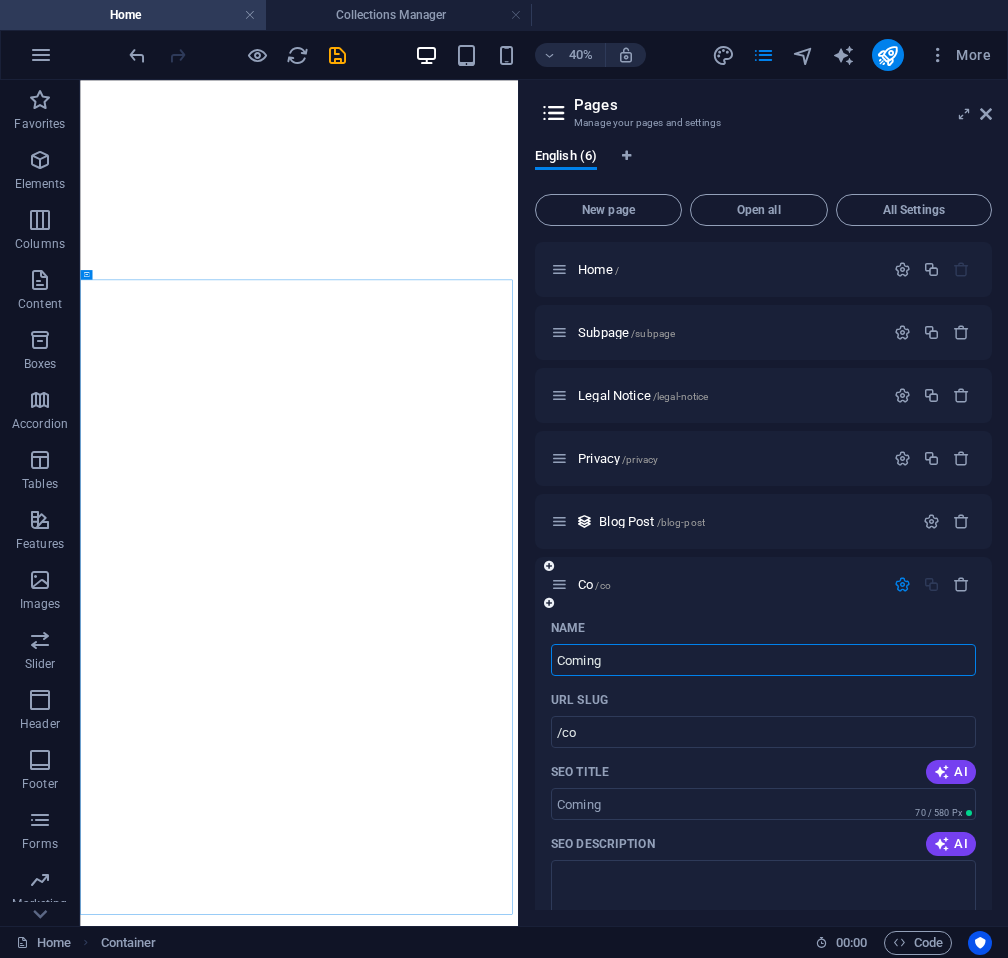 type on "/co" 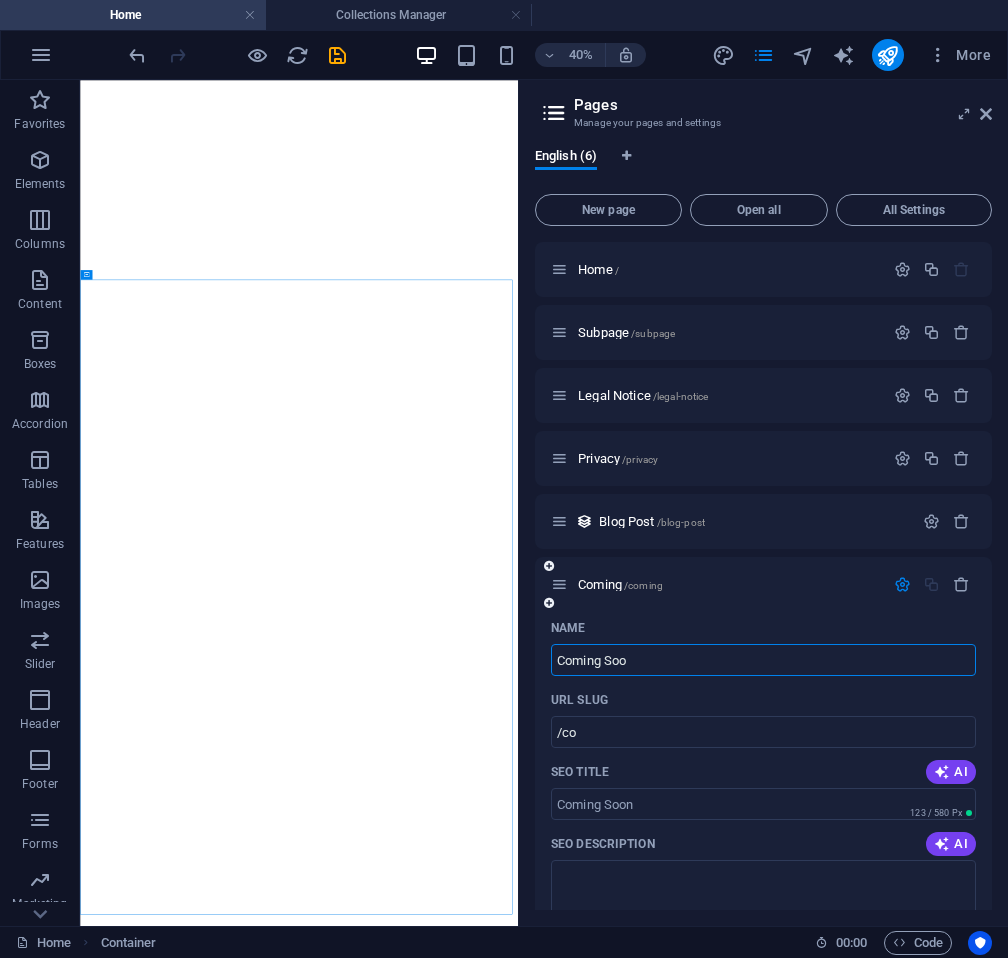 type on "Coming Soon" 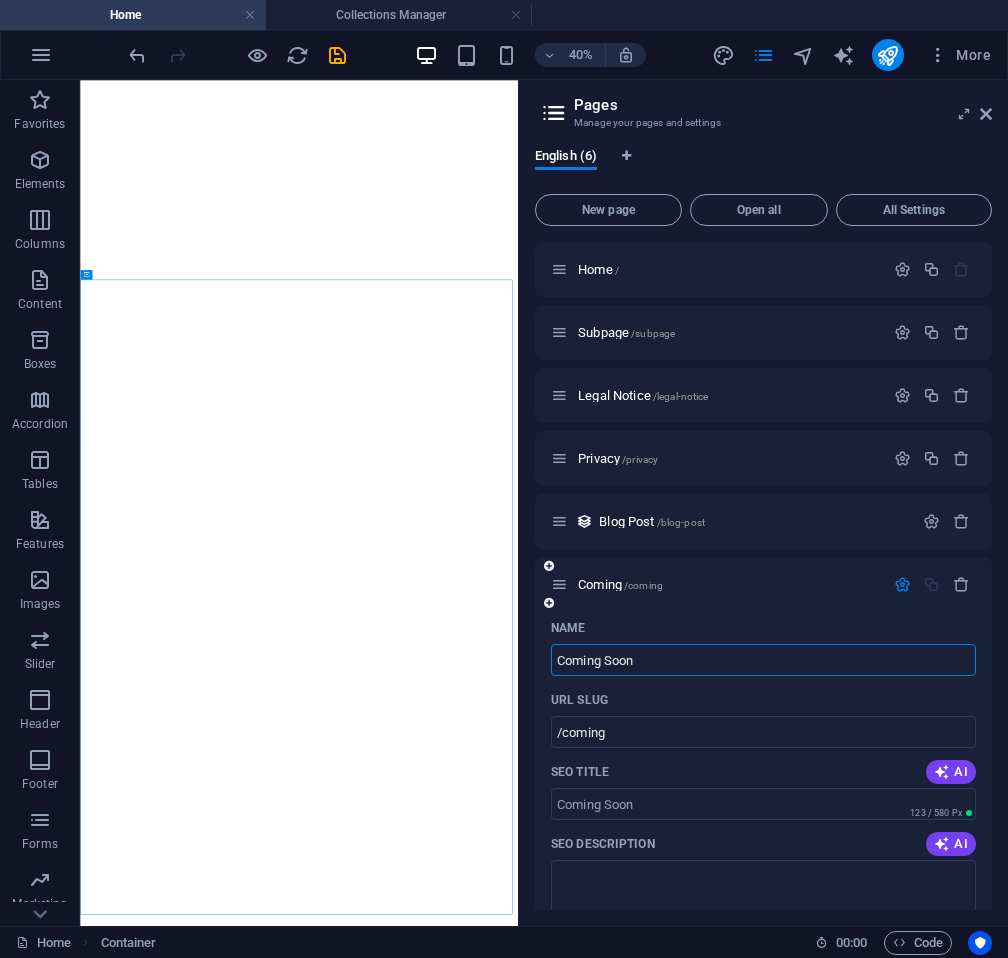 type on "Coming Soon" 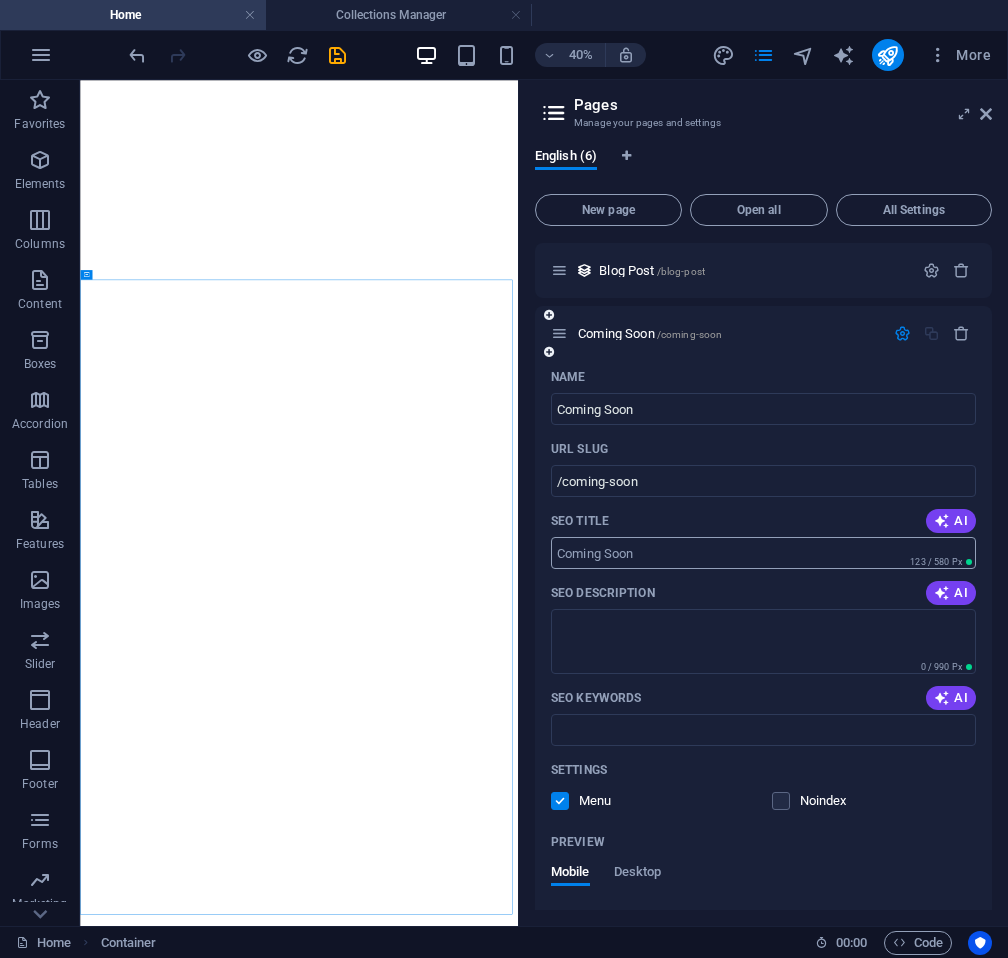 scroll, scrollTop: 250, scrollLeft: 0, axis: vertical 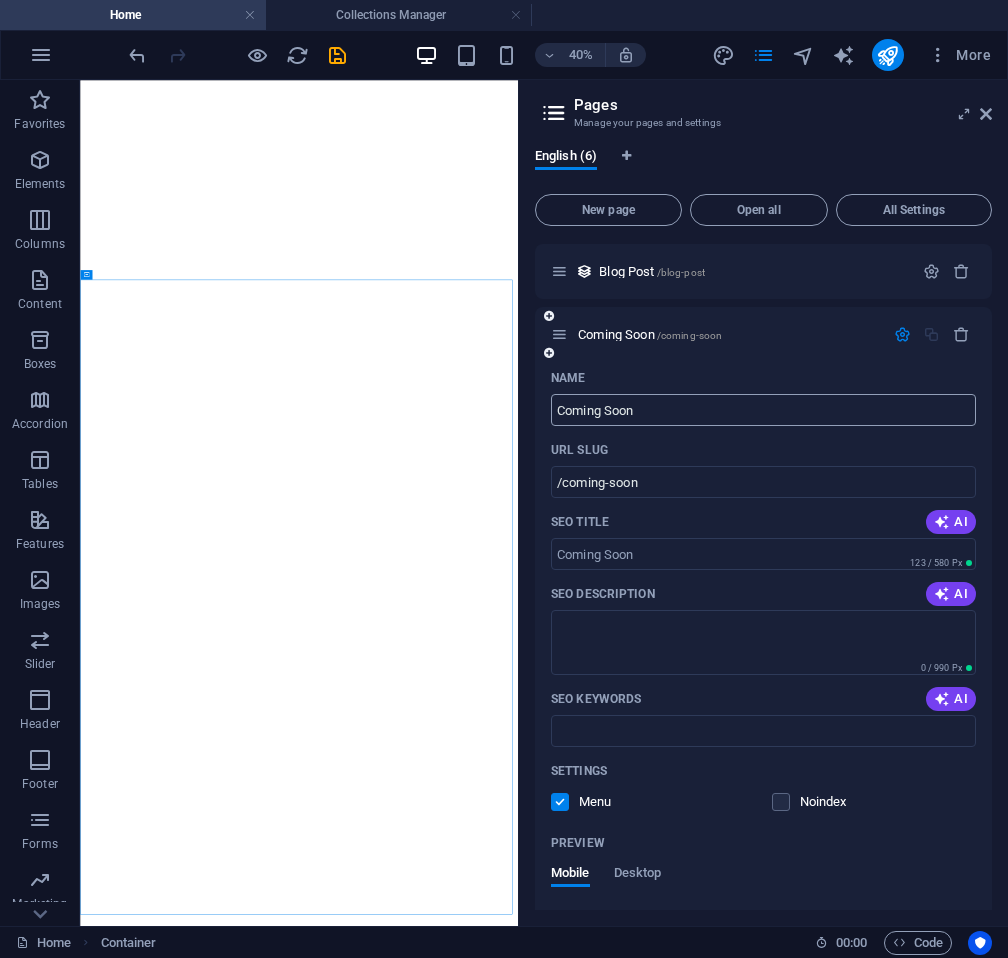click on "Coming Soon" at bounding box center (763, 410) 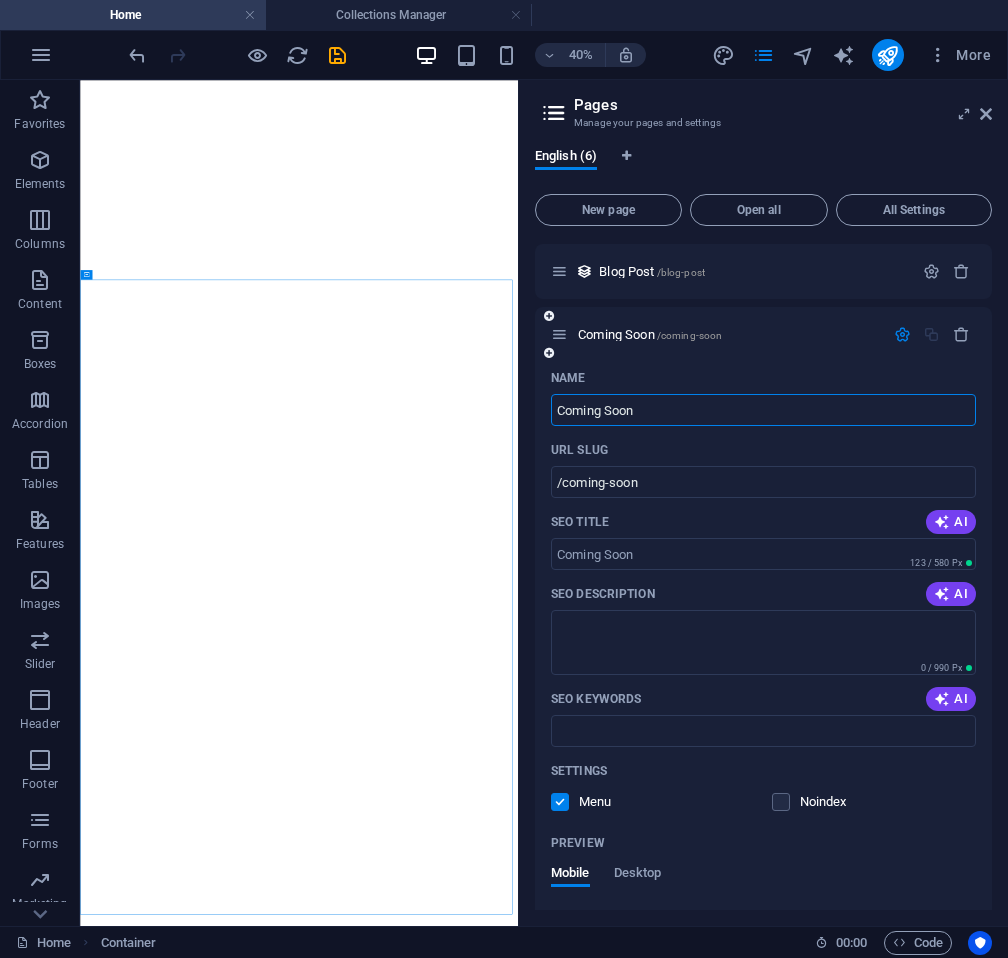 drag, startPoint x: 652, startPoint y: 415, endPoint x: 549, endPoint y: 413, distance: 103.01942 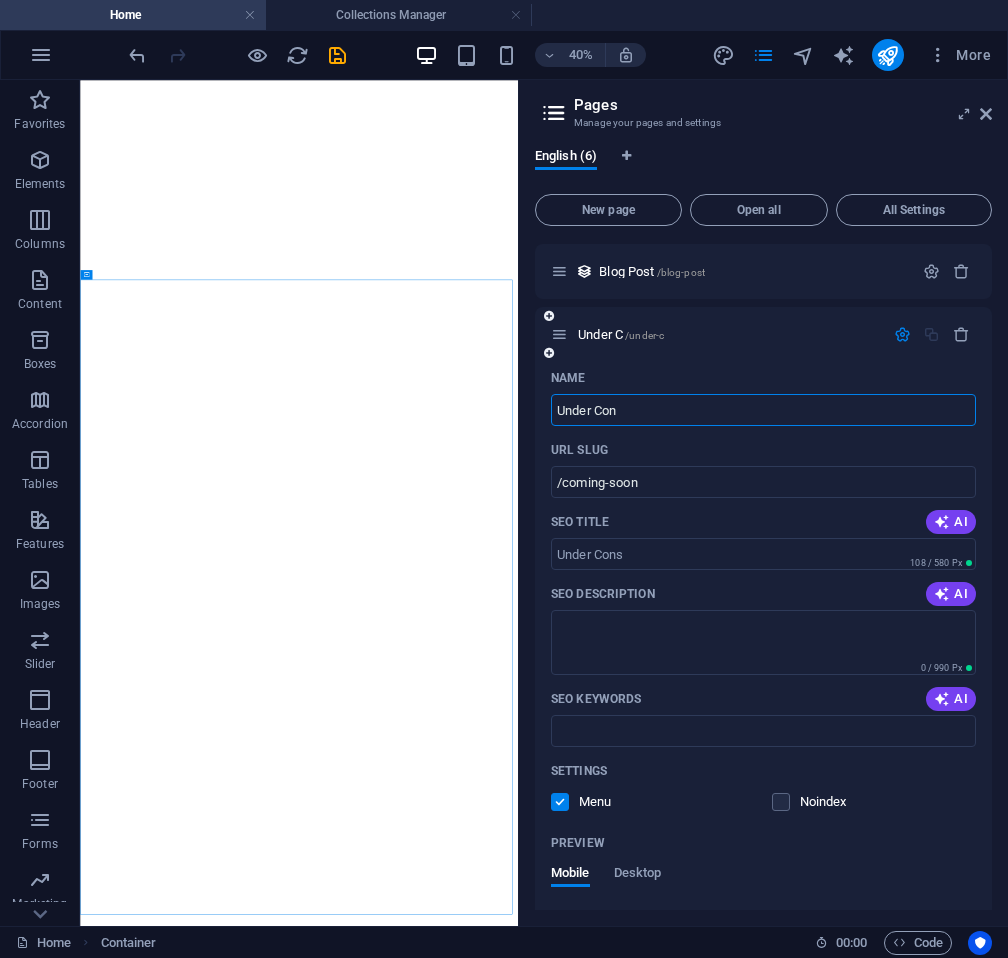 type on "Under Cons" 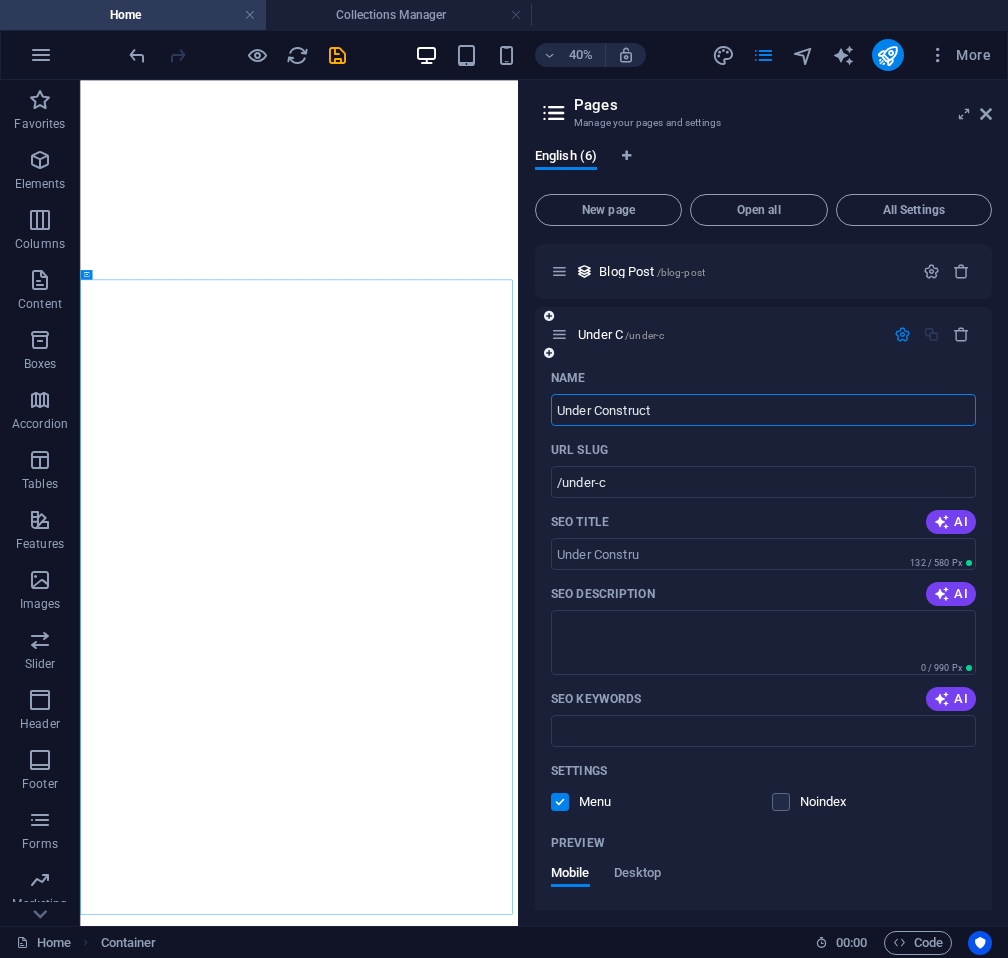 type on "Under Constructo" 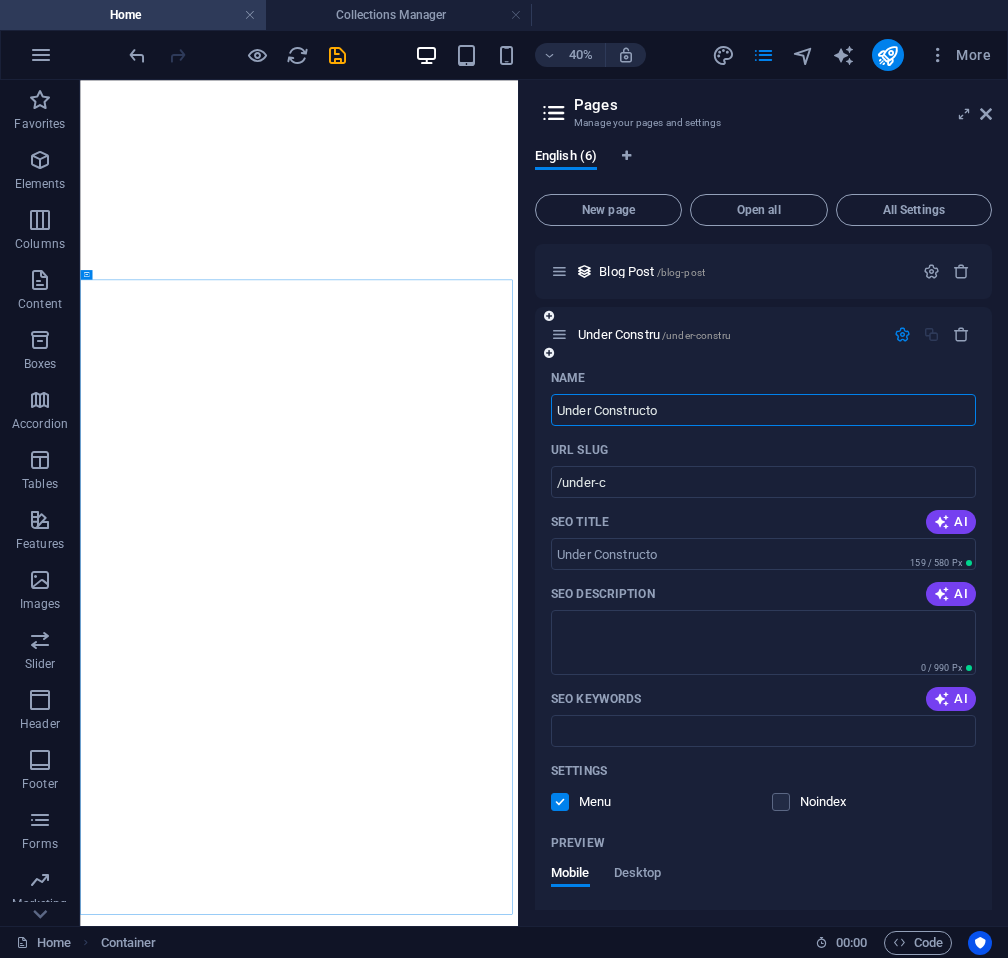 type on "/under-constru" 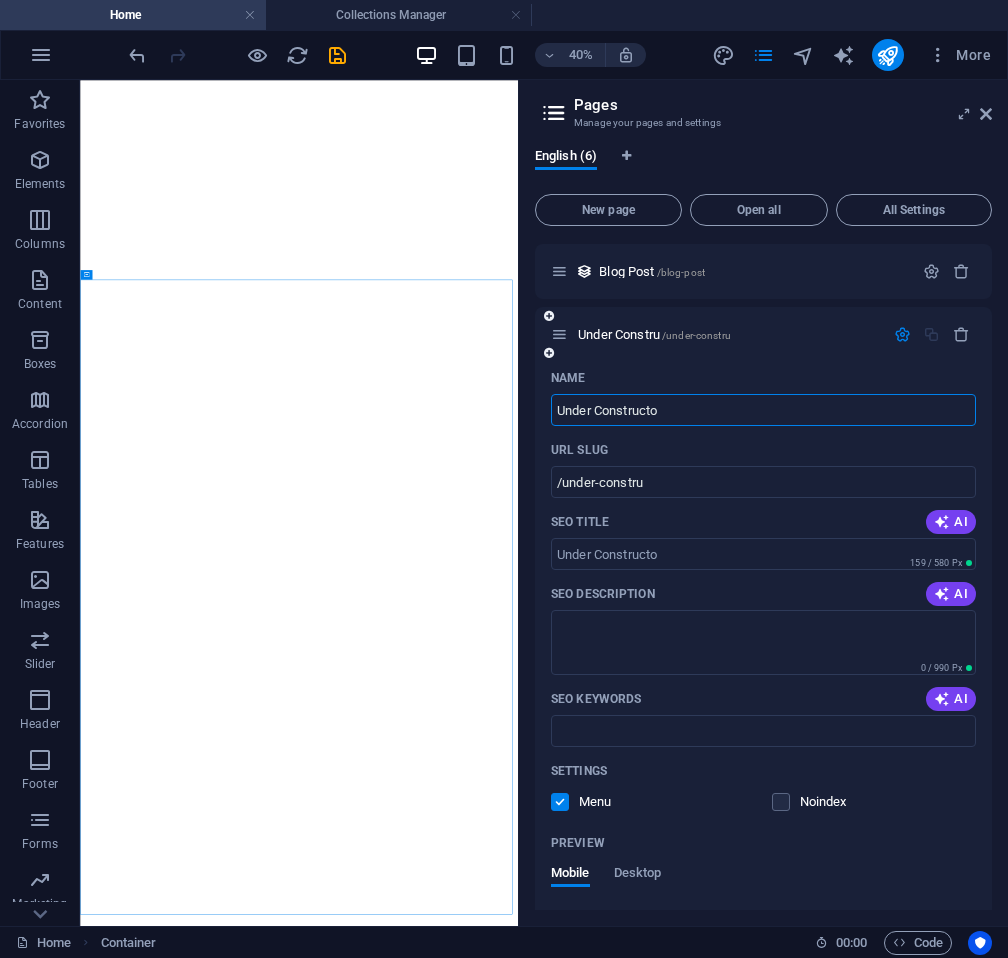 type on "Under Construct" 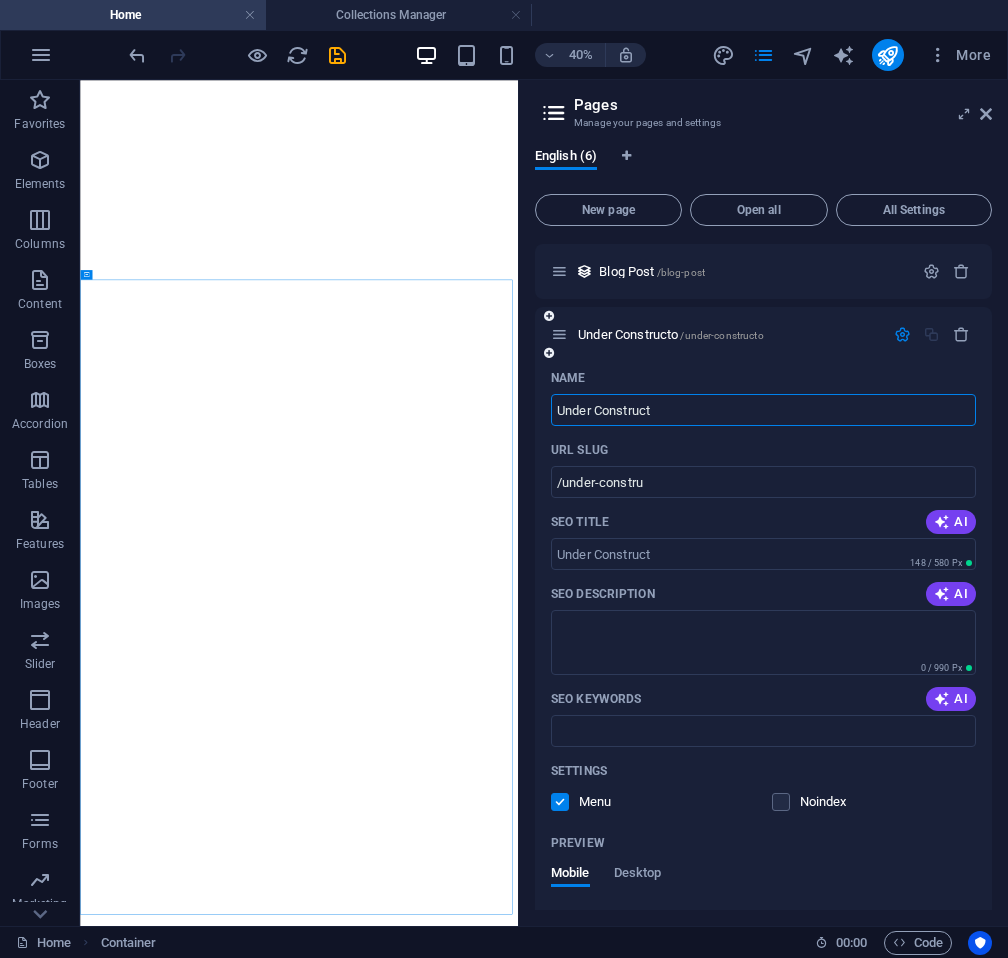 type on "/under-constructo" 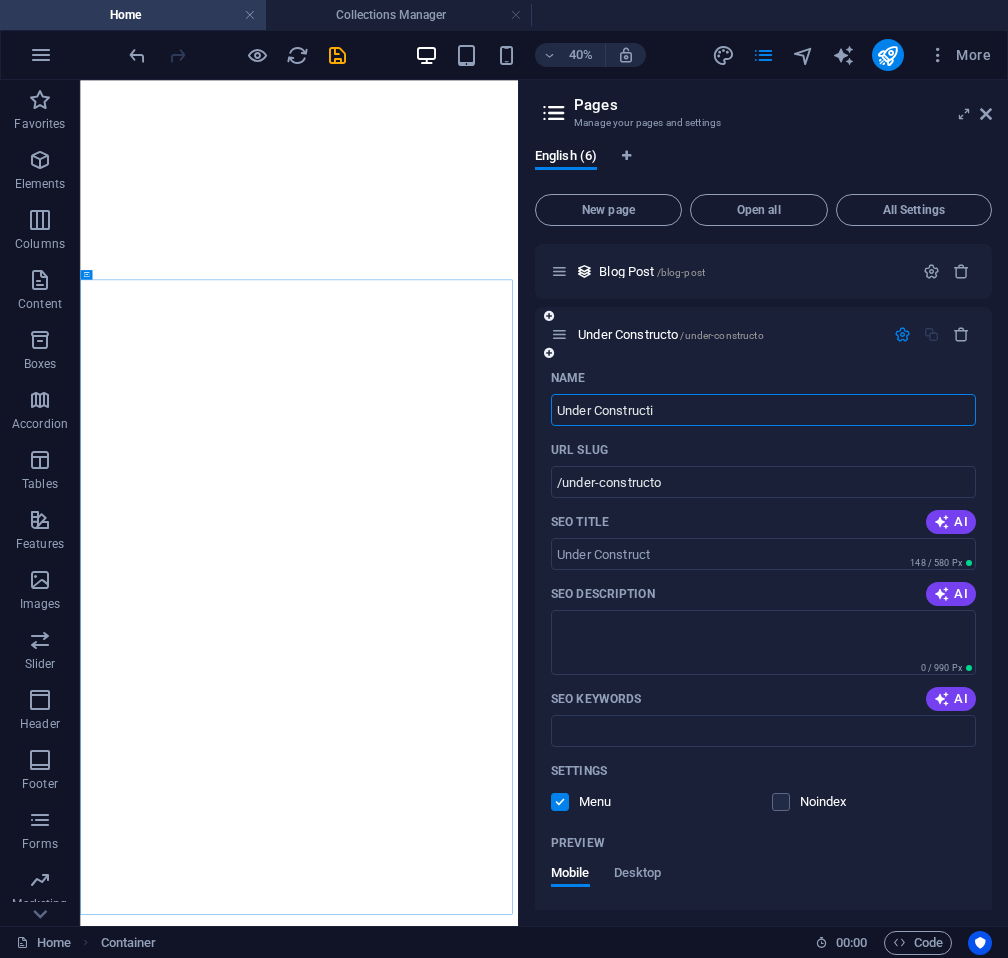 type on "Under Constructio" 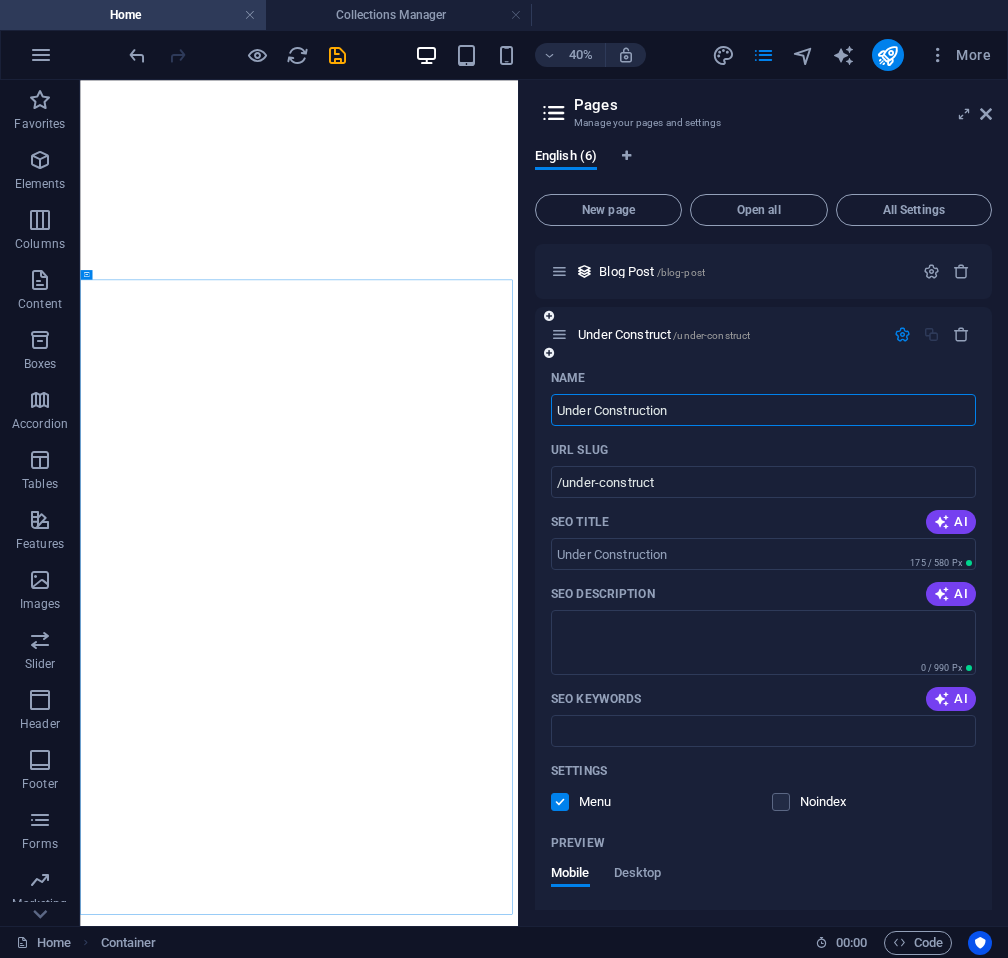 type on "Under Construction" 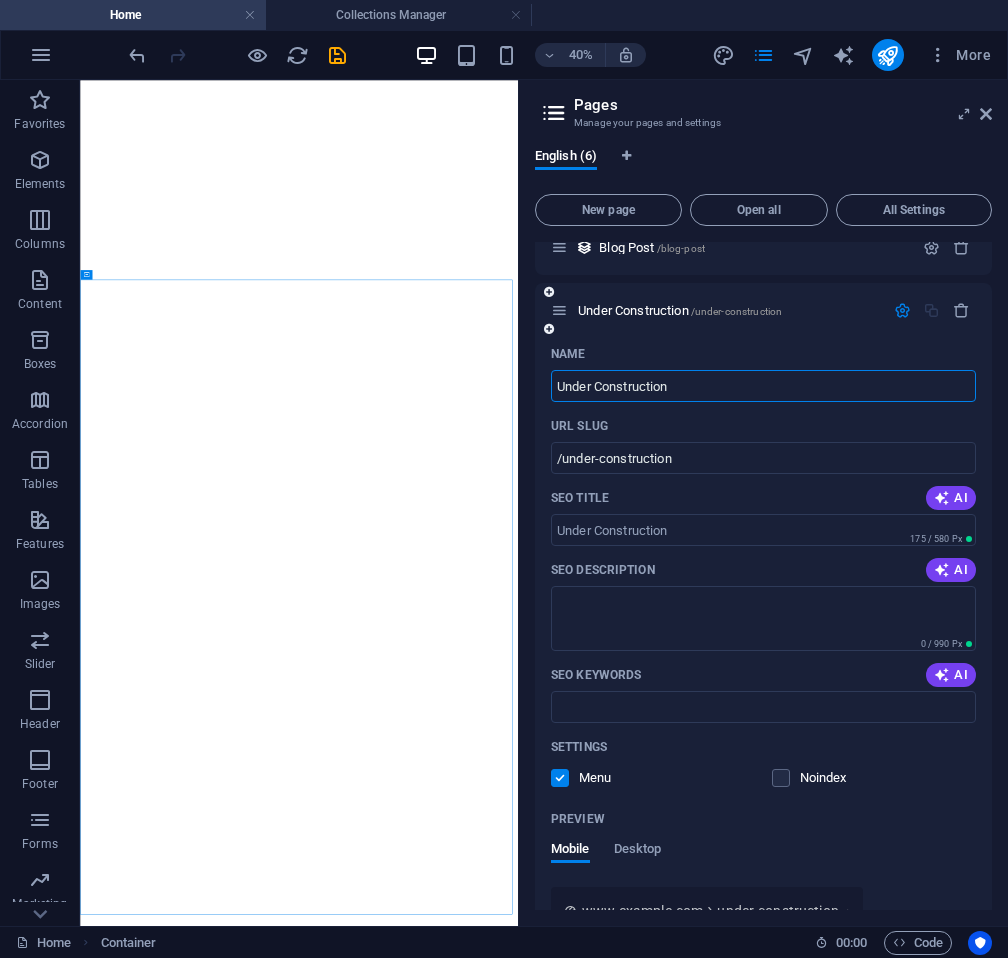 scroll, scrollTop: 275, scrollLeft: 0, axis: vertical 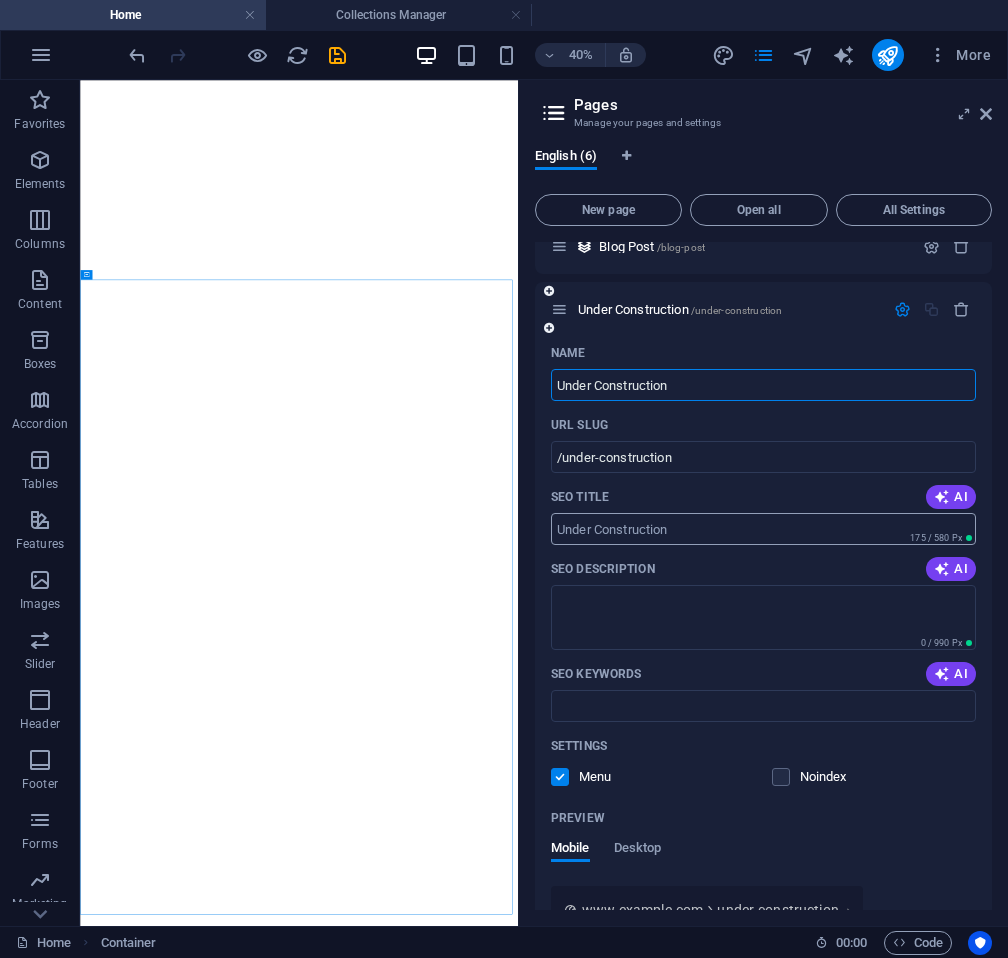 type on "Under Construction" 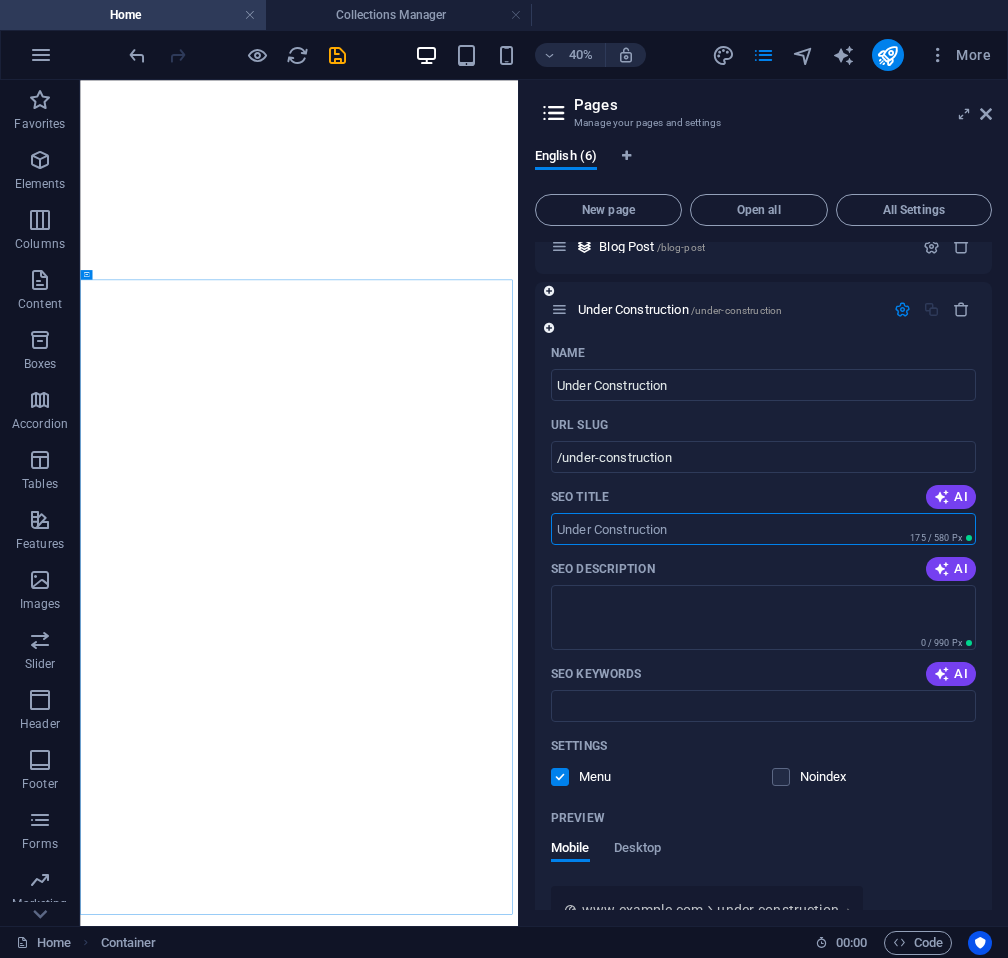 click on "SEO Title" at bounding box center (763, 529) 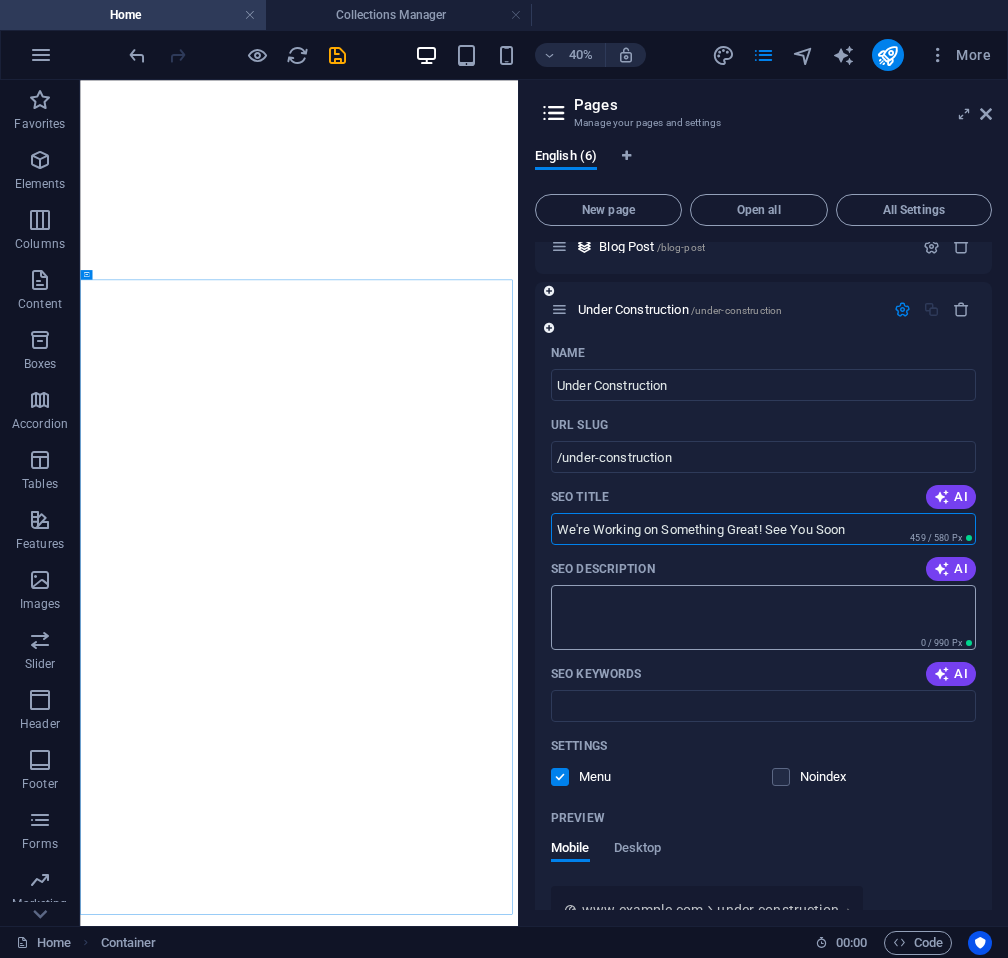 type on "We're Working on Something Great! See You Soon" 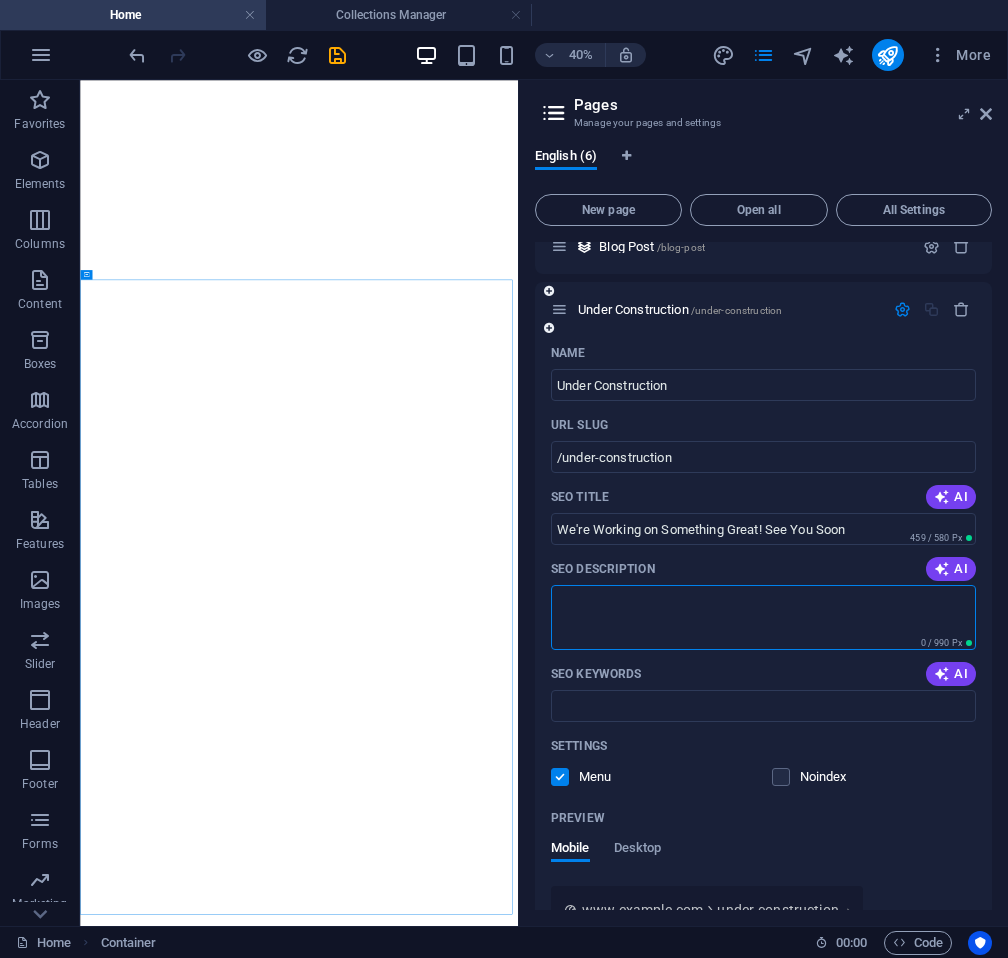 click on "SEO Description" at bounding box center (763, 617) 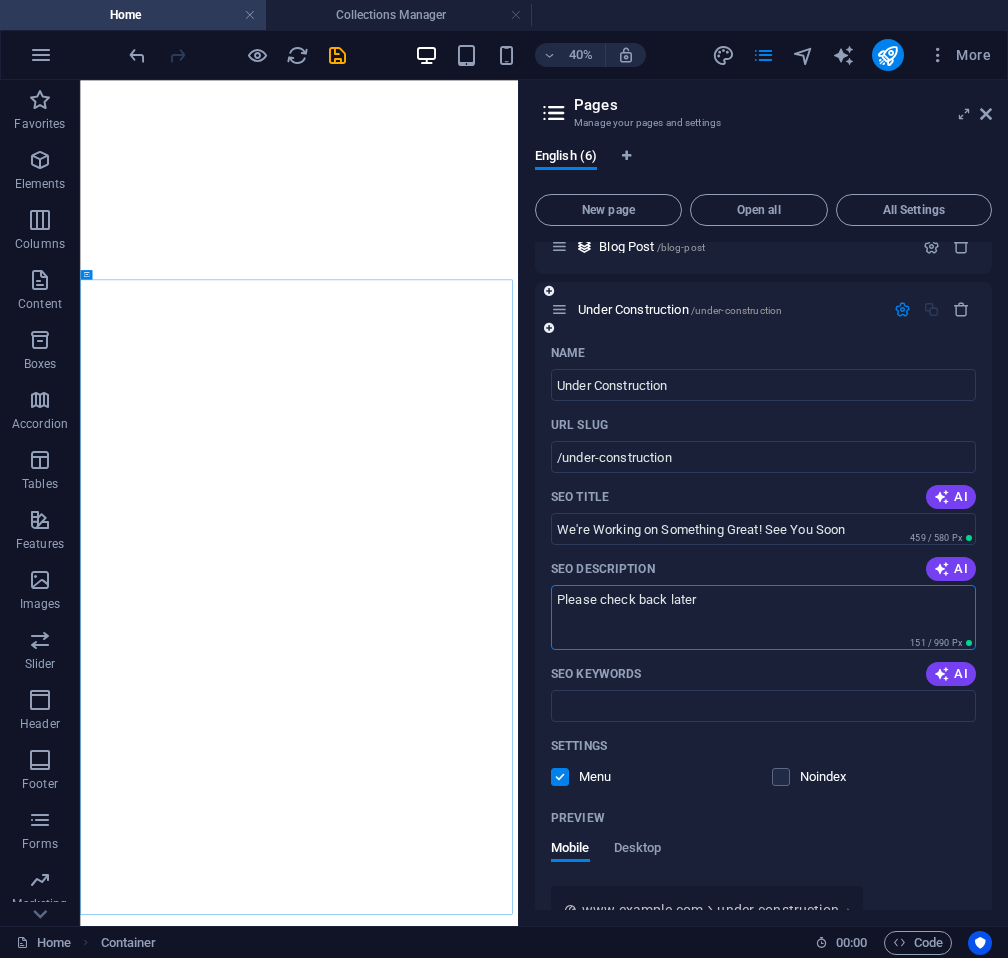 scroll, scrollTop: 476, scrollLeft: 0, axis: vertical 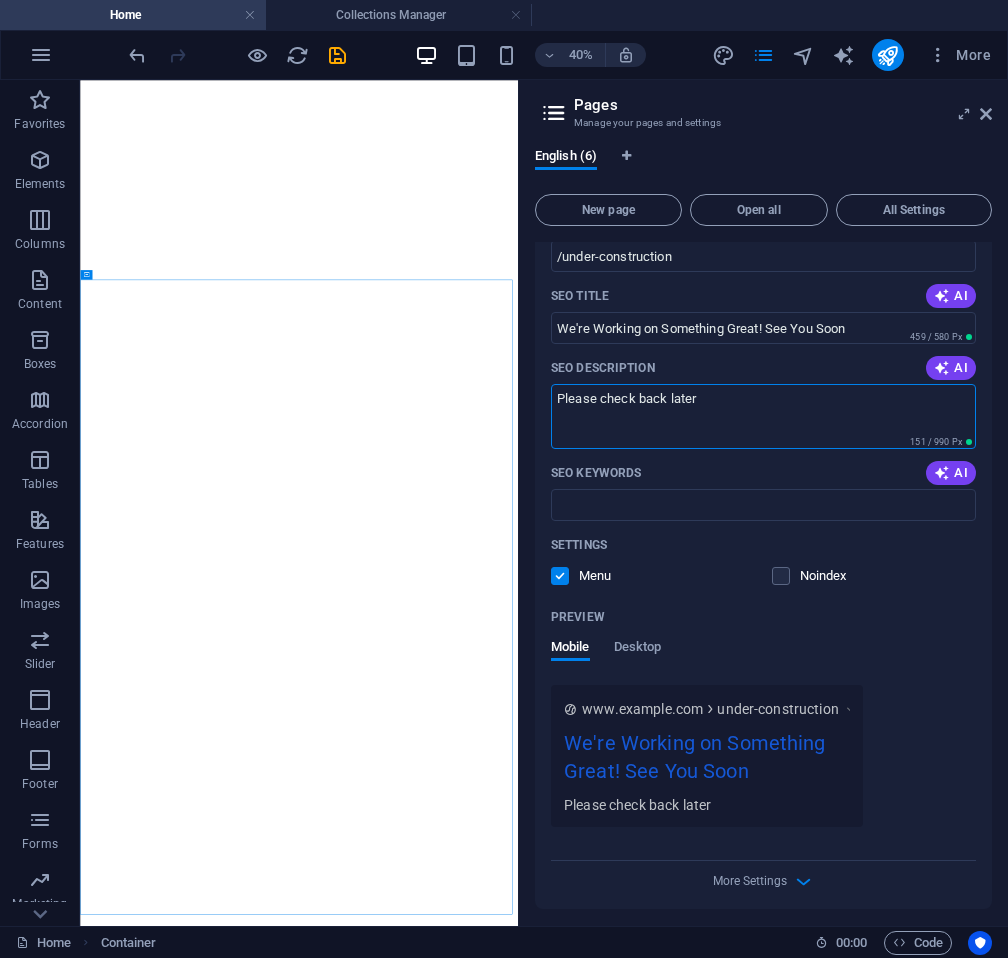 drag, startPoint x: 699, startPoint y: 405, endPoint x: 579, endPoint y: 416, distance: 120.50311 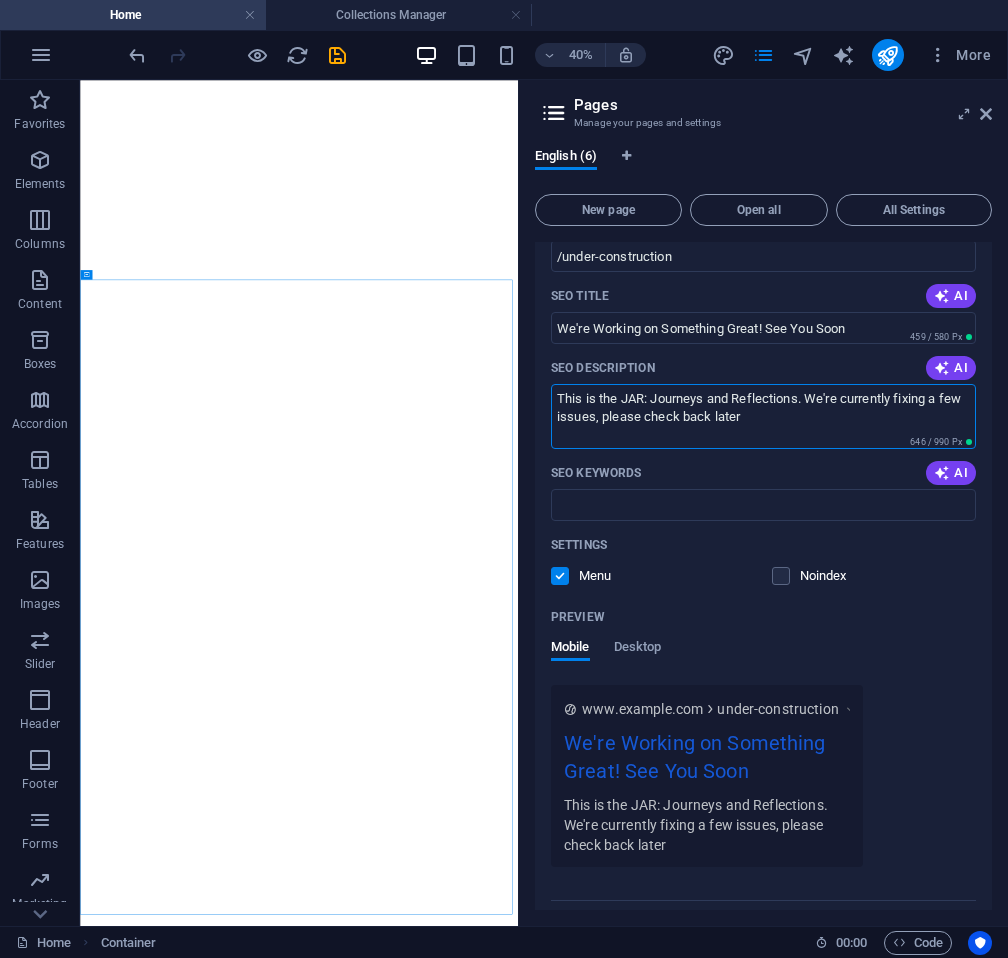 click on "This is the JAR: Journeys and Reflections. We're currently fixing a few issues, please check back later" at bounding box center [763, 416] 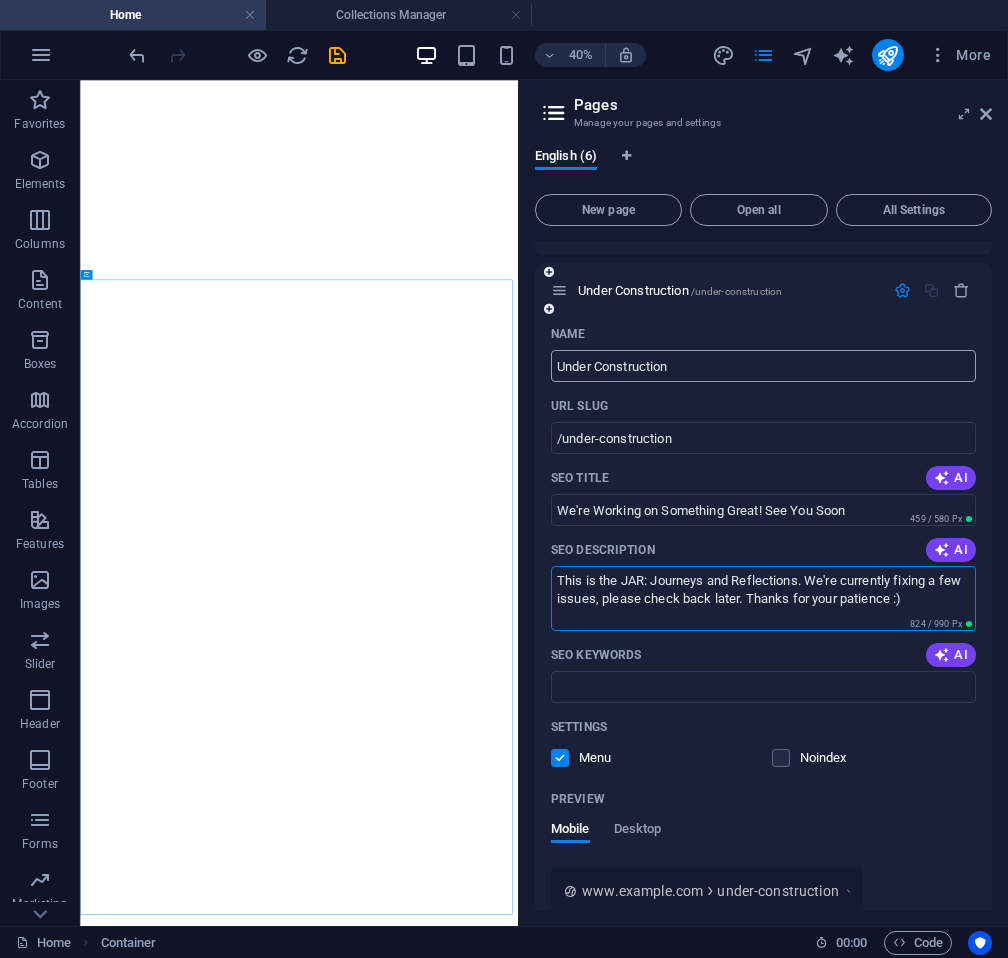 scroll, scrollTop: 294, scrollLeft: 0, axis: vertical 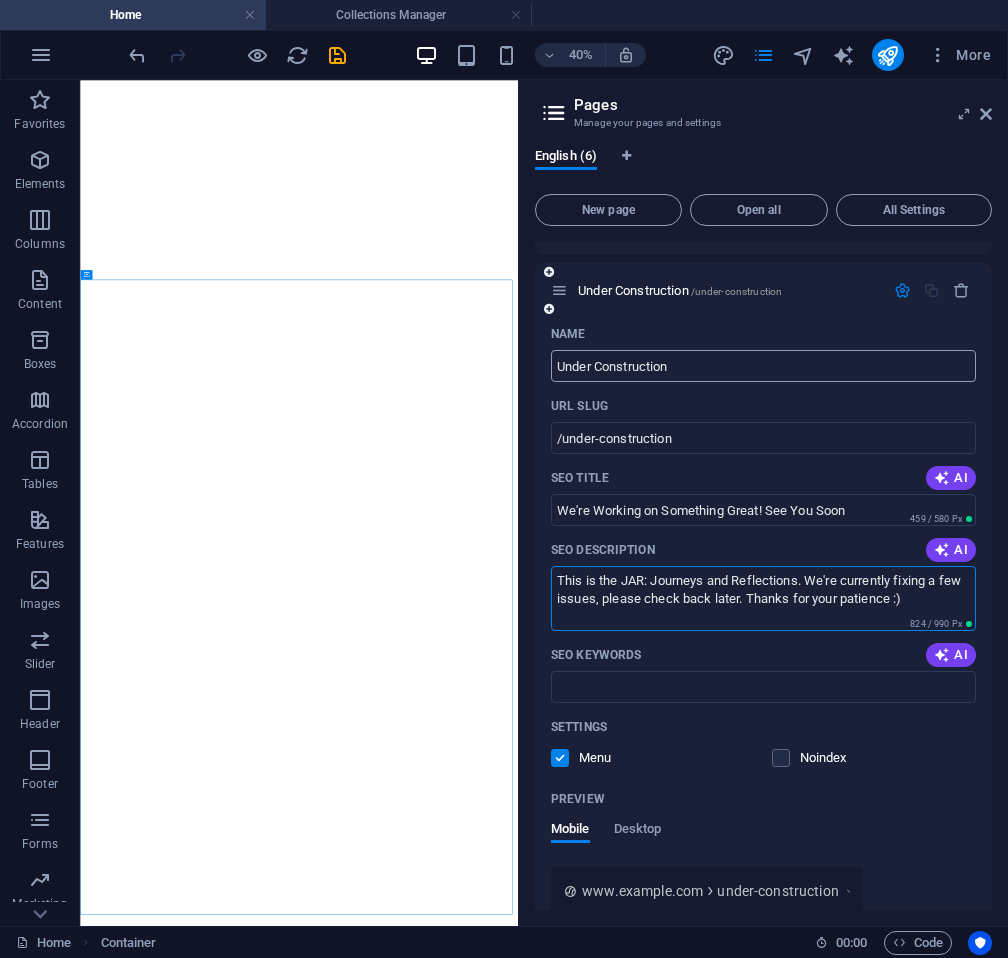 type on "This is the JAR: Journeys and Reflections. We're currently fixing a few issues, please check back later. Thanks for your patience :)" 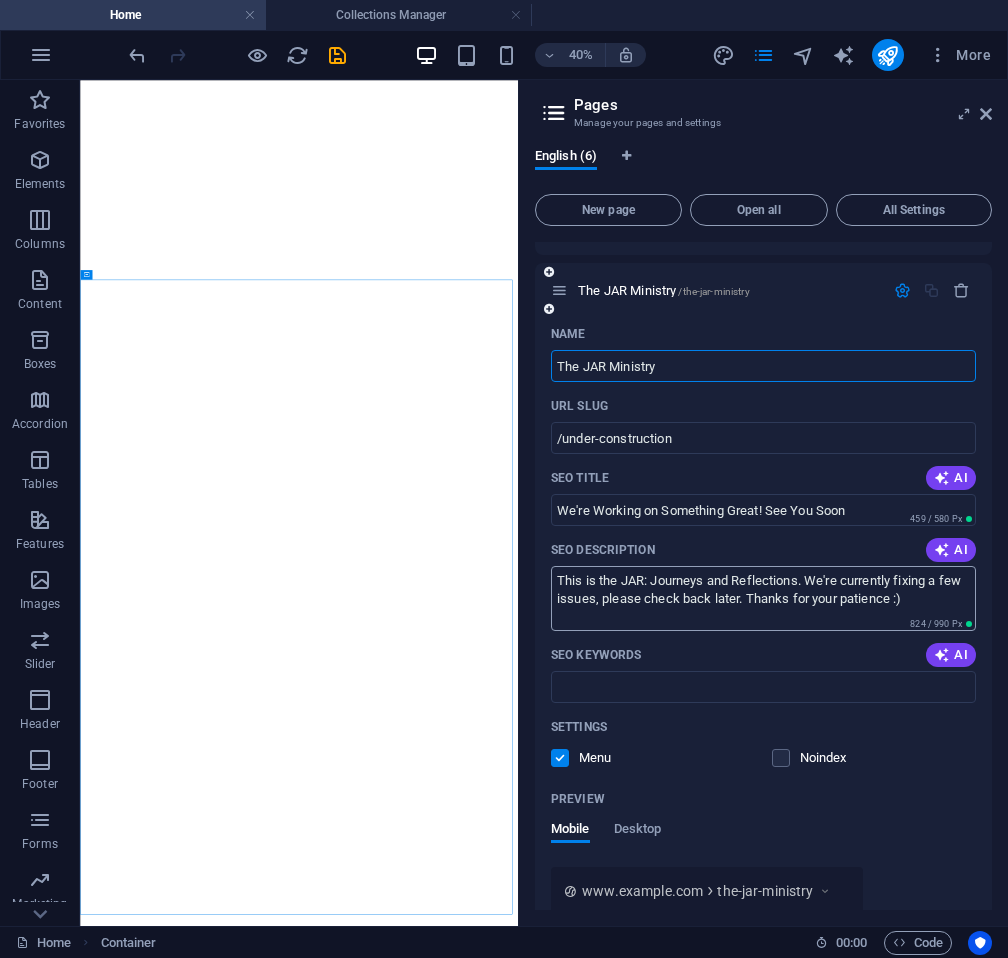 type on "The JAR Ministry" 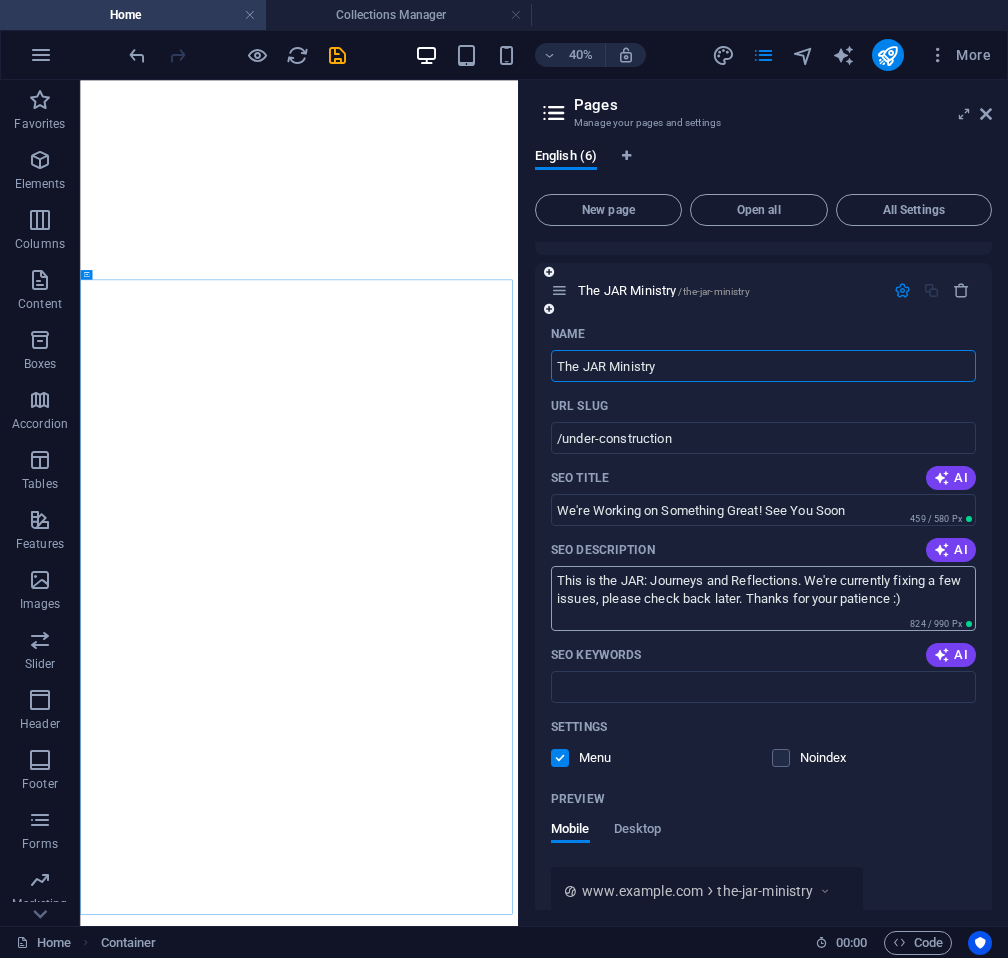 type on "/the-jar-ministry" 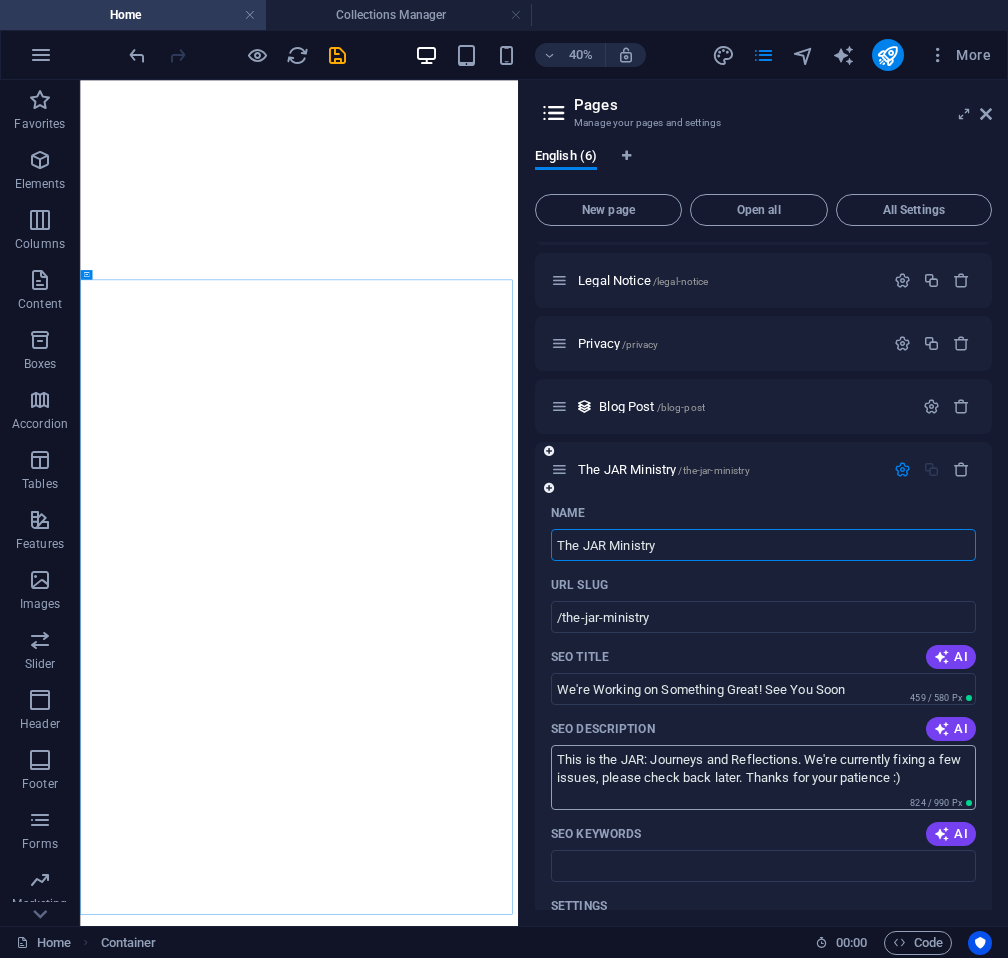 scroll, scrollTop: 0, scrollLeft: 0, axis: both 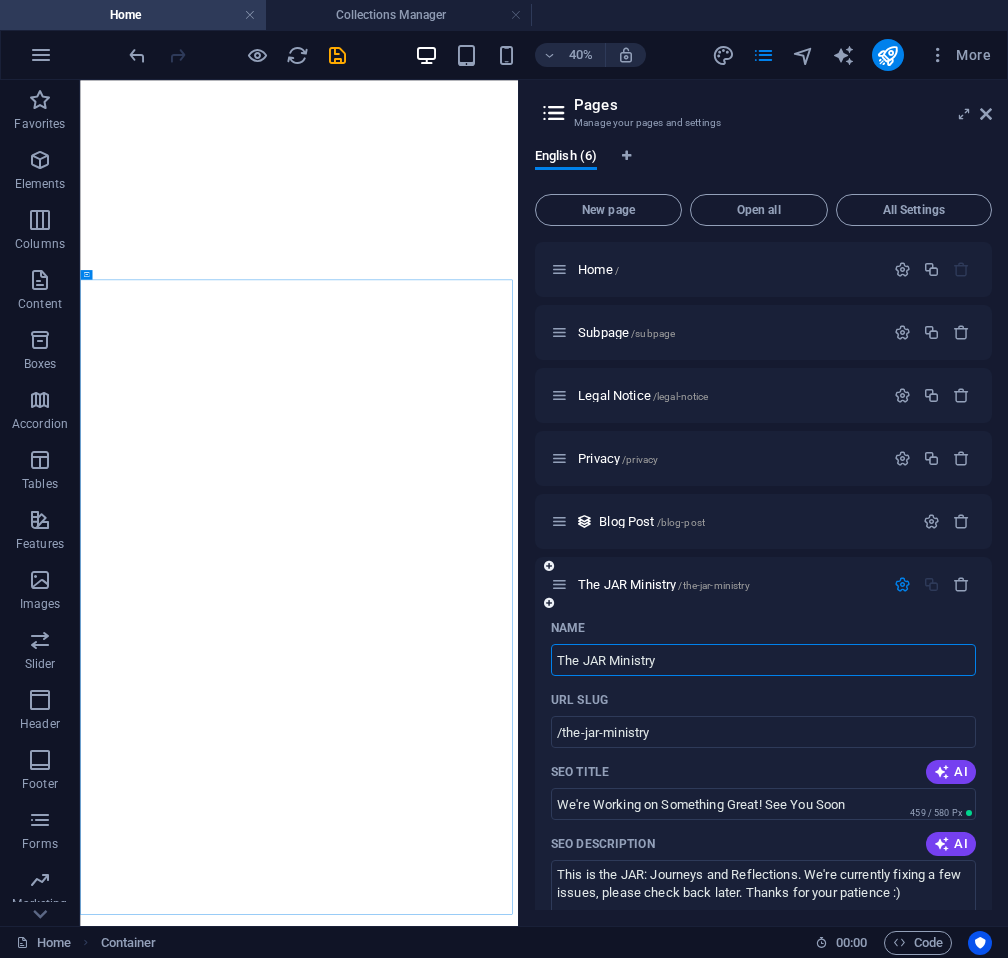 type on "The JAR Ministry" 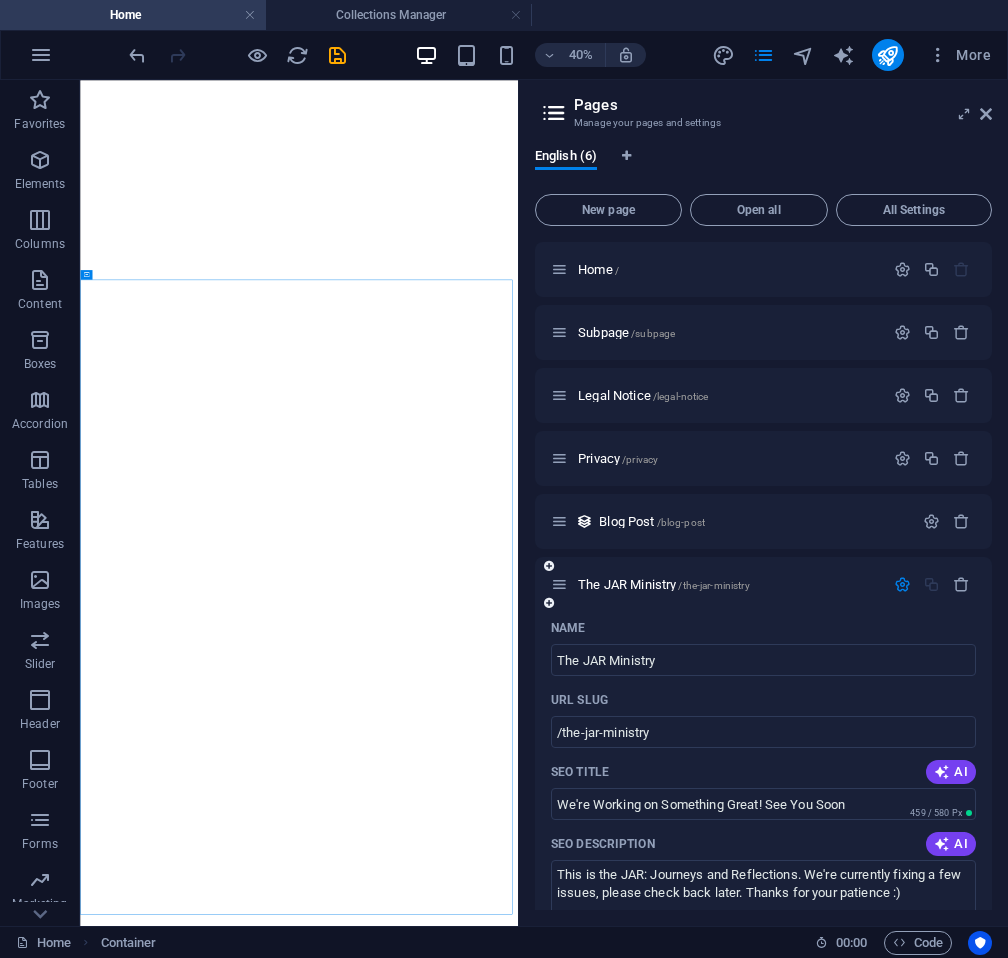 click on "Name" at bounding box center (763, 628) 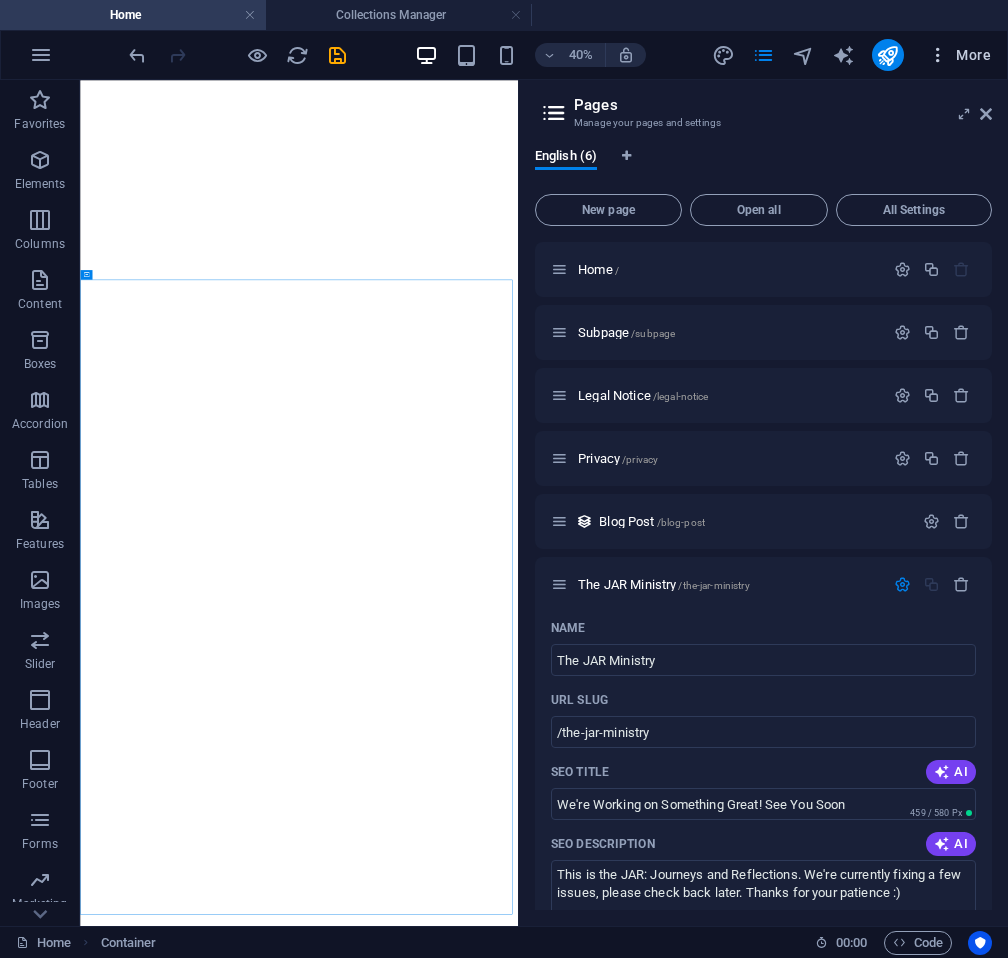 click at bounding box center [938, 55] 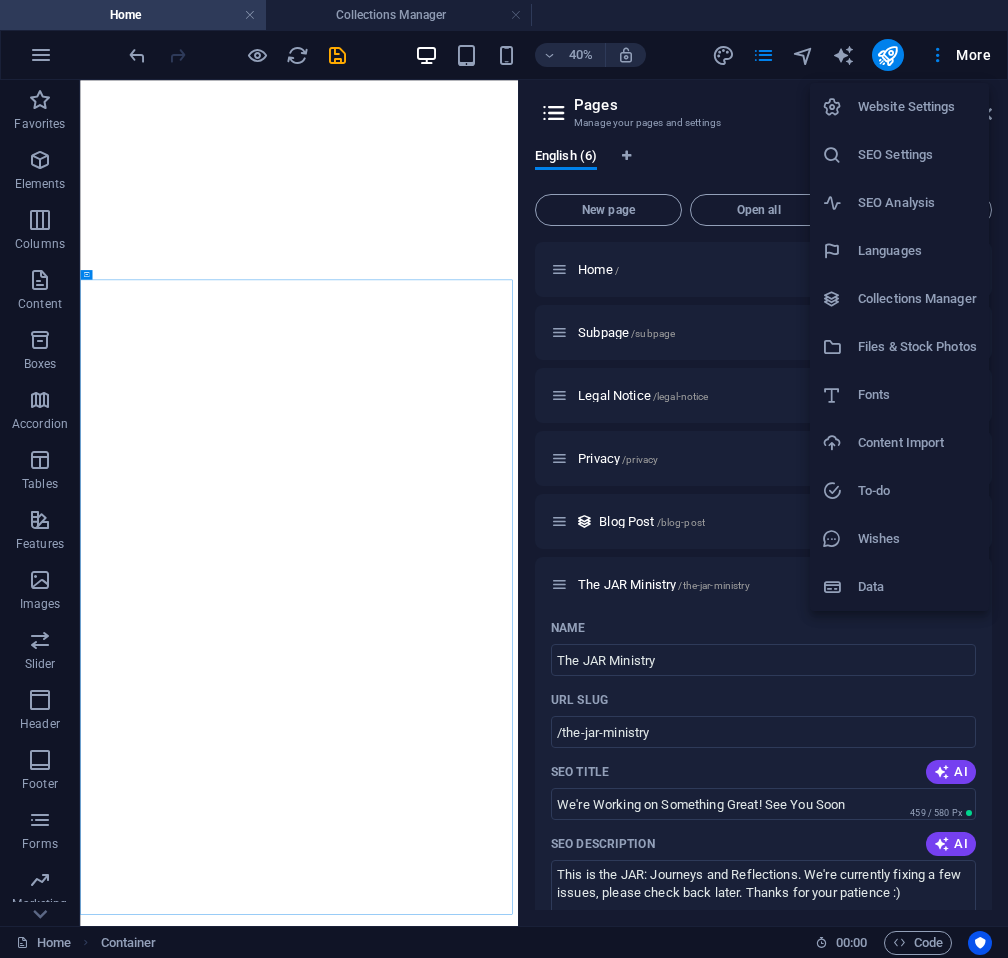 click at bounding box center [504, 479] 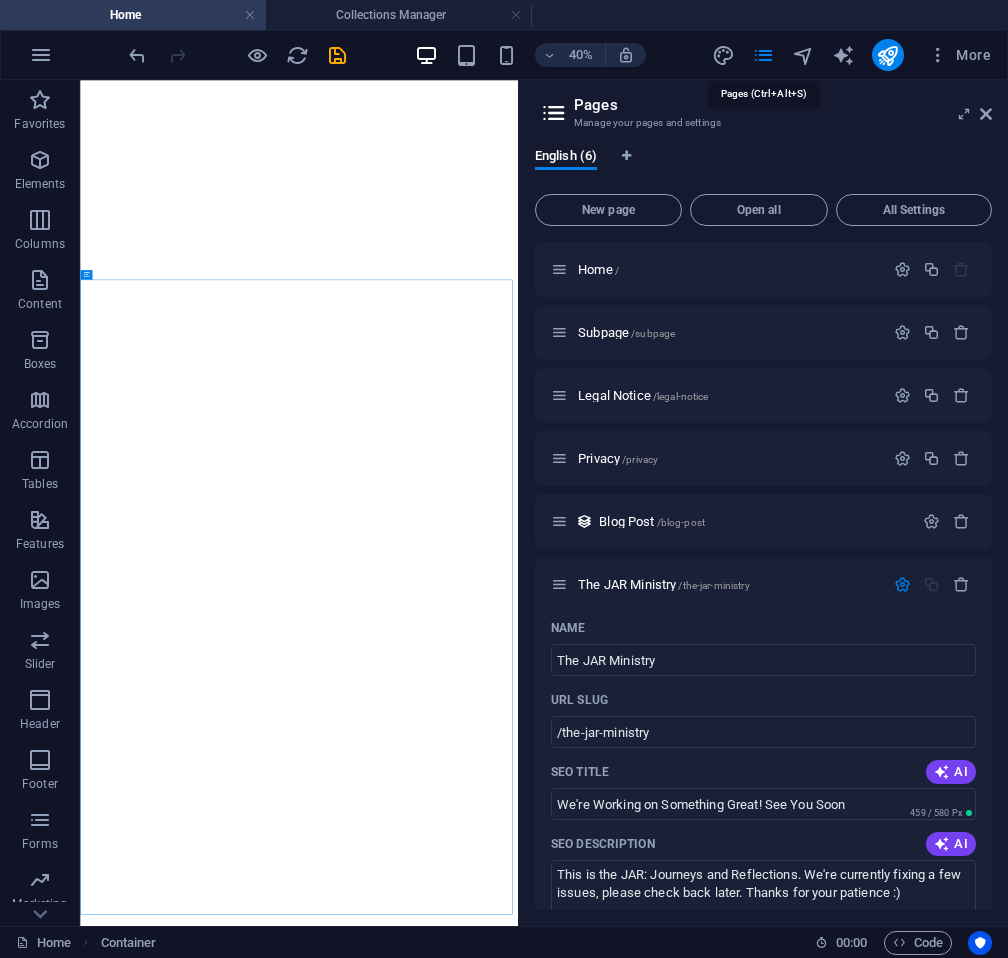 click at bounding box center [763, 55] 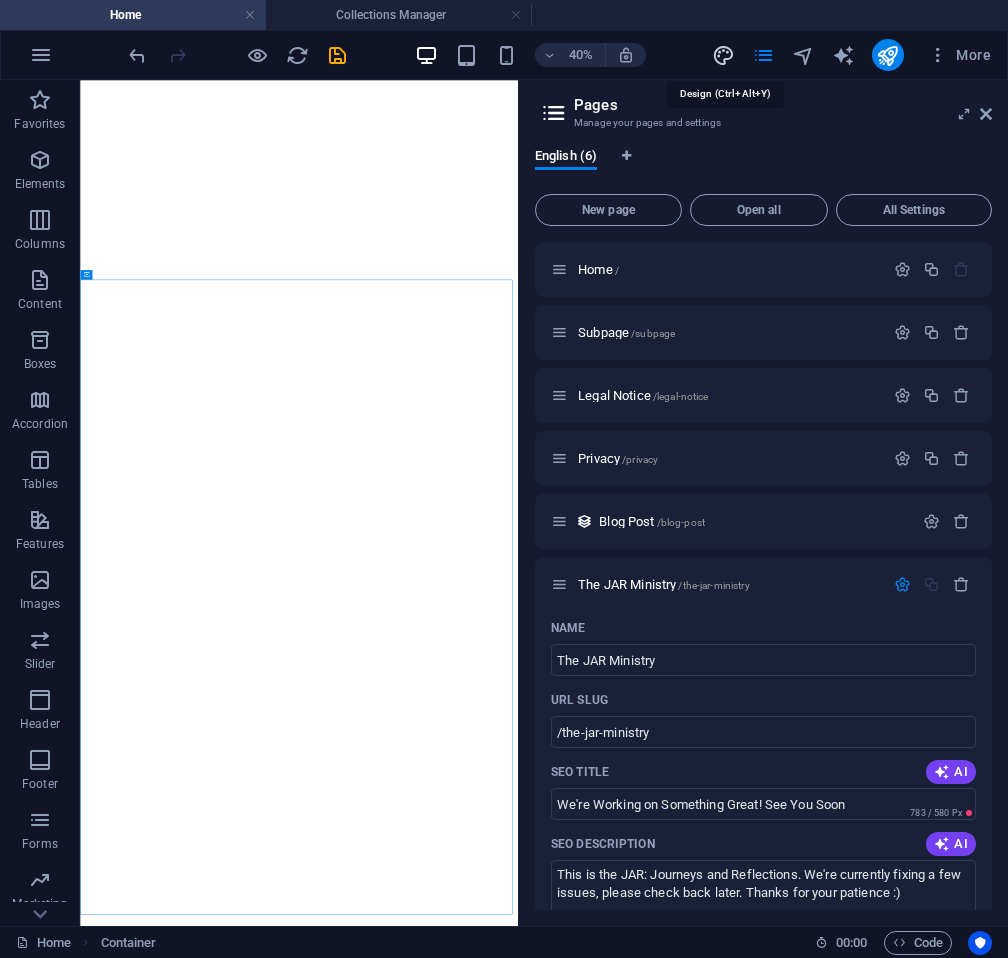 click at bounding box center (723, 55) 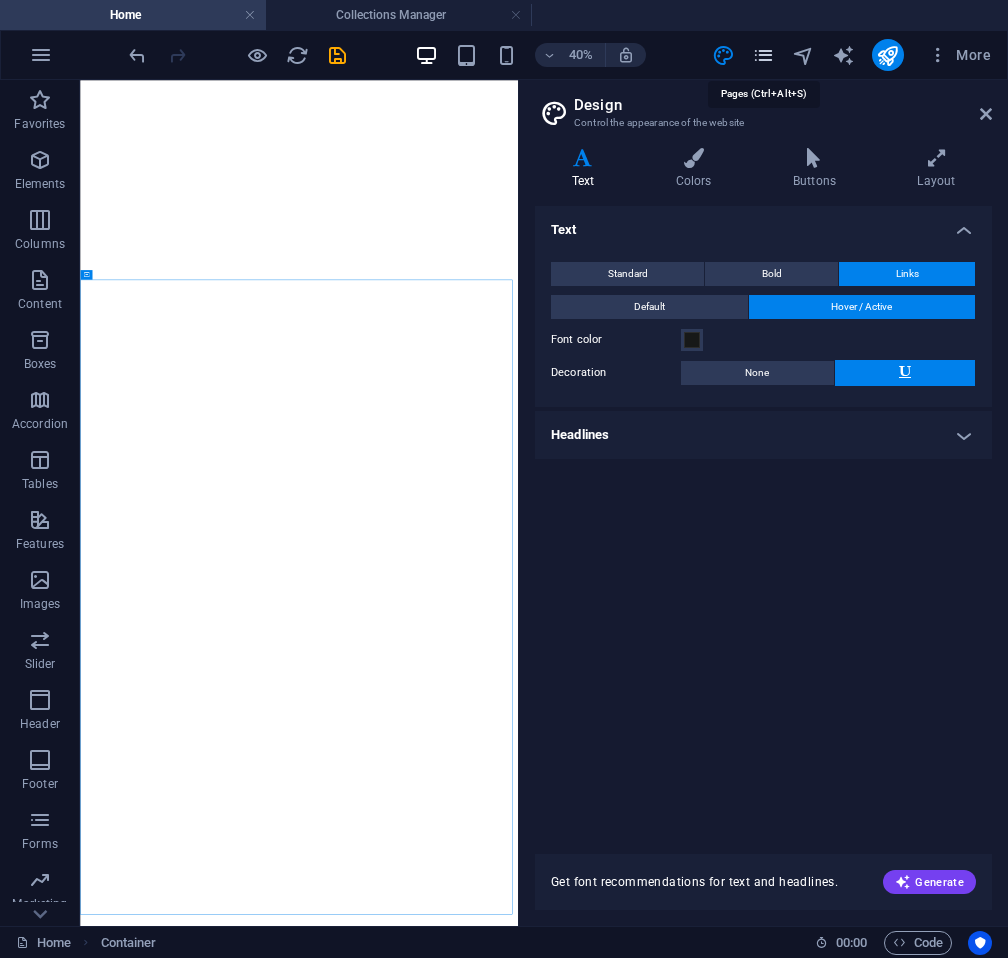 click at bounding box center (763, 55) 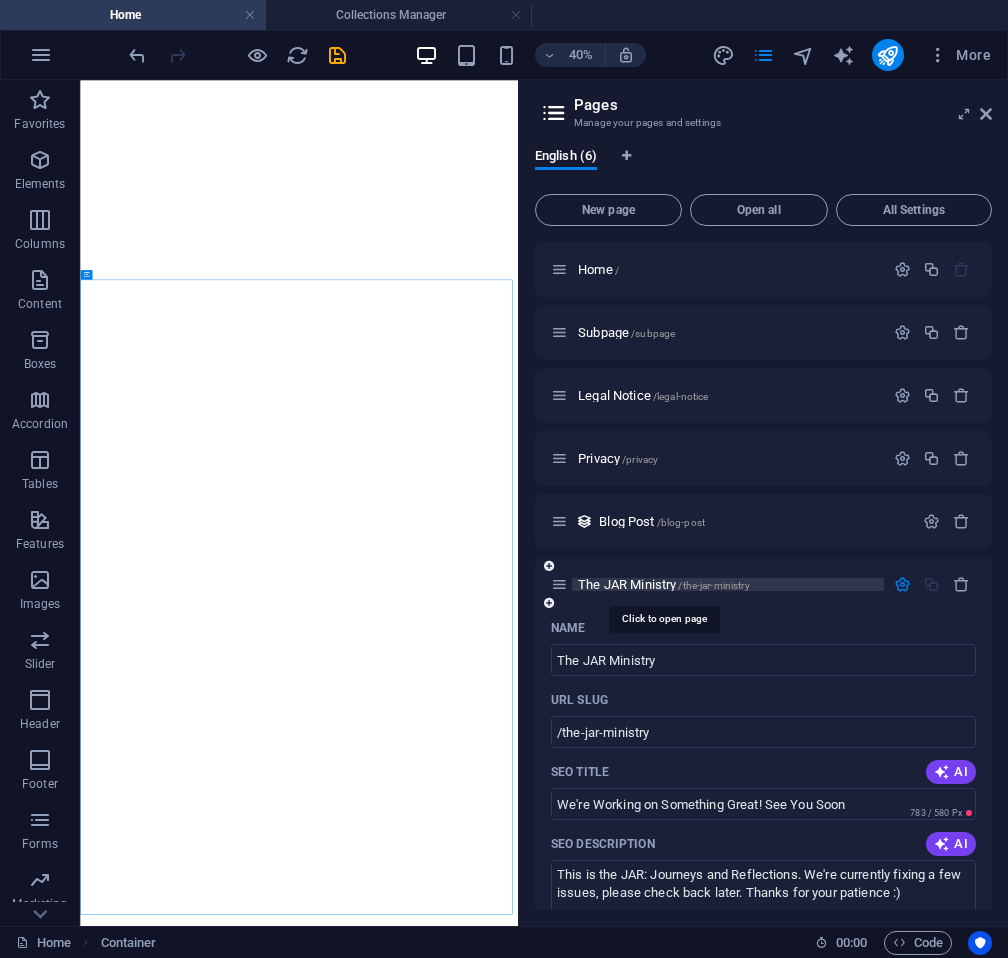 click on "The JAR Ministry /the-jar-ministry" at bounding box center (664, 584) 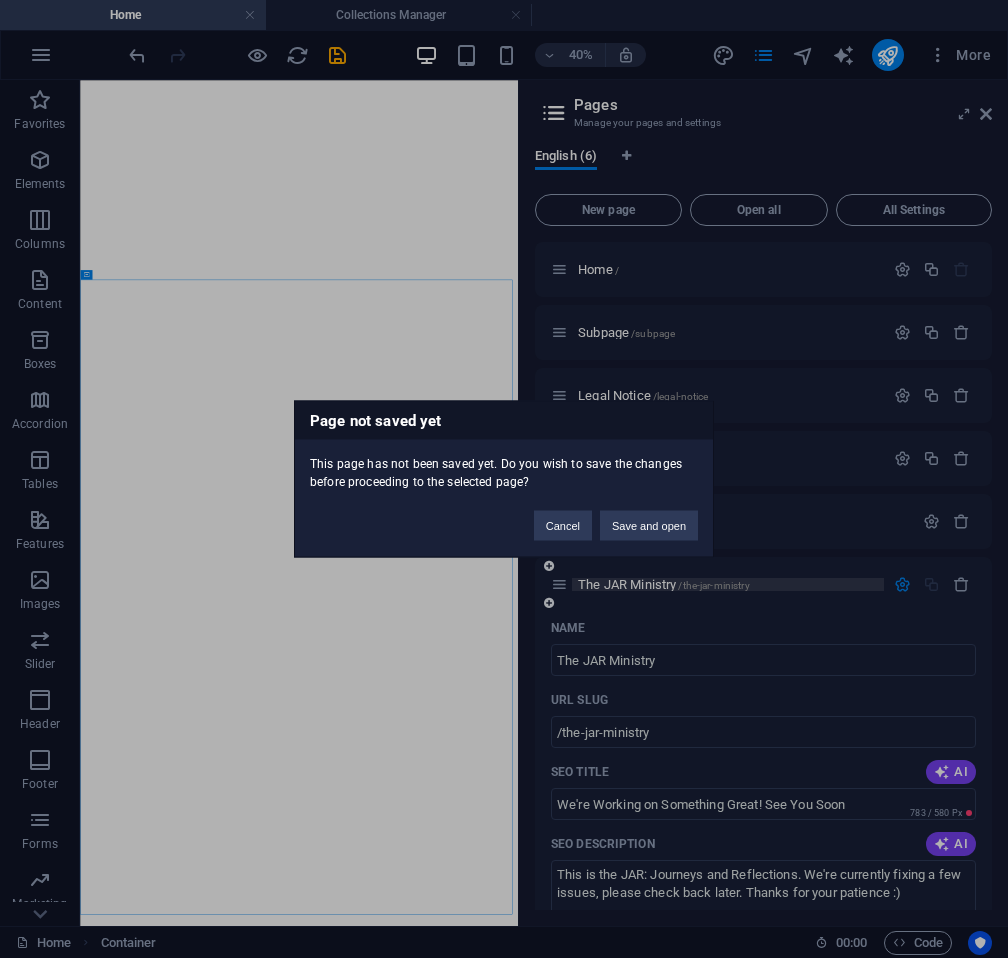 click on "Page not saved yet This page has not been saved yet. Do you wish to save the changes before proceeding to the selected page? Cancel Save and open" at bounding box center [504, 479] 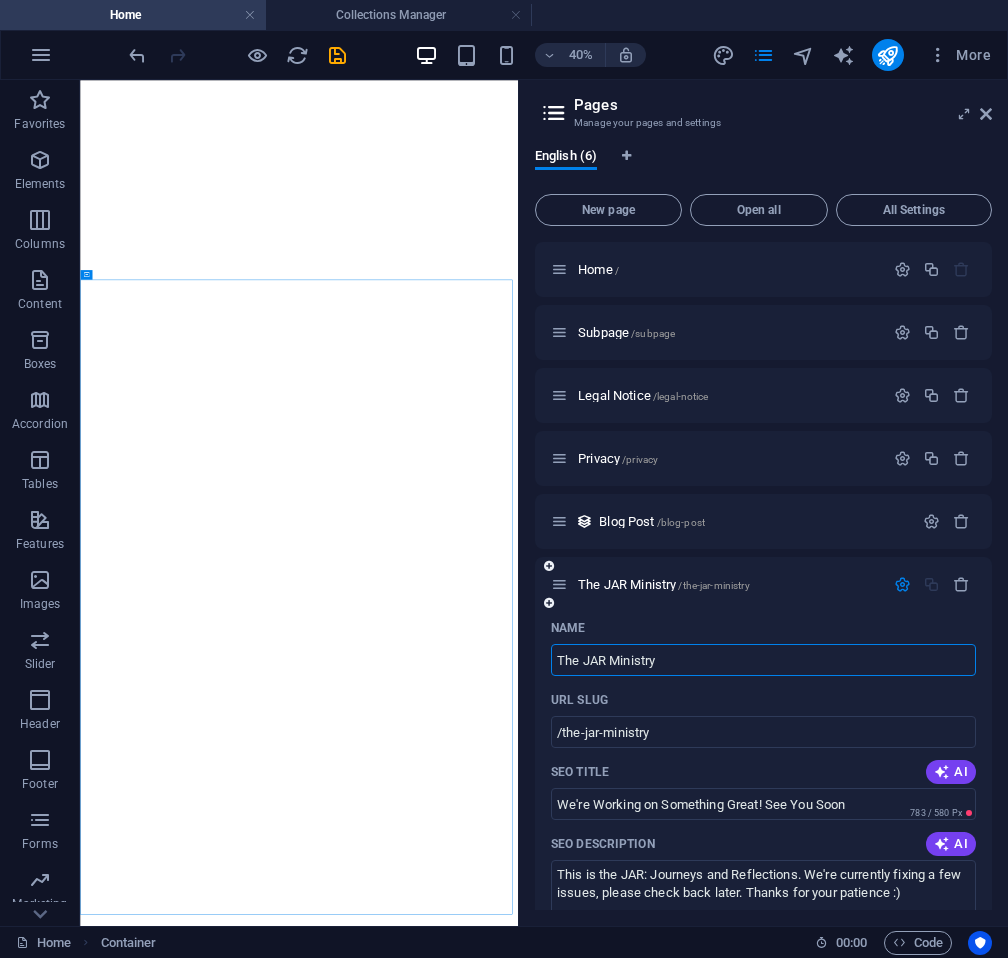 click on "The JAR Ministry" at bounding box center (763, 660) 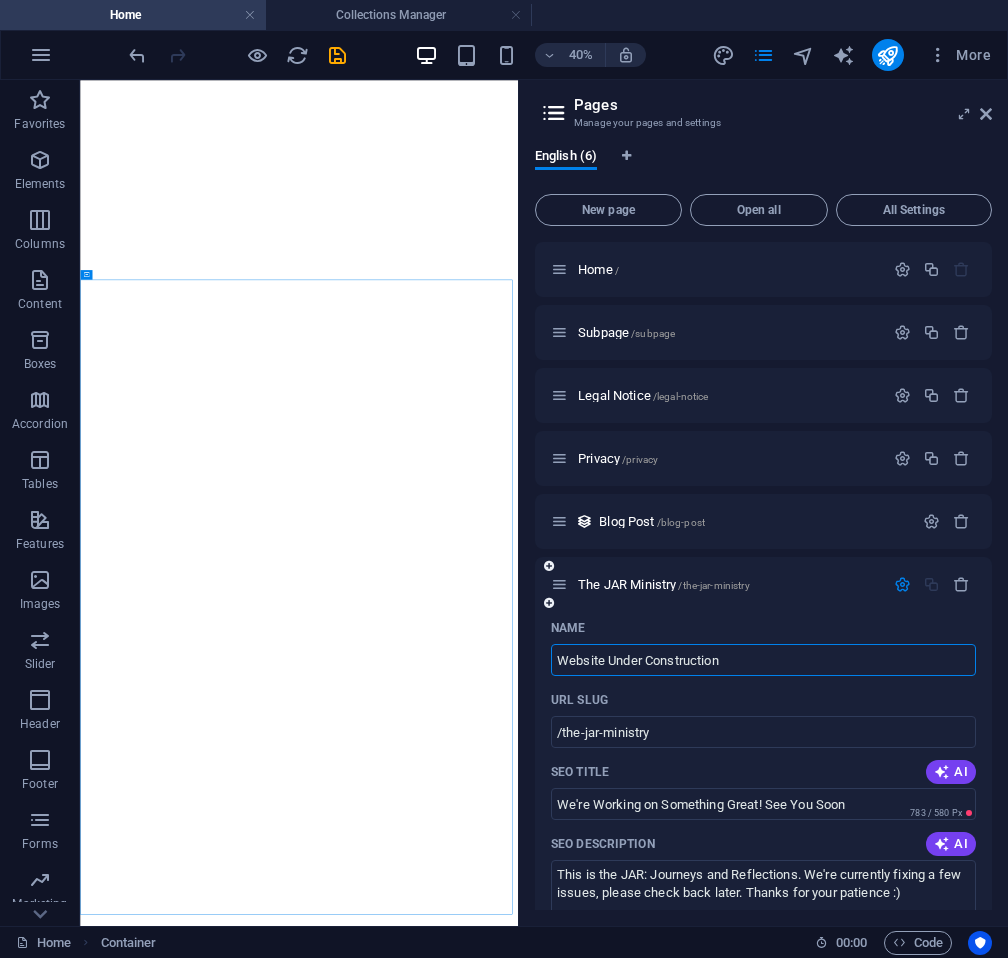 type on "Website Under Construction" 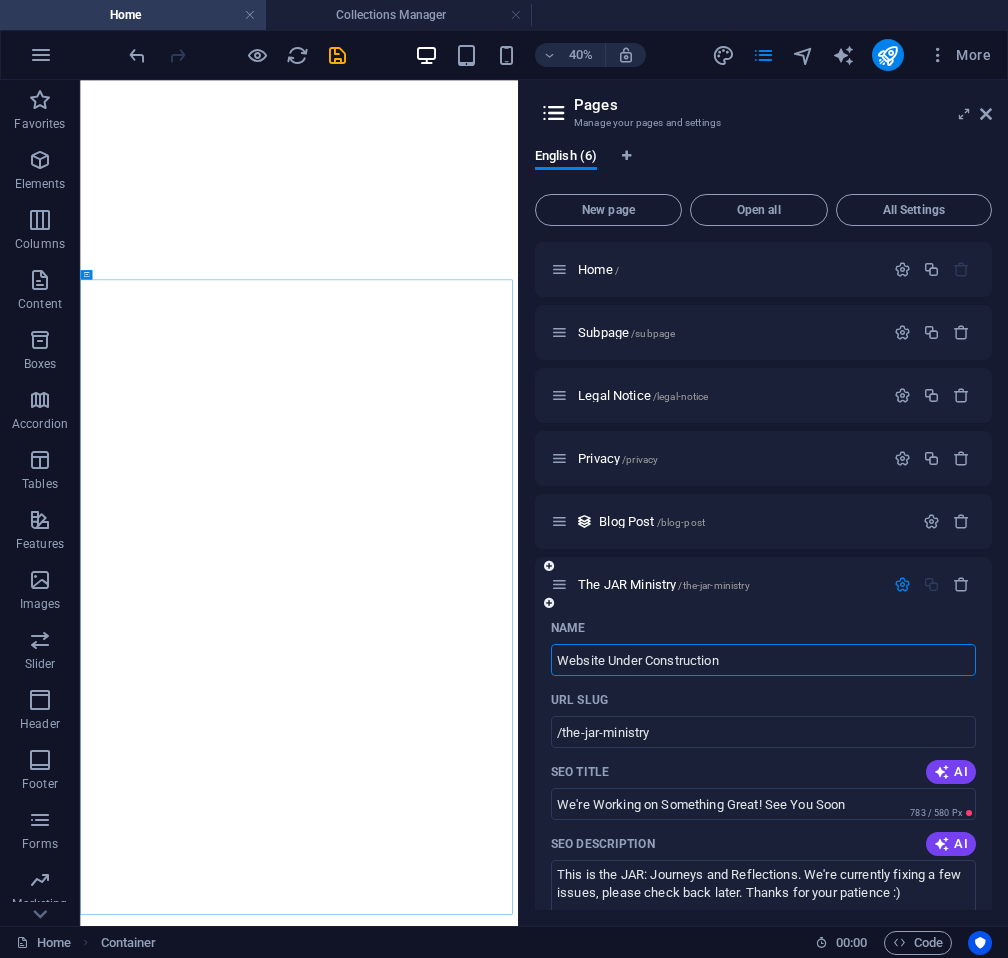 type on "/website-under-construction" 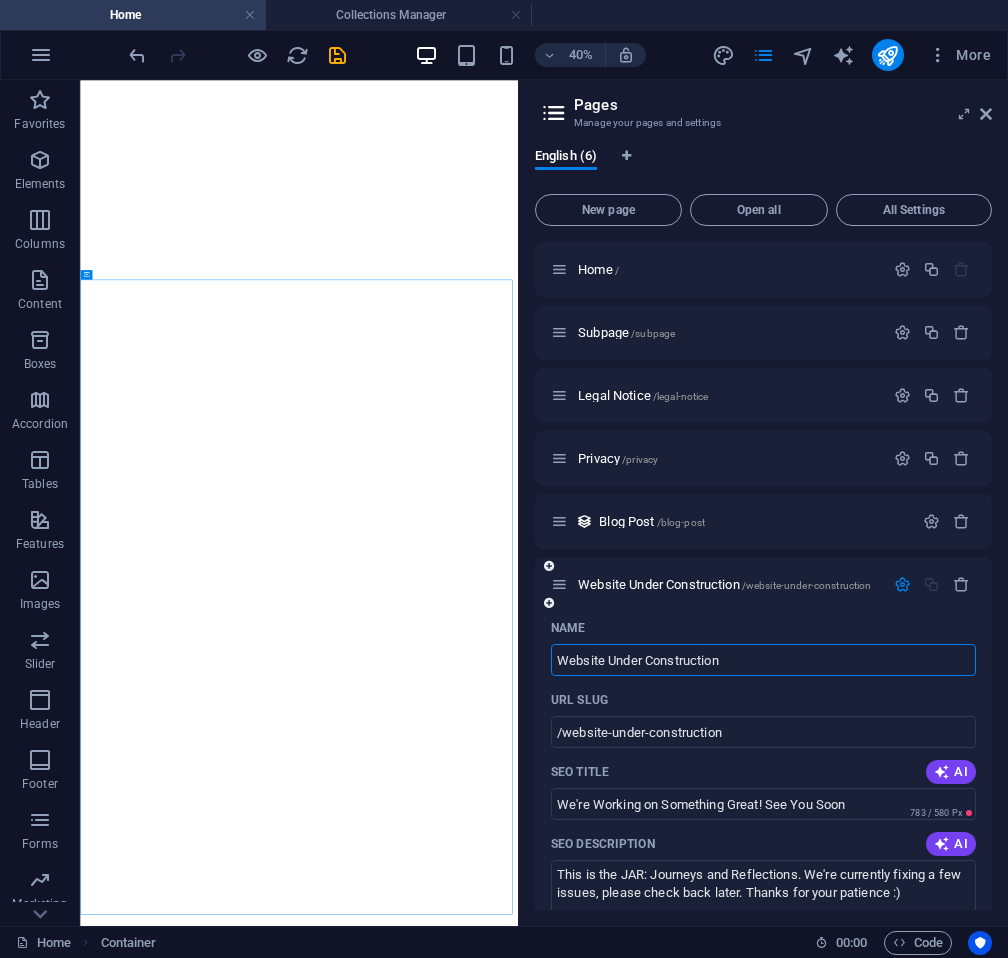type on "Website Under Construction" 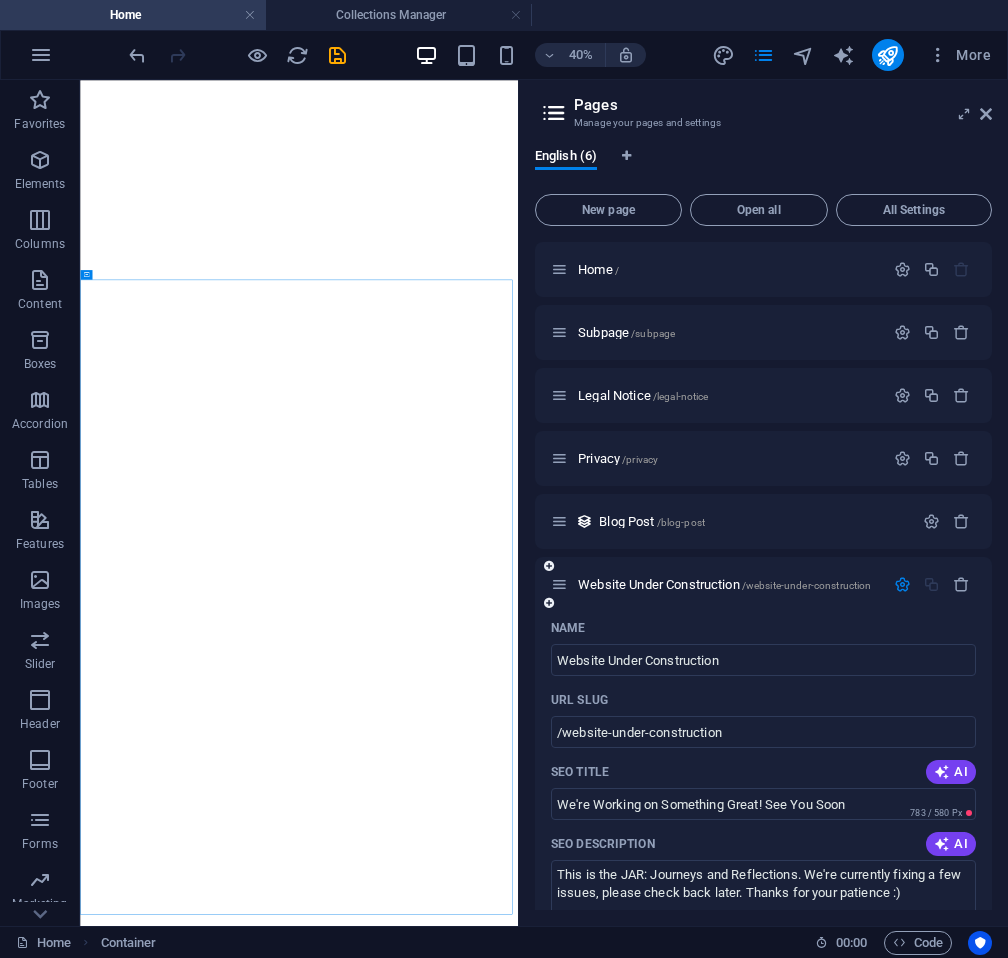 click at bounding box center (549, 603) 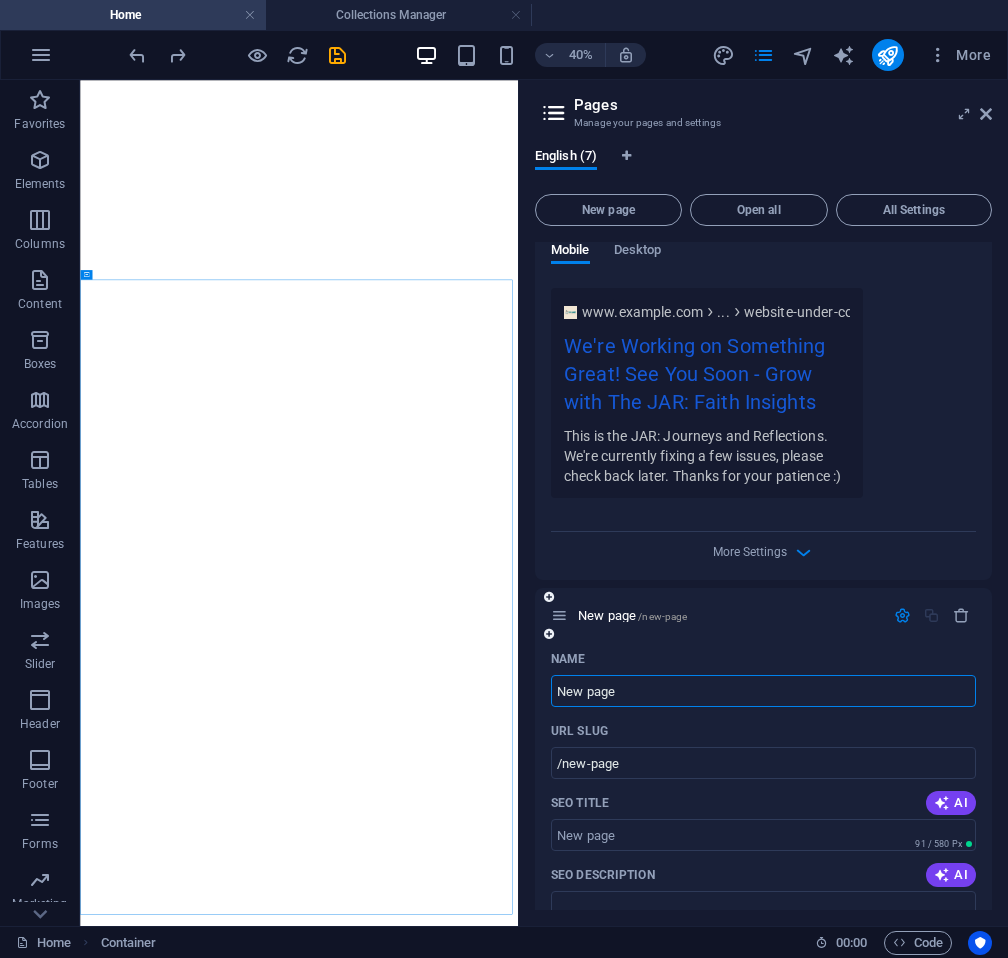 scroll, scrollTop: 874, scrollLeft: 0, axis: vertical 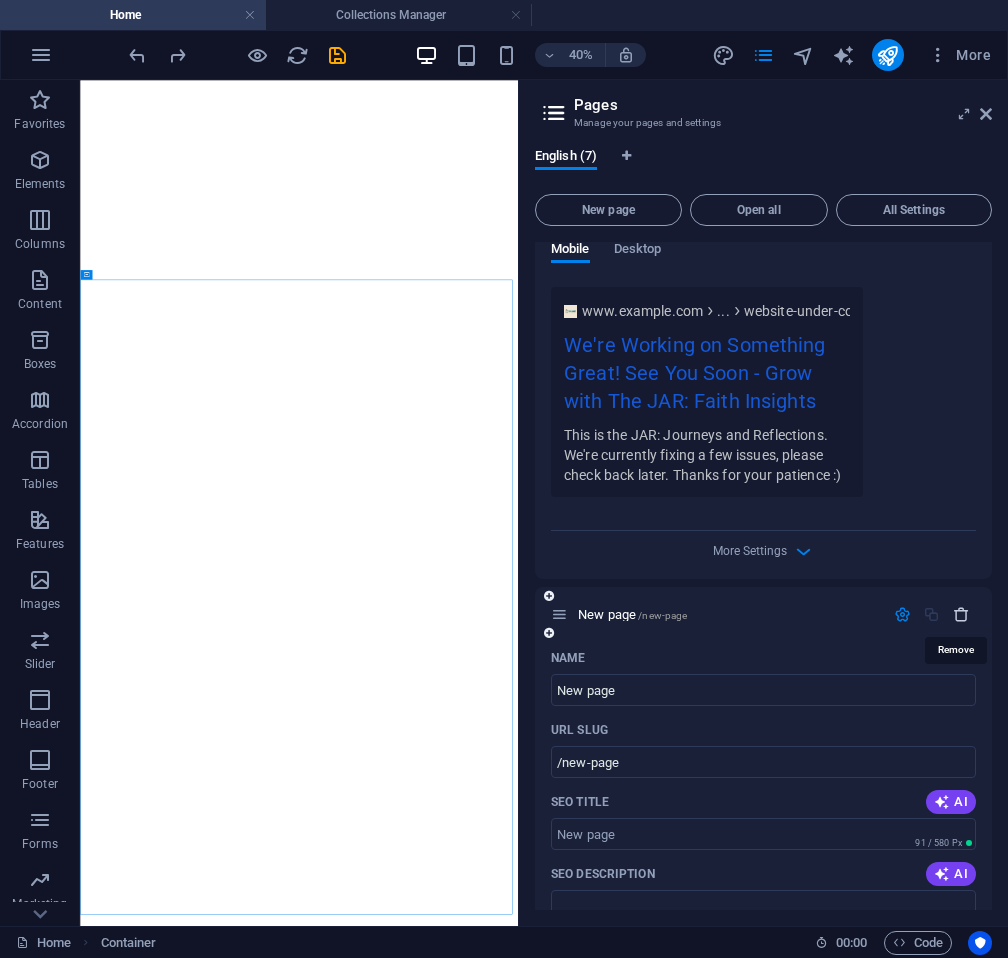 click at bounding box center [961, 614] 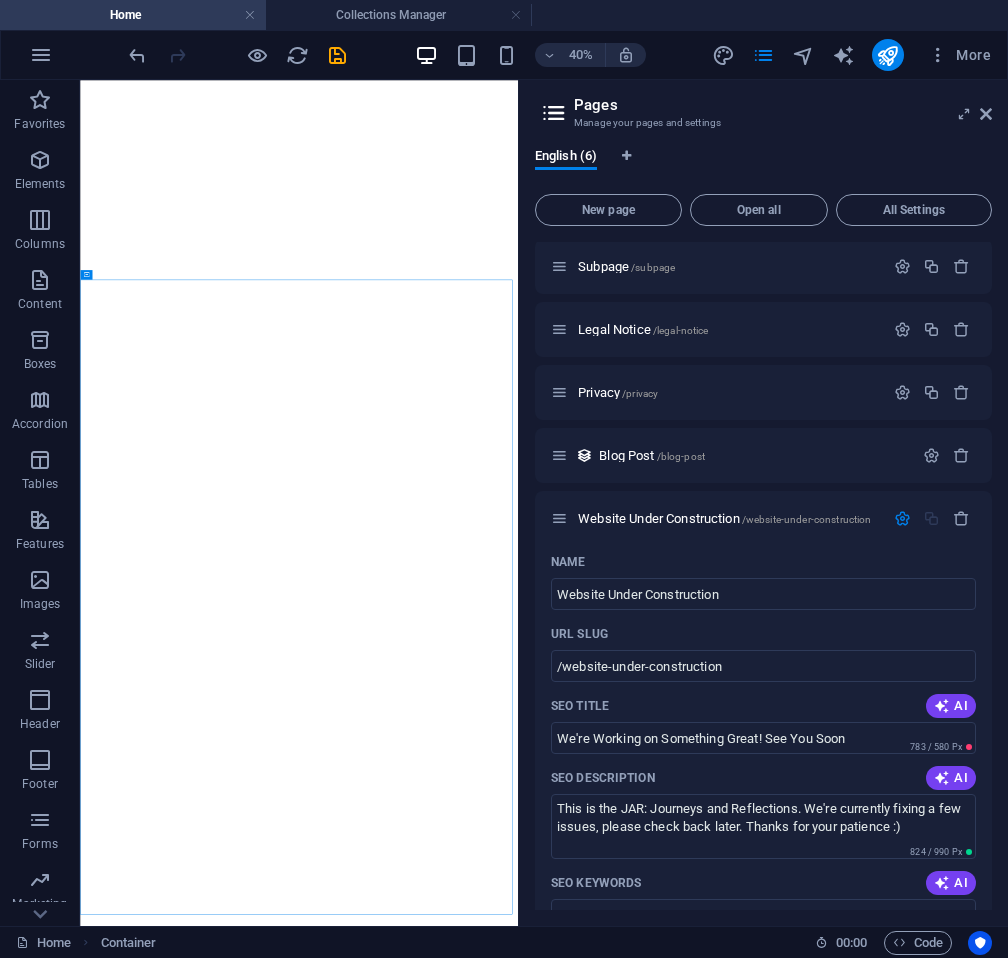 scroll, scrollTop: 61, scrollLeft: 0, axis: vertical 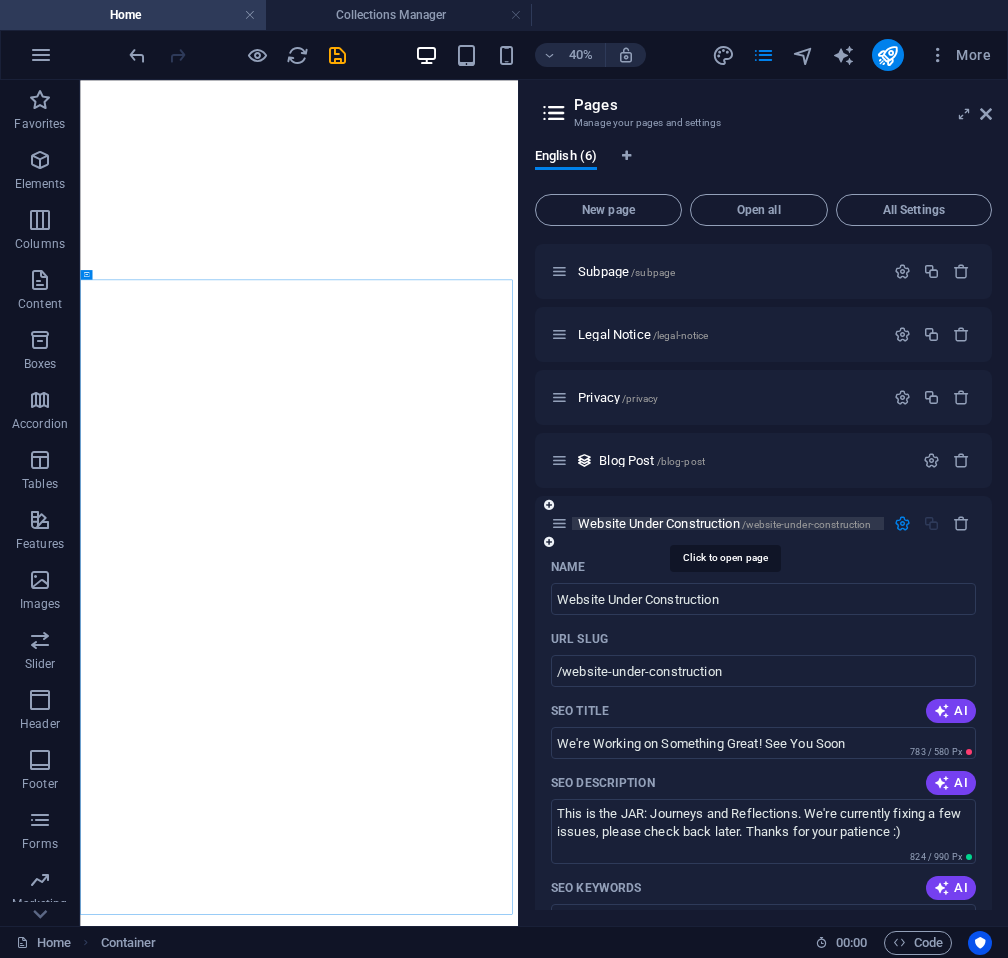 click on "Website Under Construction /website-under-construction" at bounding box center [724, 523] 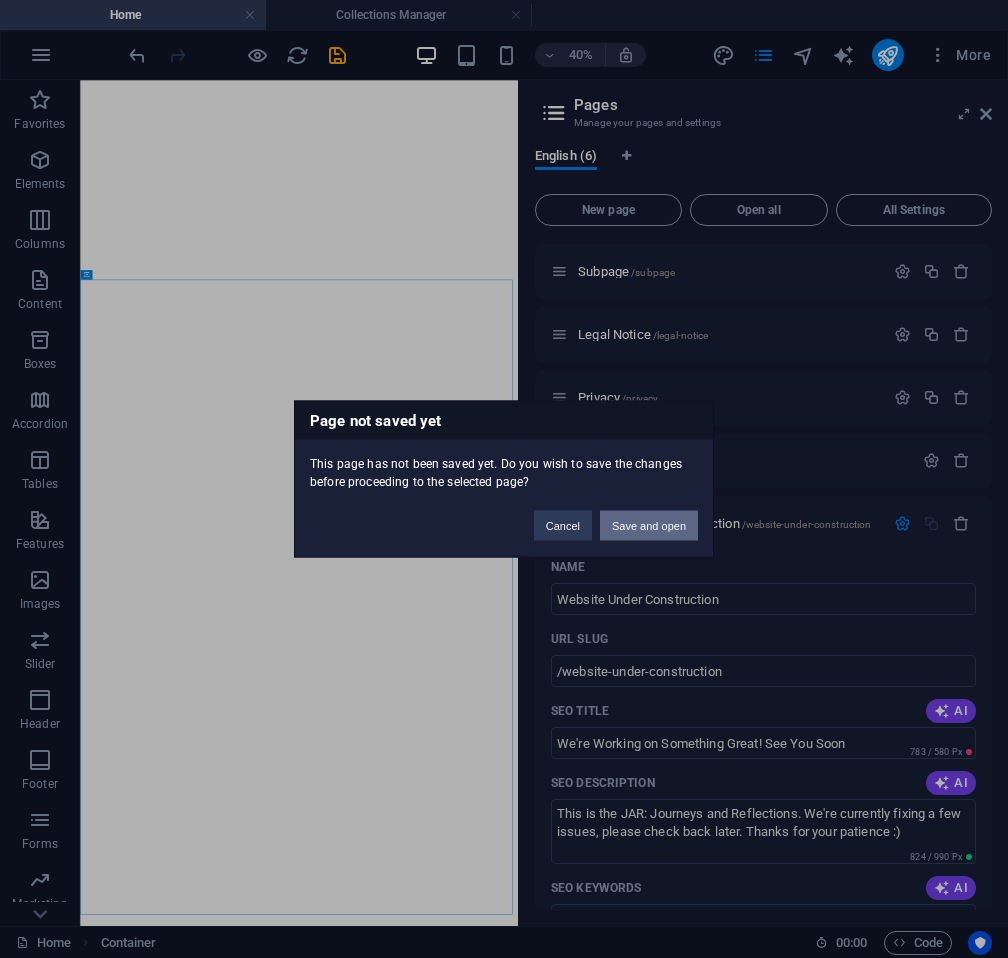 click on "Save and open" at bounding box center (649, 526) 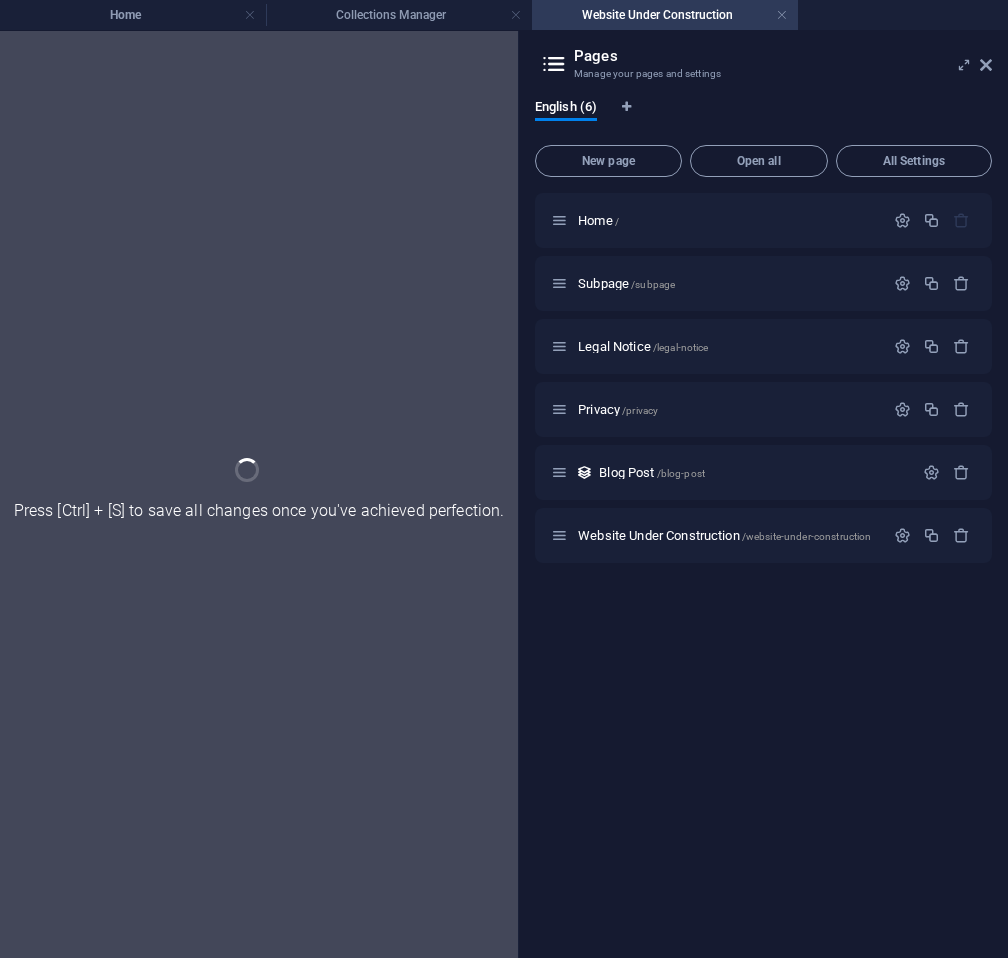 scroll, scrollTop: 0, scrollLeft: 0, axis: both 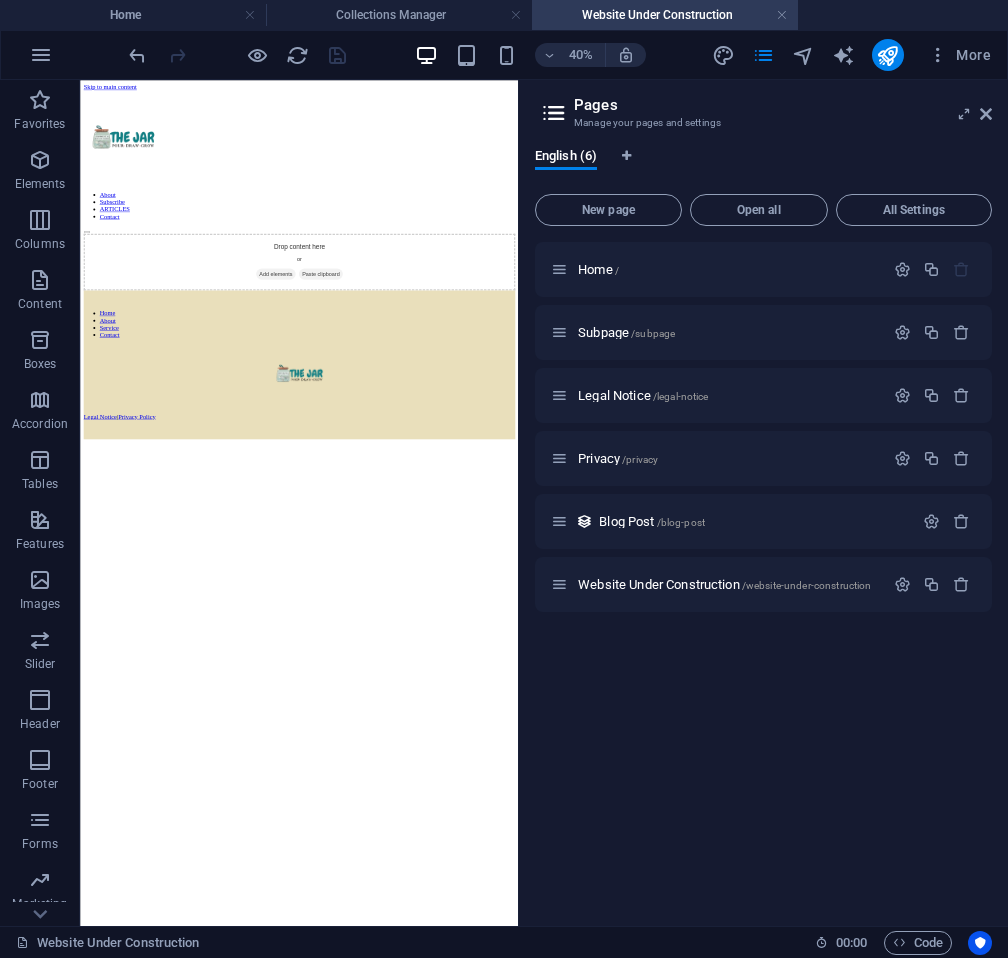 click on "Skip to main content
About  Subscribe ARTICLES Contact Drop content here or  Add elements  Paste clipboard Home About Service Contact Legal Notice  |  Privacy Policy" at bounding box center (627, 532) 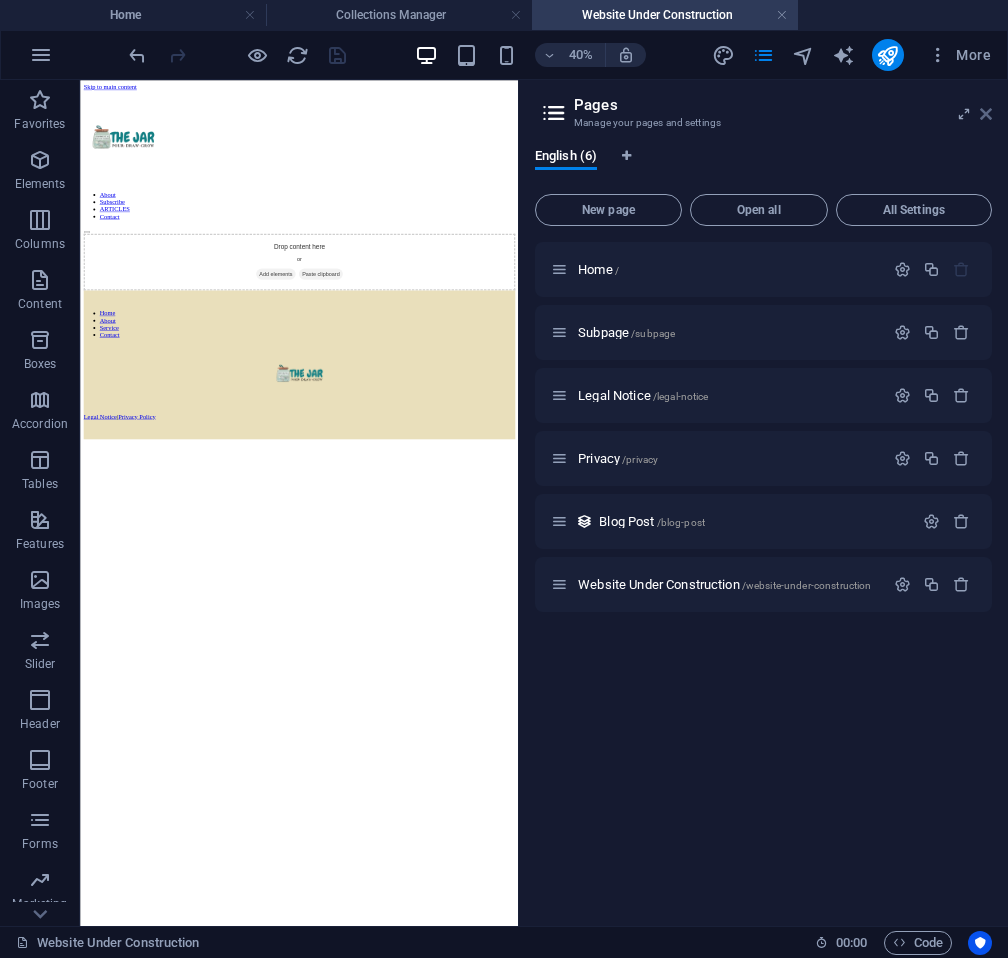 click at bounding box center (986, 114) 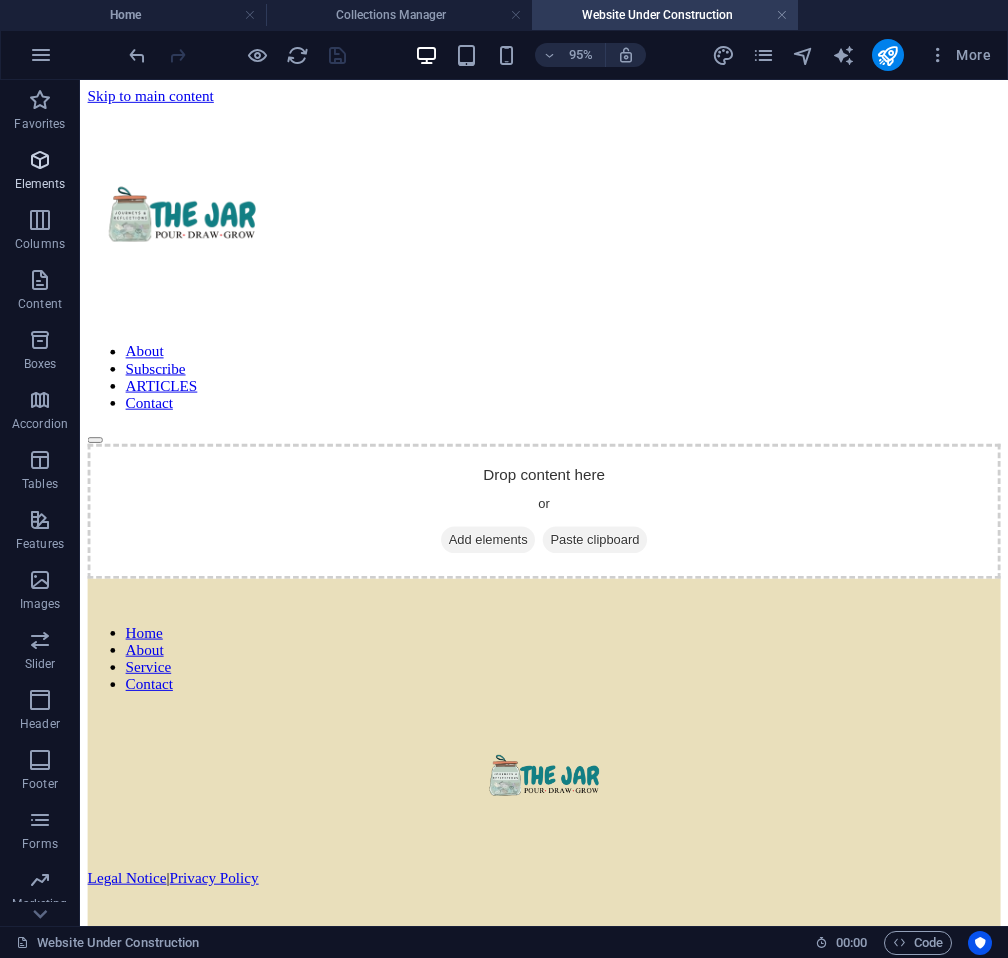click on "Elements" at bounding box center (40, 184) 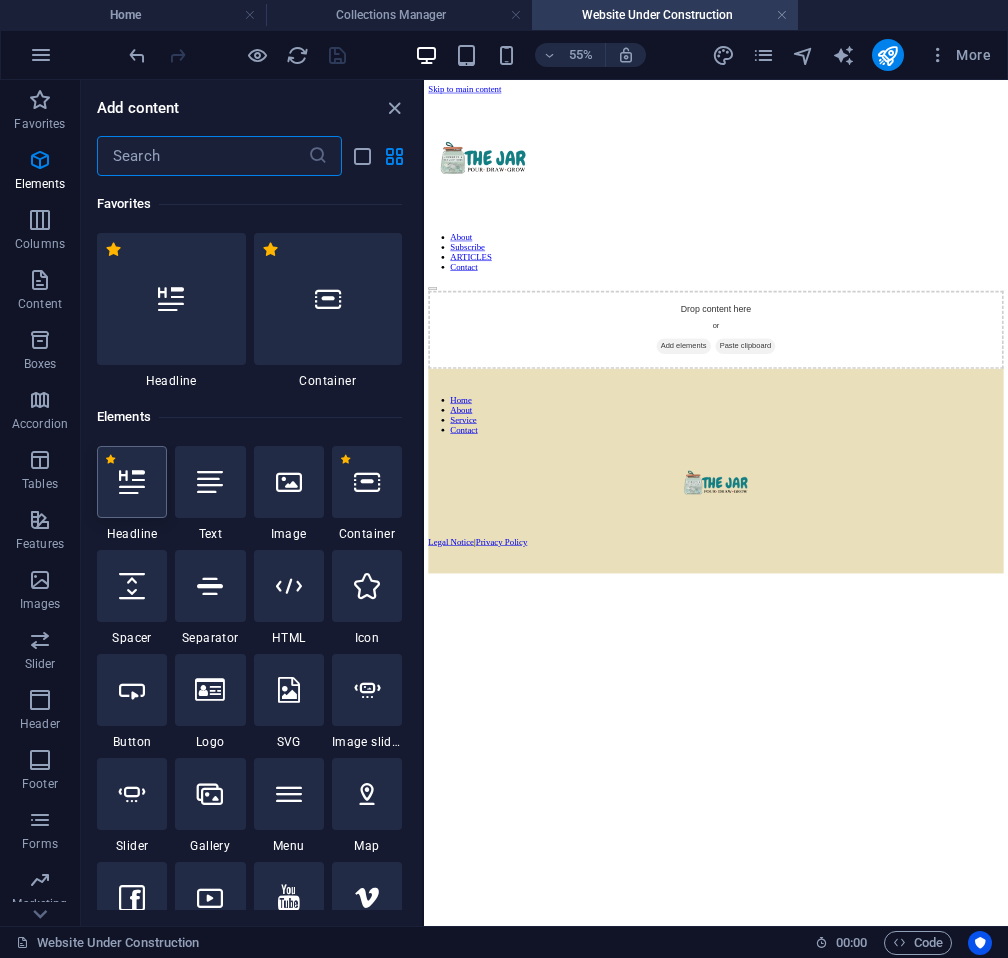 scroll, scrollTop: 213, scrollLeft: 0, axis: vertical 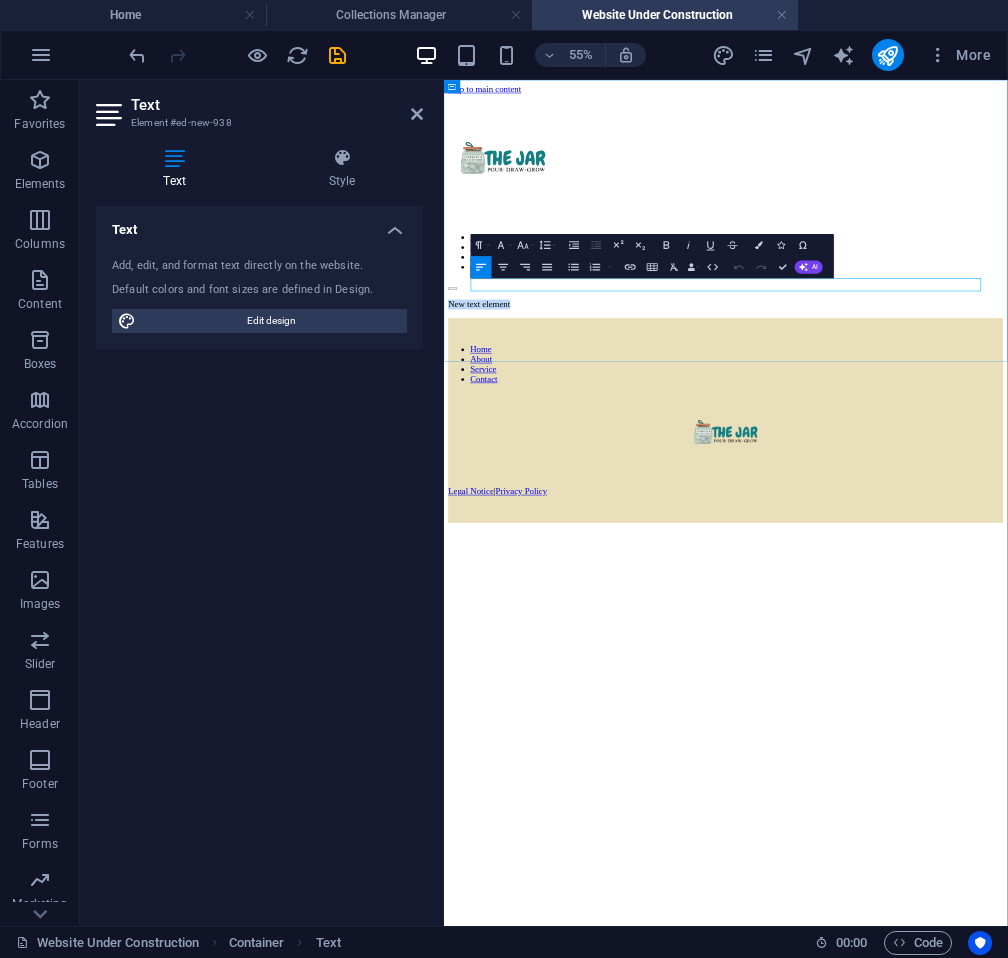 type 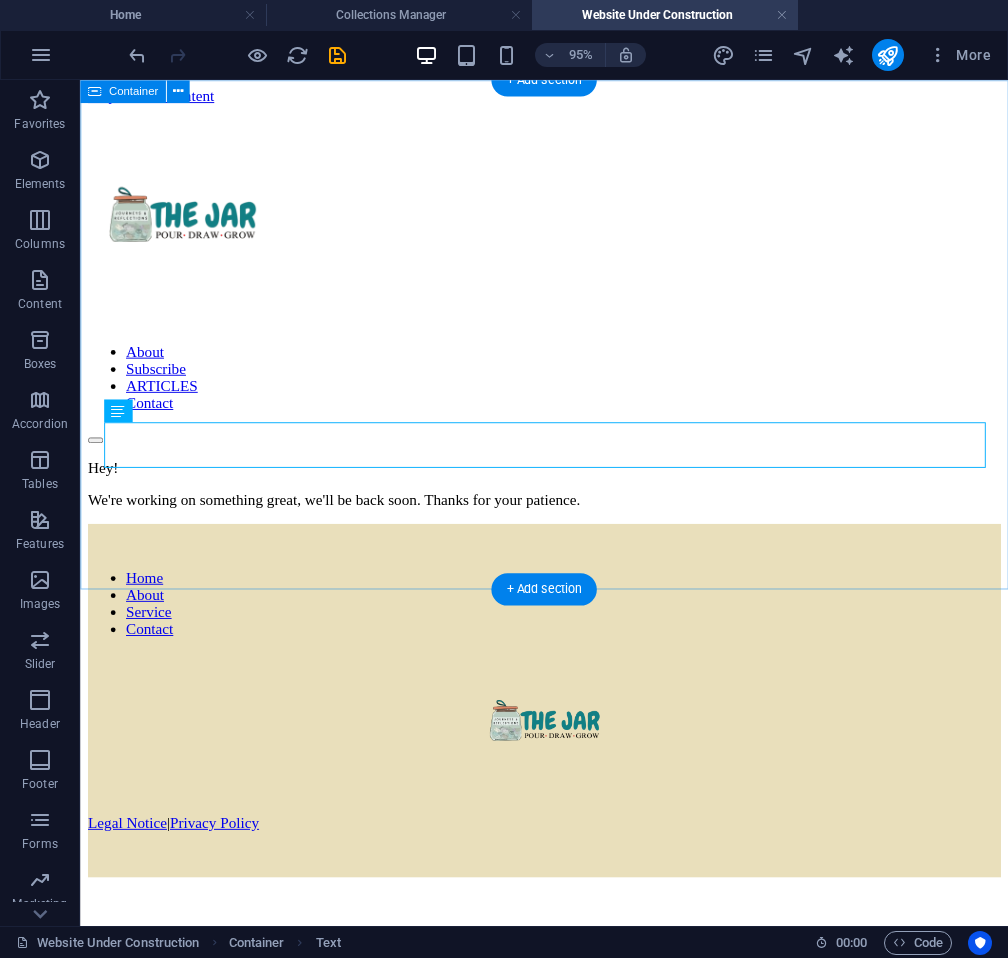 click on "Hey! We're working on something great, we'll be back soon. Thanks for your patience." at bounding box center (568, 505) 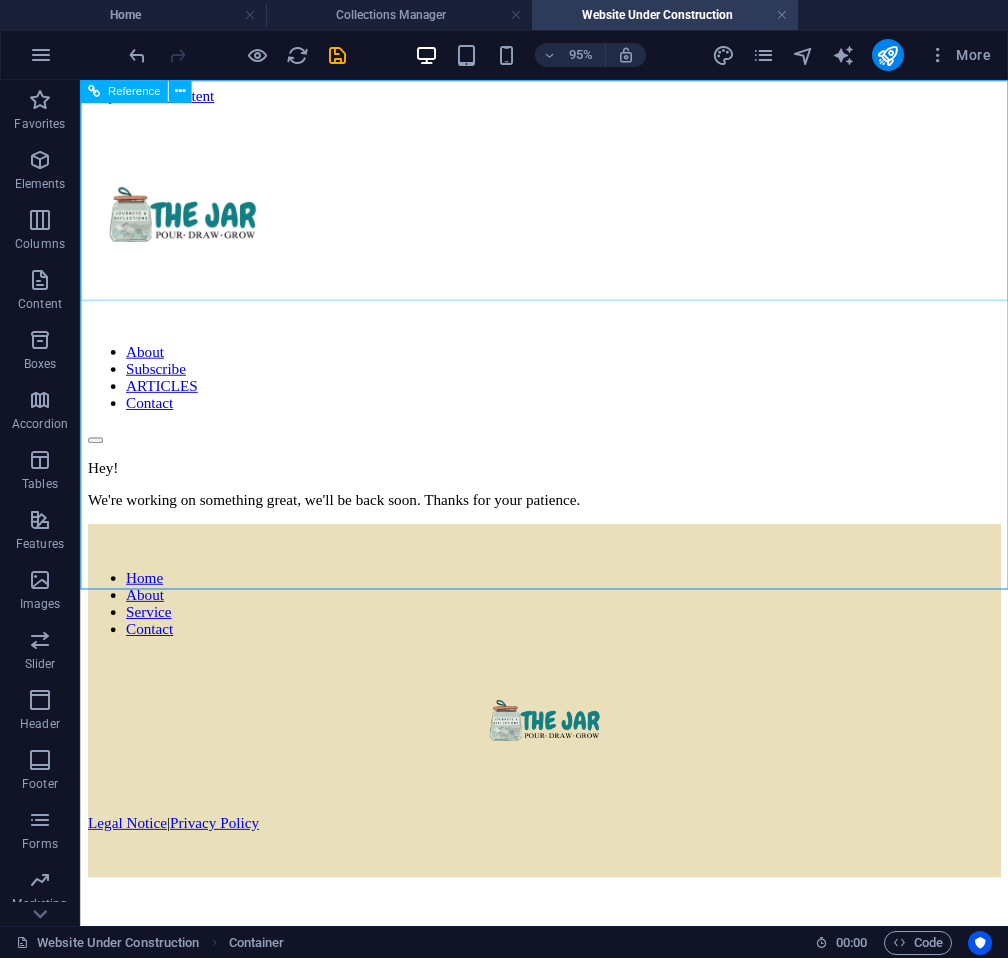 click on "About  Subscribe ARTICLES Contact" at bounding box center (568, 393) 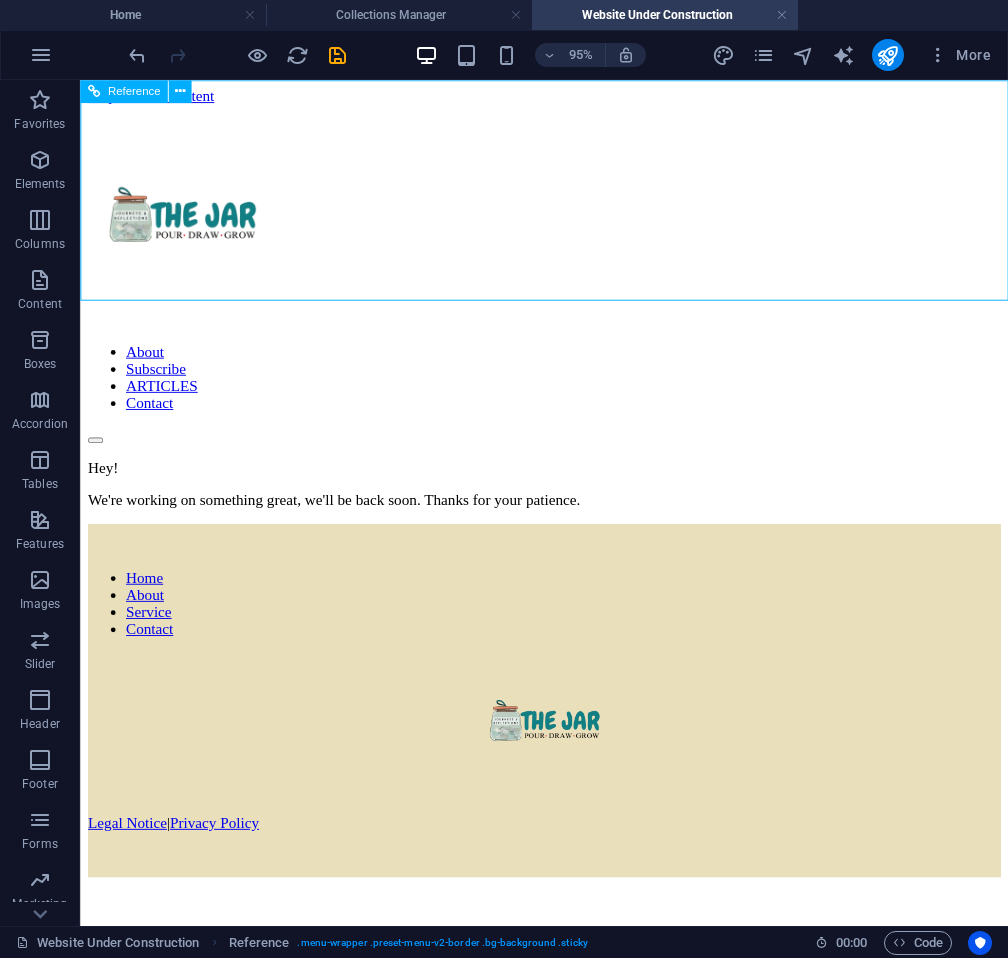 click on "About  Subscribe ARTICLES Contact" at bounding box center [568, 393] 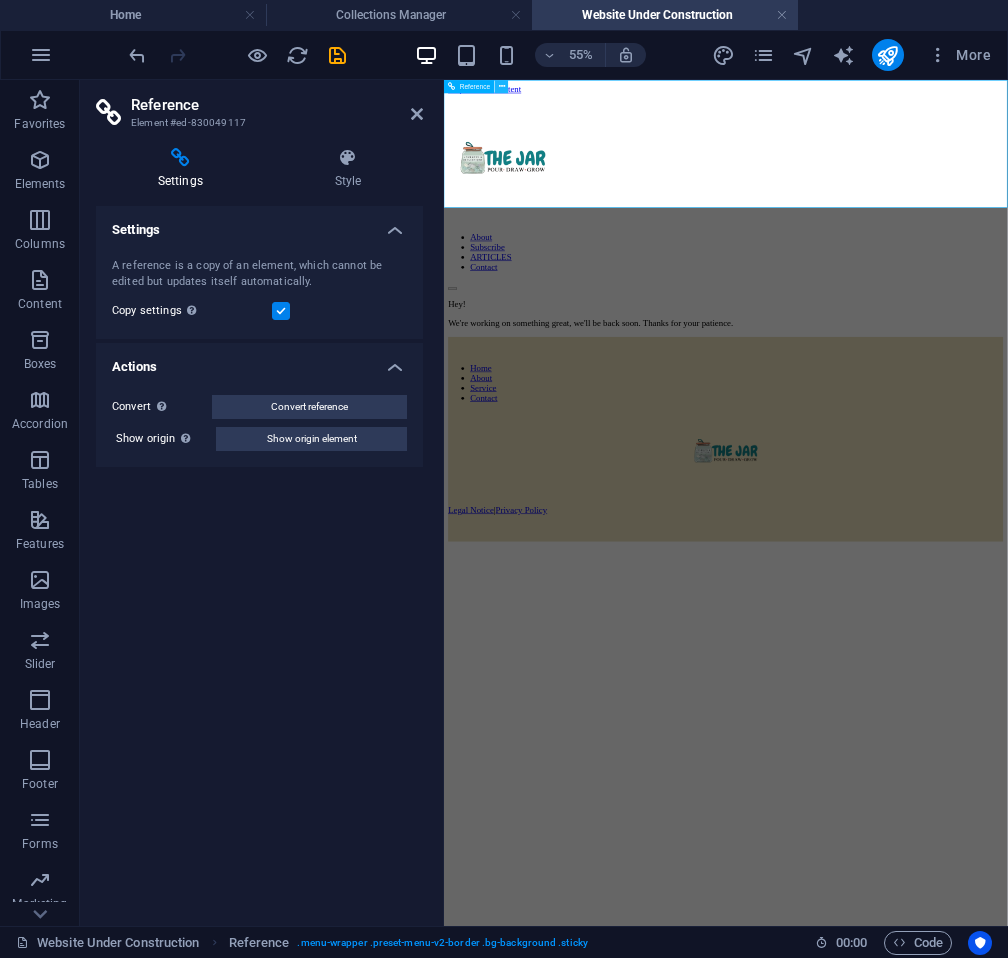 click at bounding box center [502, 87] 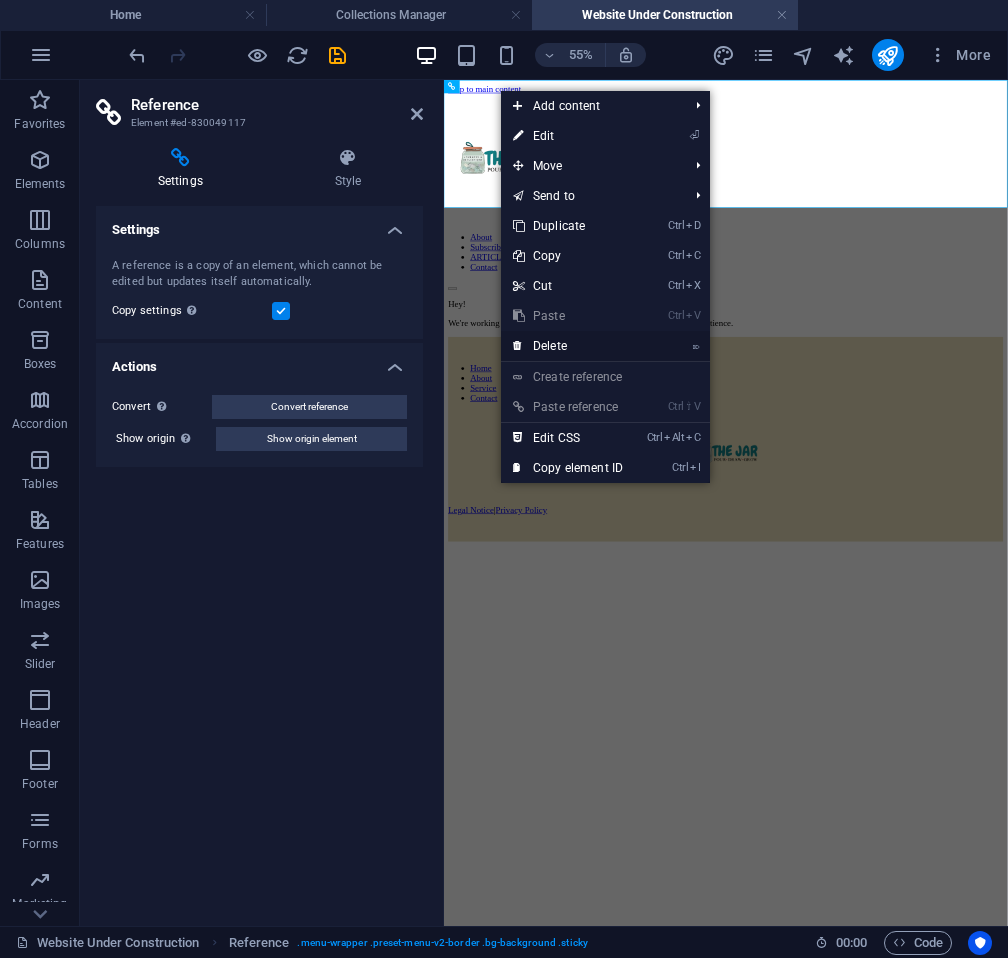 click on "⌦  Delete" at bounding box center (568, 346) 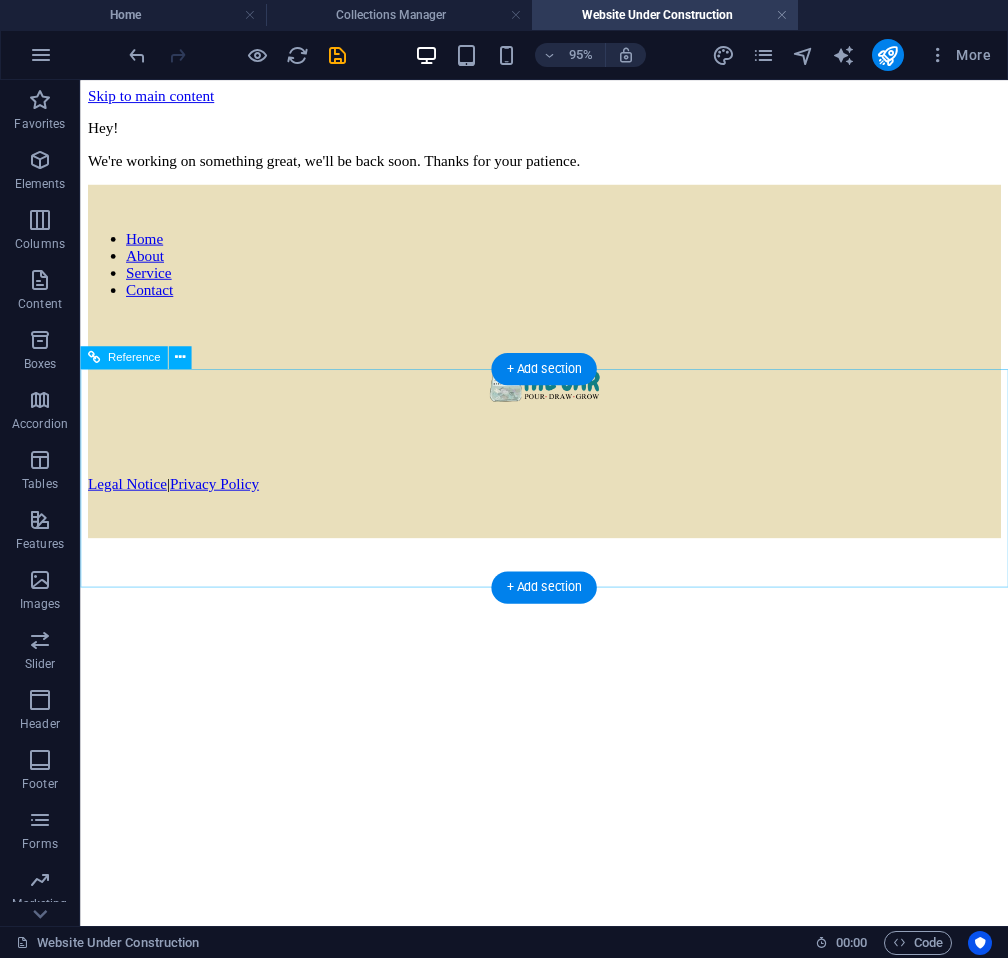 click on "Legal Notice  |  Privacy Policy" at bounding box center (568, 505) 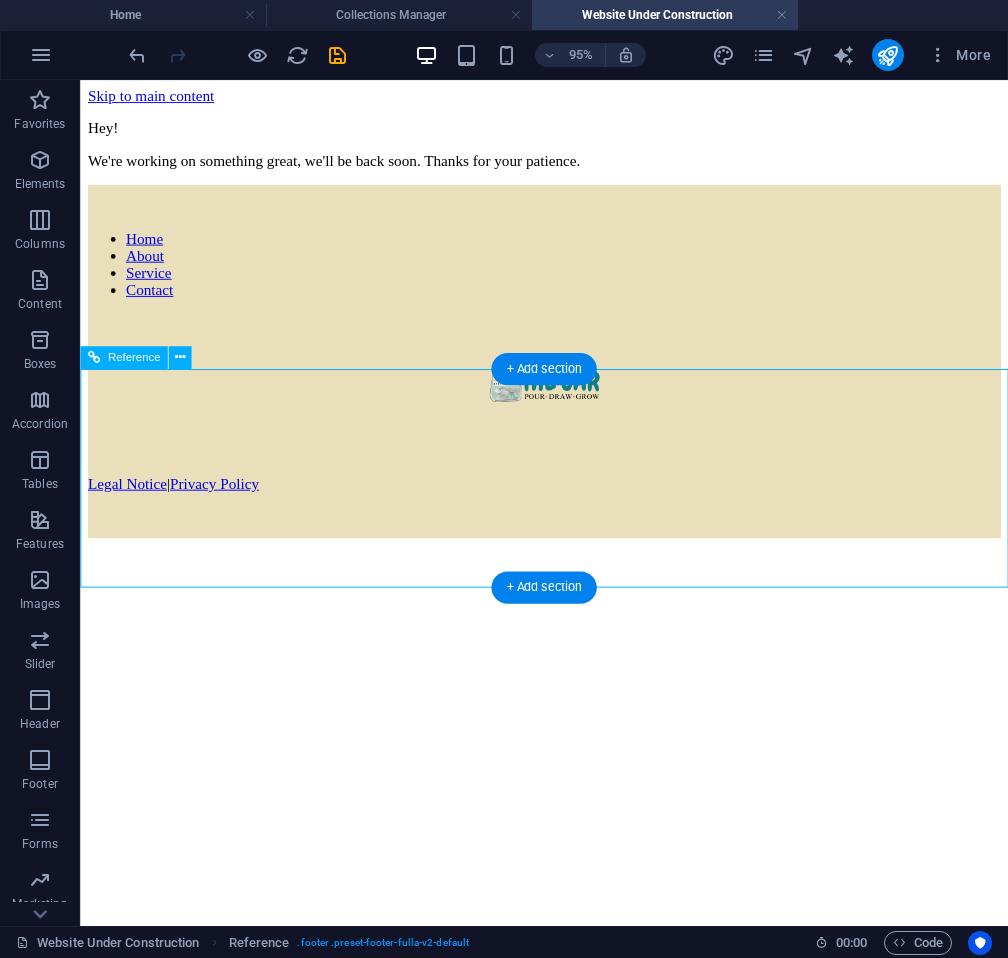click on "Legal Notice  |  Privacy Policy" at bounding box center [568, 505] 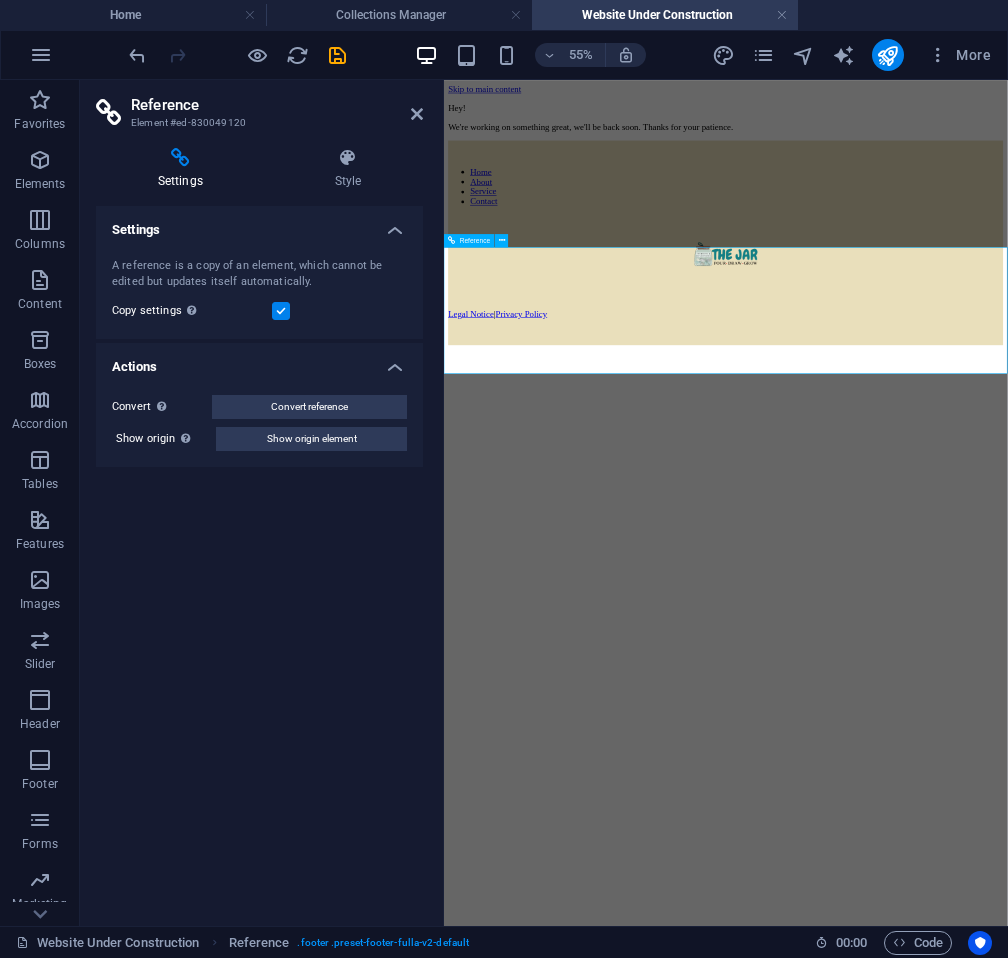 click on "Legal Notice  |  Privacy Policy" at bounding box center [956, 505] 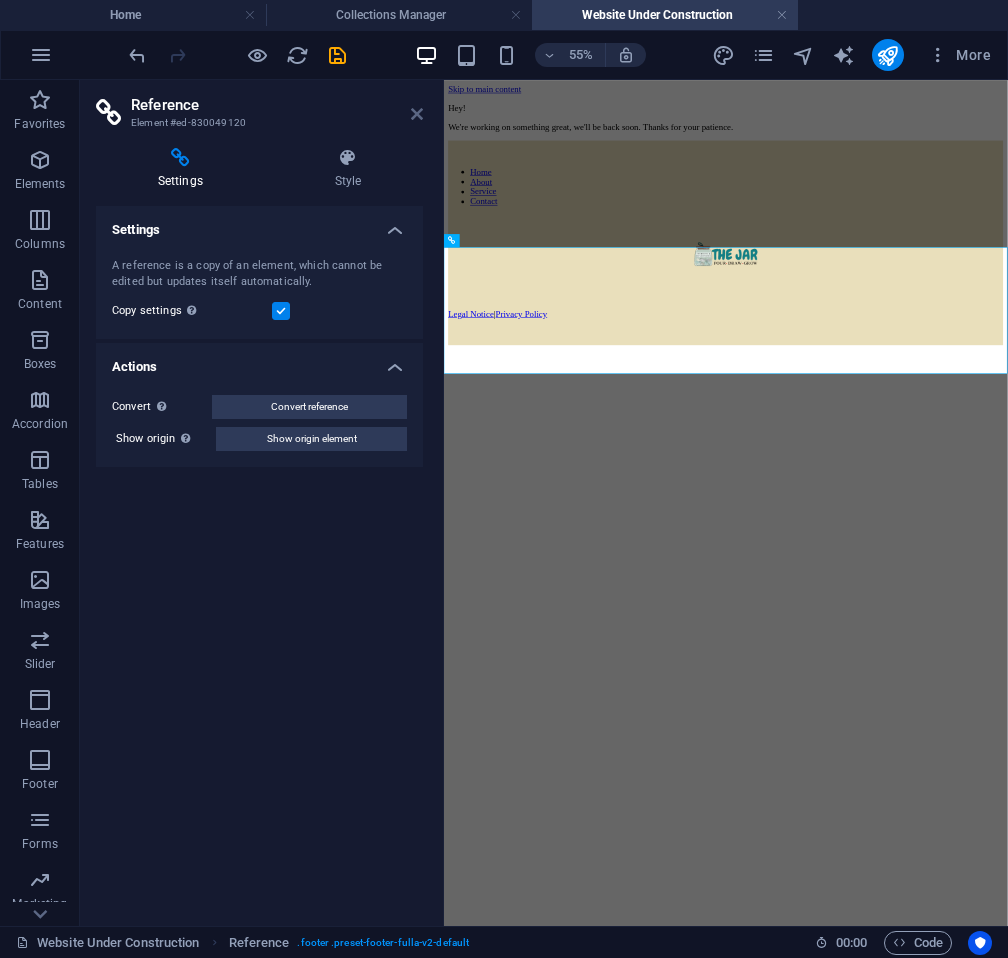 click at bounding box center [417, 114] 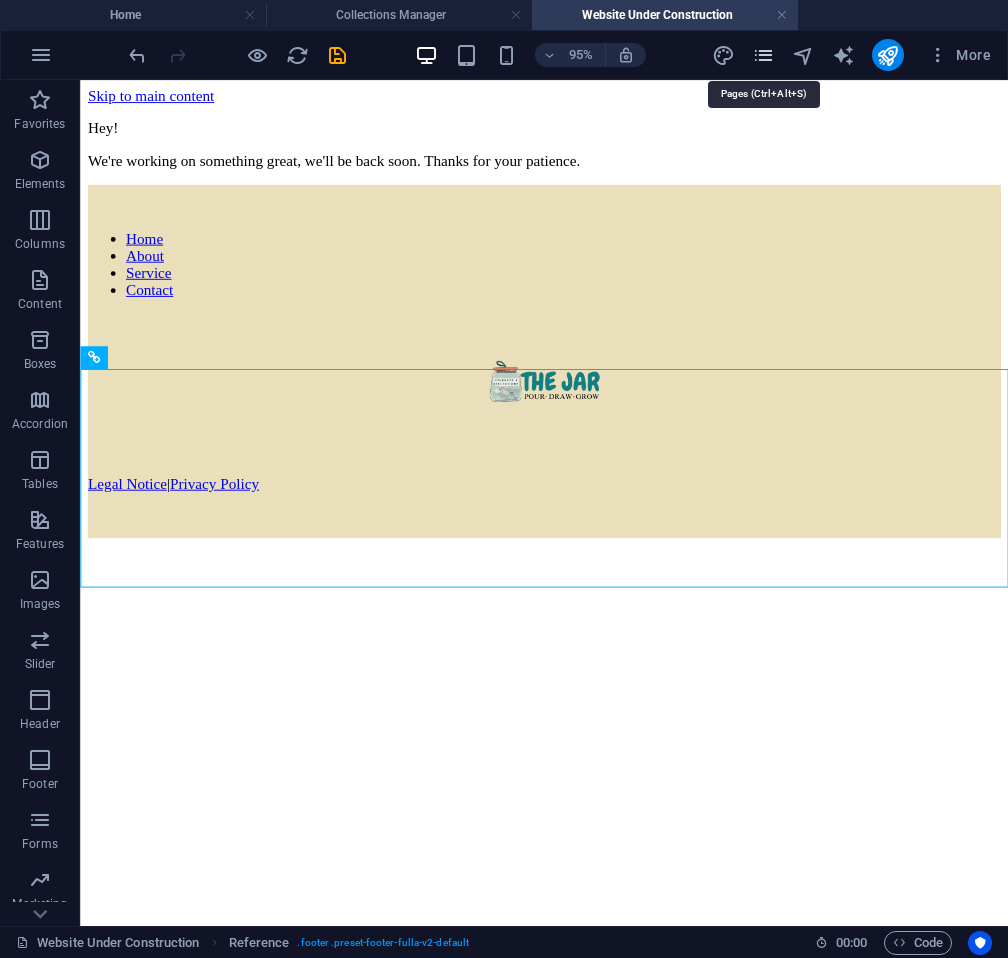 click at bounding box center (763, 55) 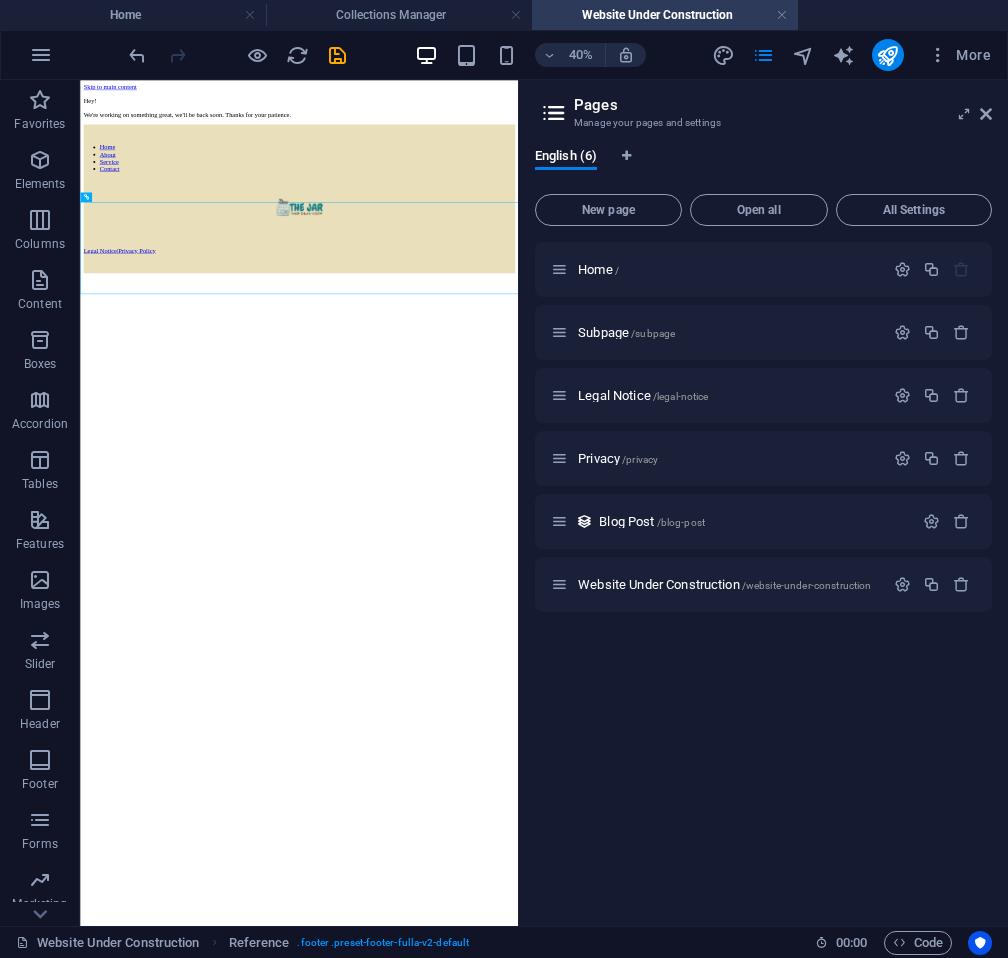 click on "Skip to main content
Hey! We're working on something great, we'll be back soon. Thanks for your patience. Home About Service Contact Legal Notice  |  Privacy Policy" at bounding box center (627, 325) 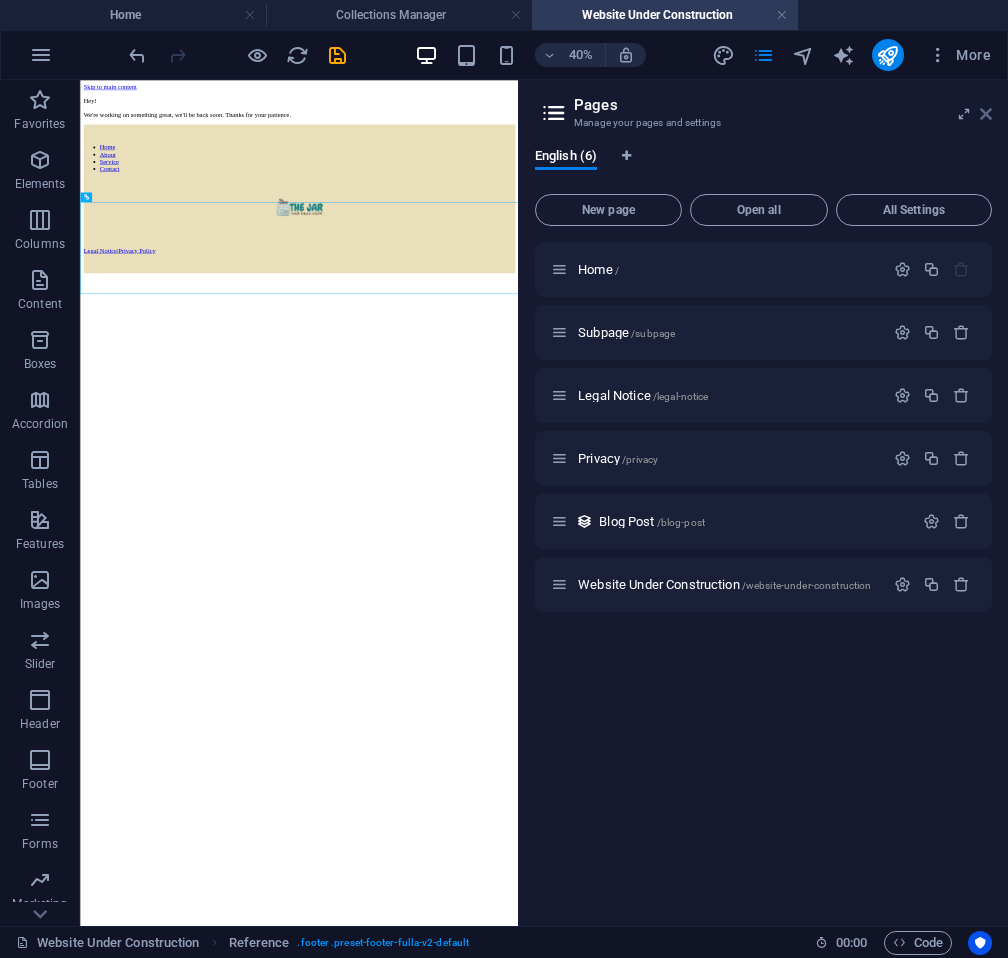 click at bounding box center [986, 114] 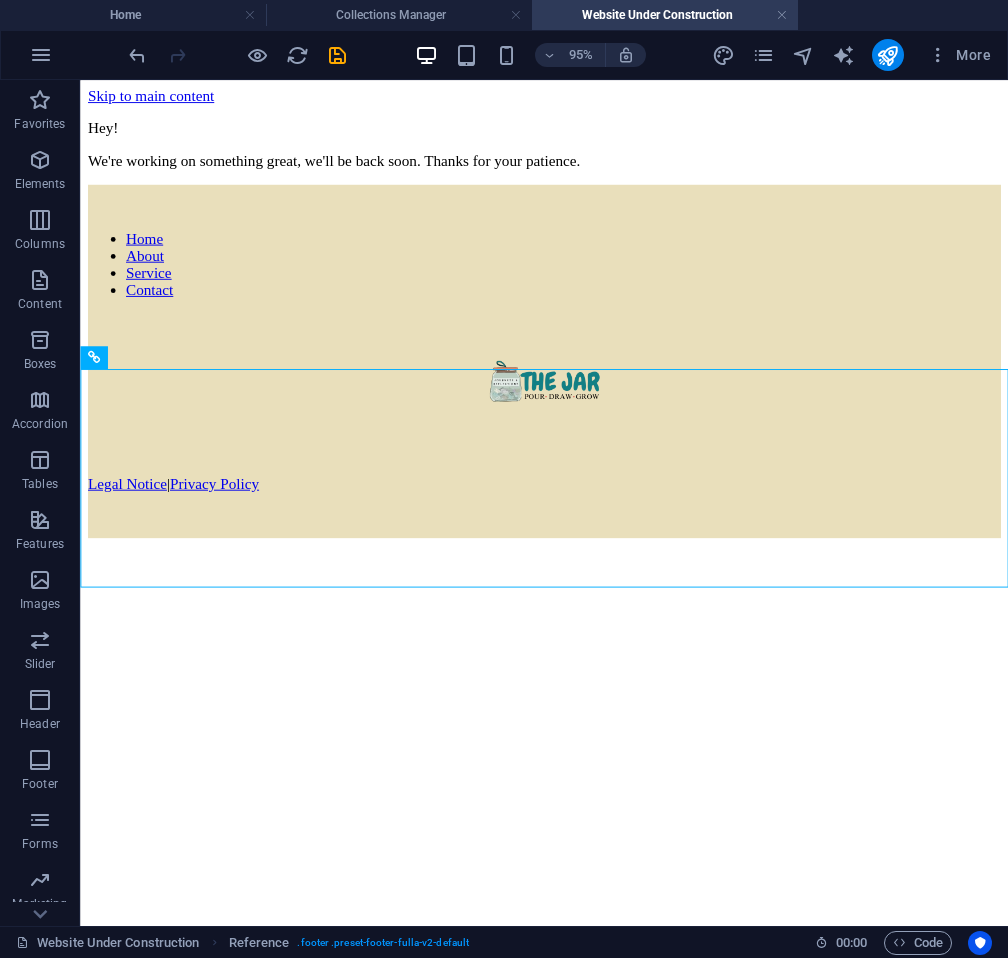 click on "Skip to main content
Hey! We're working on something great, we'll be back soon. Thanks for your patience. Home About Service Contact Legal Notice  |  Privacy Policy" at bounding box center [568, 325] 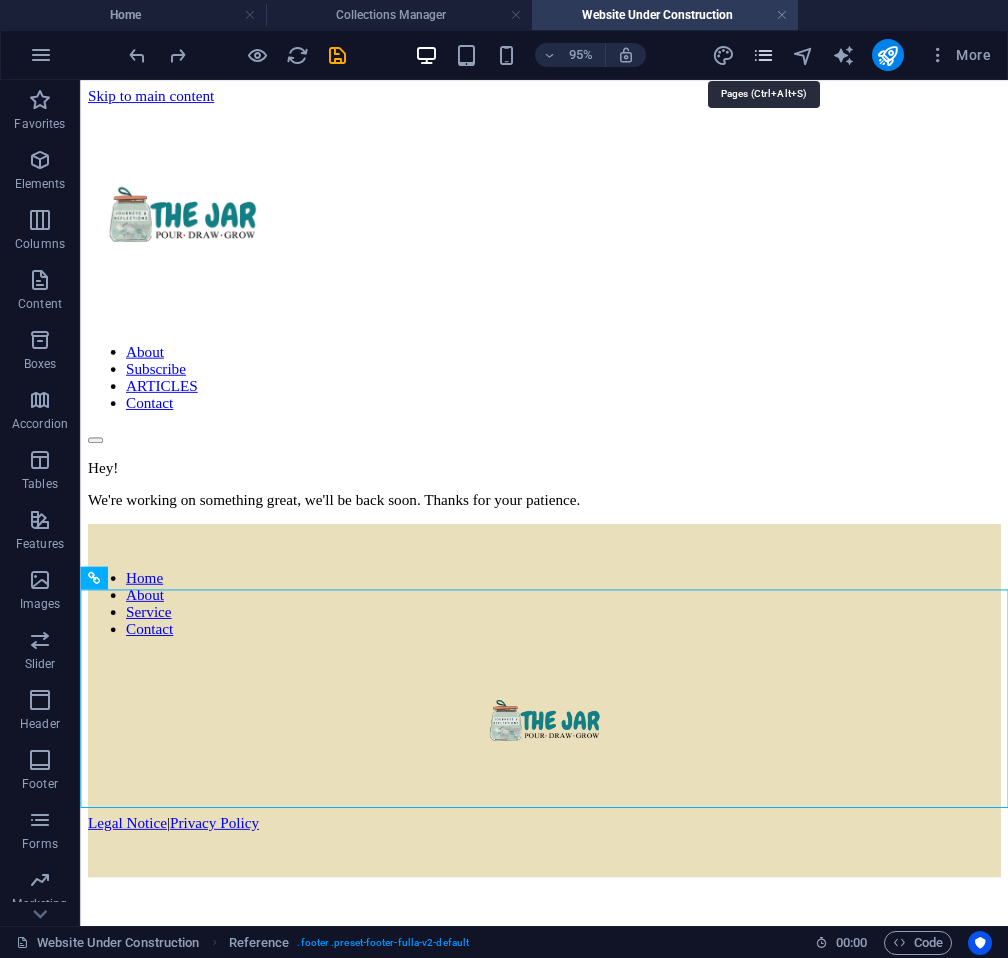 click at bounding box center (763, 55) 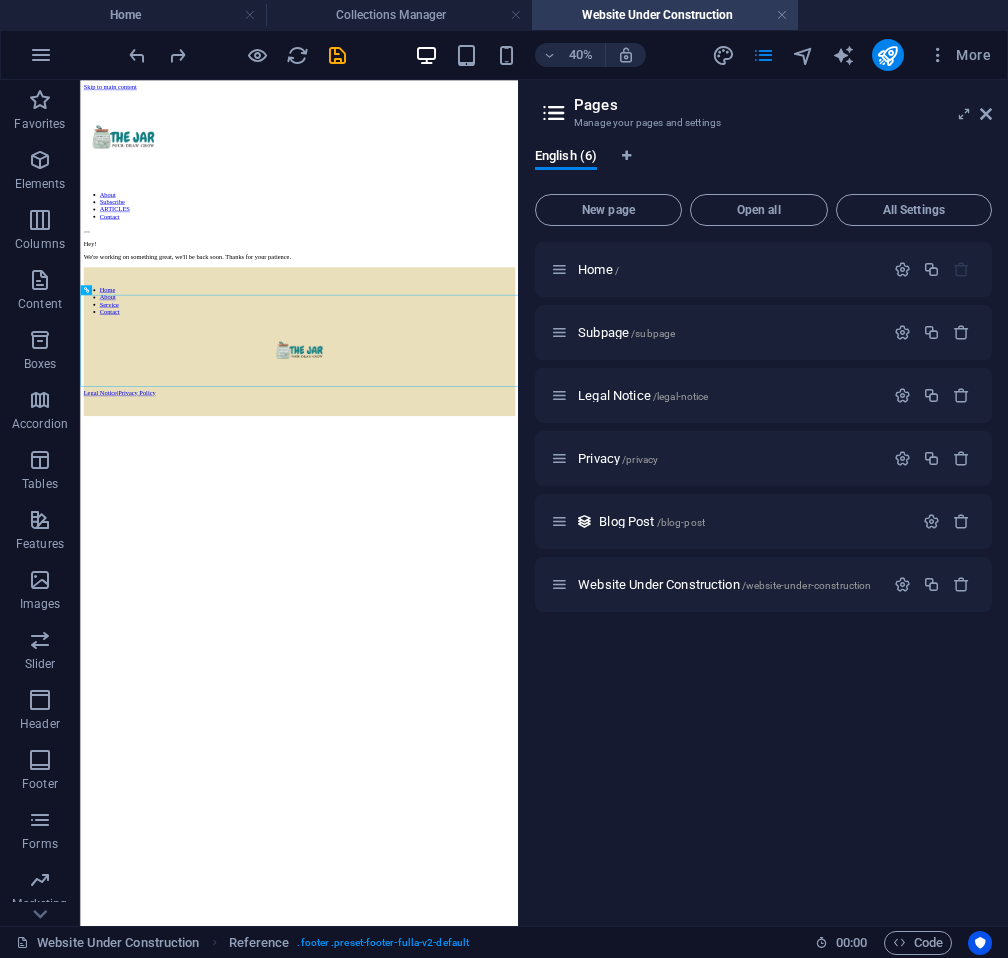 drag, startPoint x: 795, startPoint y: 579, endPoint x: 830, endPoint y: 676, distance: 103.121284 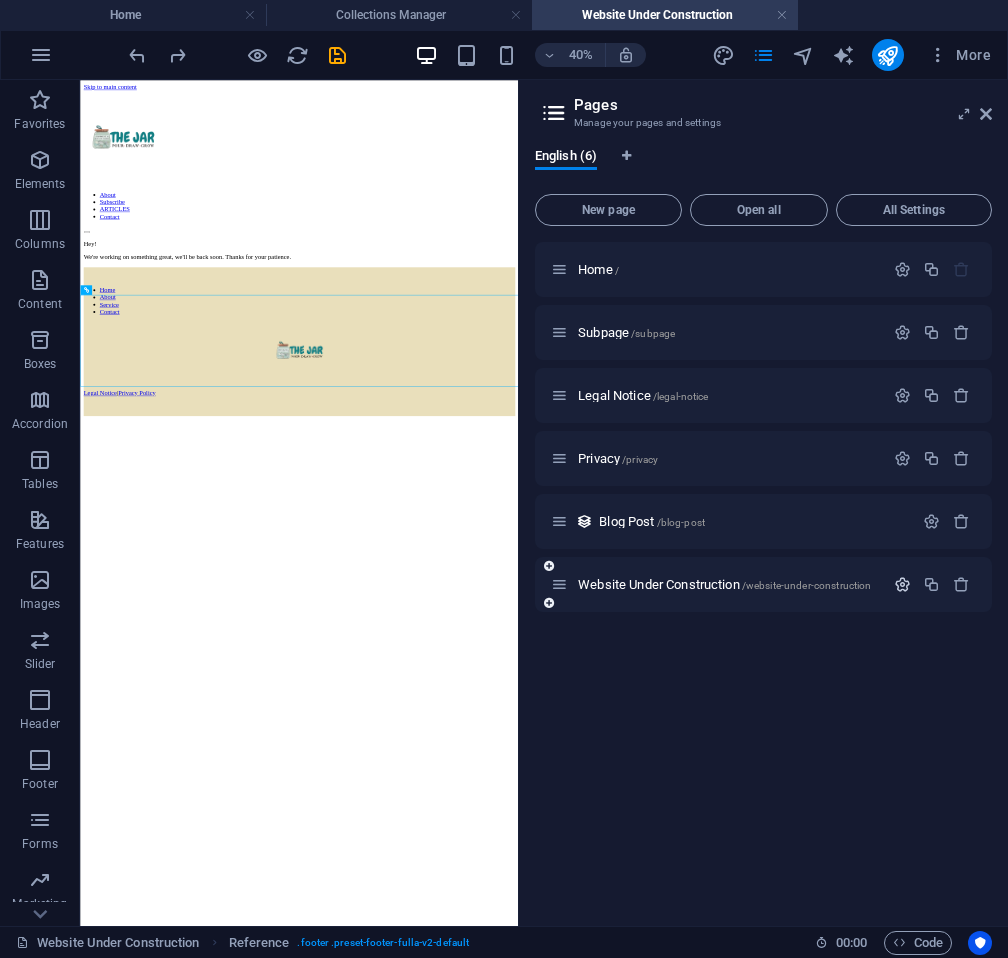 click at bounding box center (902, 584) 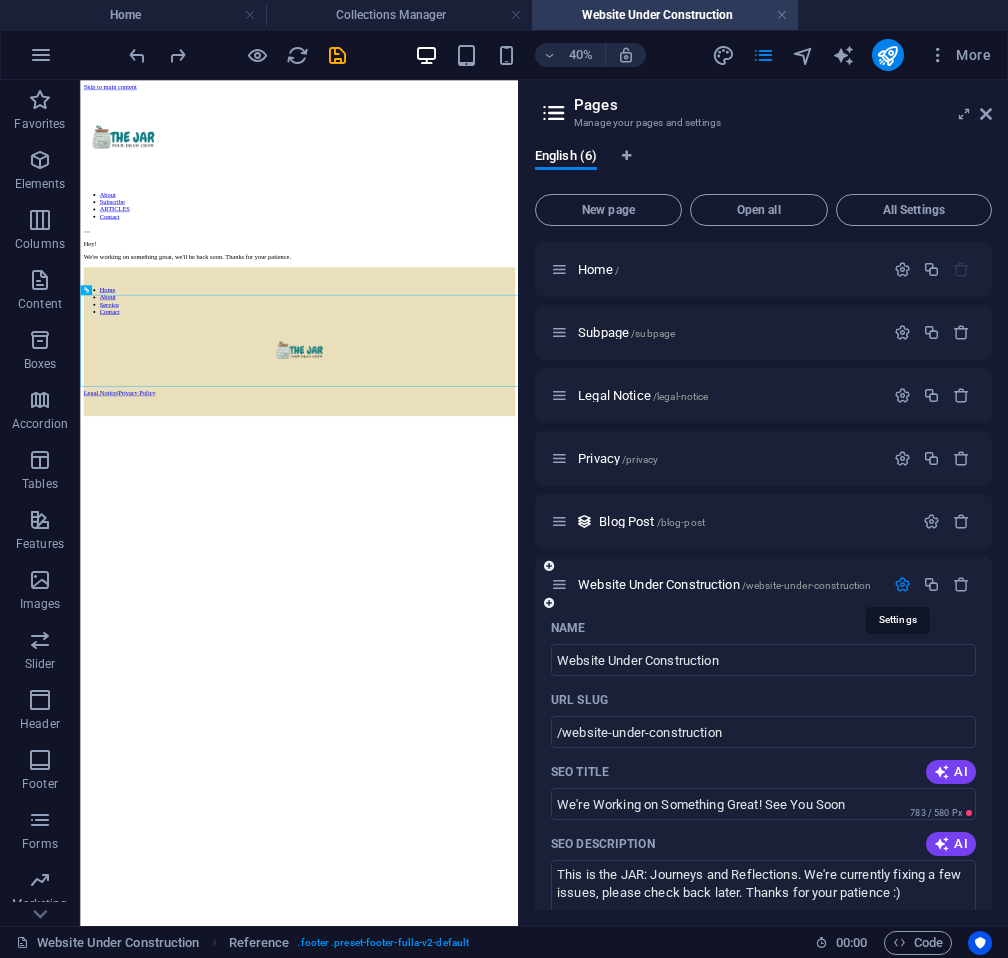 click at bounding box center [902, 584] 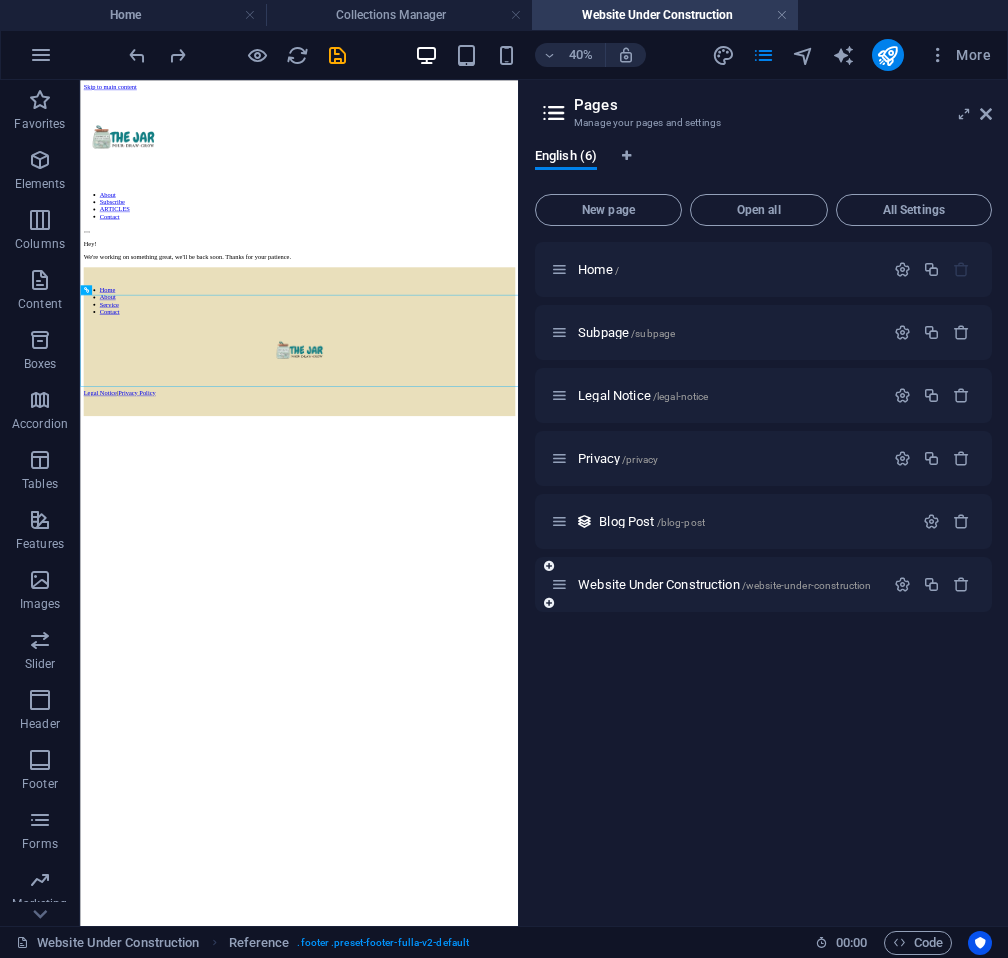 click at bounding box center (559, 584) 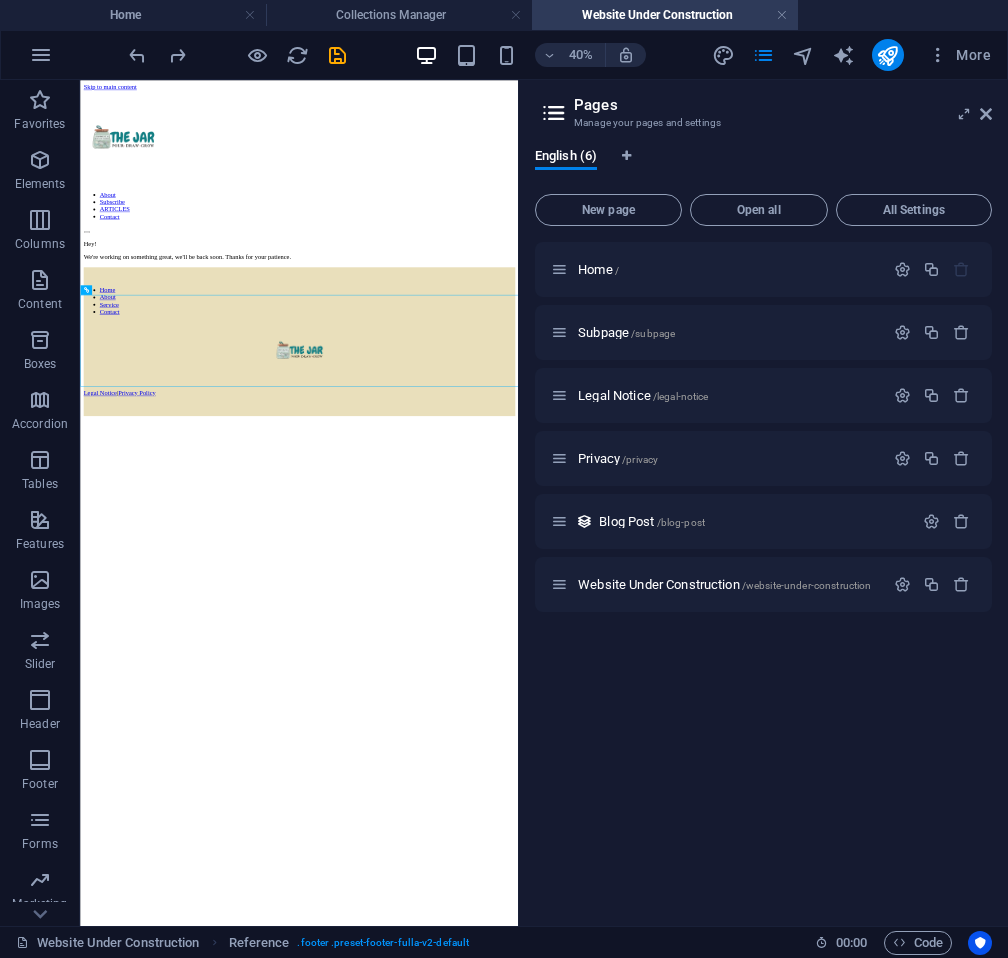 drag, startPoint x: 565, startPoint y: 590, endPoint x: 655, endPoint y: 656, distance: 111.60645 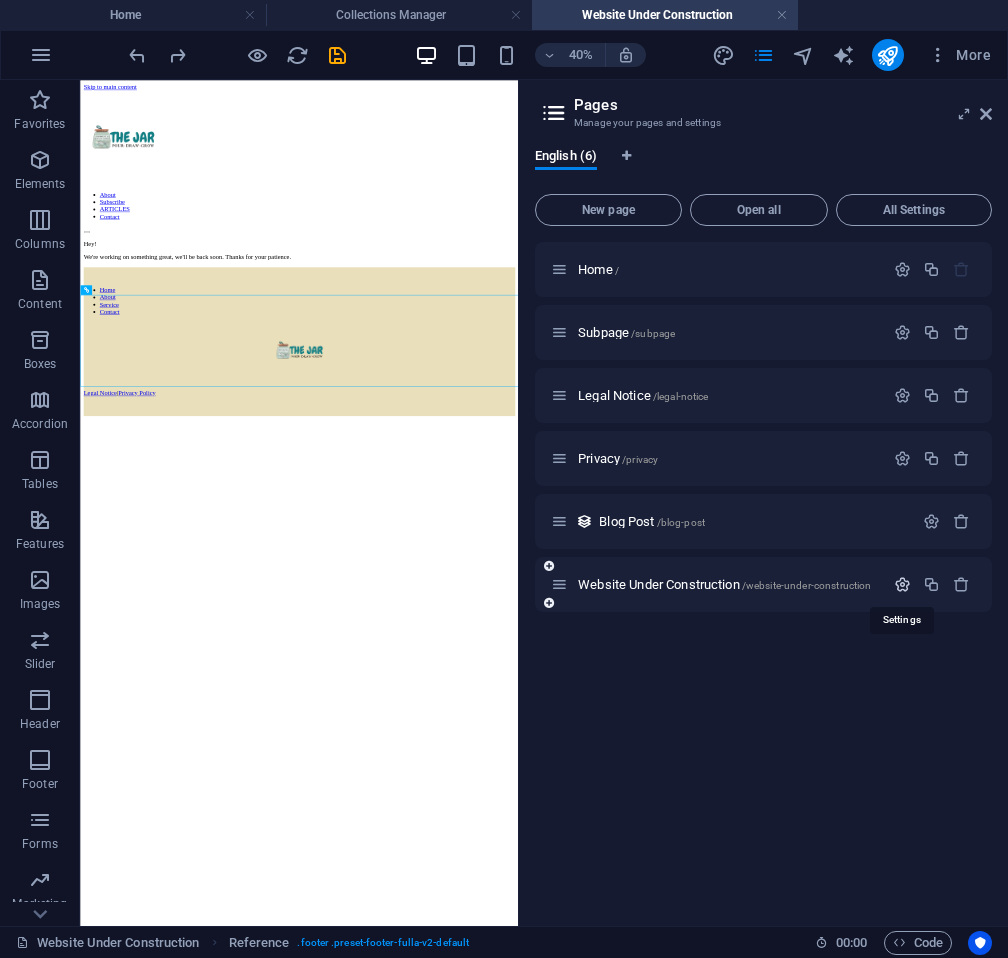 click at bounding box center [902, 584] 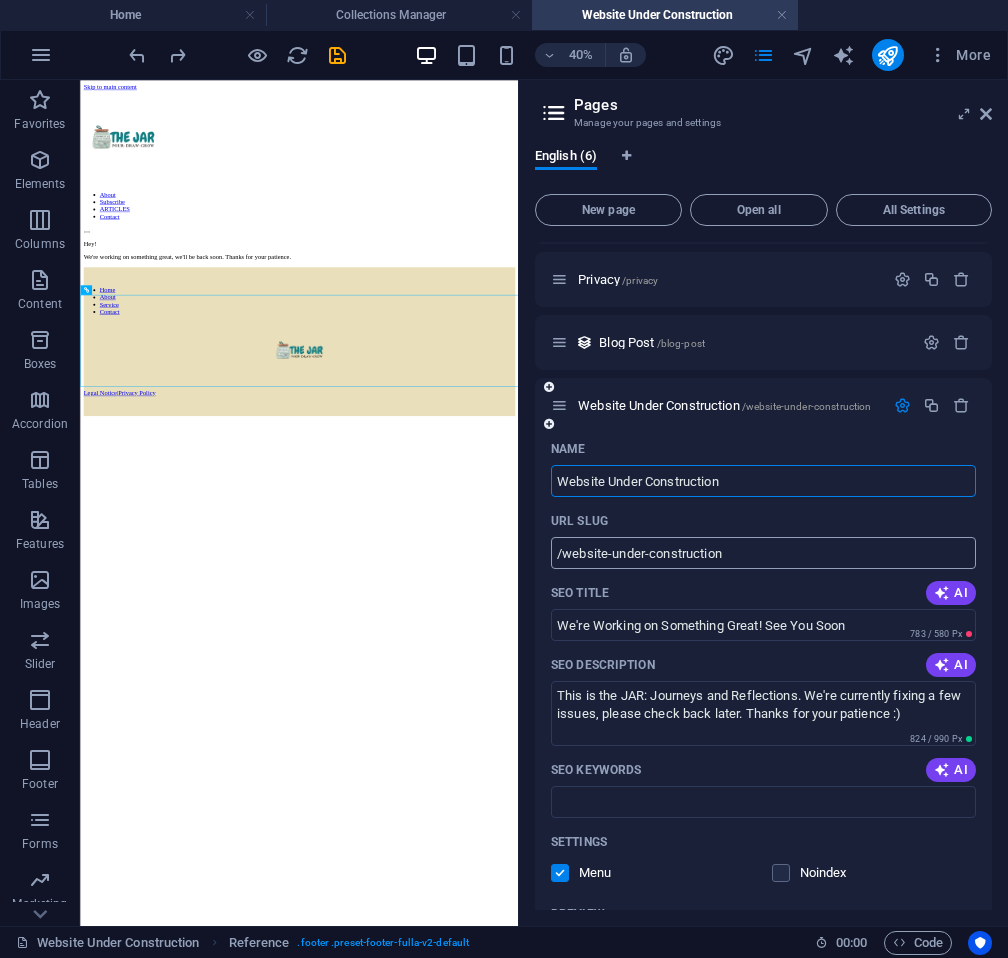 scroll, scrollTop: 152, scrollLeft: 0, axis: vertical 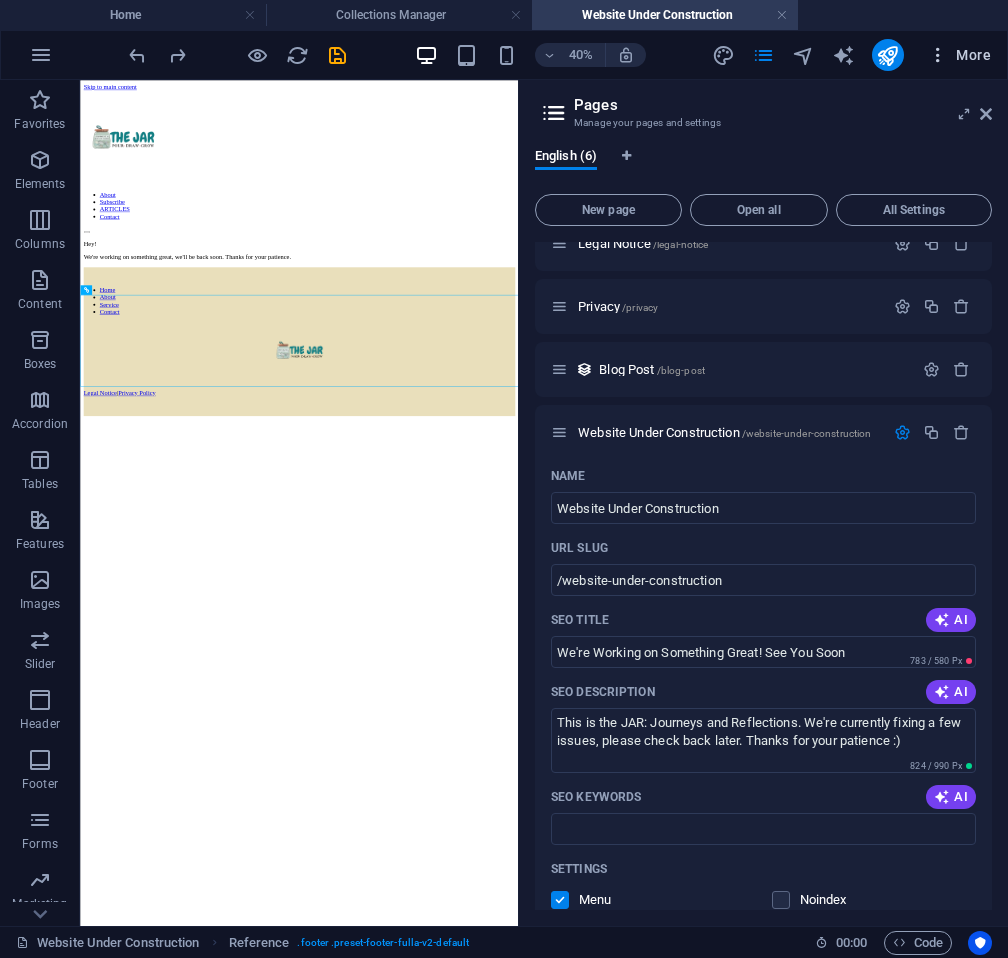 click at bounding box center (938, 55) 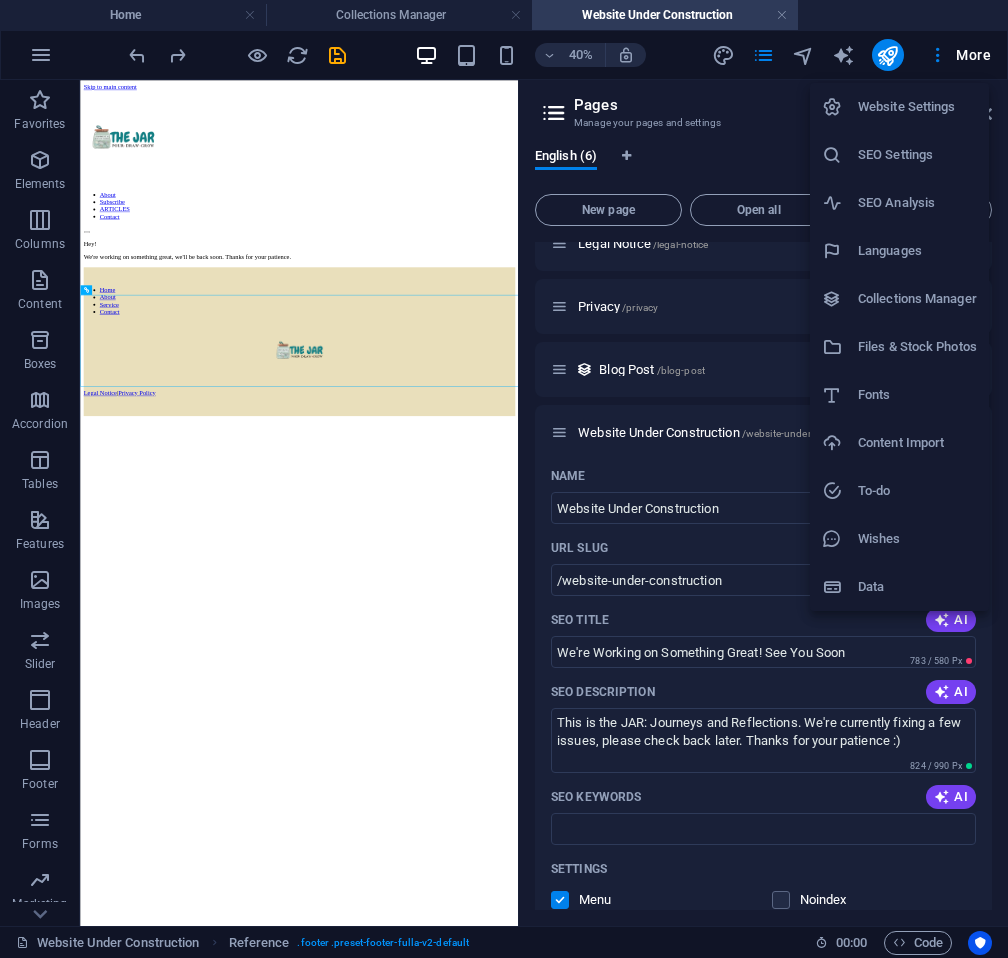 click at bounding box center [504, 479] 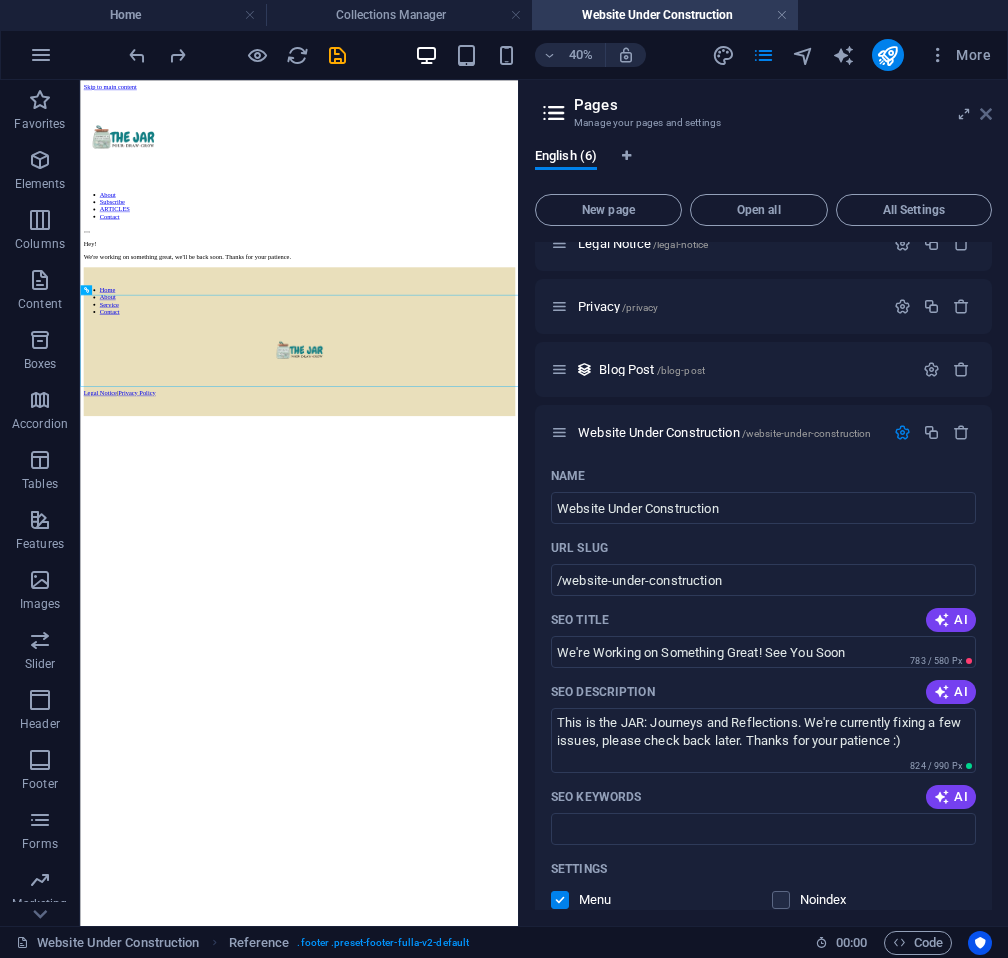 click at bounding box center (986, 114) 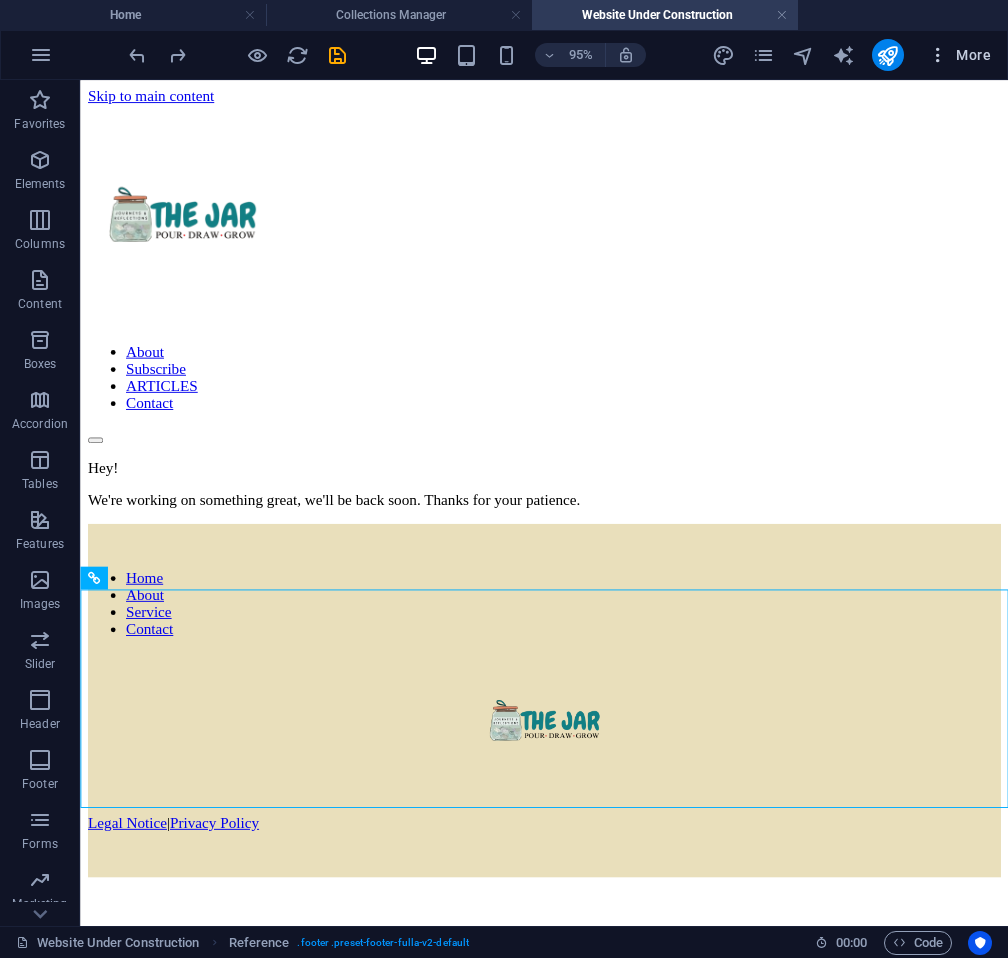 click on "More" at bounding box center (959, 55) 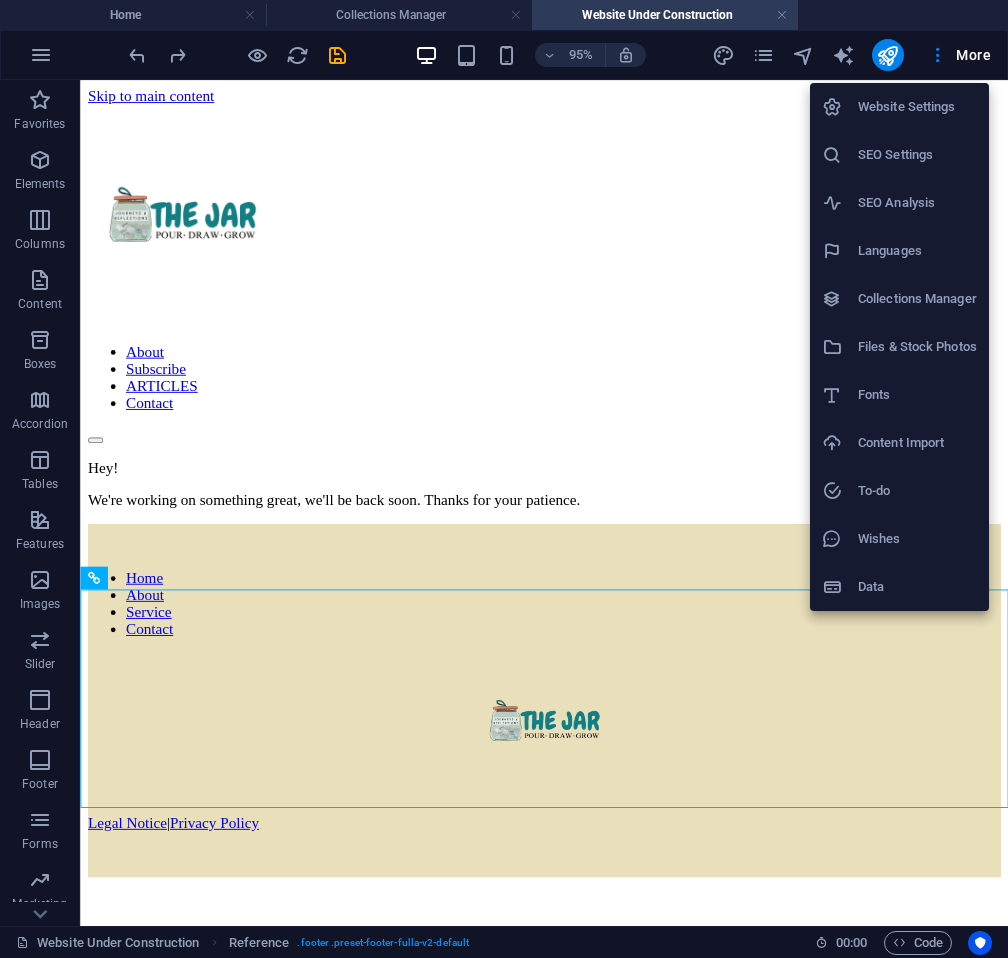 click on "Website Settings" at bounding box center (917, 107) 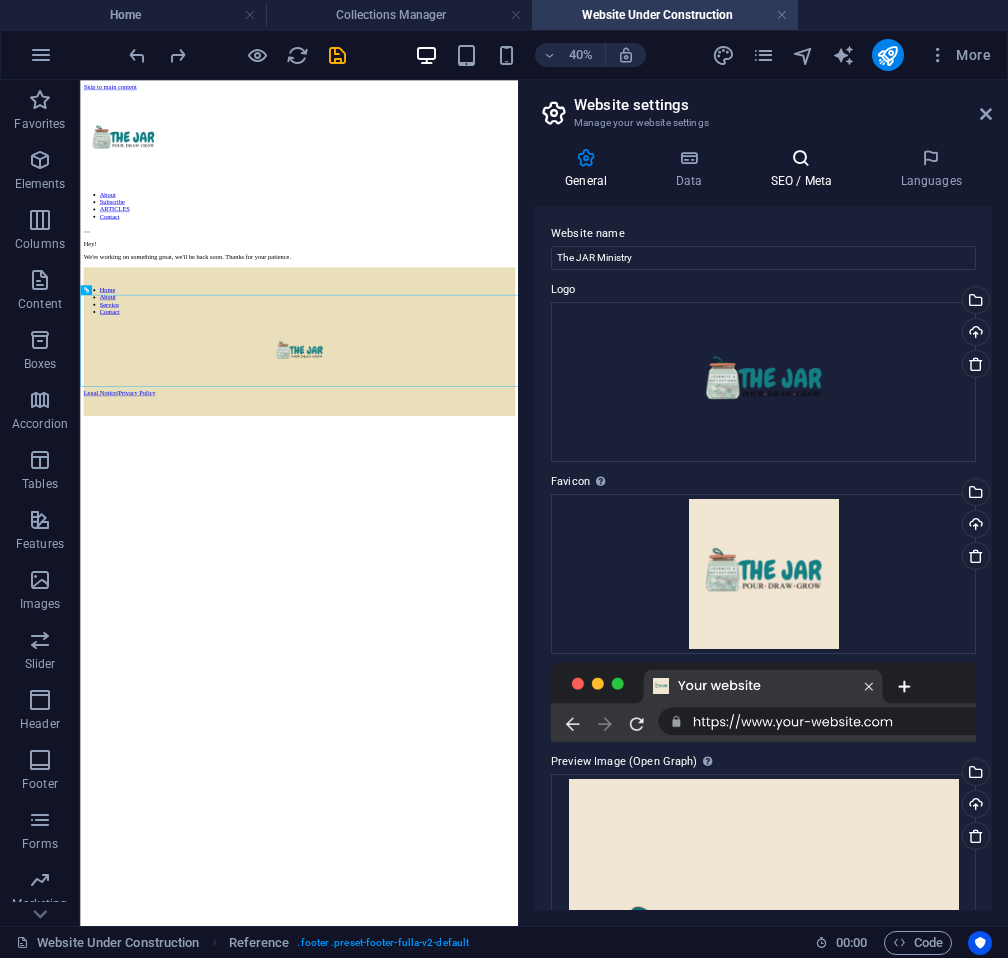 click on "SEO / Meta" at bounding box center (805, 169) 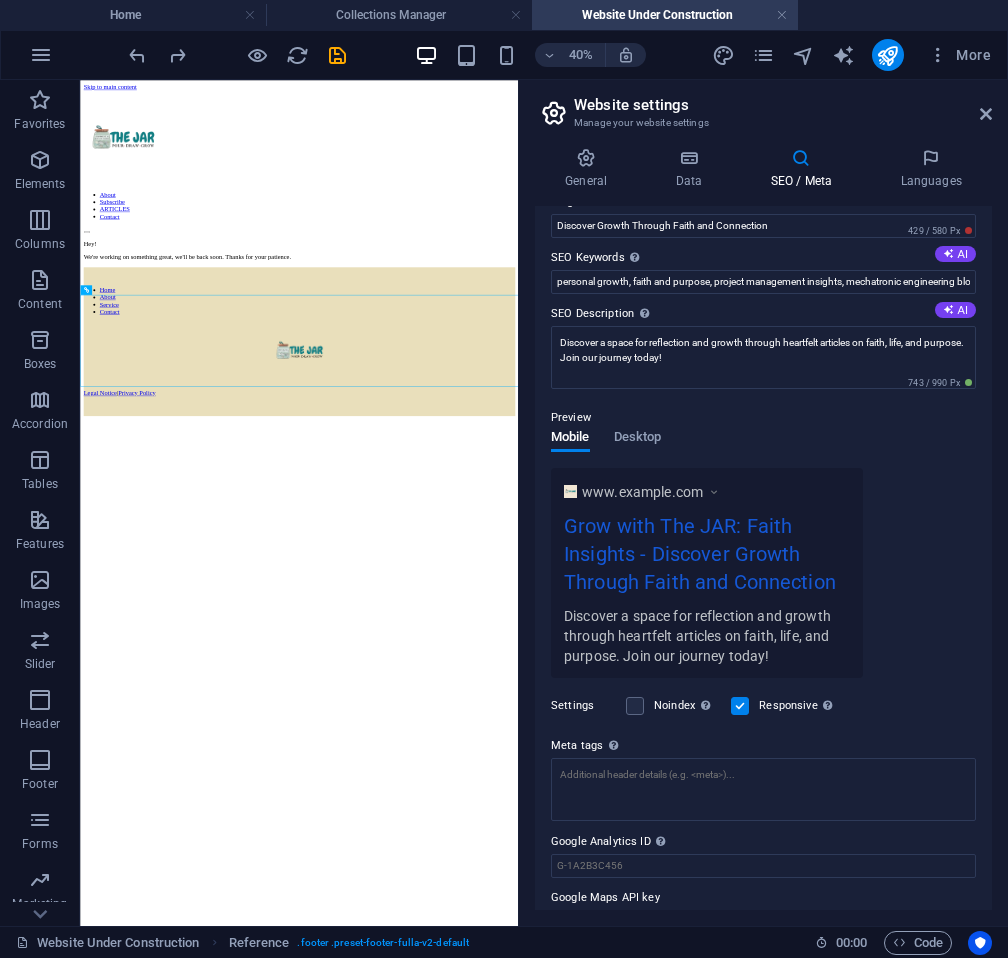 scroll, scrollTop: 128, scrollLeft: 0, axis: vertical 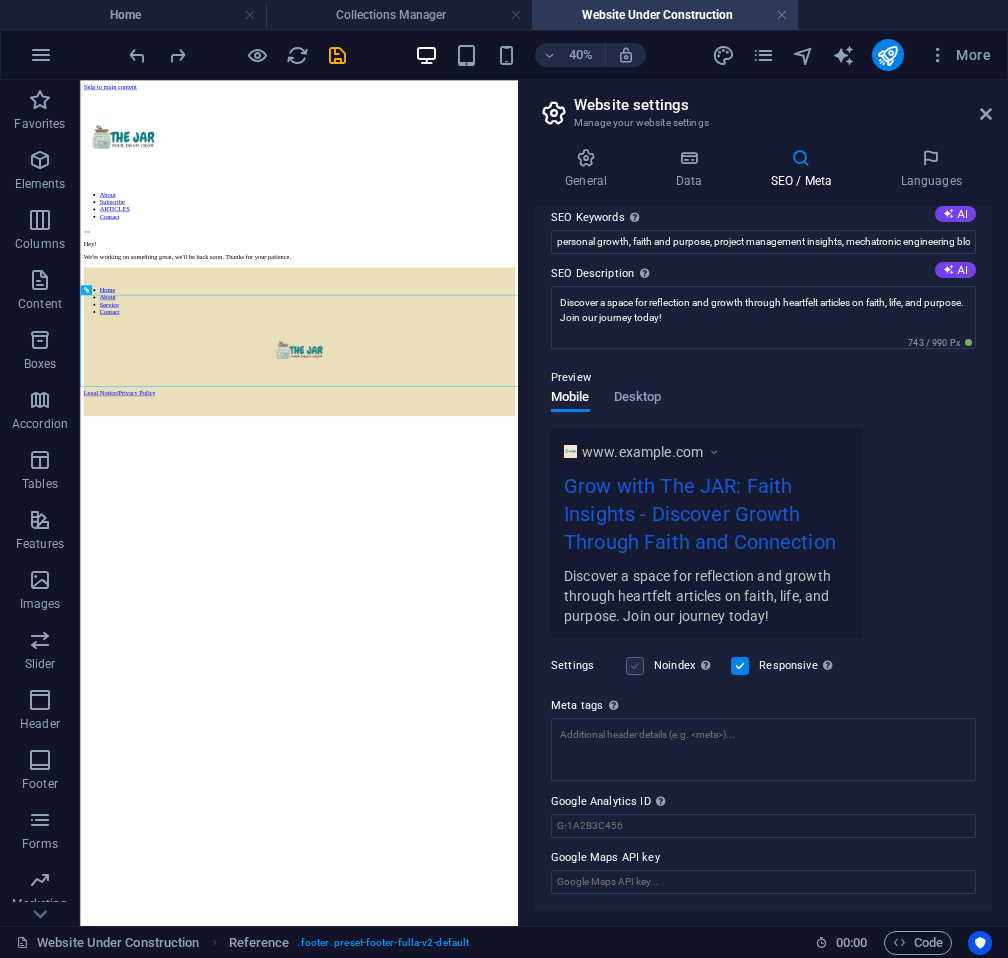 click at bounding box center (635, 666) 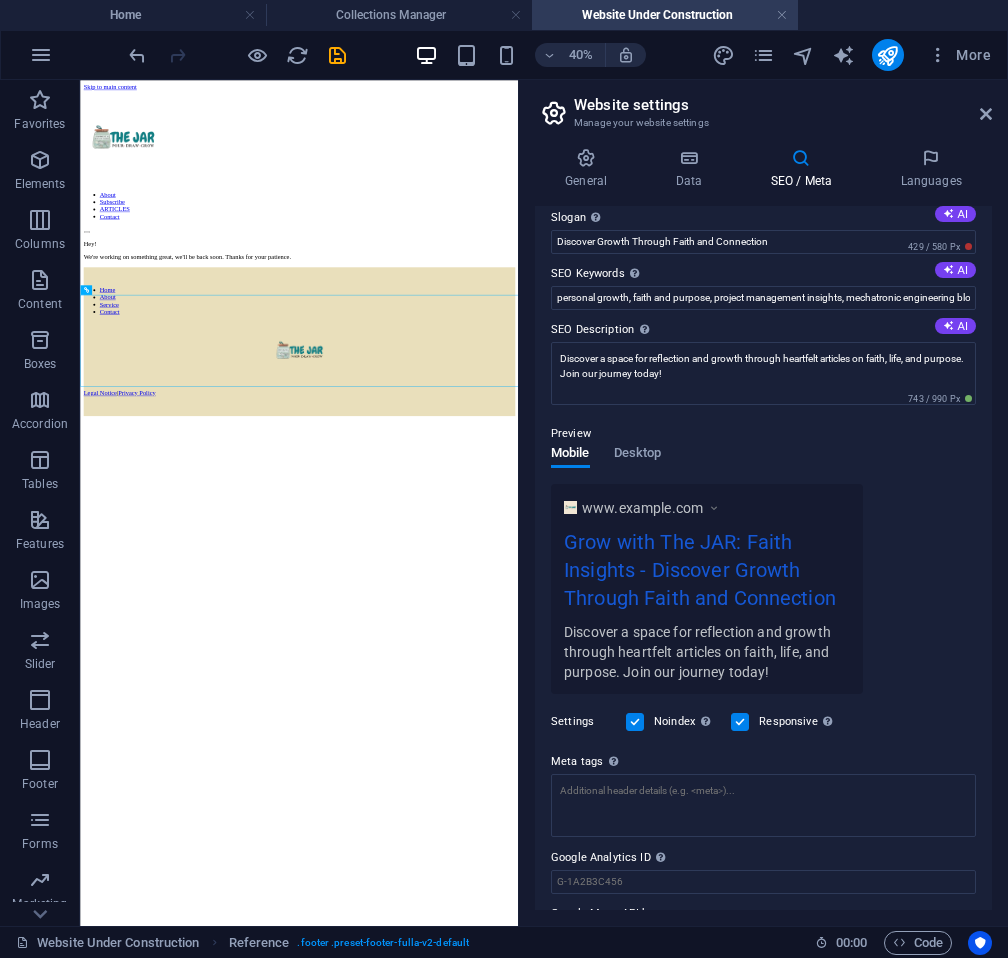 scroll, scrollTop: 0, scrollLeft: 0, axis: both 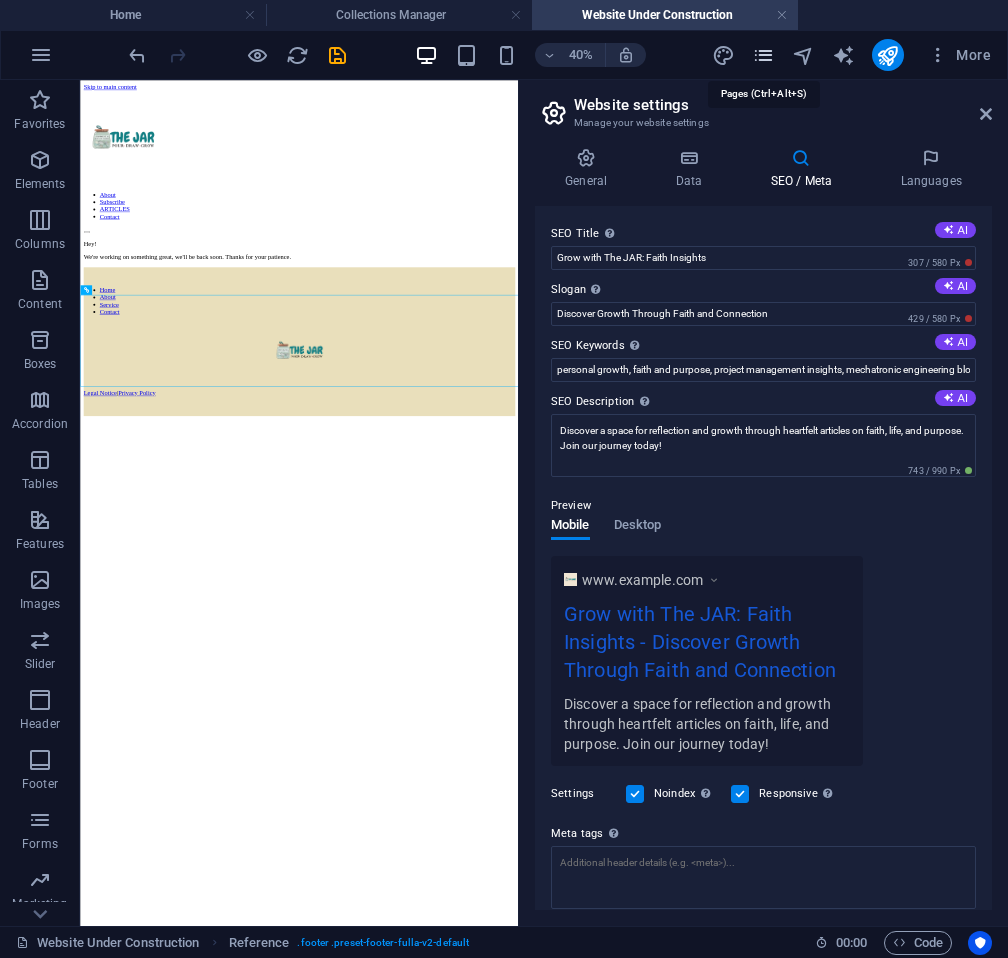 click at bounding box center (763, 55) 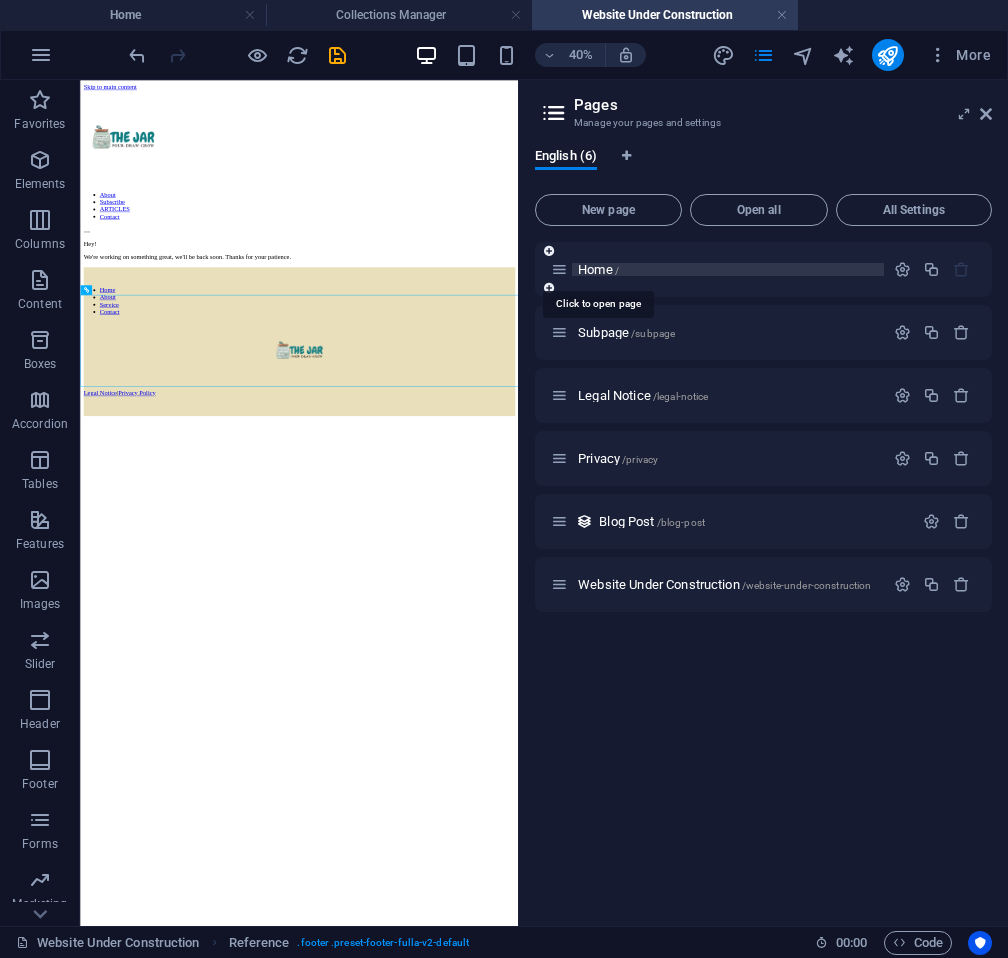 click on "Home /" at bounding box center (598, 269) 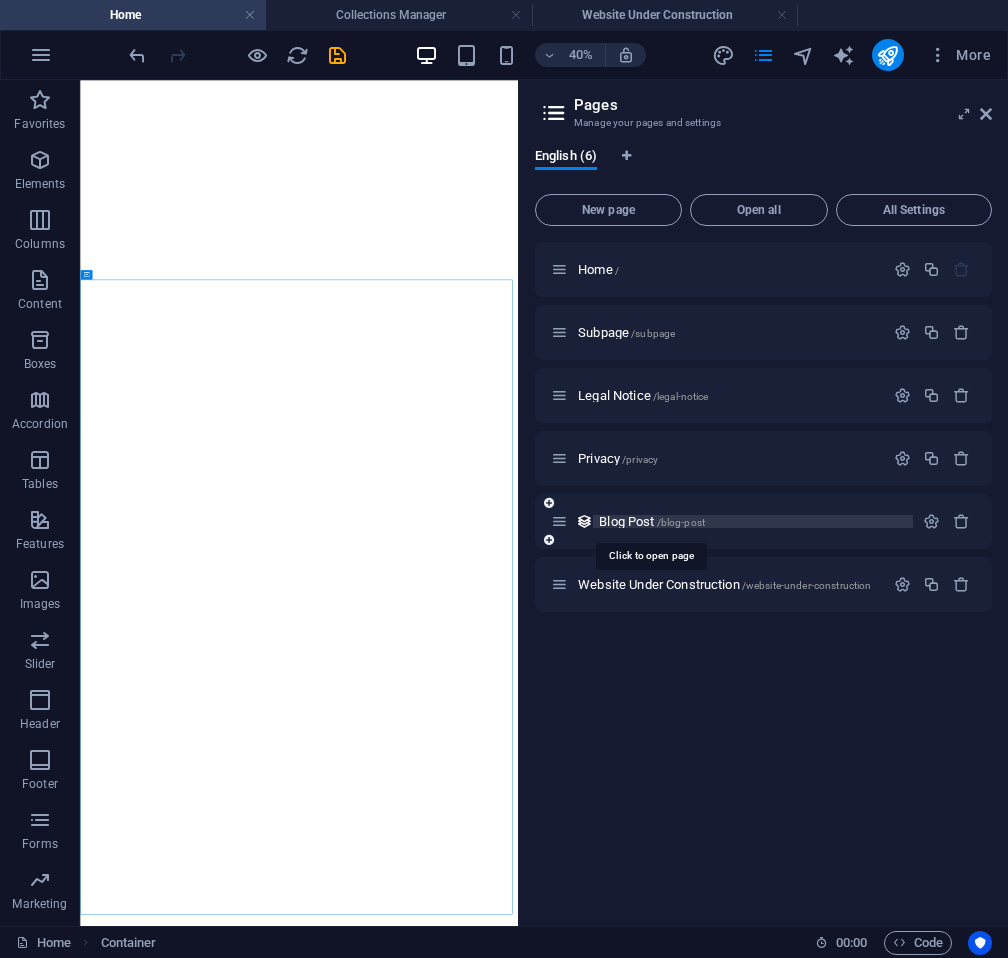 click on "Blog Post /blog-post" at bounding box center [652, 521] 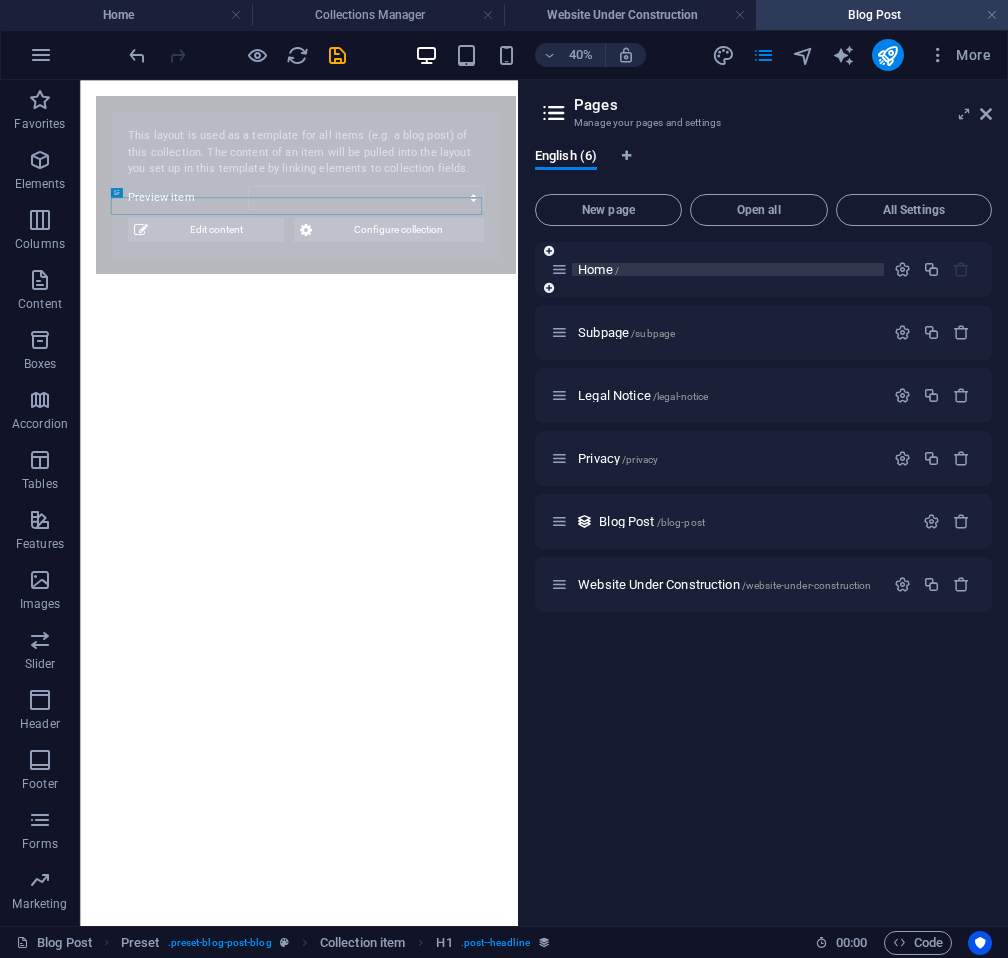 select on "689310e4f72ab244e605ce7b" 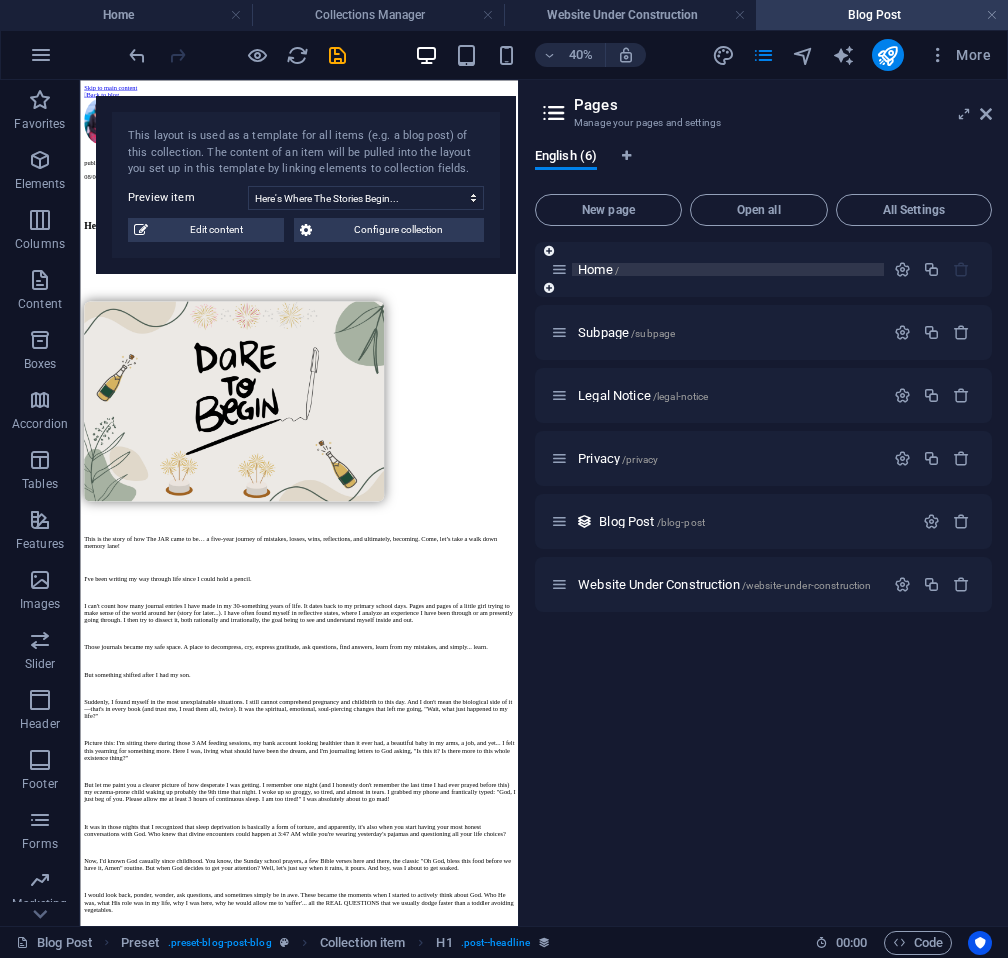 scroll, scrollTop: 0, scrollLeft: 0, axis: both 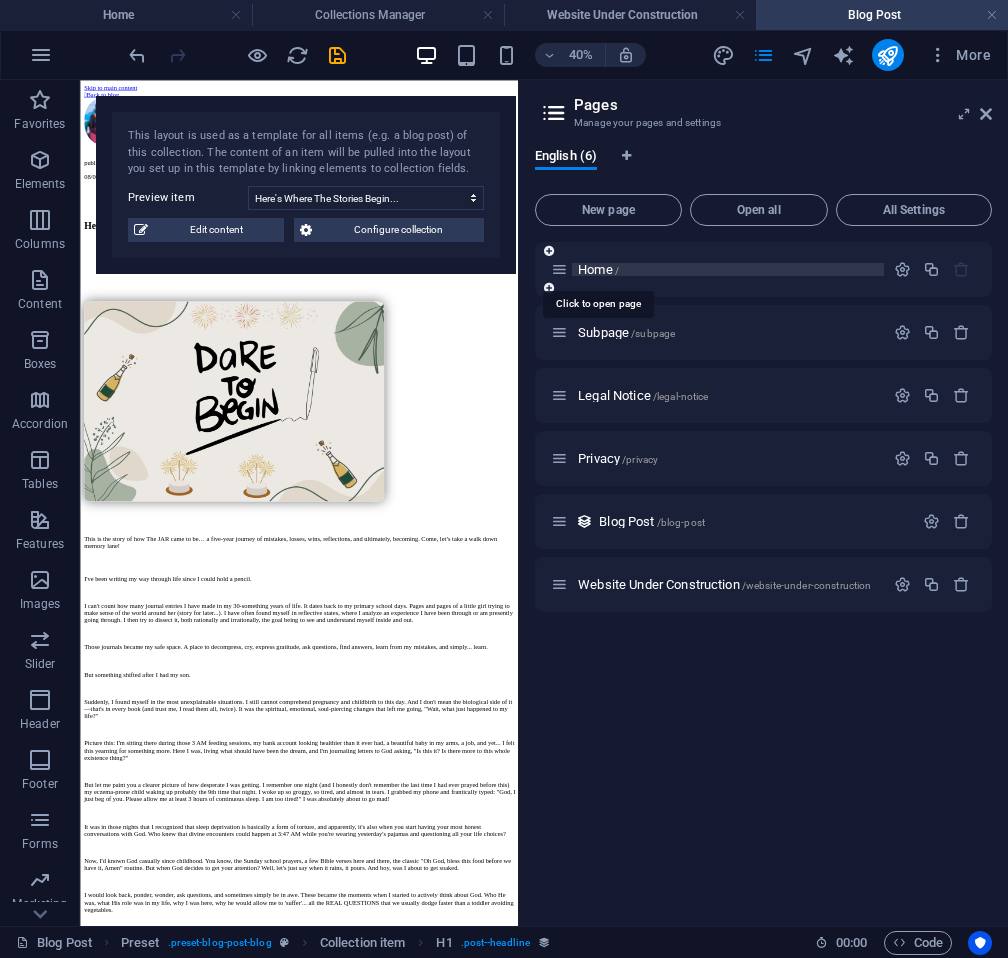 click on "/" at bounding box center [617, 270] 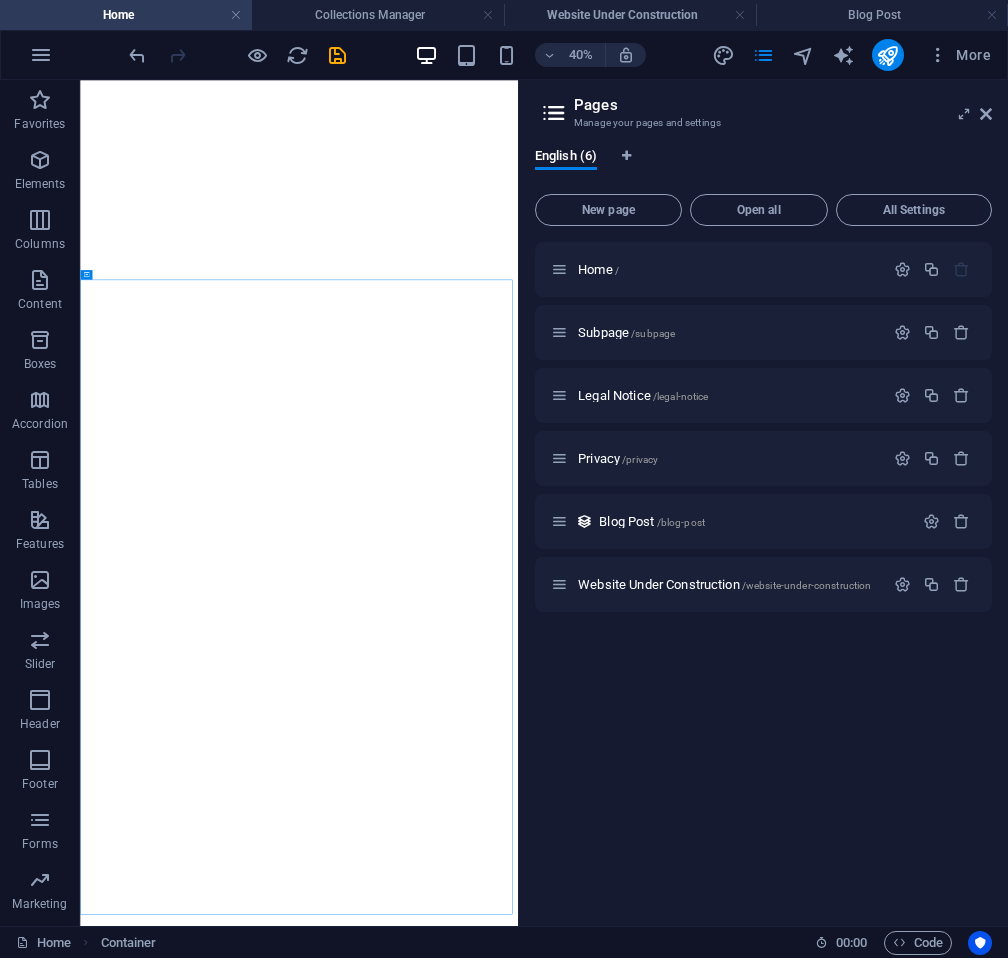 click on "Pages Manage your pages and settings English (6) New page Open all All Settings Home / Subpage /subpage Legal Notice /legal-notice Privacy /privacy Blog Post /blog-post Website Under Construction /website-under-construction" at bounding box center (763, 503) 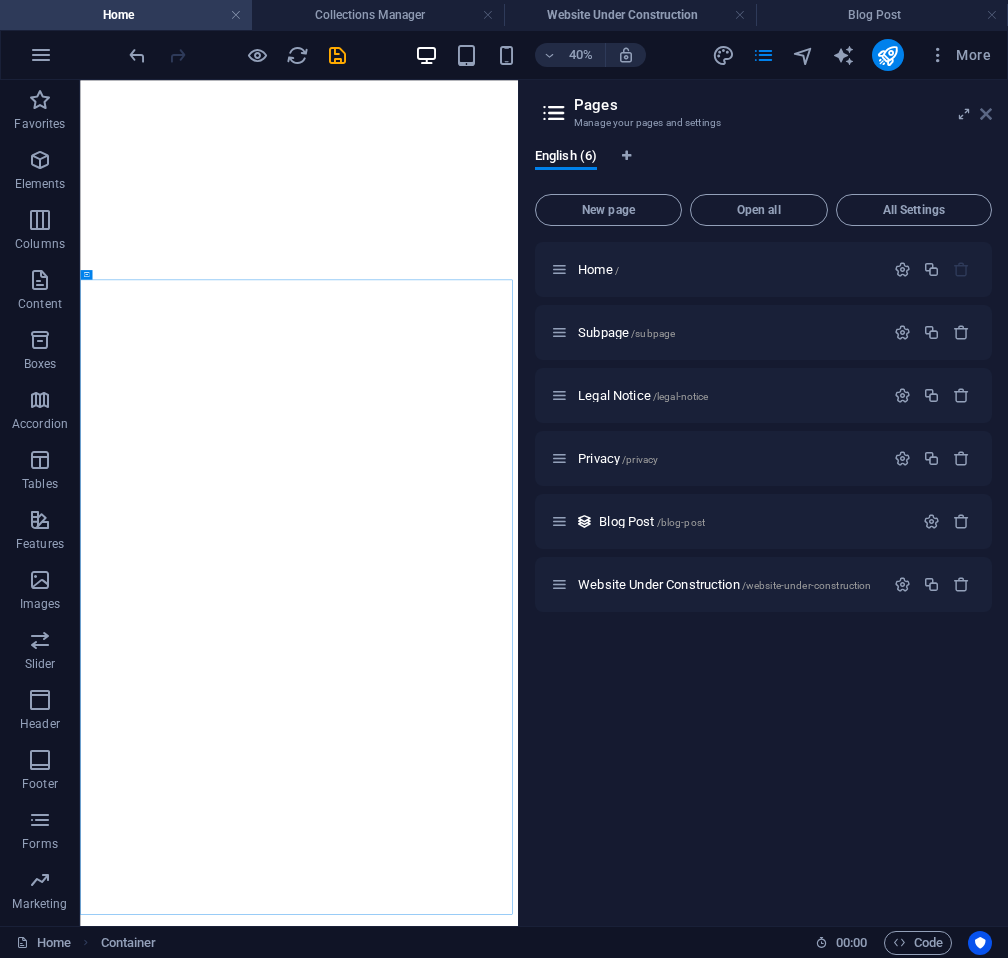 click at bounding box center (986, 114) 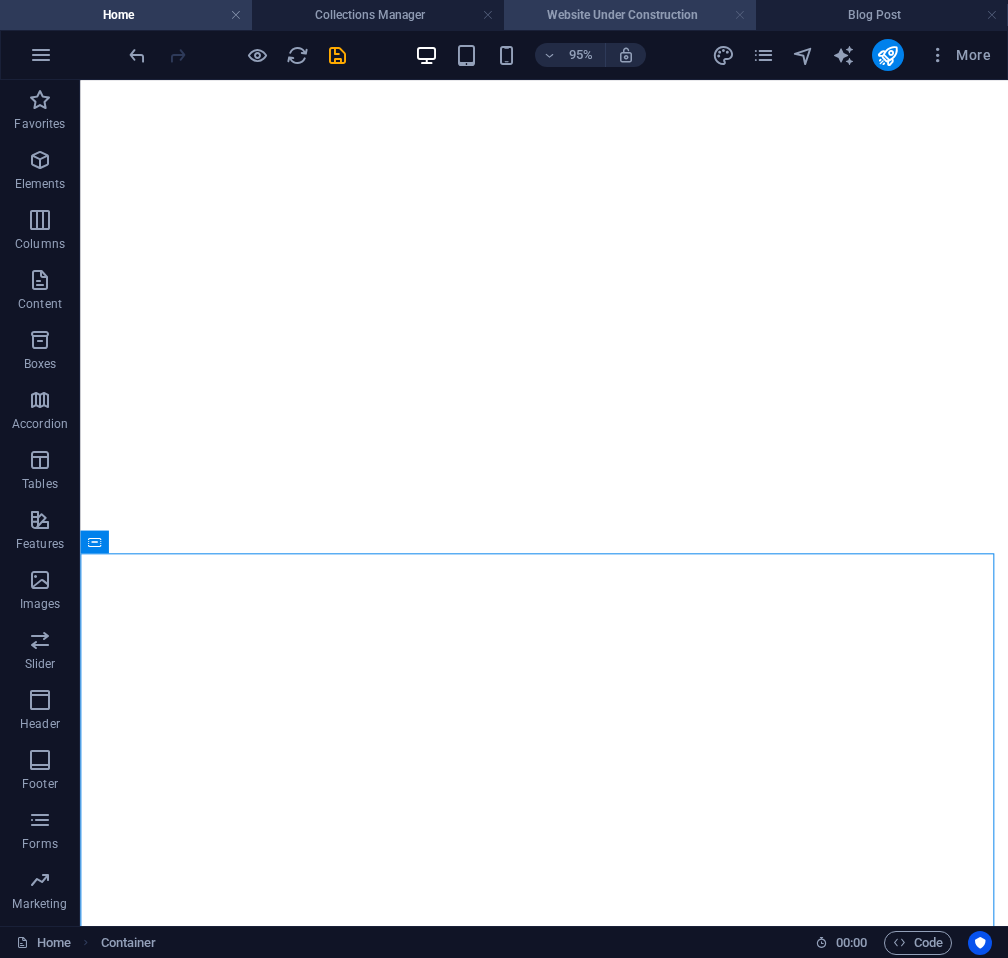 click at bounding box center (740, 15) 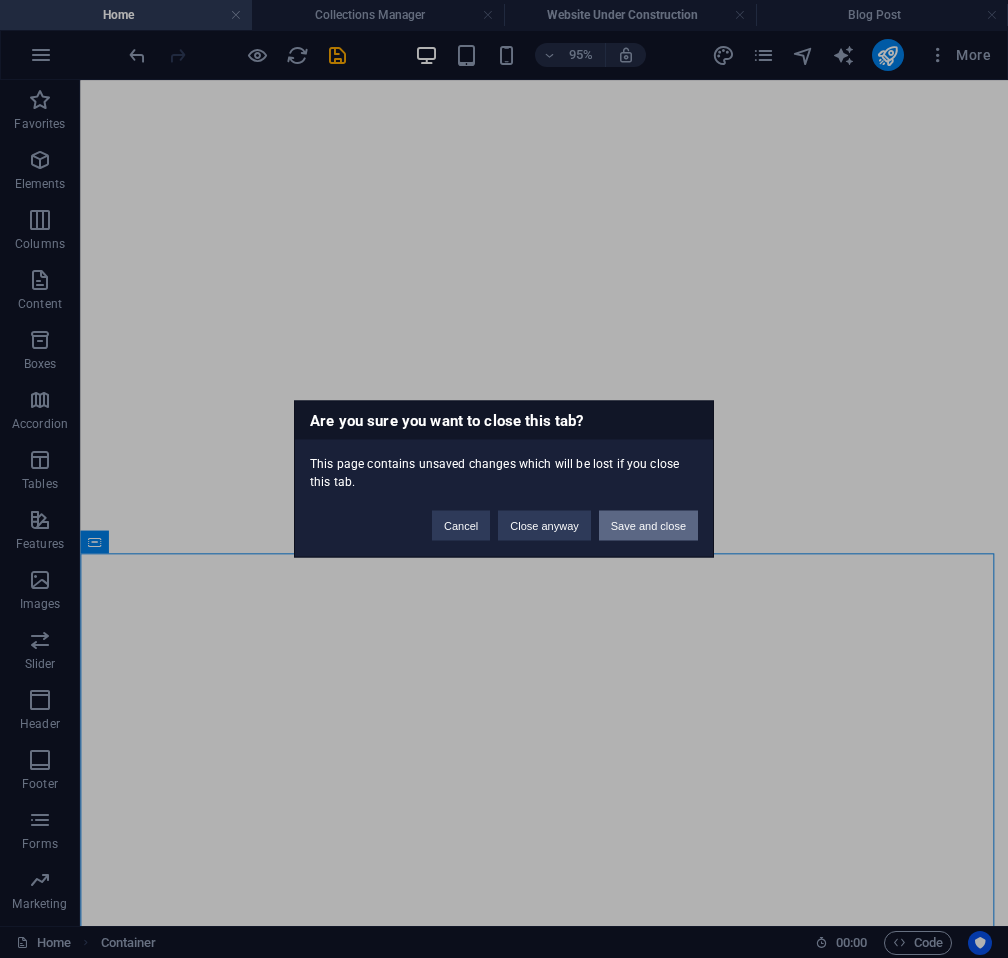 click on "Save and close" at bounding box center [648, 526] 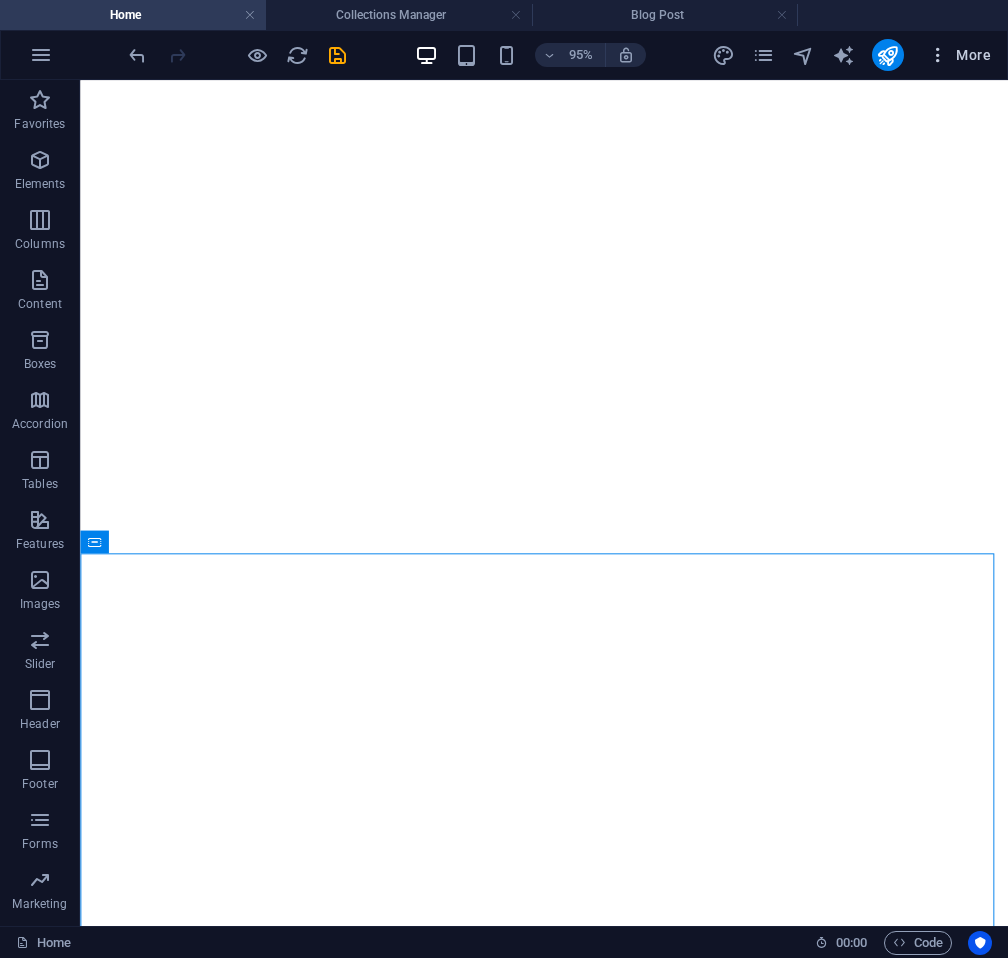 click on "More" at bounding box center (959, 55) 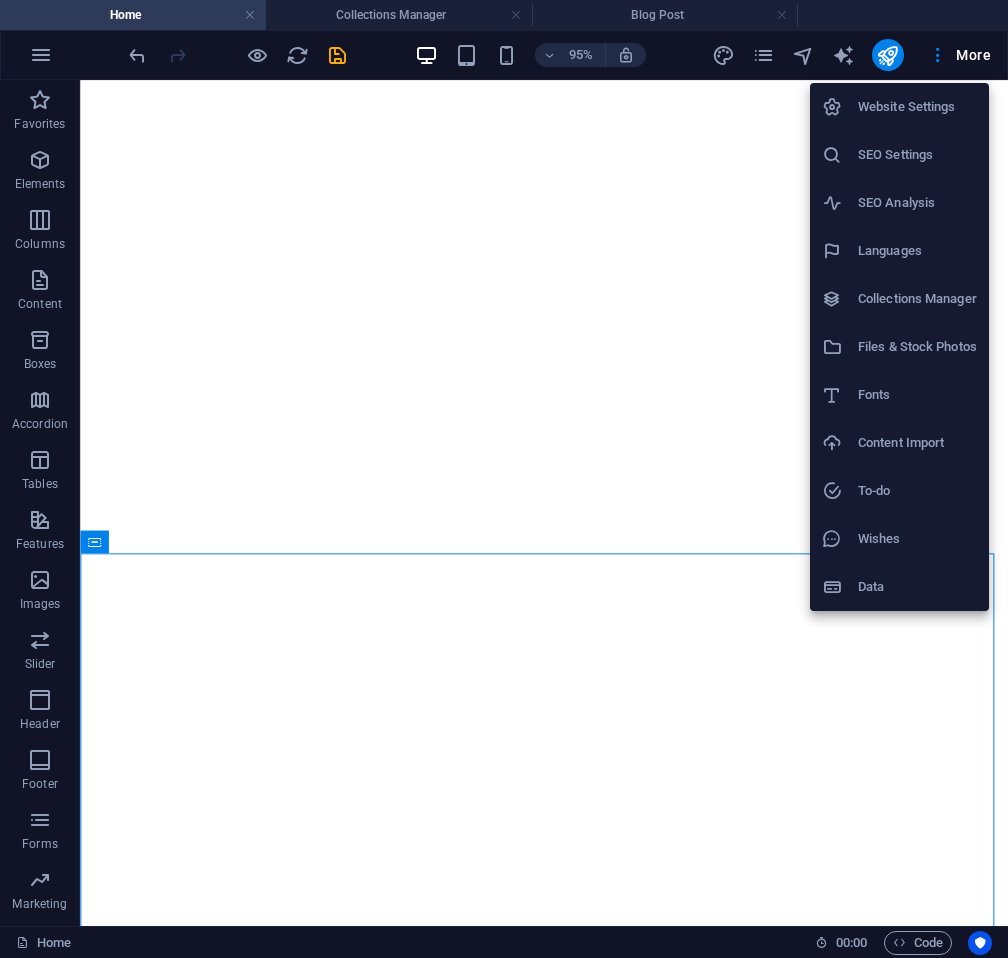 click on "Website Settings" at bounding box center (917, 107) 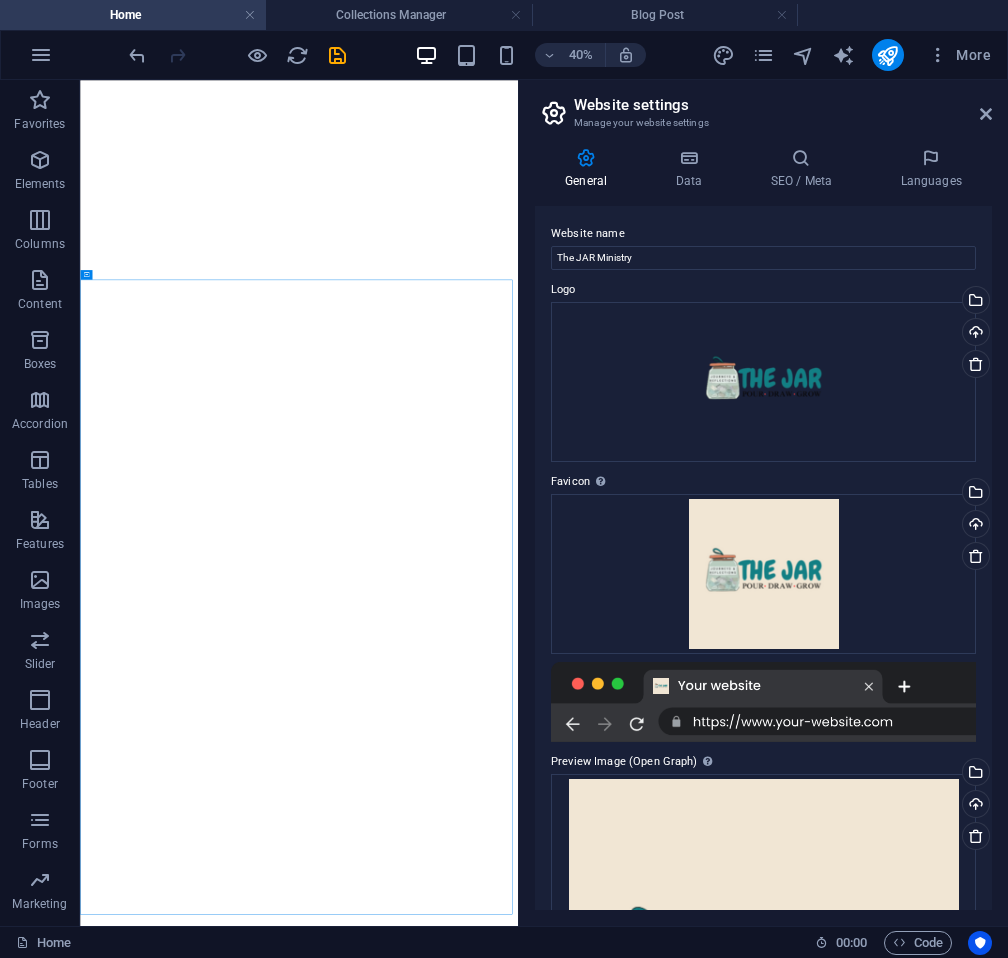 drag, startPoint x: 884, startPoint y: 57, endPoint x: 821, endPoint y: 87, distance: 69.77822 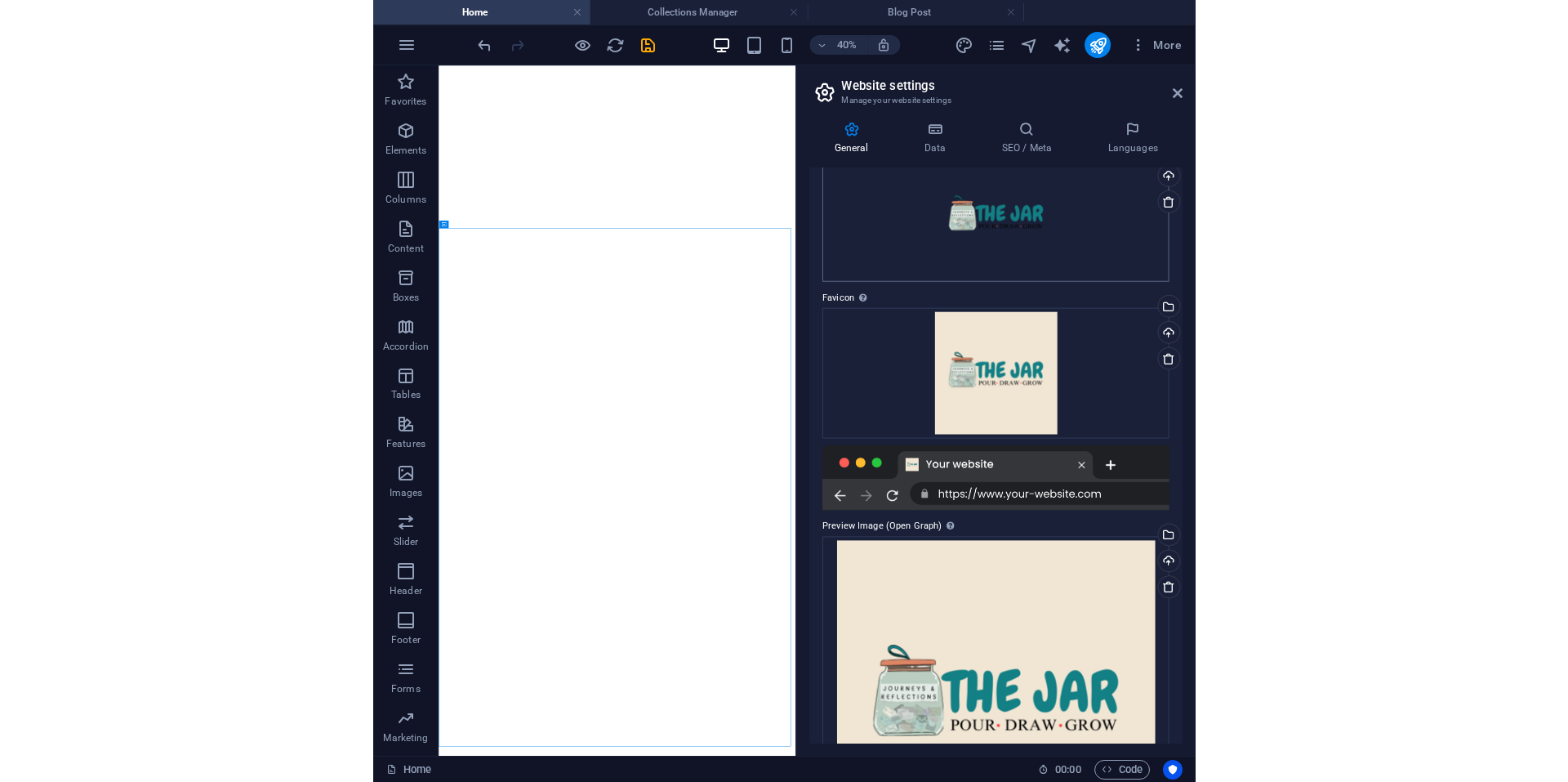 scroll, scrollTop: 0, scrollLeft: 0, axis: both 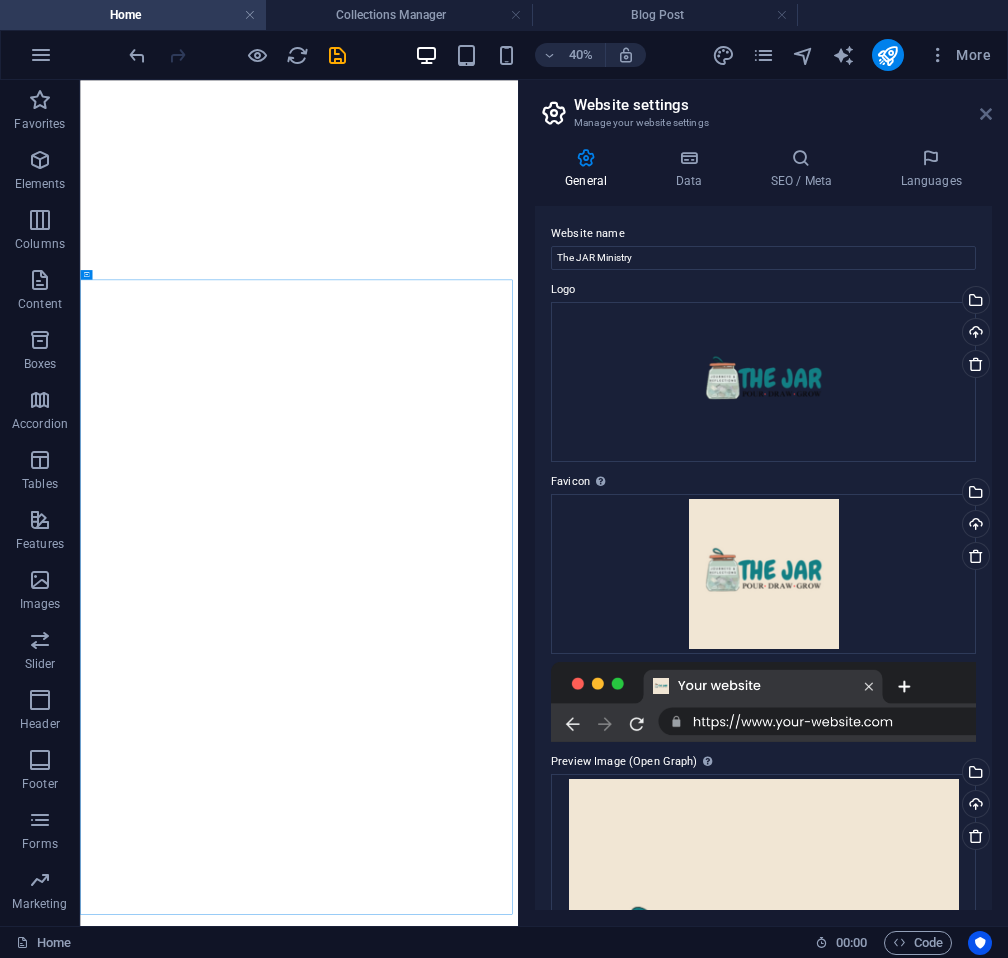 click at bounding box center (986, 114) 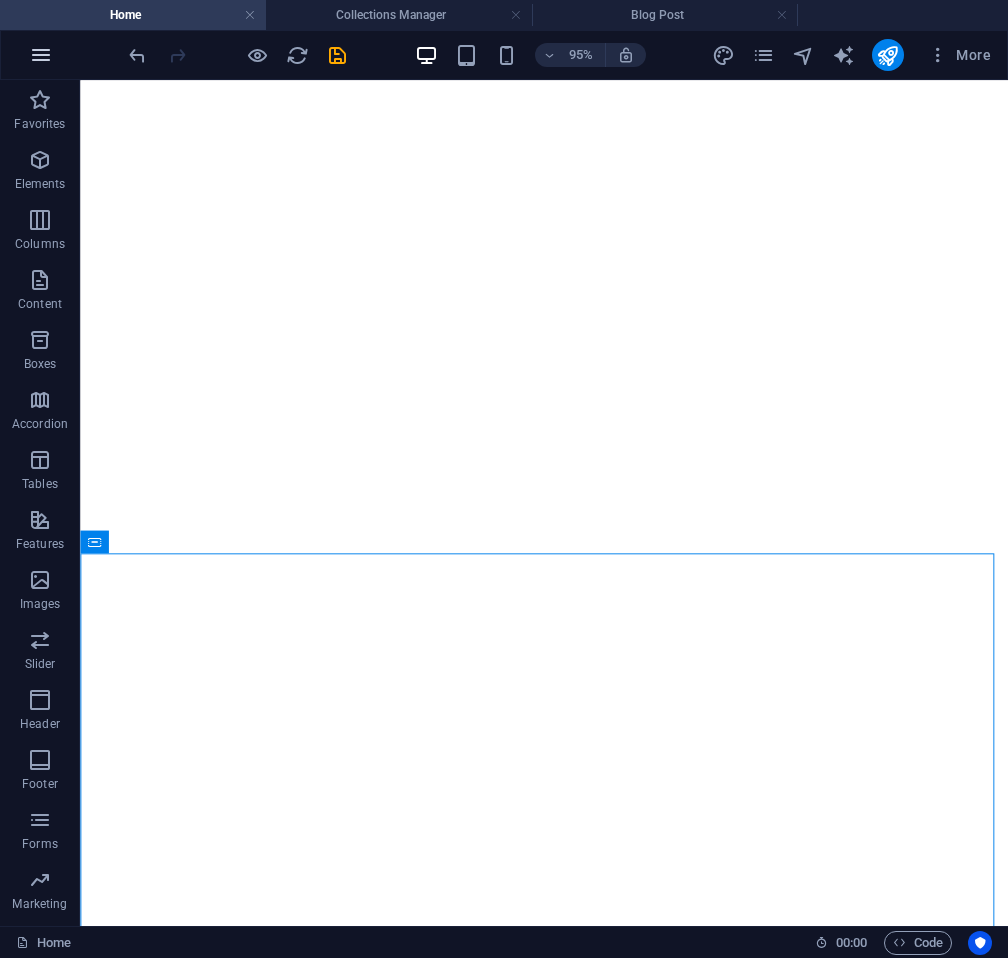 click at bounding box center (41, 55) 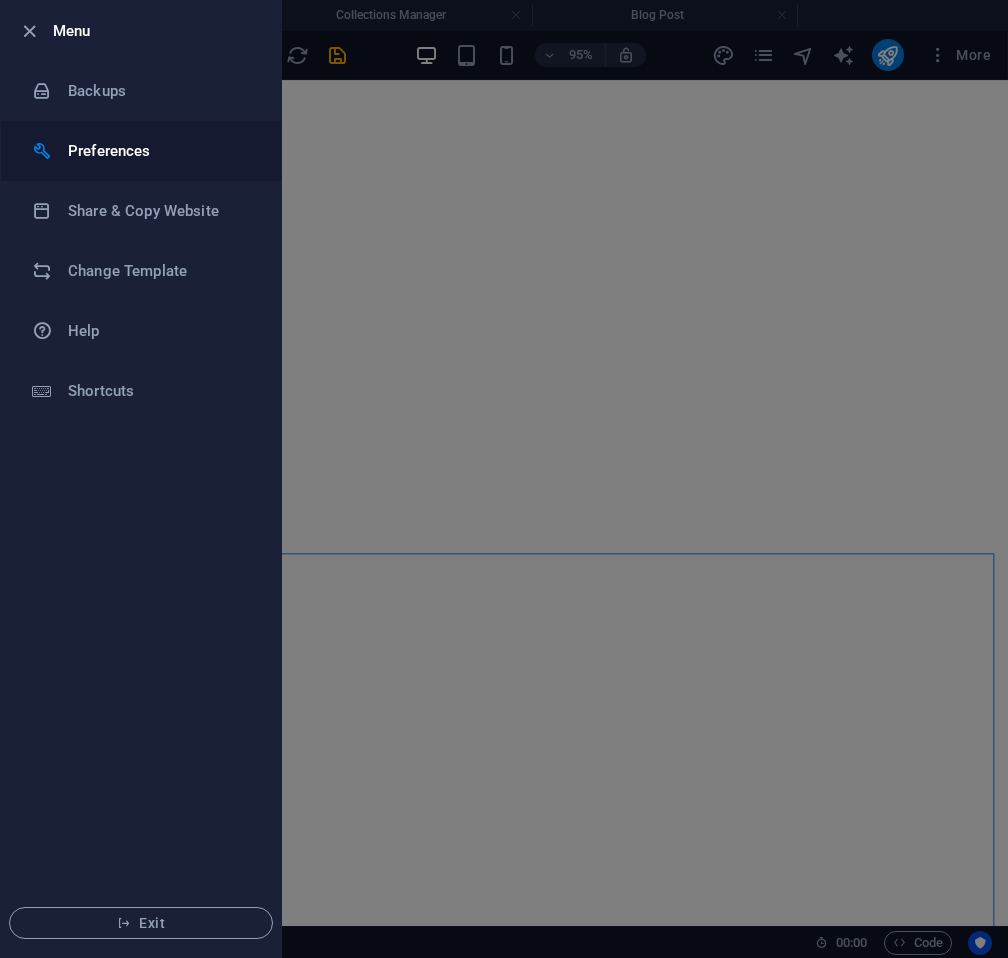click on "Preferences" at bounding box center [160, 151] 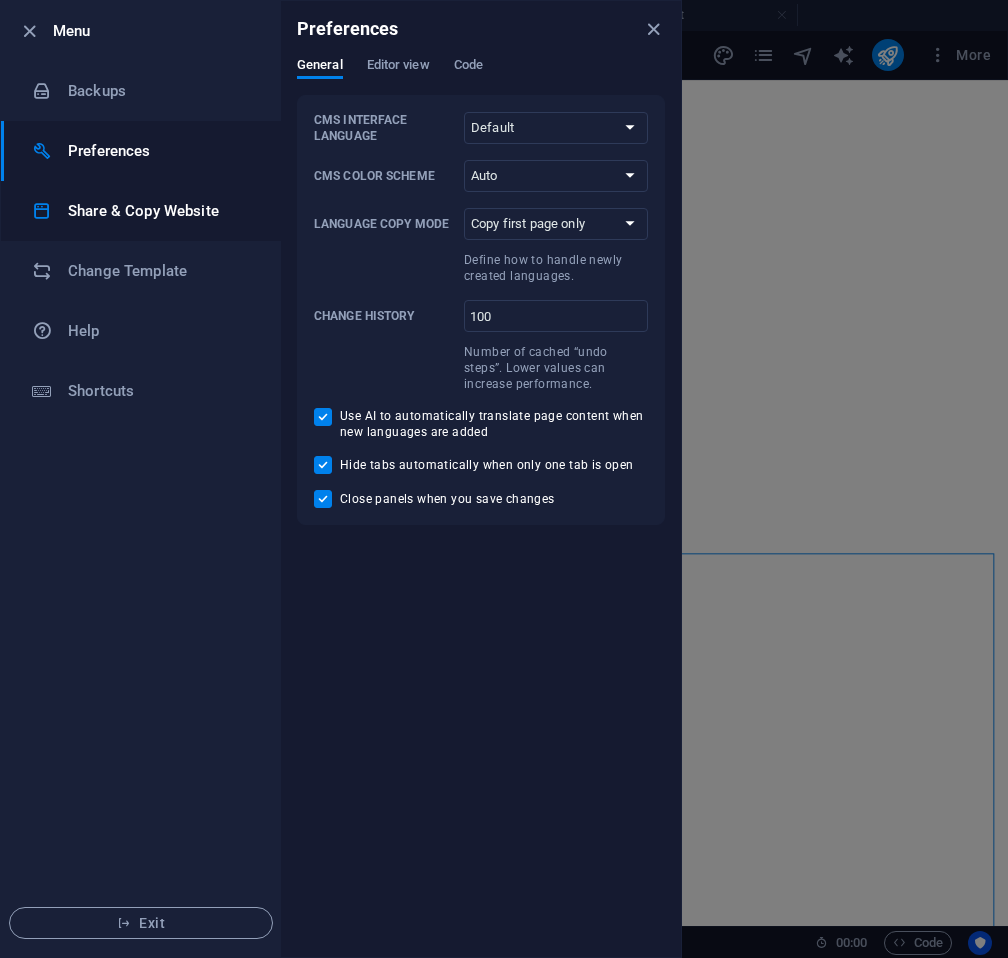 click on "Share & Copy Website" at bounding box center [160, 211] 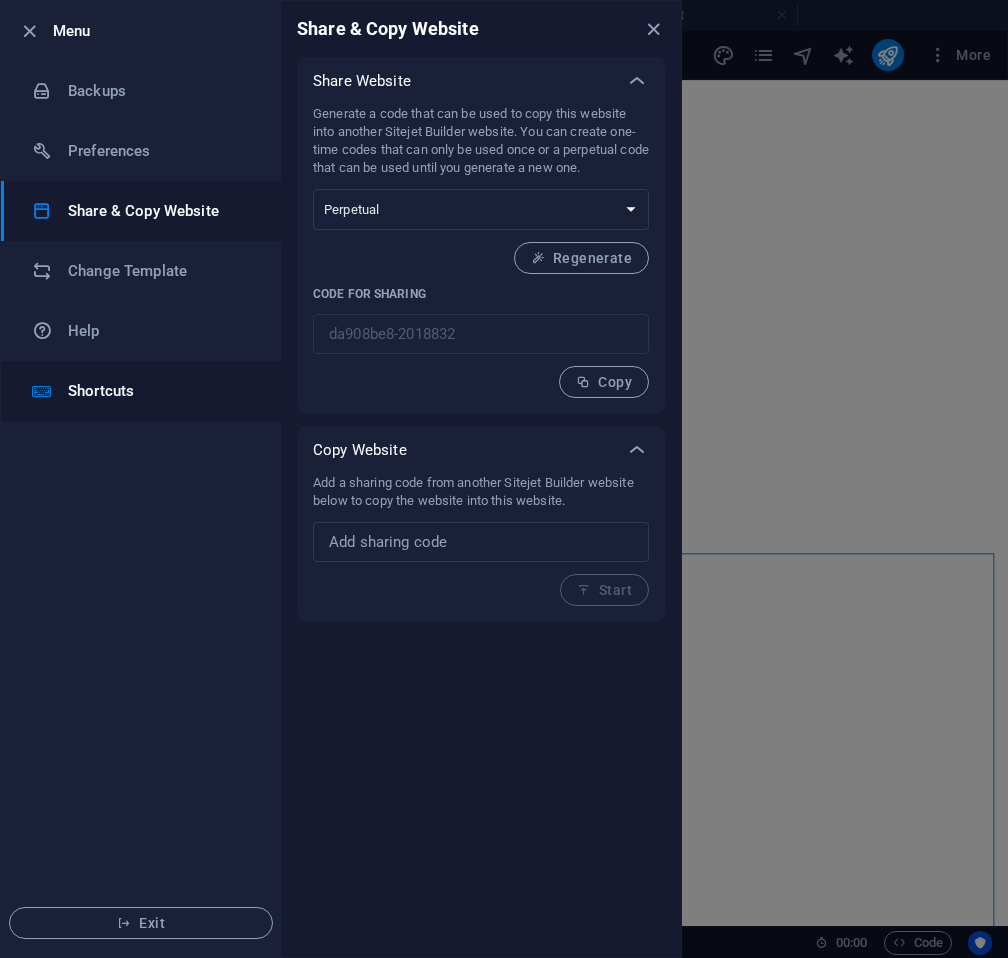 click on "Shortcuts" at bounding box center (160, 391) 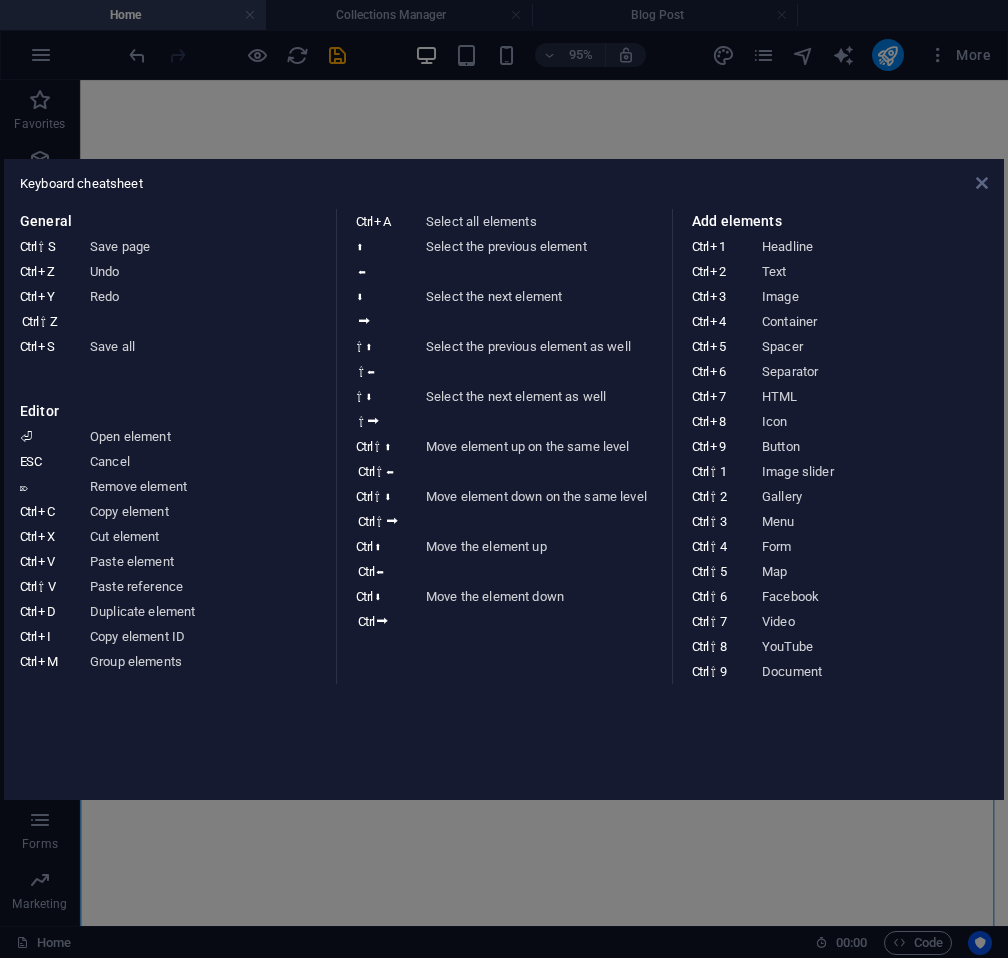 click at bounding box center [982, 183] 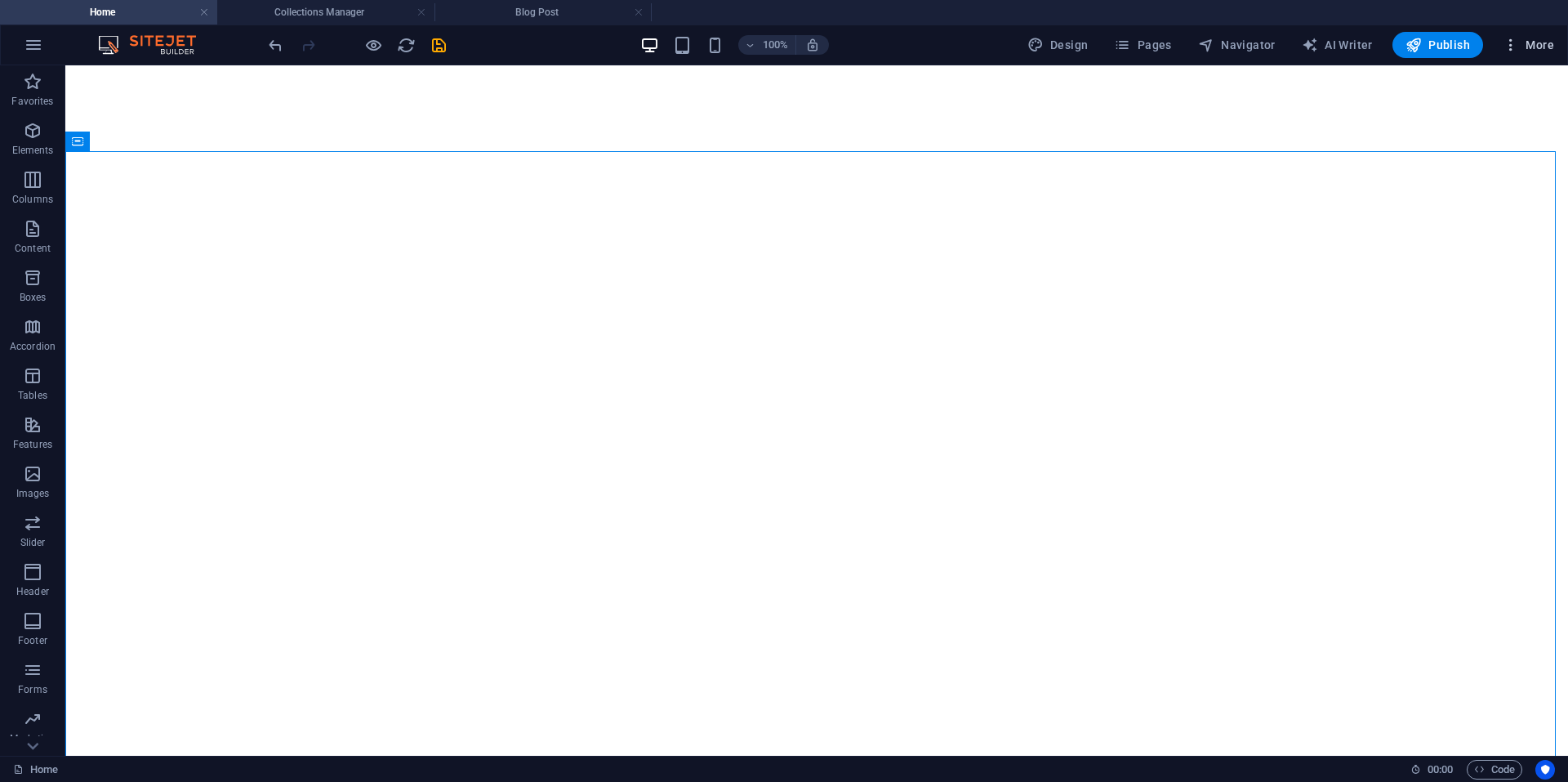 click on "More" at bounding box center [1528, 45] 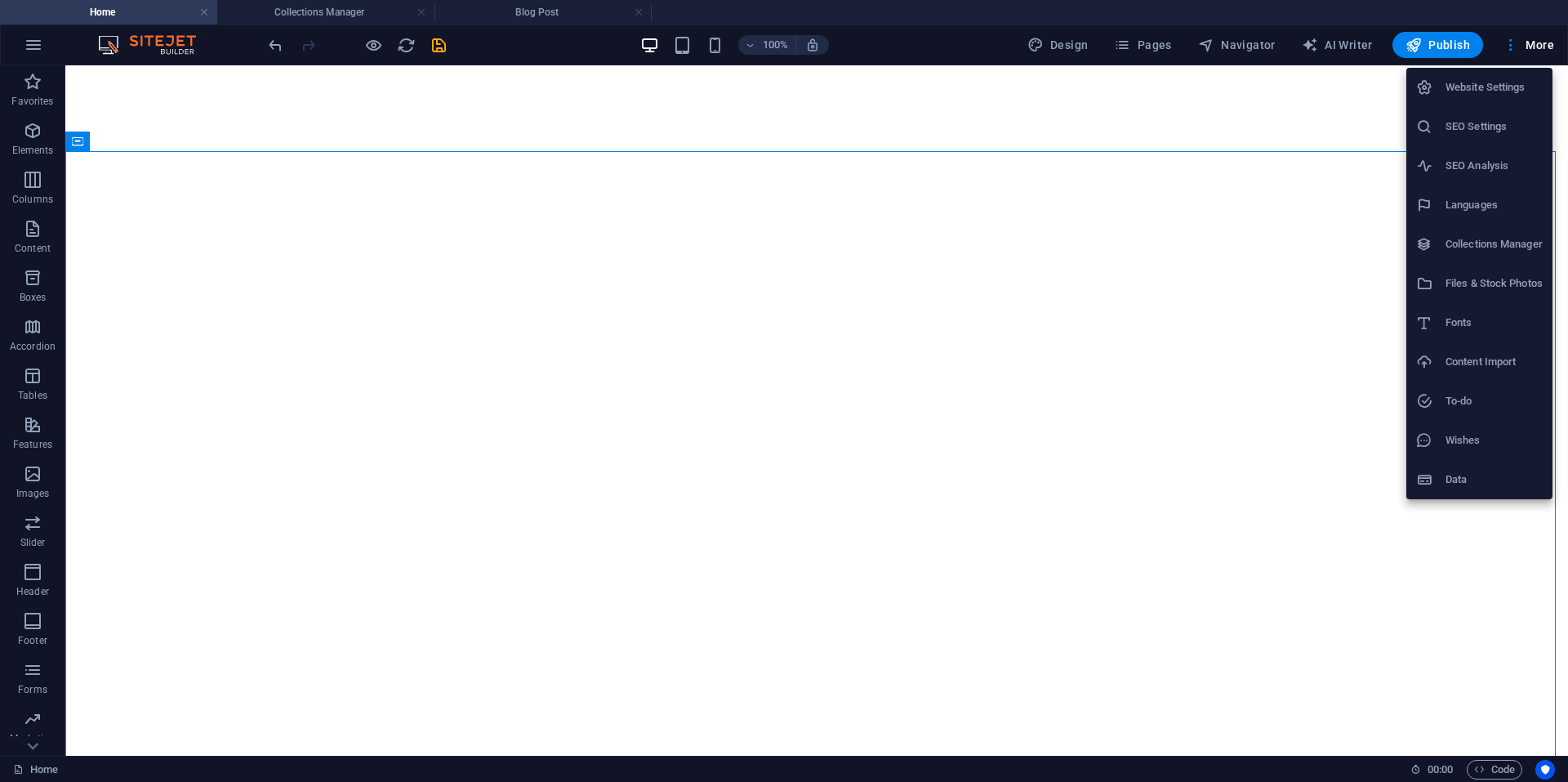 click on "Website Settings" at bounding box center [1494, 87] 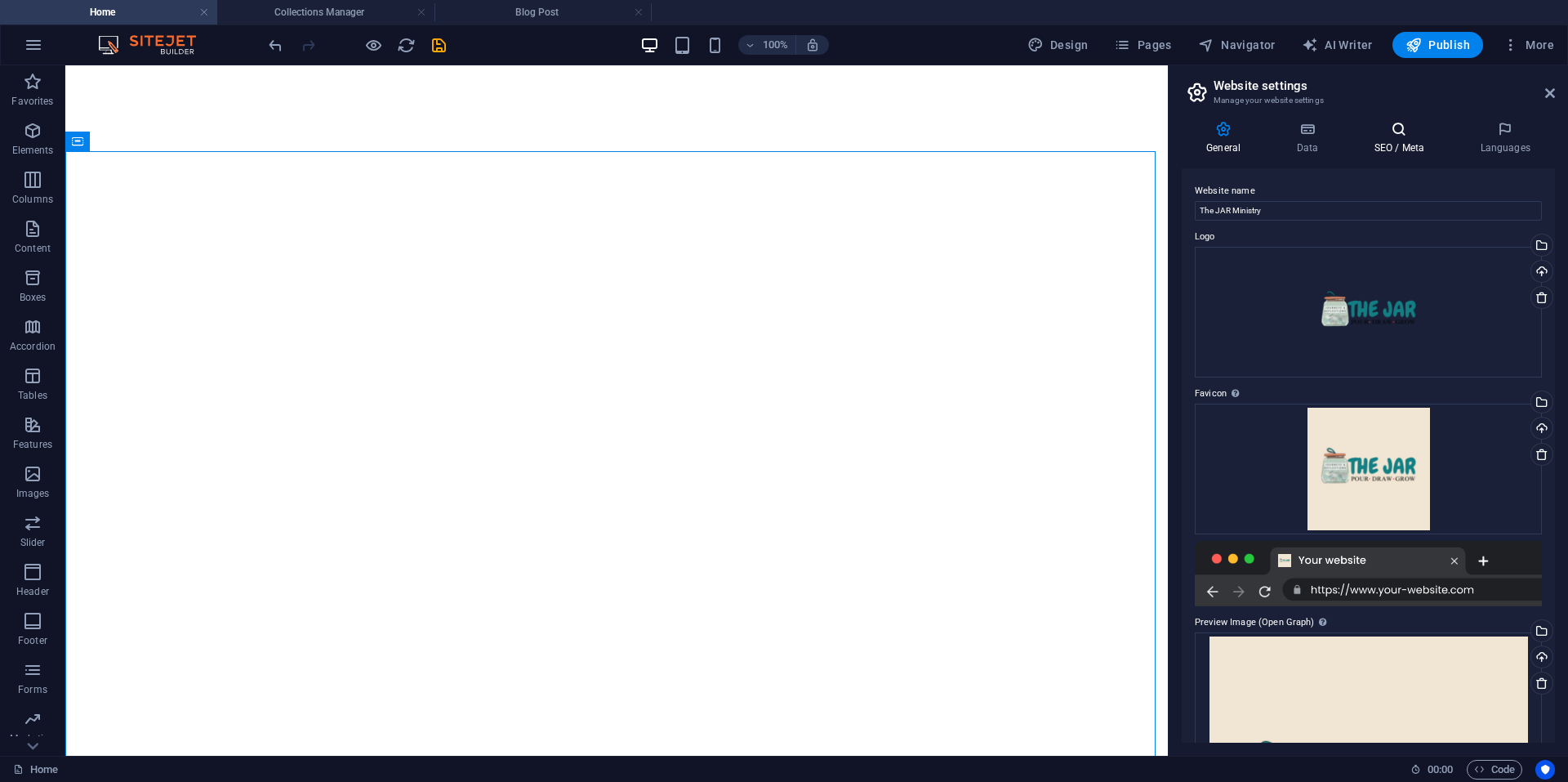 click on "SEO / Meta" at bounding box center (1402, 138) 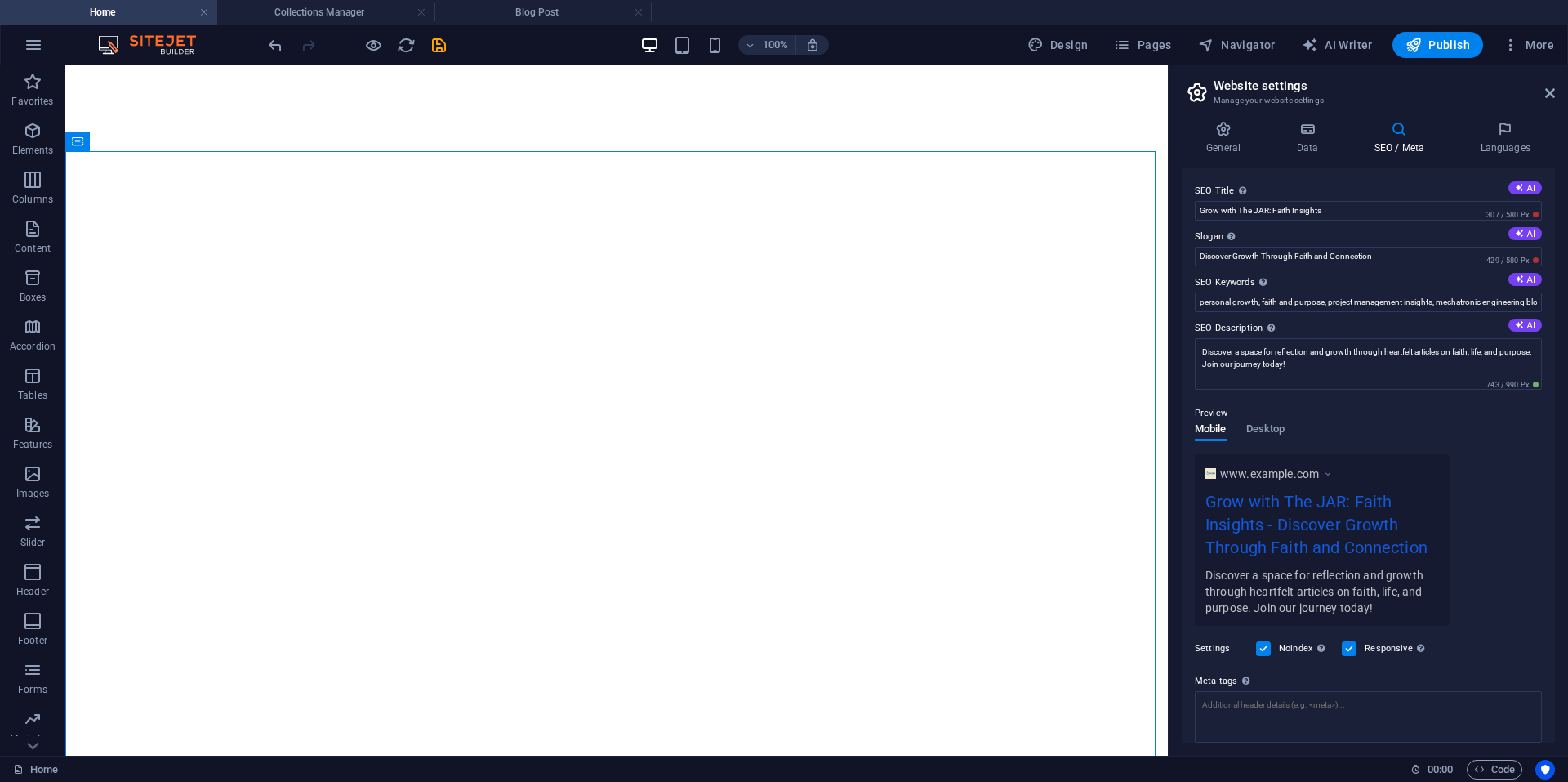 click at bounding box center (1263, 649) 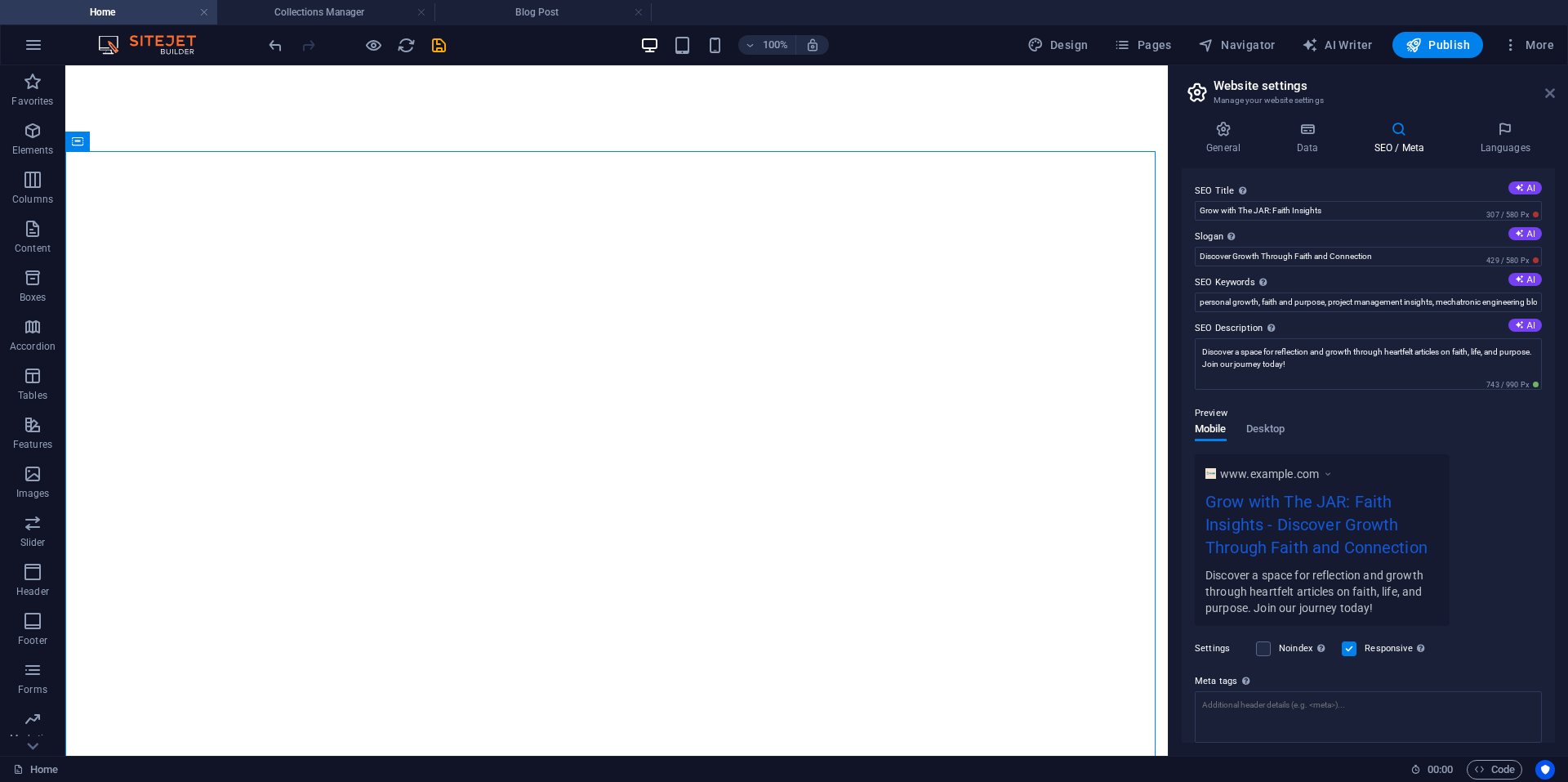 click at bounding box center (1550, 93) 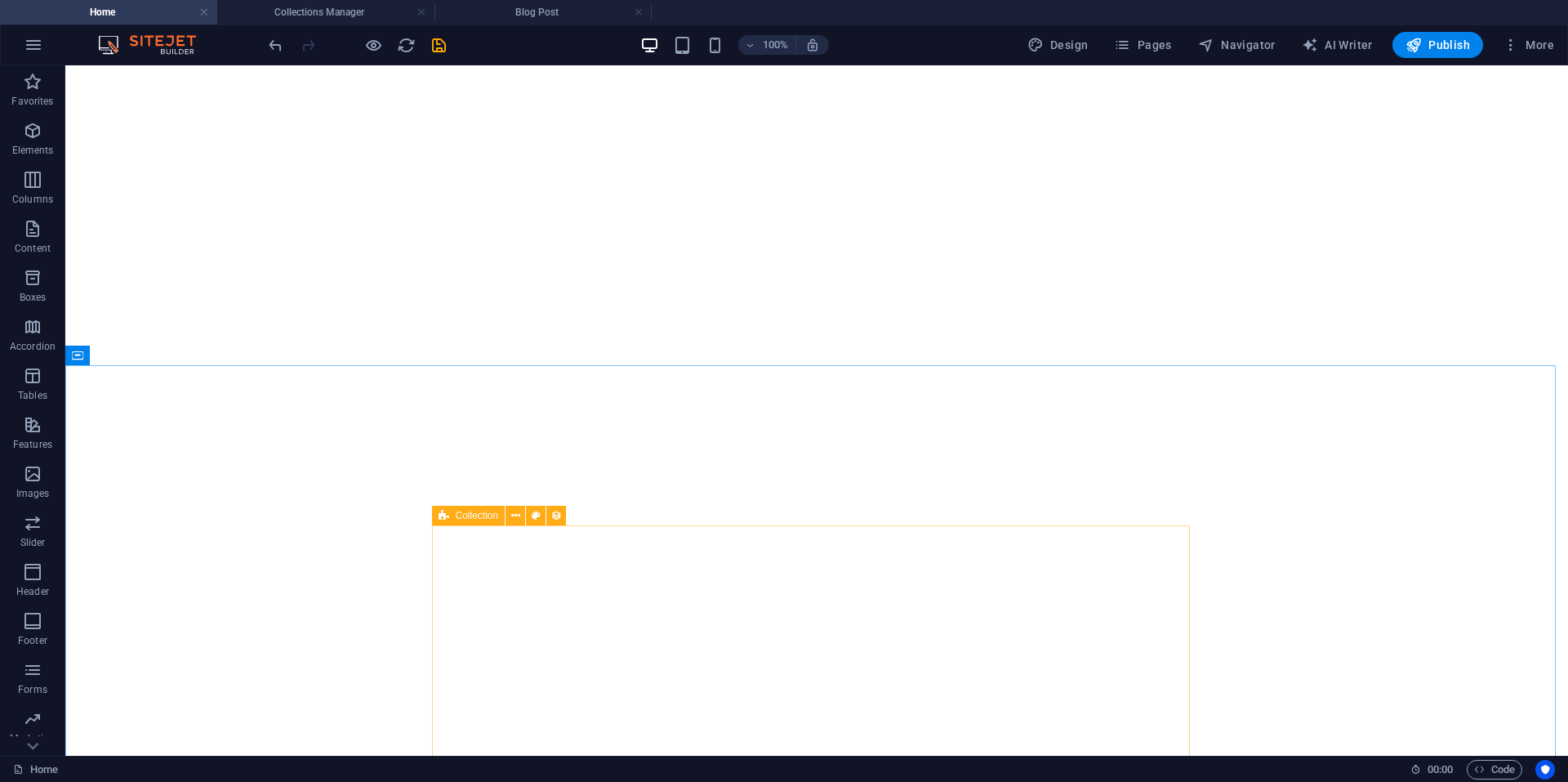 click at bounding box center (443, 516) 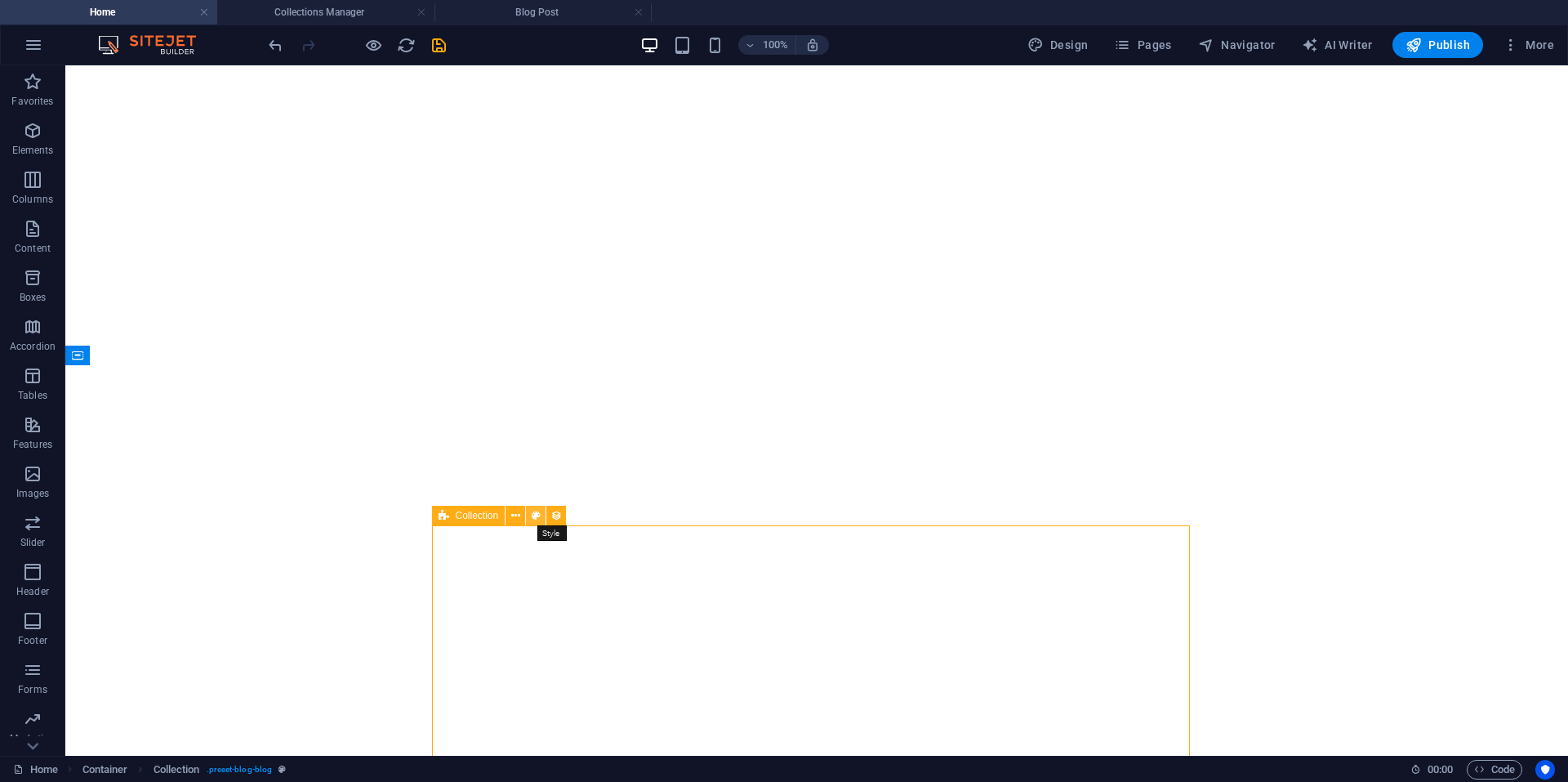 click at bounding box center [536, 516] 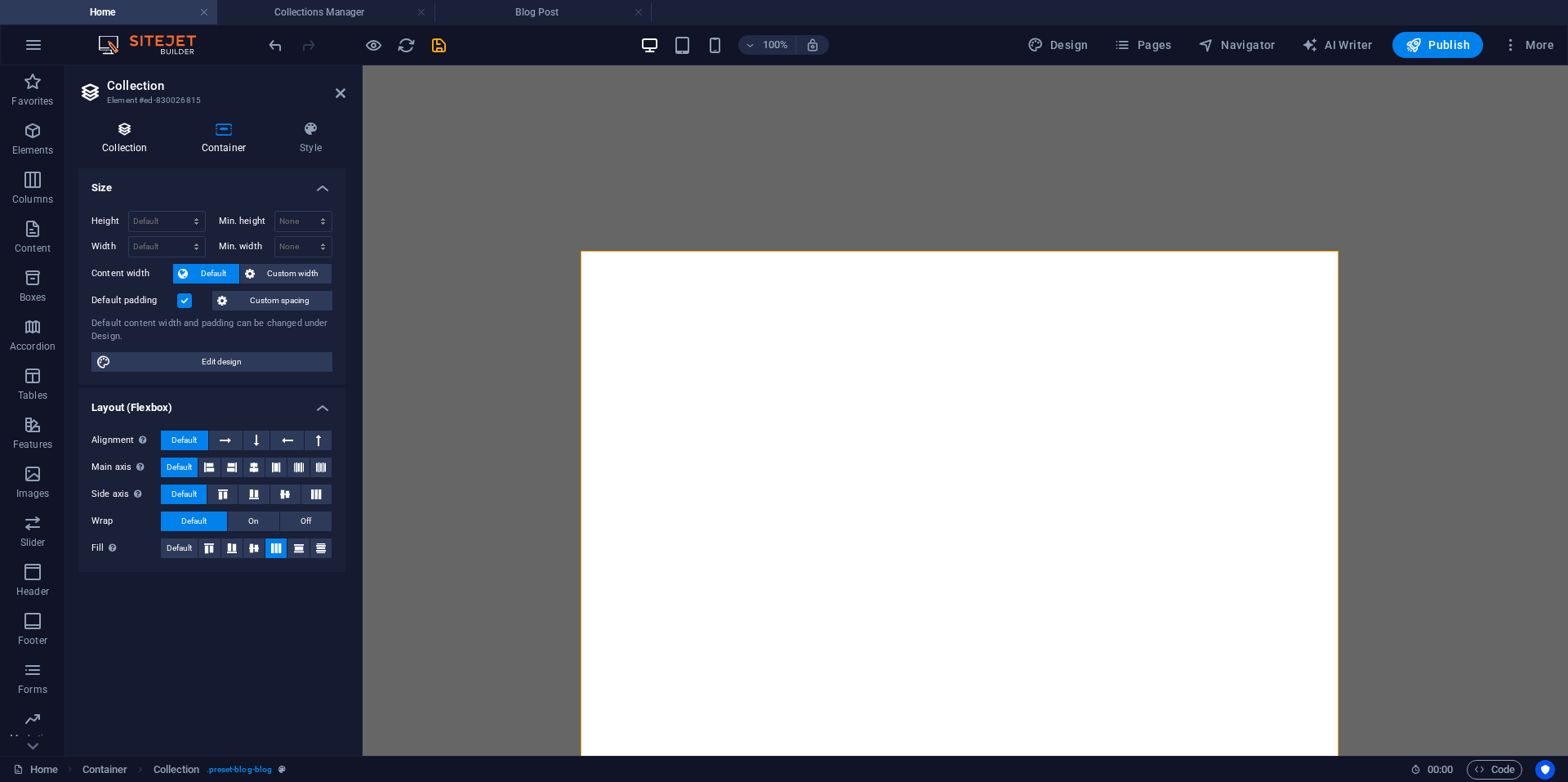 click on "Collection" at bounding box center [128, 138] 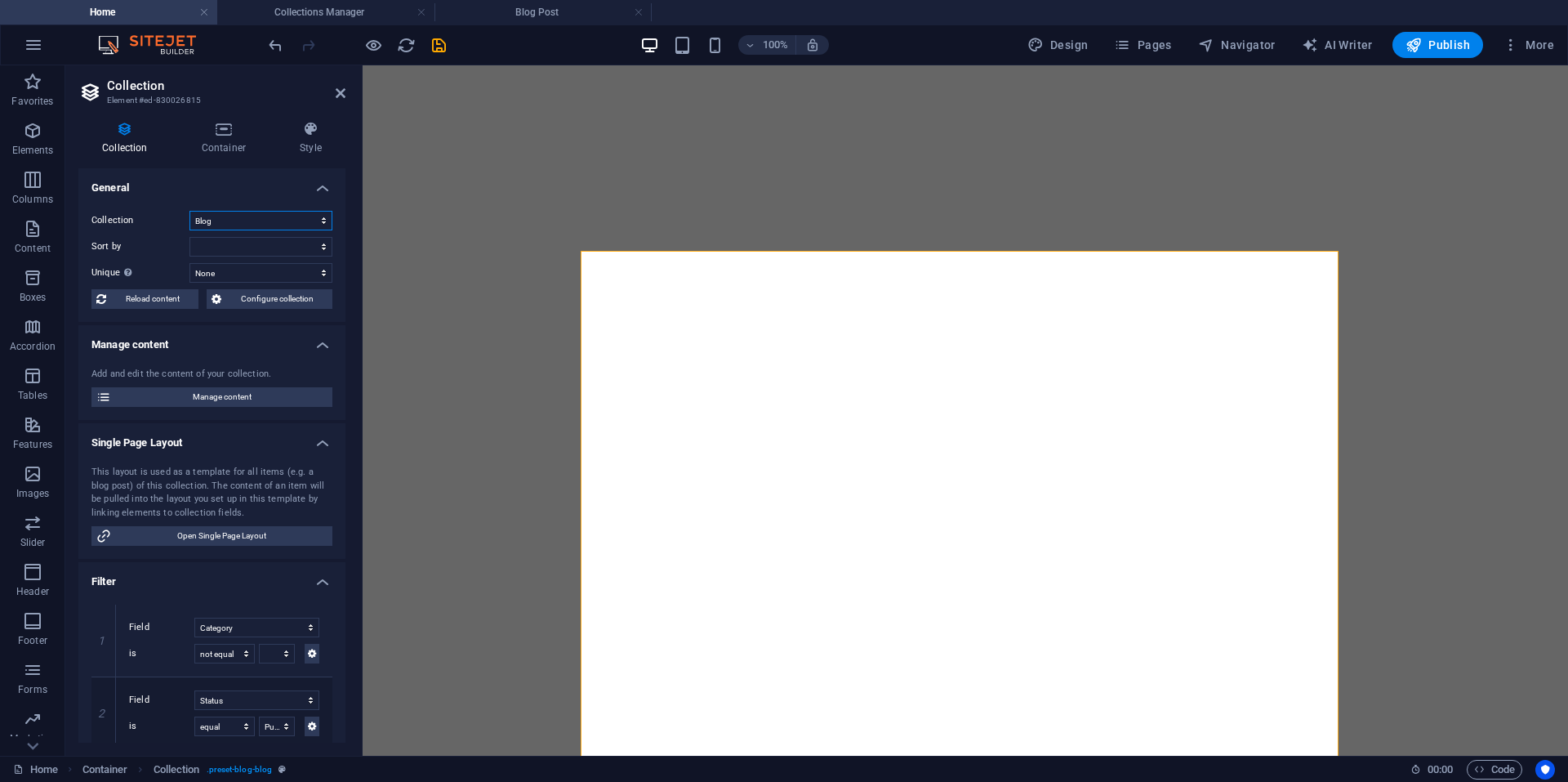 click on "Blog" at bounding box center [261, 221] 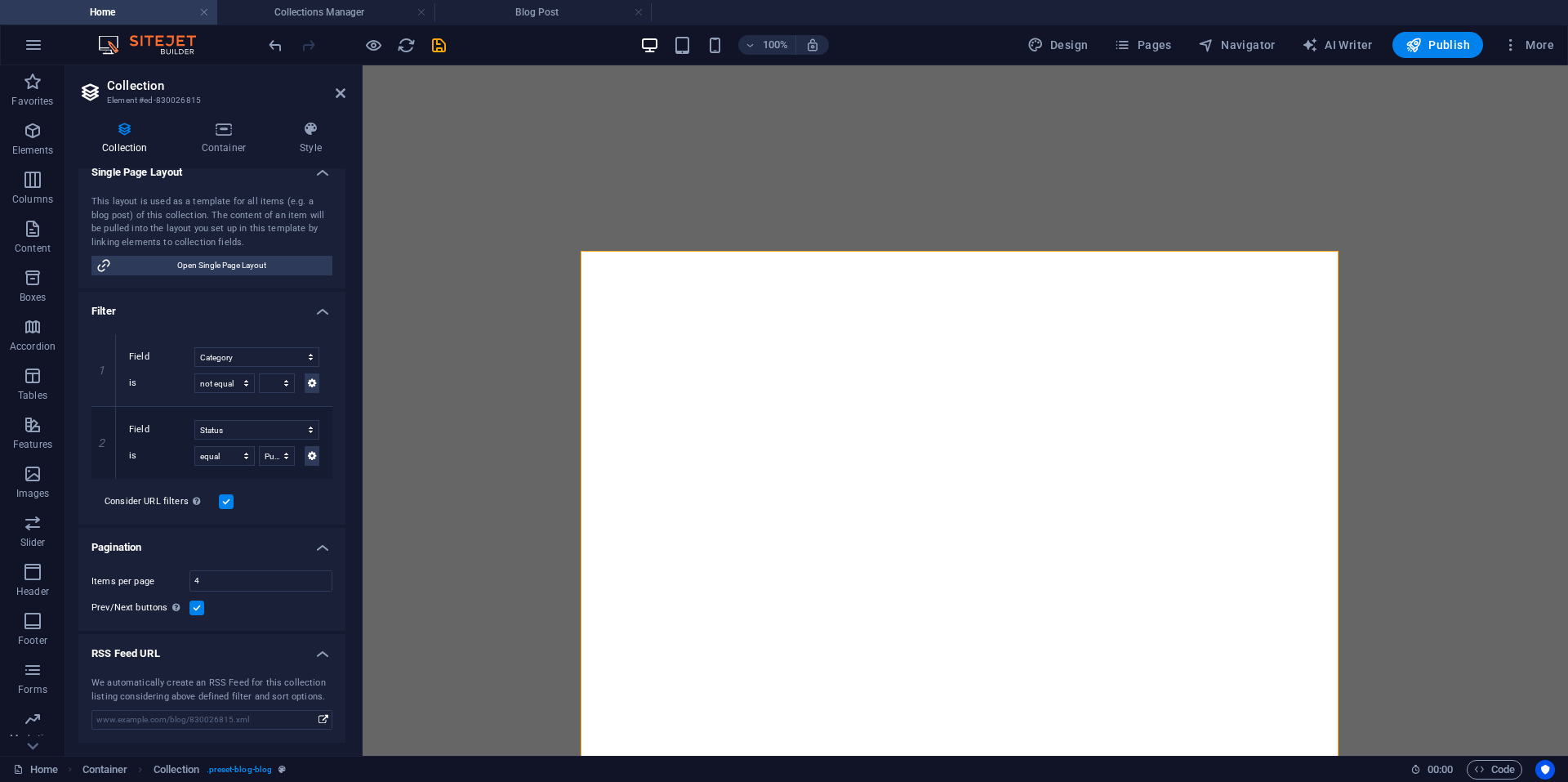 scroll, scrollTop: 0, scrollLeft: 0, axis: both 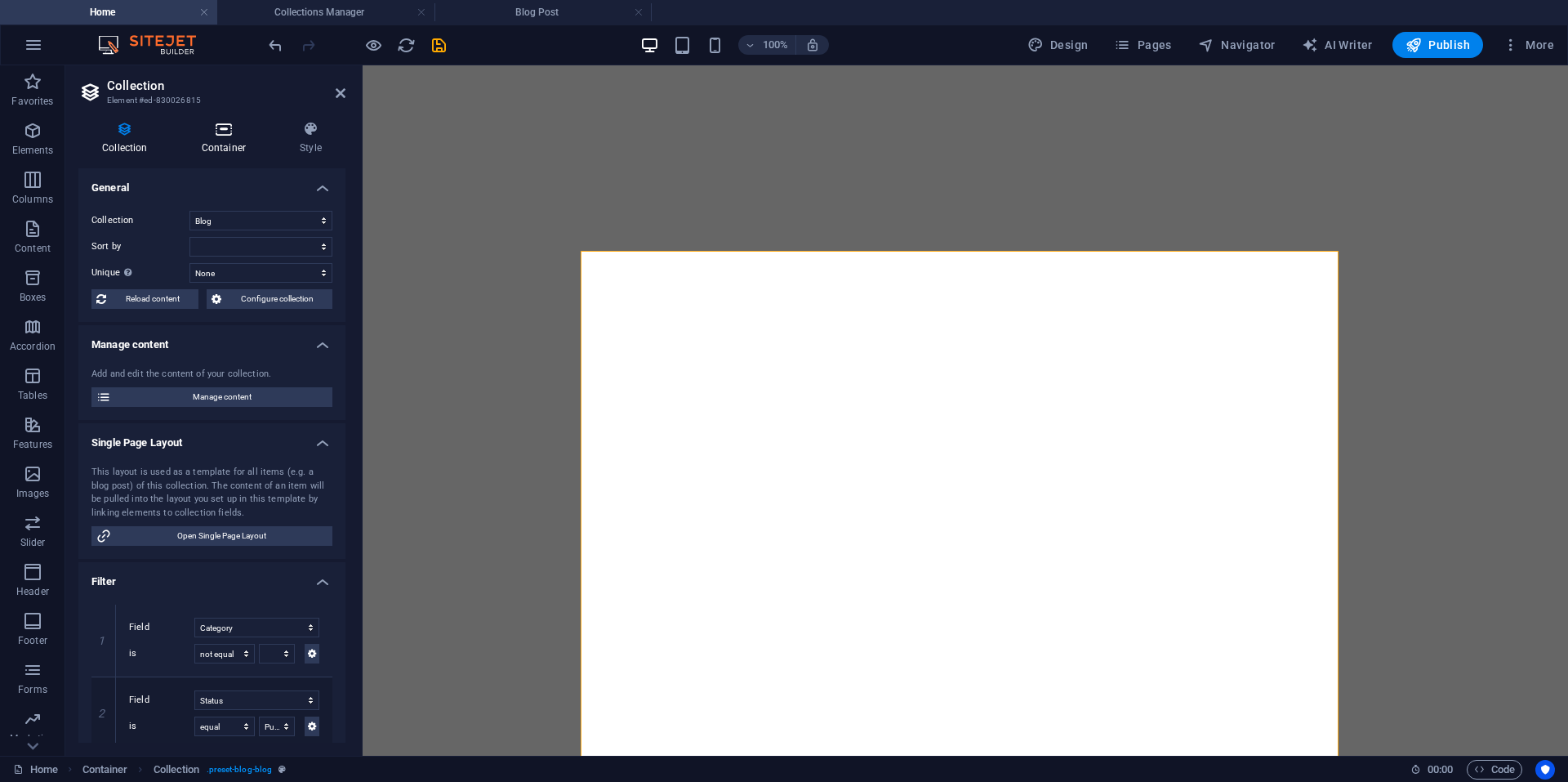 click at bounding box center [224, 129] 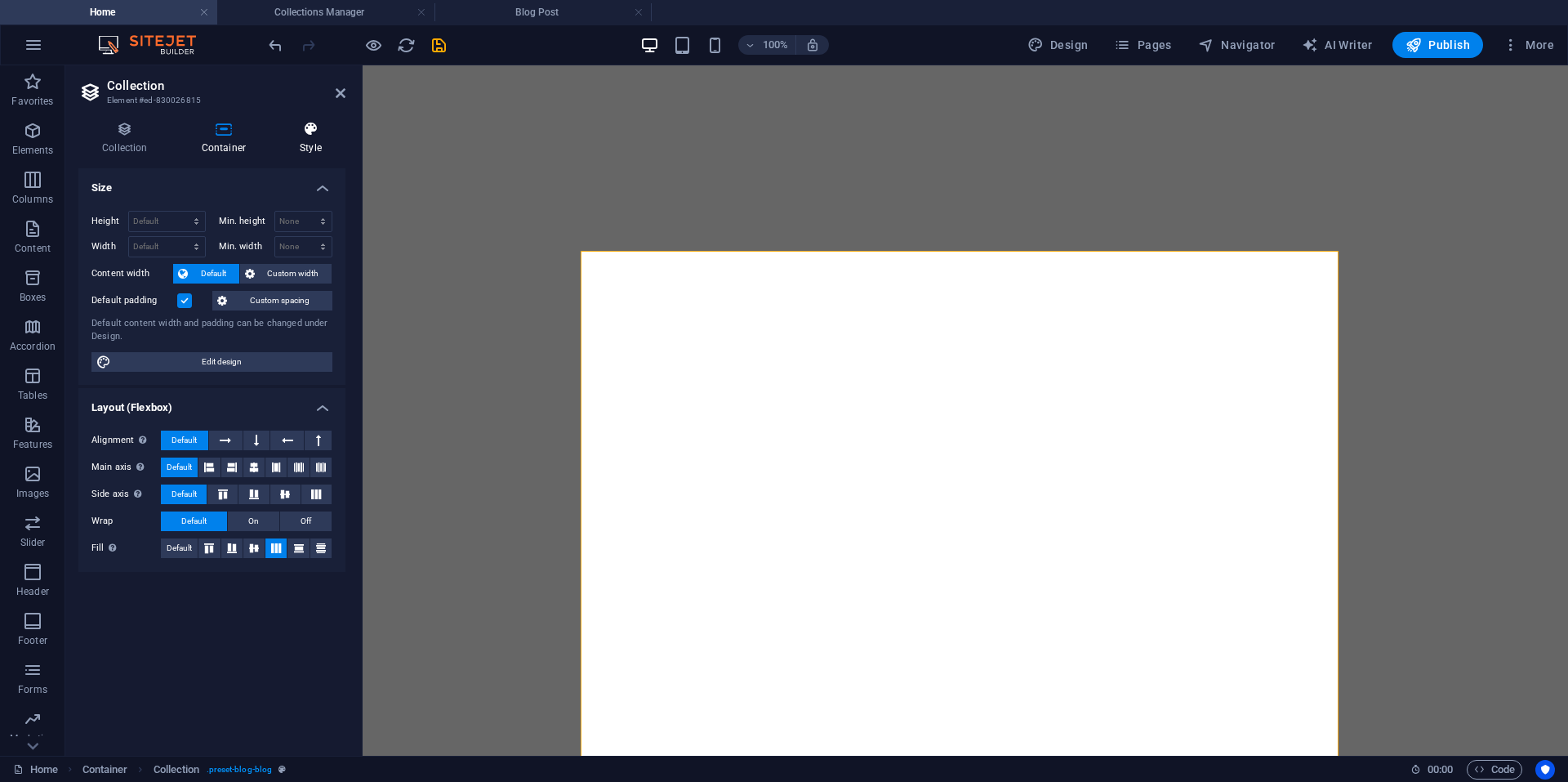 click on "Style" at bounding box center [310, 138] 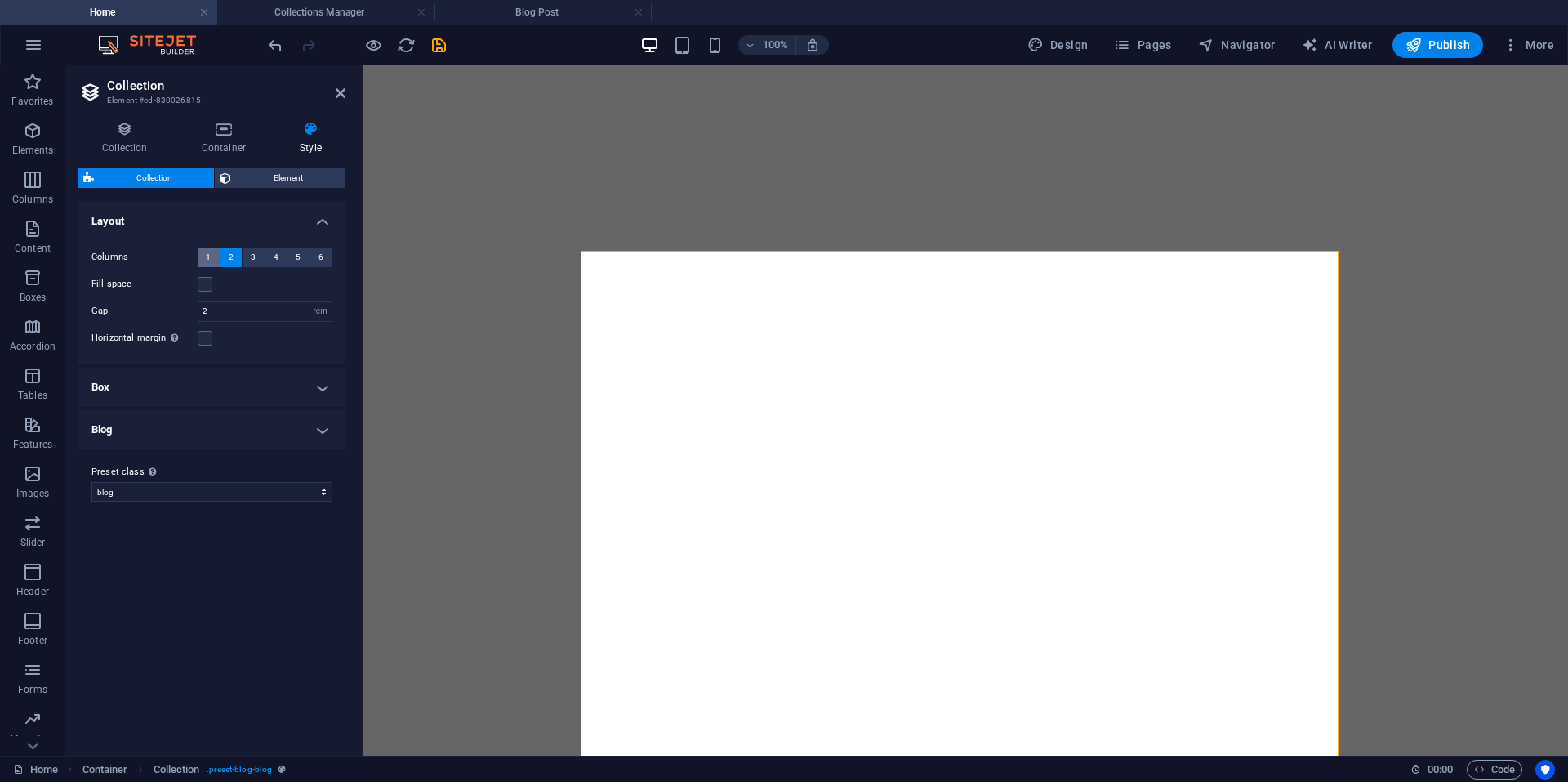 click on "1" at bounding box center (208, 257) 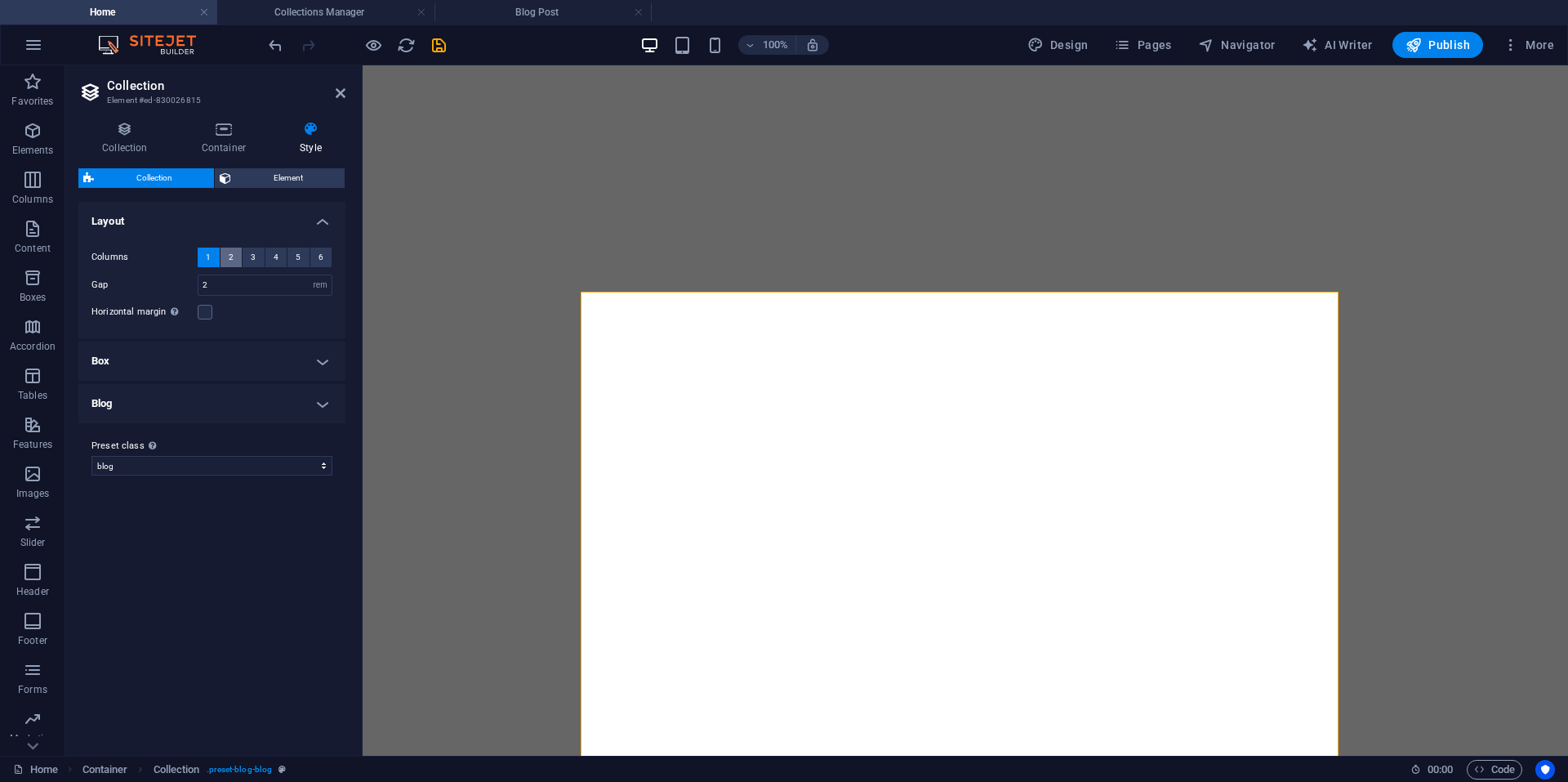 click on "2" at bounding box center [231, 257] 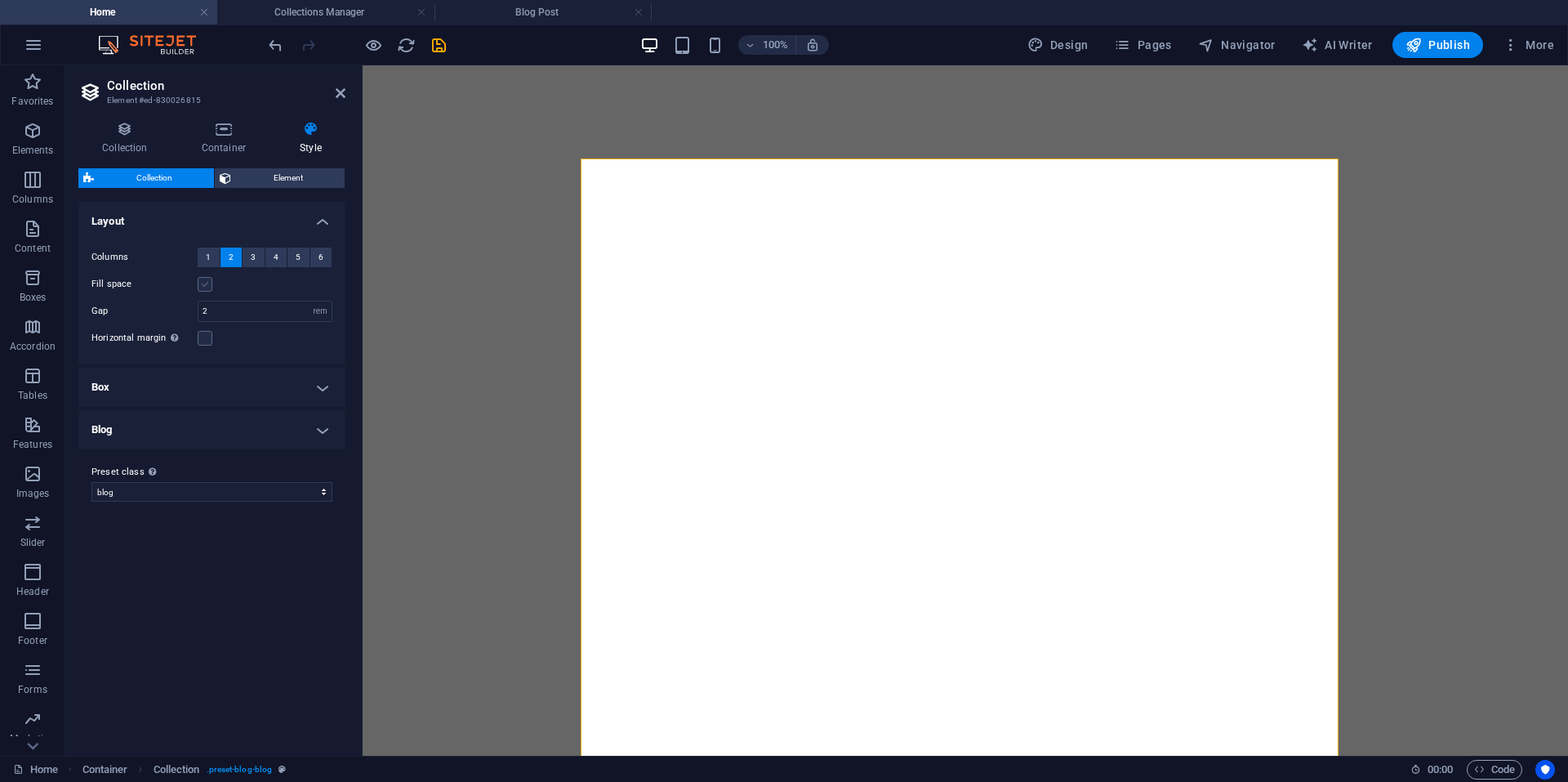click at bounding box center [205, 284] 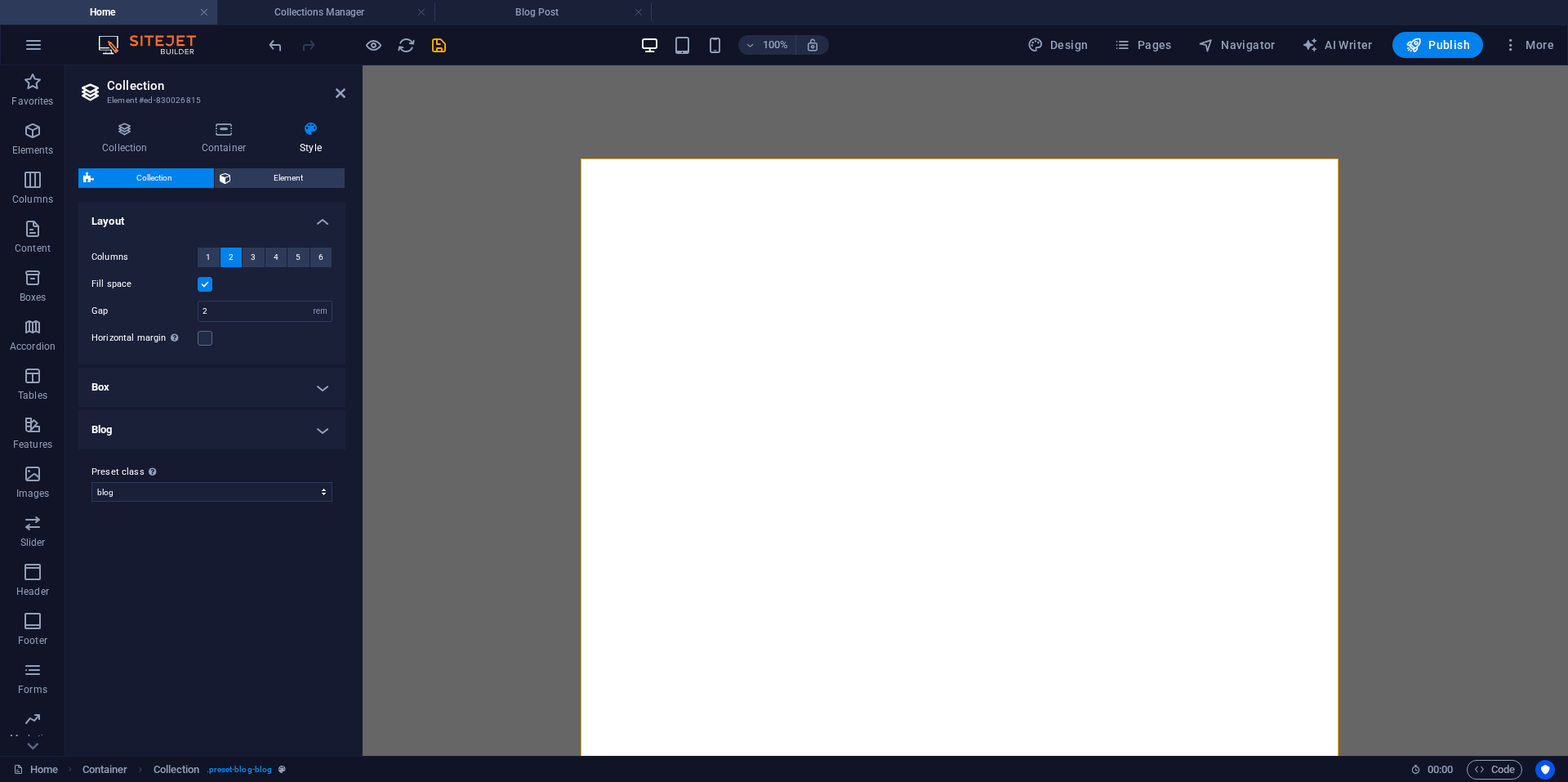 click at bounding box center (205, 284) 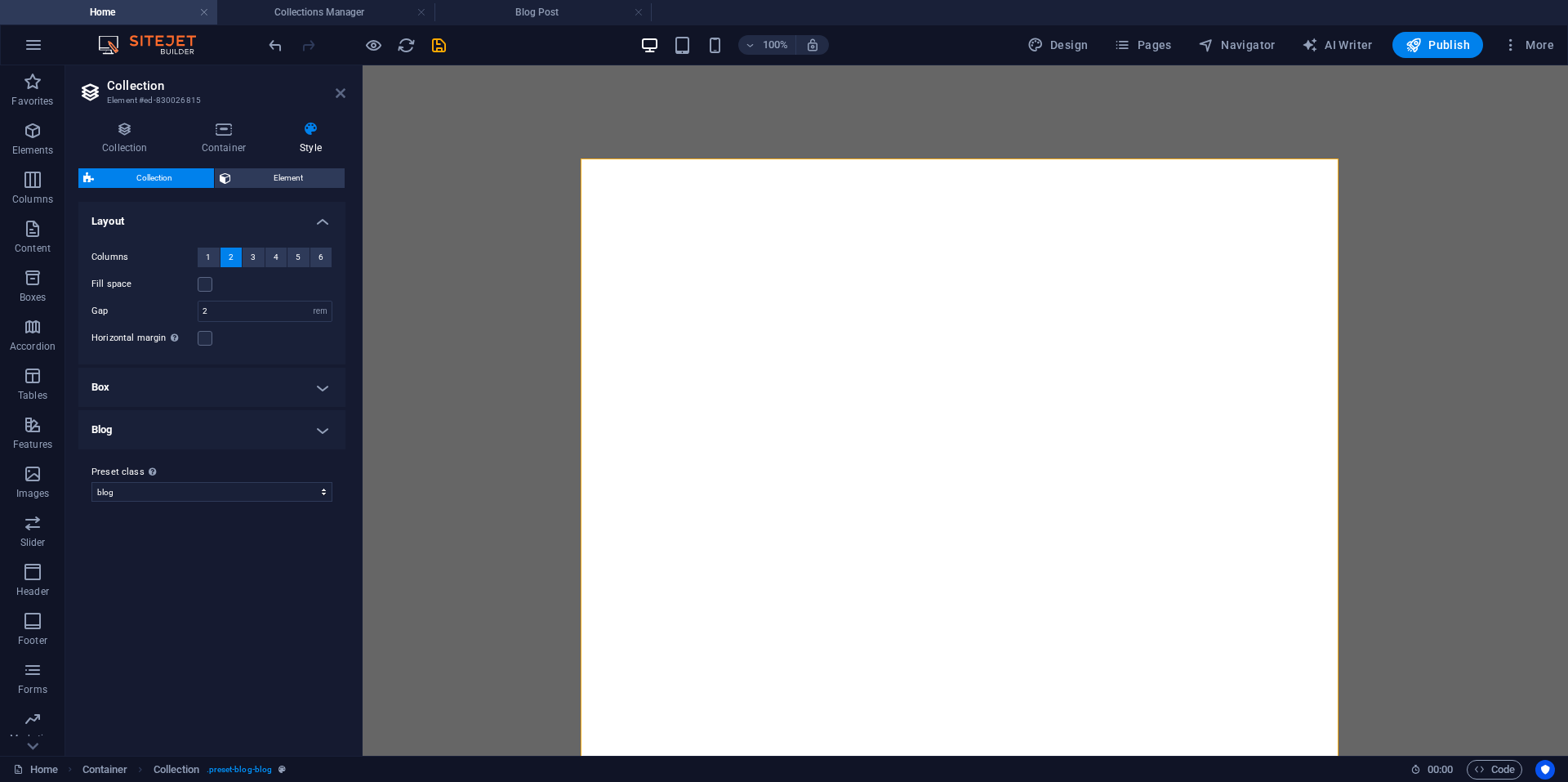 click at bounding box center [341, 93] 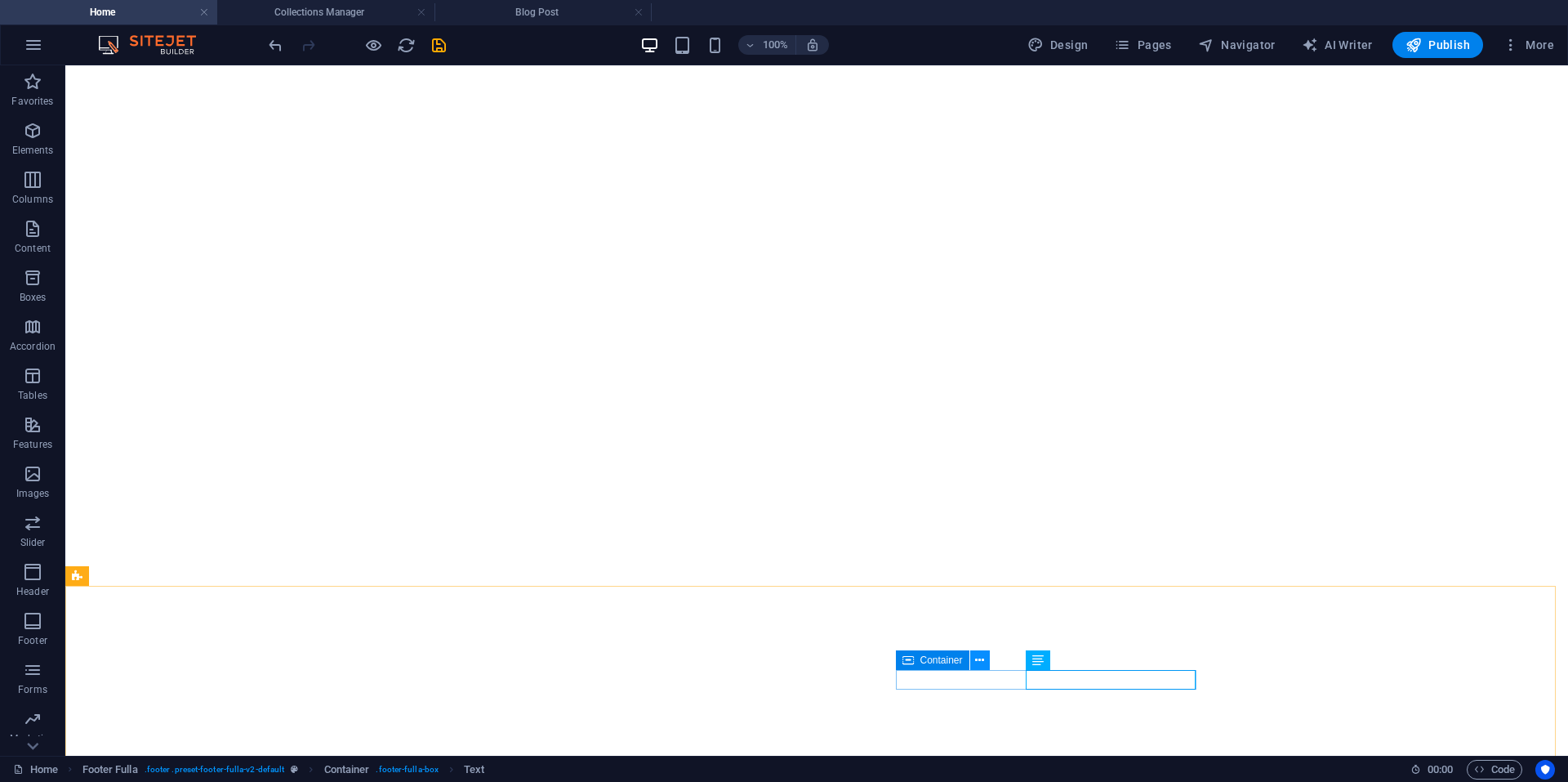 click at bounding box center [979, 660] 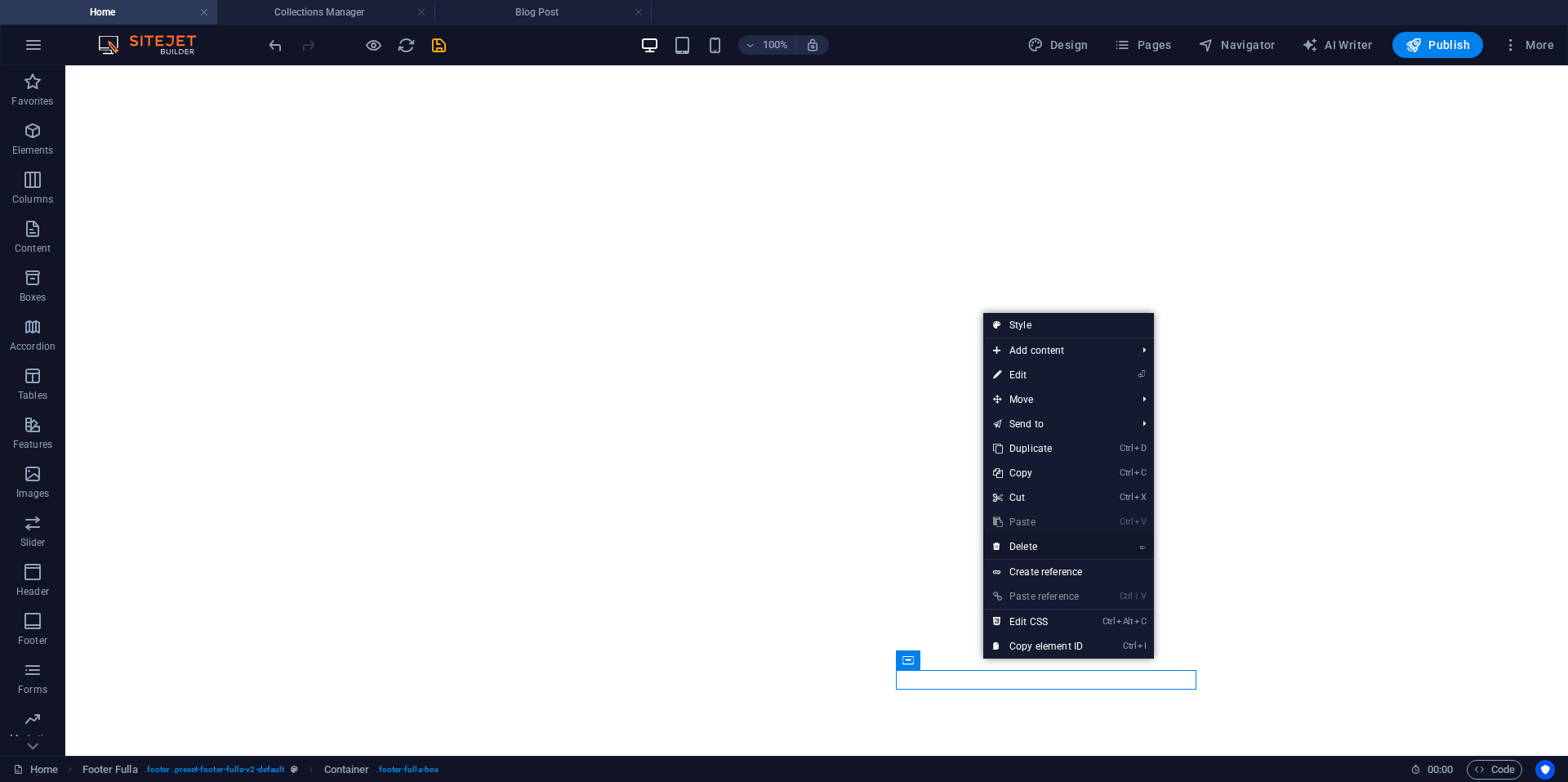 click on "⌦  Delete" at bounding box center [1038, 547] 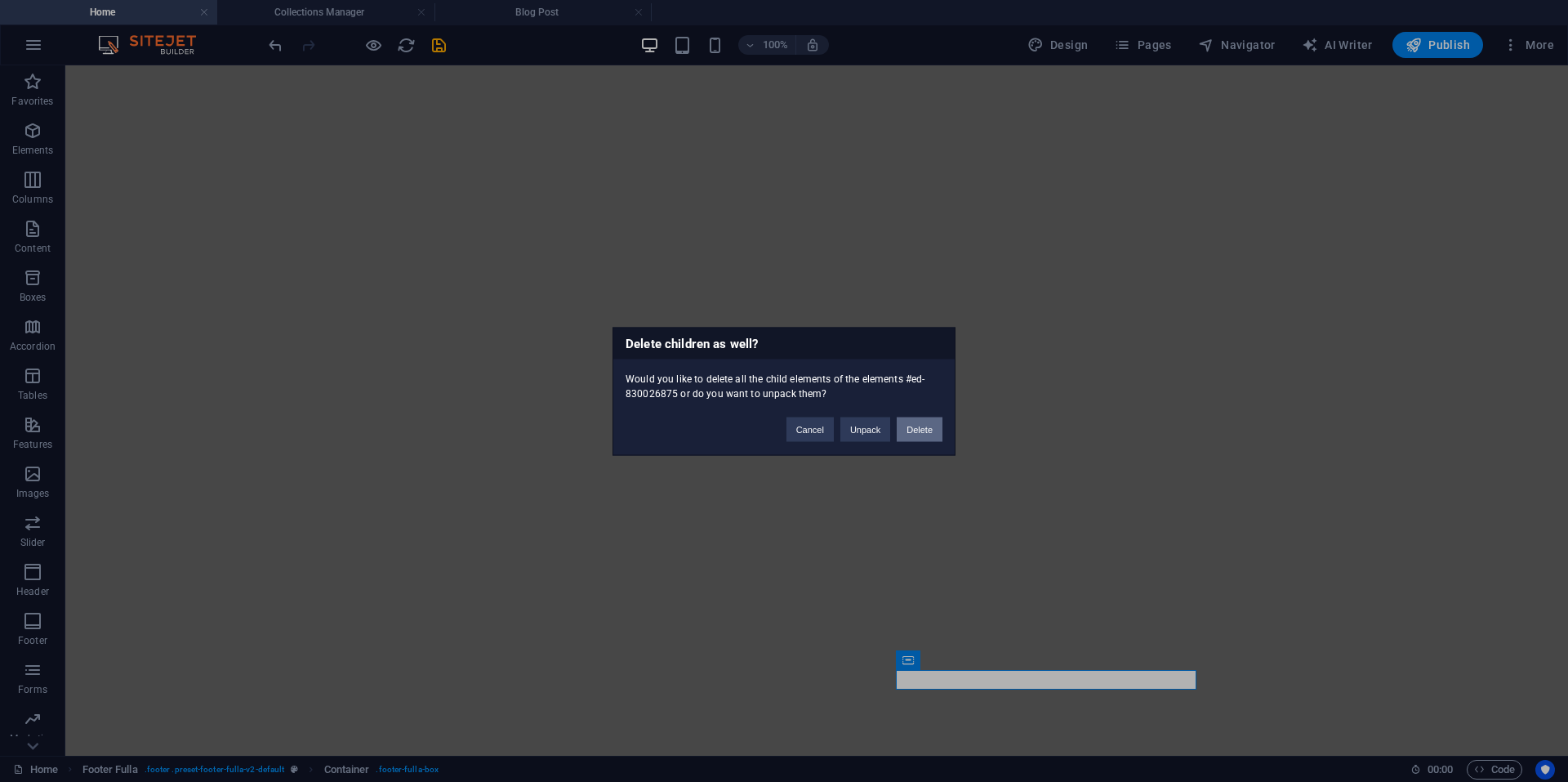 click on "Delete" at bounding box center (920, 429) 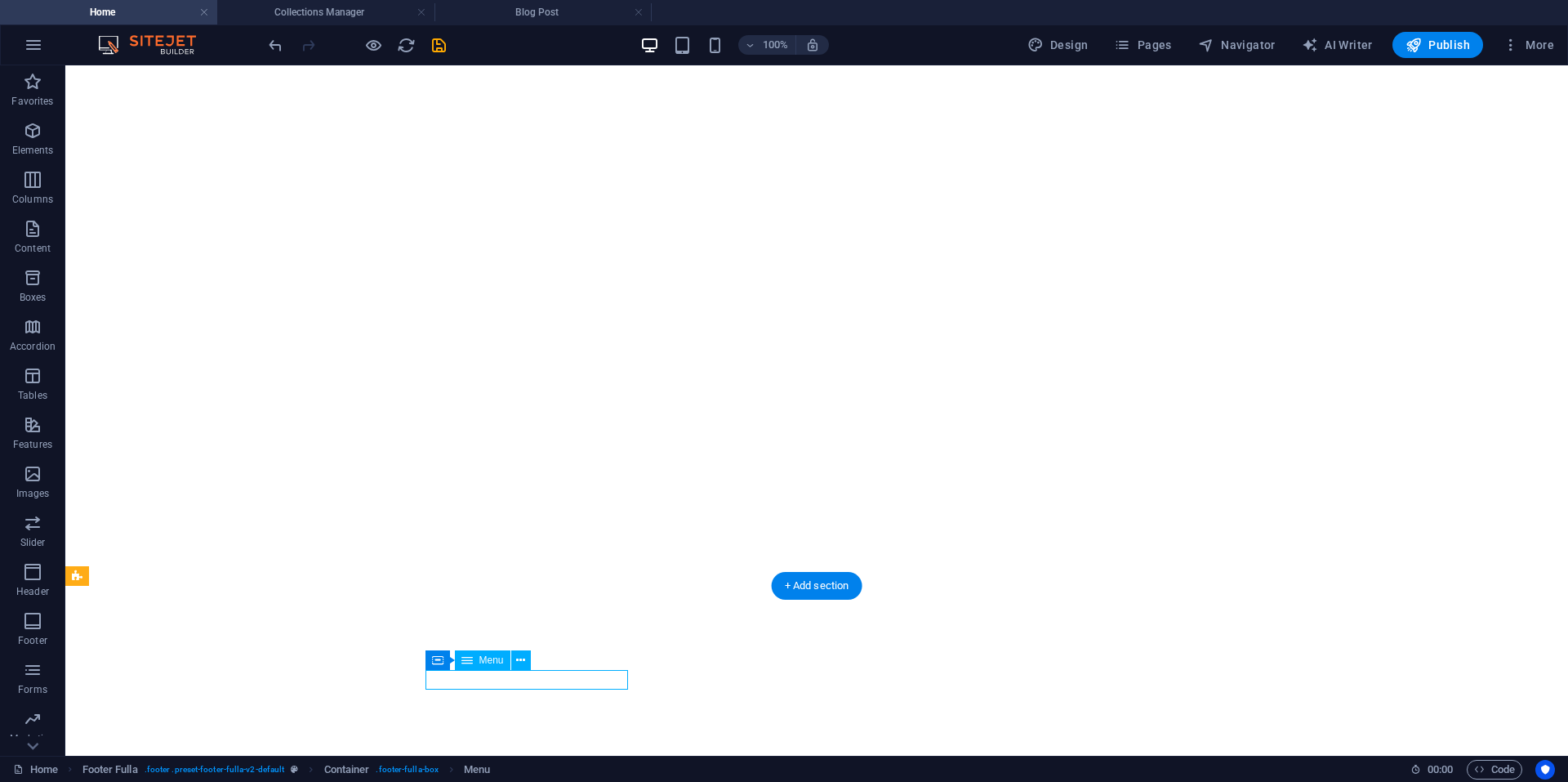 select 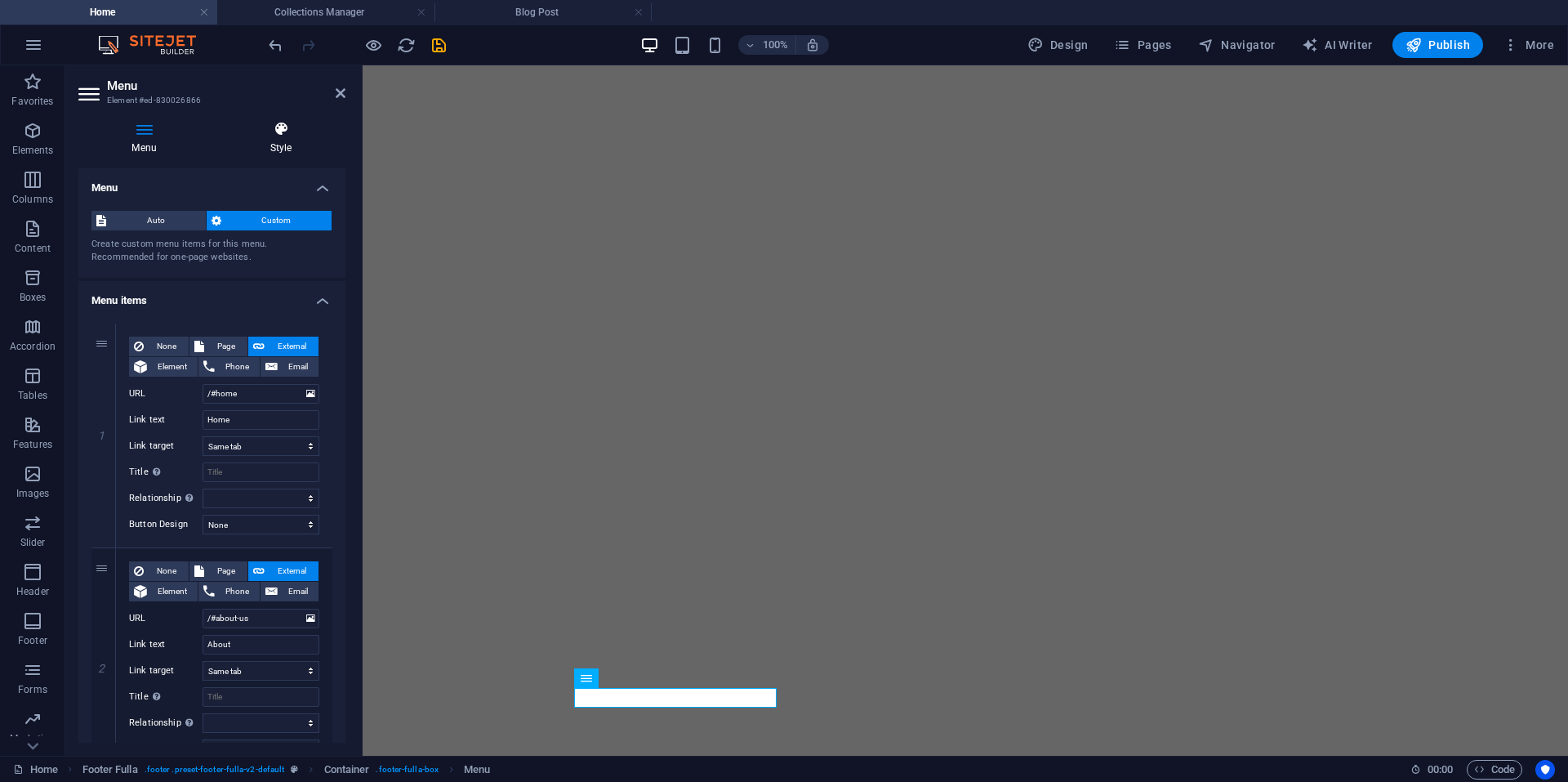 click on "Style" at bounding box center [281, 138] 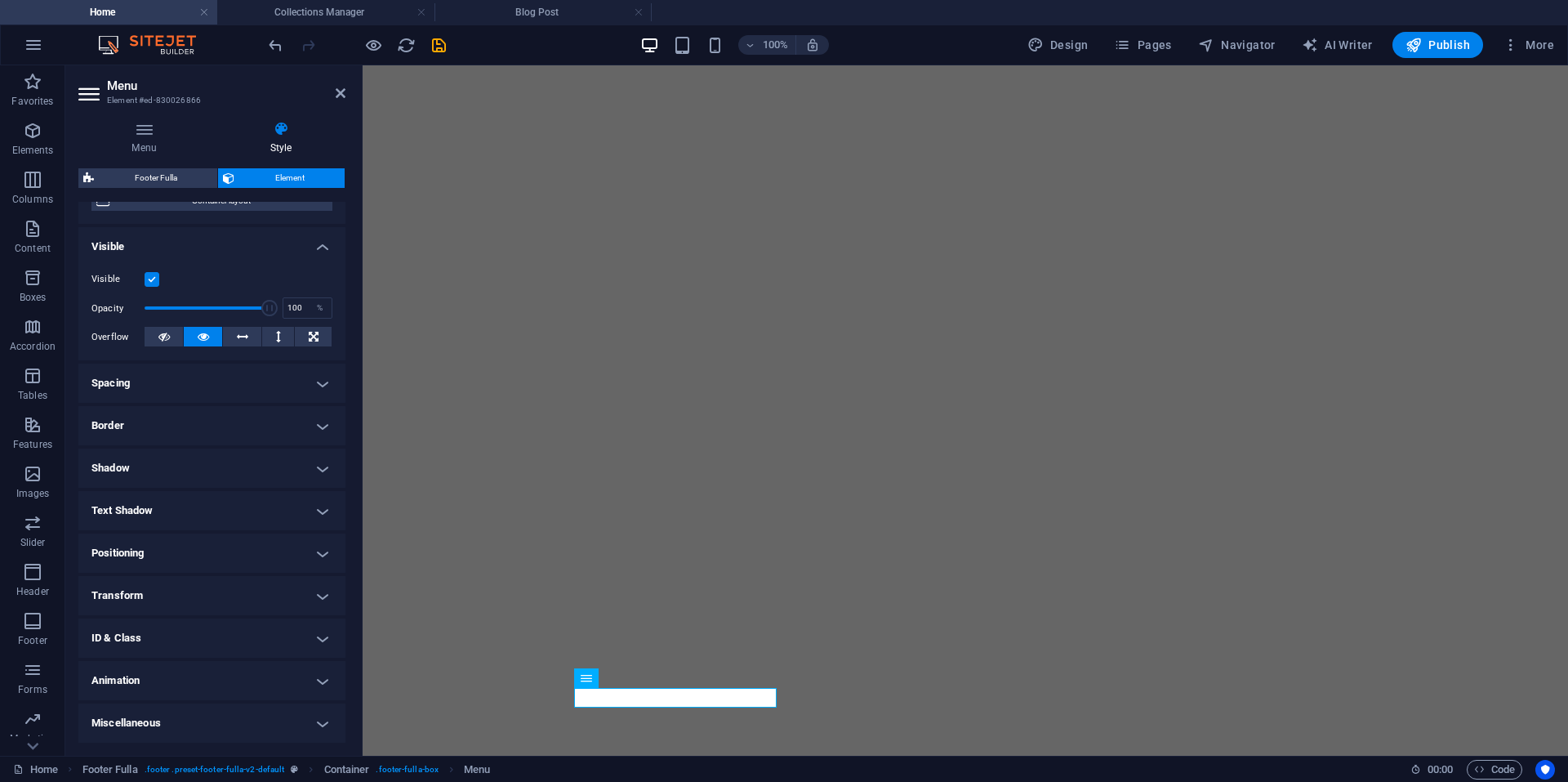 scroll, scrollTop: 0, scrollLeft: 0, axis: both 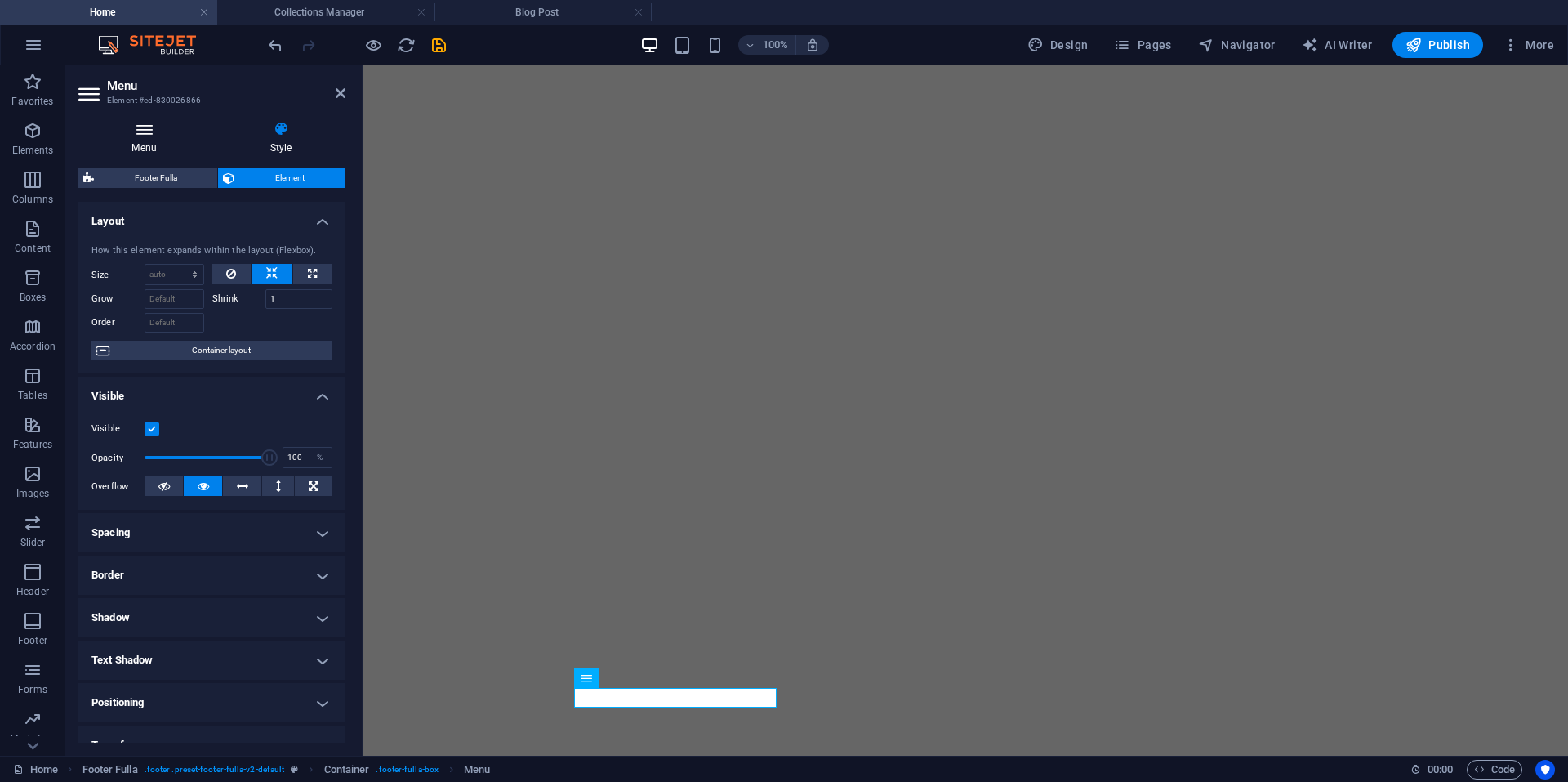 click on "Menu" at bounding box center [147, 138] 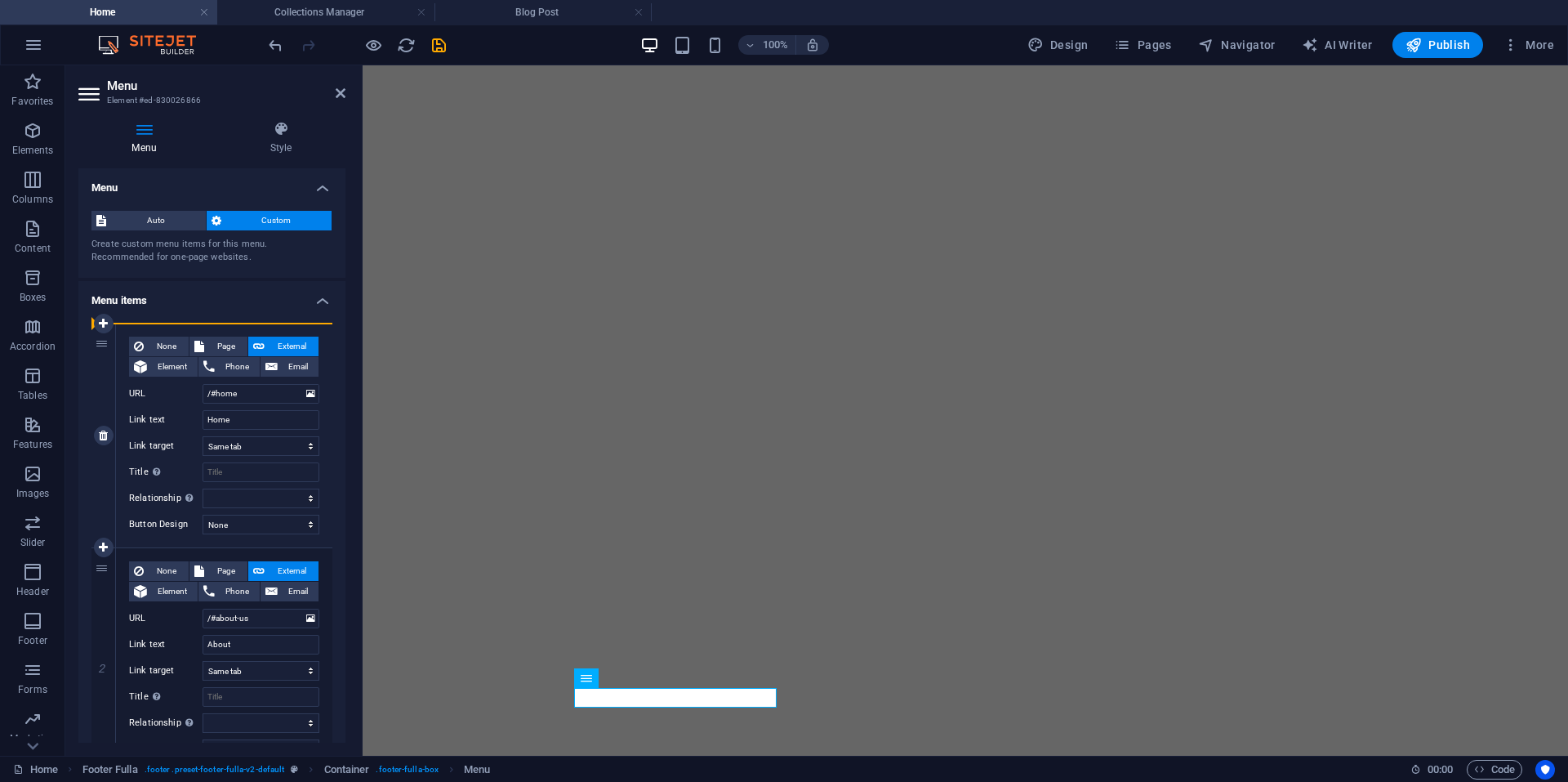 drag, startPoint x: 99, startPoint y: 571, endPoint x: 105, endPoint y: 377, distance: 194.09276 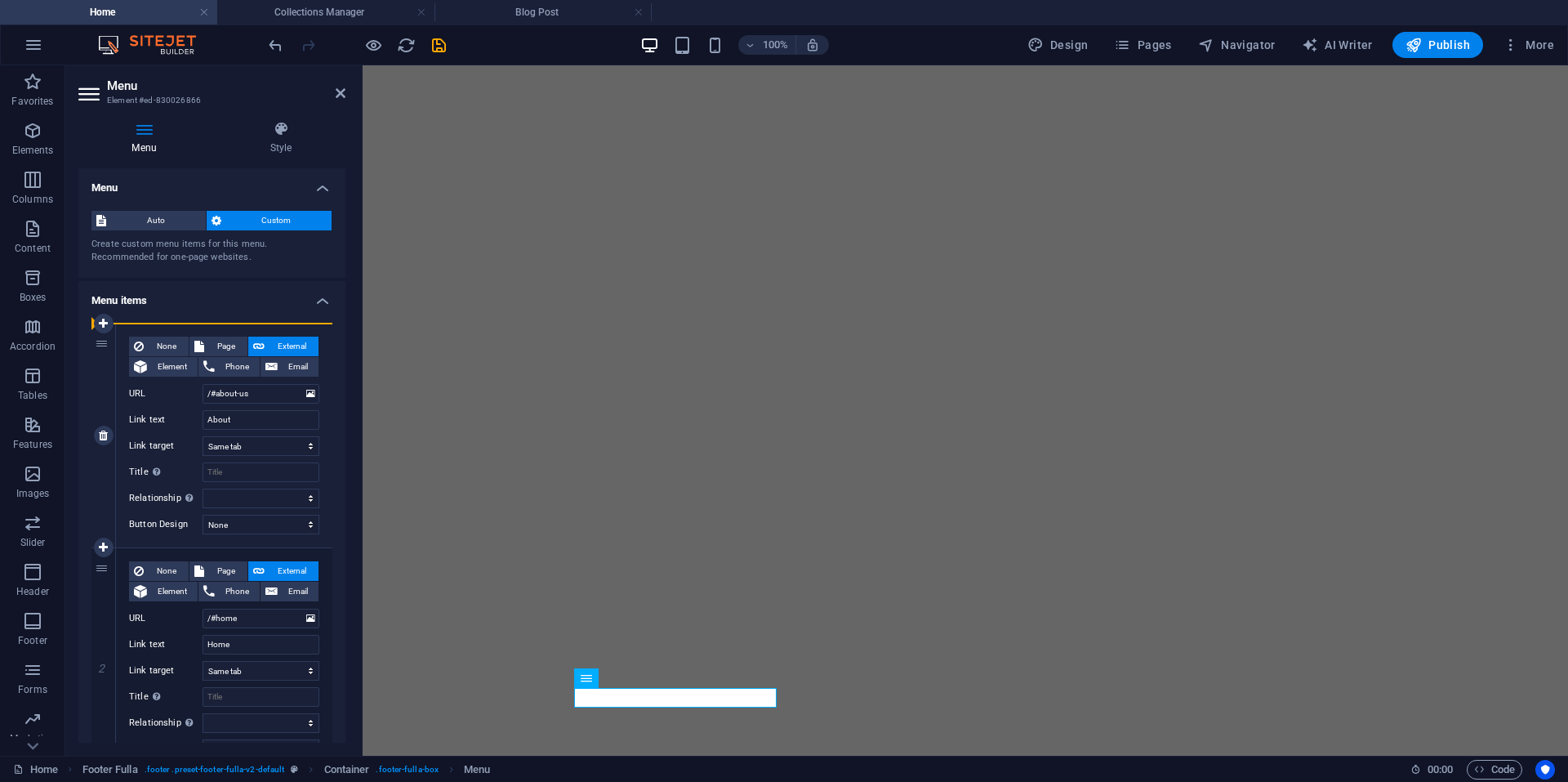 select 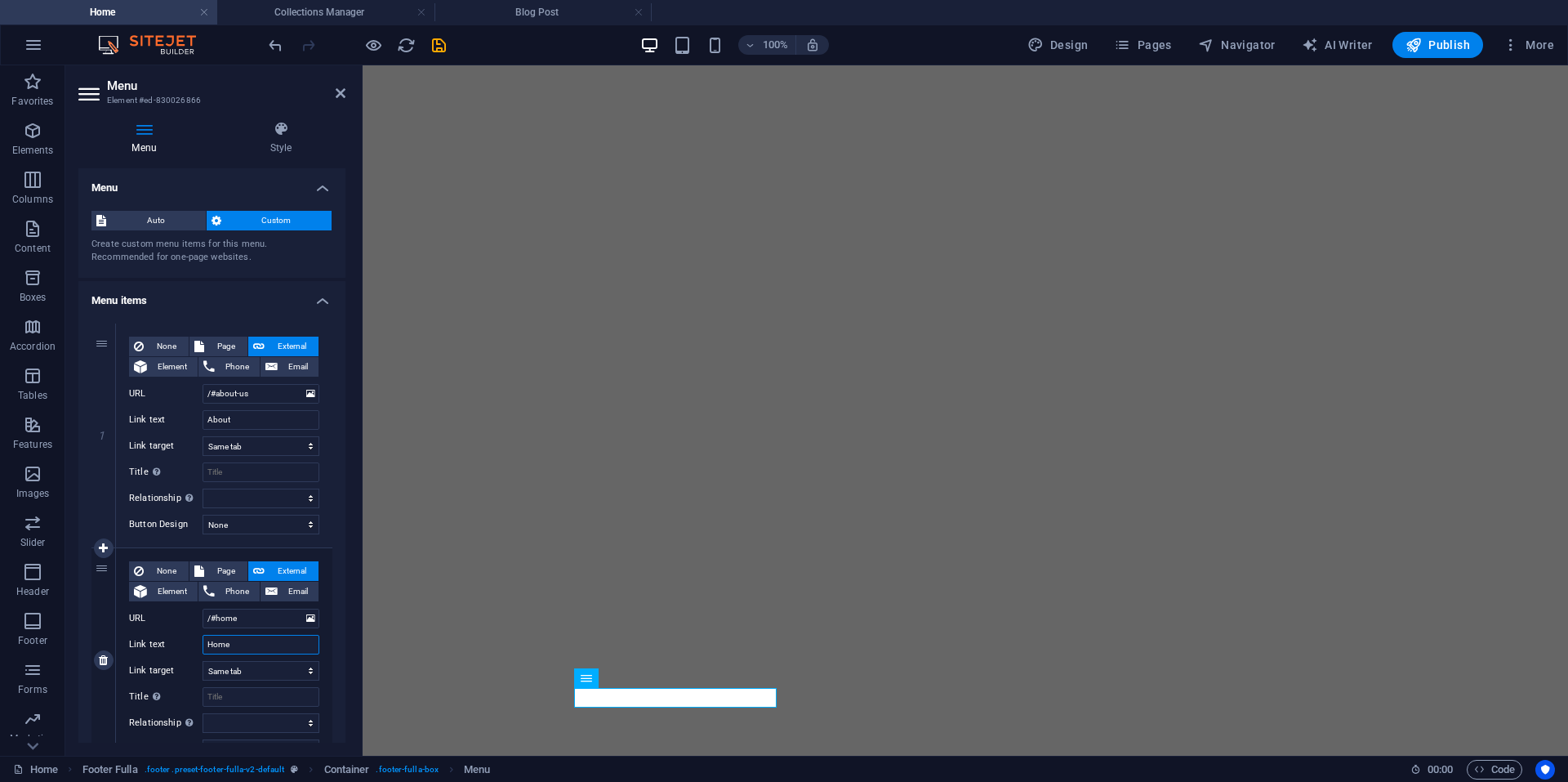 click on "Home" at bounding box center [261, 645] 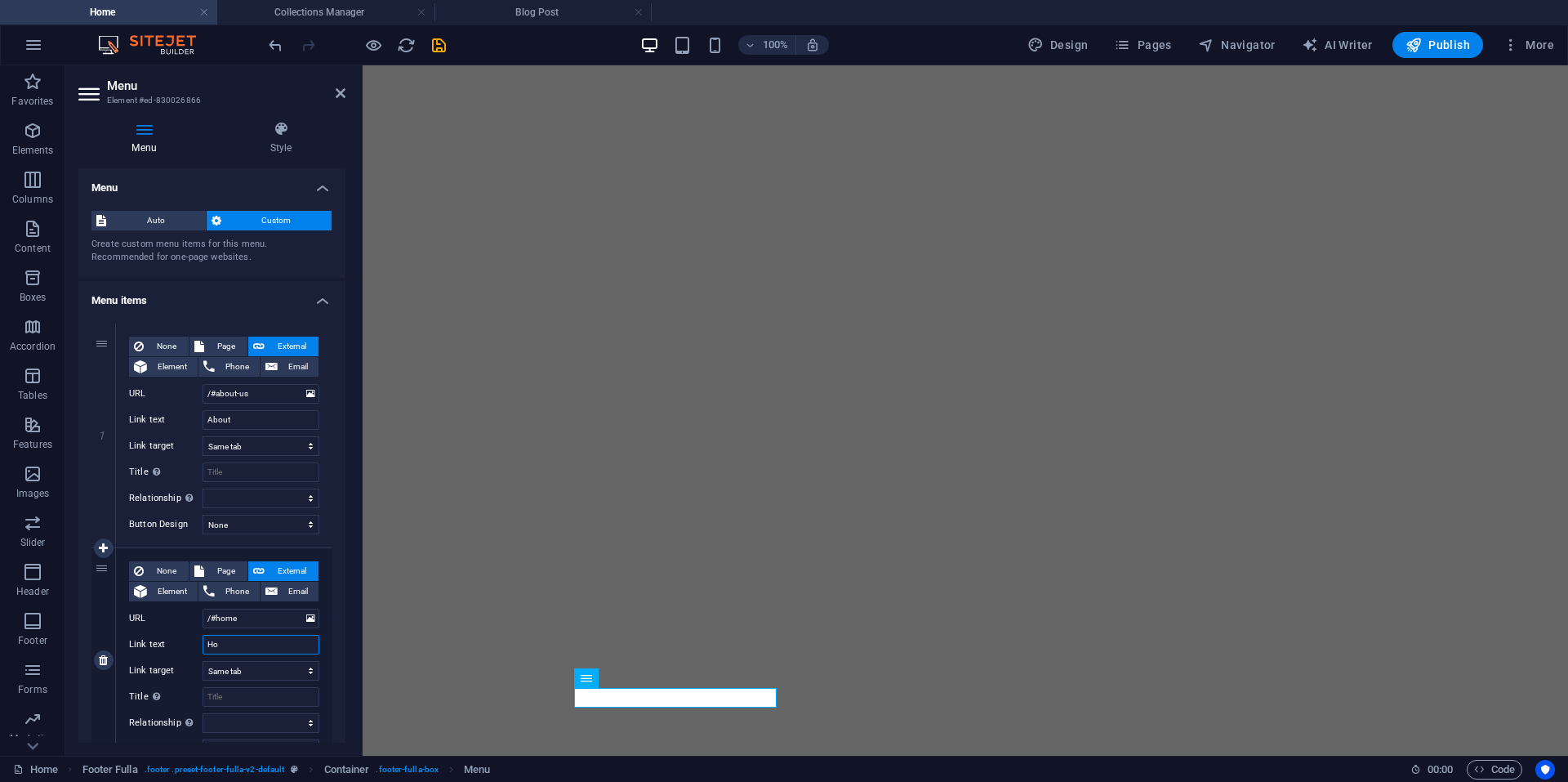 type on "H" 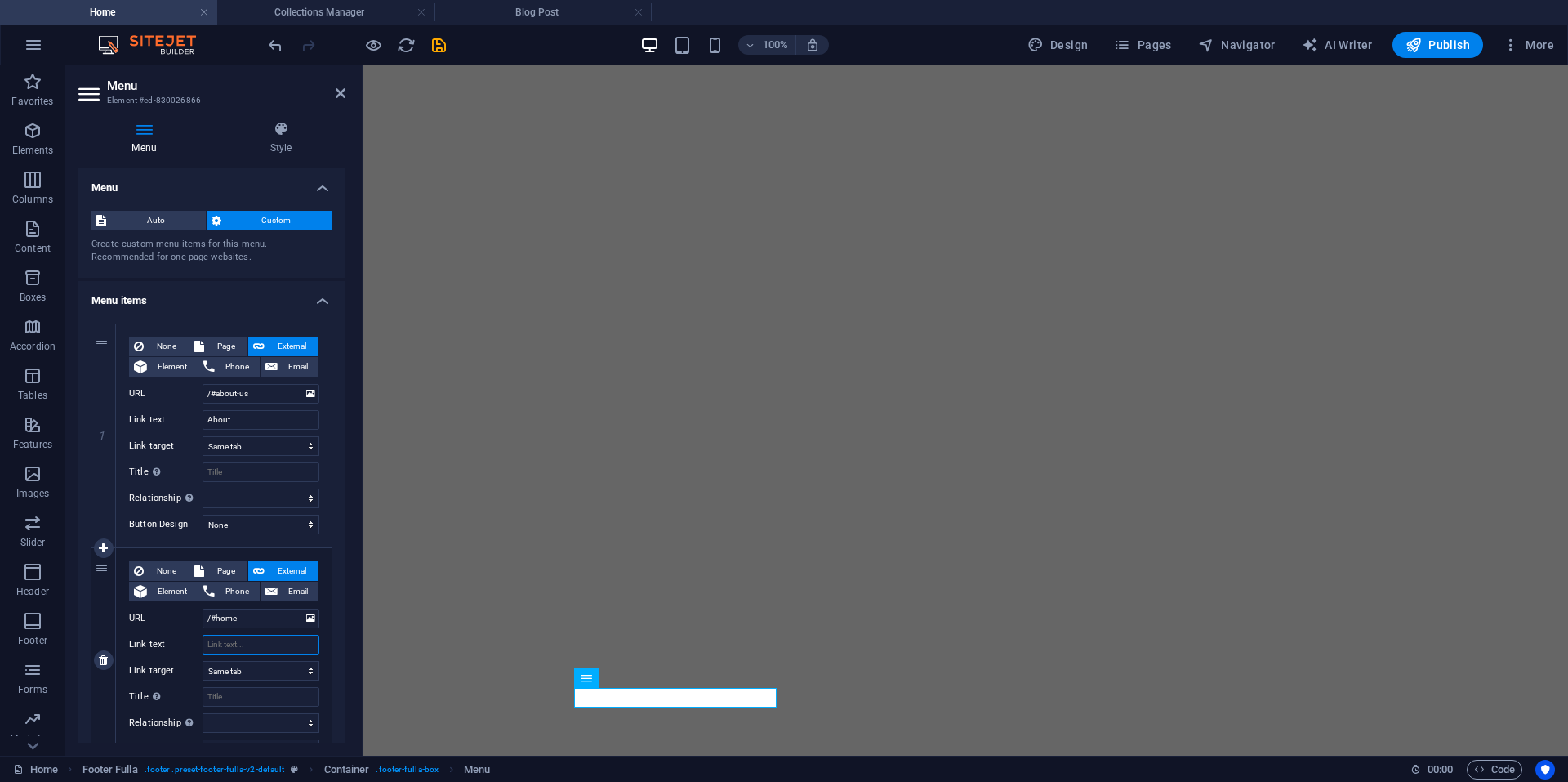 type on "S" 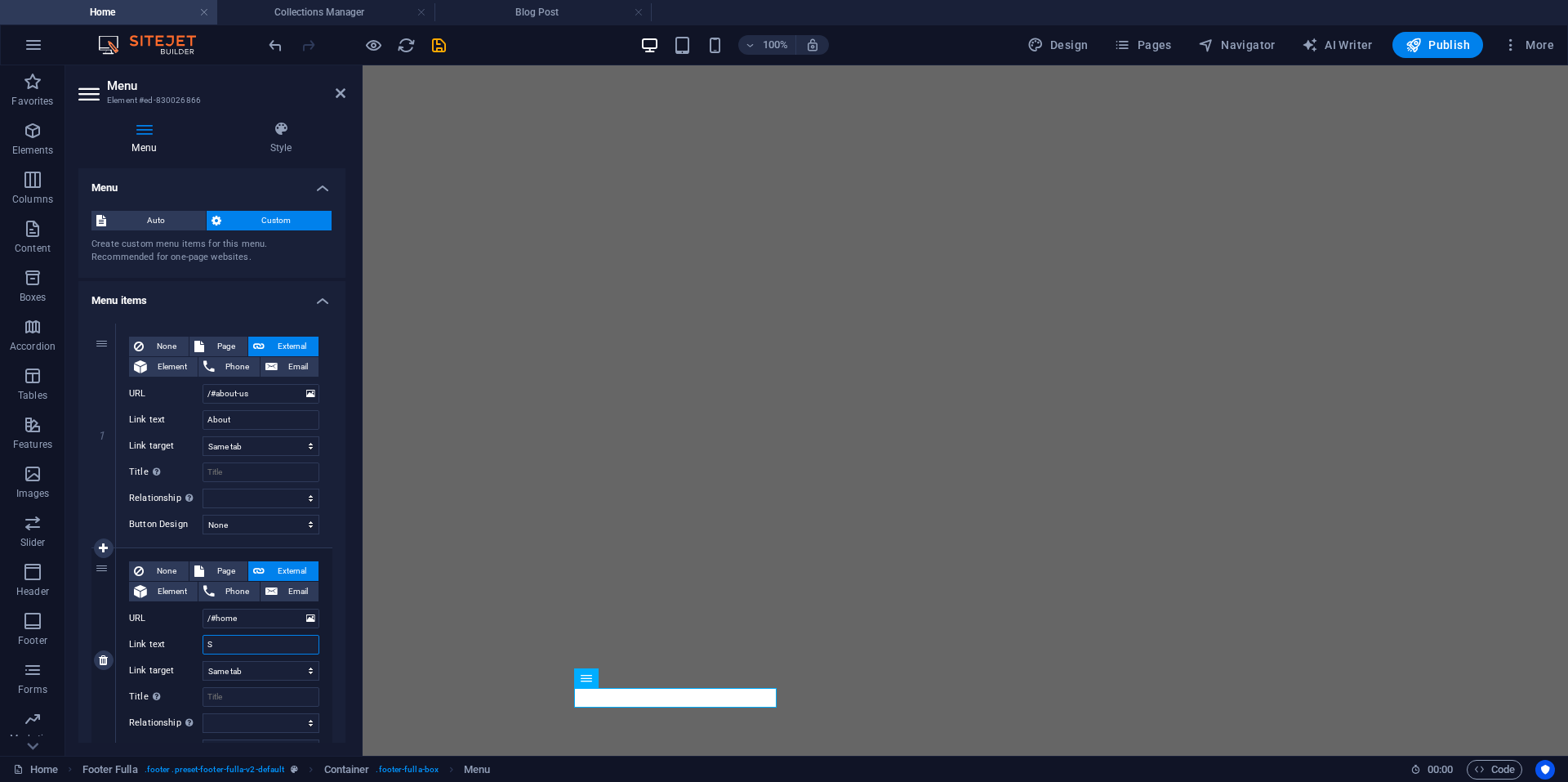 select 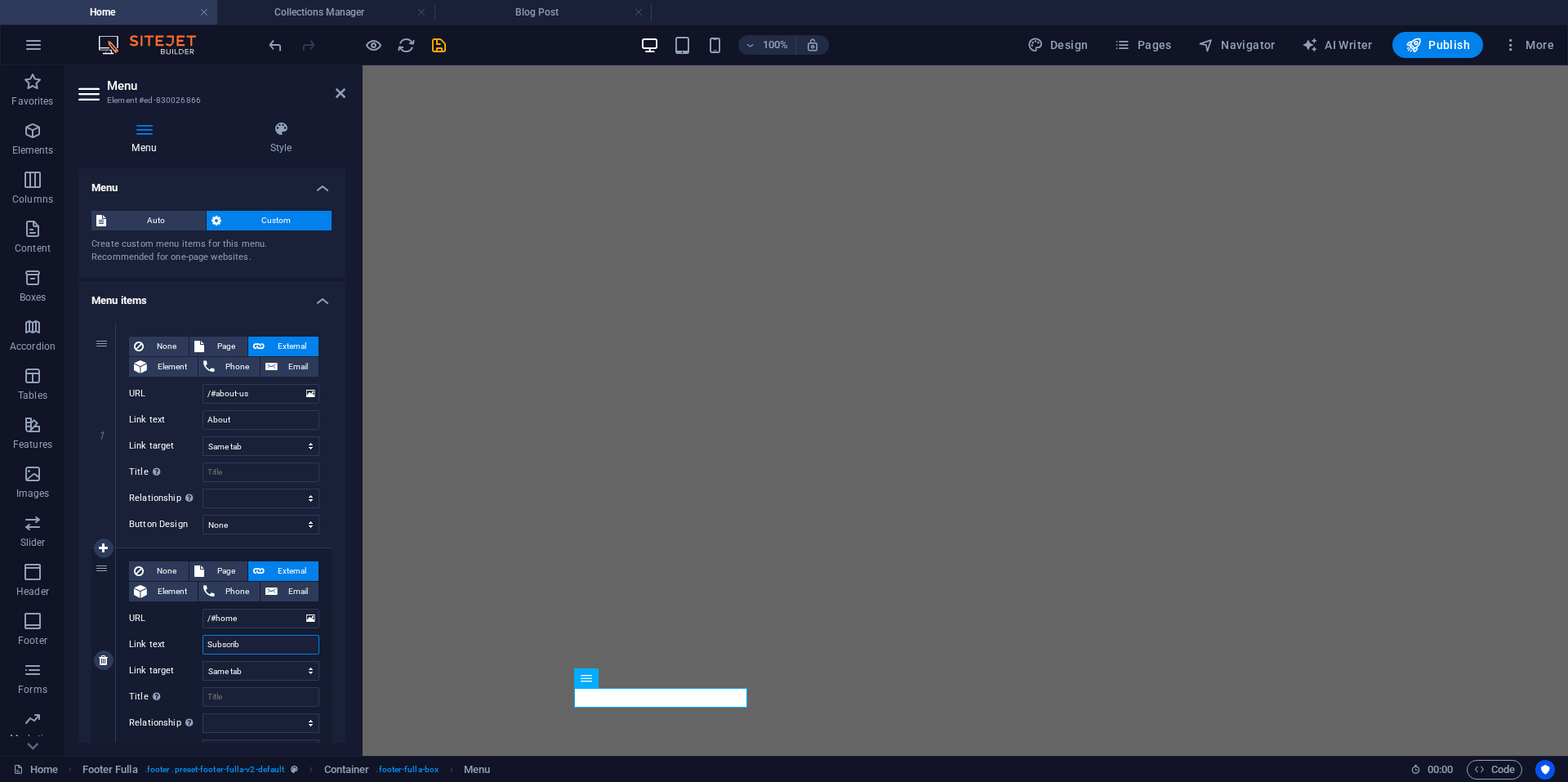 type on "Subscribe" 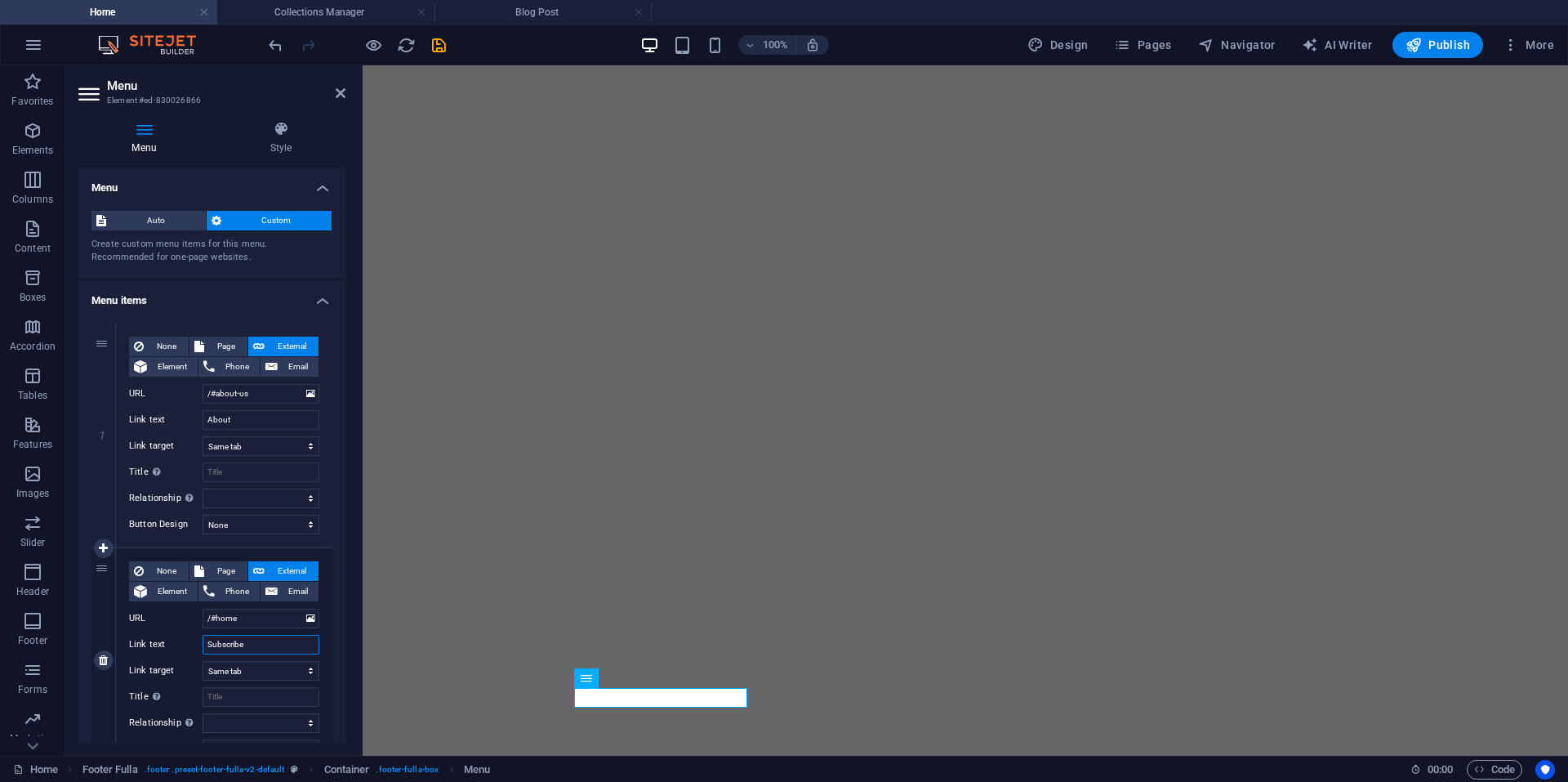 select 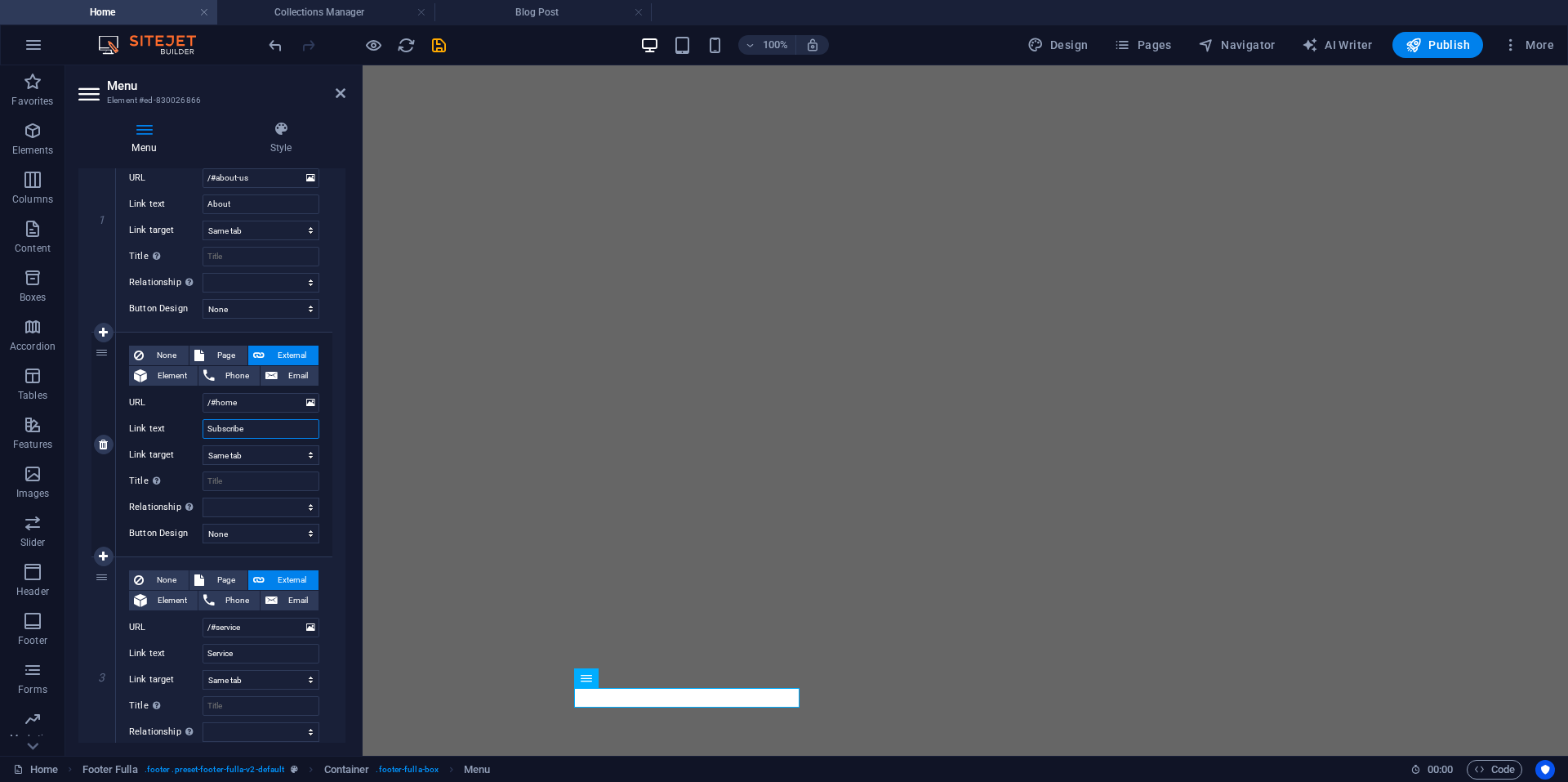 scroll, scrollTop: 217, scrollLeft: 0, axis: vertical 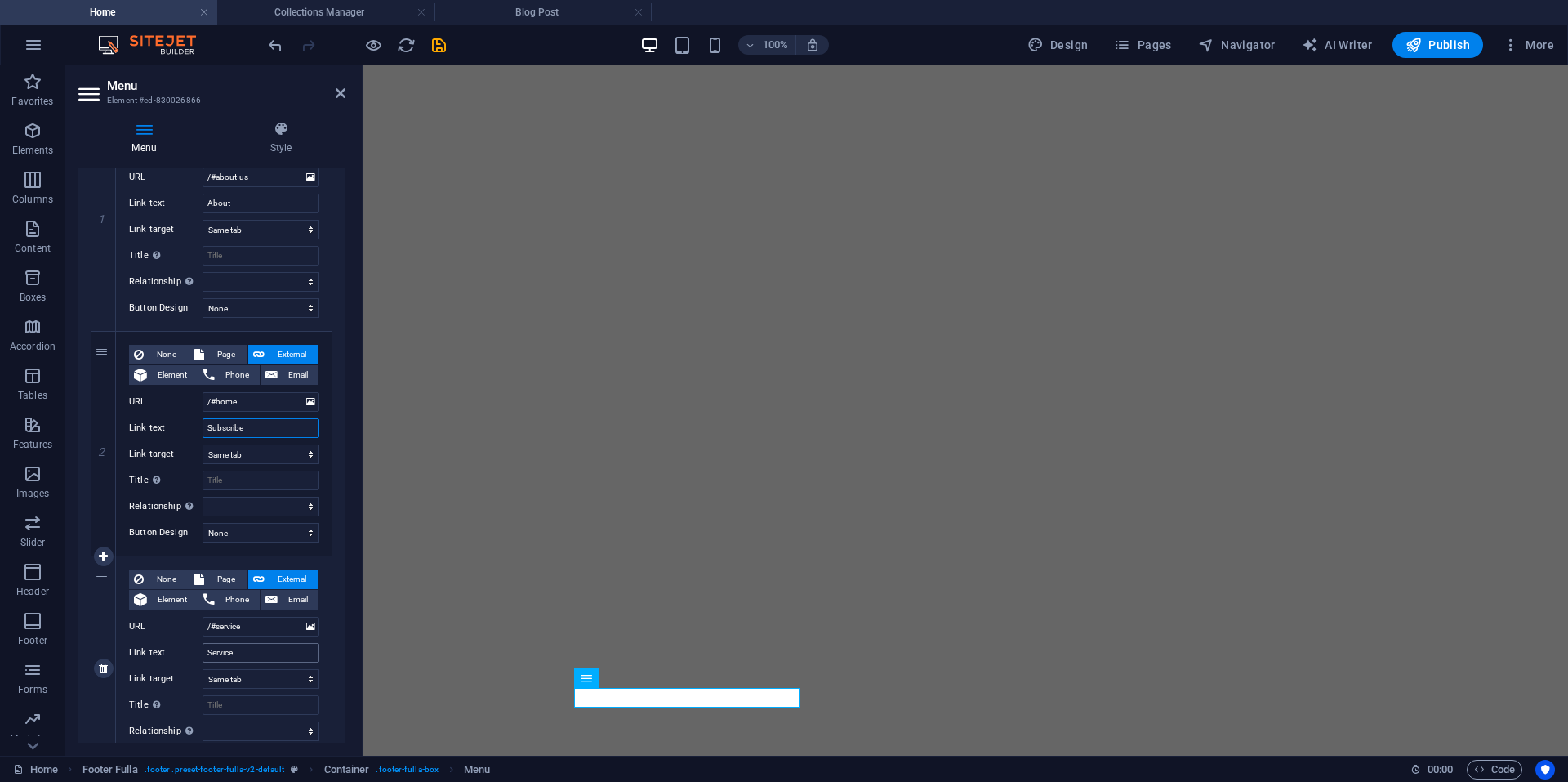 type on "Subscribe" 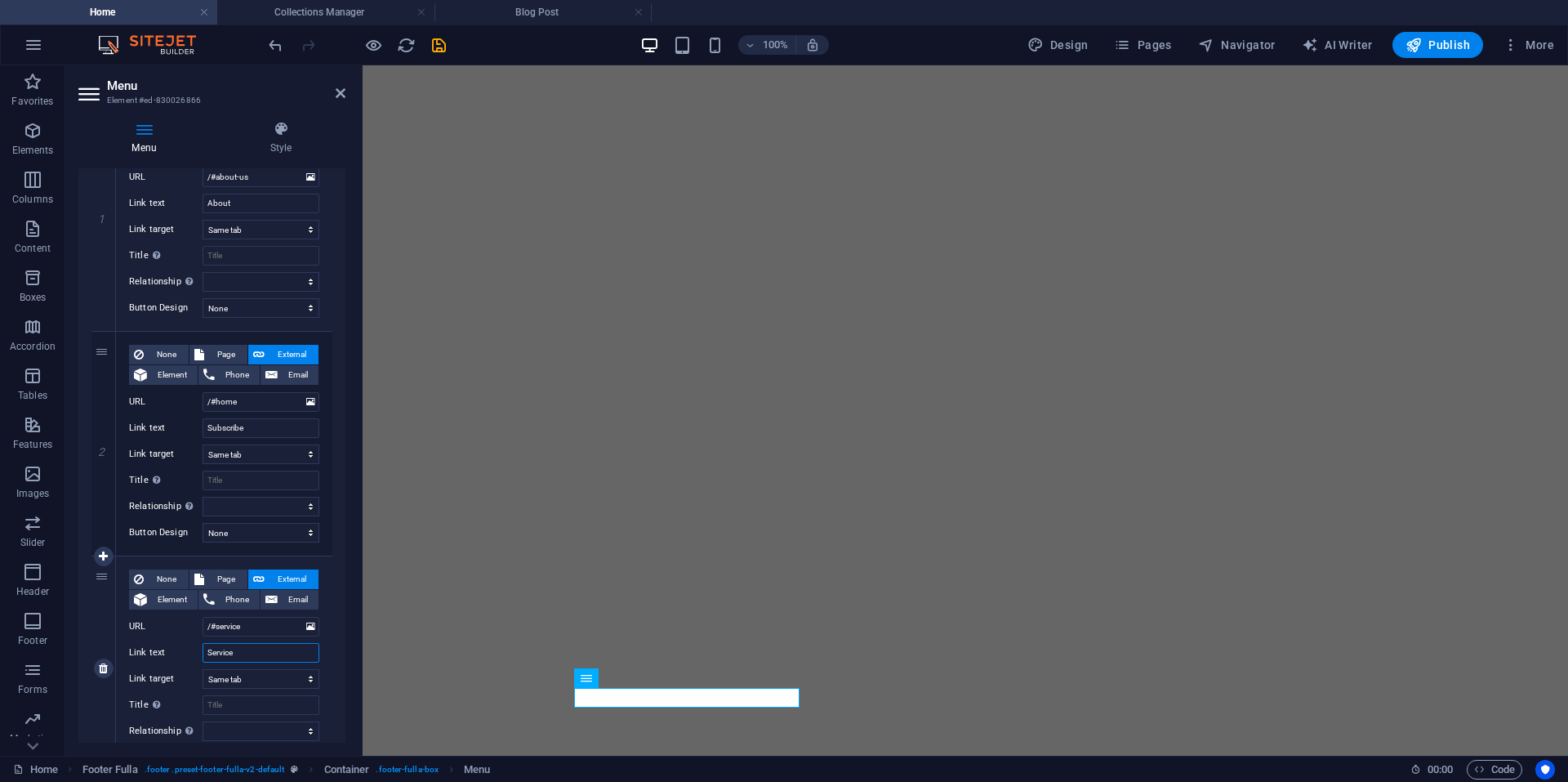 click on "Service" at bounding box center (261, 653) 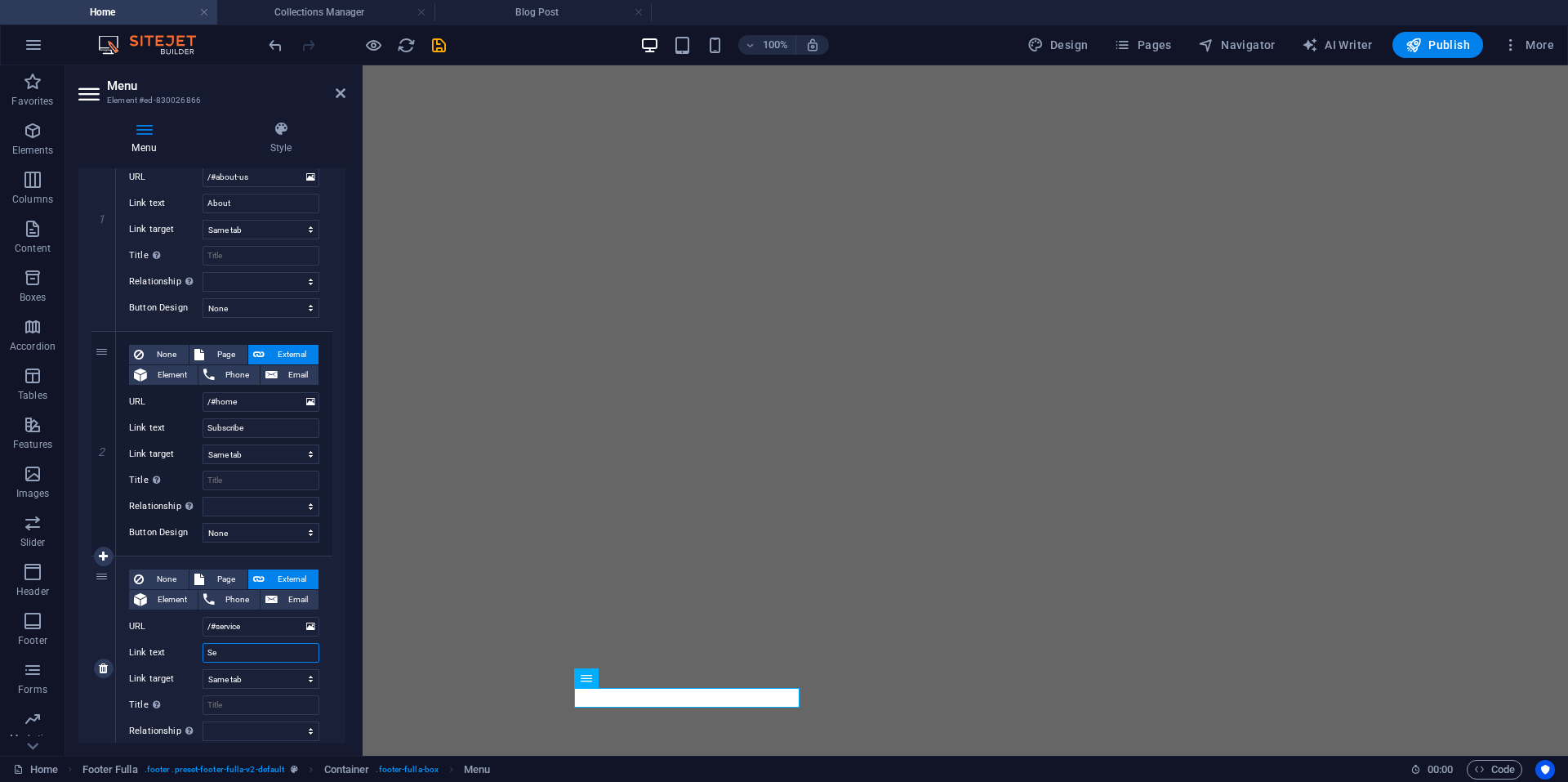 type on "S" 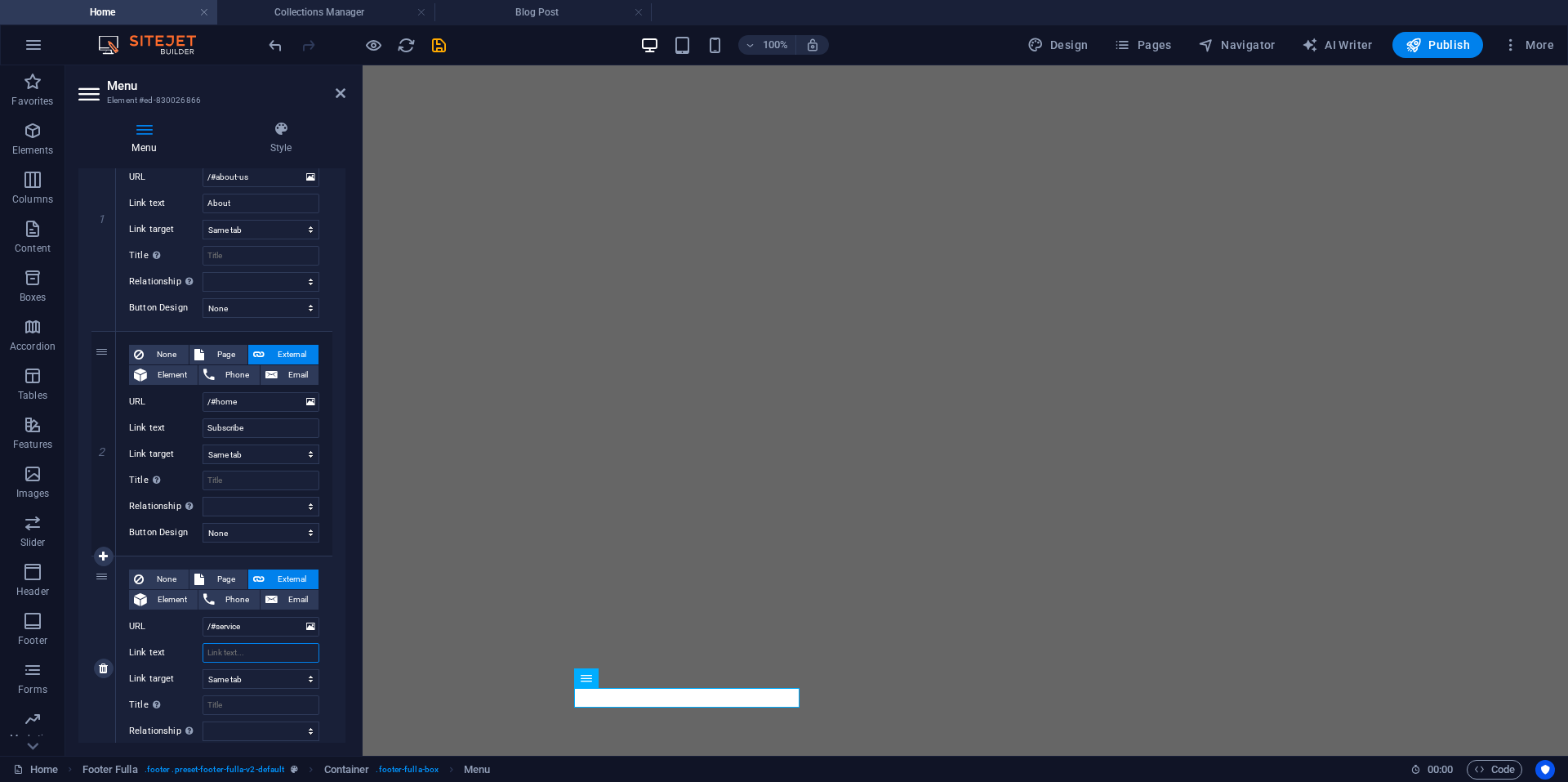 type on "A" 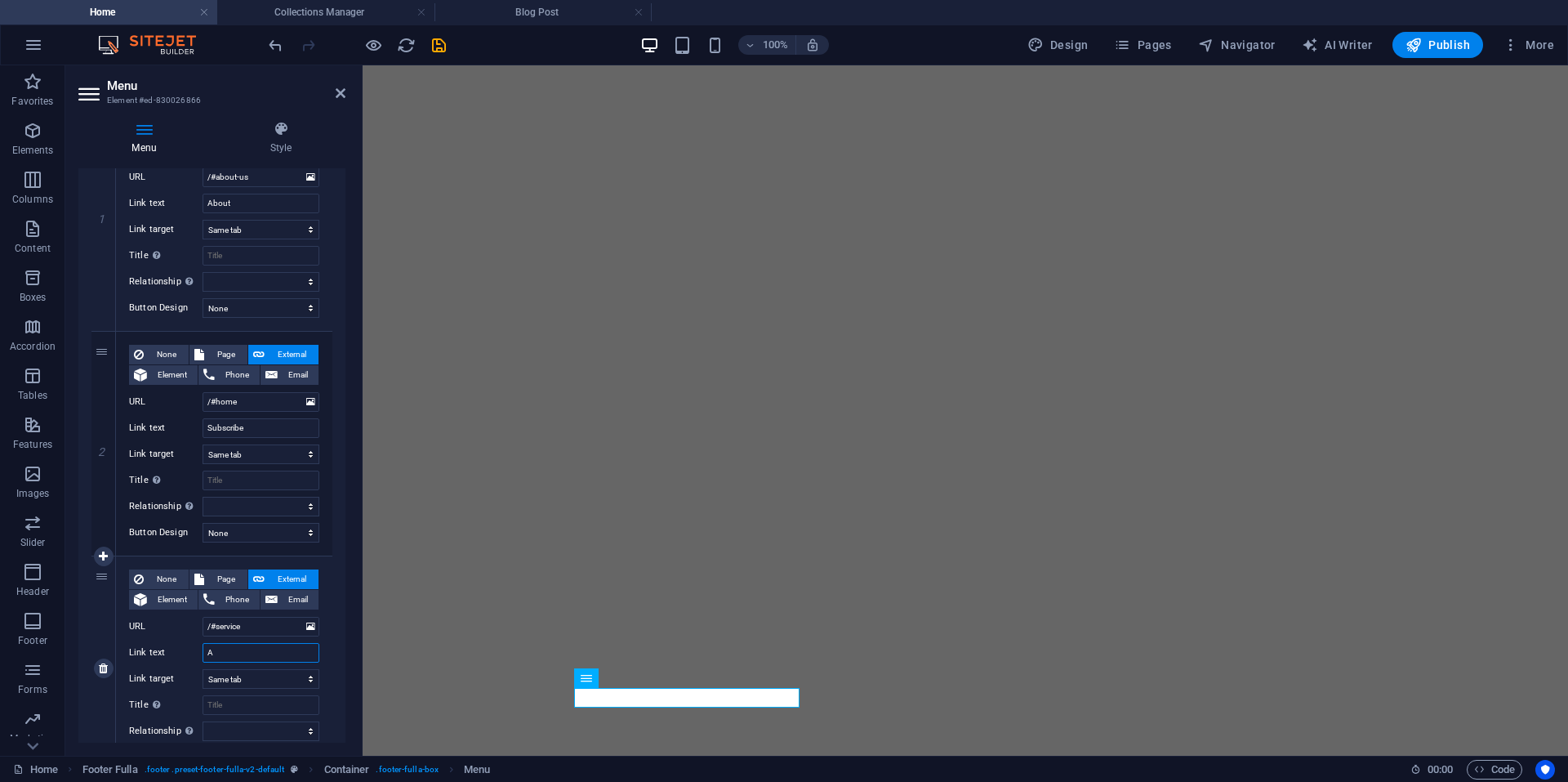 select 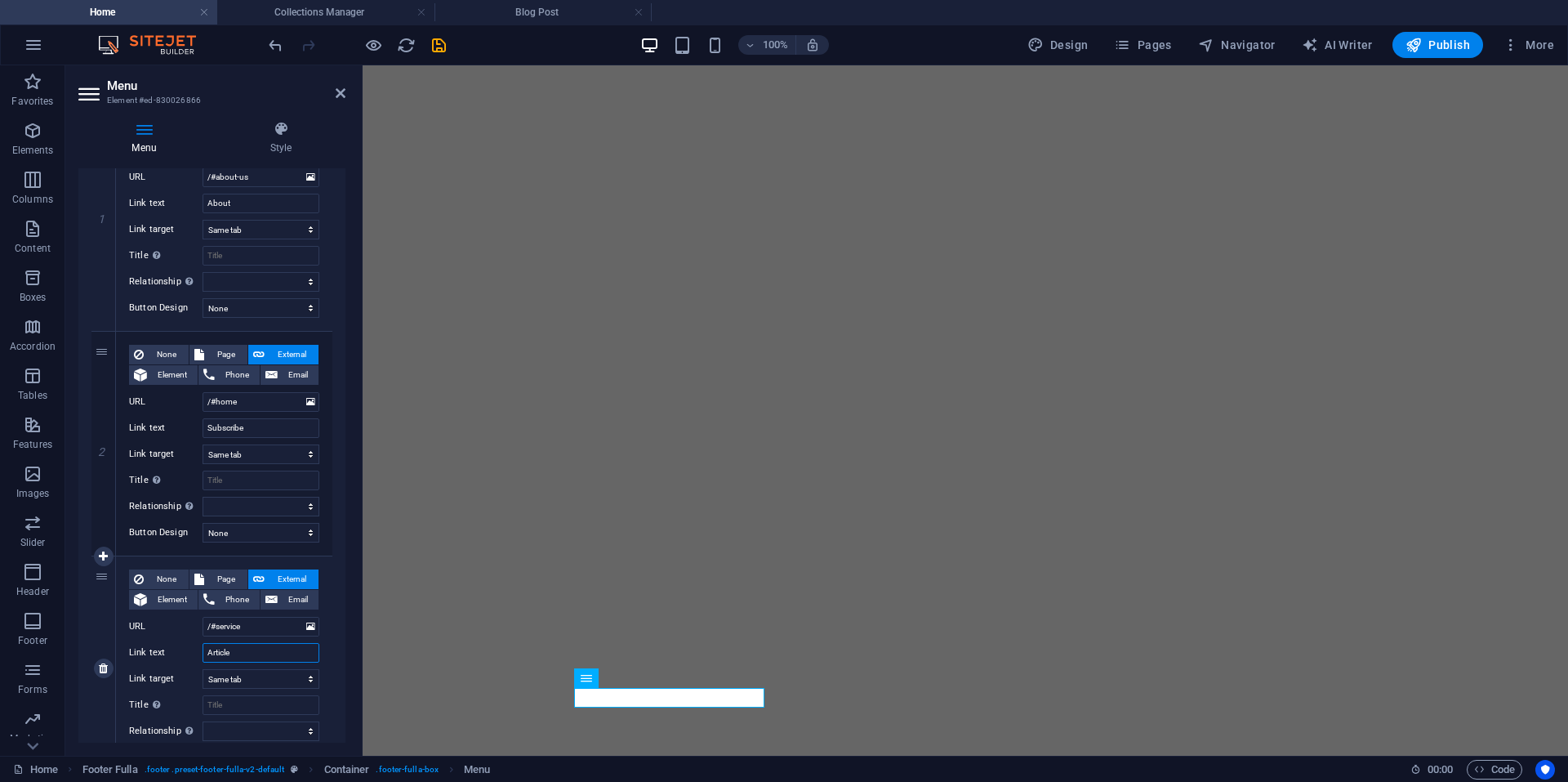 type on "Articles" 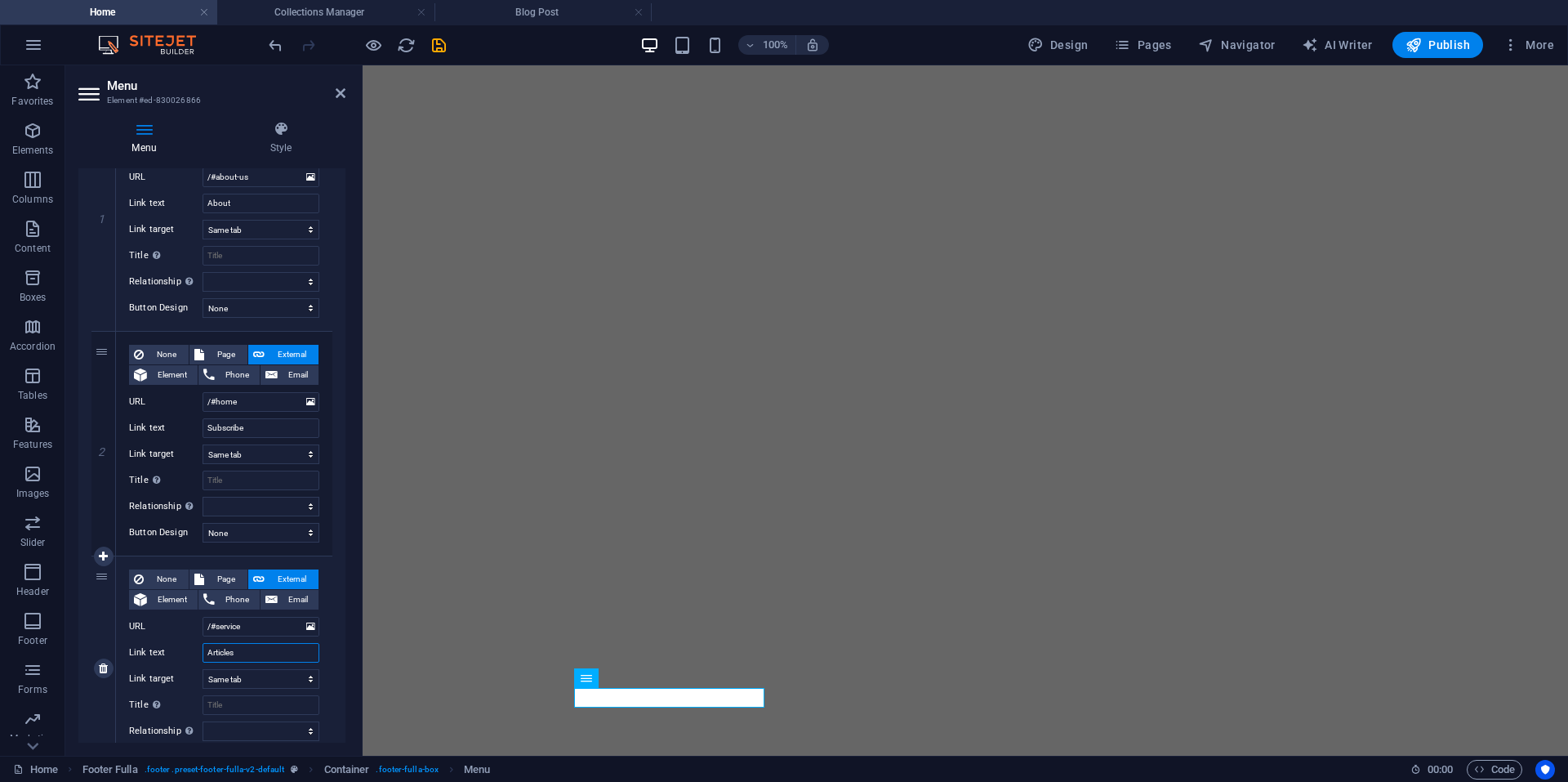 select 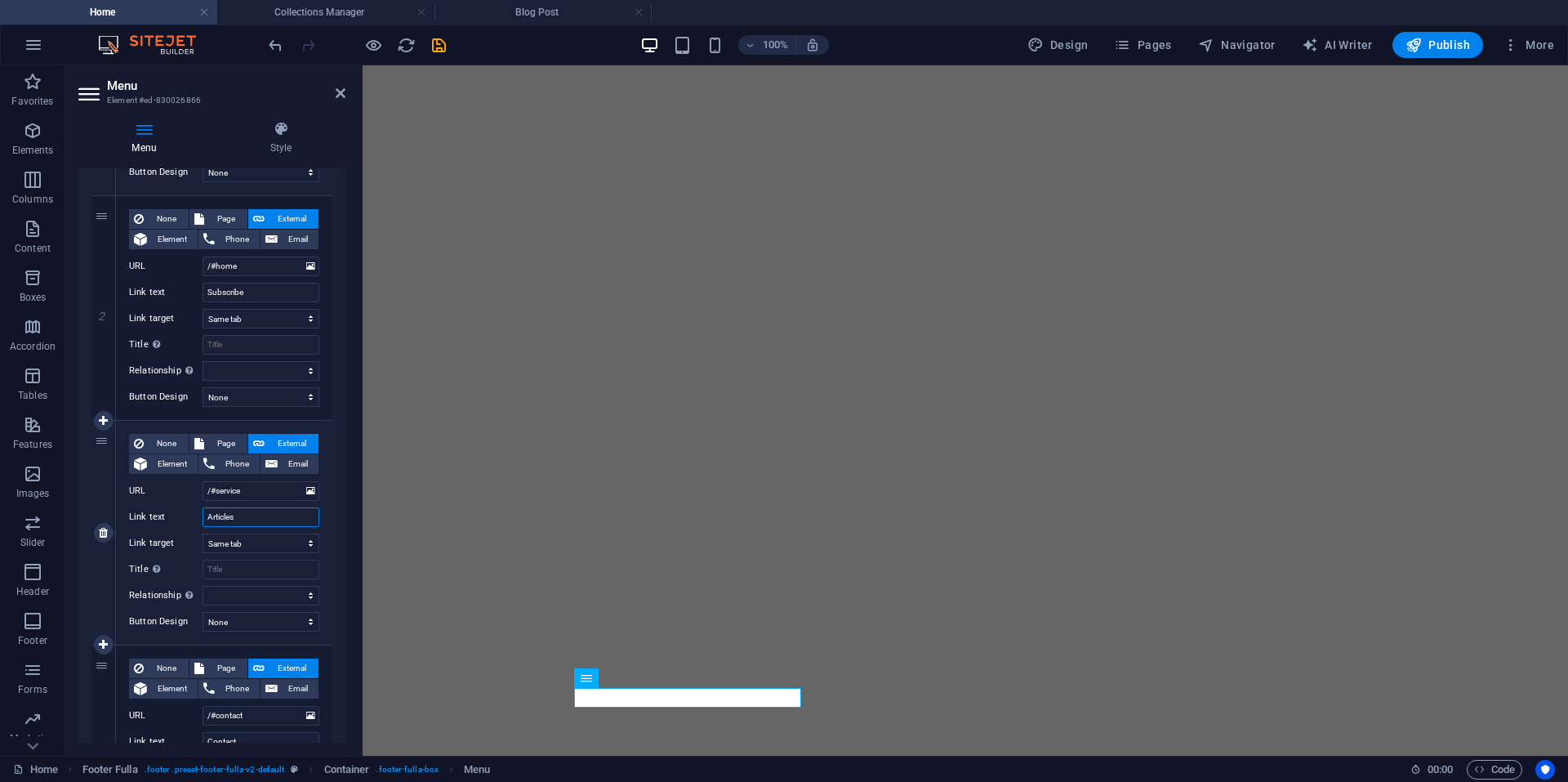 scroll, scrollTop: 525, scrollLeft: 0, axis: vertical 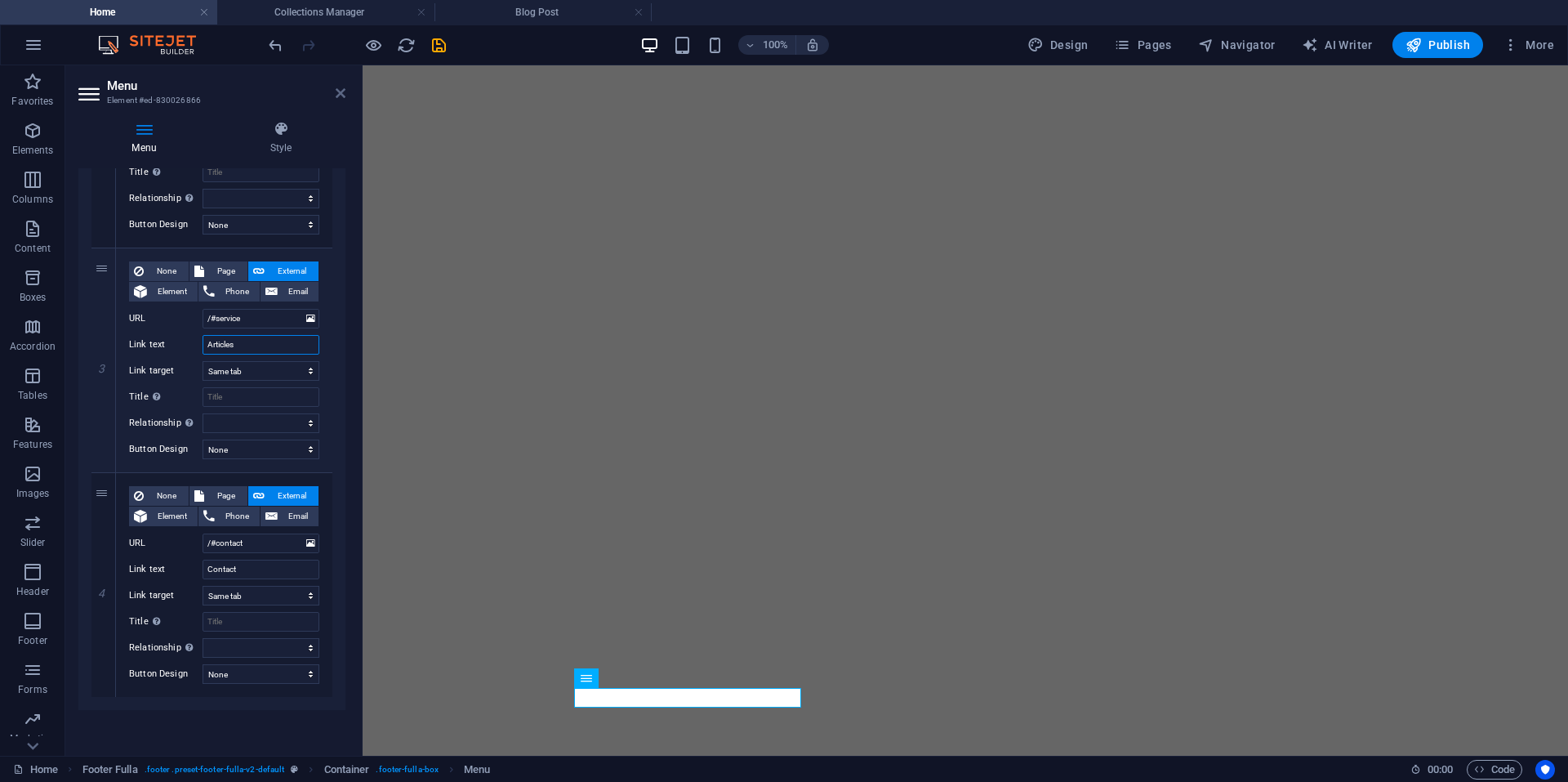 type on "Articles" 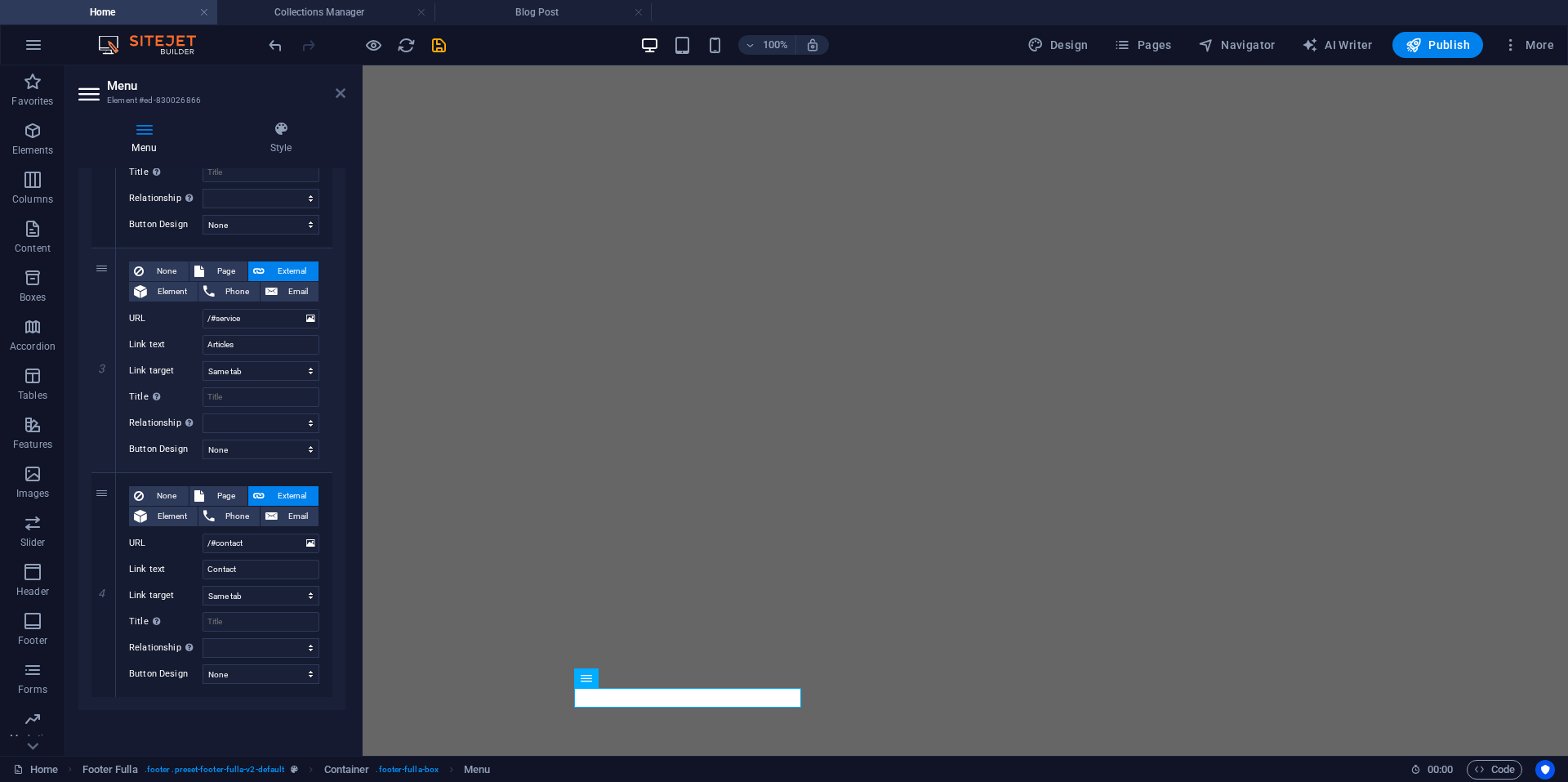 click at bounding box center (341, 93) 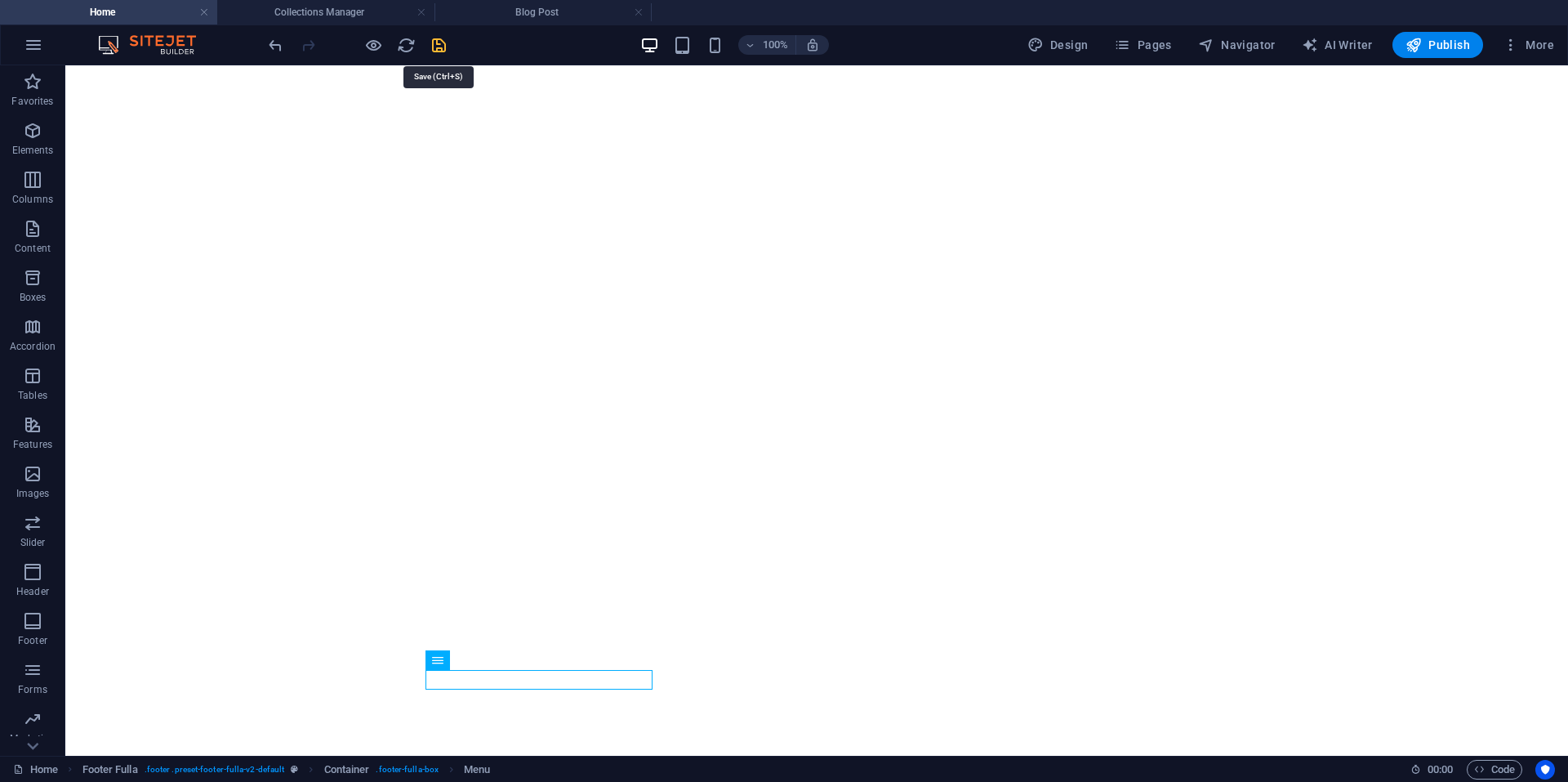 click at bounding box center (439, 45) 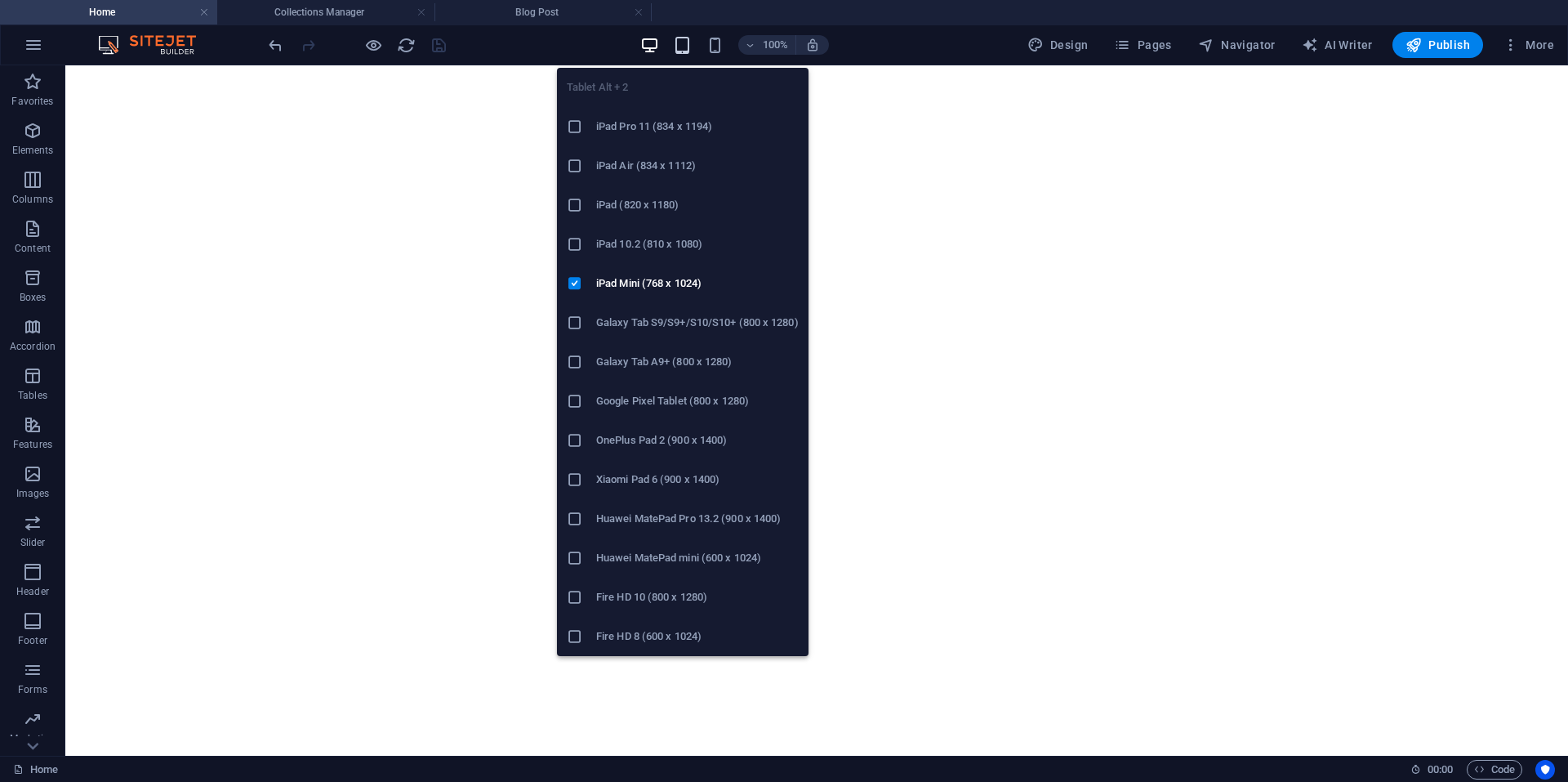 click at bounding box center [682, 45] 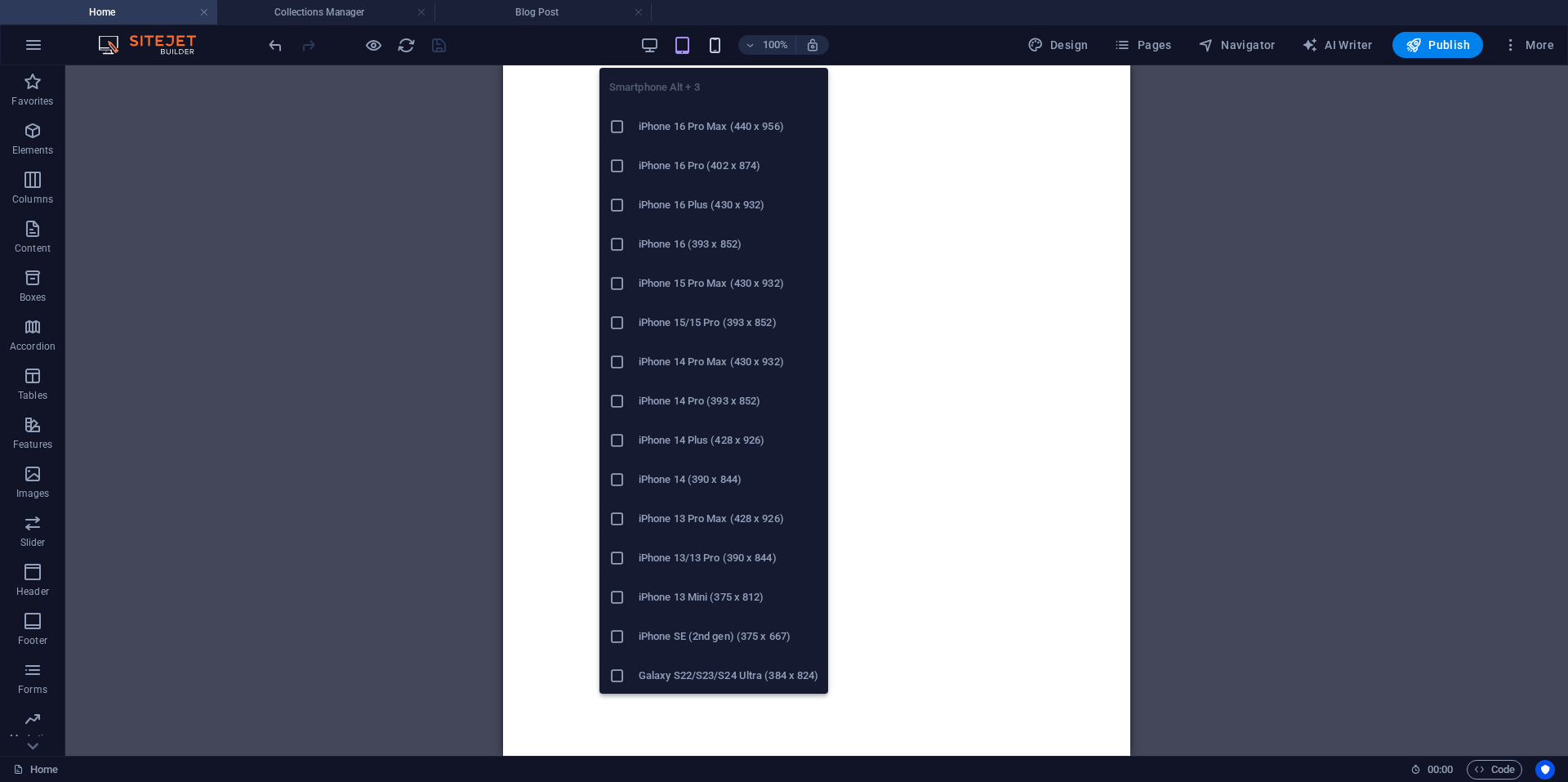 click at bounding box center (715, 45) 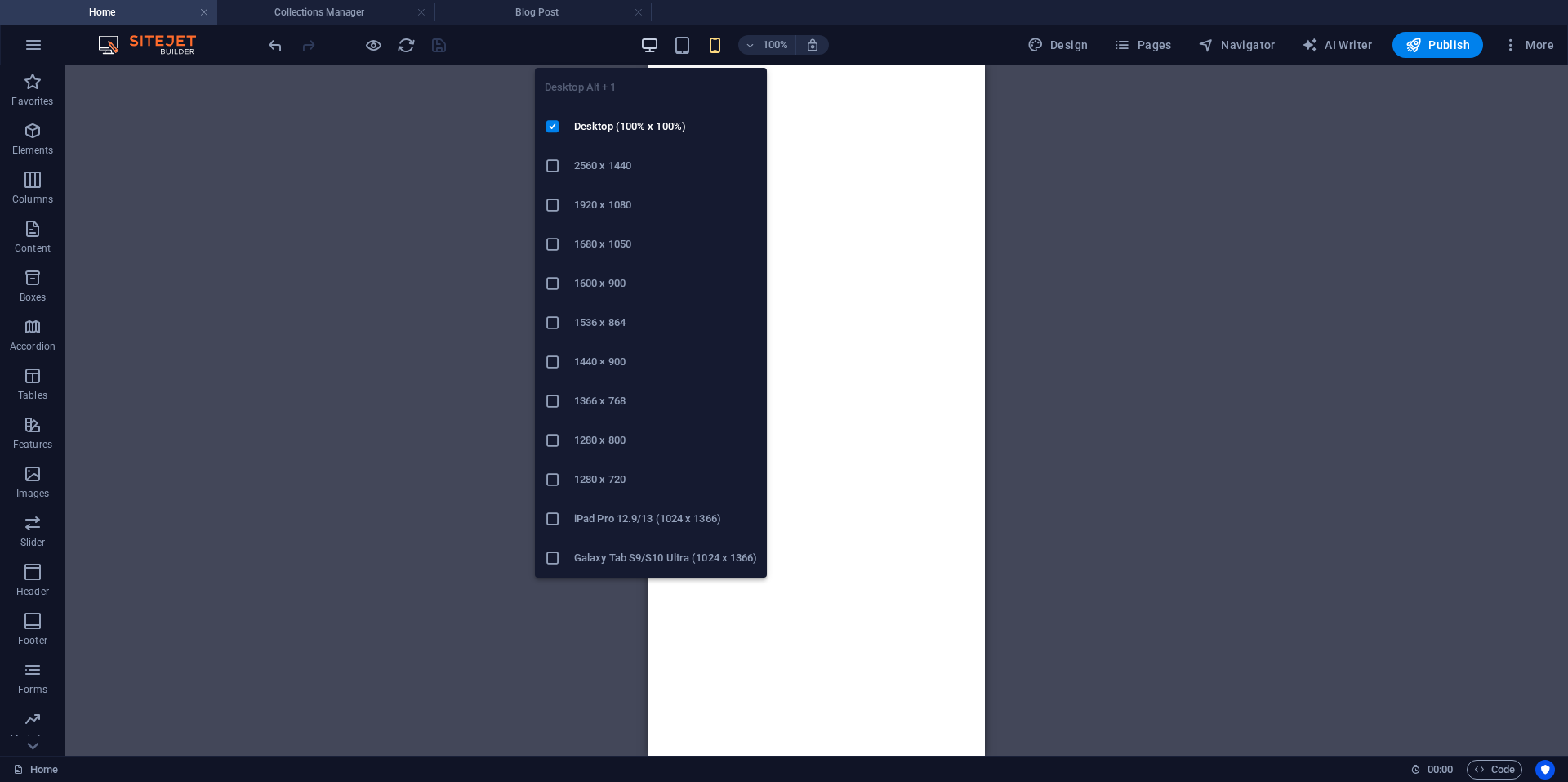 click at bounding box center (649, 45) 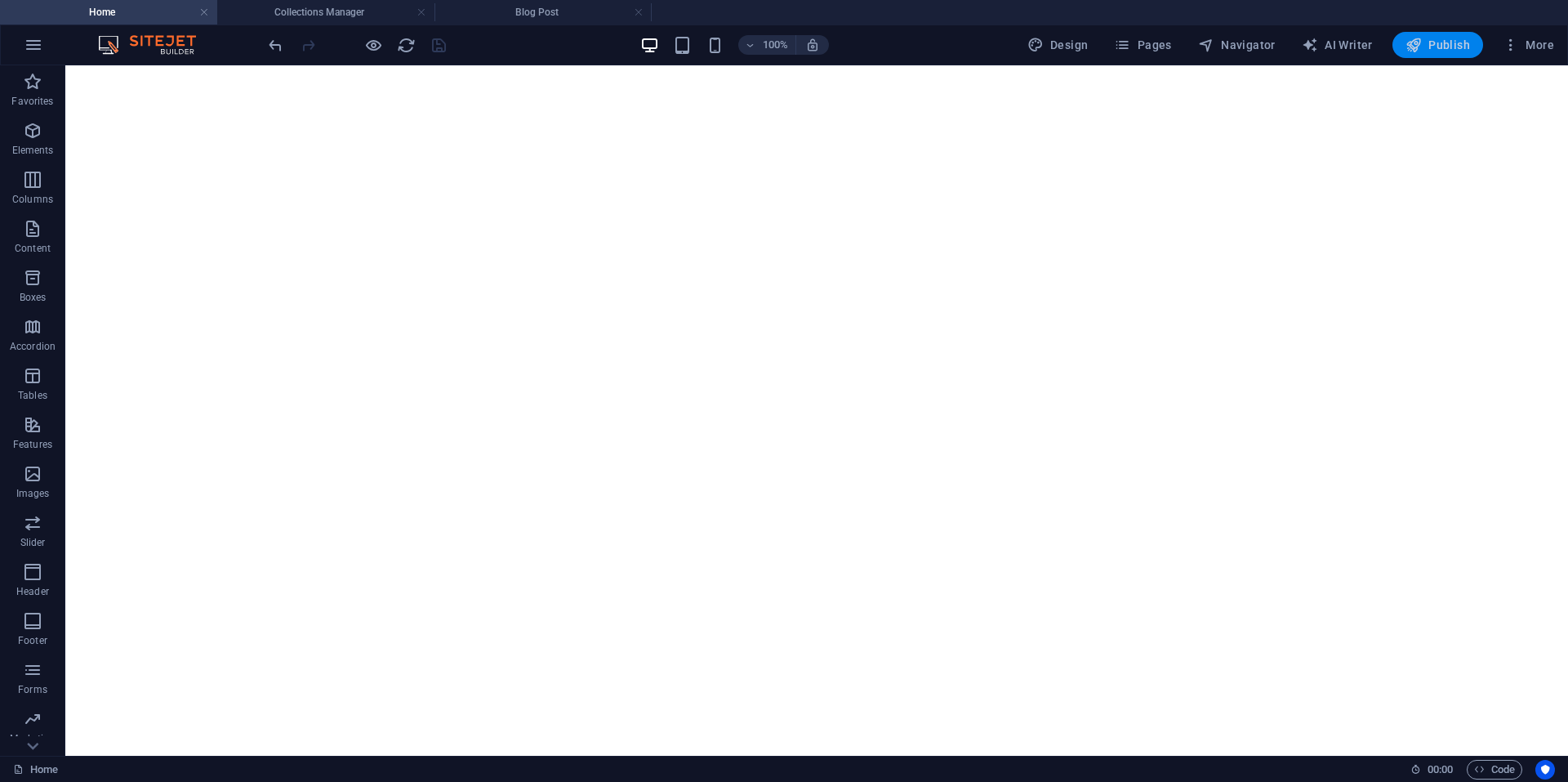 click on "Publish" at bounding box center (1437, 45) 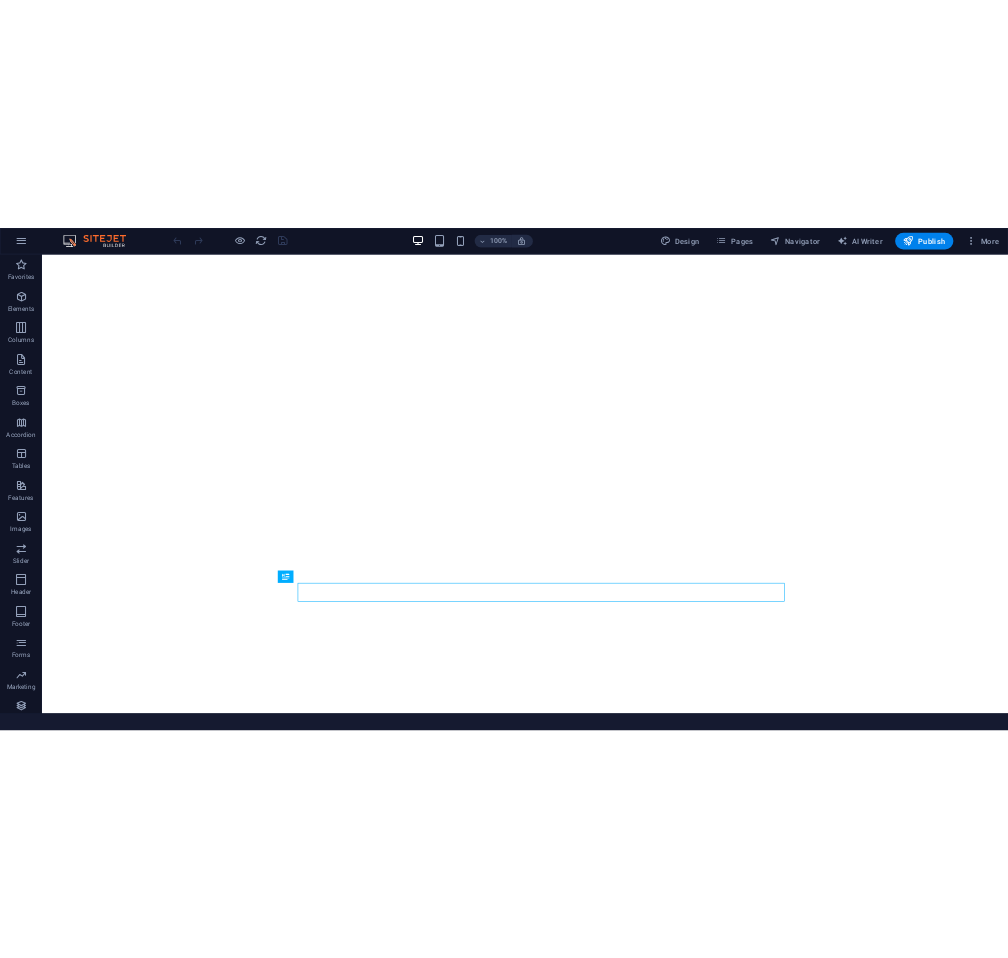 scroll, scrollTop: 0, scrollLeft: 0, axis: both 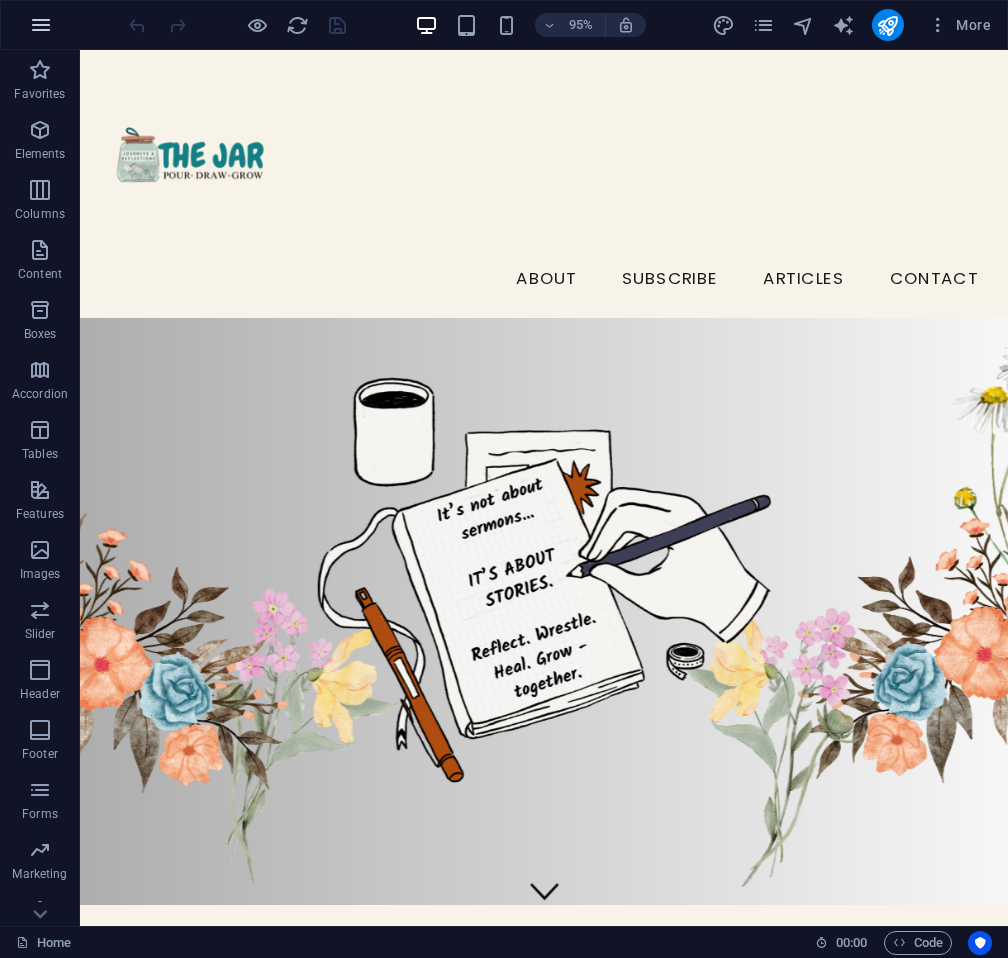 click at bounding box center (41, 25) 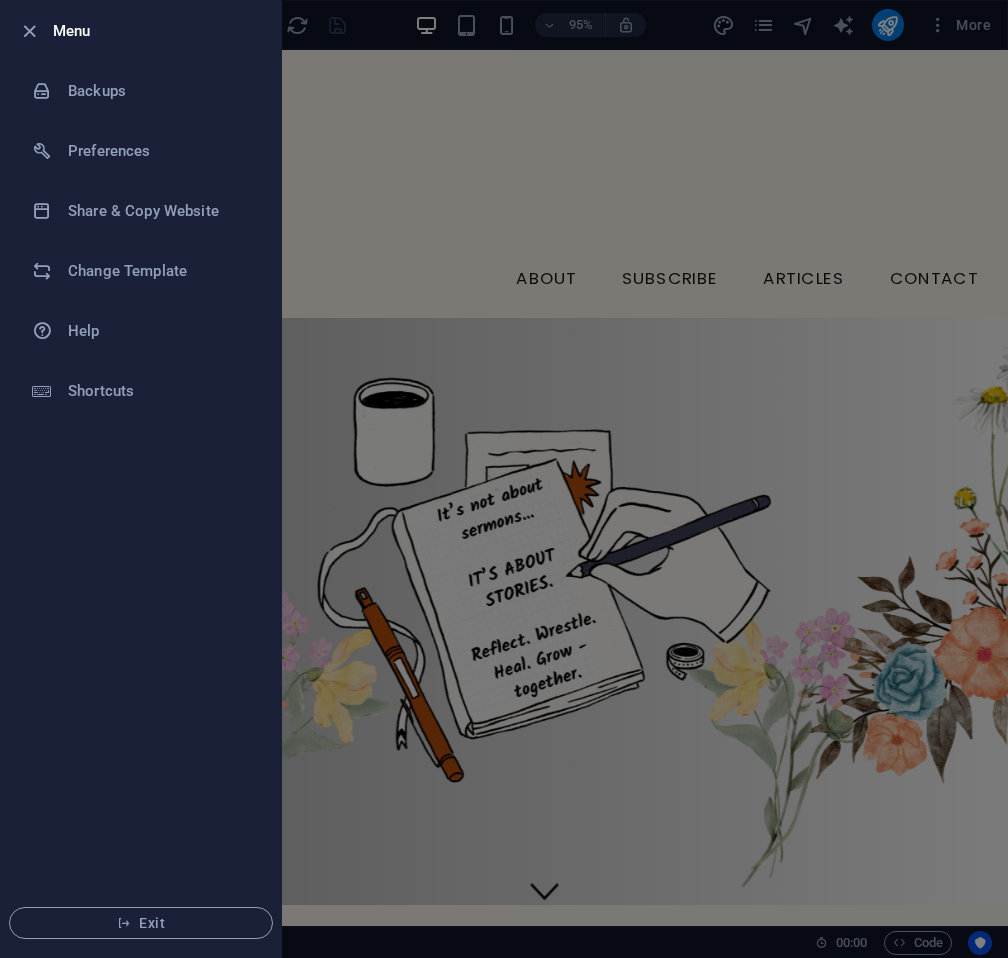 click at bounding box center (35, 31) 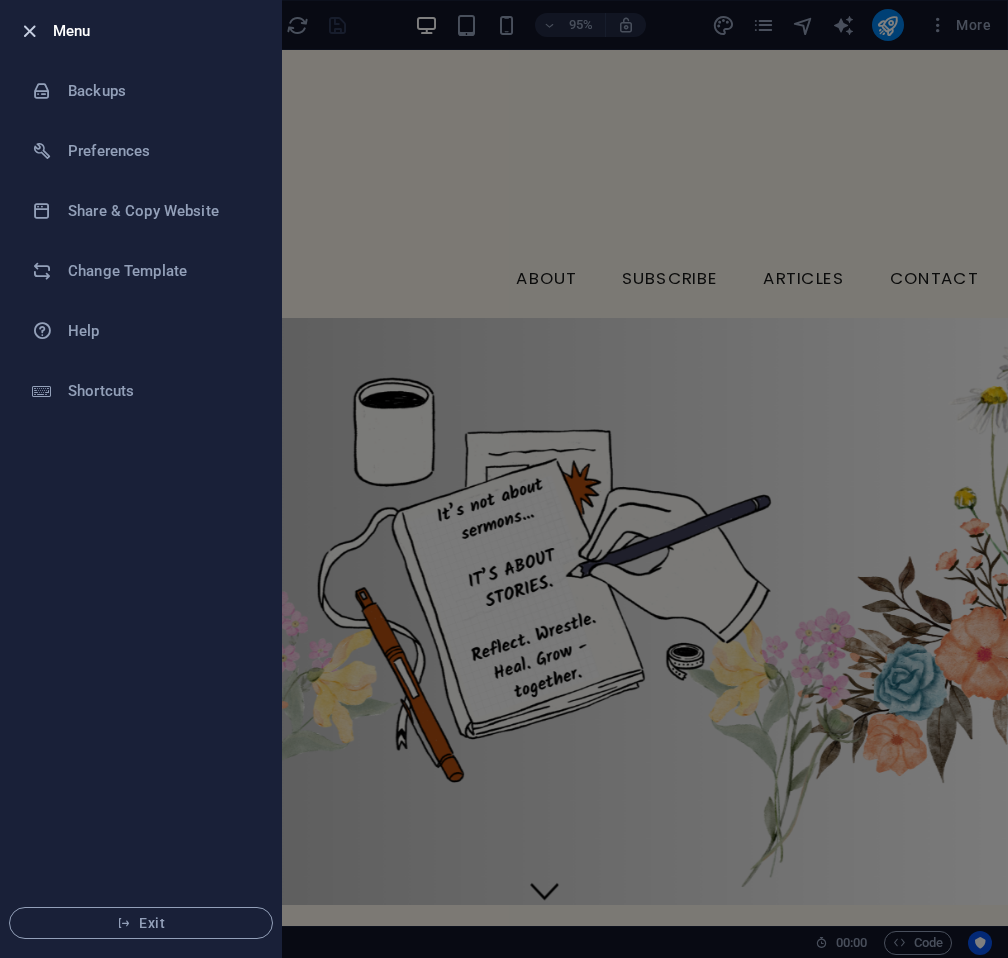 click at bounding box center (29, 31) 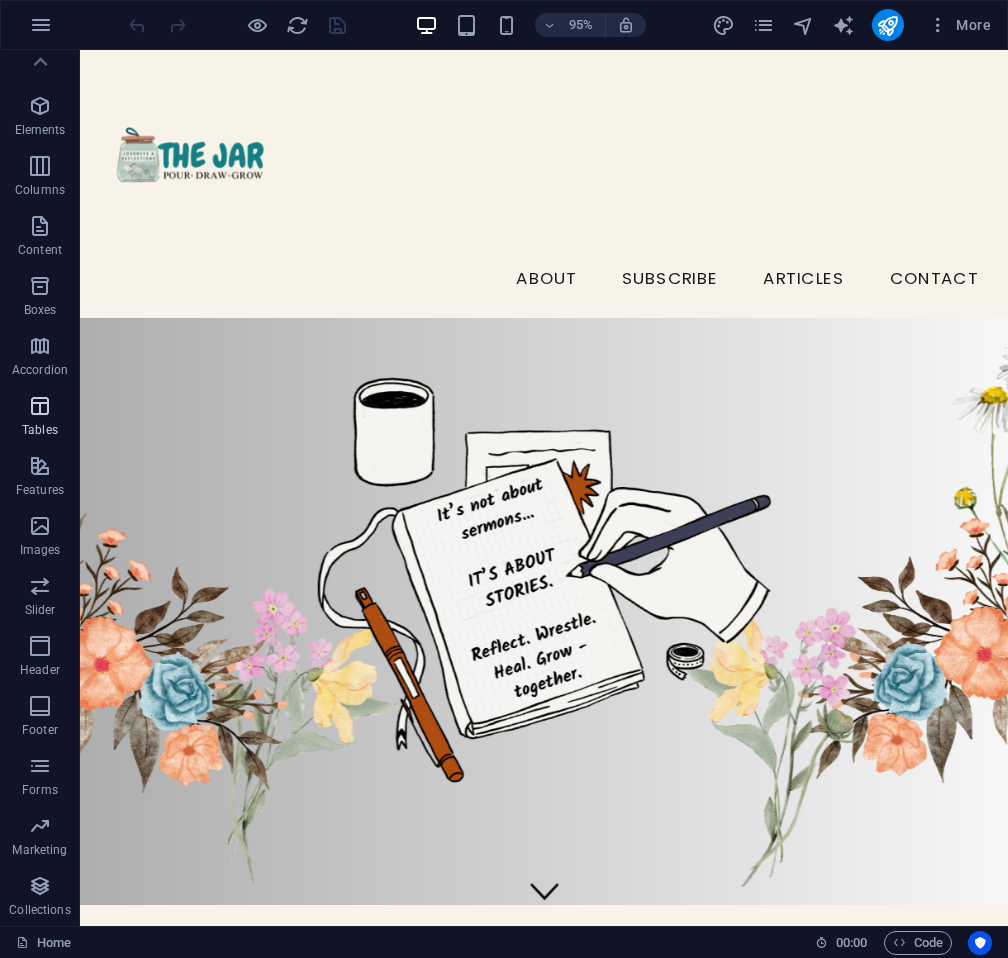 scroll, scrollTop: 0, scrollLeft: 0, axis: both 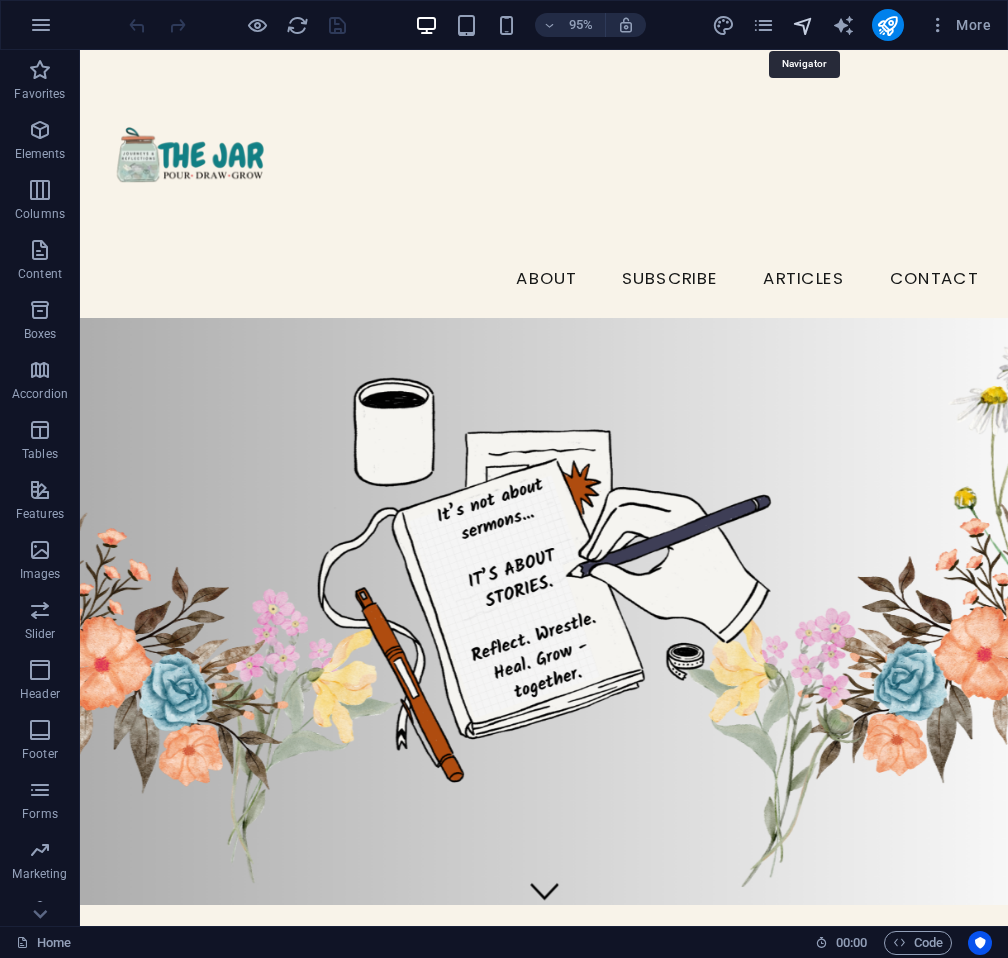 click at bounding box center [803, 25] 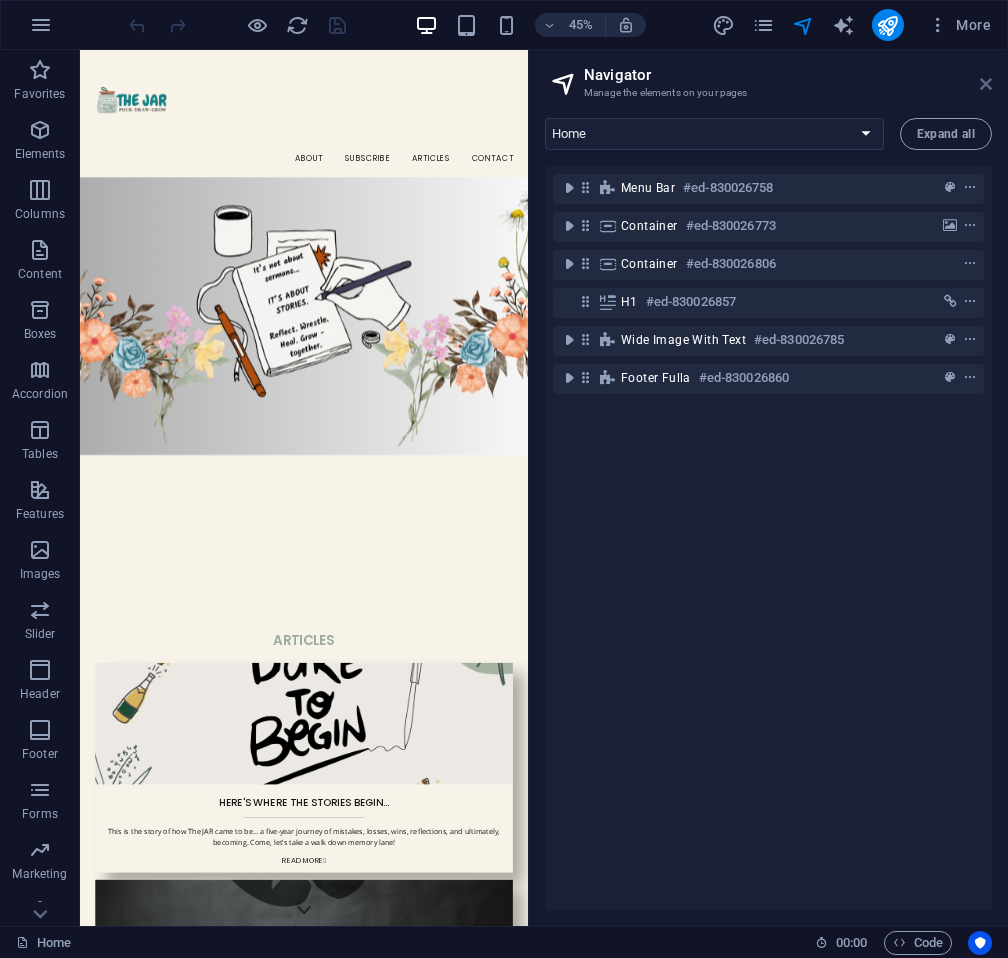click at bounding box center [986, 84] 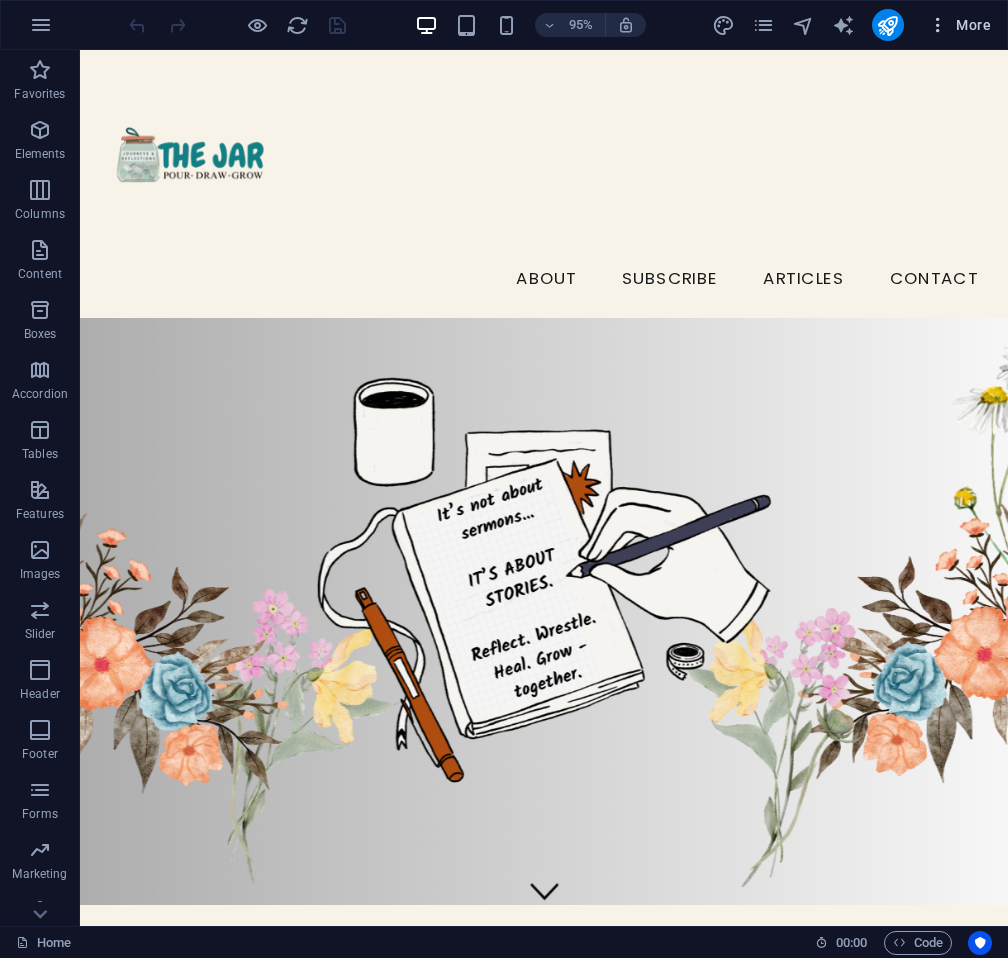 click on "More" at bounding box center [959, 25] 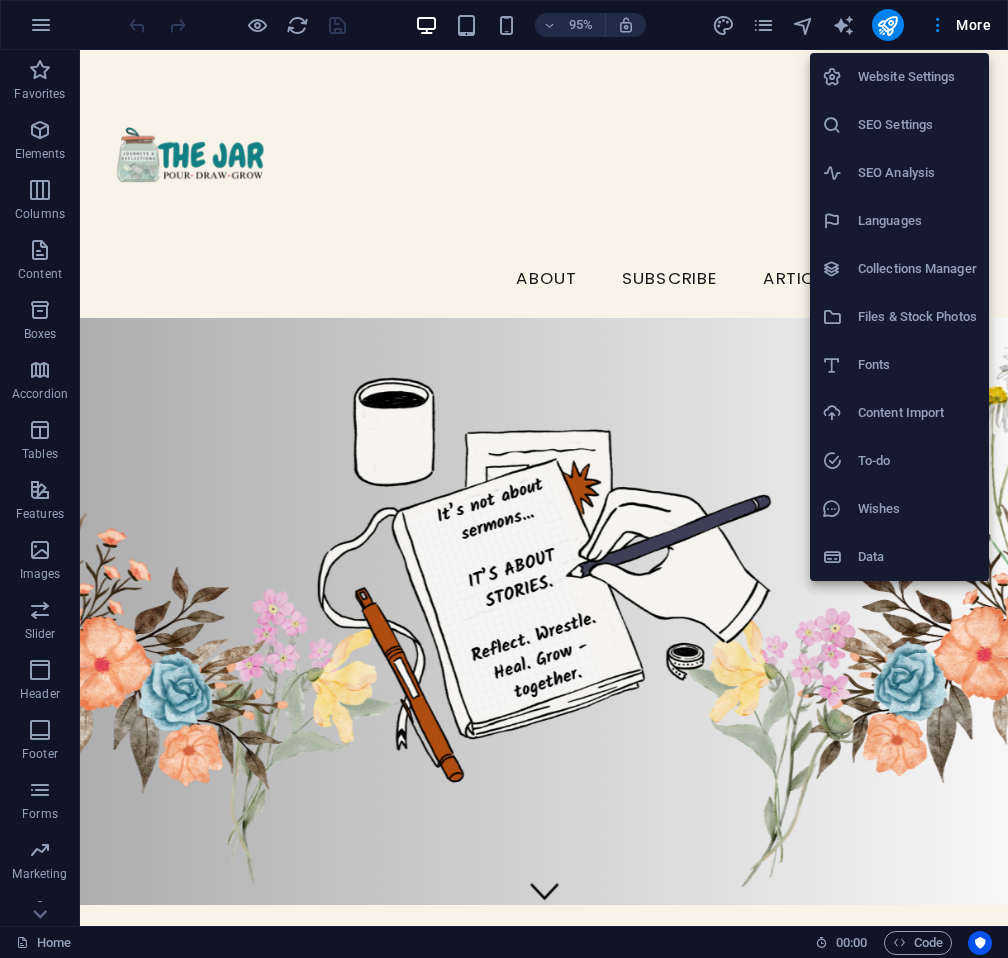 click on "Files & Stock Photos" at bounding box center [917, 317] 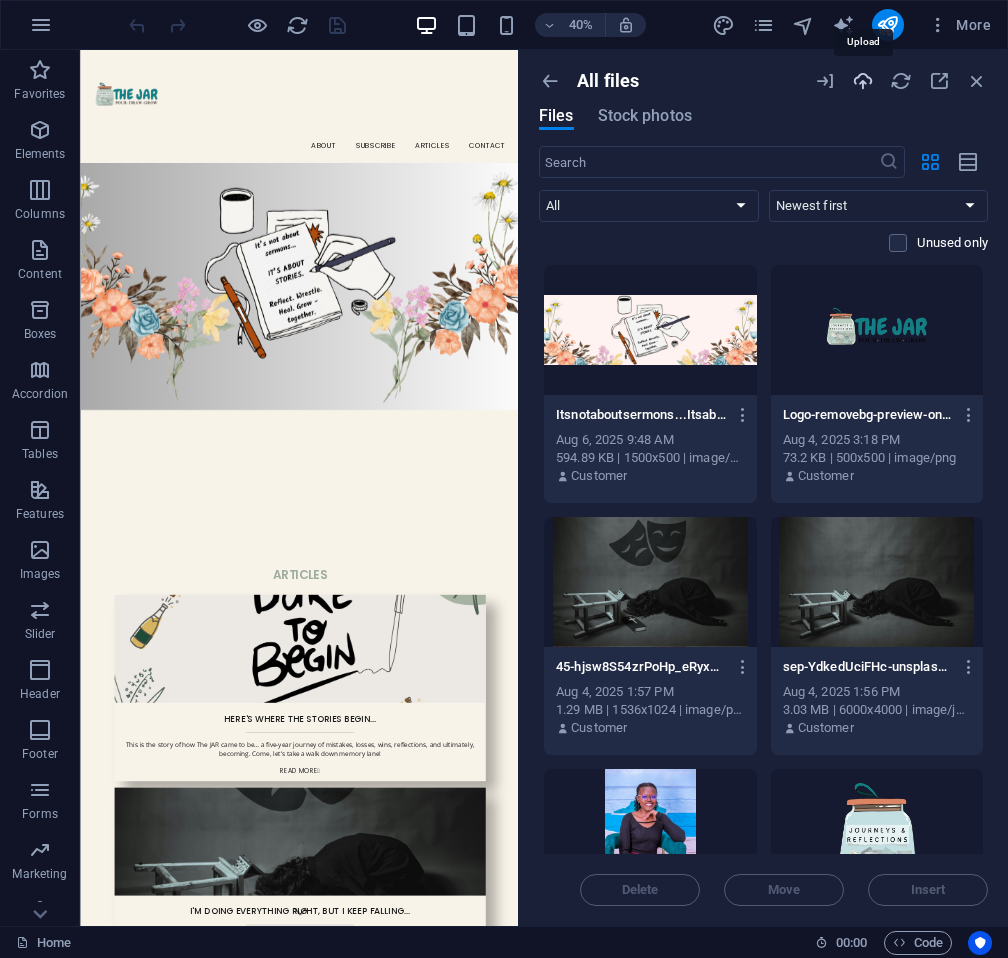 click at bounding box center (863, 81) 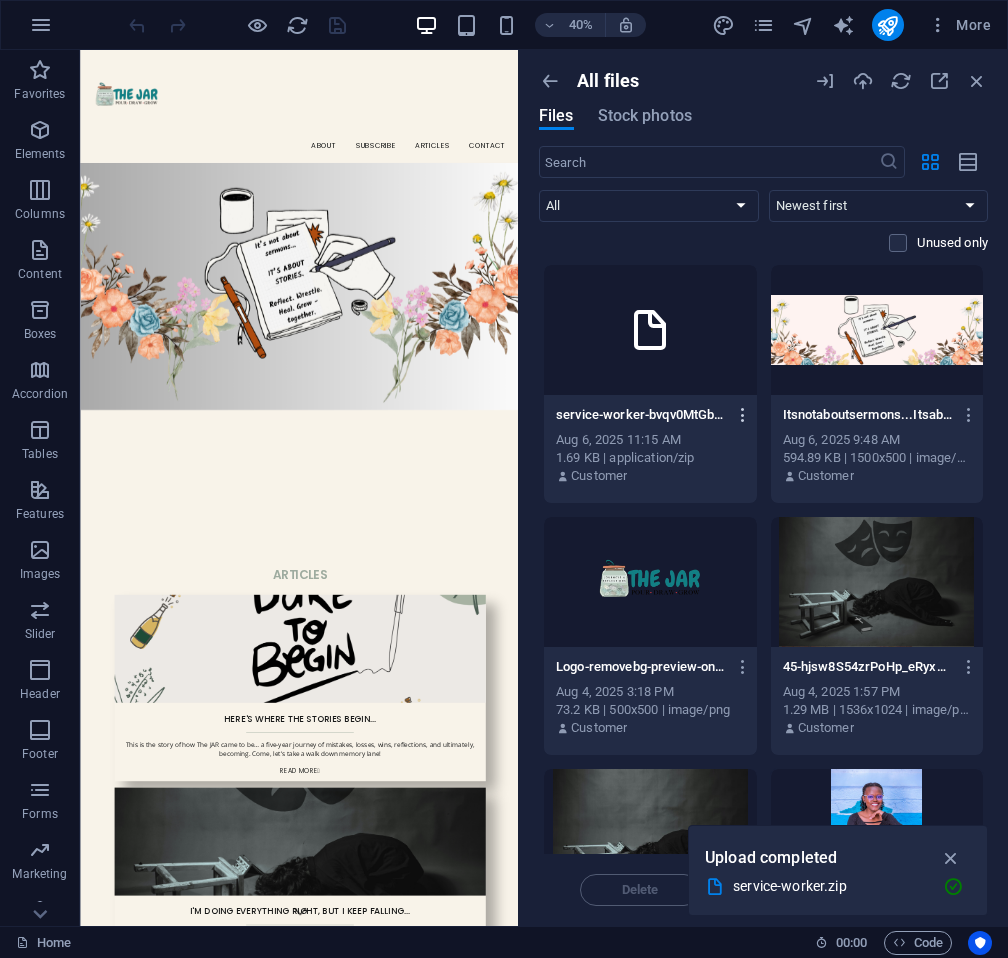 click at bounding box center [743, 415] 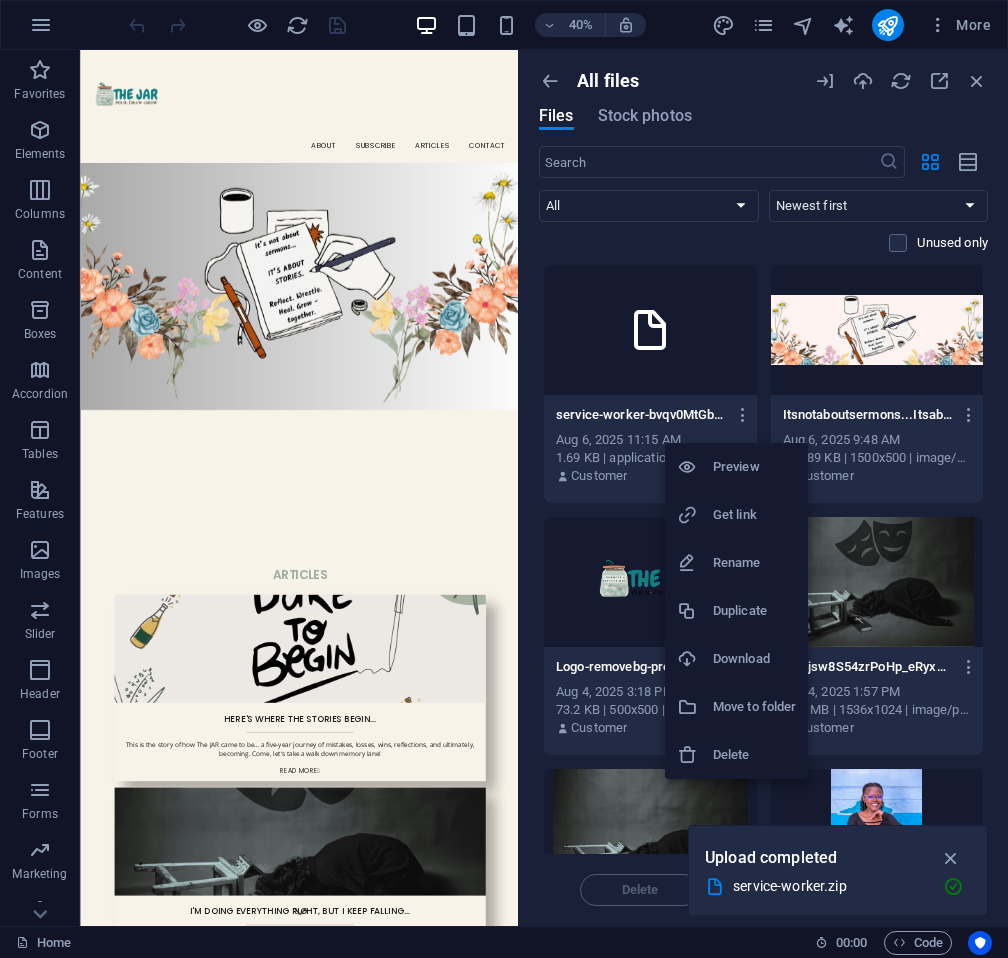 click on "Delete" at bounding box center [754, 755] 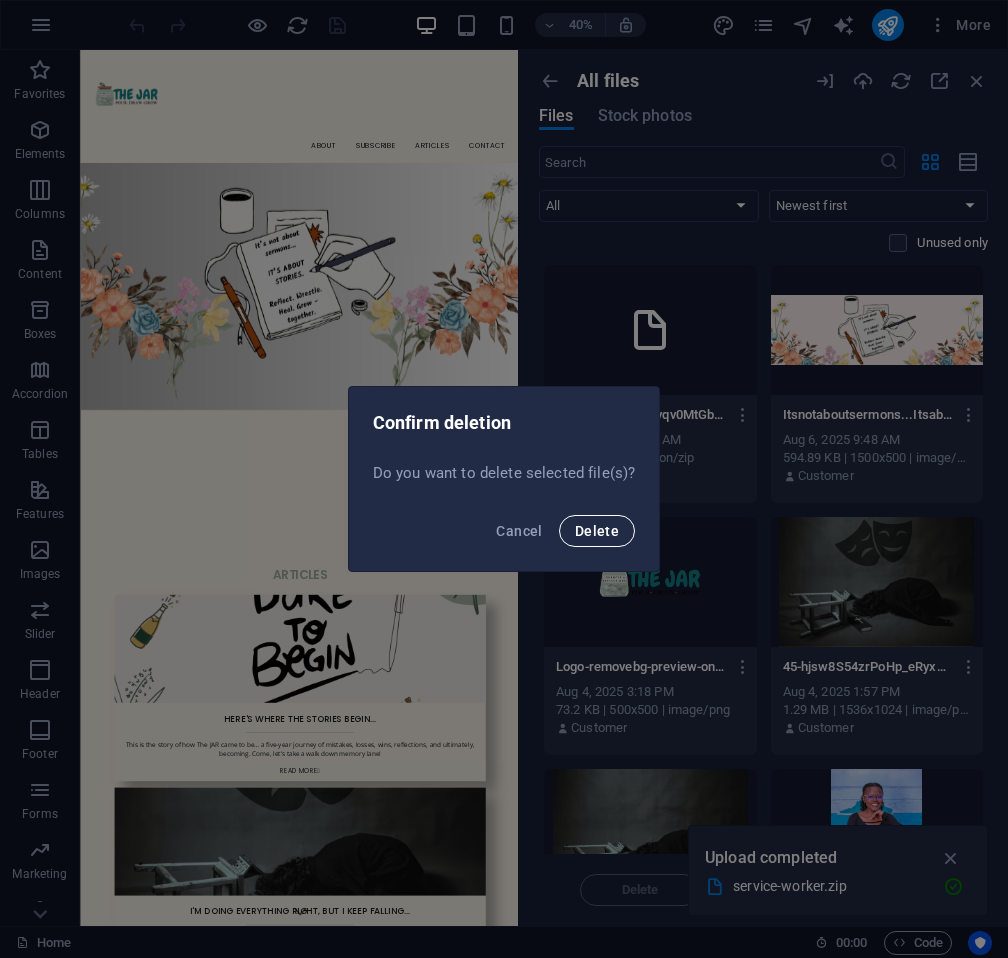 click on "Delete" at bounding box center (597, 531) 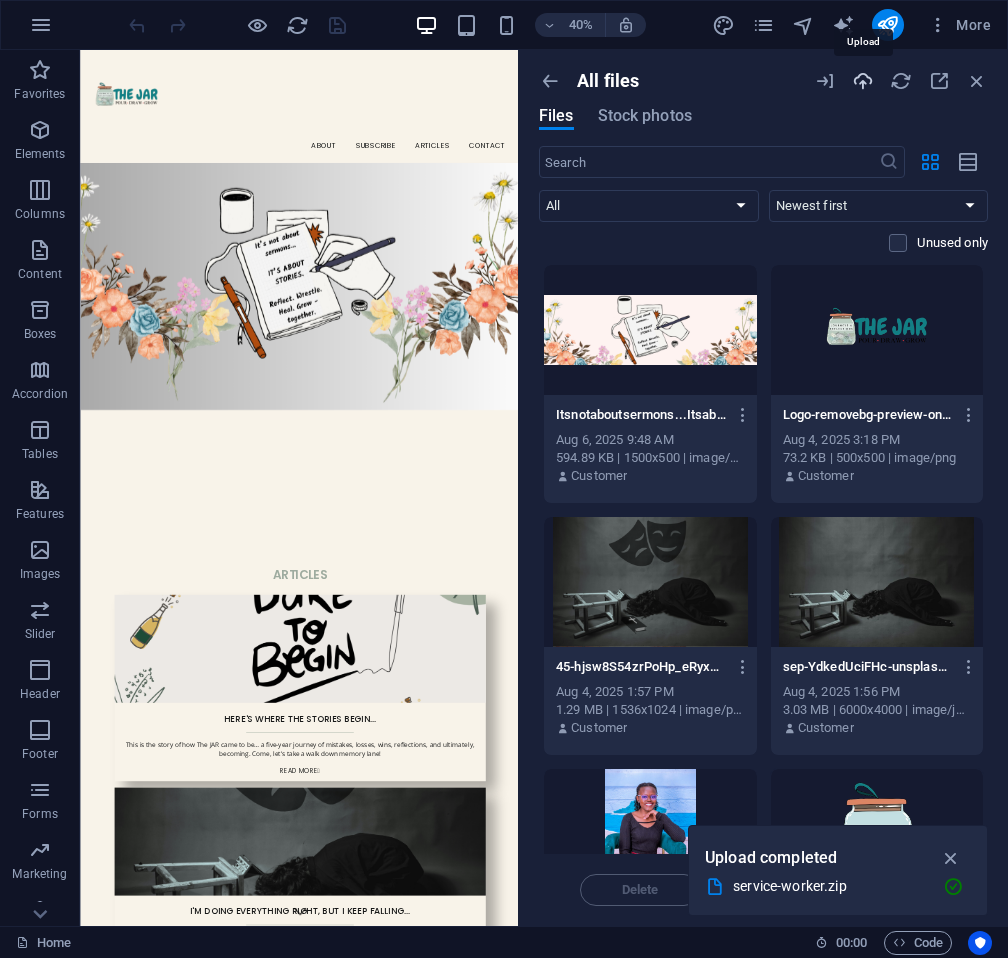click at bounding box center [863, 81] 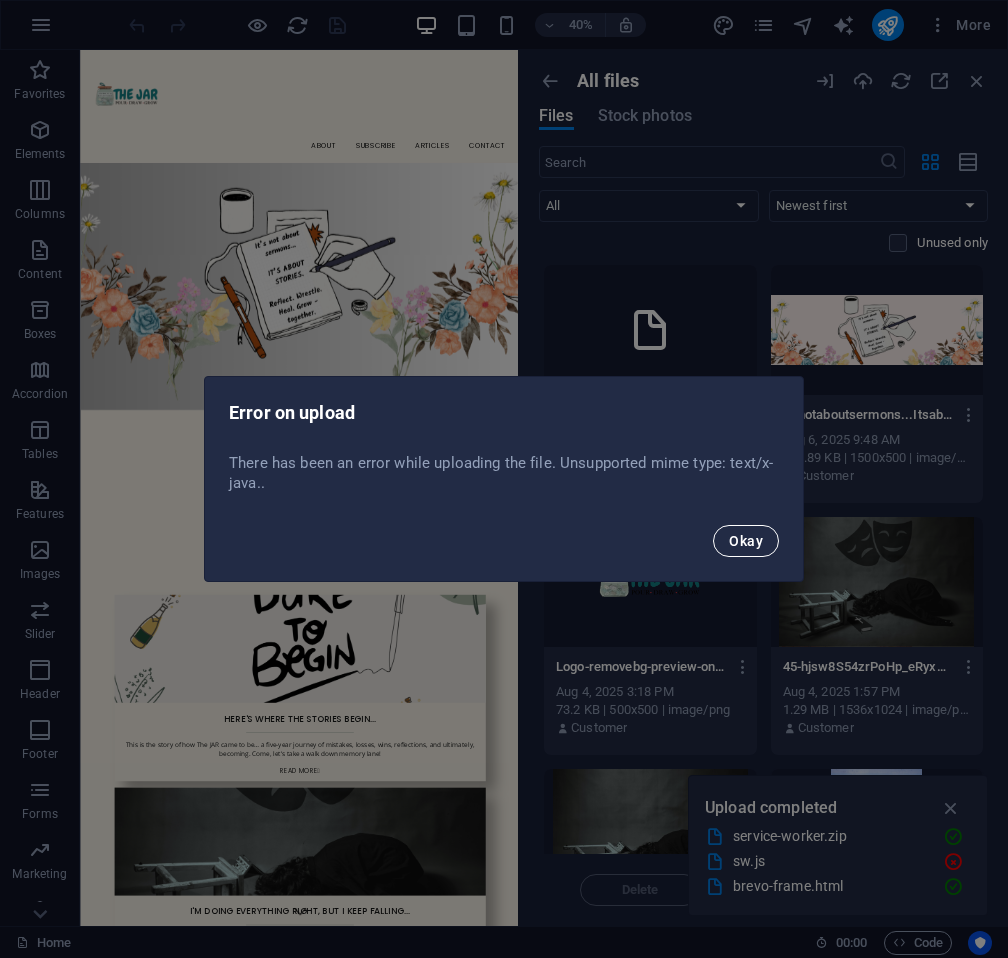 click on "Okay" at bounding box center [746, 541] 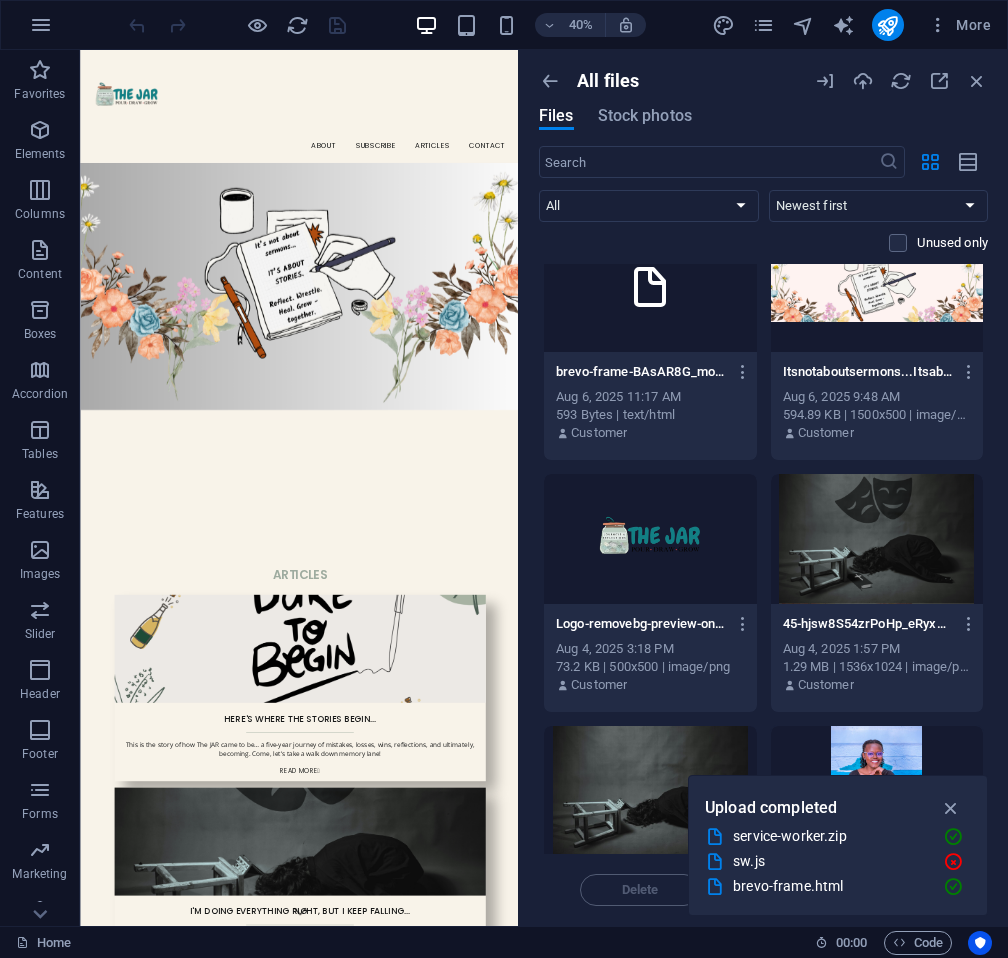 scroll, scrollTop: 43, scrollLeft: 0, axis: vertical 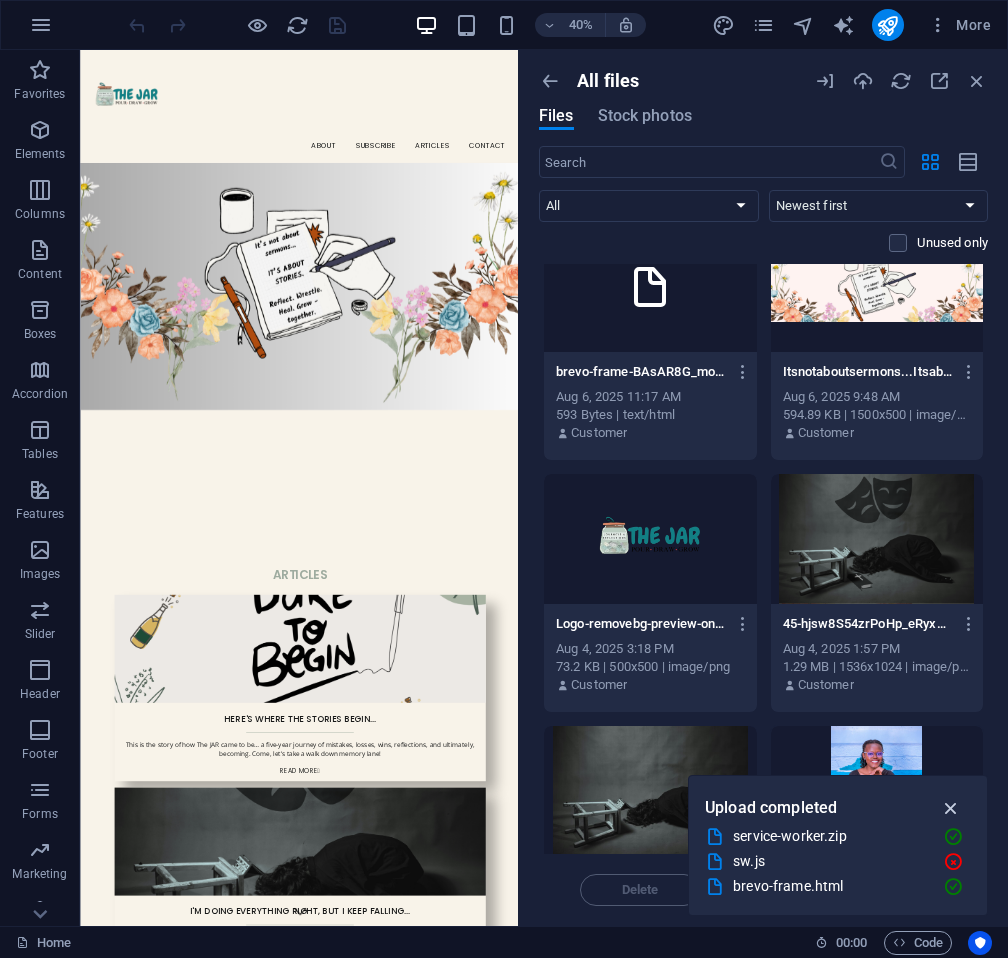 click at bounding box center [951, 808] 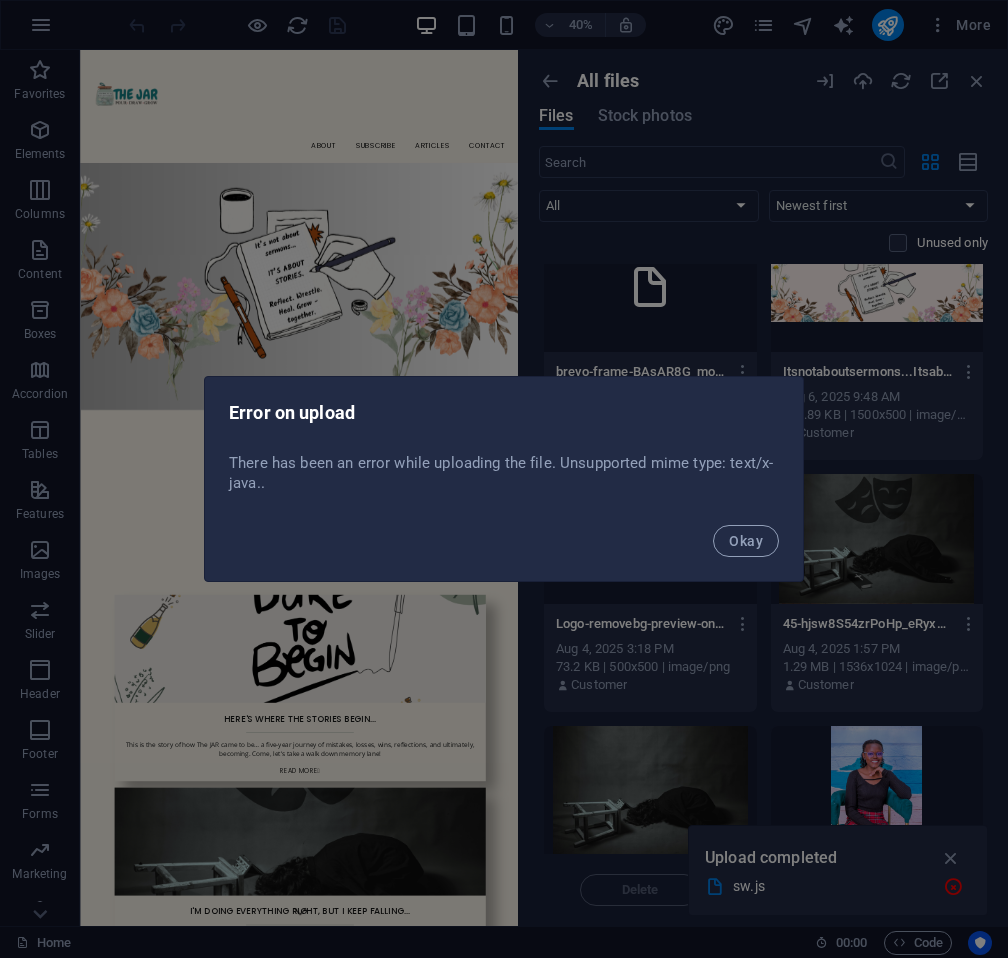 type 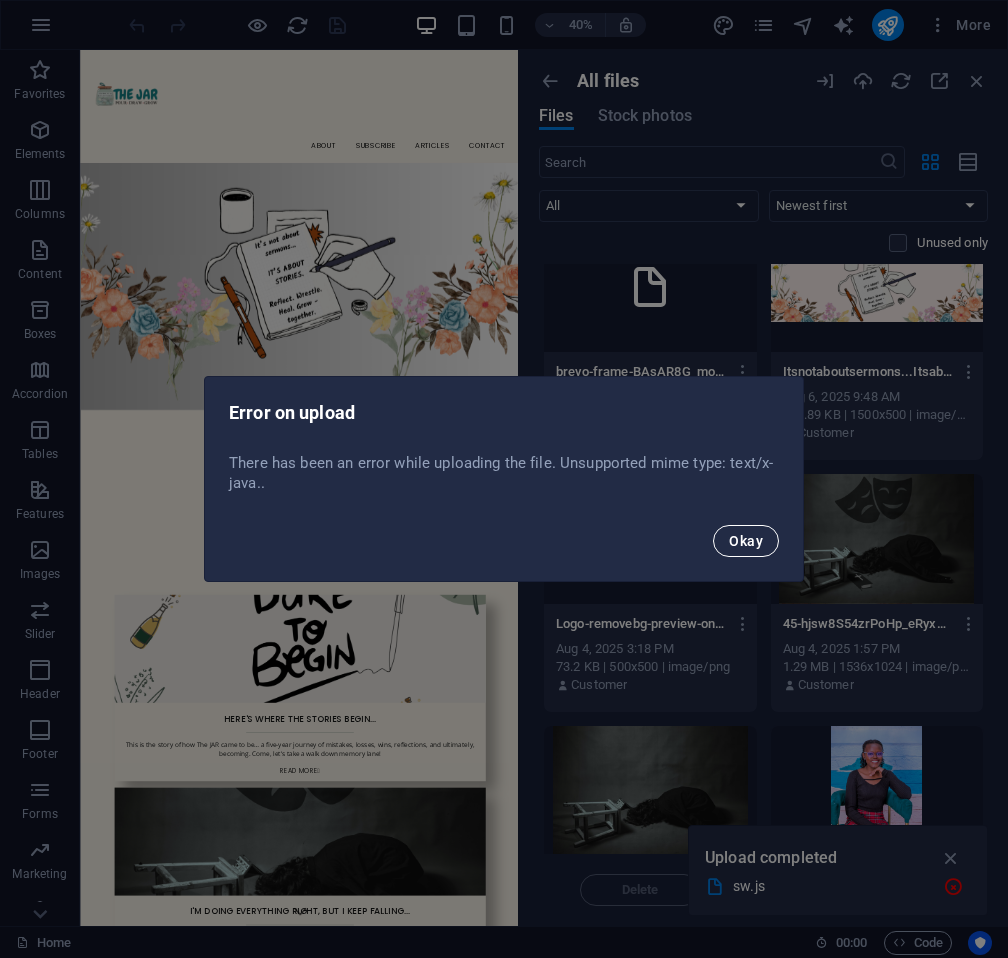 click on "Okay" at bounding box center (746, 541) 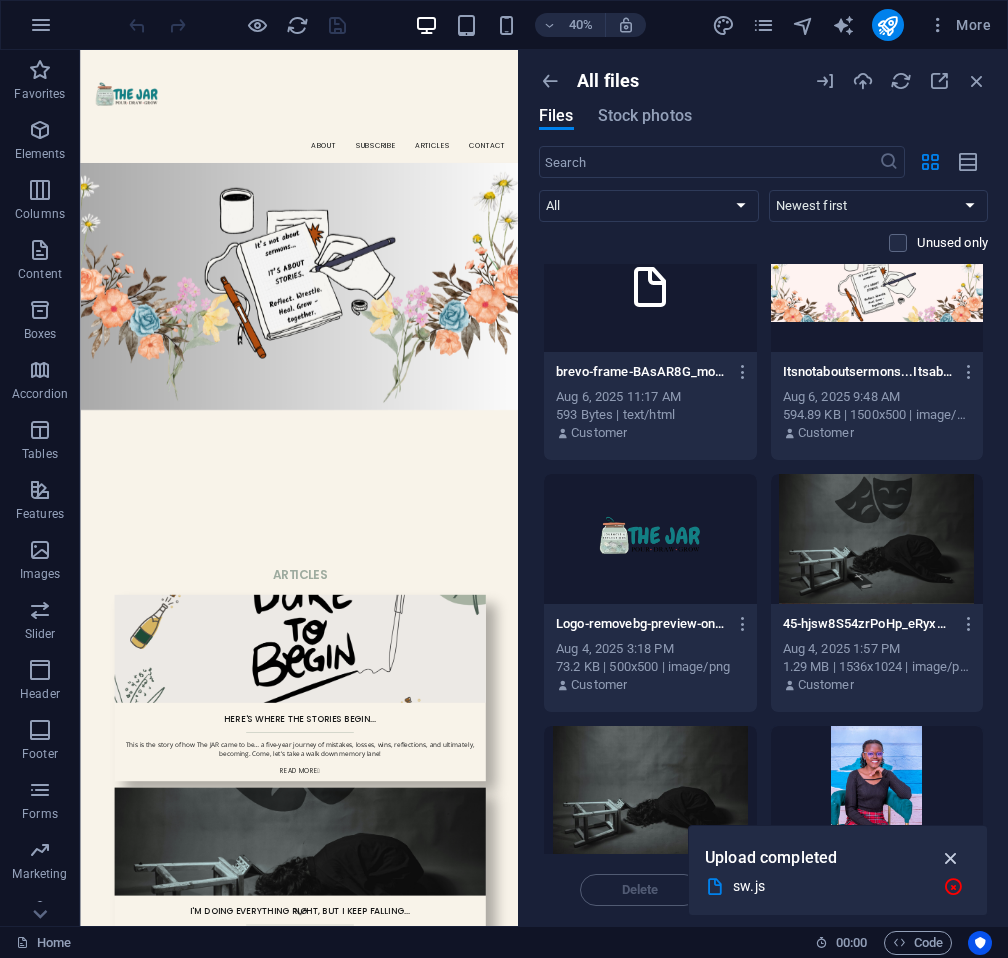 click at bounding box center [951, 858] 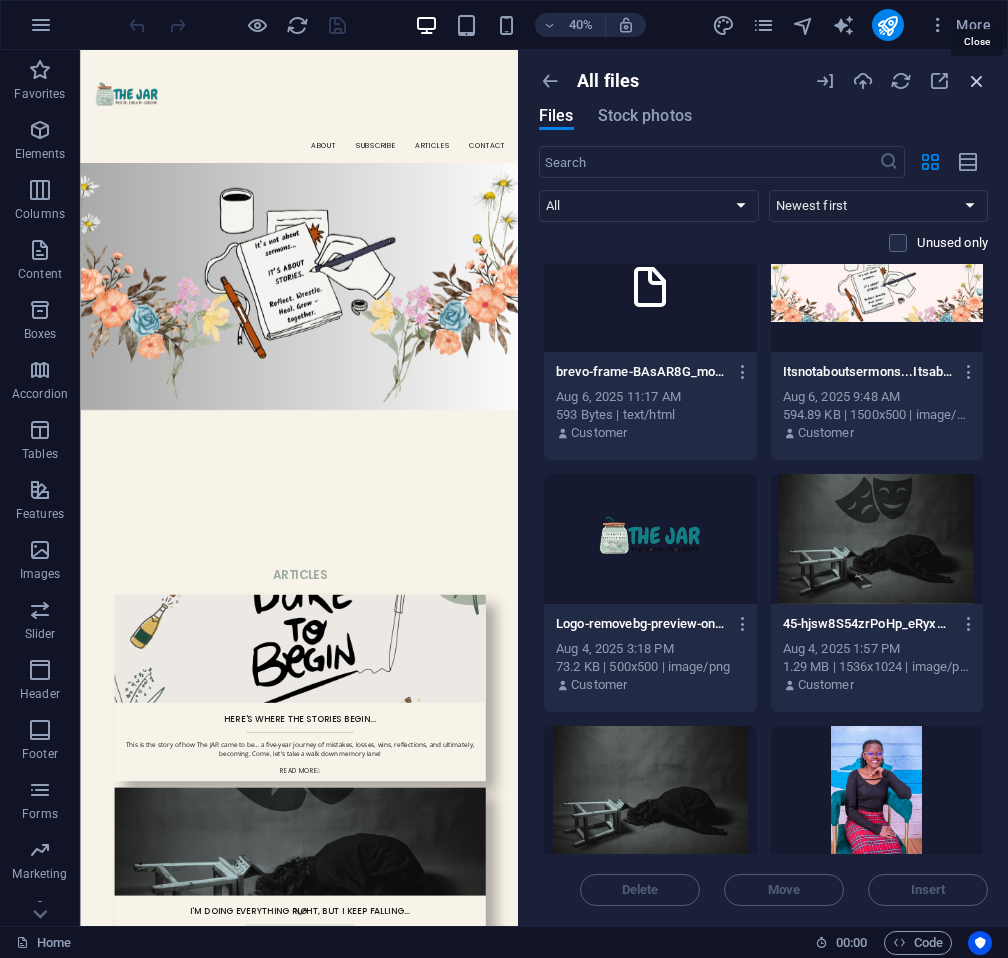 click at bounding box center [977, 81] 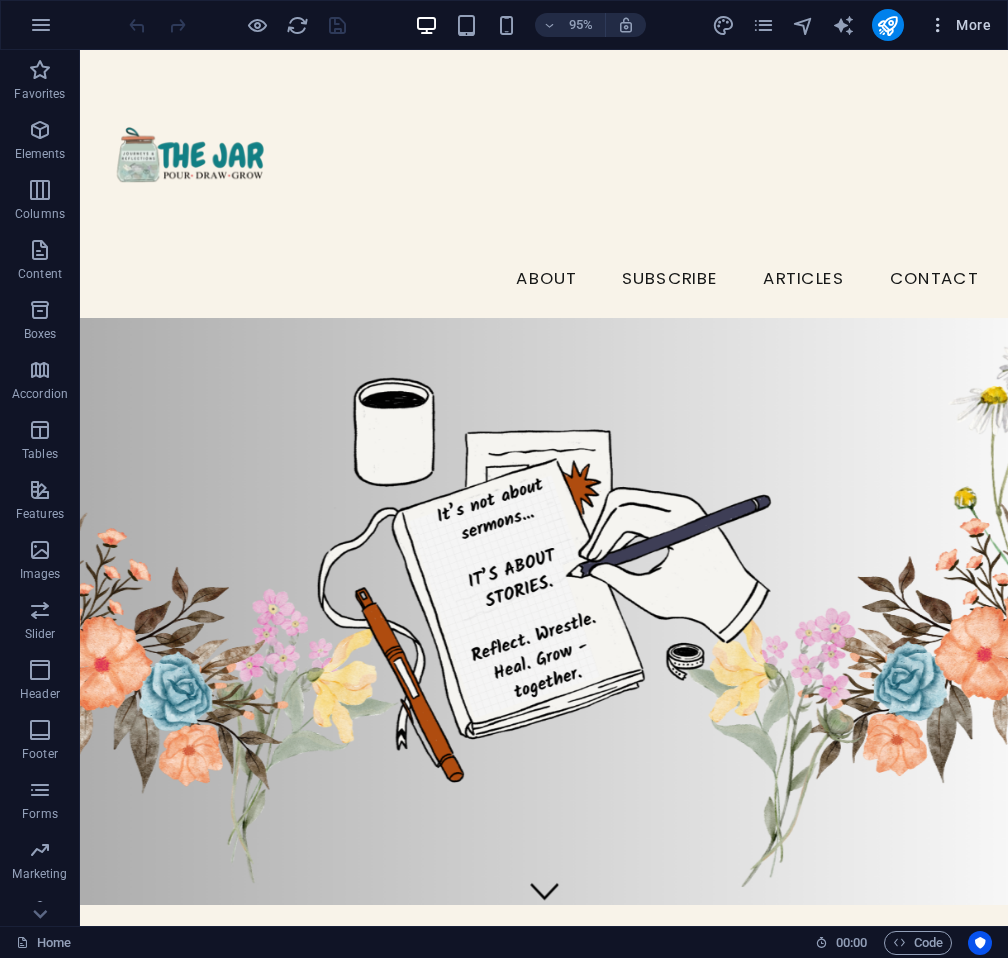 click on "More" at bounding box center [959, 25] 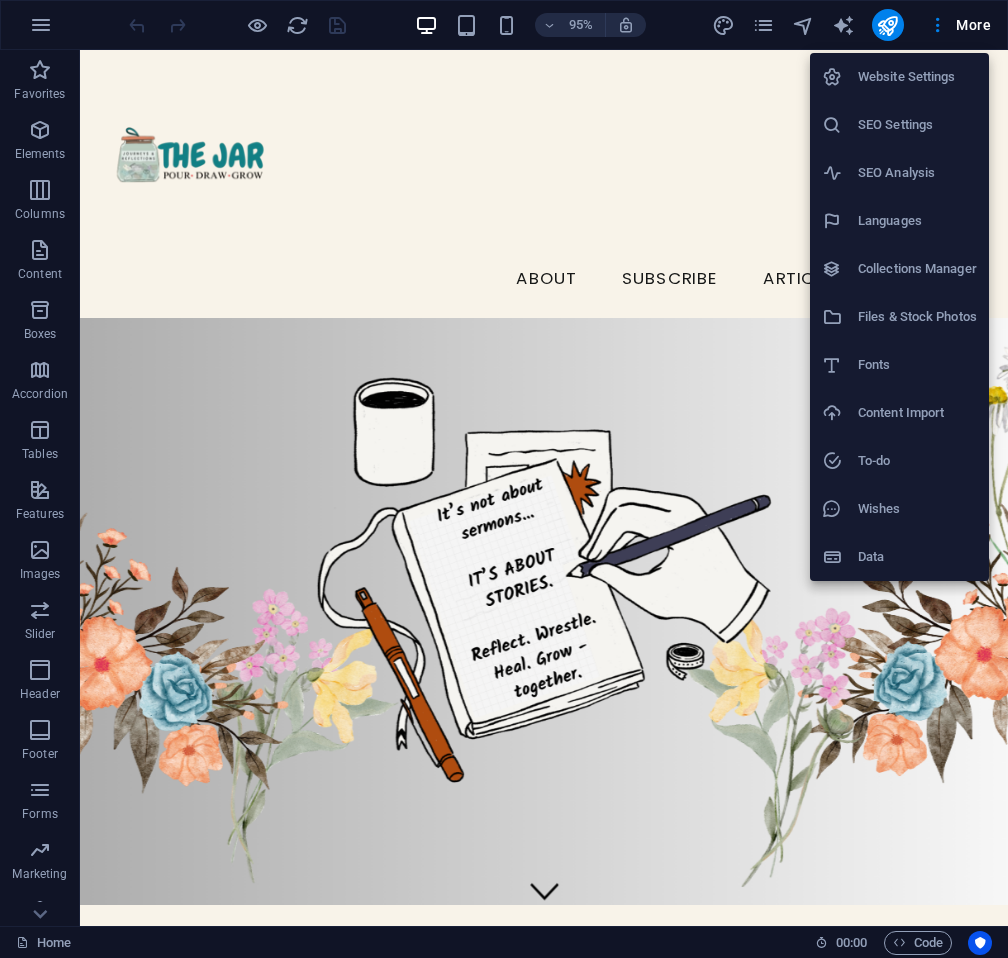 click on "Website Settings" at bounding box center [917, 77] 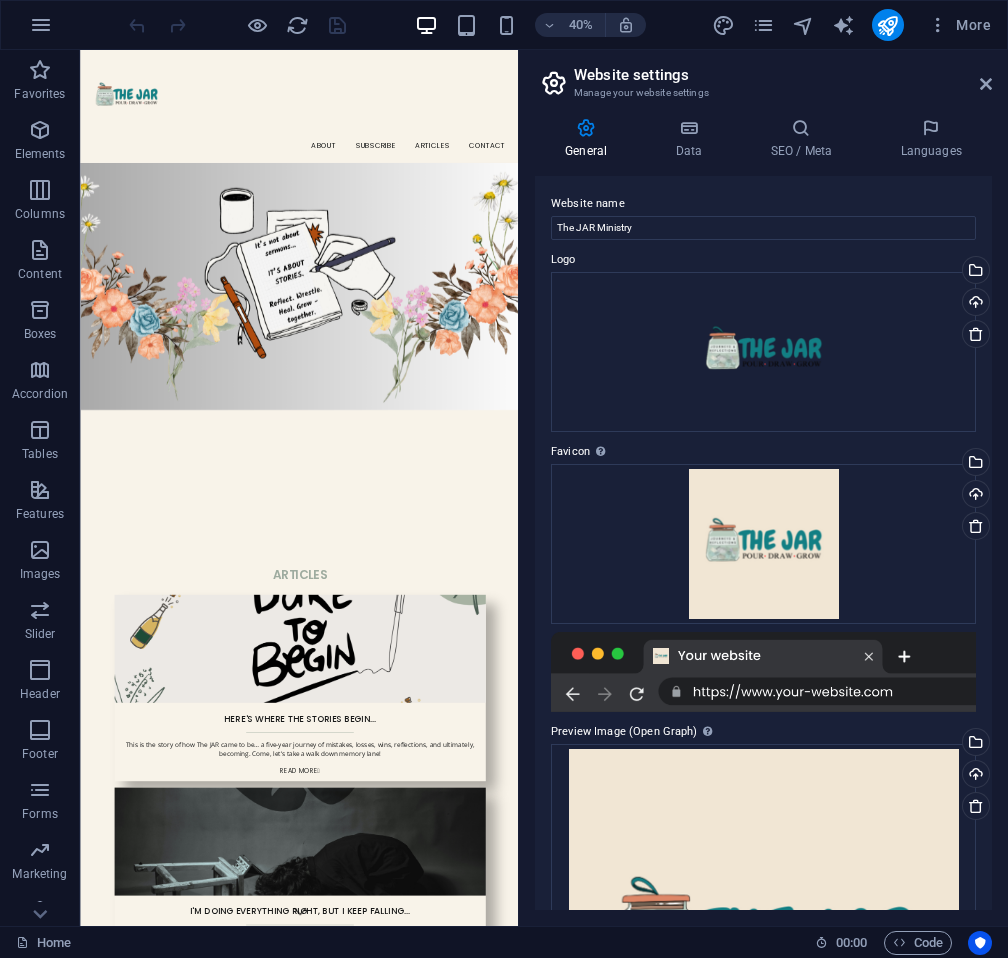 click on "Website settings Manage your website settings" at bounding box center [765, 76] 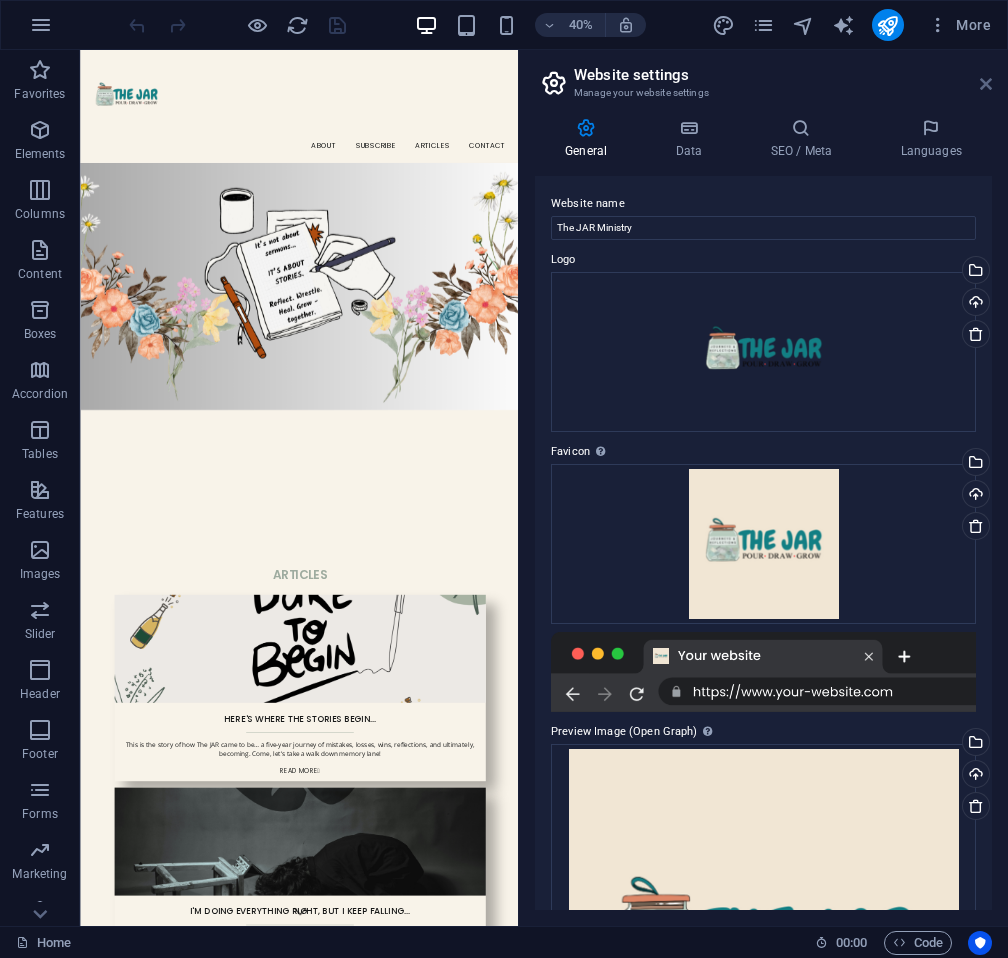 click at bounding box center (986, 84) 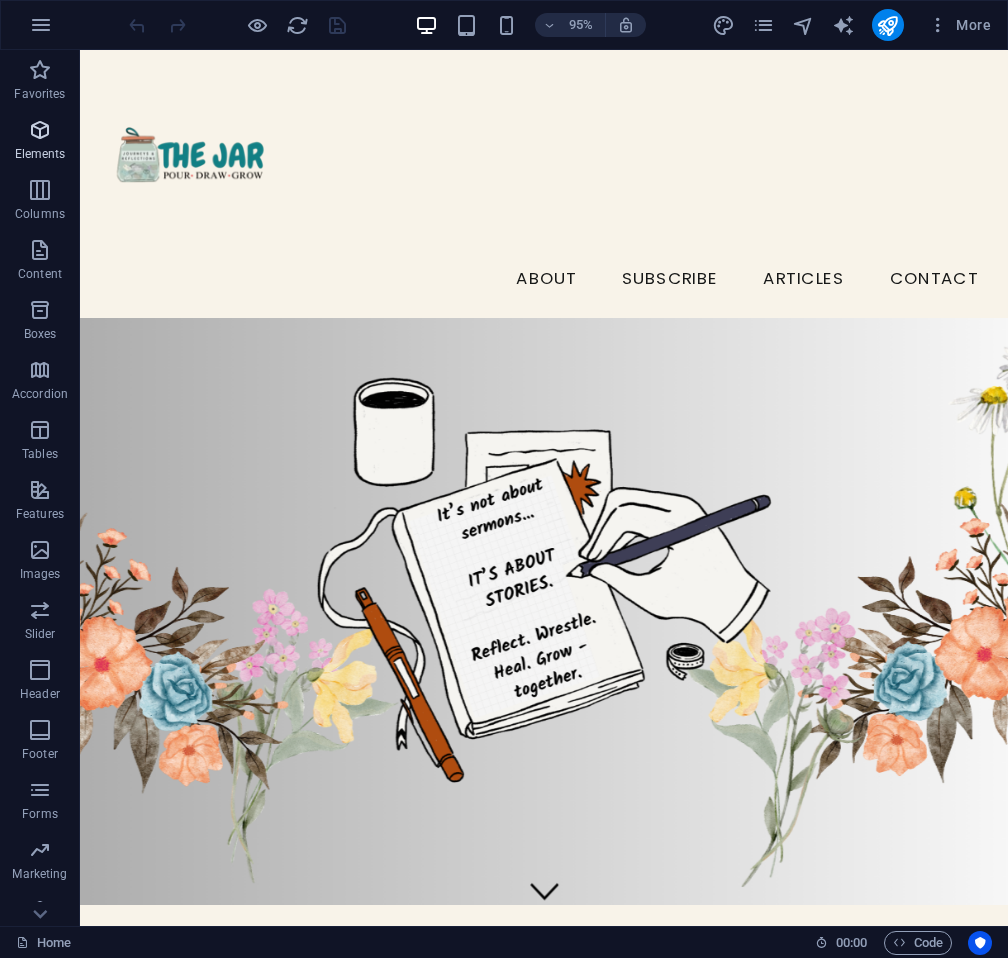 click on "Elements" at bounding box center [40, 154] 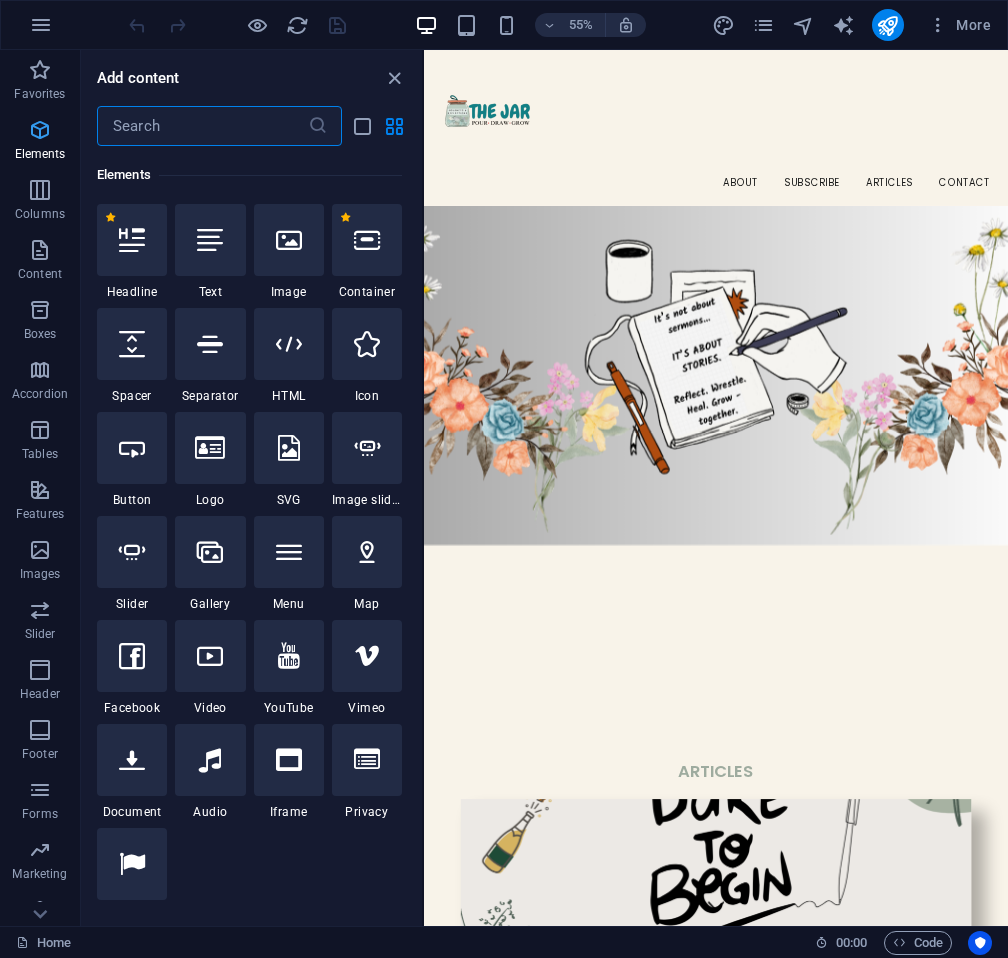 scroll, scrollTop: 213, scrollLeft: 0, axis: vertical 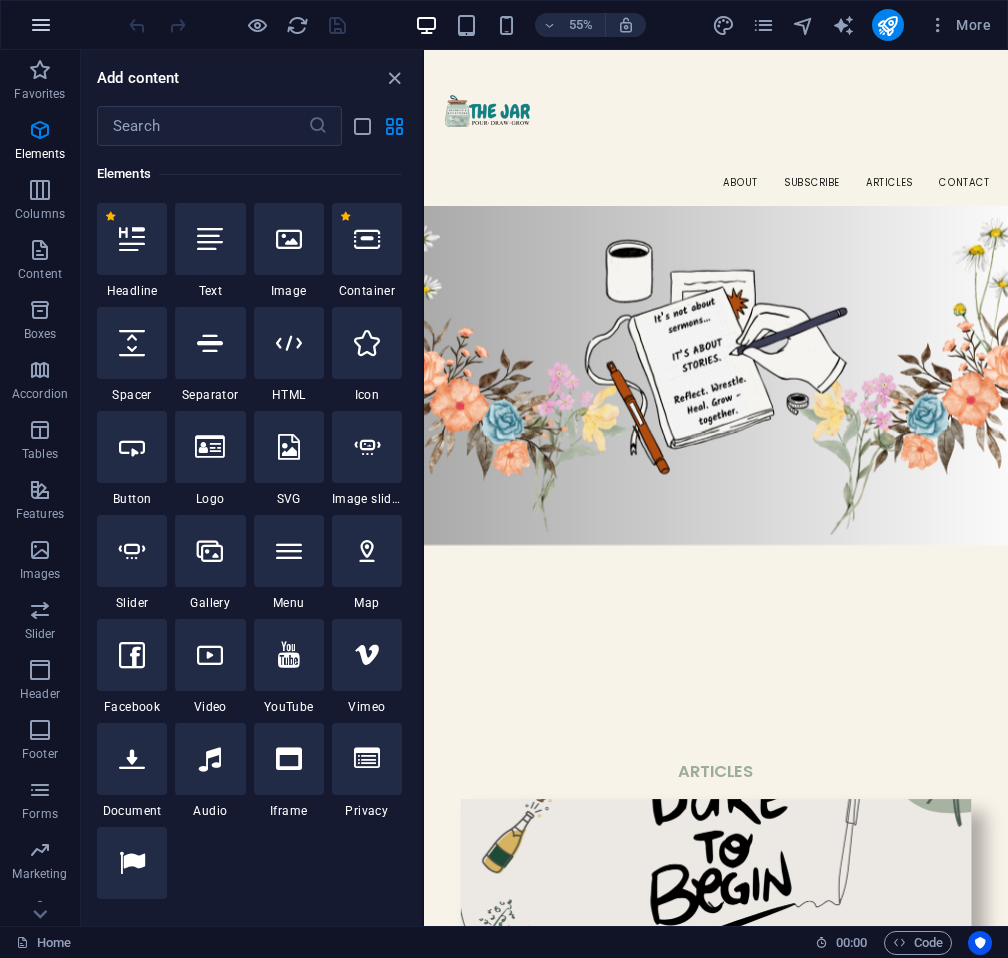 click at bounding box center [41, 25] 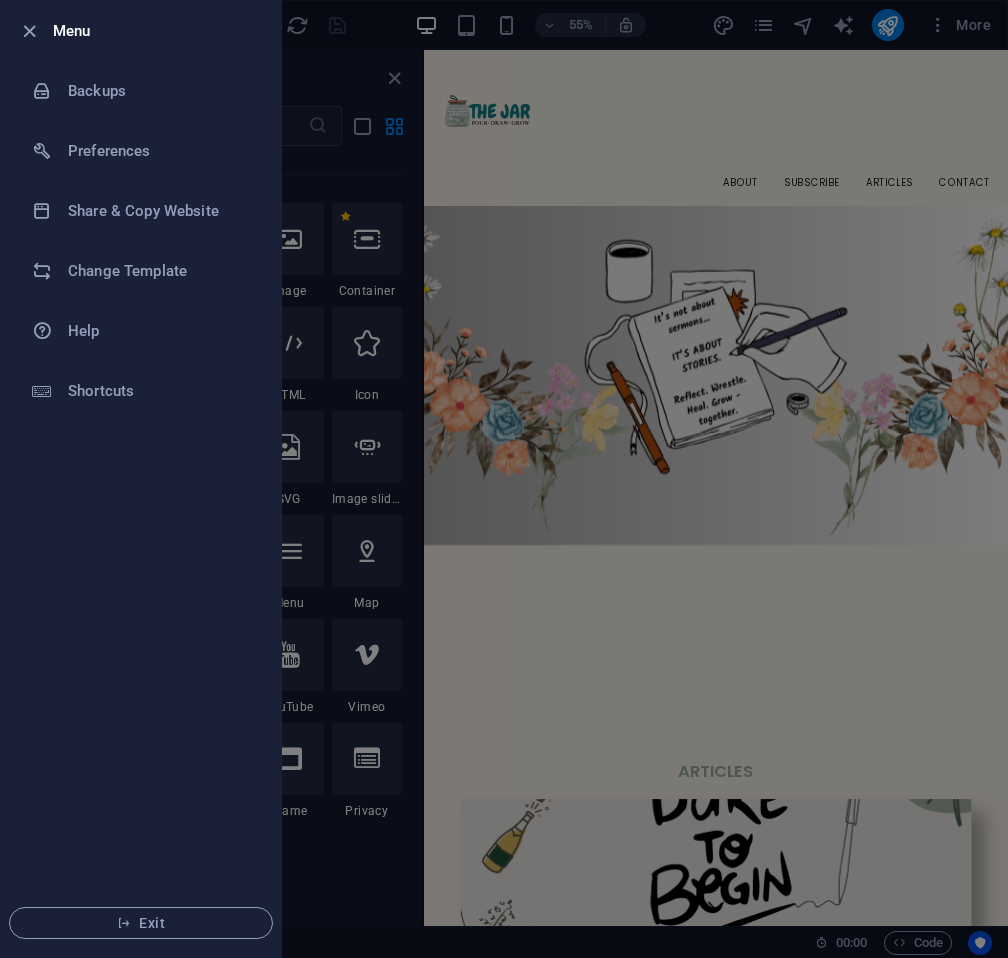 click at bounding box center (35, 31) 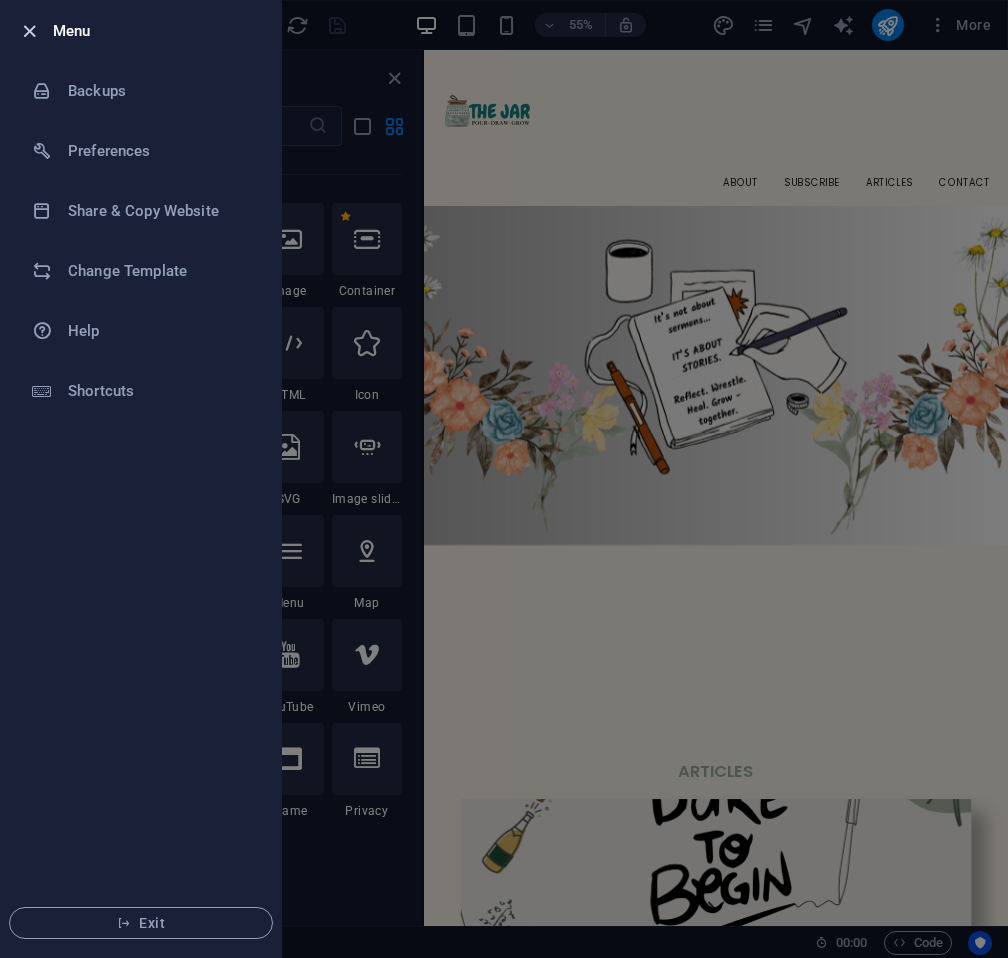 click at bounding box center [29, 31] 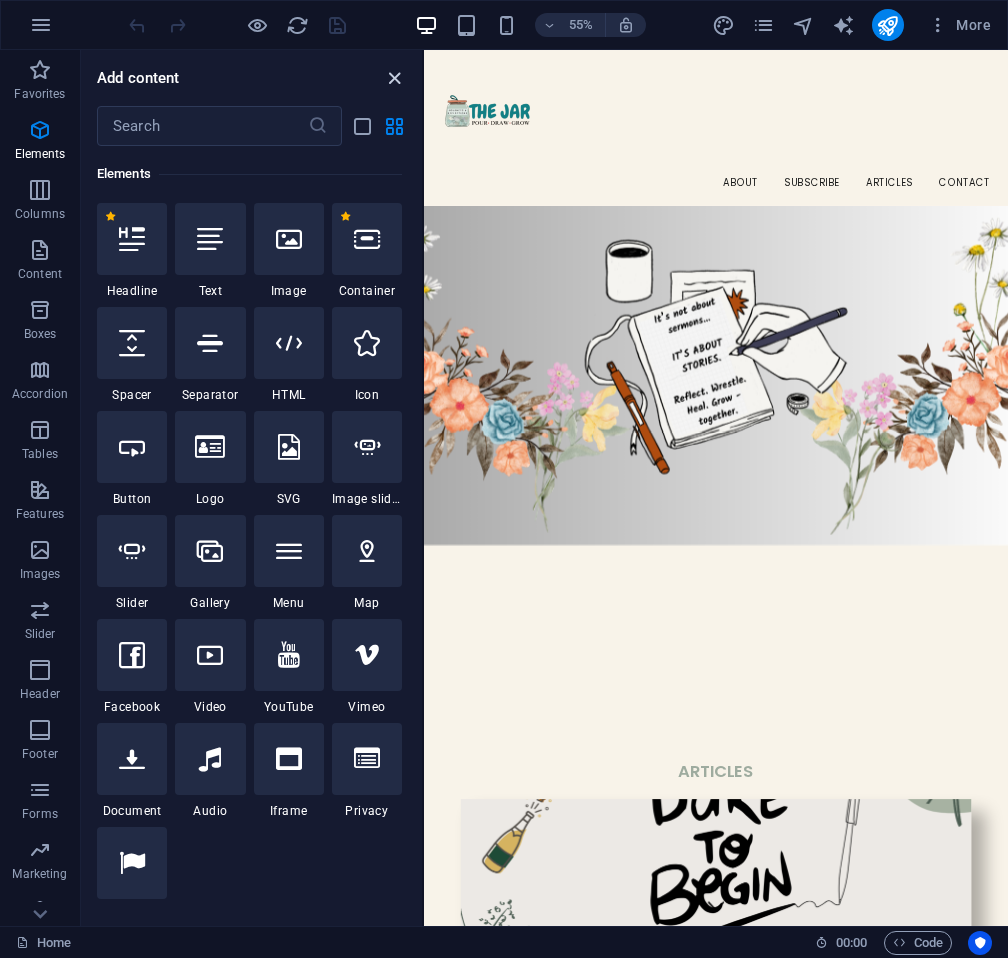 click at bounding box center [394, 78] 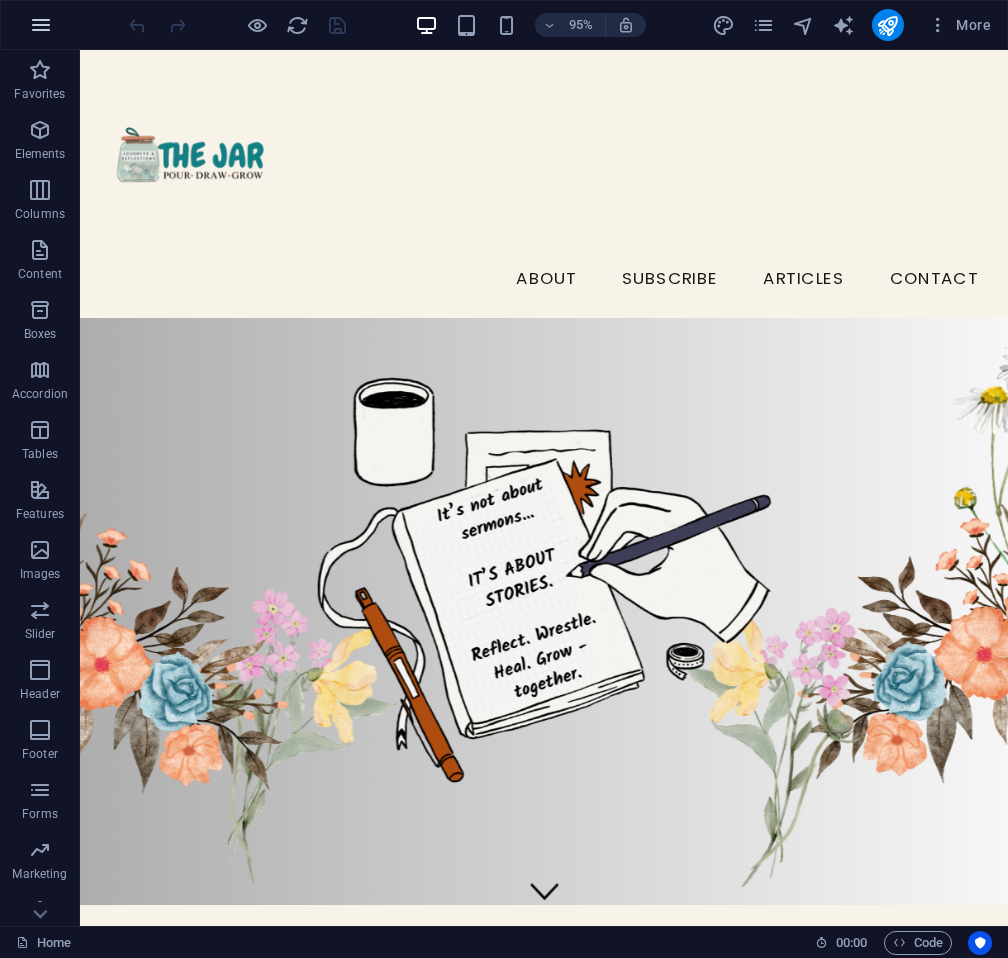 click at bounding box center [41, 25] 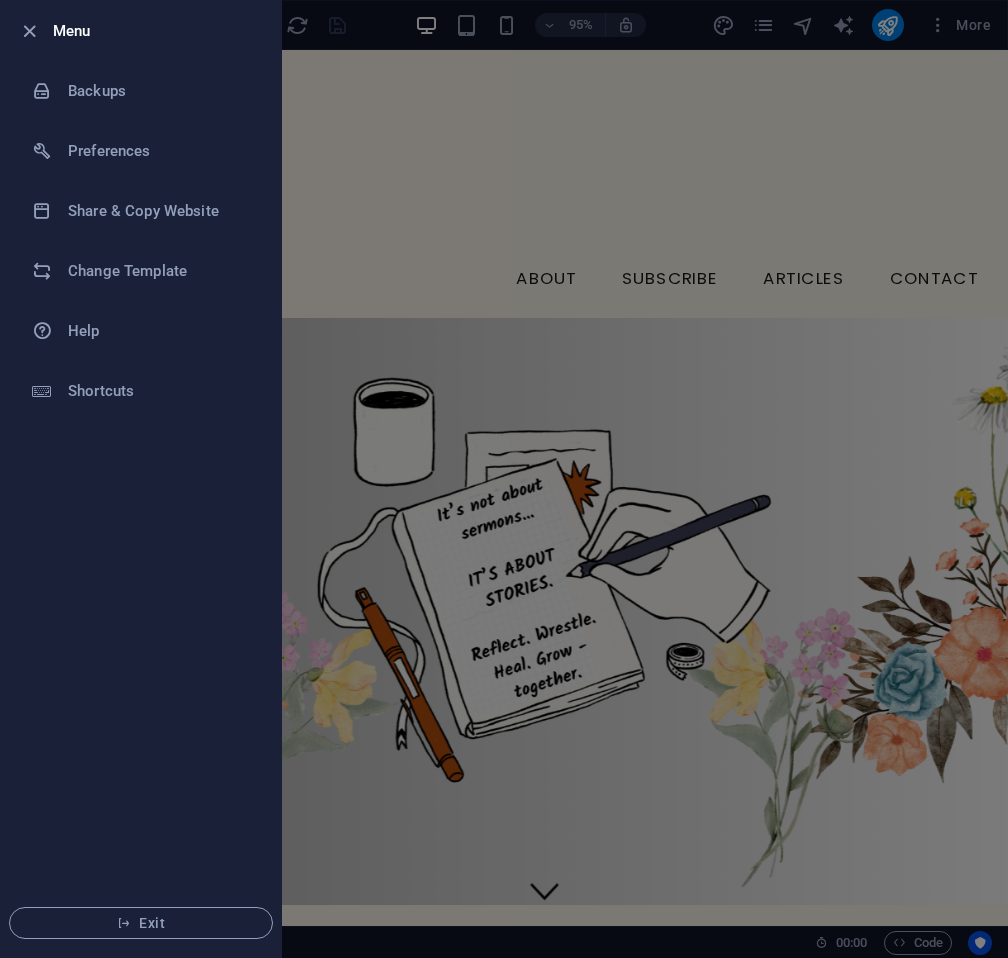 click at bounding box center (29, 31) 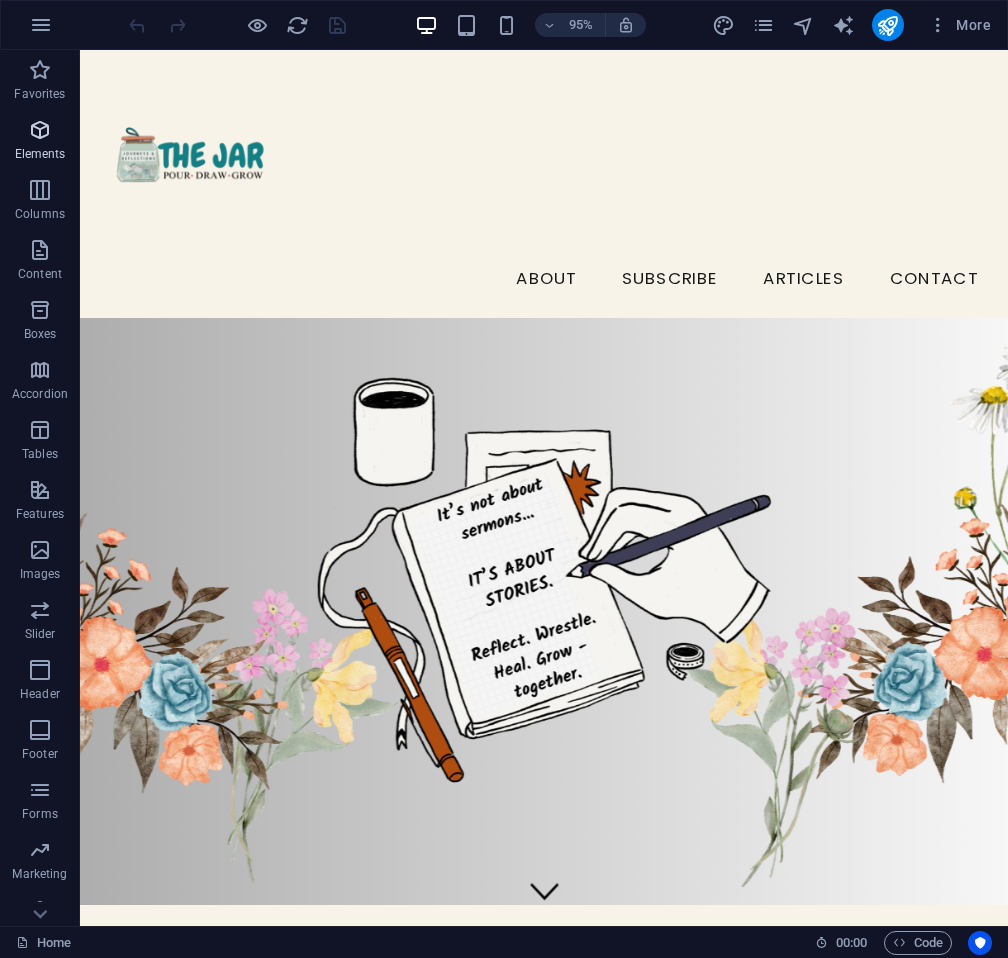 click at bounding box center (40, 130) 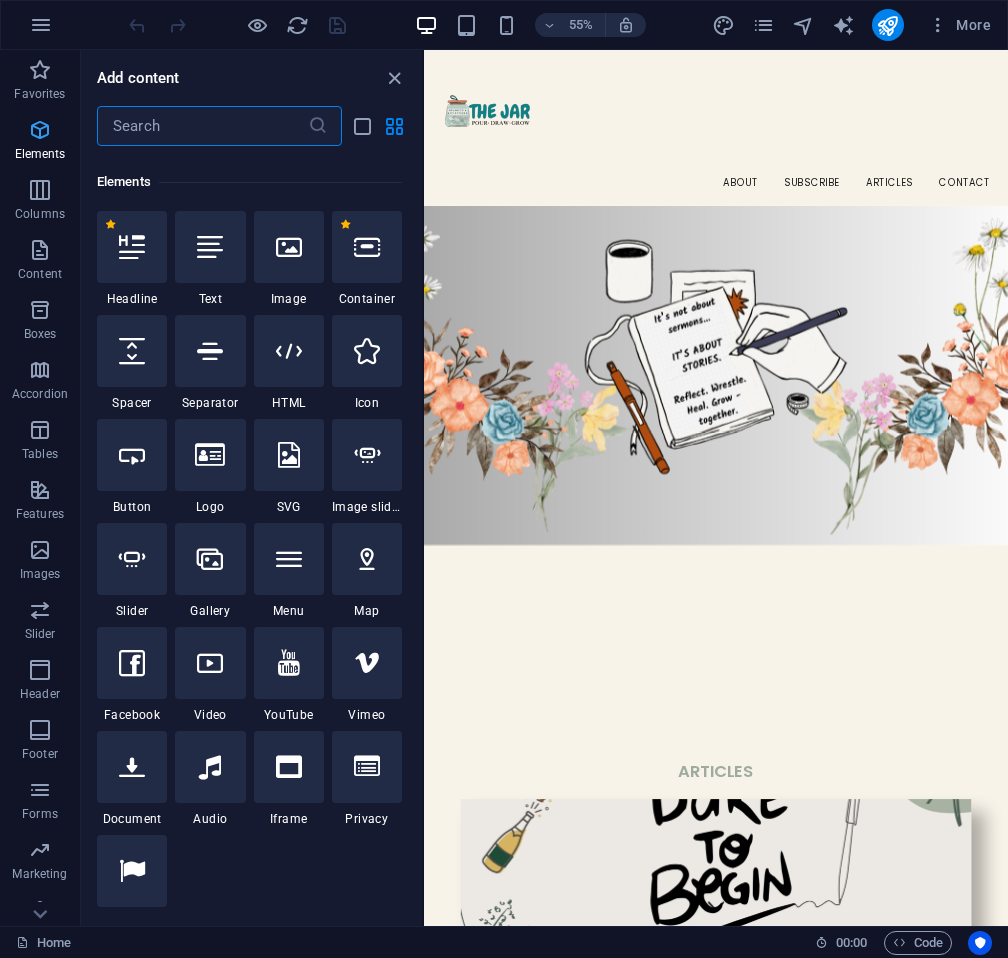 scroll, scrollTop: 213, scrollLeft: 0, axis: vertical 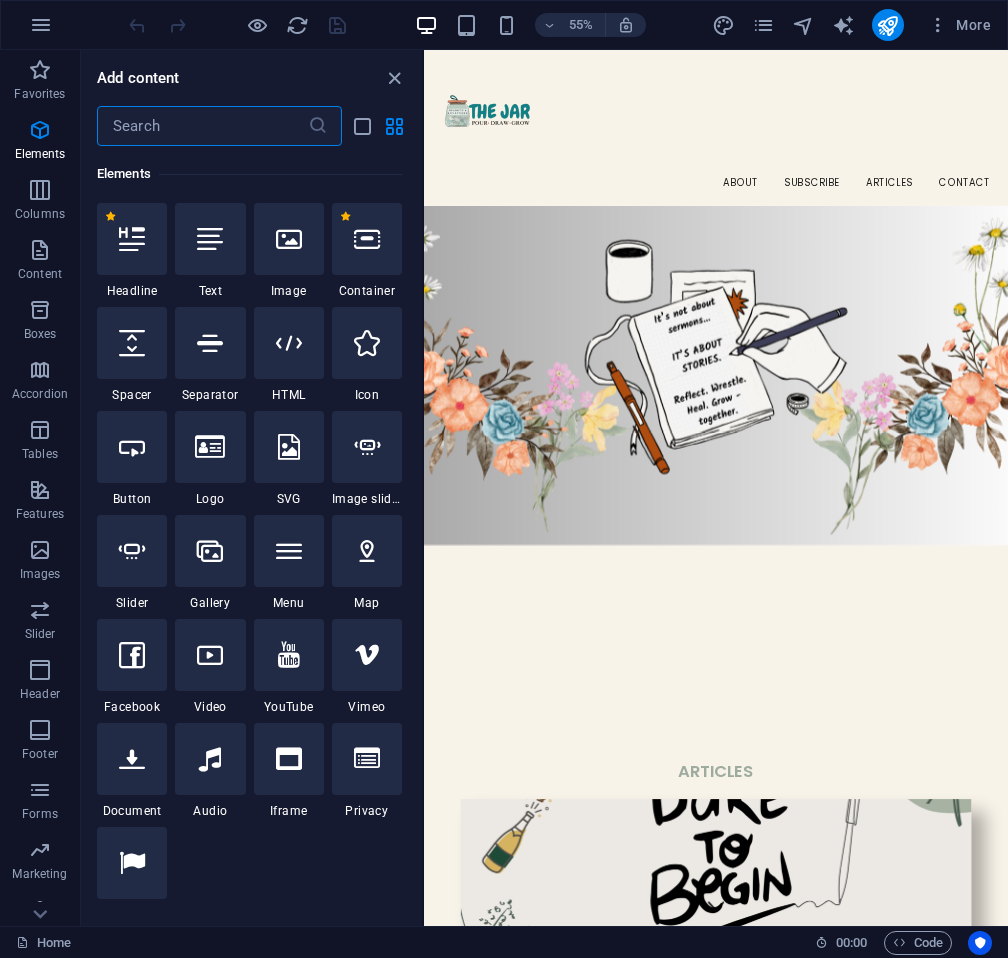 click at bounding box center (202, 126) 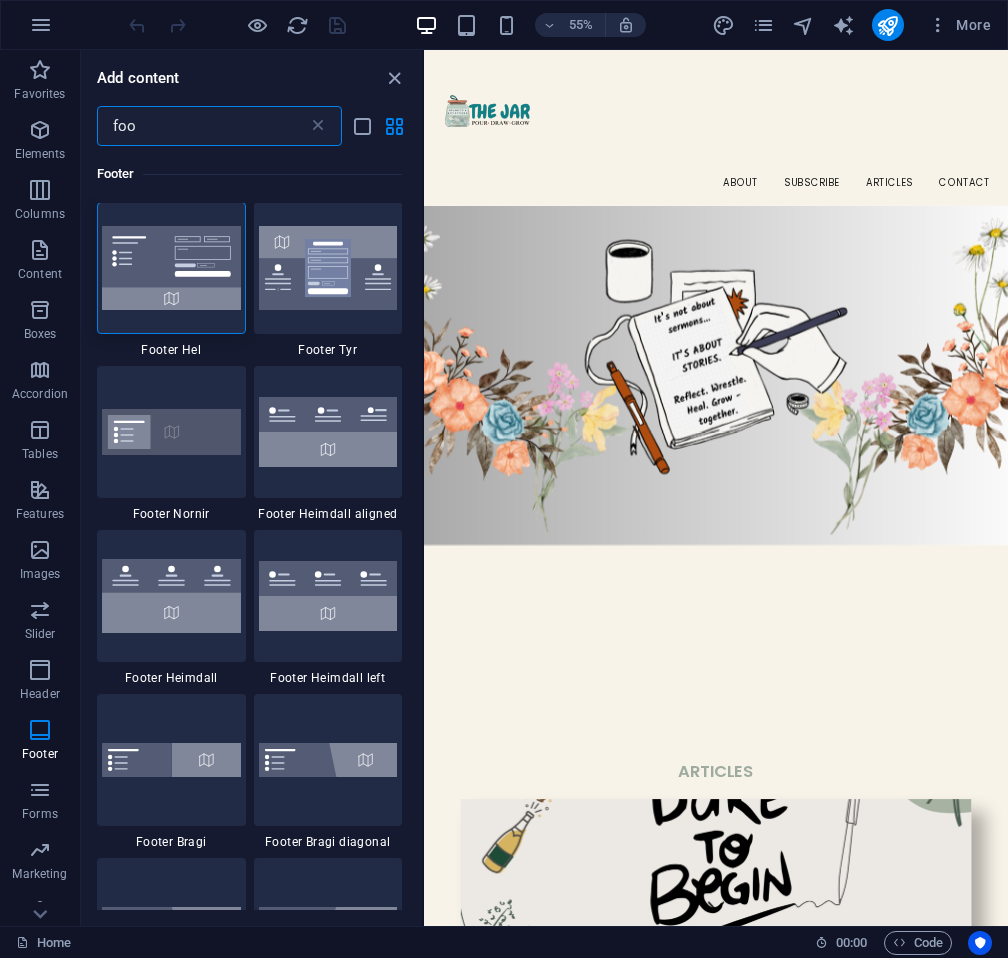 scroll, scrollTop: 0, scrollLeft: 0, axis: both 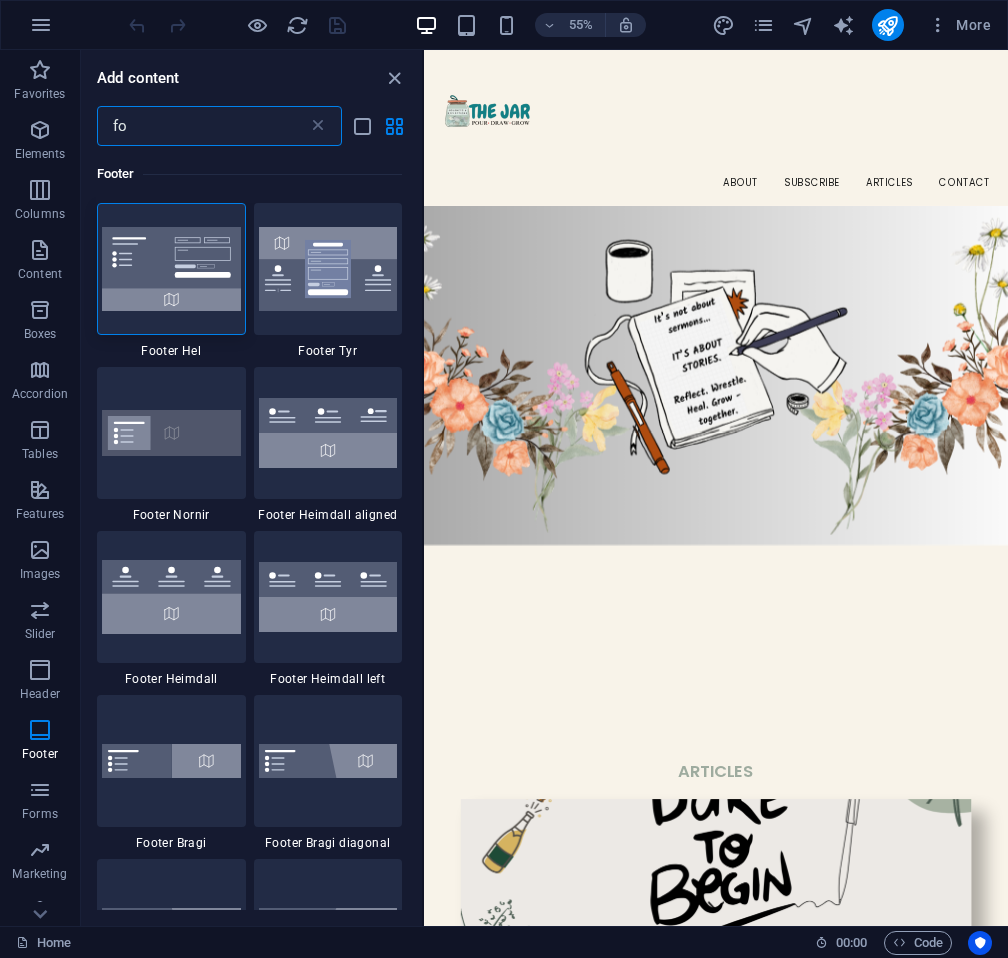 type on "f" 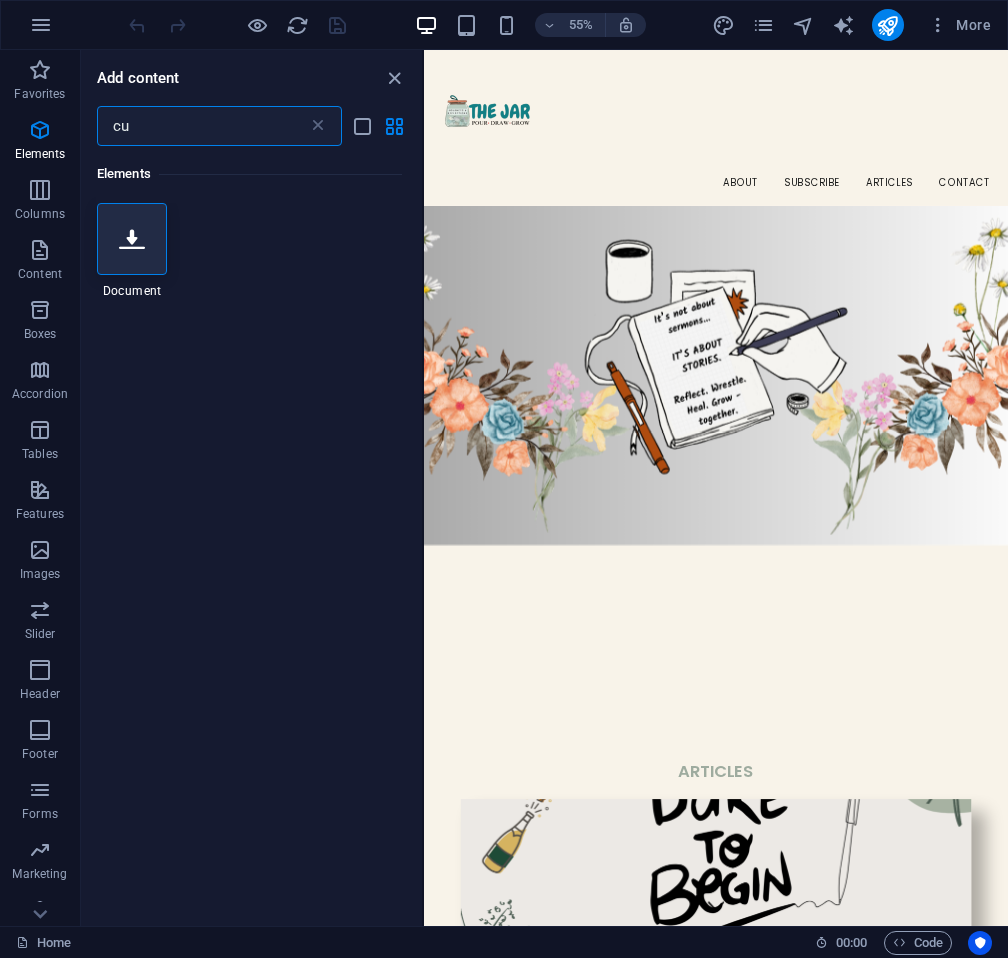 type on "c" 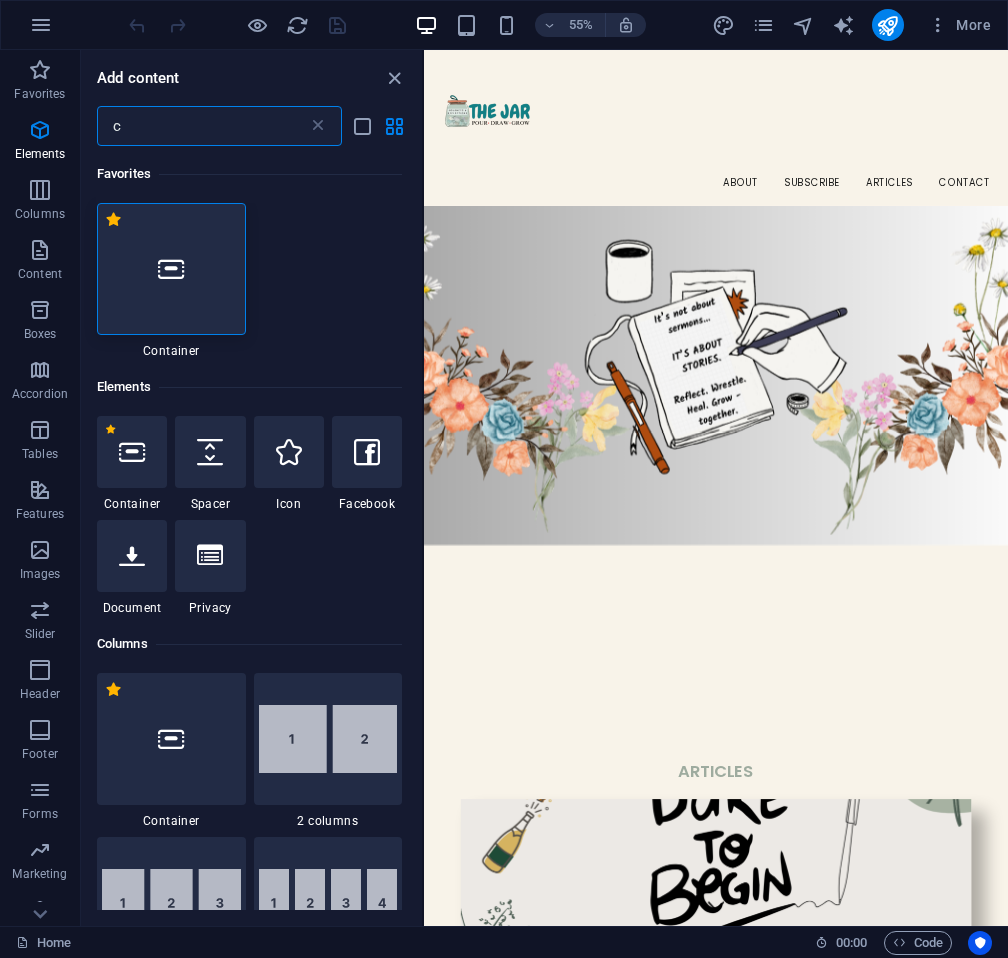 type 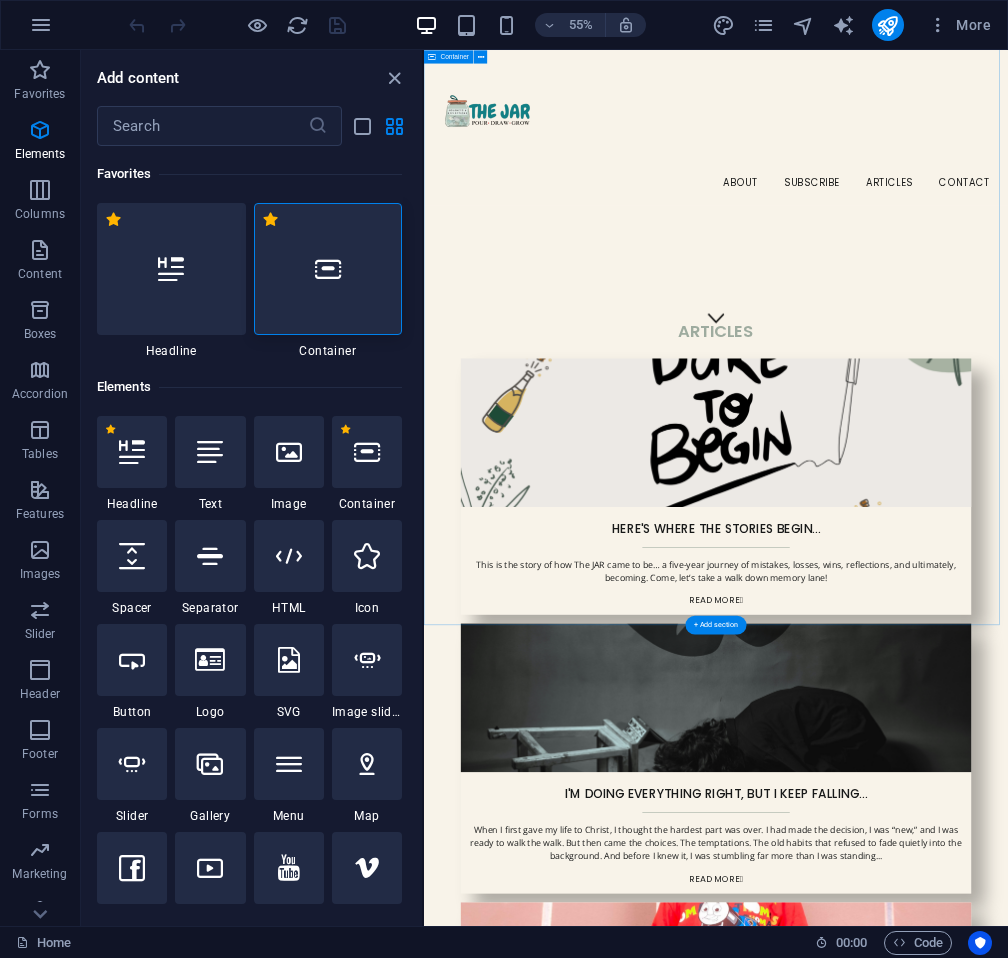 scroll, scrollTop: 1458, scrollLeft: 0, axis: vertical 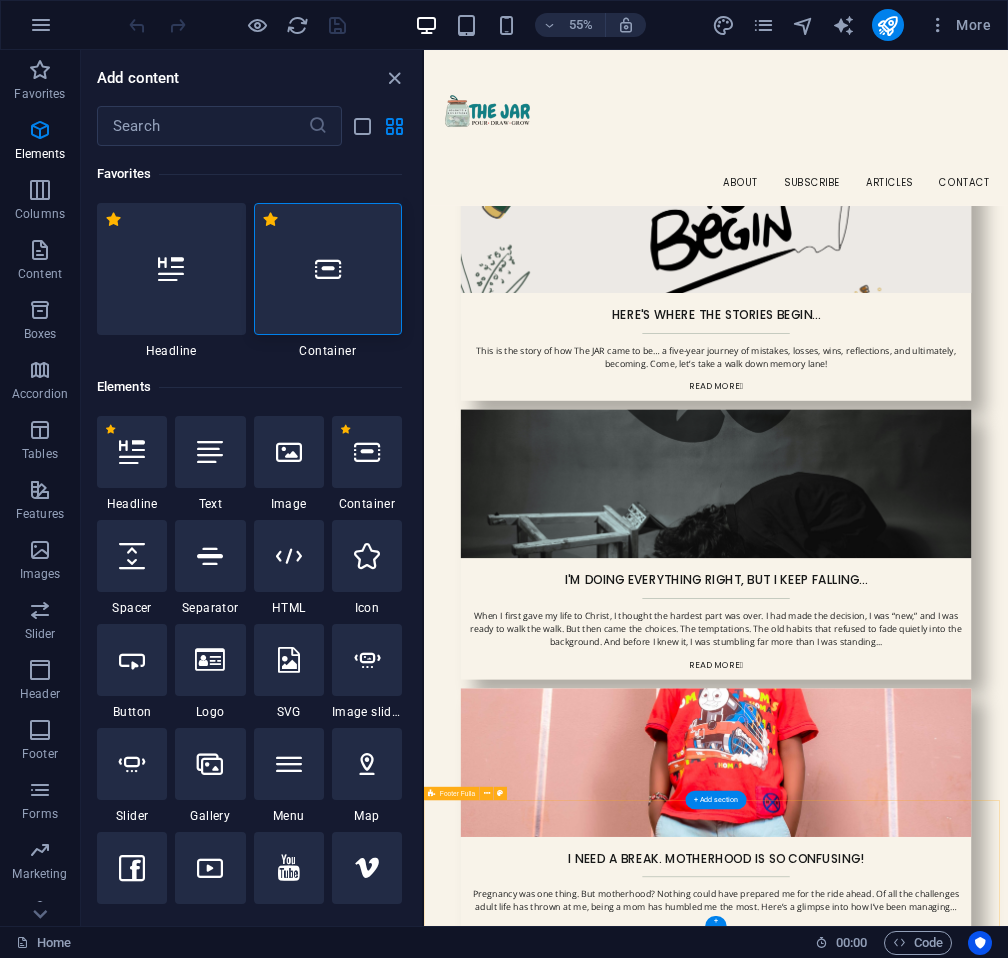 click on "About Subscribe Articles Contact" at bounding box center [955, 3564] 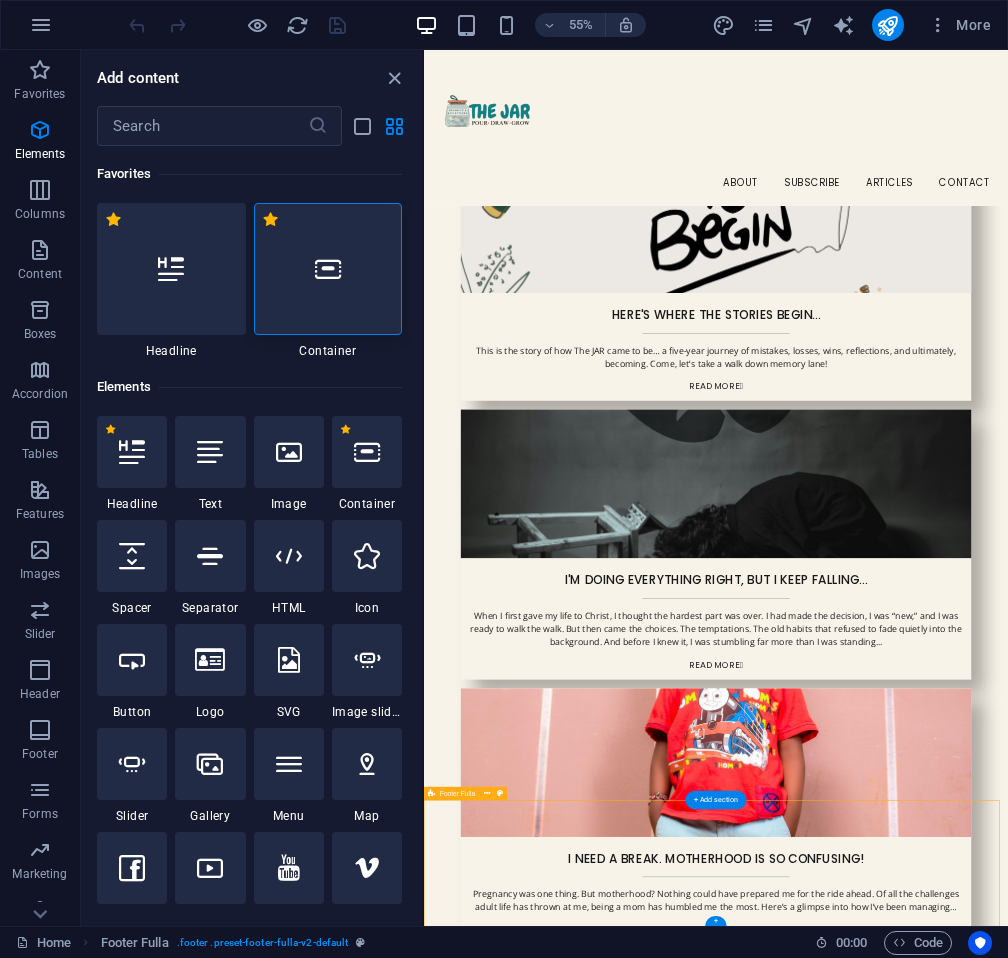 click on "About Subscribe Articles Contact" at bounding box center [955, 3564] 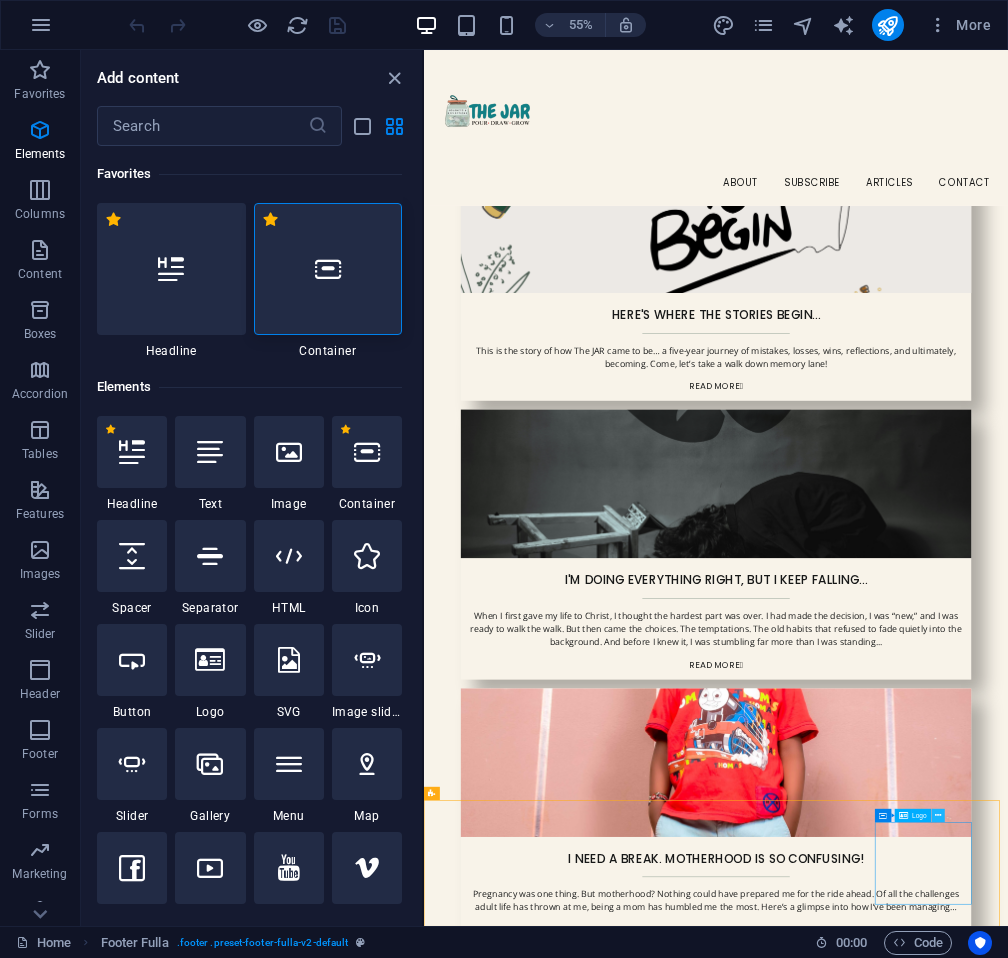click at bounding box center [938, 815] 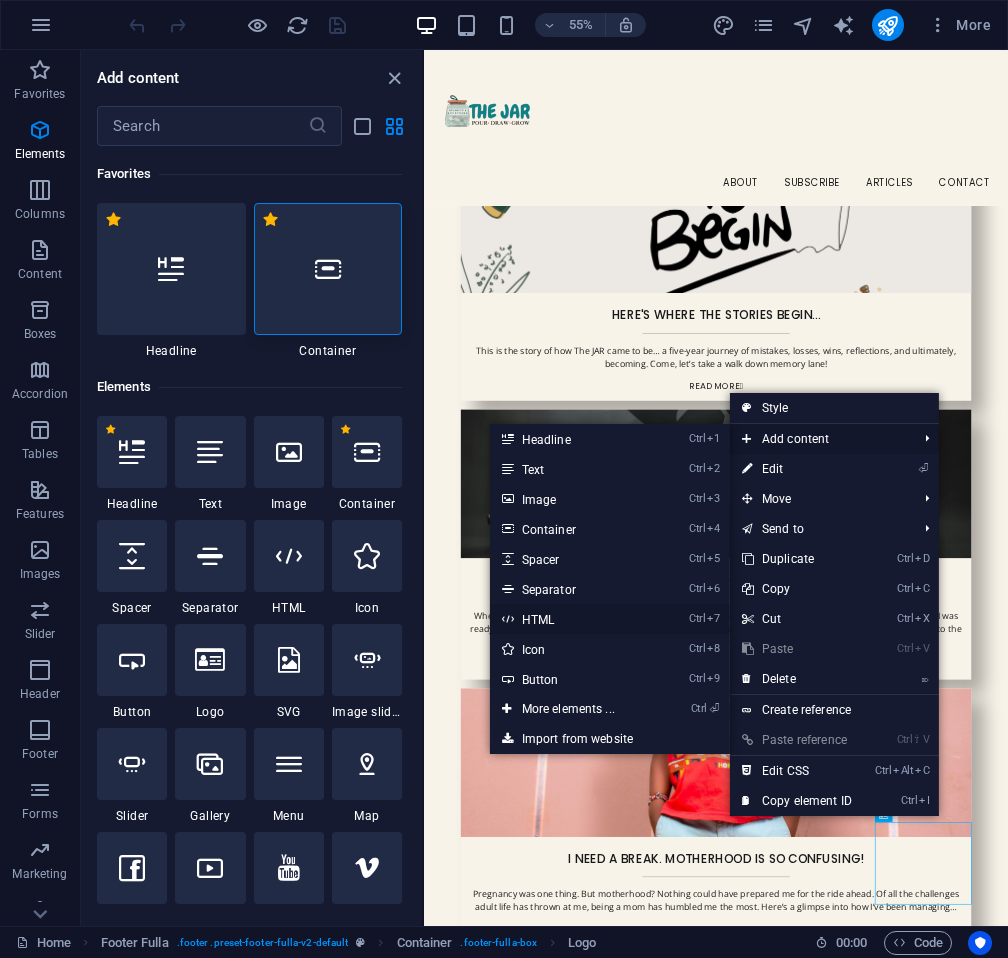 click on "Ctrl 7  HTML" at bounding box center (572, 619) 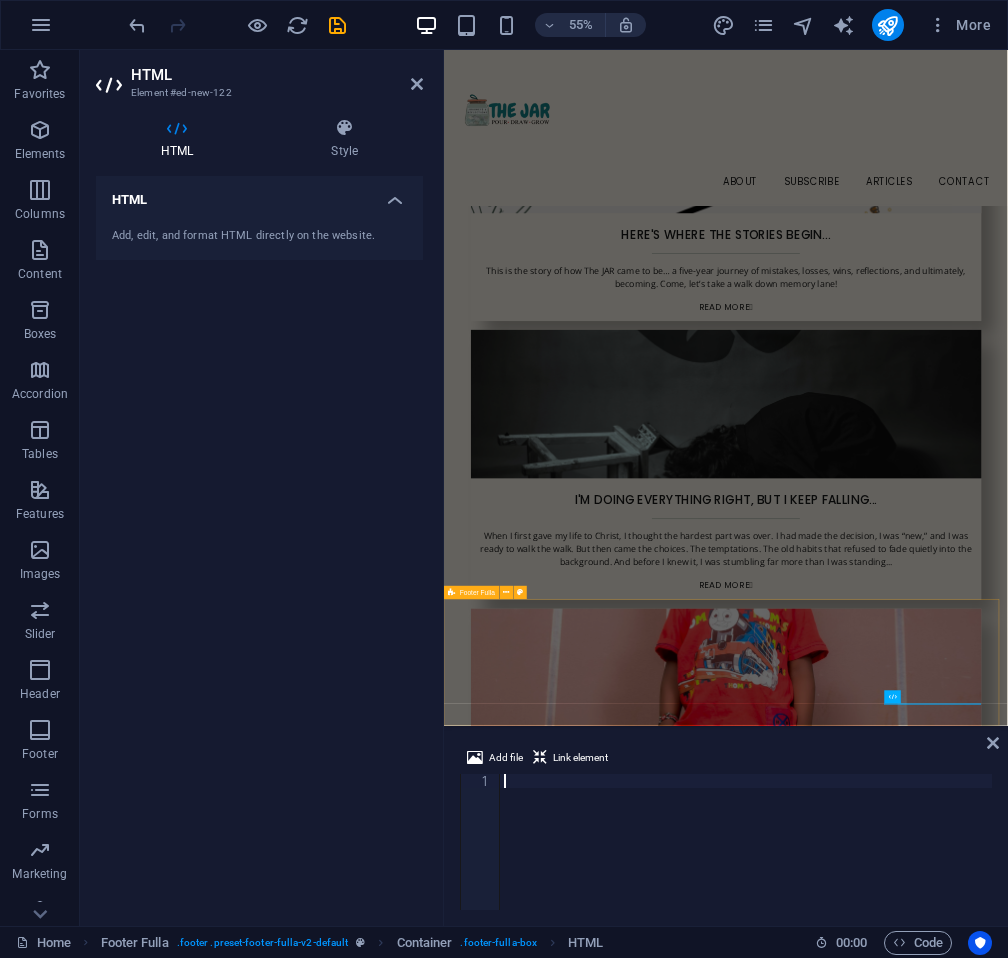 scroll, scrollTop: 1894, scrollLeft: 0, axis: vertical 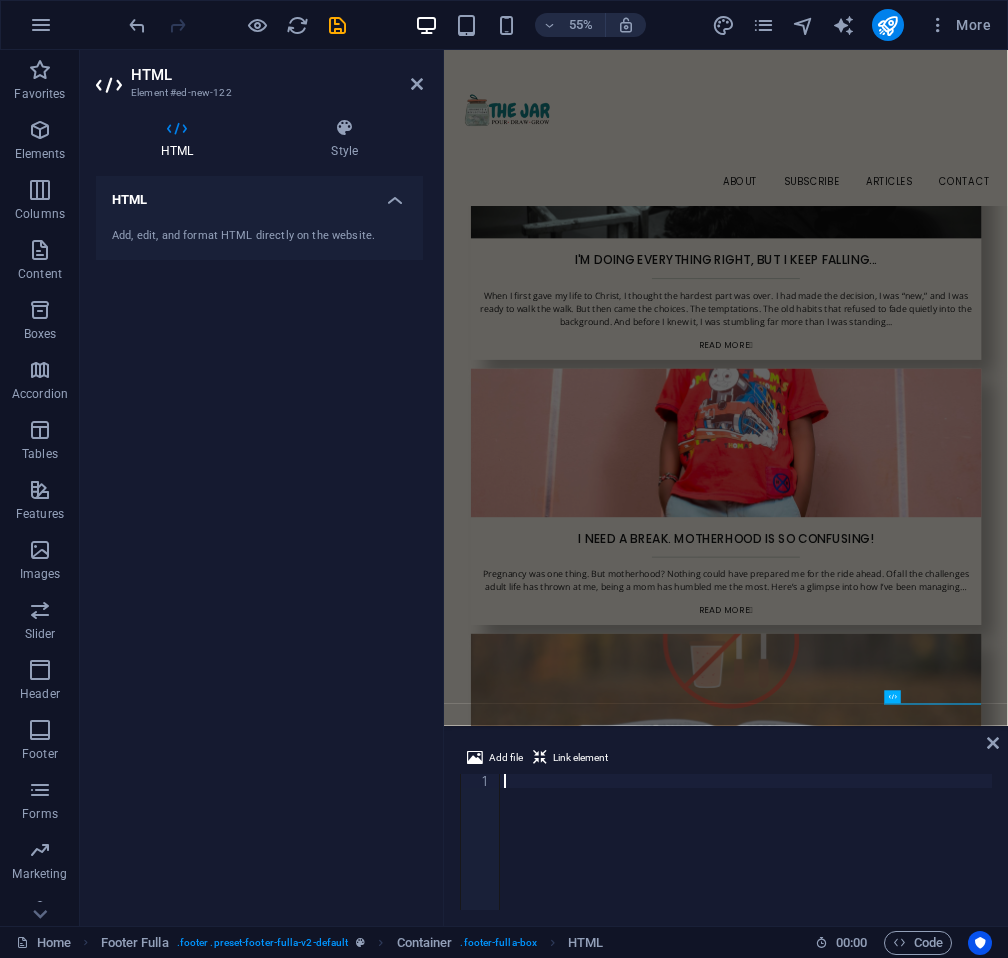 click at bounding box center (746, 856) 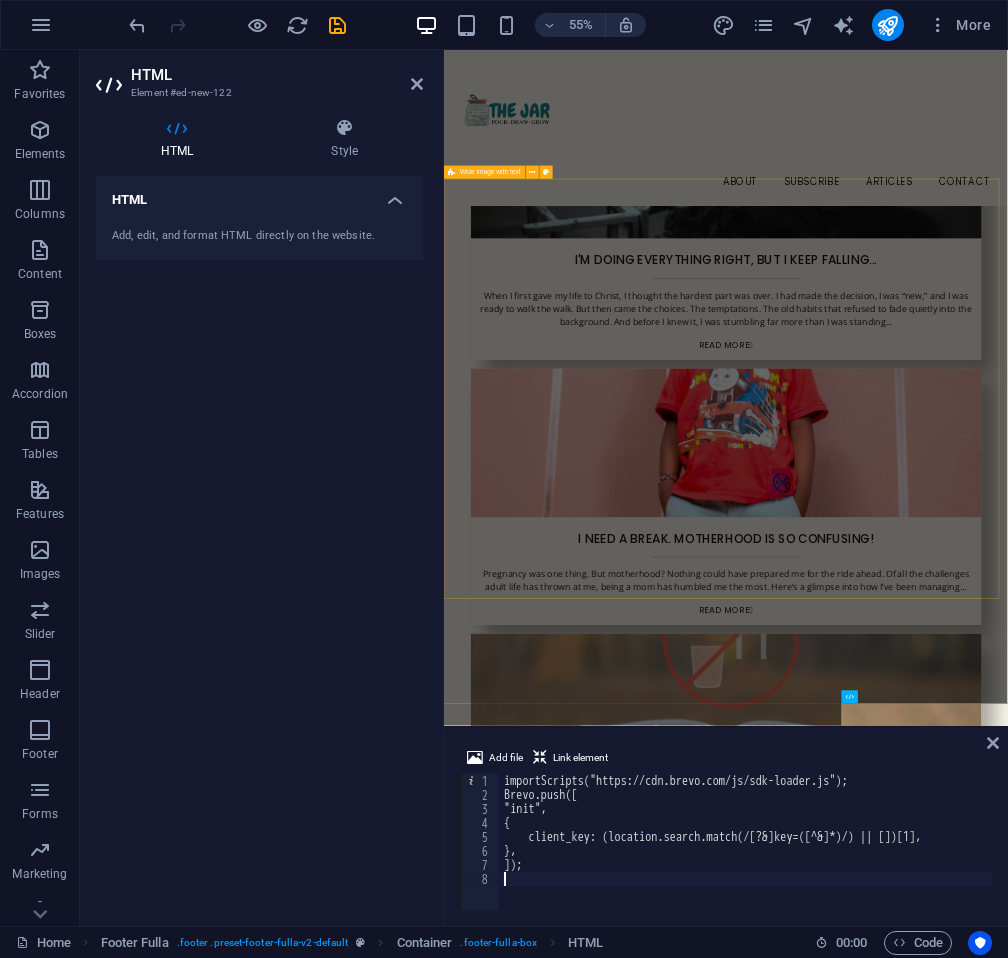 click on "hey there... I'm Njeri Kiiru. Welcome to my little corner of the internet...I’m so glad you’re here! 😊 I’m born-again, a mechatronic engineer by training, currently in the world of project management. I’m a mom to one wonderful boy child, a lover of good food, deep conversations, quiet mornings, and the kind of stories that stay with you long after they’re told. We've met here courtesy of my lifelong passion for writing. Words have always helped me make sense of the world and connect the dots between life, faith, purpose, and growth. I created this blog to bring together some of the things I treasure most, Christ being at the centre of it all. I look back at where I have been, where I am, and where I hope to be by God's grace. The JAR is a space for reflection, learning, and discovering beauty in everyday moments. Whether you’re here out of curiosity or a desire for something deeper, you are welcome ❤️ Drop content here or  Add elements  Paste clipboard" at bounding box center (956, 2351) 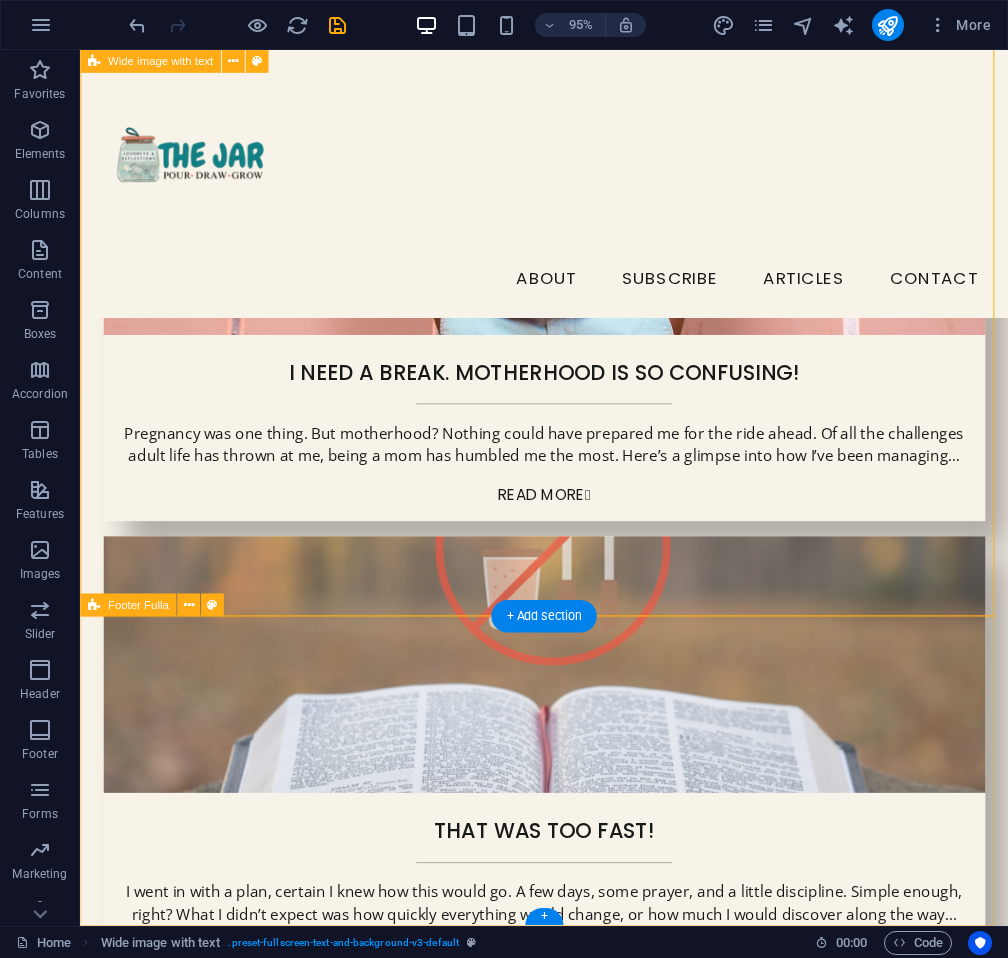scroll, scrollTop: 2225, scrollLeft: 0, axis: vertical 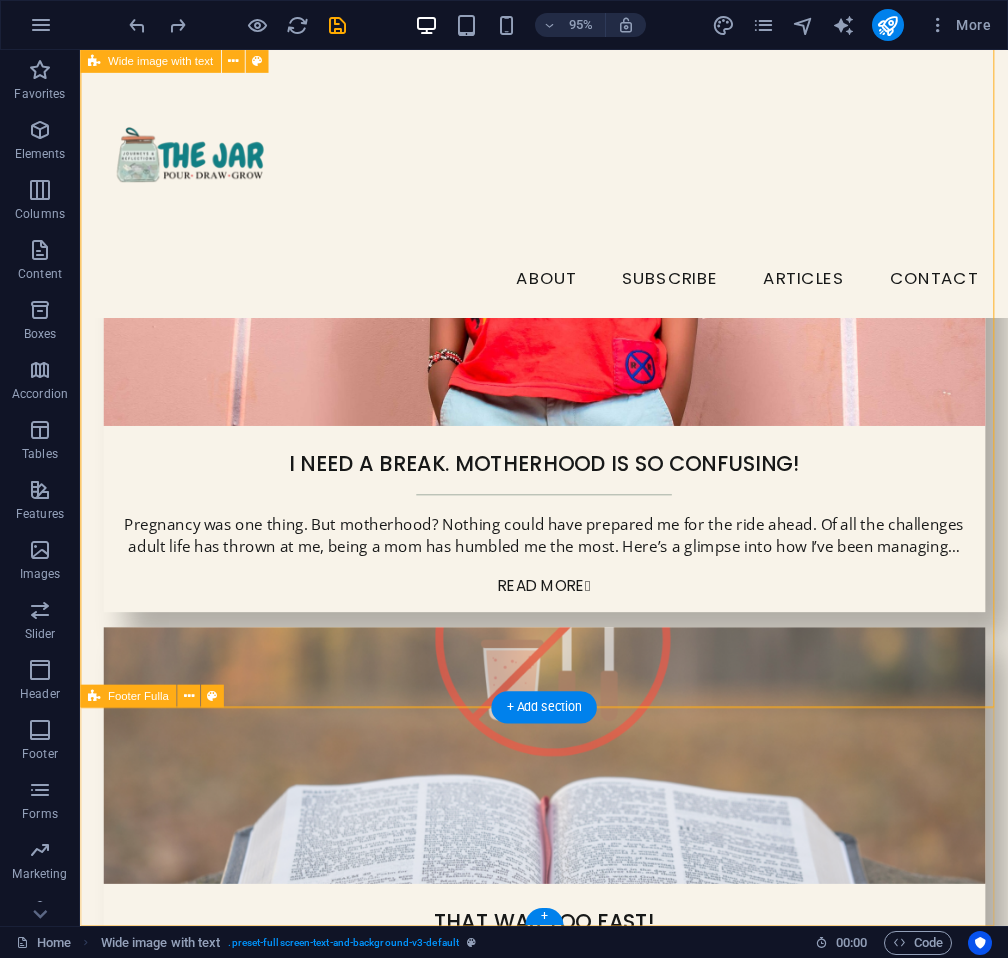 click on "About Subscribe Articles Contact" at bounding box center (568, 2529) 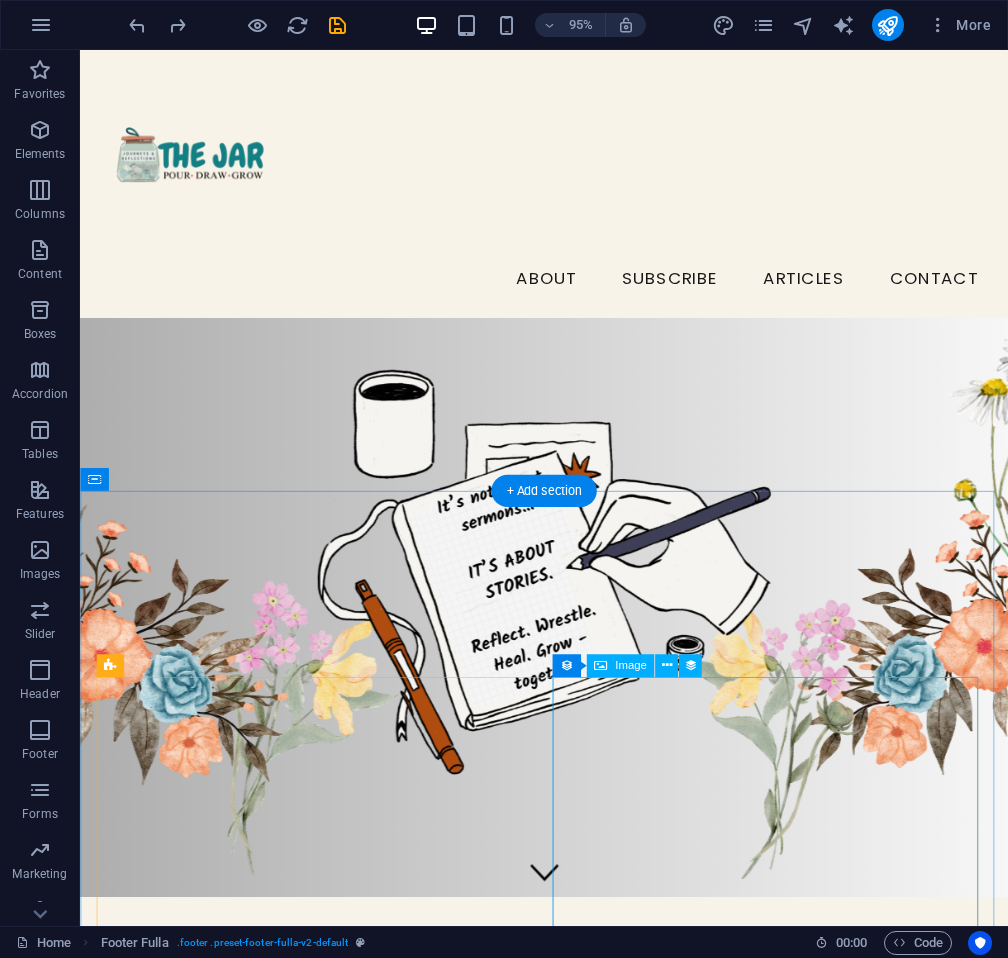 scroll, scrollTop: 0, scrollLeft: 0, axis: both 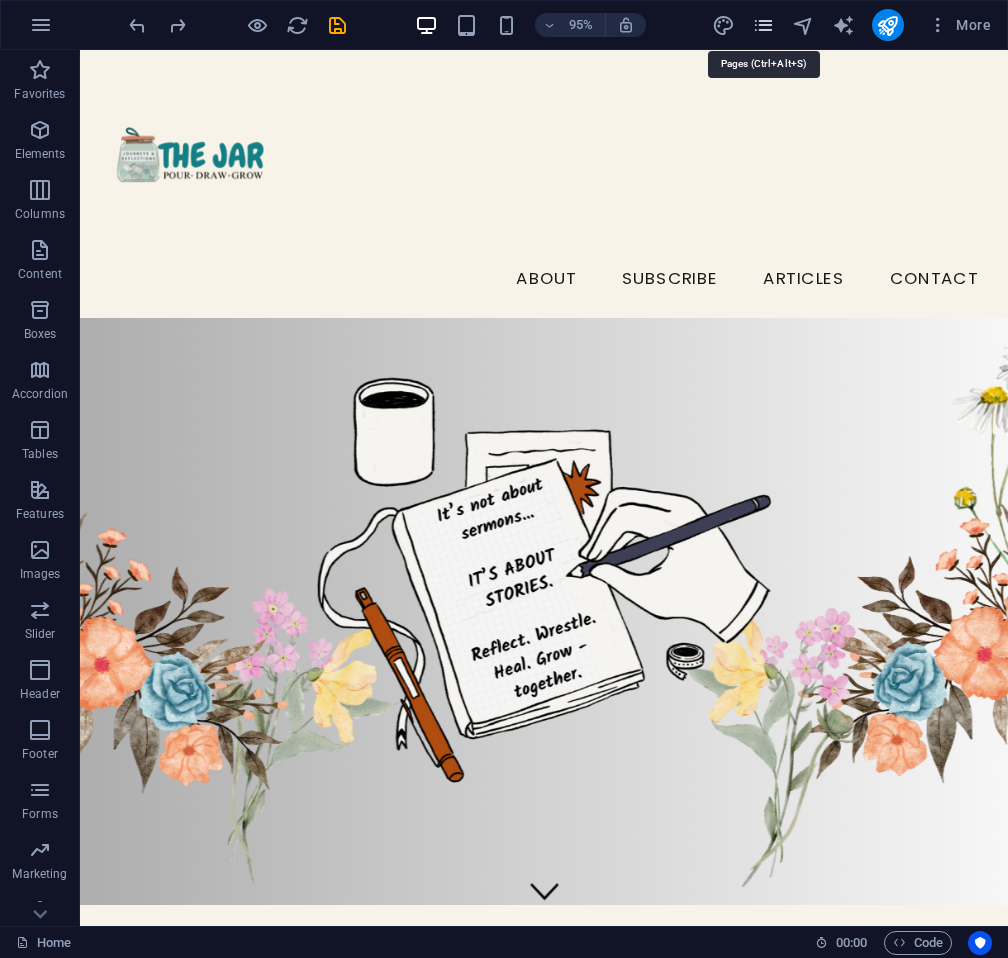 click at bounding box center (763, 25) 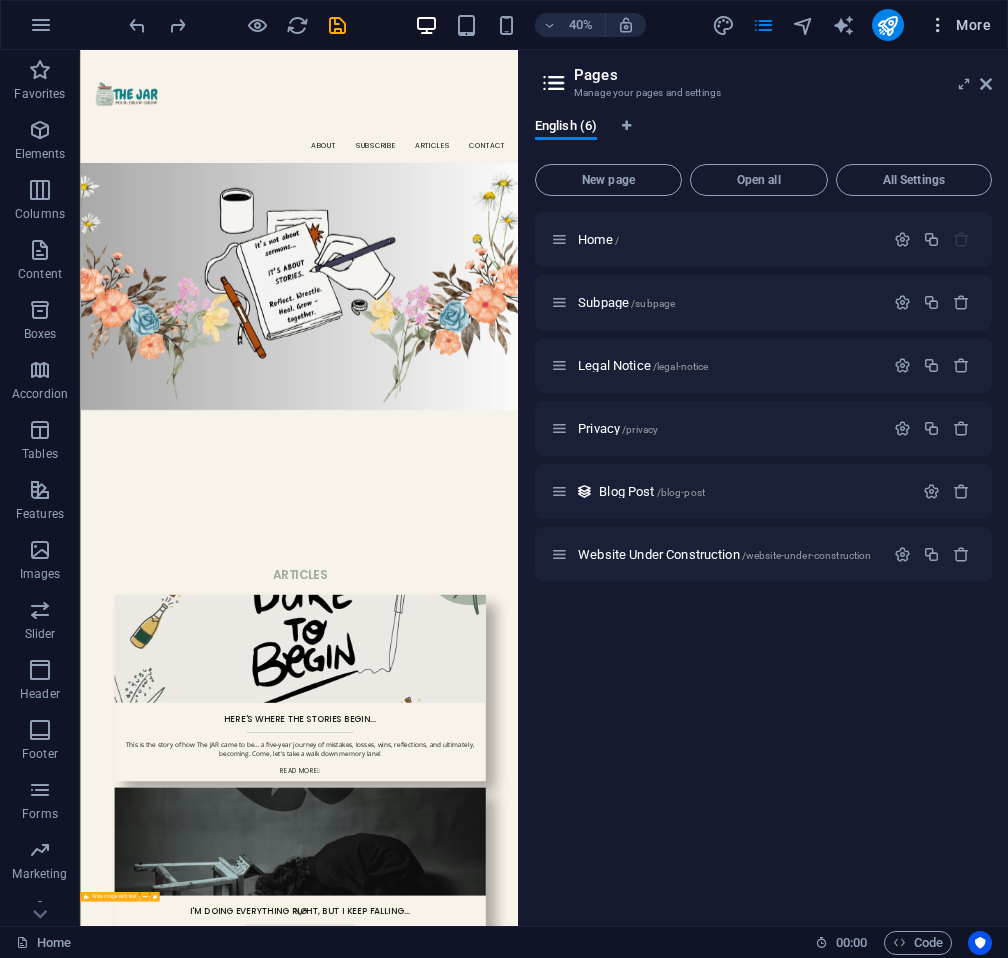 click on "More" at bounding box center [959, 25] 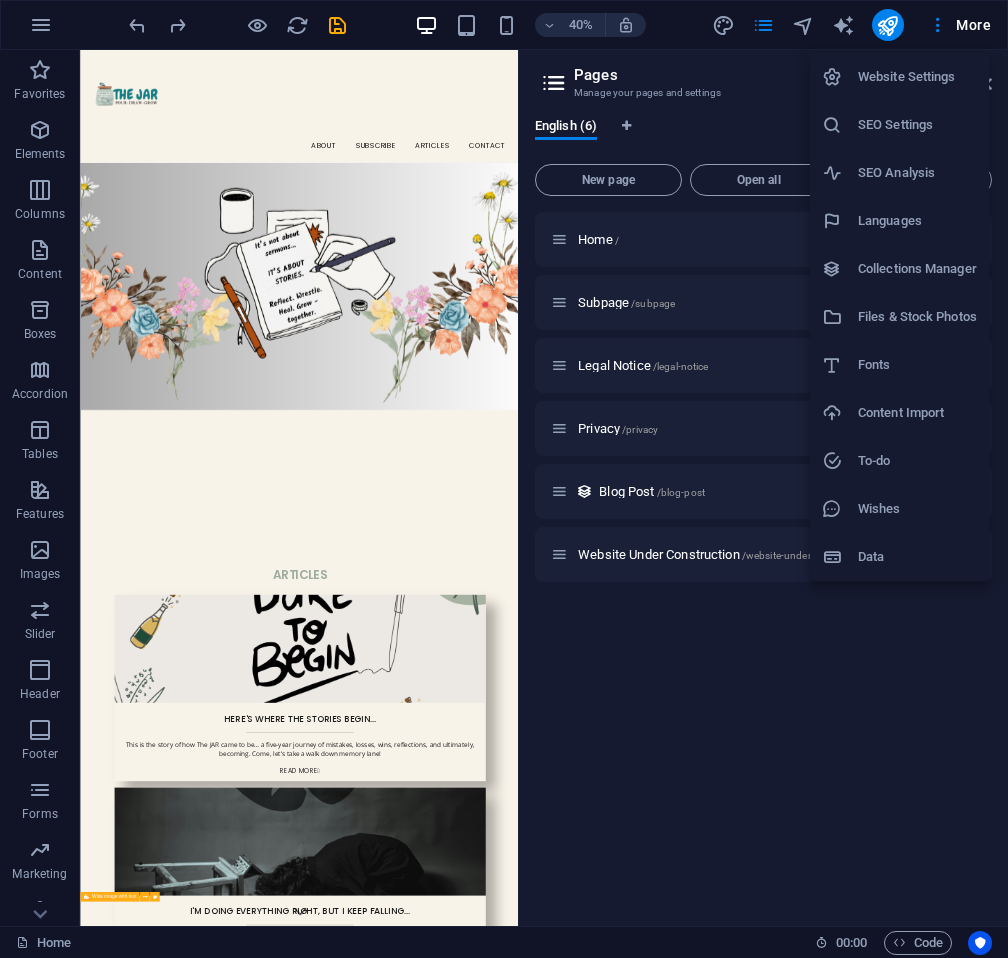 click on "Files & Stock Photos" at bounding box center (917, 317) 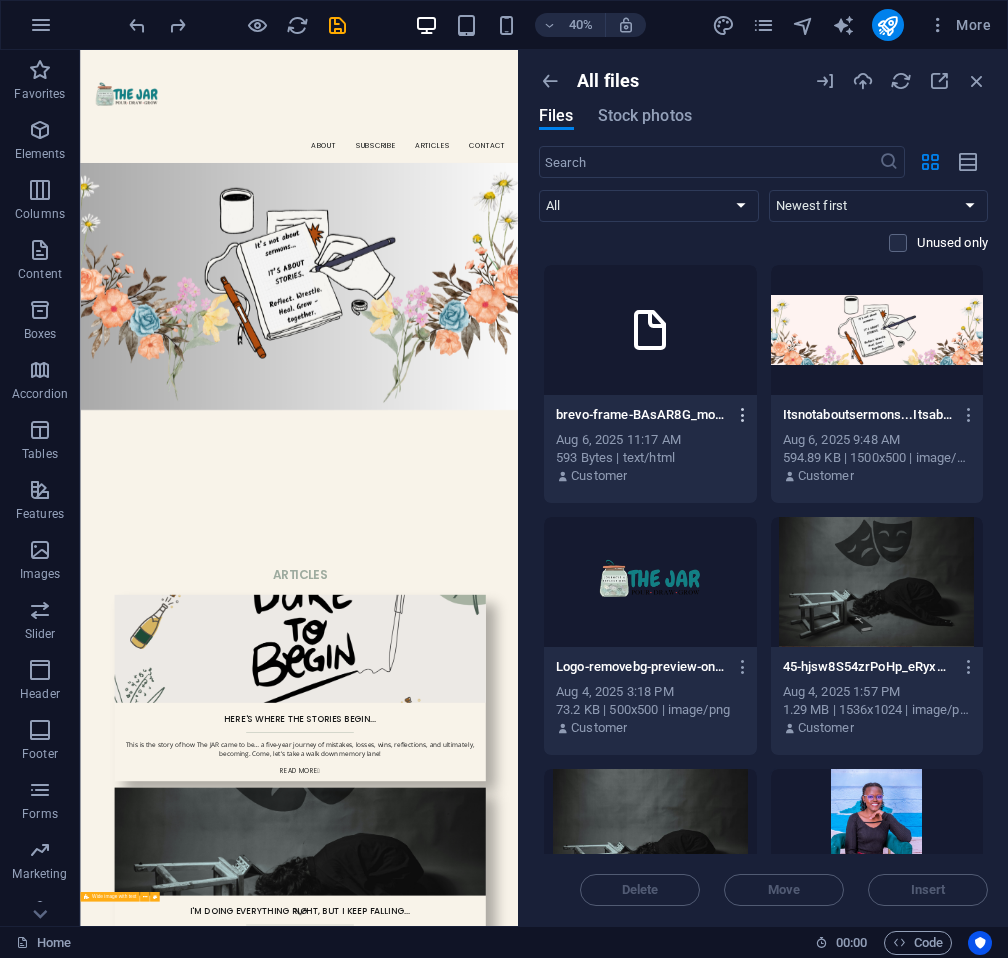 click at bounding box center [743, 415] 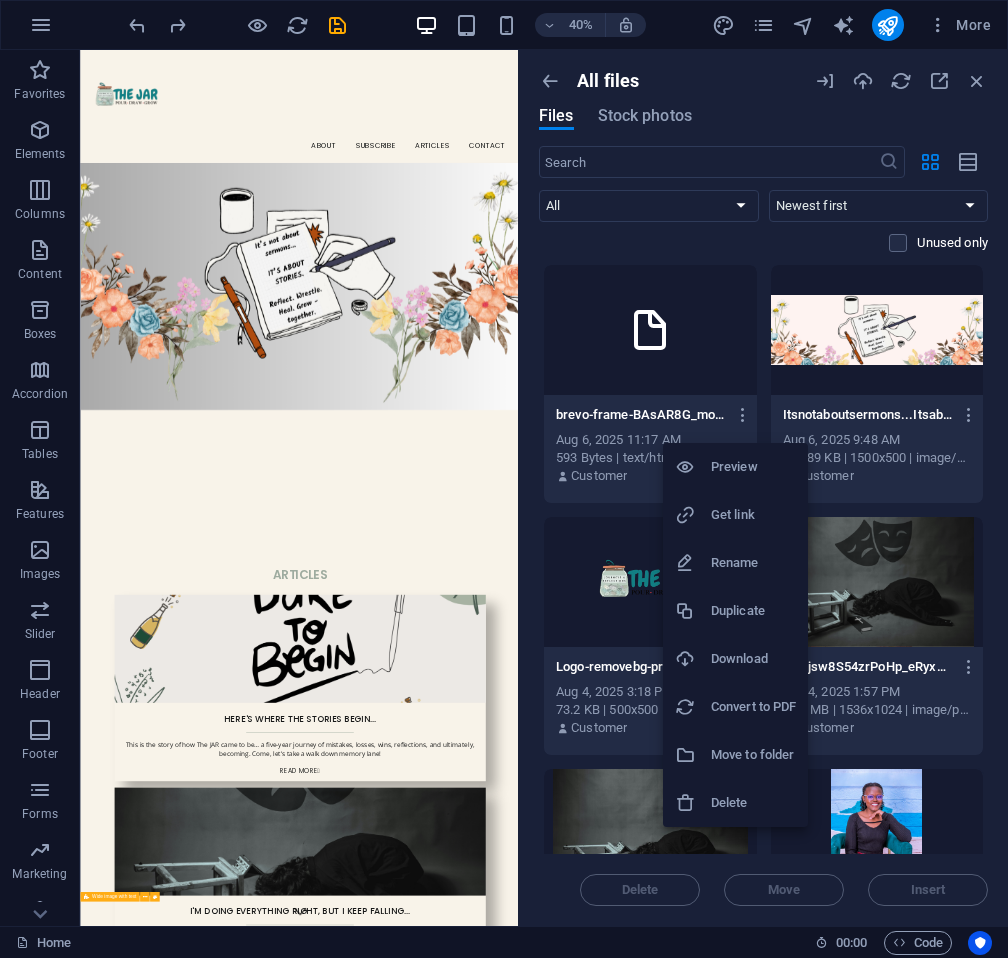click on "Delete" at bounding box center [753, 803] 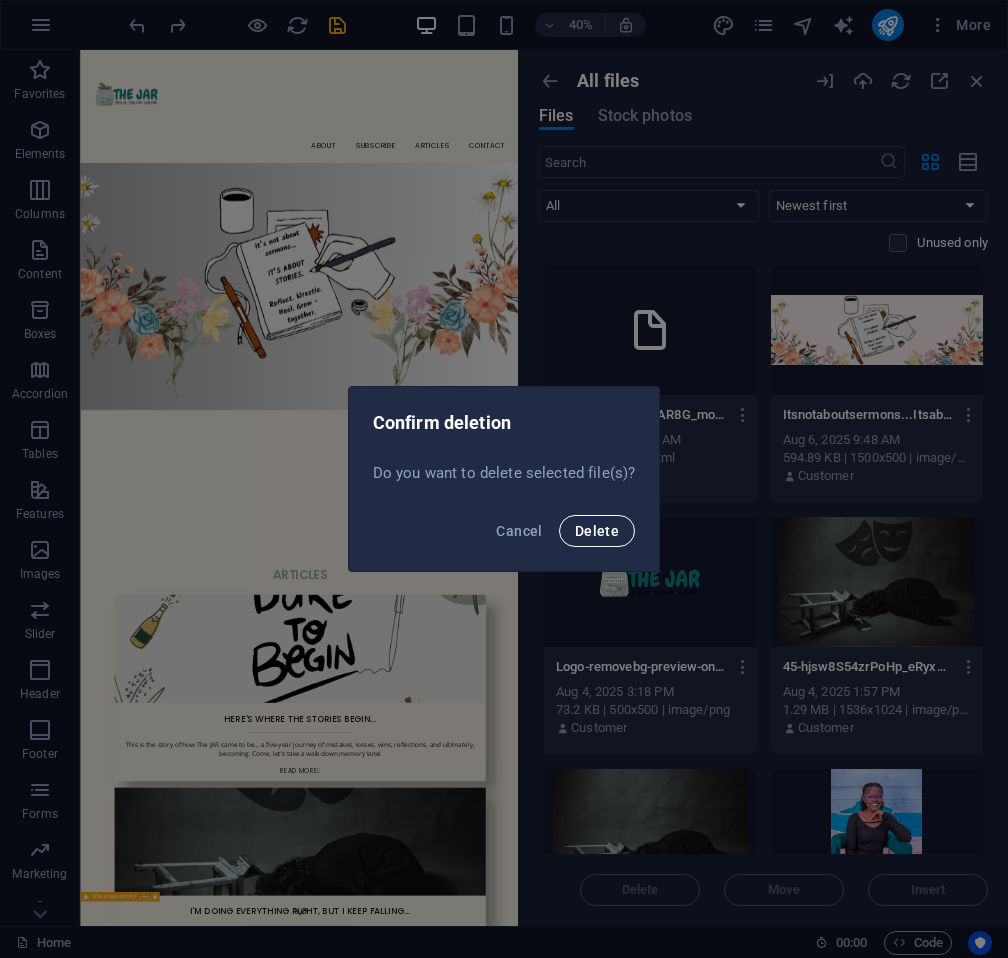 click on "Delete" at bounding box center (597, 531) 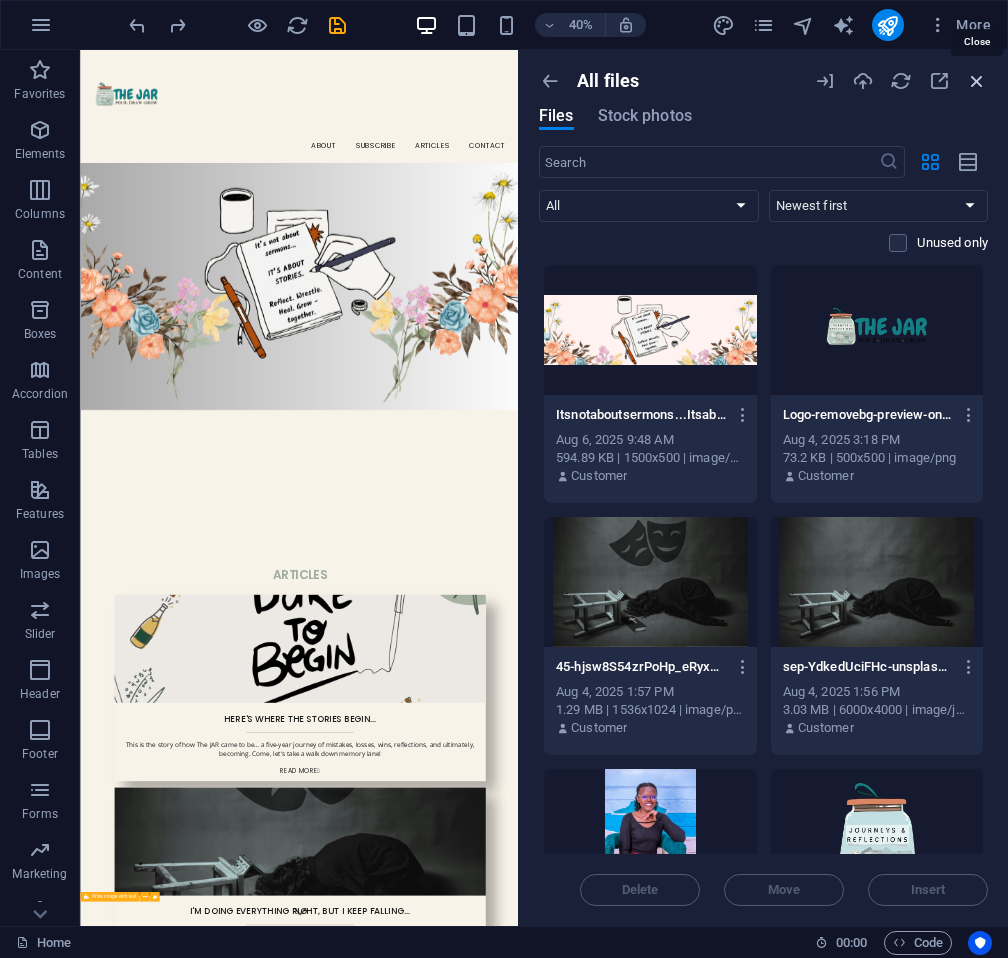click at bounding box center [977, 81] 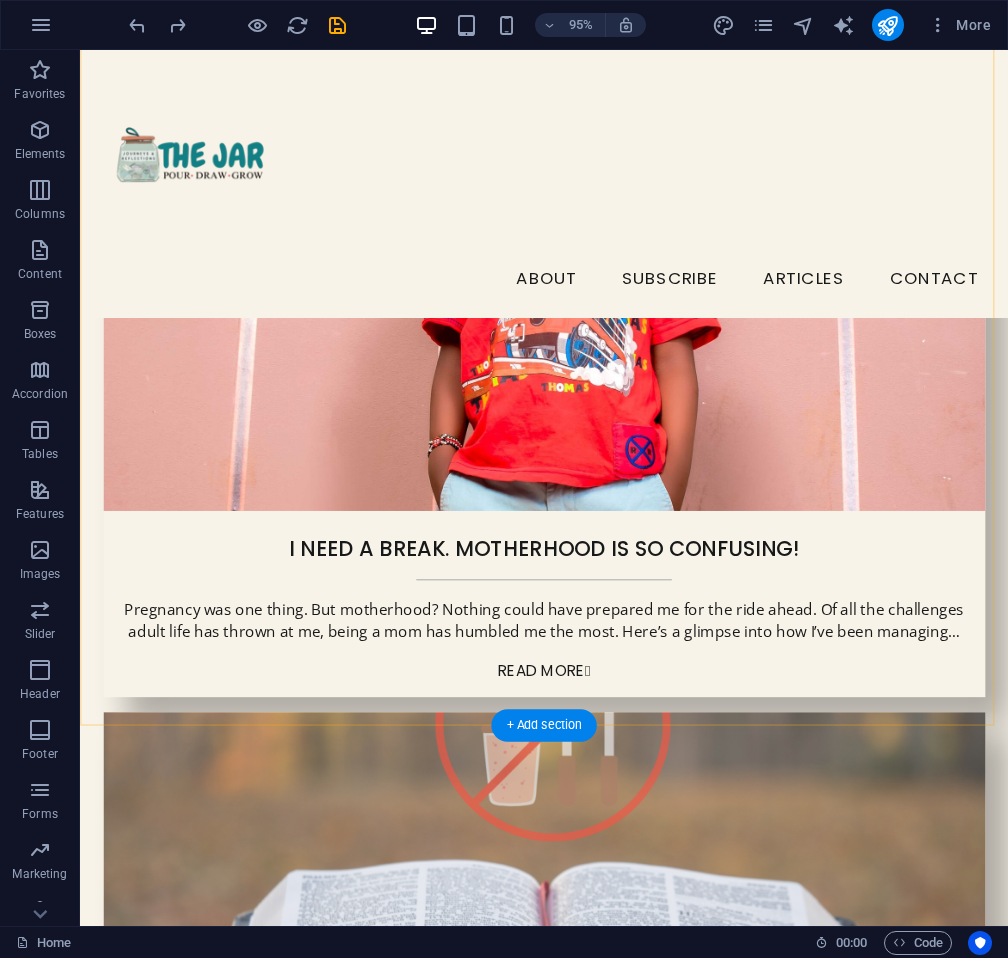 scroll, scrollTop: 2225, scrollLeft: 0, axis: vertical 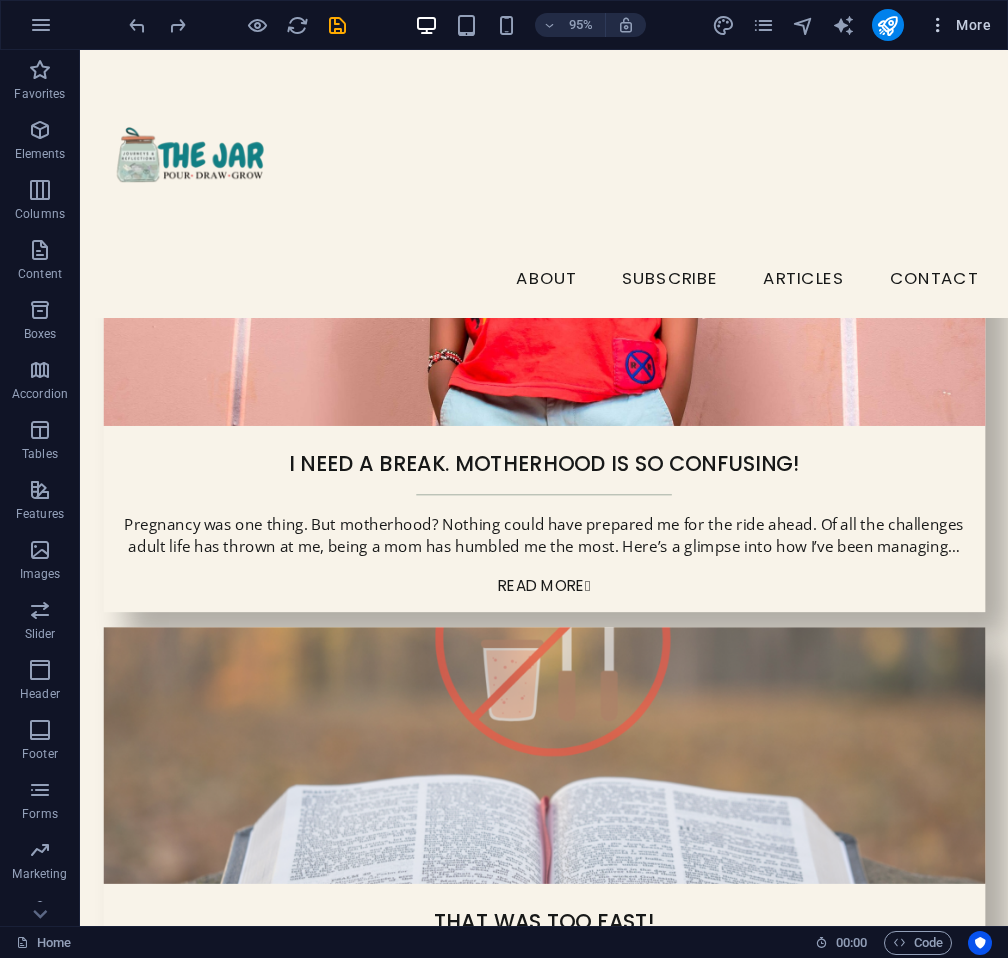 click on "More" at bounding box center [959, 25] 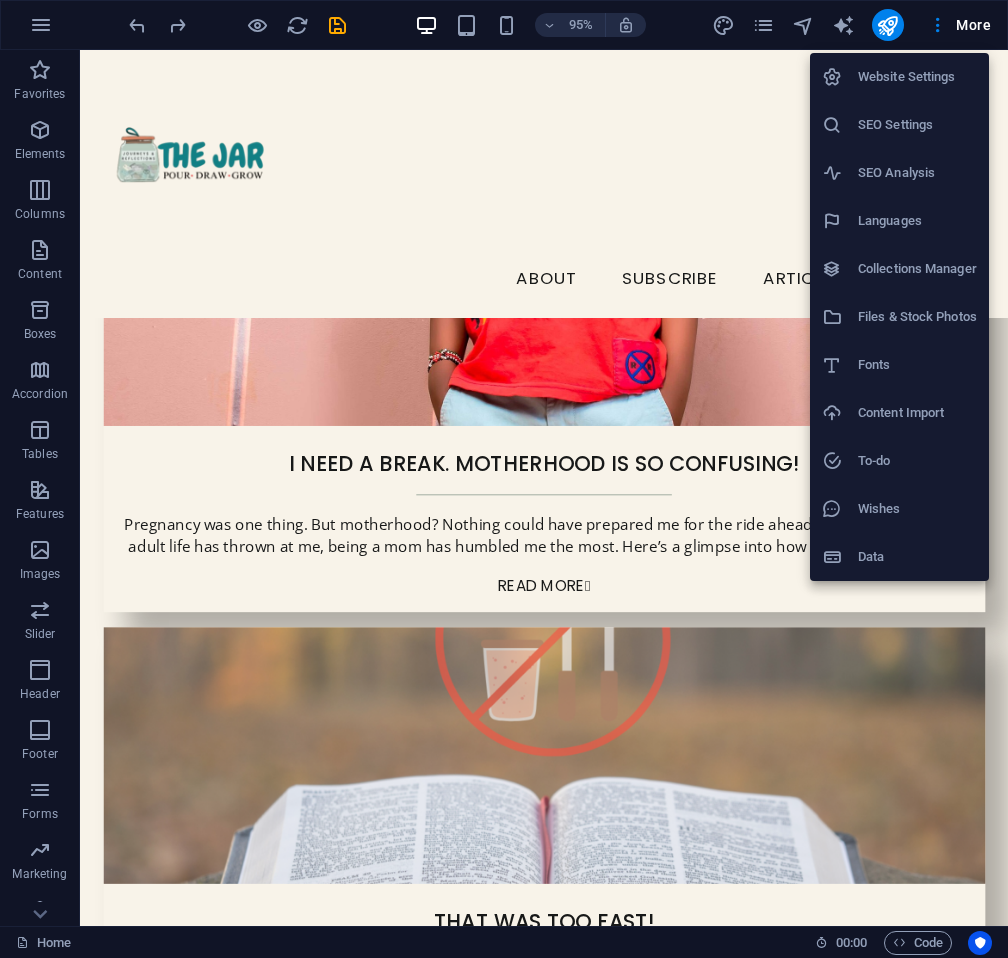 click at bounding box center [504, 479] 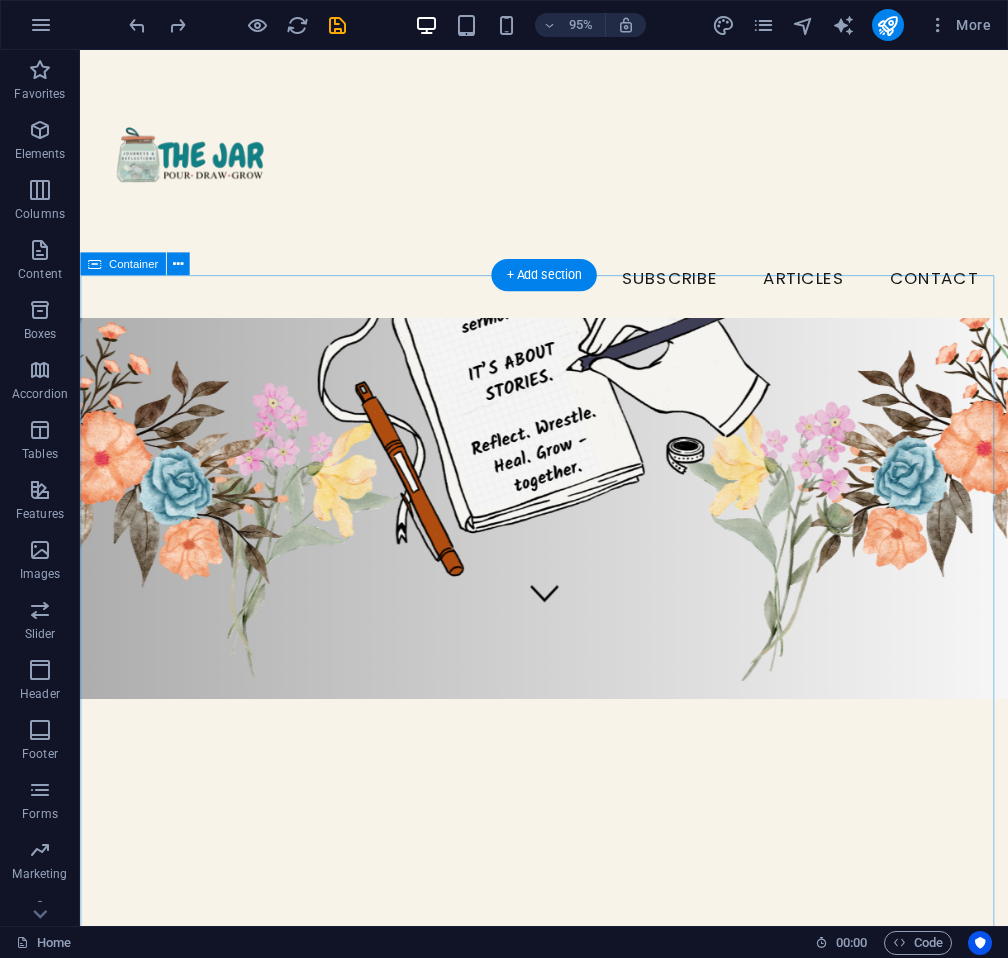 scroll, scrollTop: 0, scrollLeft: 0, axis: both 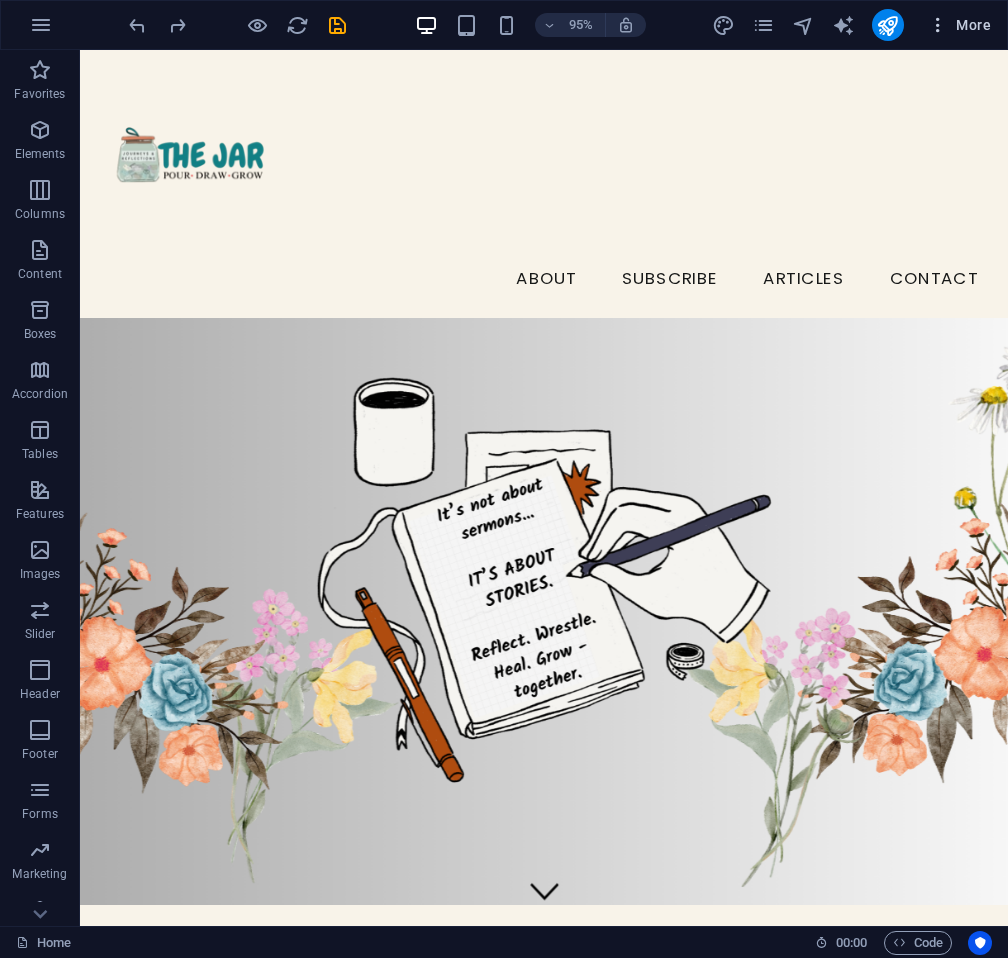 click on "More" at bounding box center (959, 25) 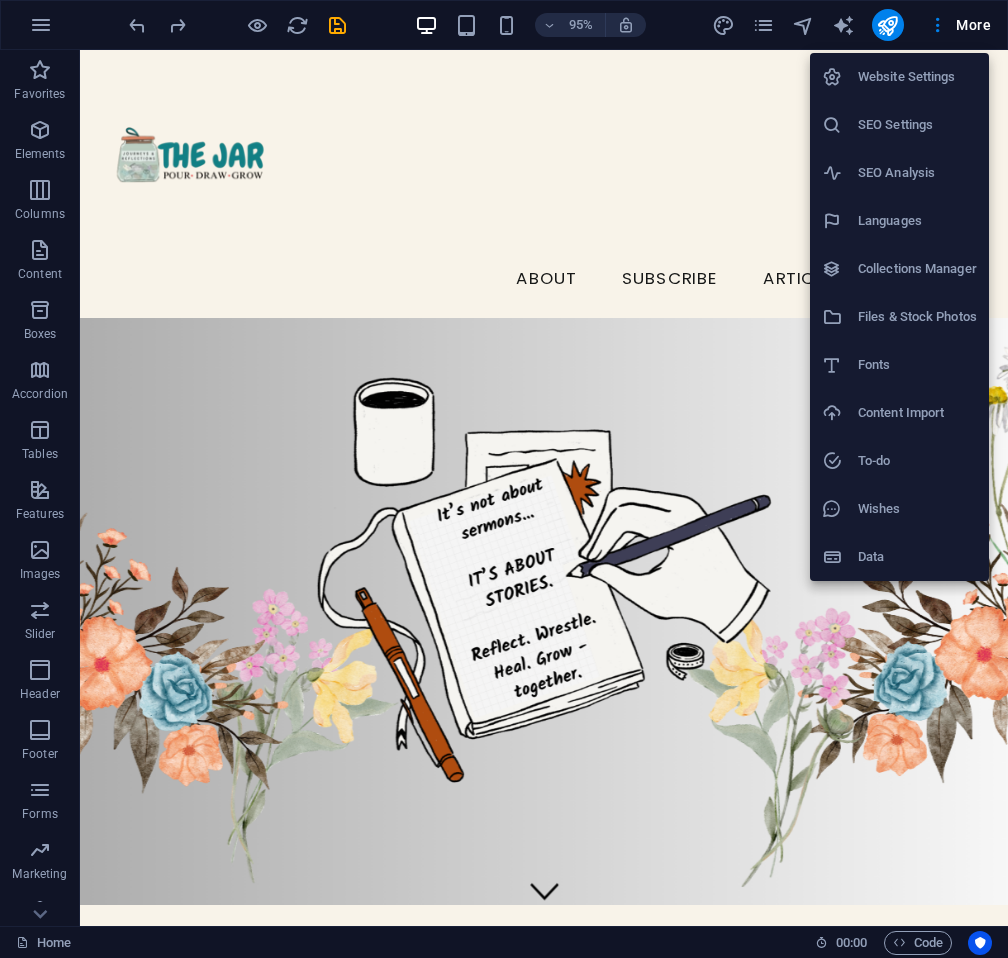 click on "Website Settings" at bounding box center [917, 77] 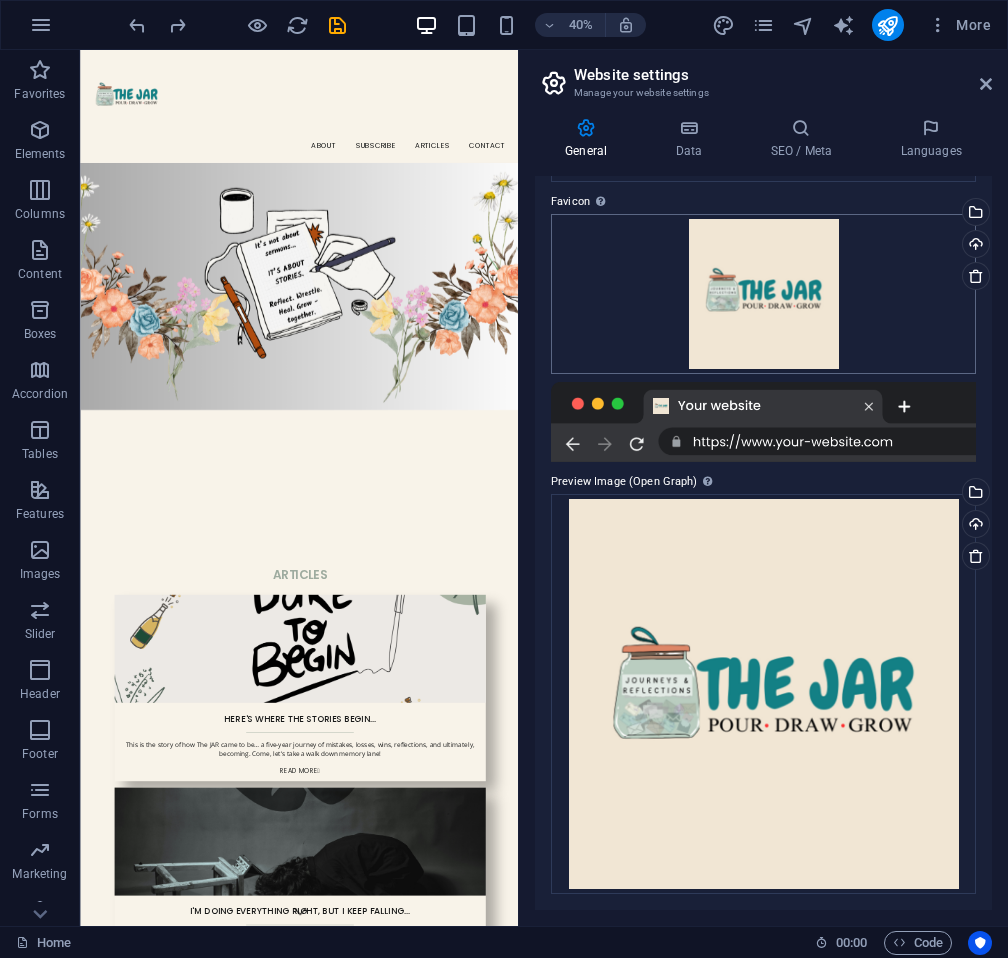 scroll, scrollTop: 0, scrollLeft: 0, axis: both 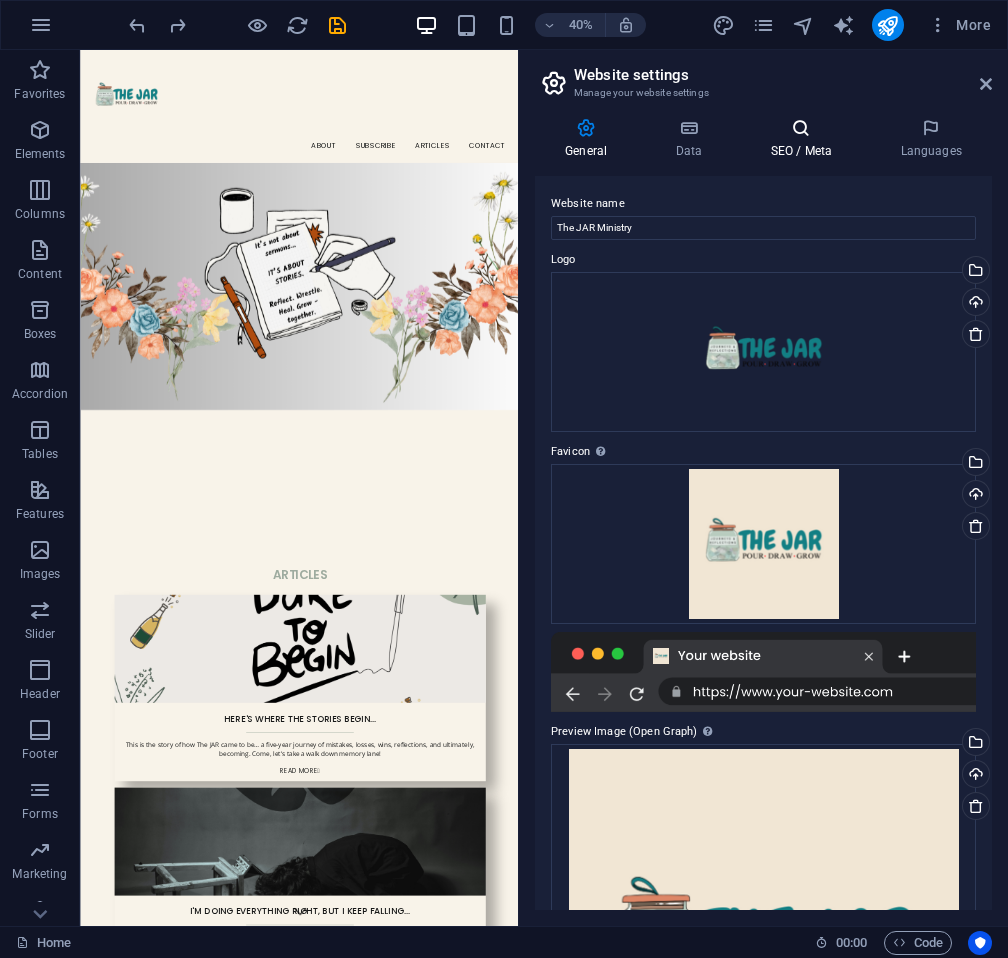 click on "SEO / Meta" at bounding box center (805, 139) 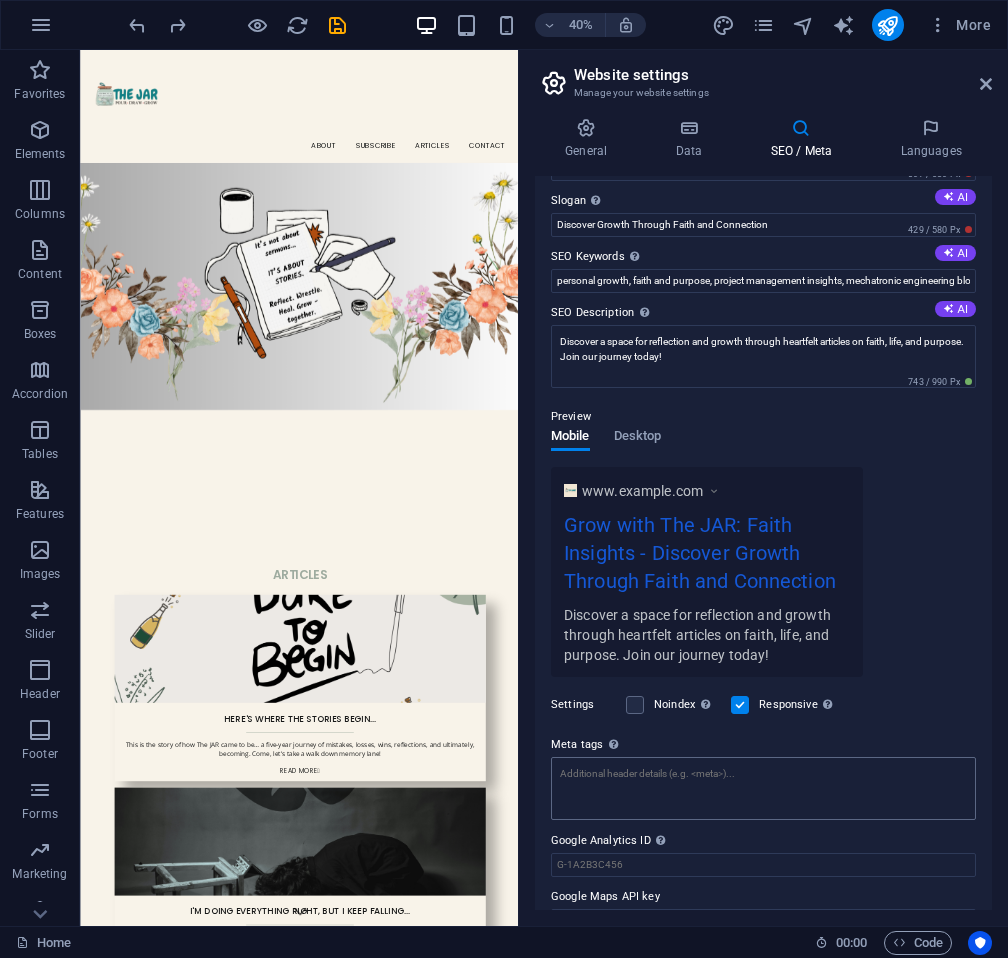 scroll, scrollTop: 0, scrollLeft: 0, axis: both 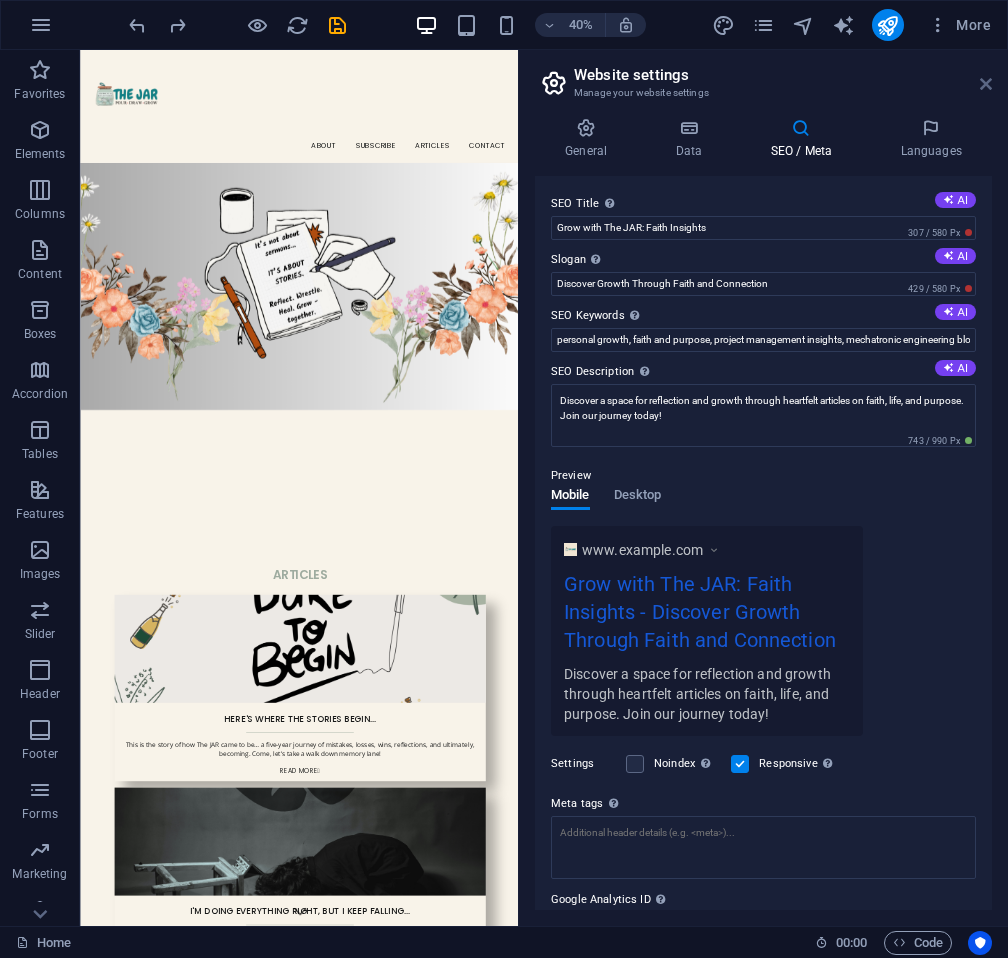 click at bounding box center (986, 84) 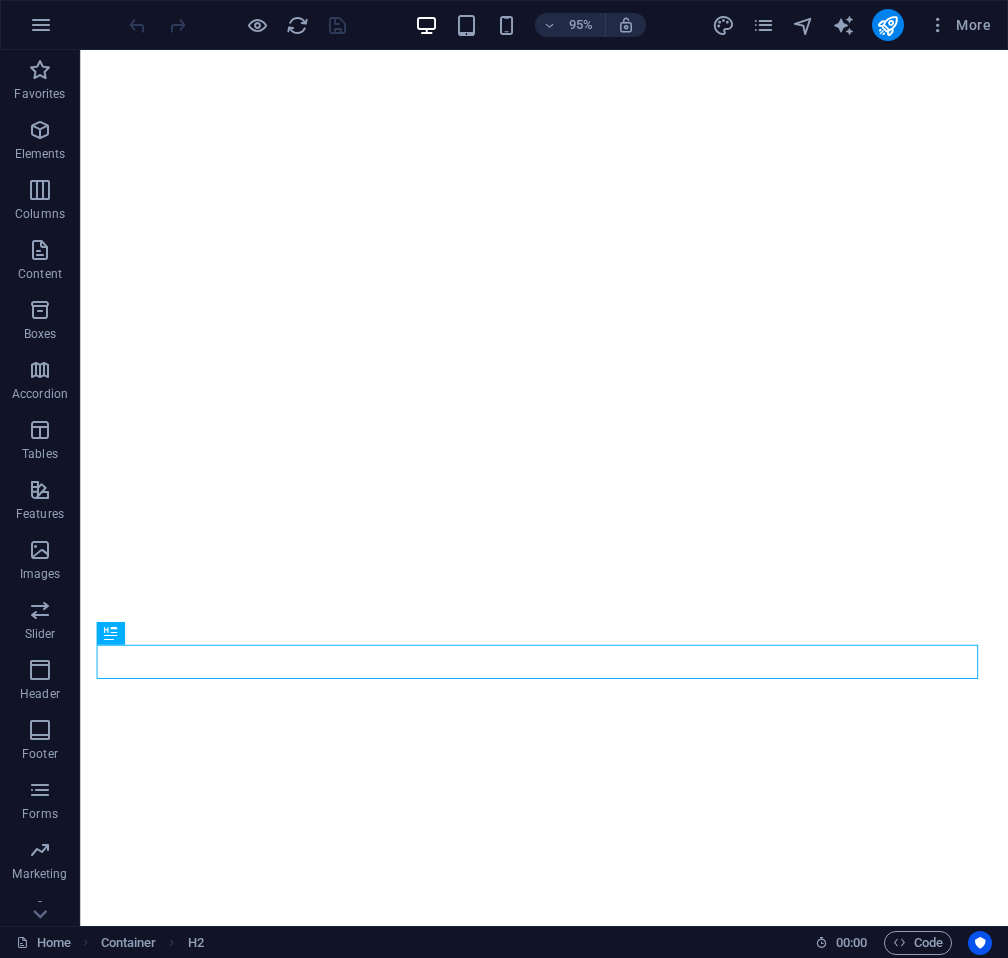 scroll, scrollTop: 0, scrollLeft: 0, axis: both 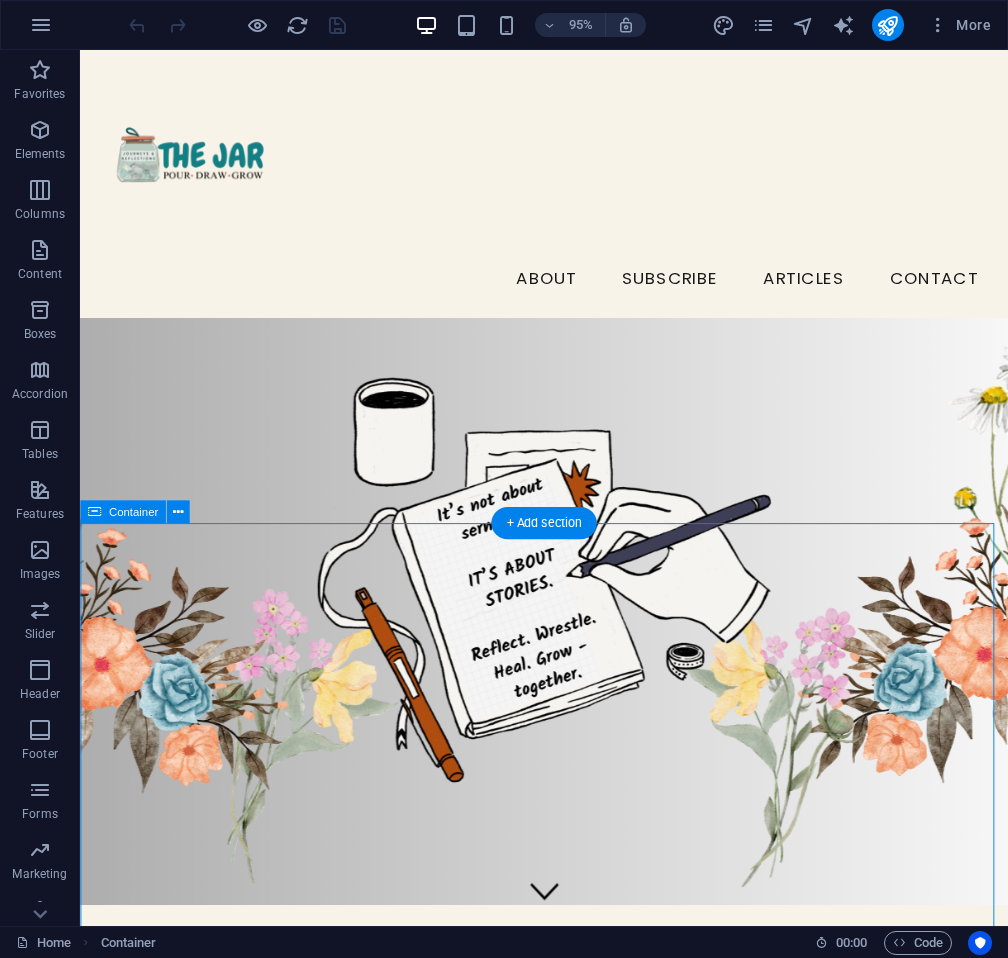 click on "ARTICLES Here's Where The Stories Begin... This is the story of how The JAR came to be… a five-year journey of mistakes, losses, wins, reflections, and ultimately, becoming. Come, let’s take a walk down memory lane! Read more   I'M DOING EVERYTHING RIGHT, BUT I KEEP FALLING... When I first gave my life to Christ, I thought the hardest part was over. I had made the decision, I was “new,” and I was ready to walk the walk. But then came the choices. The temptations. The old habits that refused to fade quietly into the background. And before I knew it, I was stumbling far more than I was standing... Read more   I NEED A BREAK. MOTHERHOOD IS SO CONFUSING! Pregnancy was one thing. But motherhood? Nothing could have prepared me for the ride ahead. Of all the challenges adult life has thrown at me, being a mom has humbled me the most. Here’s a glimpse into how I’ve been managing… Read more   THAT WAS TOO FAST! Read more    Previous Next" at bounding box center (568, 2397) 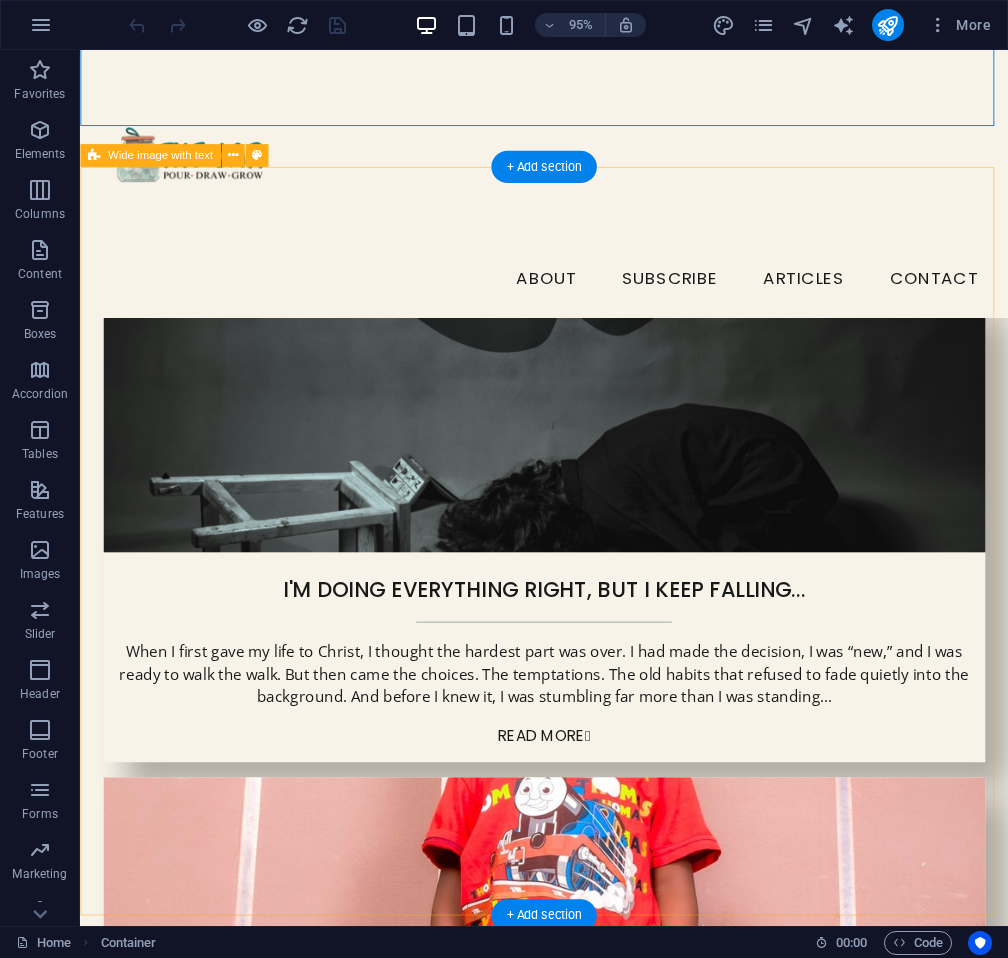 scroll, scrollTop: 2225, scrollLeft: 0, axis: vertical 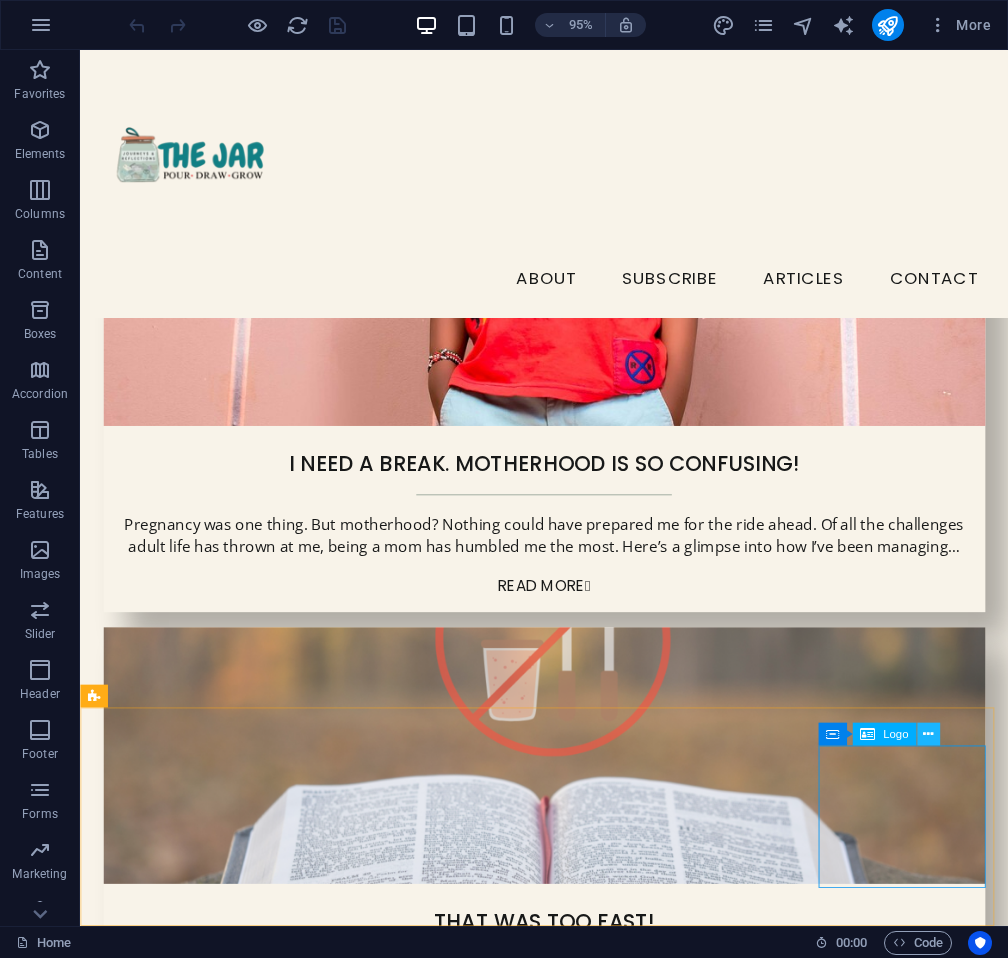 click at bounding box center (928, 734) 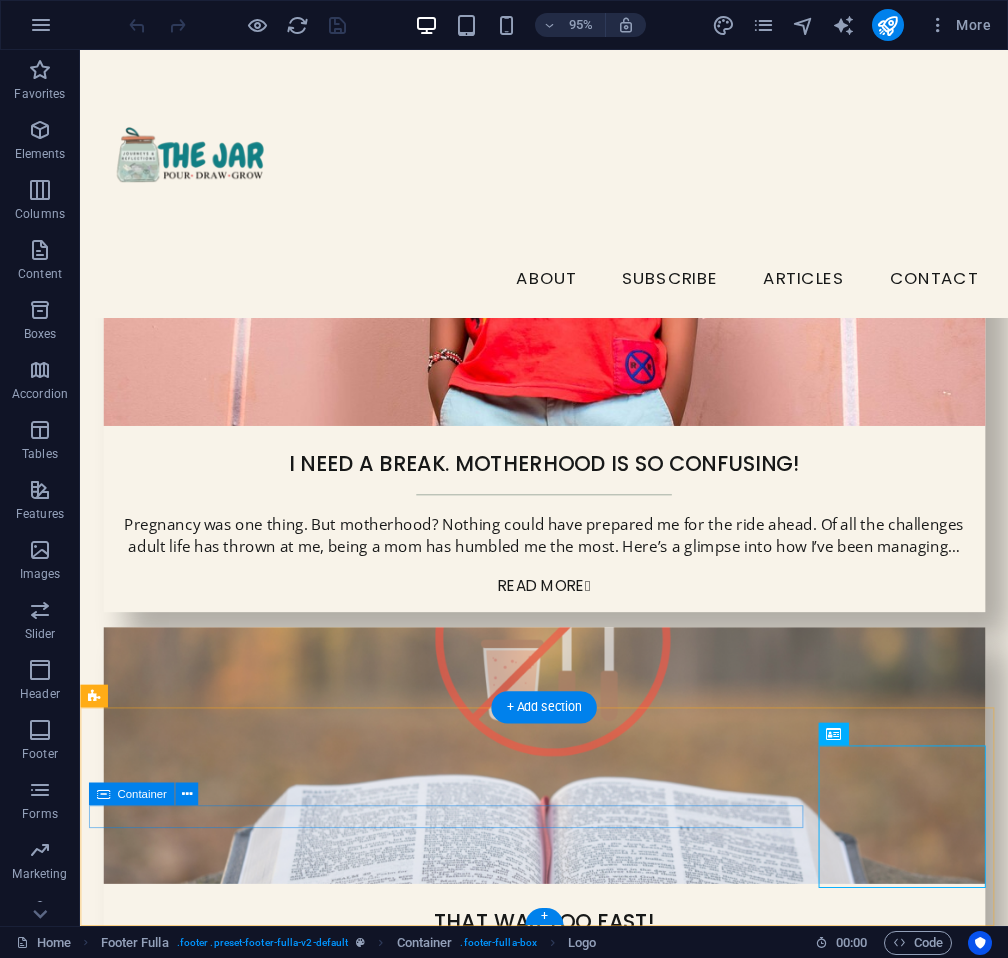 click on "About Subscribe Articles Contact" at bounding box center [569, 2450] 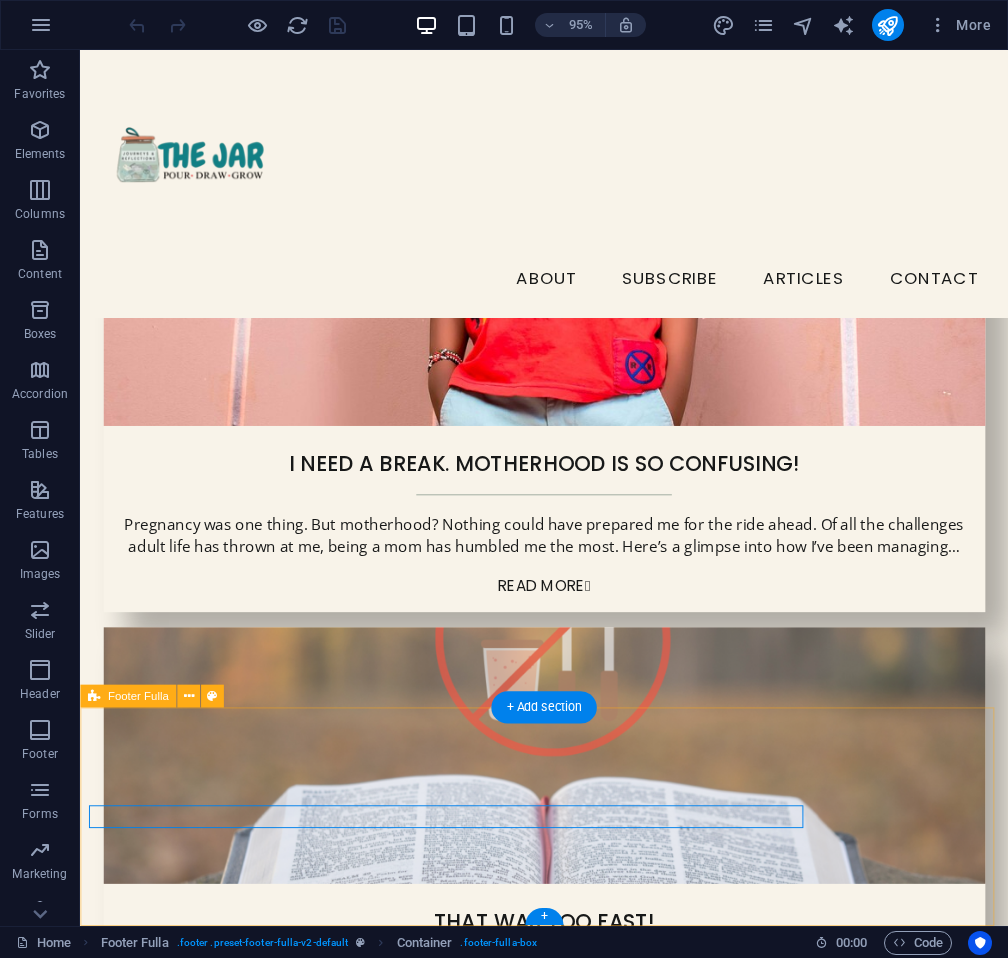 click on "About Subscribe Articles Contact" at bounding box center [568, 2529] 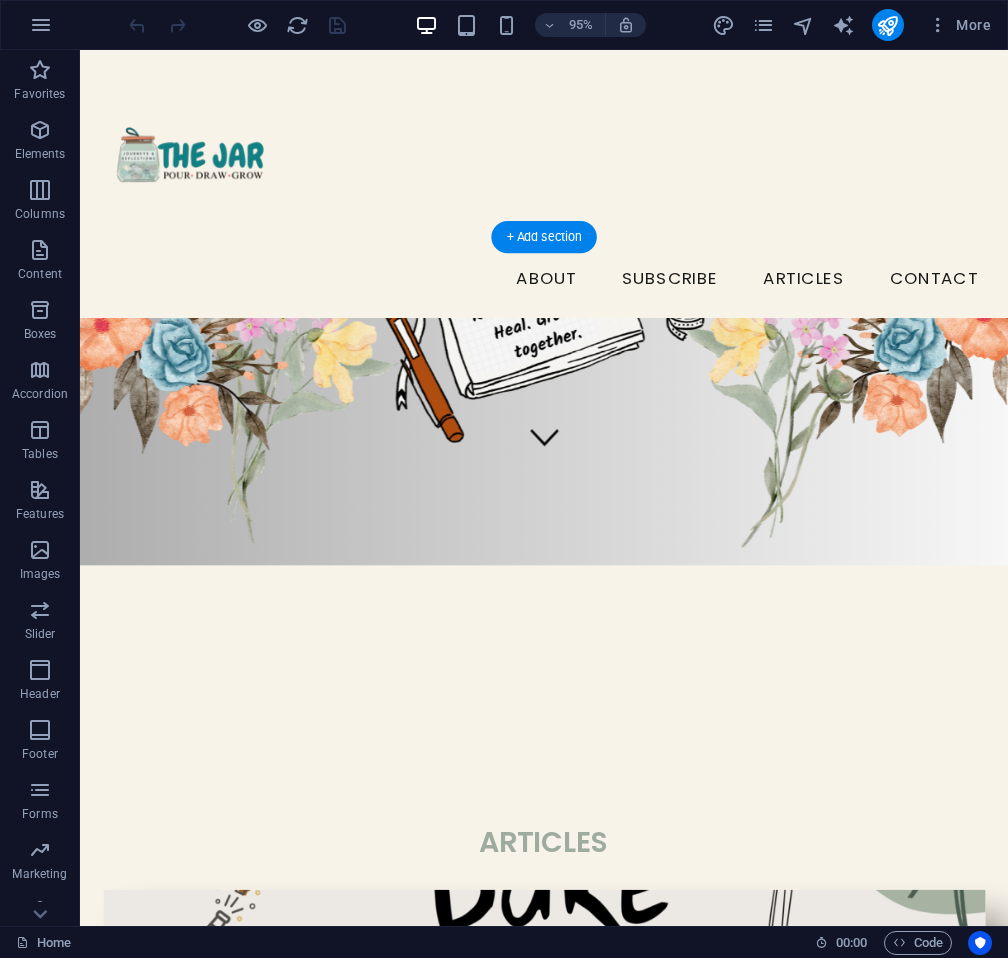 scroll, scrollTop: 0, scrollLeft: 0, axis: both 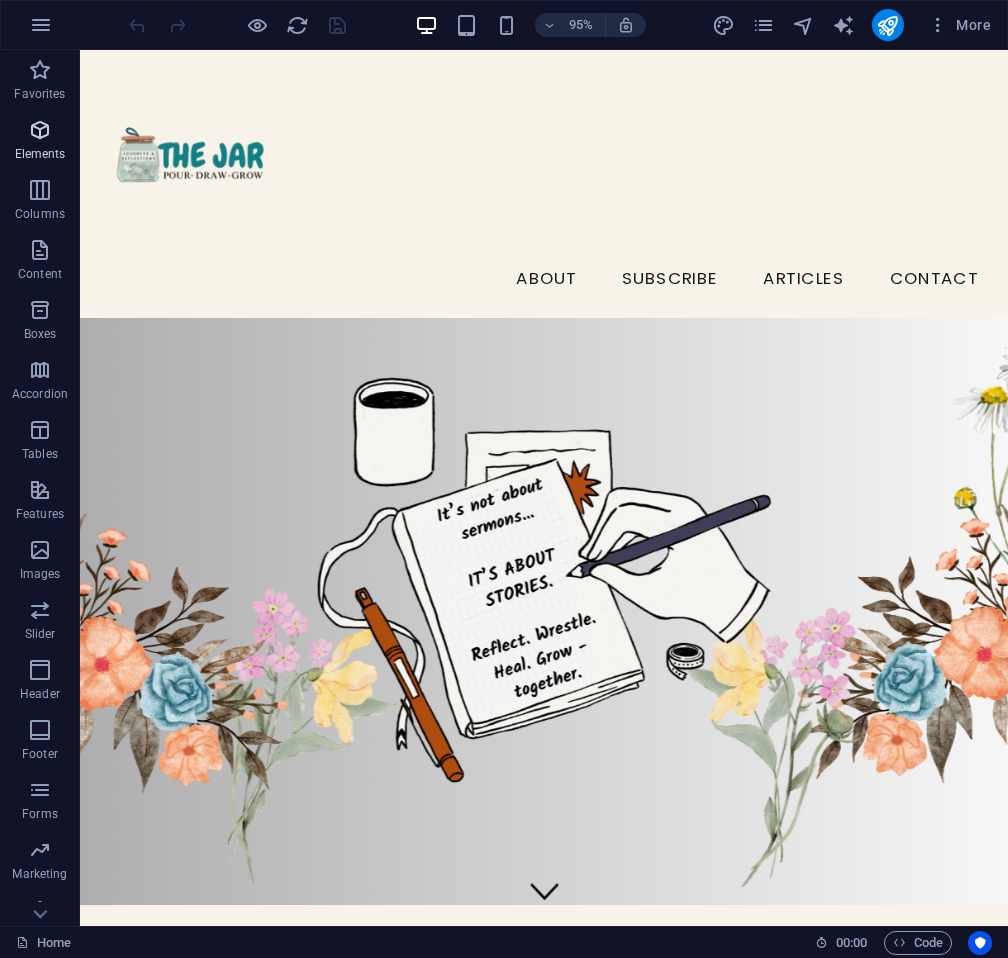click on "Elements" at bounding box center (40, 154) 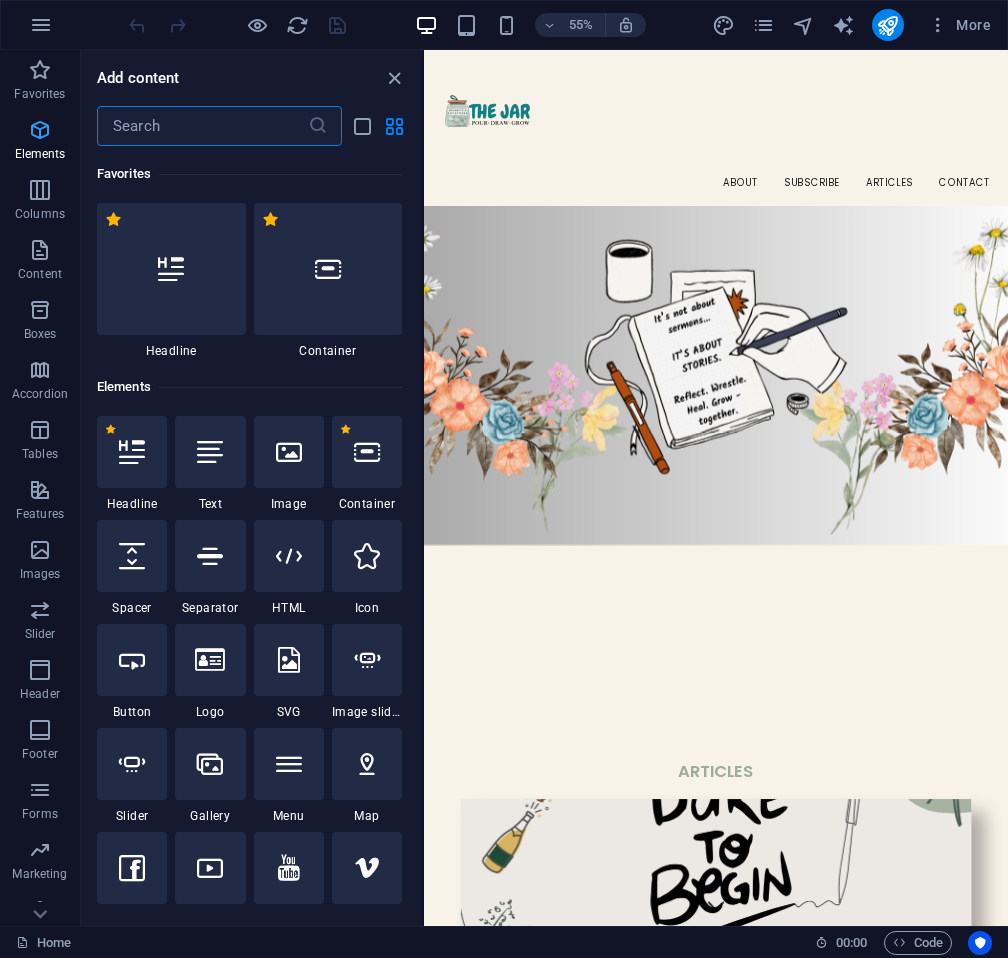 scroll, scrollTop: 213, scrollLeft: 0, axis: vertical 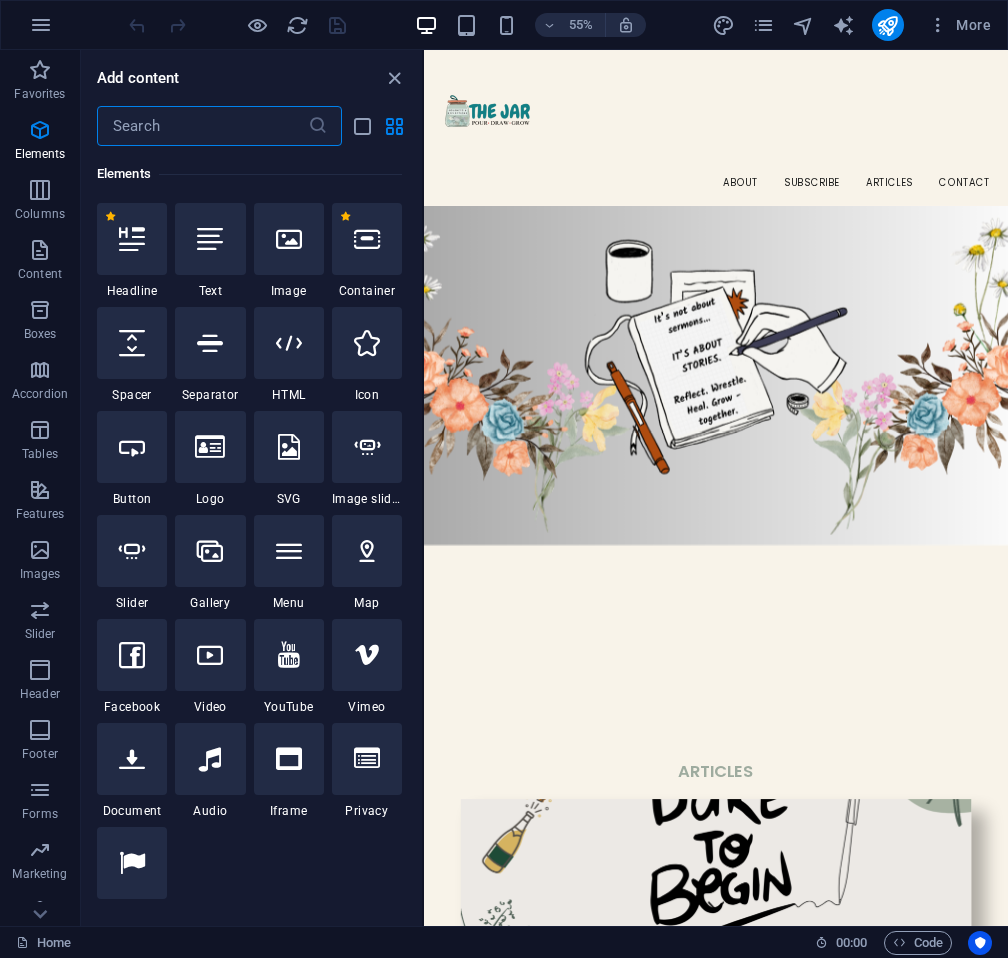 click at bounding box center [202, 126] 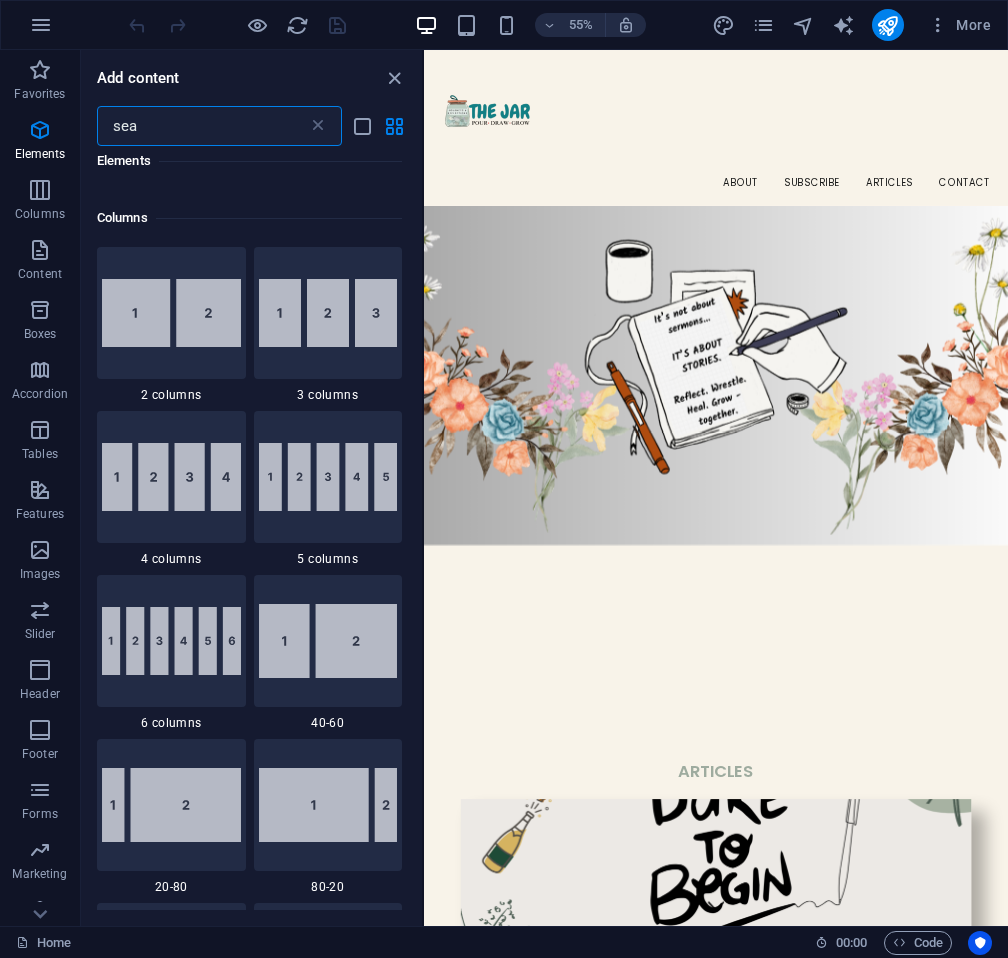 scroll, scrollTop: 0, scrollLeft: 0, axis: both 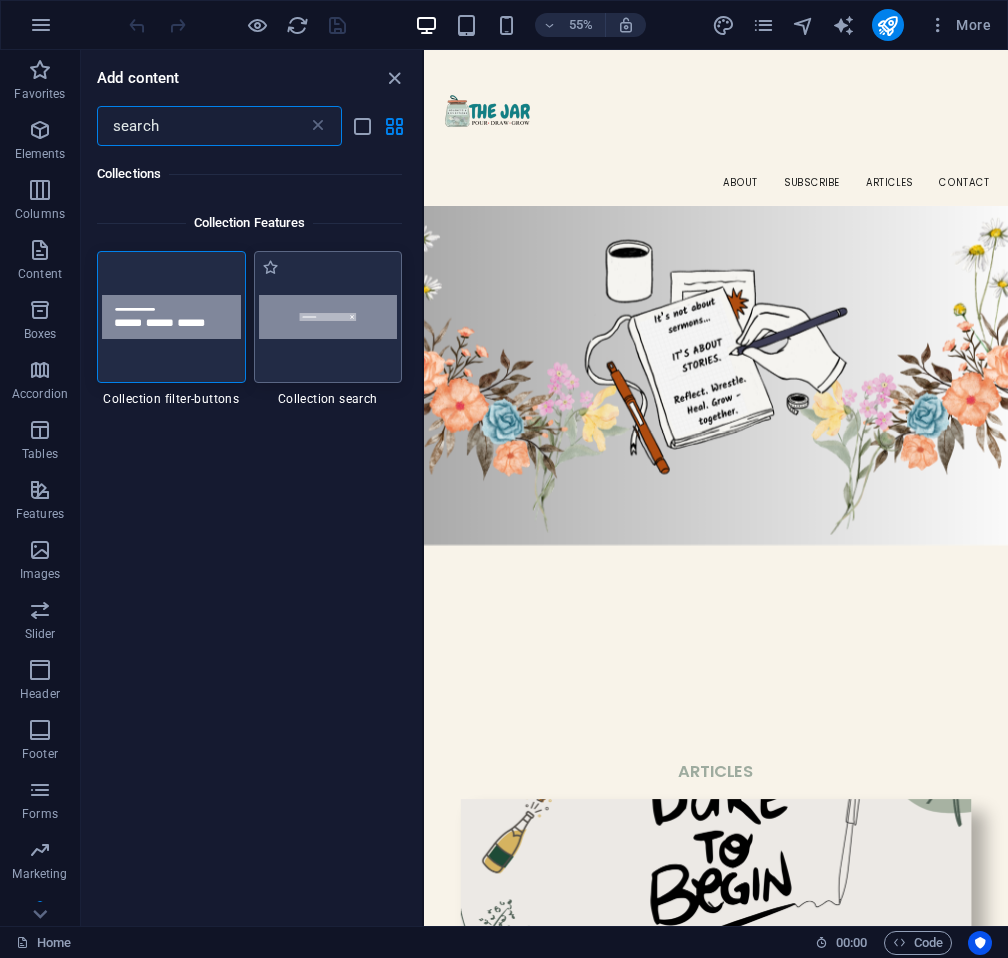 type on "search" 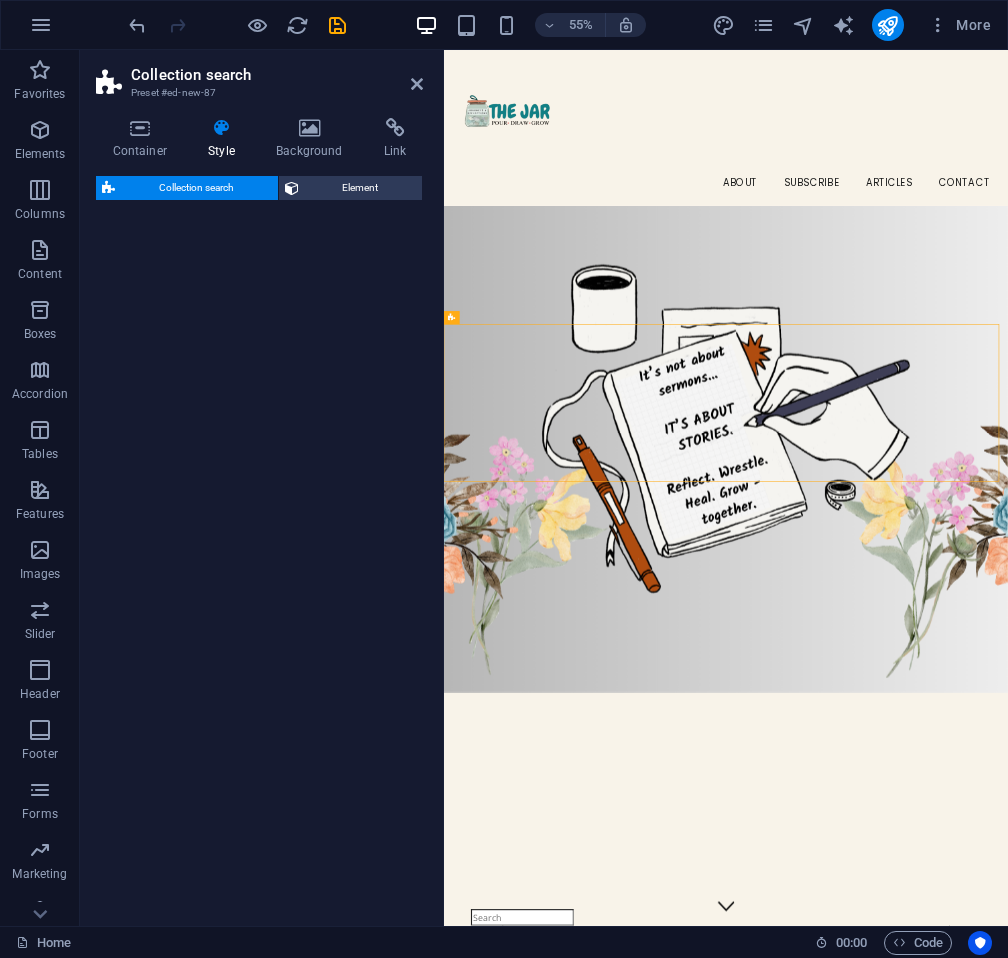 select on "px" 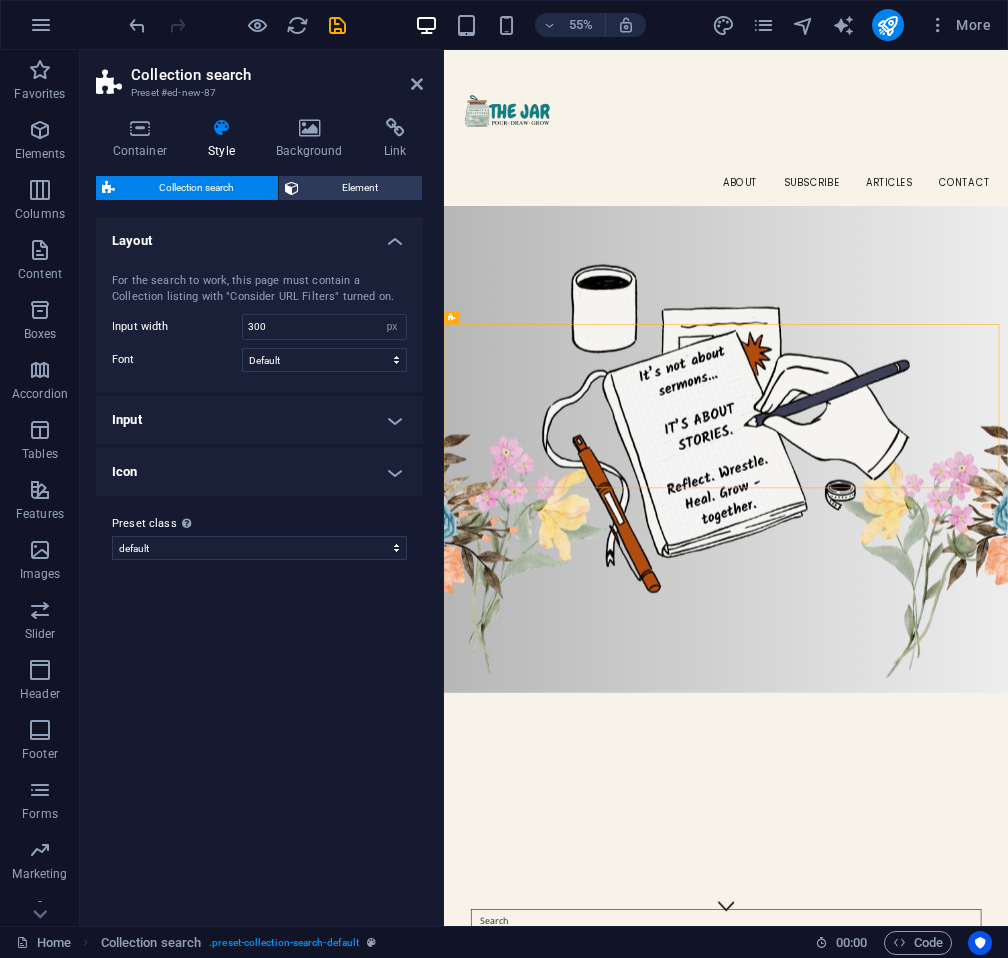 click on "Input" at bounding box center (259, 420) 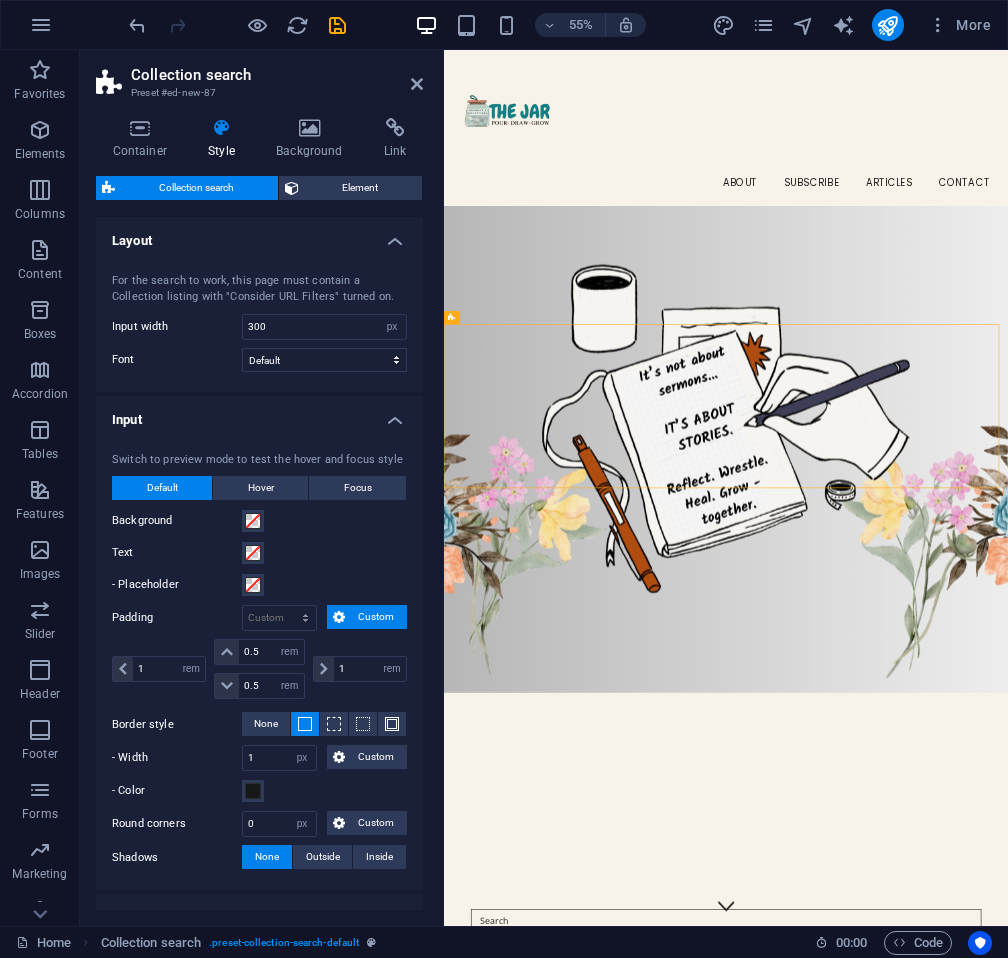 scroll, scrollTop: 112, scrollLeft: 0, axis: vertical 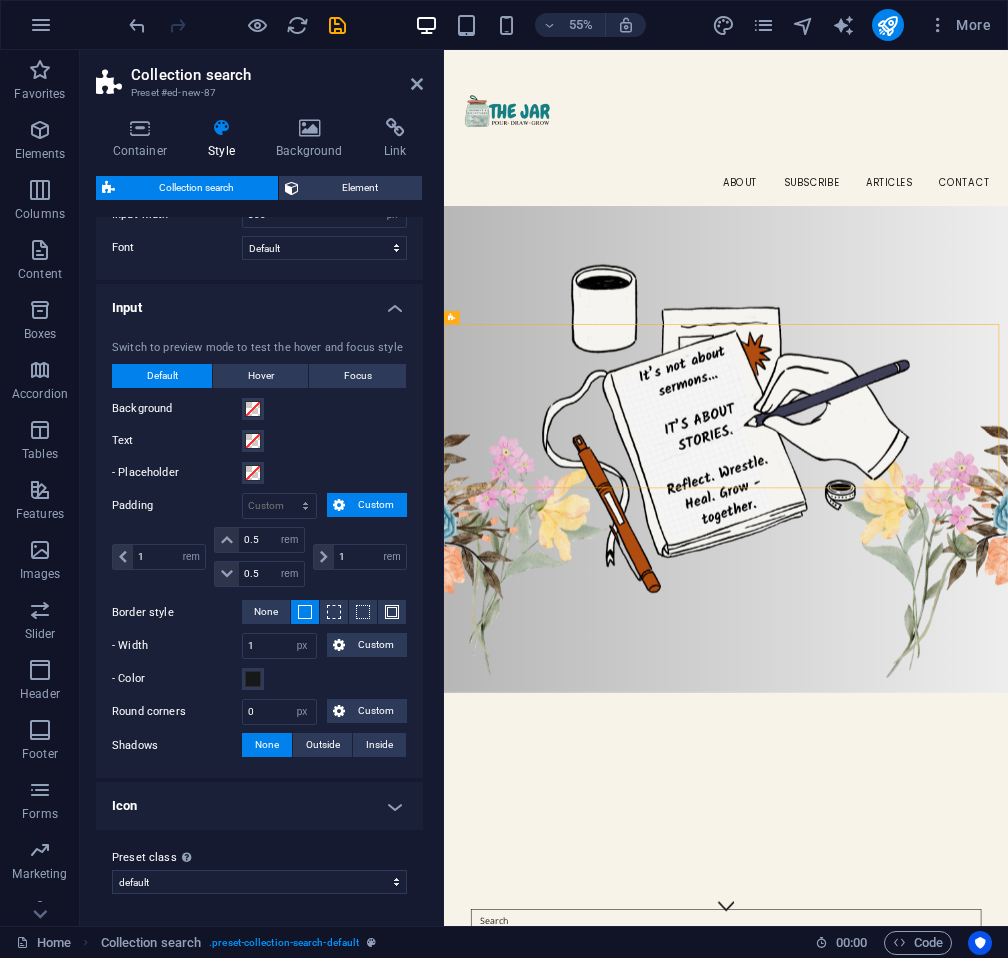 click on "Input" at bounding box center [259, 302] 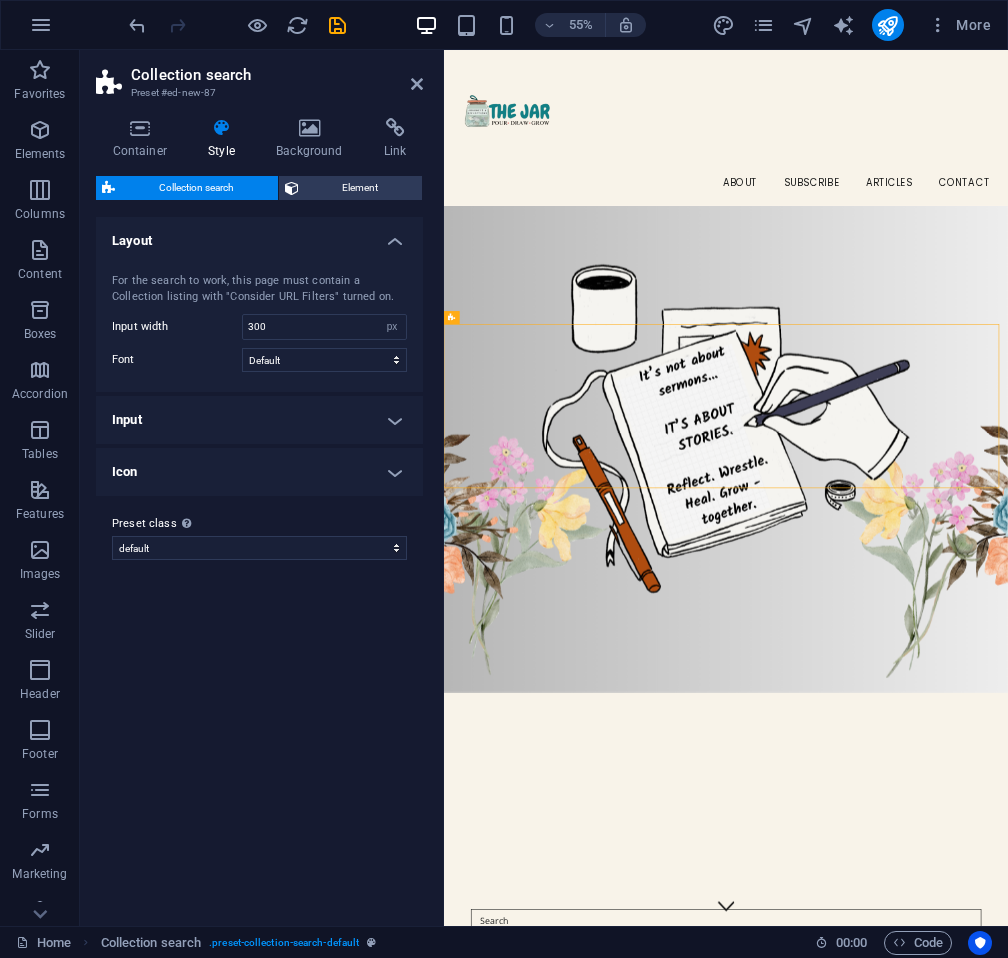 click on "Icon" at bounding box center (259, 472) 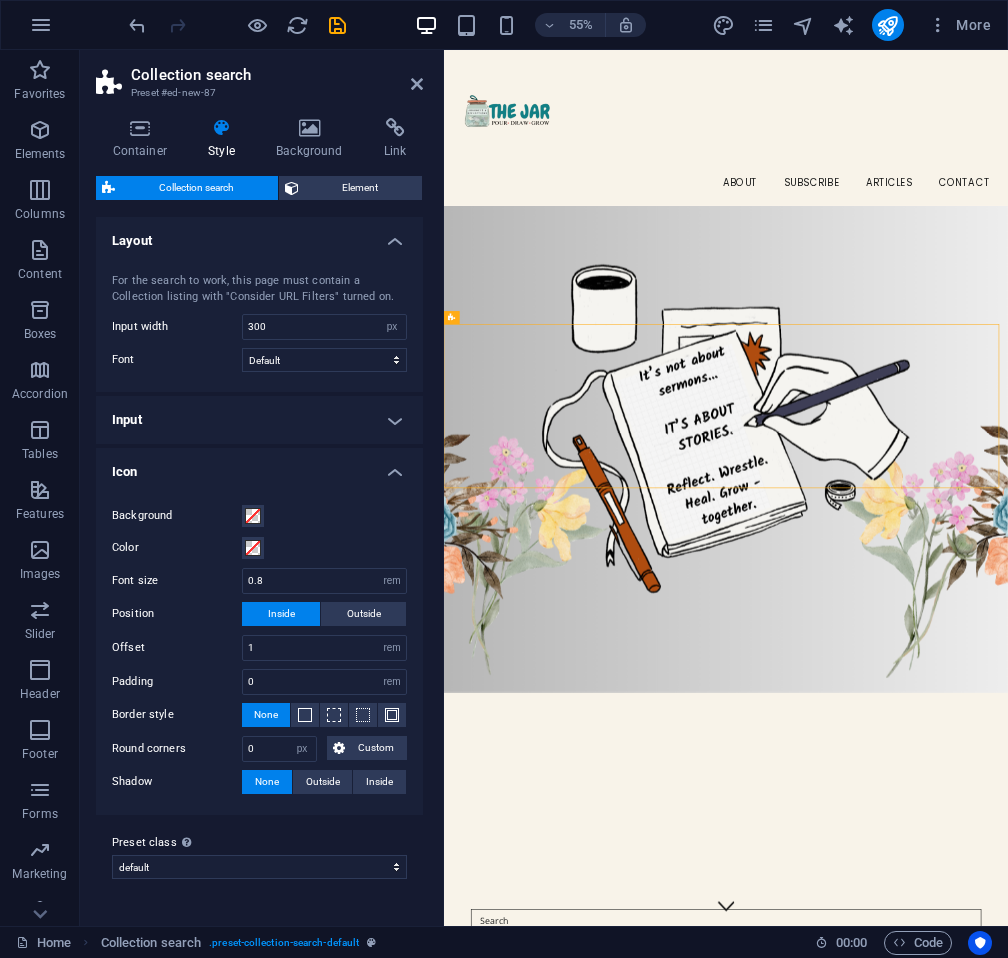 click on "Icon" at bounding box center (259, 466) 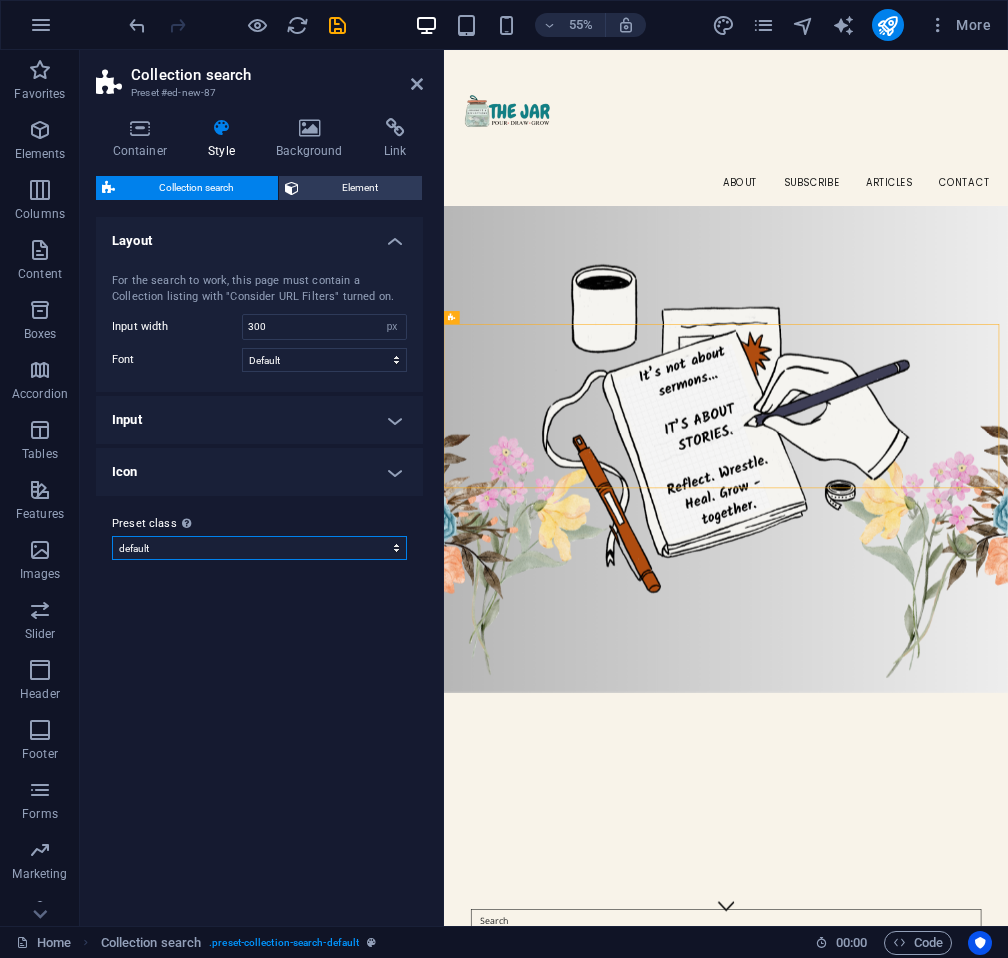 click on "default Add preset class" at bounding box center [259, 548] 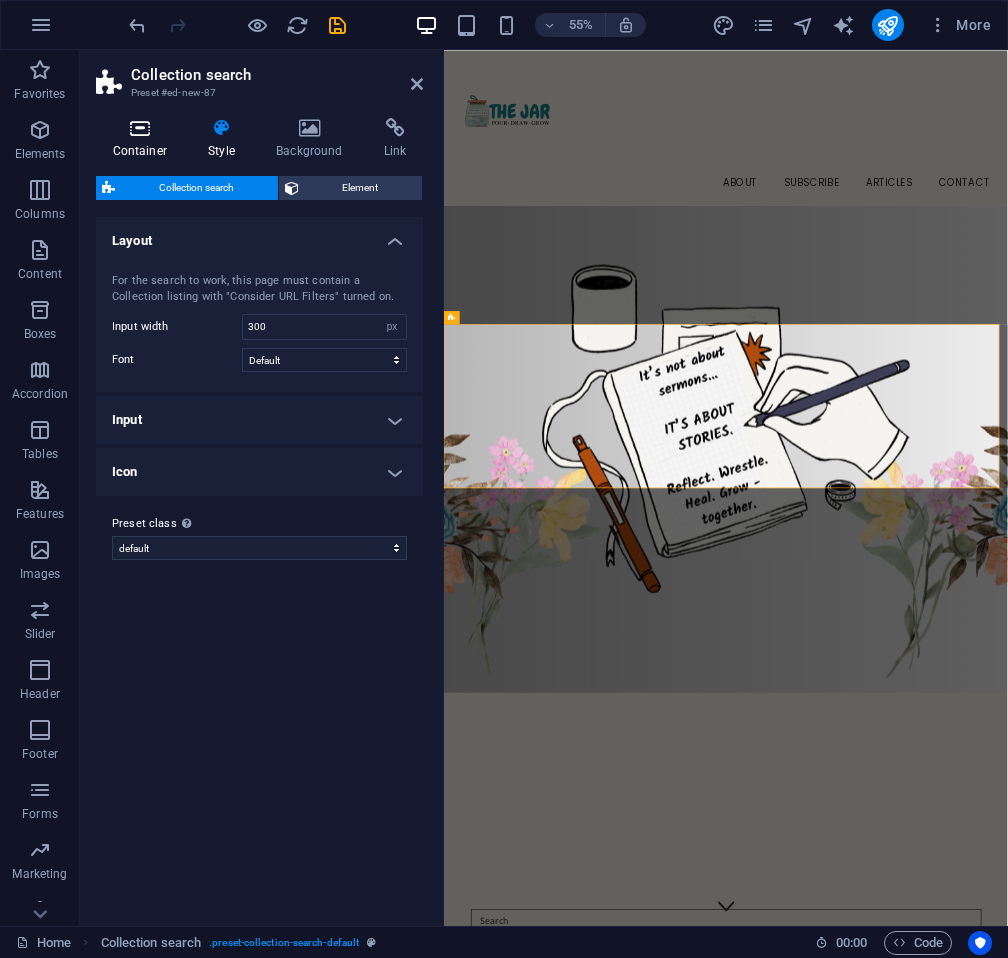 click on "Container" at bounding box center (144, 139) 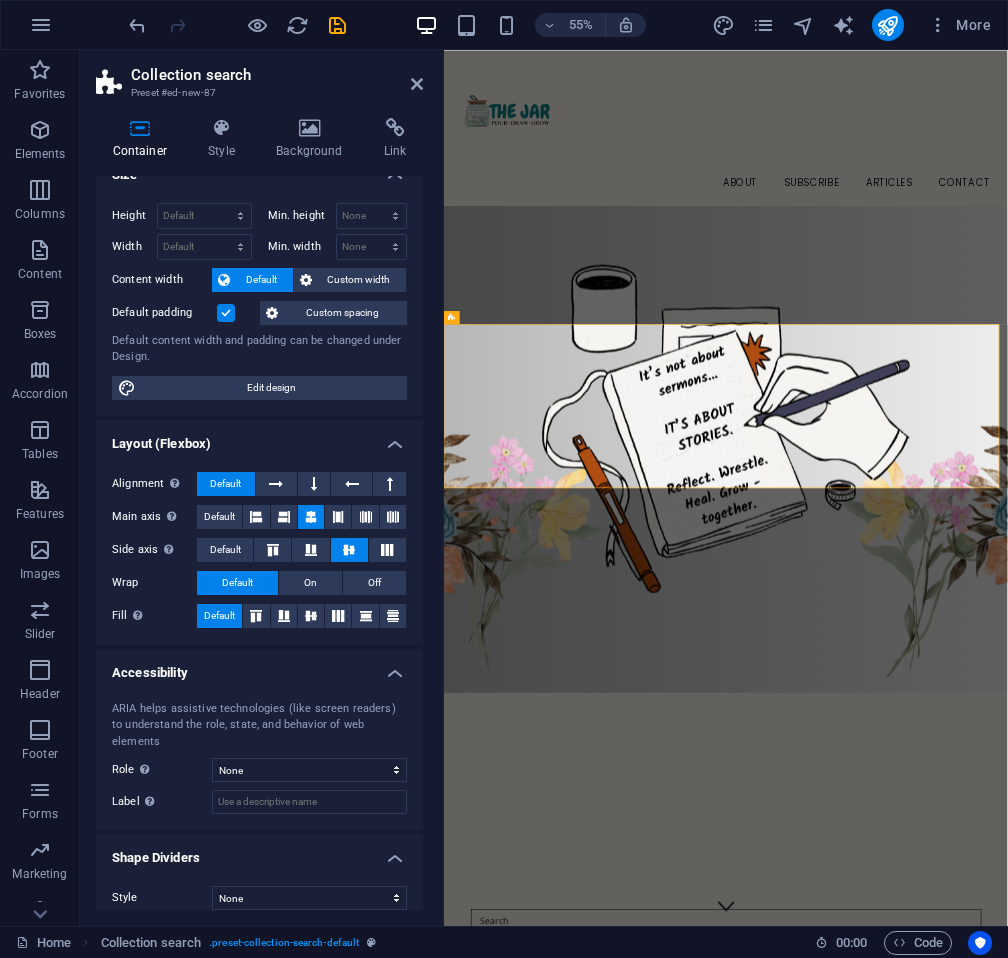 scroll, scrollTop: 0, scrollLeft: 0, axis: both 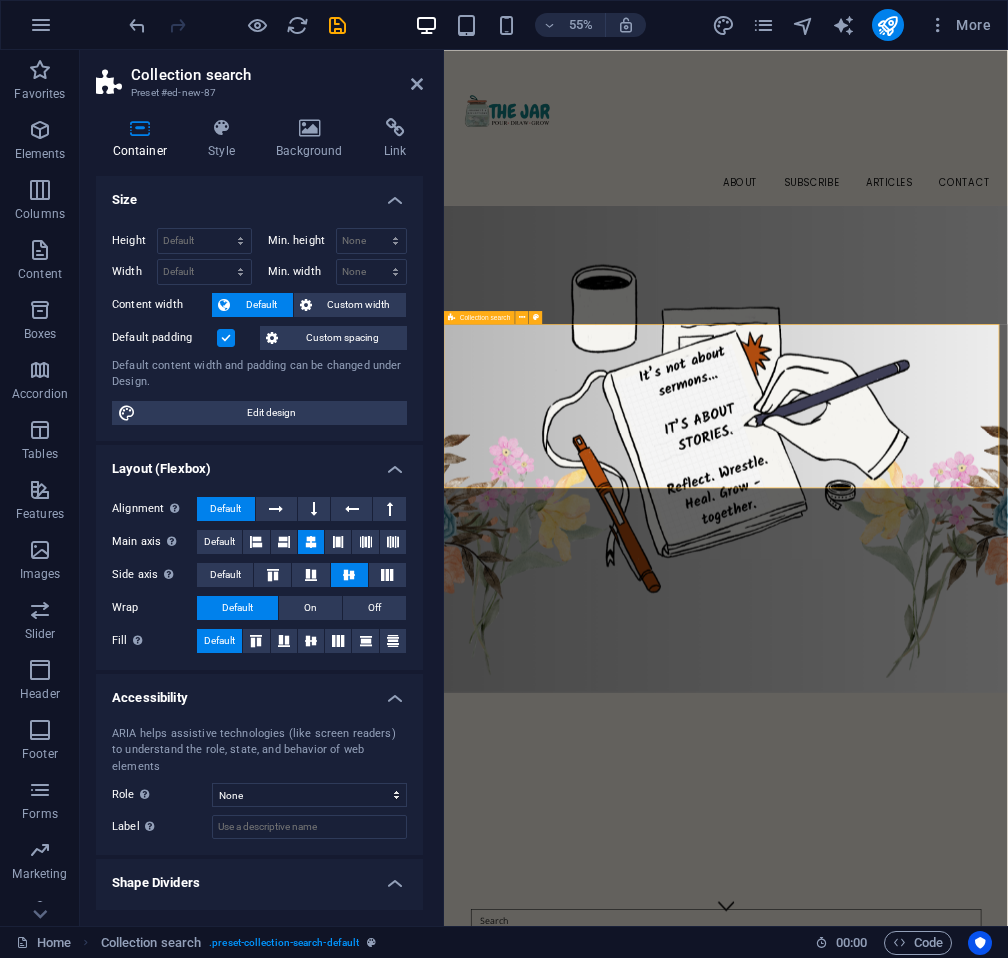 click at bounding box center [956, 1639] 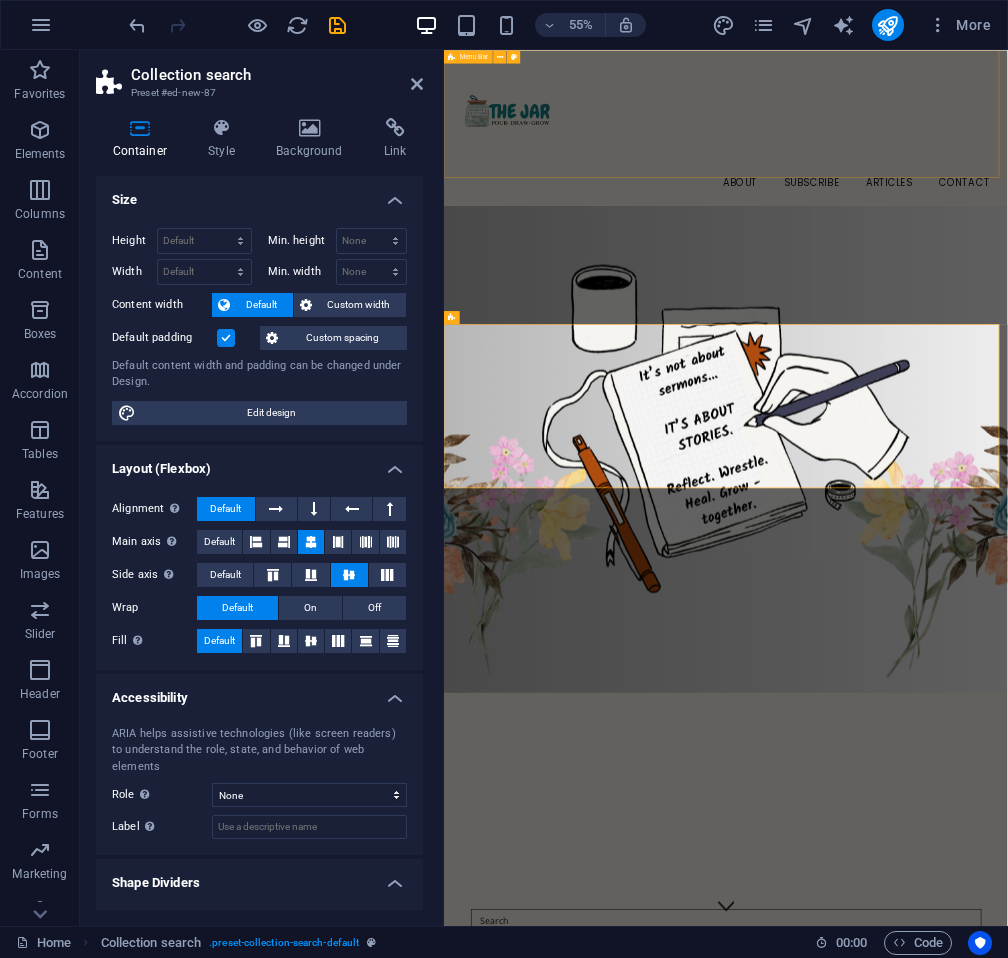 click on "About  Subscribe ARTICLES Contact" at bounding box center (956, 191) 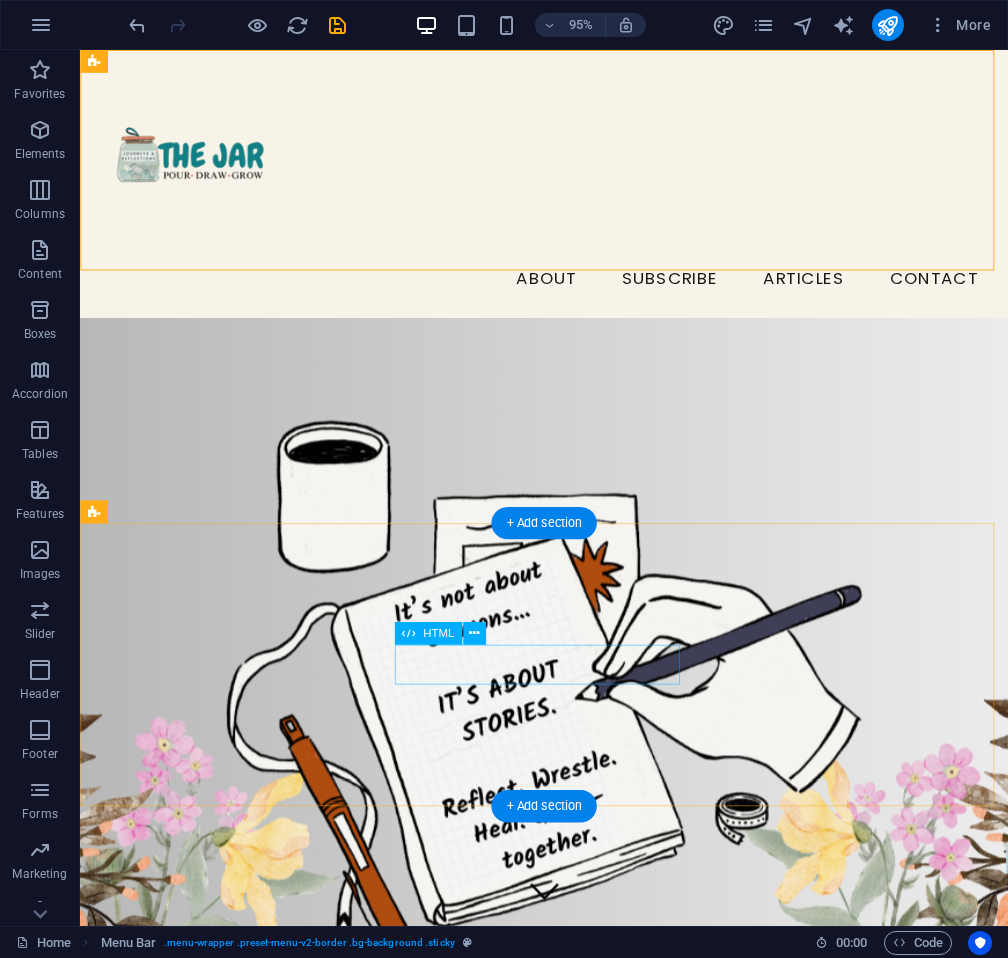 click at bounding box center (569, 1633) 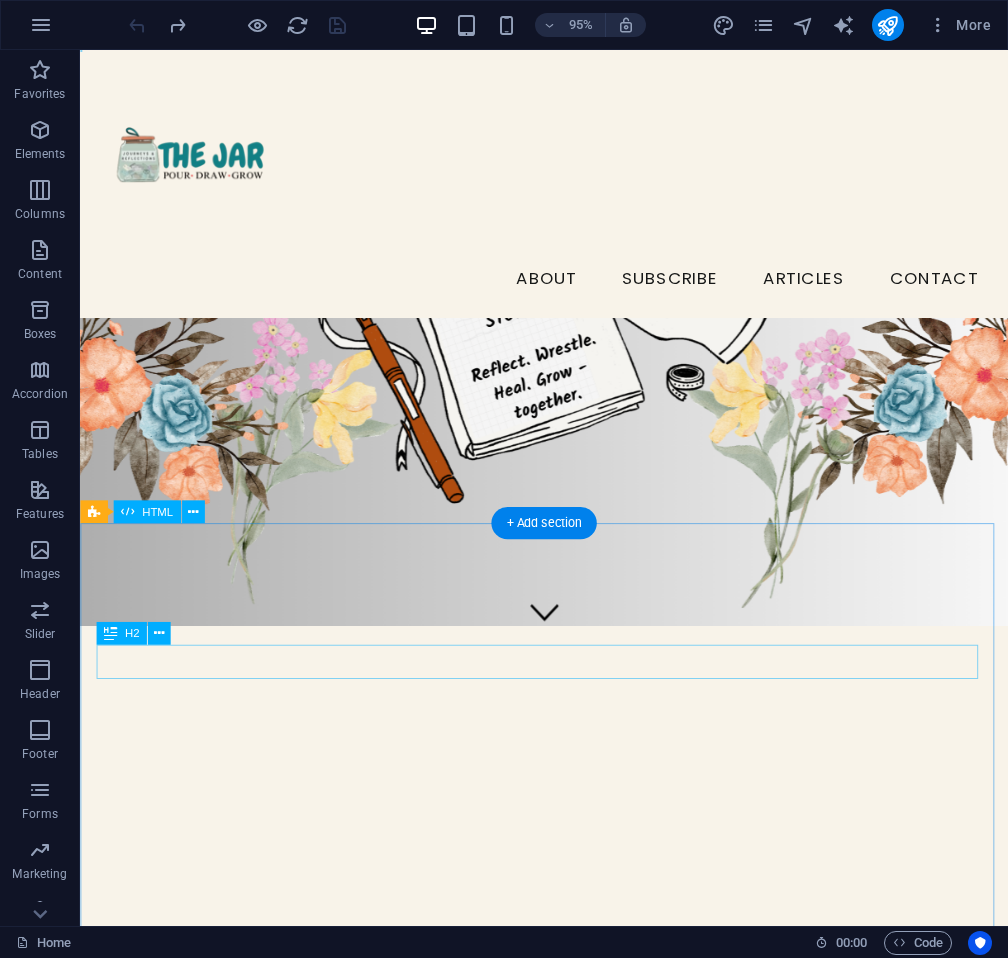 scroll, scrollTop: 0, scrollLeft: 0, axis: both 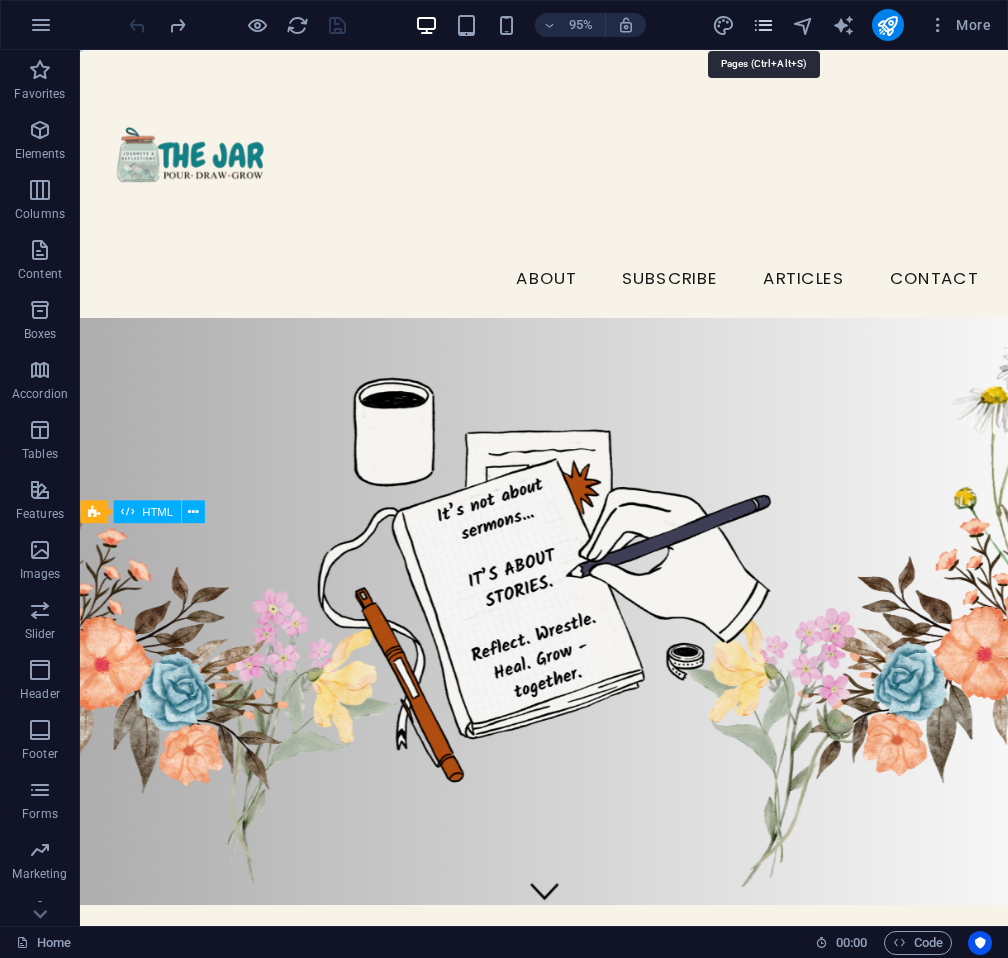 click at bounding box center [763, 25] 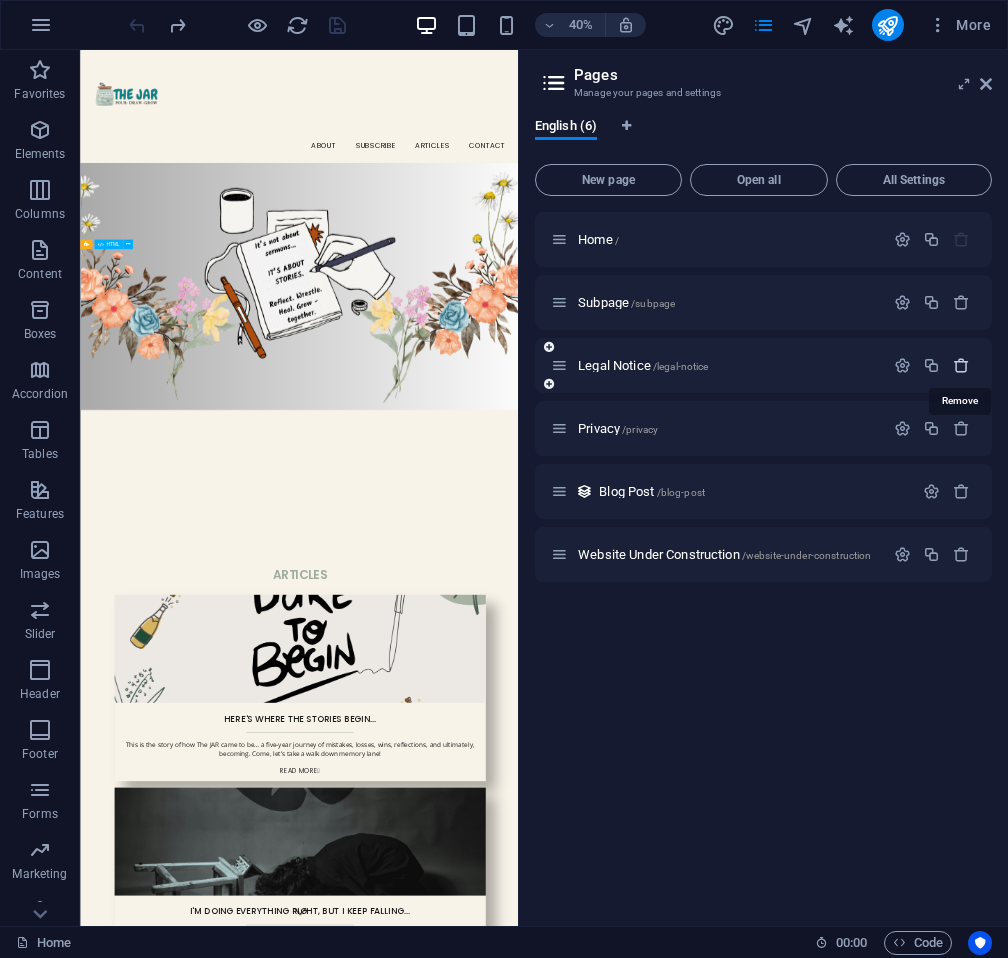 click at bounding box center [961, 365] 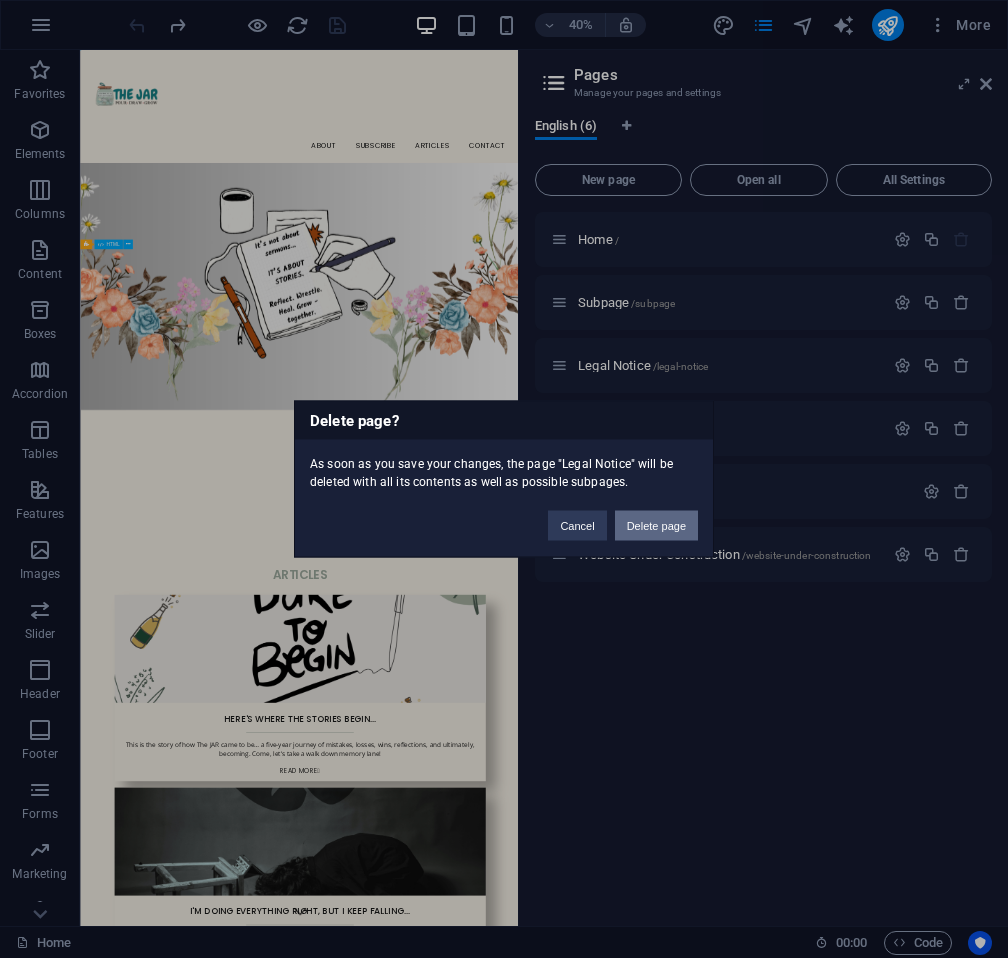 click on "Delete page" at bounding box center [656, 526] 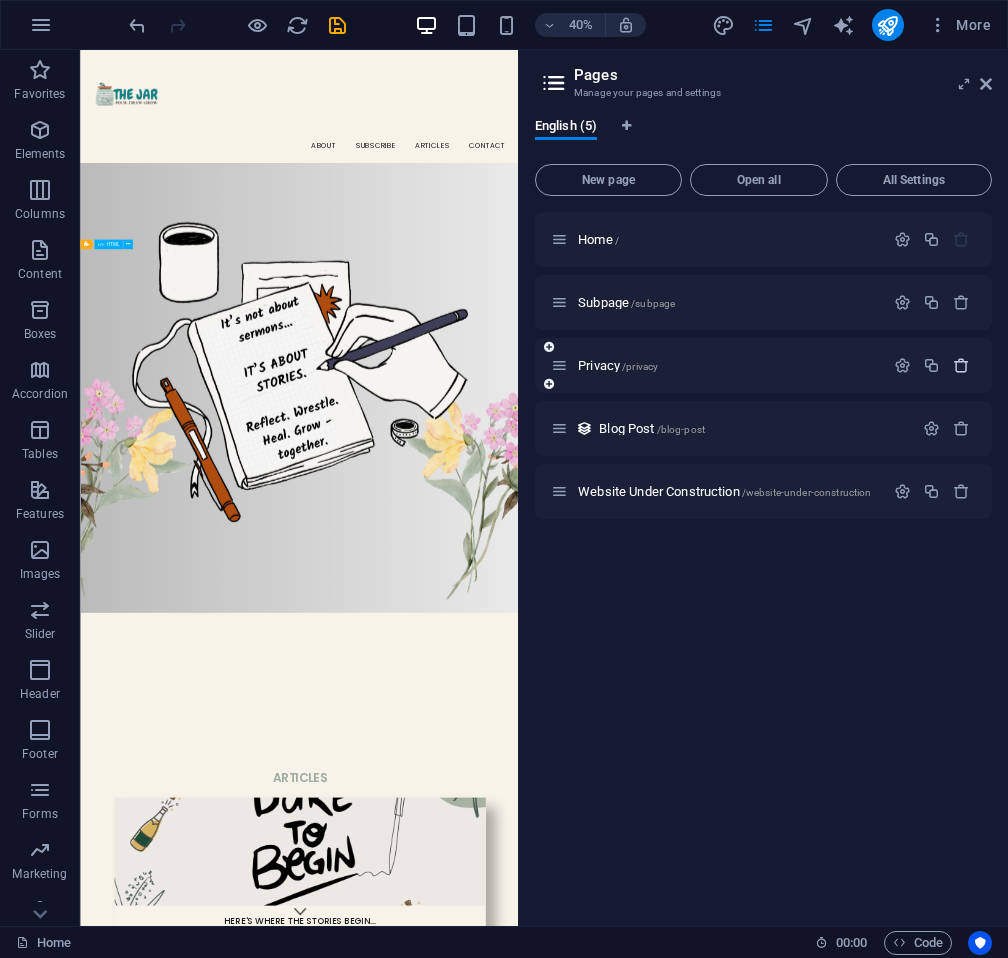 click at bounding box center (961, 365) 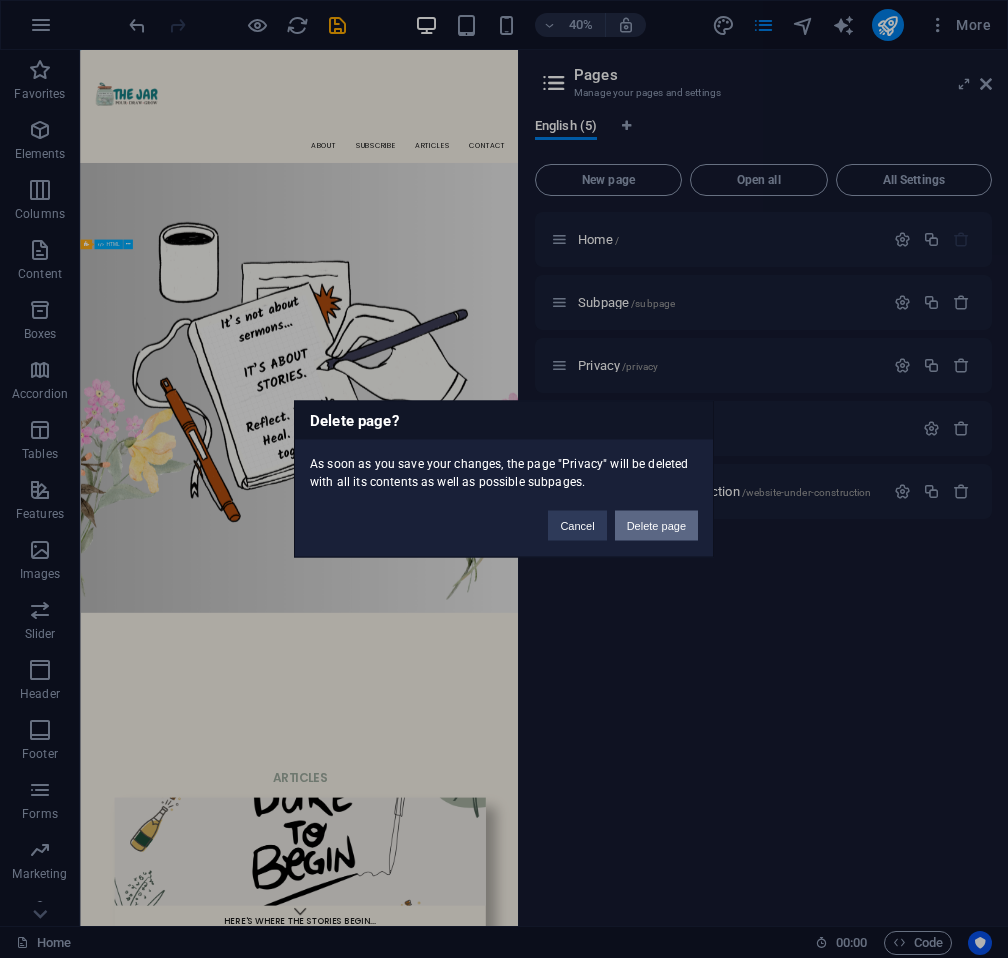 click on "Delete page" at bounding box center [656, 526] 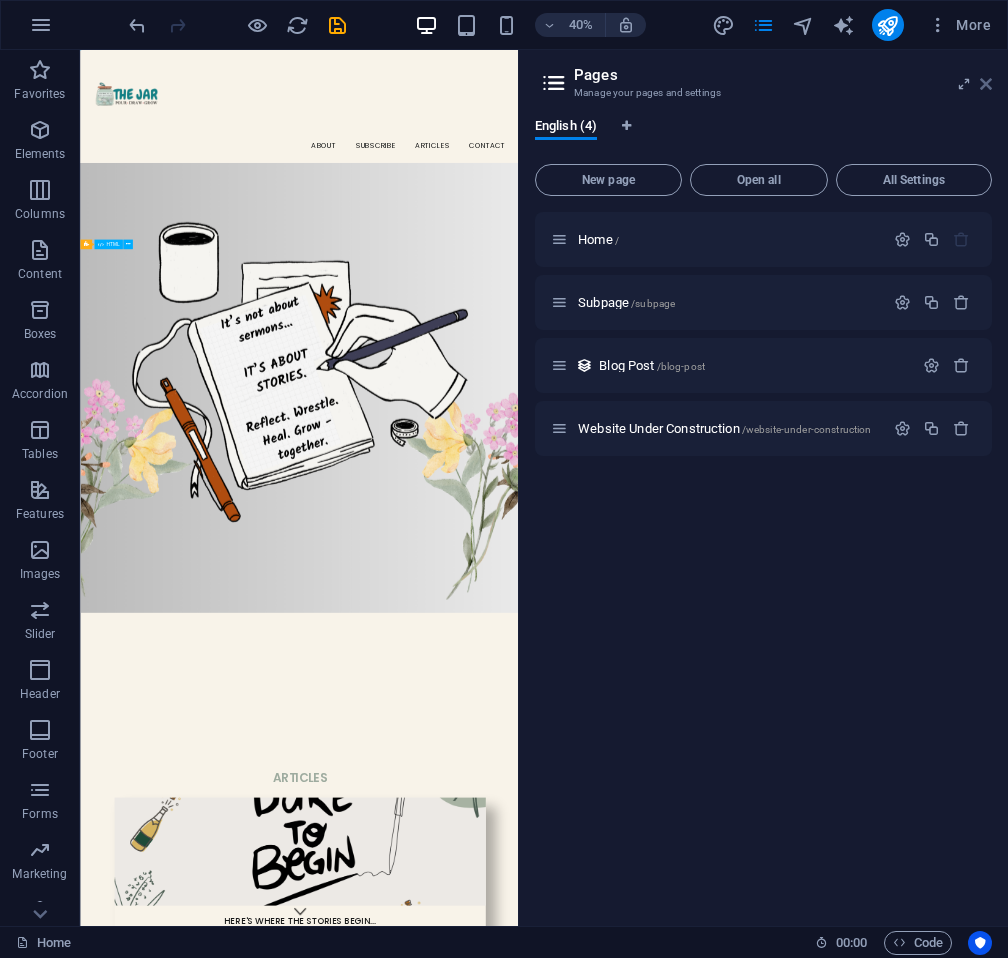 click at bounding box center (986, 84) 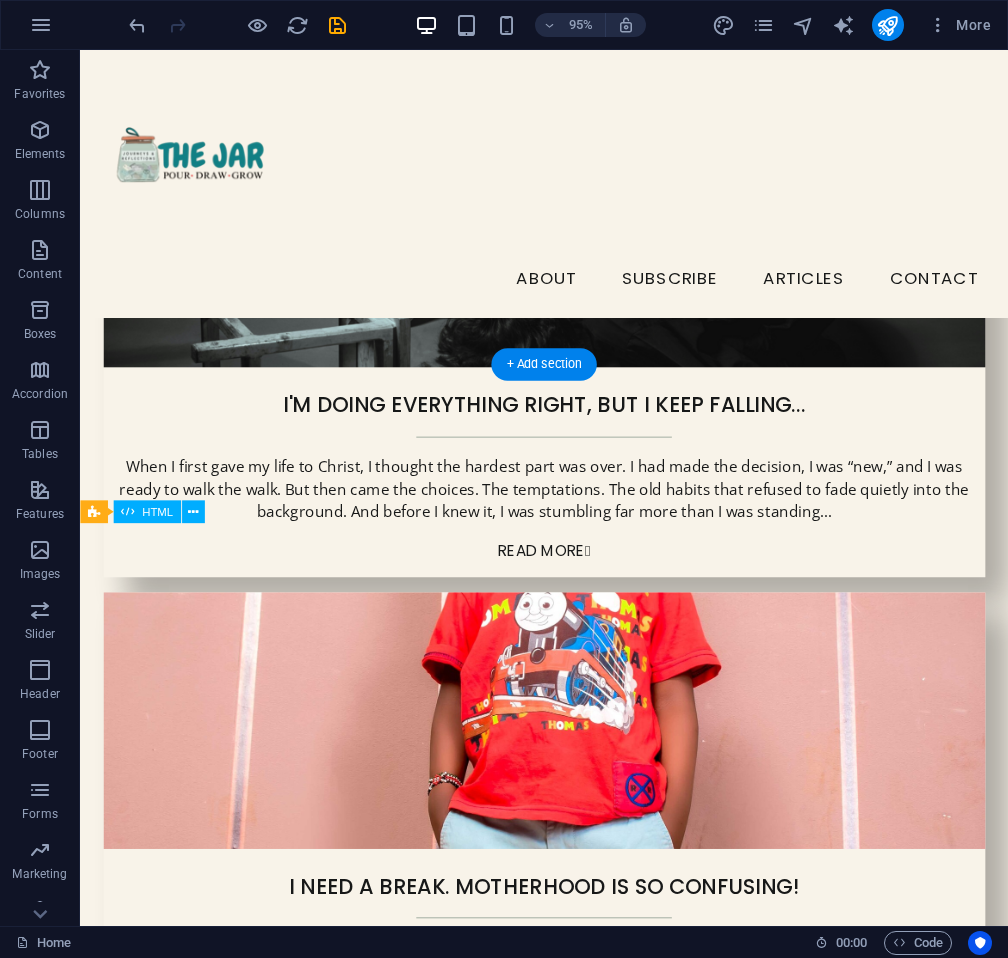 scroll, scrollTop: 2225, scrollLeft: 0, axis: vertical 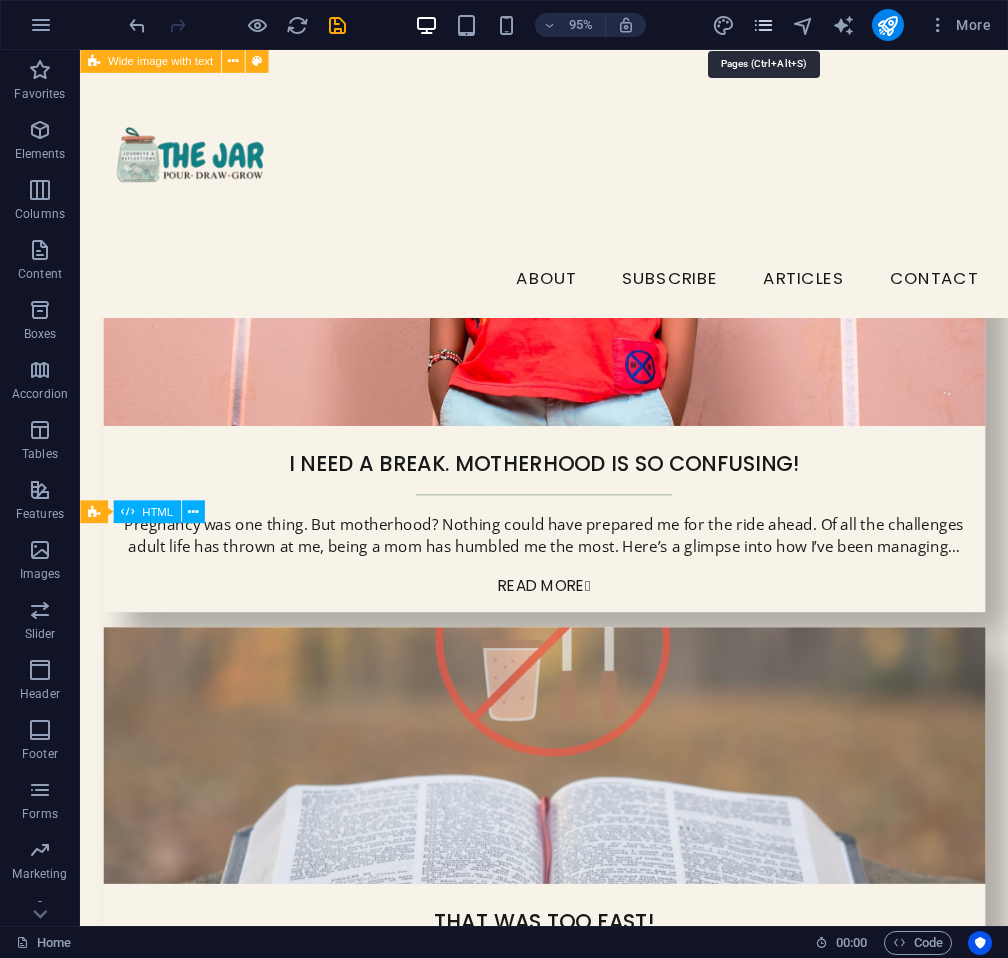 click at bounding box center (763, 25) 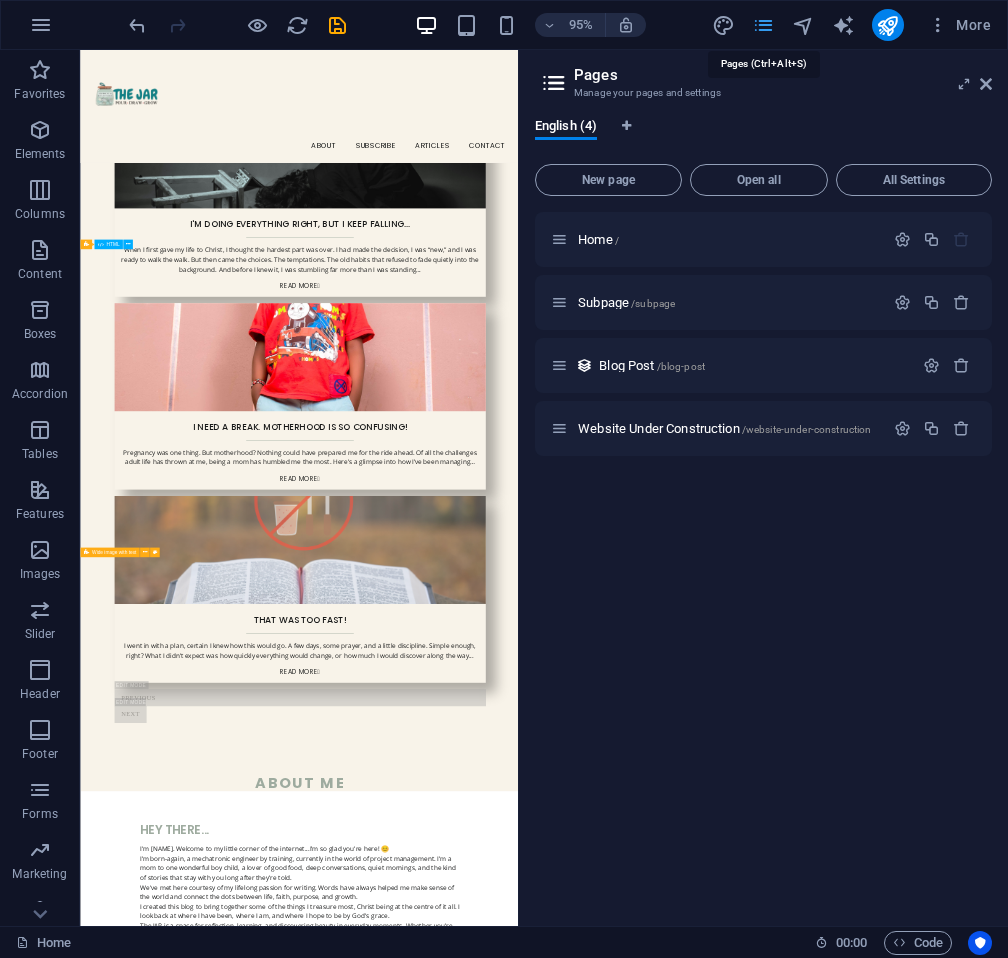 scroll, scrollTop: 861, scrollLeft: 0, axis: vertical 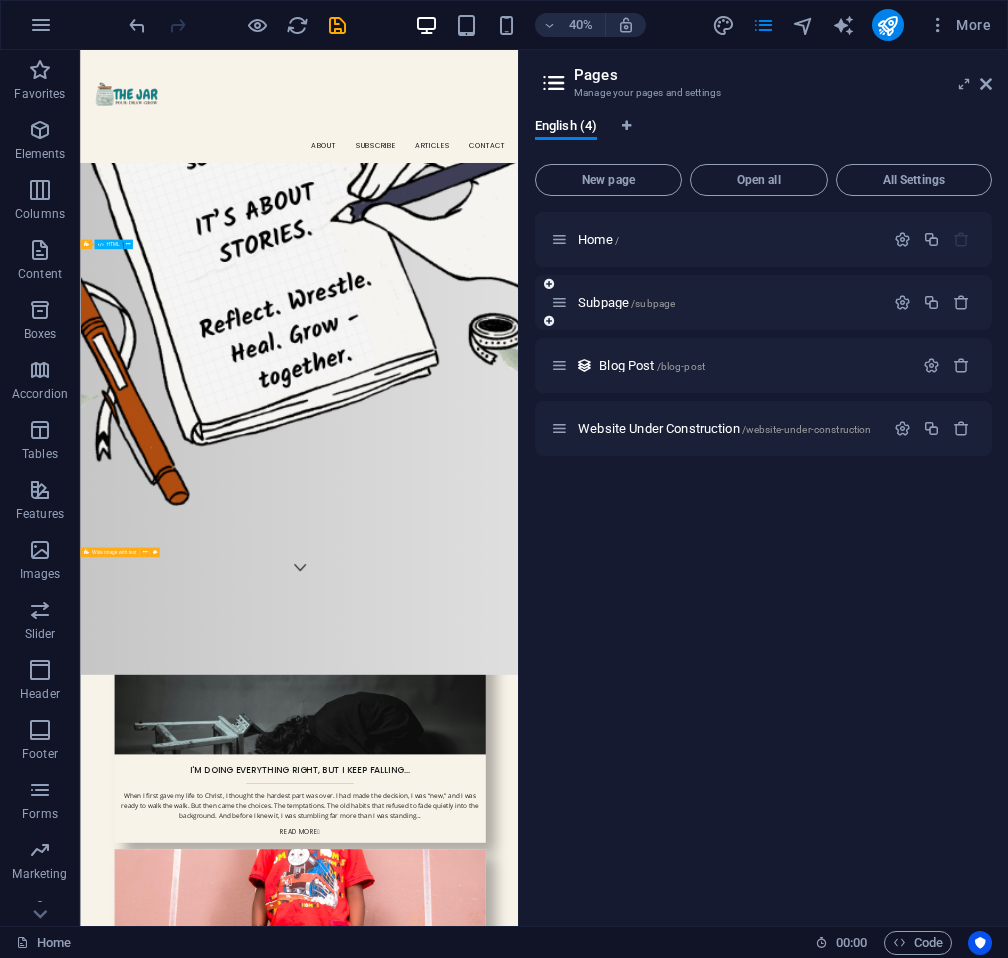 click on "Subpage /subpage" at bounding box center [717, 302] 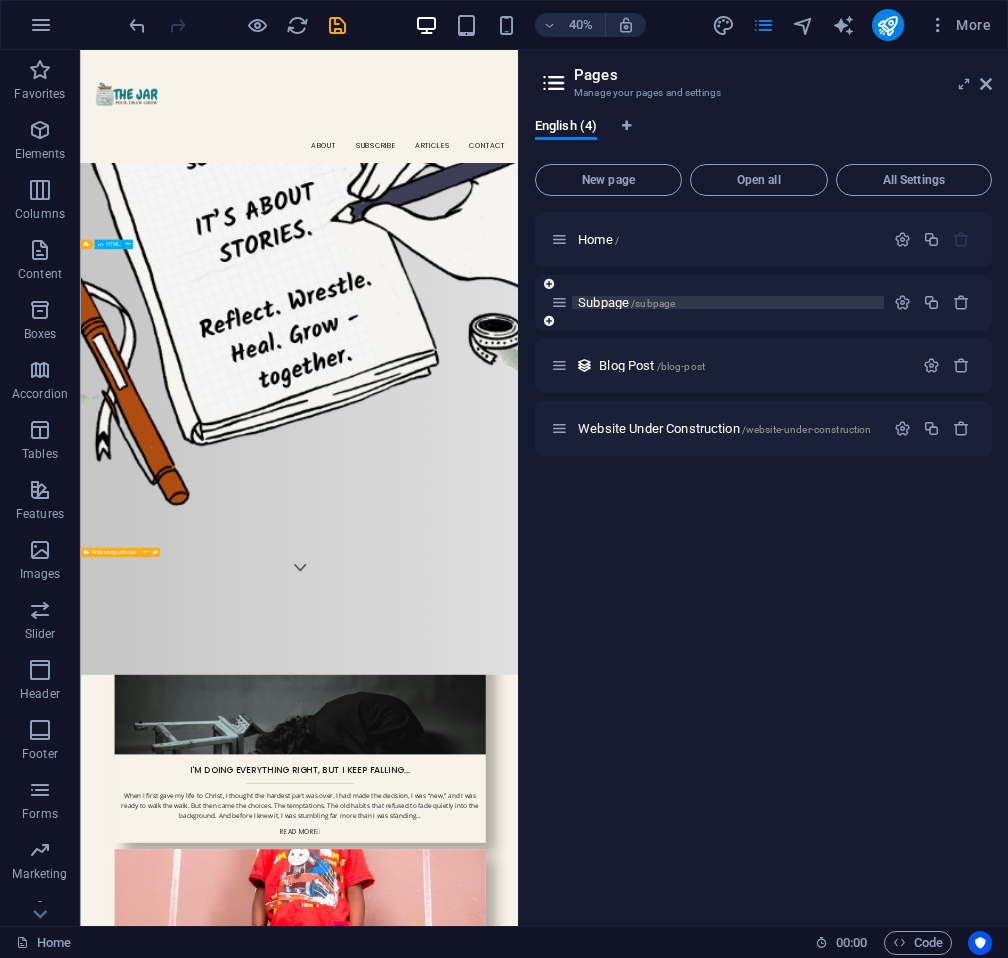 click on "Subpage /subpage" at bounding box center [626, 302] 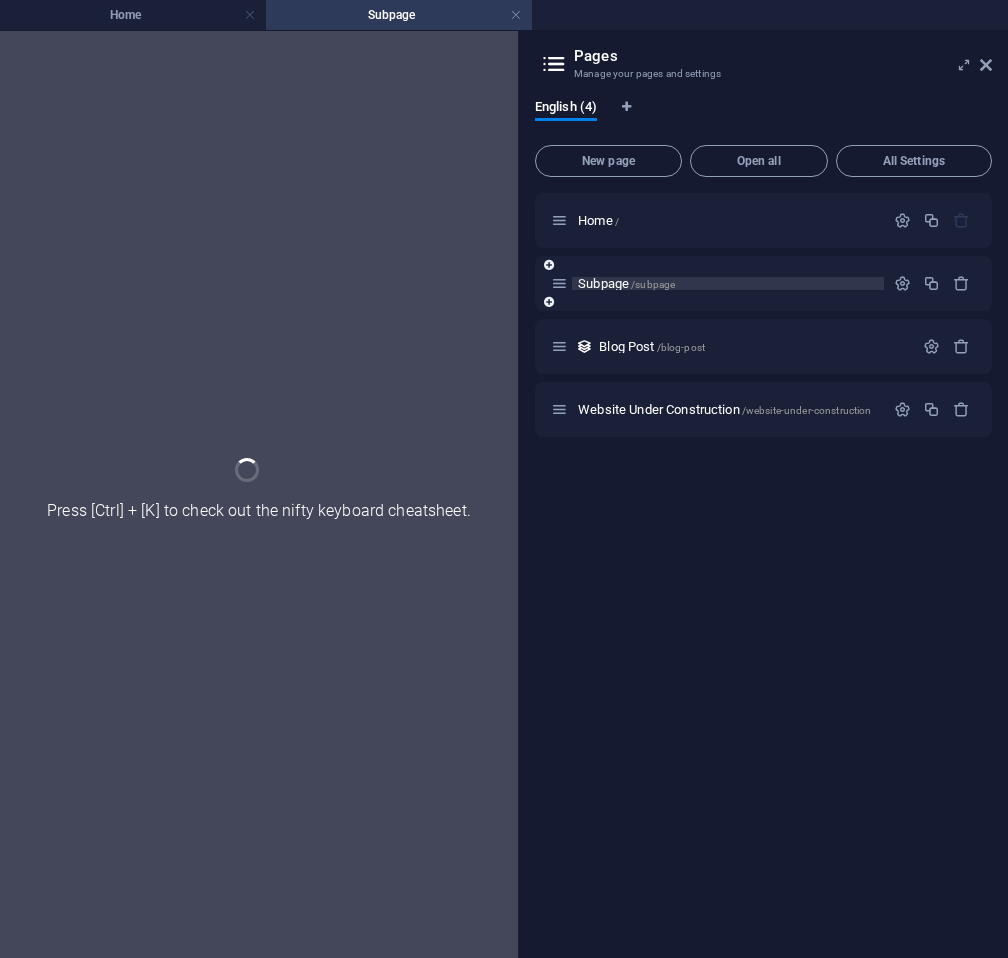scroll, scrollTop: 0, scrollLeft: 0, axis: both 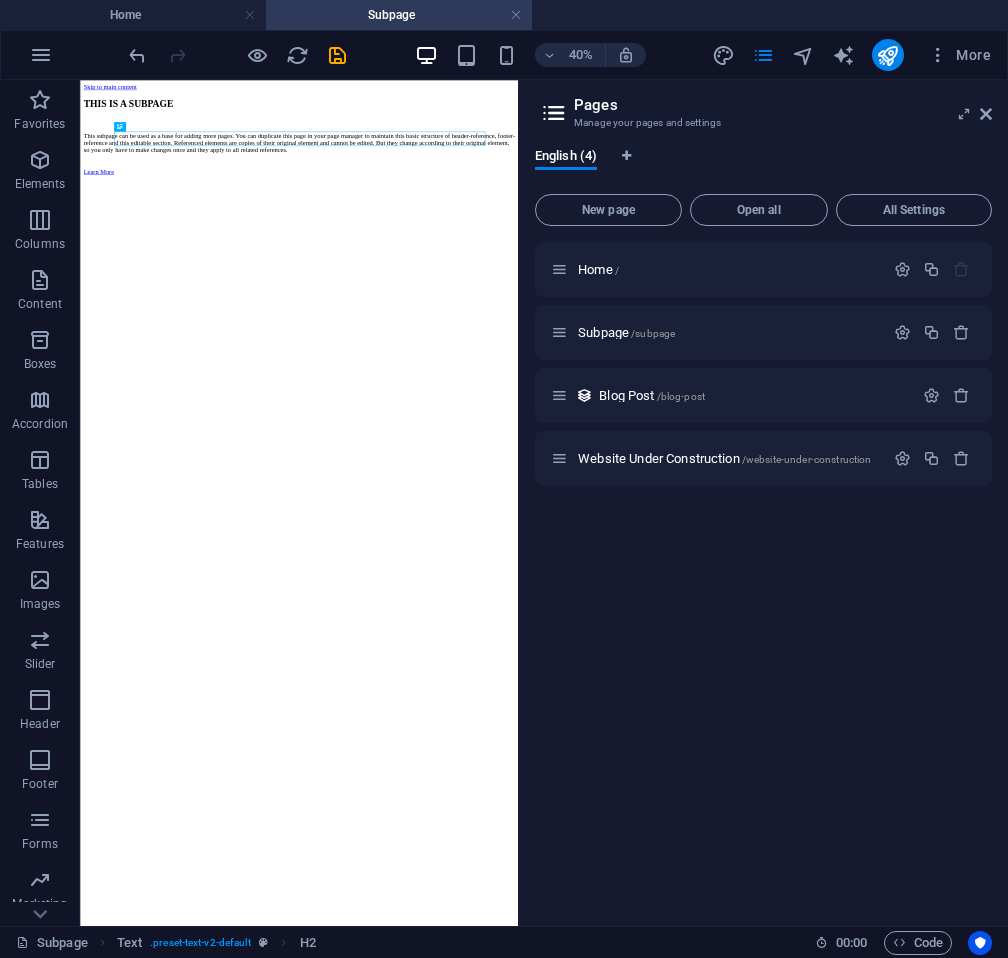 click on "Skip to main content
THIS IS A SUBPAGE This subpage can be used as a base for adding more pages. You can duplicate this page in your page manager to maintain this basic structure of header-reference, footer-reference and this editable section. Referenced elements are copies of their original element and cannot be edited. But they change according to their original element, so you only have to make changes once and they apply to all related references. Learn More" at bounding box center (627, 202) 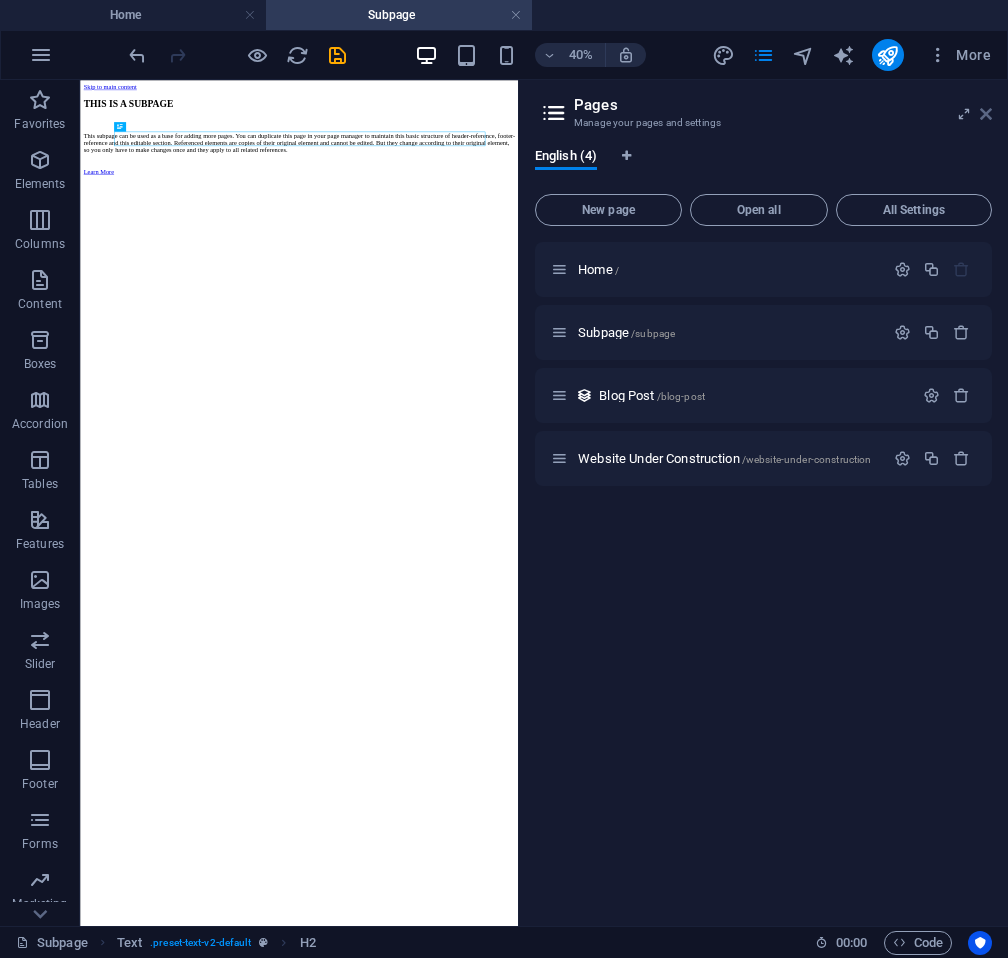 click at bounding box center (986, 114) 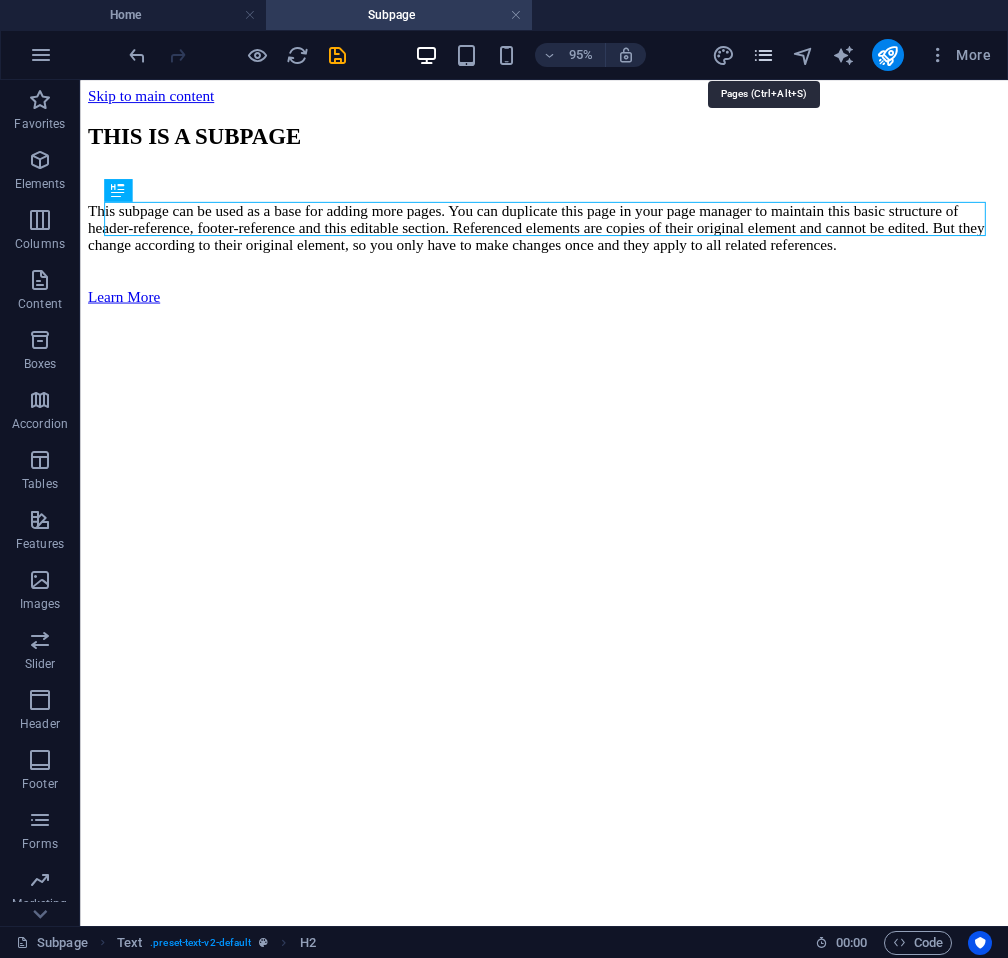 click at bounding box center (763, 55) 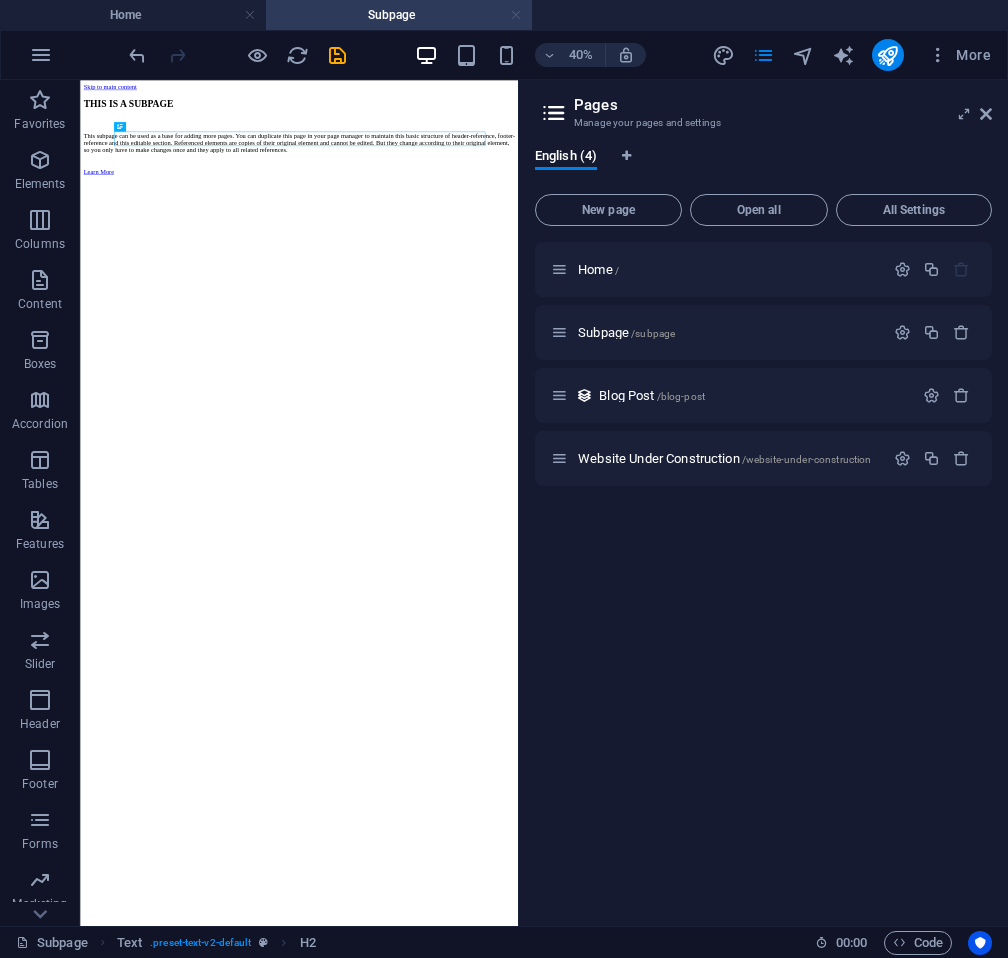 click at bounding box center (516, 15) 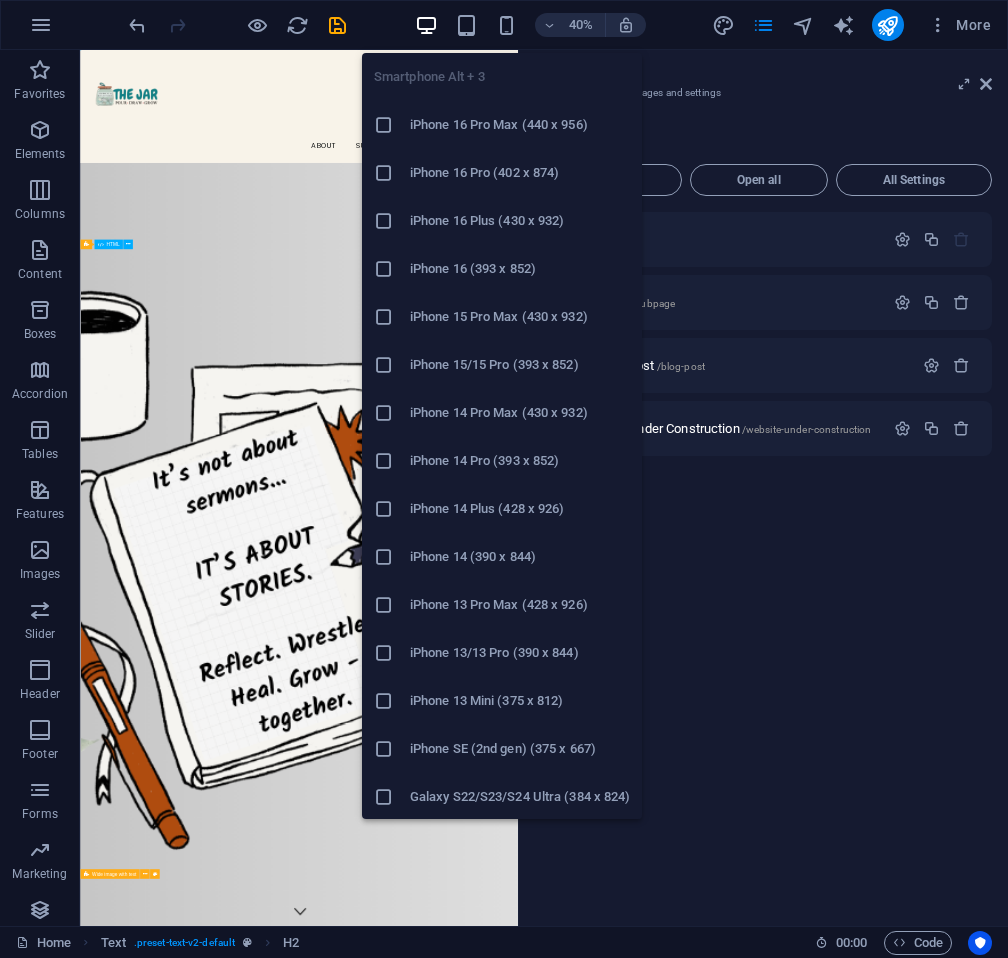 scroll, scrollTop: 733, scrollLeft: 0, axis: vertical 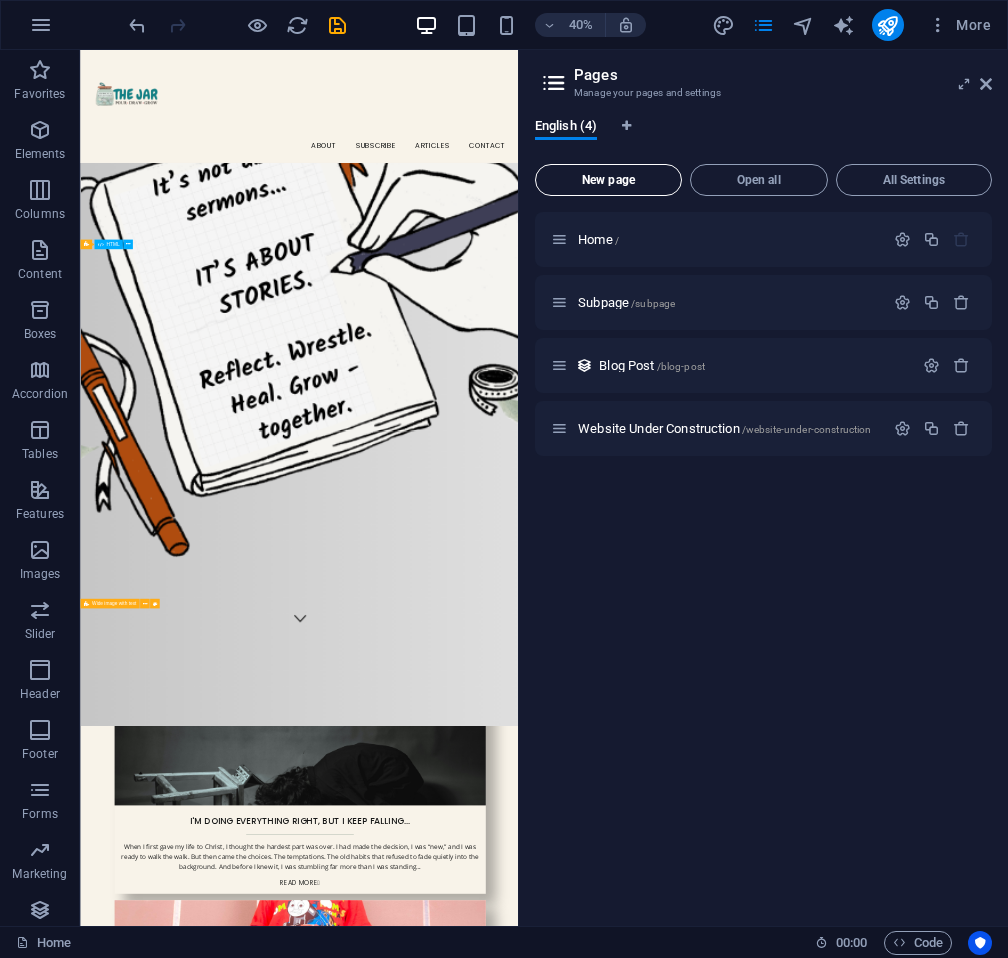 click on "New page" at bounding box center (608, 180) 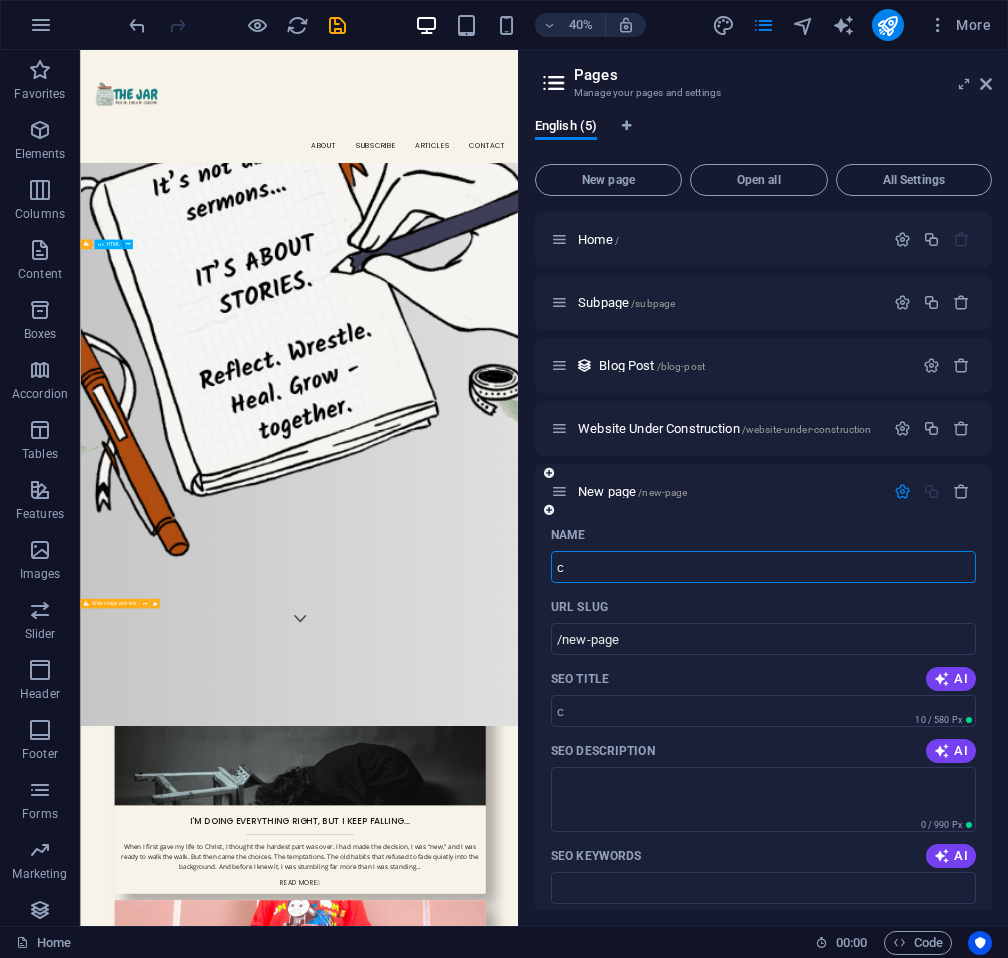 type on "c" 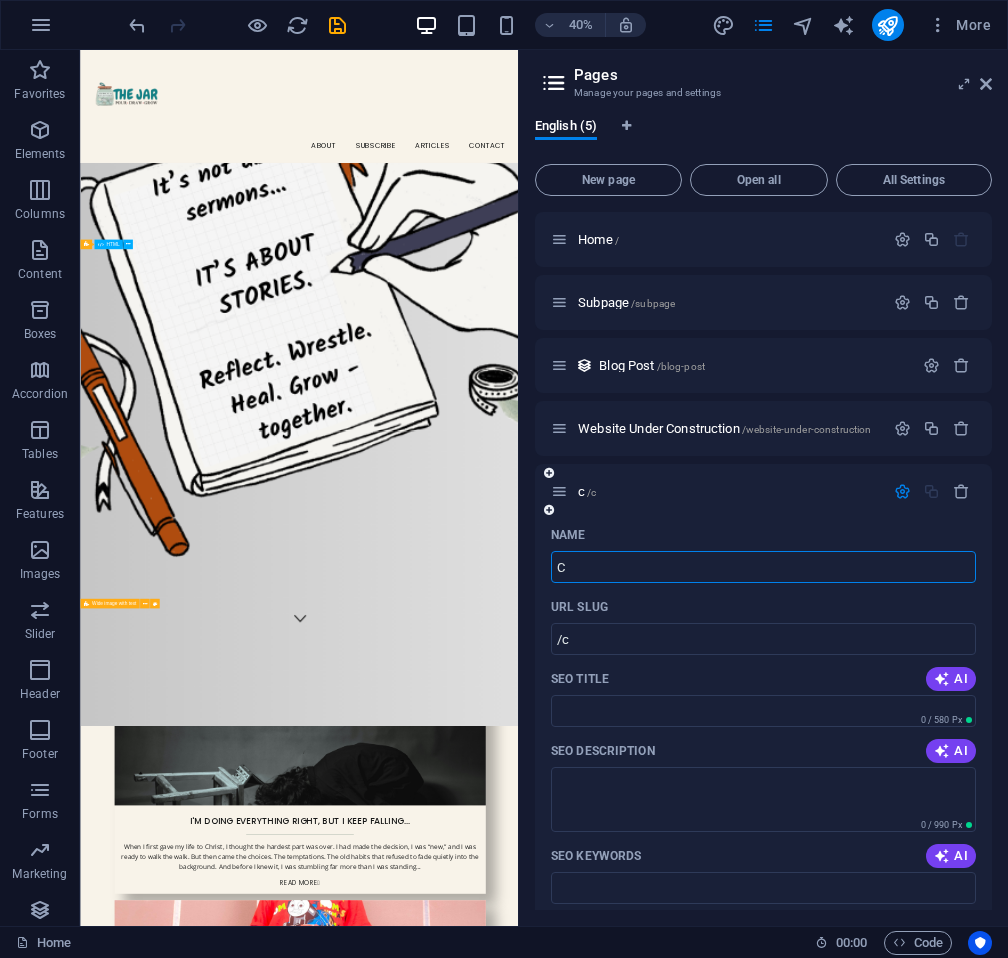 type on "Ca" 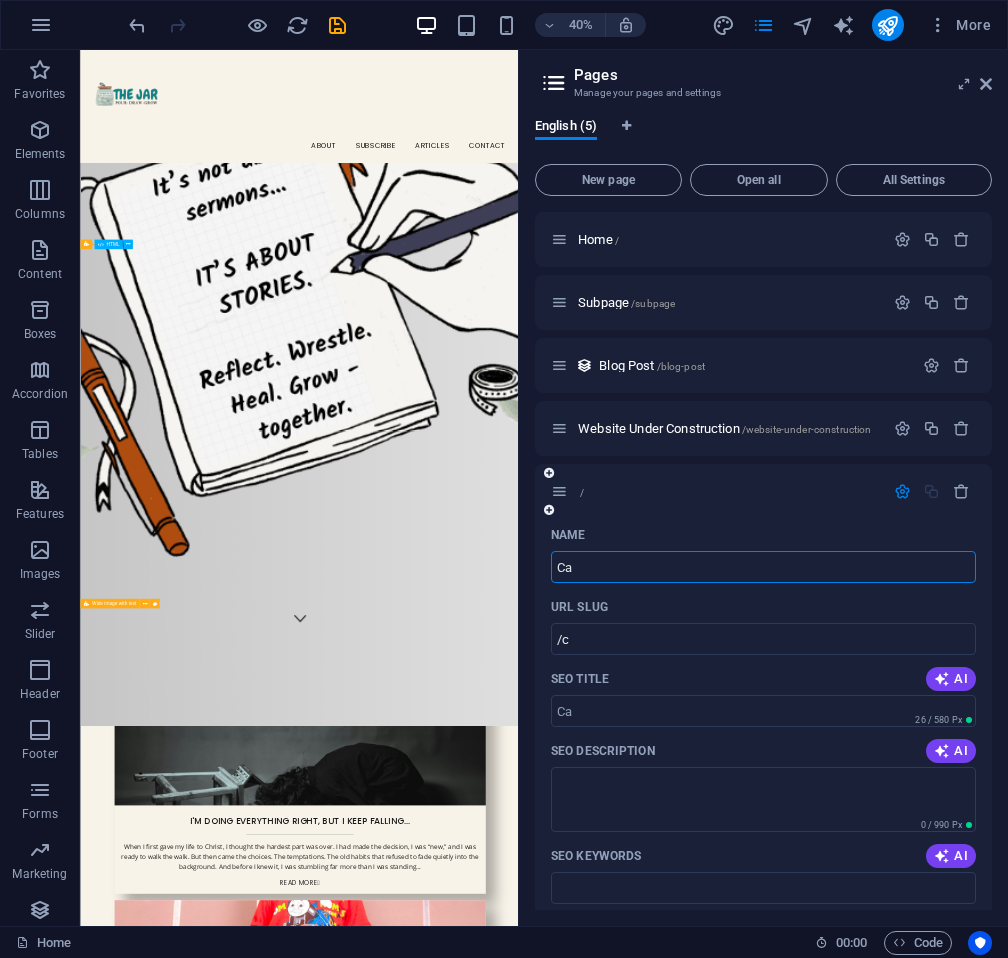 type on "/" 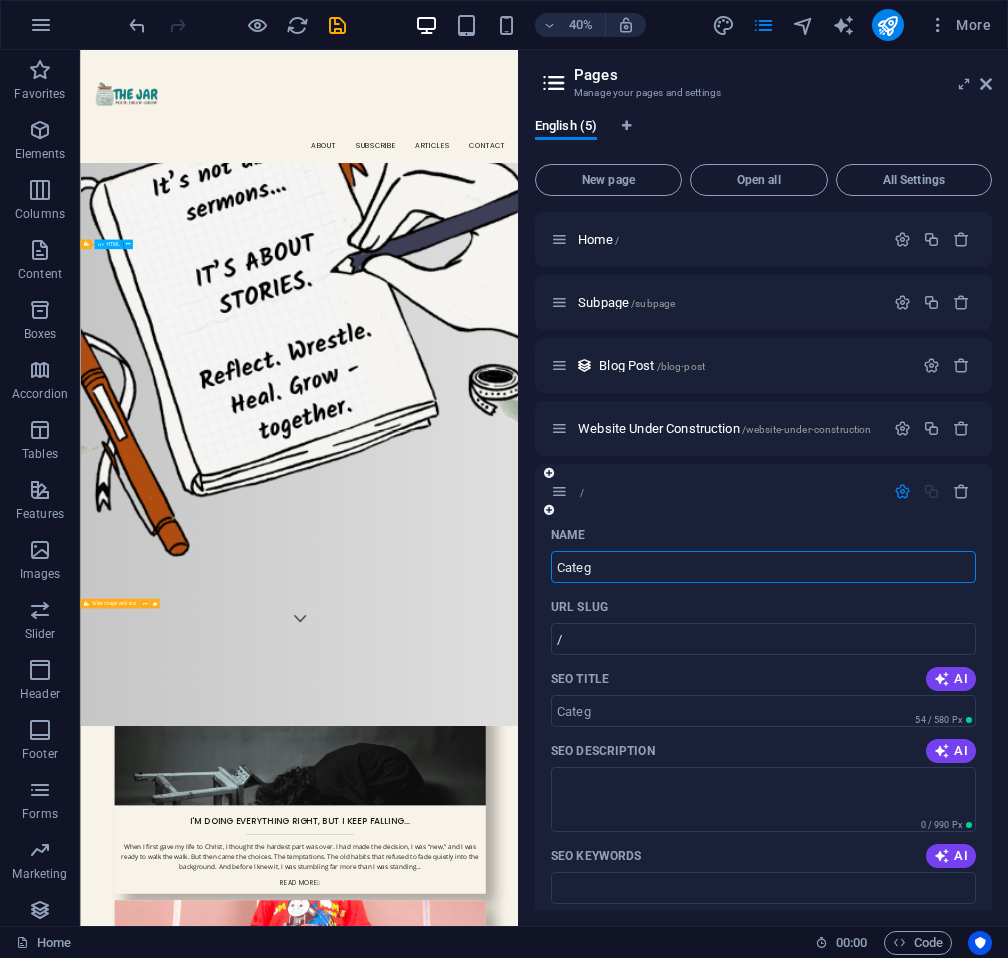type on "Categ" 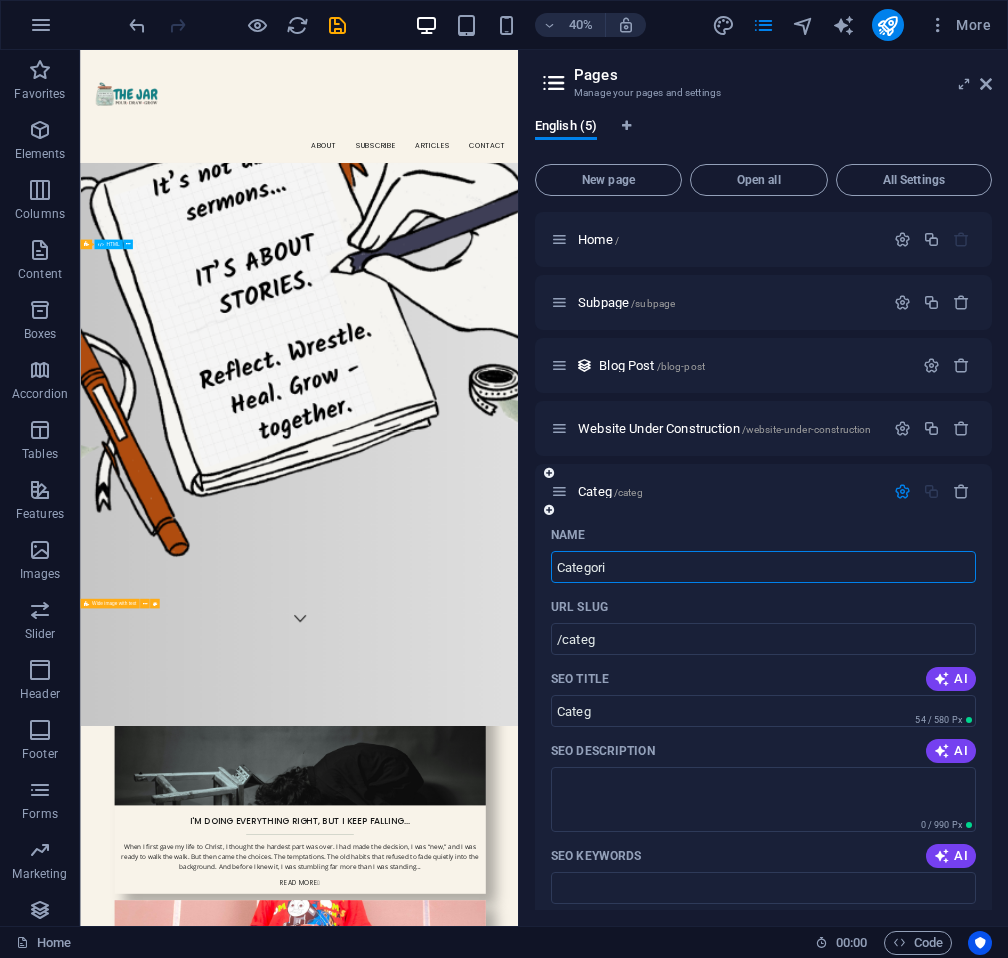 type on "Categorie" 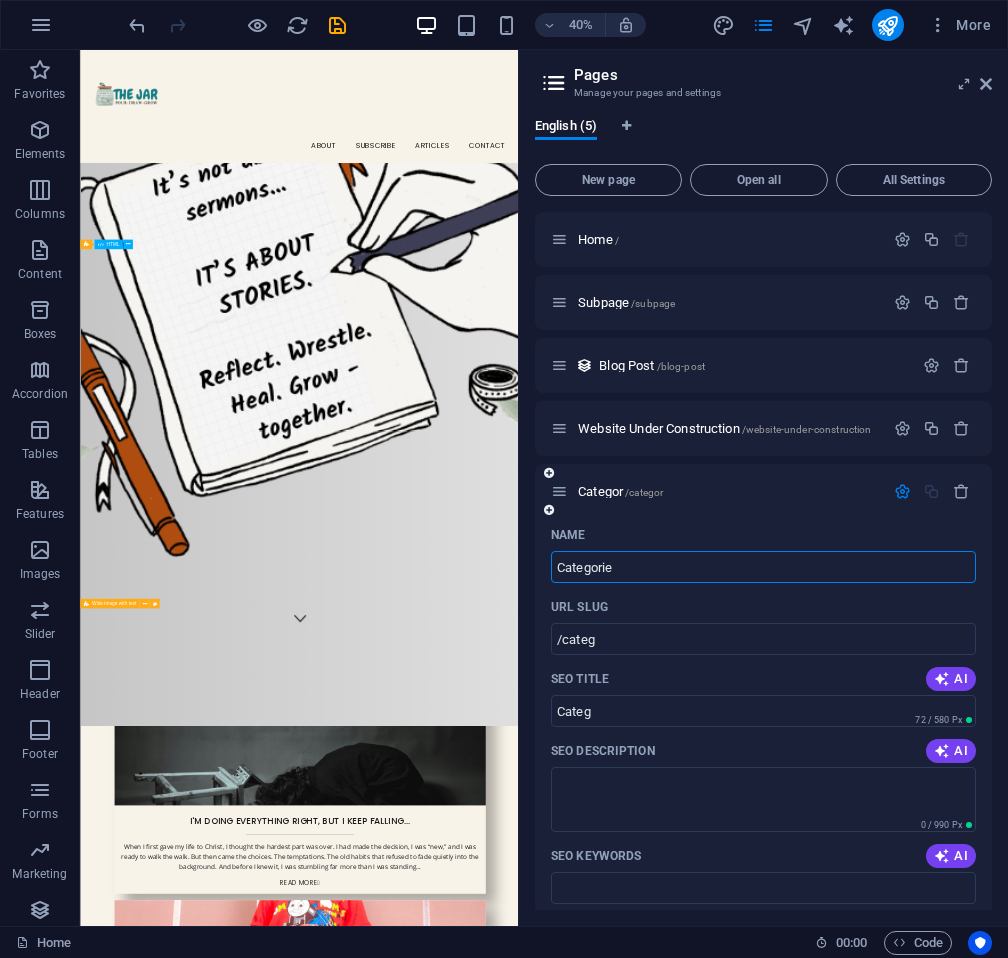 type on "/categor" 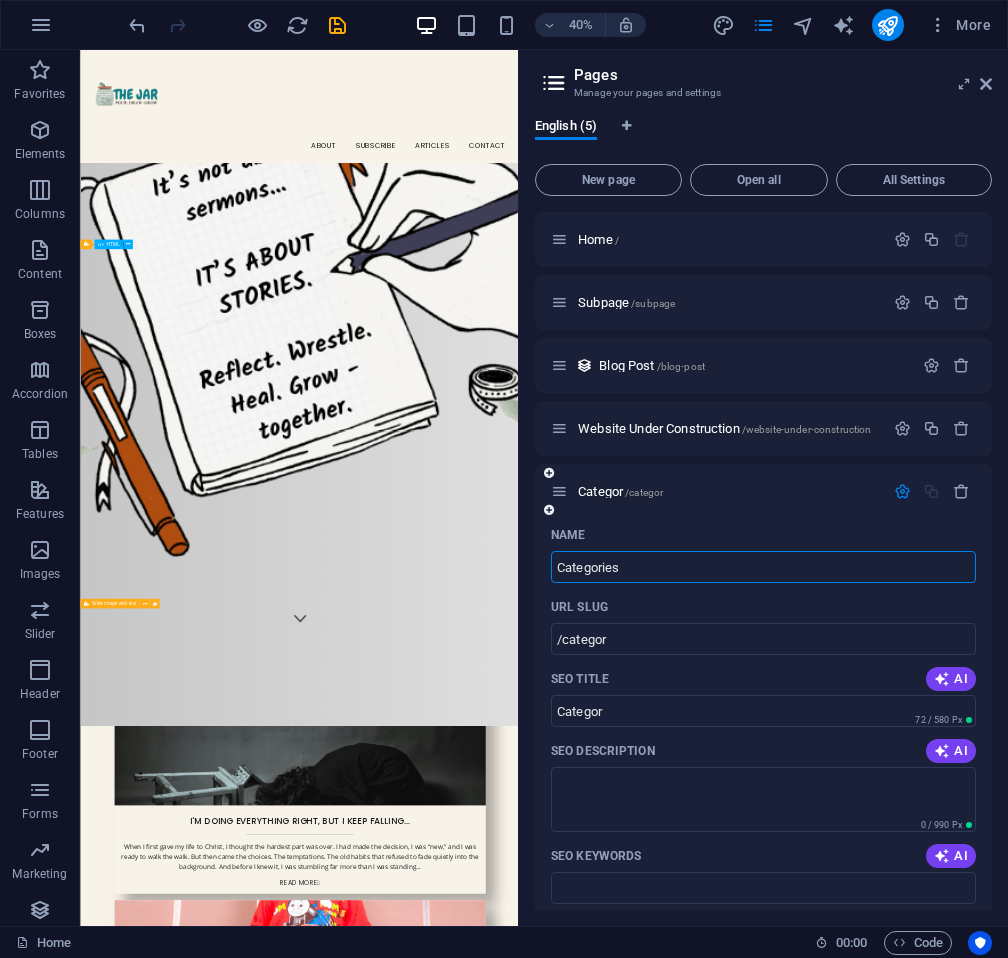 type on "Categories" 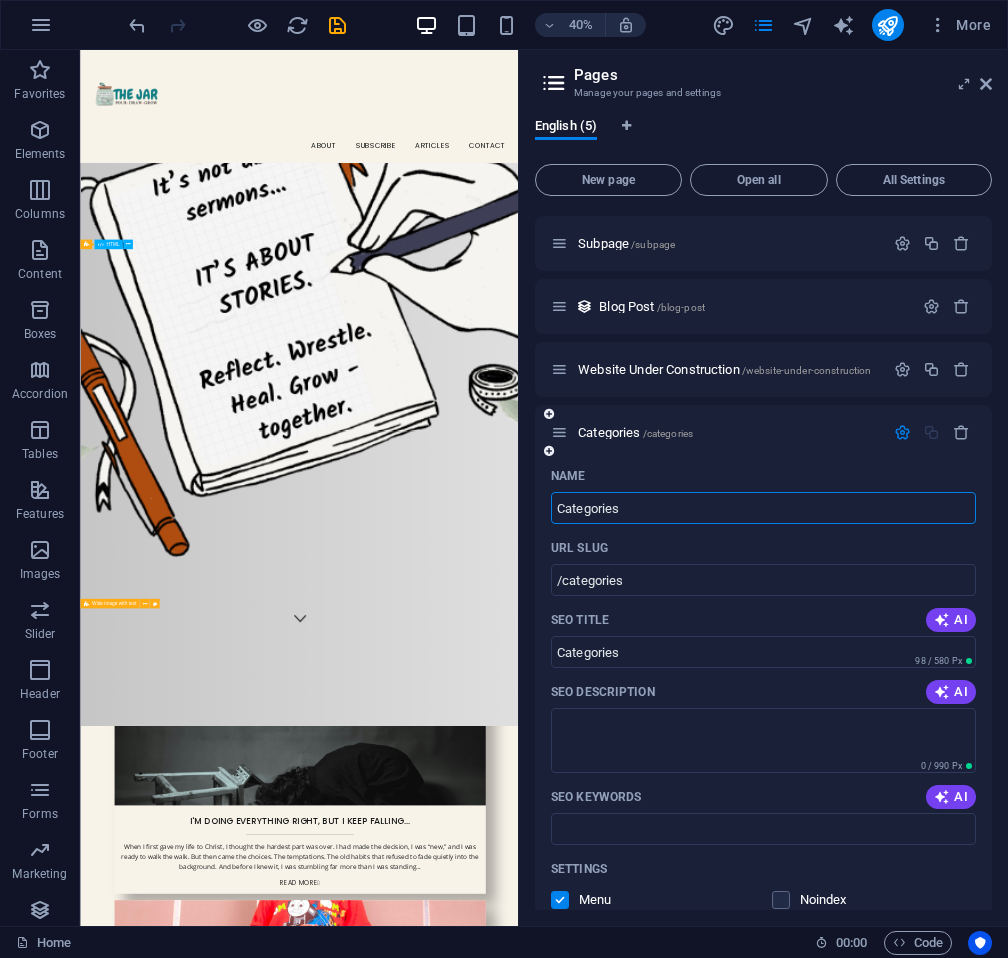 scroll, scrollTop: 71, scrollLeft: 0, axis: vertical 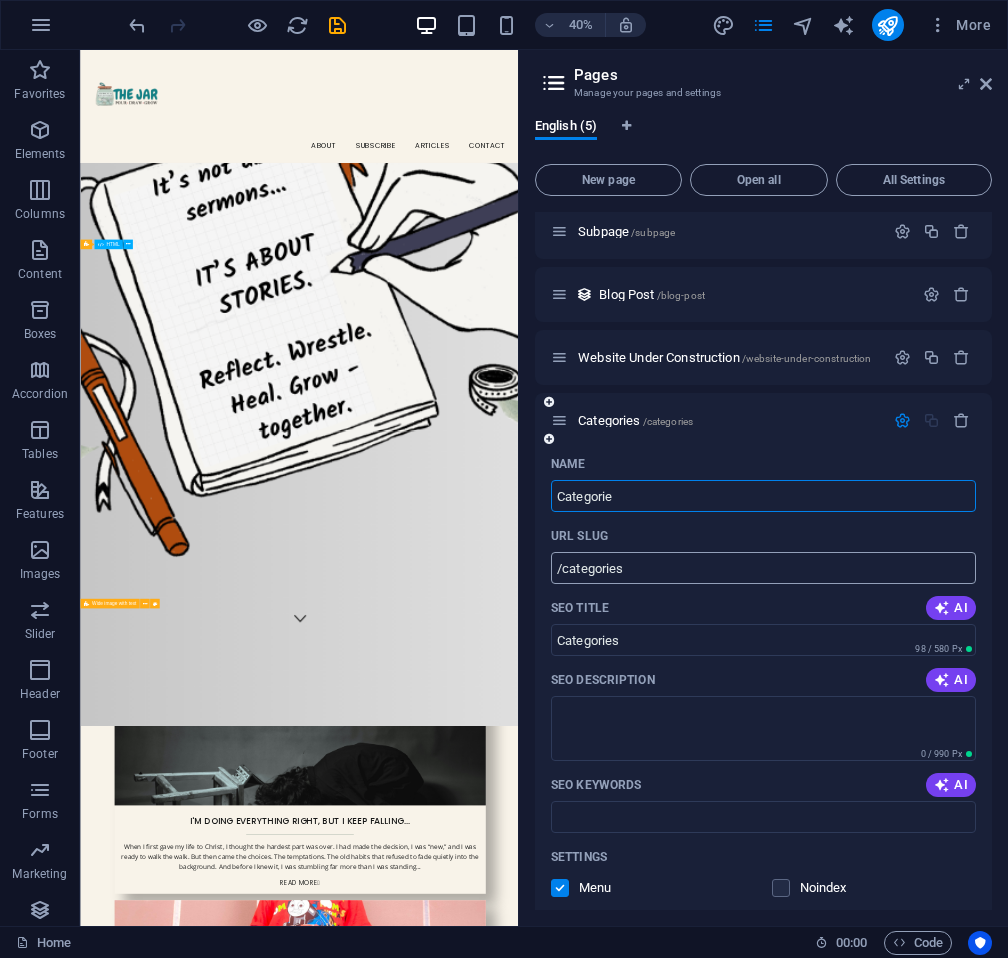 type on "Categori" 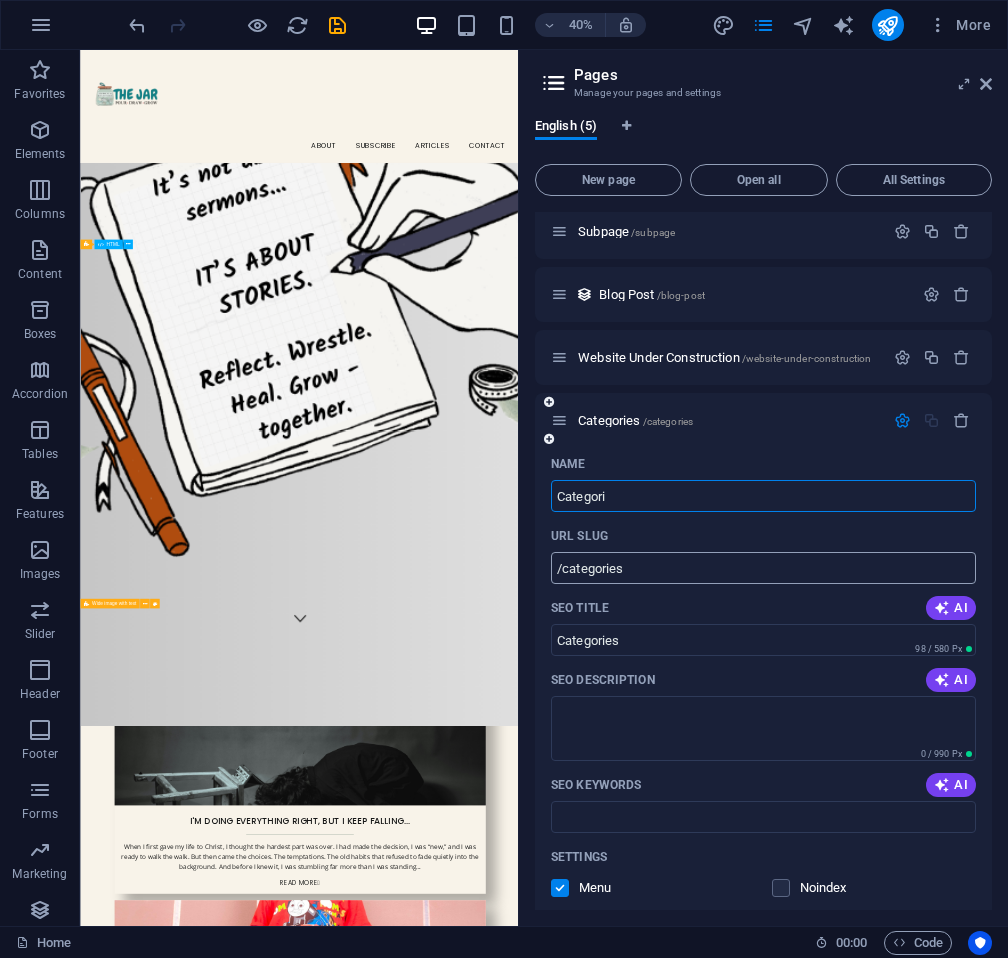 type on "/categorie" 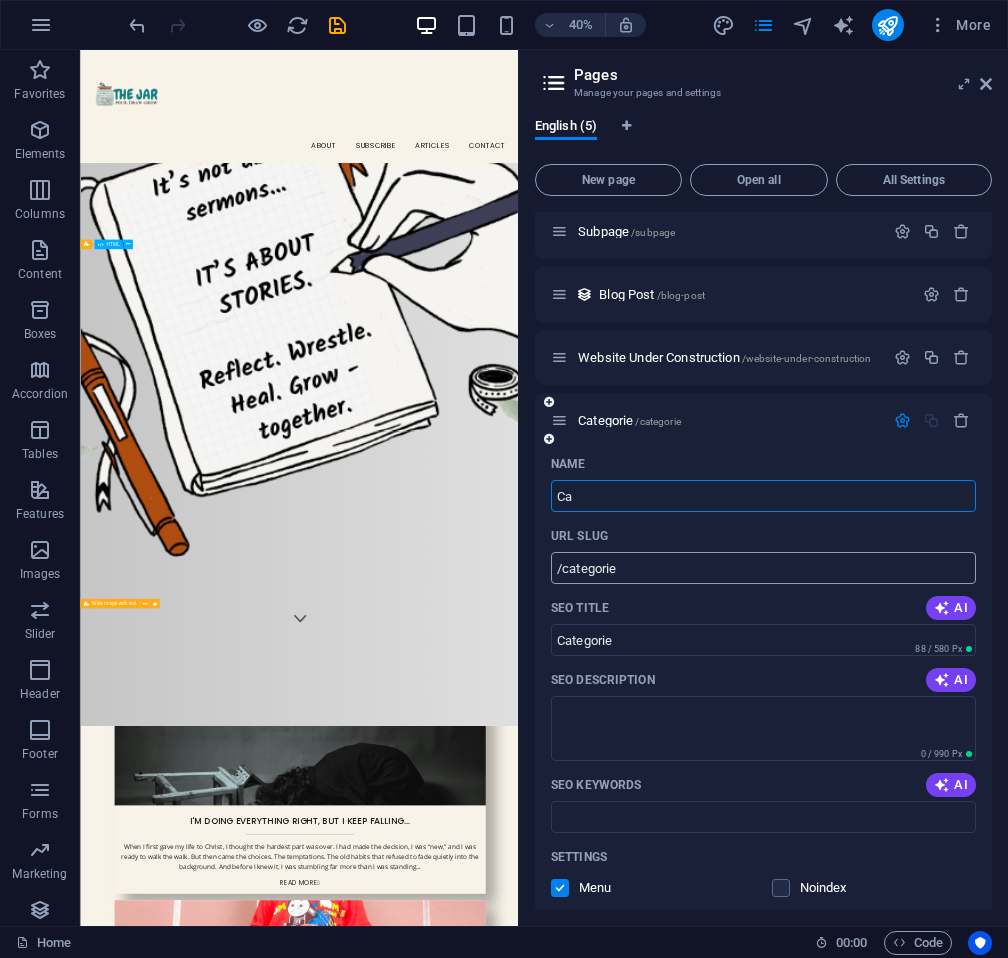 type on "C" 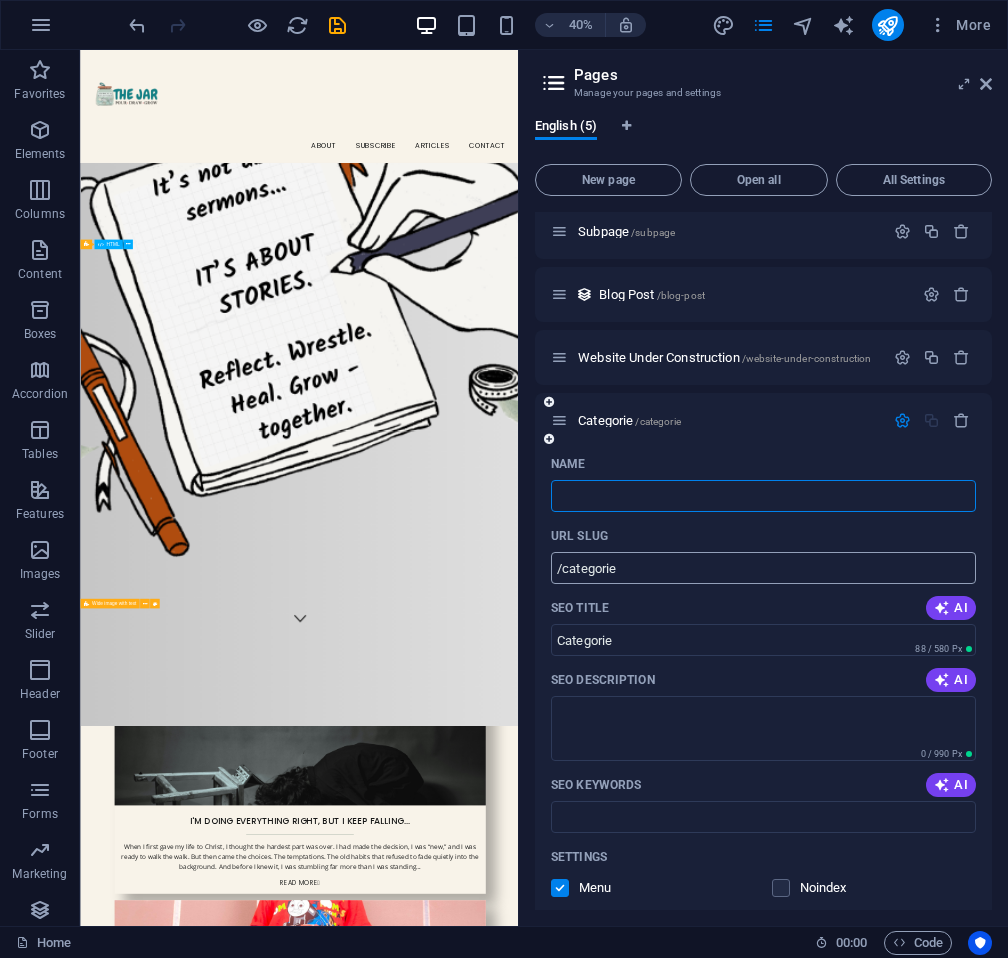type 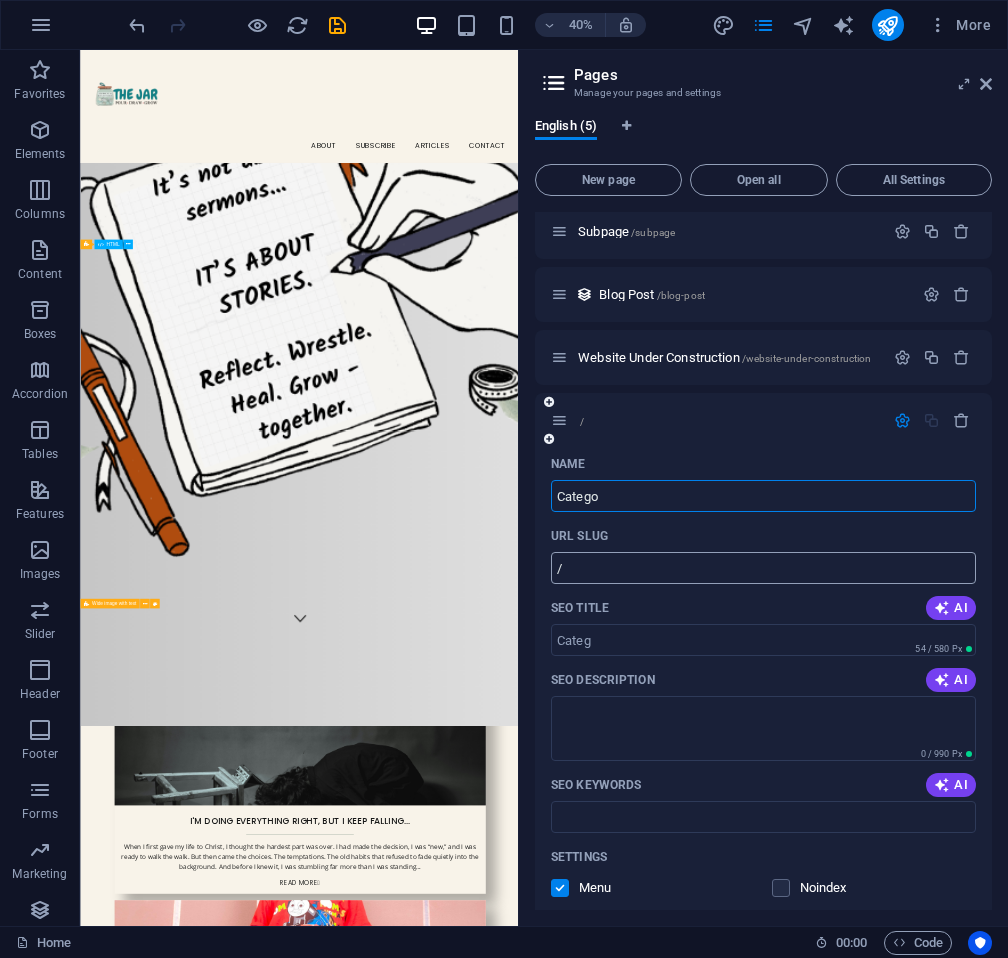 type on "Categor" 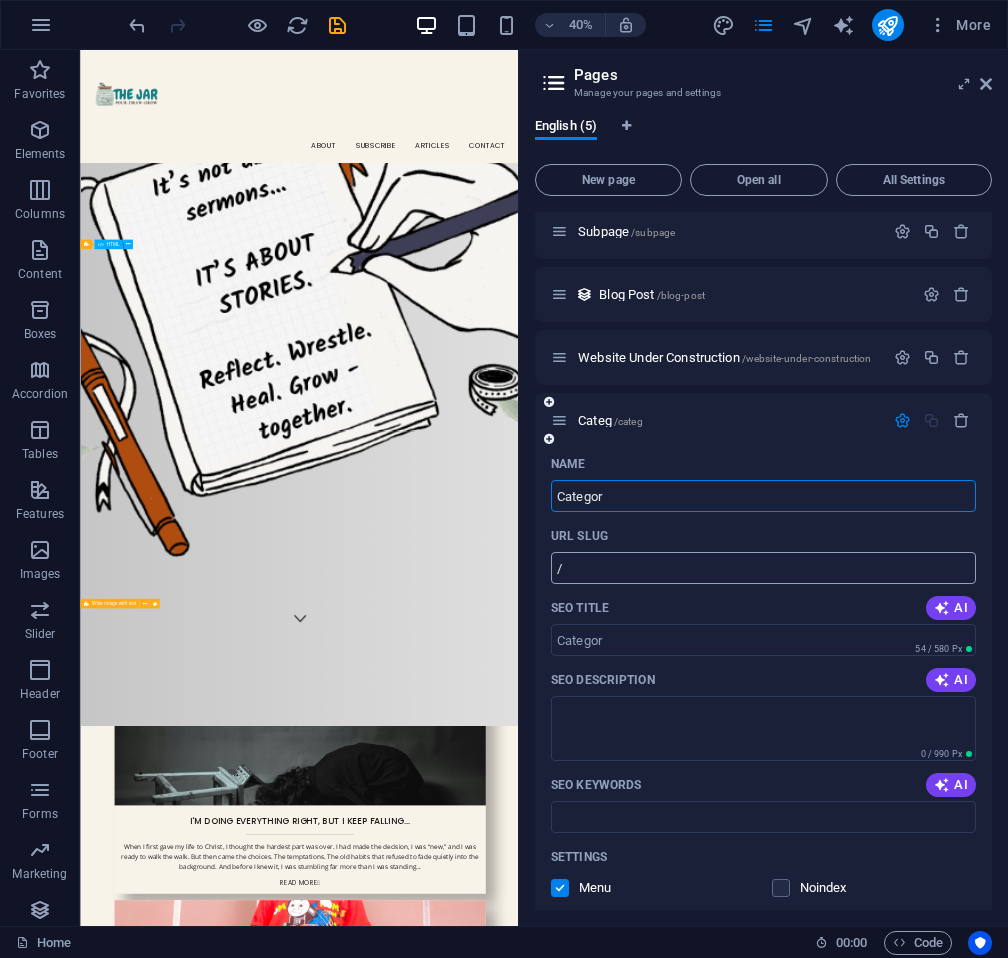 type on "/categ" 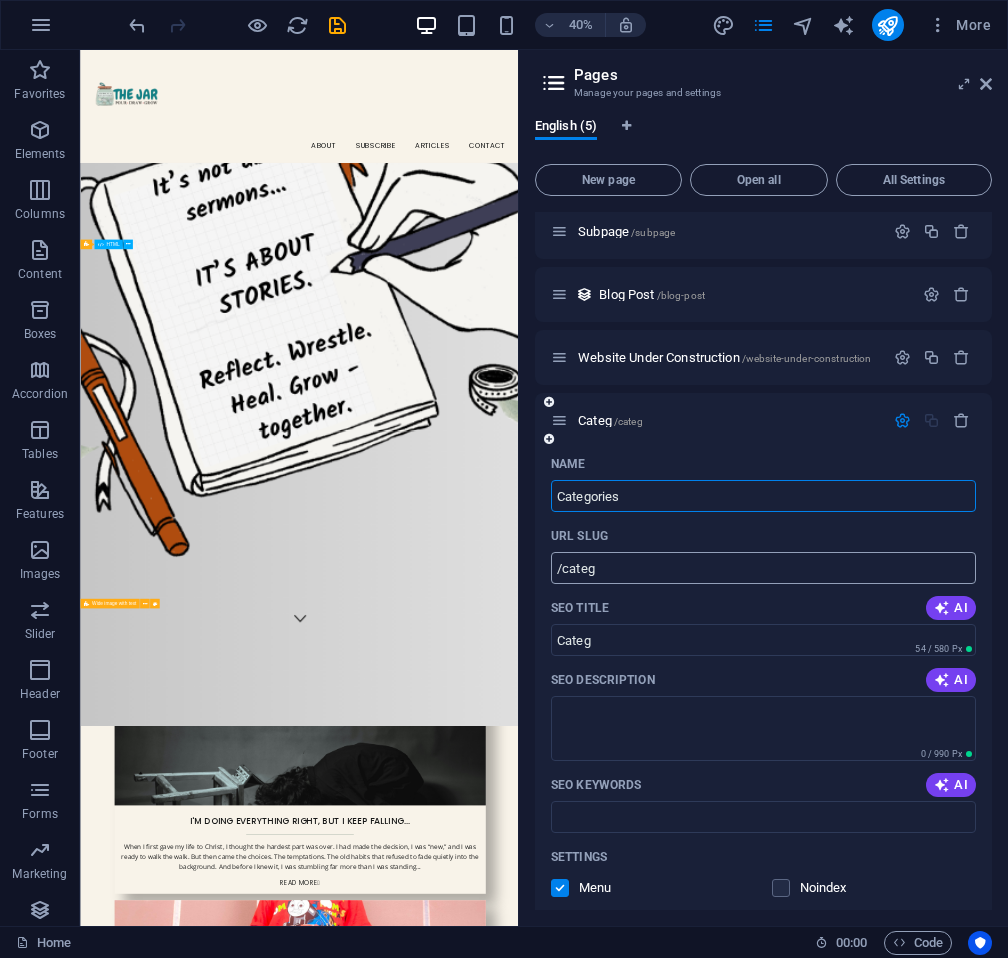 type on "Categories" 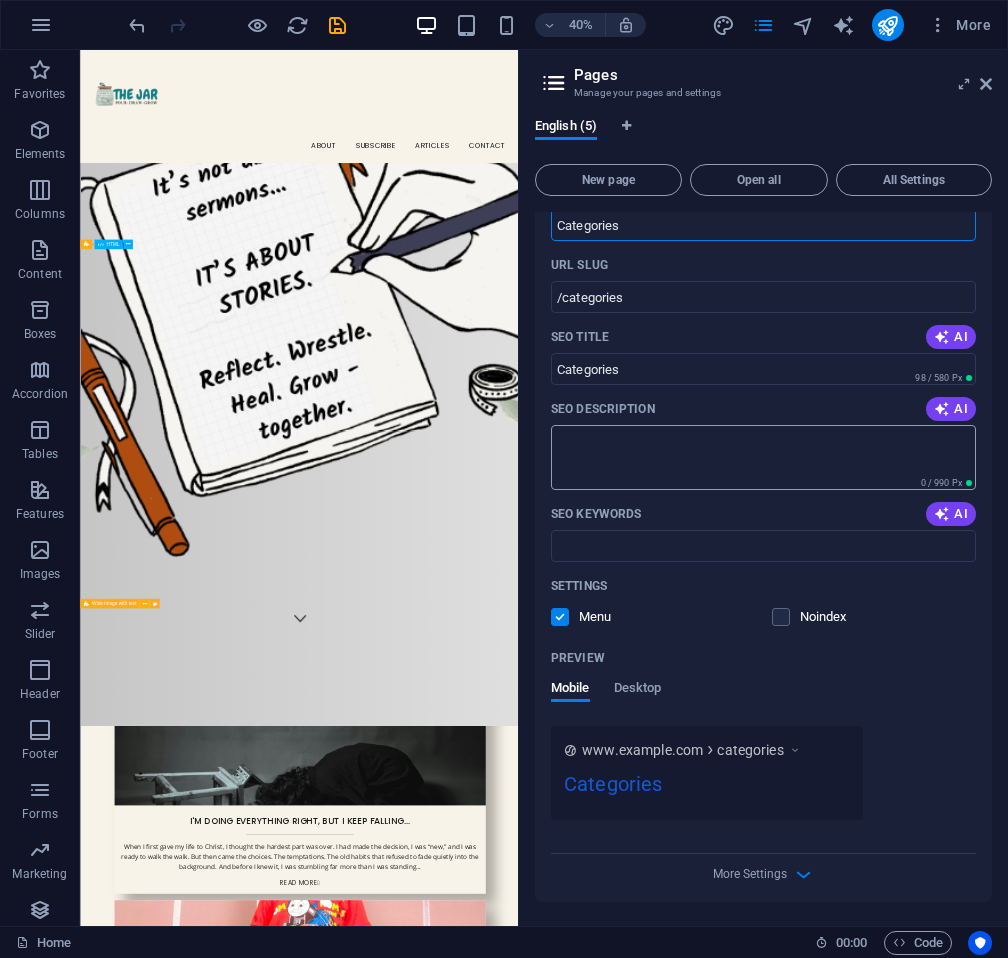 scroll, scrollTop: 272, scrollLeft: 0, axis: vertical 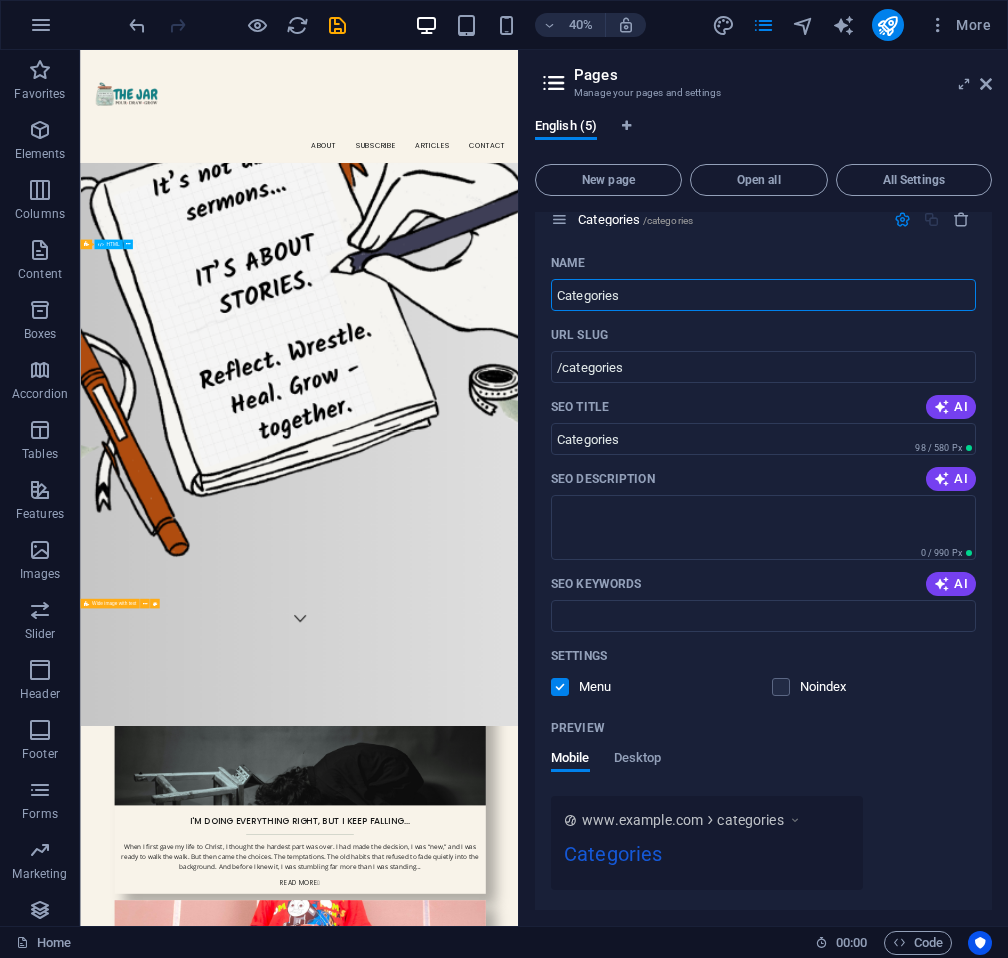 type on "Categories" 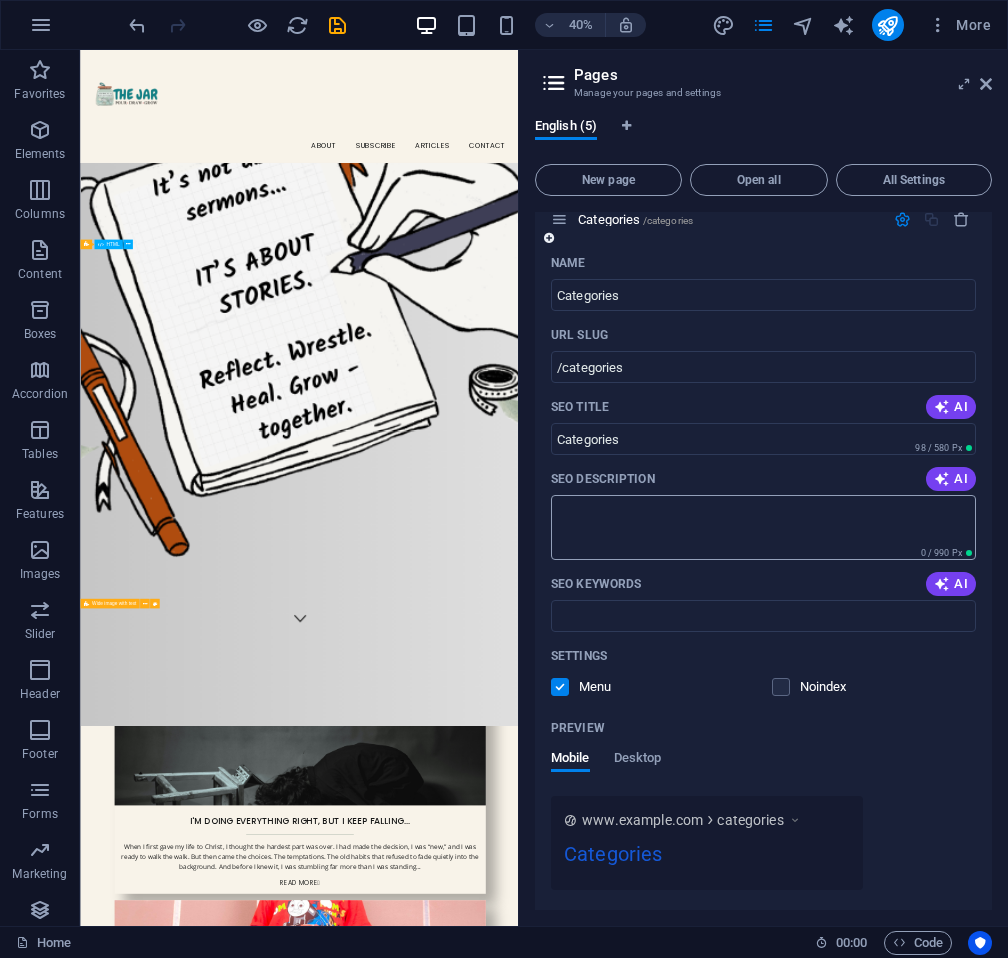 click on "SEO Description" at bounding box center [763, 527] 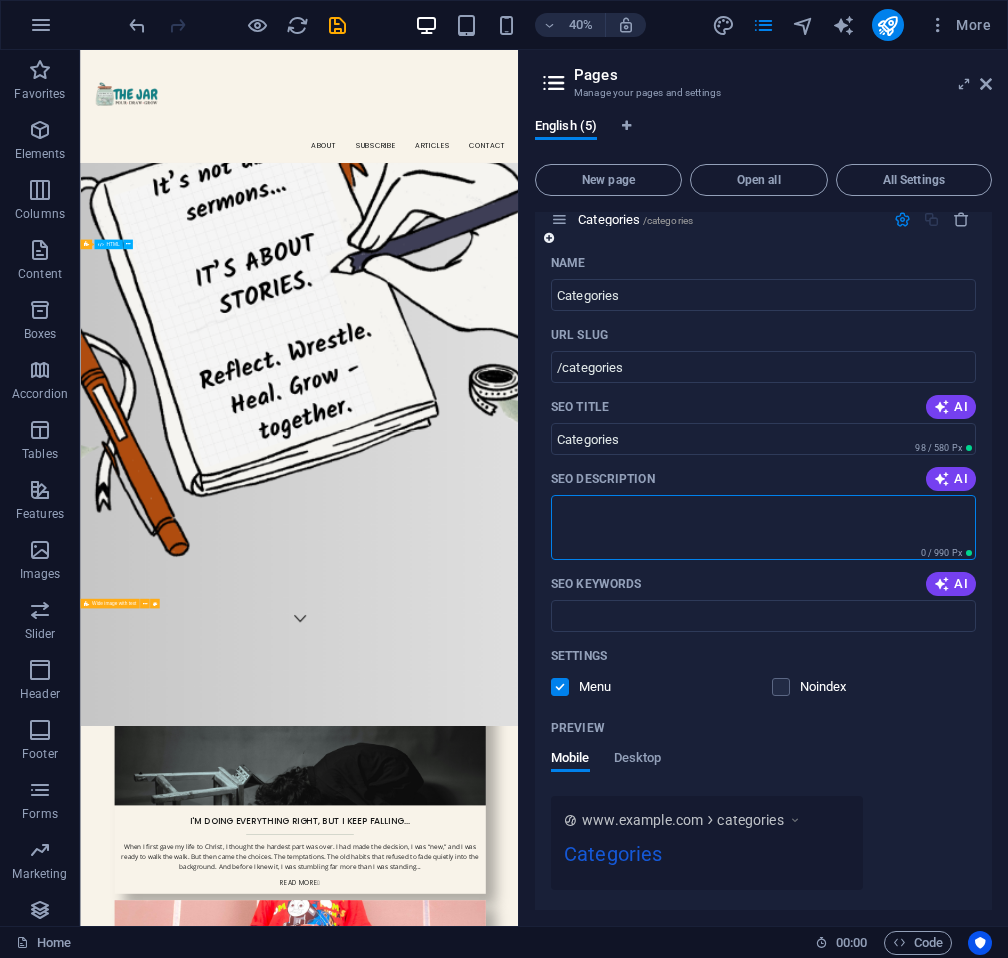 paste on "Would you like to search an article from the past? Just click on a category below and you’ll be directed to all of the articles I’ve written on that topic." 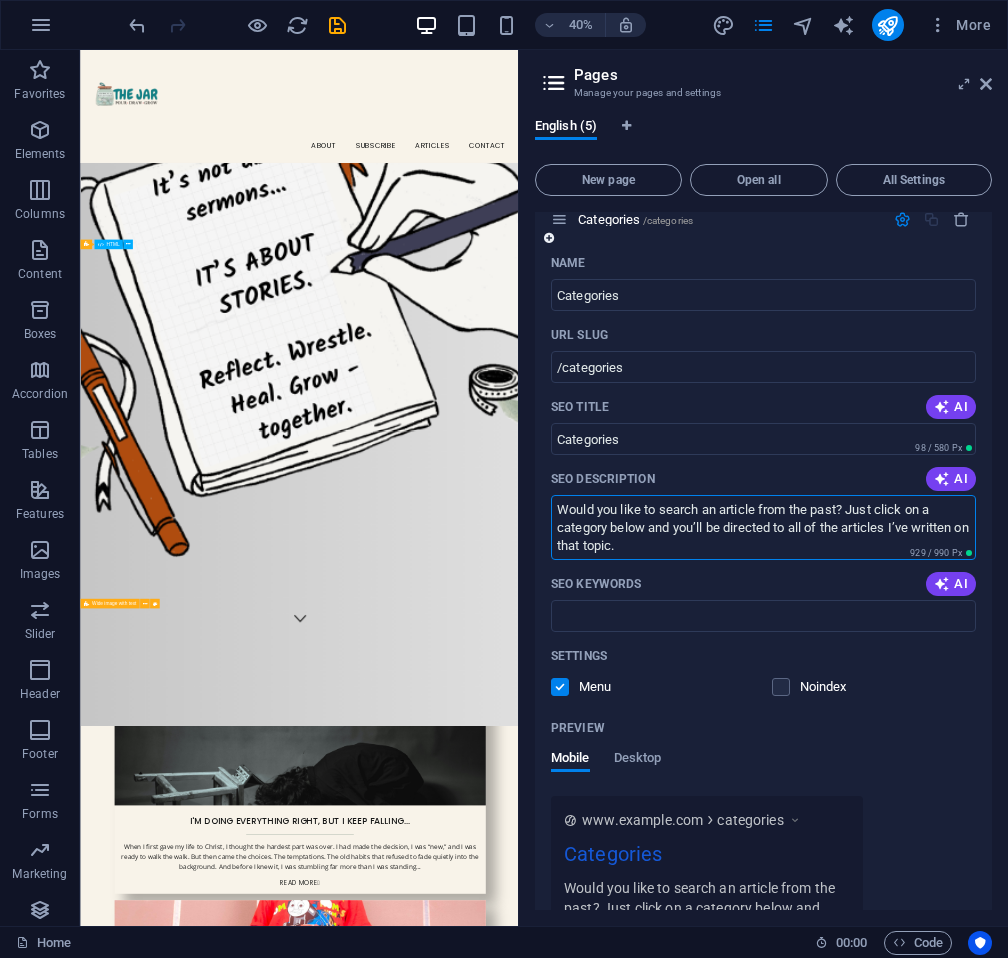 scroll, scrollTop: 0, scrollLeft: 0, axis: both 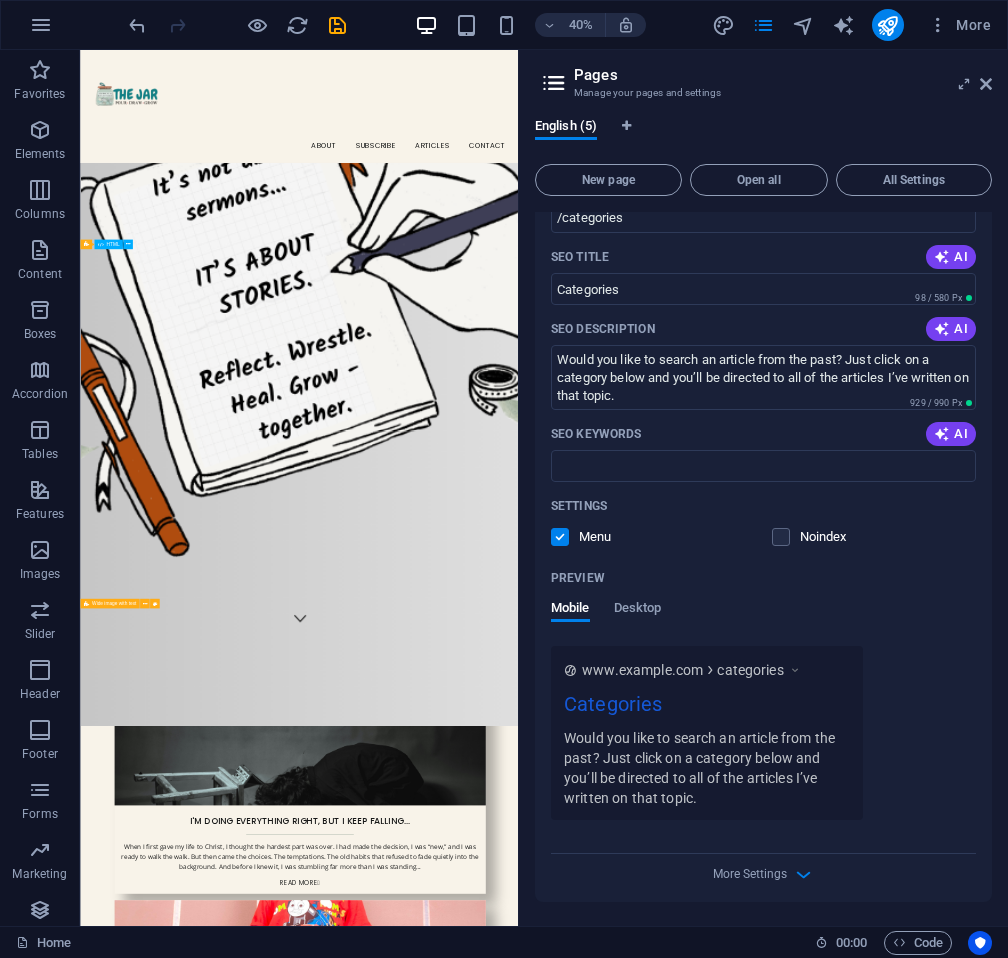 click on "Would you like to search an article from the past? Just click on a category below and you’ll be directed to all of the articles I’ve written on that topic." at bounding box center (707, 767) 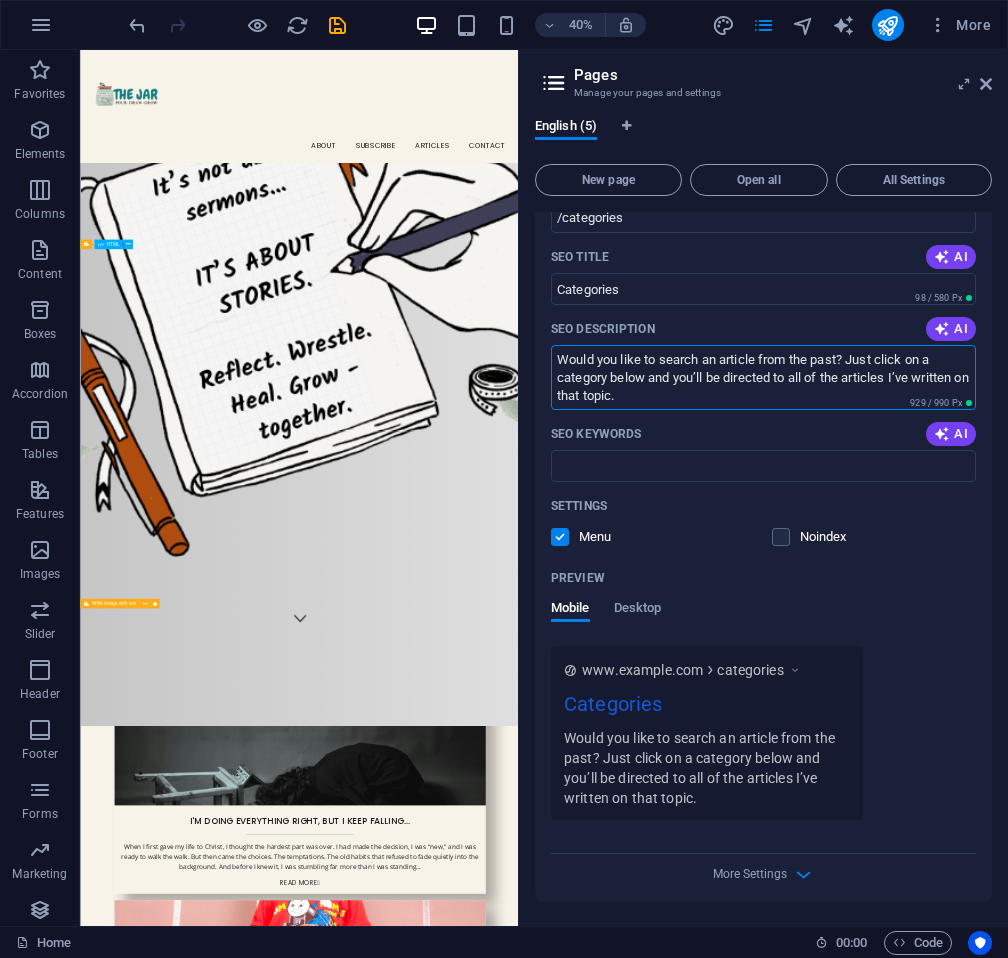 click on "Would you like to search an article from the past? Just click on a category below and you’ll be directed to all of the articles I’ve written on that topic." at bounding box center [763, 377] 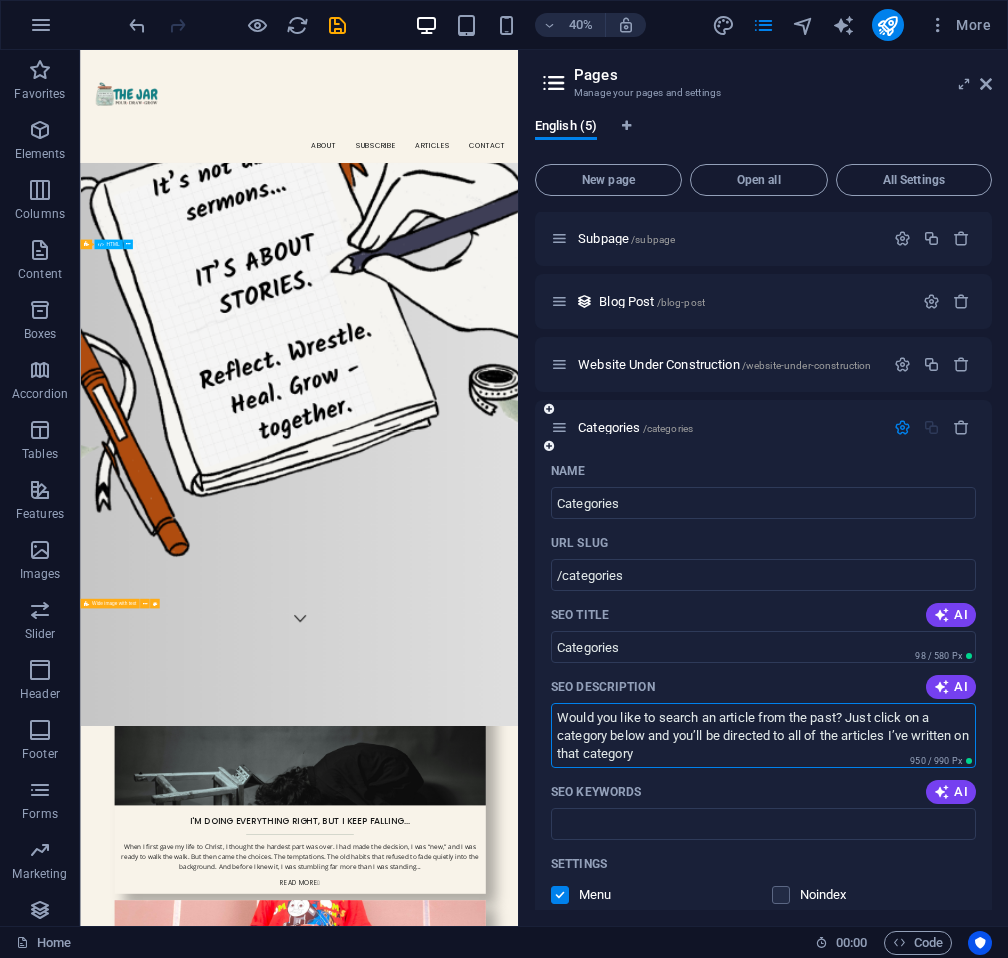 scroll, scrollTop: 55, scrollLeft: 0, axis: vertical 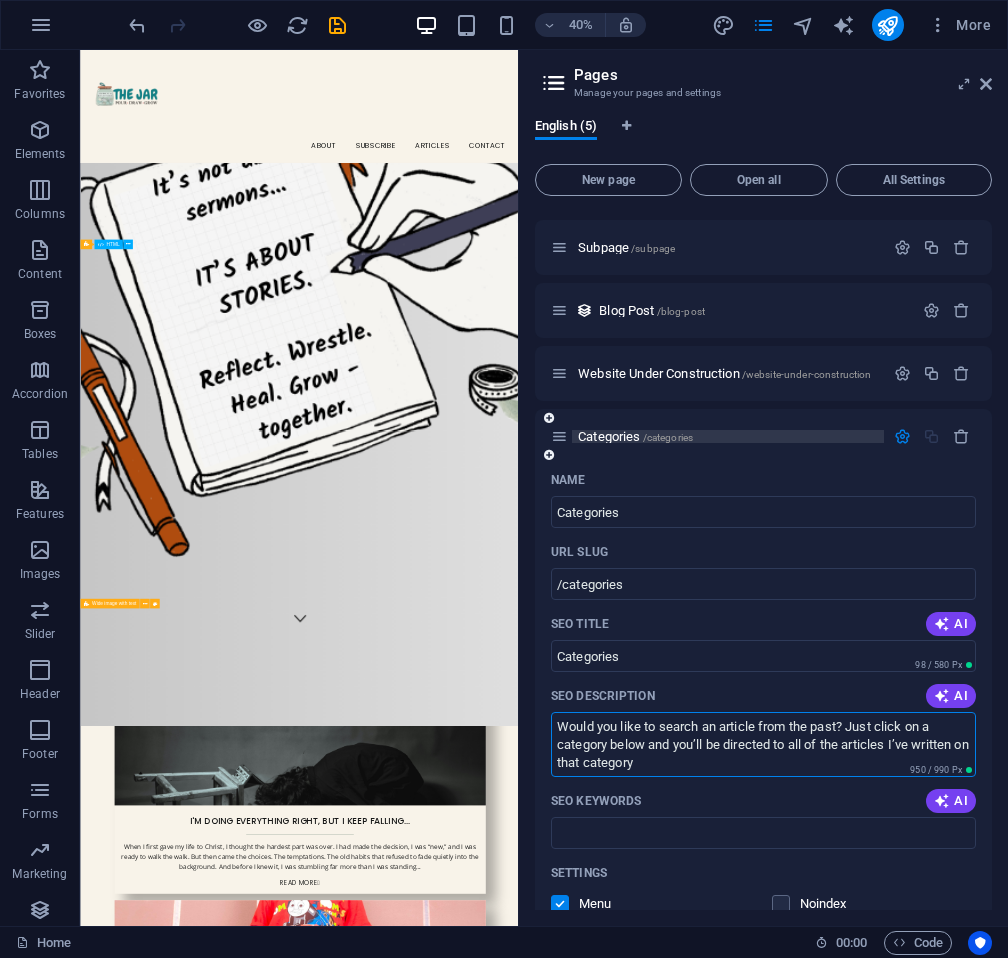 type on "Would you like to search an article from the past? Just click on a category below and you’ll be directed to all of the articles I’ve written on that category" 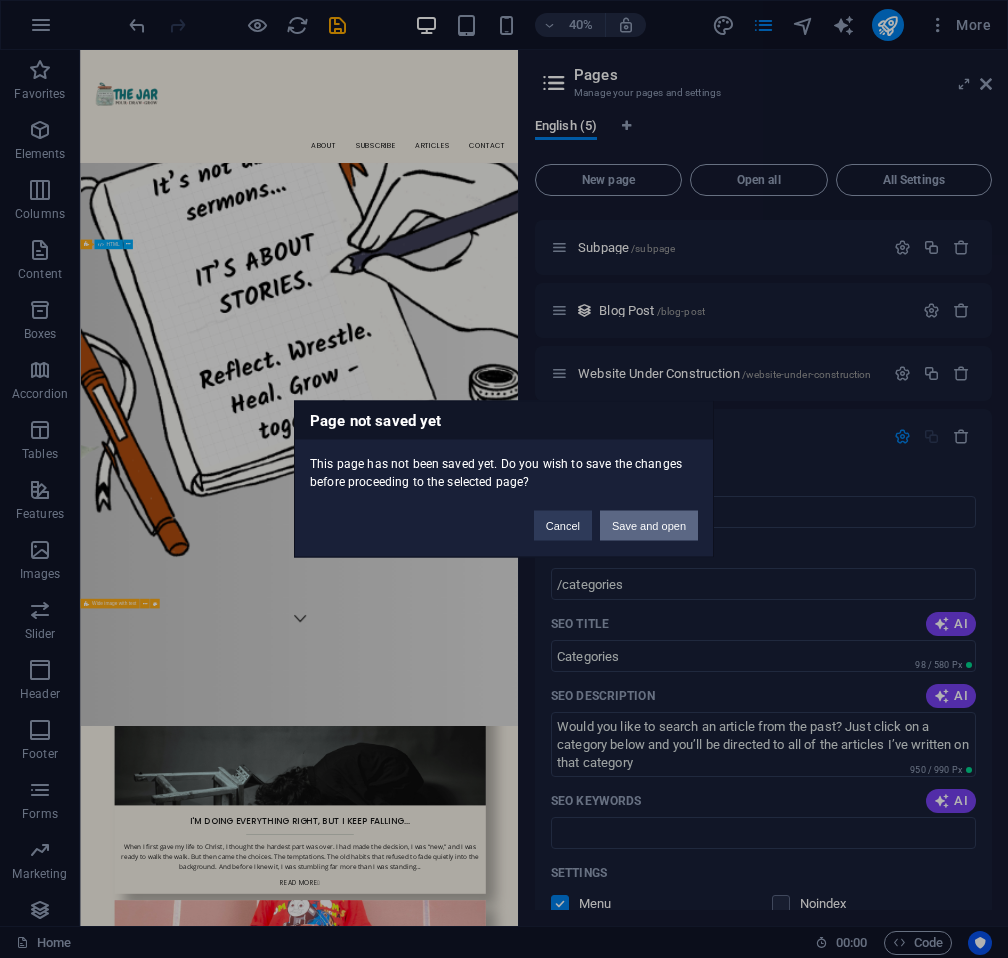 click on "Save and open" at bounding box center [649, 526] 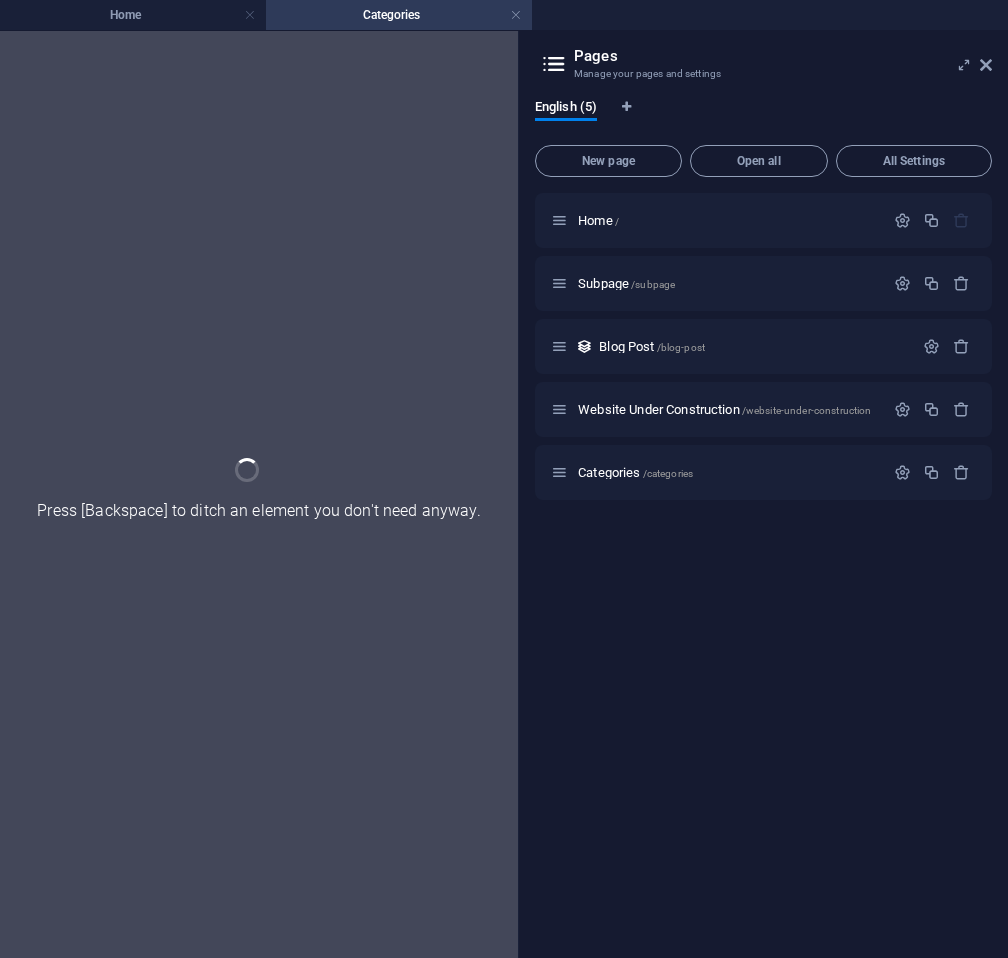 scroll, scrollTop: 0, scrollLeft: 0, axis: both 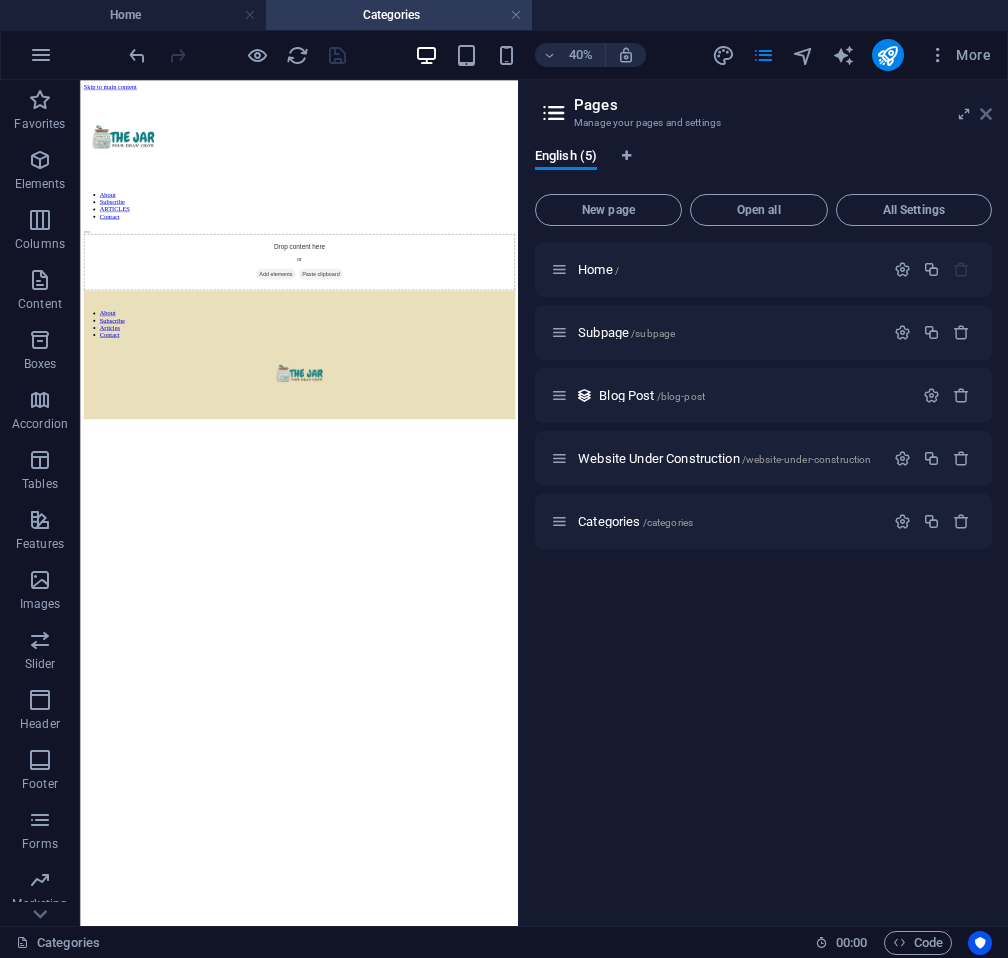 click at bounding box center [986, 114] 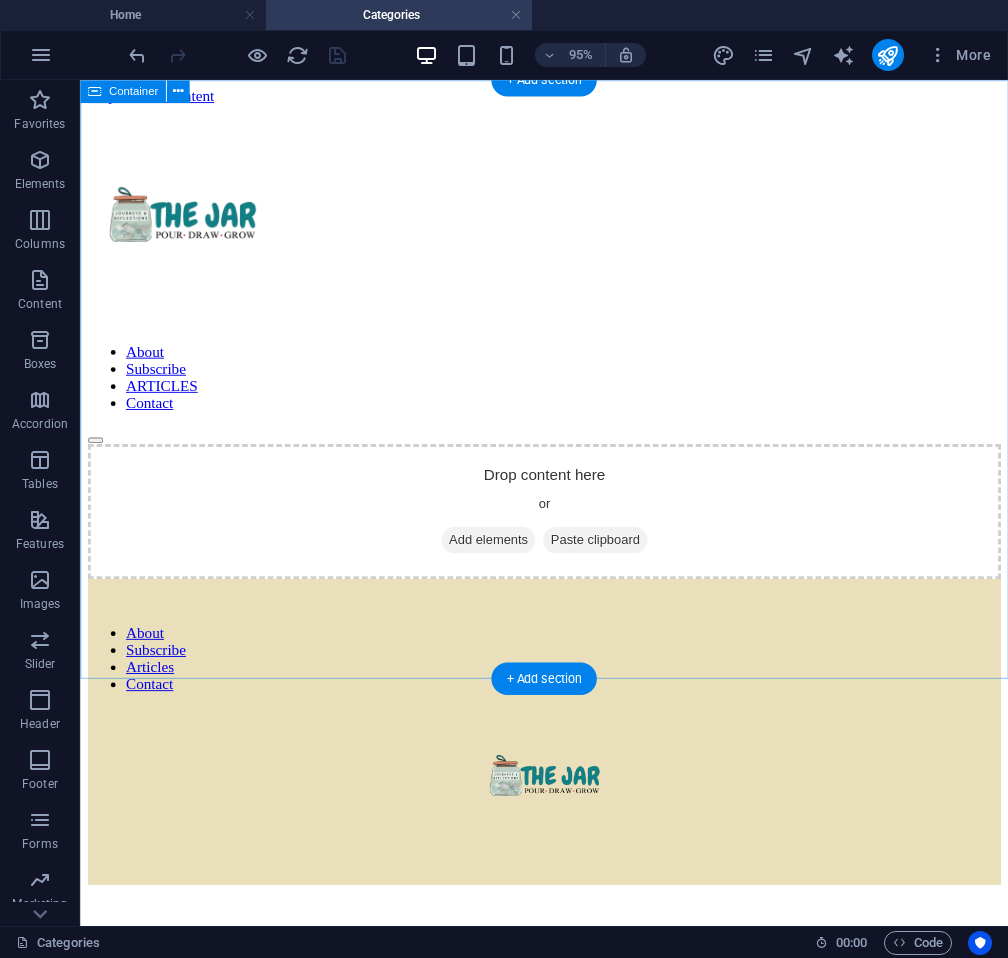 click on "Drop content here or  Add elements  Paste clipboard" at bounding box center [568, 534] 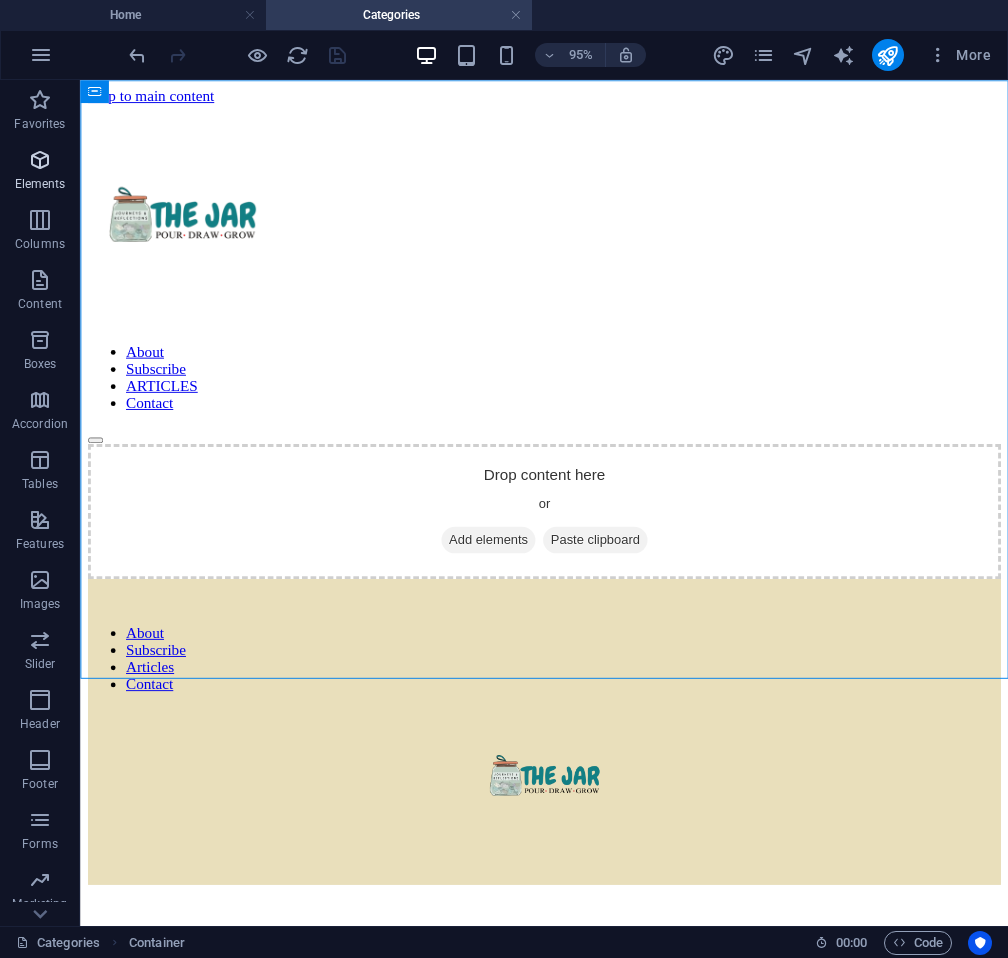 click at bounding box center (40, 160) 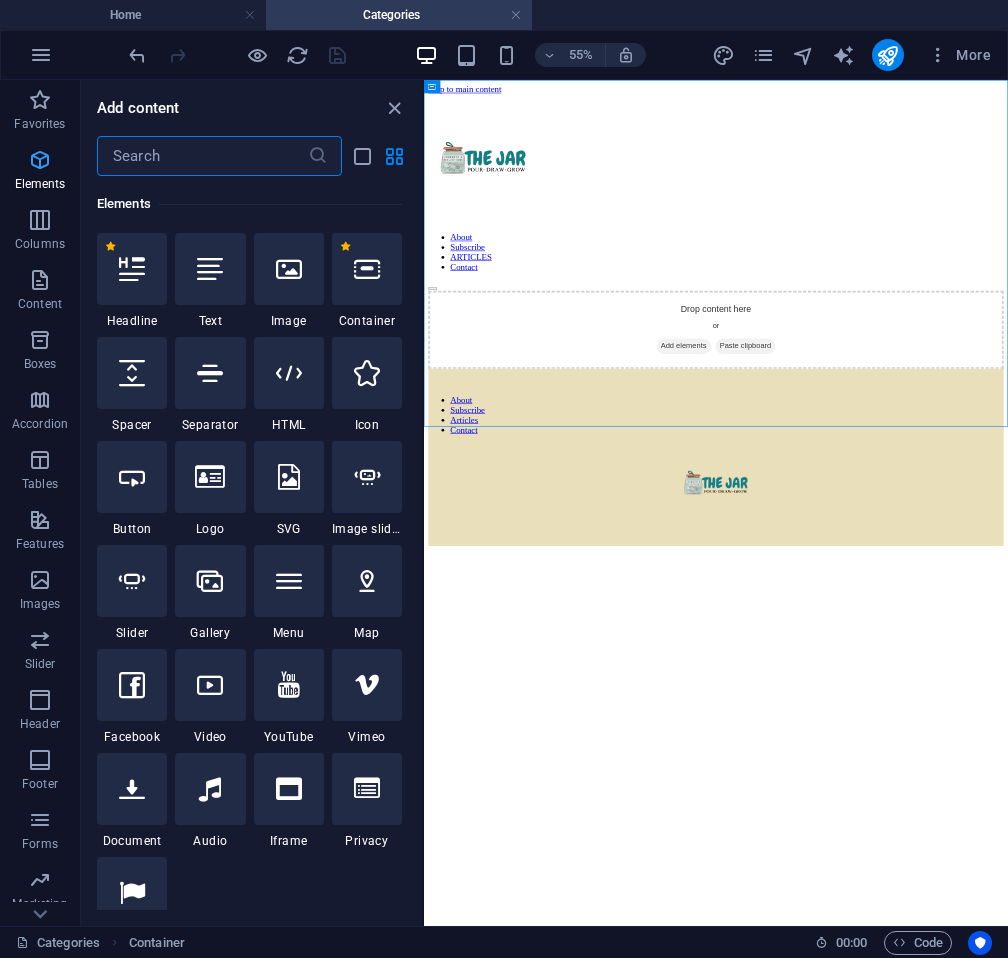 scroll, scrollTop: 213, scrollLeft: 0, axis: vertical 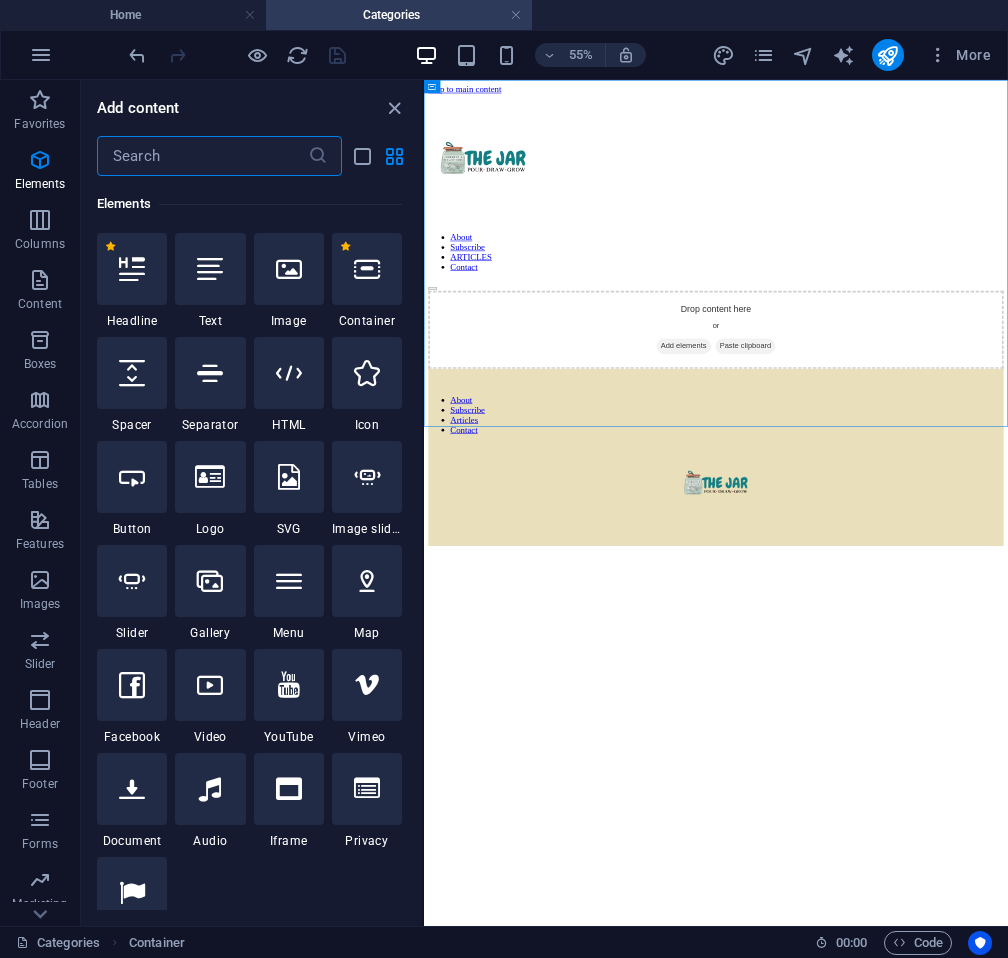 click at bounding box center (202, 156) 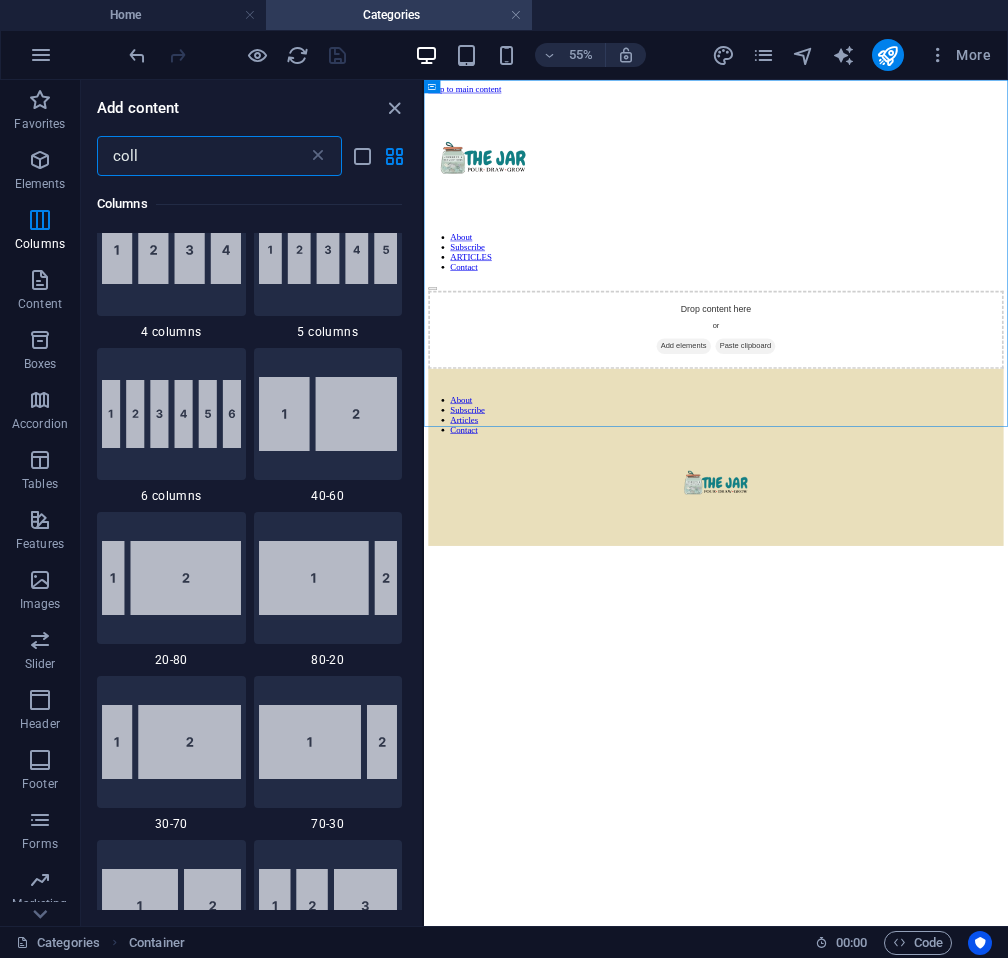 scroll, scrollTop: 0, scrollLeft: 0, axis: both 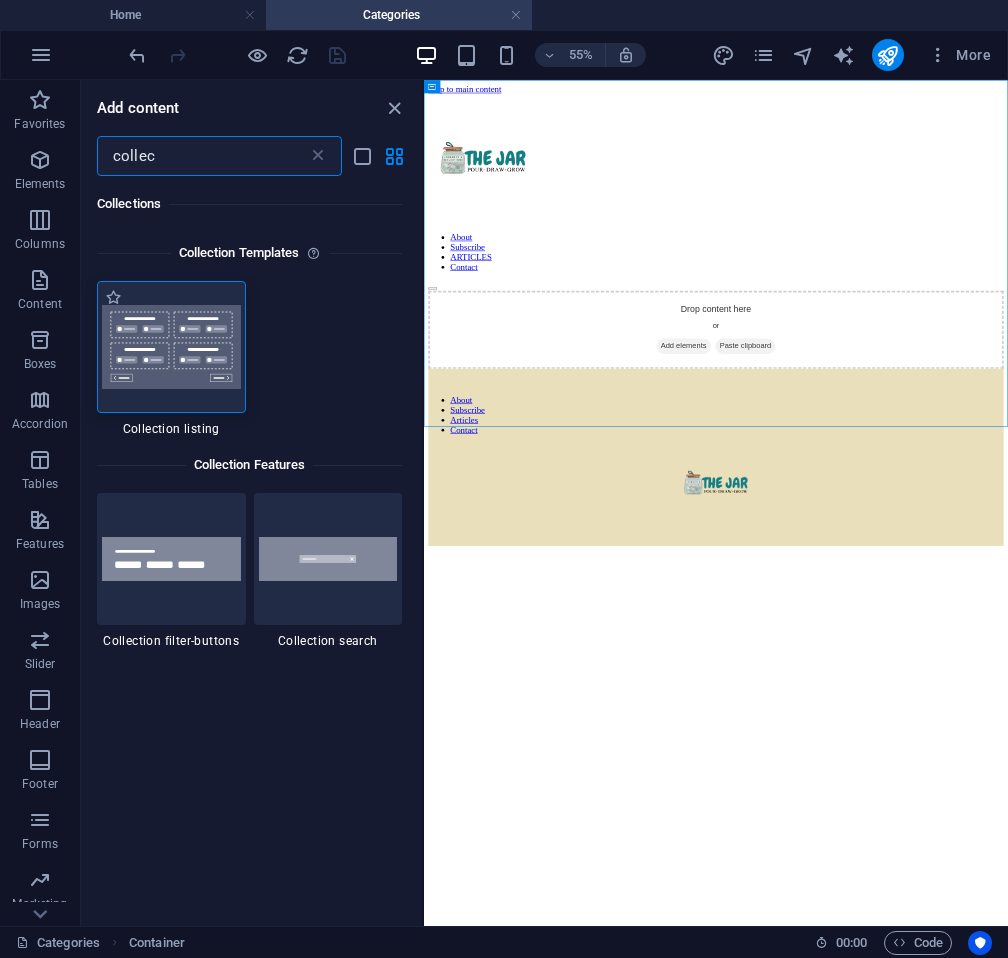 type on "collec" 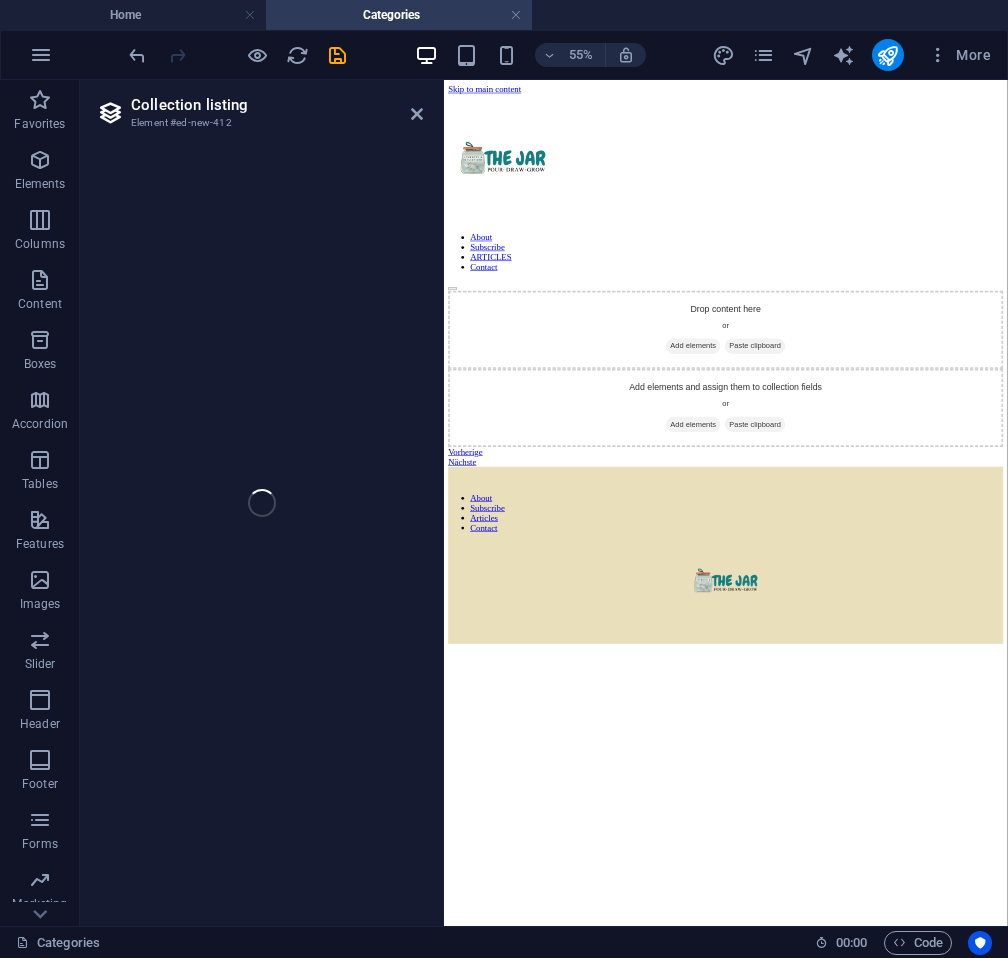 select 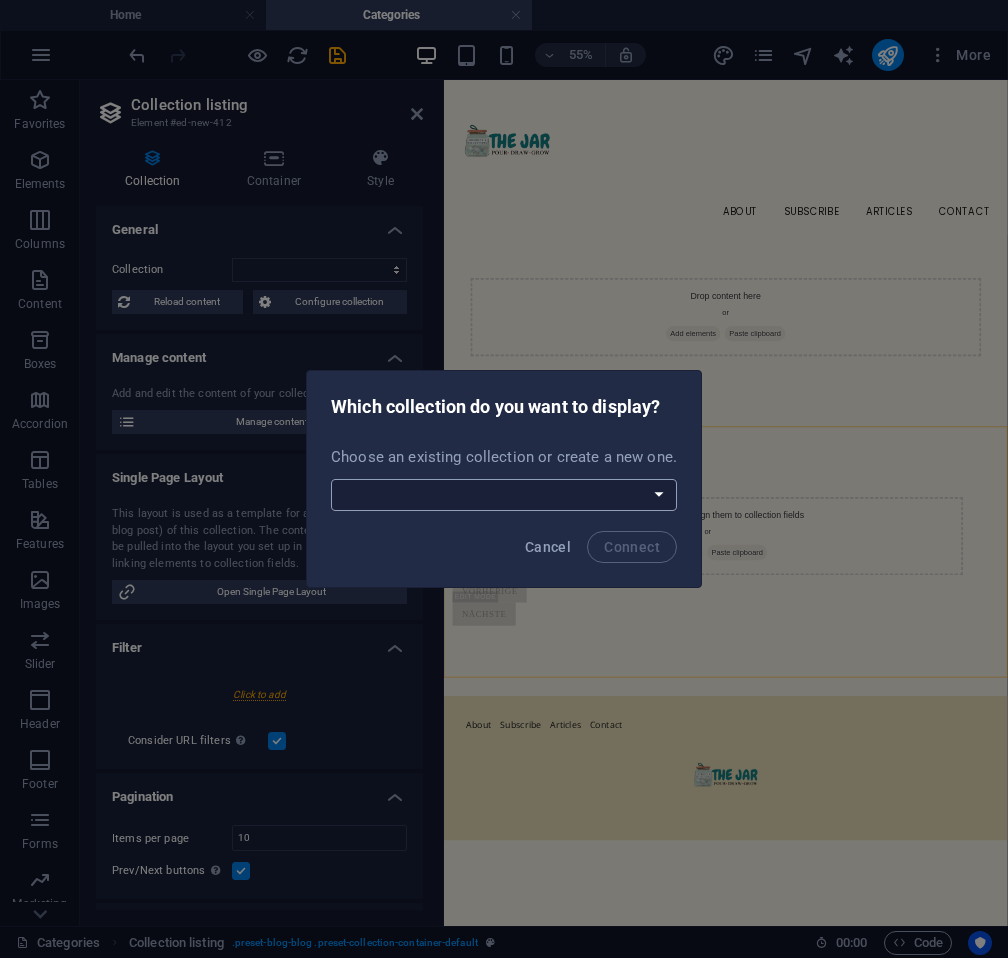 click on "Blog Create a new collection" at bounding box center [504, 495] 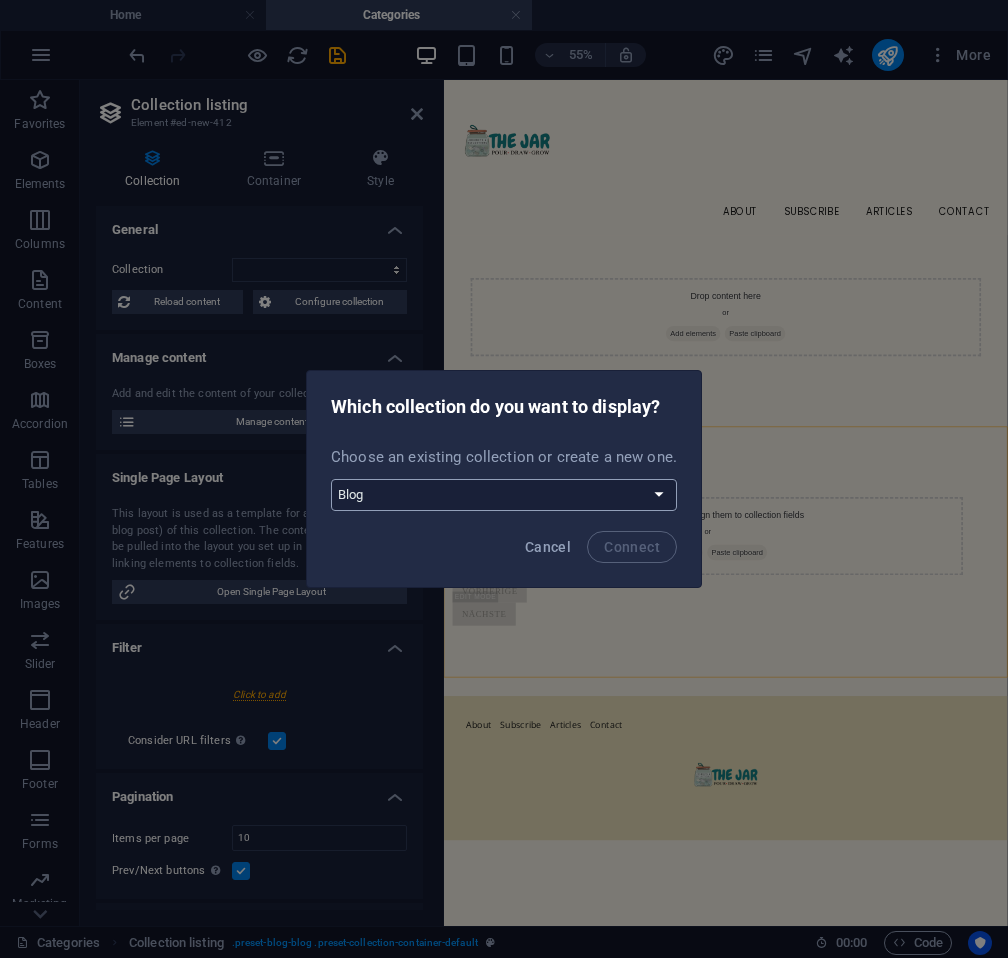 click on "Blog Create a new collection" at bounding box center [504, 495] 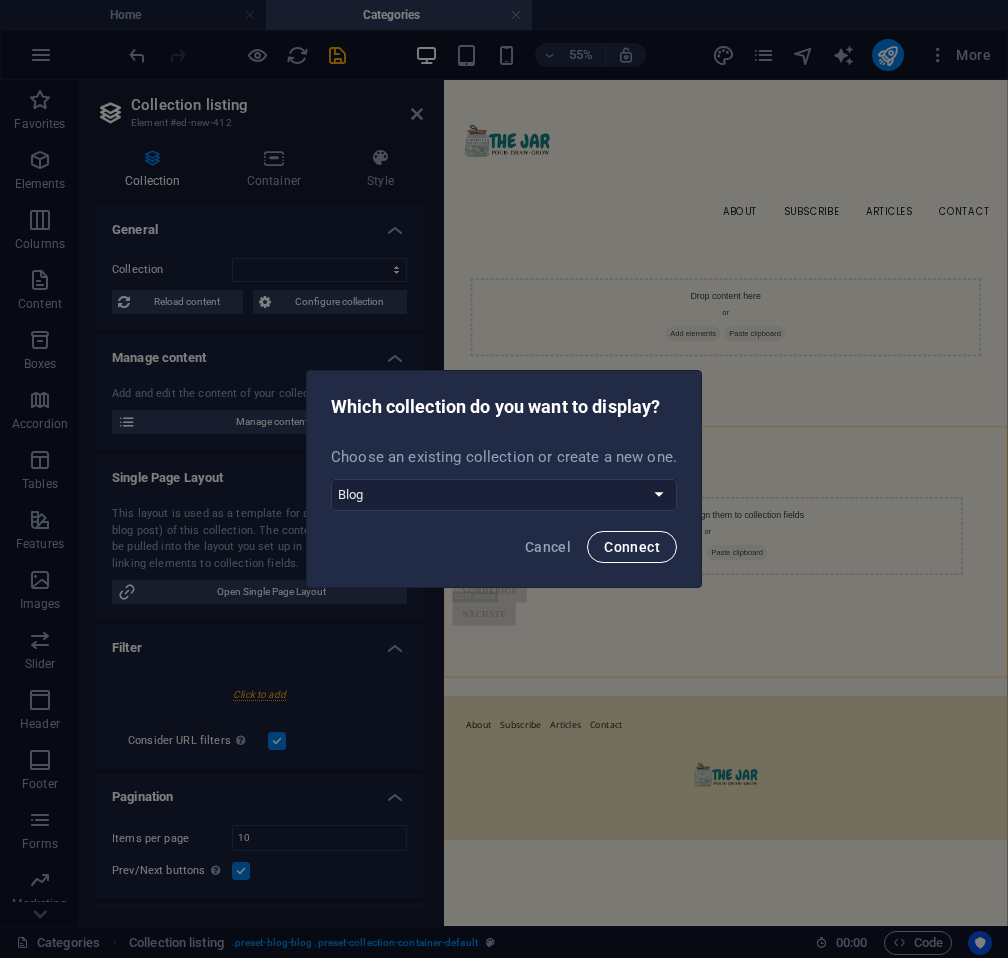 click on "Connect" at bounding box center (632, 547) 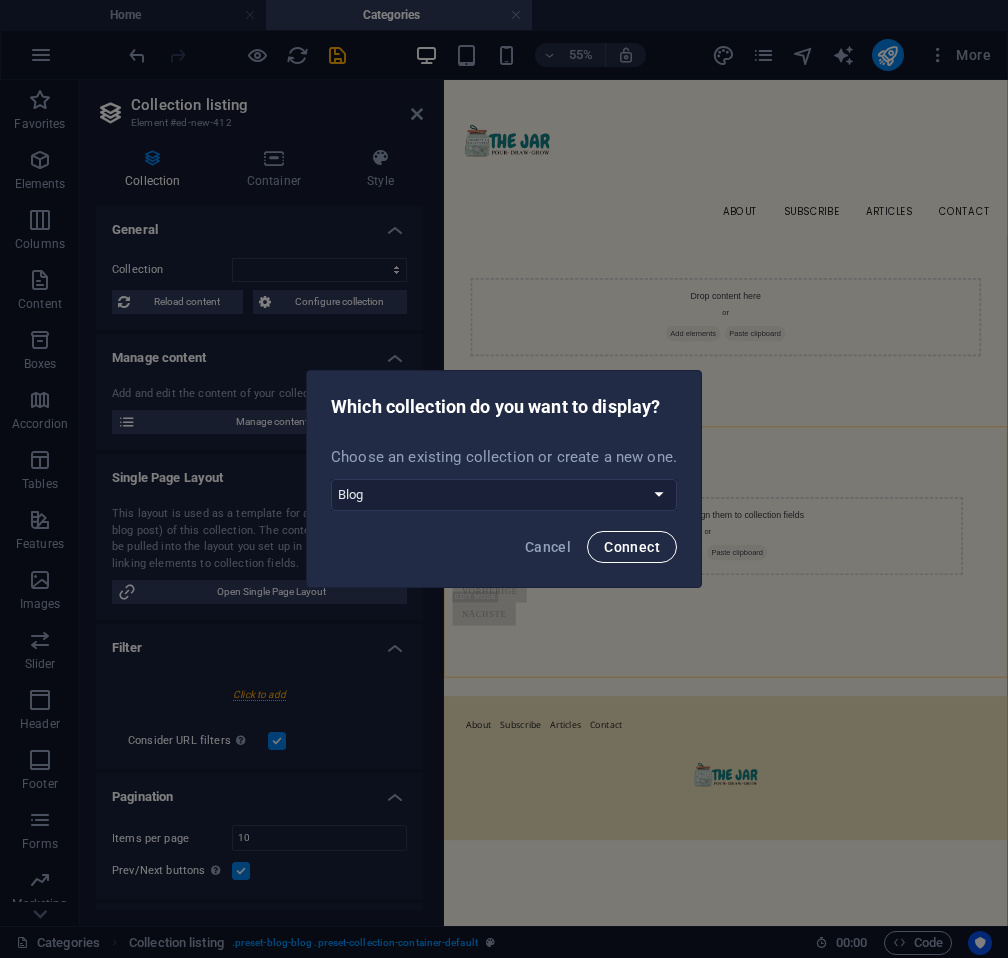 select on "688cc9cb174f6867670d563e" 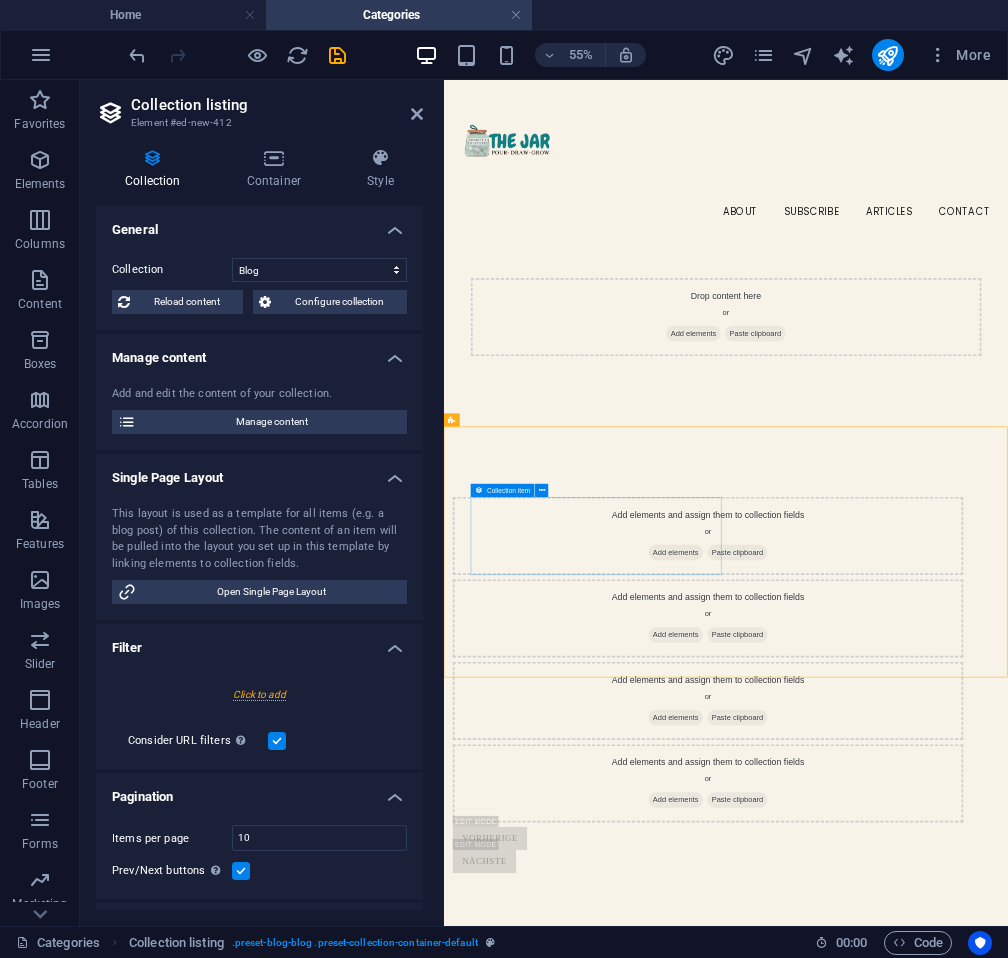 select on "createdAt_DESC" 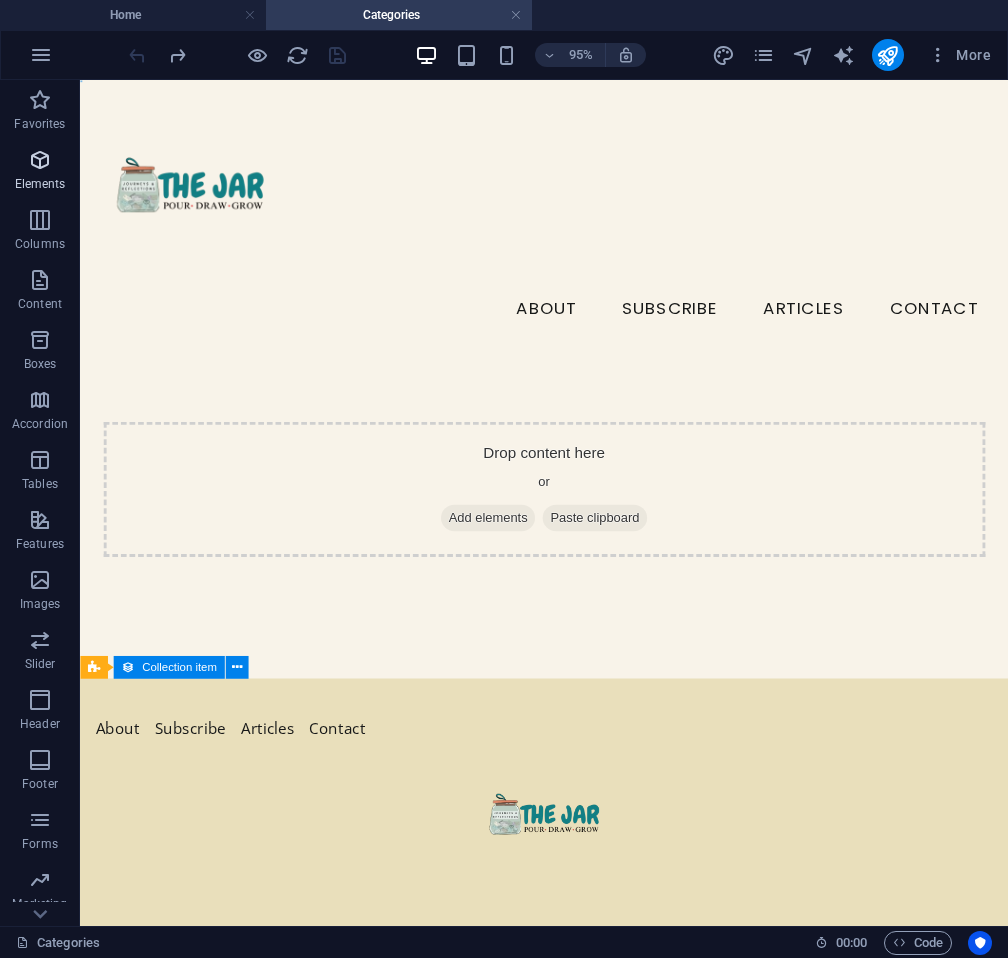 click on "Elements" at bounding box center (40, 184) 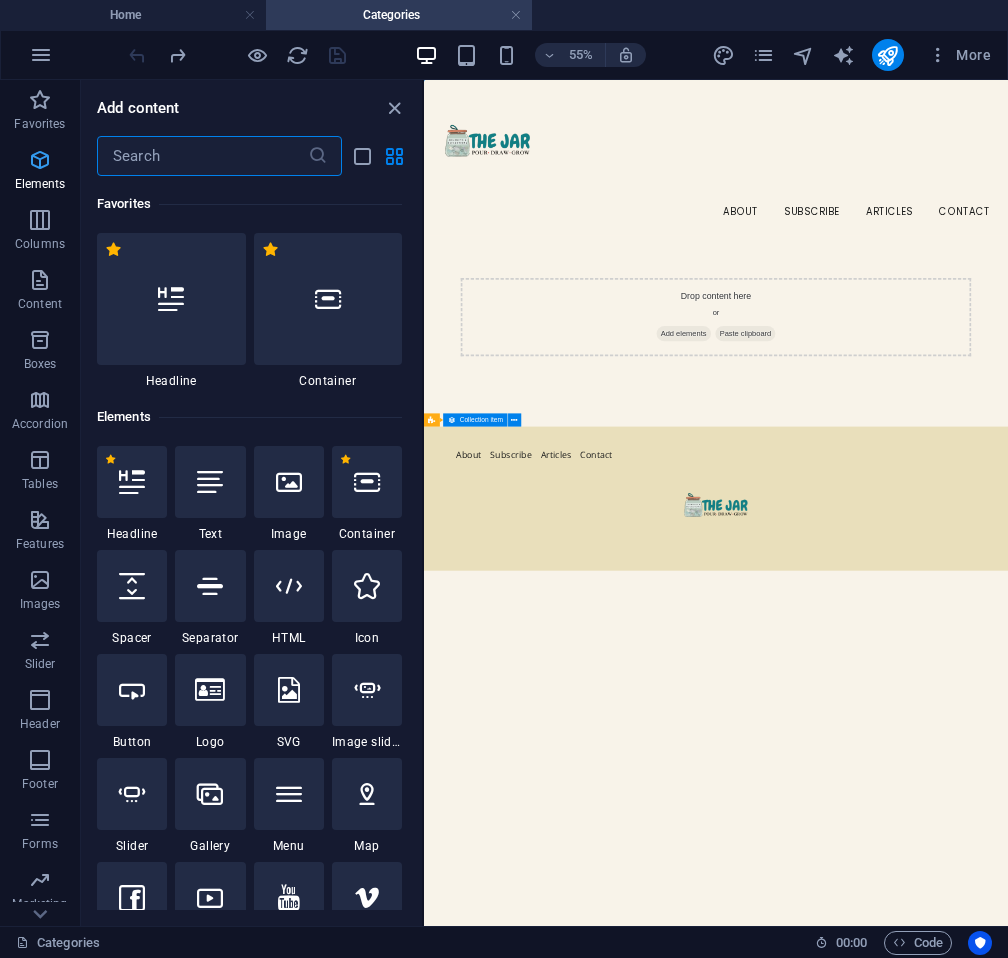 scroll, scrollTop: 213, scrollLeft: 0, axis: vertical 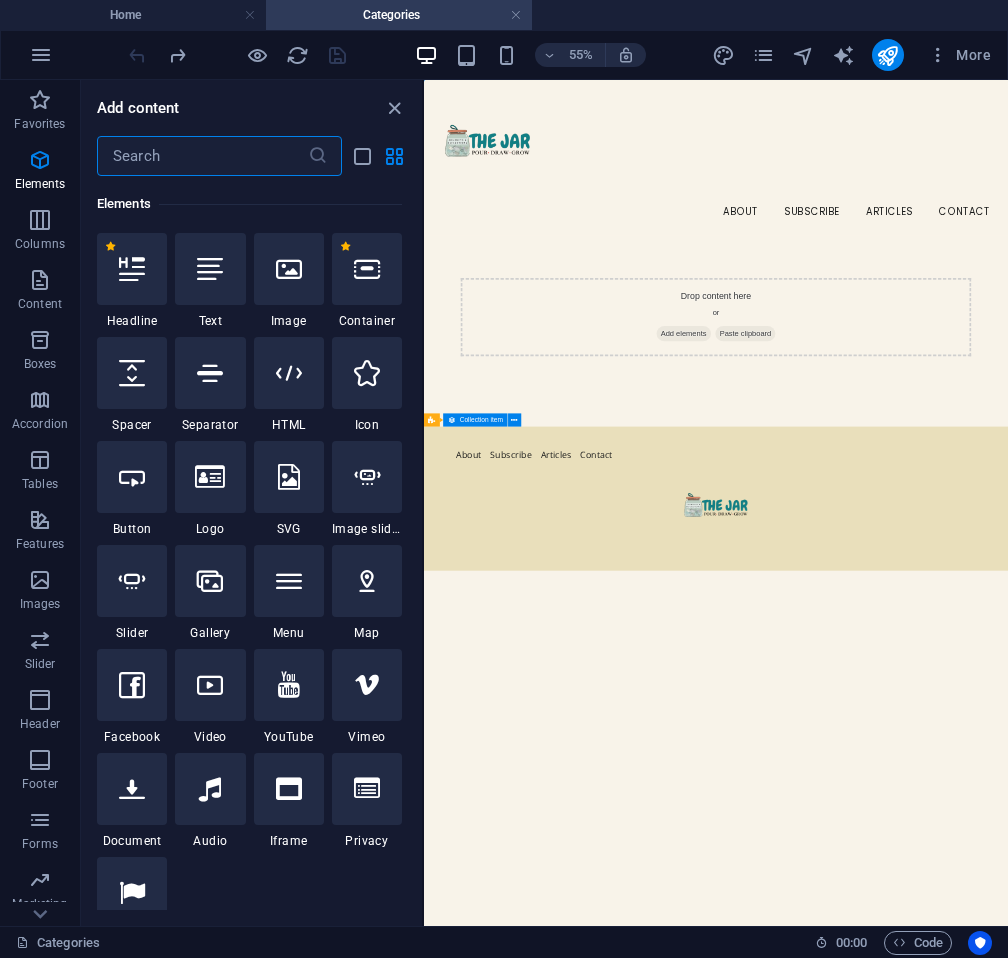 click at bounding box center [202, 156] 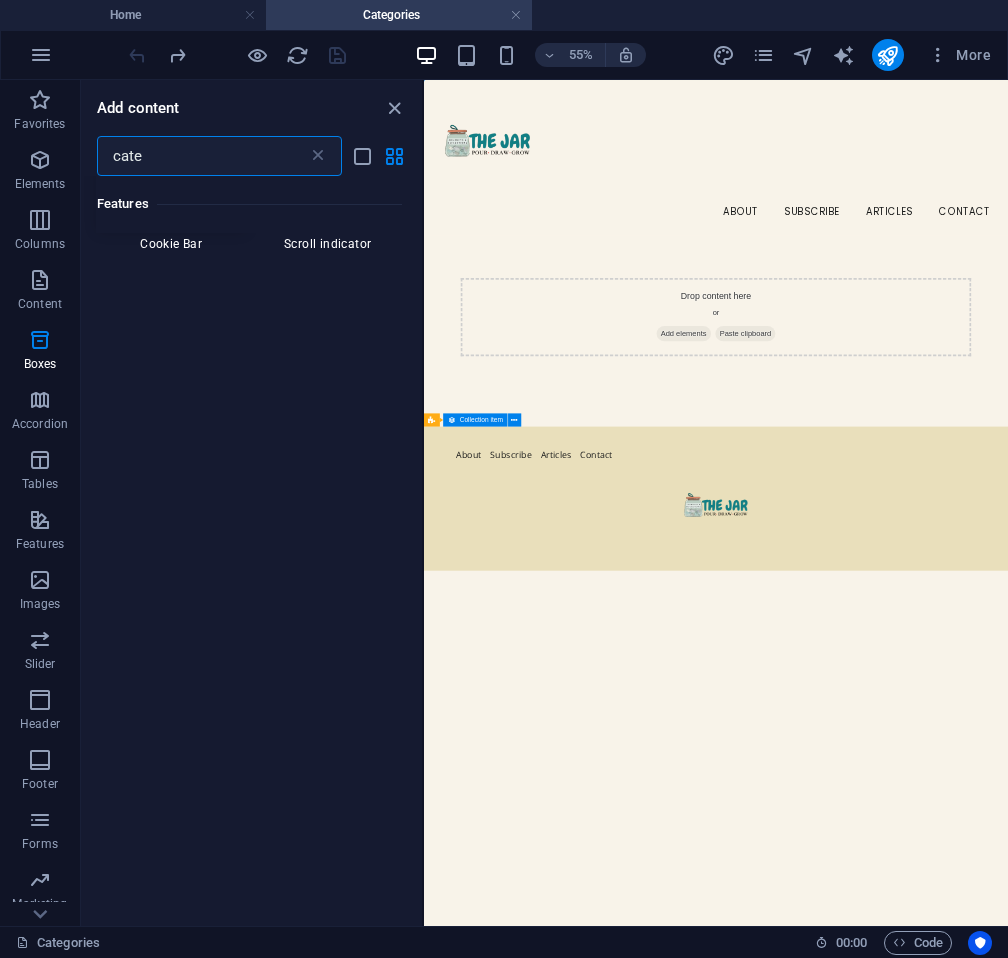 scroll, scrollTop: 0, scrollLeft: 0, axis: both 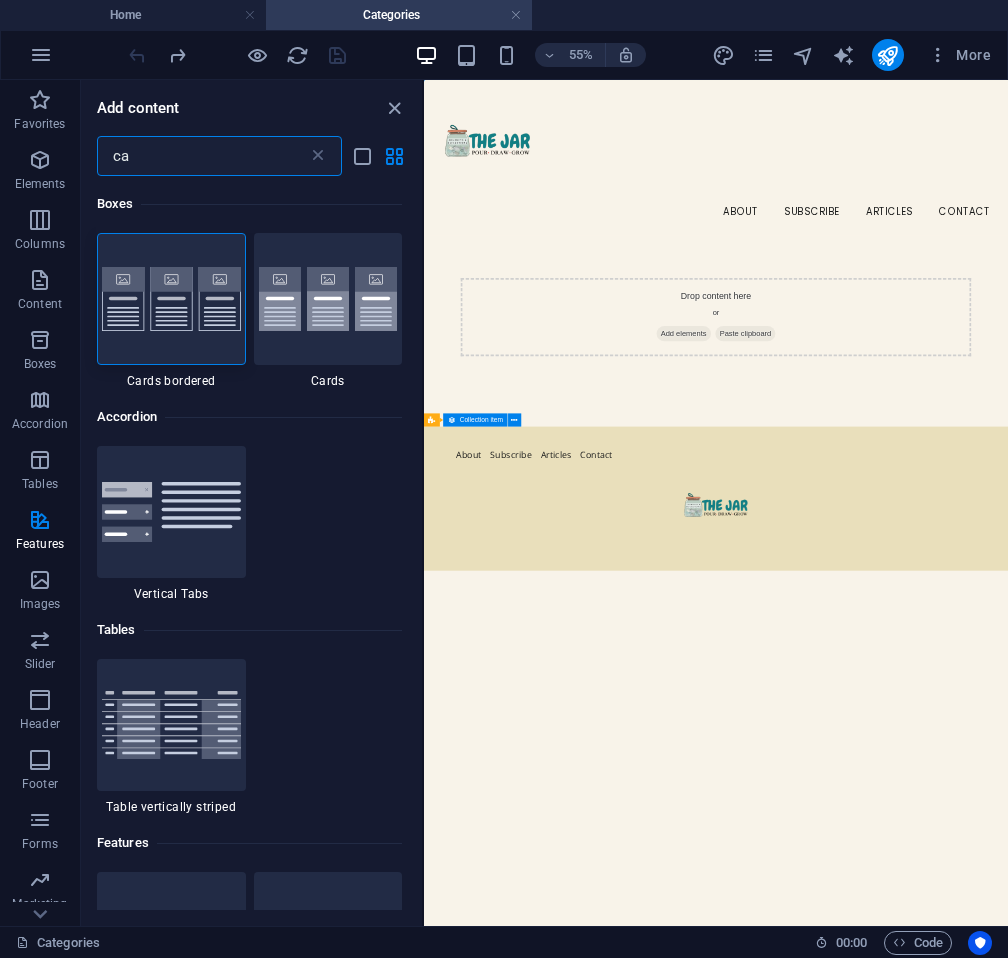 type on "c" 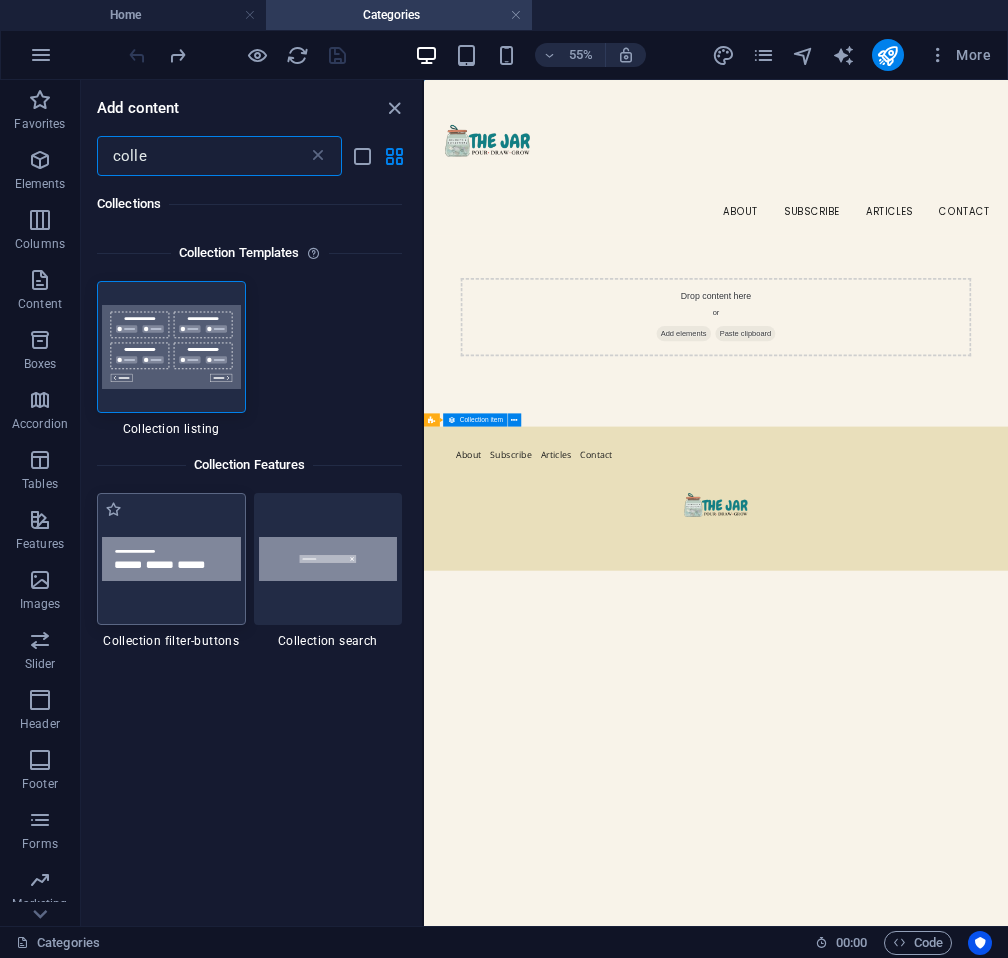 type on "colle" 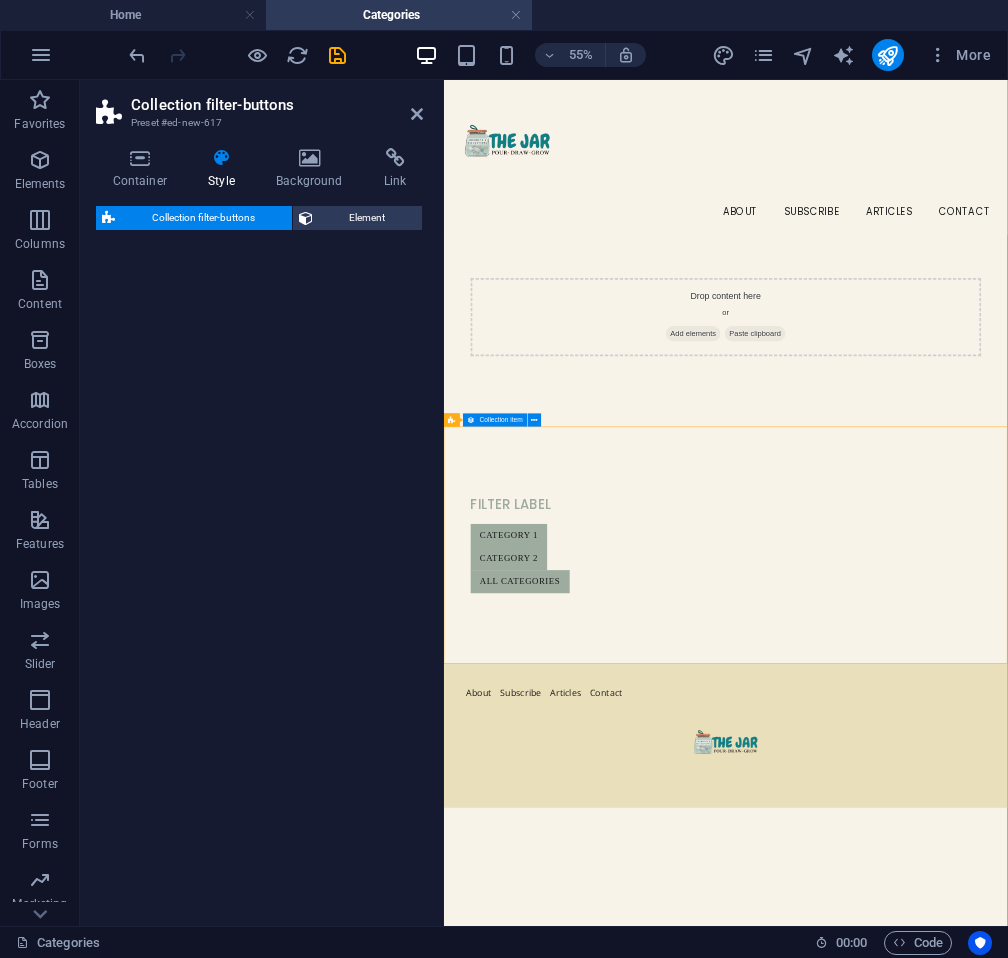 select on "rem" 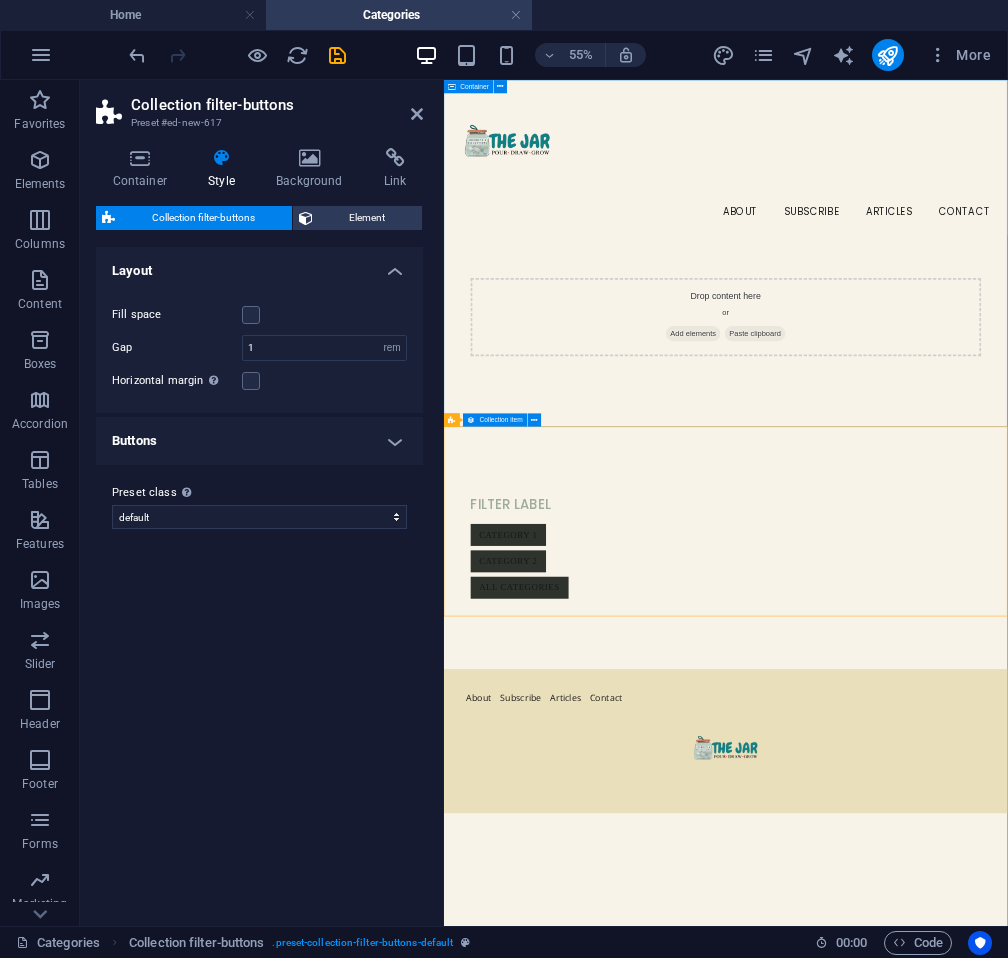 click on "Drop content here or  Add elements  Paste clipboard" at bounding box center [957, 511] 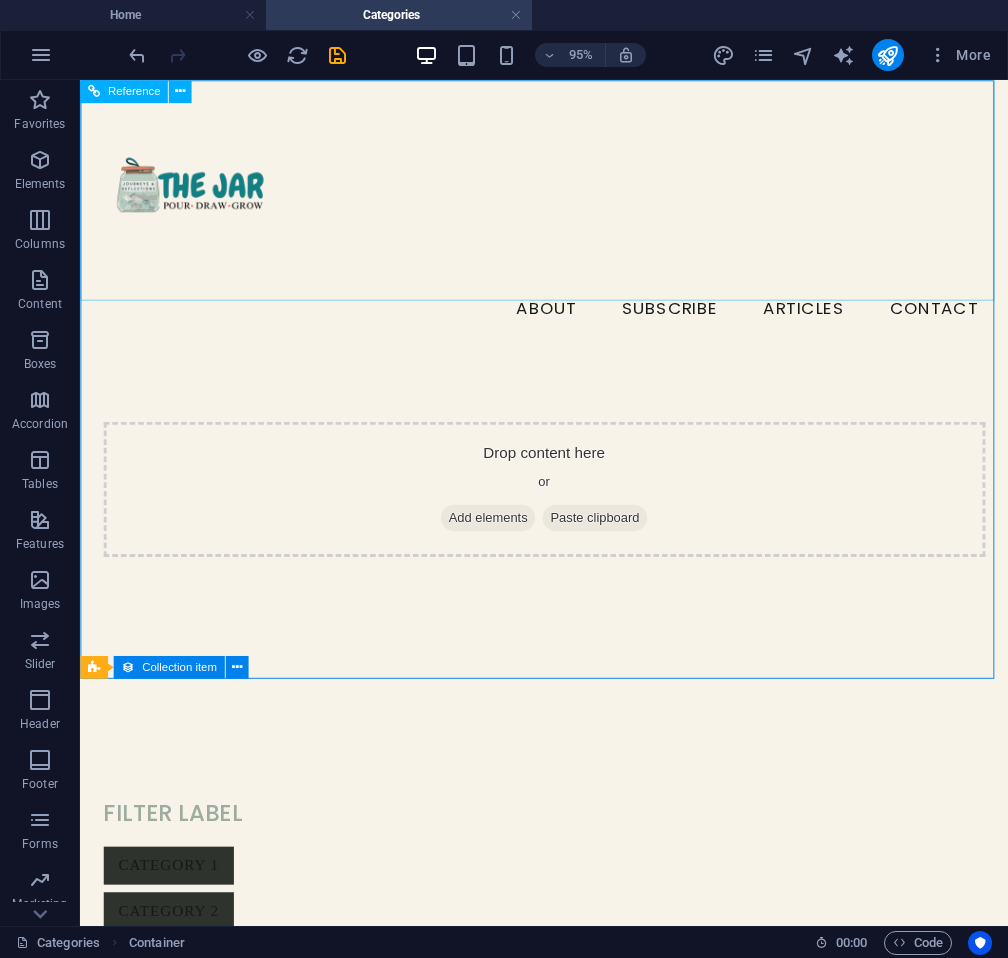 click on "About  Subscribe ARTICLES Contact" at bounding box center [568, 221] 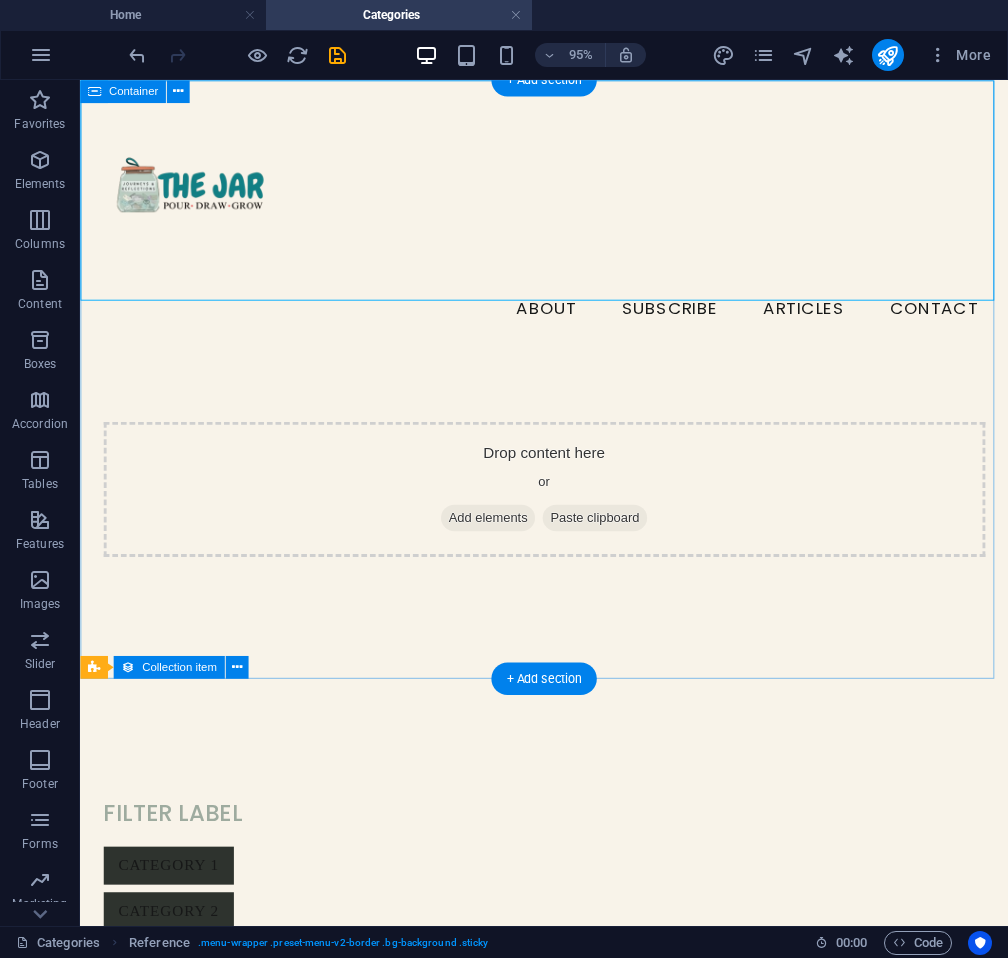 click on "Drop content here or  Add elements  Paste clipboard" at bounding box center [568, 395] 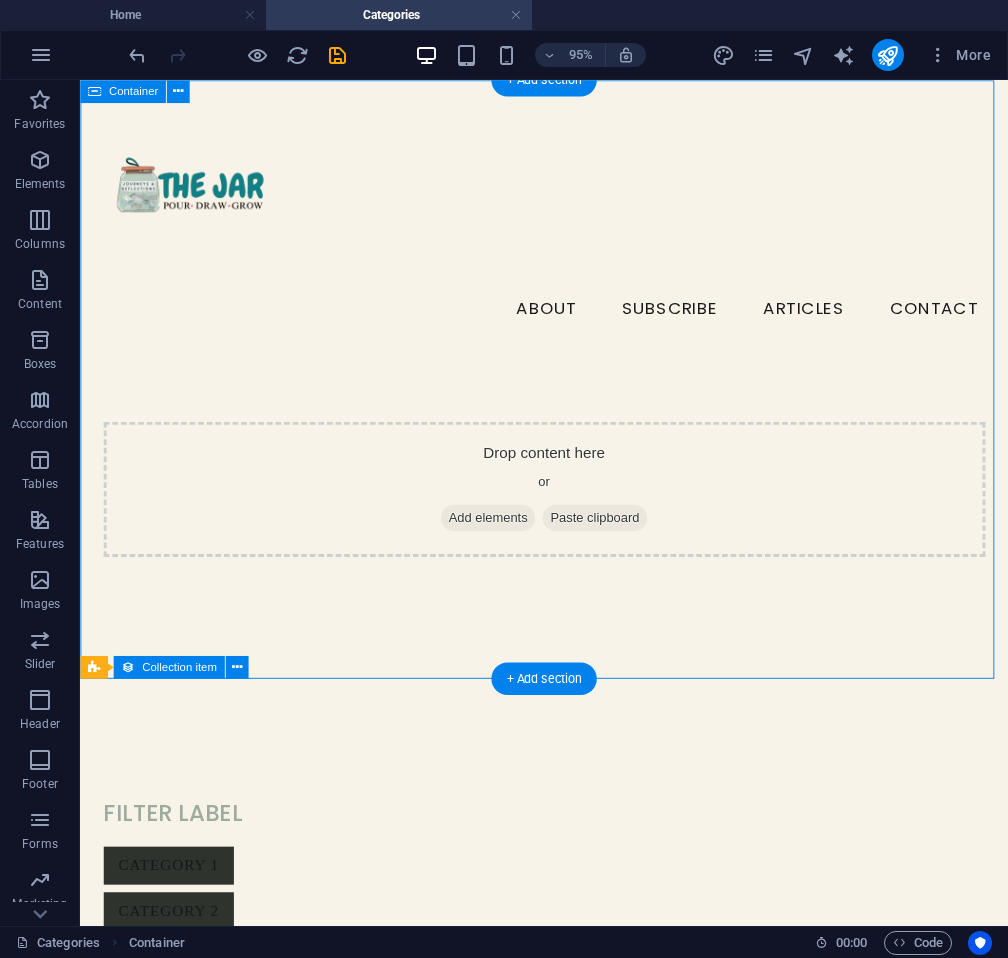 click on "Drop content here or  Add elements  Paste clipboard" at bounding box center [568, 395] 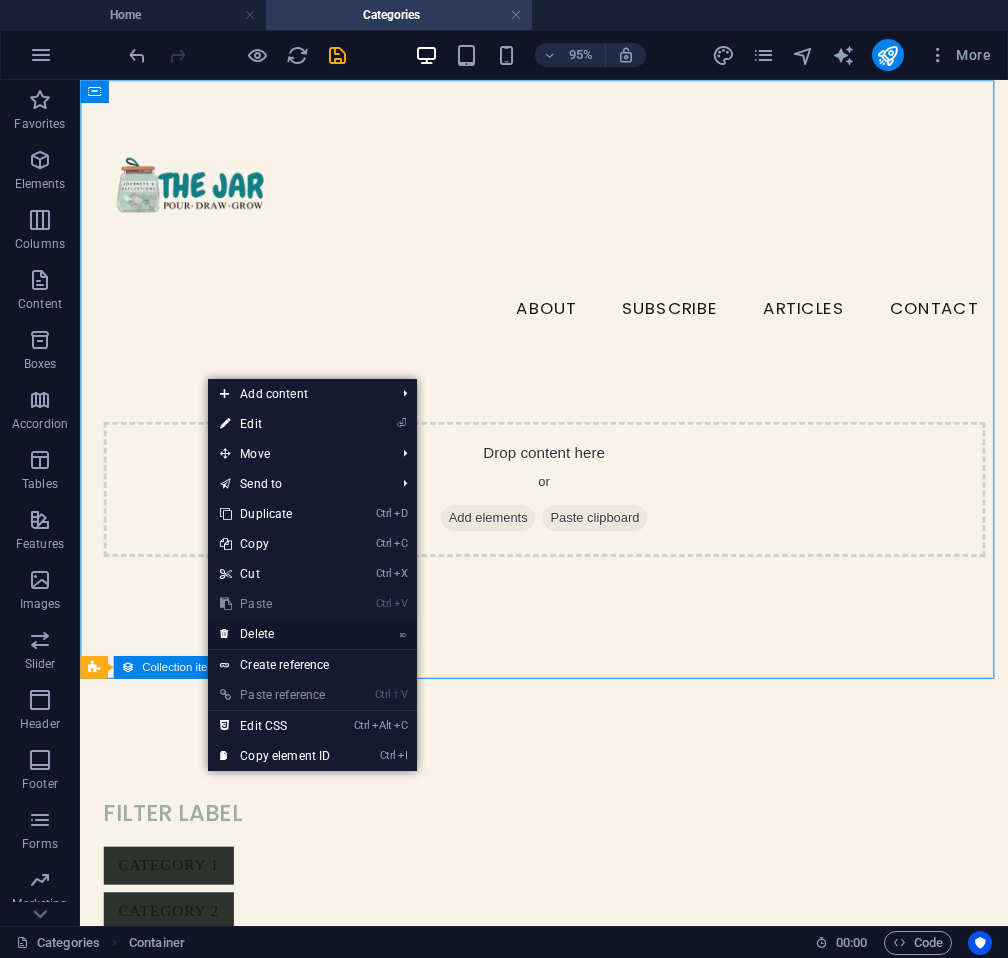 click on "⌦  Delete" at bounding box center [275, 634] 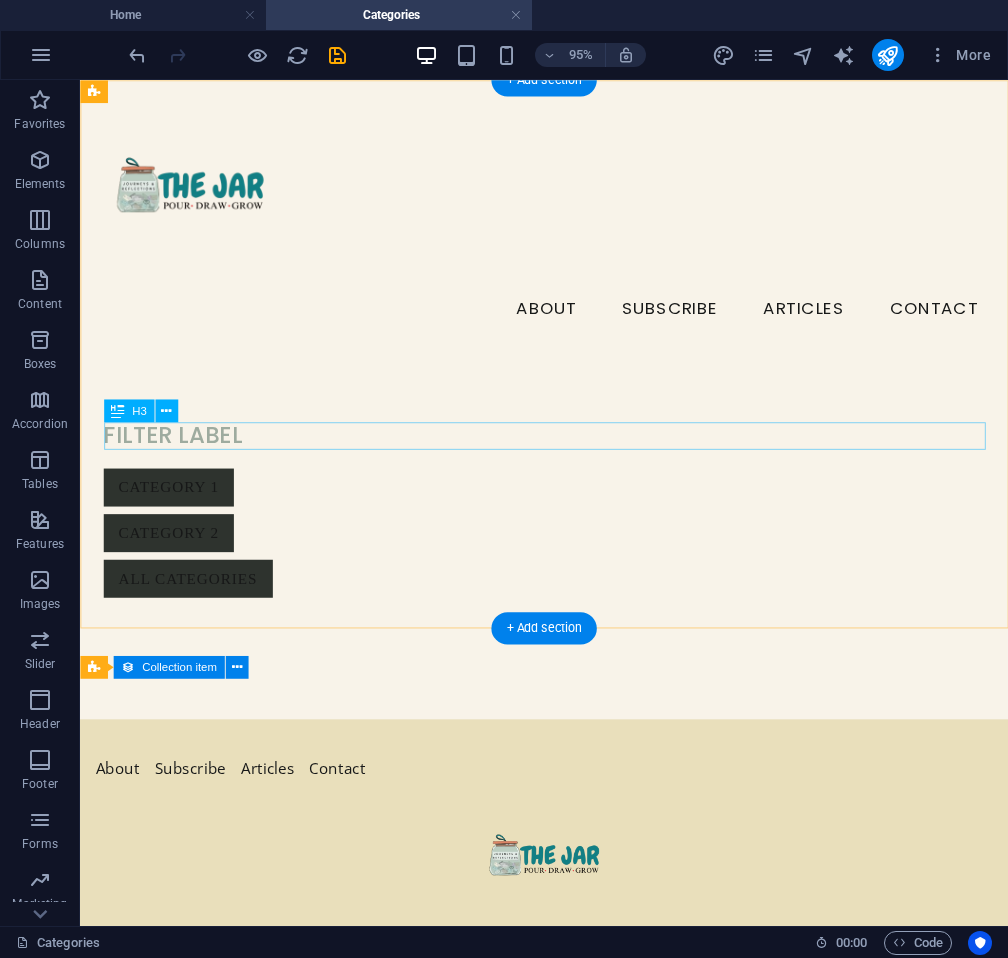 click on "Filter label" at bounding box center [569, 454] 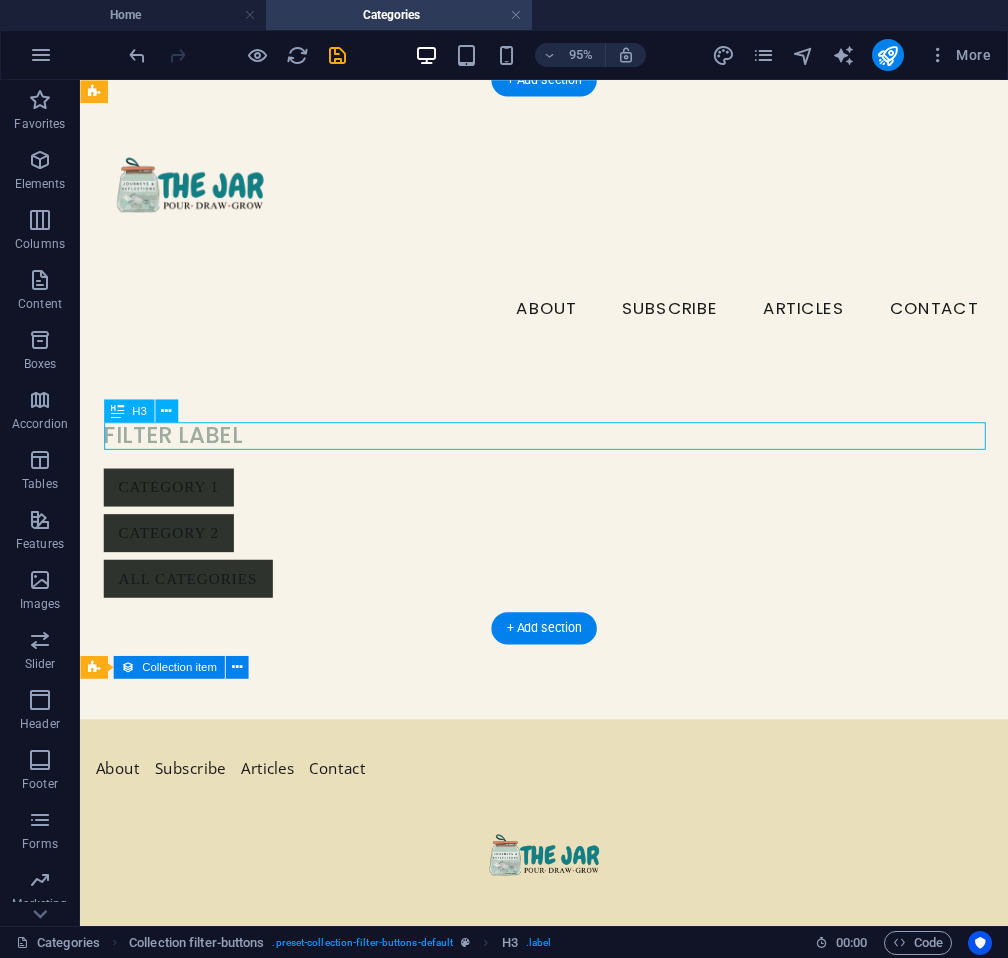 click on "Filter label" at bounding box center (569, 454) 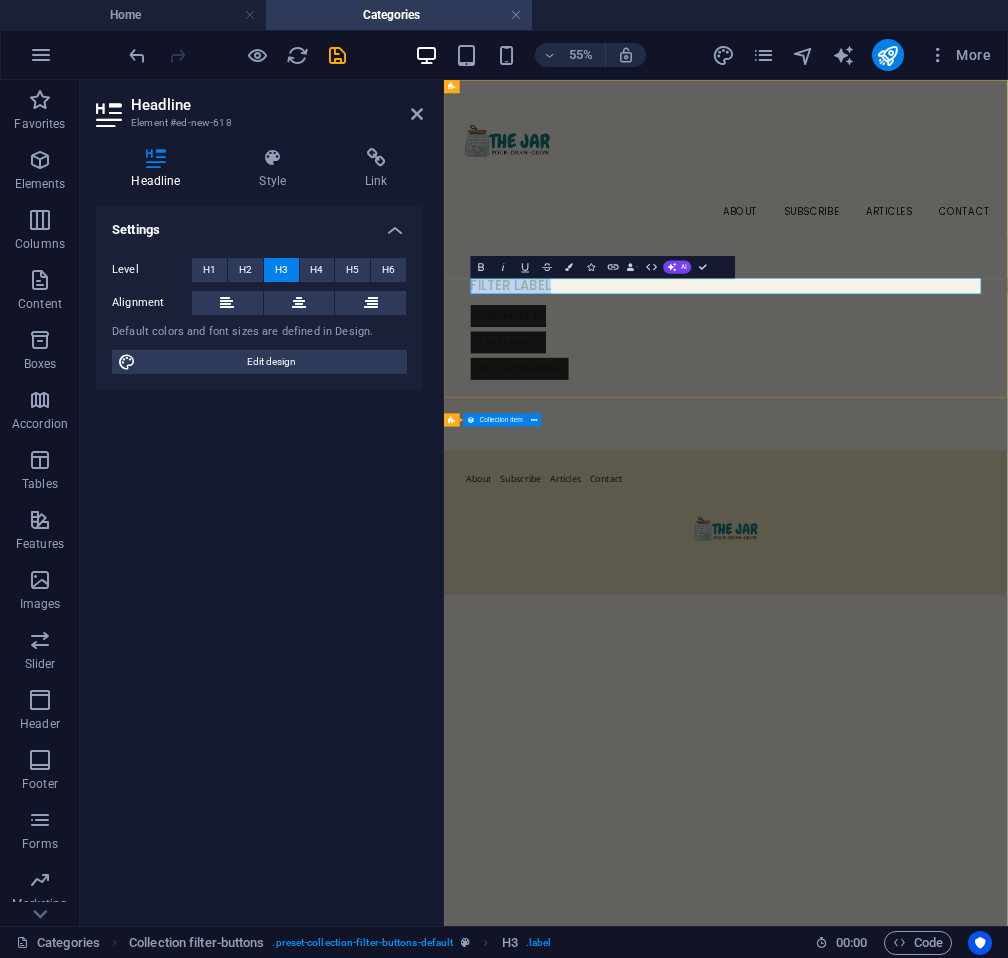 type 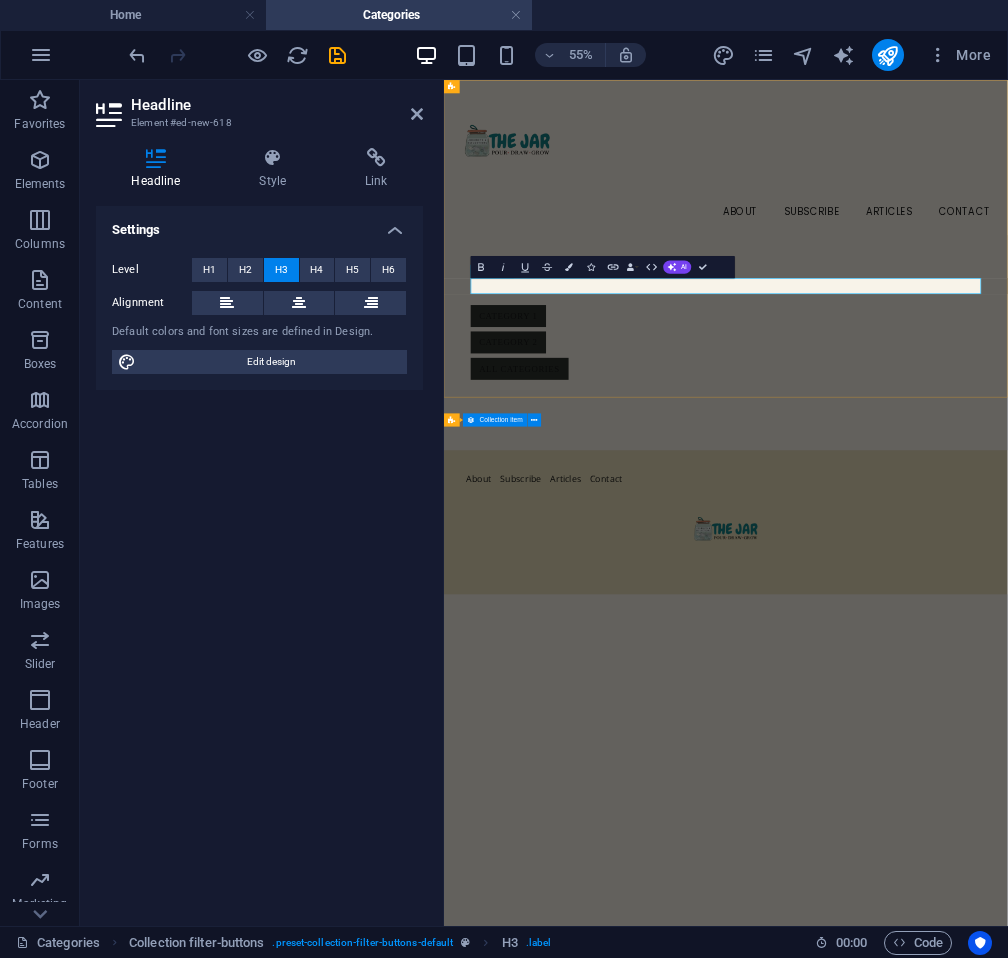click on "​" at bounding box center [957, 454] 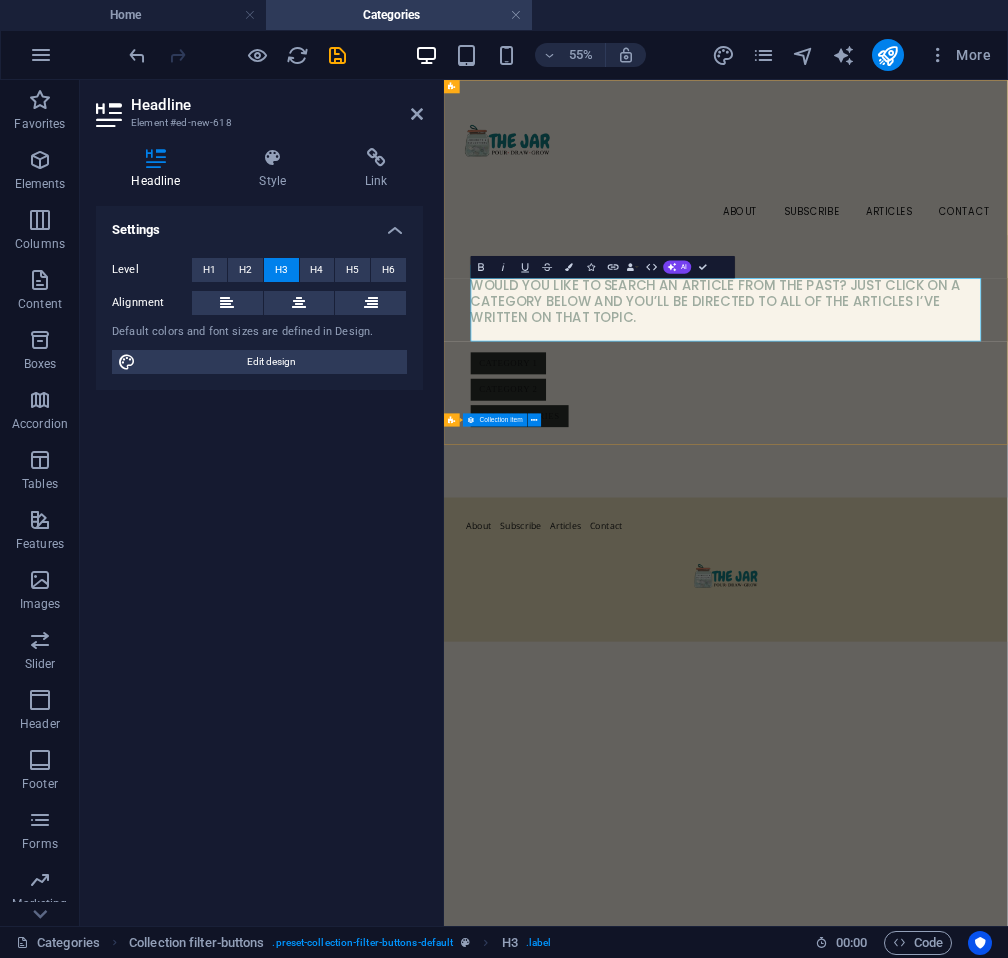 click on "​Would you like to search an article from the past? Just click on a category below and you’ll be directed to all of the articles I’ve written on that topic." at bounding box center [957, 497] 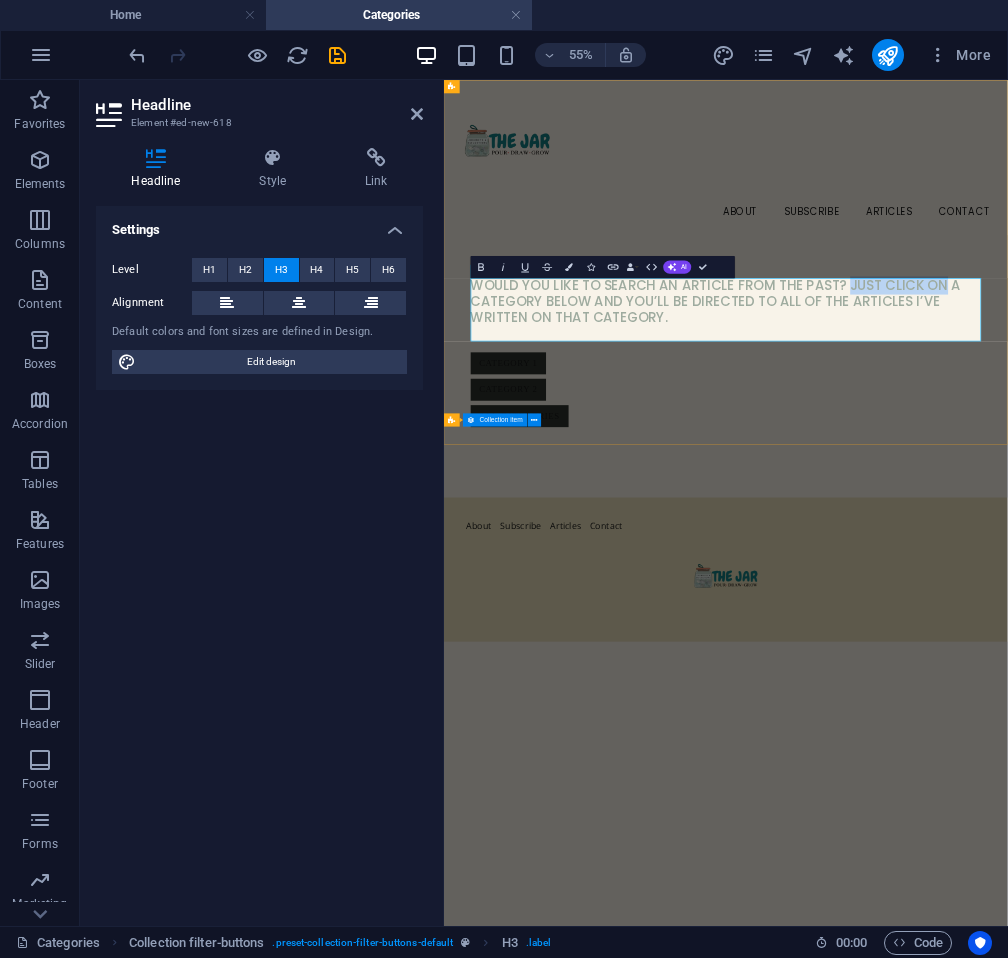 drag, startPoint x: 1343, startPoint y: 452, endPoint x: 1173, endPoint y: 461, distance: 170.23807 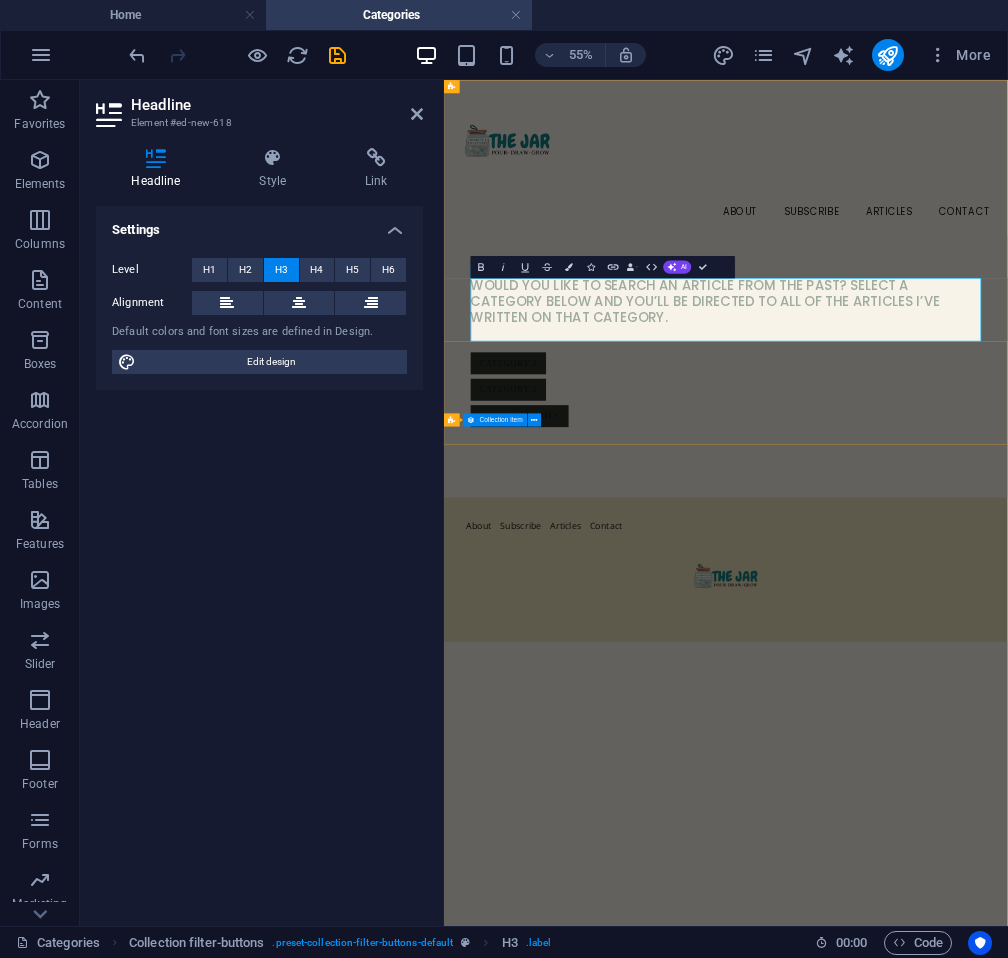 click on "Would you like to search an article from the past? select a category below and you’ll be directed to all of the articles I’ve written on that category." at bounding box center (957, 497) 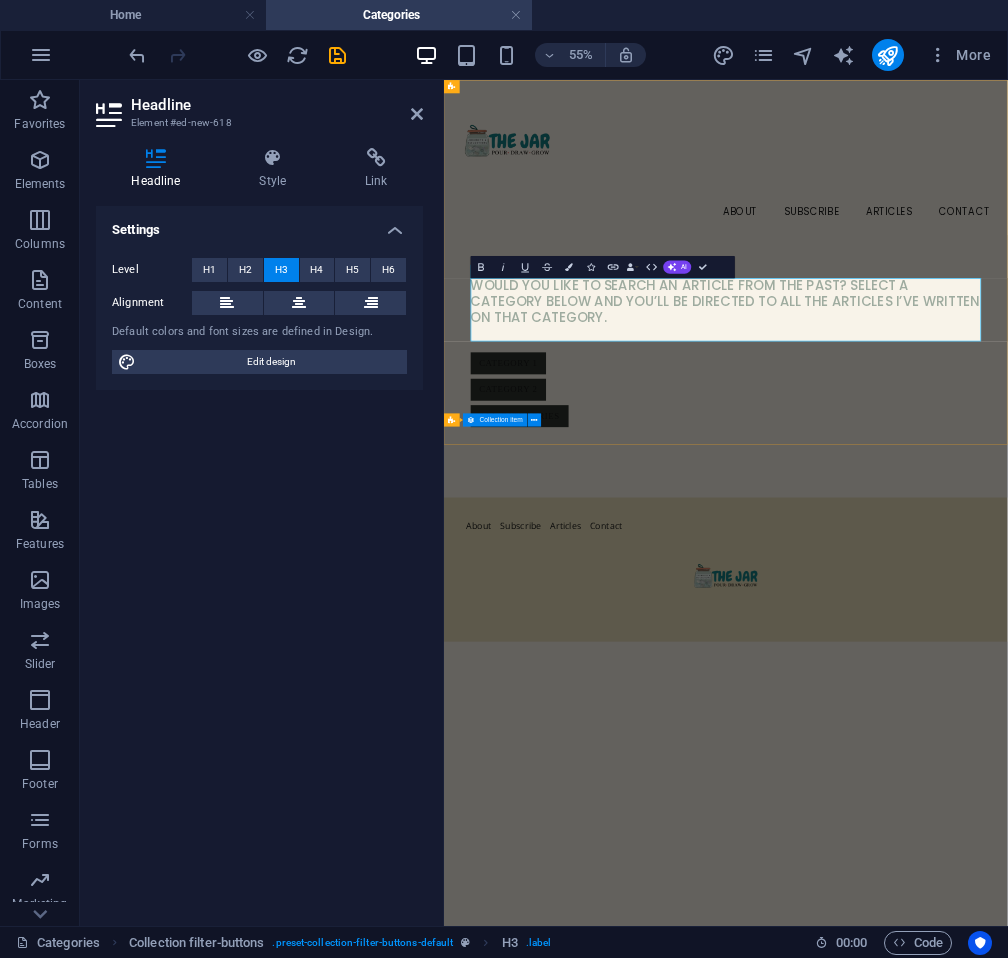 click on "Would you like to search an article from the past? select a category below and you’ll be directed to all the articles I’ve written on that category." at bounding box center (957, 497) 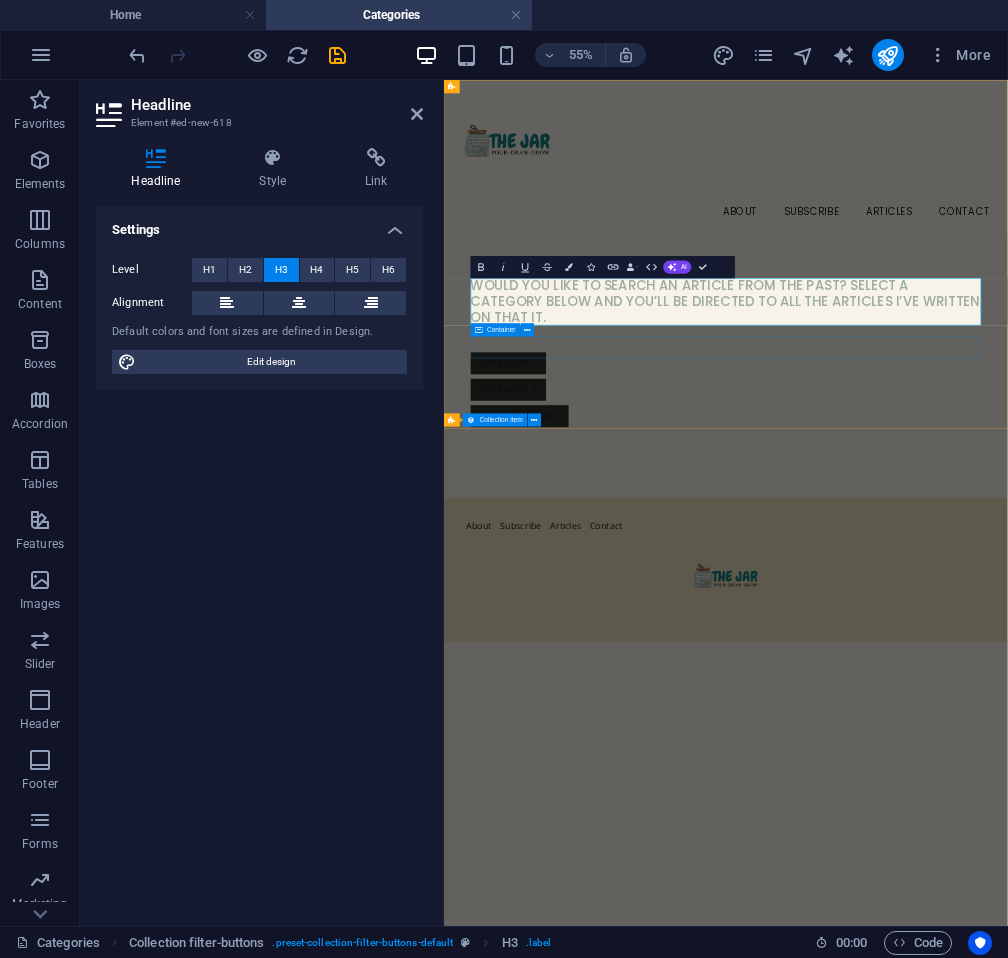 click on "Category 1 Category 2 All categories" at bounding box center (957, 643) 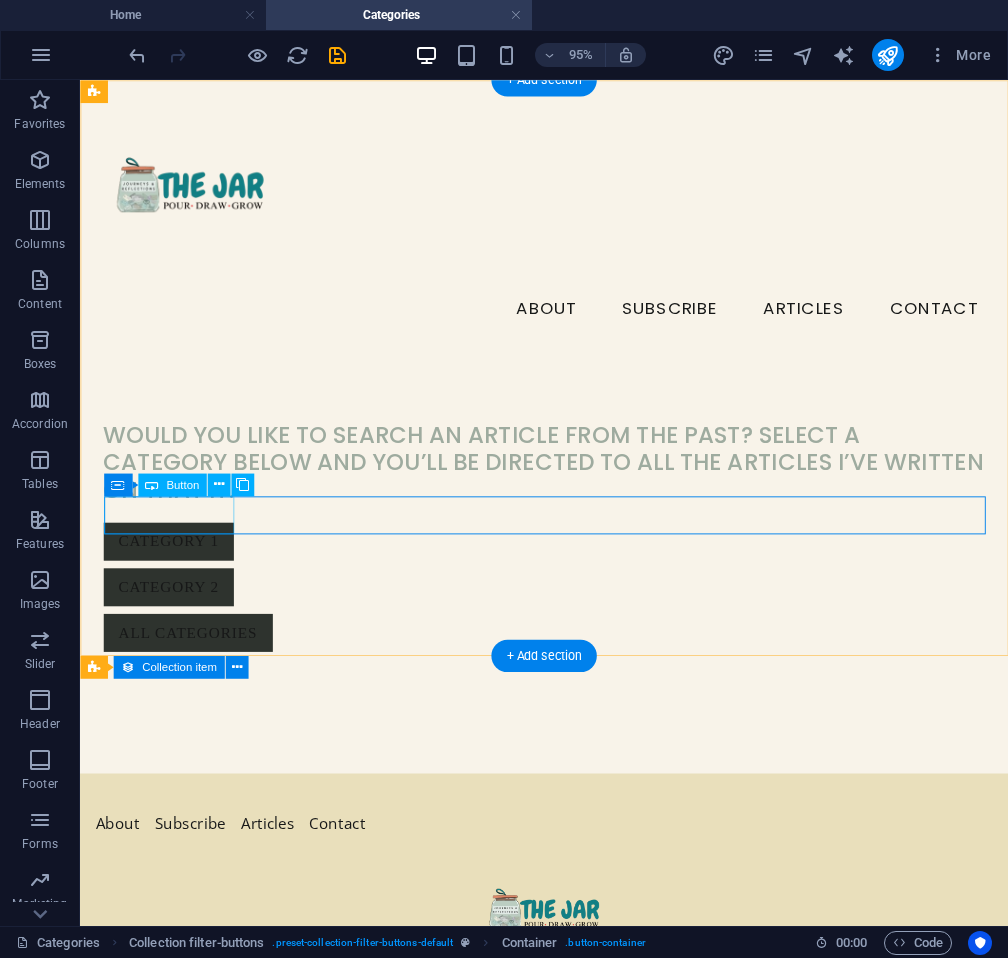 click on "Category 1" at bounding box center [569, 566] 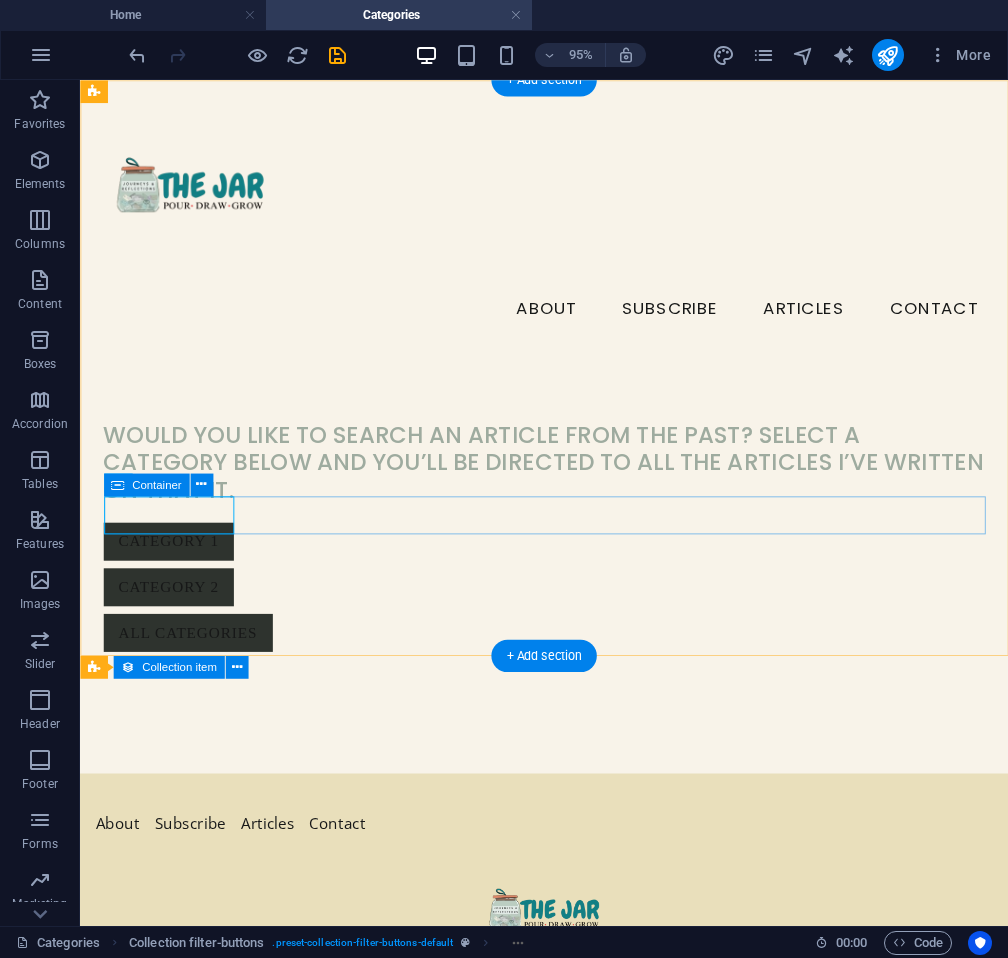 click on "Category 1 Category 2 All categories" at bounding box center (569, 614) 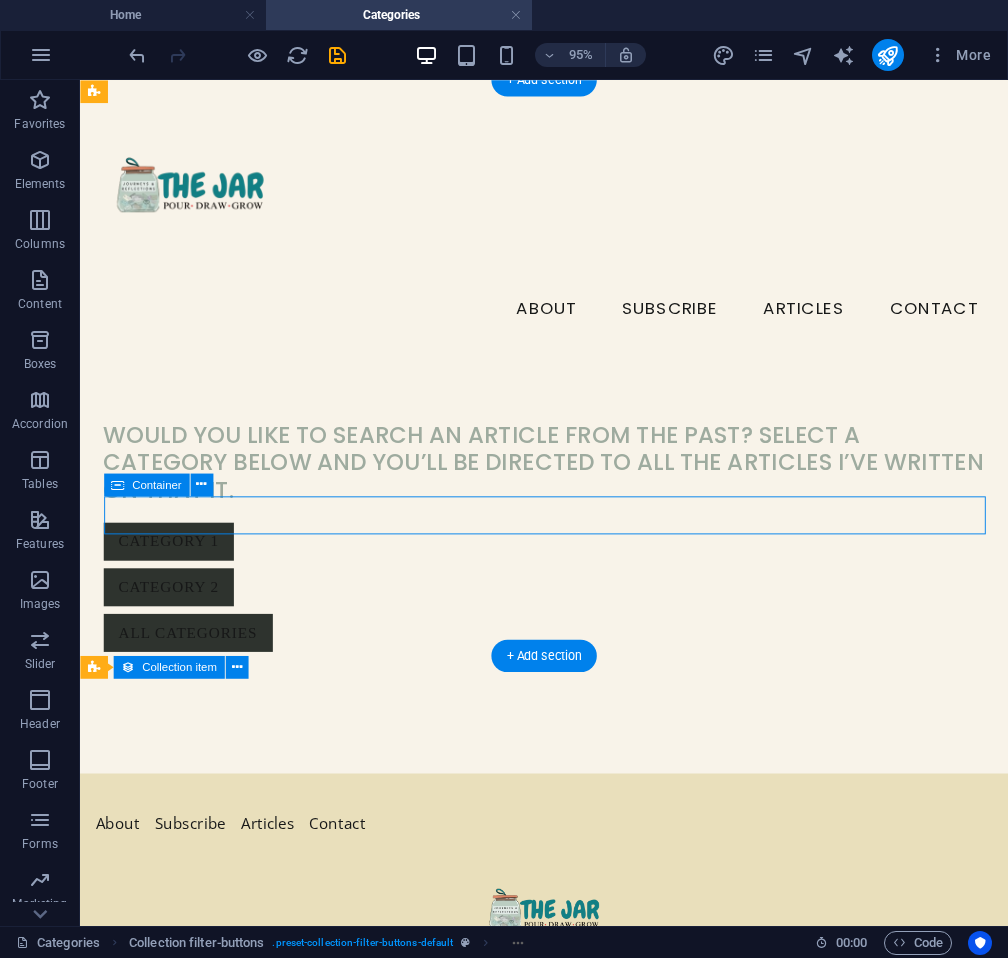 click on "Category 1 Category 2 All categories" at bounding box center (569, 614) 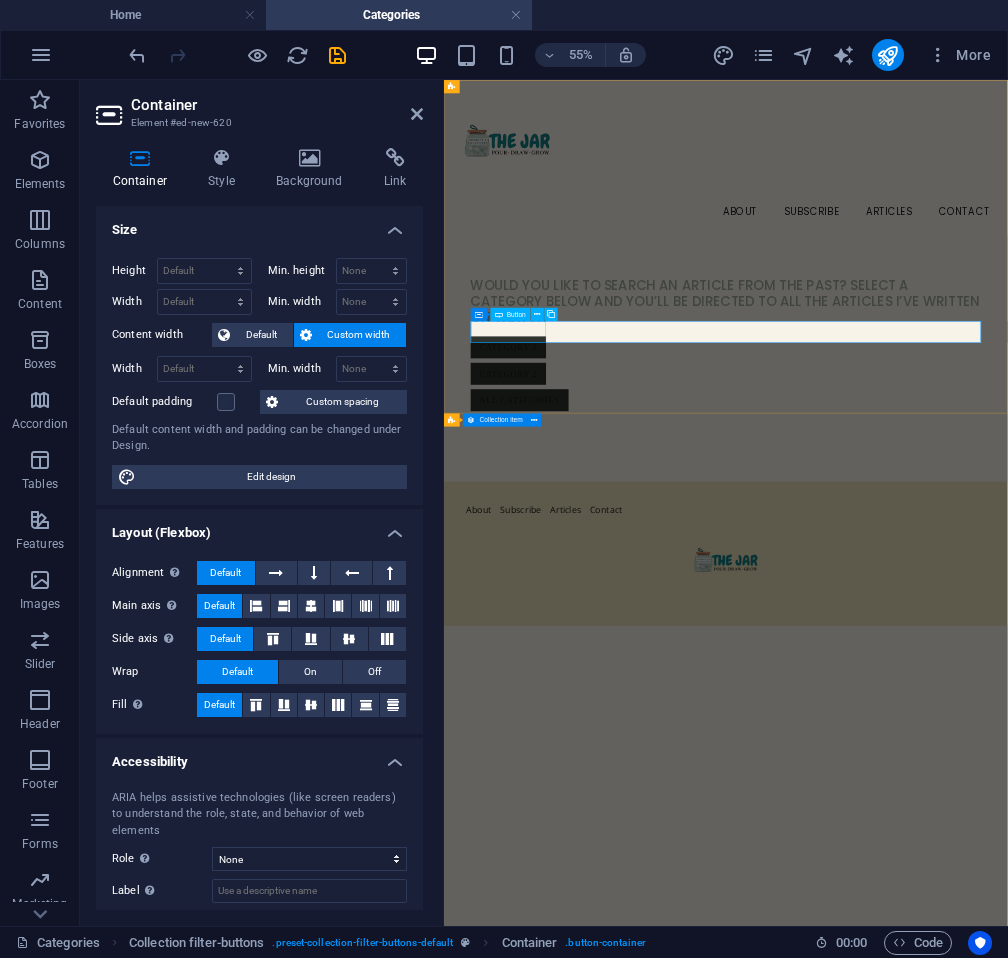 click on "Category 1" at bounding box center [957, 566] 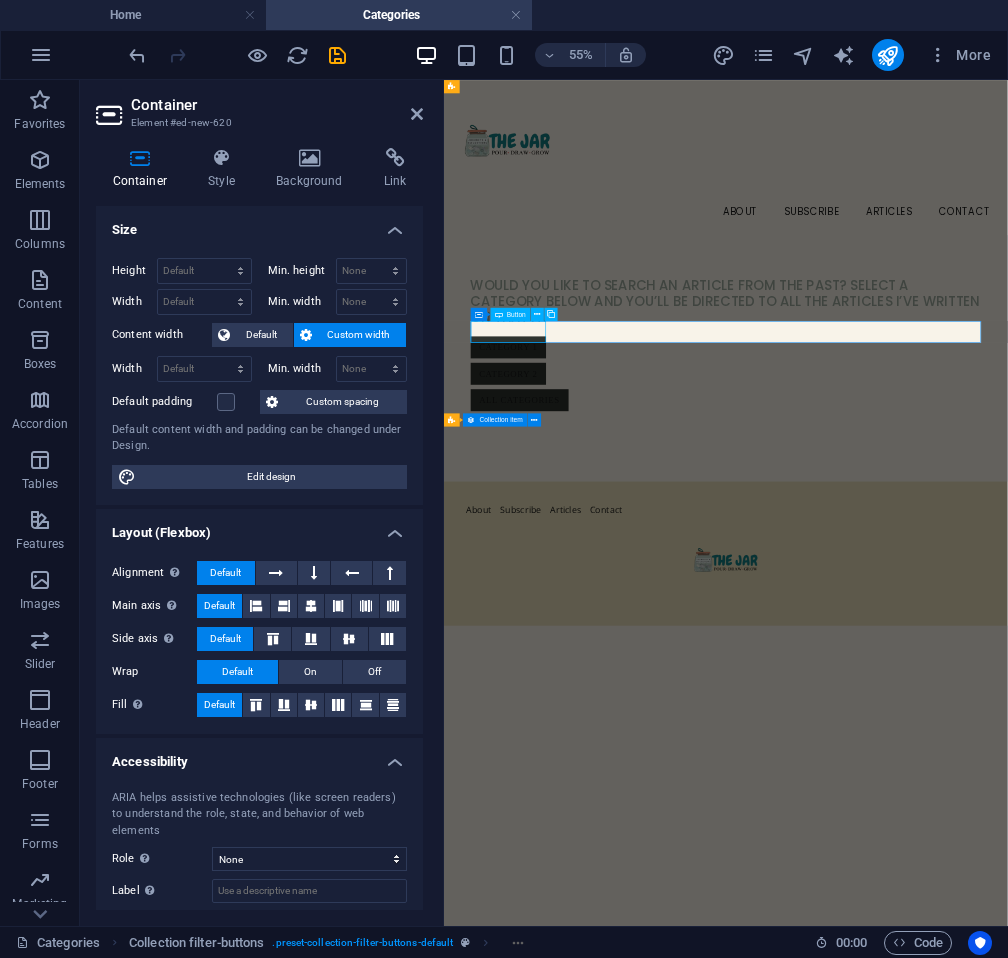click on "Category 1" at bounding box center [957, 566] 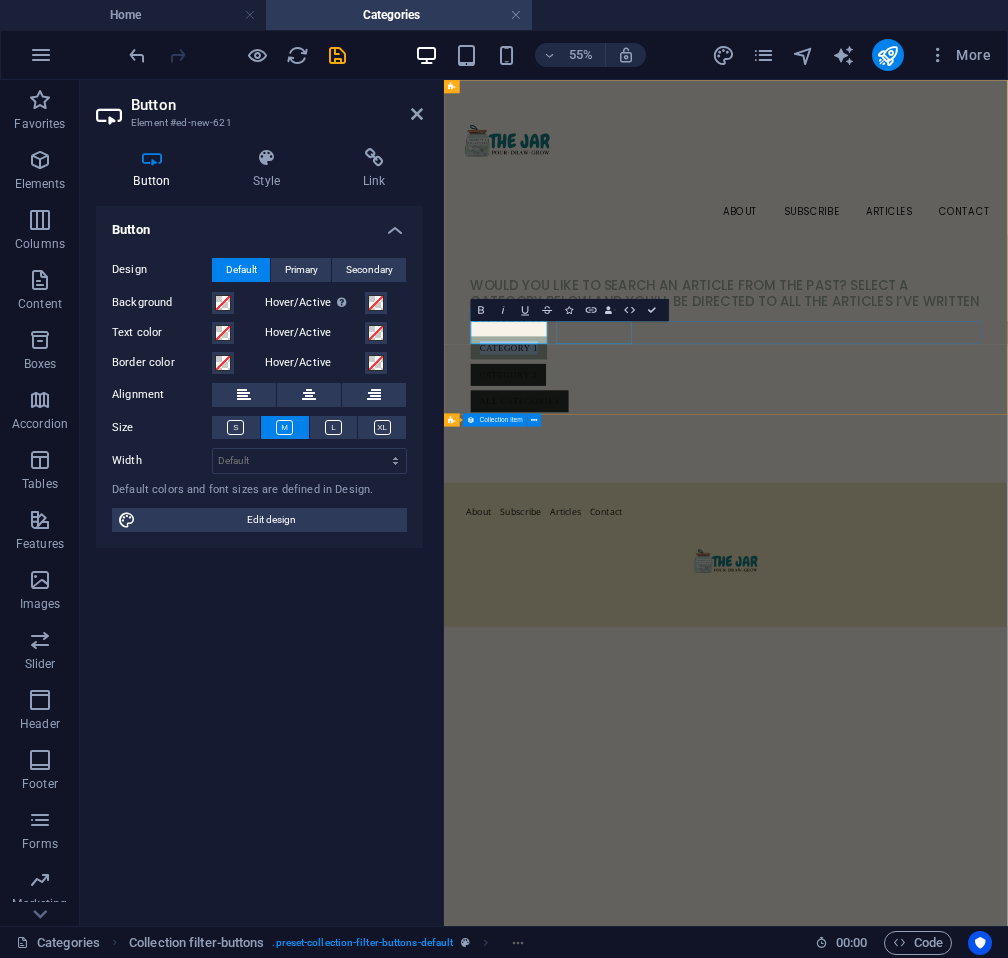 click on "Category 2" at bounding box center (957, 616) 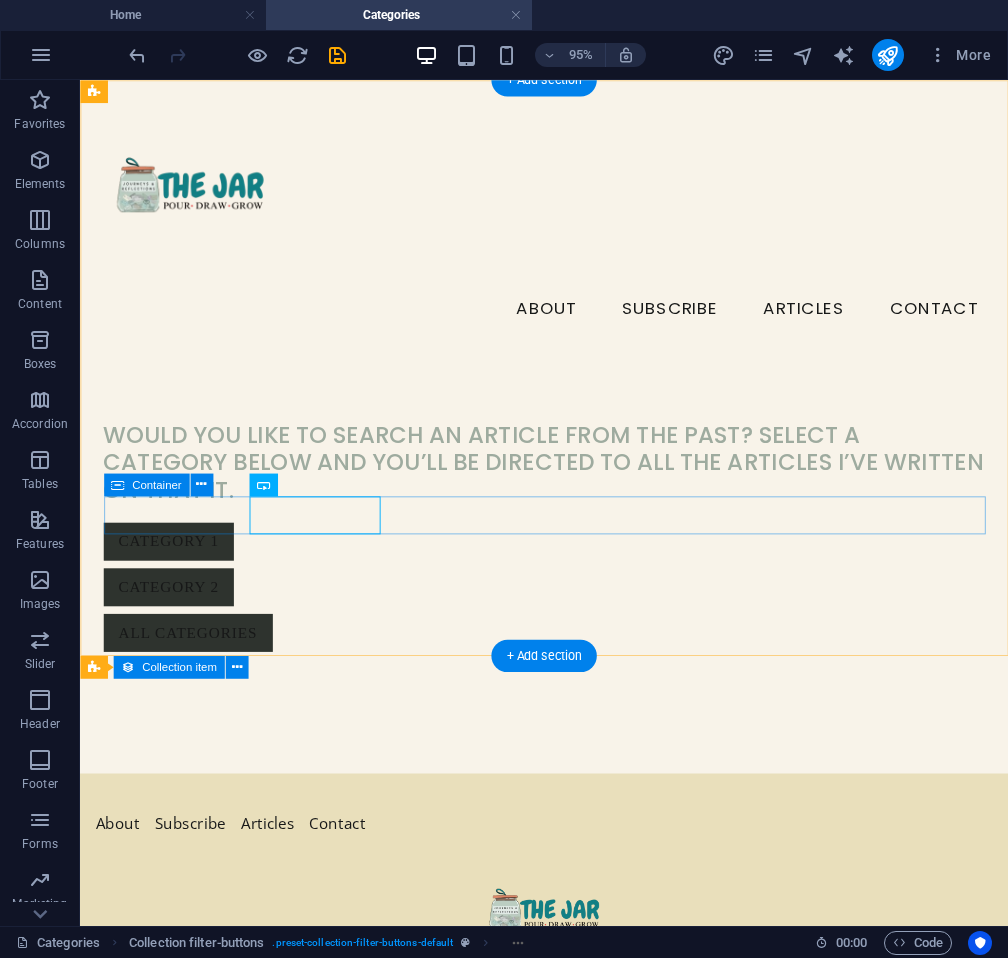 click on "Category 1 Category 2 All categories" at bounding box center [569, 614] 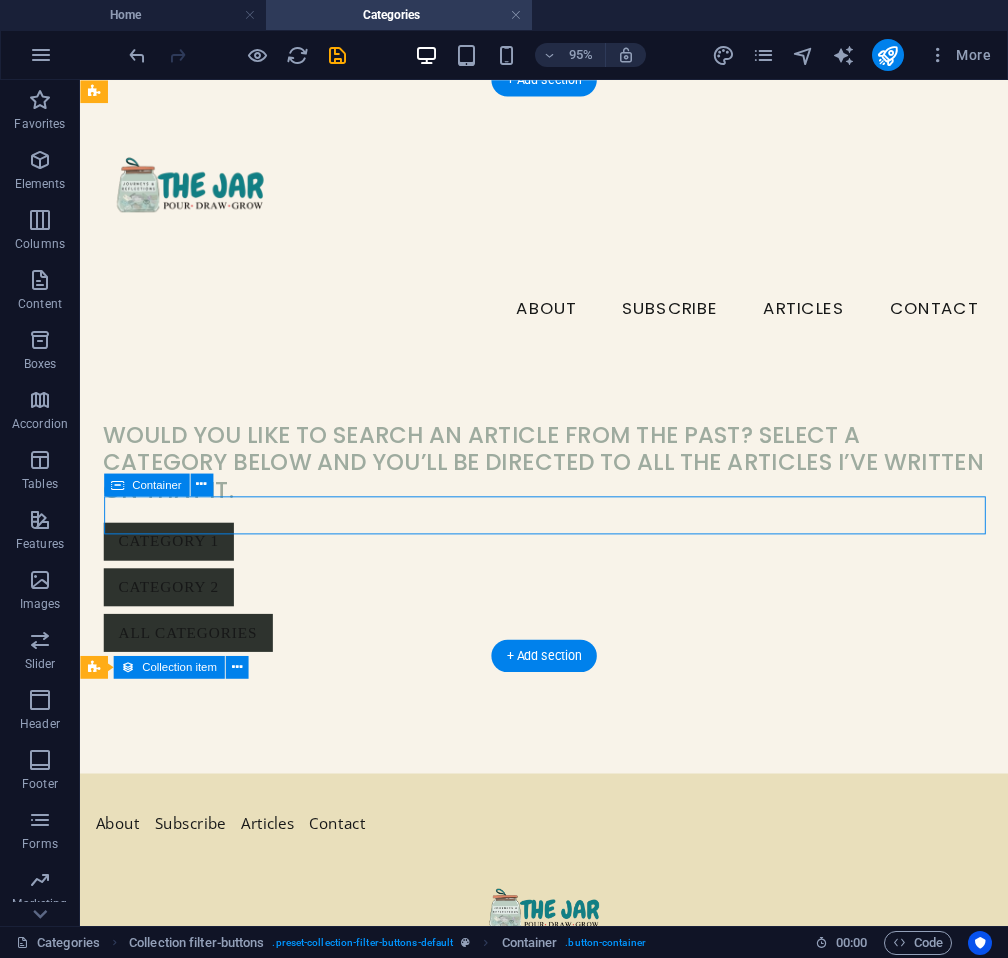 click on "Category 1 Category 2 All categories" at bounding box center [569, 614] 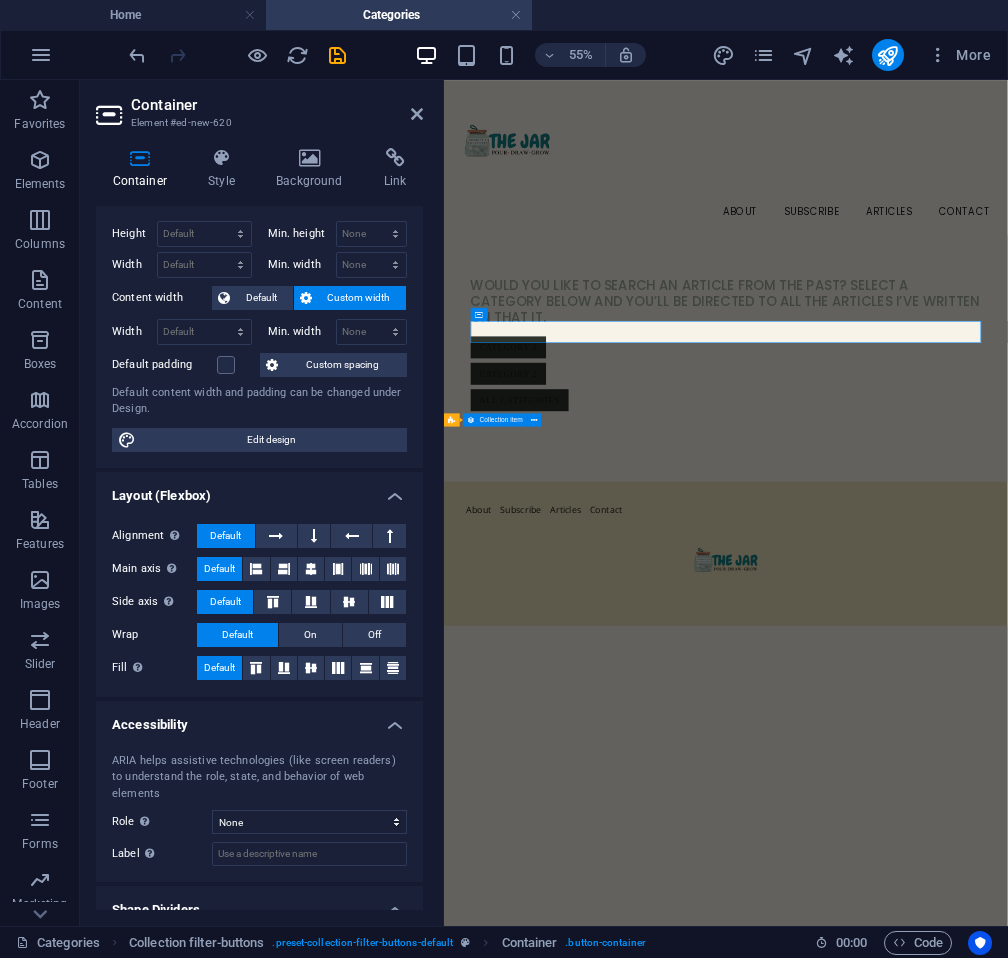 scroll, scrollTop: 0, scrollLeft: 0, axis: both 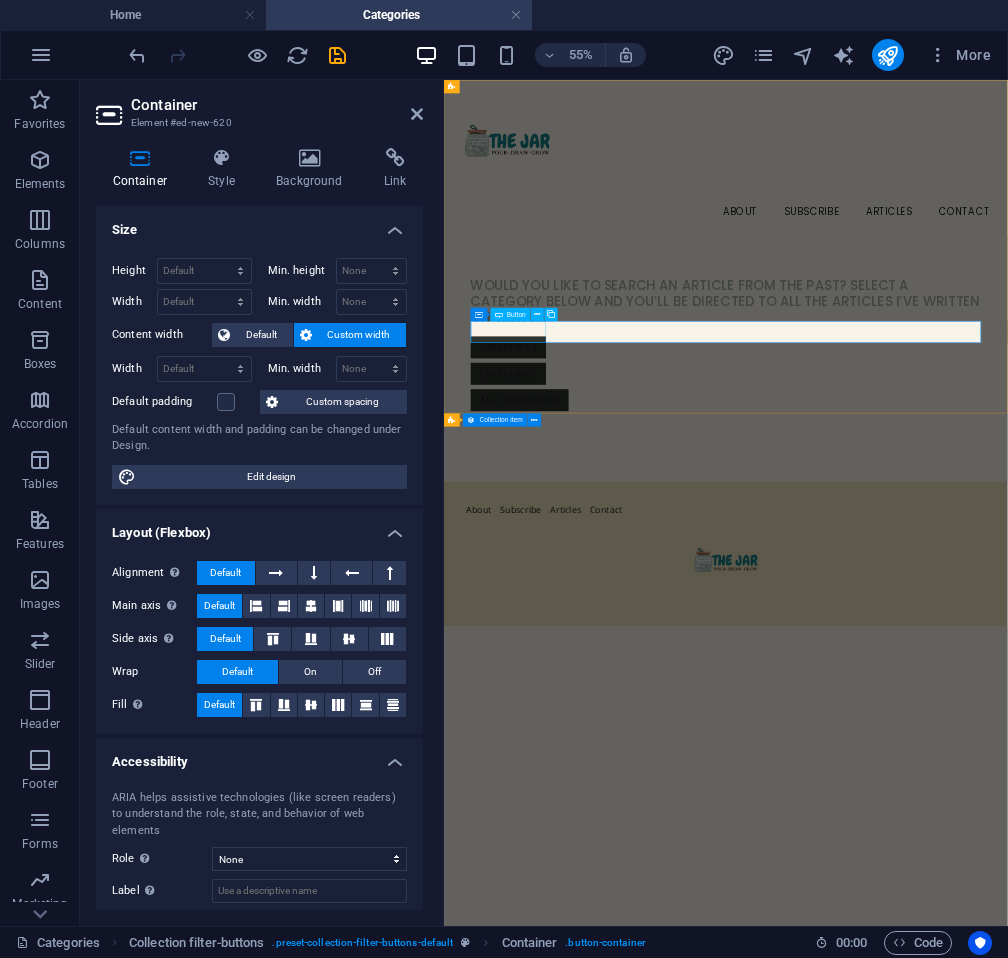 click on "Category 1" at bounding box center (957, 566) 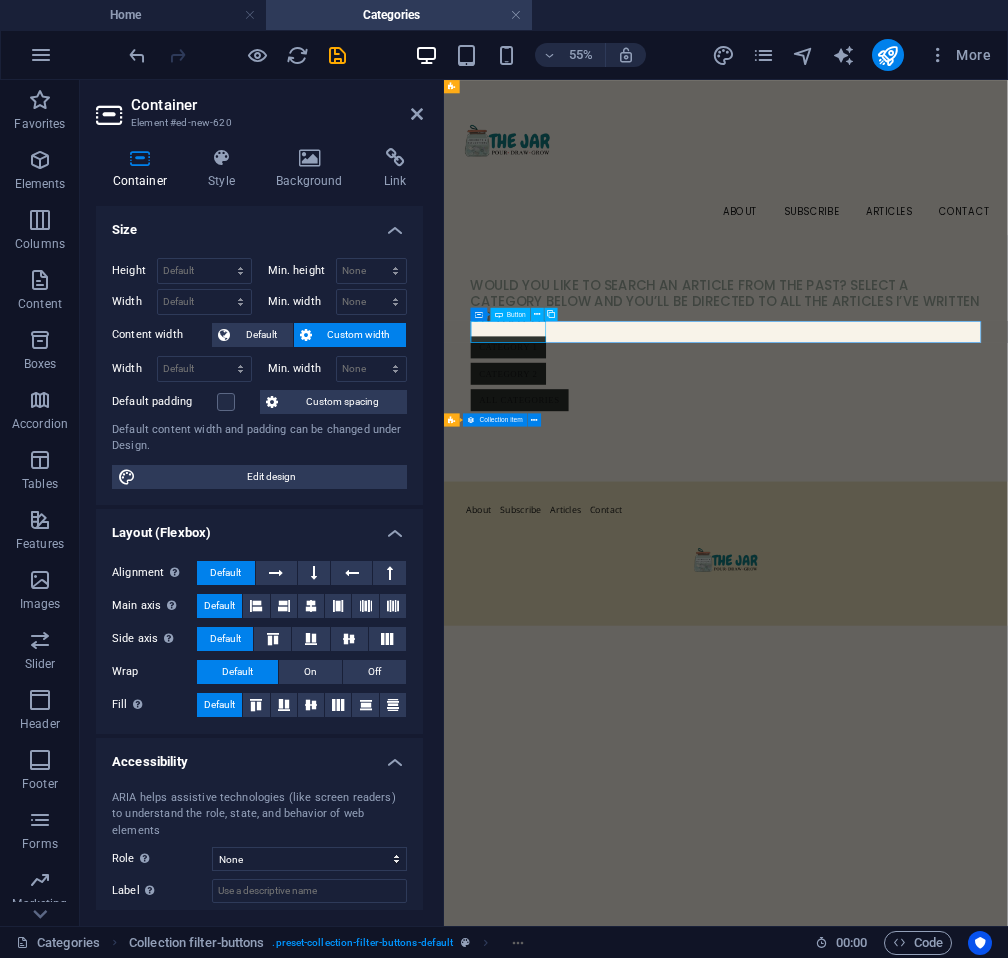 click on "Category 1" at bounding box center (957, 566) 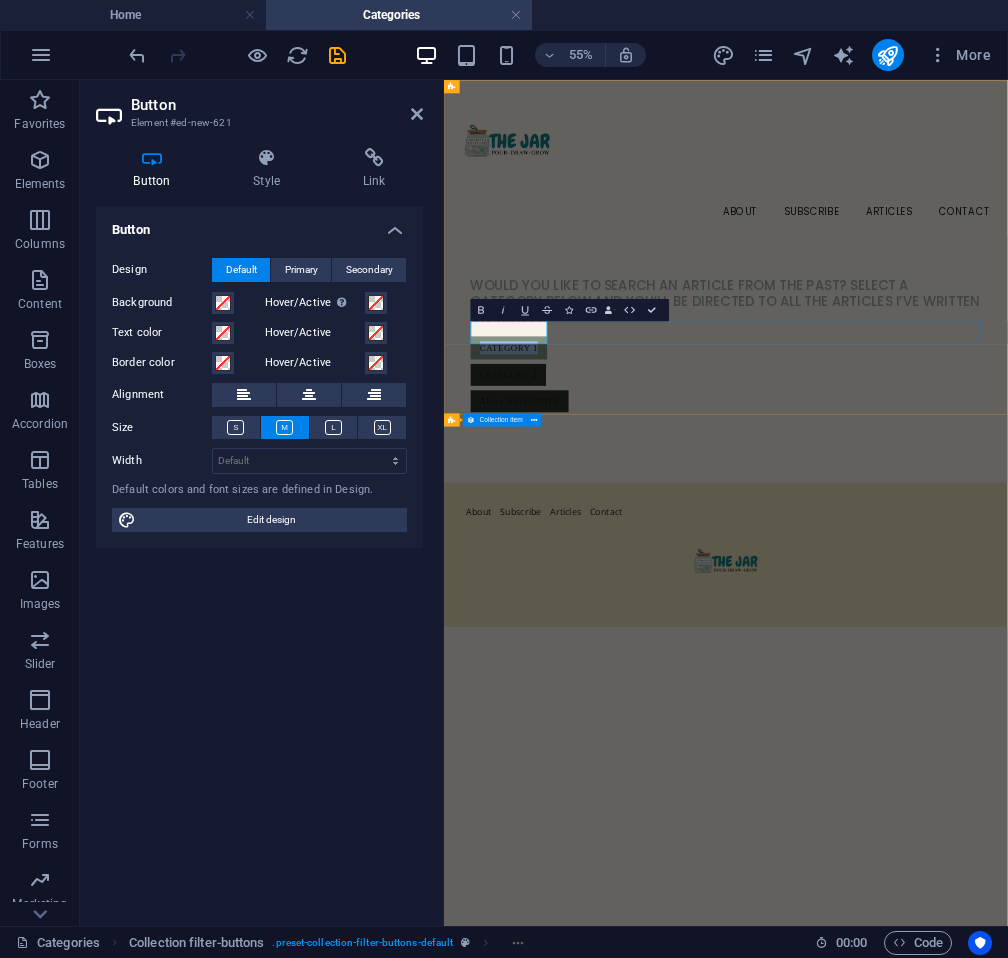 type 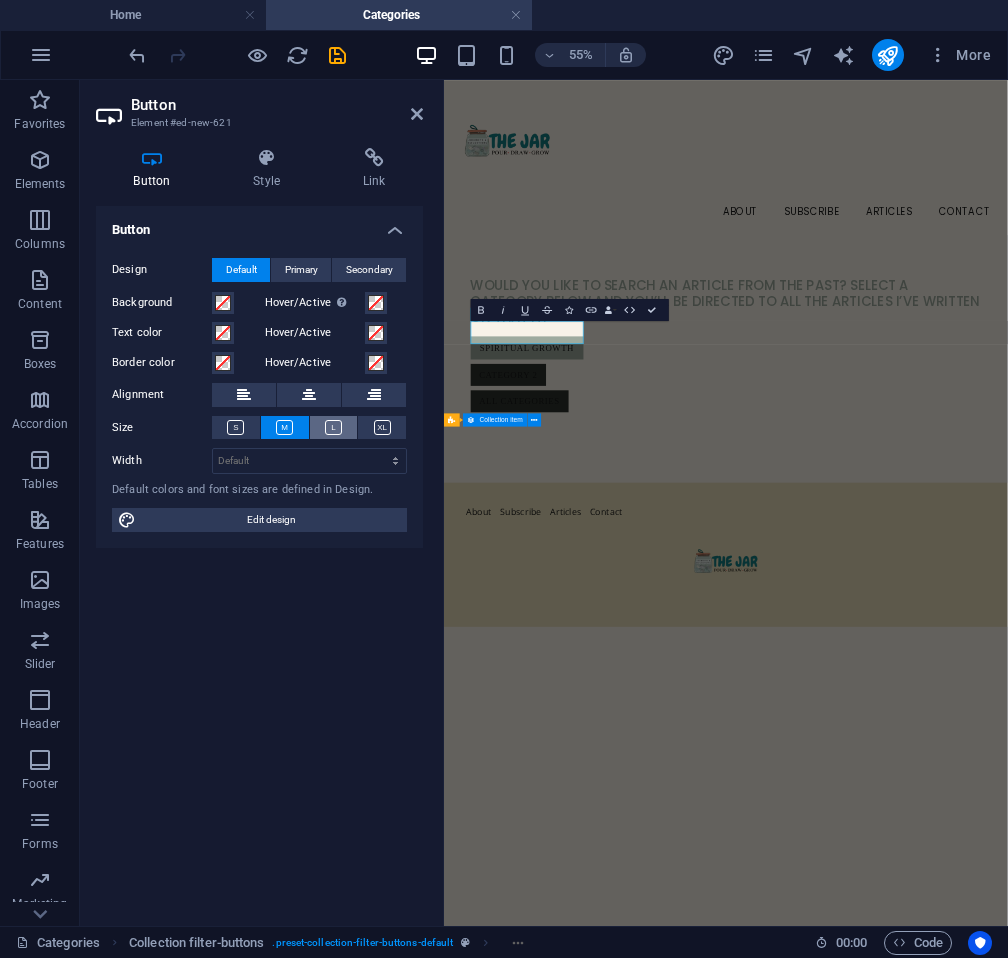 click at bounding box center (333, 427) 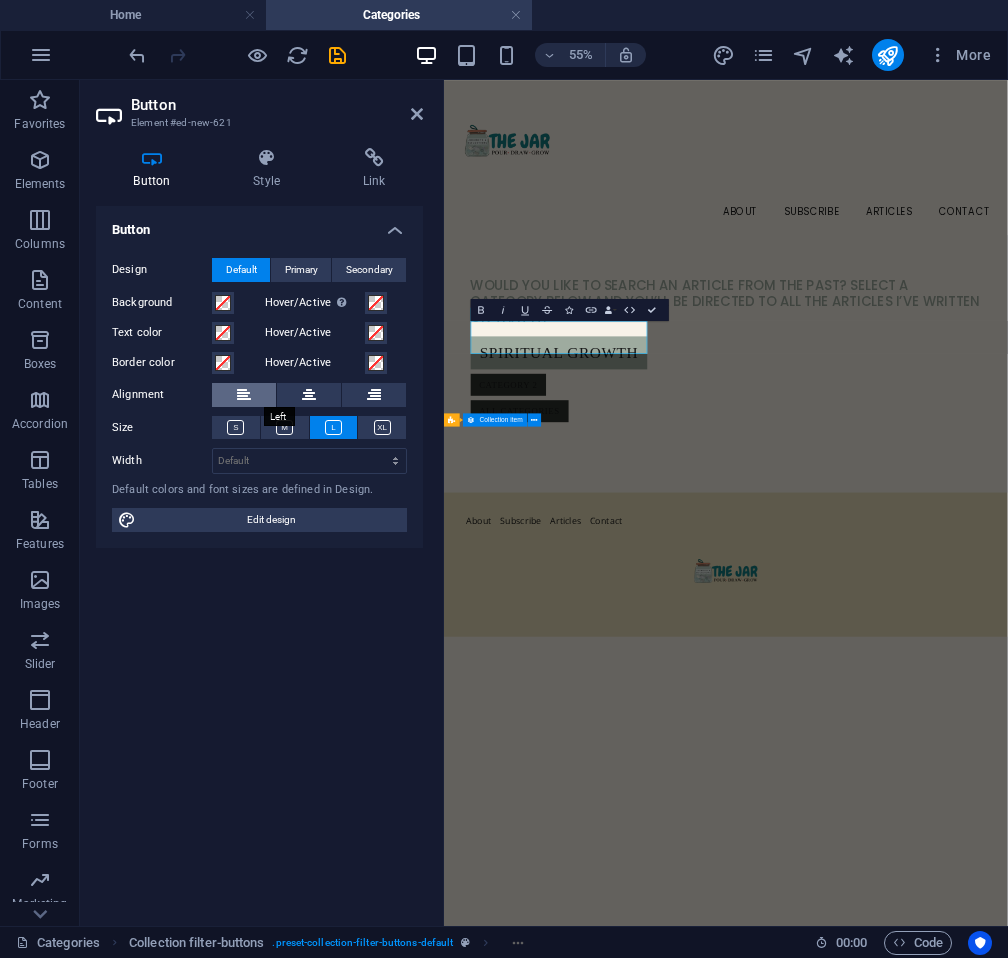 click at bounding box center [244, 395] 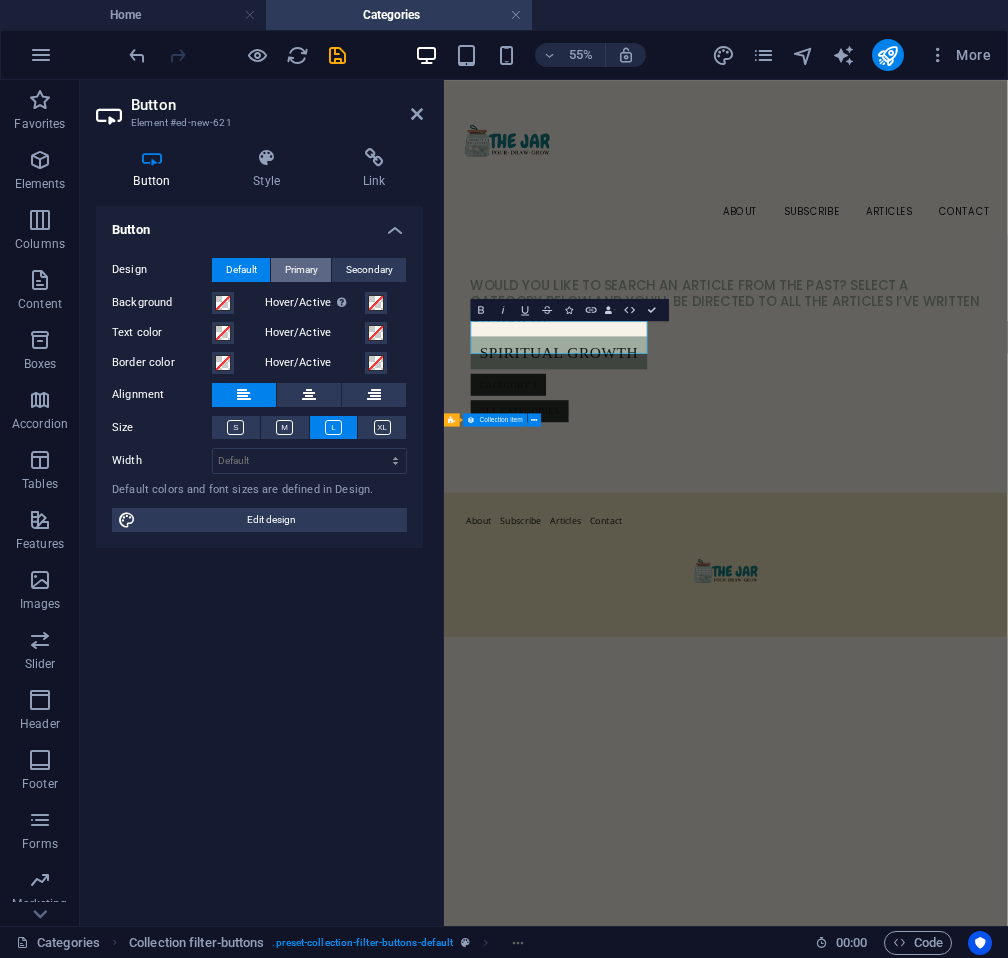 click on "Primary" at bounding box center [301, 270] 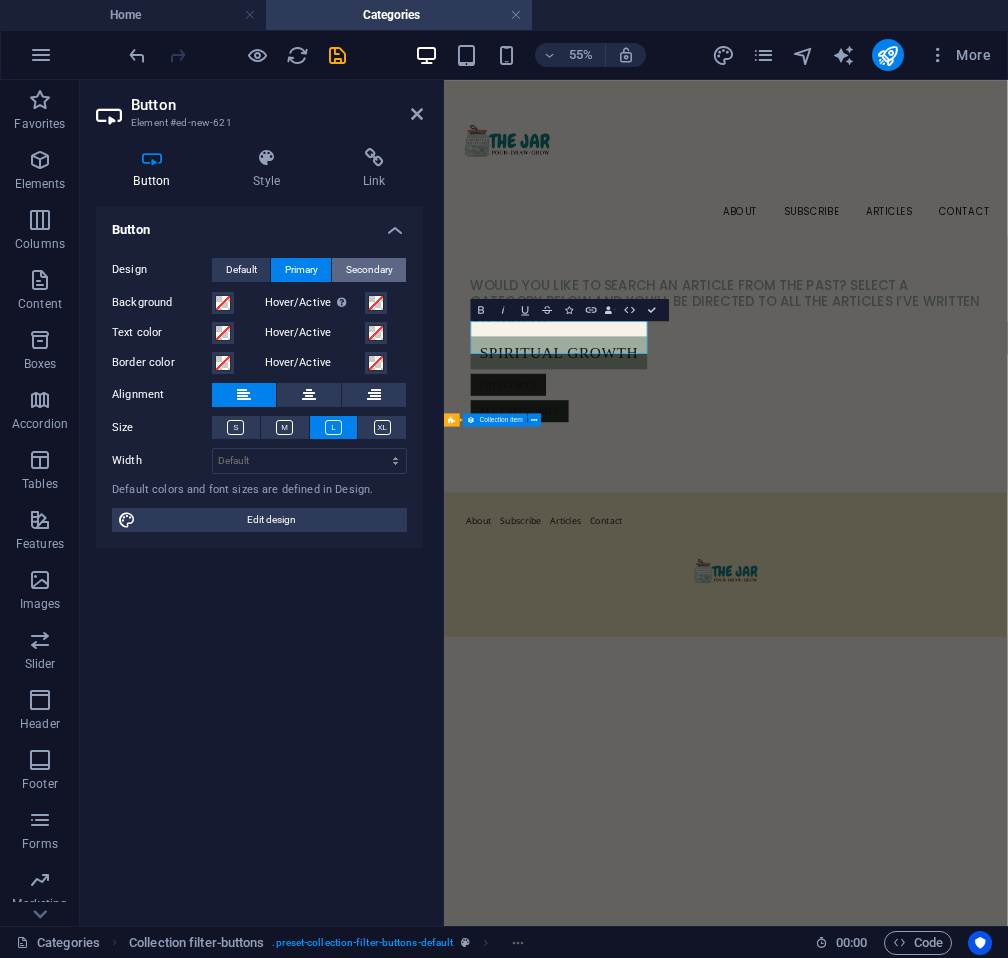 click on "Secondary" at bounding box center (369, 270) 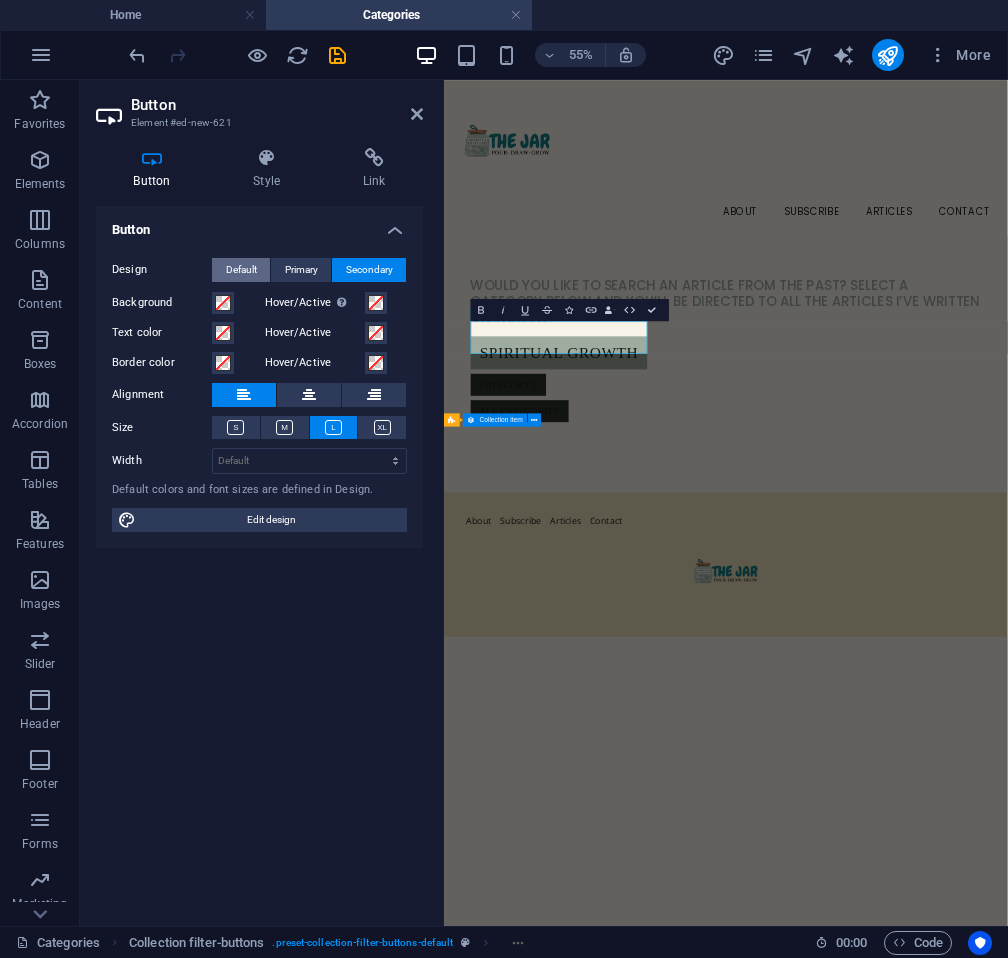 click on "Default" at bounding box center [241, 270] 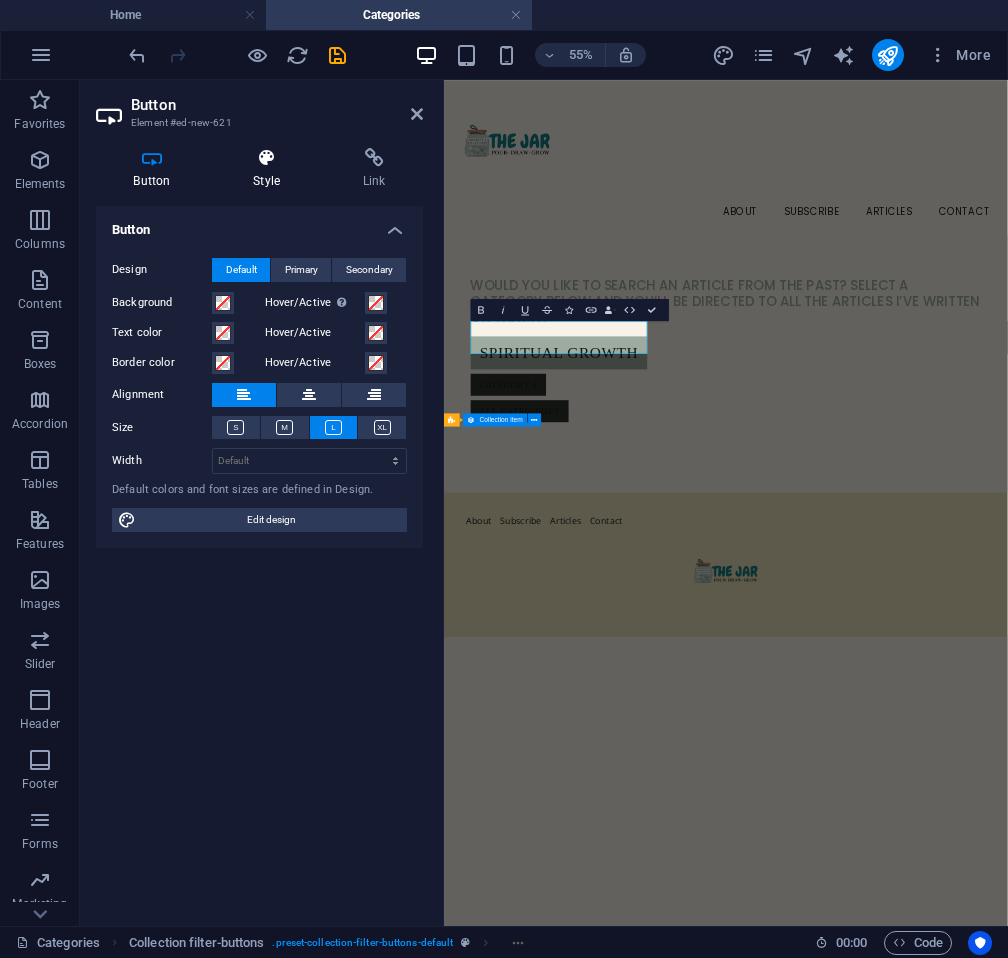 click on "Style" at bounding box center (271, 169) 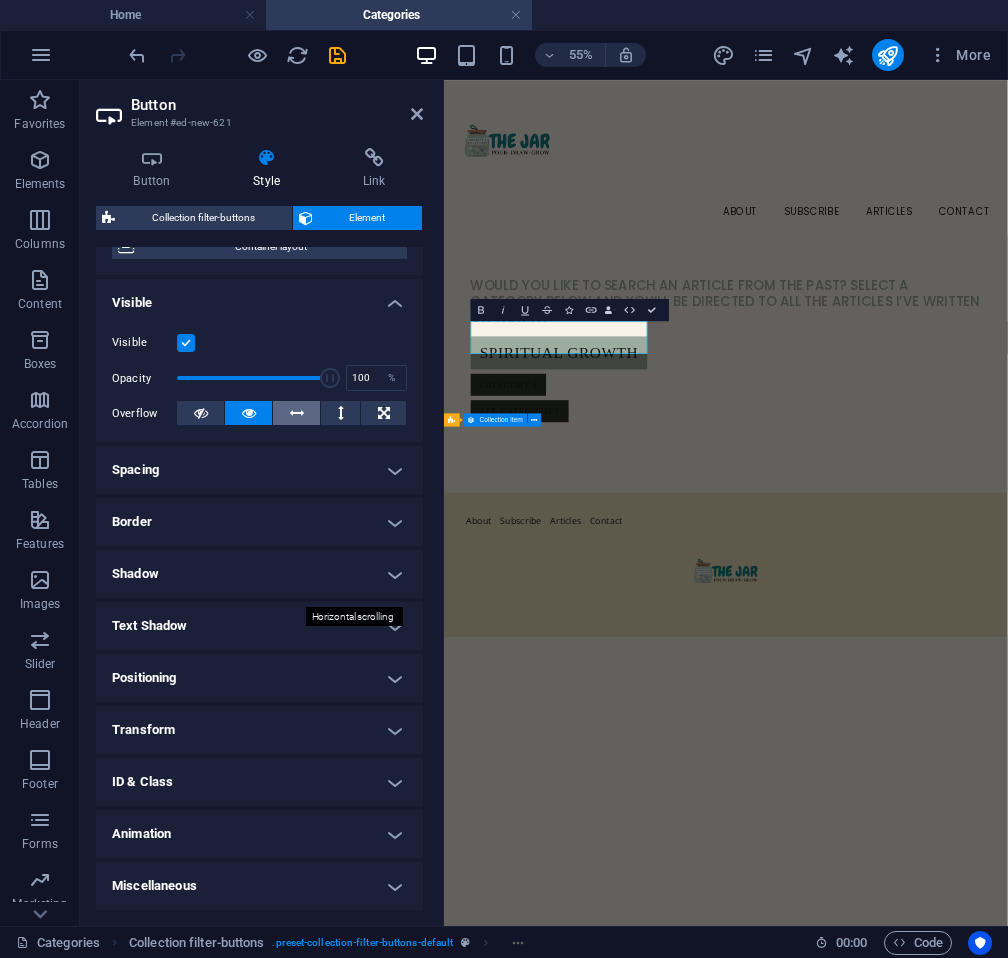 scroll, scrollTop: 0, scrollLeft: 0, axis: both 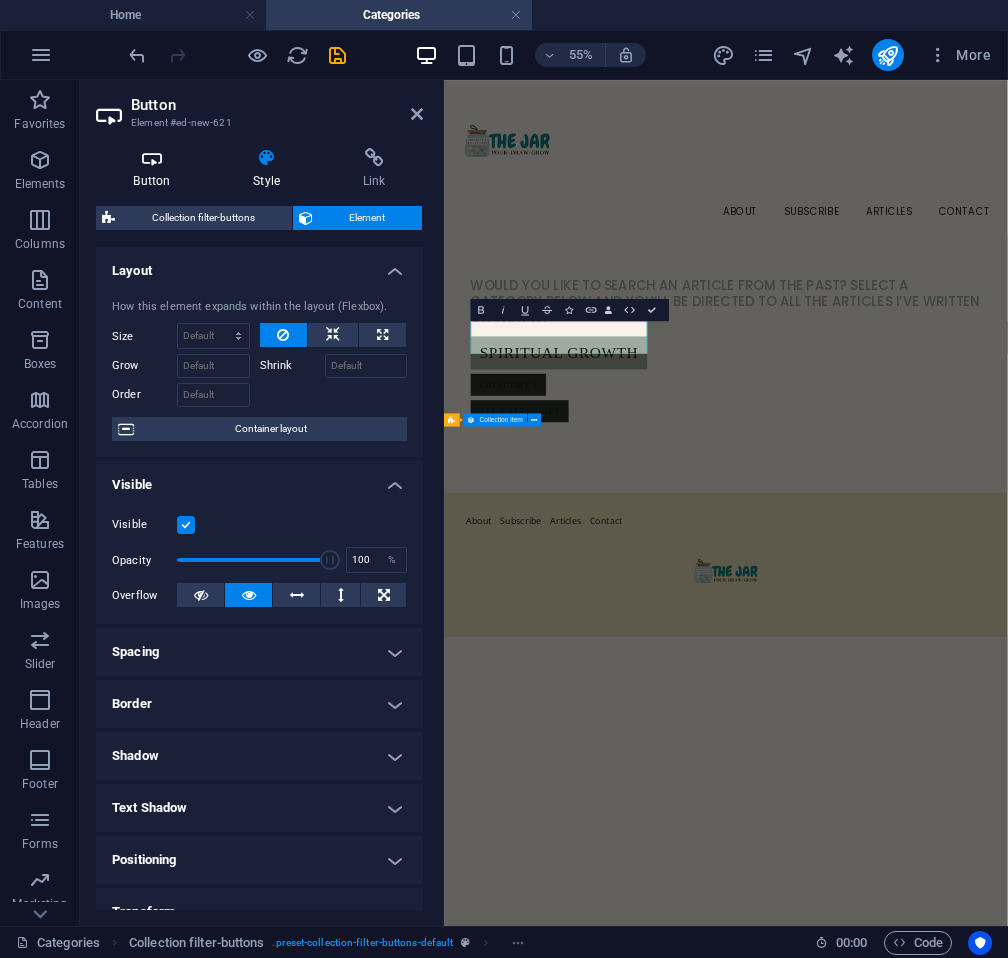 click at bounding box center [152, 158] 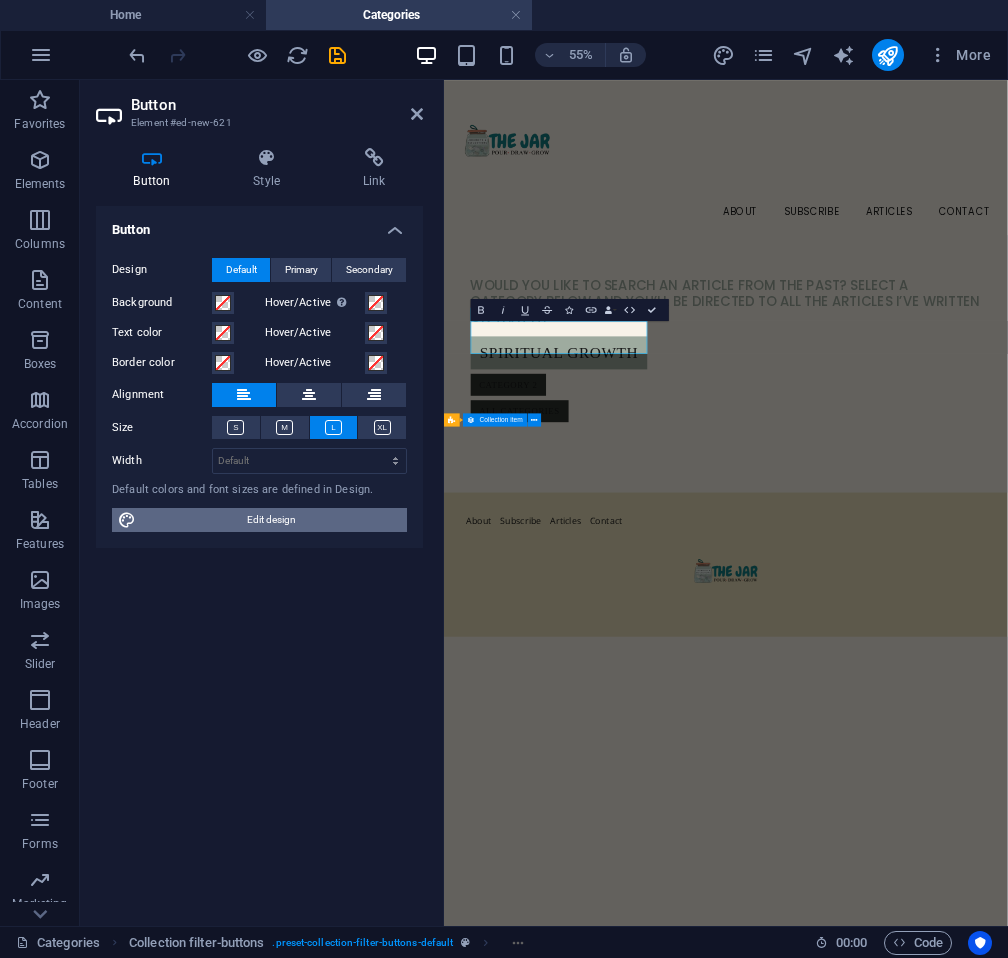 click on "Edit design" at bounding box center [271, 520] 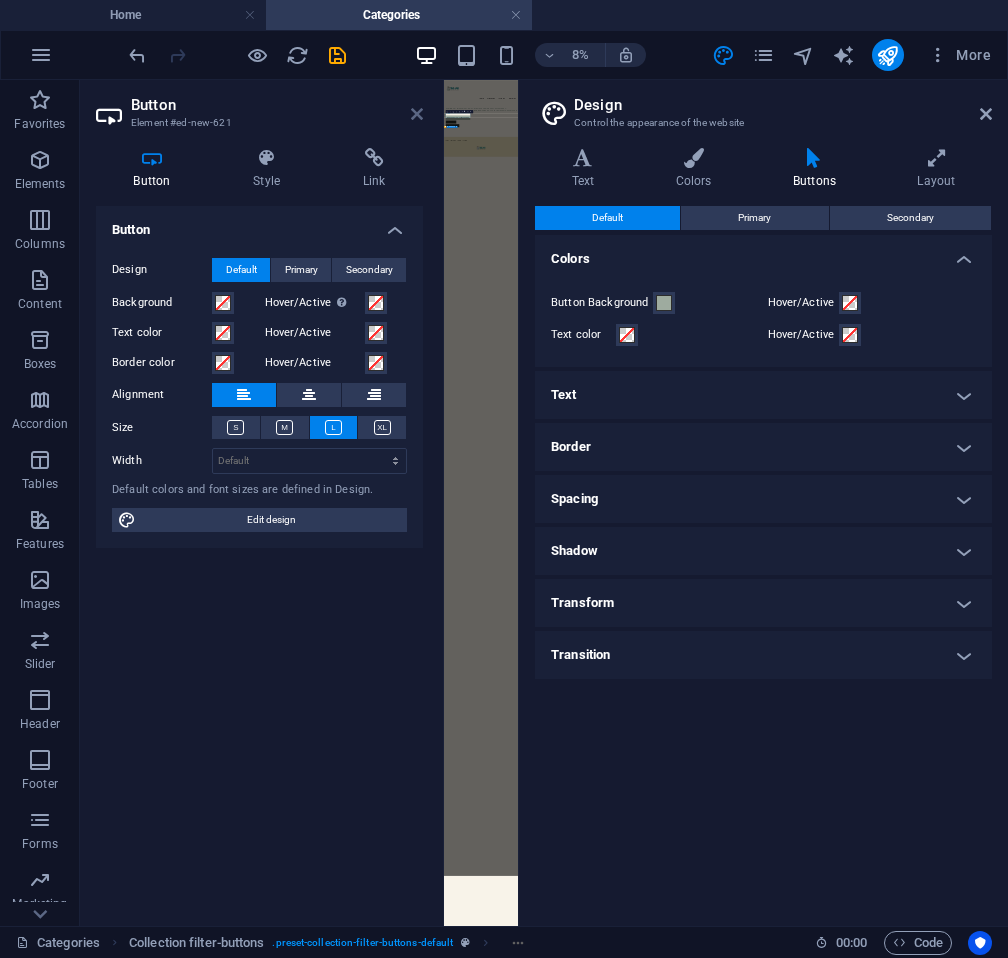 click at bounding box center [417, 114] 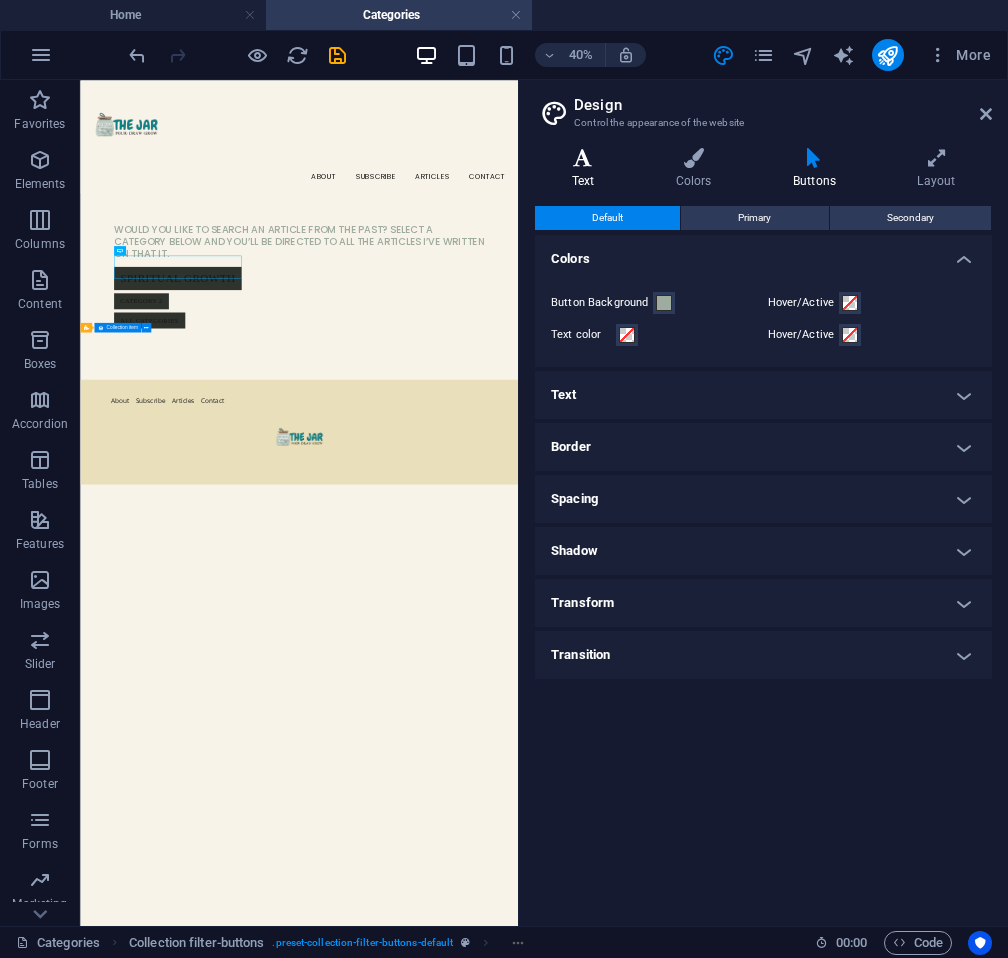 click at bounding box center [583, 158] 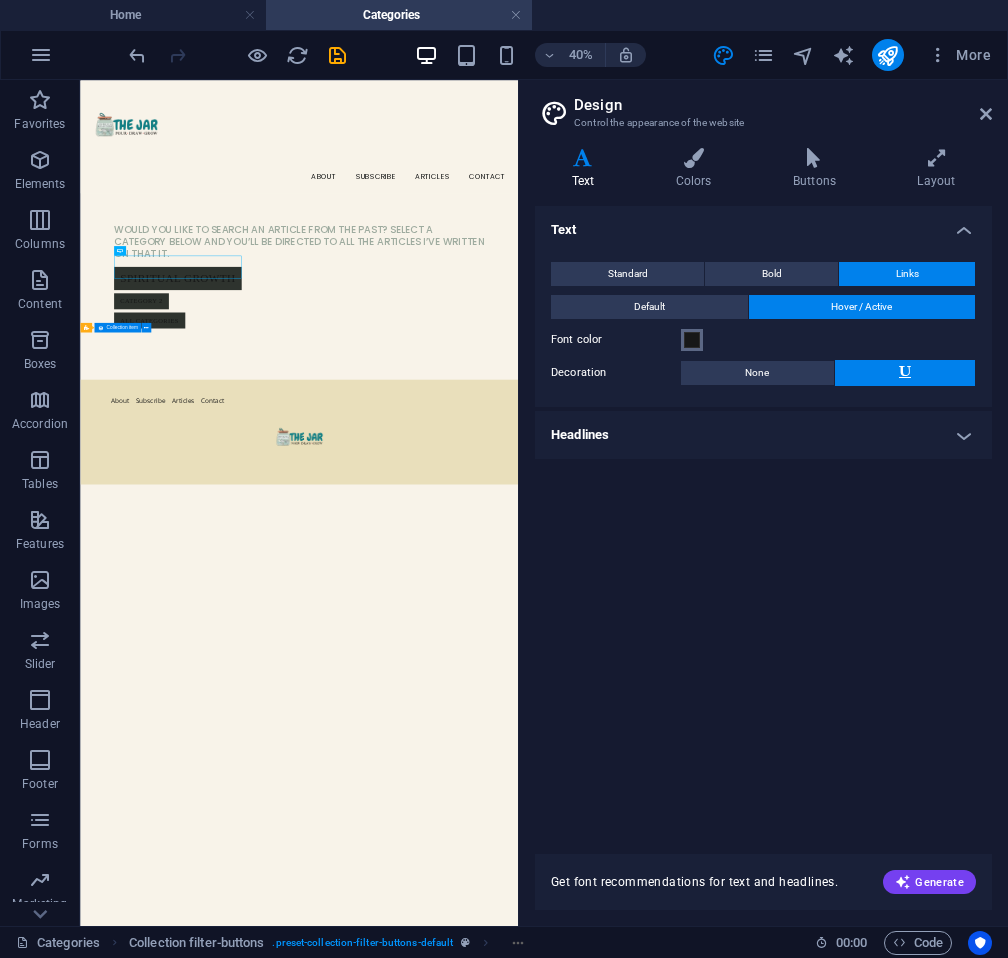 click at bounding box center [692, 340] 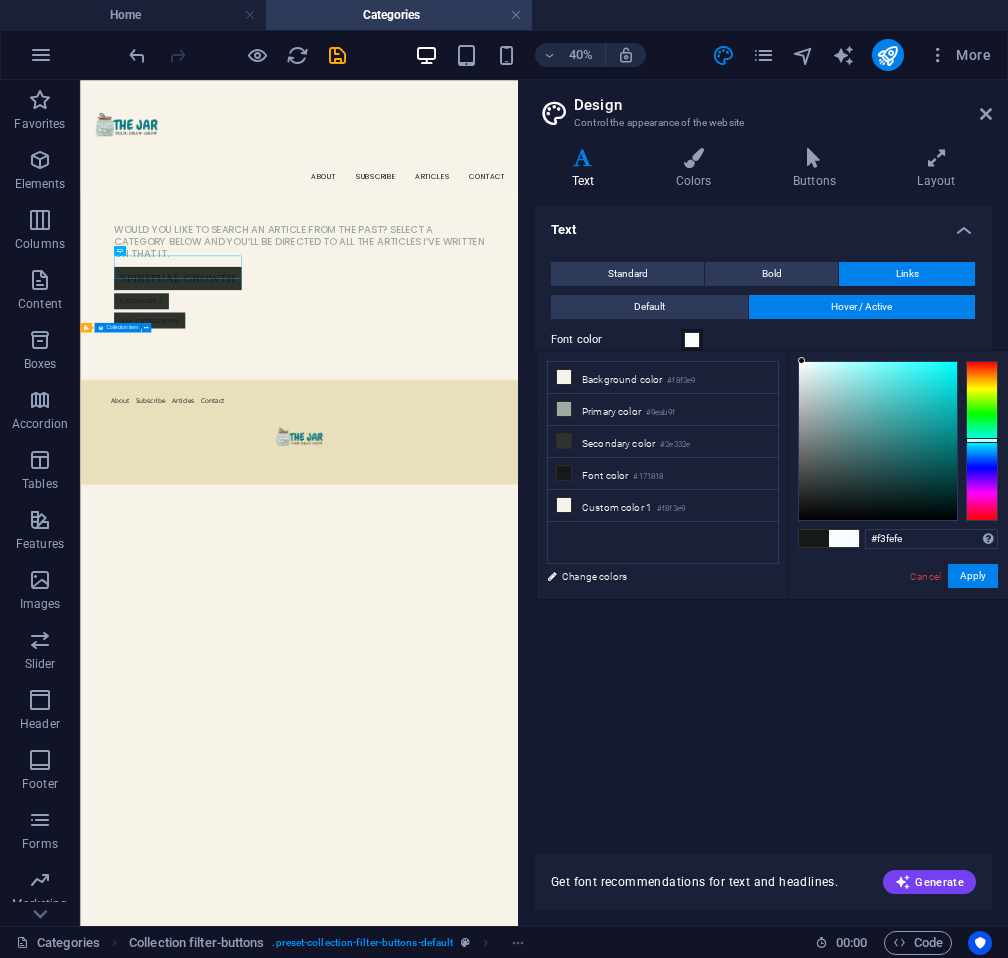 drag, startPoint x: 821, startPoint y: 389, endPoint x: 806, endPoint y: 361, distance: 31.764761 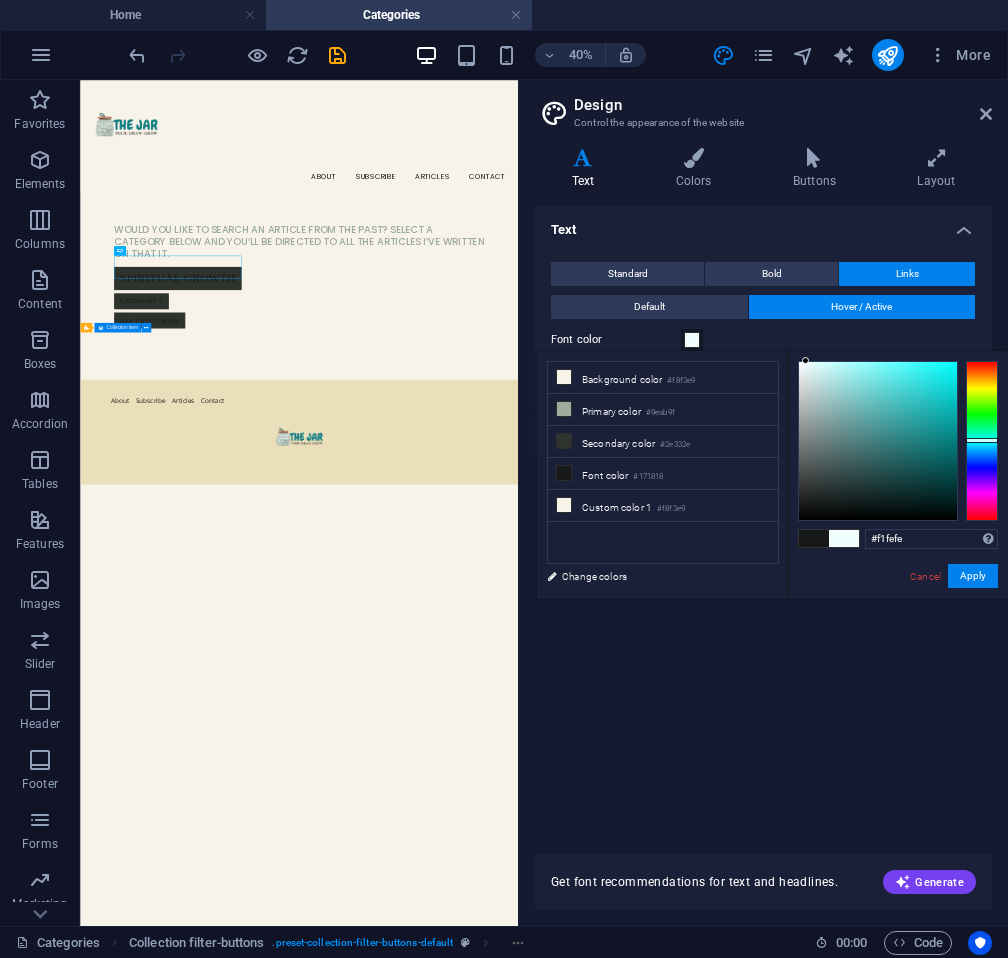 type on "#d9ebeb" 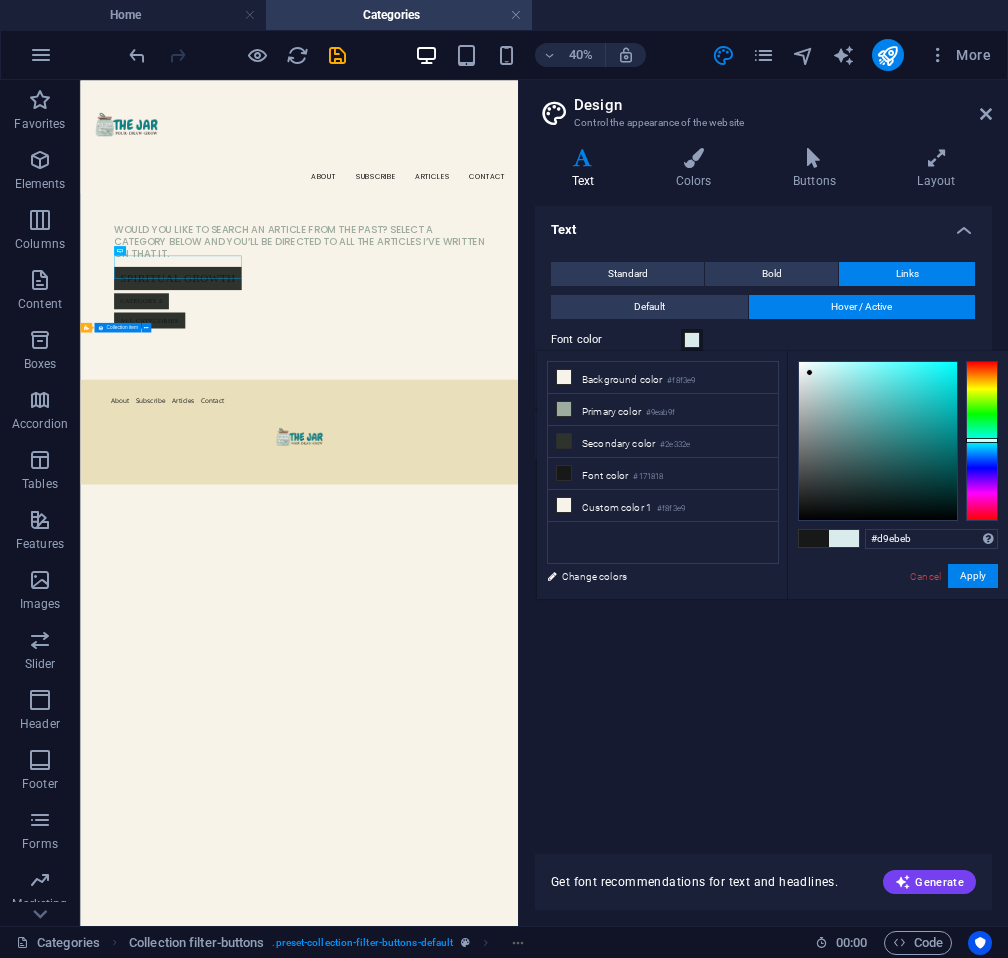 click at bounding box center [878, 441] 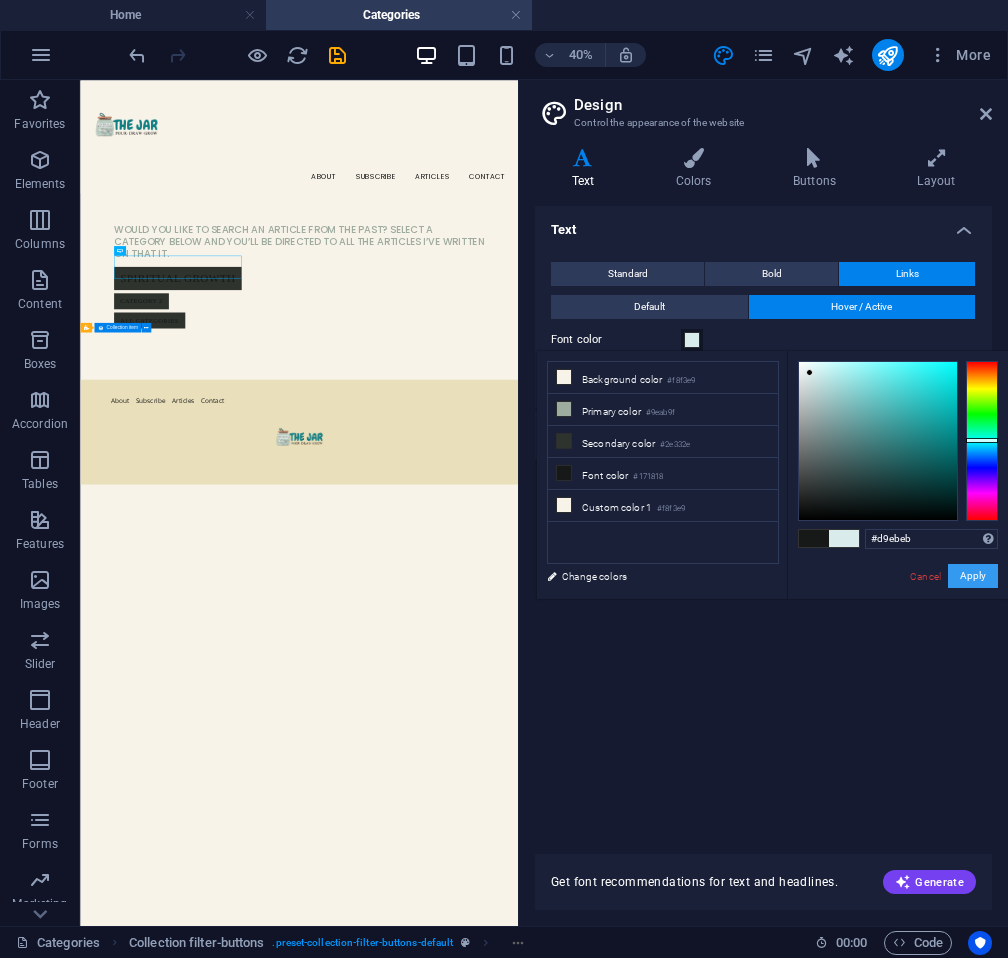 click on "Apply" at bounding box center (973, 576) 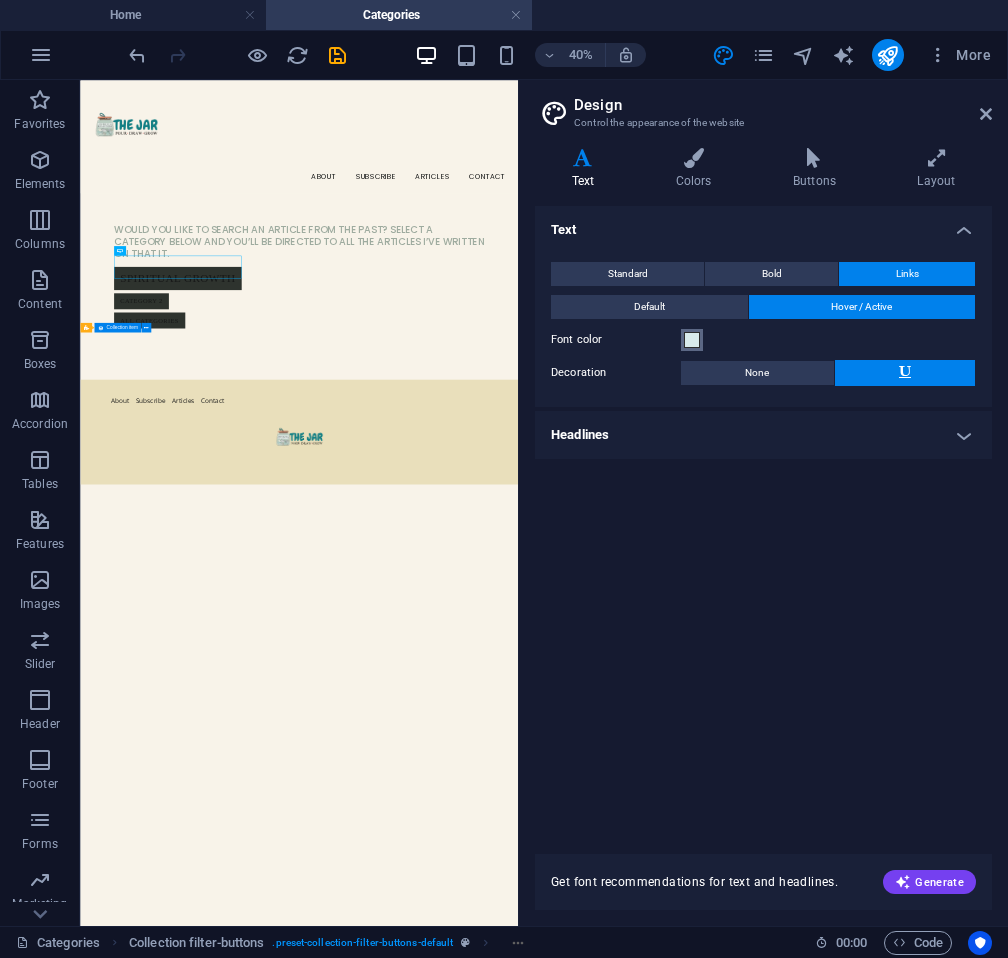 click on "Font color" at bounding box center [692, 340] 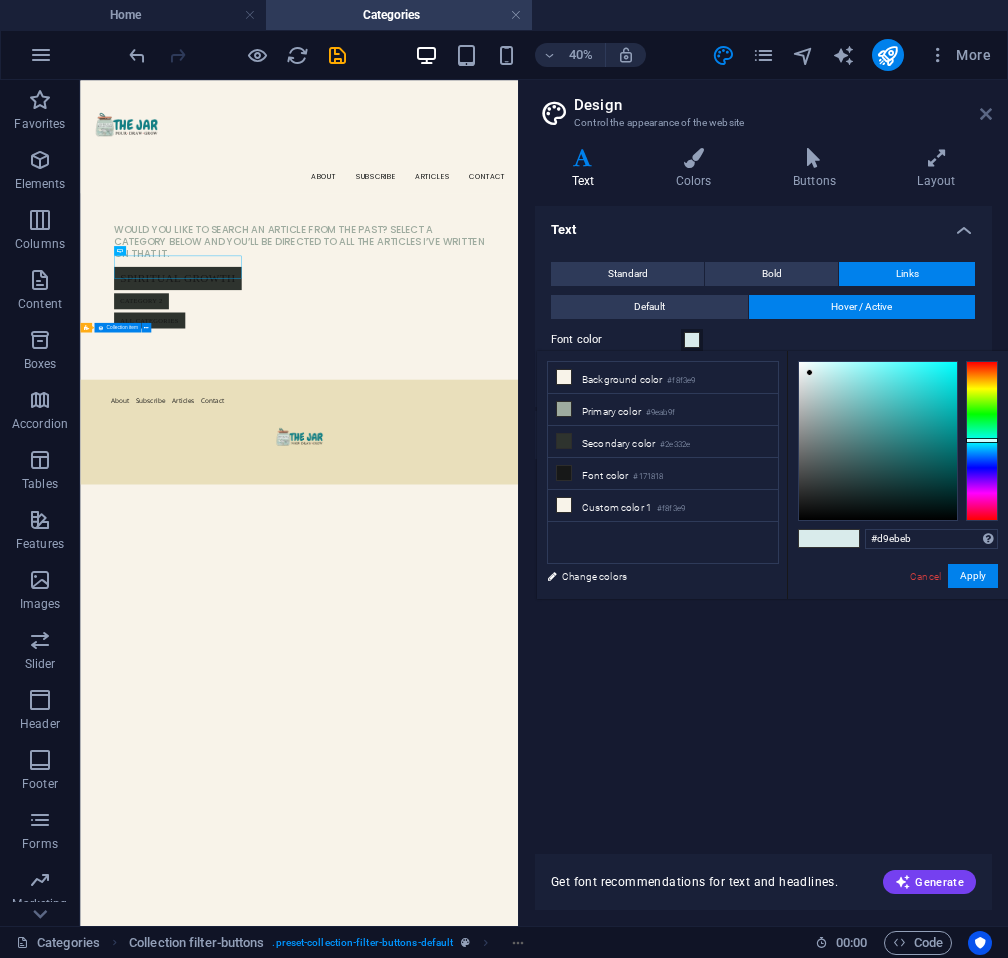 click at bounding box center [986, 114] 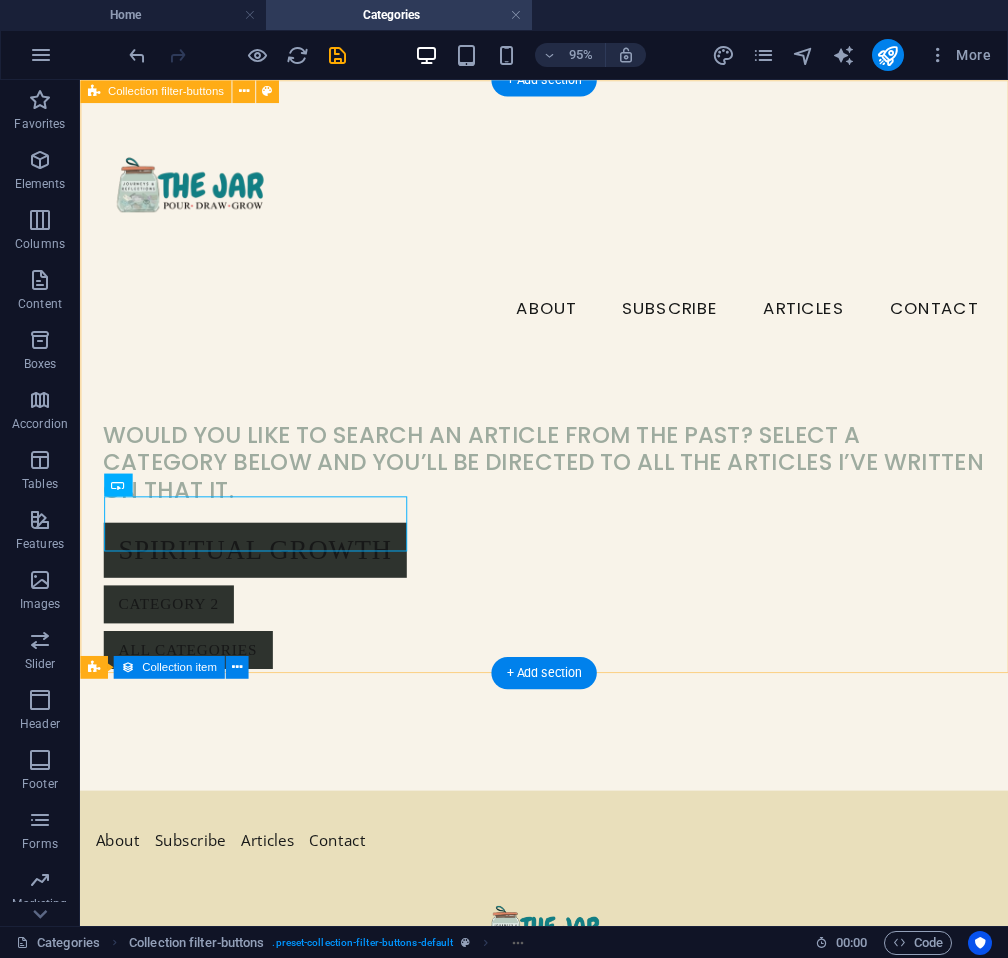 click on "Would you like to search an article from the past? select a category below and you’ll be directed to all the articles I’ve written on that it. SPIRITUAL GROWTH Category 2 All categories" at bounding box center (568, 454) 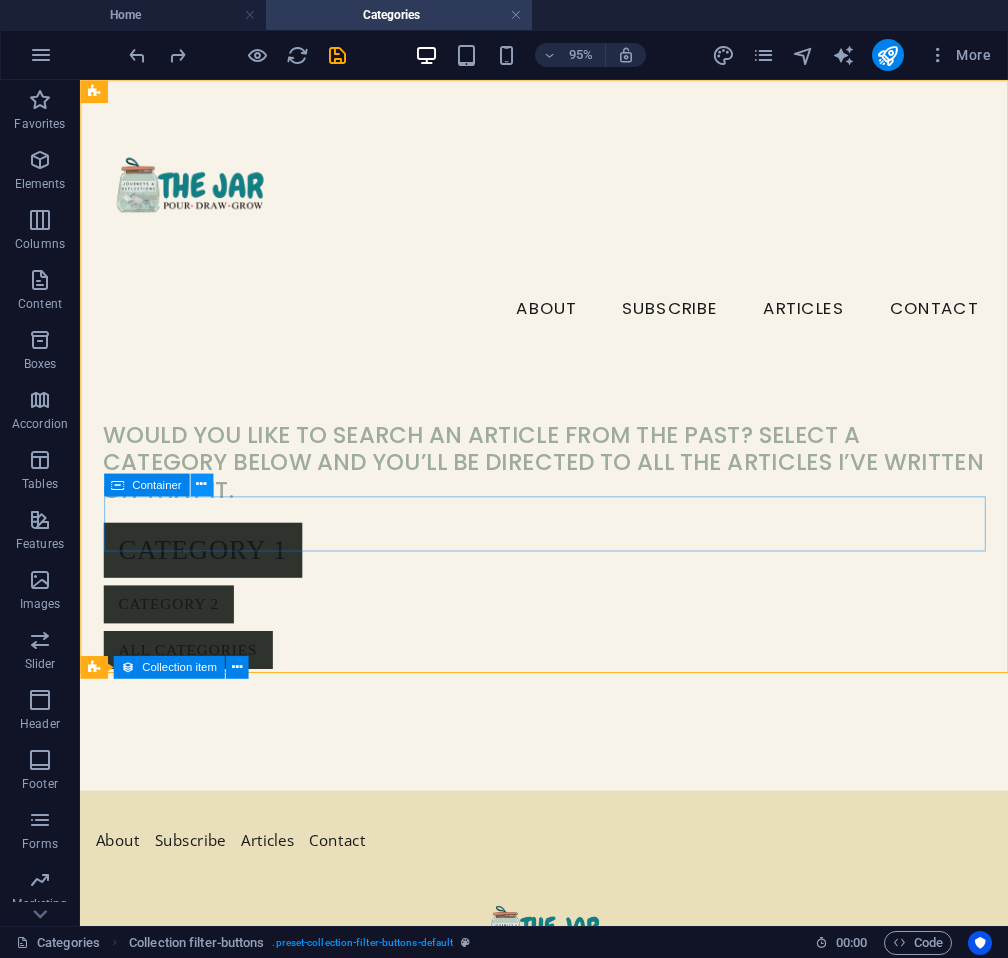 click at bounding box center [201, 484] 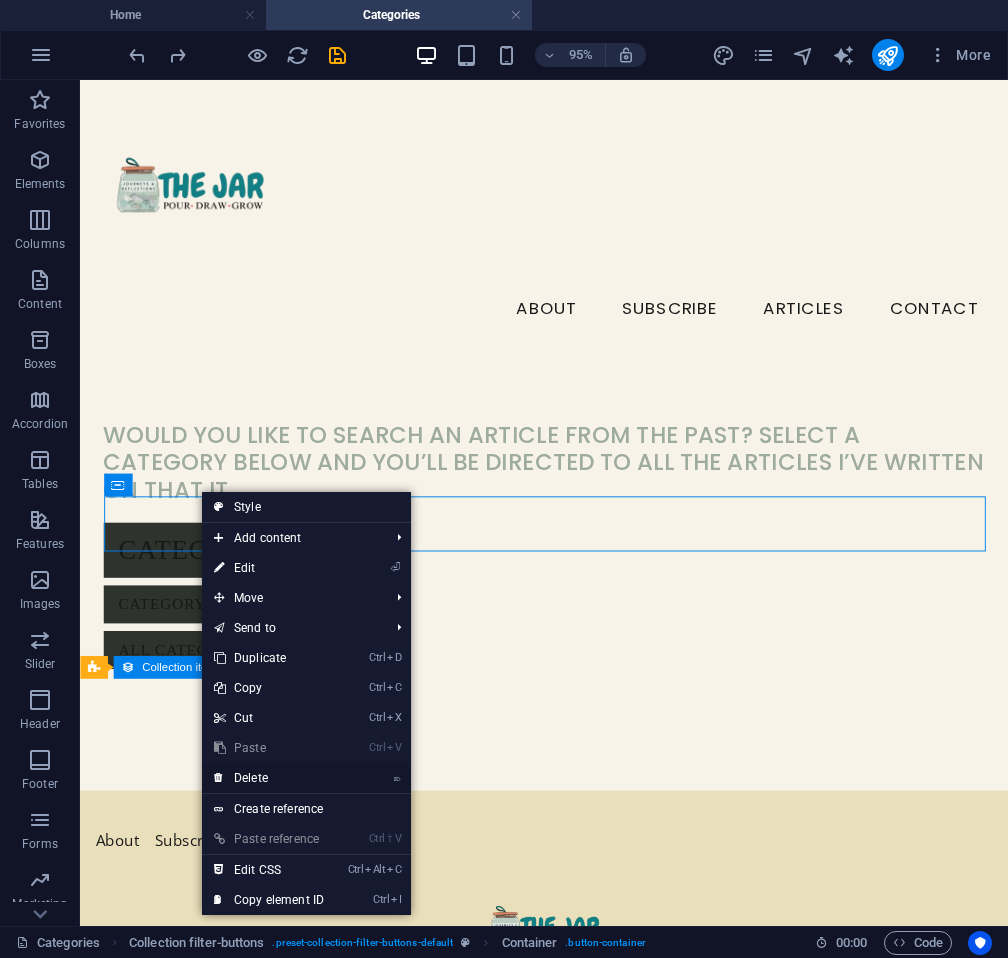click on "⌦  Delete" at bounding box center [269, 778] 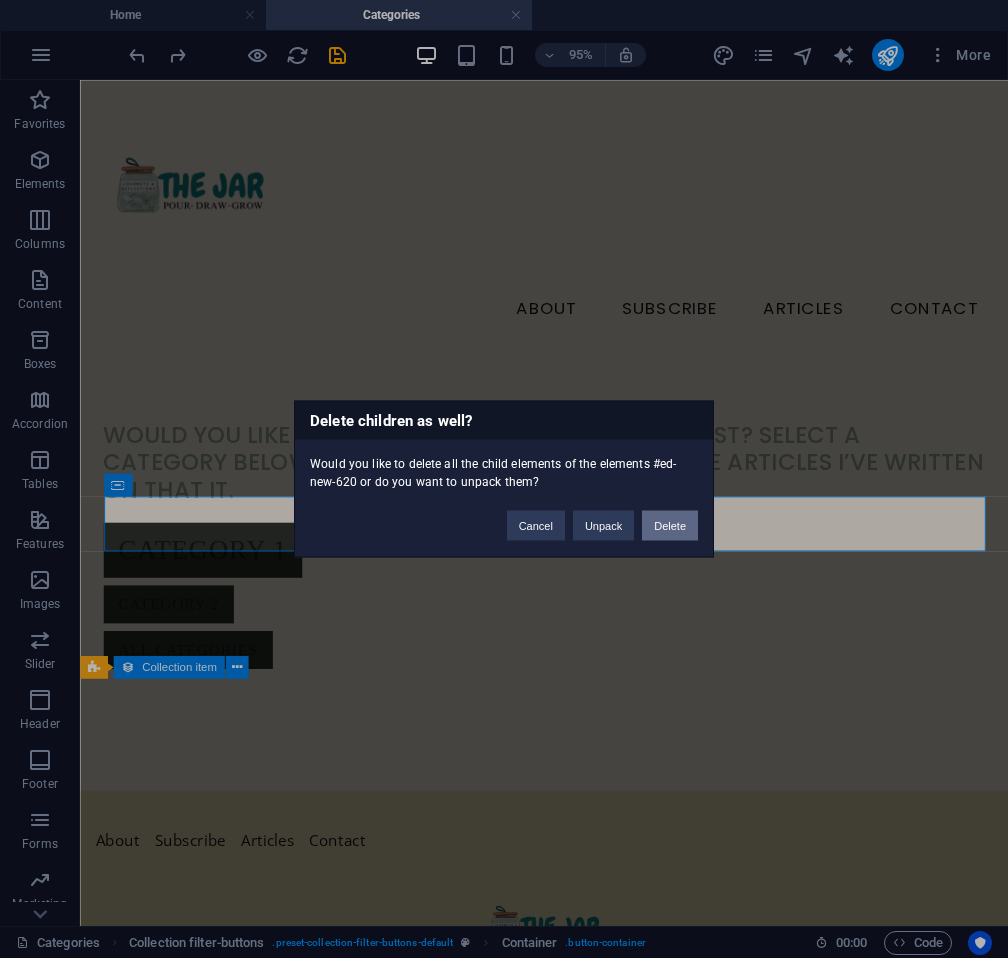 click on "Delete" at bounding box center (670, 526) 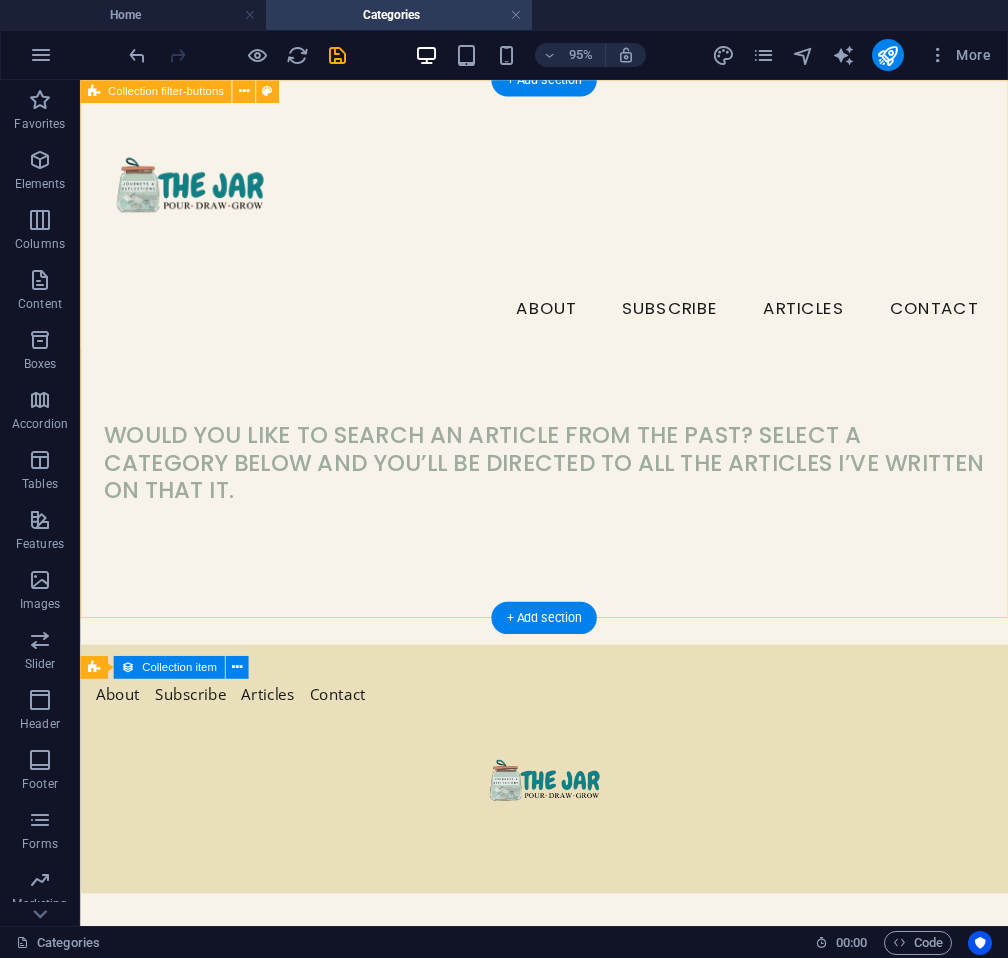 click on "Would you like to search an article from the past? select a category below and you’ll be directed to all the articles I’ve written on that it." at bounding box center (568, 377) 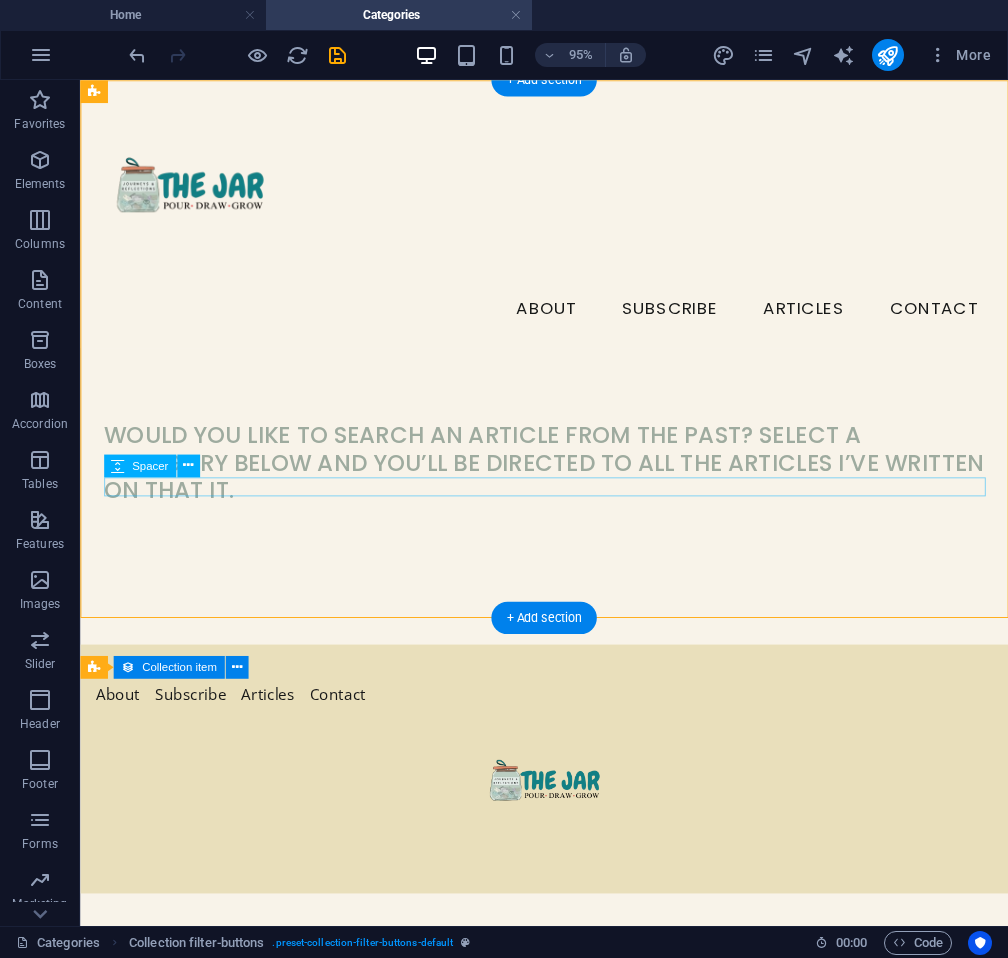 click at bounding box center [569, 536] 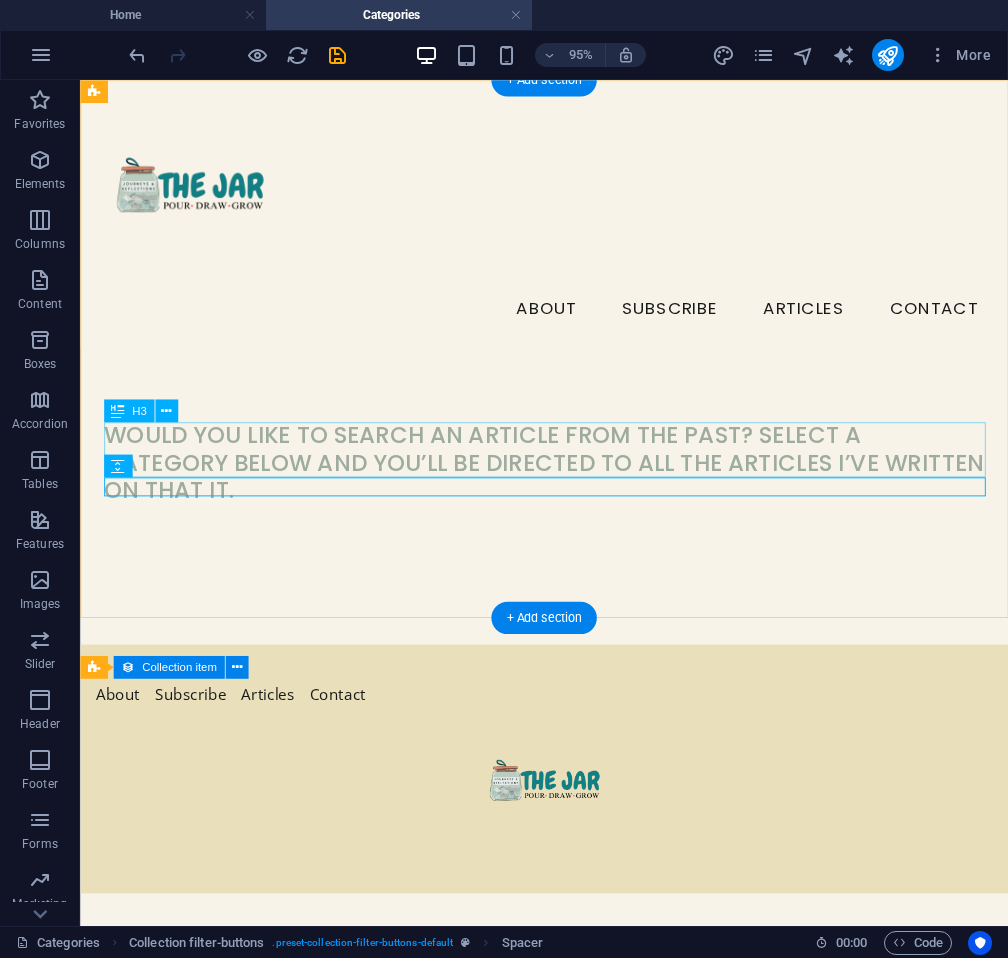 click on "Would you like to search an article from the past? select a category below and you’ll be directed to all the articles I’ve written on that it." at bounding box center [569, 483] 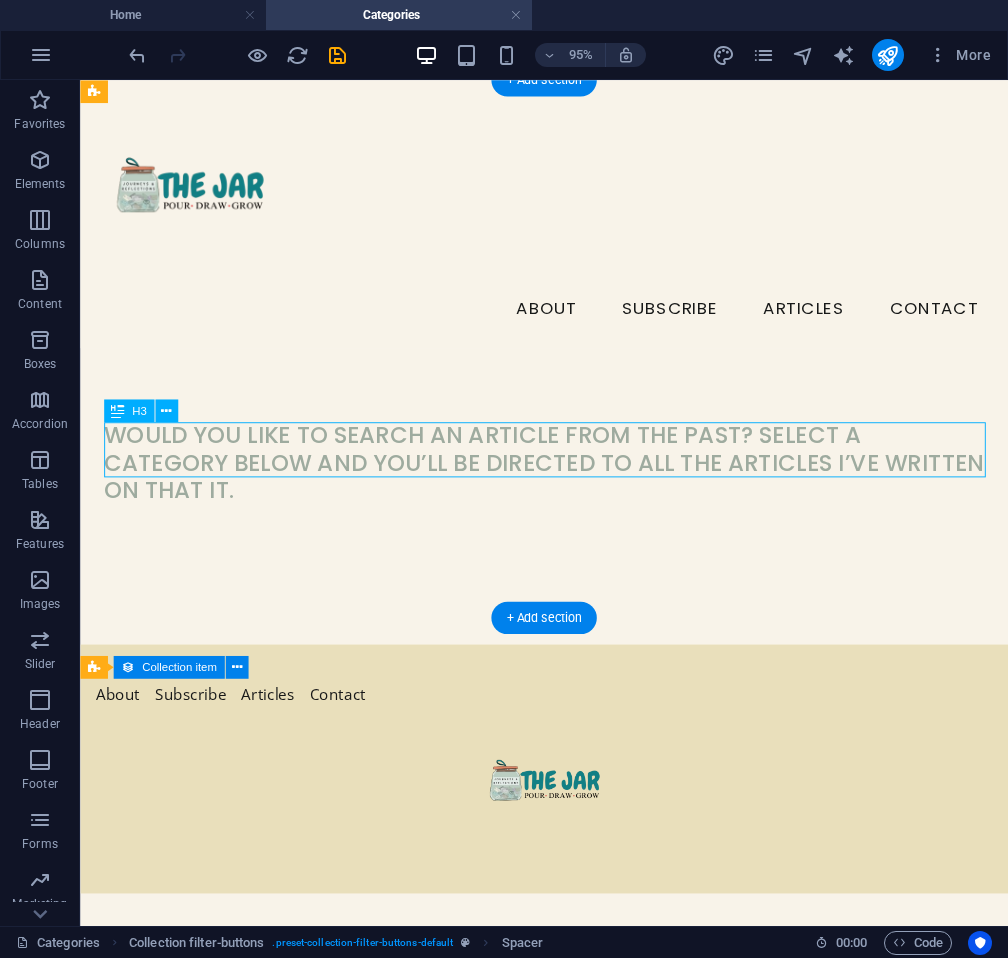 click on "Would you like to search an article from the past? select a category below and you’ll be directed to all the articles I’ve written on that it." at bounding box center [569, 483] 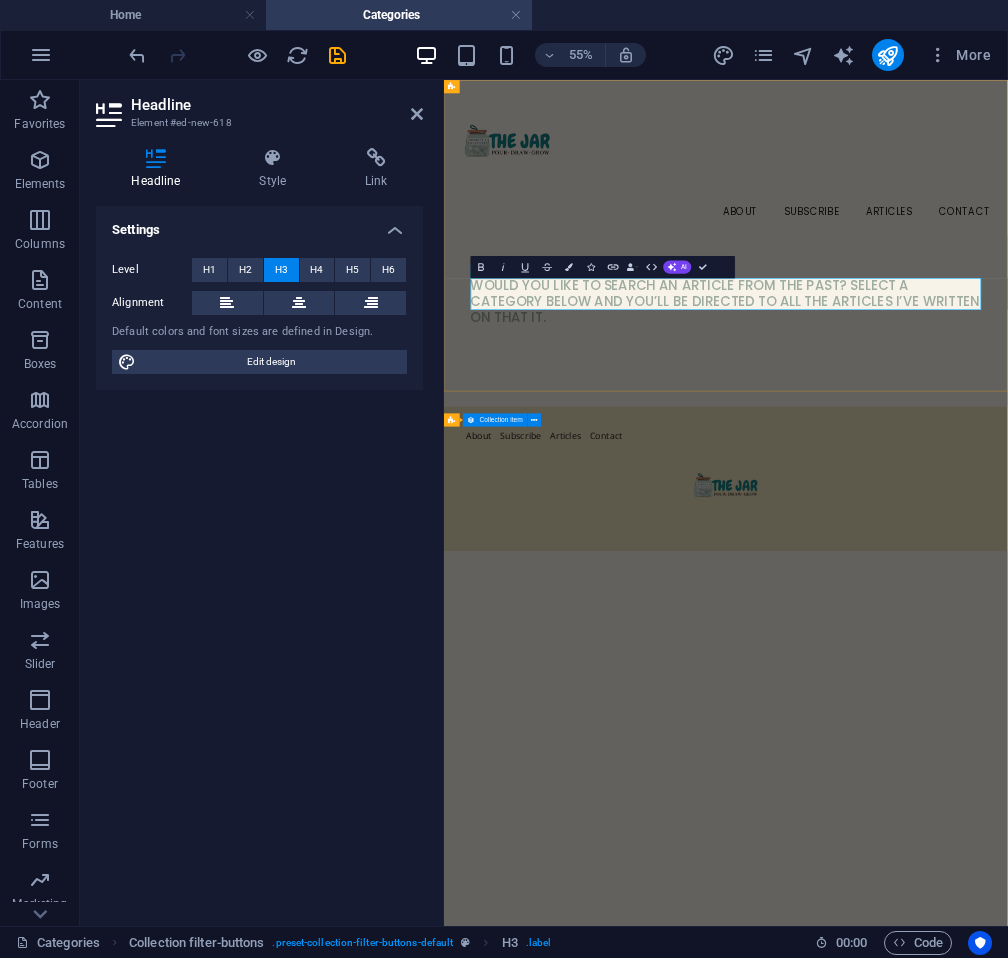 type 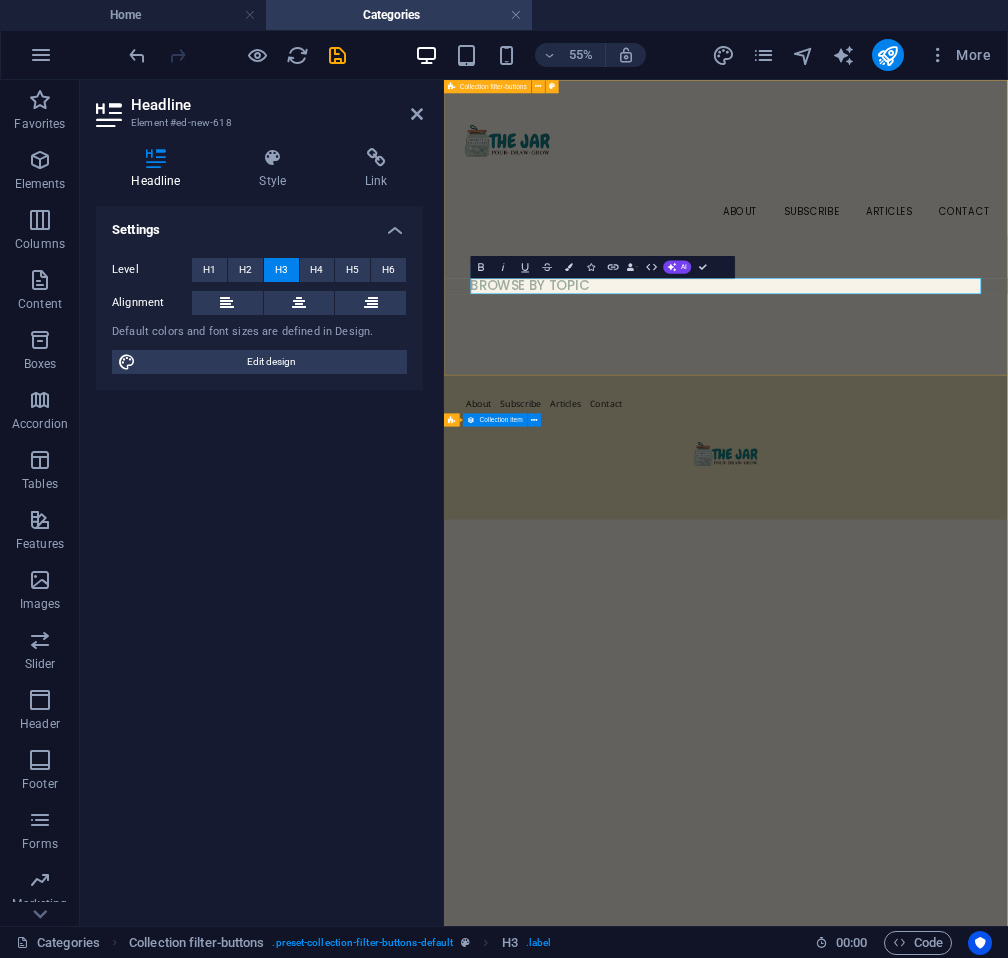 click on "BROWSE BY TOPIC" at bounding box center [956, 348] 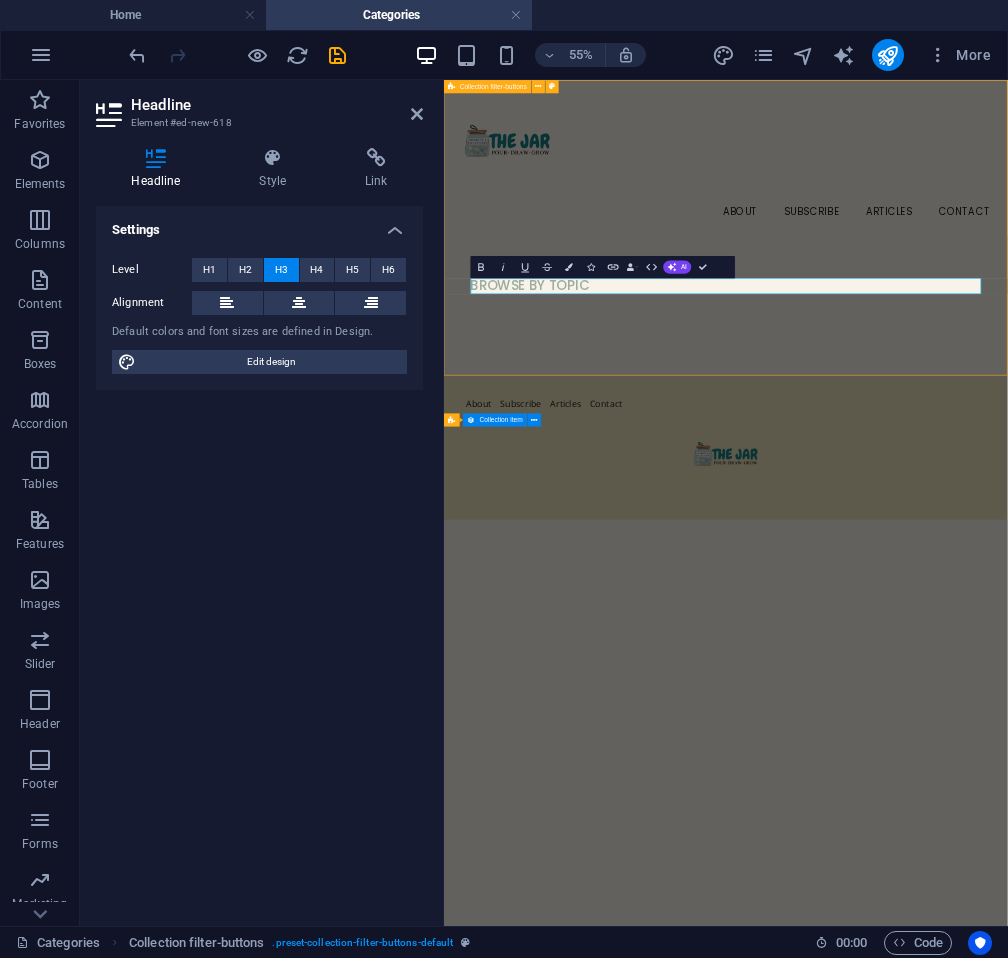 click on "BROWSE BY TOPIC" at bounding box center (956, 348) 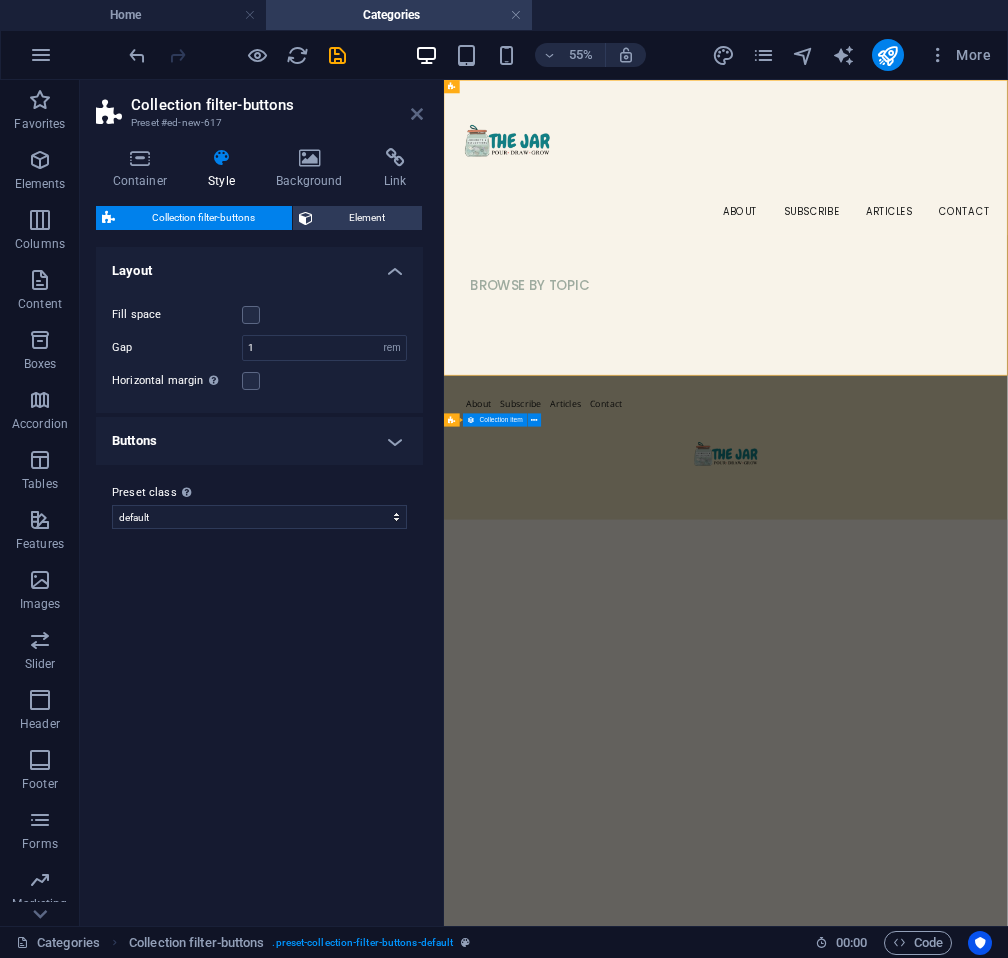 click at bounding box center (417, 114) 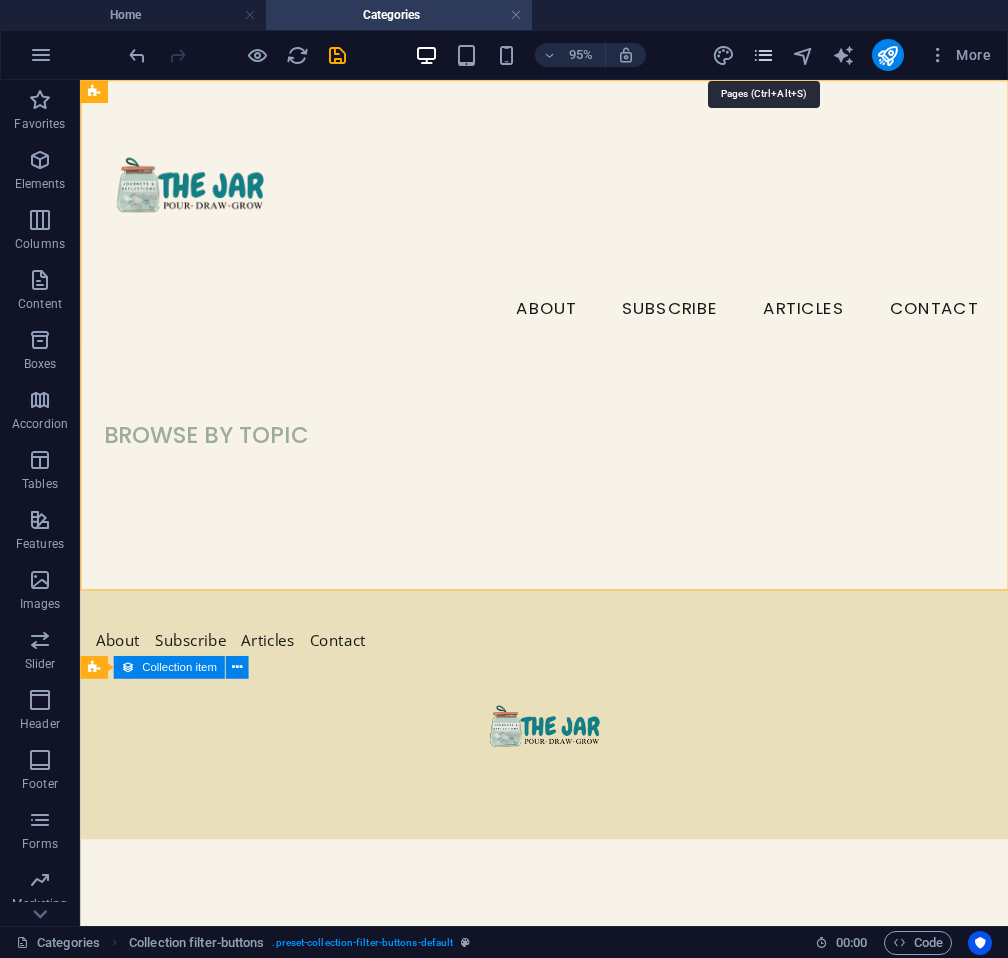 click at bounding box center [763, 55] 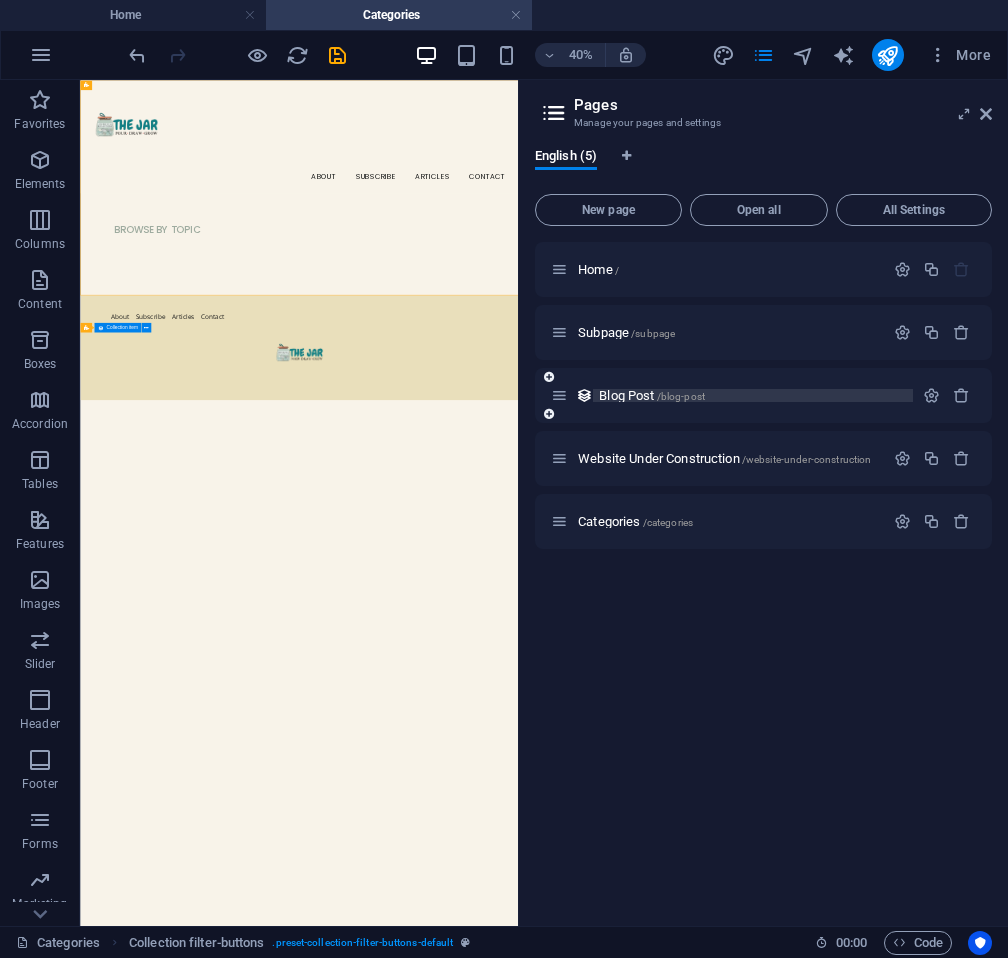 click on "/blog-post" at bounding box center (681, 396) 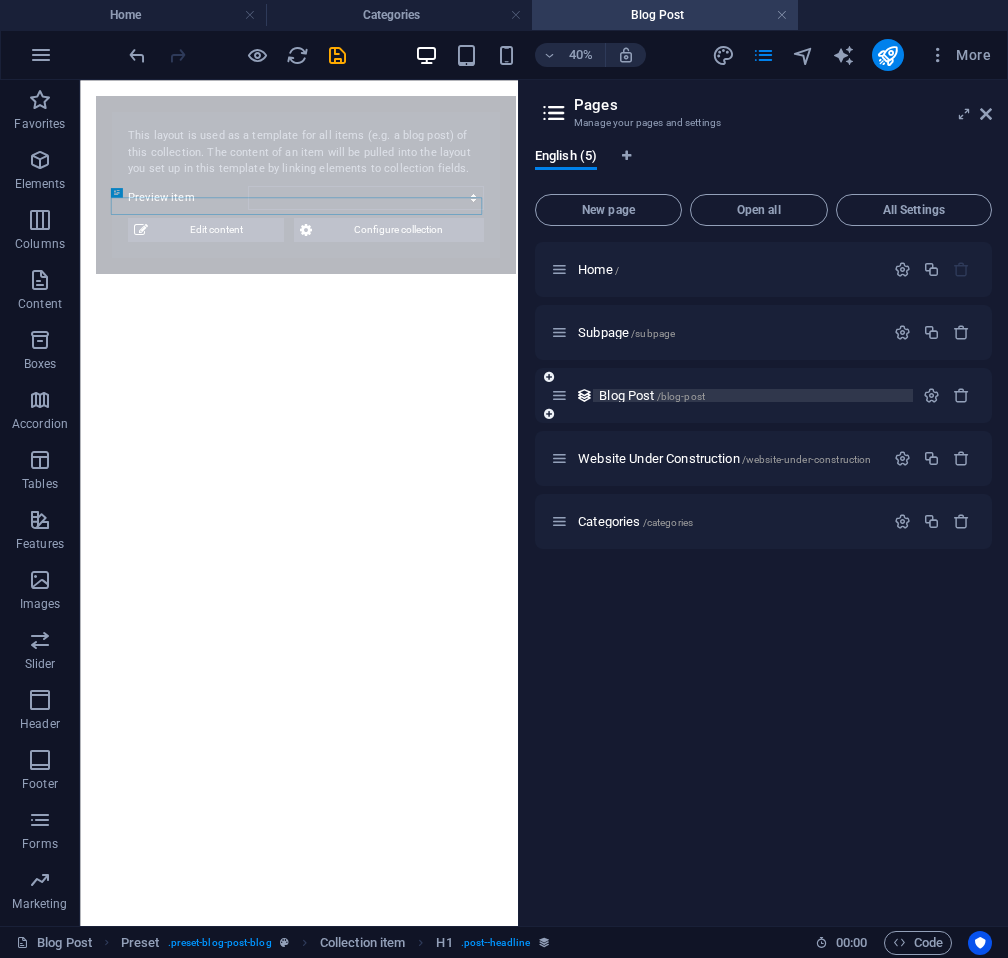 select on "689310e4f72ab244e605ce7b" 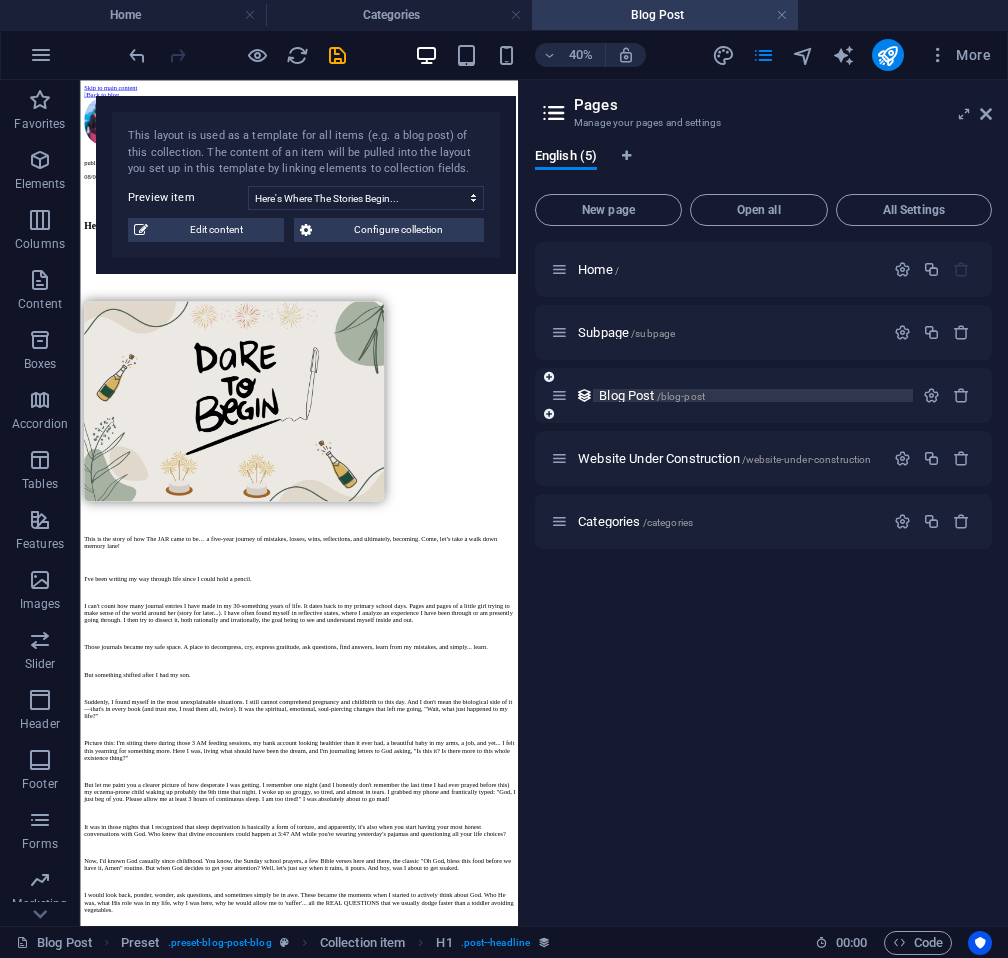 scroll, scrollTop: 0, scrollLeft: 0, axis: both 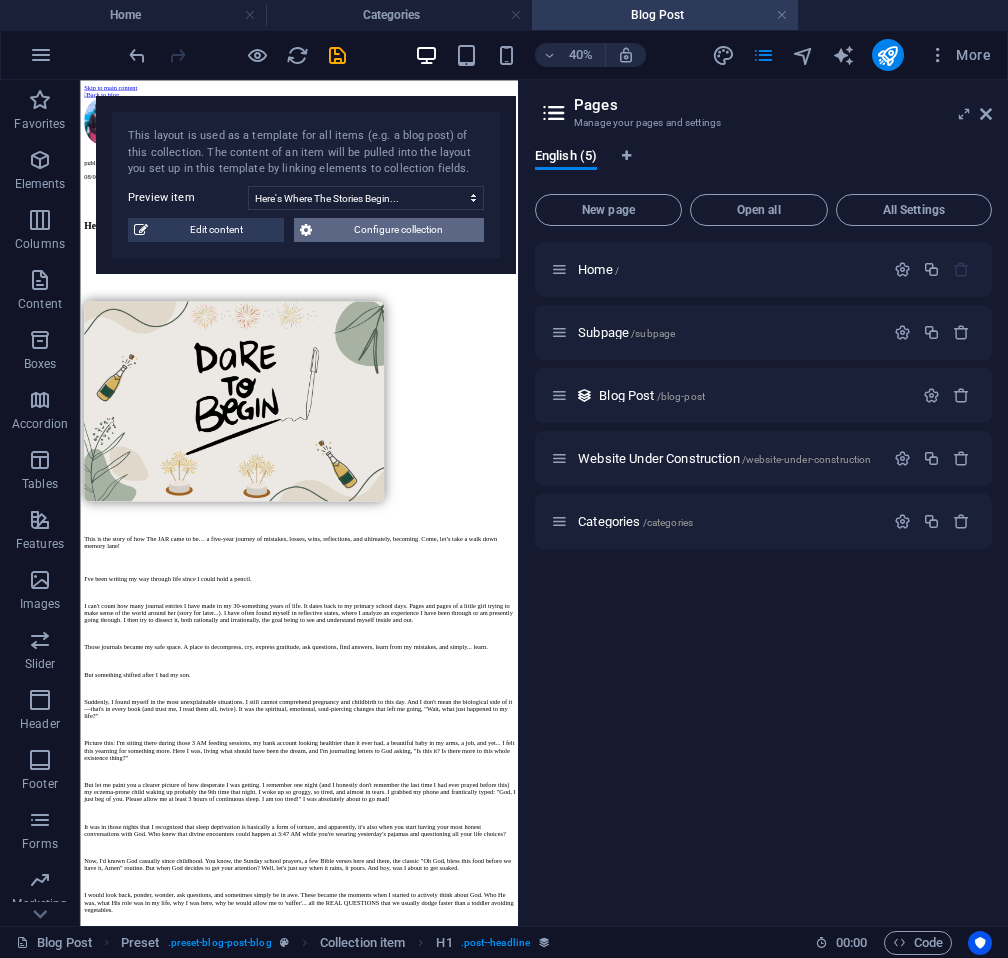 click on "Configure collection" at bounding box center [398, 230] 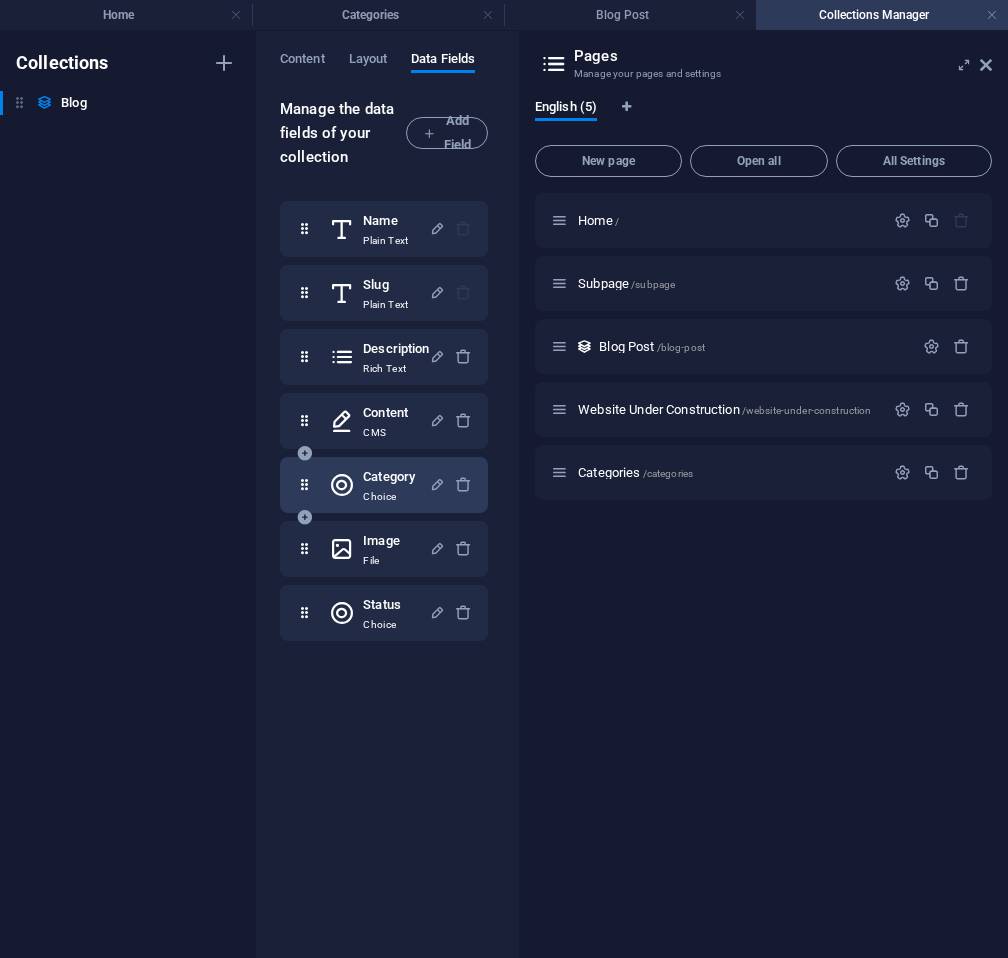 click on "Category" at bounding box center [389, 477] 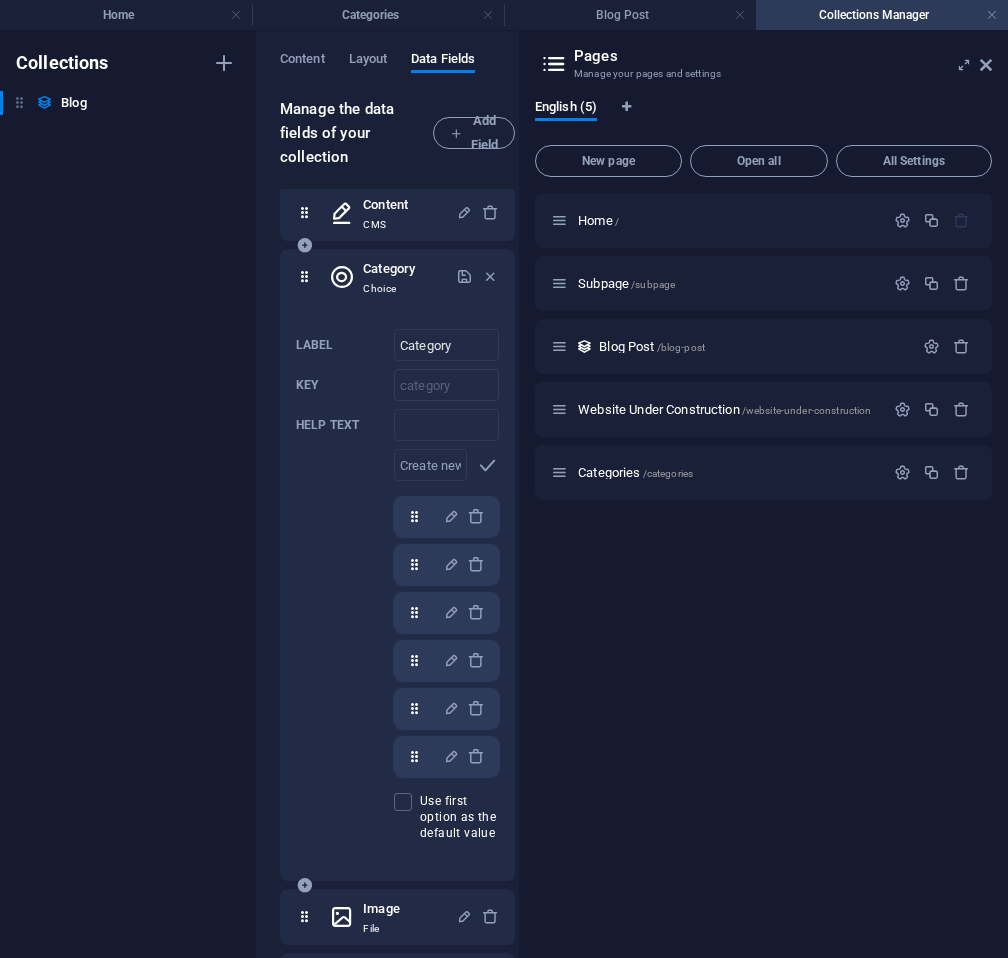 scroll, scrollTop: 179, scrollLeft: 0, axis: vertical 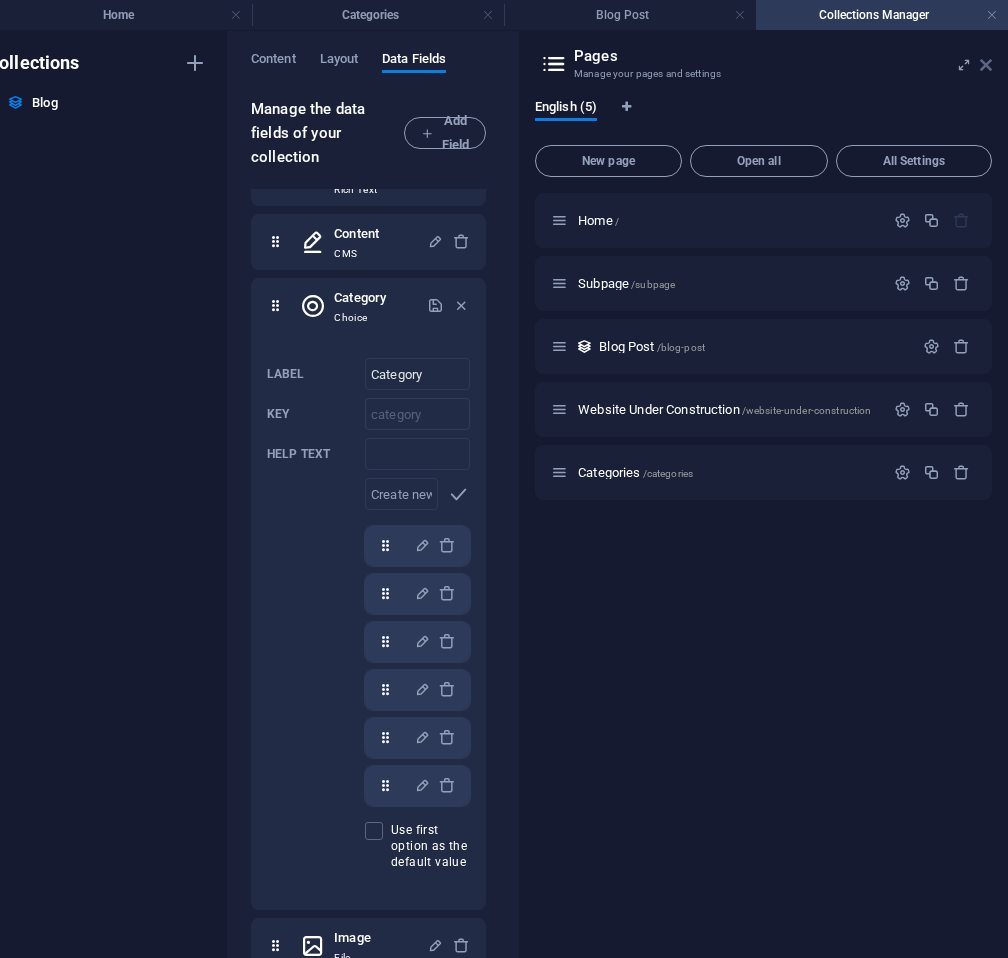 click at bounding box center [986, 65] 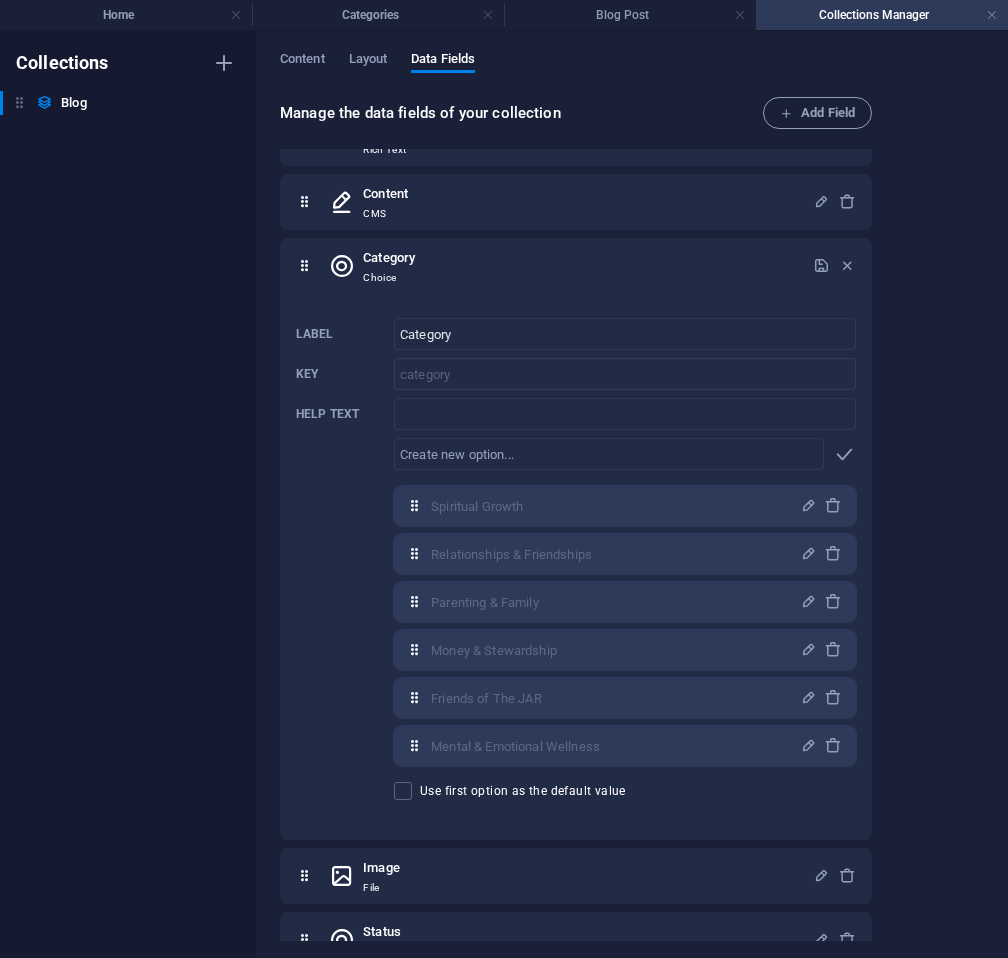 scroll, scrollTop: 0, scrollLeft: 0, axis: both 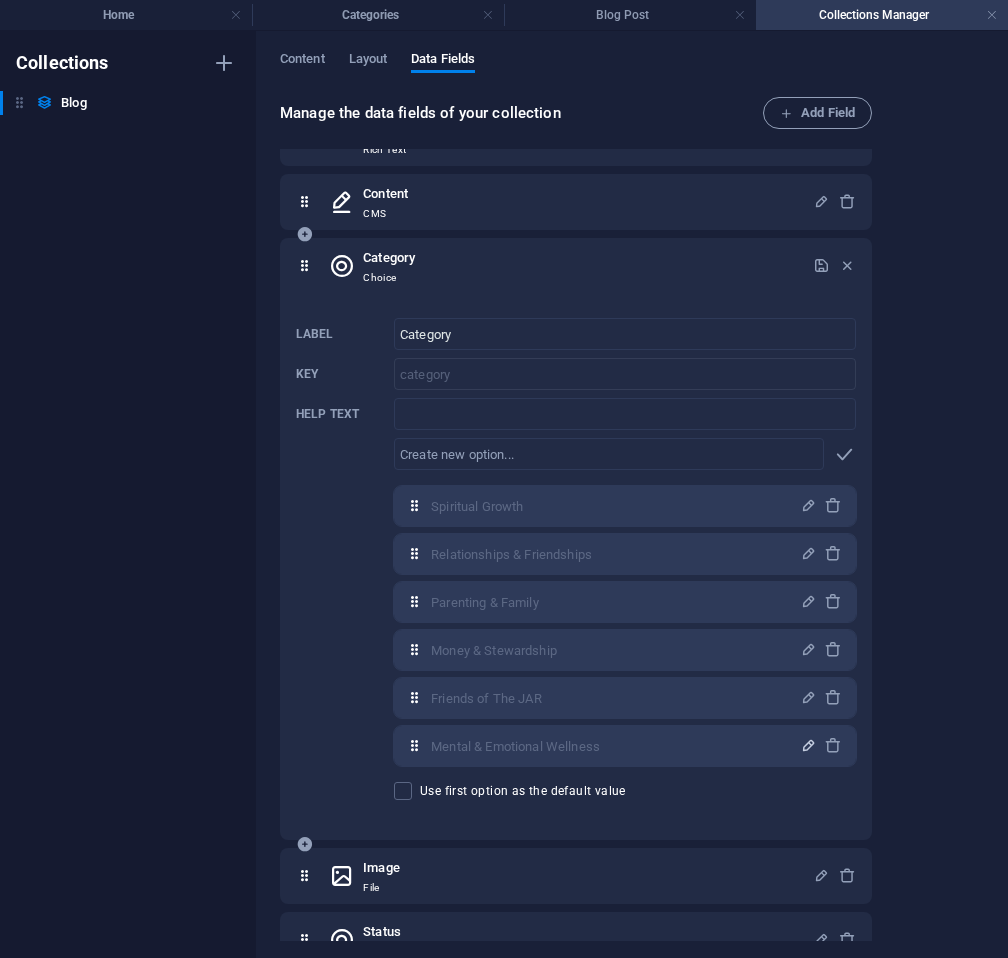 click at bounding box center [808, 745] 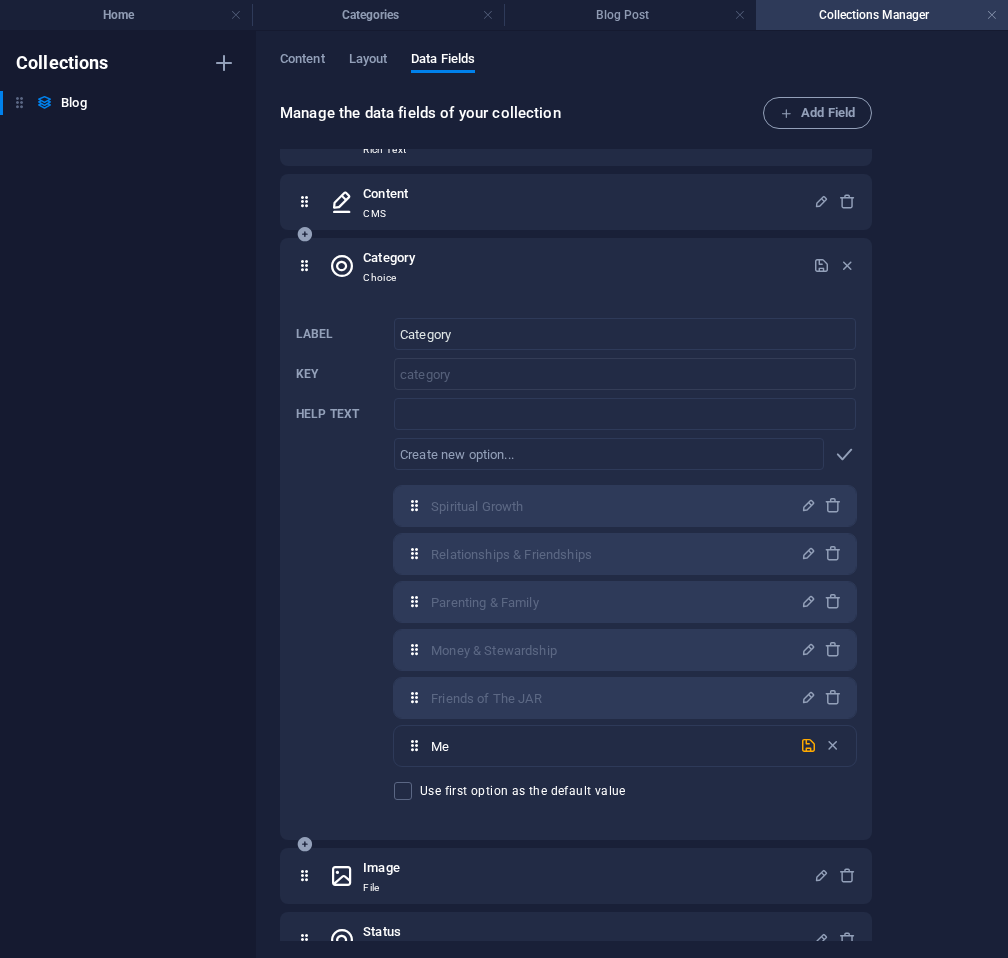 type on "M" 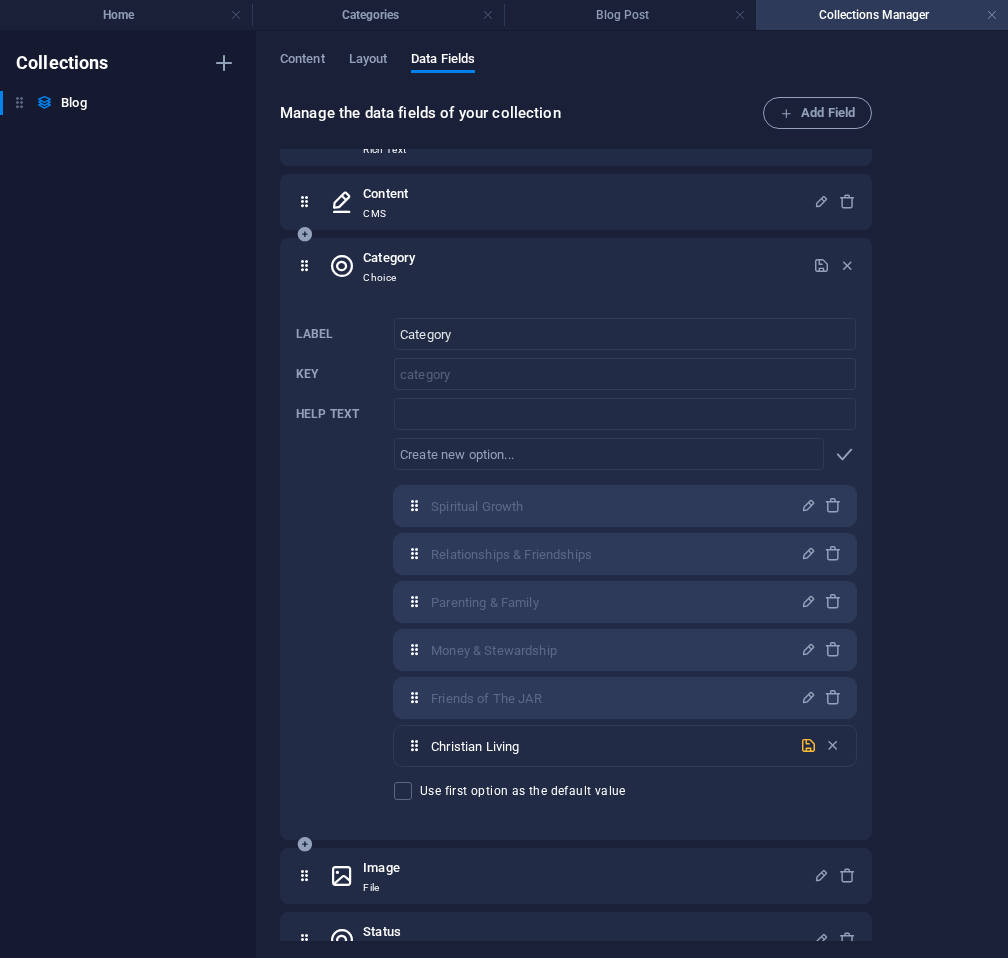 type on "Christian Living" 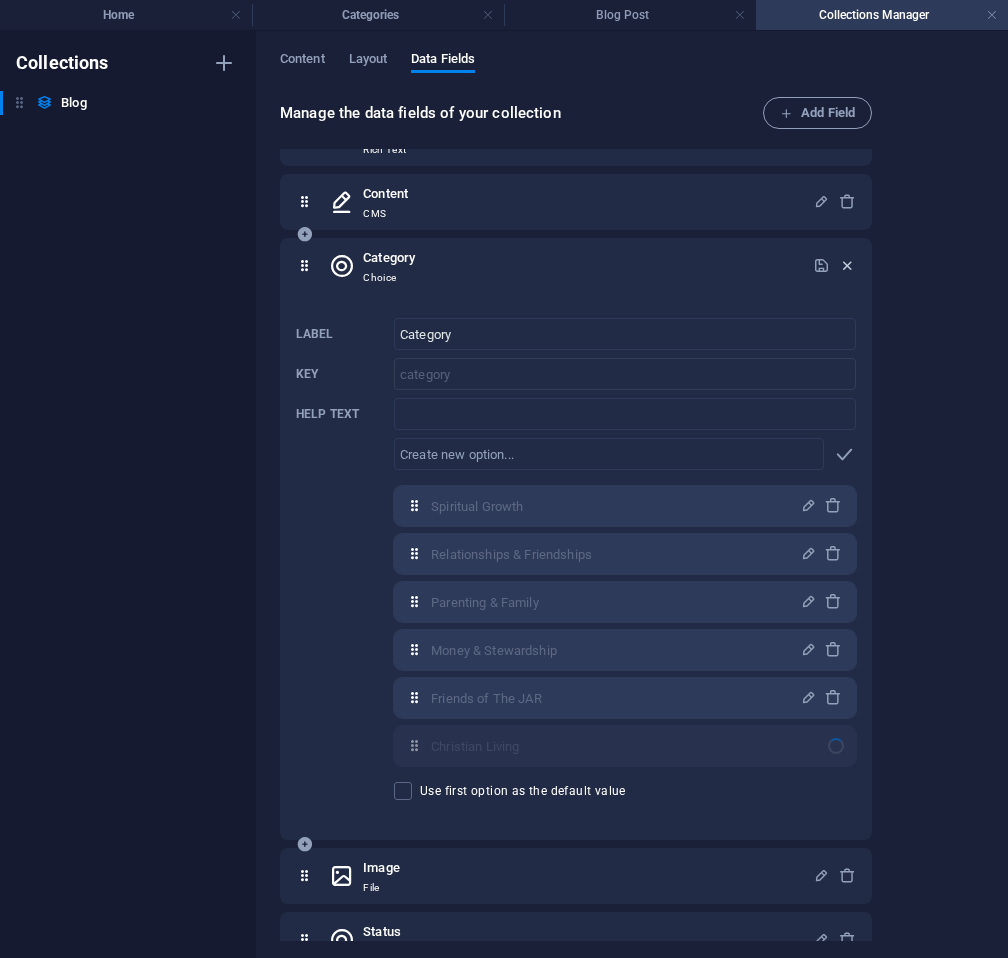click at bounding box center (847, 265) 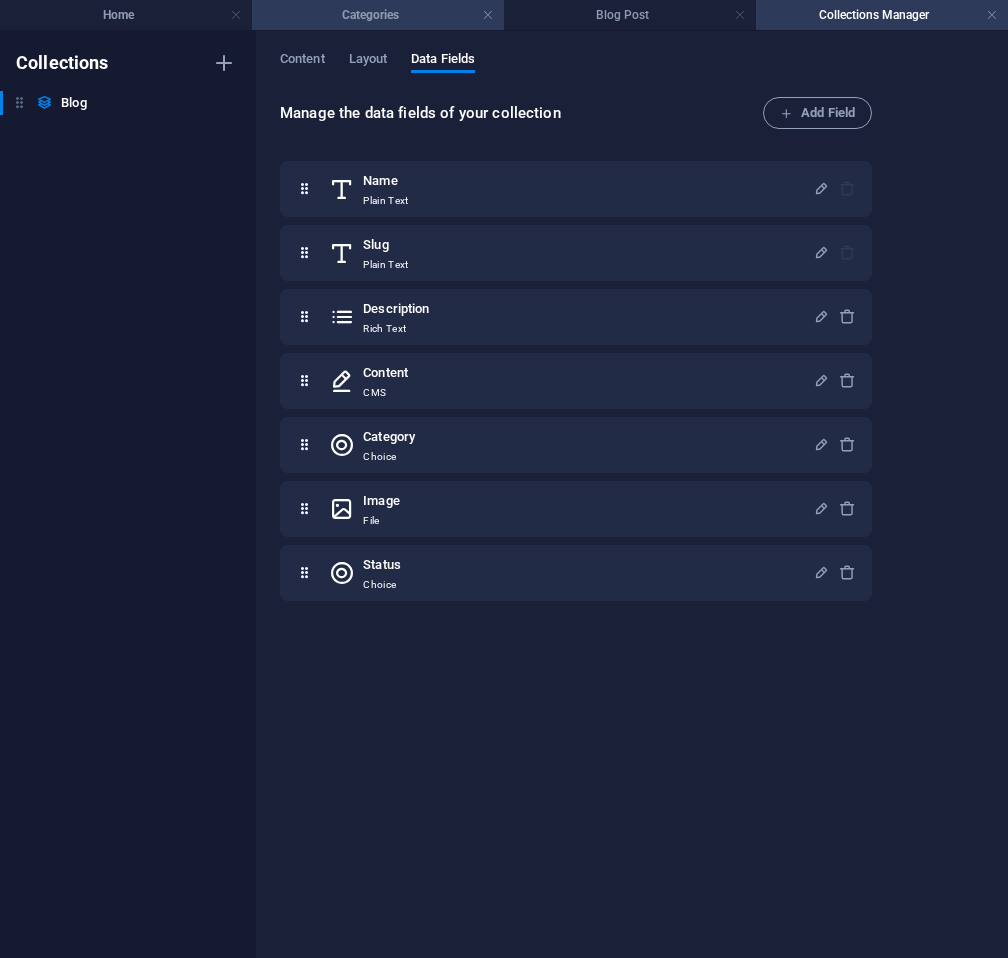 click on "Categories" at bounding box center [378, 15] 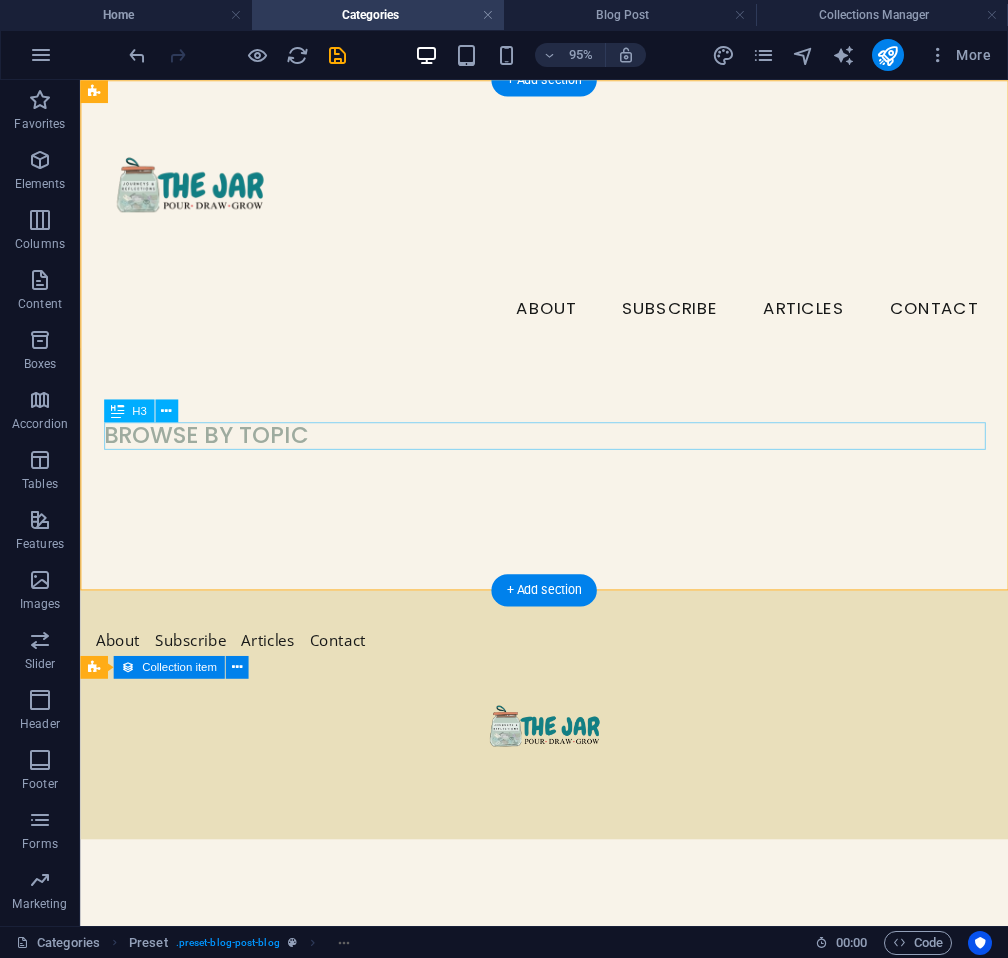 click on "BROWSE BY TOPIC" at bounding box center [569, 454] 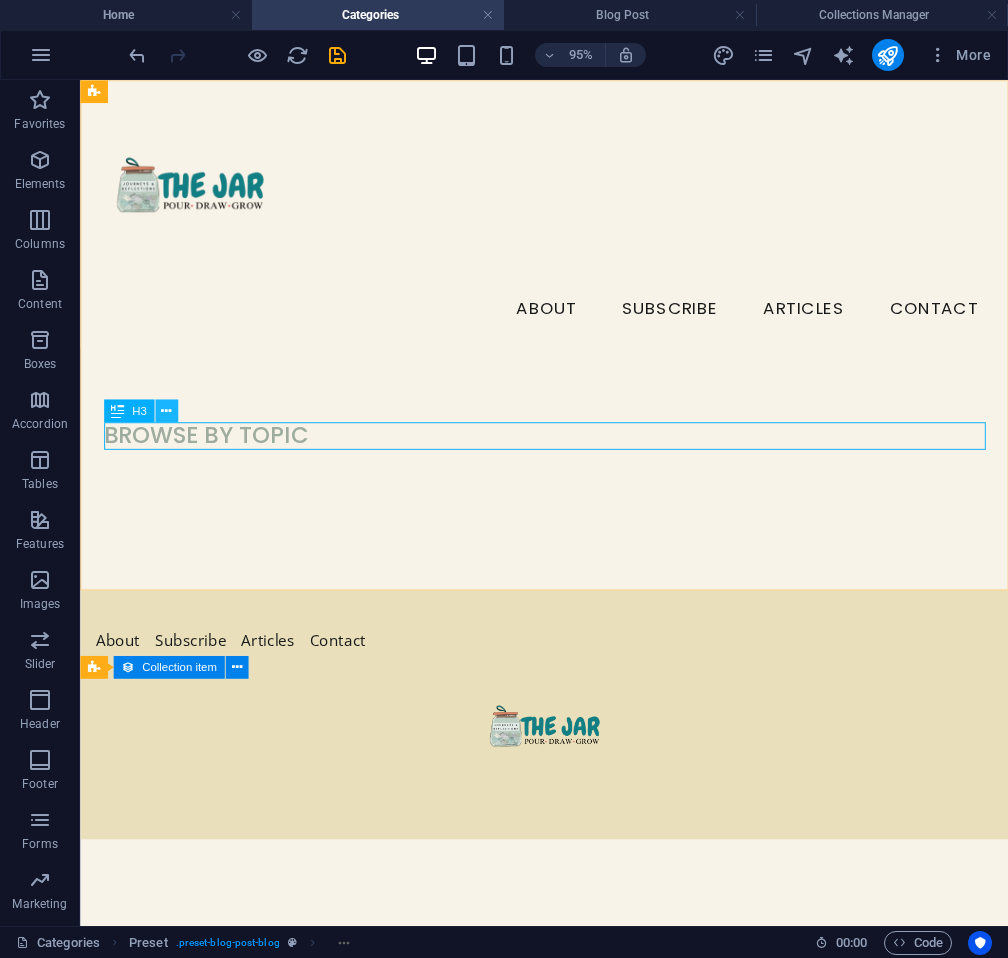 click at bounding box center [166, 411] 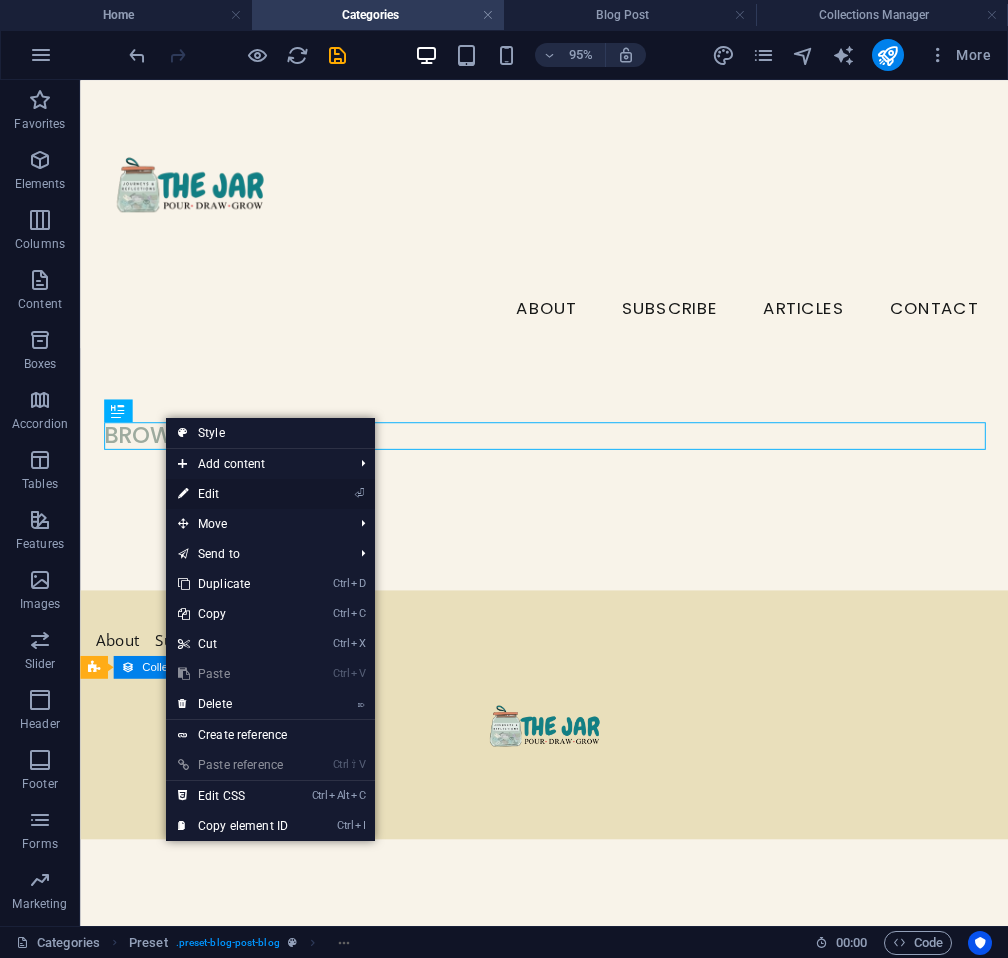 click on "⏎  Edit" at bounding box center [233, 494] 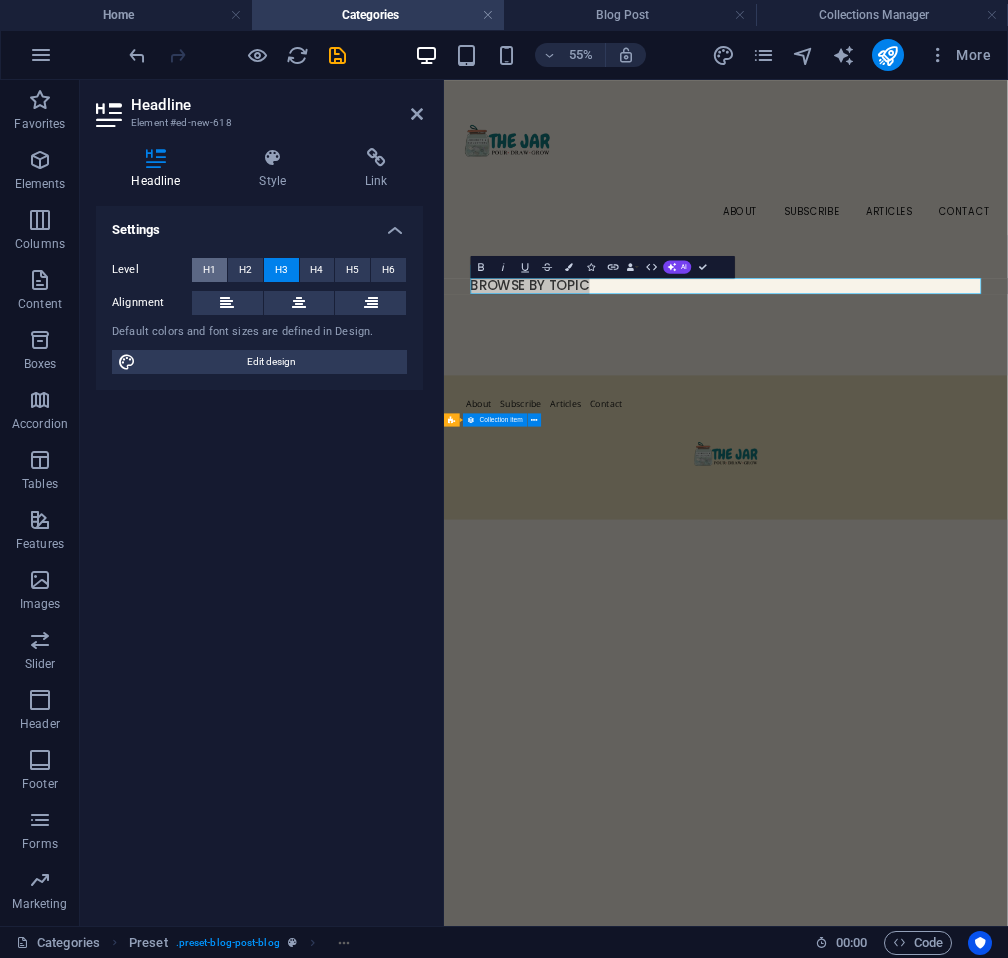 click on "H1" at bounding box center [209, 270] 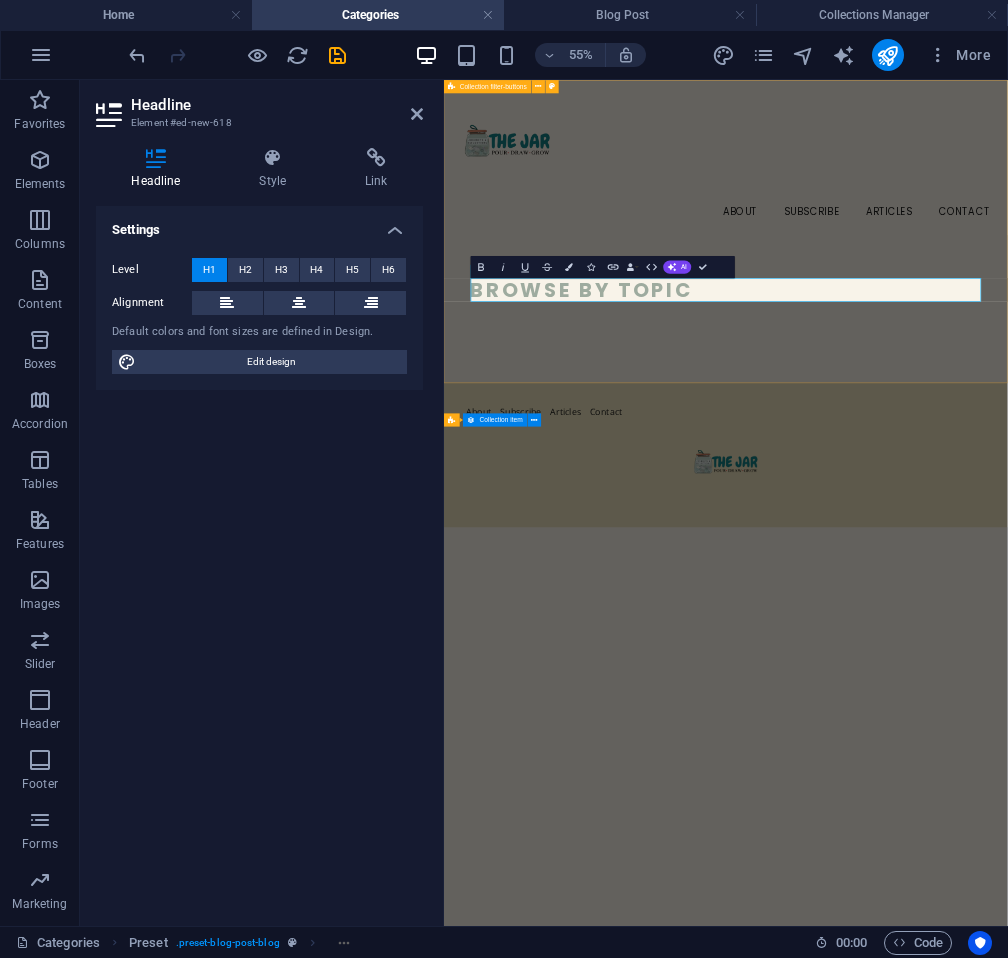 click on "BROWSE BY TOPIC" at bounding box center (956, 355) 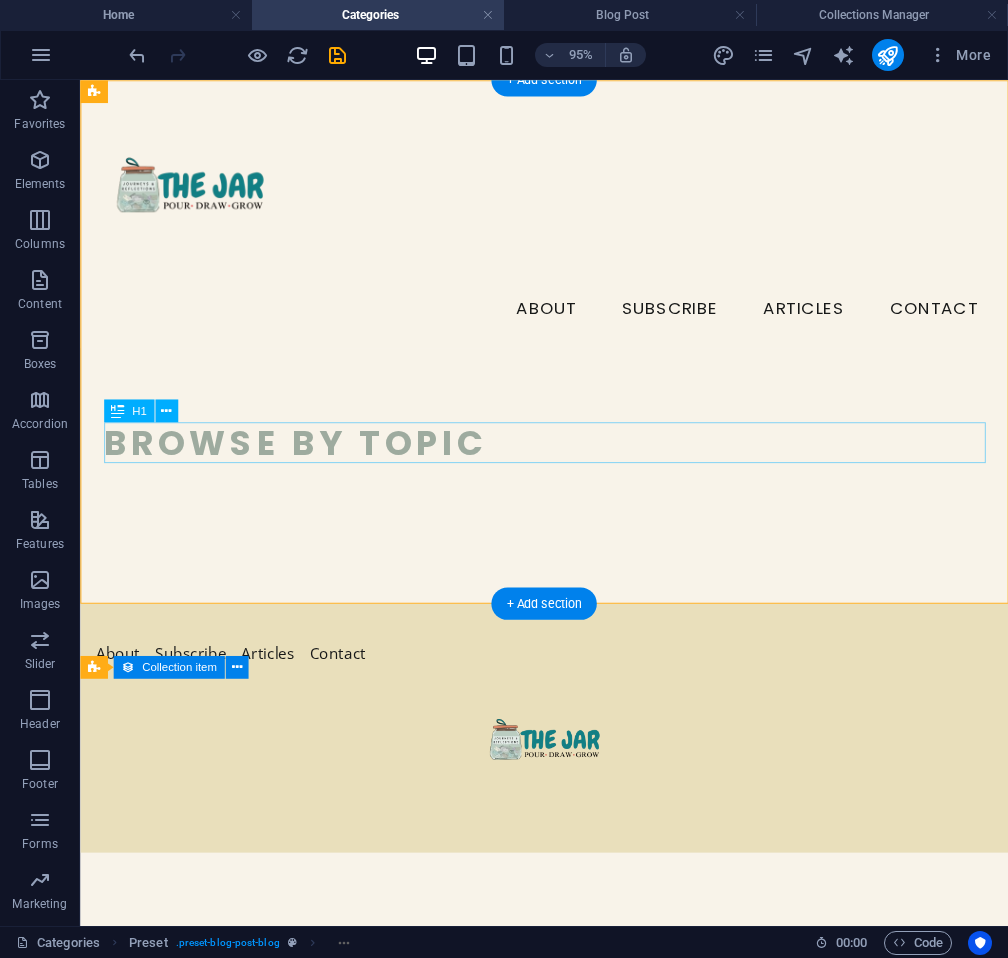 click on "BROWSE BY TOPIC" at bounding box center (569, 461) 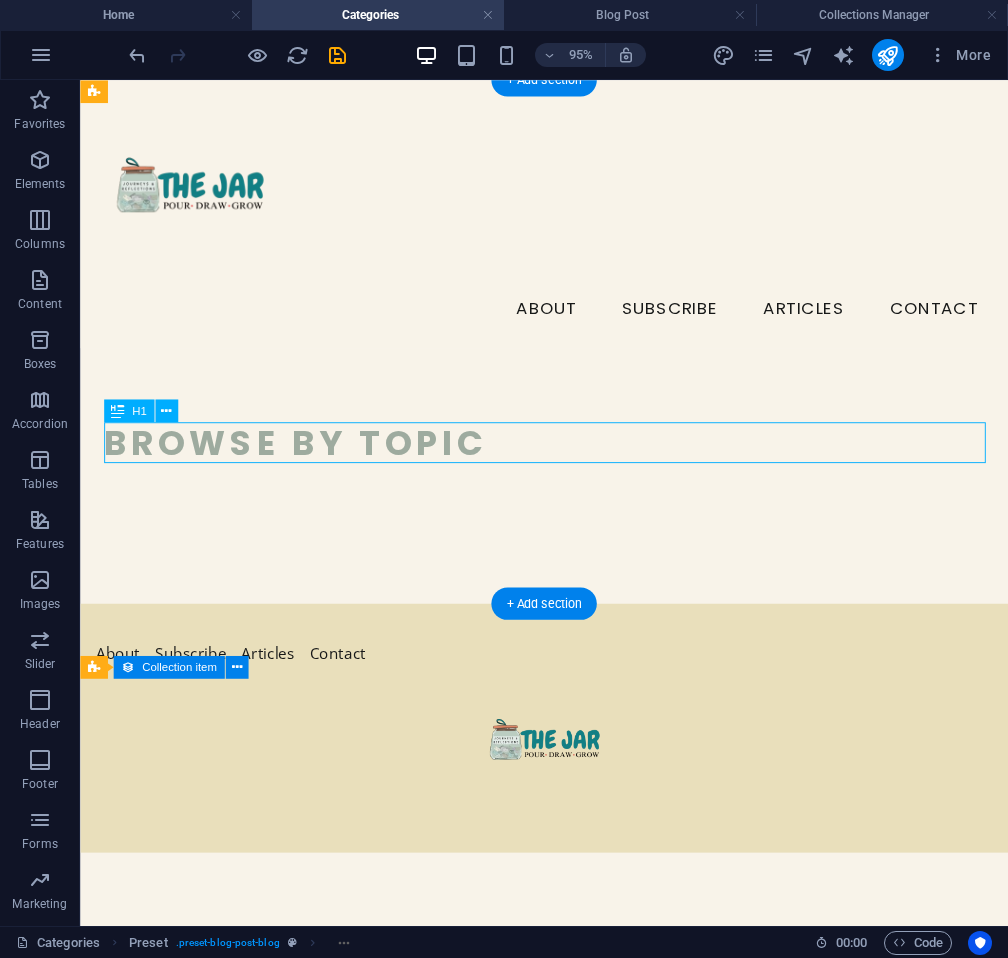 click on "BROWSE BY TOPIC" at bounding box center (569, 461) 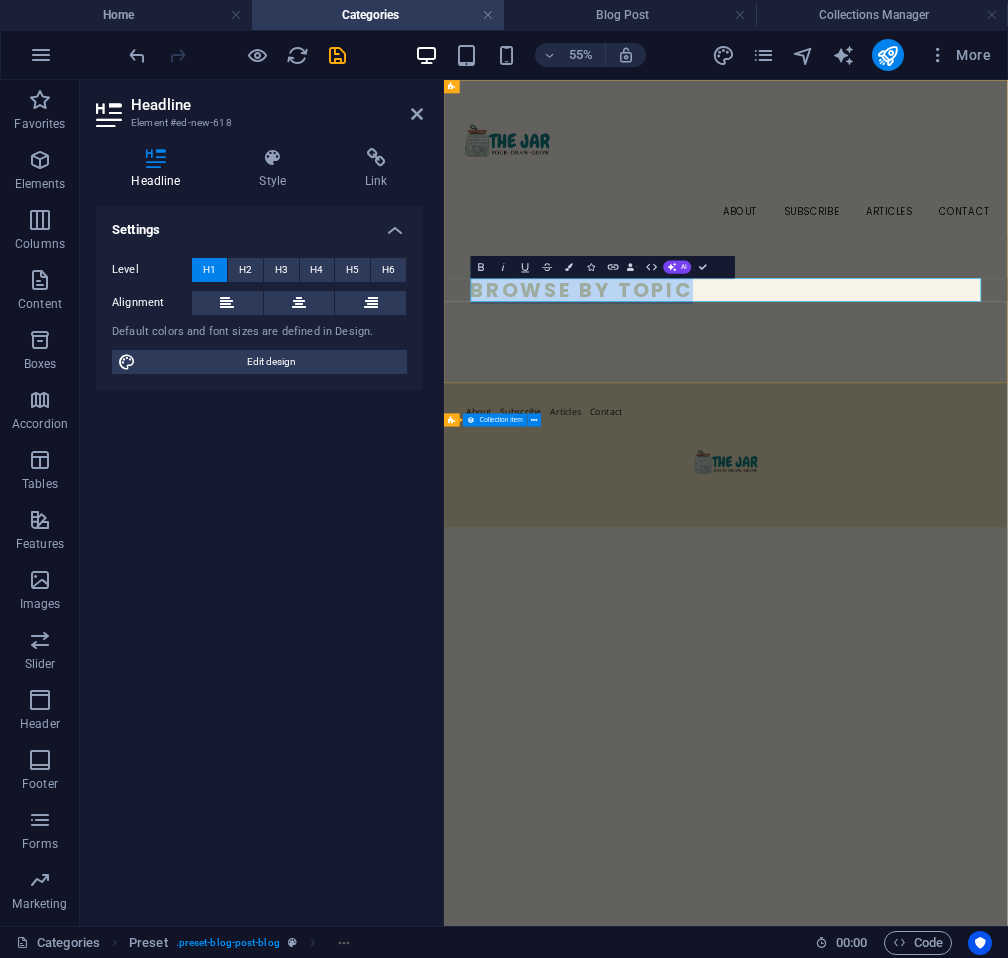 click on "BROWSE BY TOPIC" at bounding box center (957, 461) 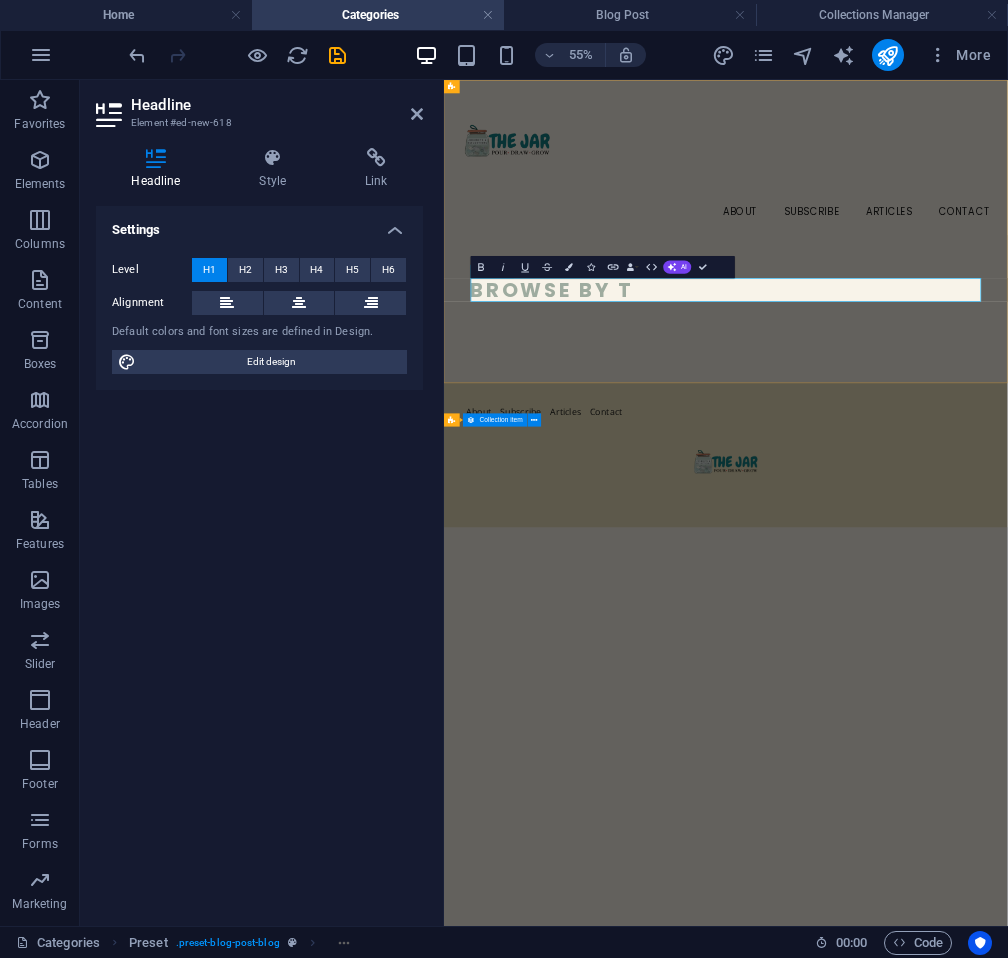 type 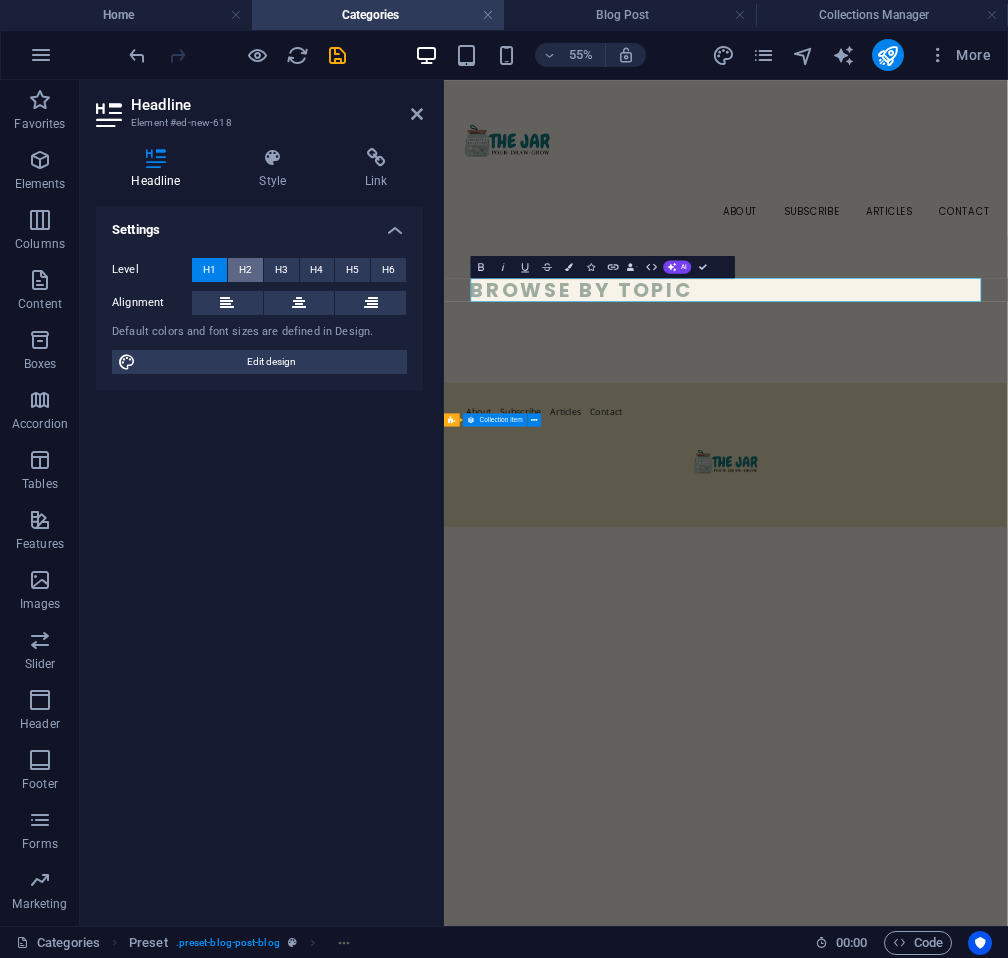 click on "H2" at bounding box center [245, 270] 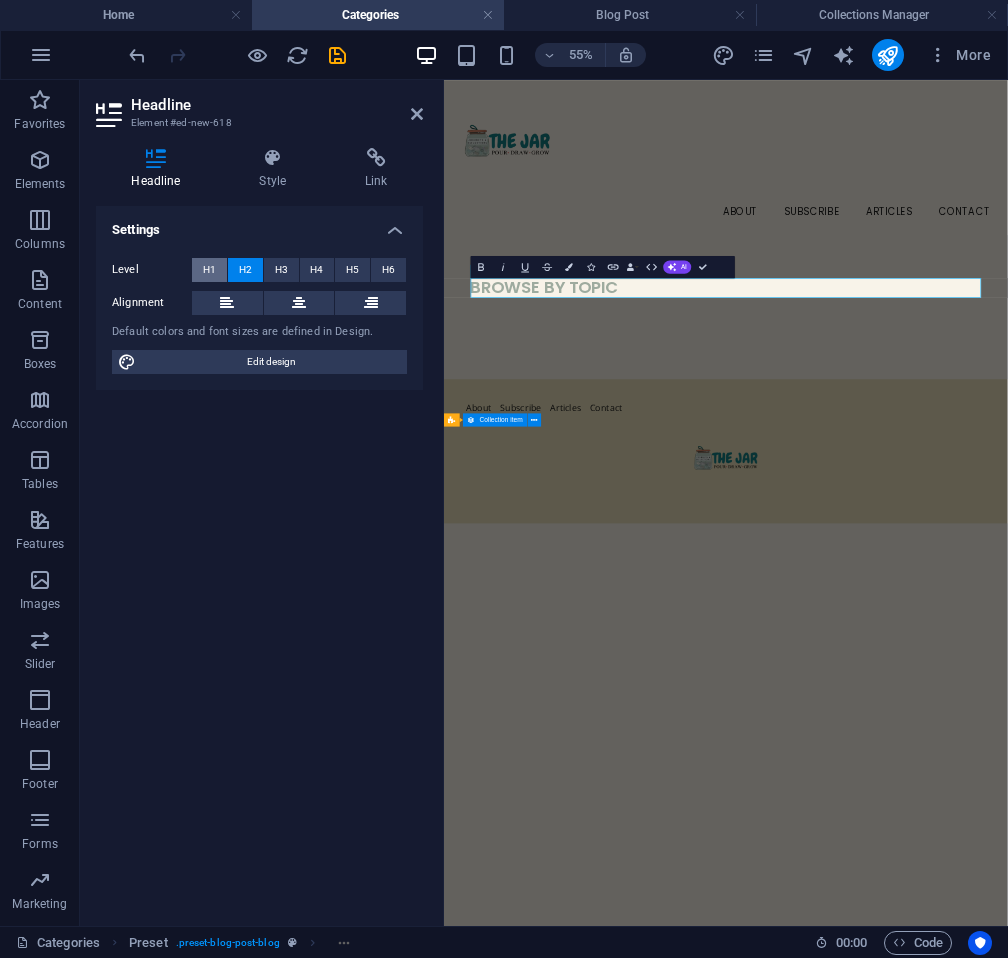 click on "H1" at bounding box center (209, 270) 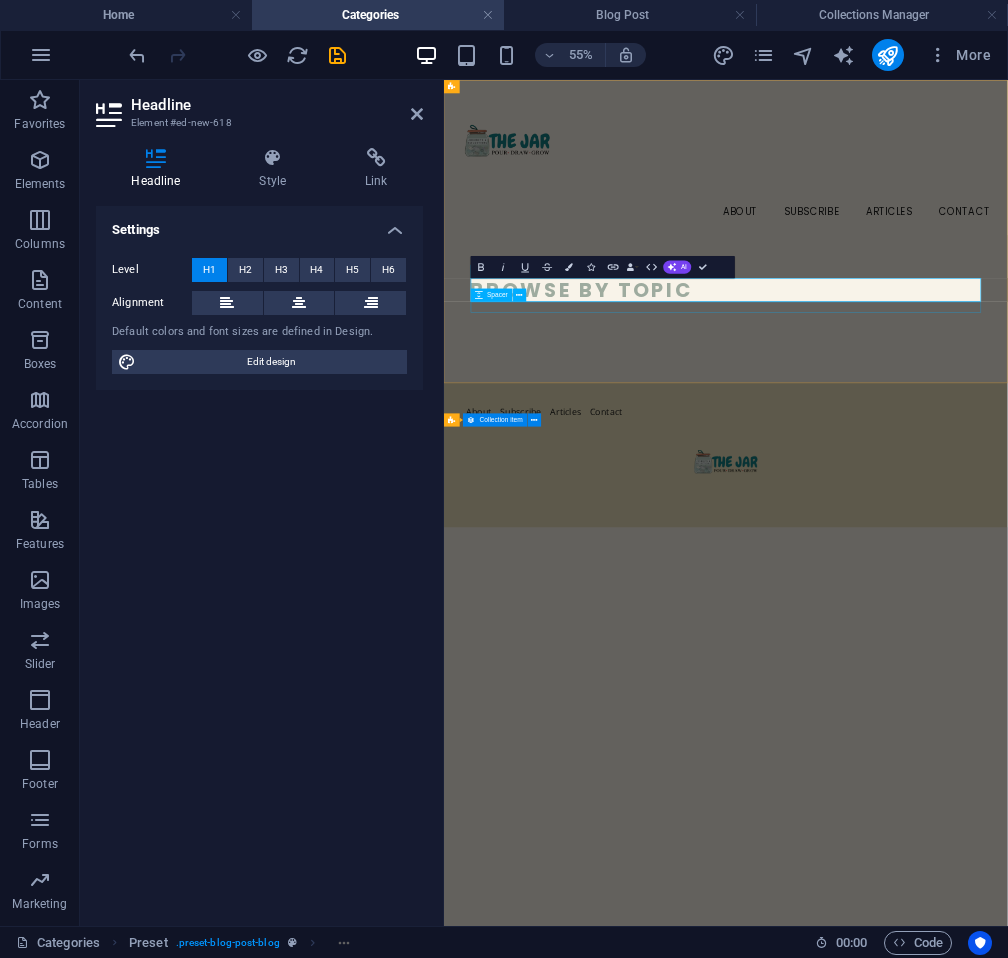 click at bounding box center (957, 493) 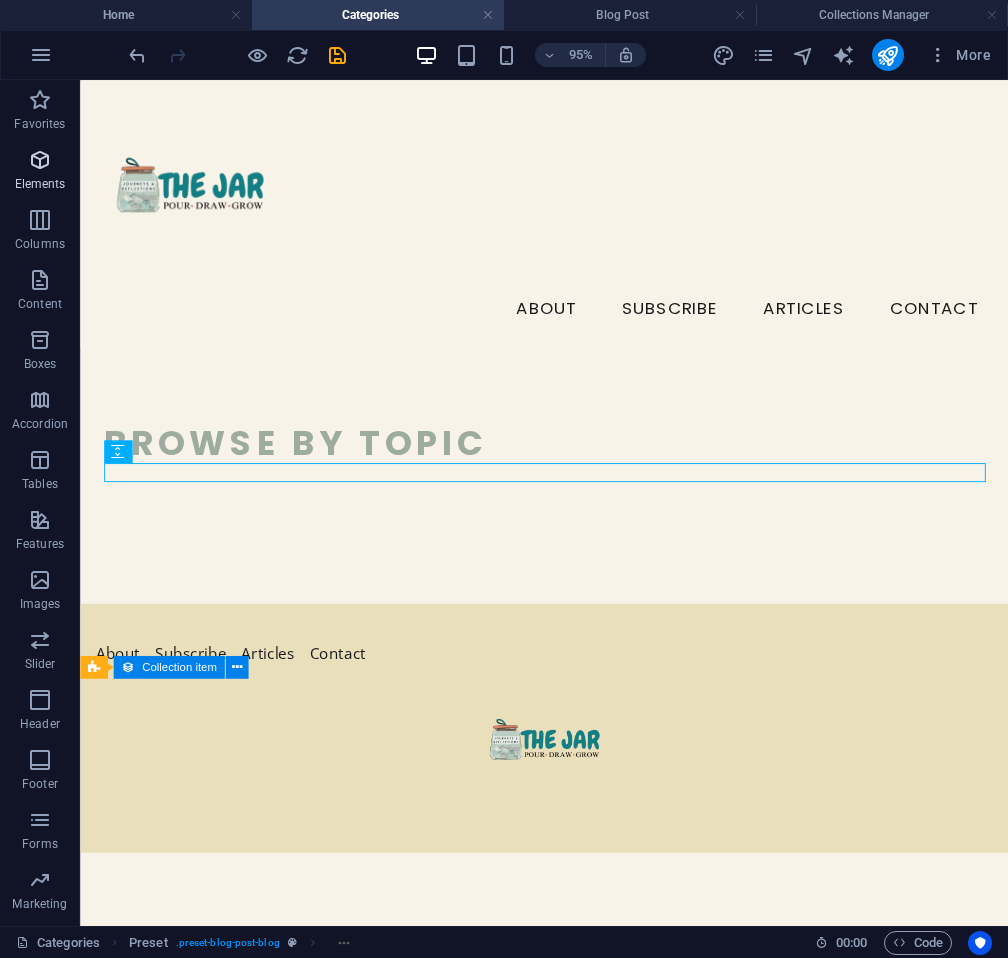 click at bounding box center [40, 160] 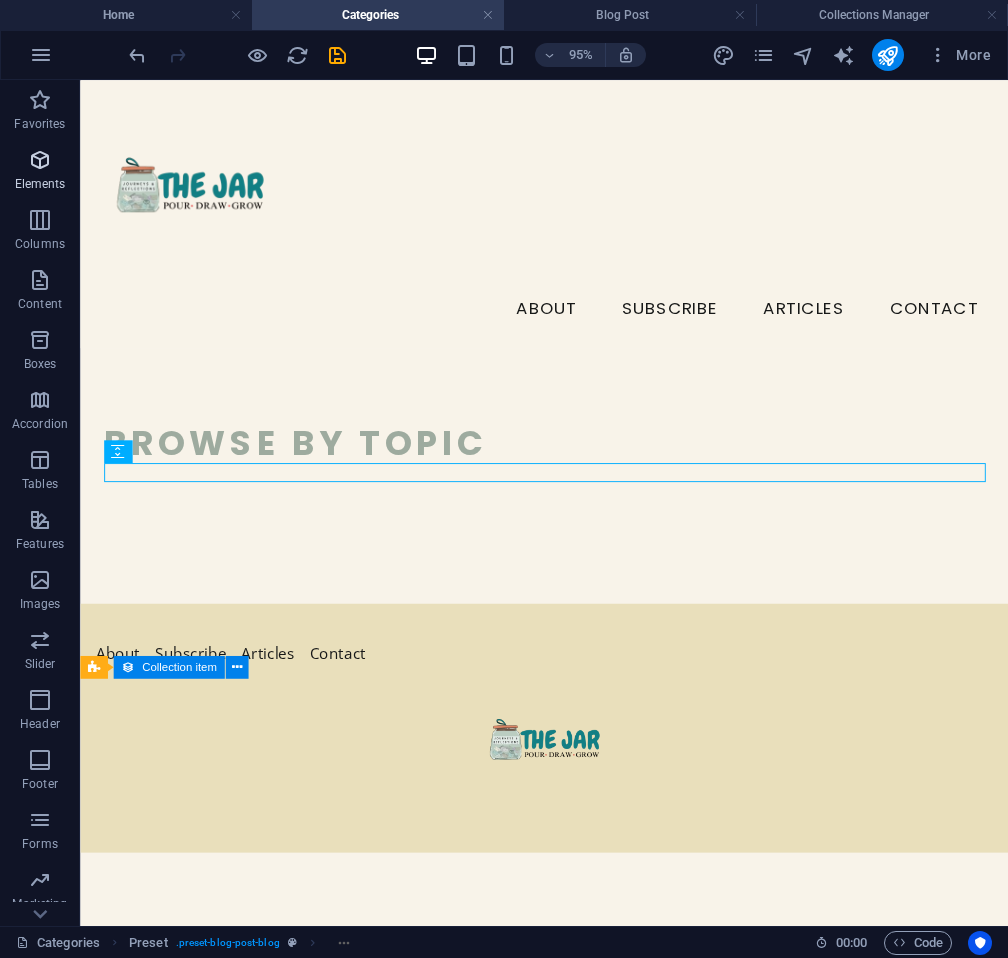 click at bounding box center [40, 160] 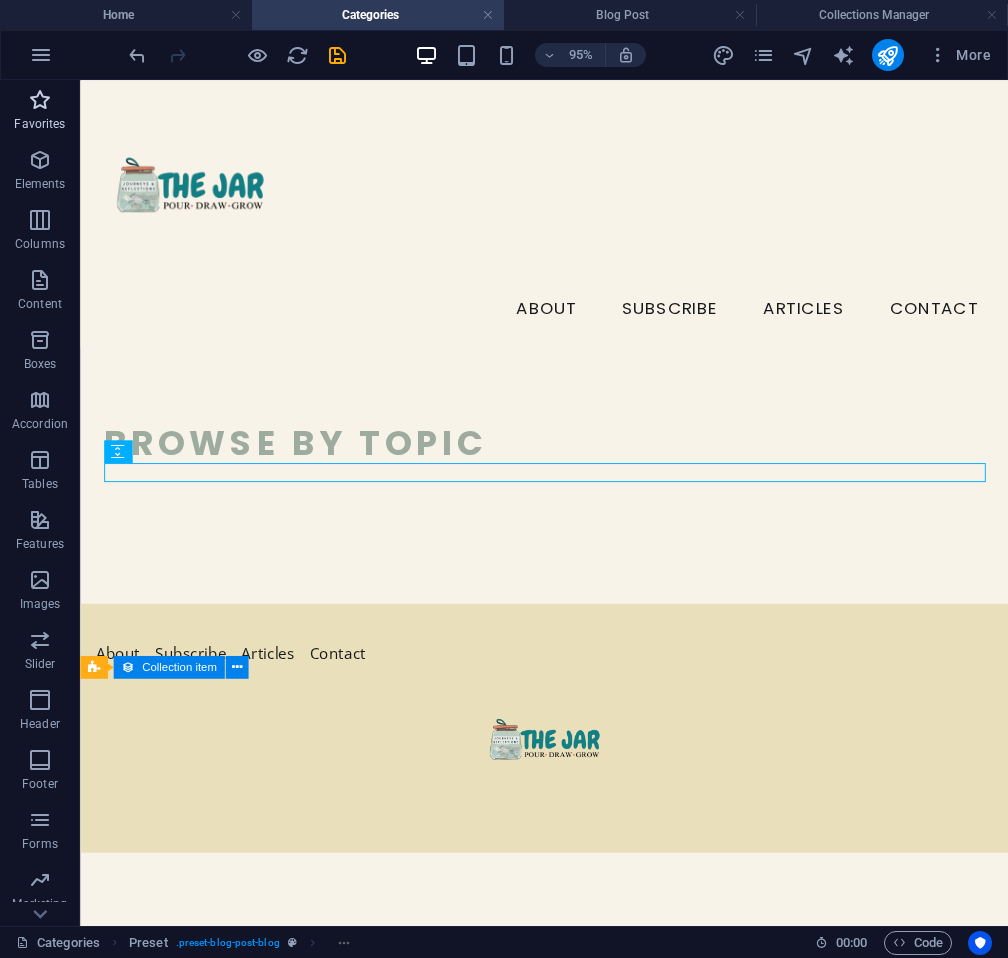 click on "Favorites" at bounding box center [39, 124] 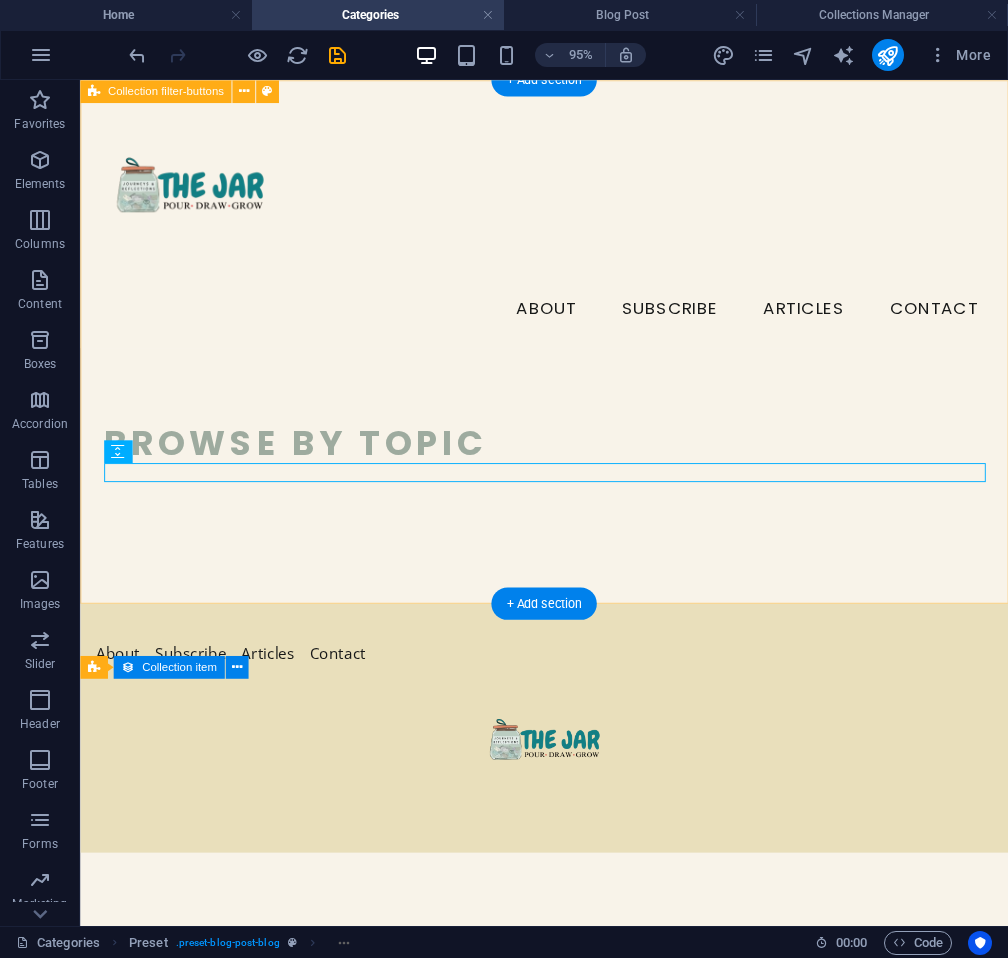 click on "BROWSE BY Topic" at bounding box center (568, 355) 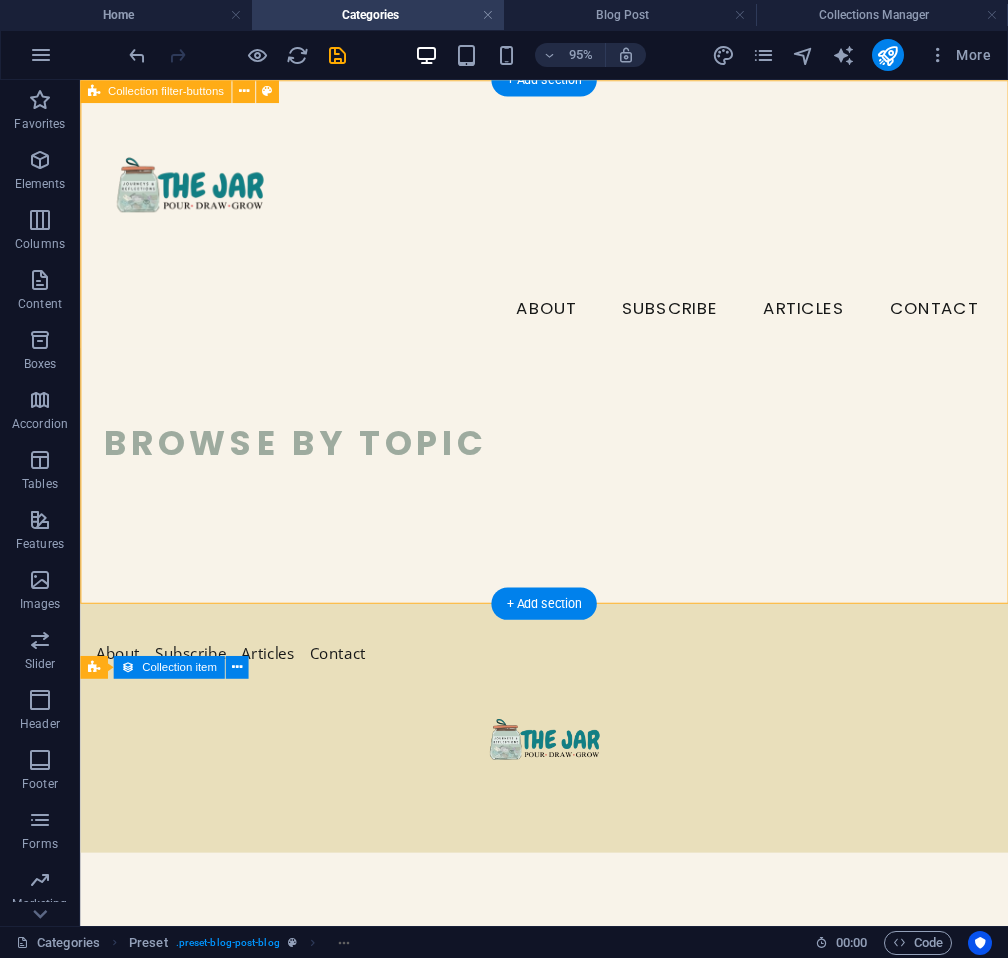 click on "BROWSE BY Topic" at bounding box center (568, 355) 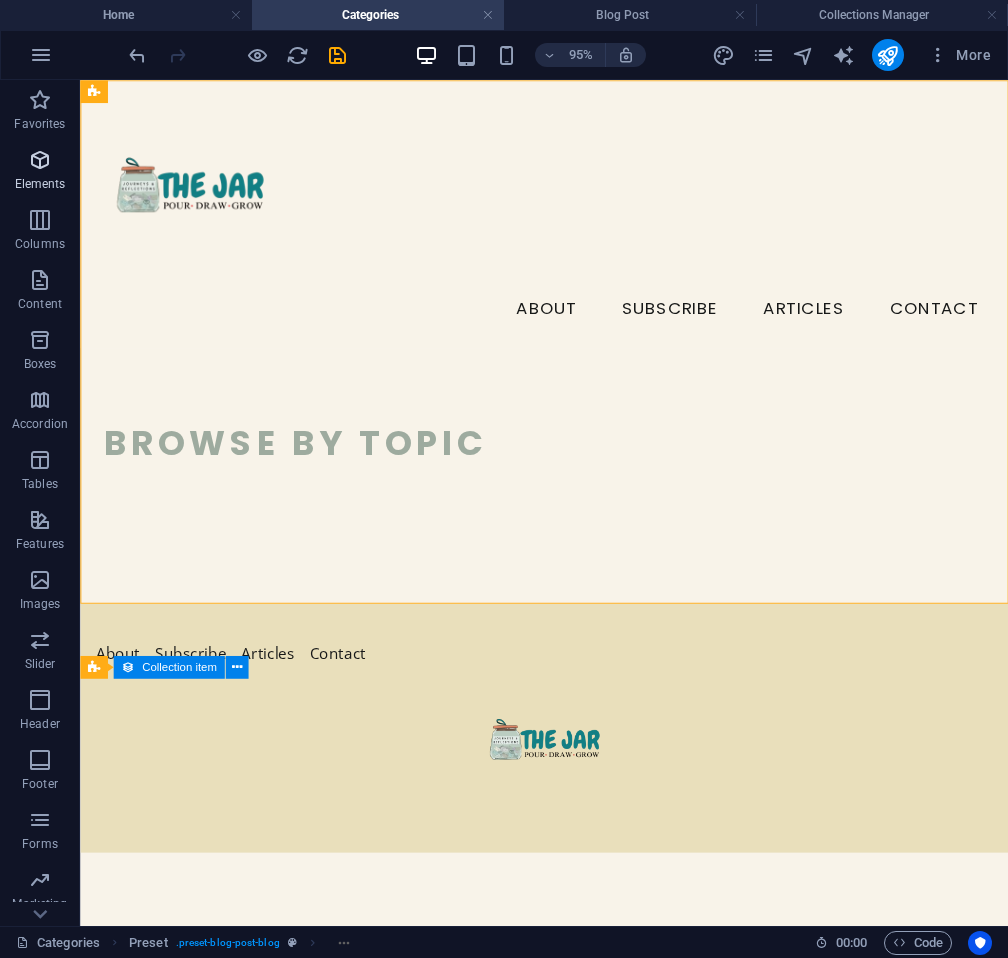 click on "Elements" at bounding box center [40, 172] 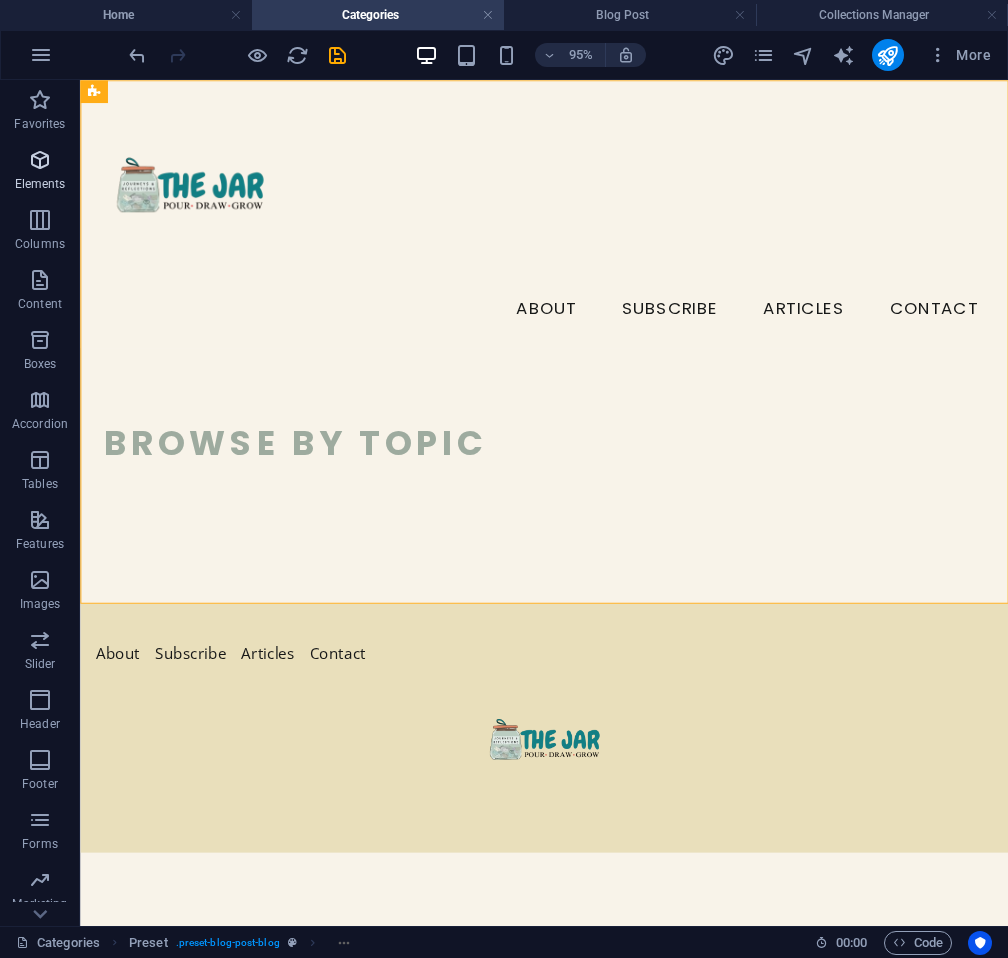 click at bounding box center (40, 160) 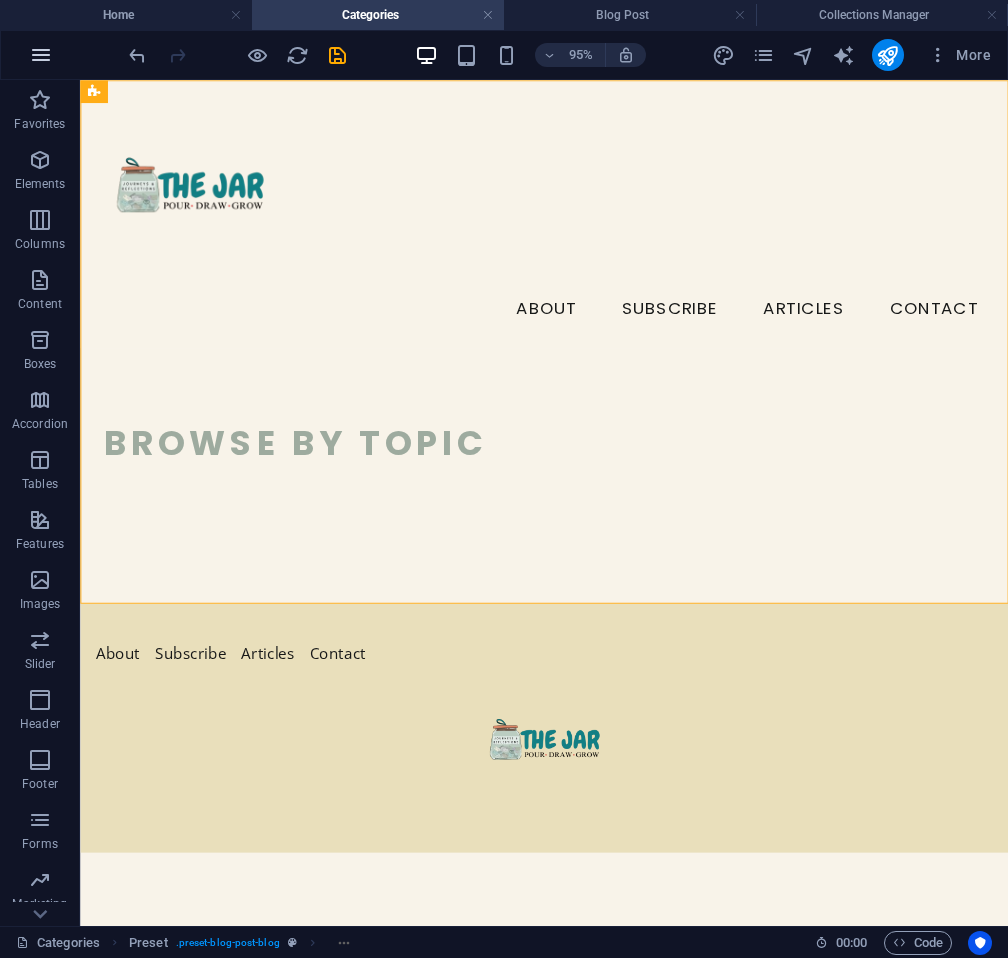 click at bounding box center (41, 55) 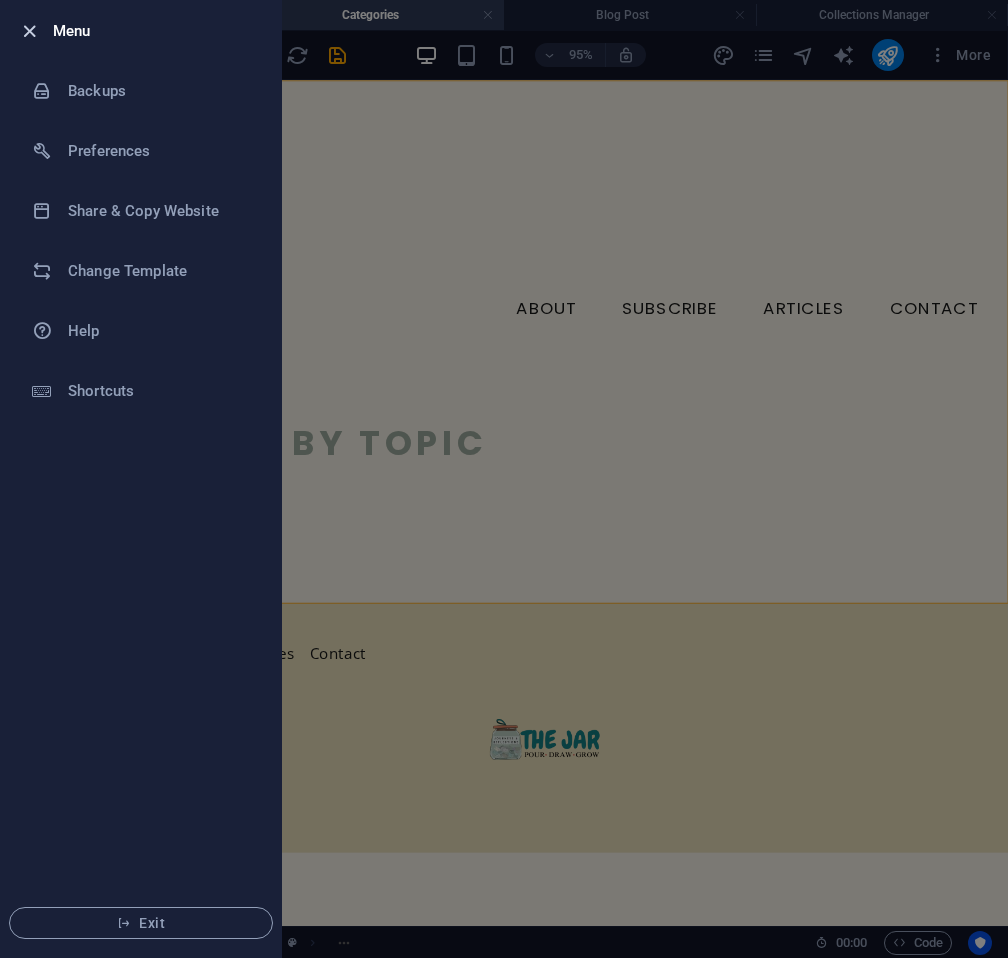 click at bounding box center [29, 31] 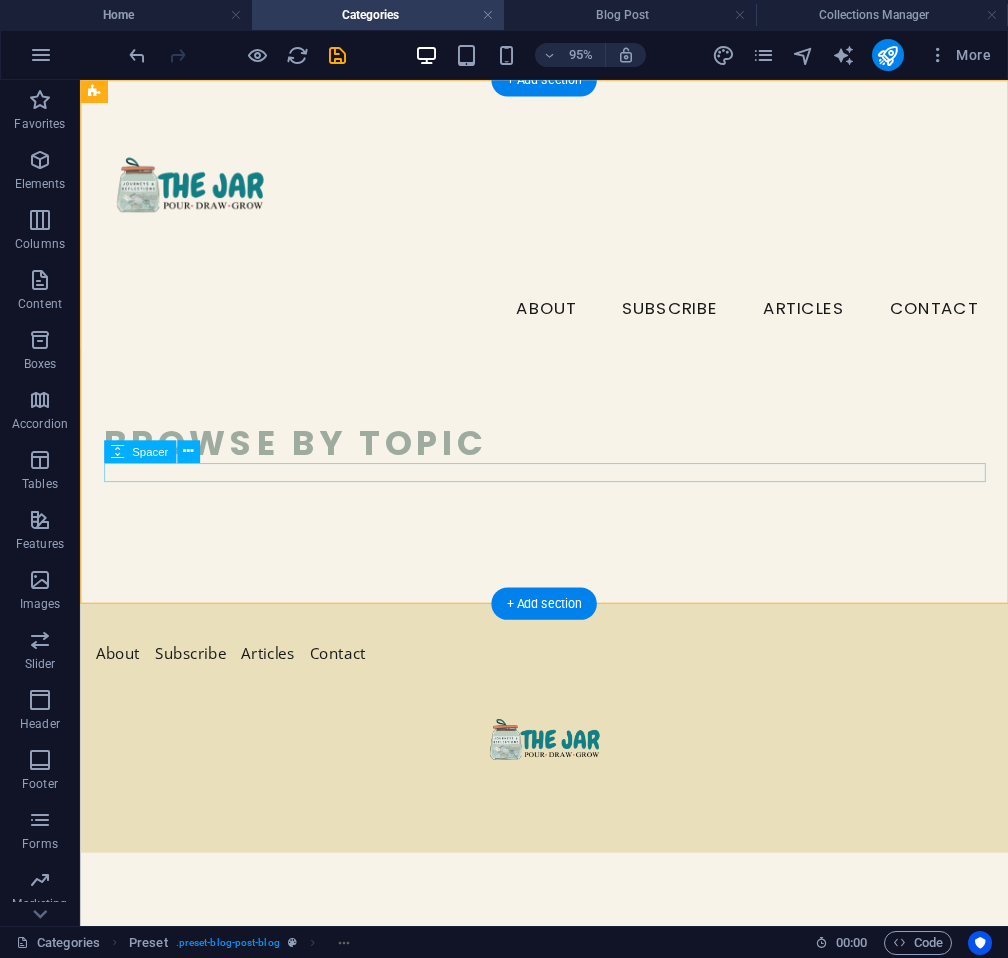 click at bounding box center (569, 493) 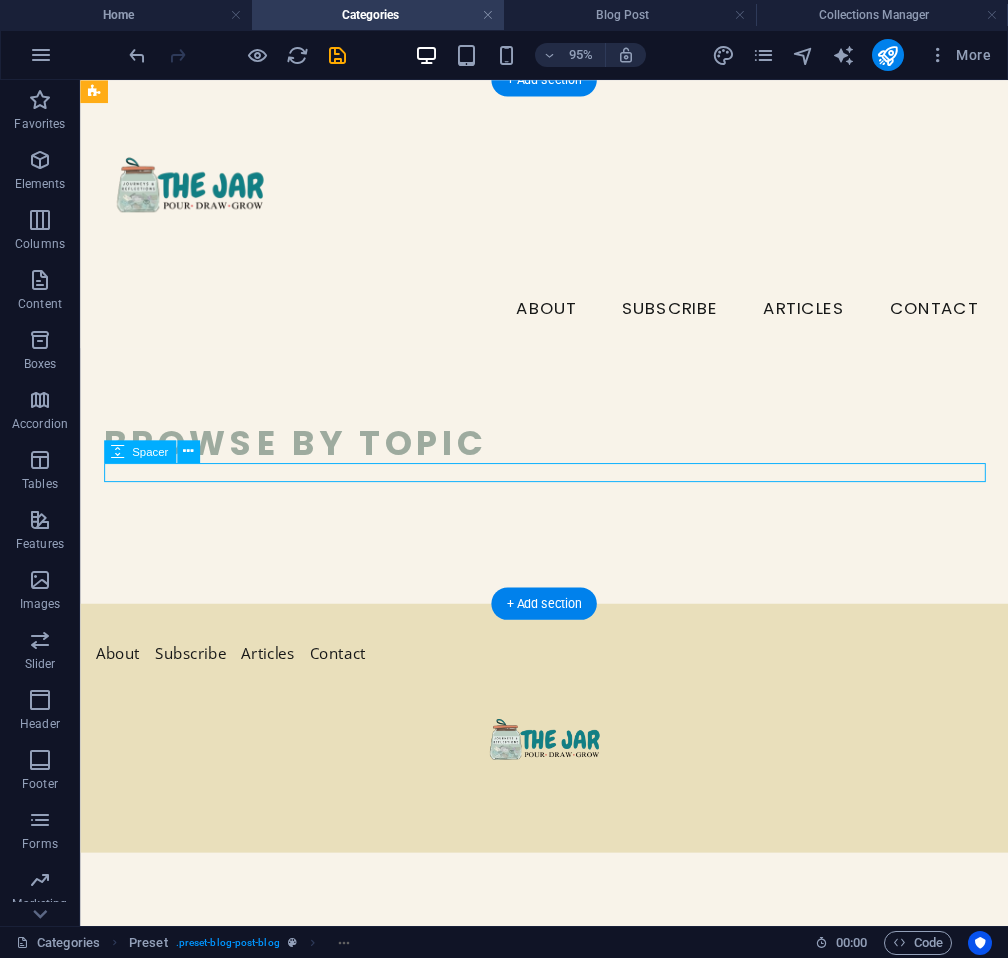 click at bounding box center [569, 493] 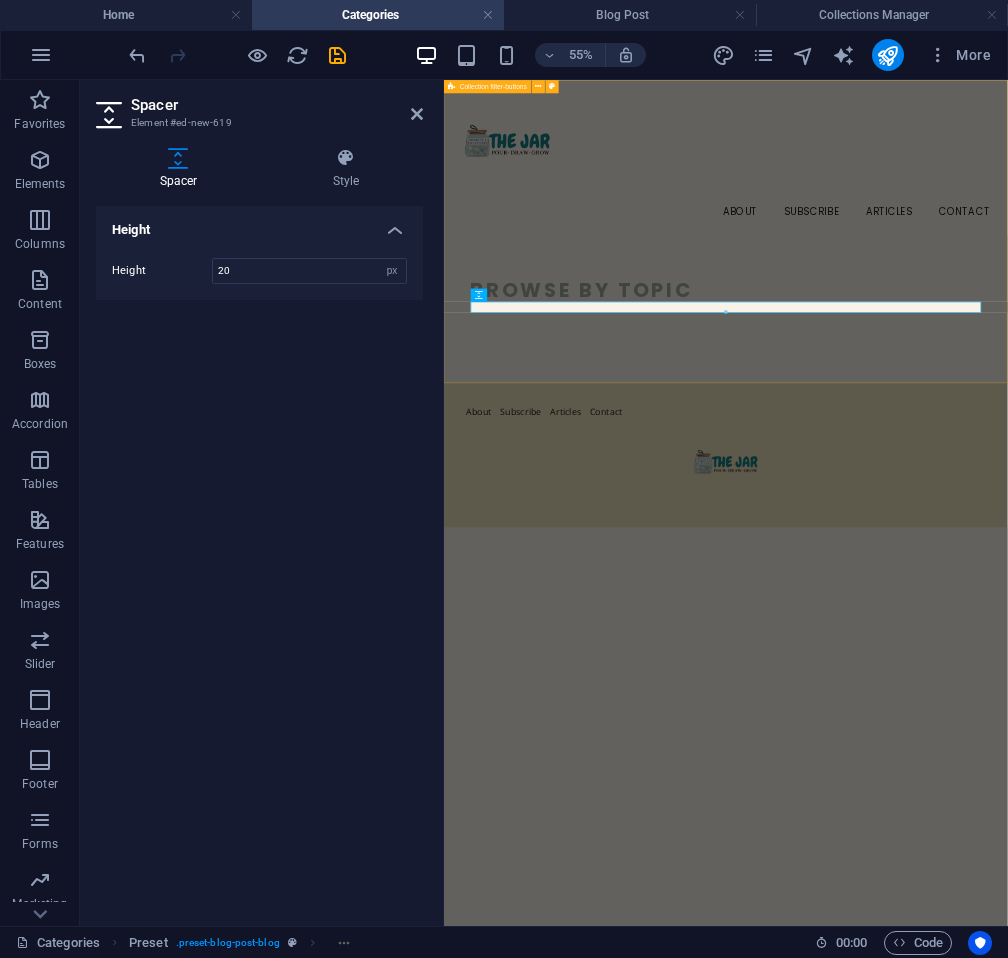 click on "BROWSE BY Topic" at bounding box center (956, 355) 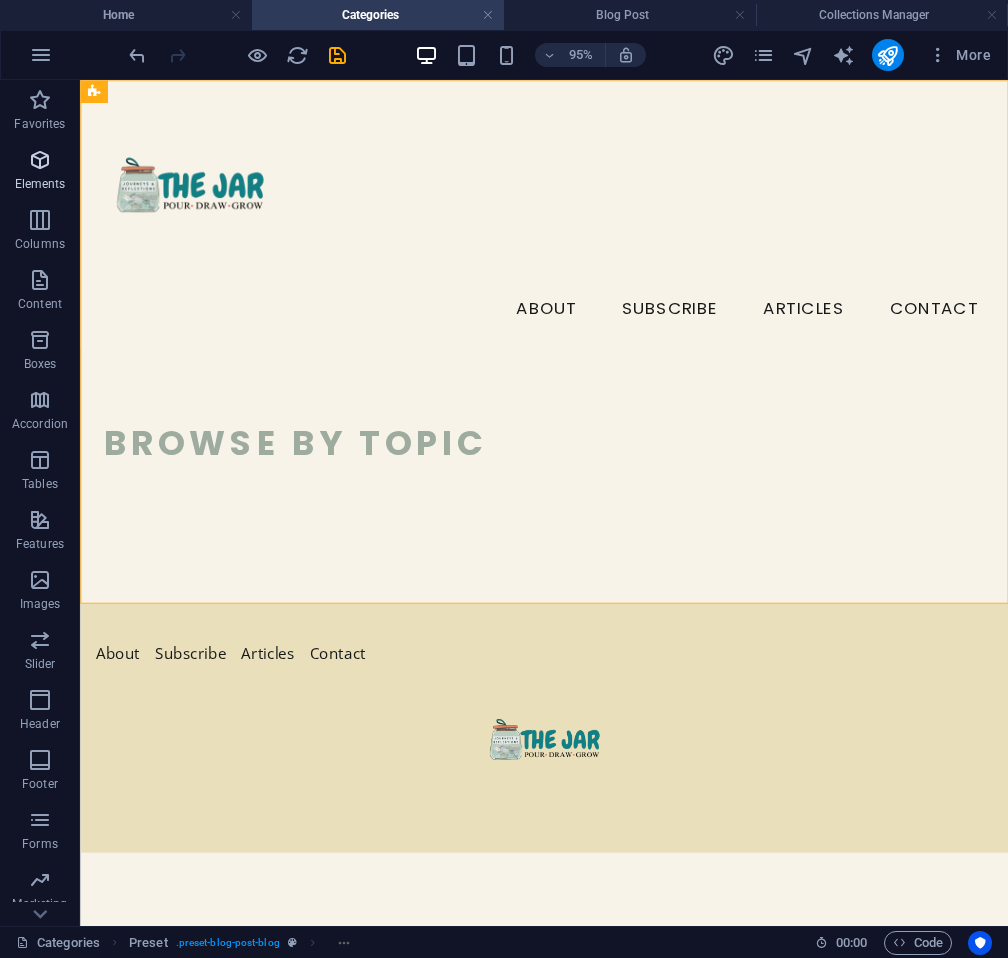click at bounding box center [40, 160] 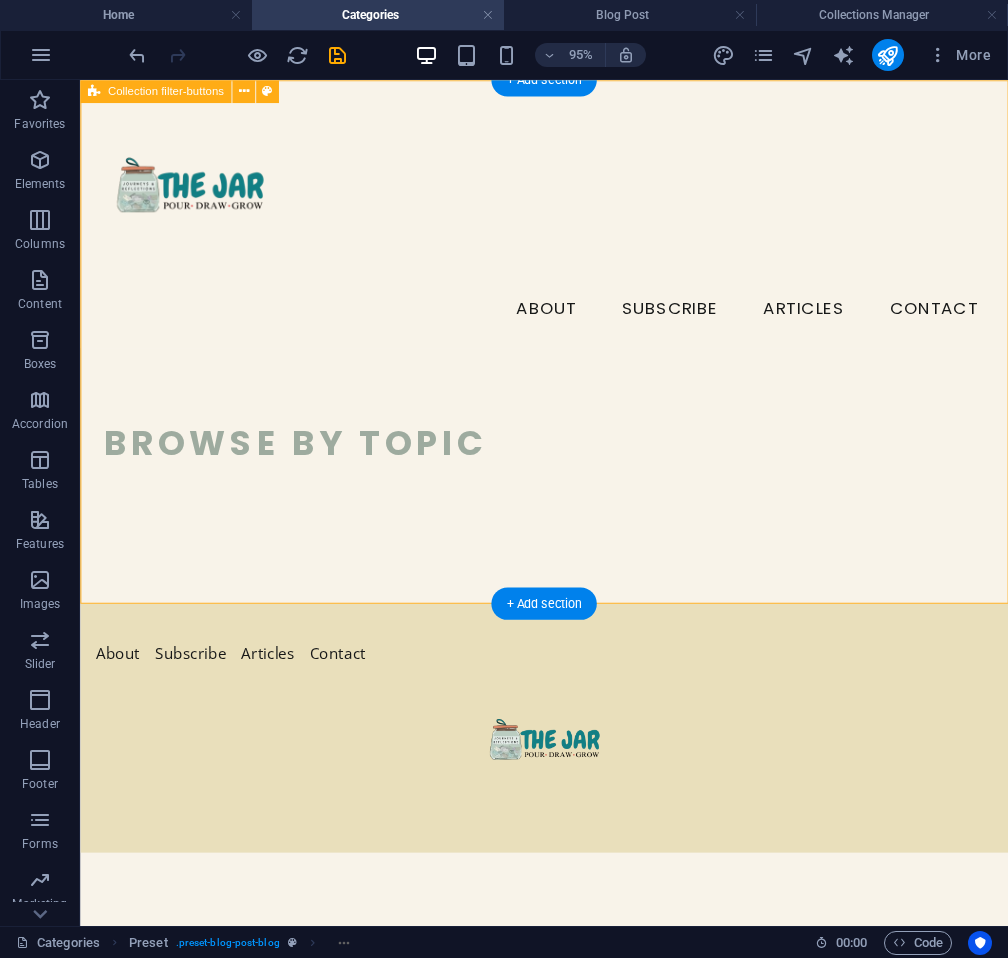 click on "BROWSE BY Topic" at bounding box center (568, 355) 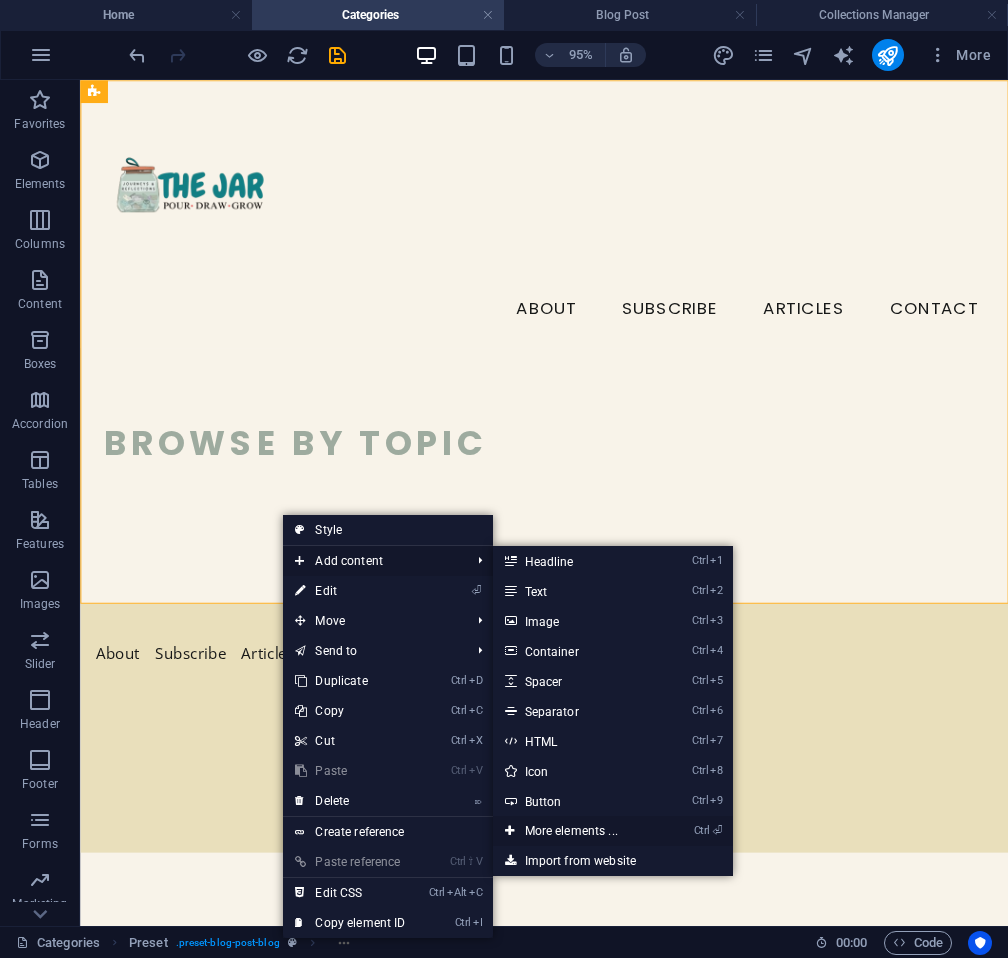 click on "Ctrl ⏎  More elements ..." at bounding box center [575, 831] 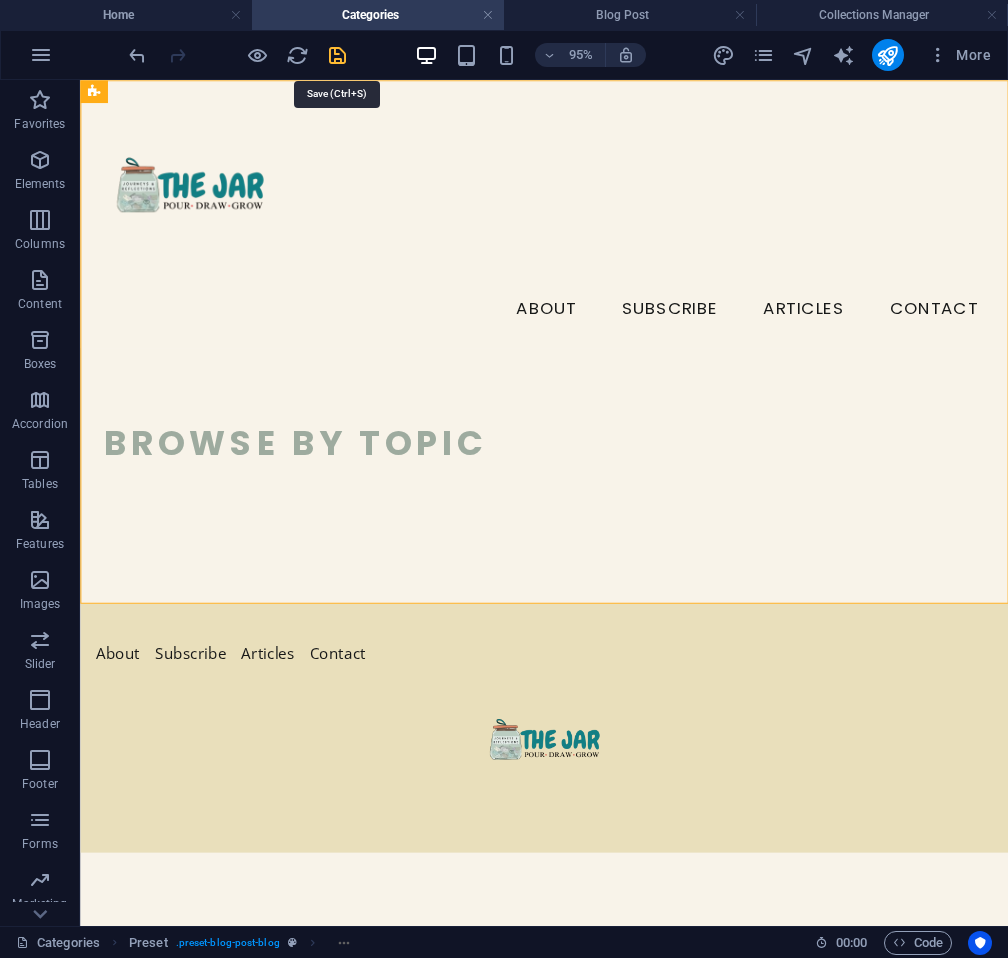 click at bounding box center (337, 55) 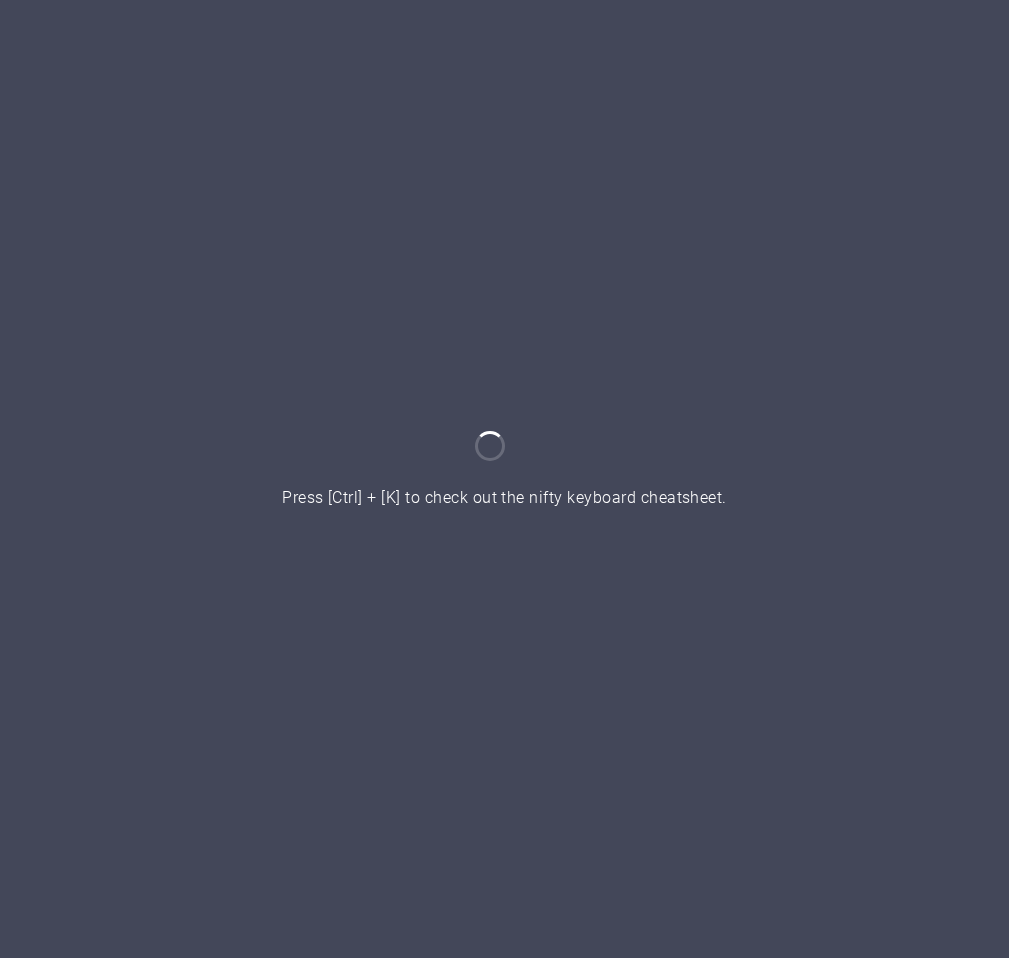 scroll, scrollTop: 0, scrollLeft: 0, axis: both 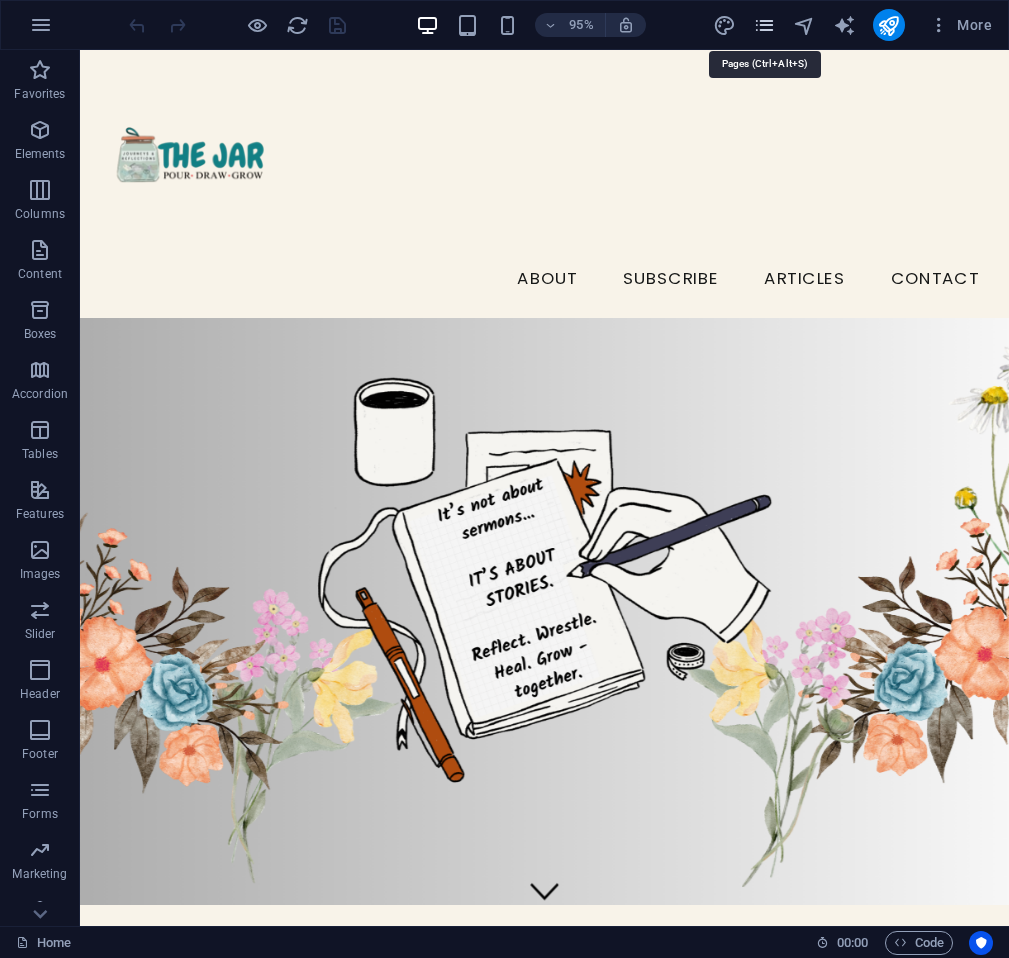 click at bounding box center [764, 25] 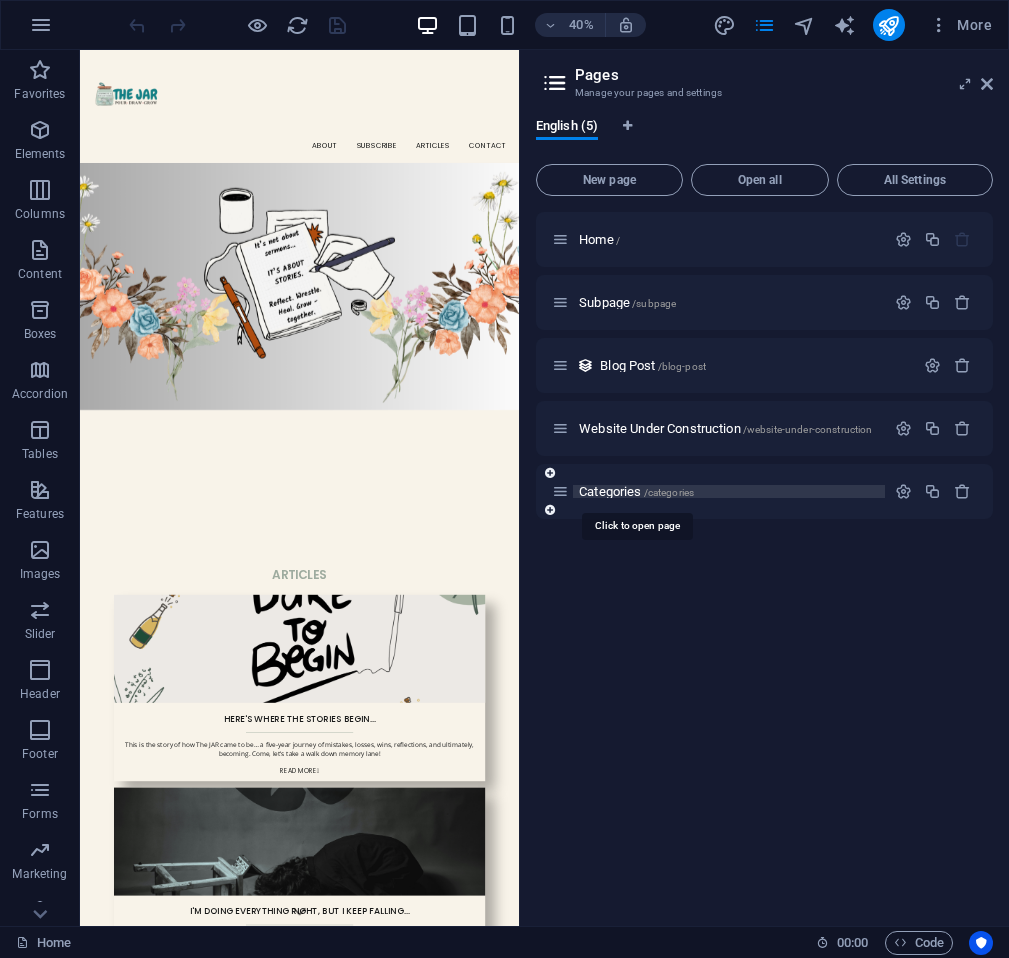 click on "/categories" at bounding box center (669, 492) 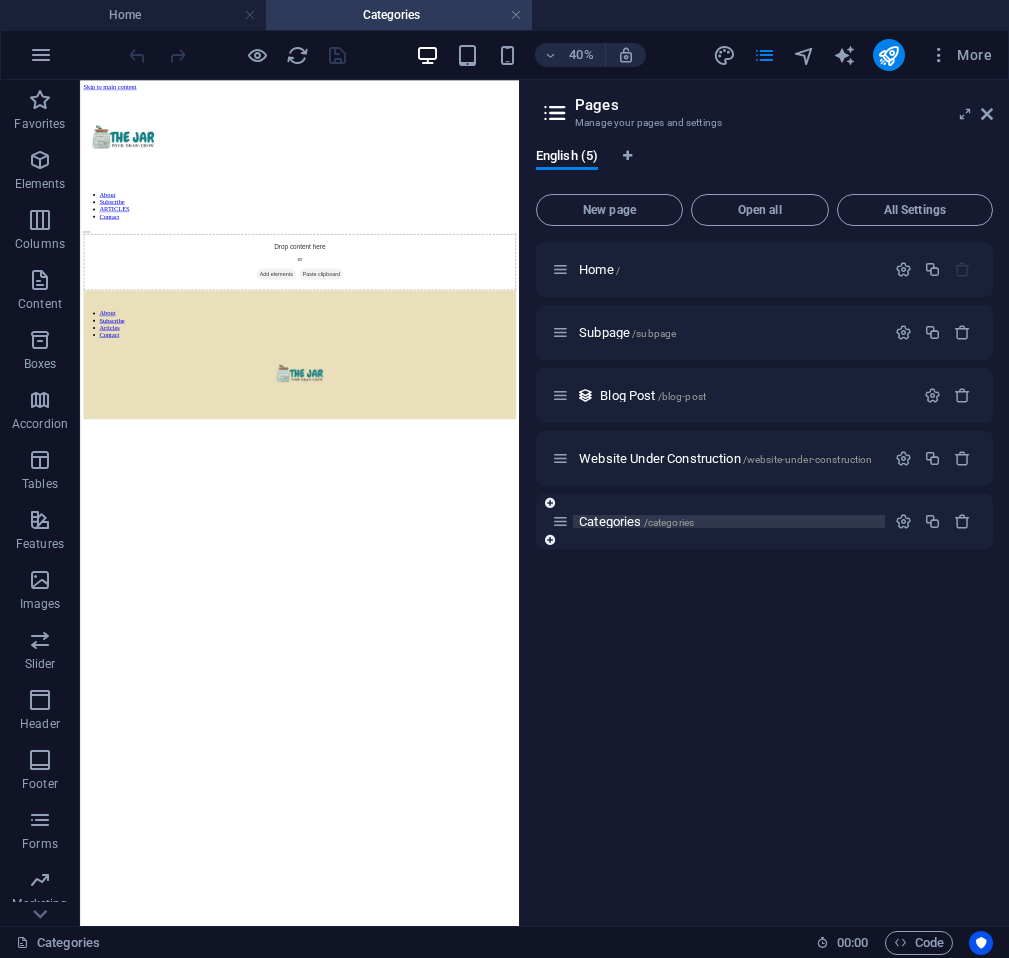 scroll, scrollTop: 0, scrollLeft: 0, axis: both 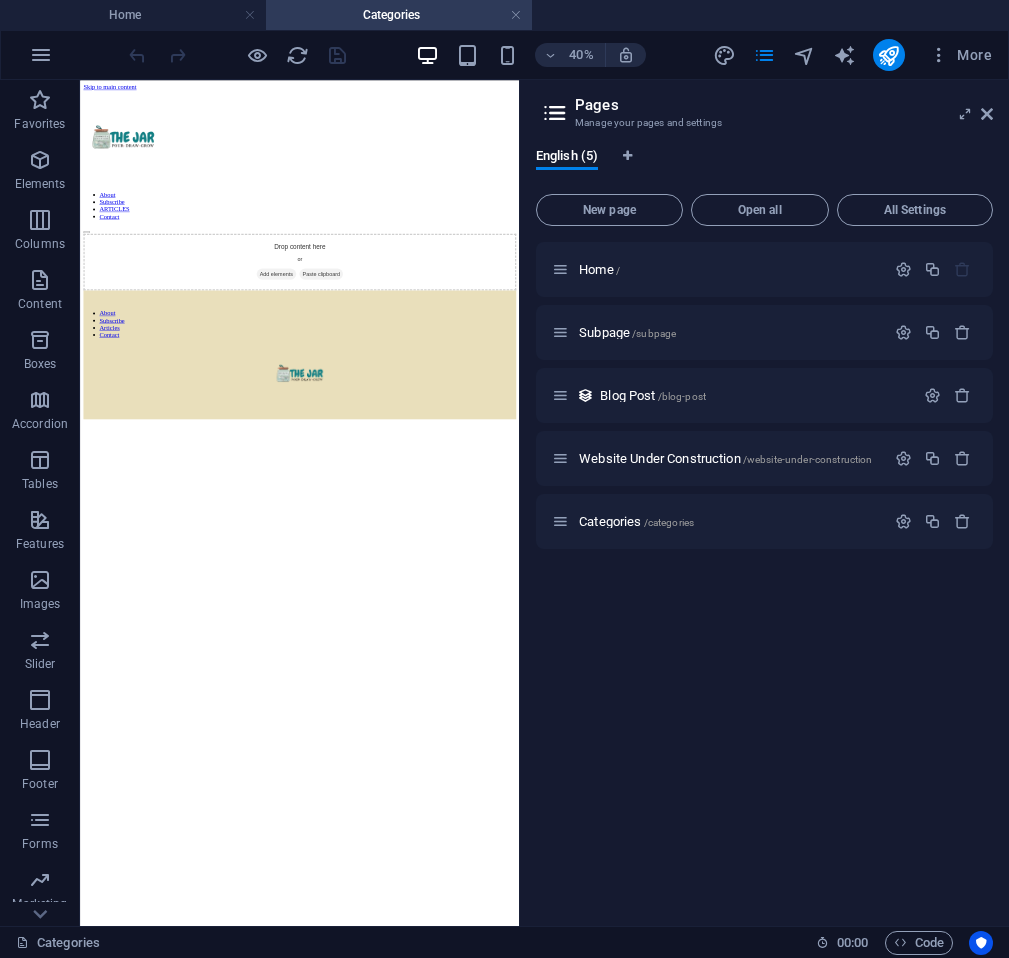 click on "Skip to main content
About  Subscribe ARTICLES Contact Drop content here or  Add elements  Paste clipboard About Subscribe Articles Contact" at bounding box center [629, 507] 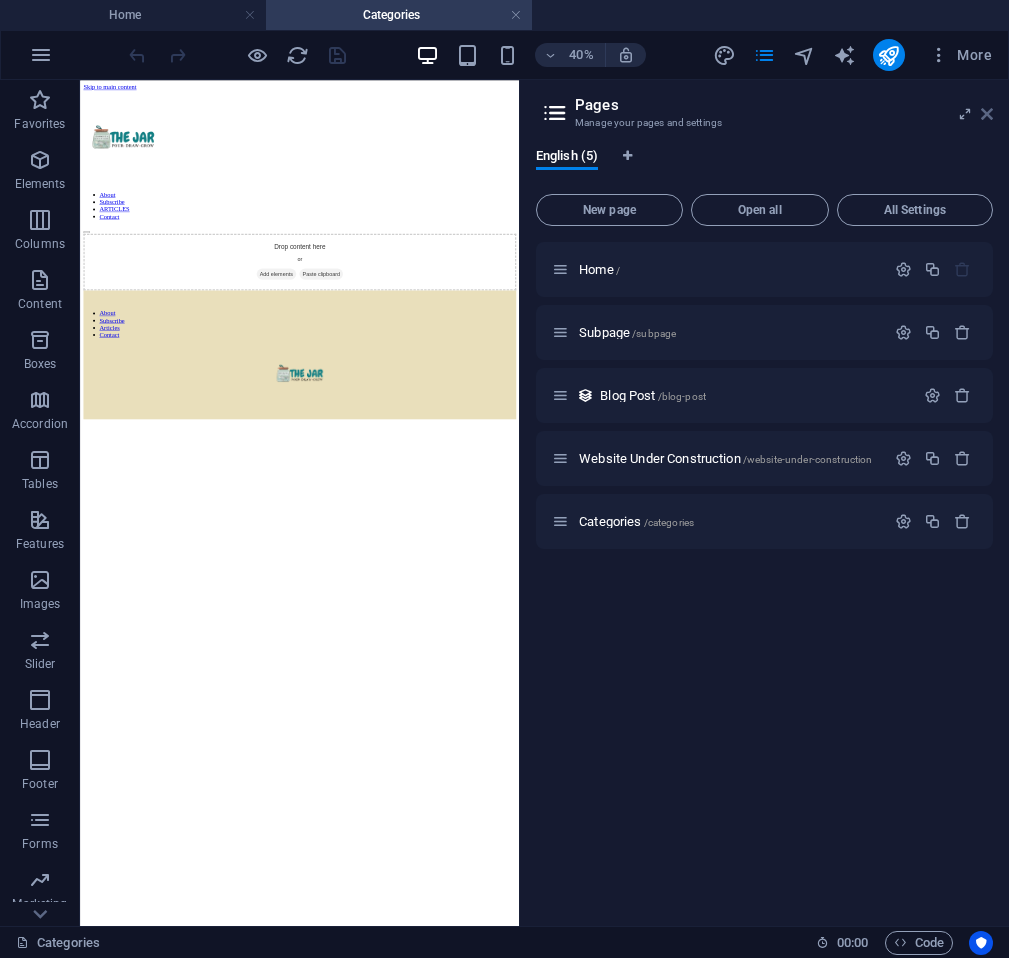 click at bounding box center [987, 114] 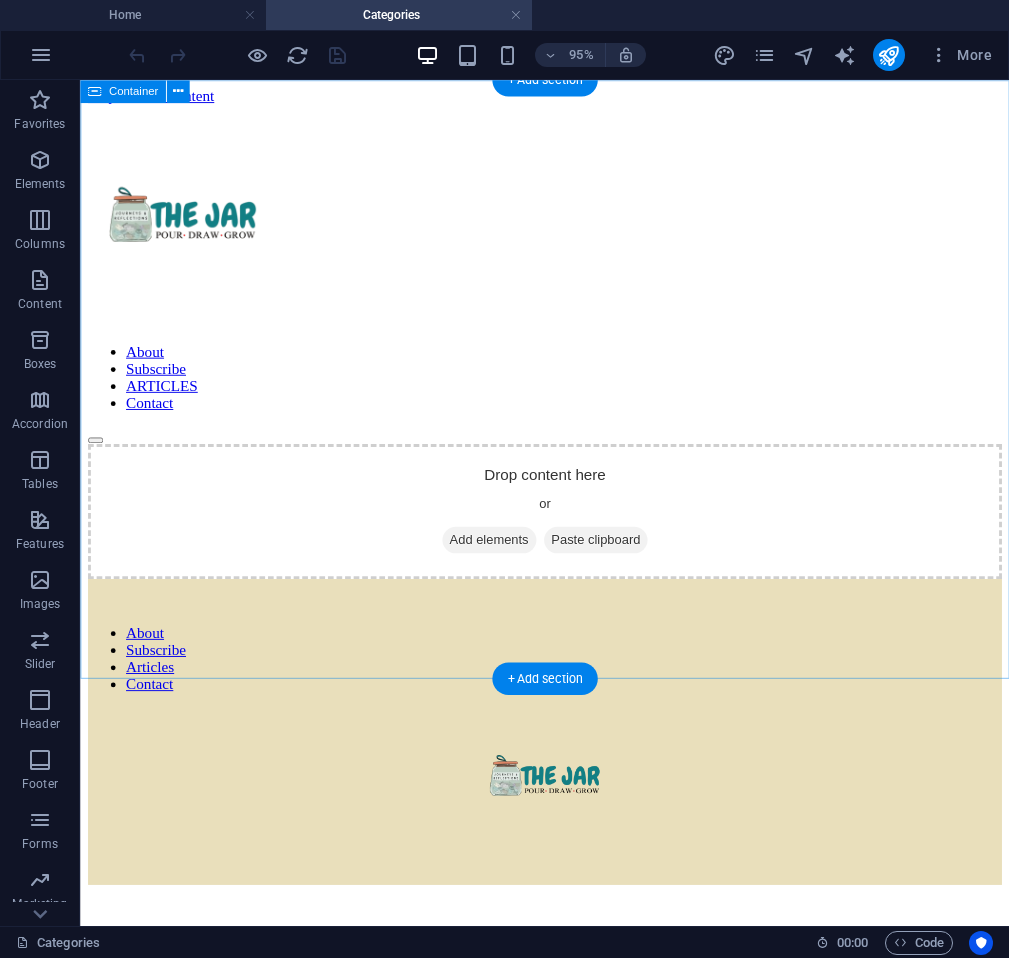 click on "Add elements" at bounding box center (510, 564) 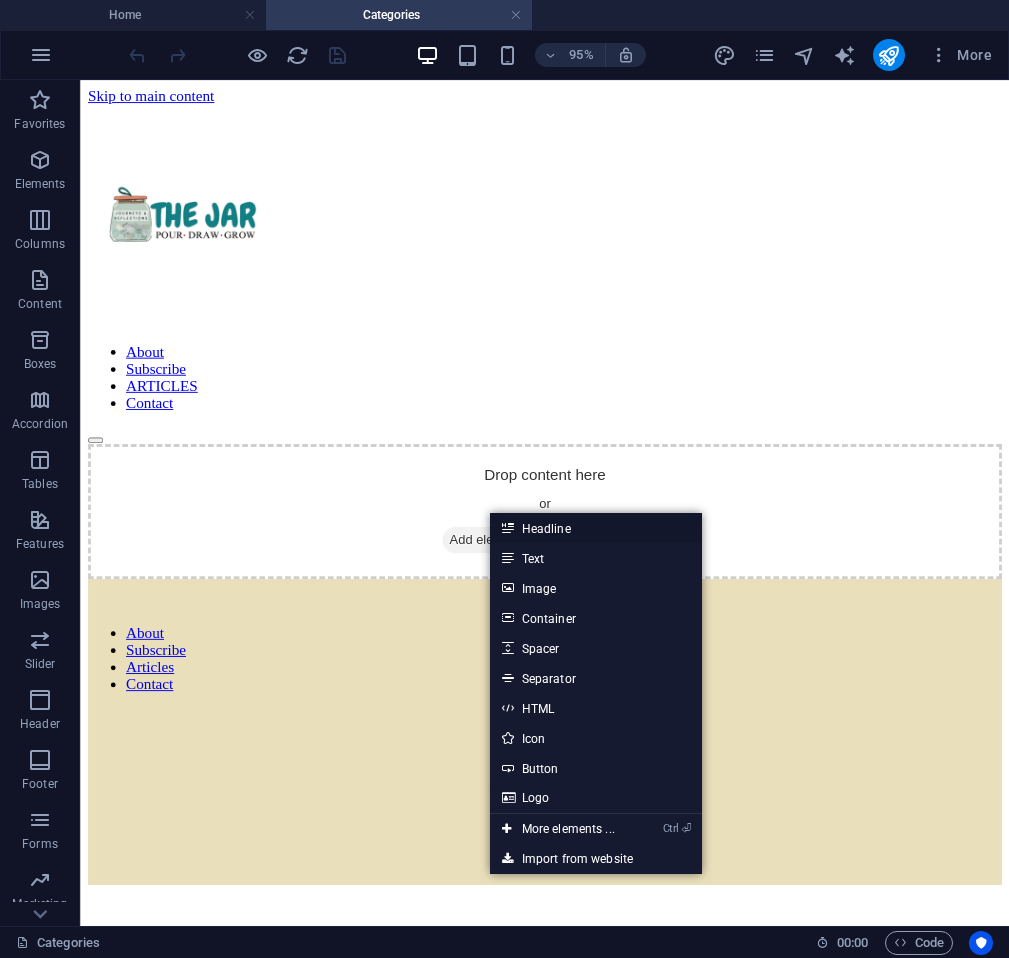 click on "Headline" at bounding box center (596, 528) 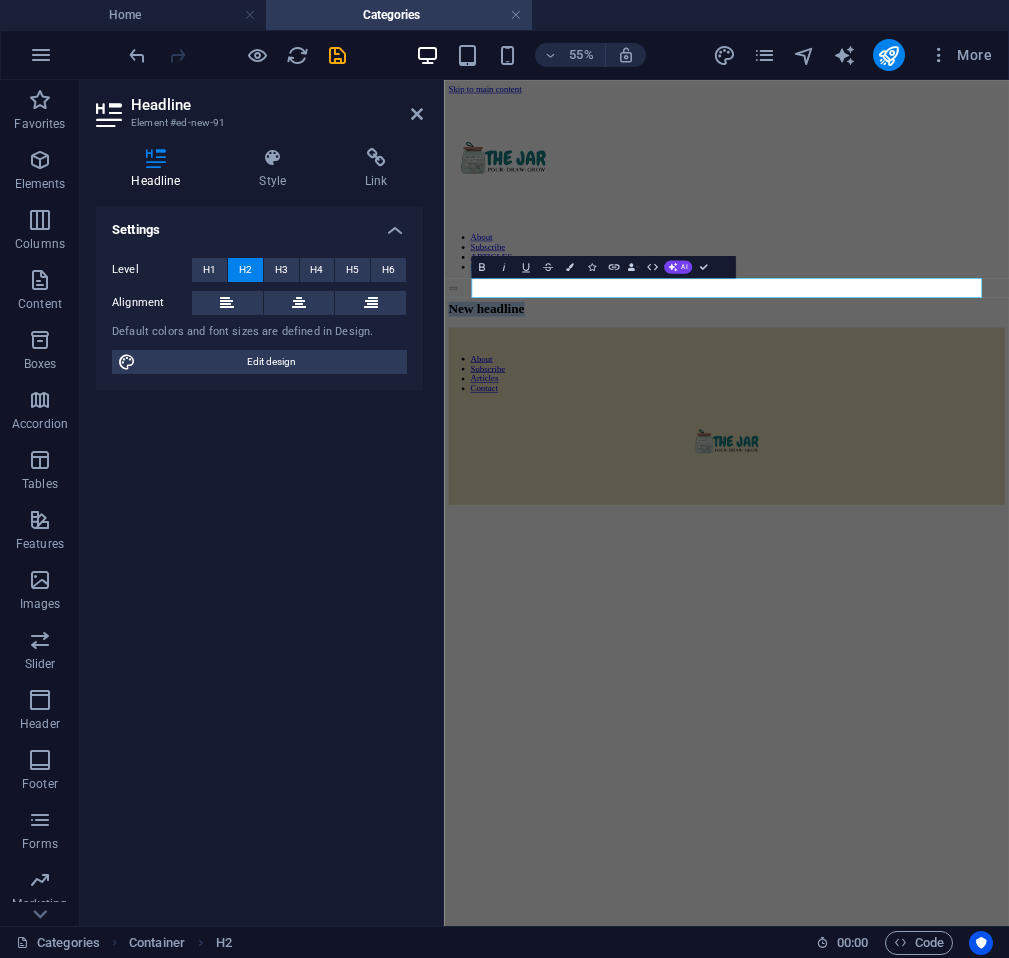 type 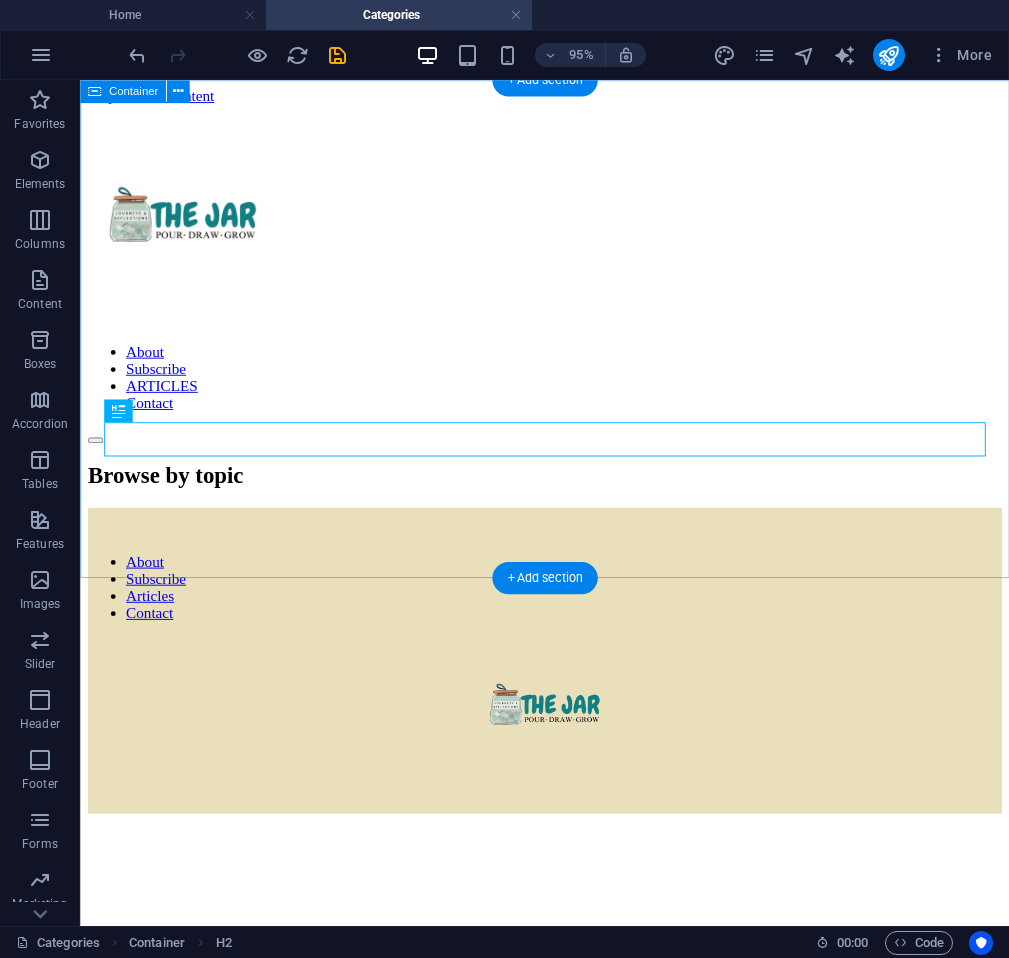 click on "Browse by topic" at bounding box center (569, 496) 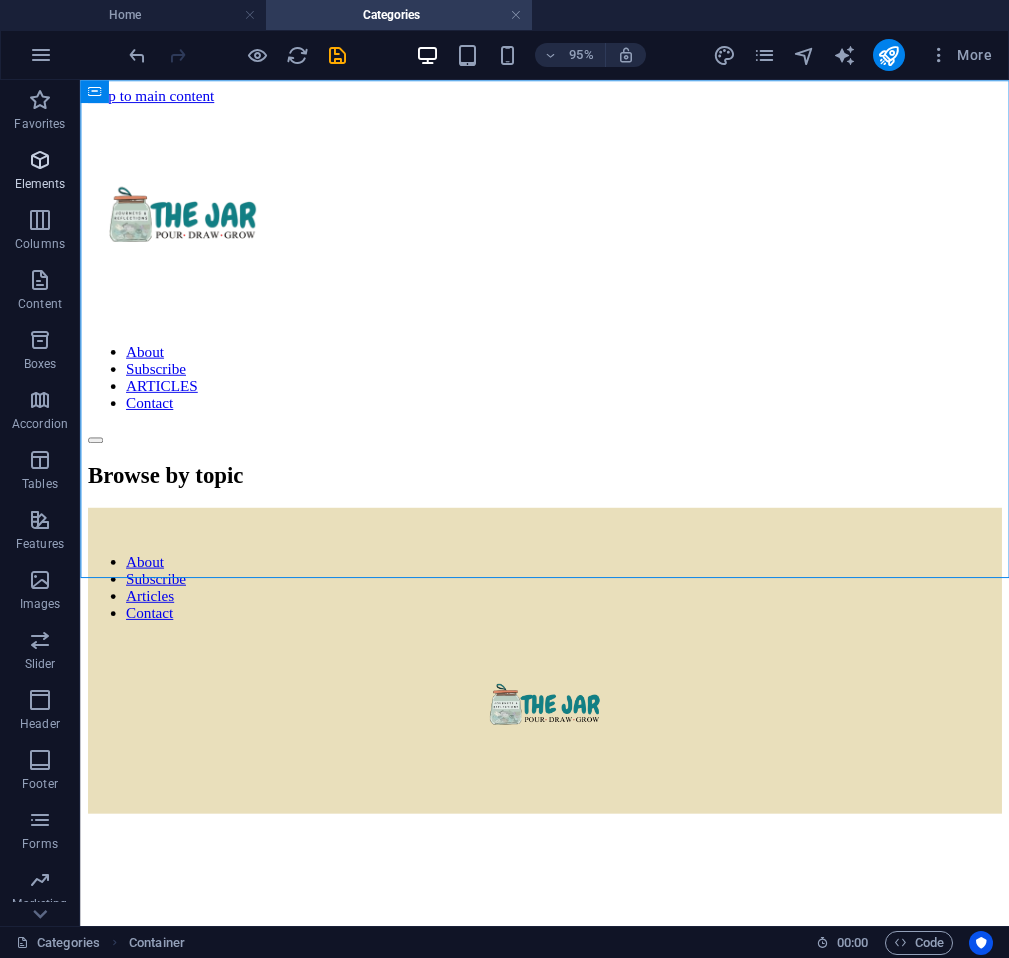 click at bounding box center (40, 160) 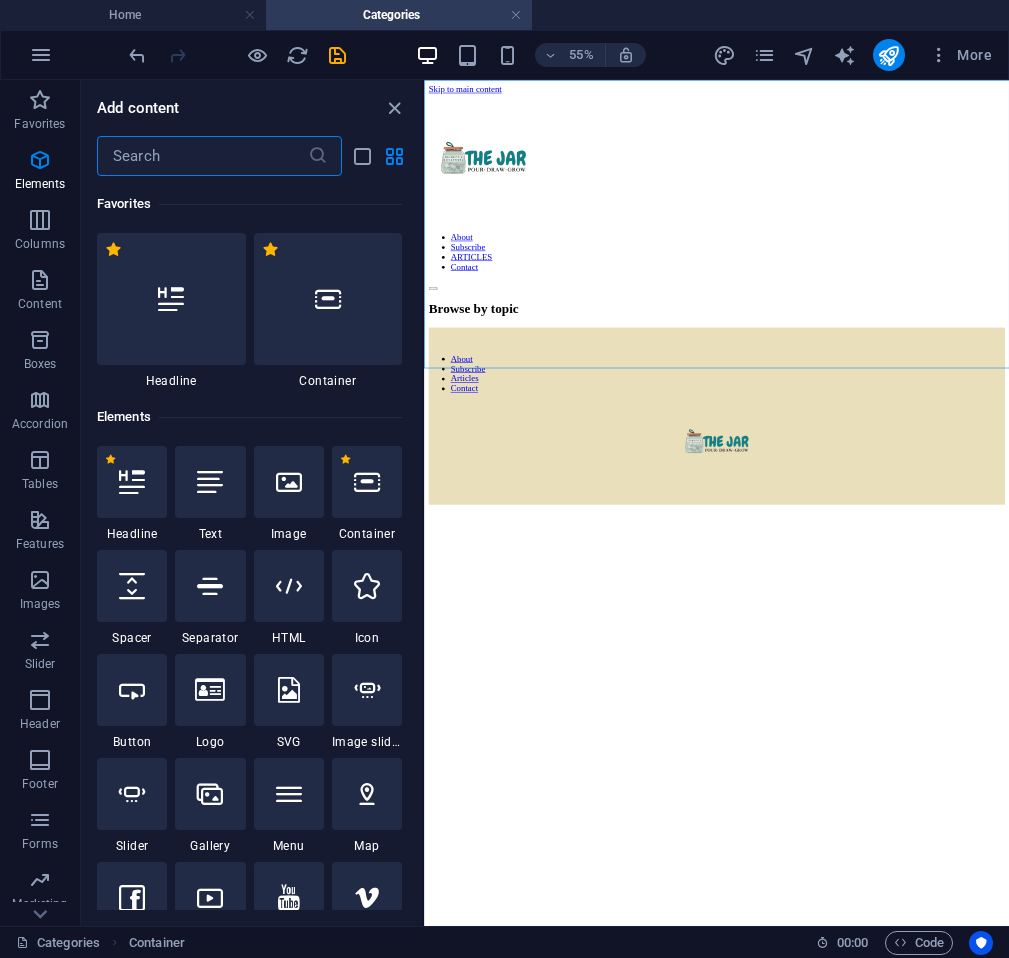 scroll, scrollTop: 213, scrollLeft: 0, axis: vertical 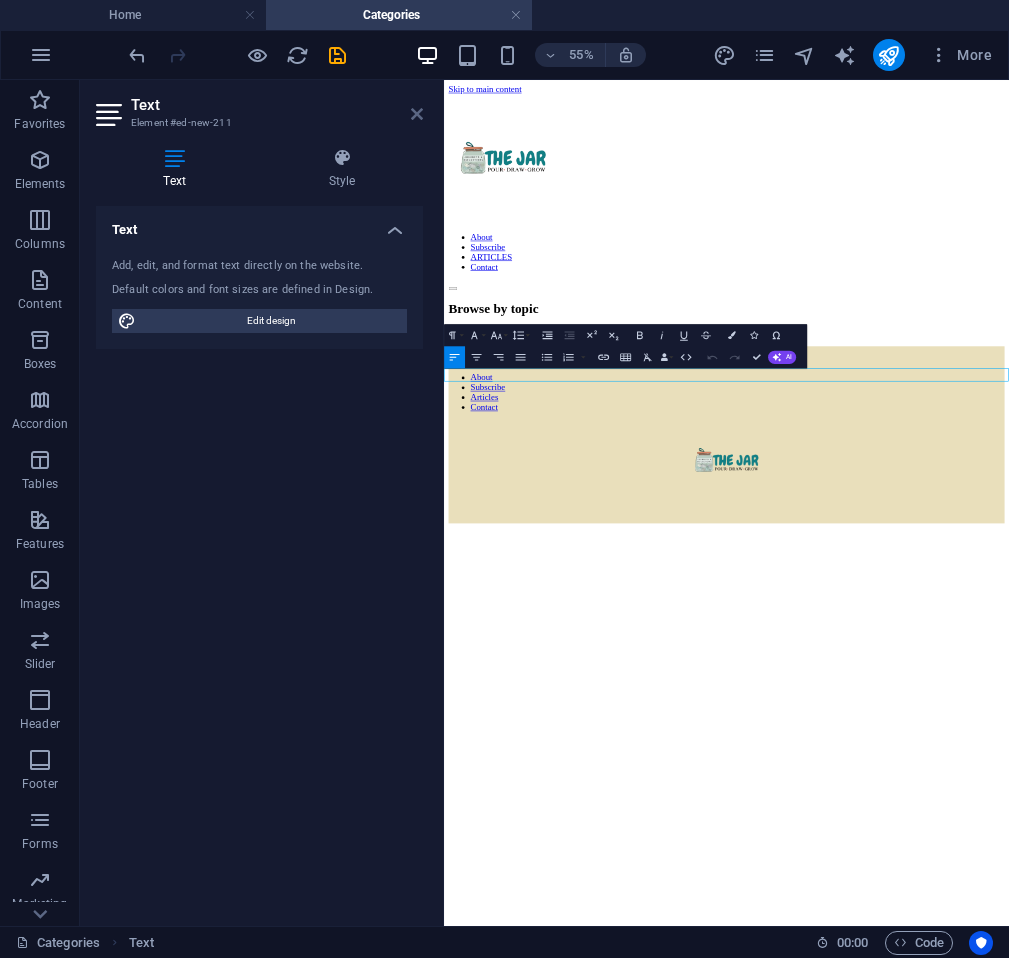 click at bounding box center (417, 114) 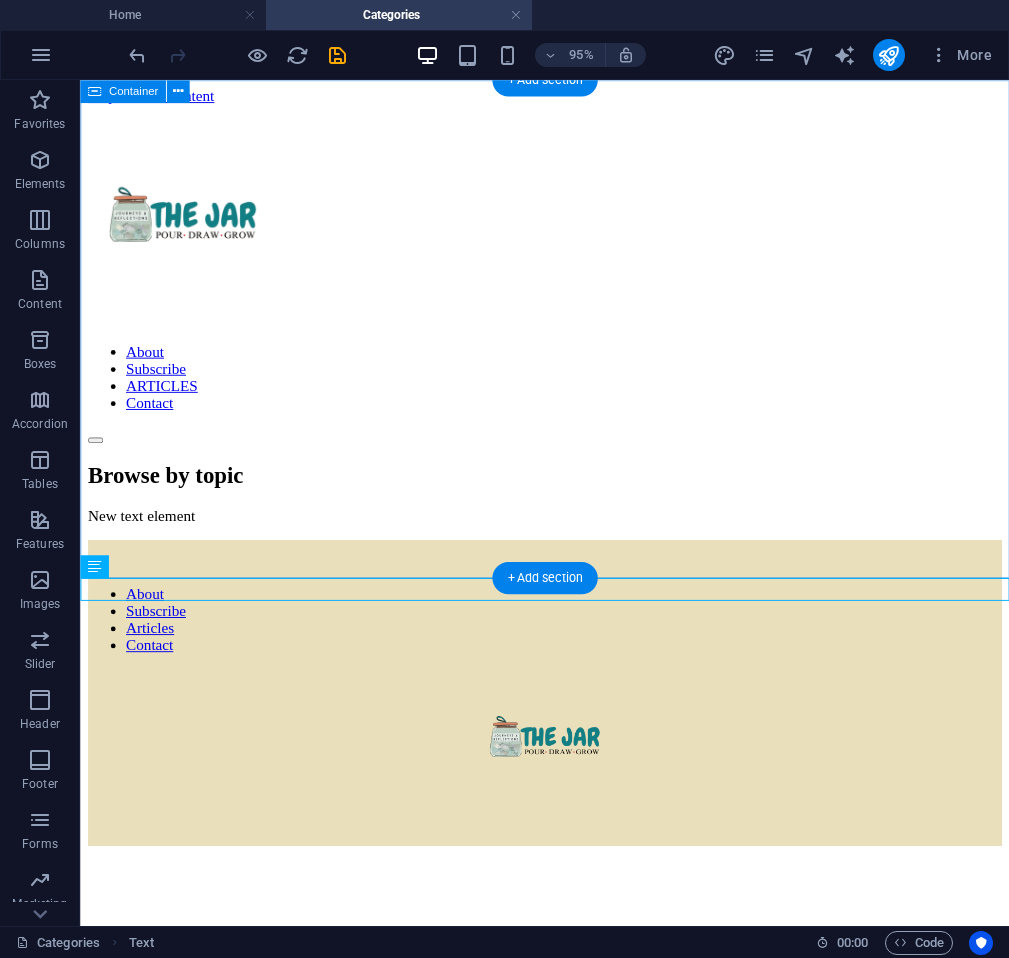 drag, startPoint x: 190, startPoint y: 647, endPoint x: 103, endPoint y: 489, distance: 180.36906 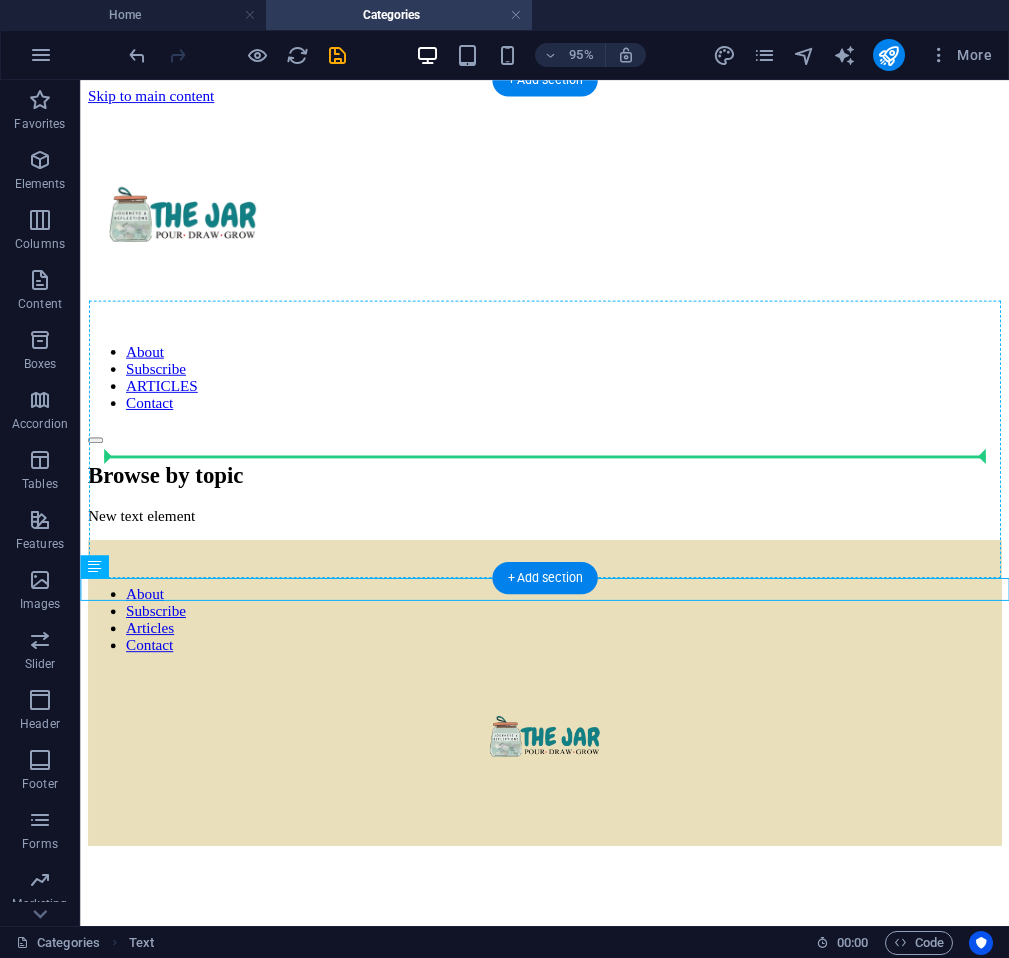 drag, startPoint x: 180, startPoint y: 649, endPoint x: 117, endPoint y: 469, distance: 190.70657 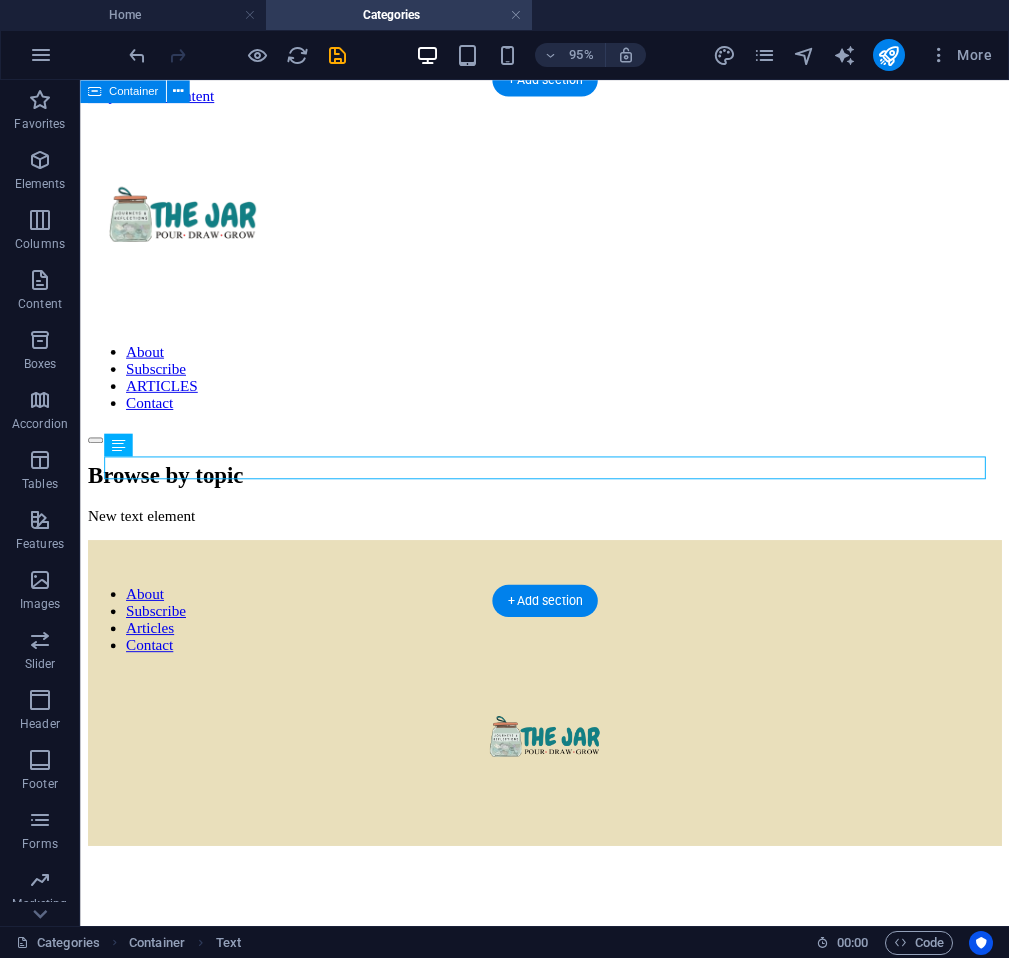 click on "Browse by topic New text element" at bounding box center (569, 515) 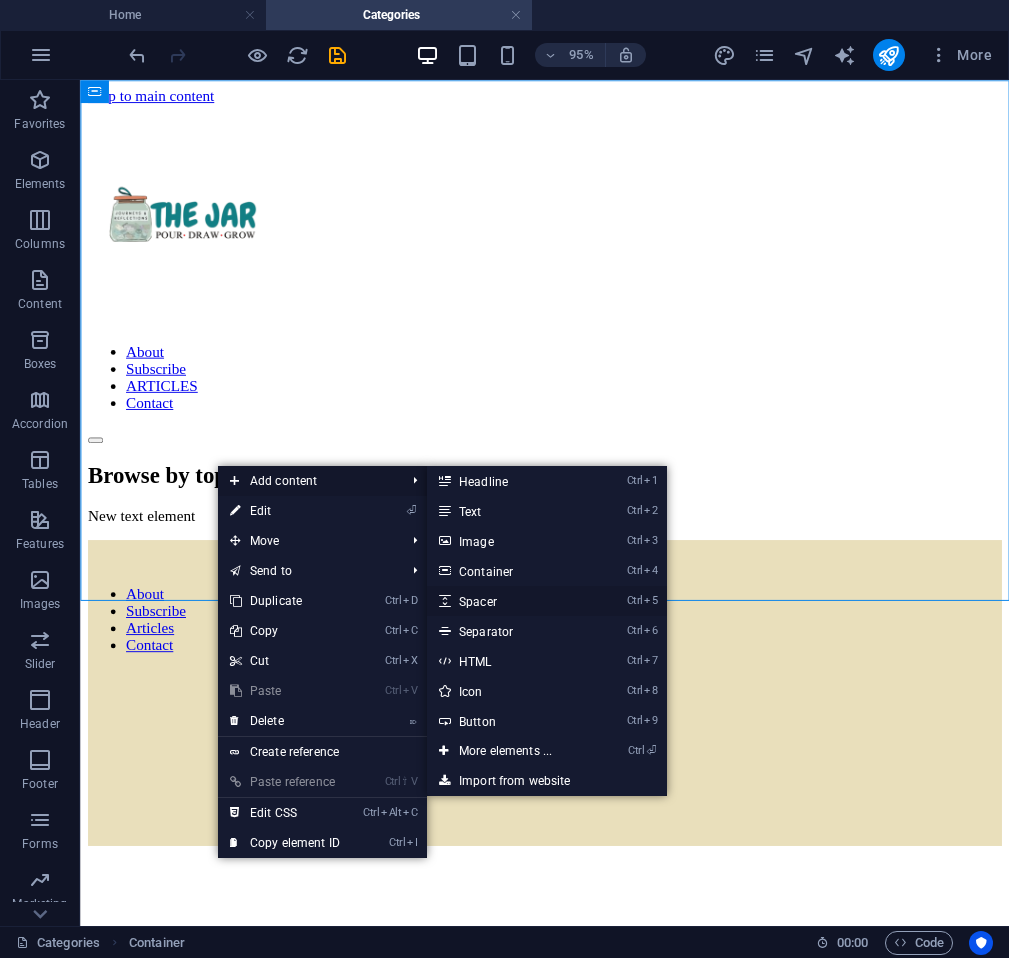 click on "Ctrl 5  Spacer" at bounding box center (509, 601) 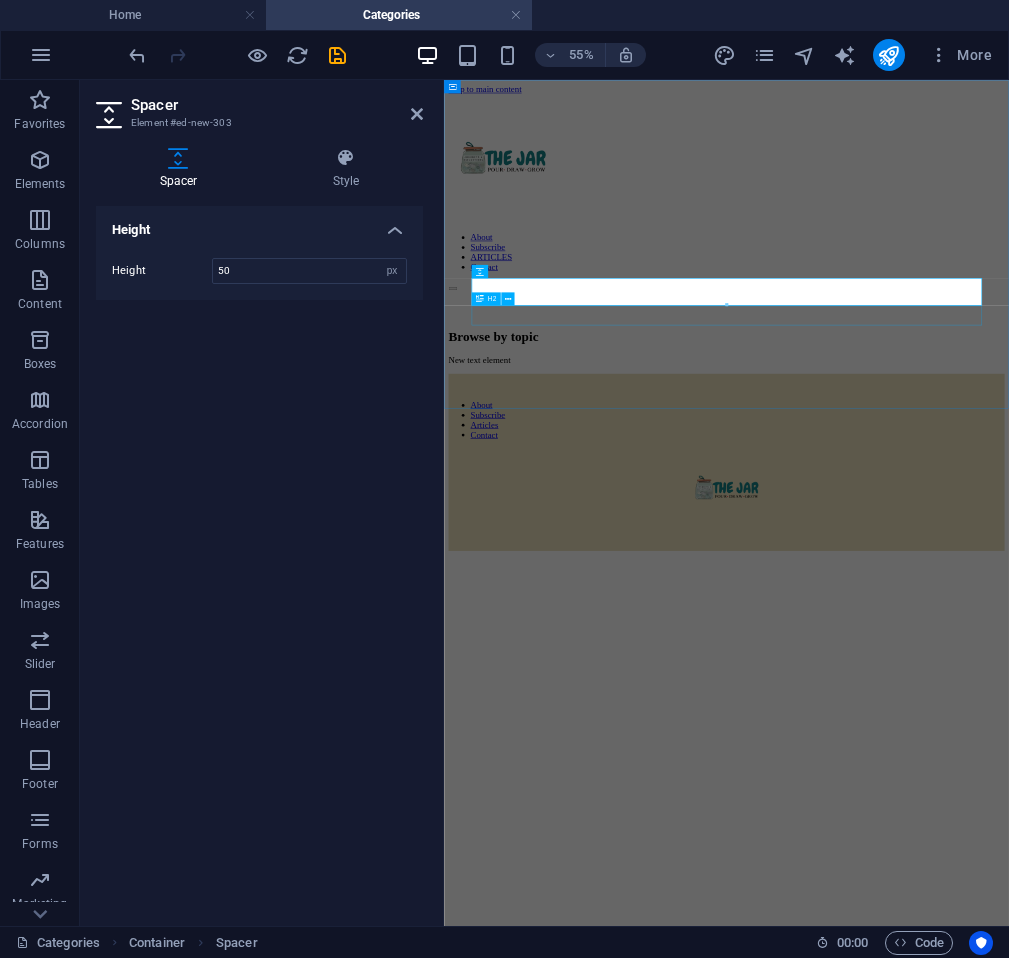 drag, startPoint x: 927, startPoint y: 356, endPoint x: 523, endPoint y: 519, distance: 435.6432 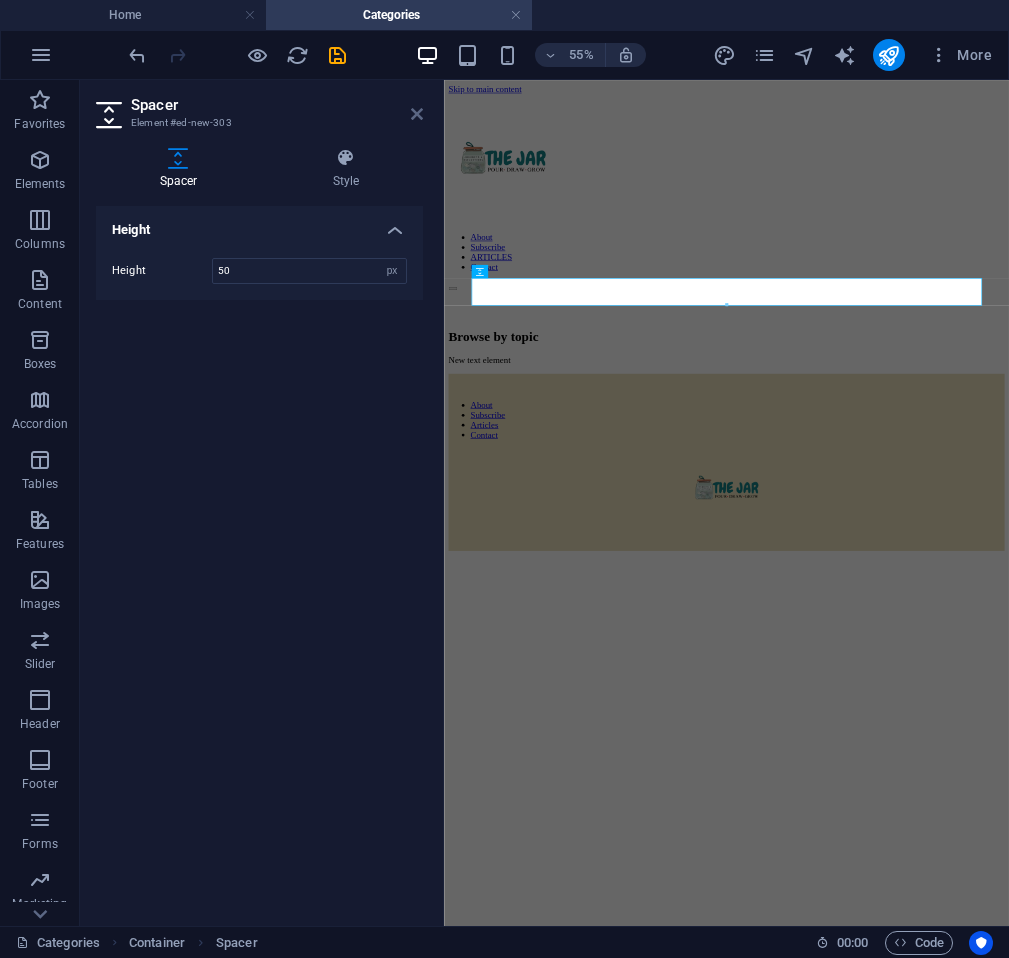 click at bounding box center (417, 114) 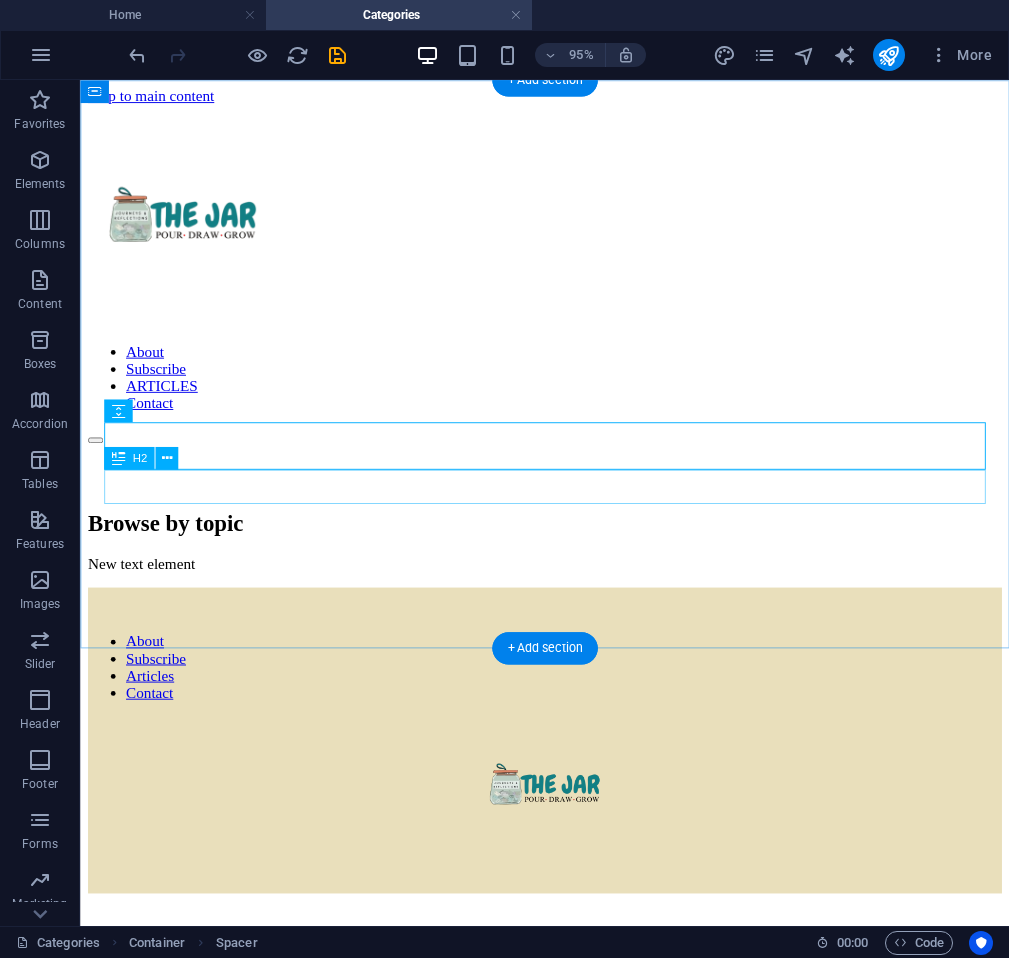 drag, startPoint x: 249, startPoint y: 496, endPoint x: 239, endPoint y: 519, distance: 25.079872 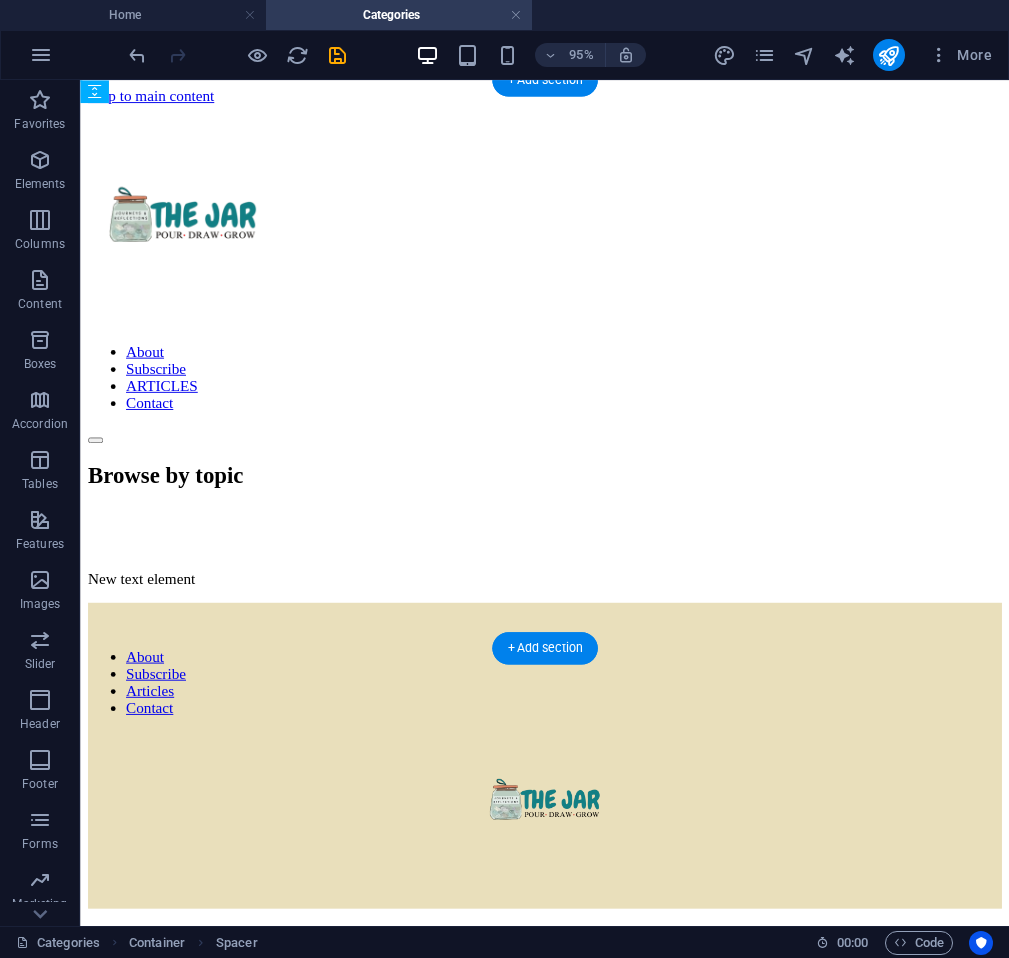 drag, startPoint x: 225, startPoint y: 491, endPoint x: 191, endPoint y: 516, distance: 42.201897 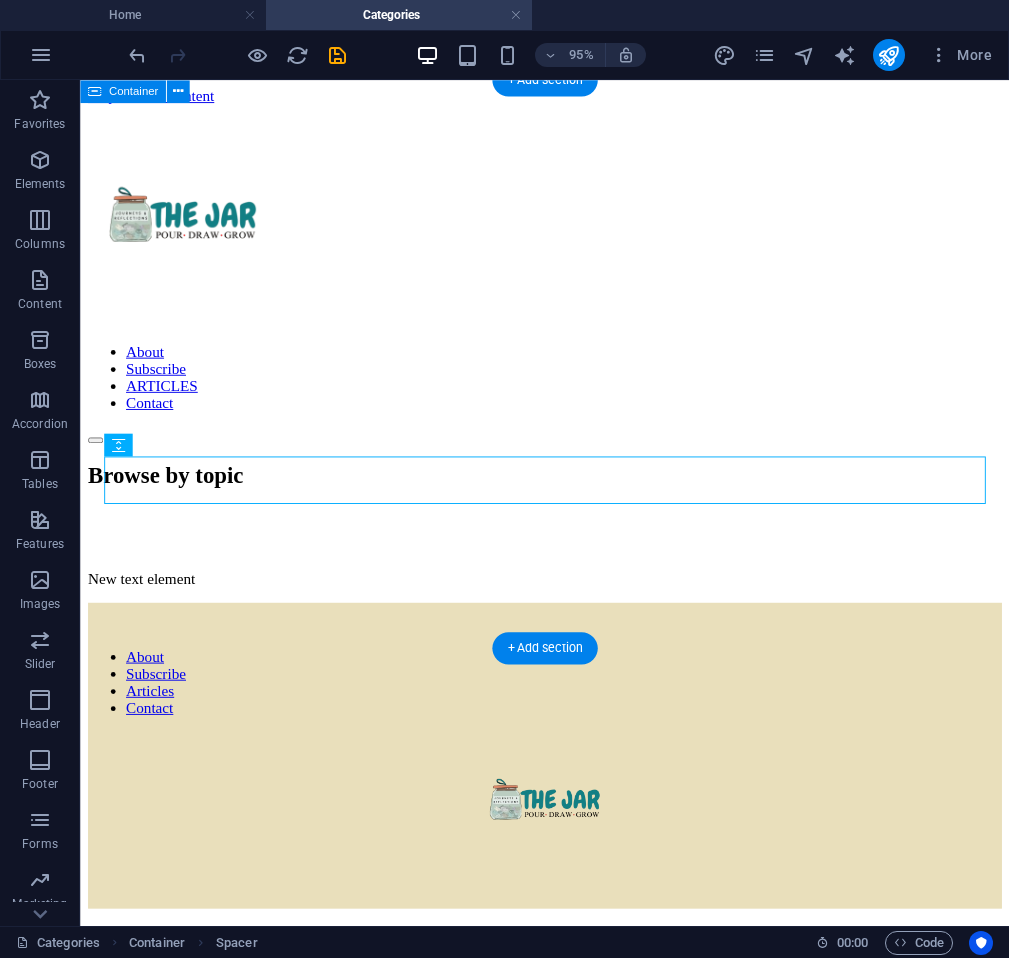 click on "Browse by topic New text element" at bounding box center (569, 548) 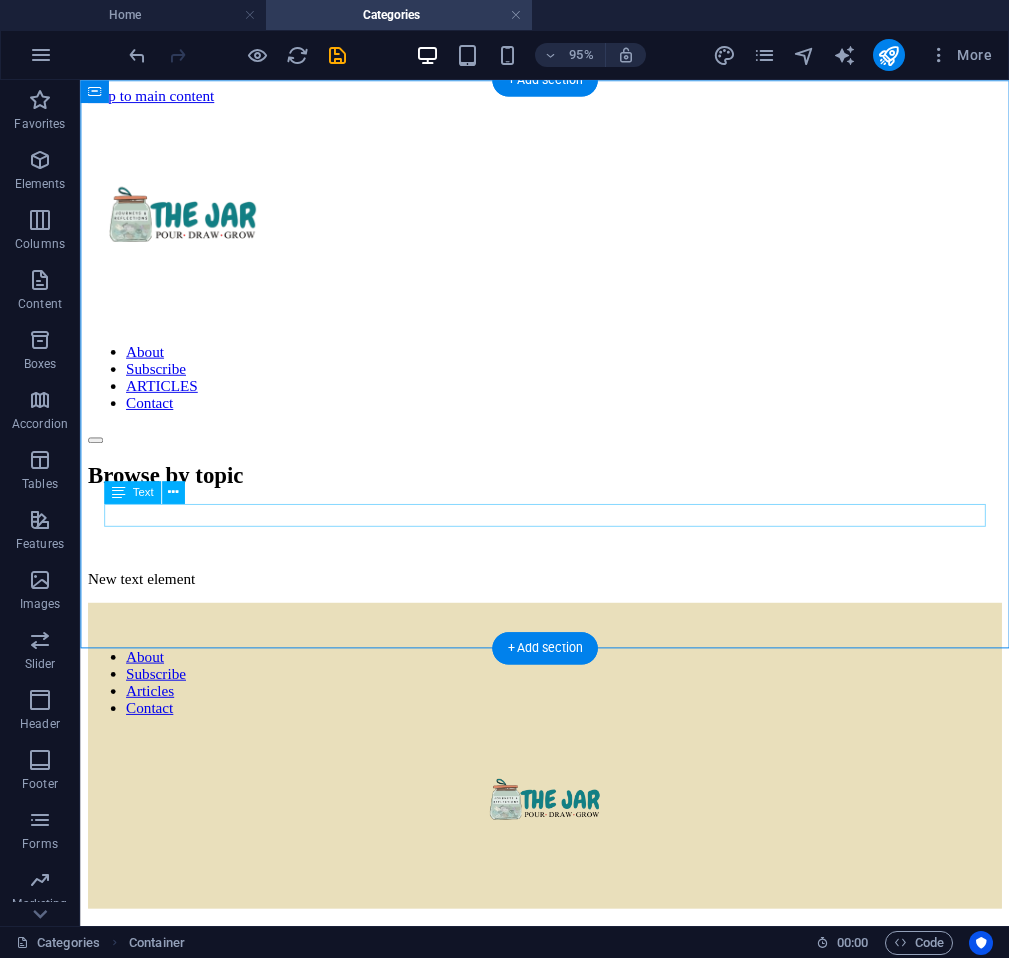 click on "New text element" at bounding box center (569, 605) 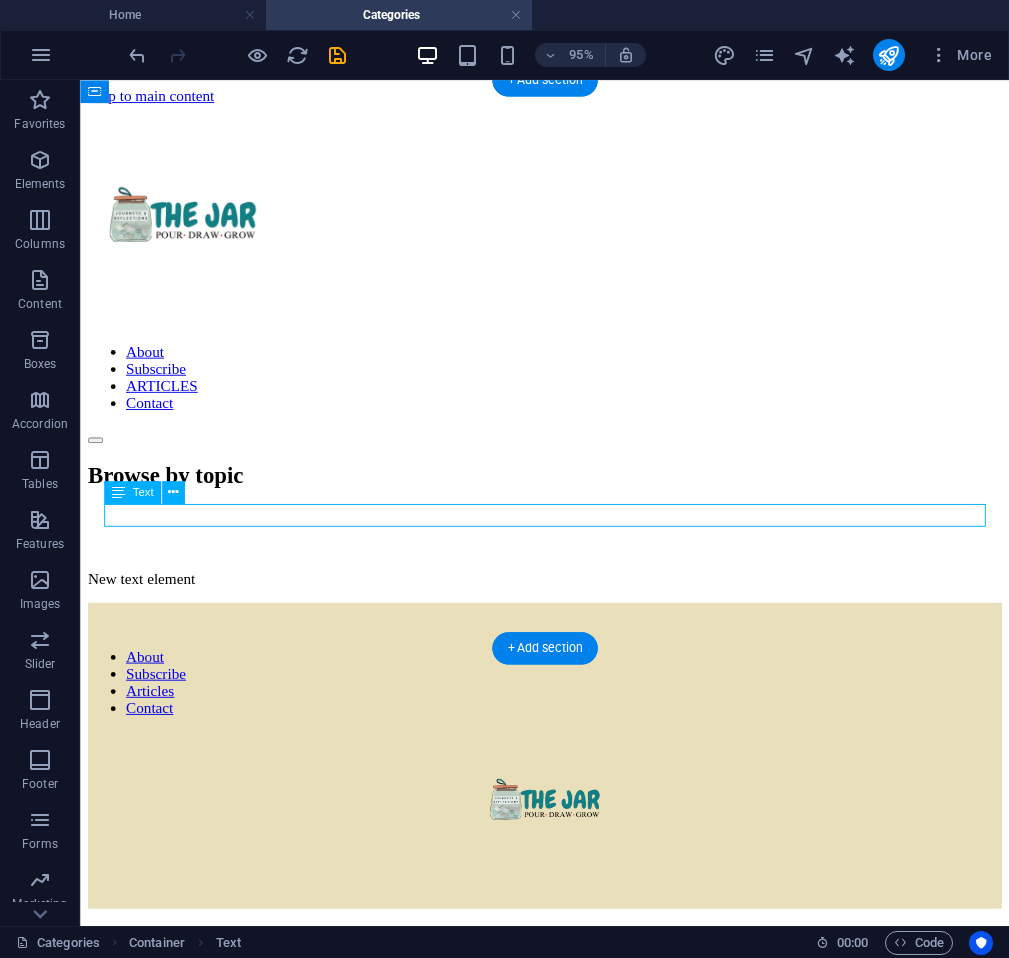 click on "New text element" at bounding box center (569, 605) 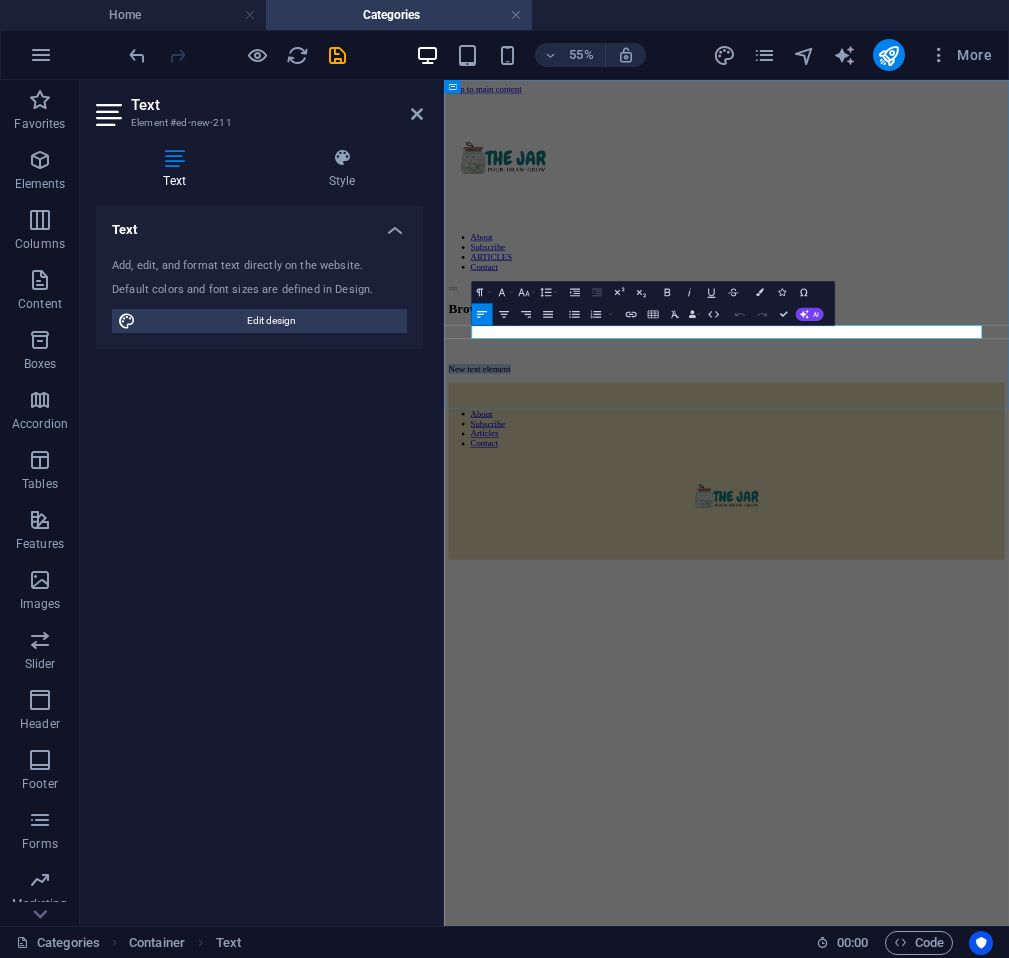 type 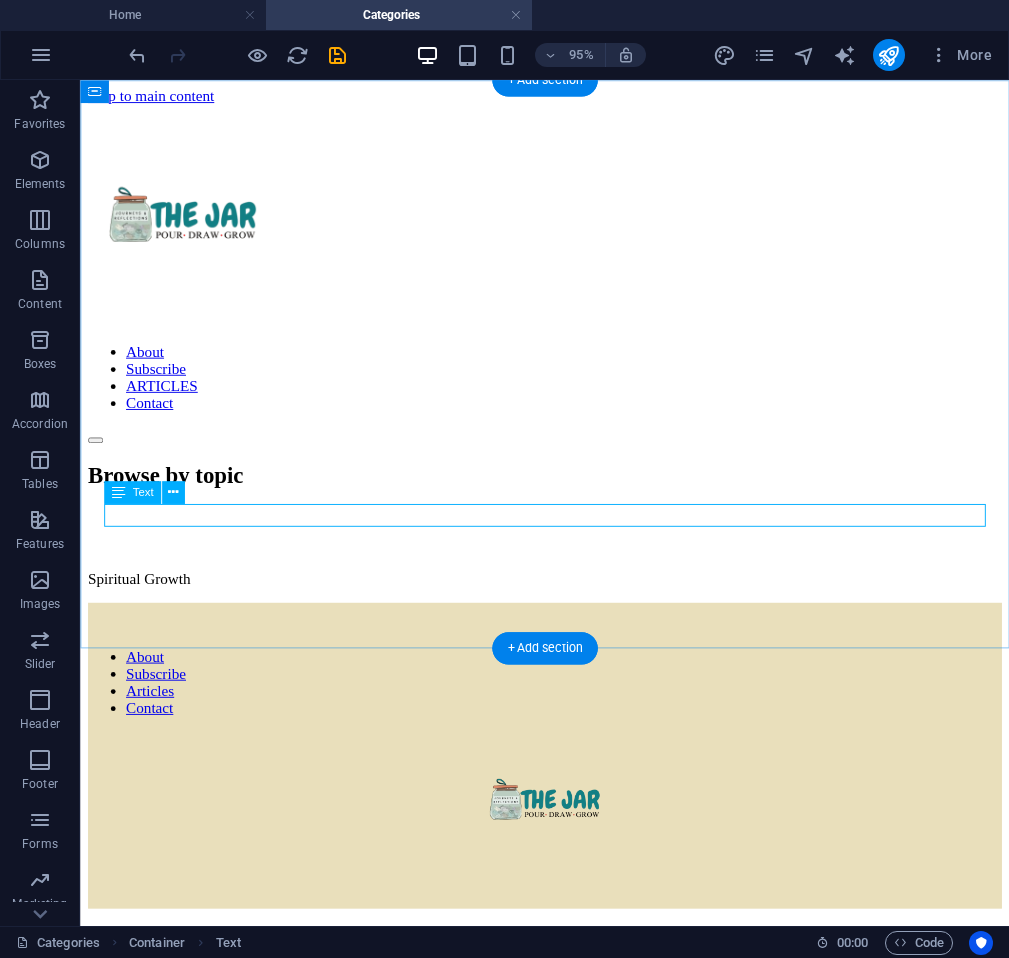 click on "Spiritual Growth" at bounding box center [569, 605] 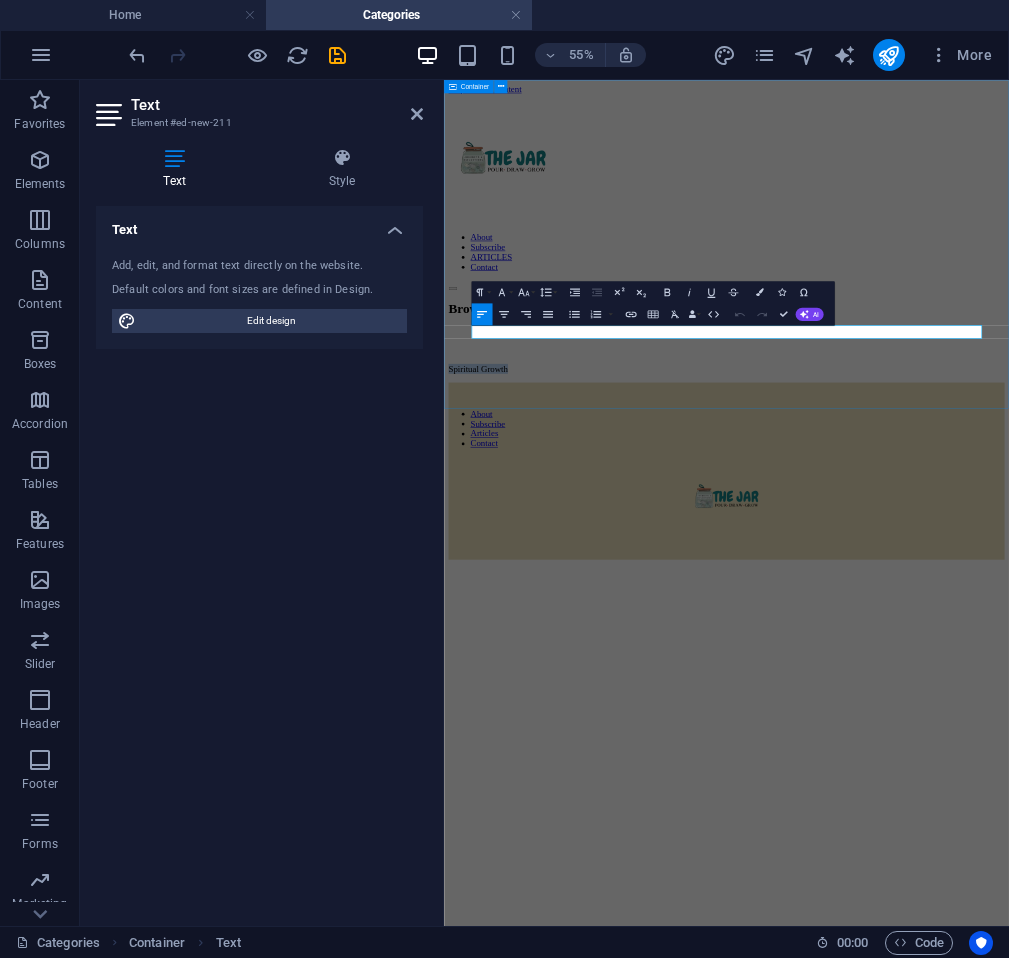 drag, startPoint x: 638, startPoint y: 539, endPoint x: 460, endPoint y: 541, distance: 178.01123 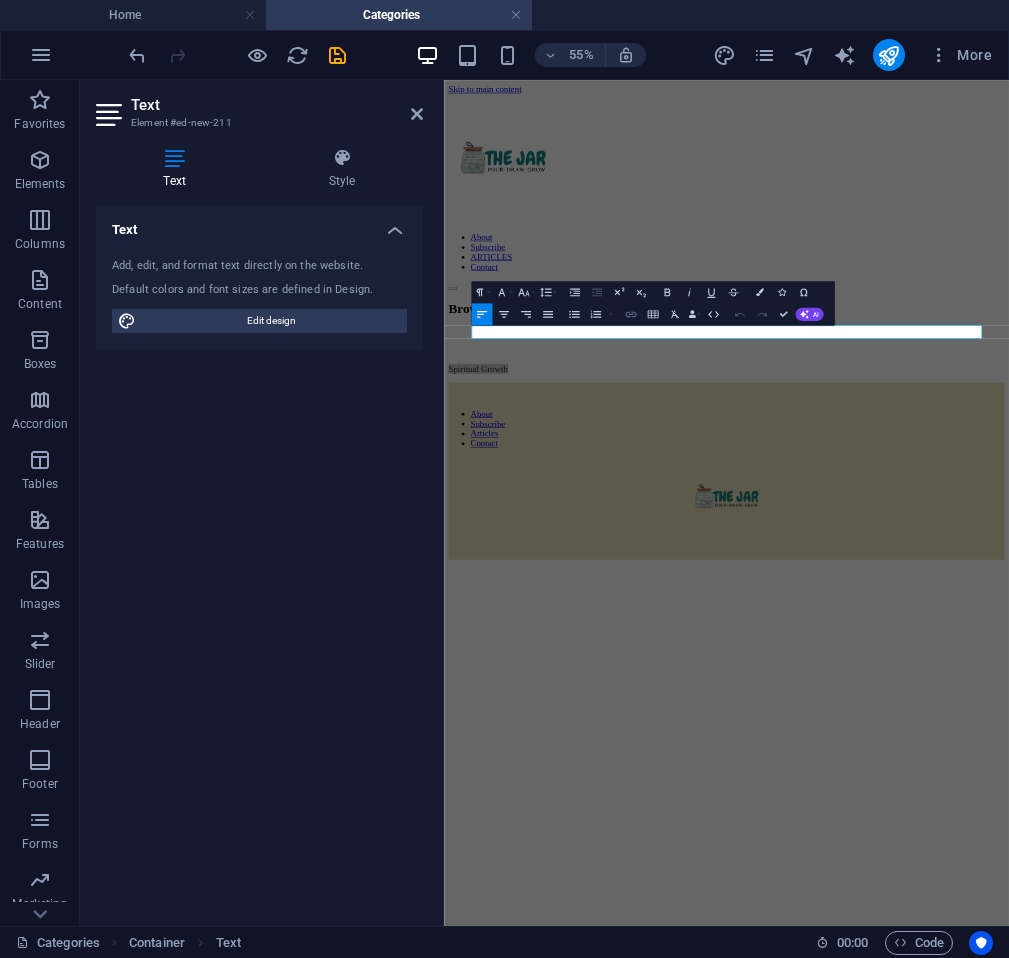 click 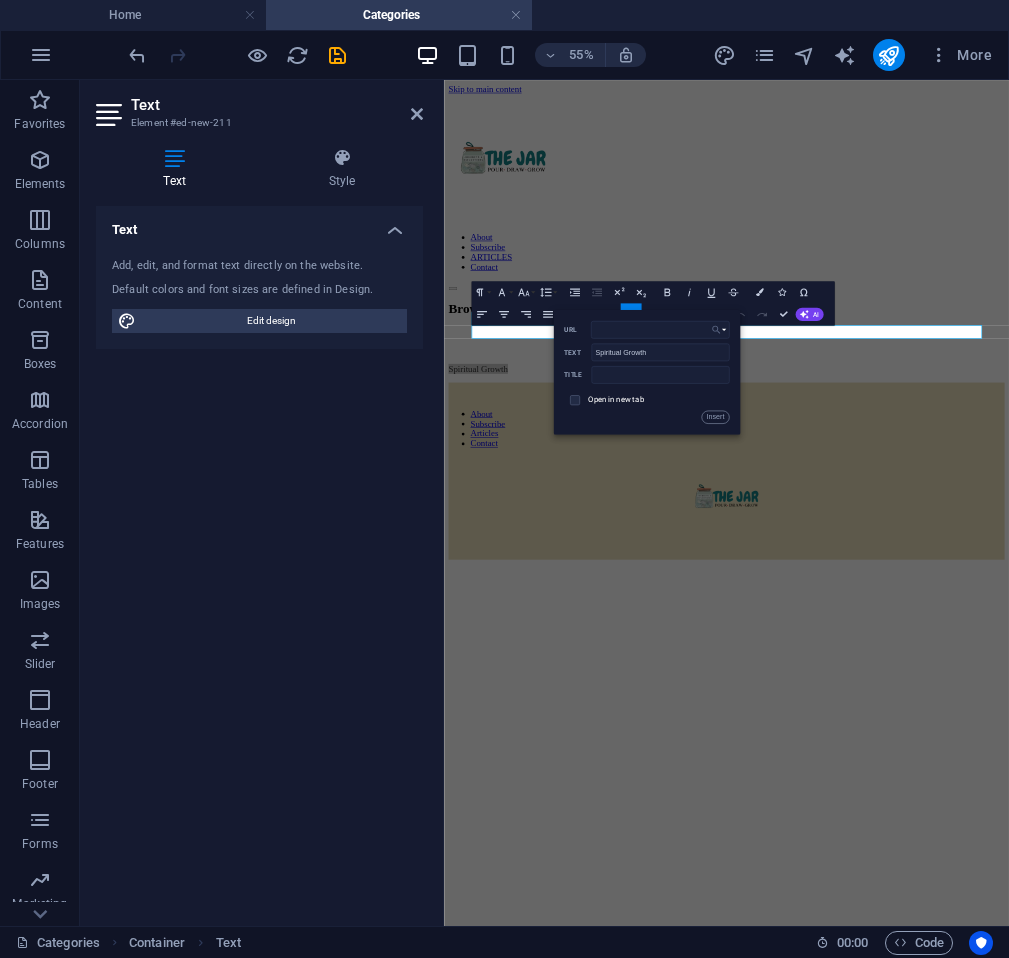 click 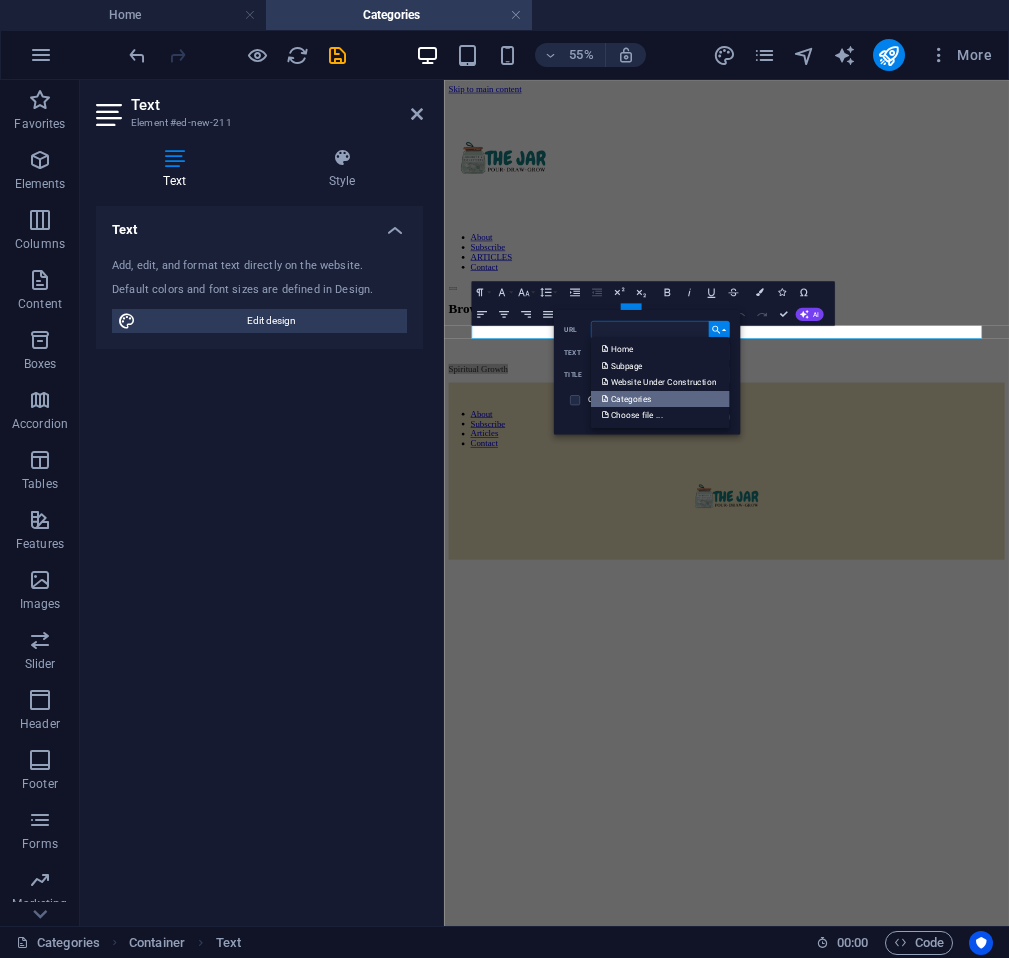 click on "Categories" at bounding box center (628, 399) 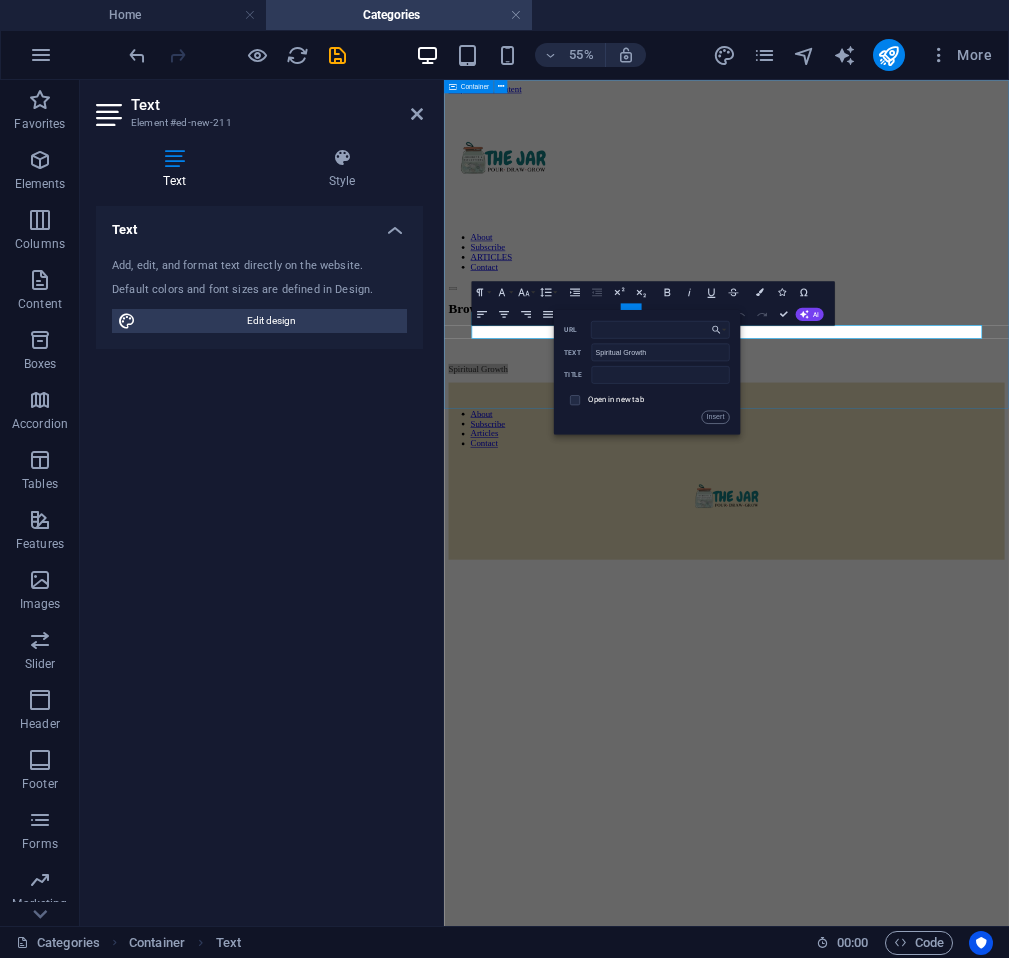 click on "Browse by topic ​ Spiritual Growth ​" at bounding box center [957, 548] 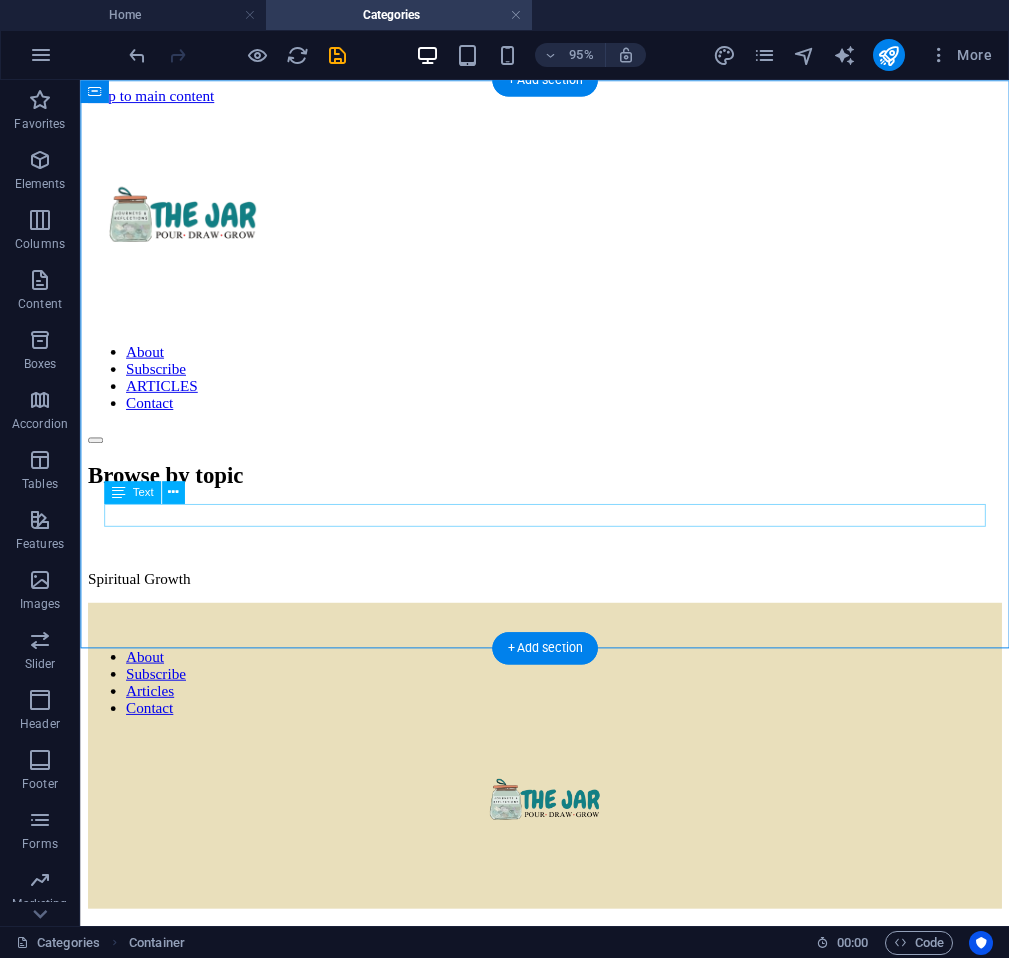 click on "Spiritual Growth" at bounding box center (569, 605) 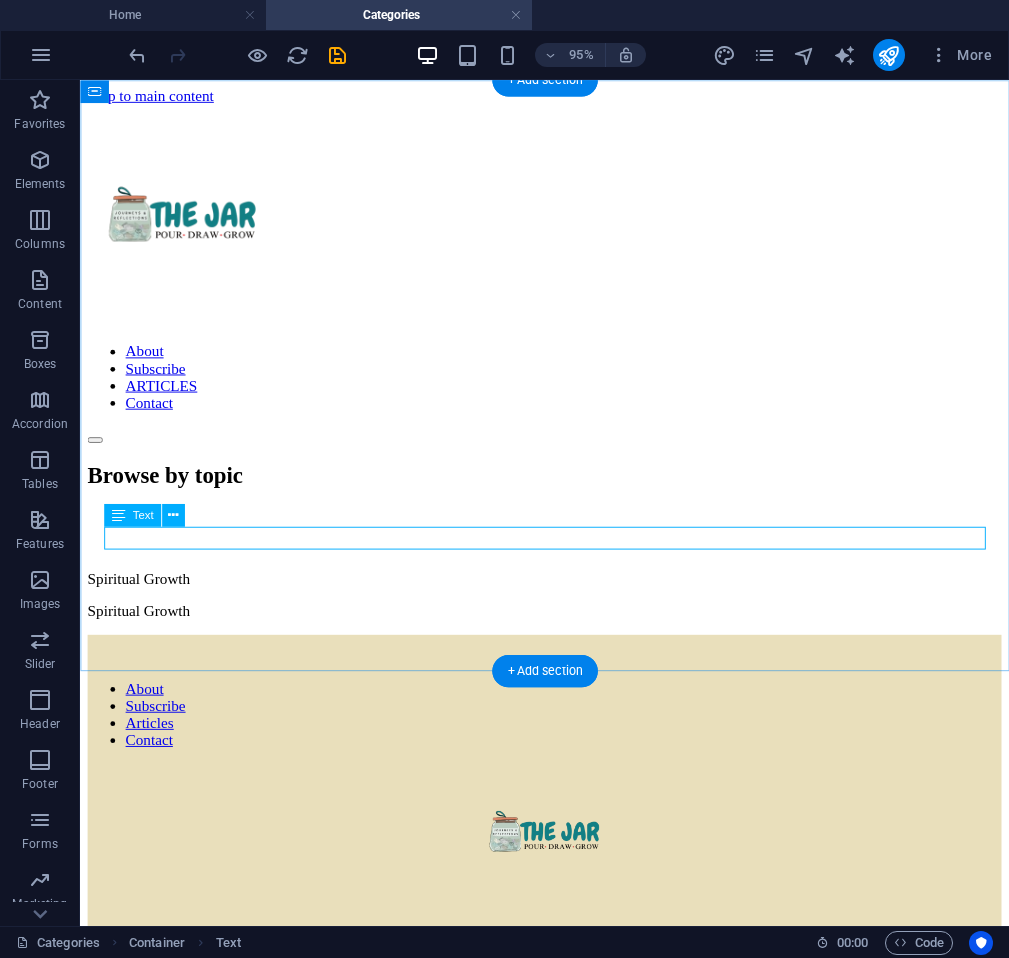click on "Spiritual Growth" at bounding box center (569, 639) 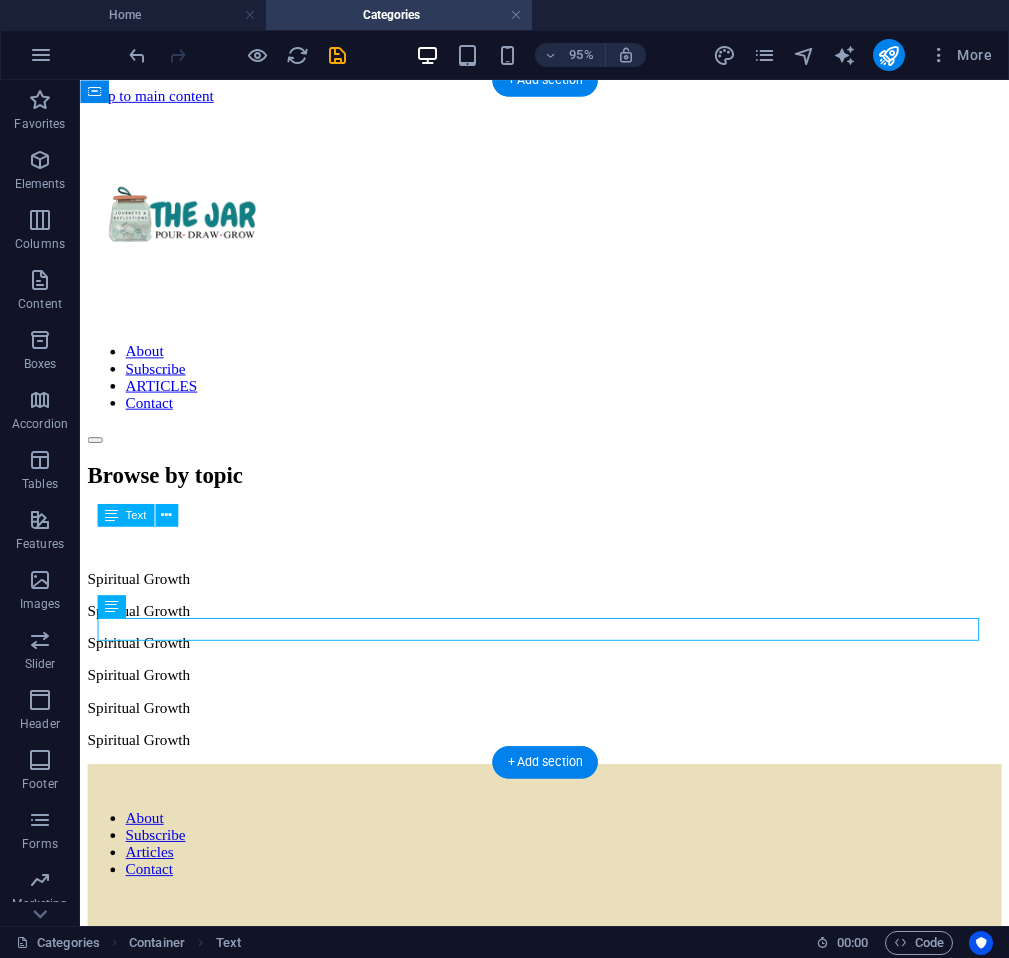 click on "Spiritual Growth" at bounding box center [569, 639] 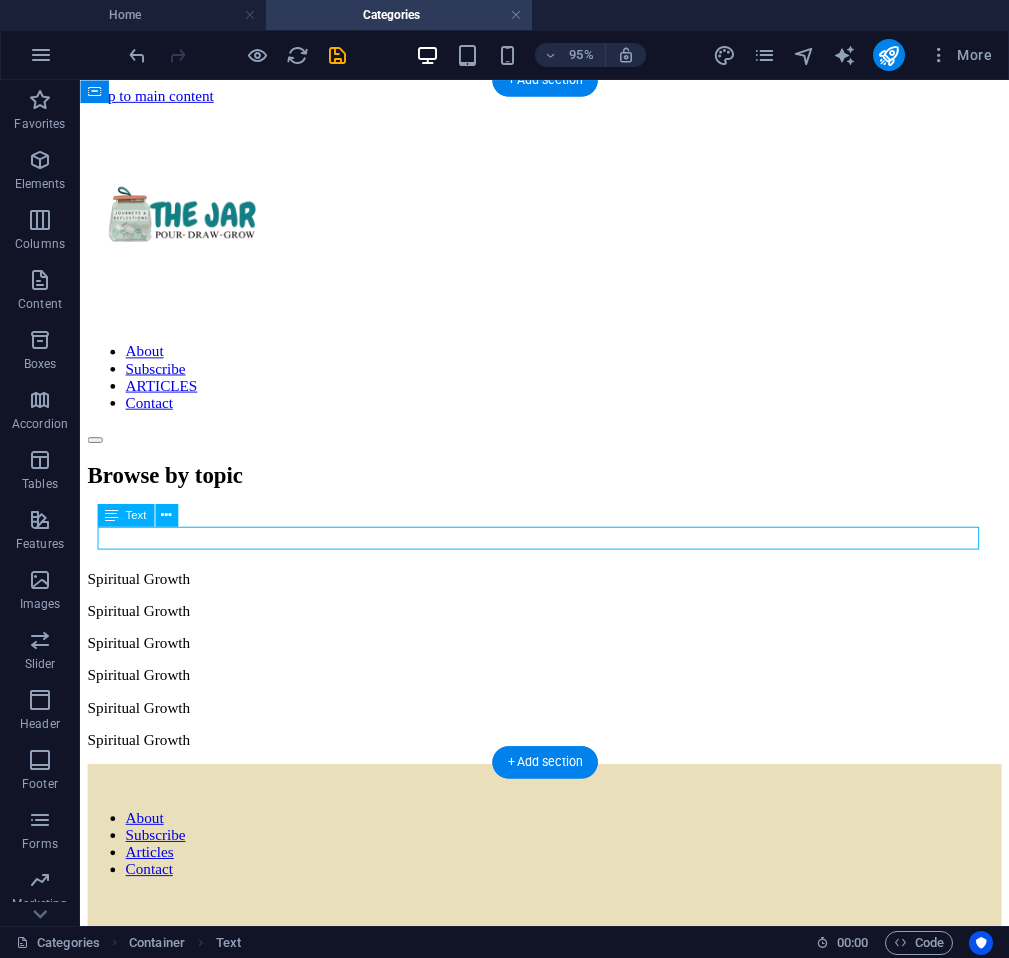 click on "Spiritual Growth" at bounding box center (569, 639) 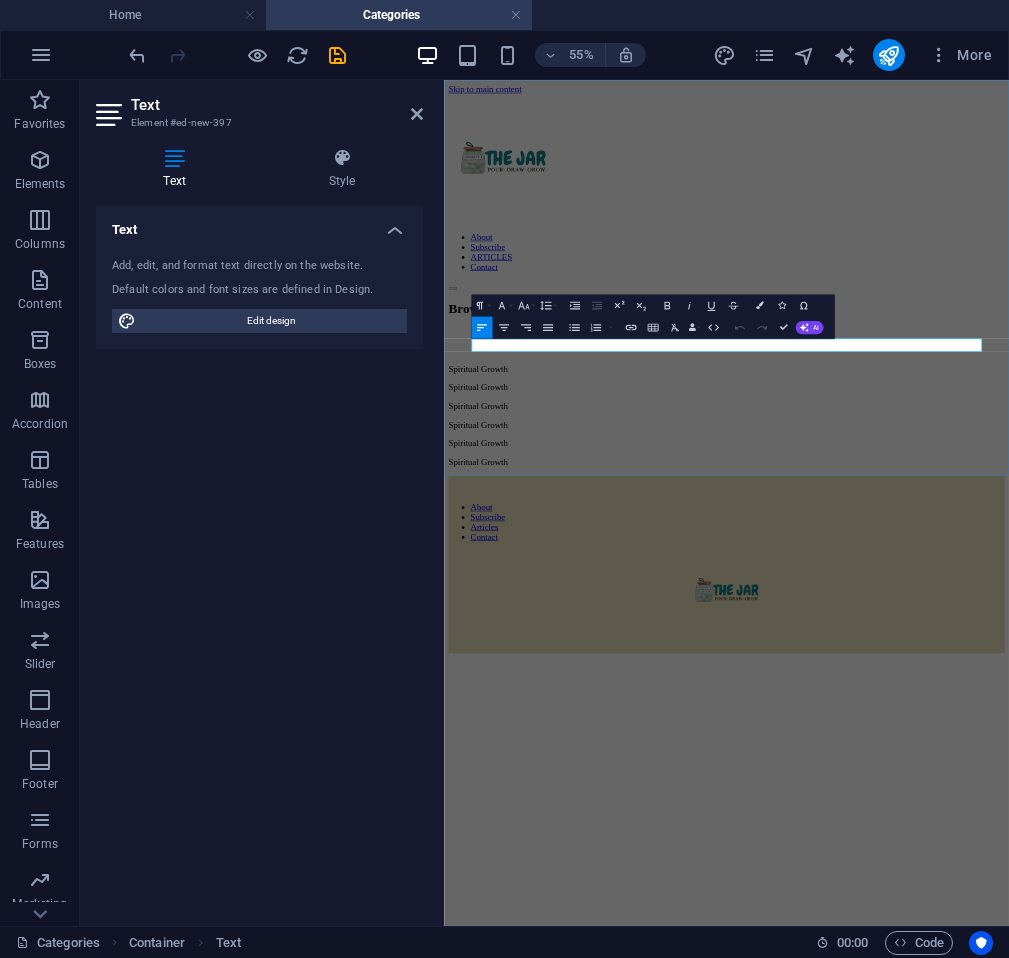 click on "Spiritual Growth" at bounding box center [957, 639] 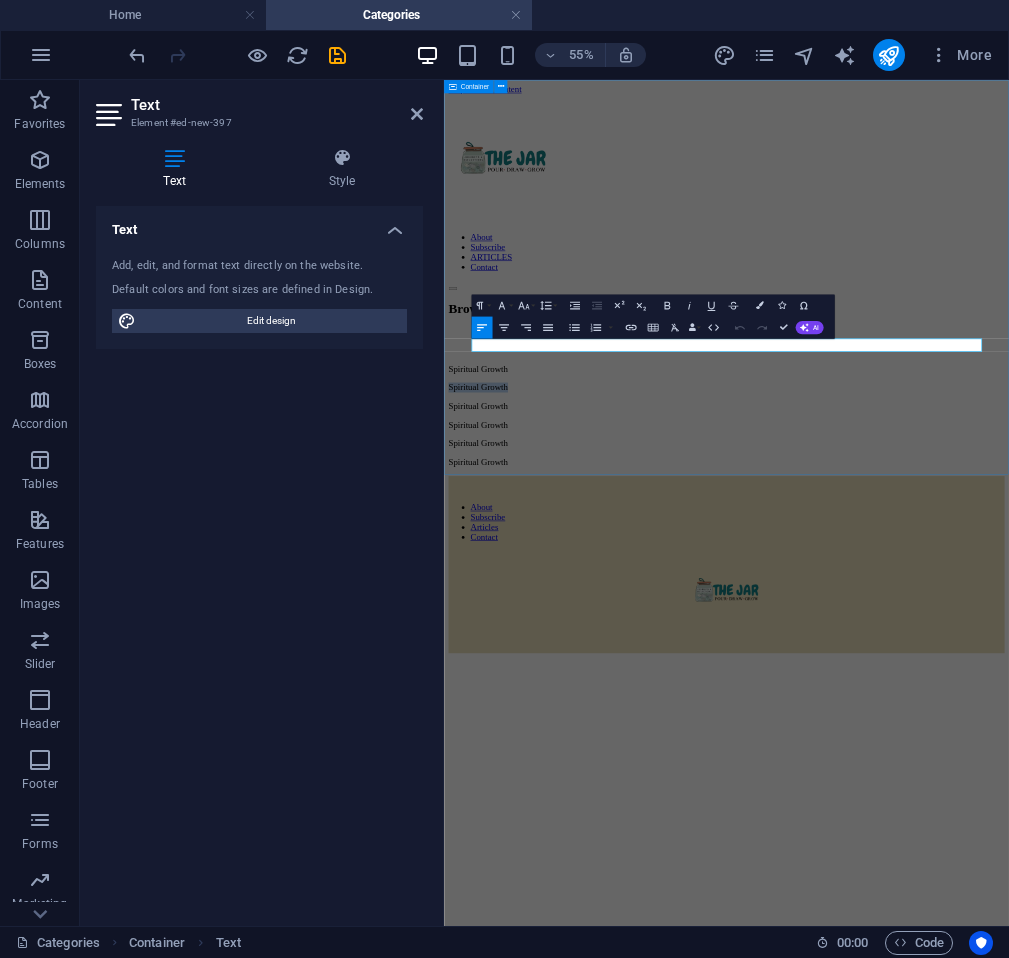 drag, startPoint x: 631, startPoint y: 567, endPoint x: 447, endPoint y: 556, distance: 184.3285 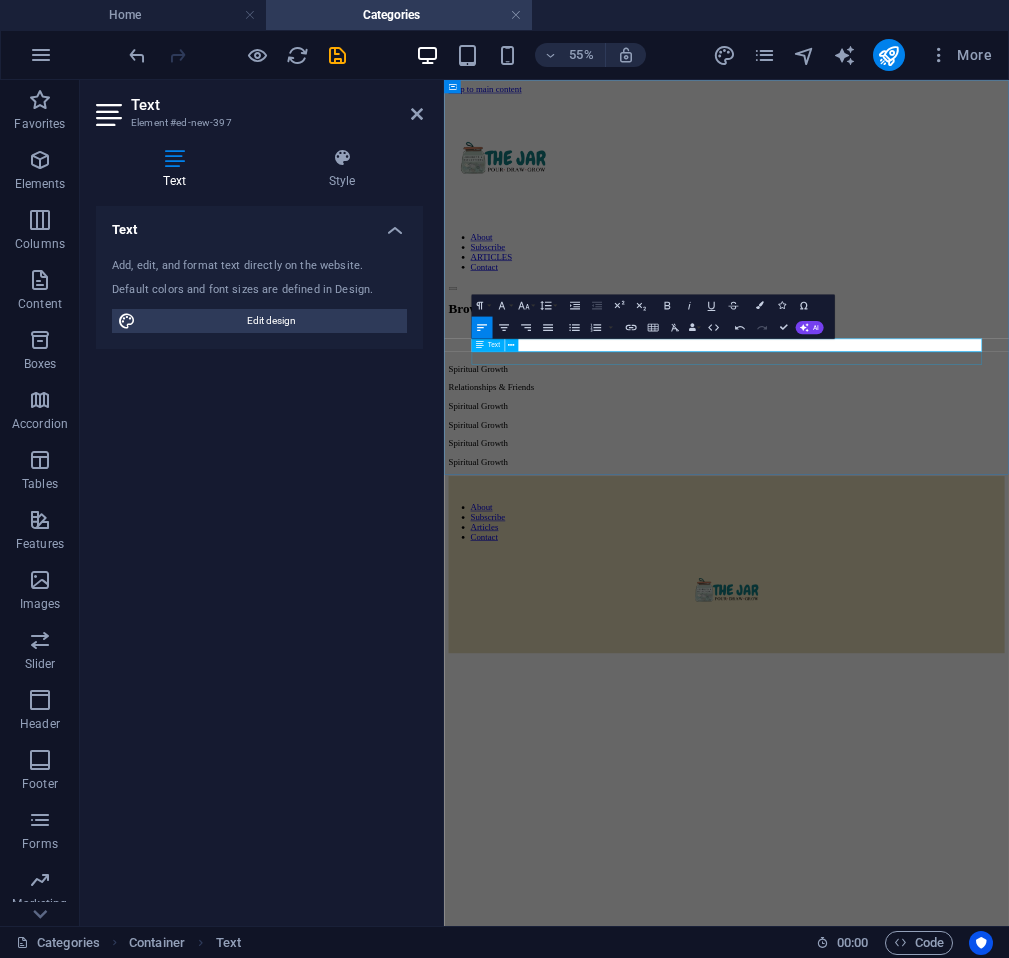 click on "Spiritual Growth" at bounding box center (957, 673) 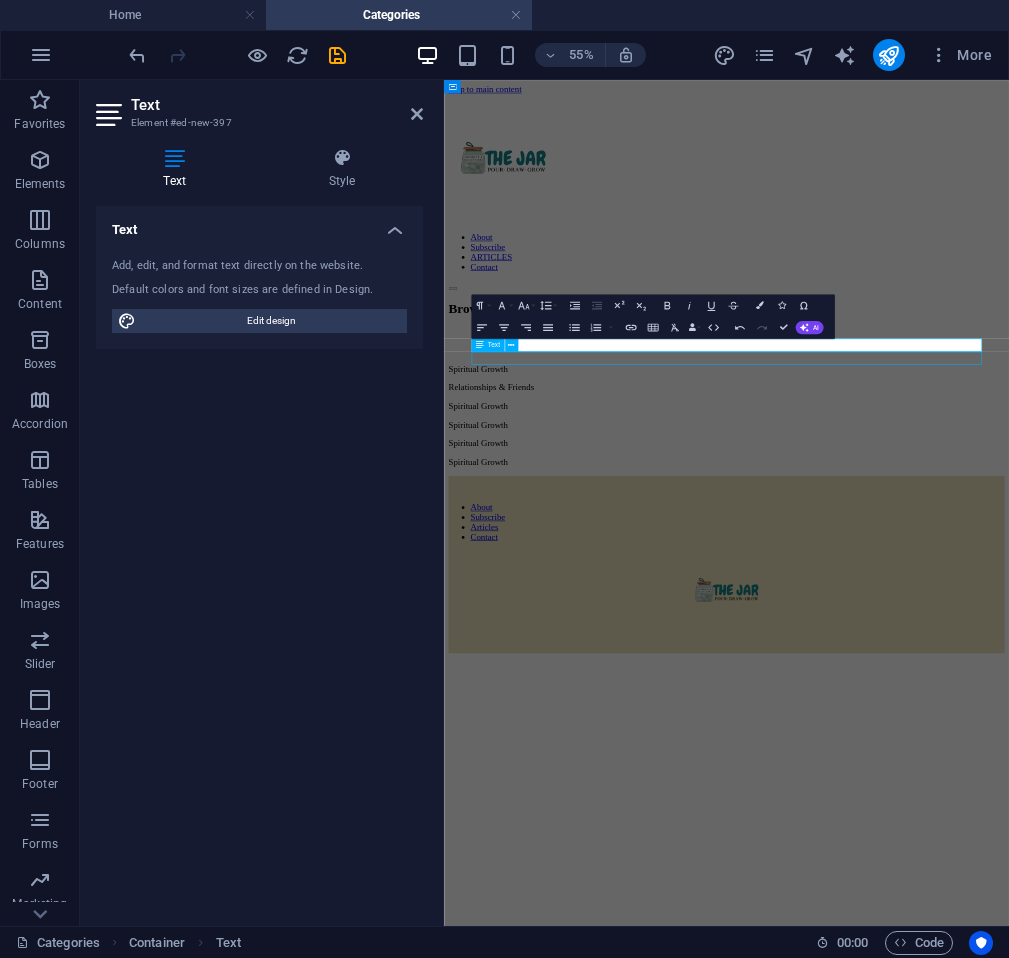 click on "Spiritual Growth" at bounding box center [957, 673] 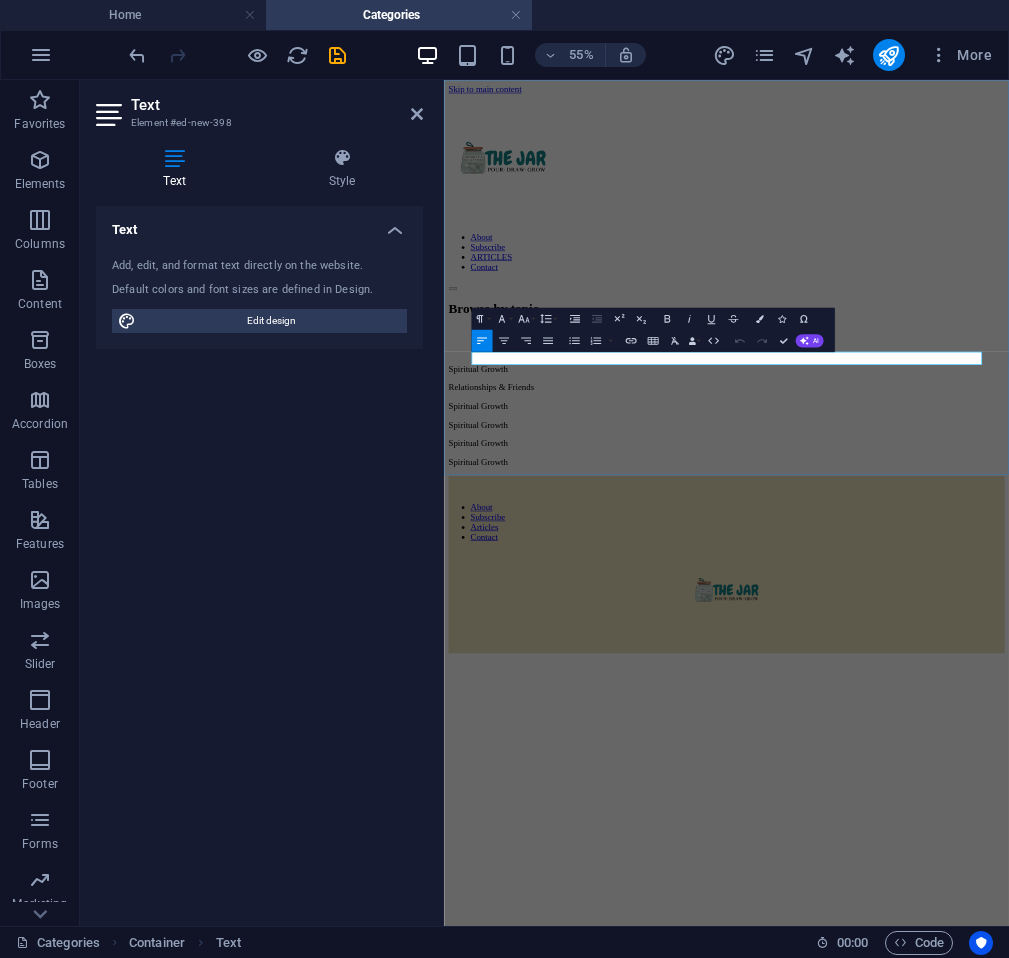 click on "Spiritual Growth" at bounding box center [957, 673] 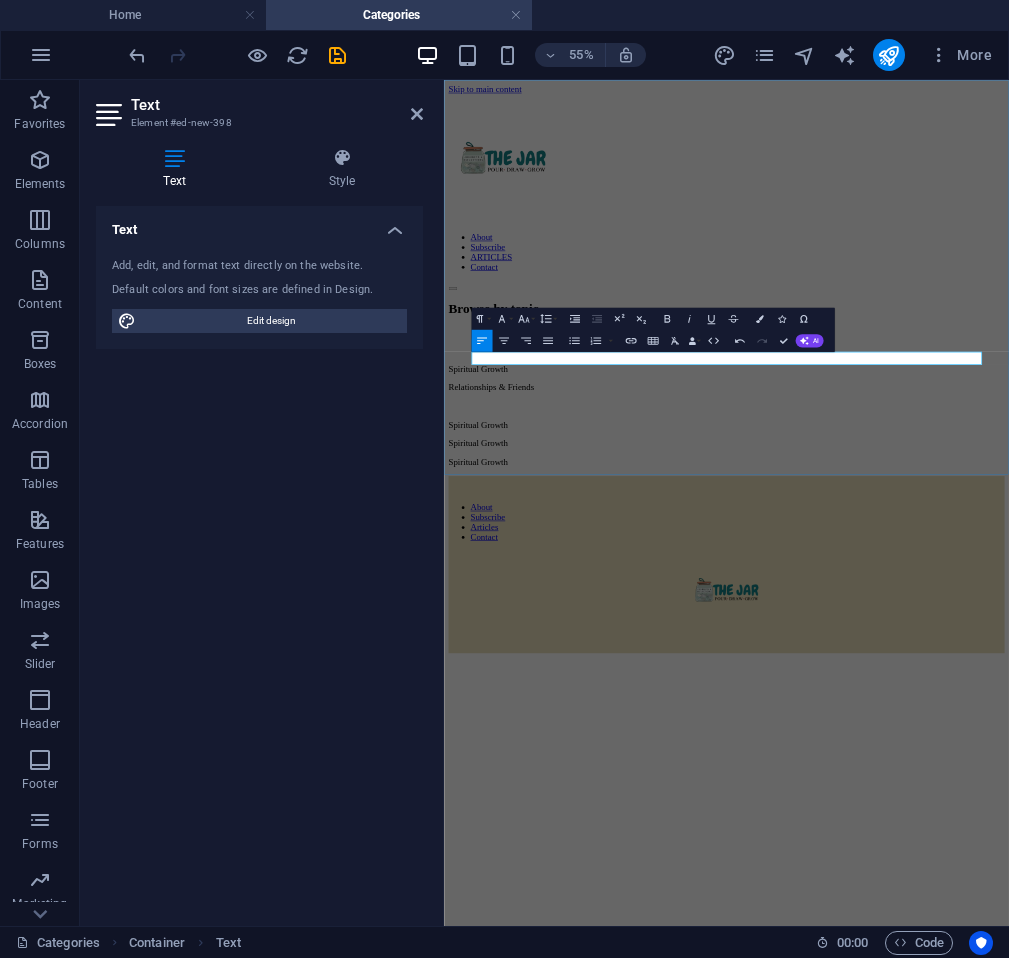 type 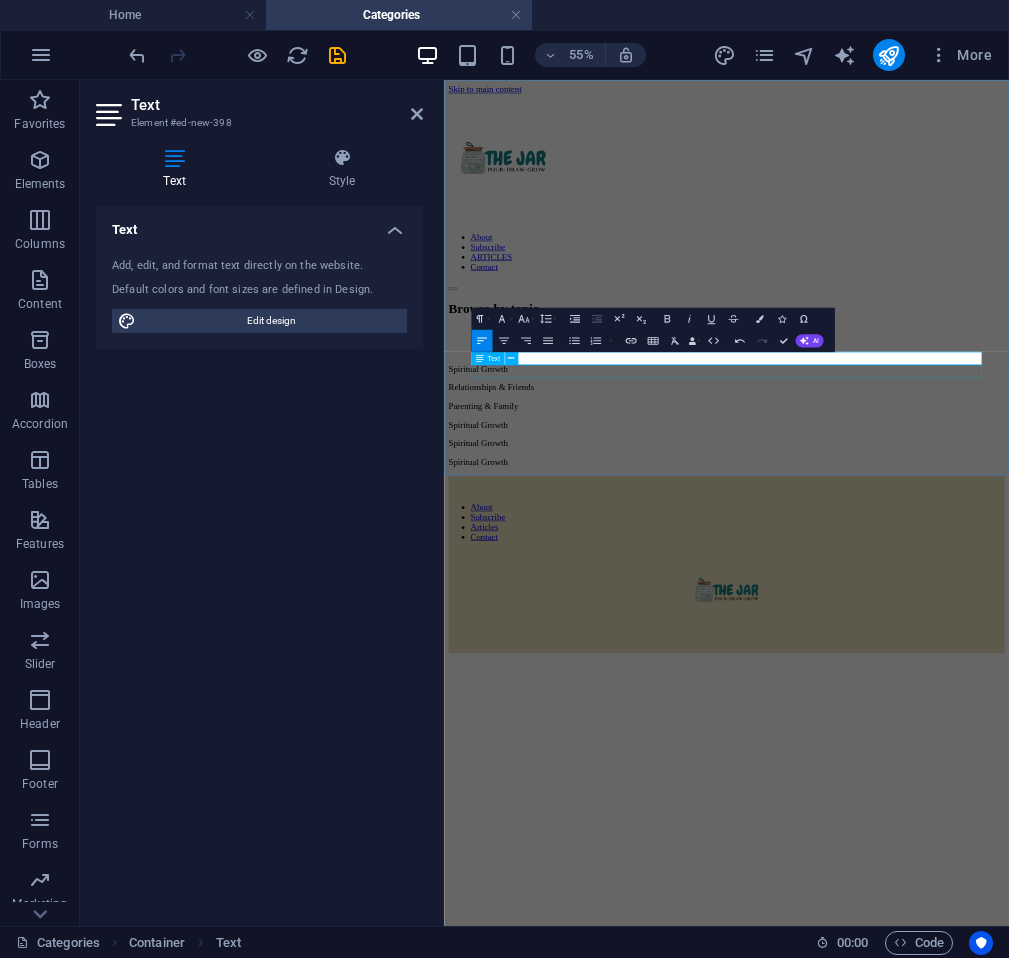 click on "Spiritual Growth" at bounding box center [957, 707] 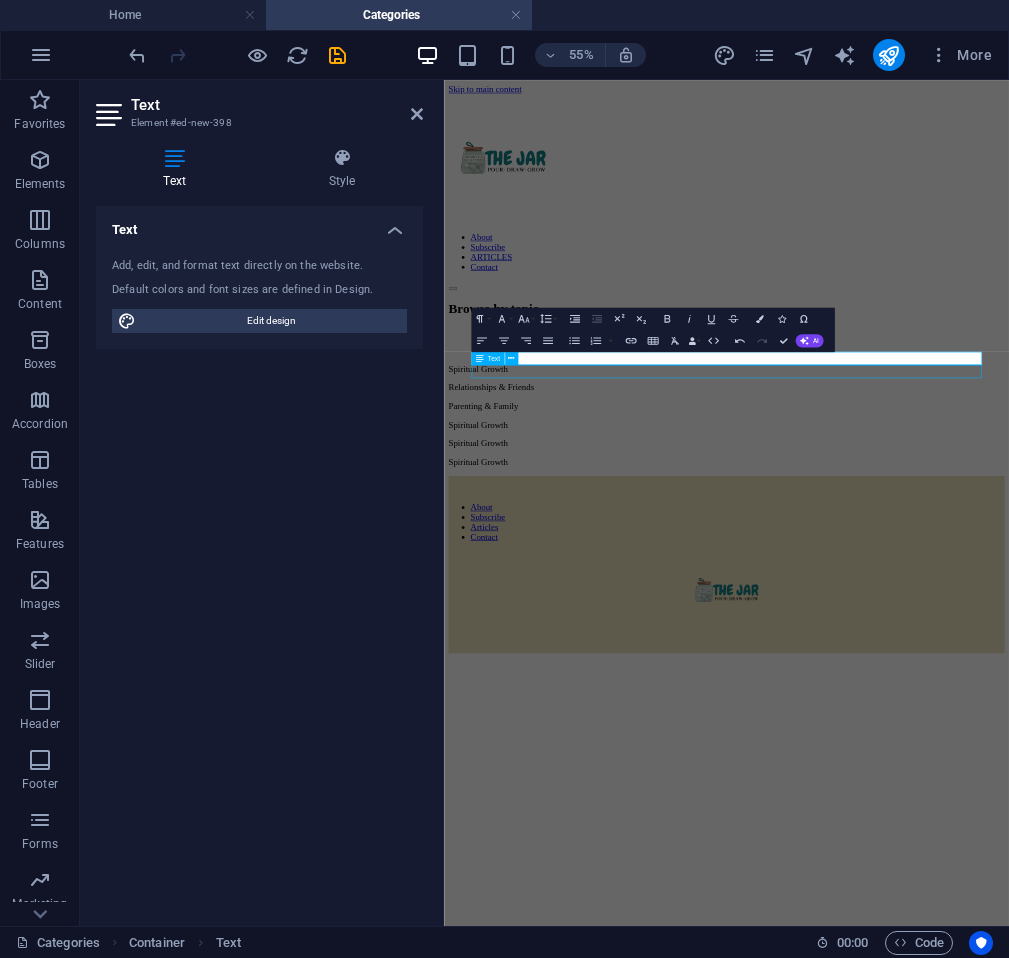 click on "Spiritual Growth" at bounding box center [957, 707] 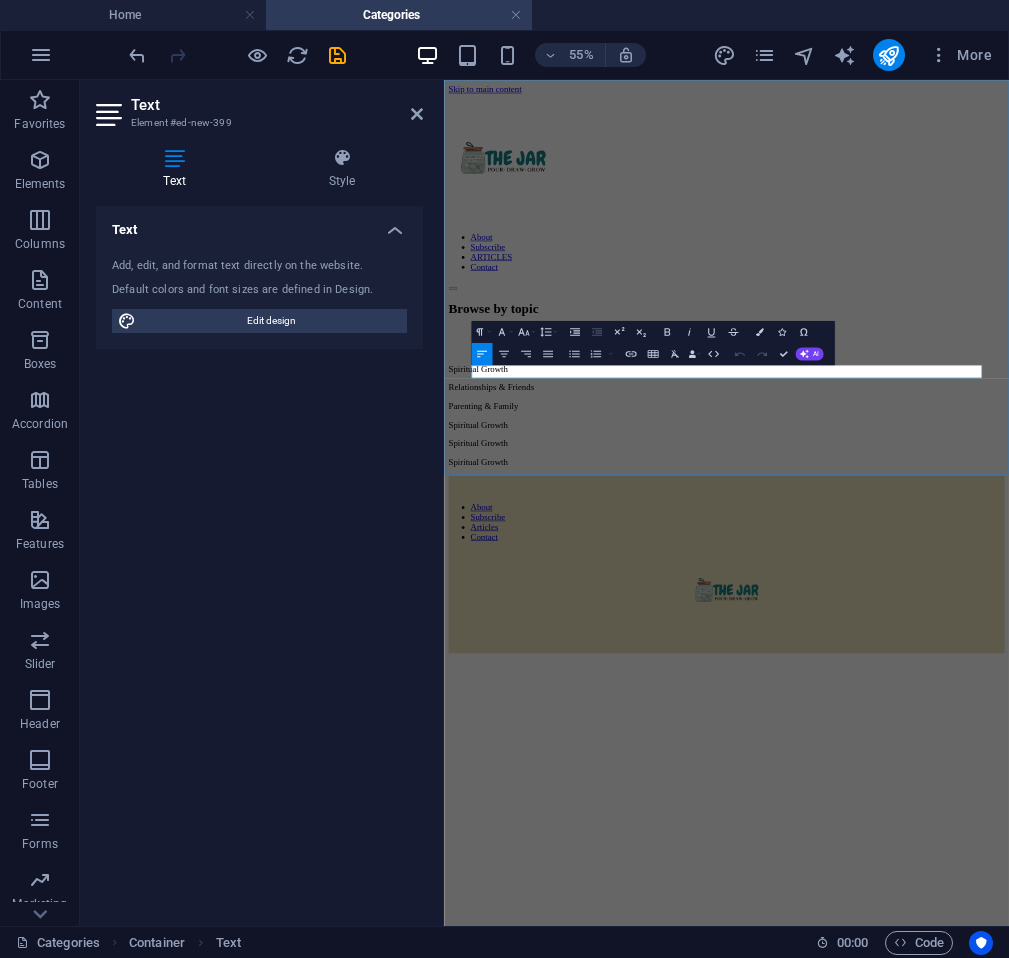 click on "Spiritual Growth" at bounding box center (957, 707) 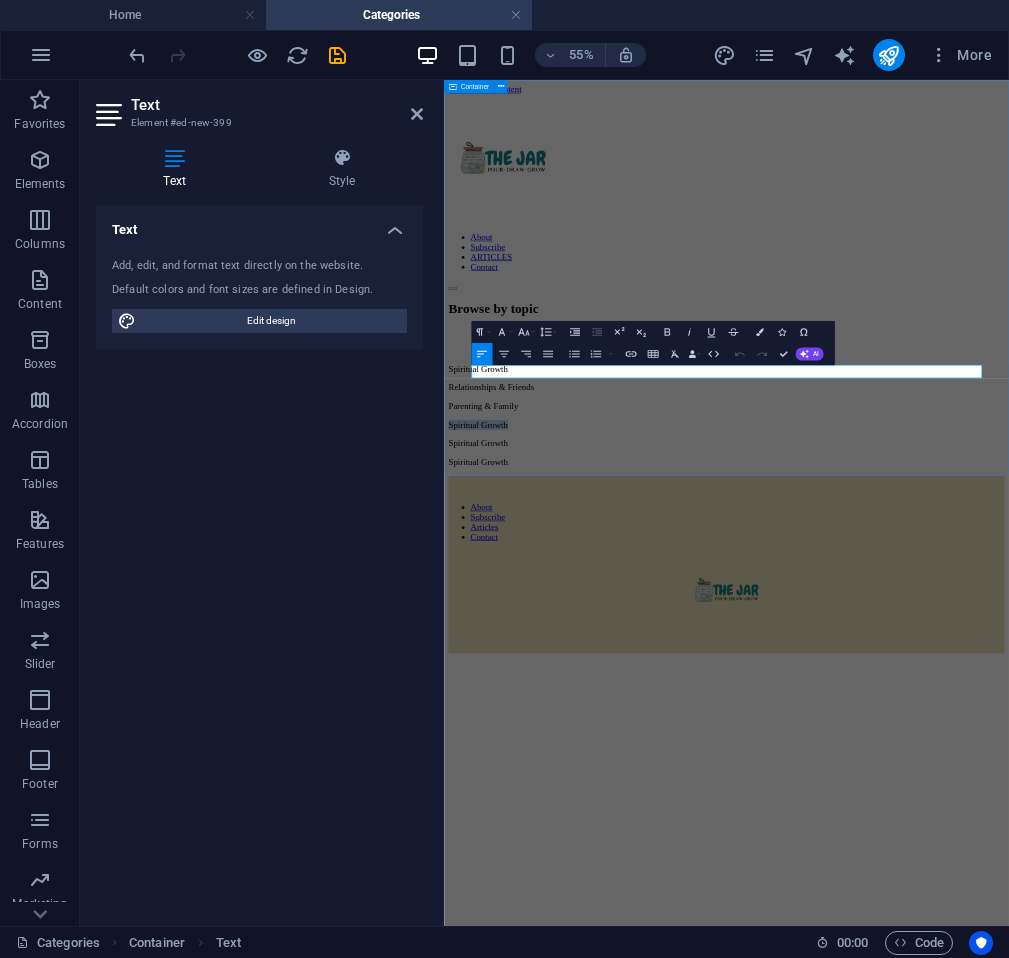 drag, startPoint x: 665, startPoint y: 614, endPoint x: 888, endPoint y: 453, distance: 275.04544 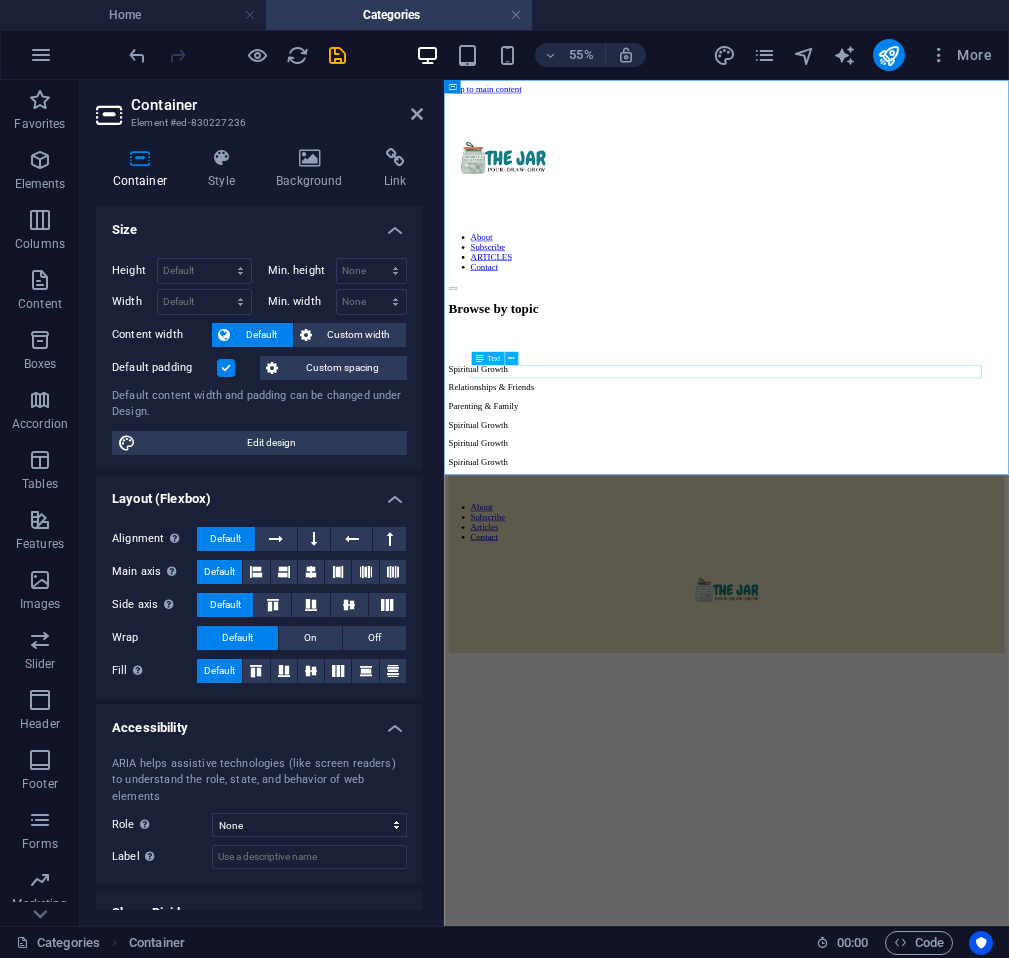 click on "Spiritual Growth" at bounding box center (957, 707) 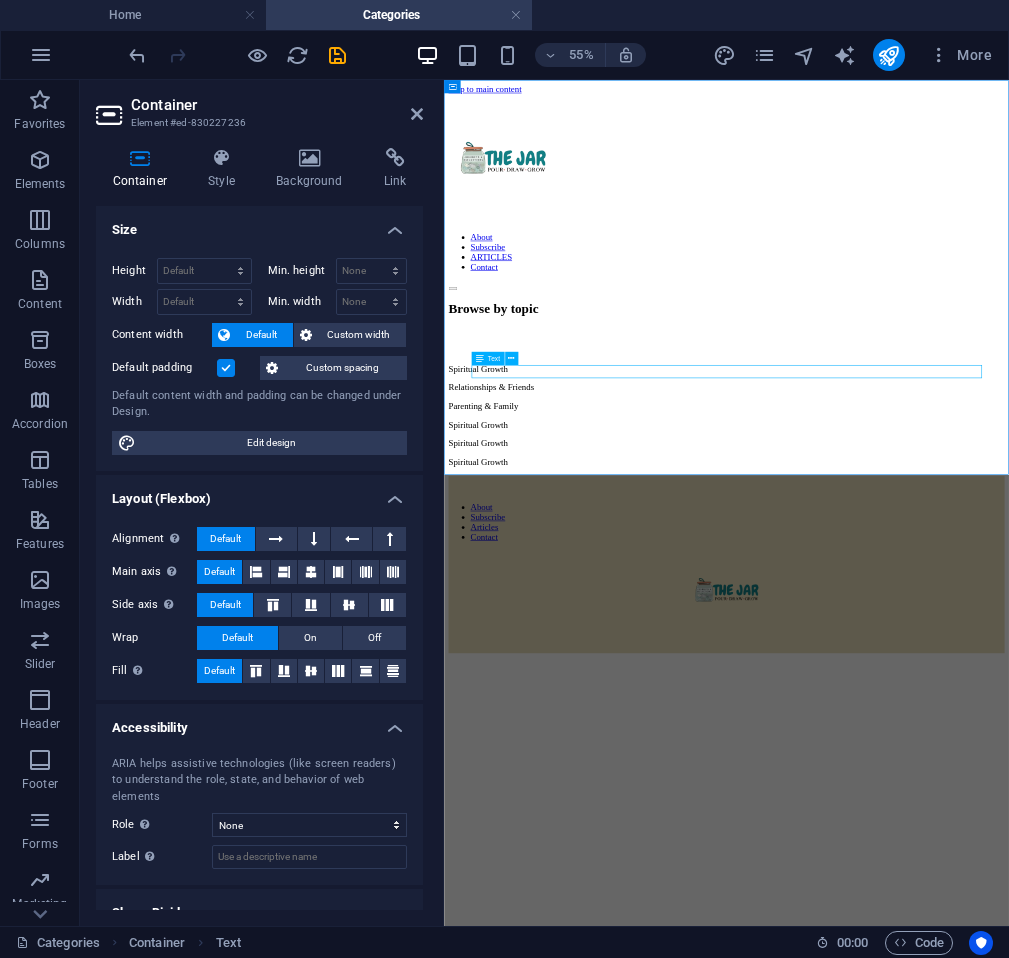 click on "Spiritual Growth" at bounding box center [957, 707] 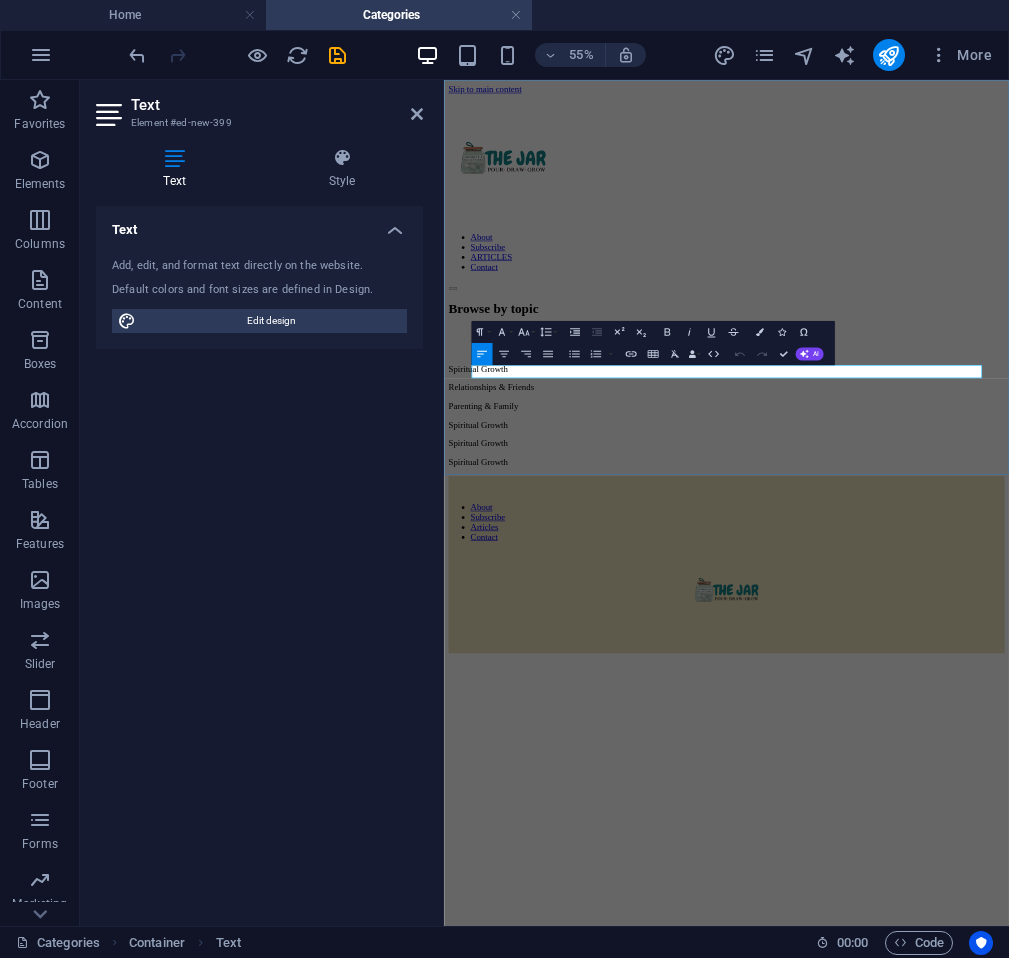 click on "Spiritual Growth" at bounding box center (957, 707) 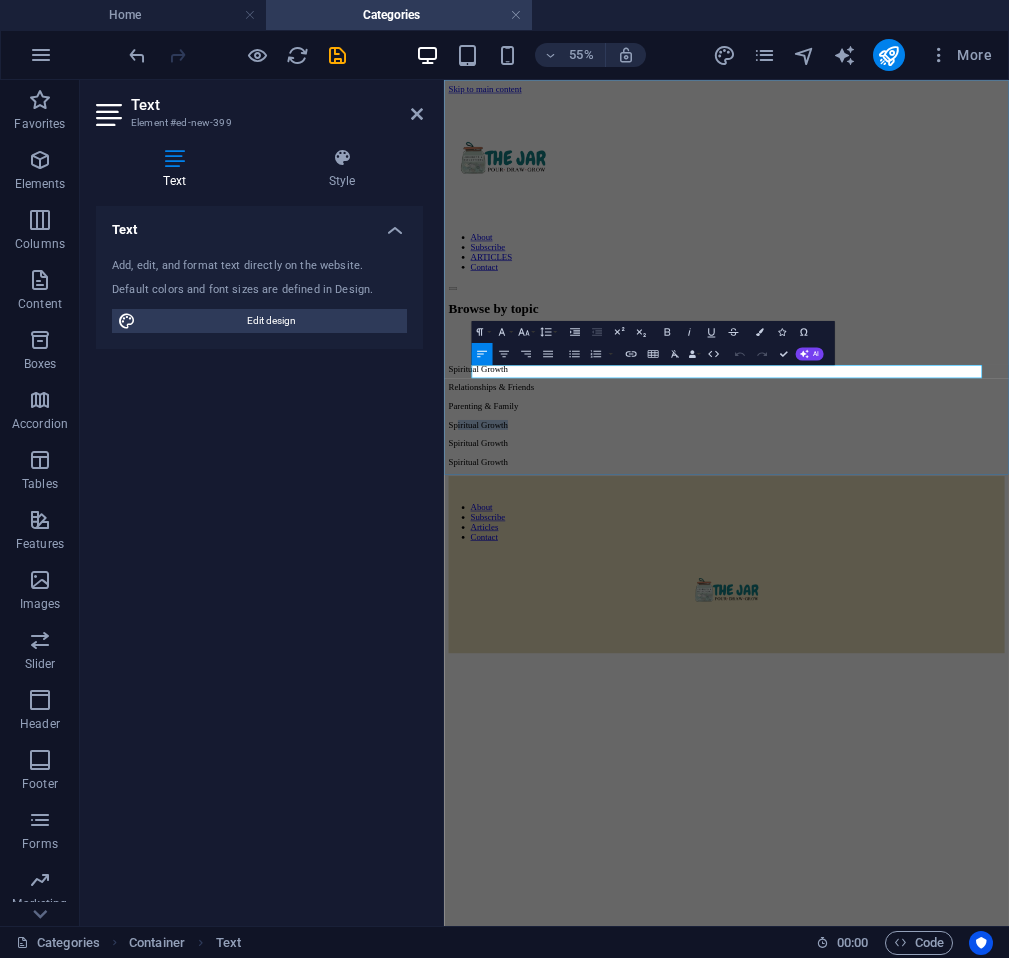 drag, startPoint x: 636, startPoint y: 614, endPoint x: 507, endPoint y: 612, distance: 129.0155 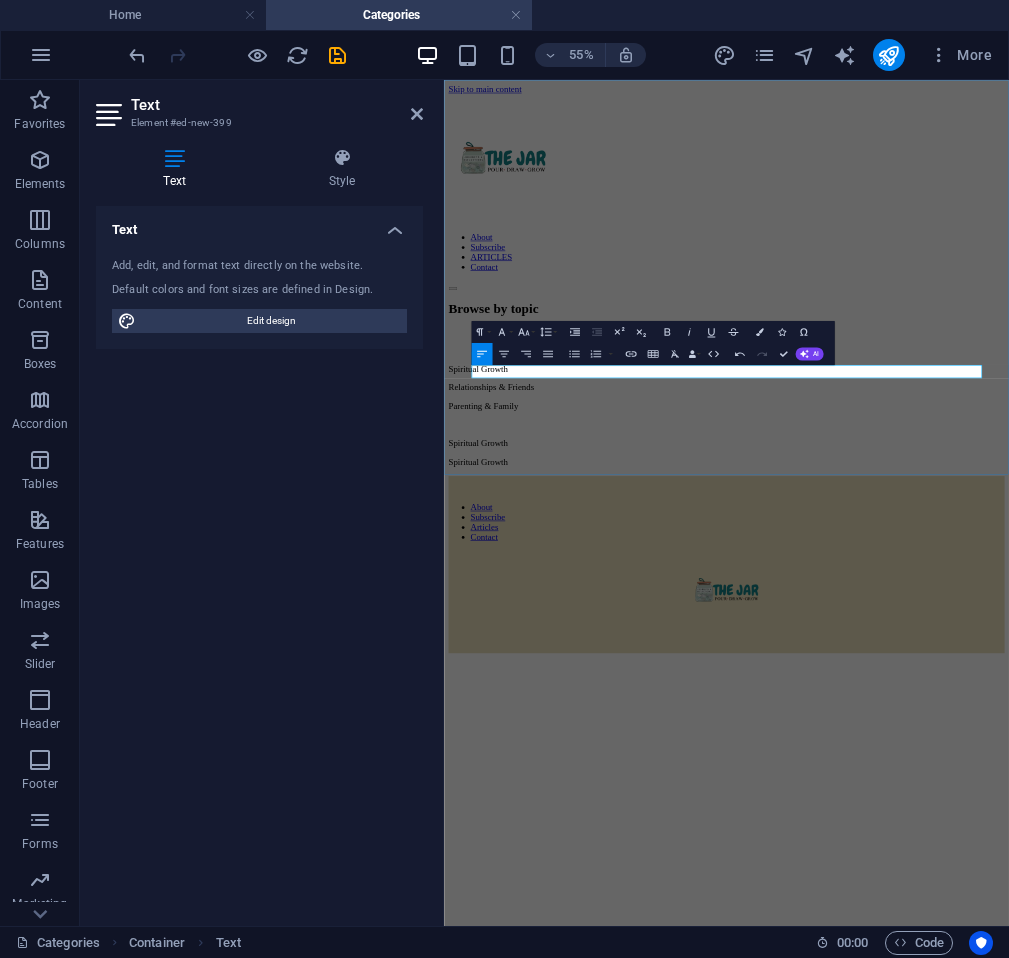 type 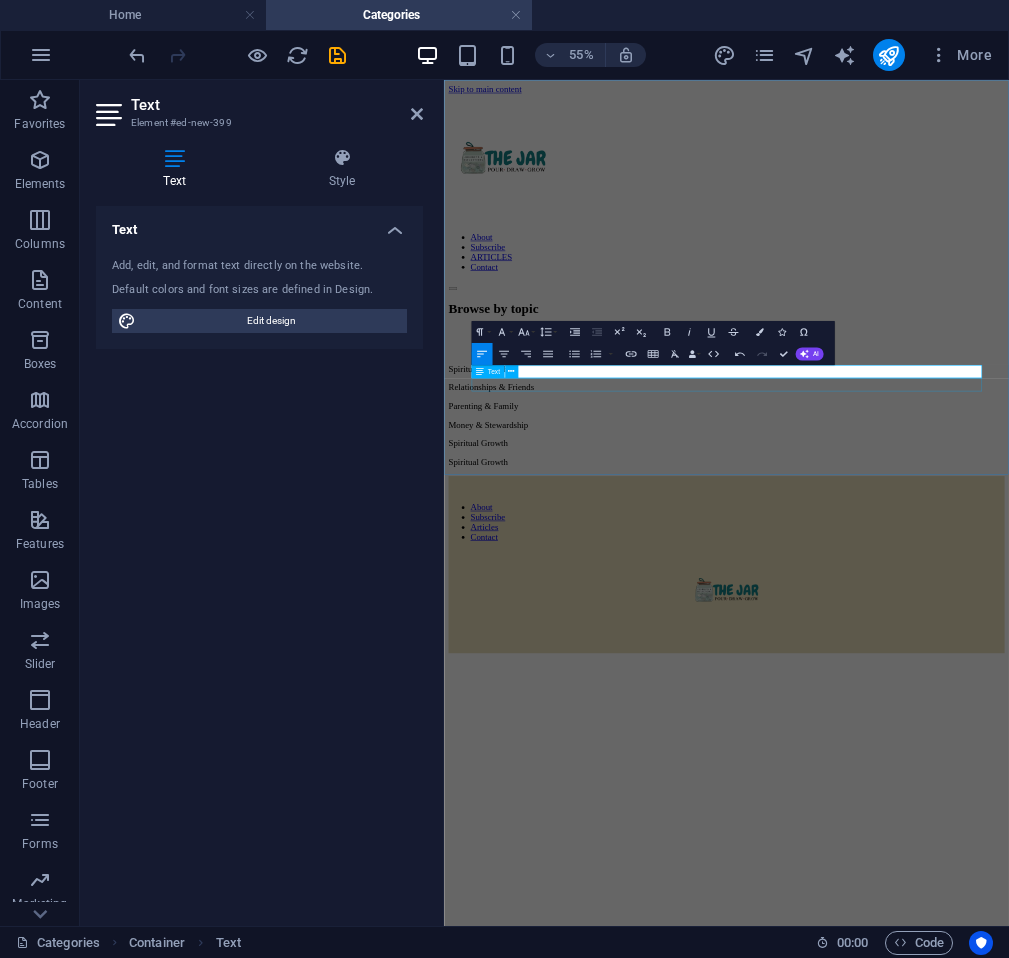 click on "Spiritual Growth" at bounding box center [957, 741] 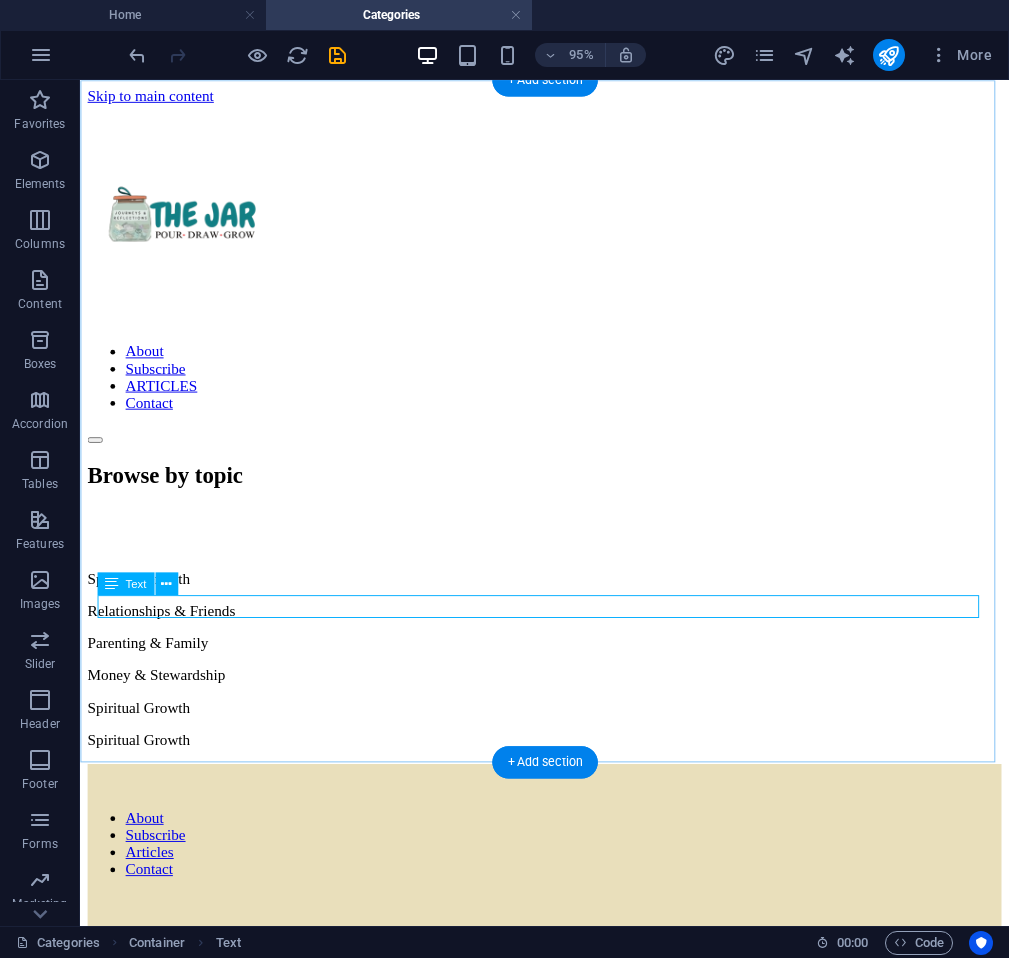click on "Spiritual Growth" at bounding box center [569, 741] 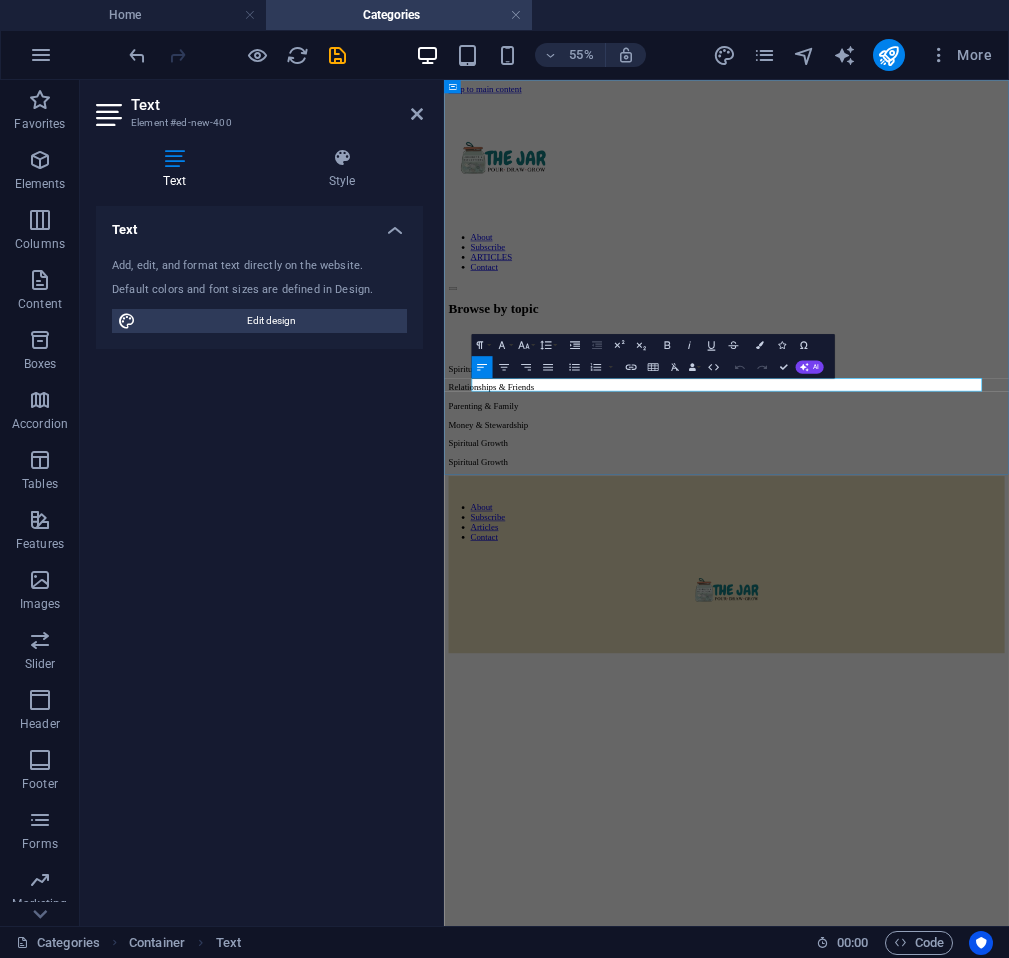 click on "Spiritual Growth" at bounding box center (957, 741) 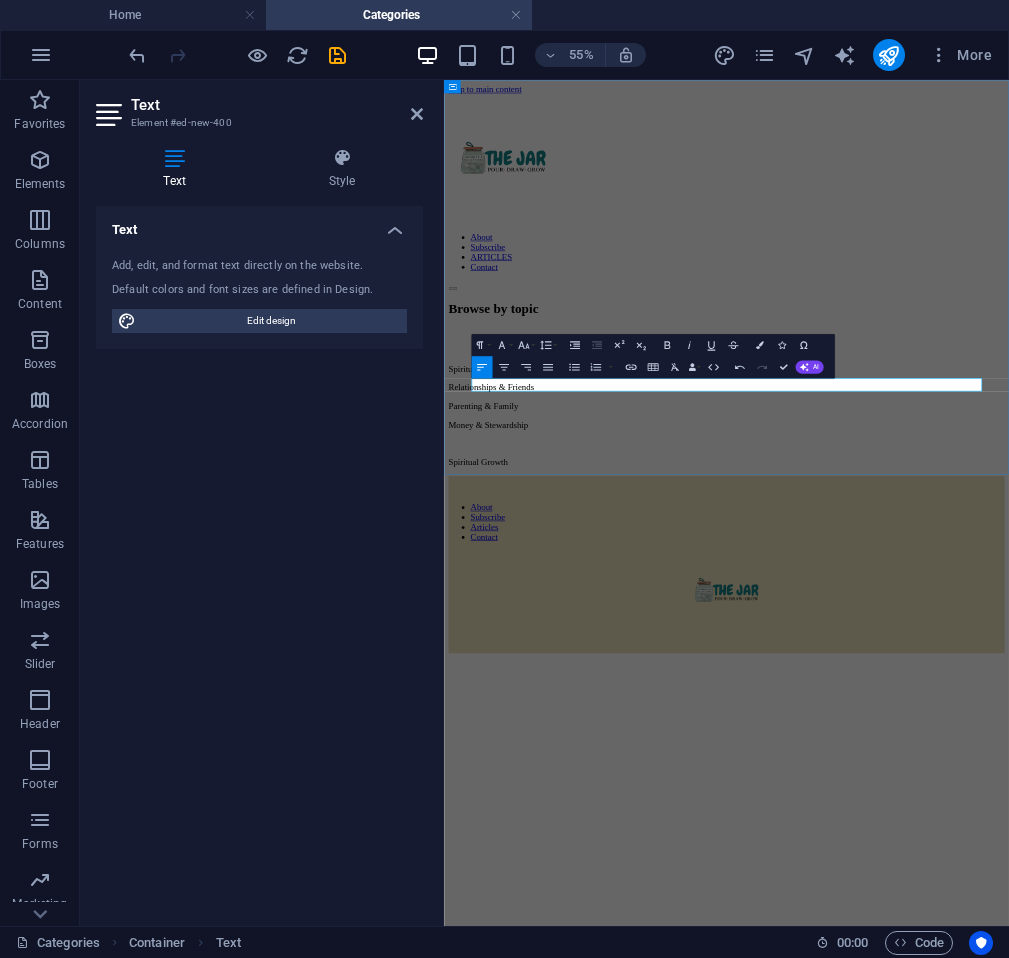 type 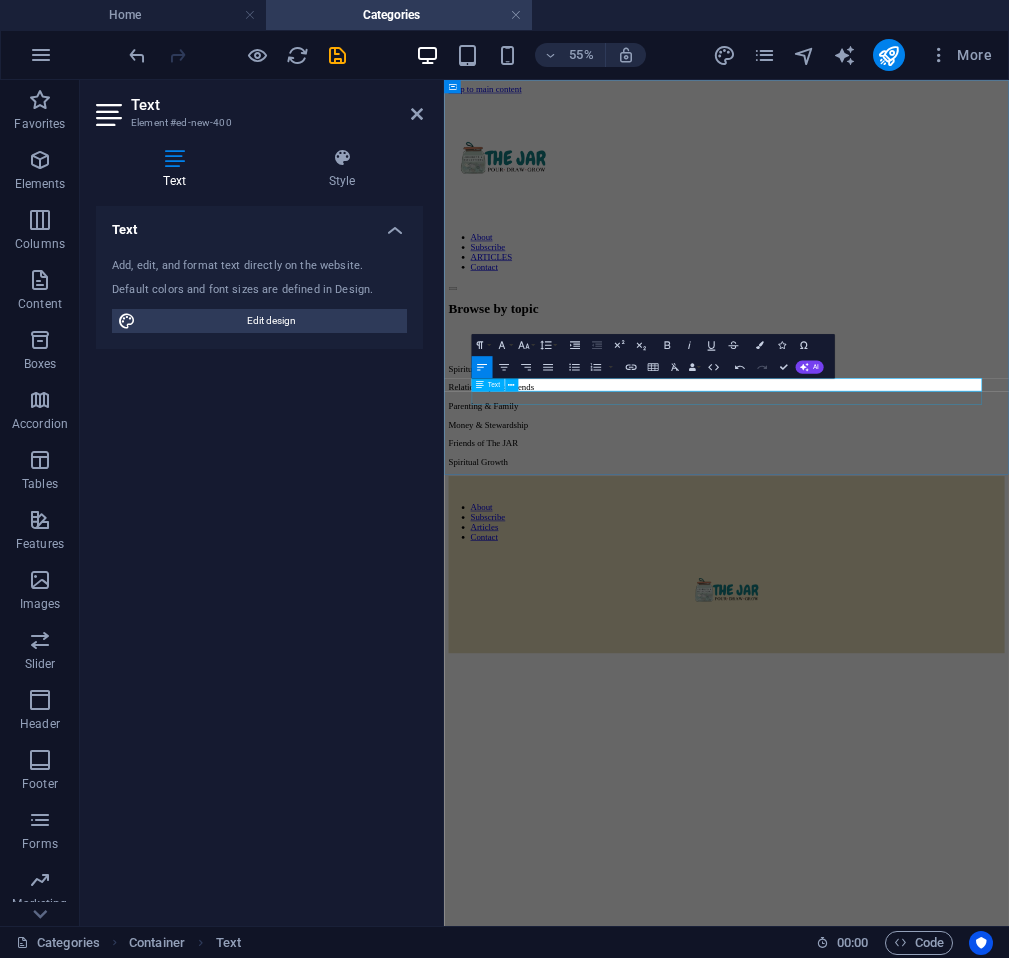 click on "Spiritual Growth" at bounding box center (957, 775) 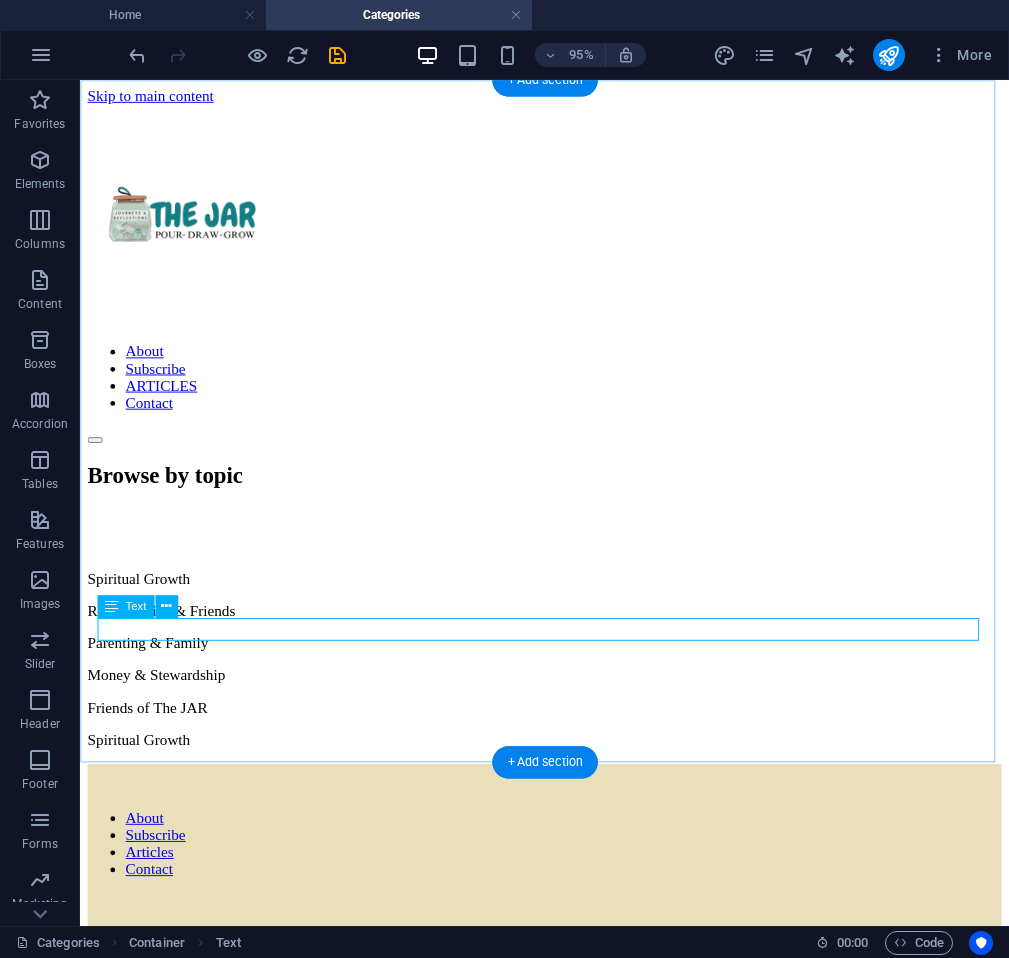 click on "Spiritual Growth" at bounding box center (569, 775) 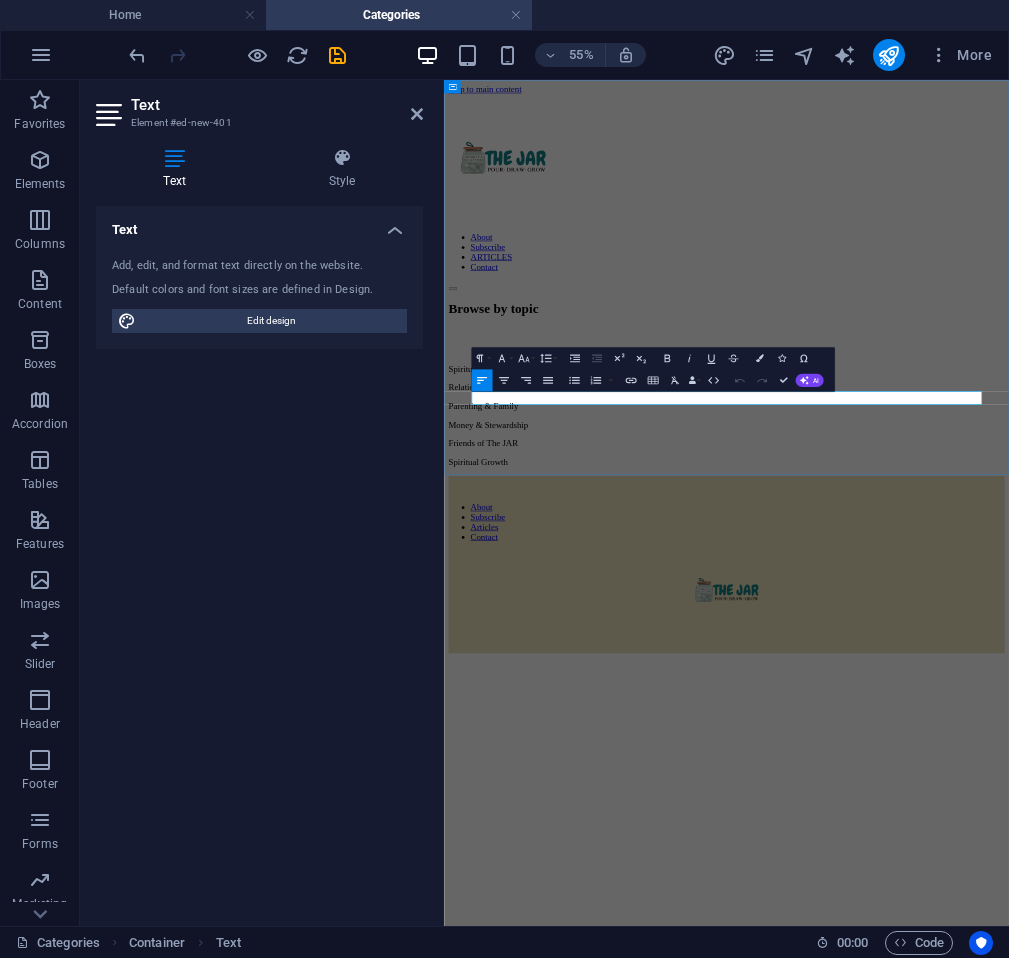click on "Spiritual Growth" at bounding box center [957, 775] 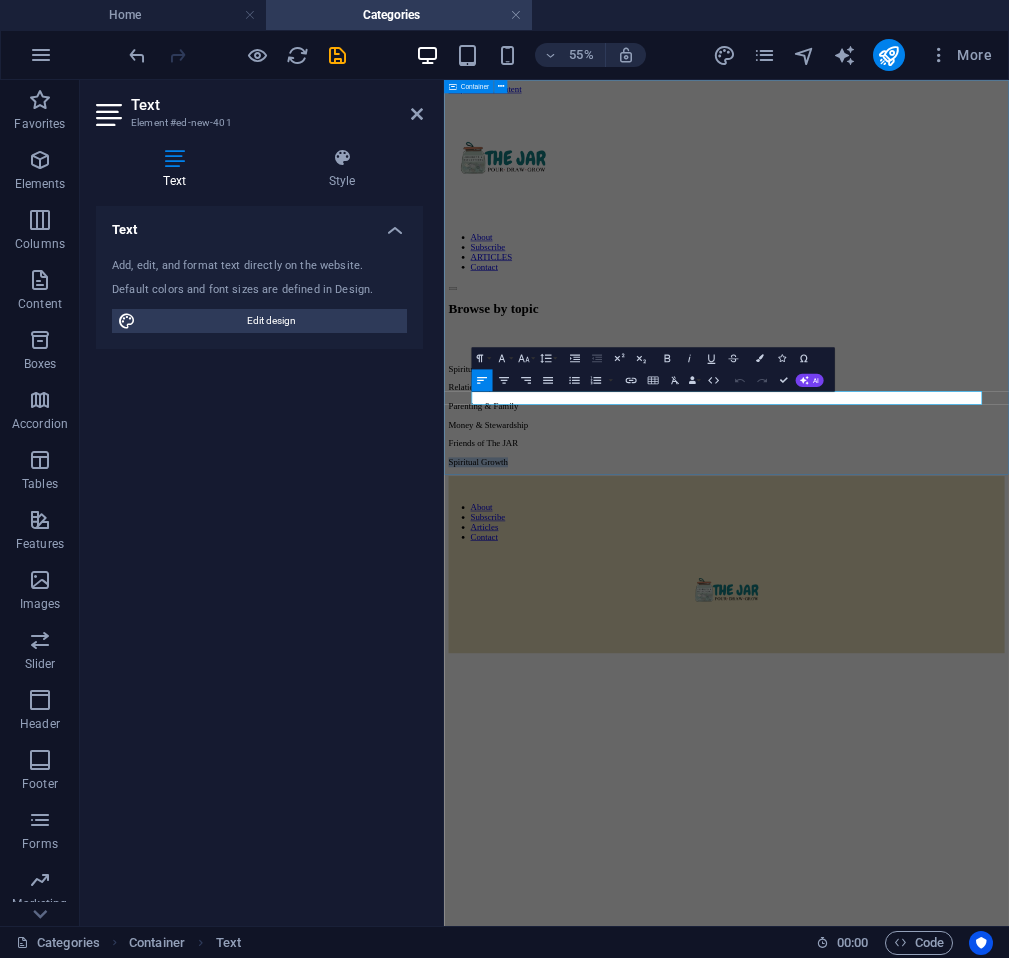 drag, startPoint x: 656, startPoint y: 658, endPoint x: 451, endPoint y: 667, distance: 205.19746 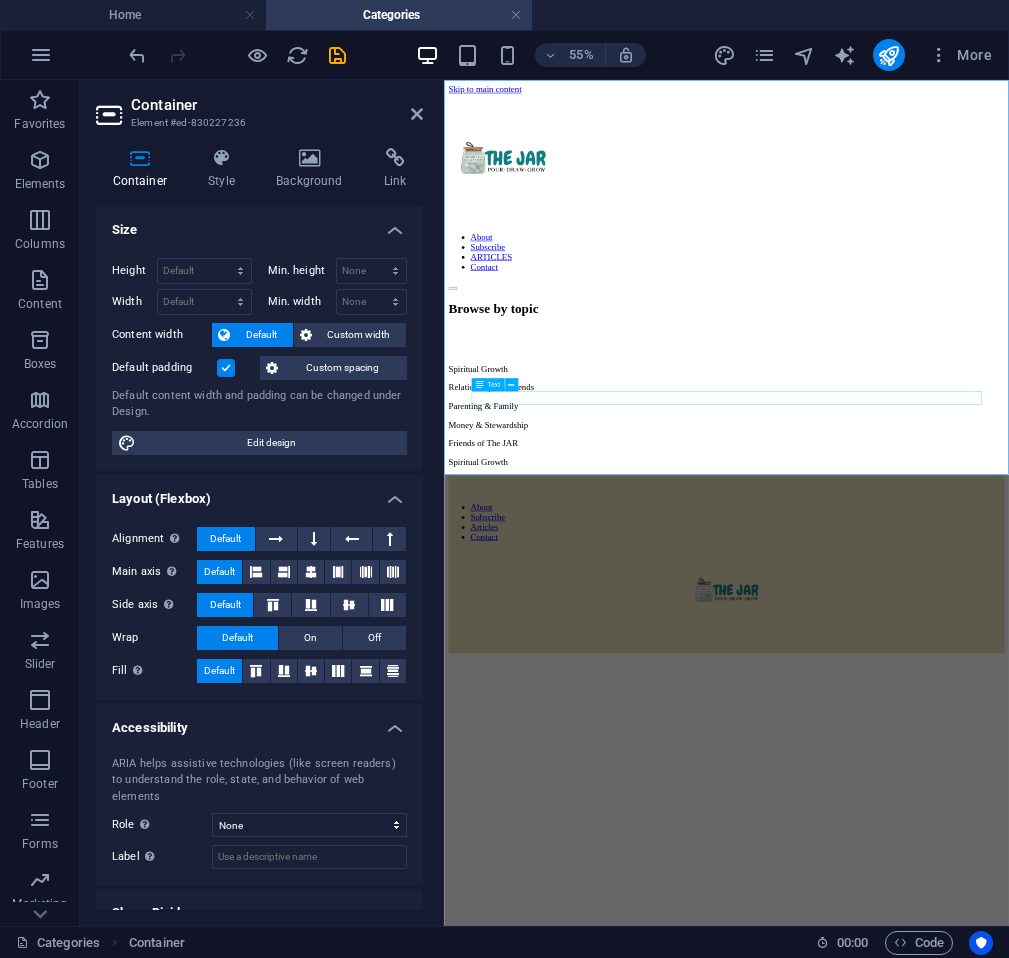 click on "Spiritual Growth" at bounding box center [957, 775] 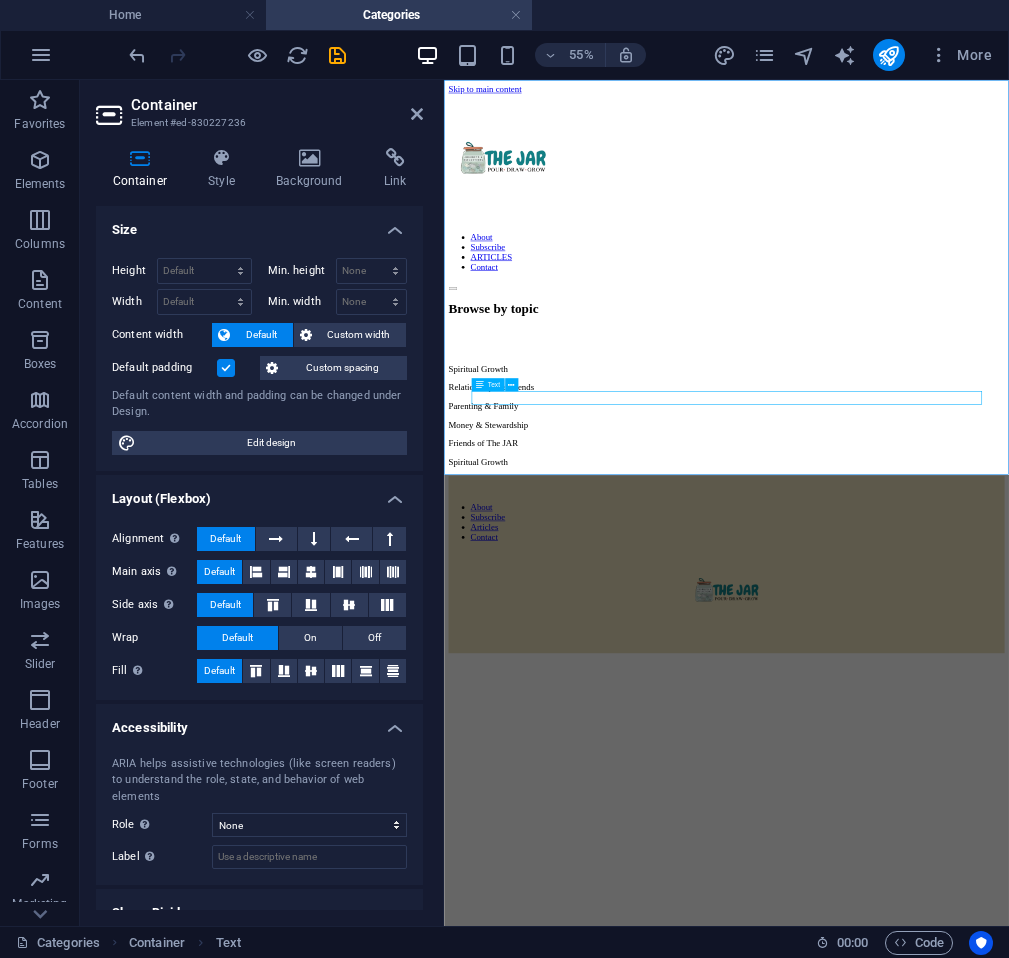 click on "Spiritual Growth" at bounding box center [957, 775] 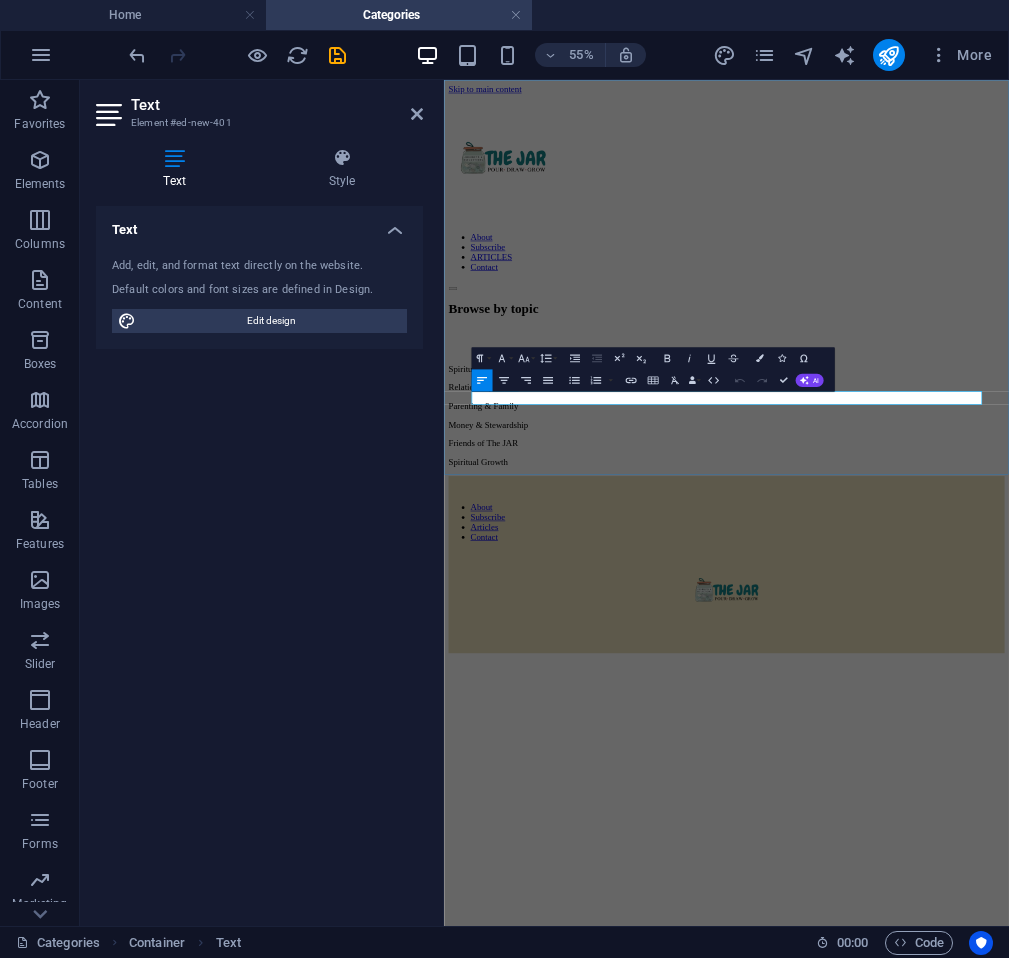 click on "Spiritual Growth" at bounding box center (957, 775) 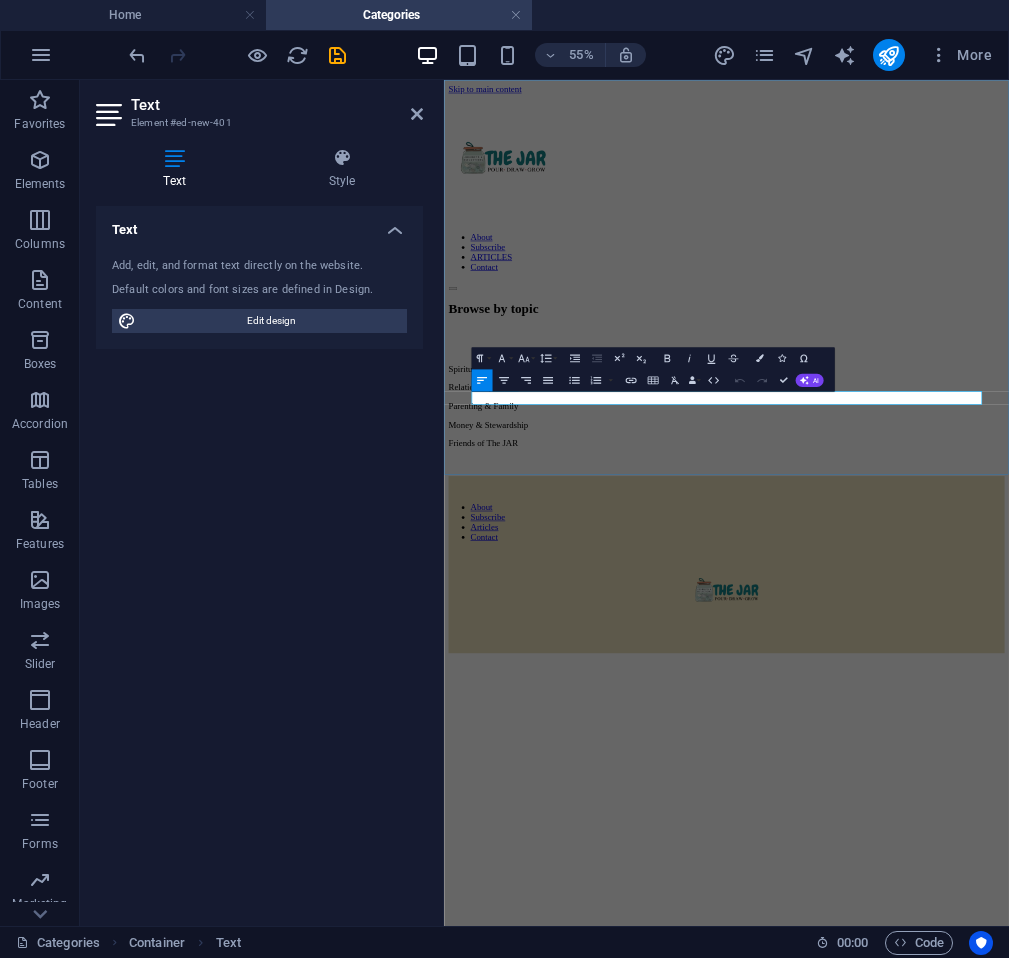 type 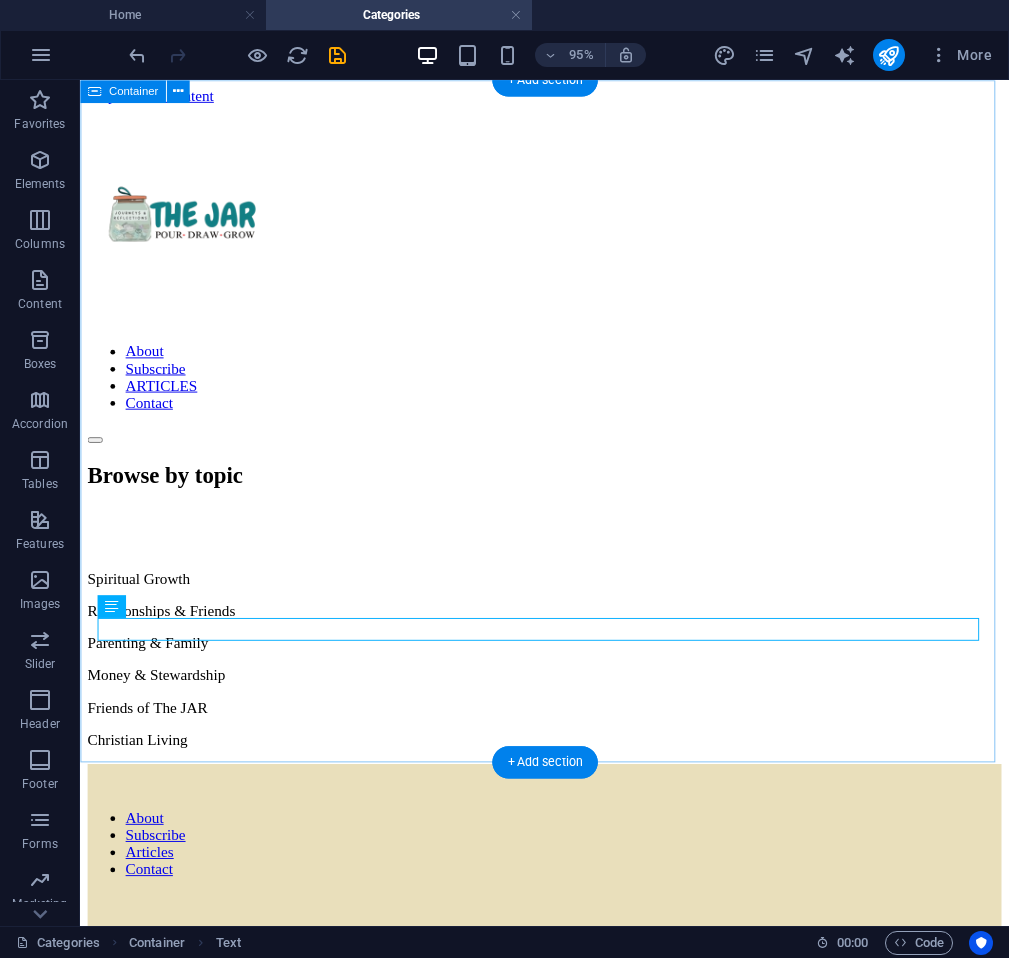 click on "Browse by topic Spiritual Growth Relationships & Friends Parenting & Family Money & Stewardship Friends of The JAR Christian Living" at bounding box center (569, 633) 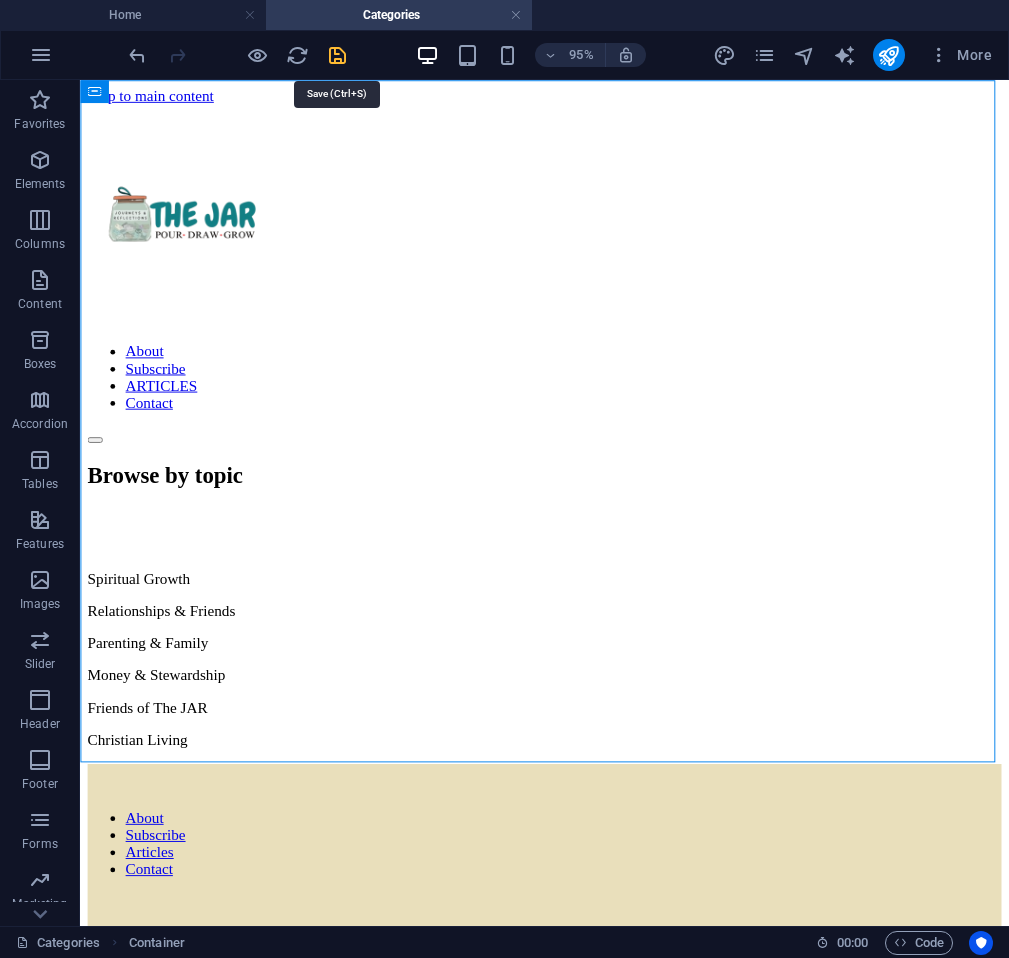 click at bounding box center [337, 55] 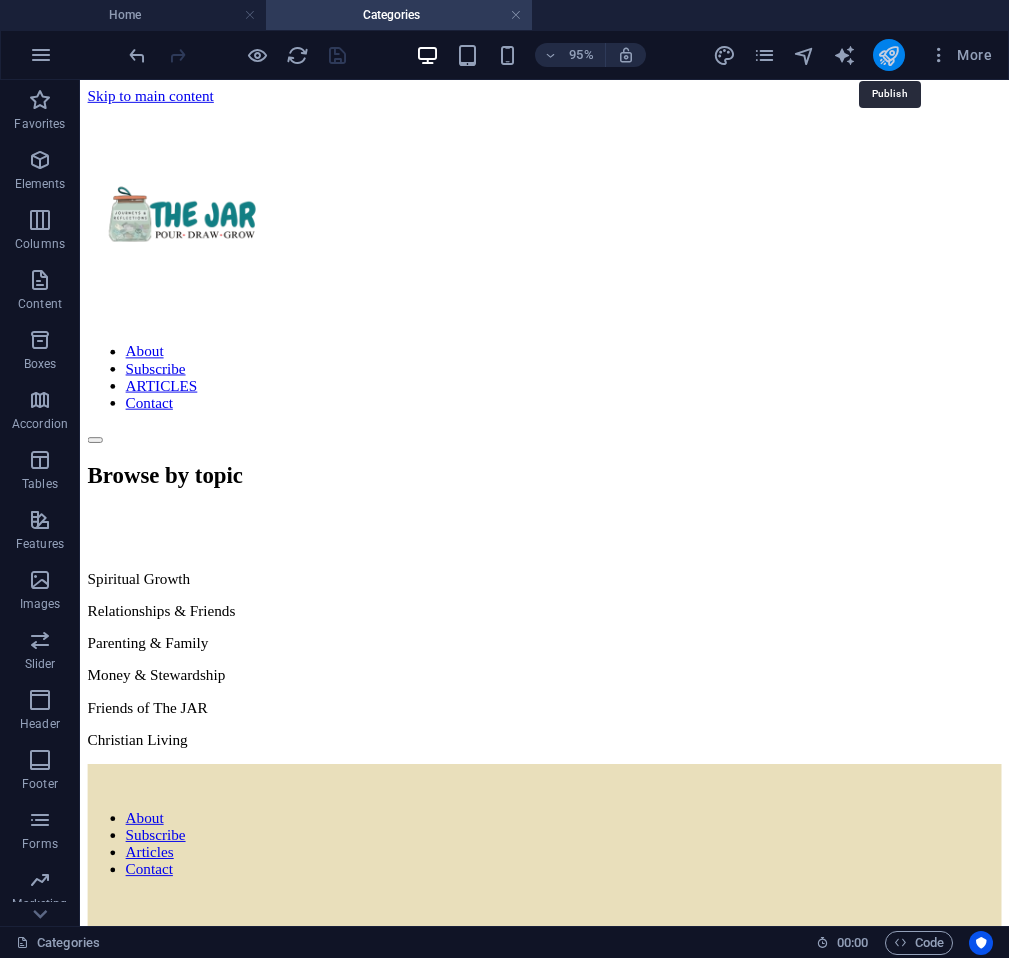 click at bounding box center [888, 55] 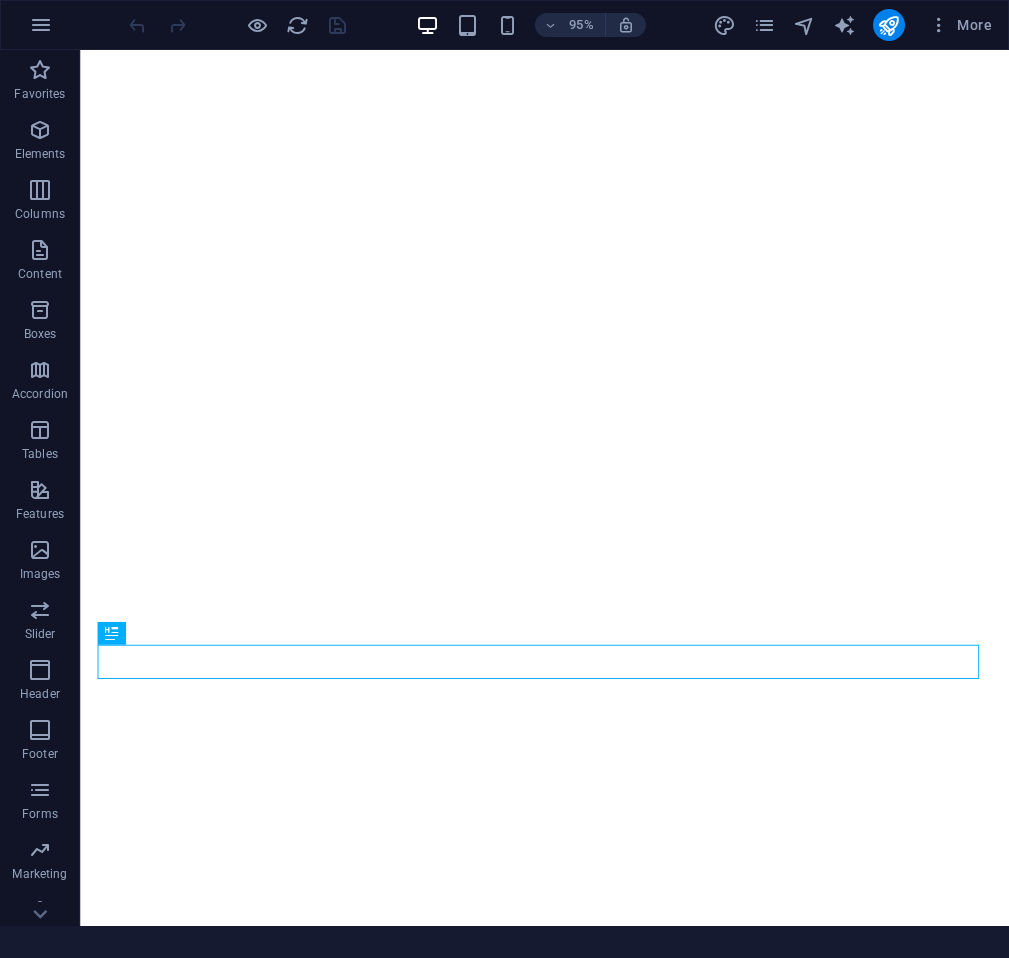 scroll, scrollTop: 0, scrollLeft: 0, axis: both 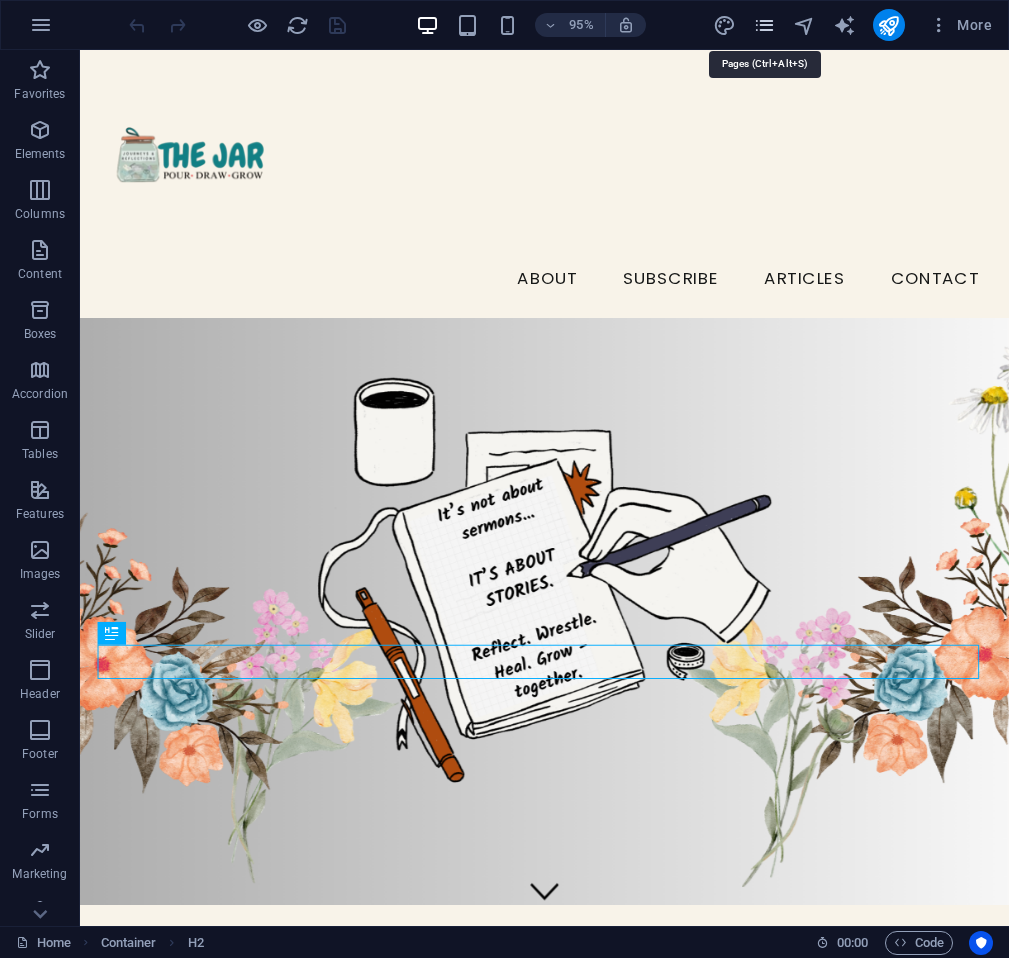 click at bounding box center [764, 25] 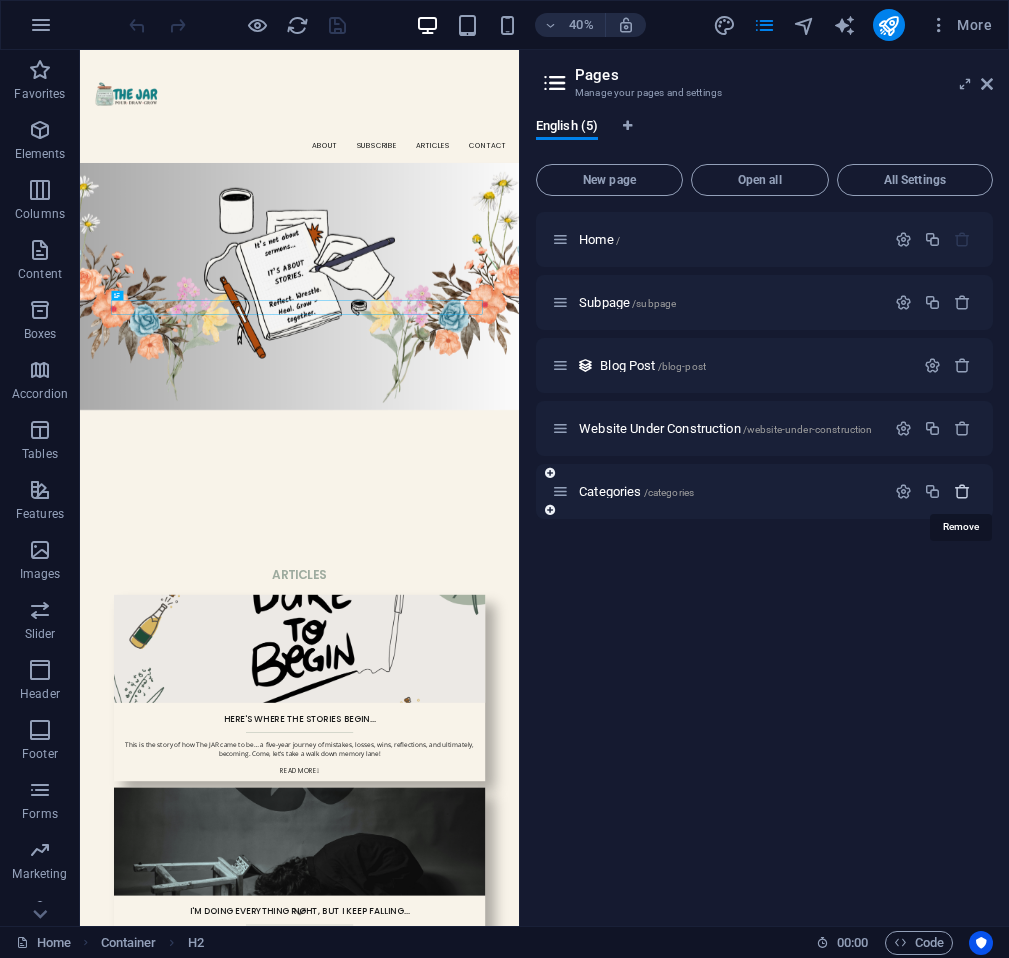 click at bounding box center (962, 491) 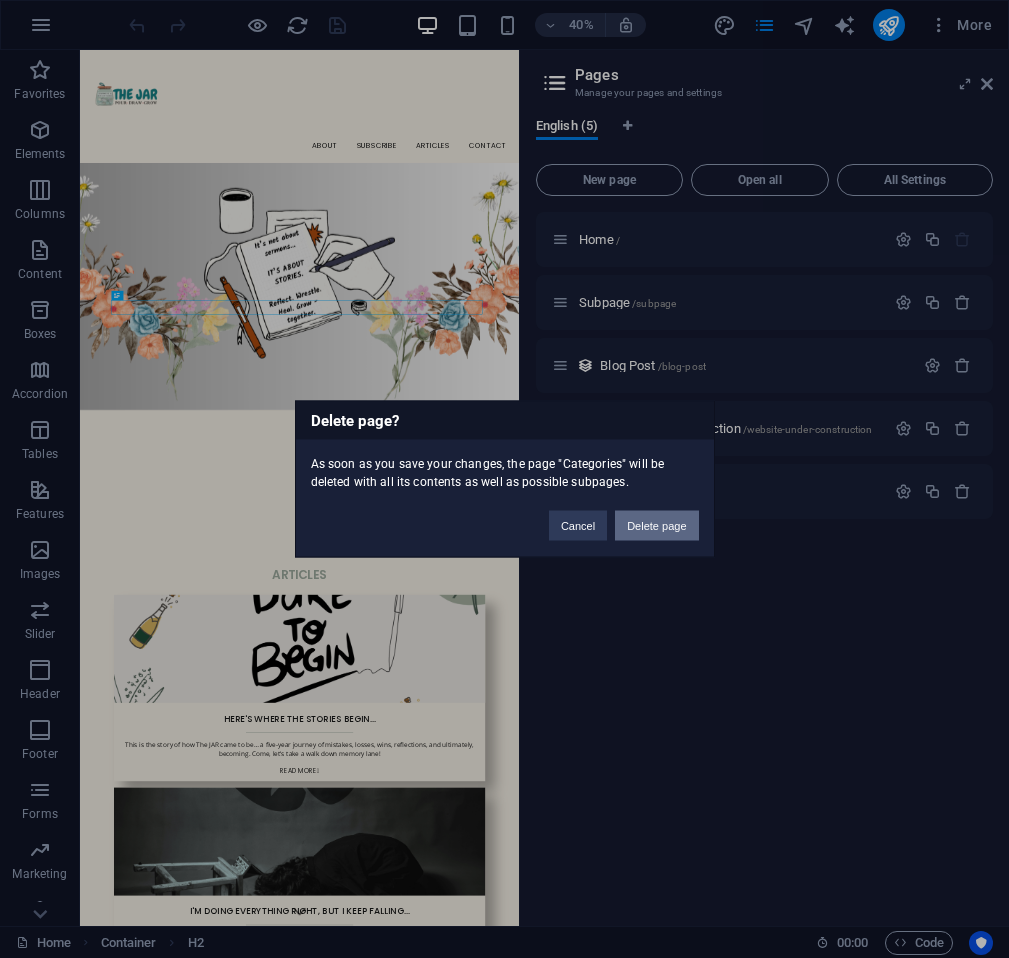 click on "Delete page" at bounding box center (656, 526) 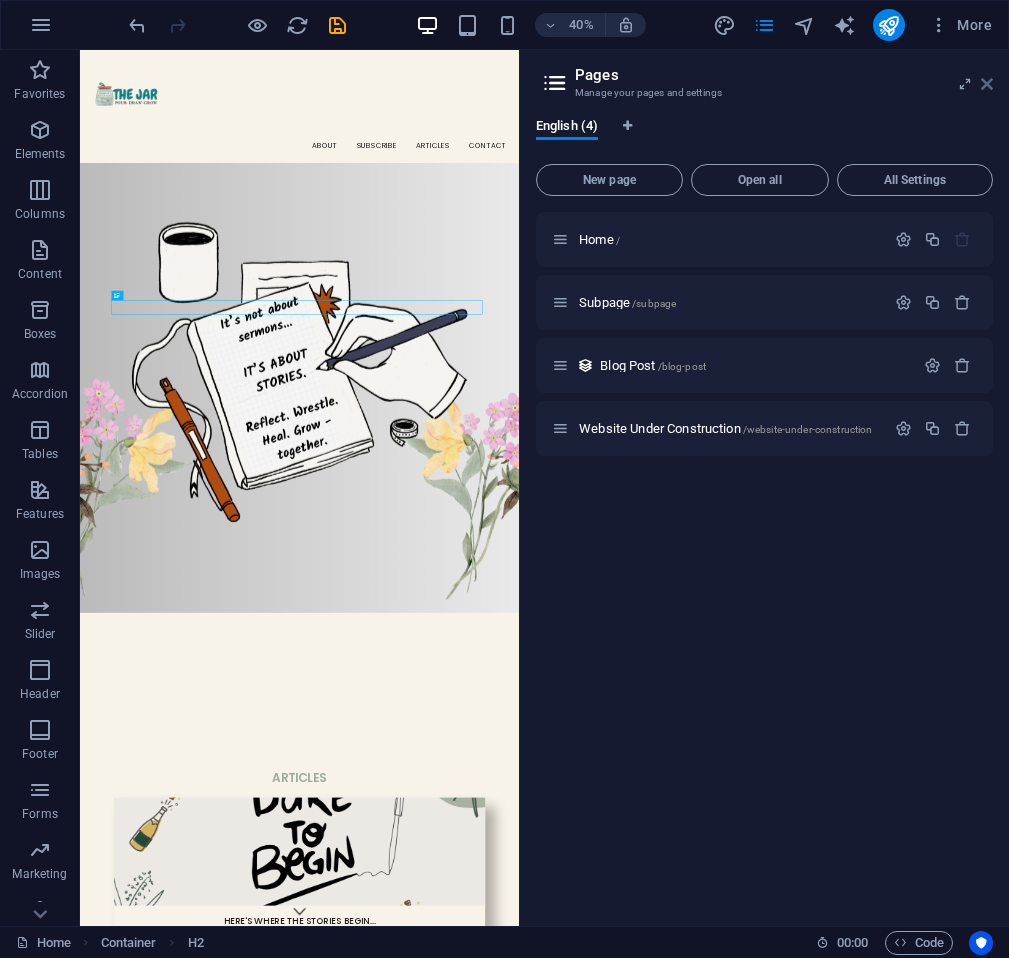 click at bounding box center (987, 84) 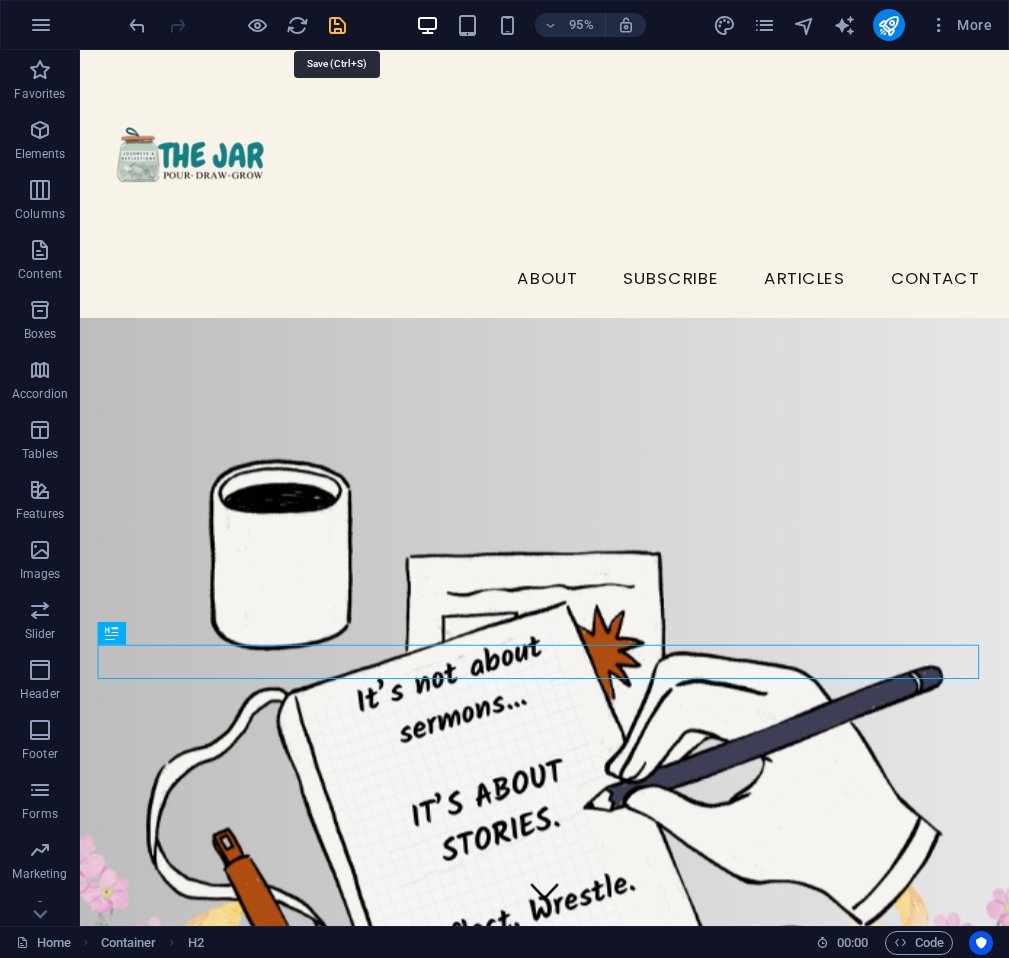 click at bounding box center [337, 25] 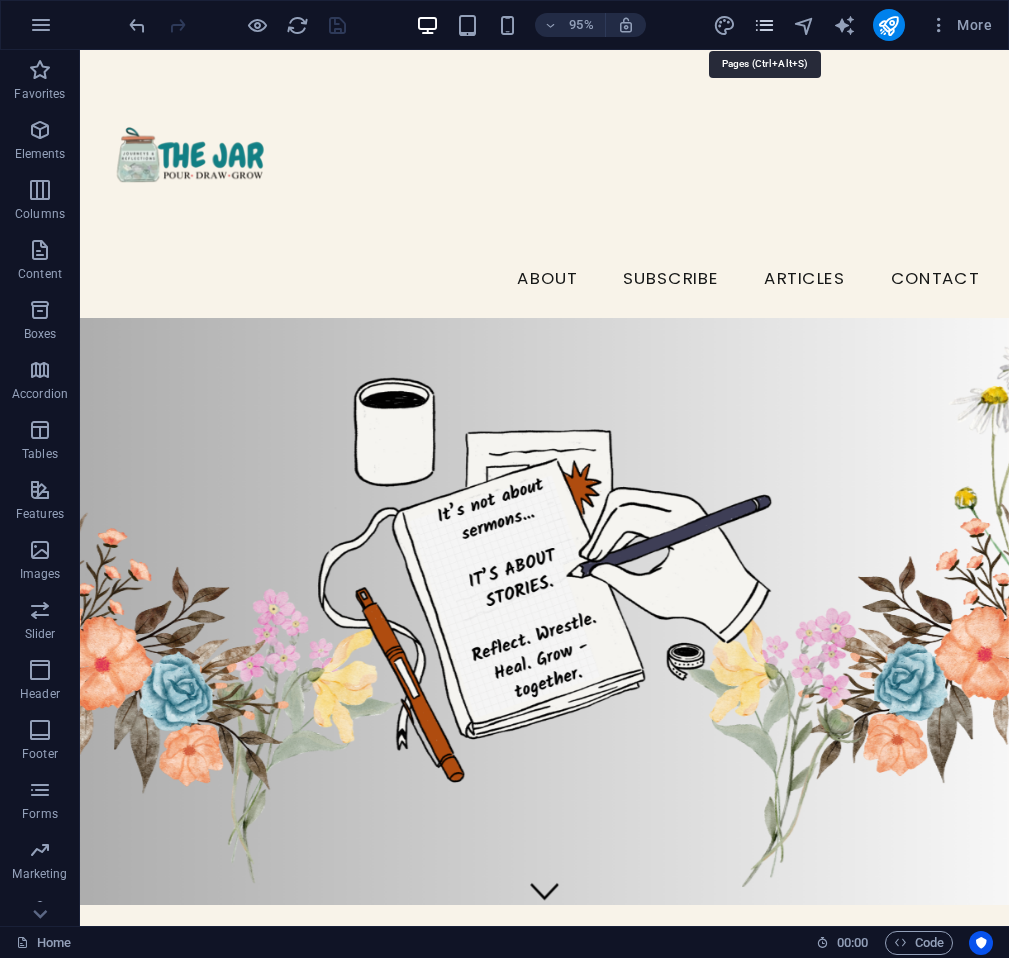 click at bounding box center [764, 25] 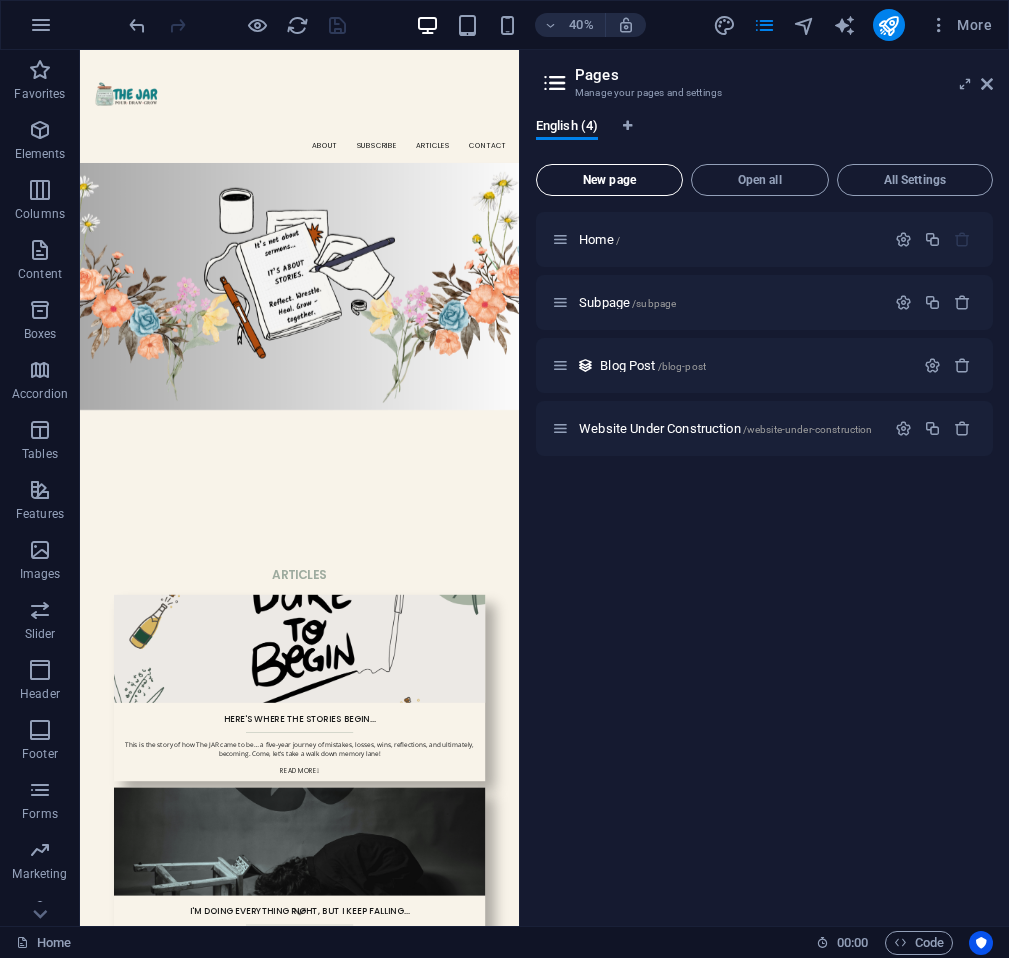click on "New page" at bounding box center [609, 180] 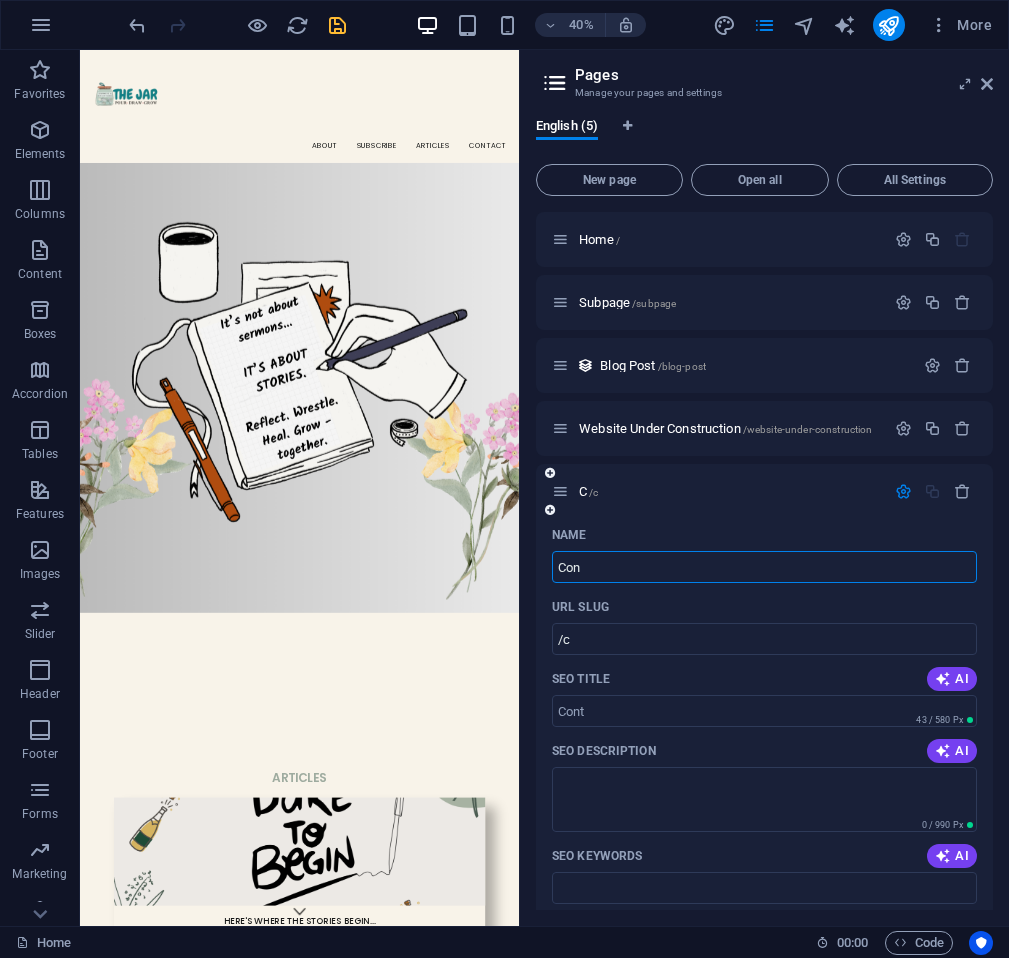 type on "Cont" 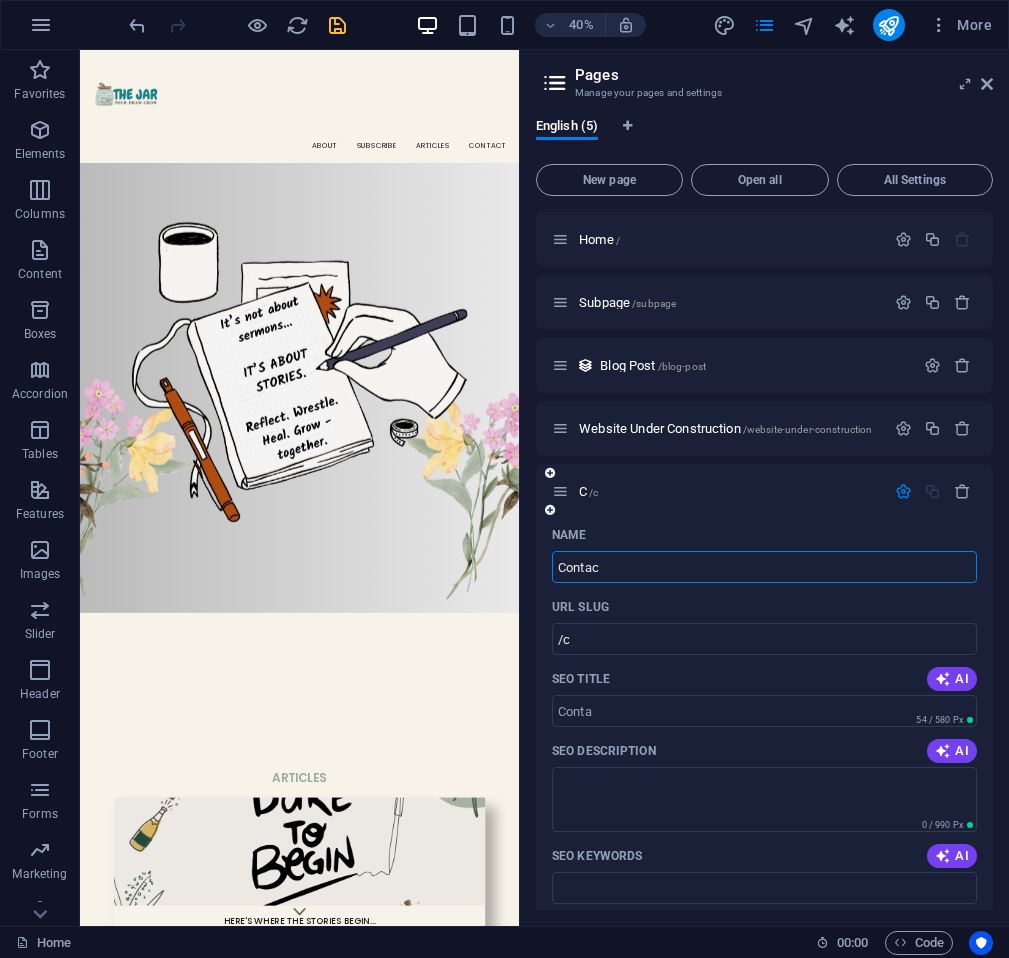 type on "Contact" 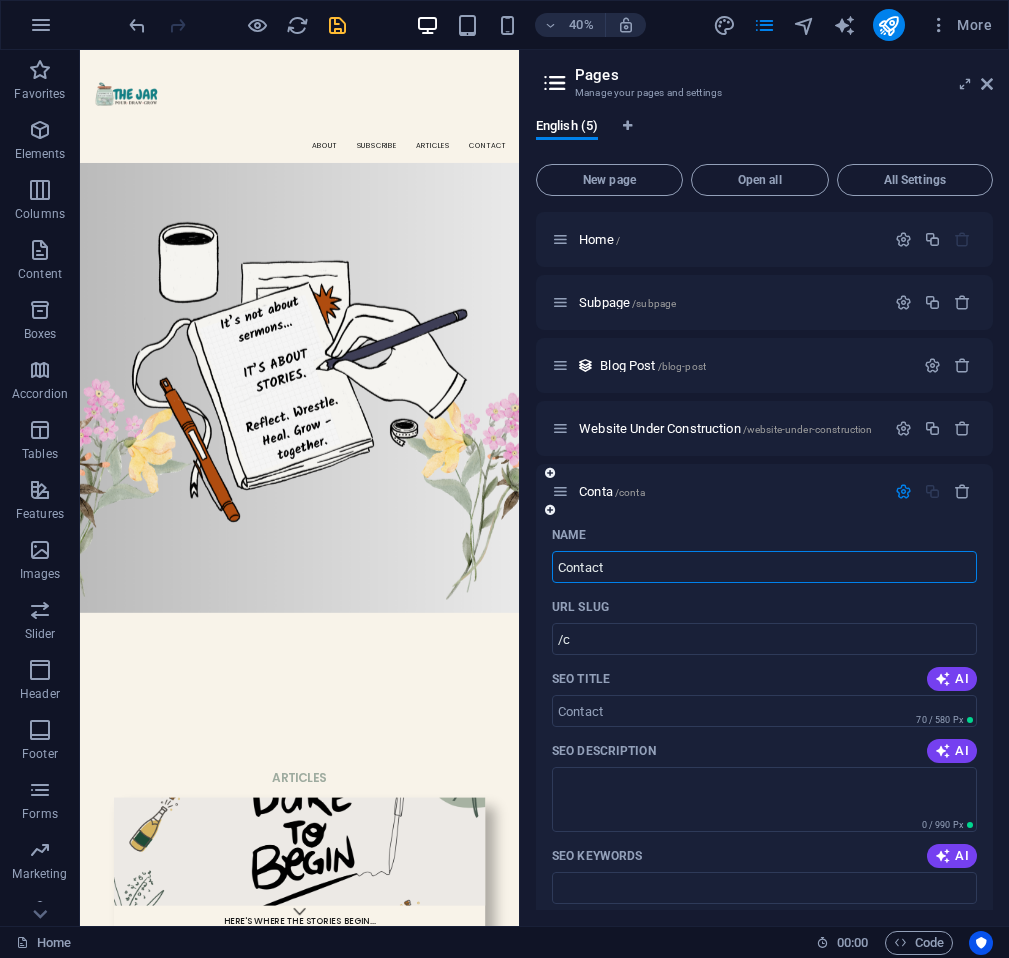 type on "/conta" 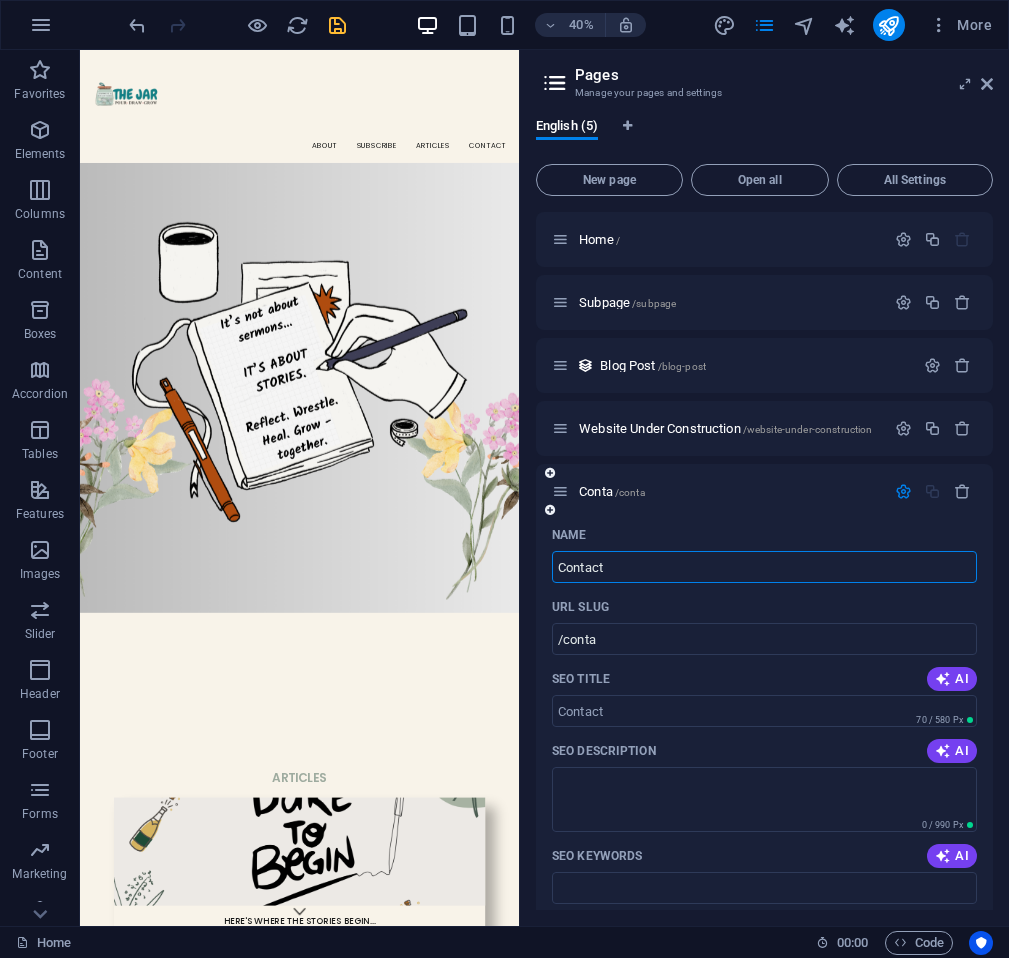type on "Contact" 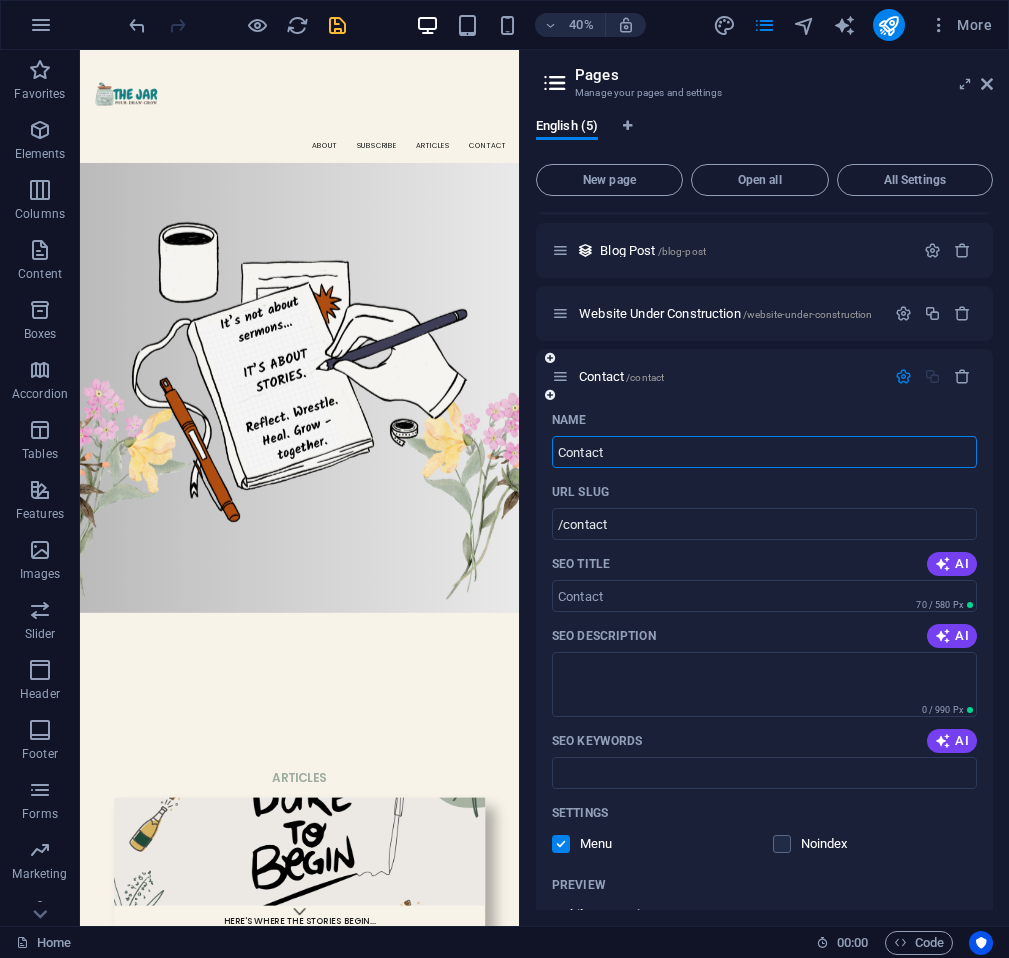 scroll, scrollTop: 113, scrollLeft: 0, axis: vertical 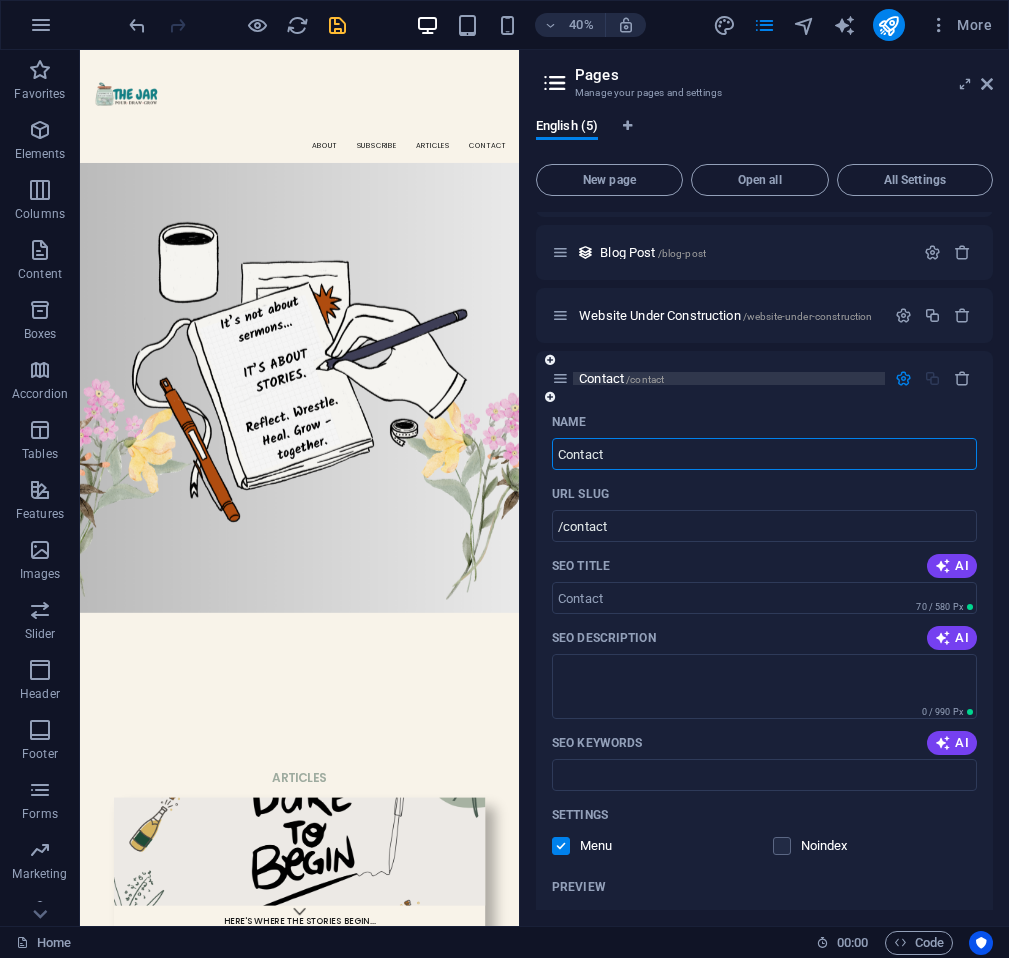 type on "Contact" 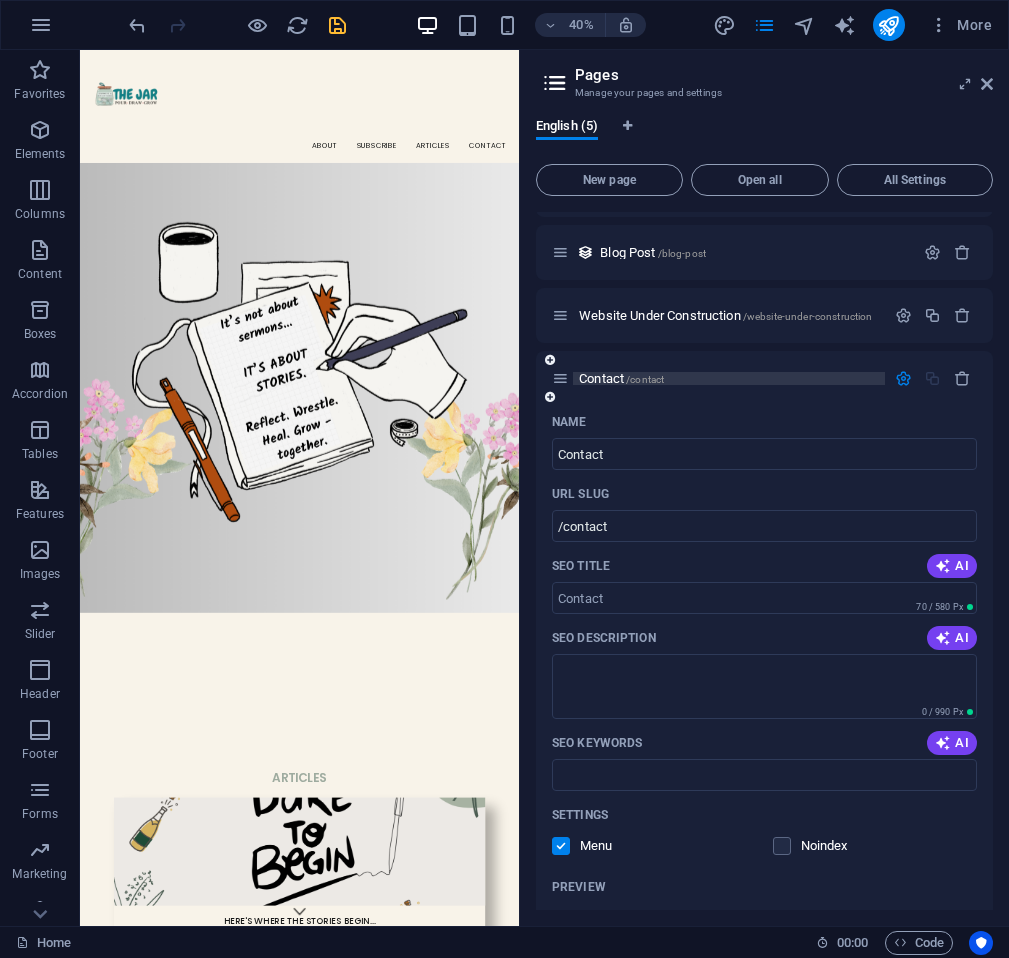 click on "Contact /contact" at bounding box center (729, 378) 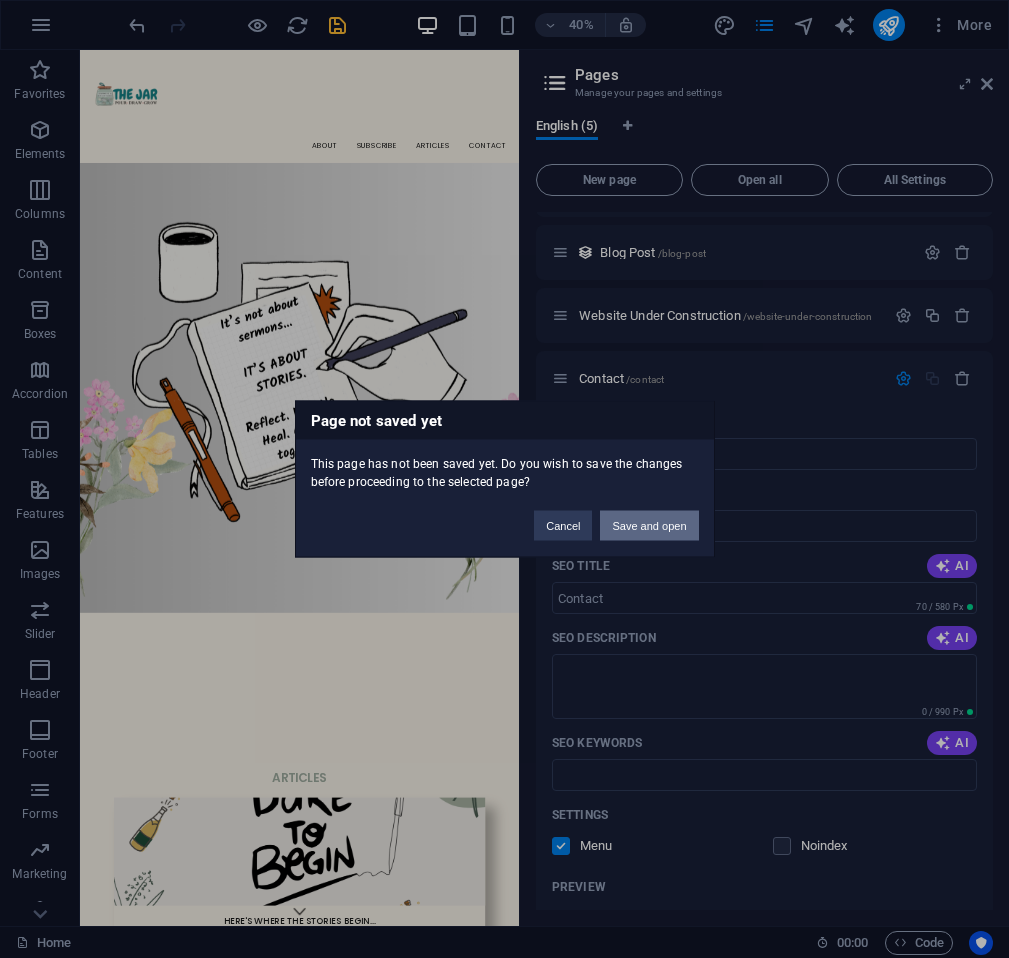 click on "Save and open" at bounding box center (649, 526) 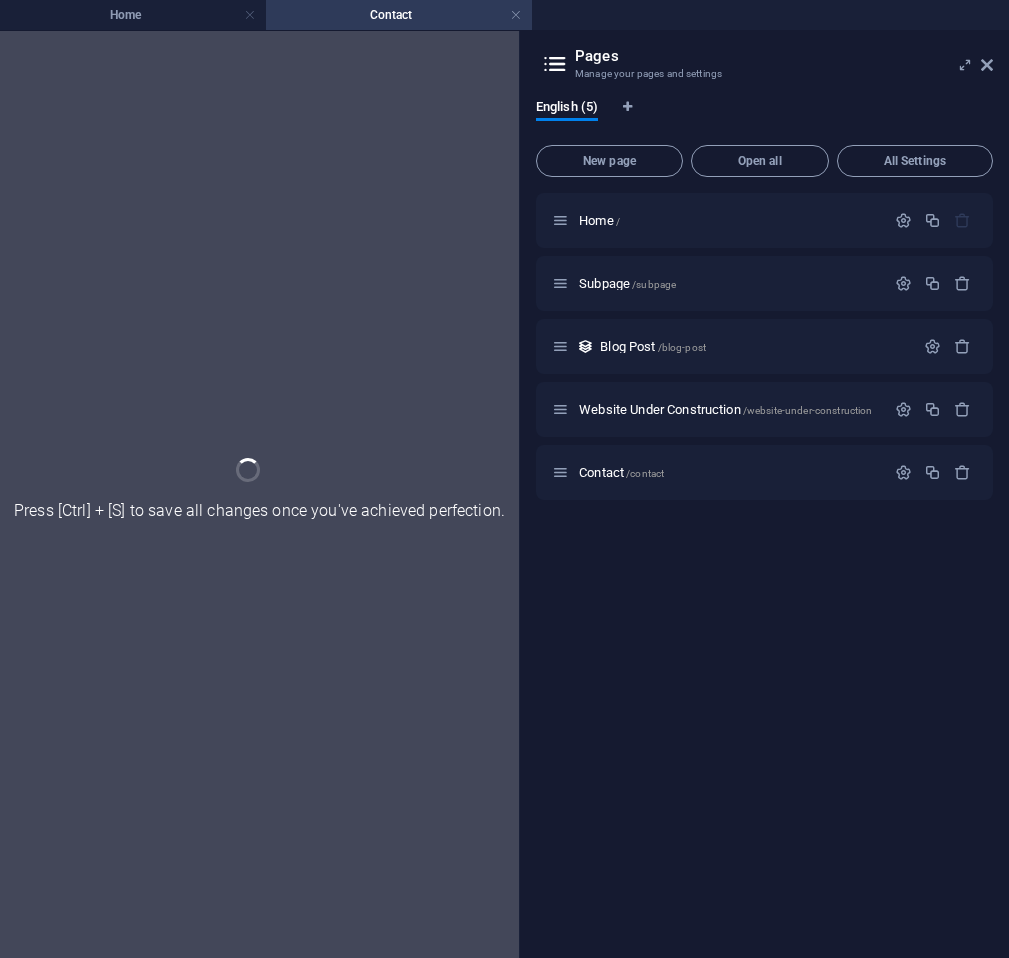 scroll, scrollTop: 0, scrollLeft: 0, axis: both 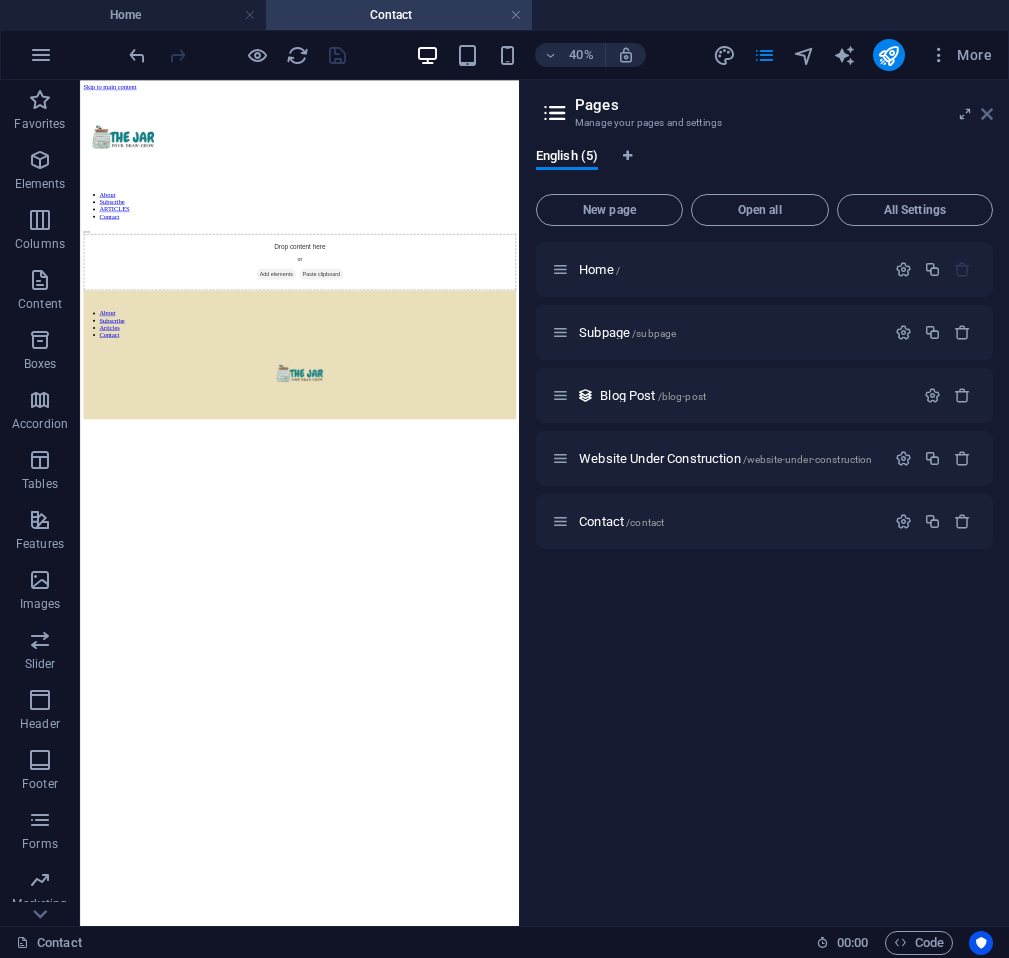click at bounding box center [987, 114] 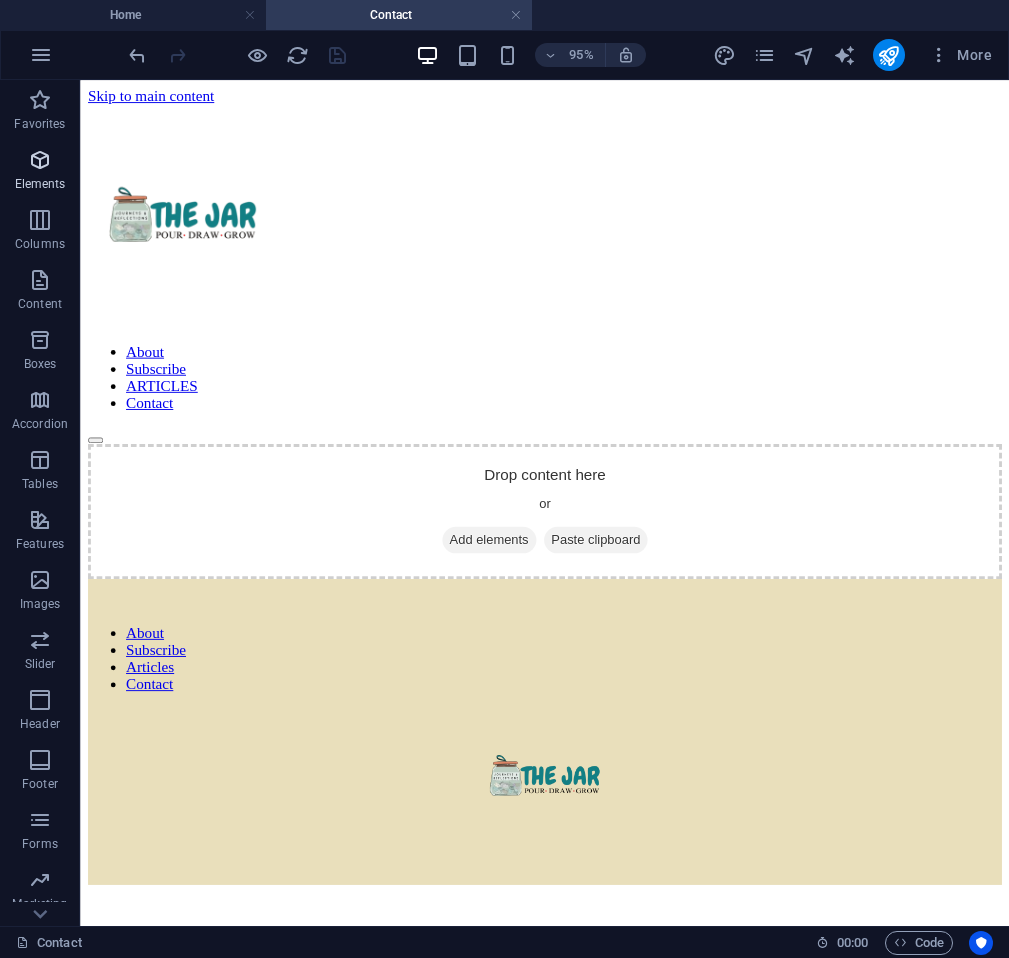 click on "Elements" at bounding box center [40, 184] 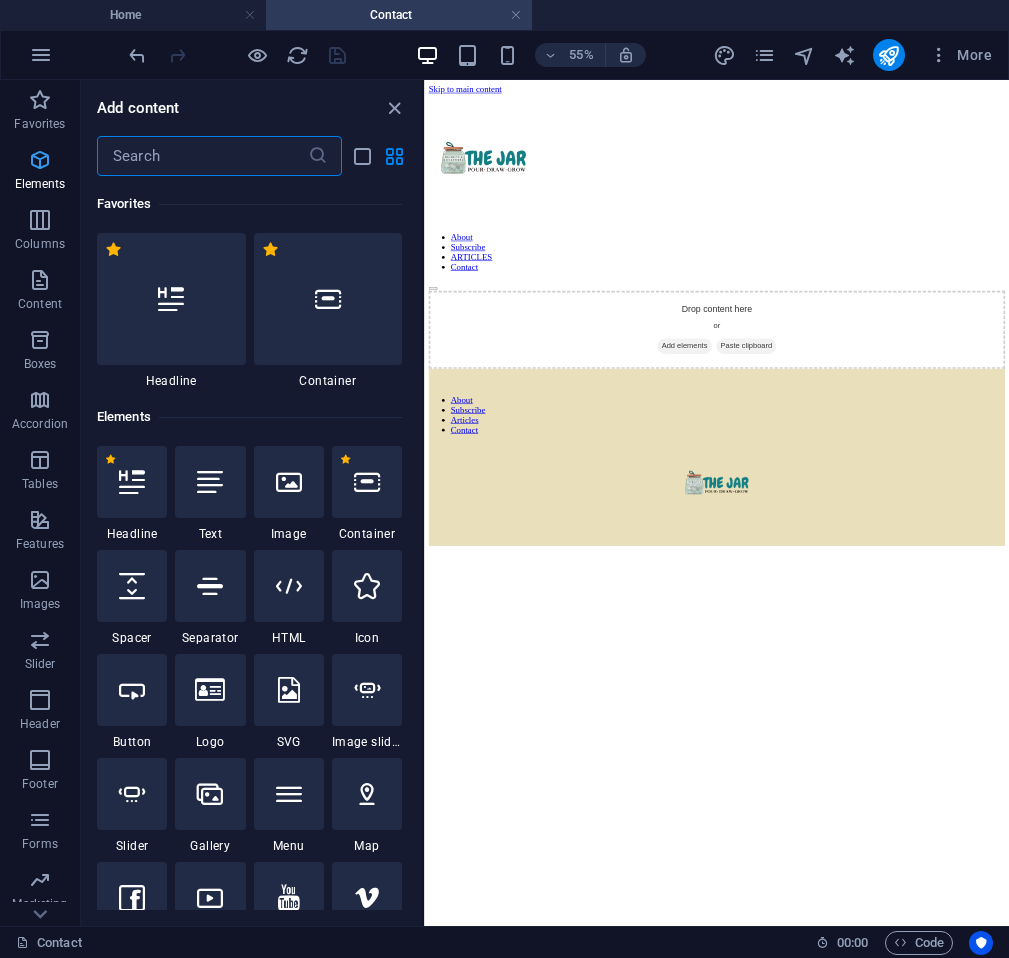 scroll, scrollTop: 213, scrollLeft: 0, axis: vertical 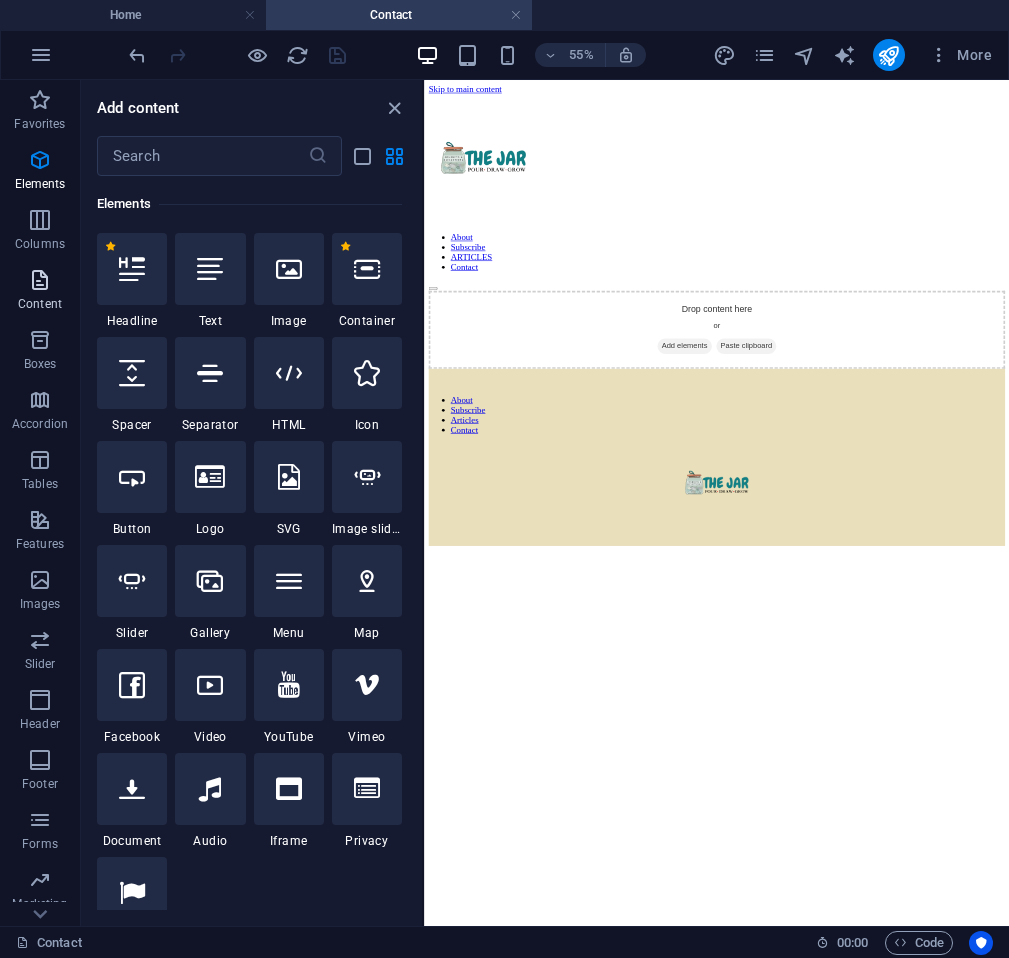 click on "Content" at bounding box center (40, 304) 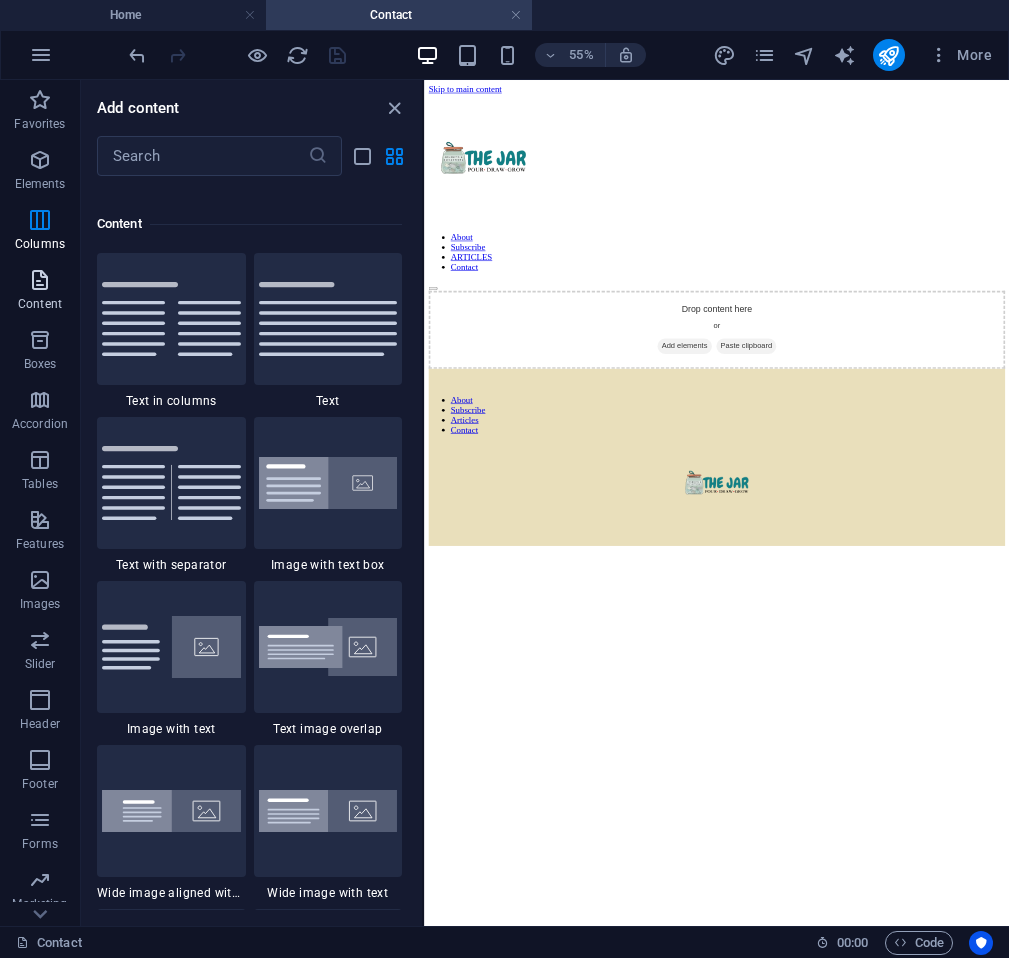 scroll, scrollTop: 3499, scrollLeft: 0, axis: vertical 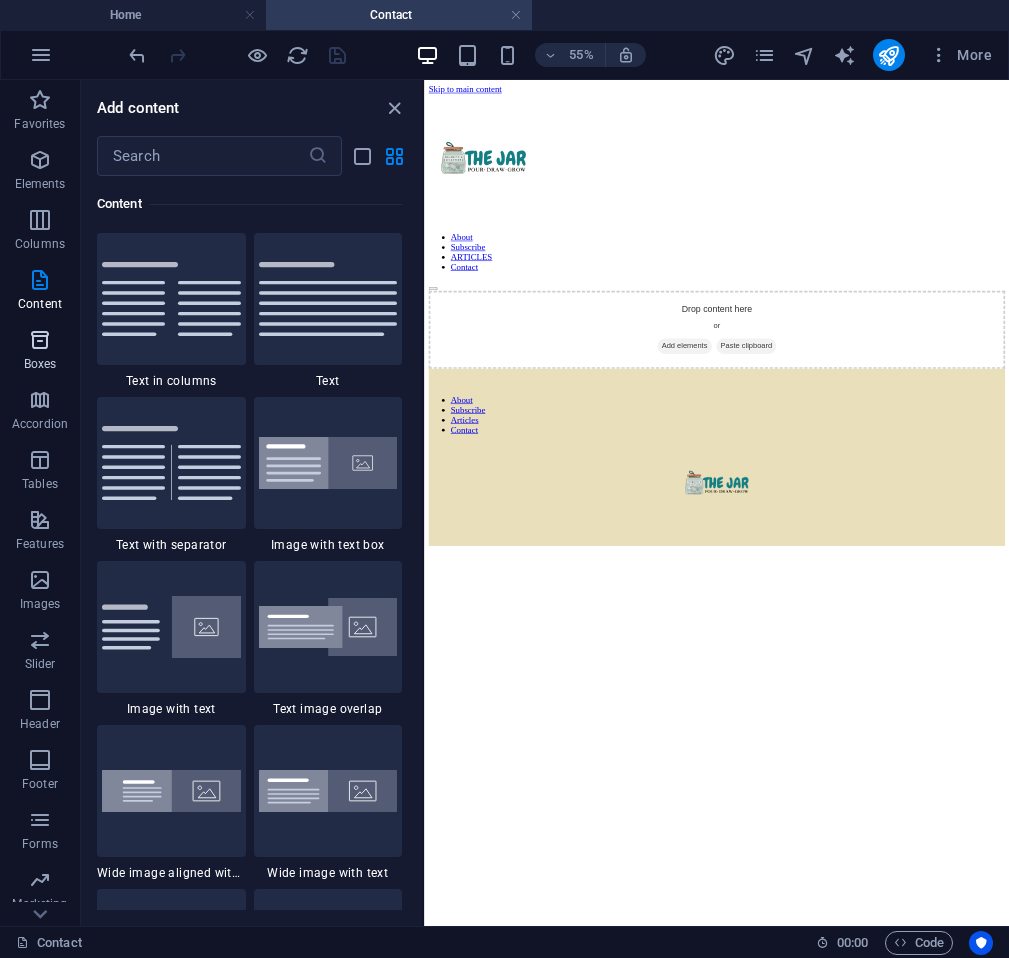 click at bounding box center (40, 340) 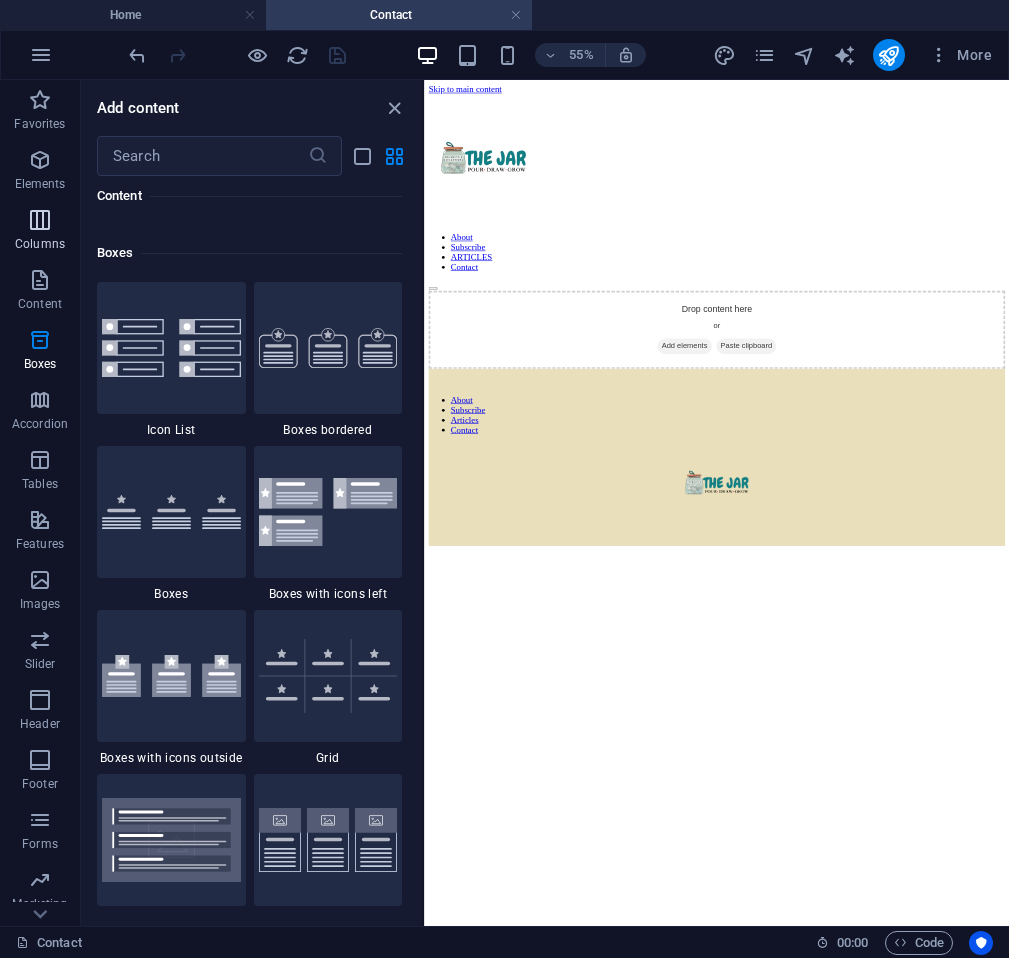 scroll, scrollTop: 5516, scrollLeft: 0, axis: vertical 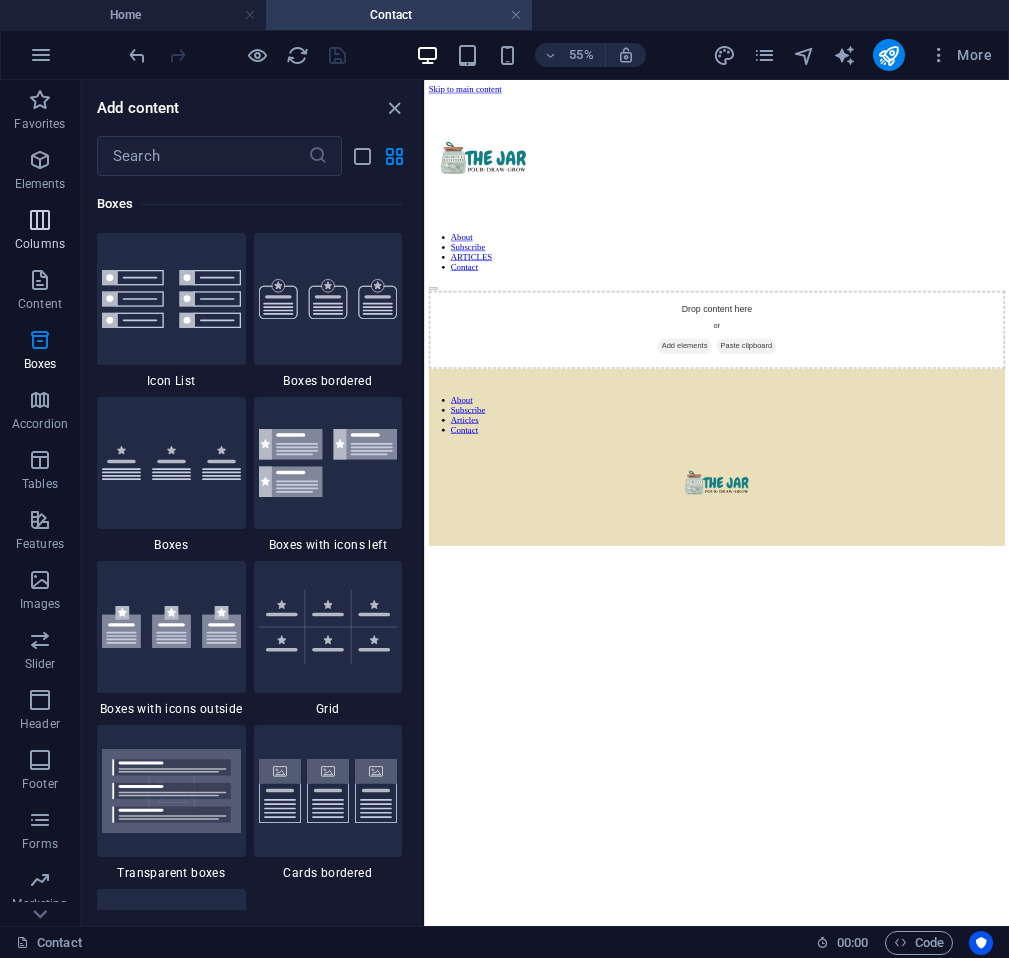 click on "Columns" at bounding box center [40, 244] 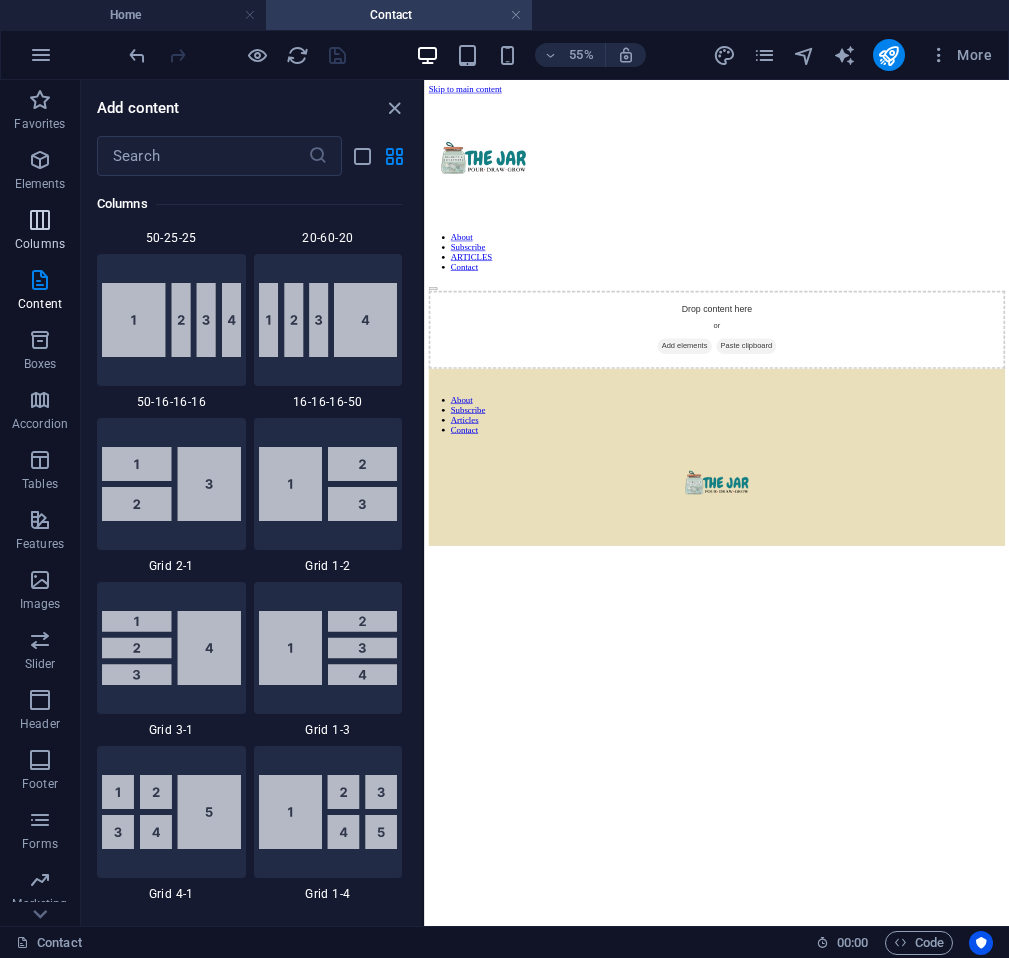 scroll, scrollTop: 990, scrollLeft: 0, axis: vertical 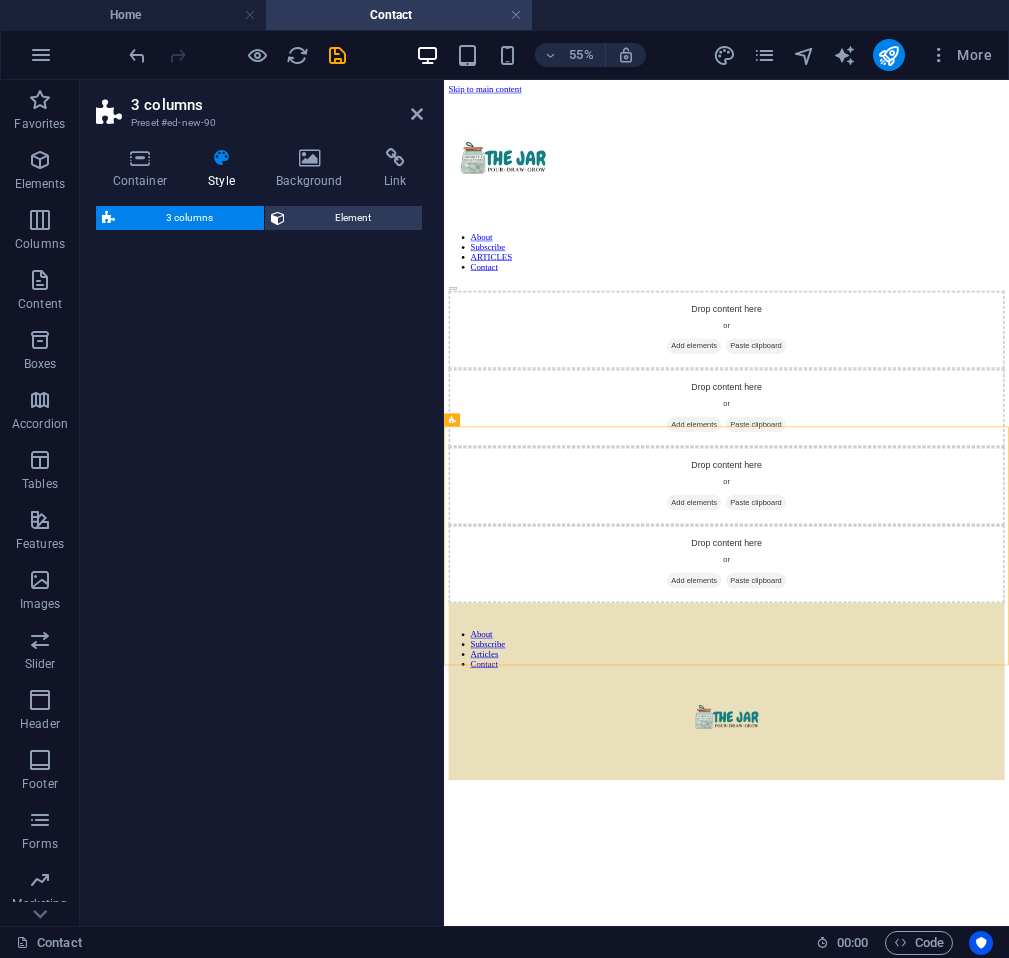 select on "rem" 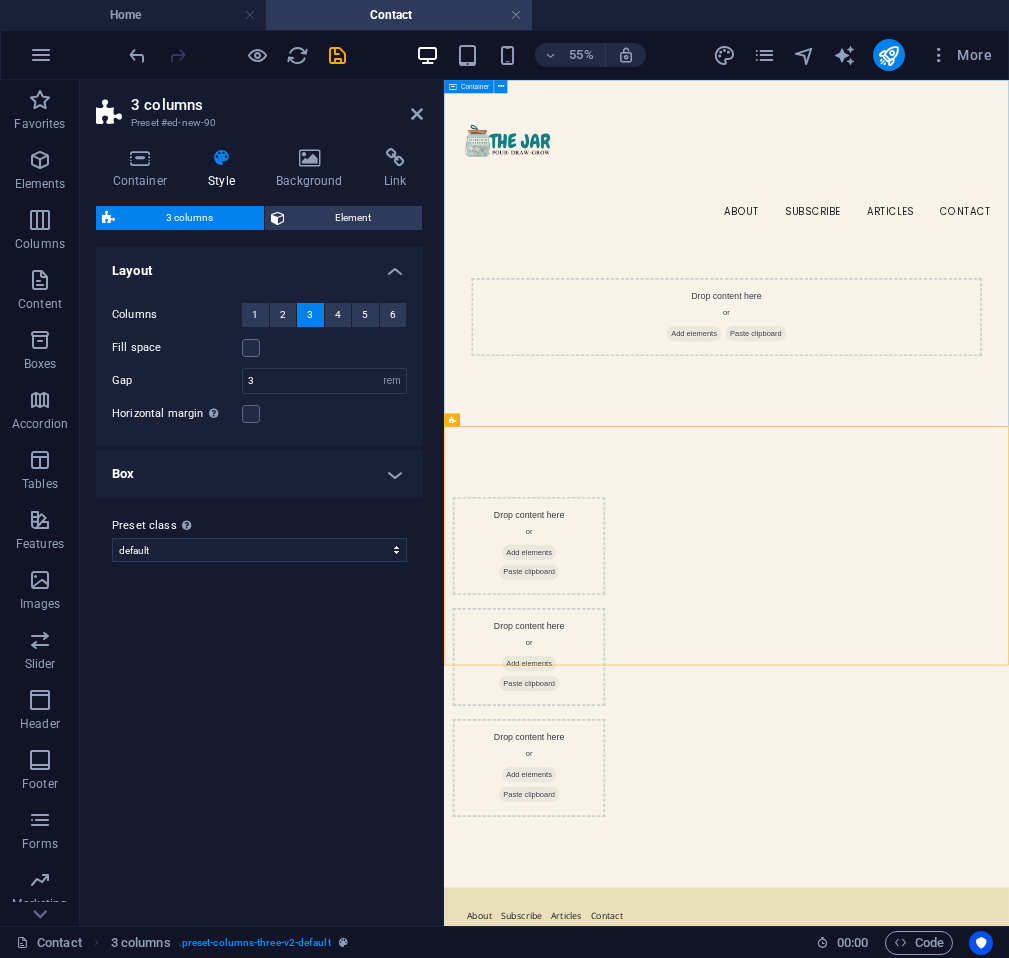 click on "Drop content here or  Add elements  Paste clipboard" at bounding box center [957, 395] 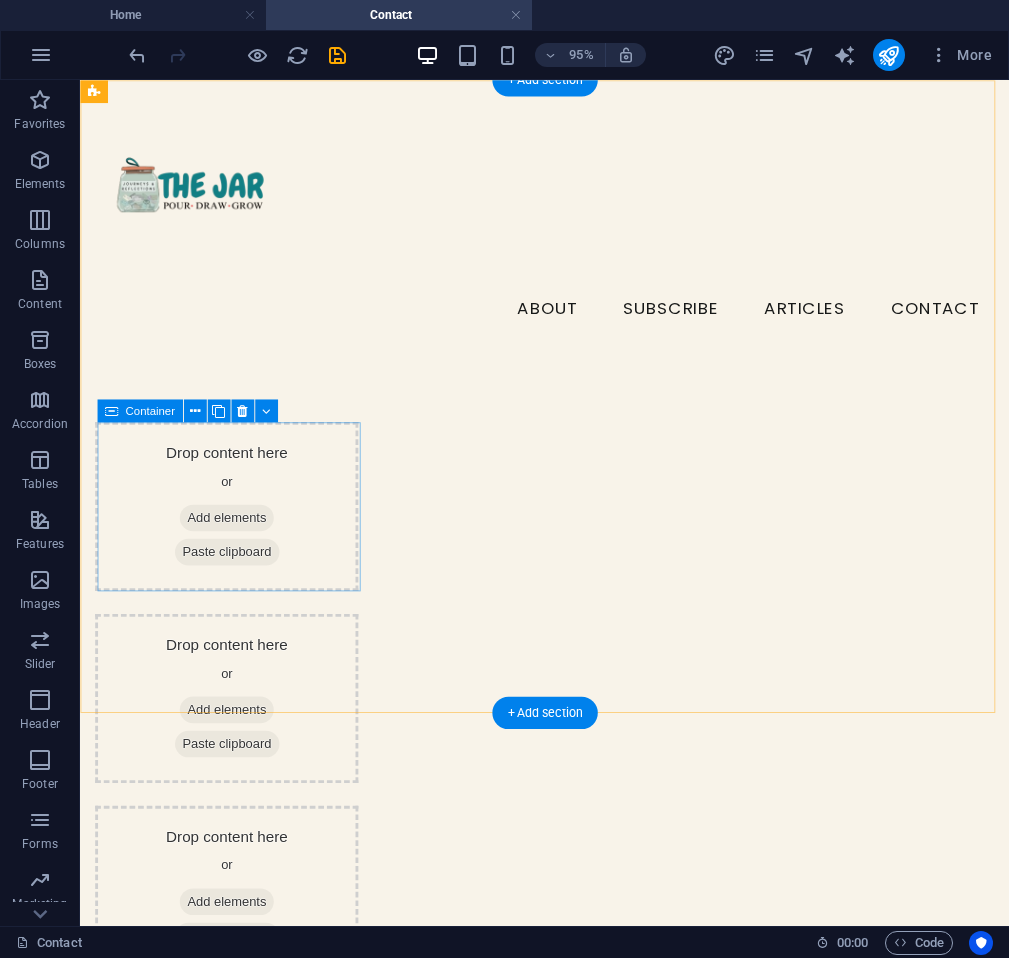 click on "Add elements" at bounding box center (234, 541) 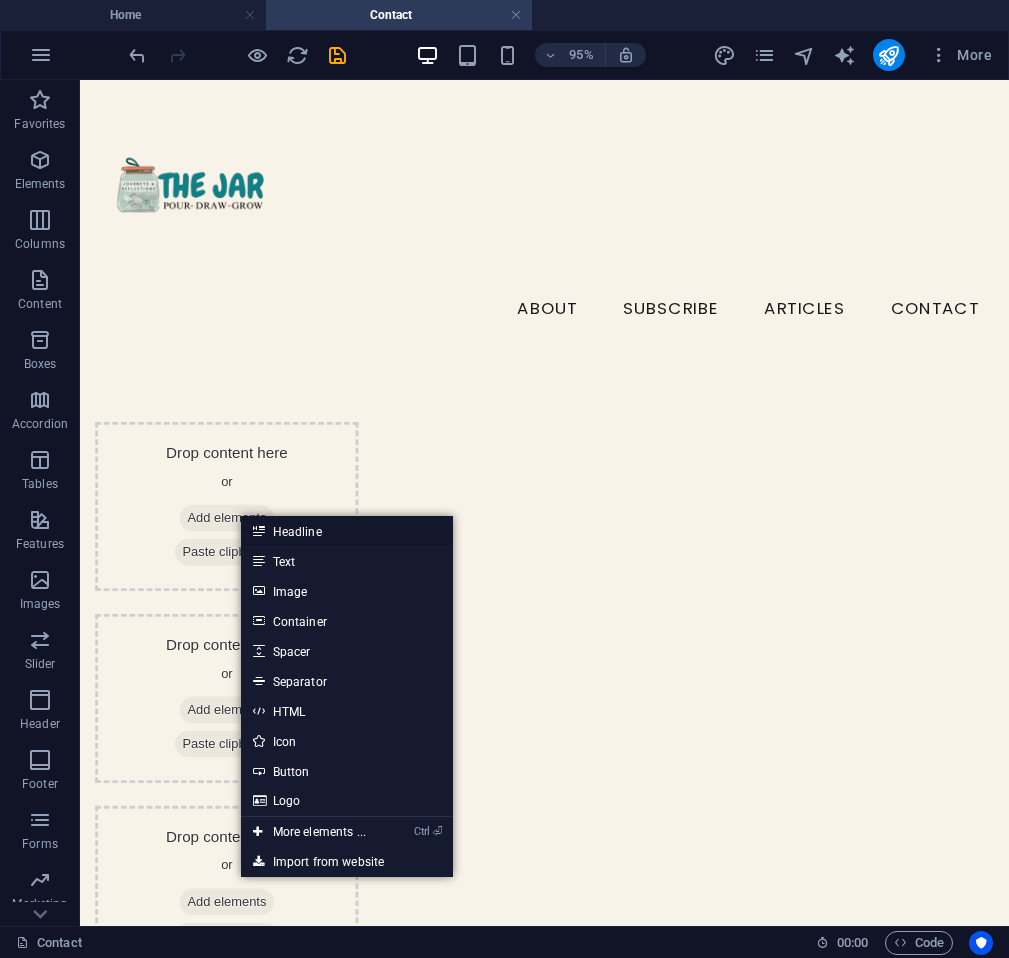 click on "Headline" at bounding box center [347, 531] 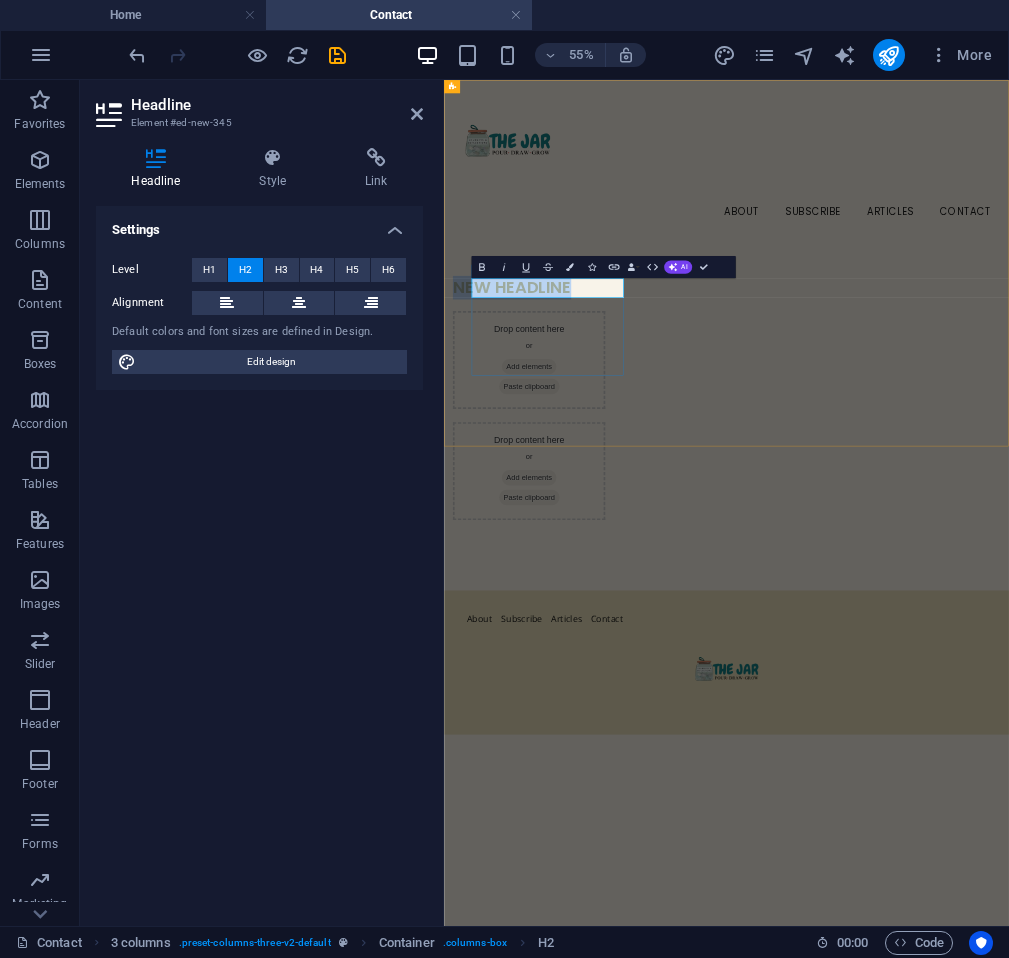 type 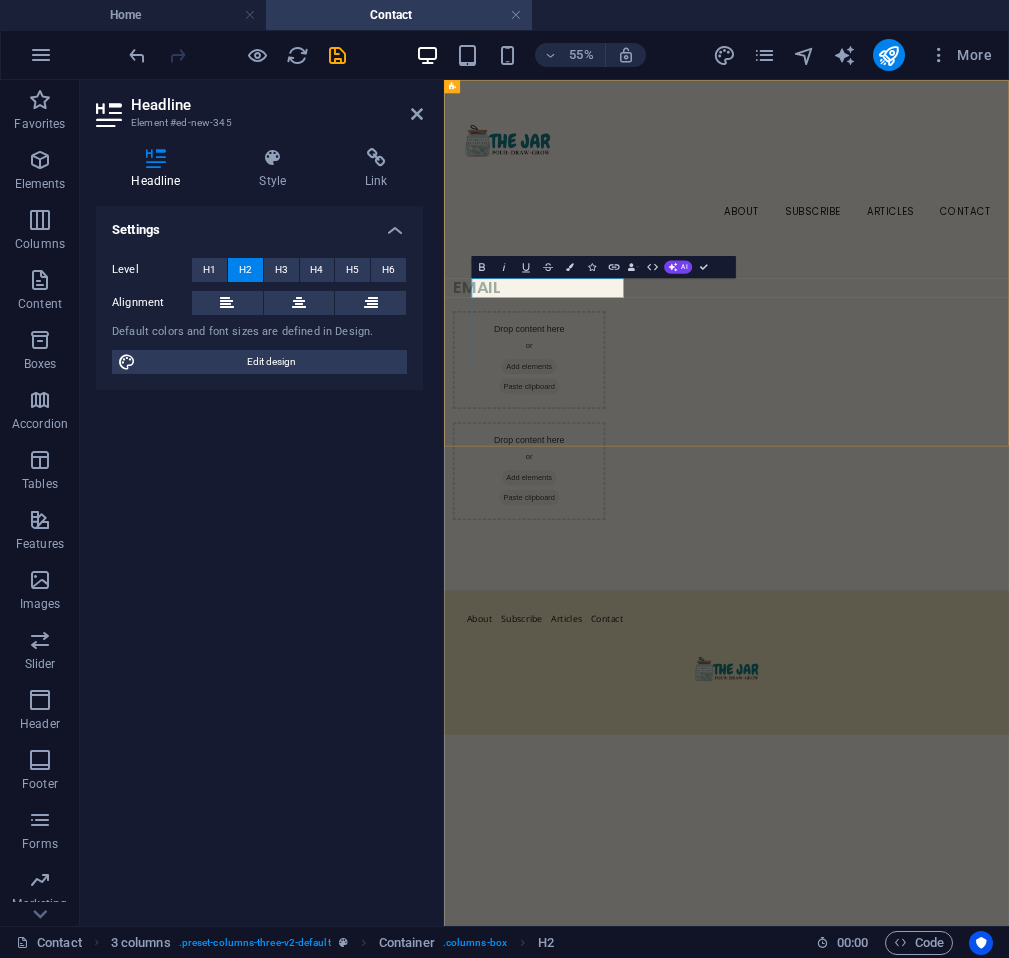 click on "email" at bounding box center (598, 458) 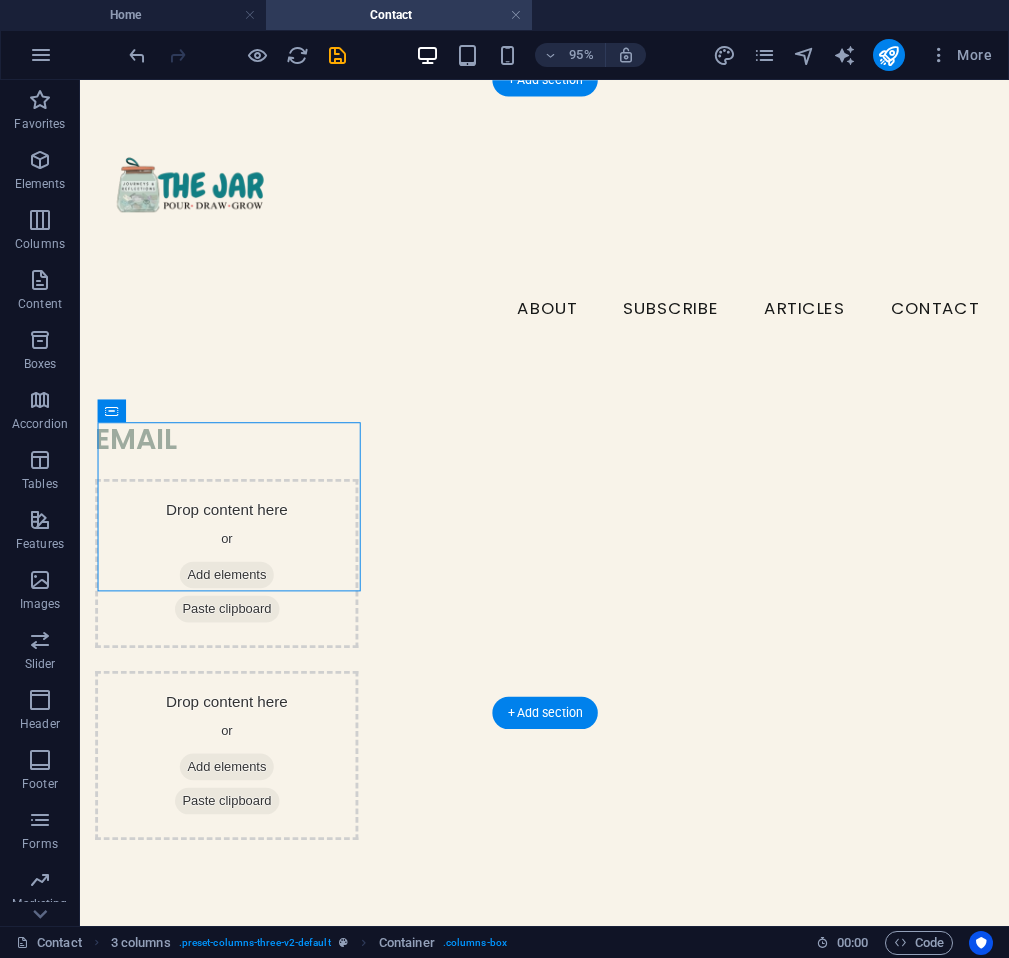 drag, startPoint x: 161, startPoint y: 512, endPoint x: 223, endPoint y: 501, distance: 62.968246 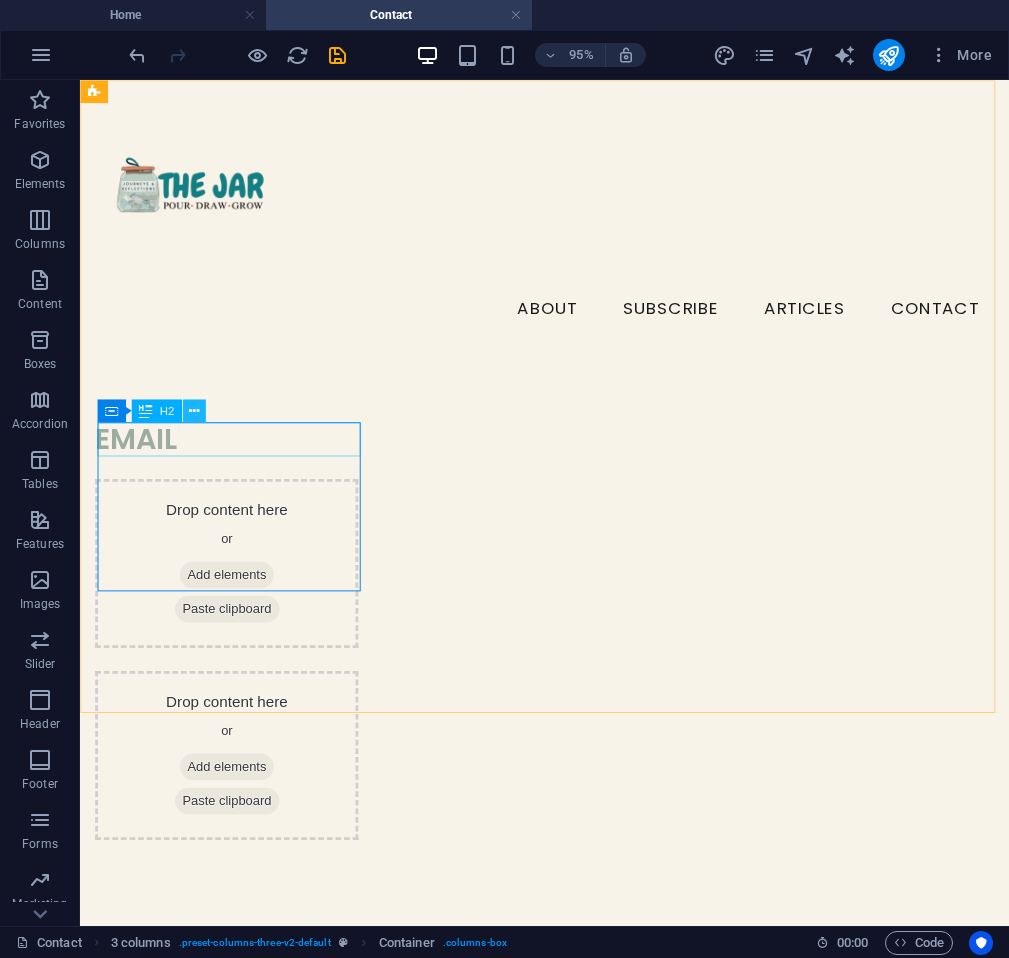 click at bounding box center (194, 411) 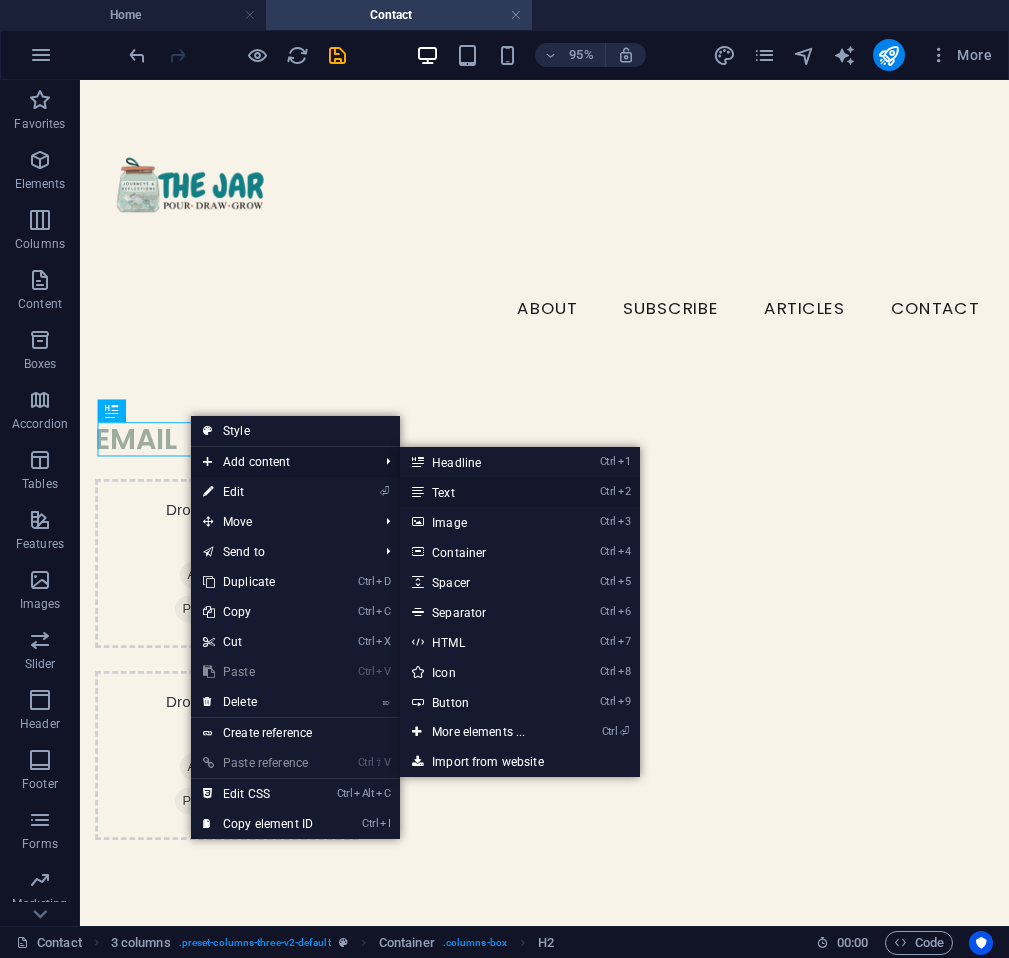 click on "Ctrl 2  Text" at bounding box center (482, 492) 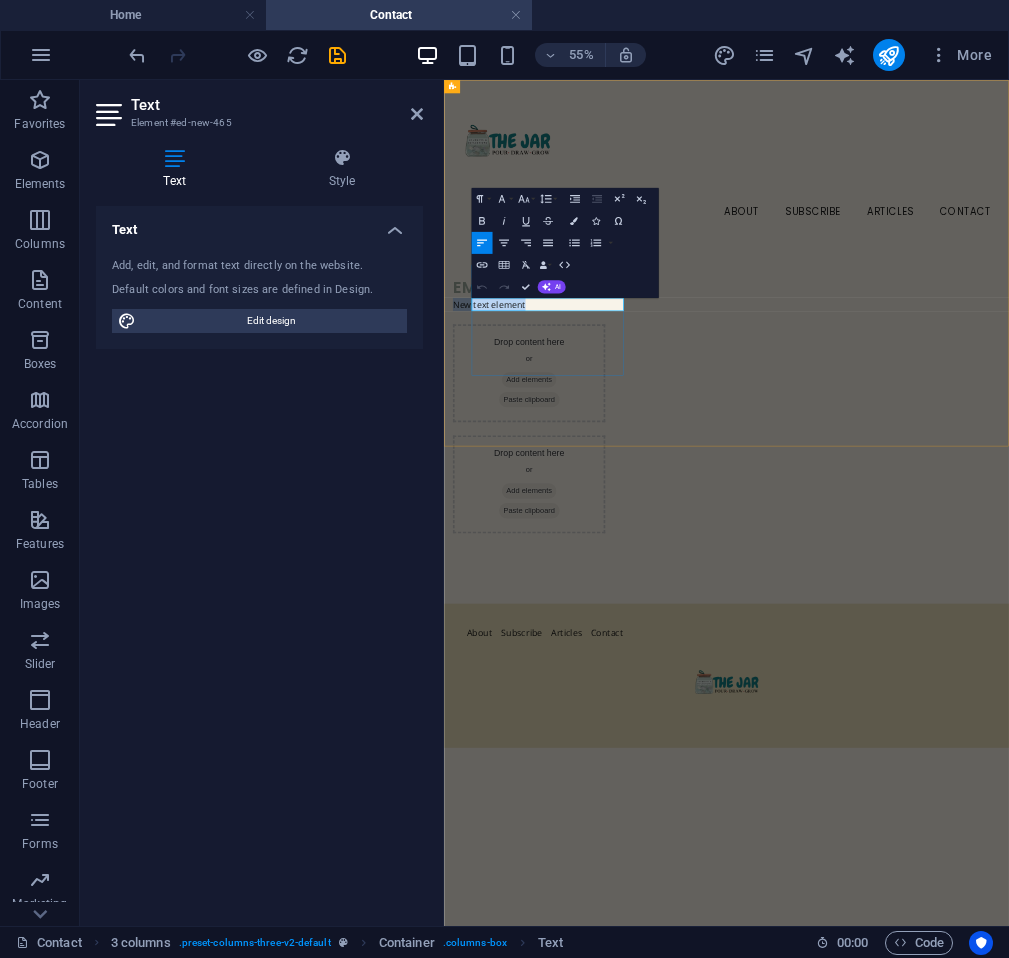 type 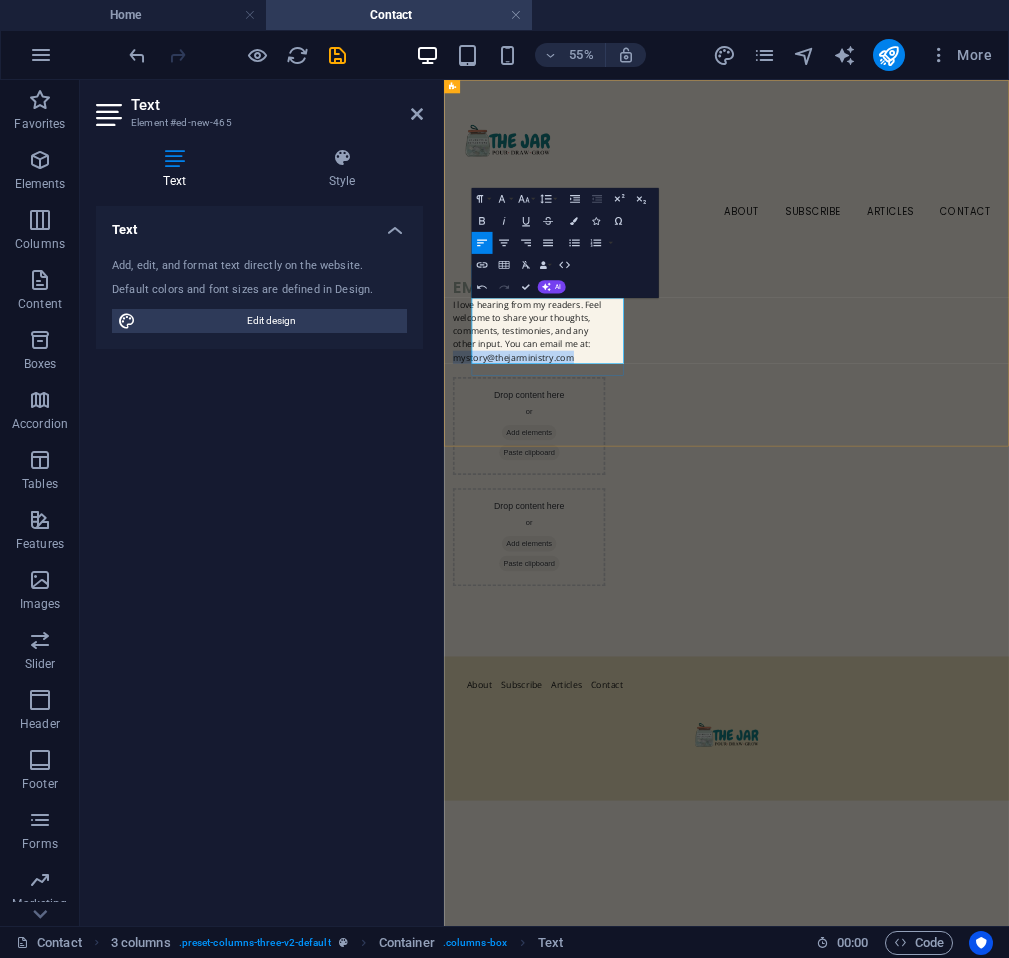 drag, startPoint x: 713, startPoint y: 583, endPoint x: 493, endPoint y: 603, distance: 220.90723 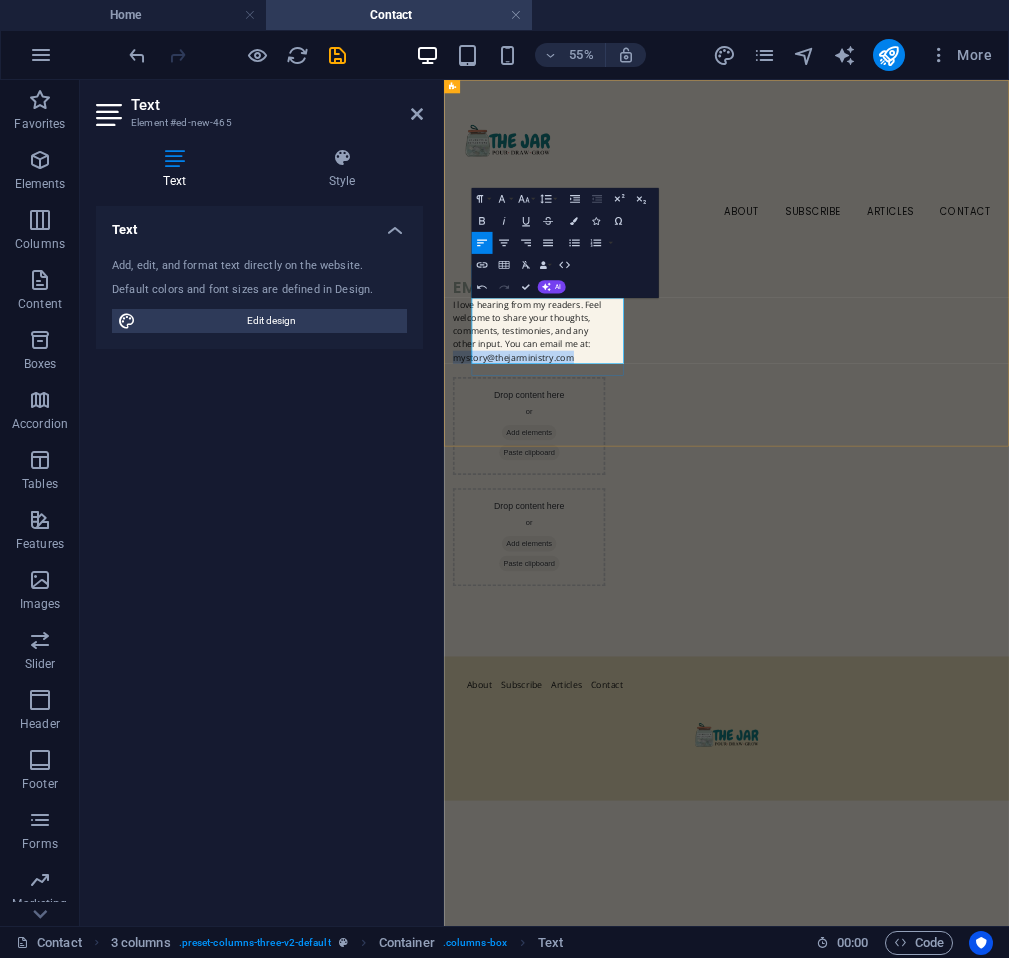 drag, startPoint x: 602, startPoint y: 574, endPoint x: 556, endPoint y: 590, distance: 48.703182 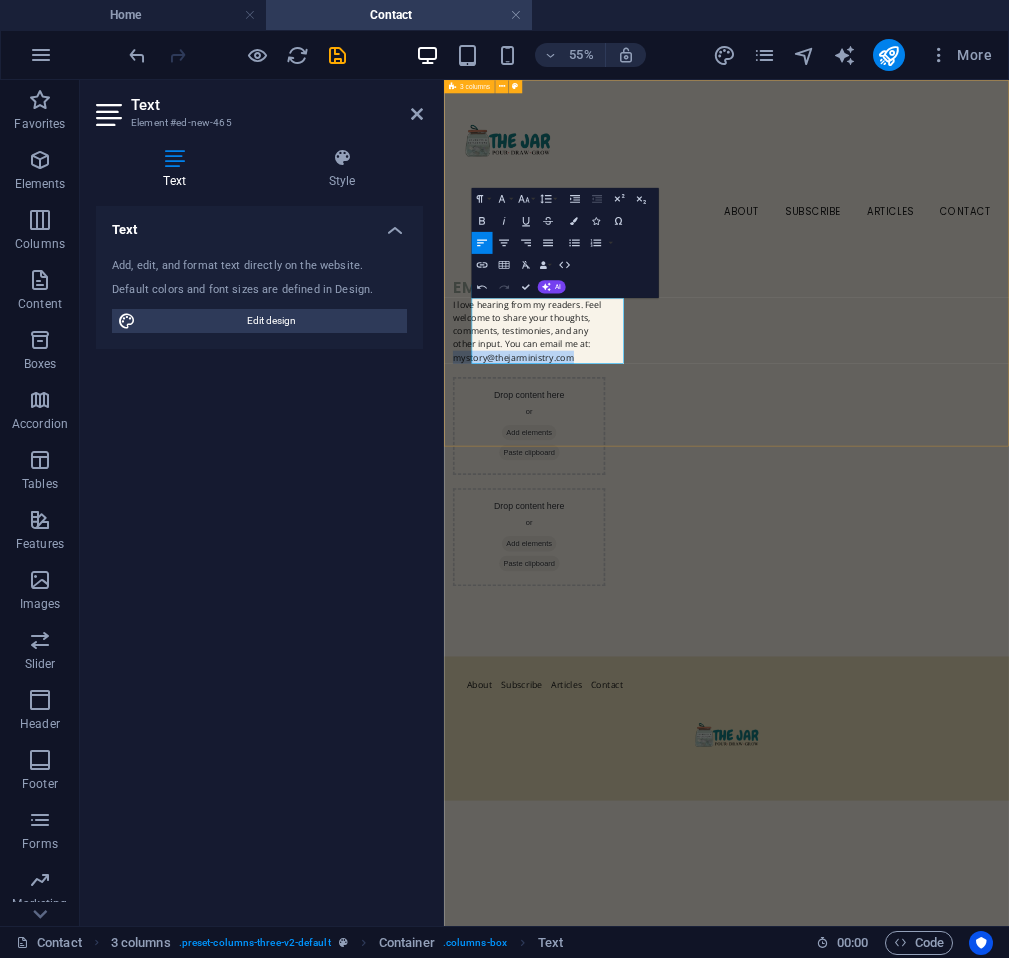 drag, startPoint x: 718, startPoint y: 583, endPoint x: 473, endPoint y: 583, distance: 245 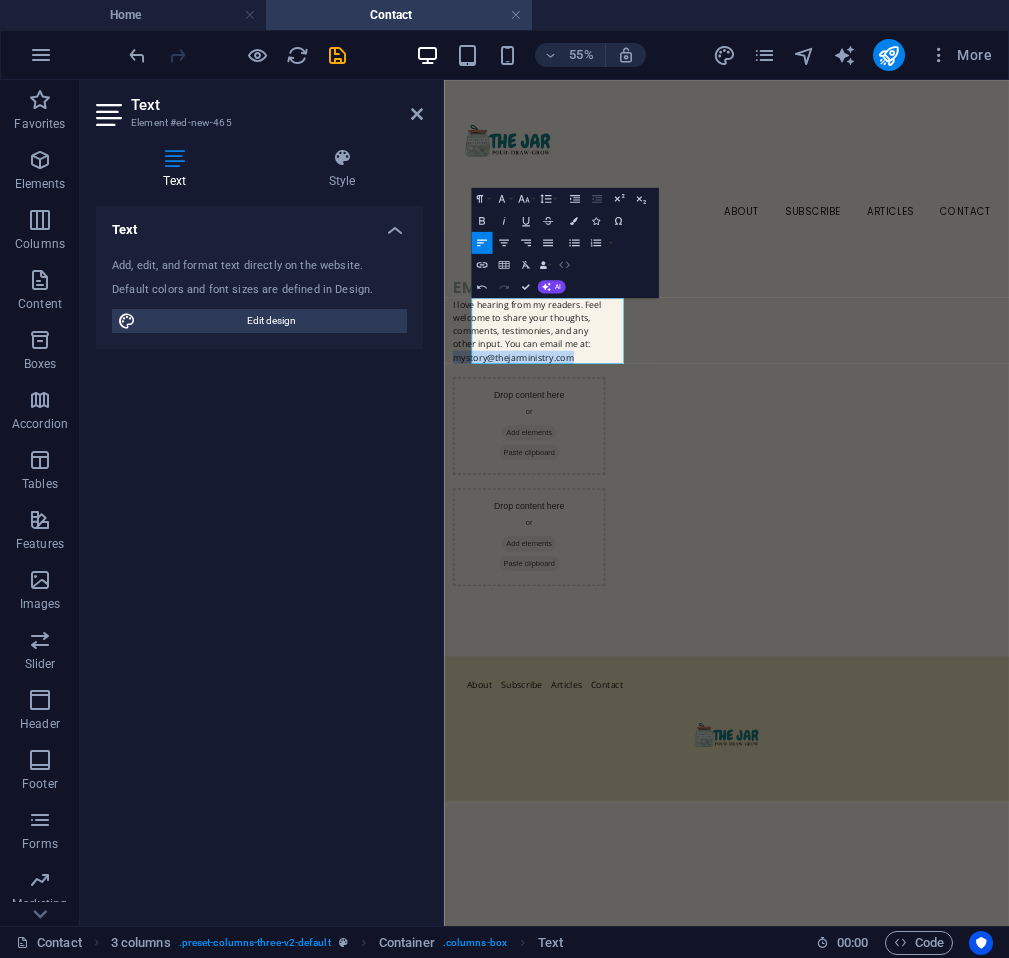 click 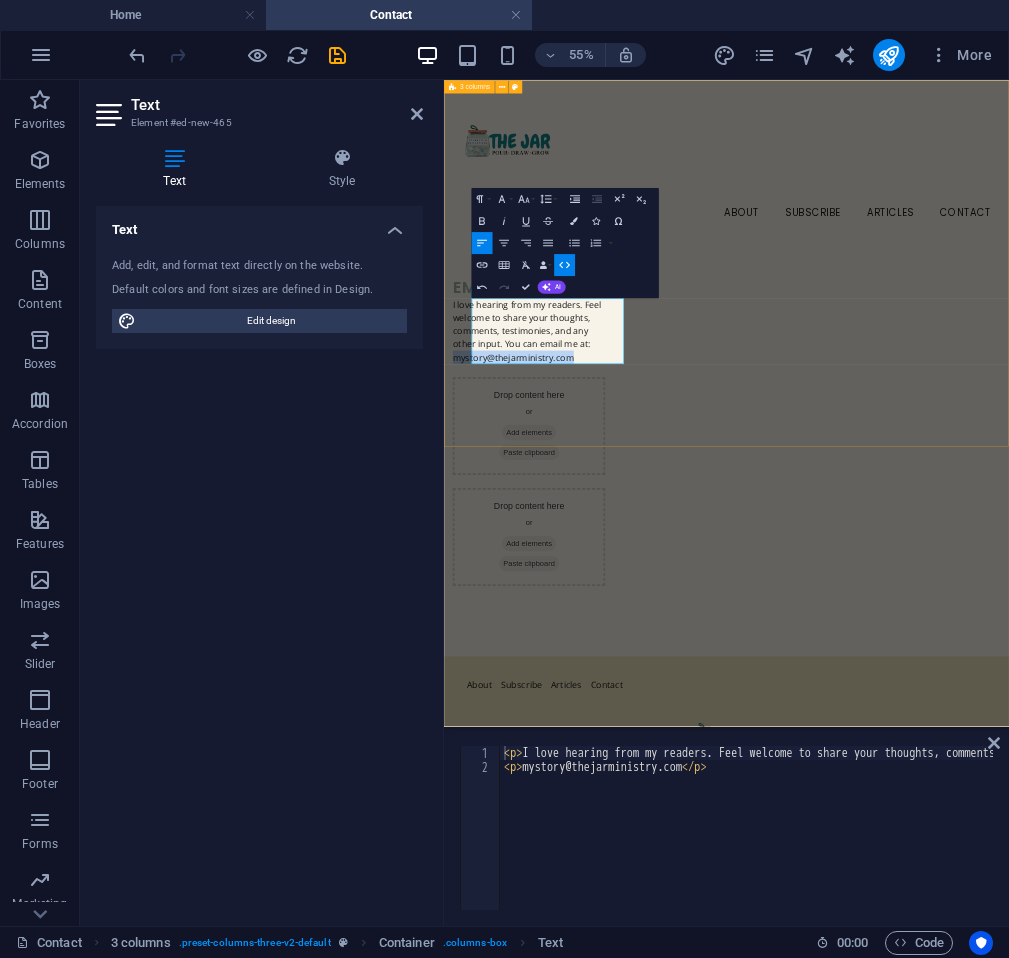click on "email I love hearing from my readers. Feel welcome to share your thoughts, comments, testimonies, and any other input. You can email me at: mystory@thejarministry.com Drop content here or  Add elements  Paste clipboard Drop content here or  Add elements  Paste clipboard" at bounding box center (957, 604) 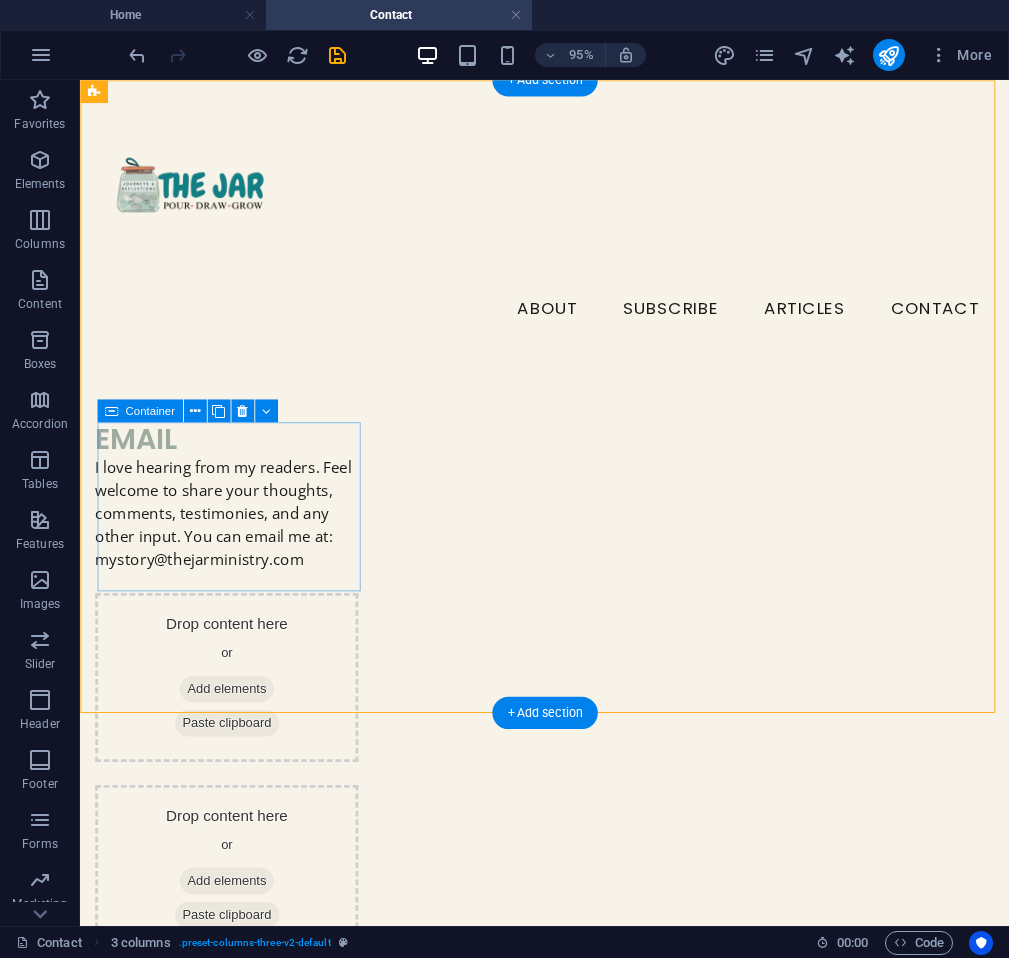 click on "email I love hearing from my readers. Feel welcome to share your thoughts, comments, testimonies, and any other input. You can email me at: mystory@thejarministry.com" at bounding box center [234, 518] 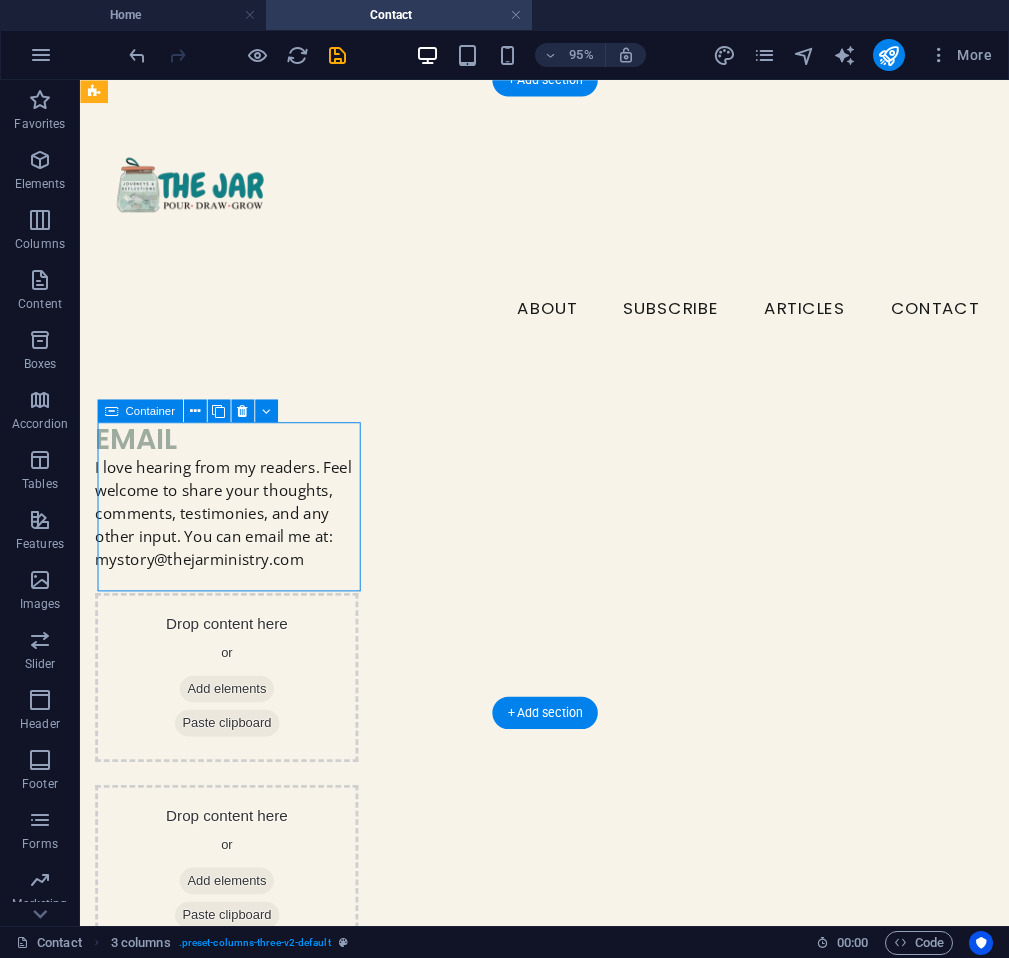 click on "email I love hearing from my readers. Feel welcome to share your thoughts, comments, testimonies, and any other input. You can email me at: mystory@thejarministry.com" at bounding box center [234, 518] 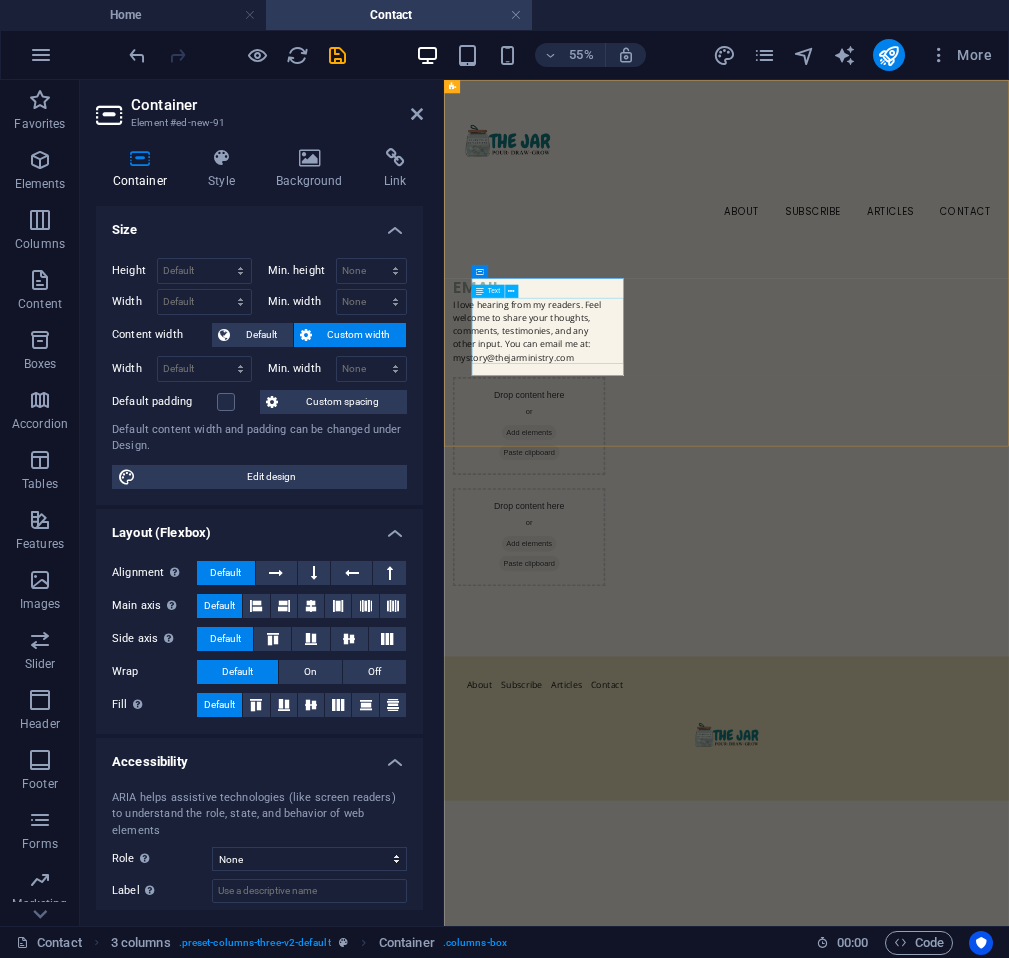 click on "I love hearing from my readers. Feel welcome to share your thoughts, comments, testimonies, and any other input. You can email me at: mystory@thejarministry.com" at bounding box center [598, 536] 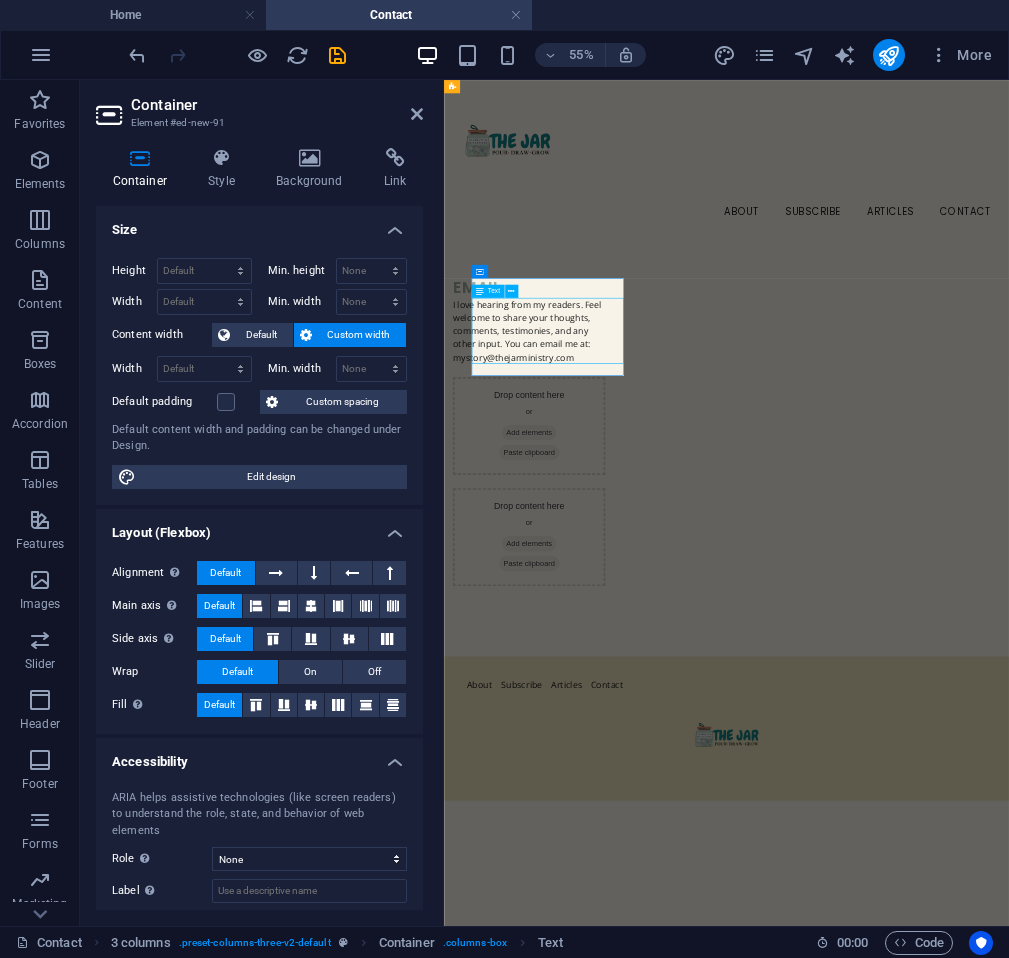 click on "I love hearing from my readers. Feel welcome to share your thoughts, comments, testimonies, and any other input. You can email me at: mystory@thejarministry.com" at bounding box center (598, 536) 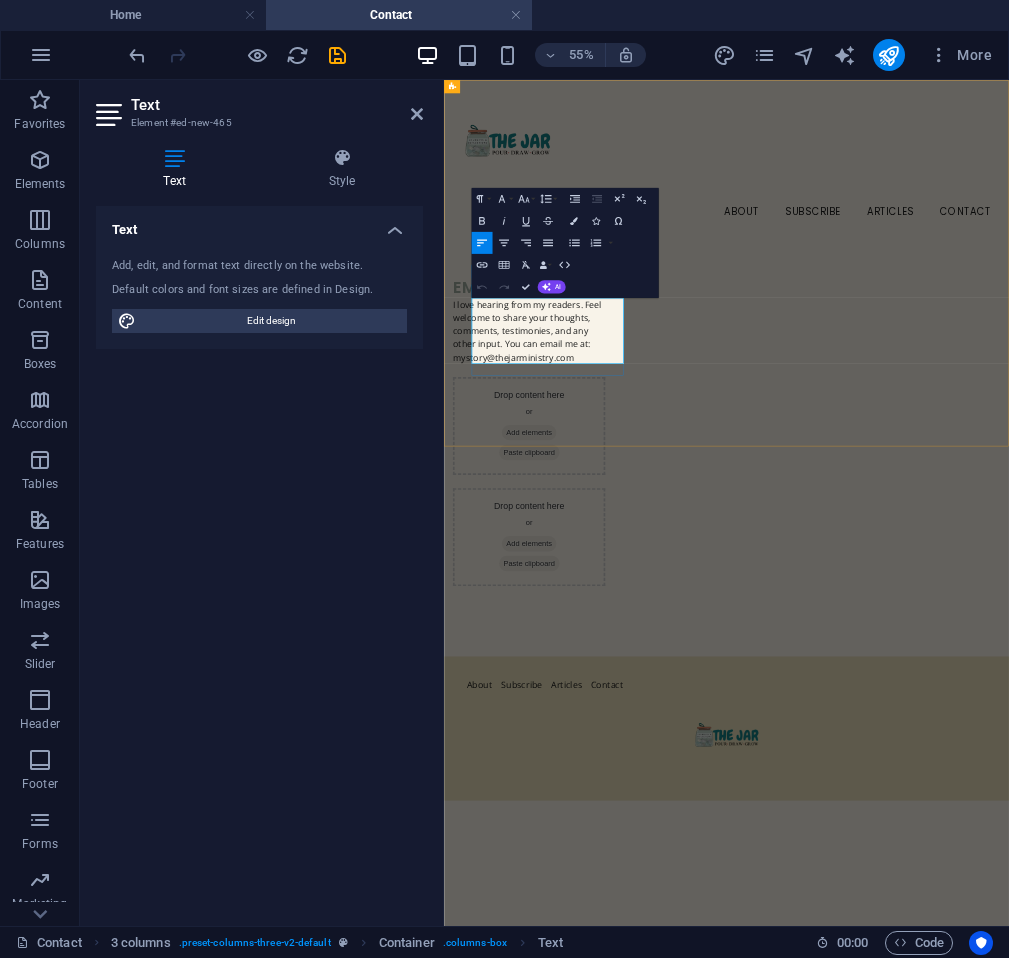 click on "mystory@thejarministry.com" at bounding box center (598, 584) 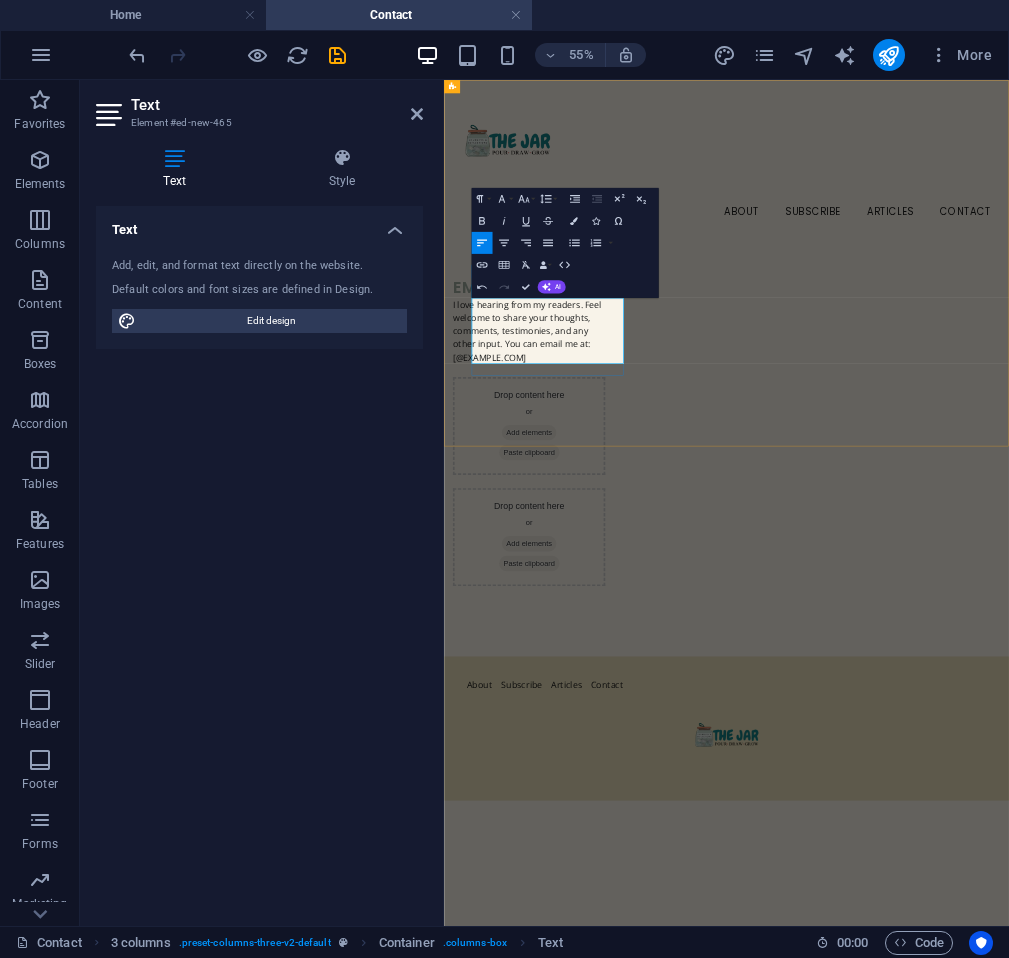 type 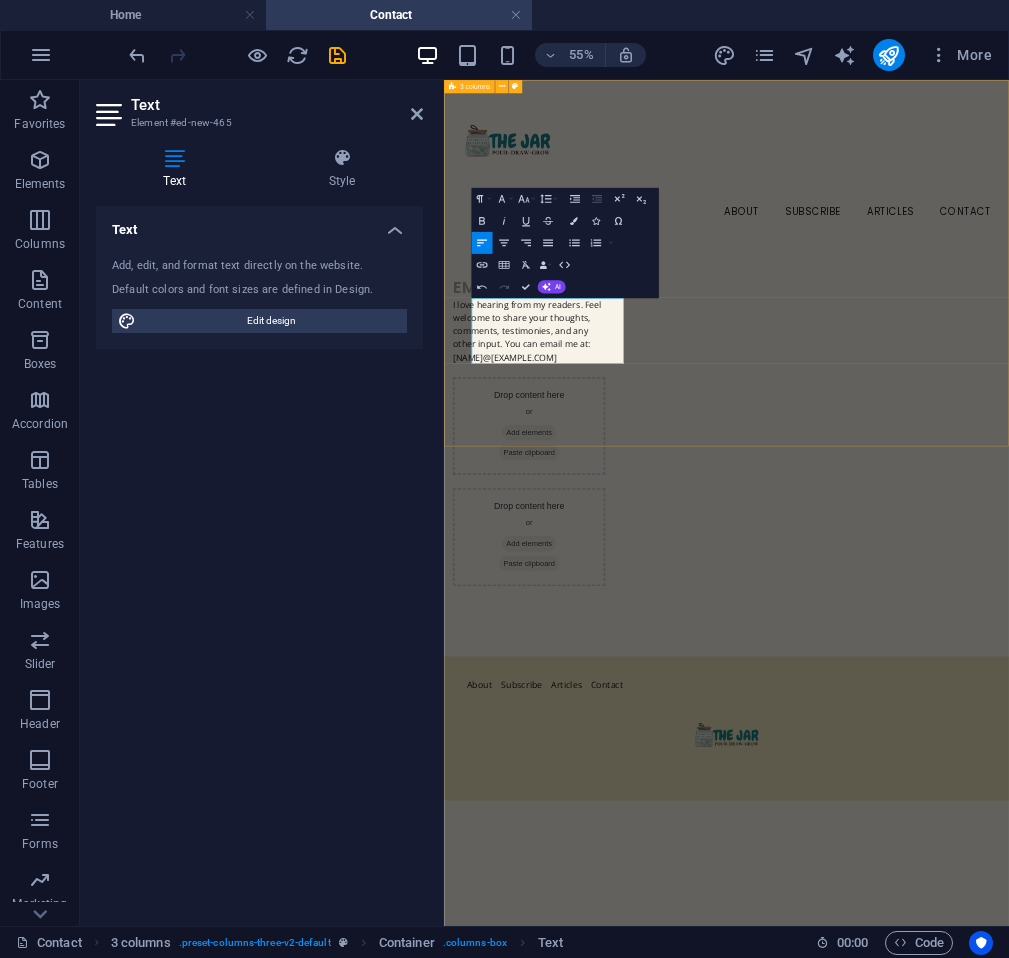 drag, startPoint x: 729, startPoint y: 581, endPoint x: 489, endPoint y: 596, distance: 240.46829 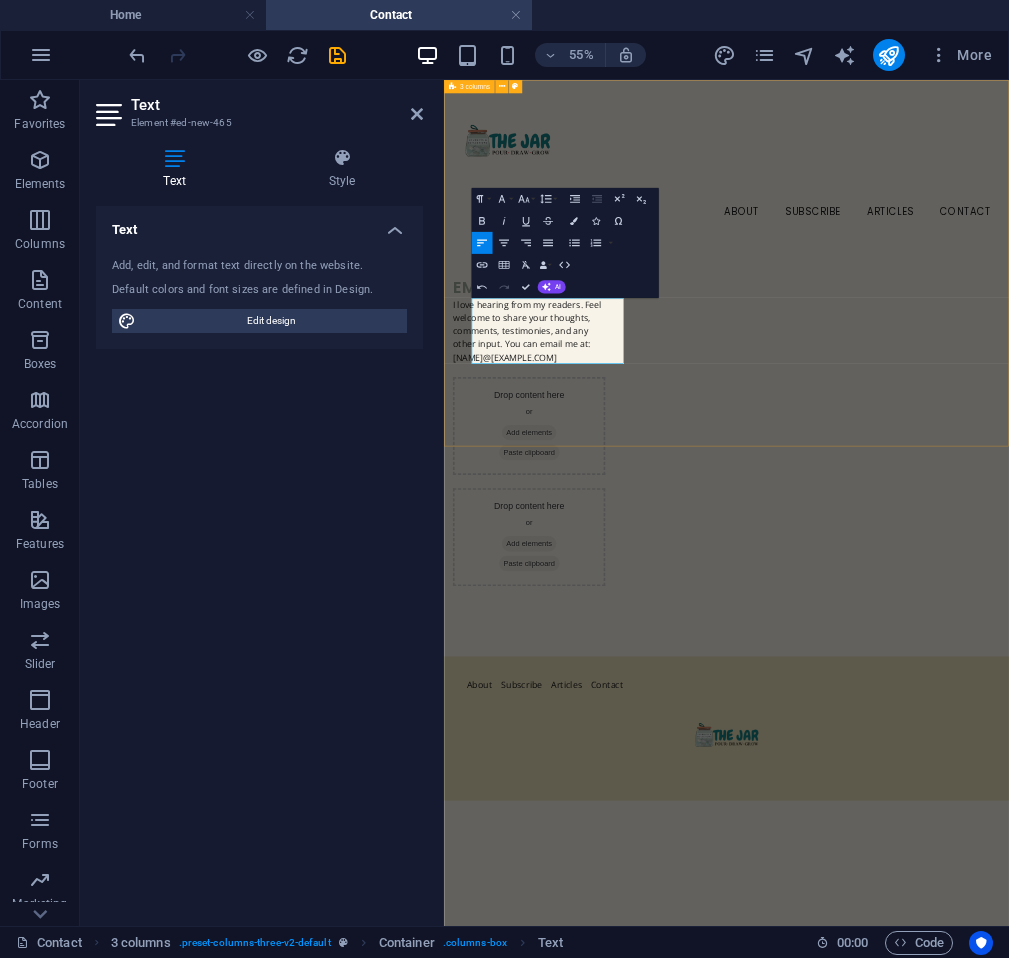click on "email I love hearing from my readers. Feel welcome to share your thoughts, comments, testimonies, and any other input. You can email me at: njerikiiru@thejarministry.com Drop content here or  Add elements  Paste clipboard Drop content here or  Add elements  Paste clipboard" at bounding box center (957, 604) 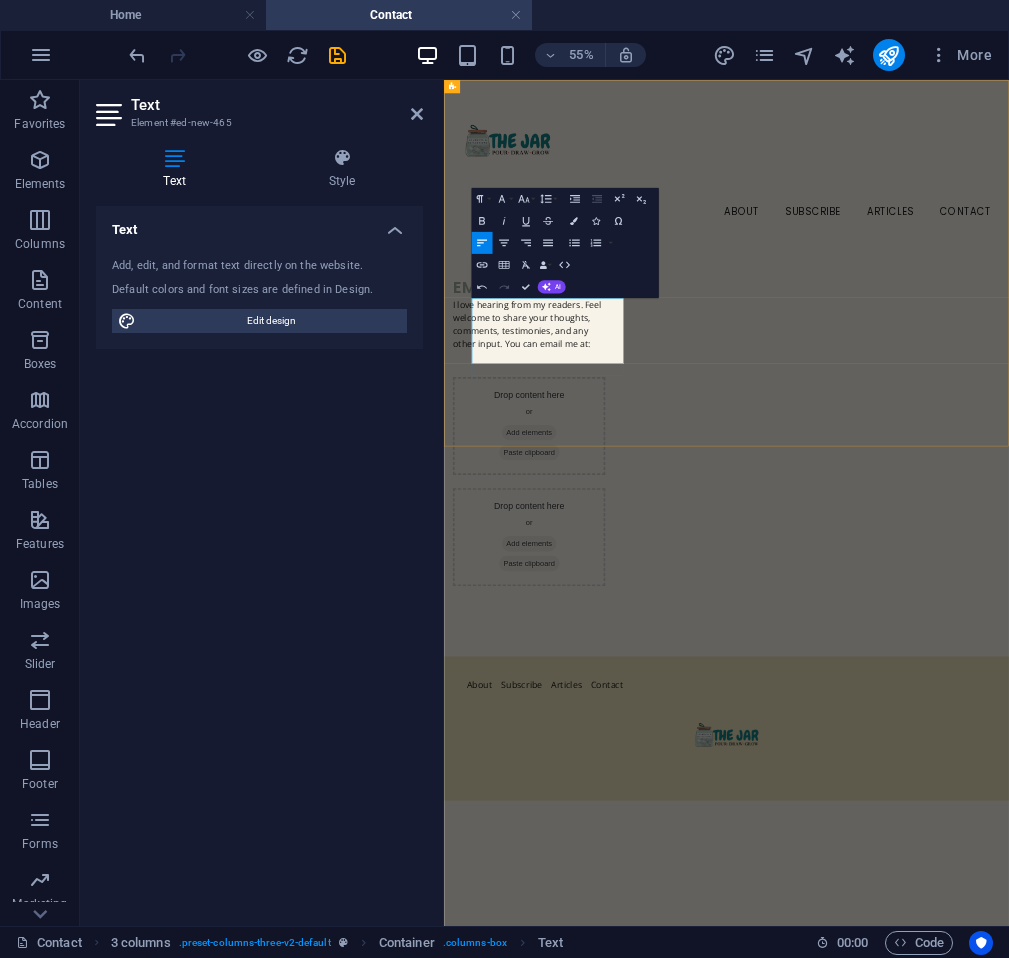 click at bounding box center [598, 584] 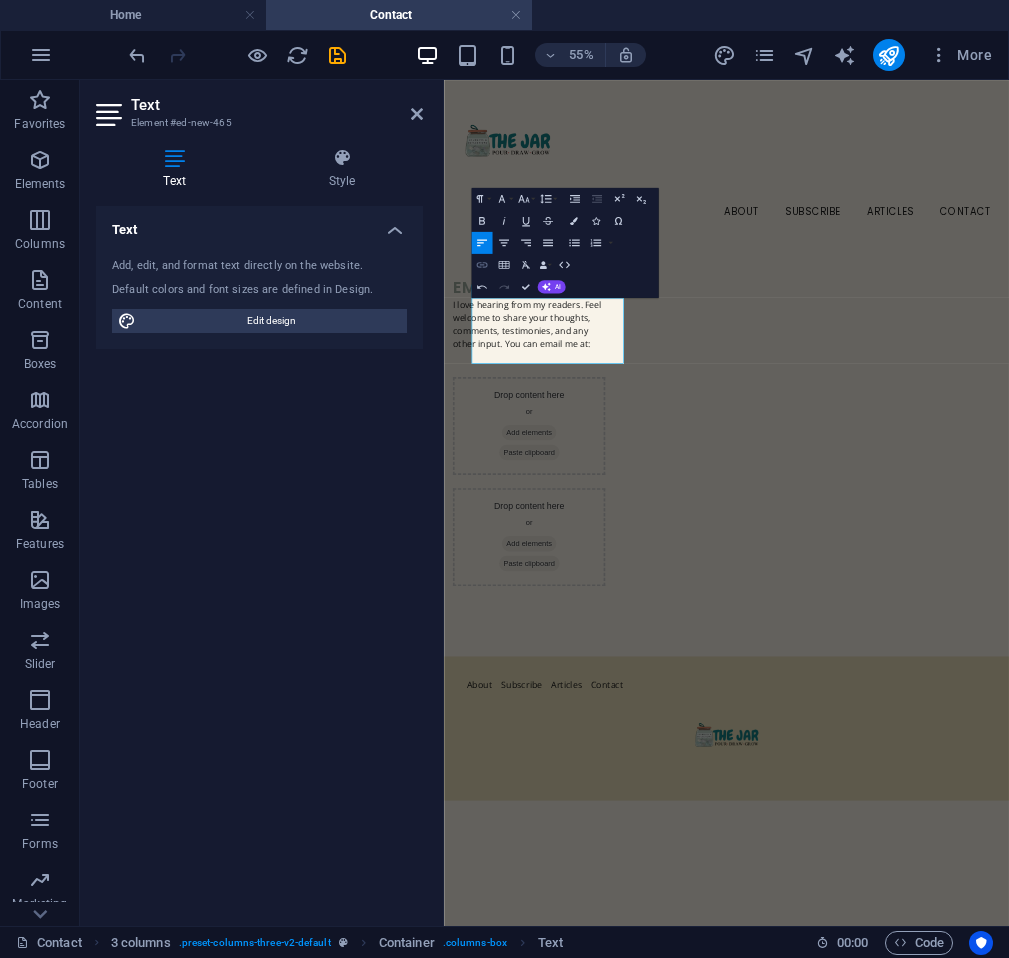 click 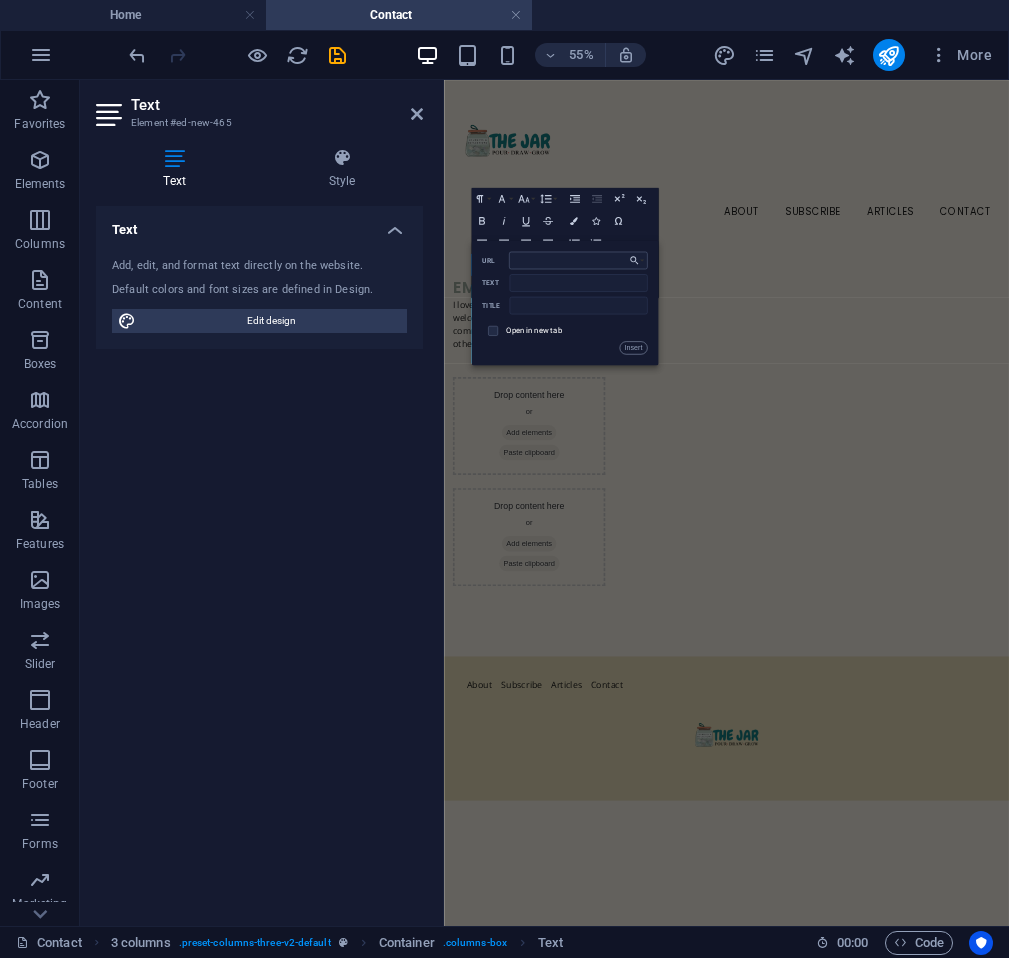 click on "URL" at bounding box center [578, 261] 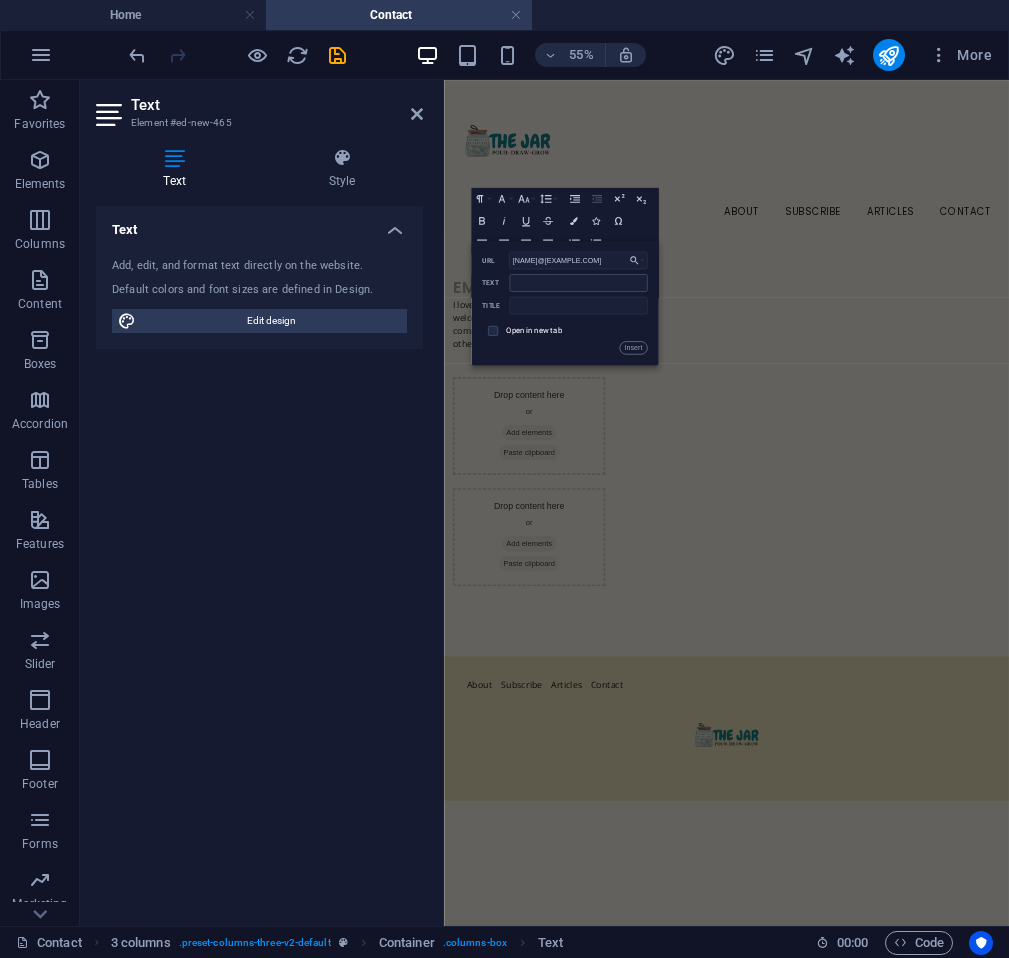 type on "njerikiiru@thejarministry.com" 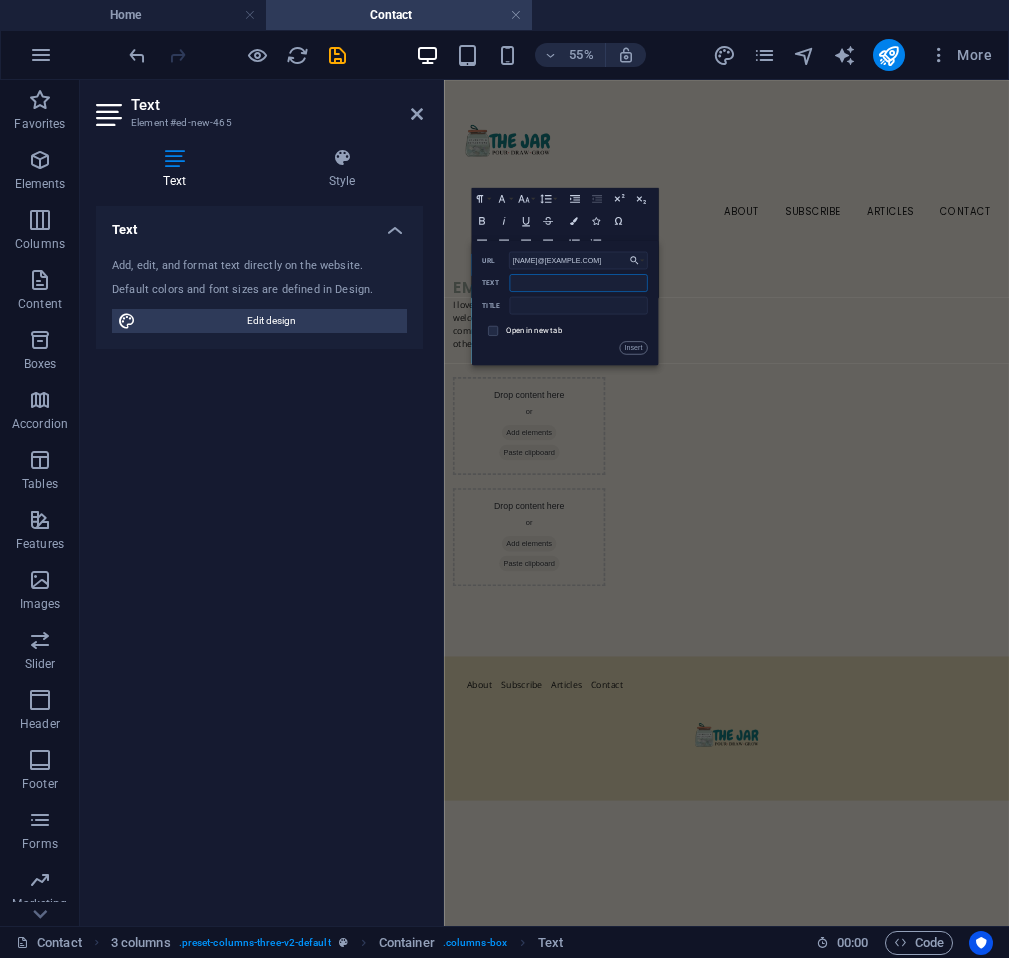 click on "Text" at bounding box center [579, 283] 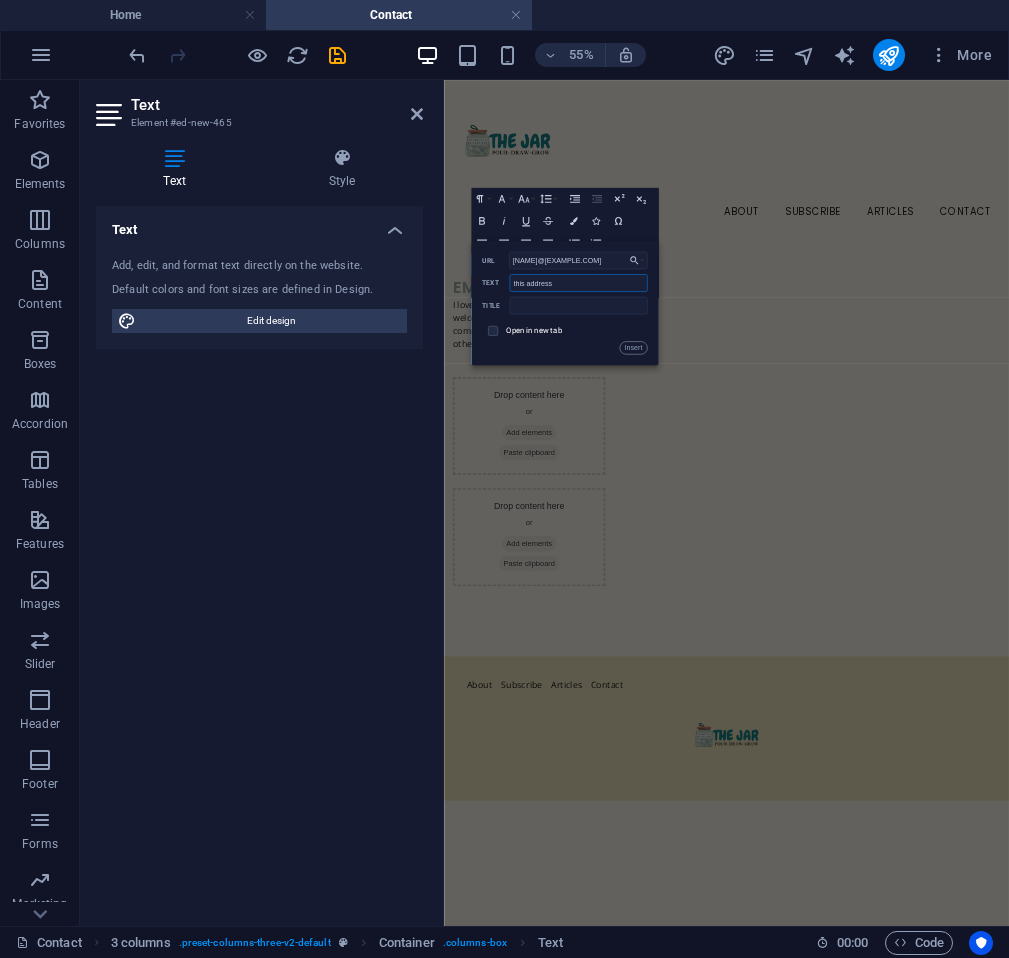 click on "this address" at bounding box center [579, 283] 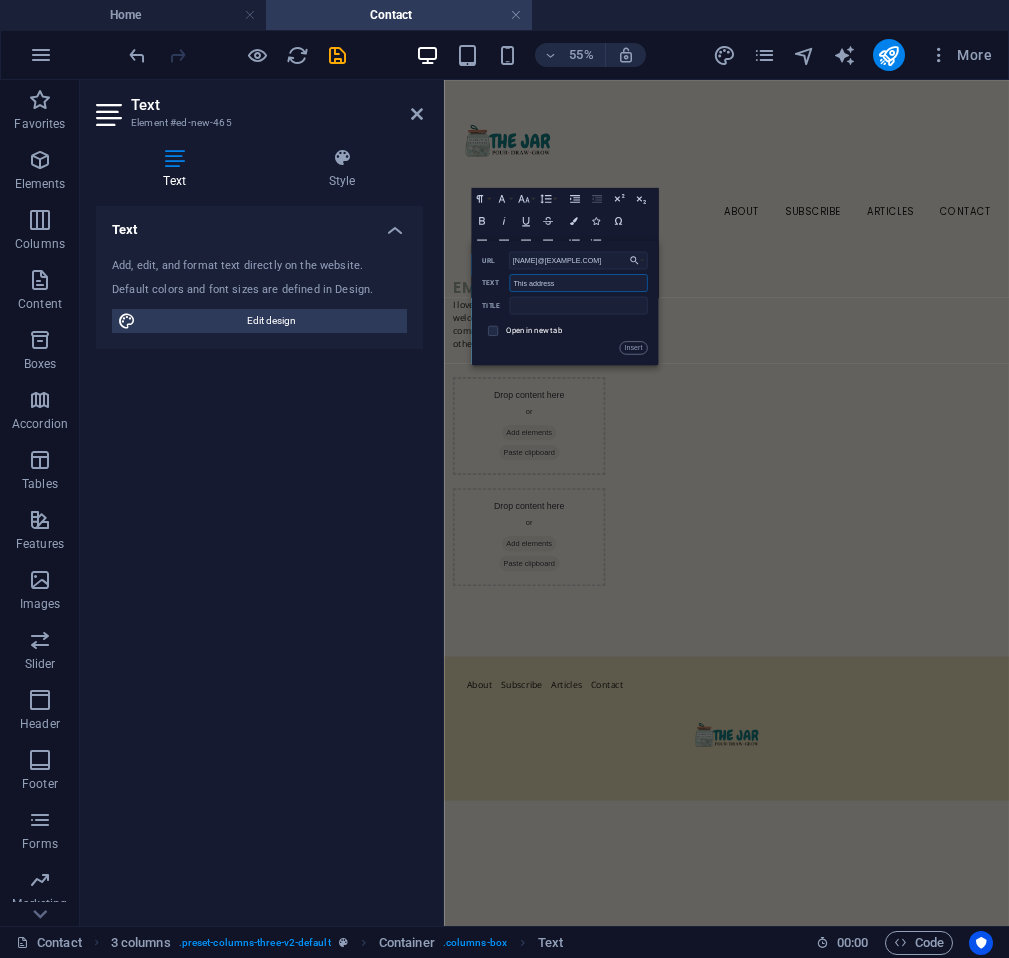 click on "This address" at bounding box center [579, 283] 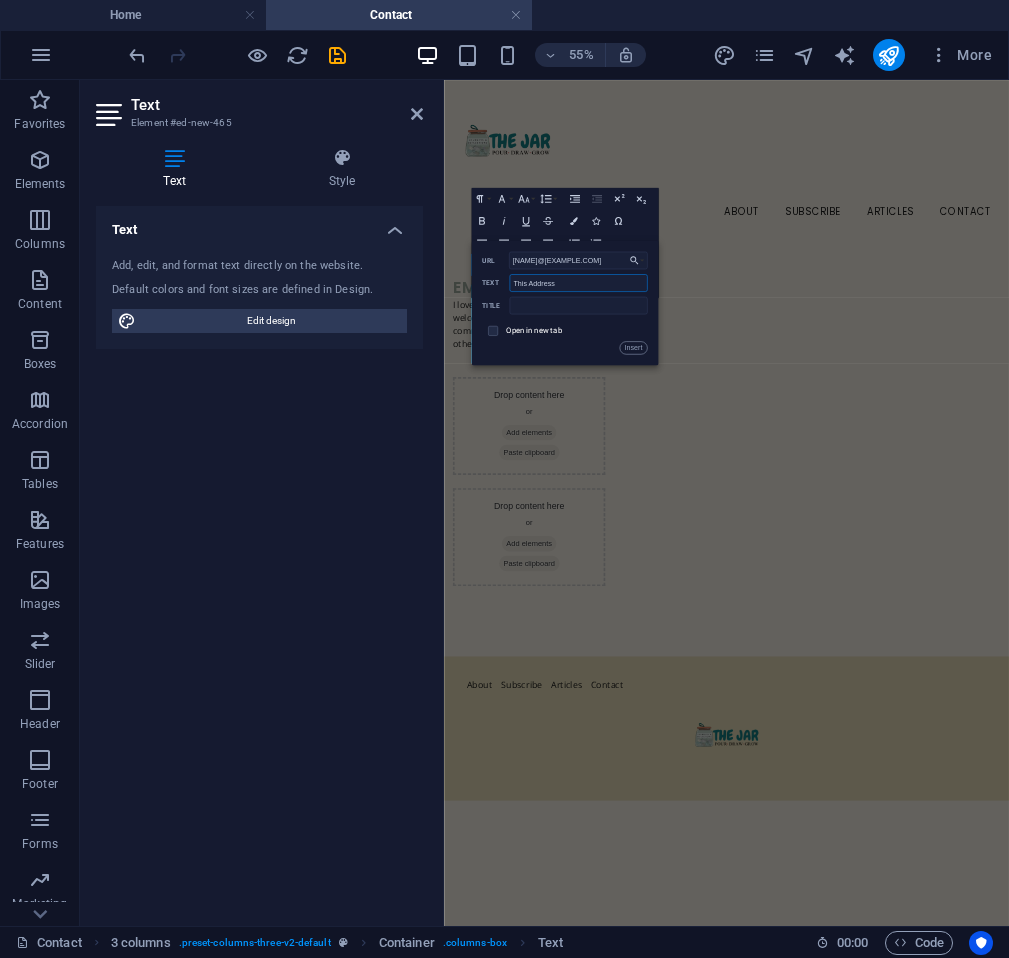 type on "This Address" 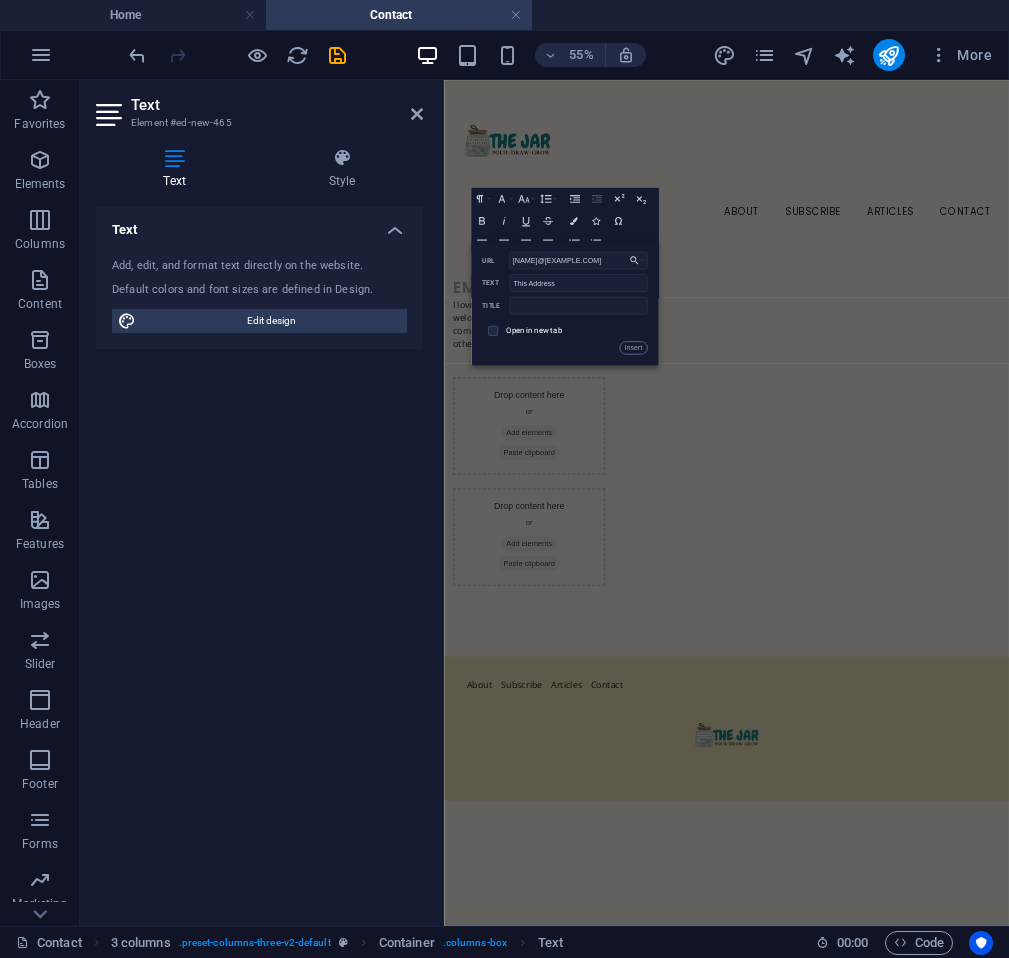 click on "Open in new tab" at bounding box center [534, 330] 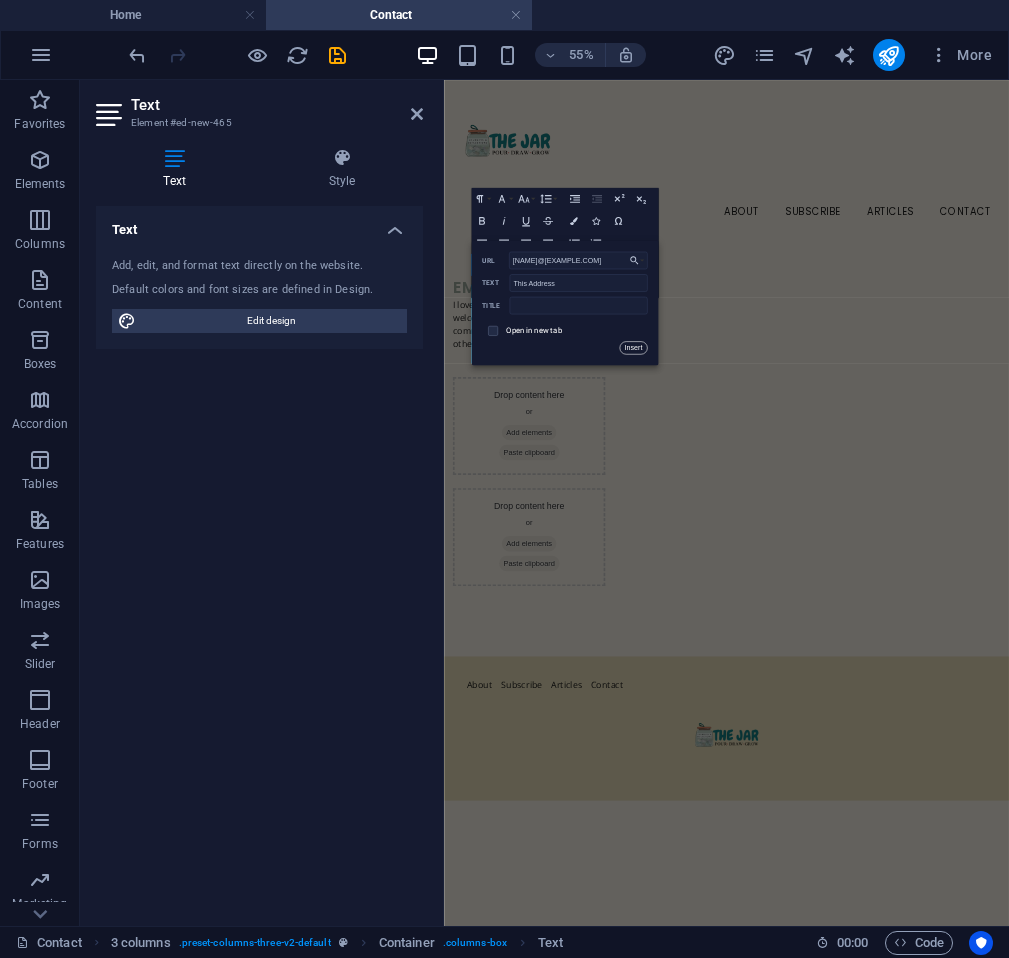click on "Insert" at bounding box center [633, 347] 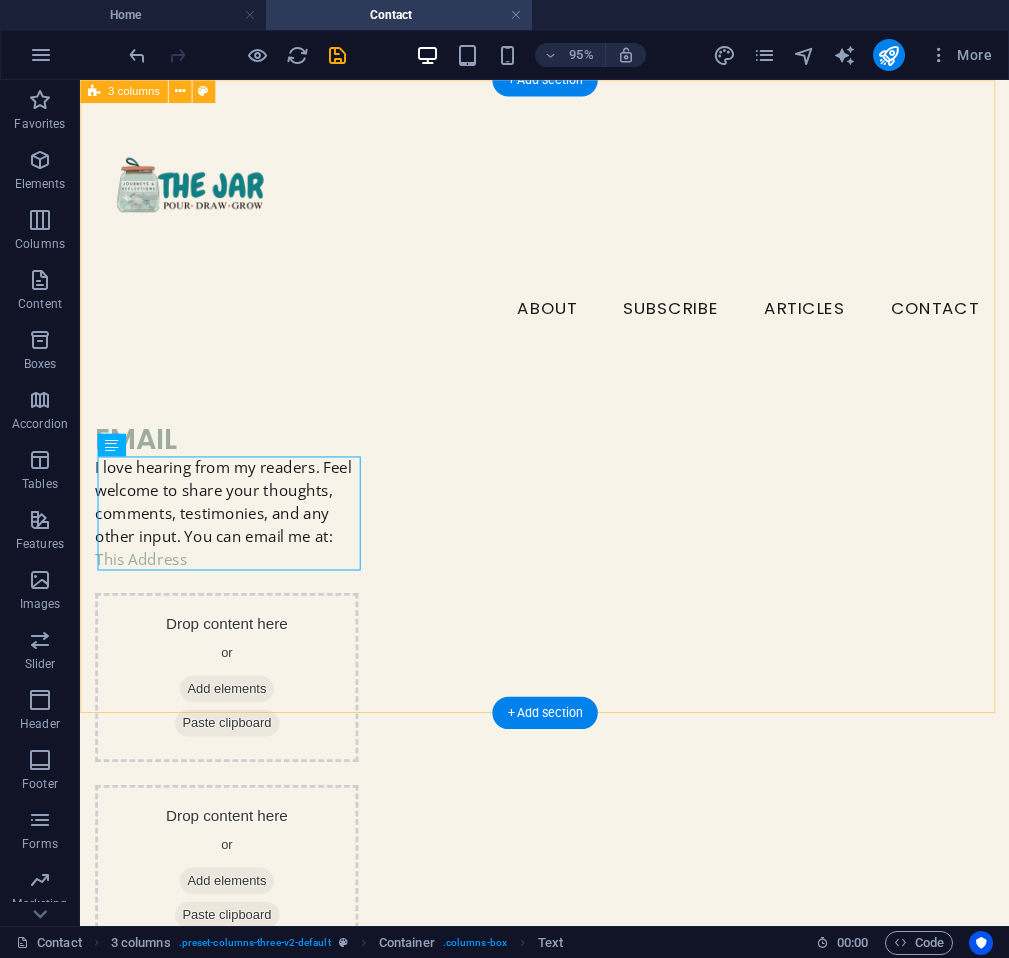 click on "email I love hearing from my readers. Feel welcome to share your thoughts, comments, testimonies, and any other input. You can email me at: This Address Drop content here or  Add elements  Paste clipboard Drop content here or  Add elements  Paste clipboard" at bounding box center (569, 604) 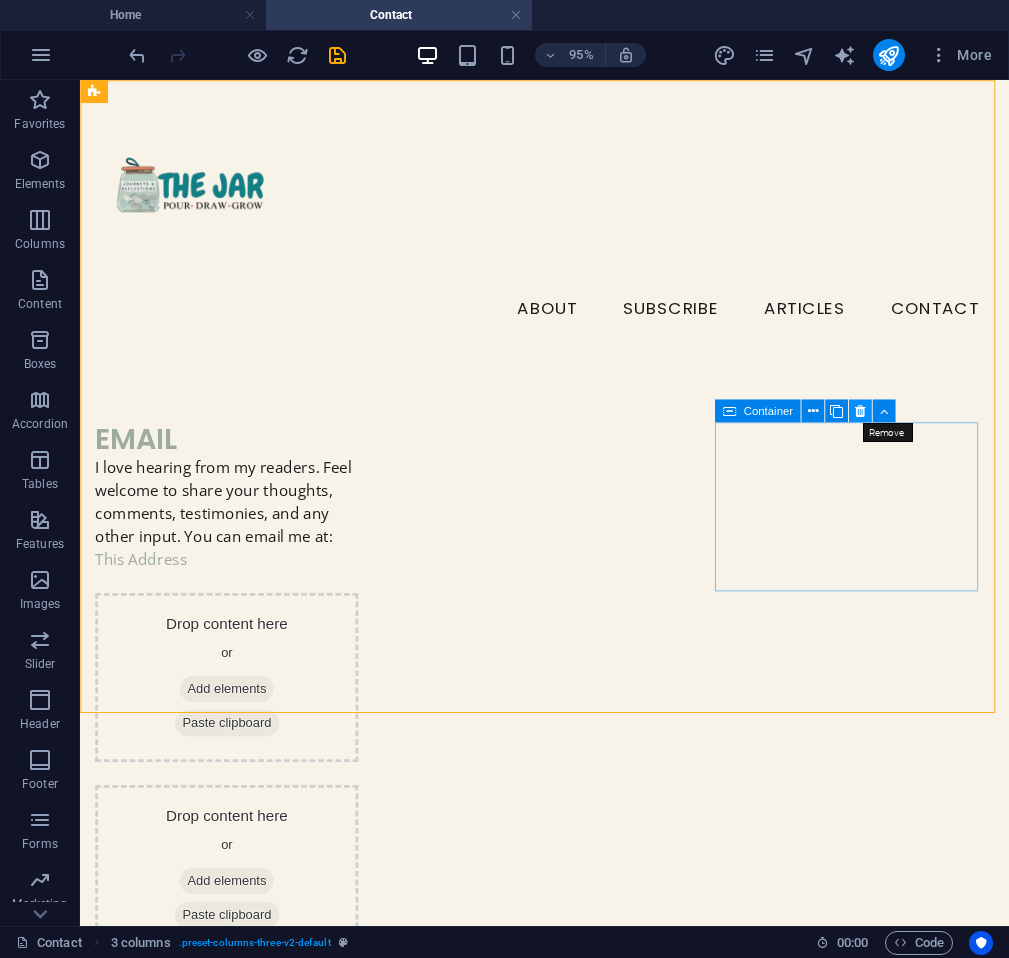 click at bounding box center (860, 411) 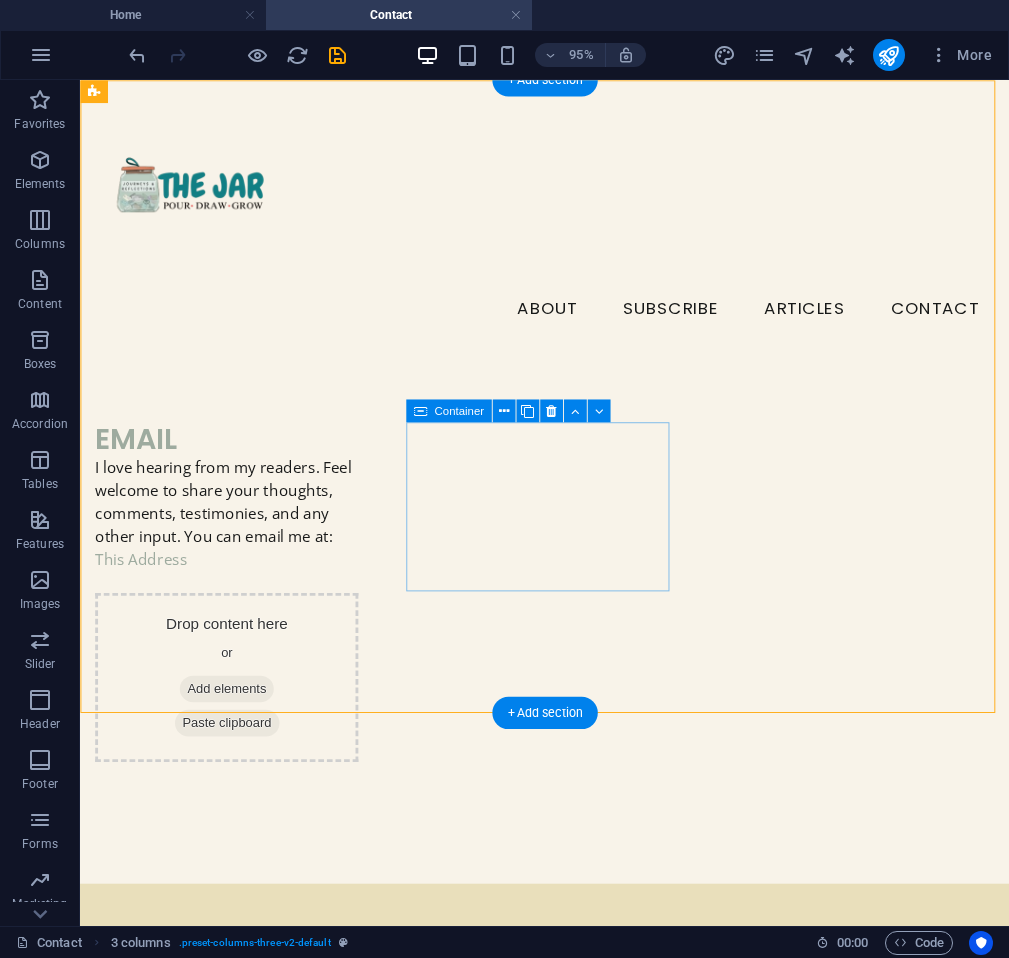 click on "Add elements" at bounding box center [234, 721] 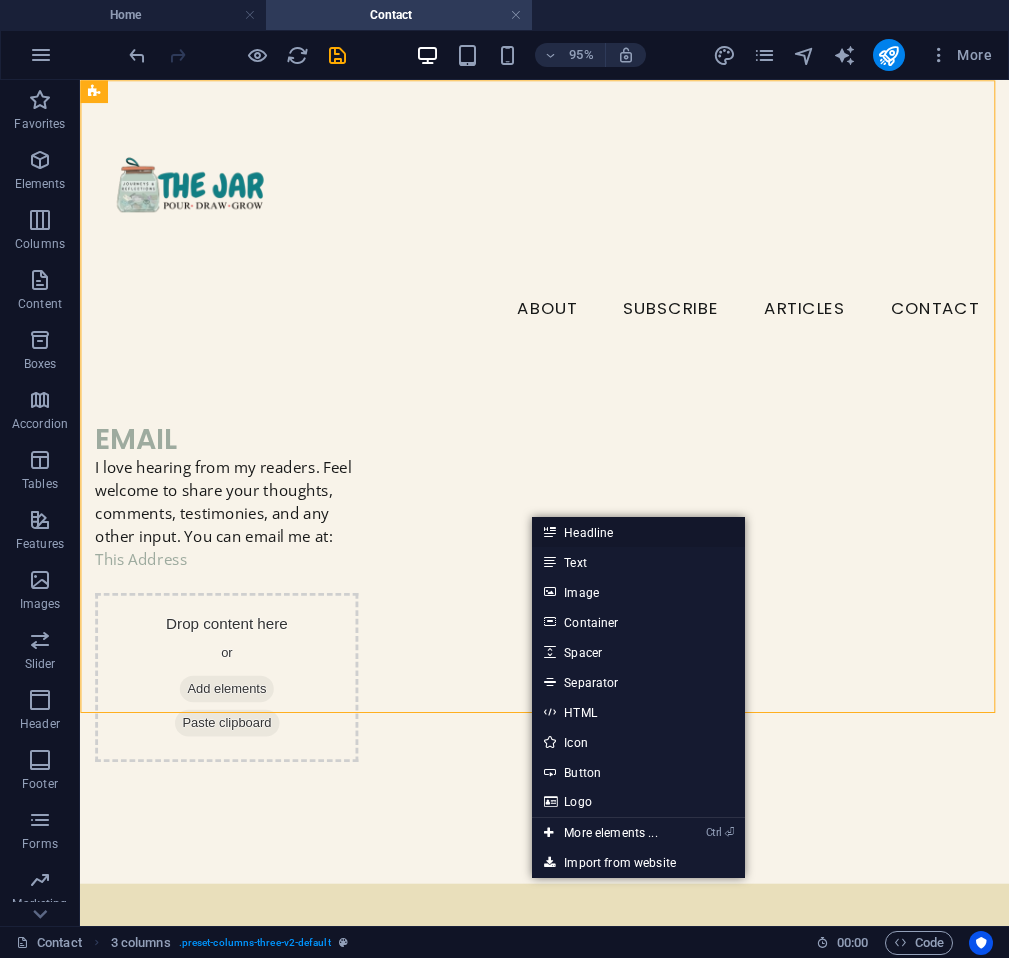 click on "Headline" at bounding box center (638, 532) 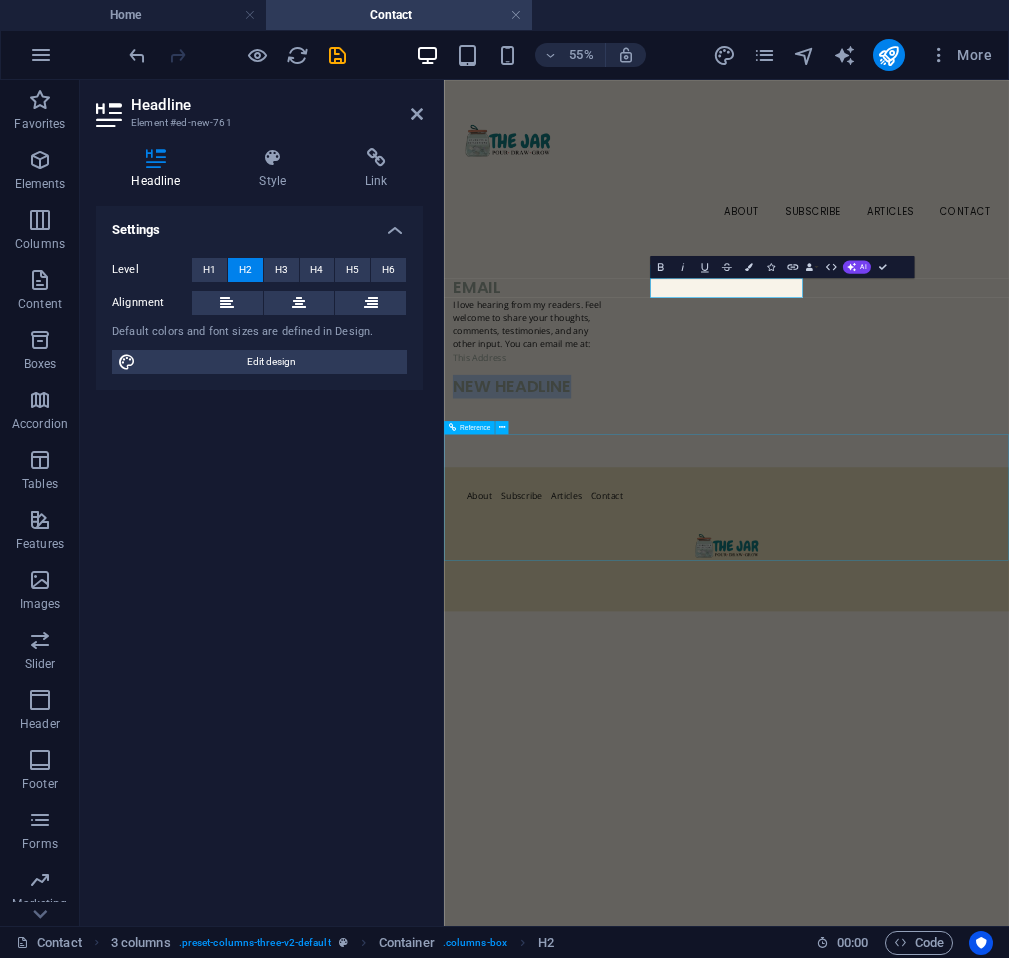 type 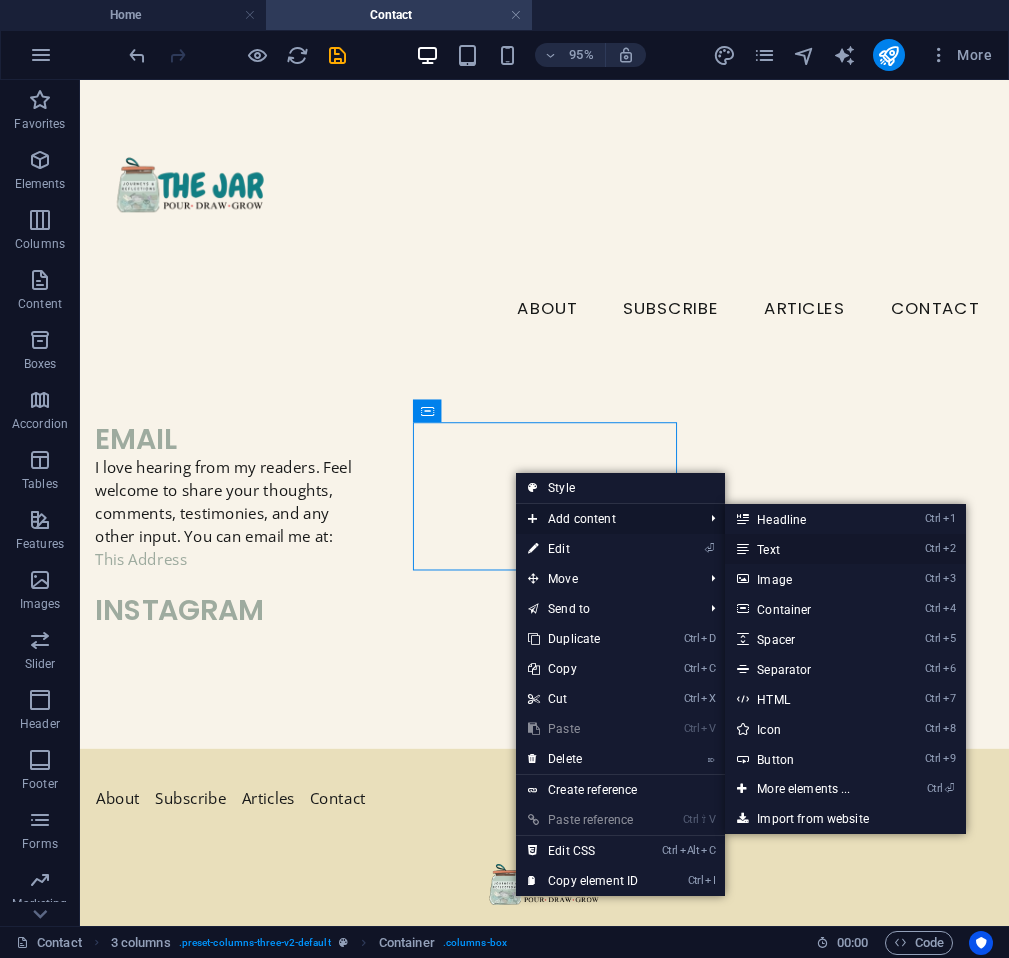 click on "Ctrl 2  Text" at bounding box center [807, 549] 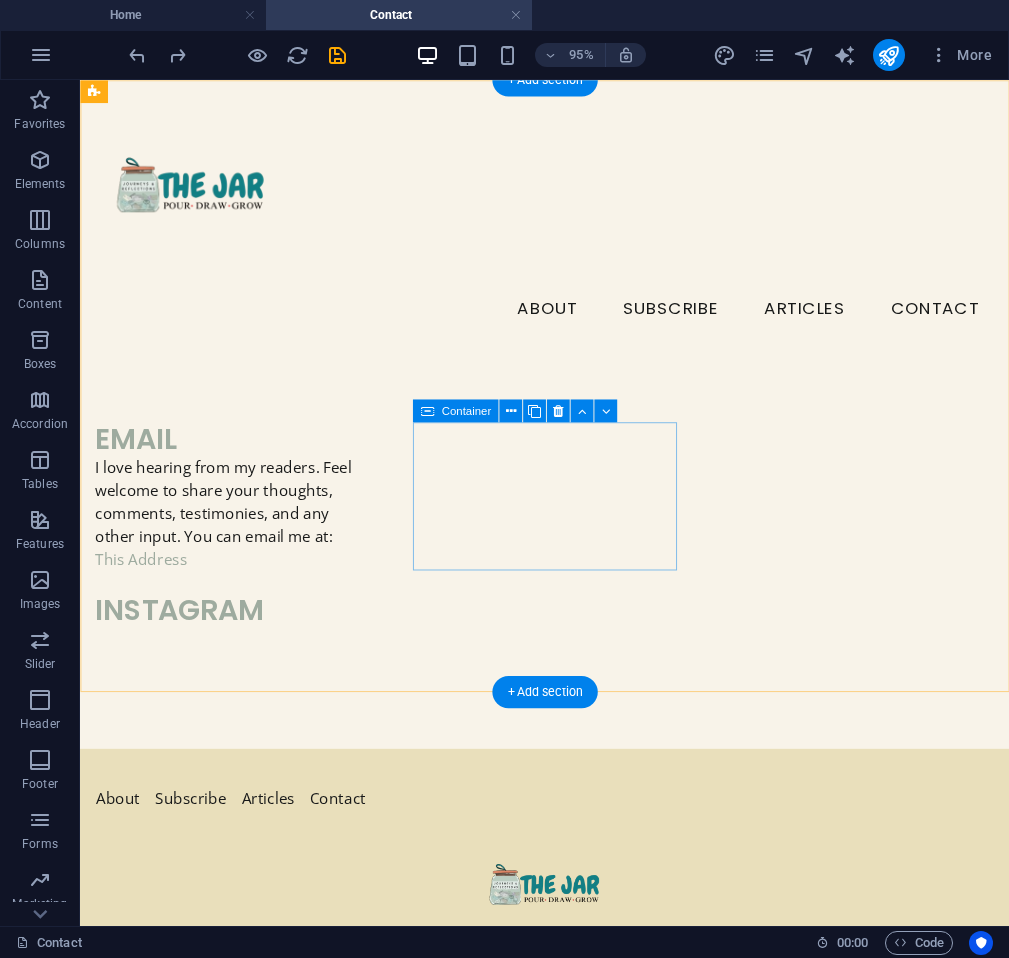 click on "instagram" at bounding box center [234, 638] 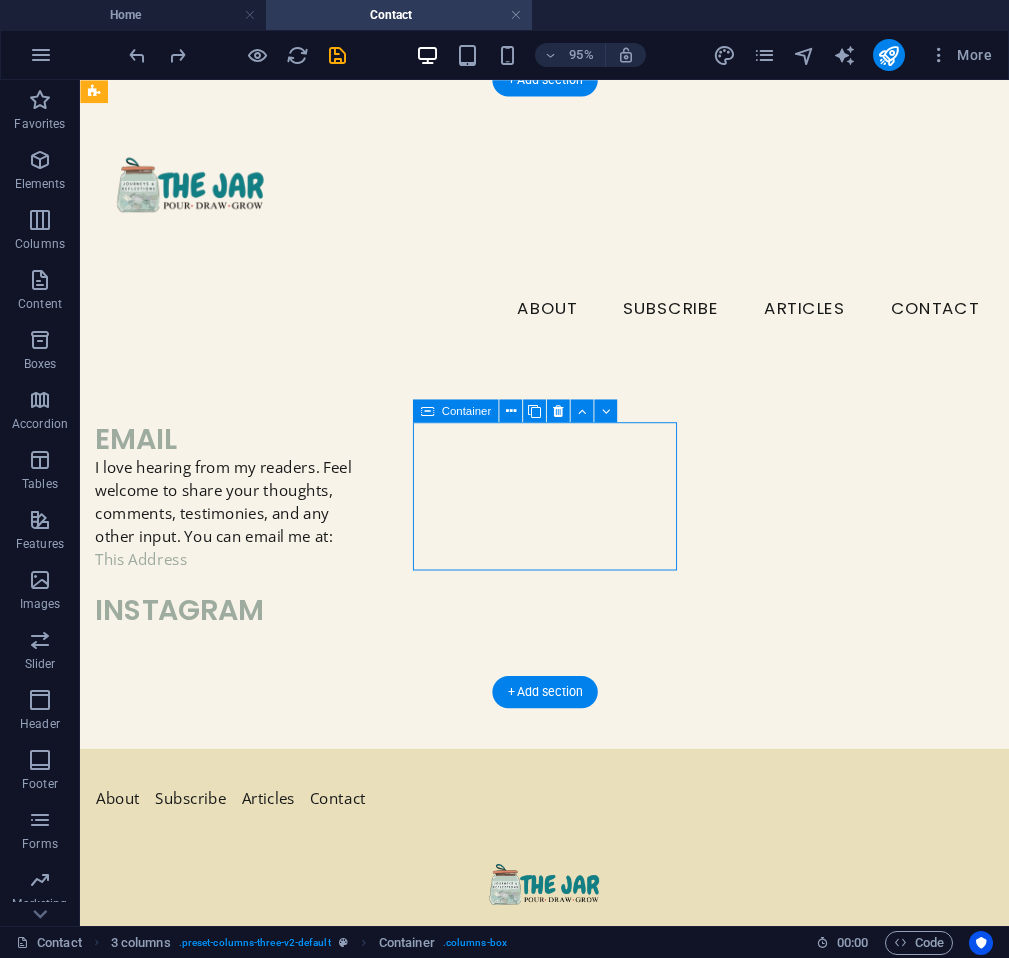 click on "instagram" at bounding box center [234, 638] 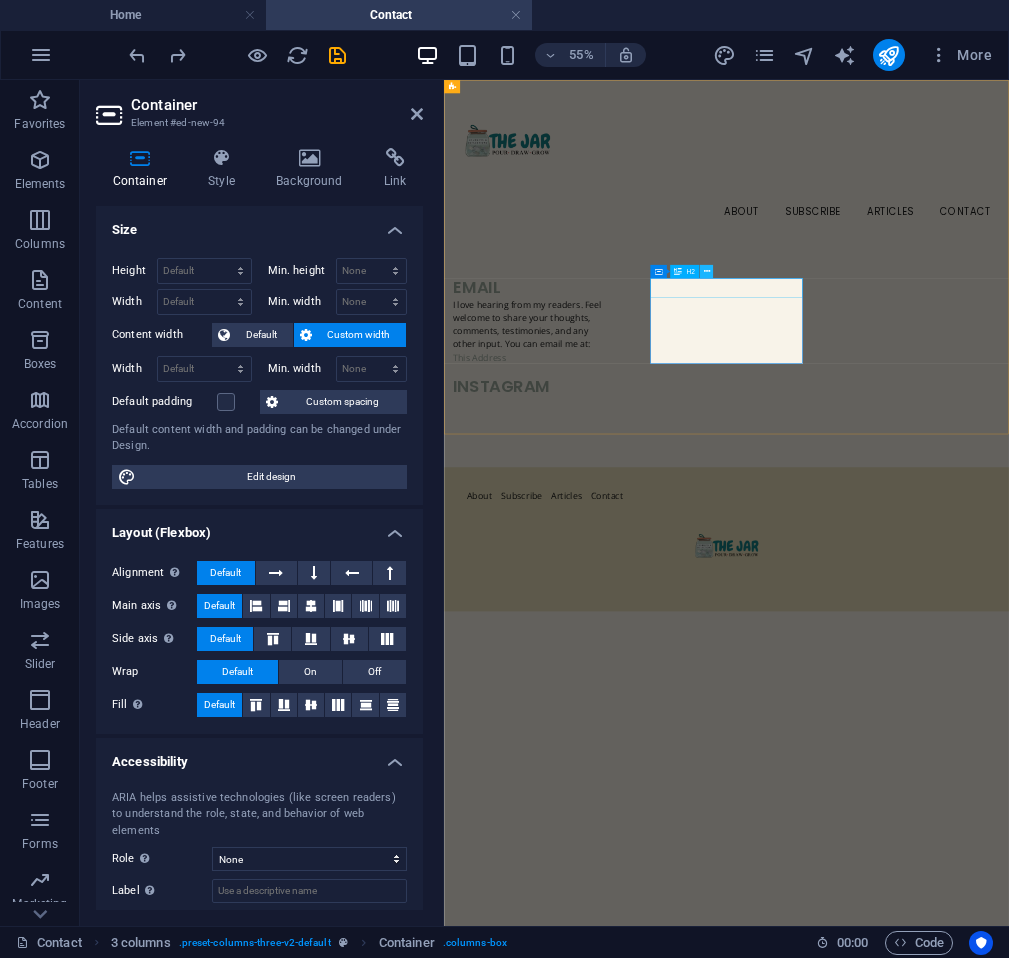 click at bounding box center [706, 272] 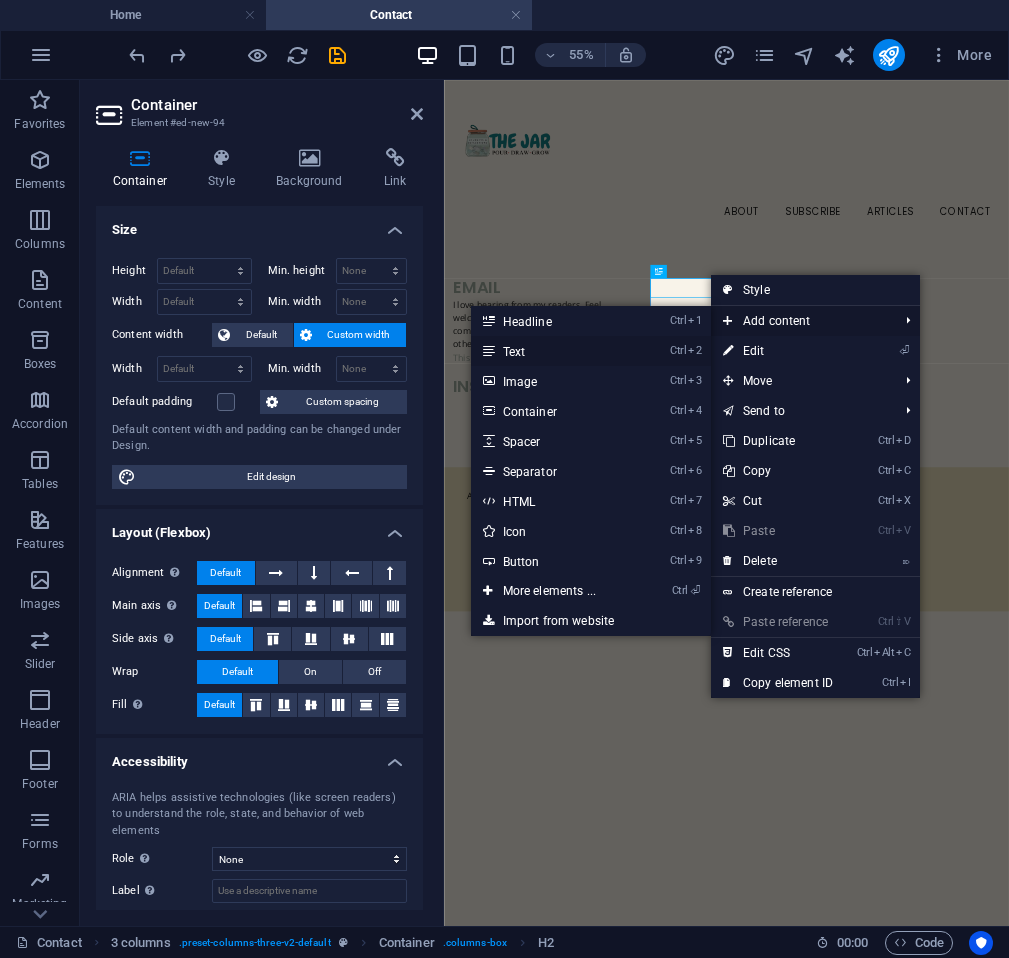 click on "Ctrl 2  Text" at bounding box center [553, 351] 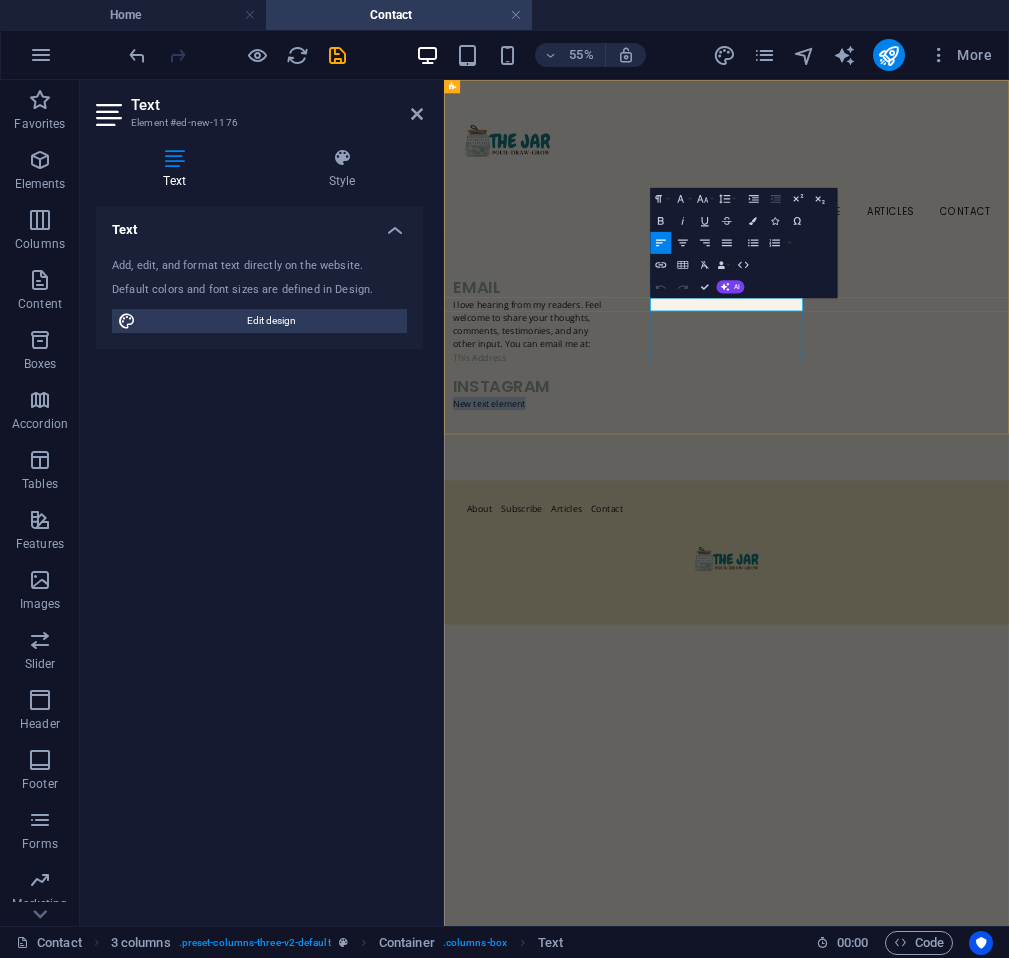 type 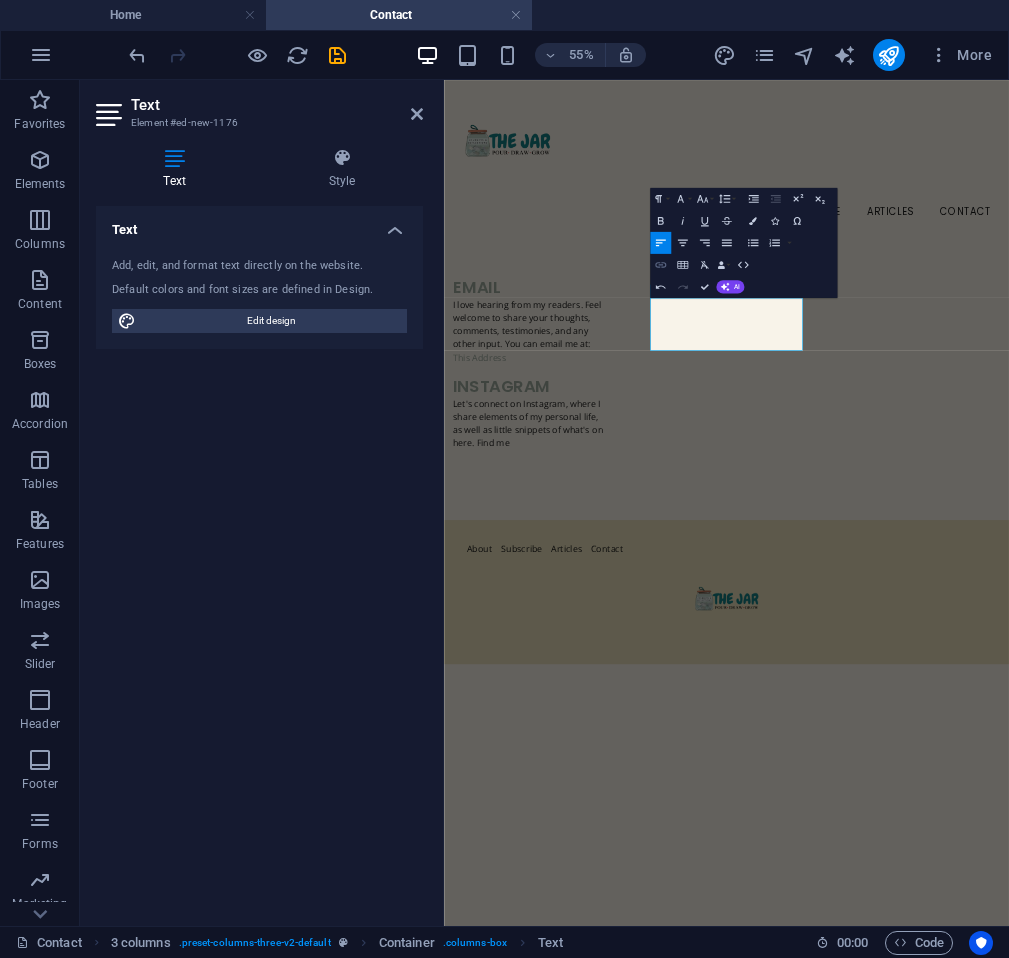 click 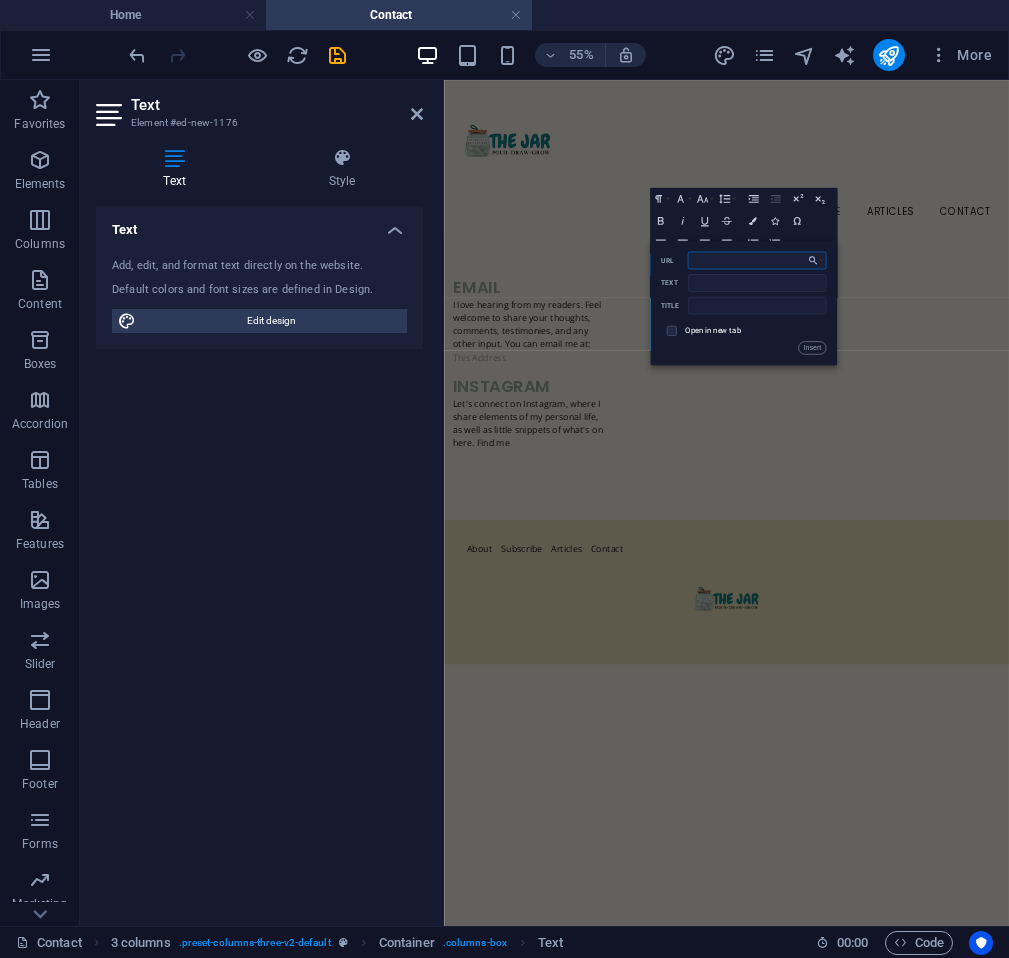 click on "URL" at bounding box center (757, 261) 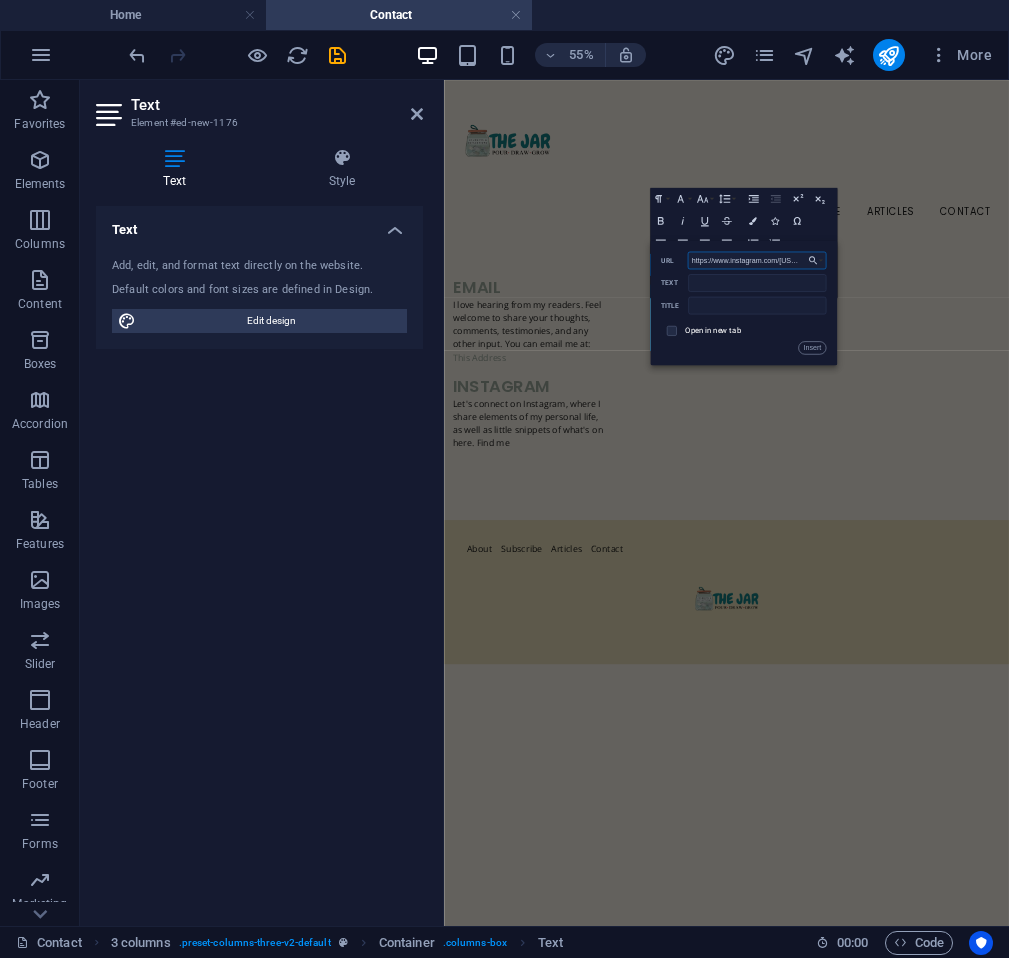 scroll, scrollTop: 0, scrollLeft: 301, axis: horizontal 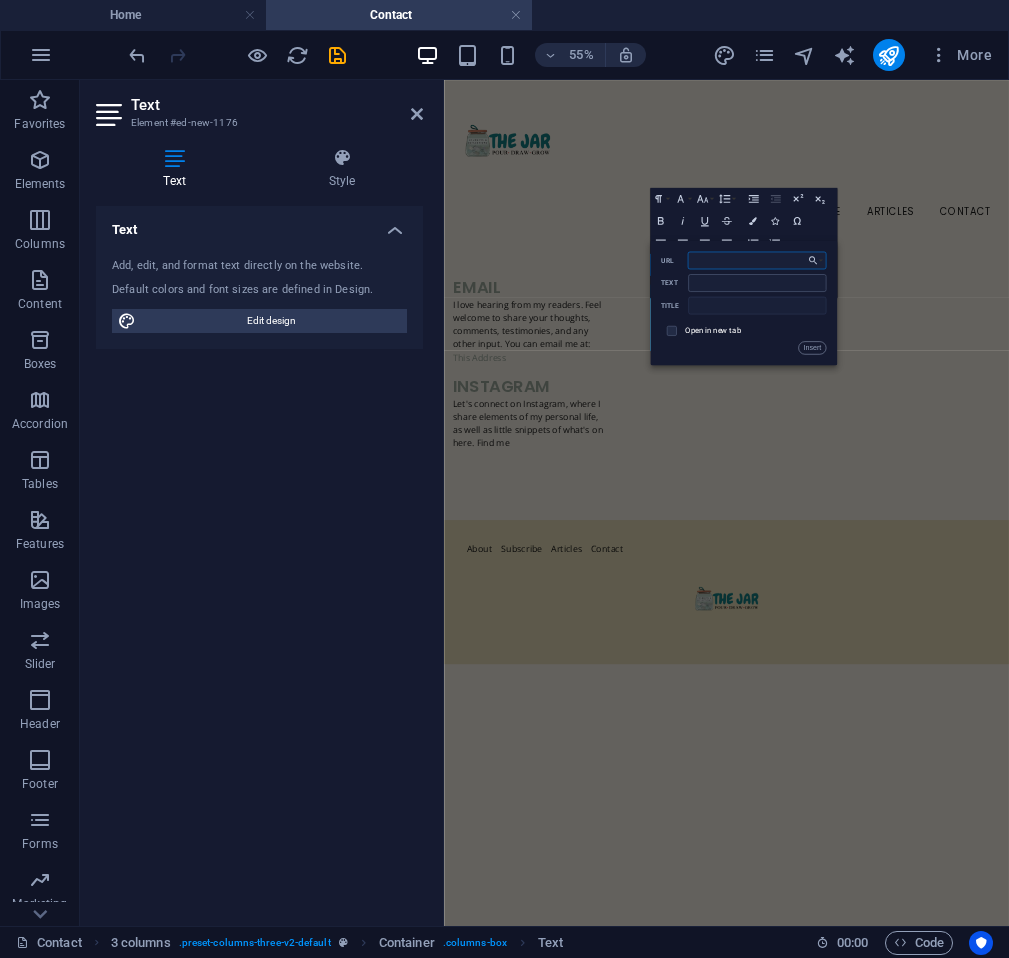 type on "https://www.instagram.com/journeys_and_reflections?igsh=MWp2MjI0cXFmZTd4MA==" 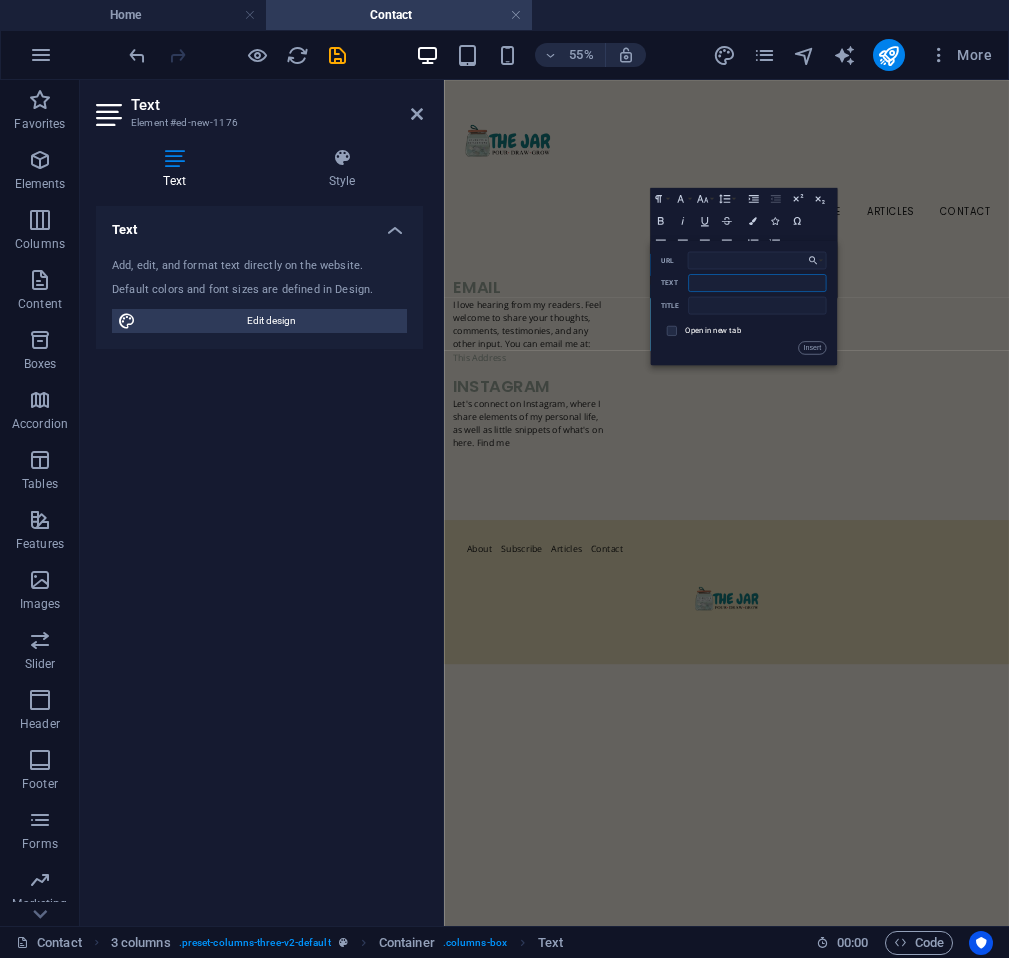 scroll, scrollTop: 0, scrollLeft: 0, axis: both 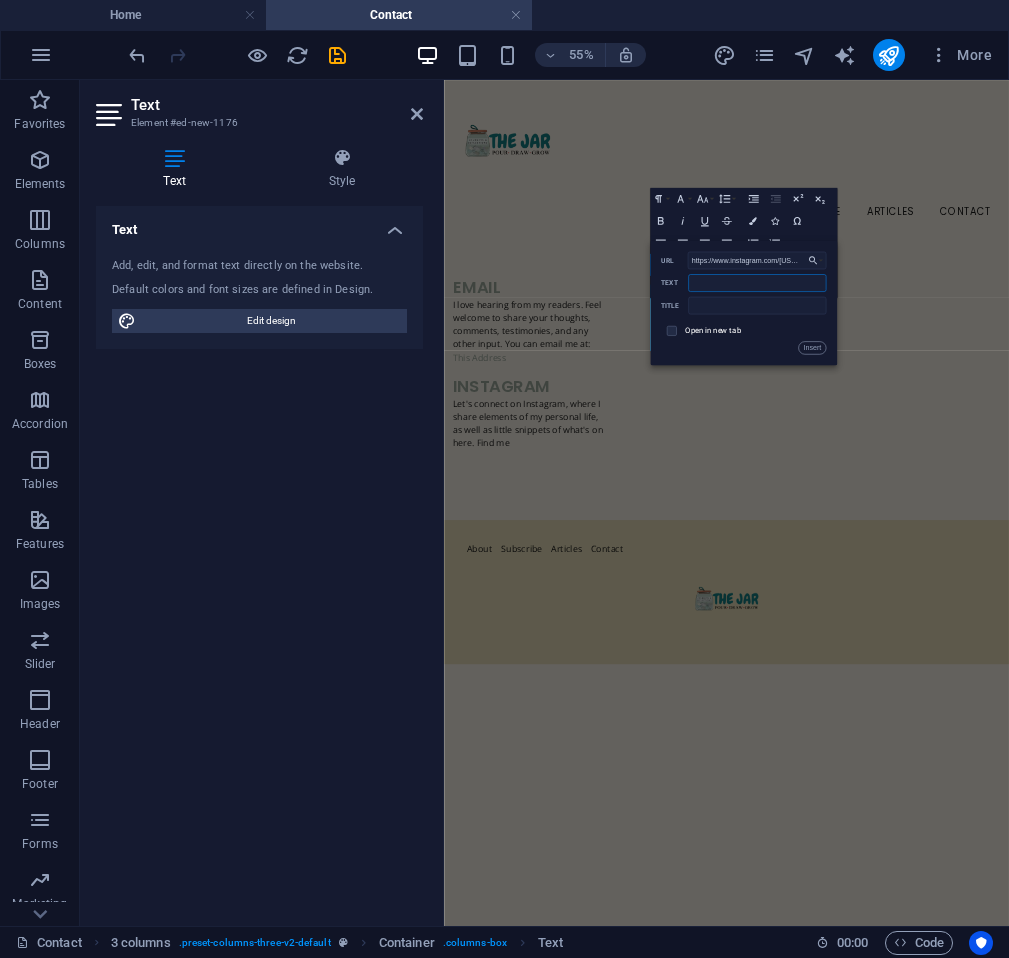 click on "Text" at bounding box center [757, 283] 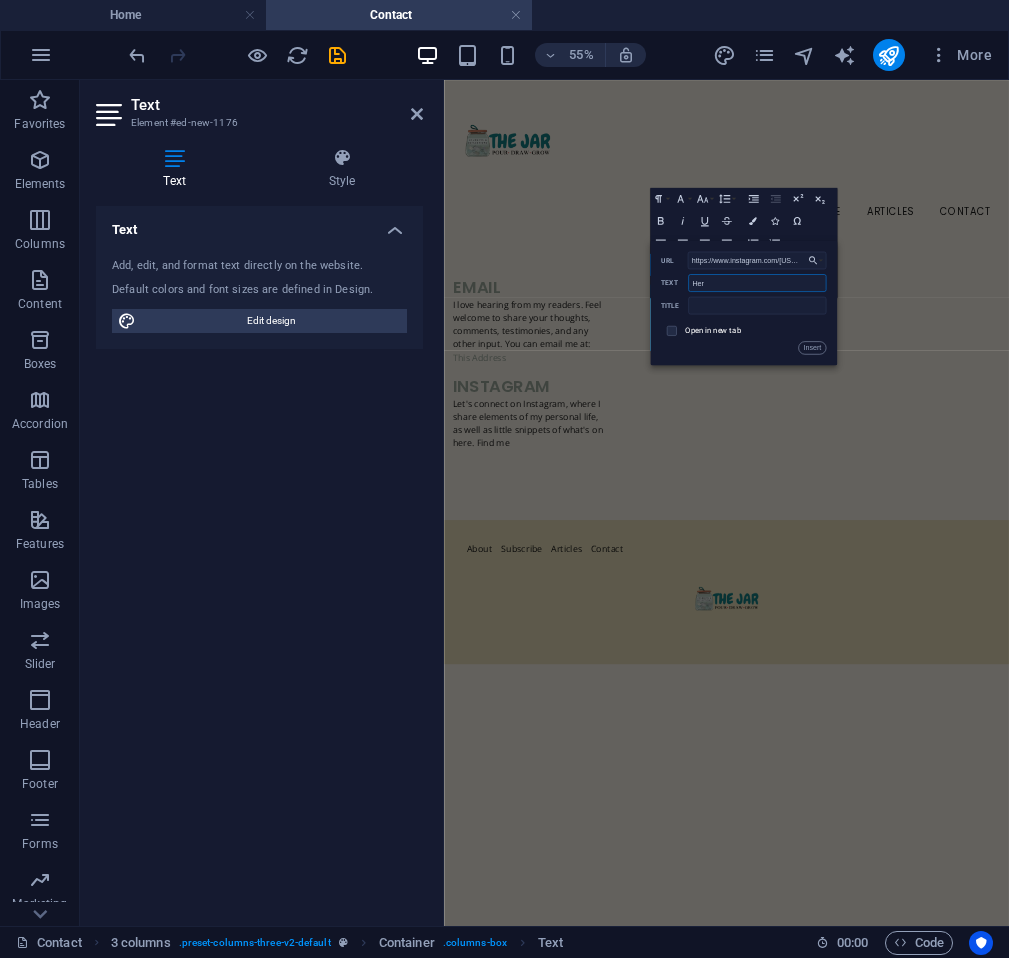 type on "Here" 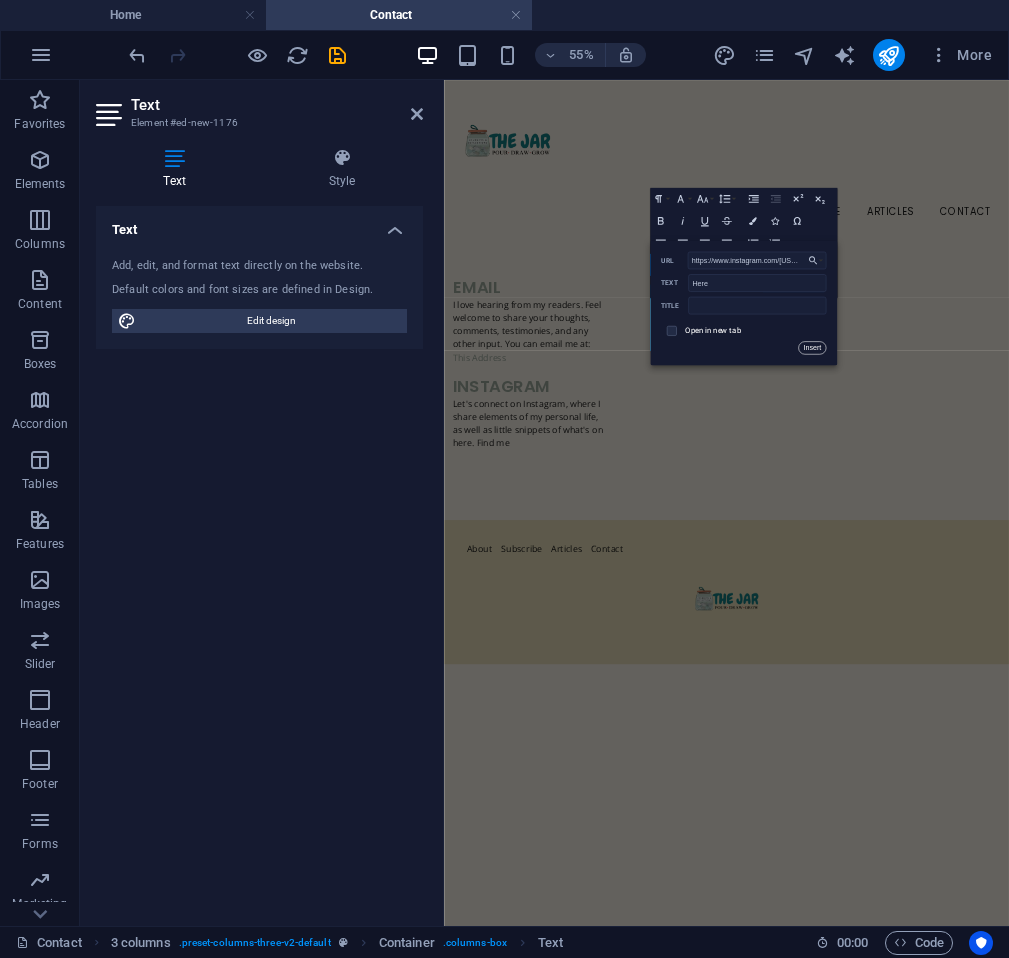 click on "Insert" at bounding box center [812, 347] 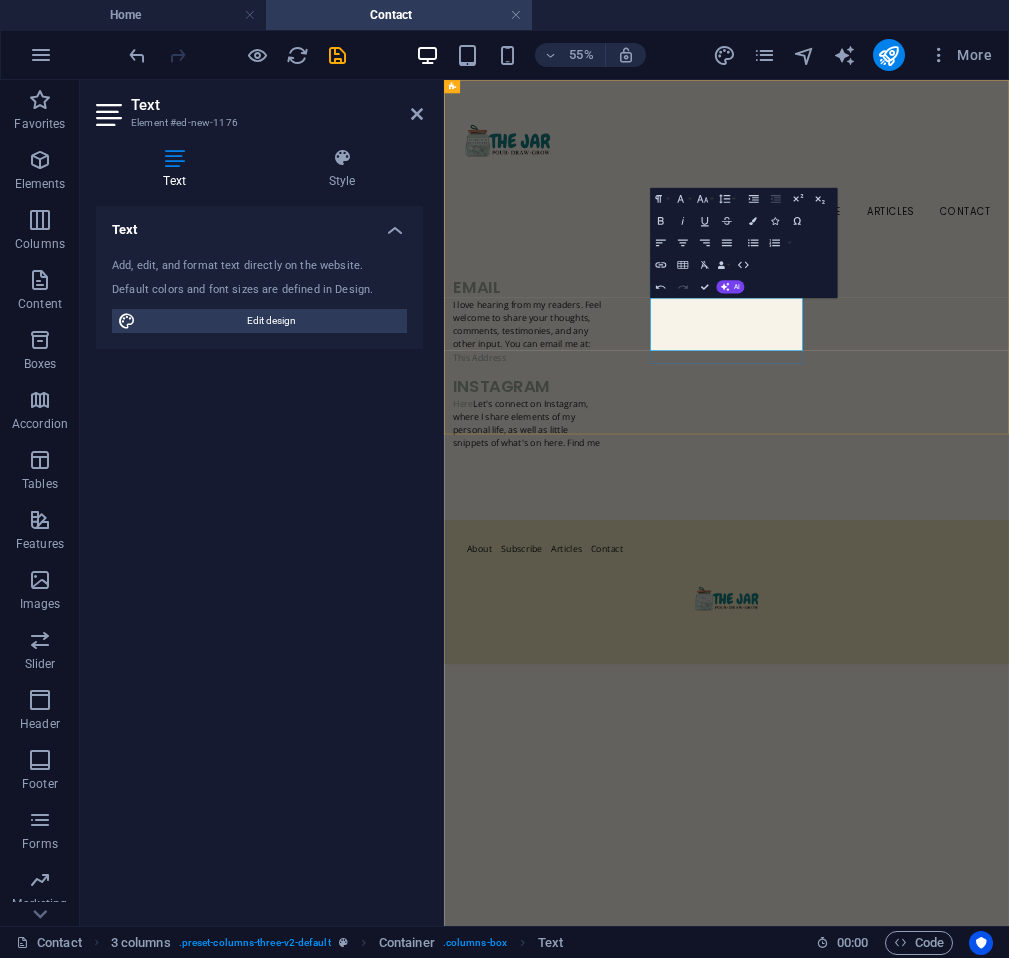 click on "Here Let's connect on Instagram, where I share elements of my personal life, as well as little snippets of what's on here. Find me ​" at bounding box center [598, 704] 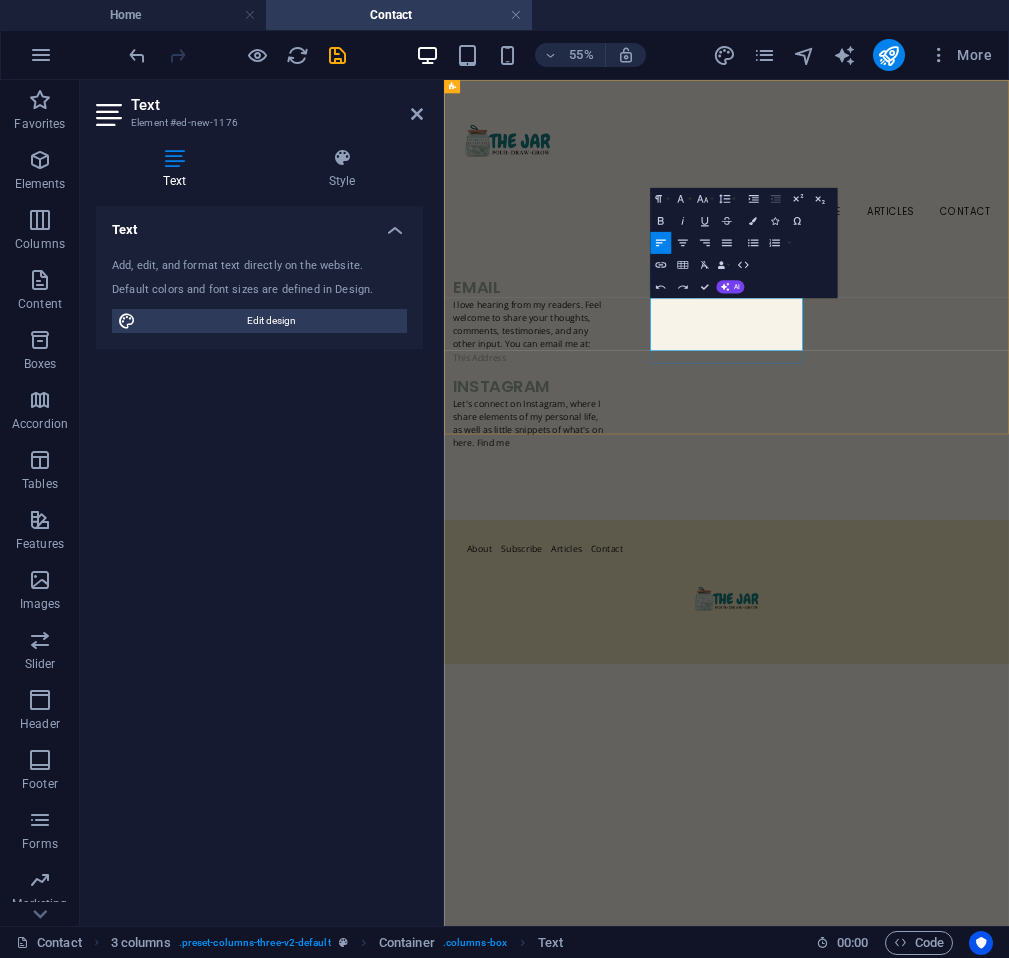 click on "Let's connect on Instagram, where I share elements of my personal life, as well as little snippets of what's on here. Find me" at bounding box center [598, 704] 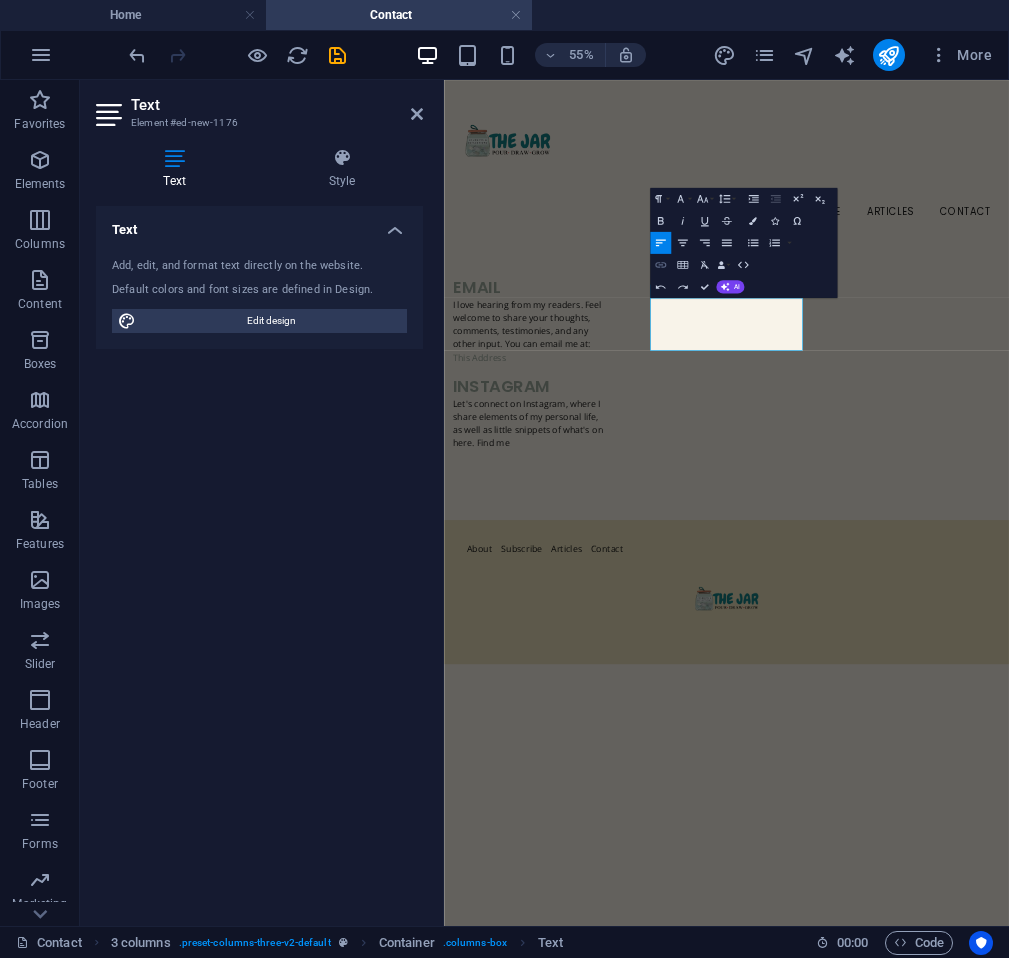 type 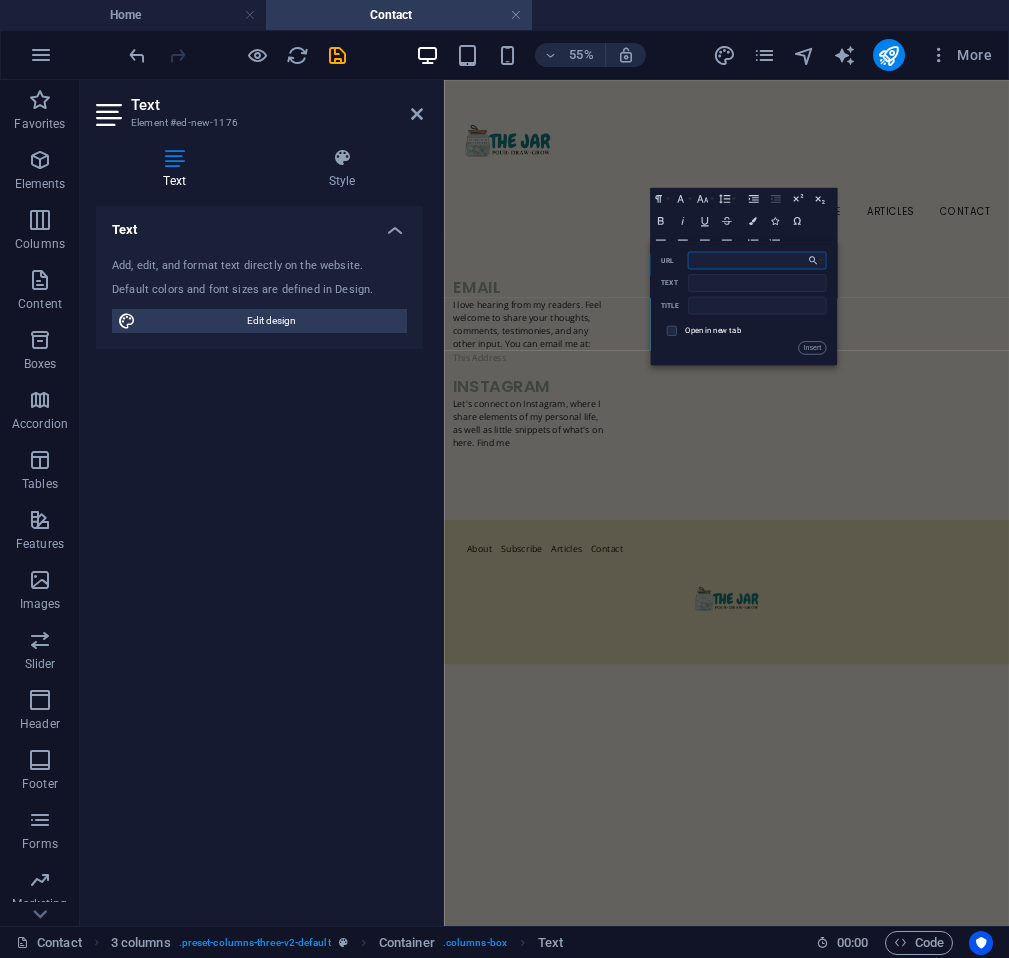click on "URL" at bounding box center [757, 261] 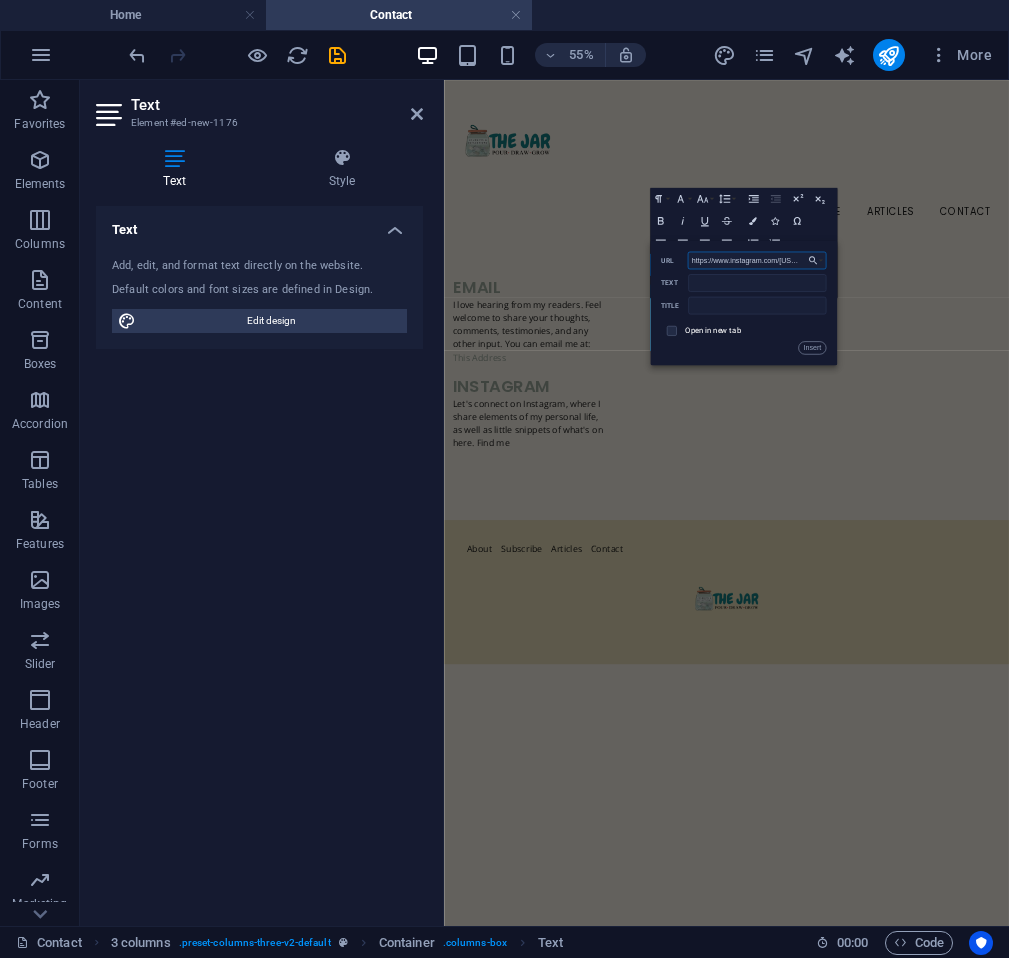 scroll, scrollTop: 0, scrollLeft: 301, axis: horizontal 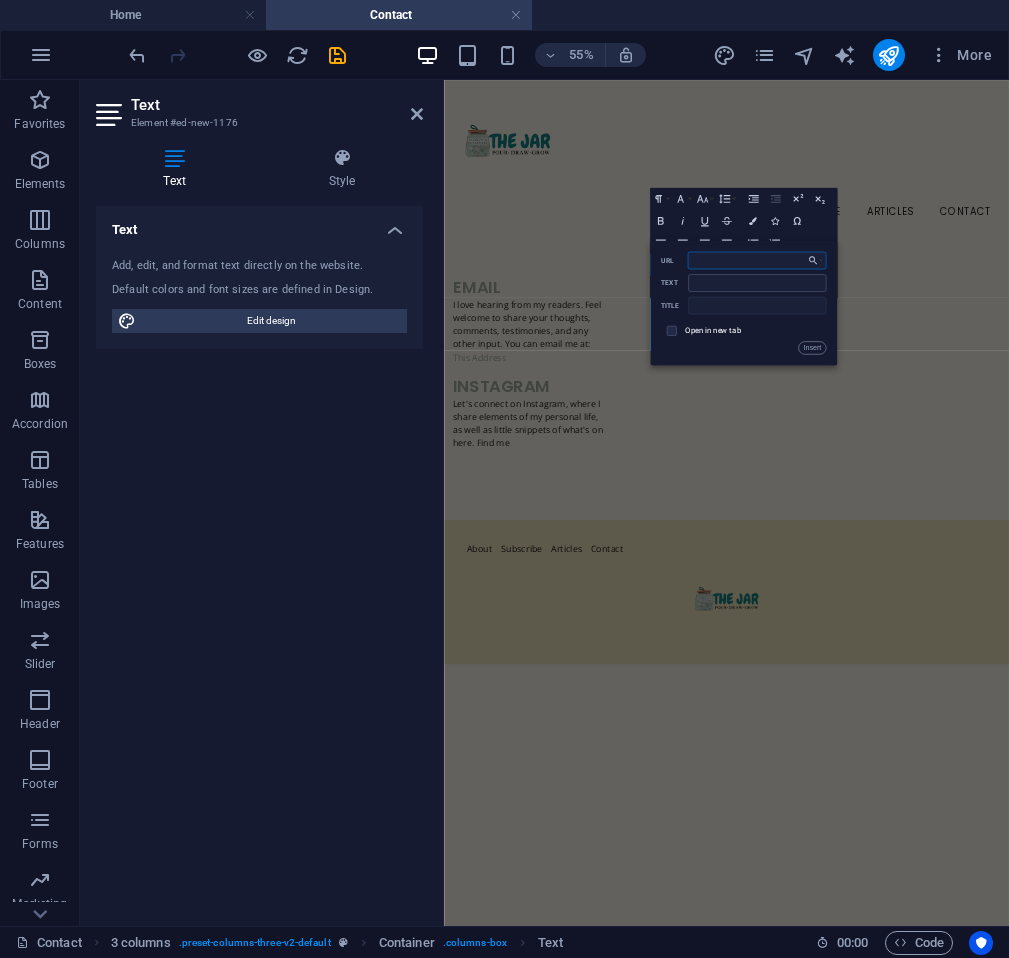 type on "https://www.instagram.com/journeys_and_reflections?igsh=MWp2MjI0cXFmZTd4MA==" 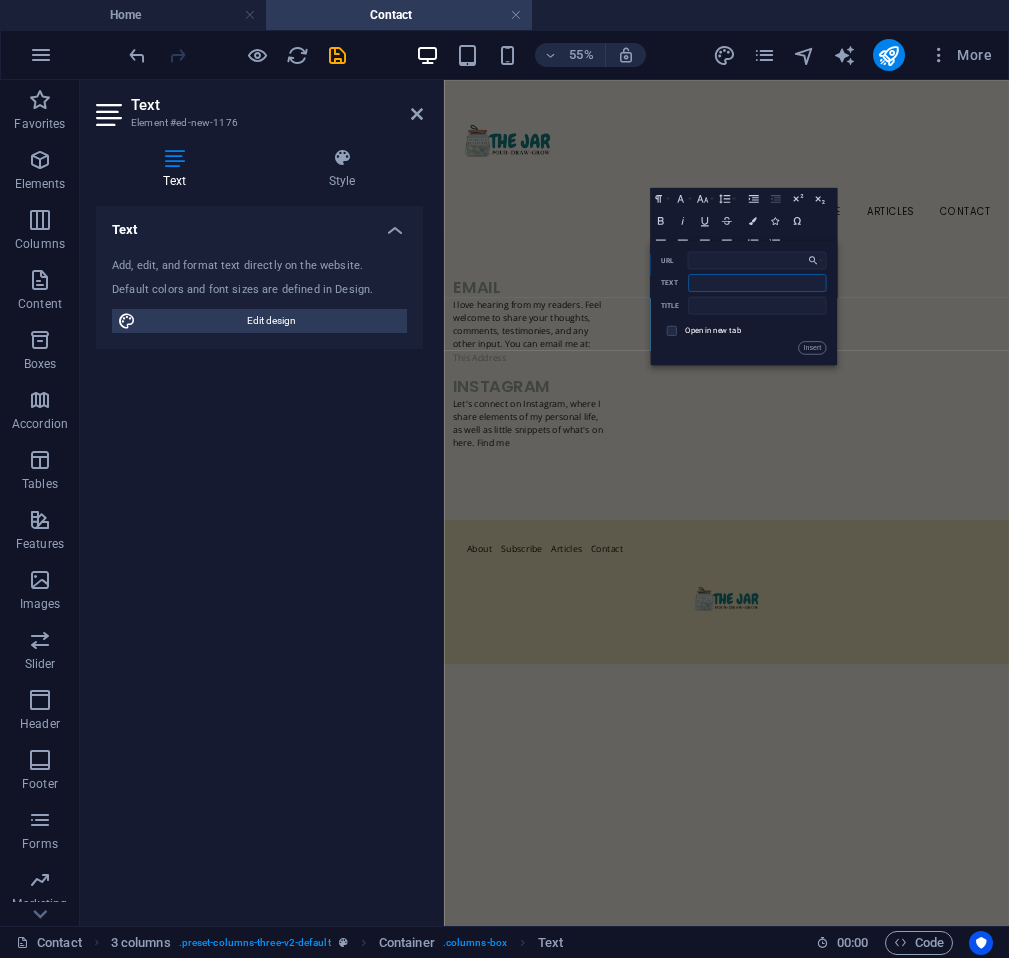 scroll, scrollTop: 0, scrollLeft: 0, axis: both 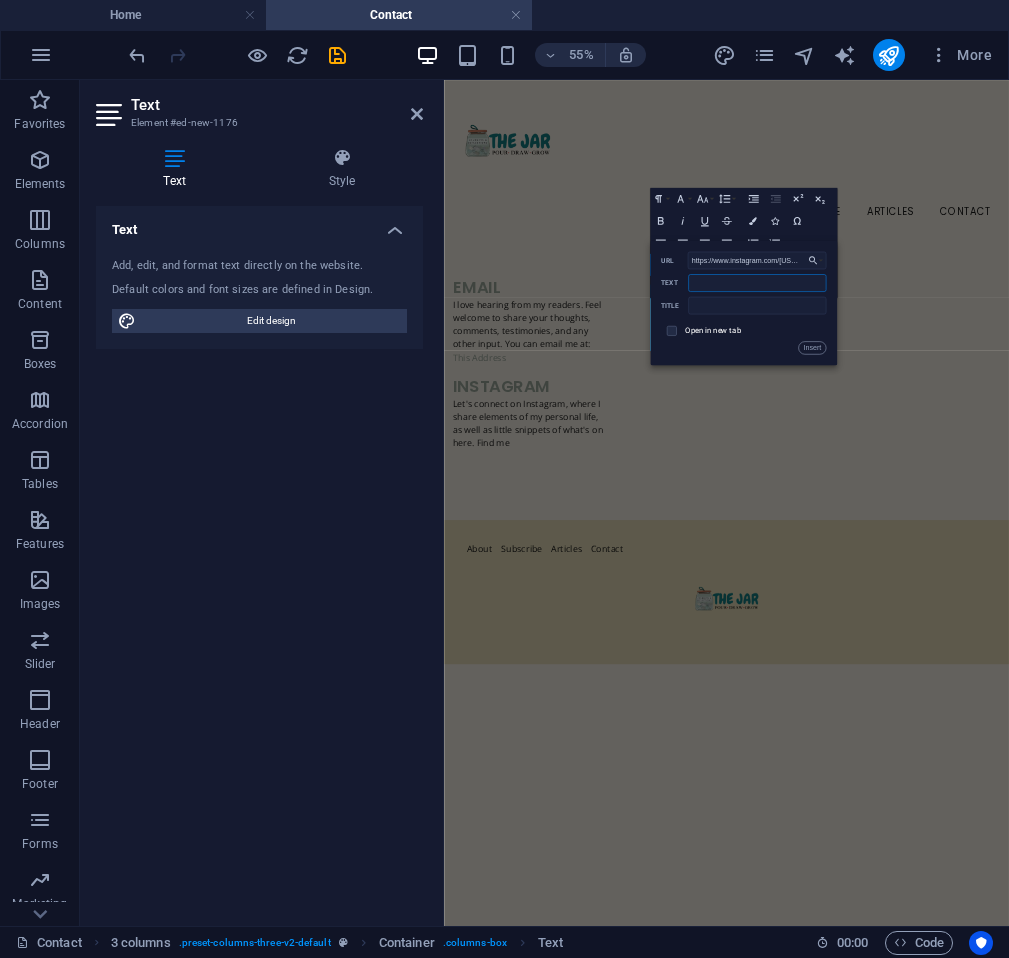 click on "Text" at bounding box center (757, 283) 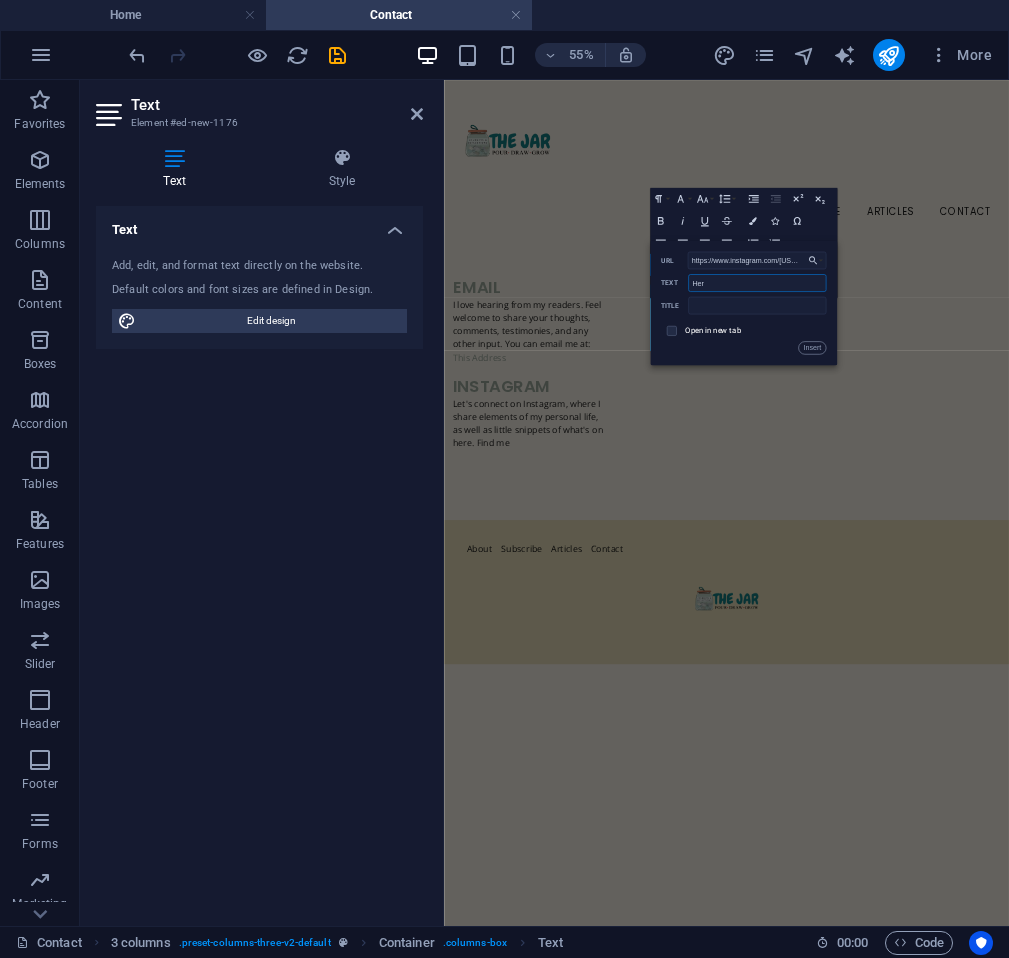 type on "Here" 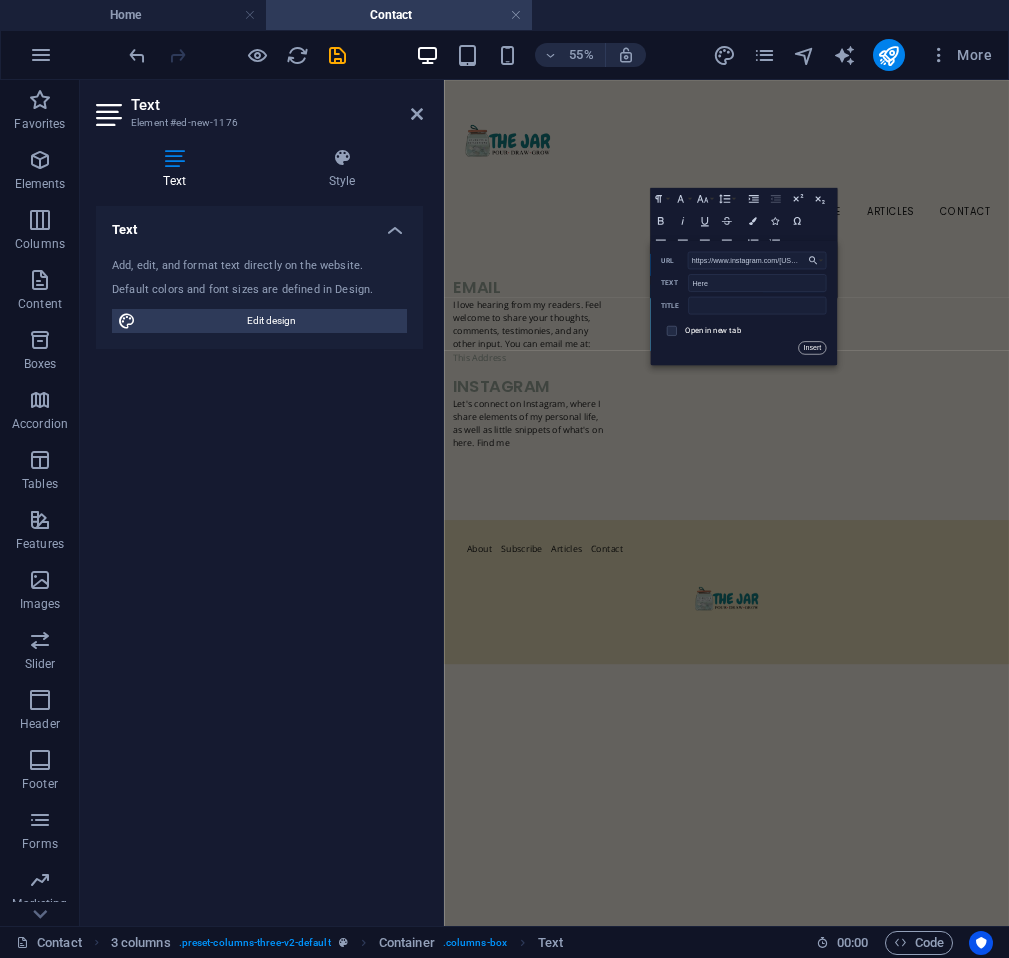 click on "Insert" at bounding box center [812, 347] 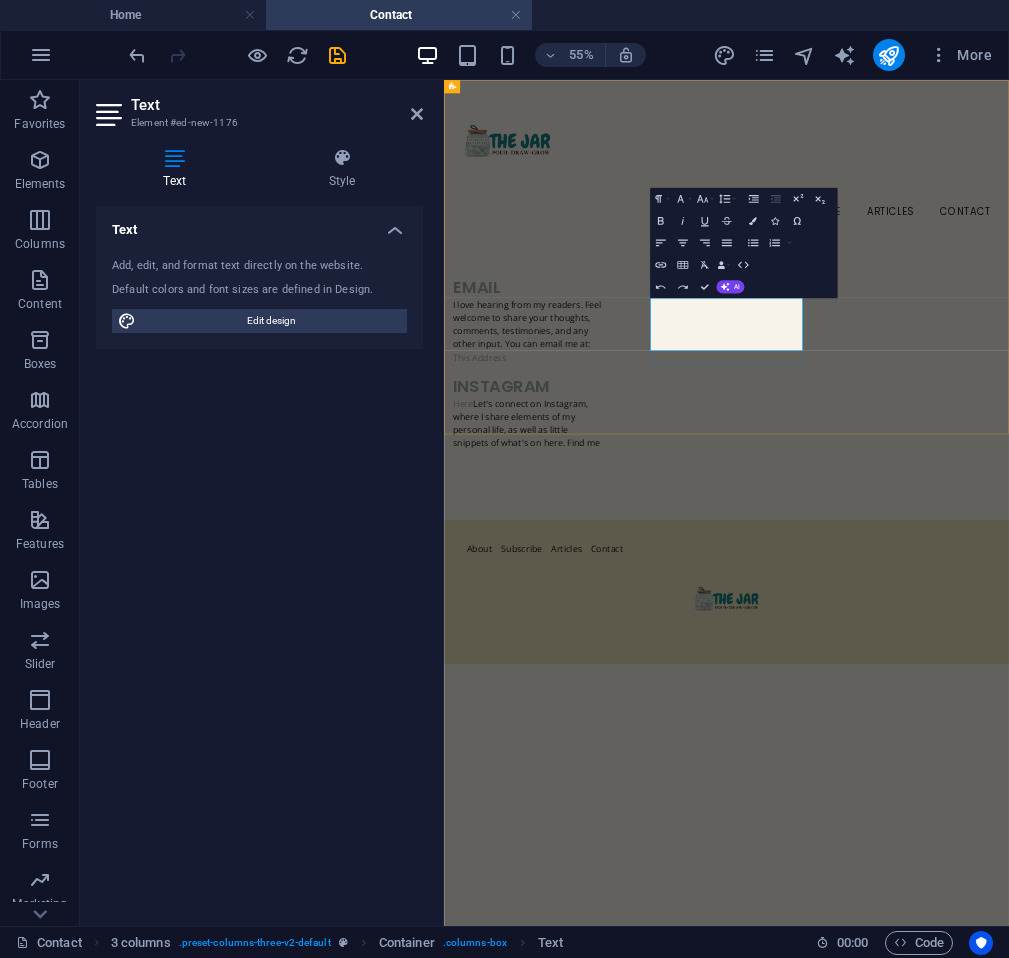 click on "Here Let's connect on Instagram, where I share elements of my personal life, as well as little snippets of what's on here. Find me ​" at bounding box center (598, 704) 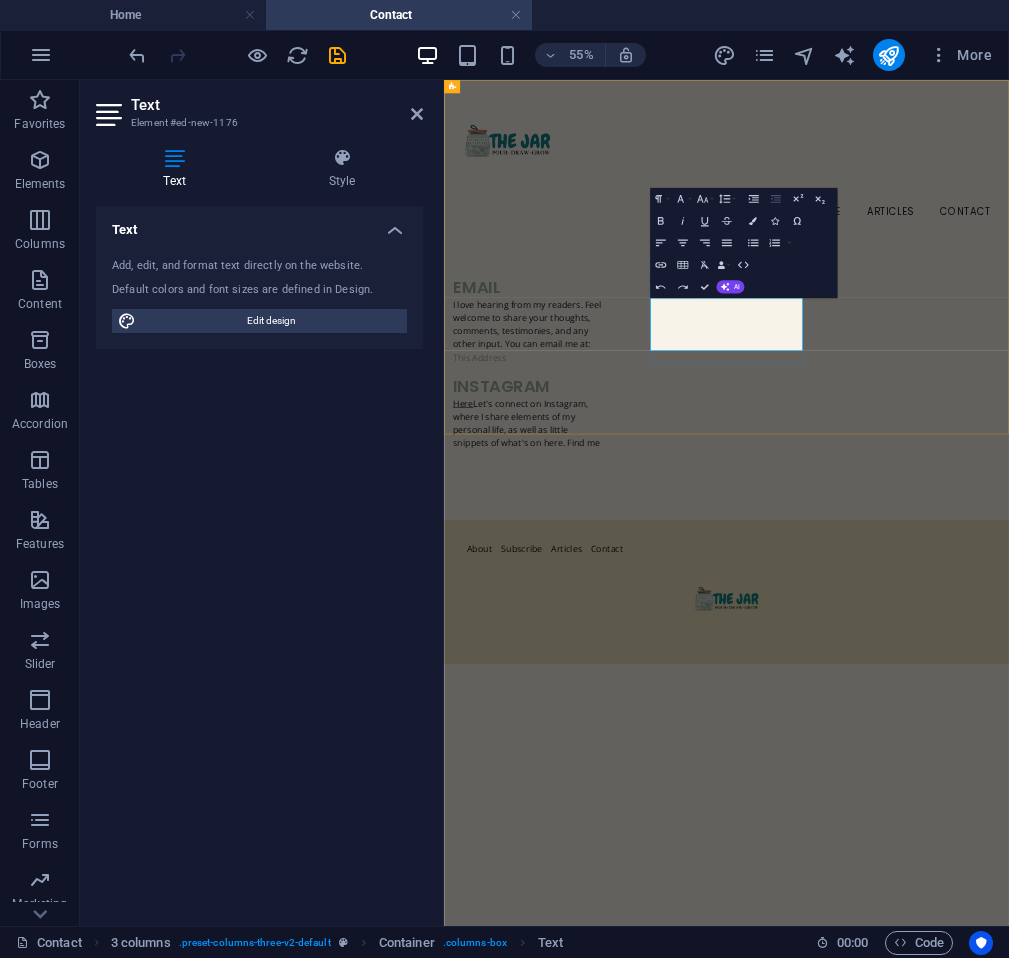 drag, startPoint x: 856, startPoint y: 498, endPoint x: 822, endPoint y: 485, distance: 36.40055 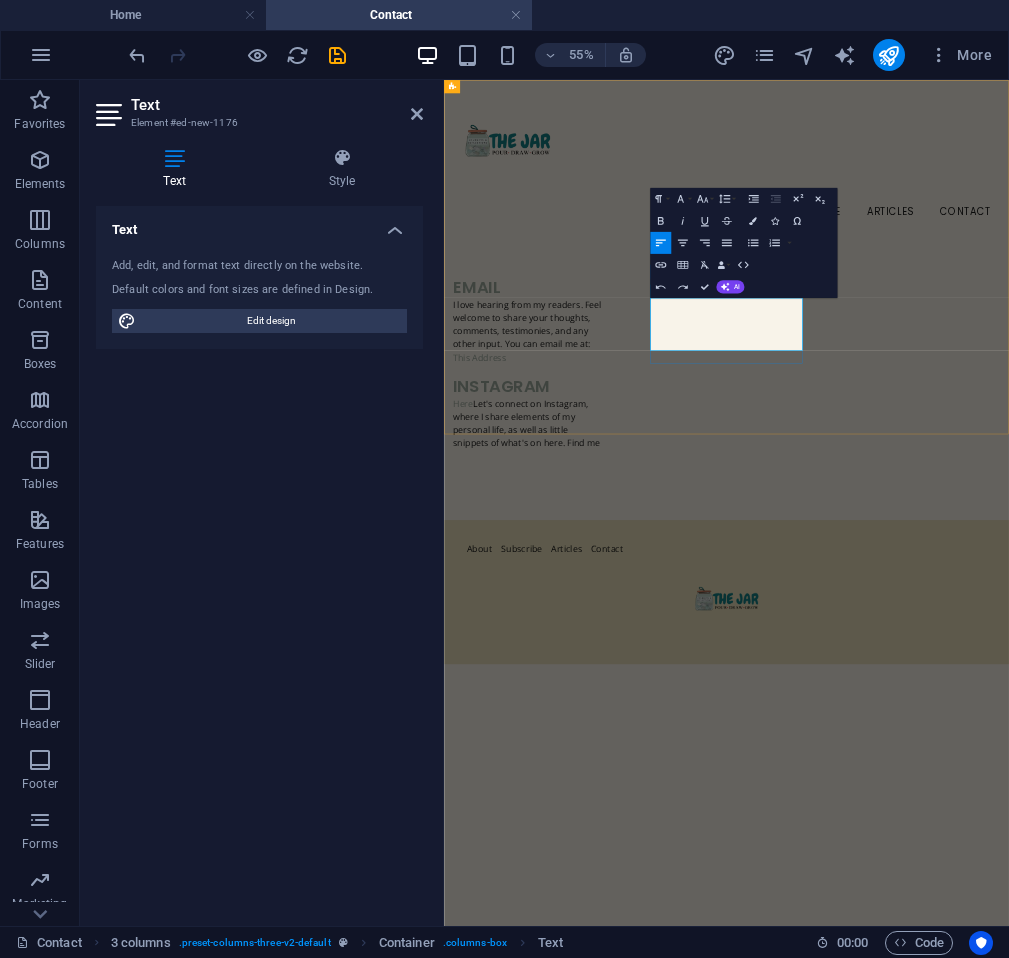 click on "Here Let's connect on Instagram, where I share elements of my personal life, as well as little snippets of what's on here. Find me ​" at bounding box center [598, 704] 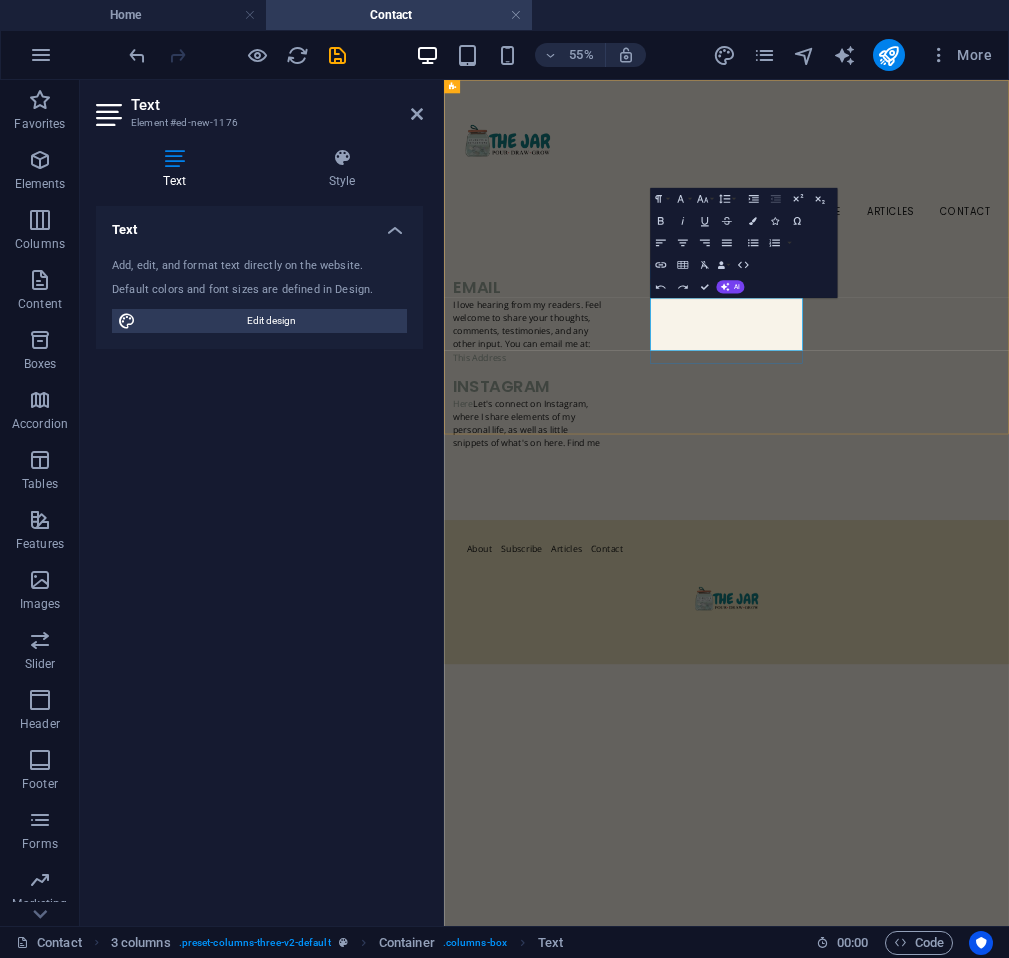 drag, startPoint x: 856, startPoint y: 485, endPoint x: 913, endPoint y: 509, distance: 61.846584 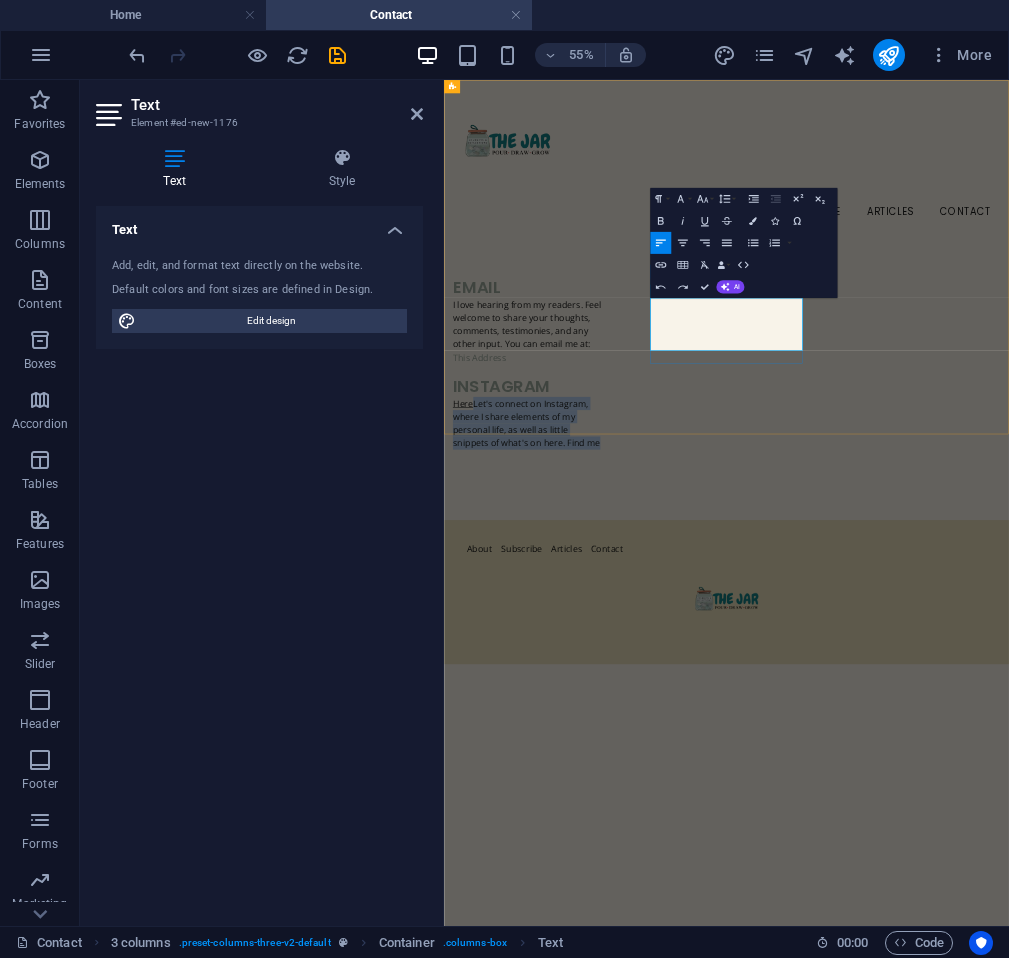 drag, startPoint x: 1016, startPoint y: 554, endPoint x: 853, endPoint y: 492, distance: 174.39323 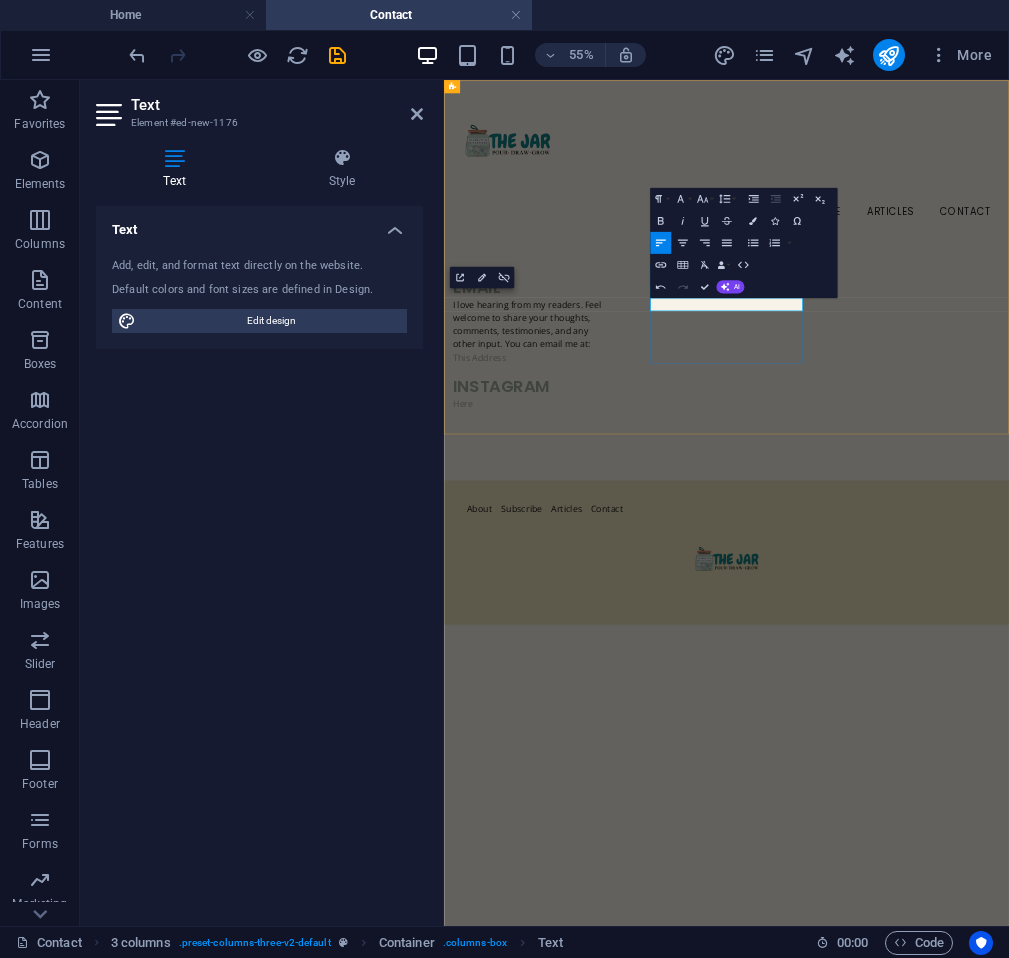 click on "Here  ​" at bounding box center (598, 668) 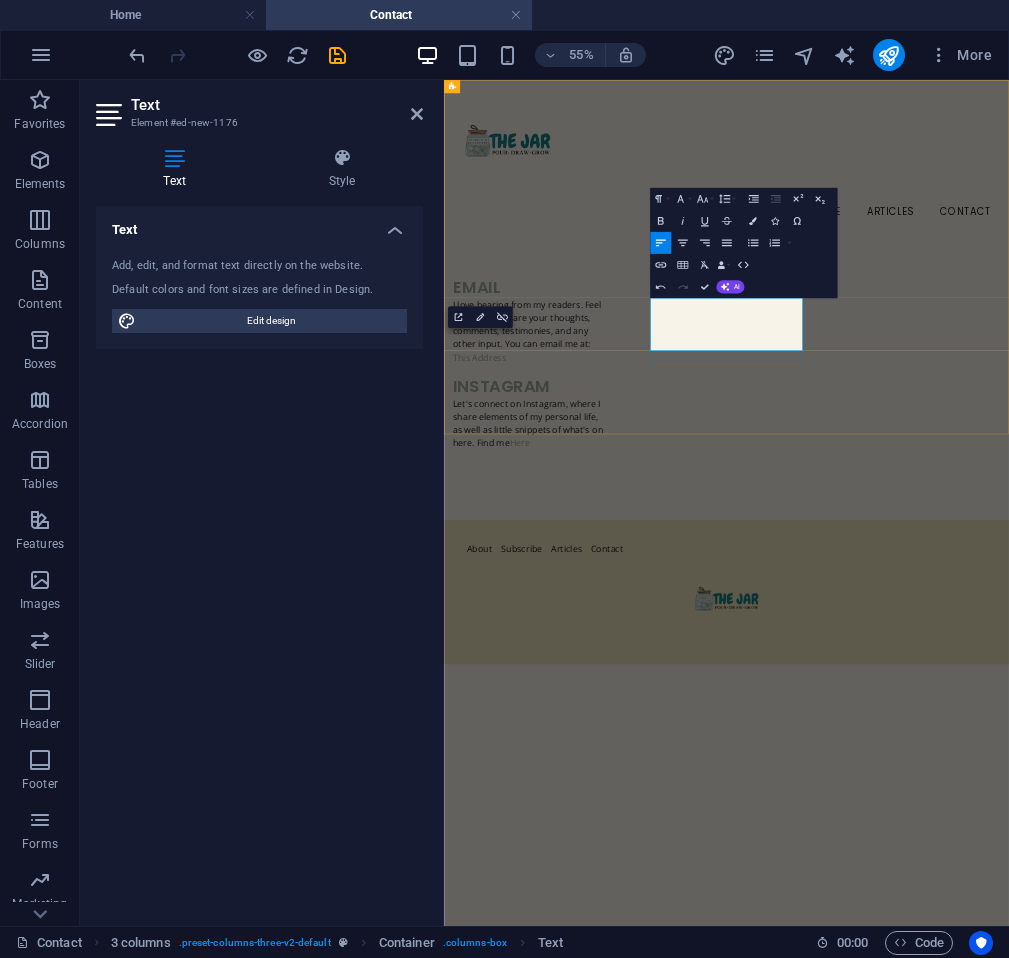 click on "Let's connect on Instagram, where I share elements of my personal life, as well as little snippets of what's on here. Find me  Here  ​" at bounding box center [598, 704] 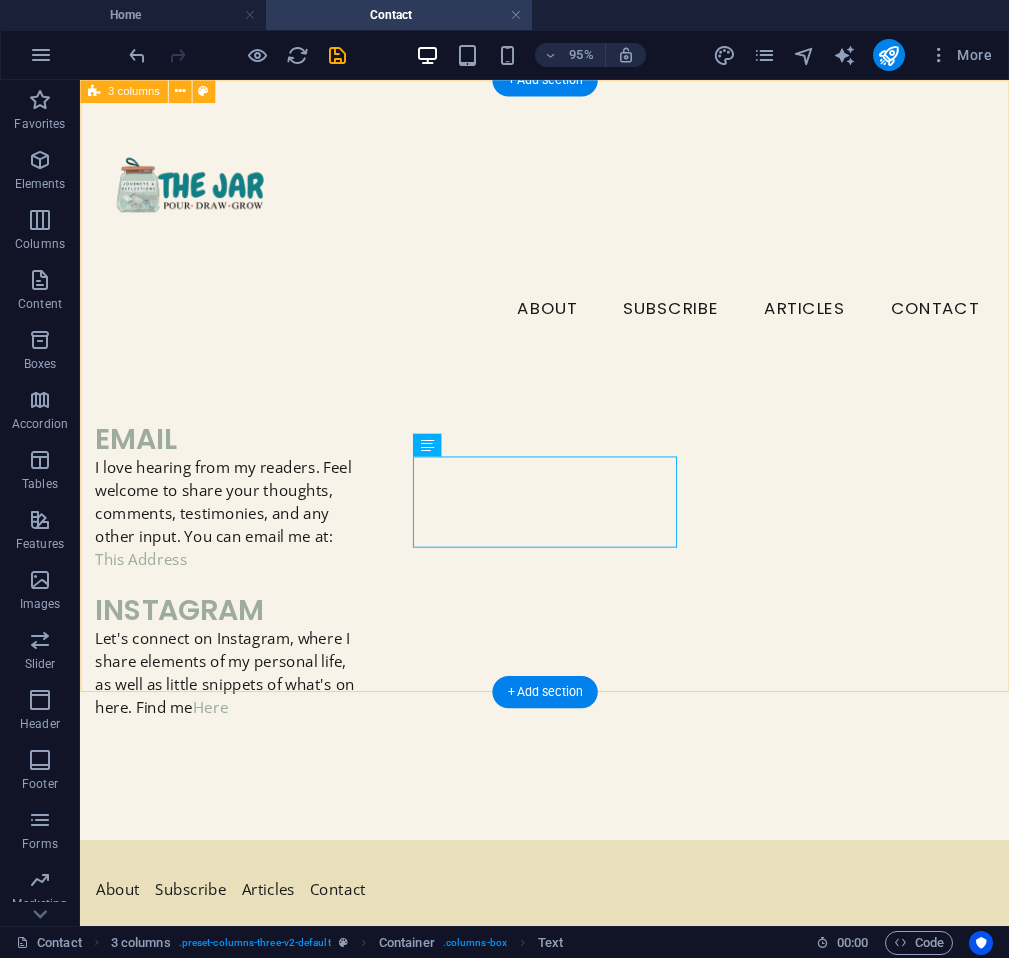click on "email I love hearing from my readers. Feel welcome to share your thoughts, comments, testimonies, and any other input. You can email me at: This Address instagram Let's connect on Instagram, where I share elements of my personal life, as well as little snippets of what's on here. Find me  Here" at bounding box center (569, 480) 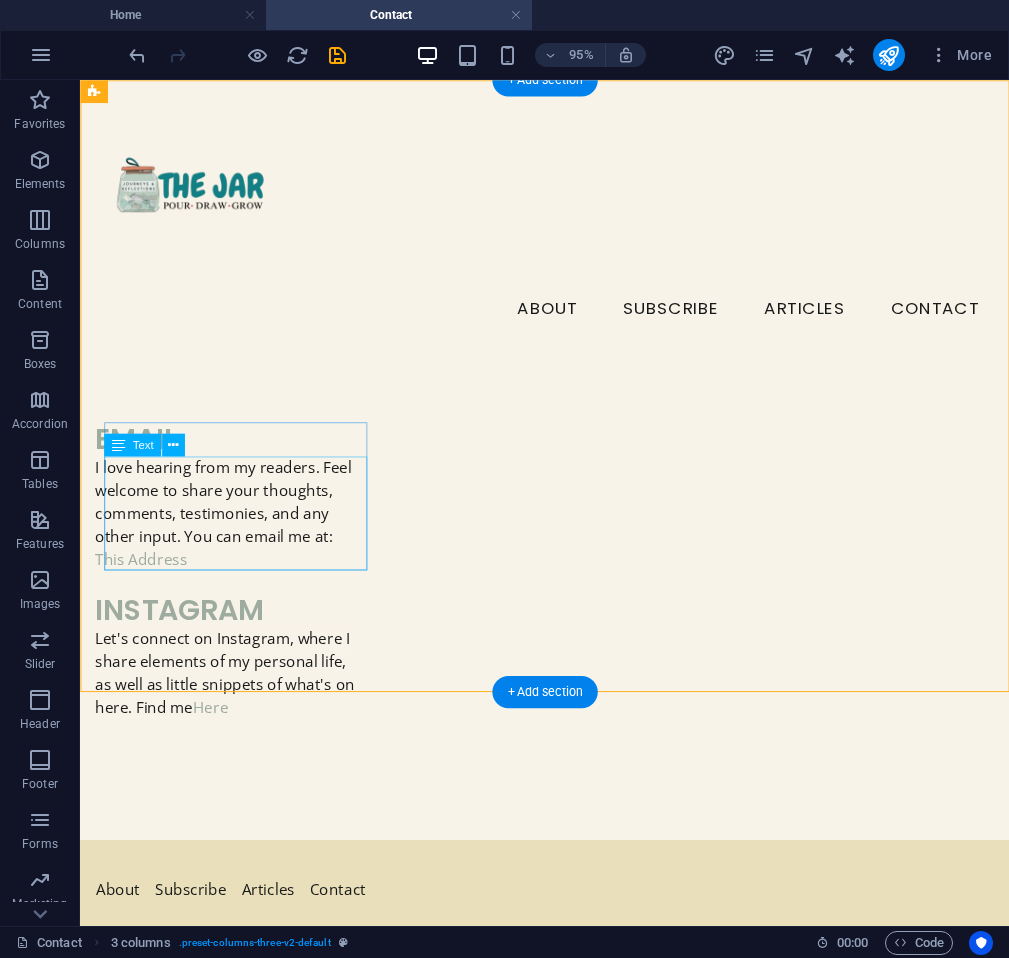 click on "I love hearing from my readers. Feel welcome to share your thoughts, comments, testimonies, and any other input. You can email me at: This Address" at bounding box center [234, 536] 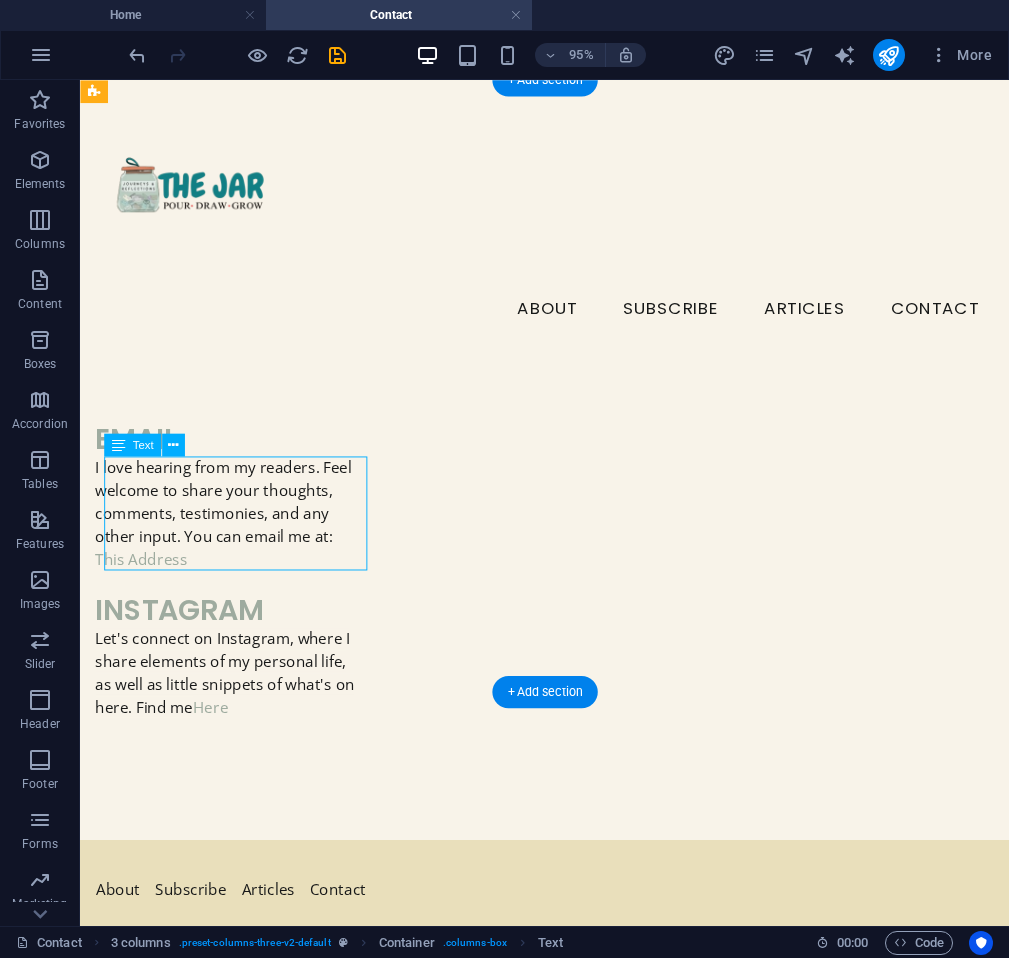 click on "I love hearing from my readers. Feel welcome to share your thoughts, comments, testimonies, and any other input. You can email me at: This Address" at bounding box center [234, 536] 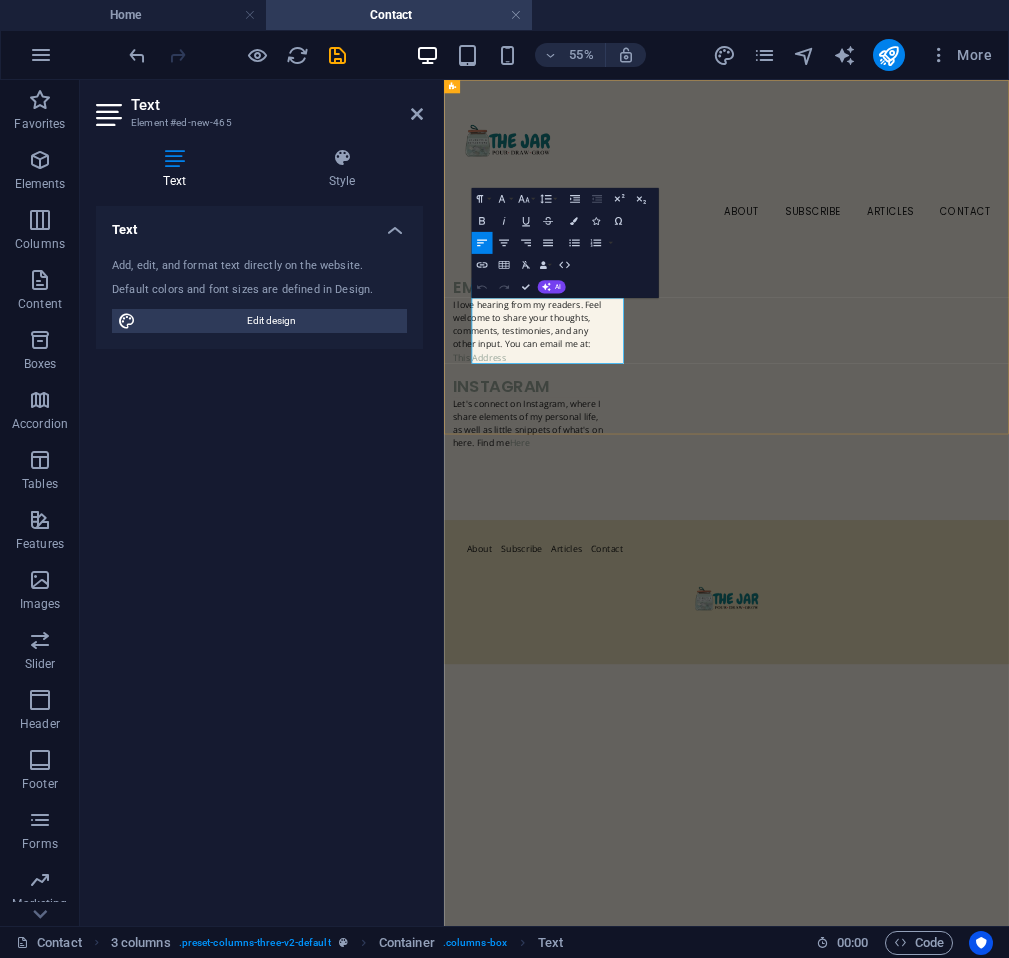 click on "This Address" at bounding box center [598, 584] 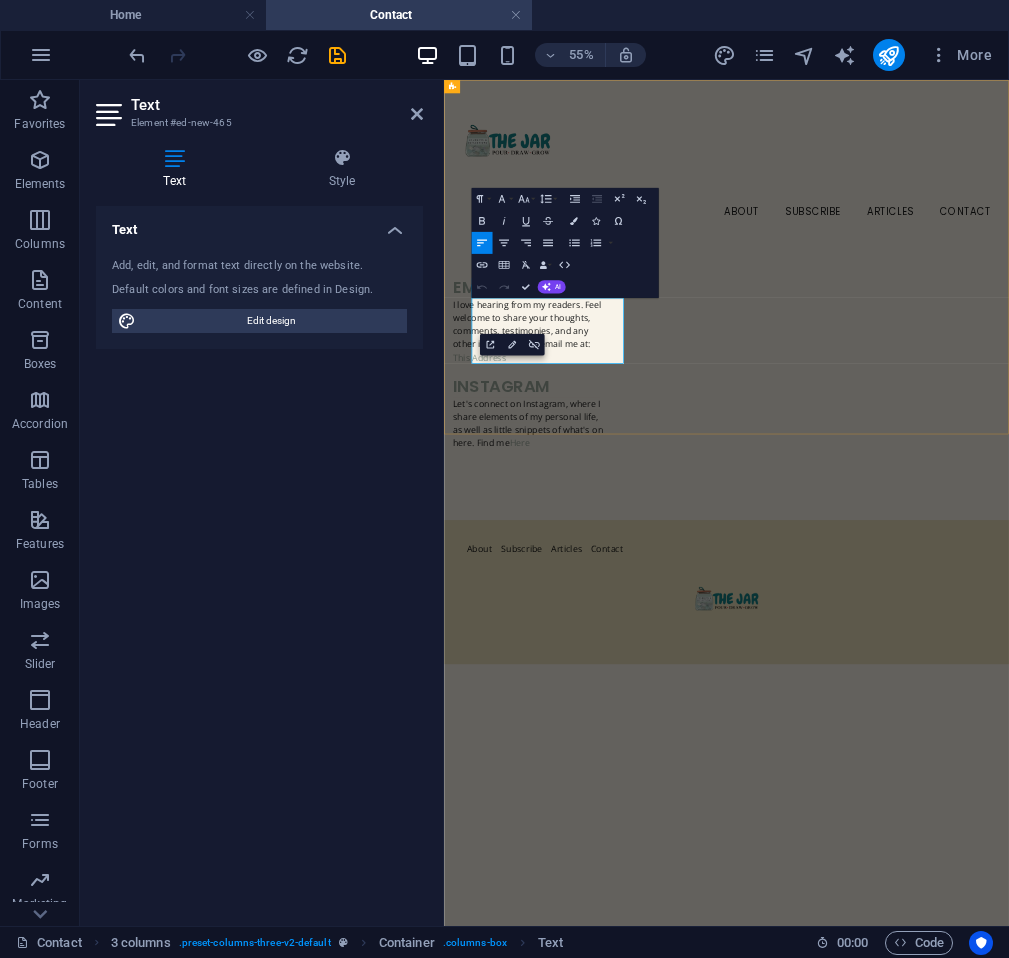 click on "I love hearing from my readers. Feel welcome to share your thoughts, comments, testimonies, and any other input. You can email me at:" at bounding box center (598, 524) 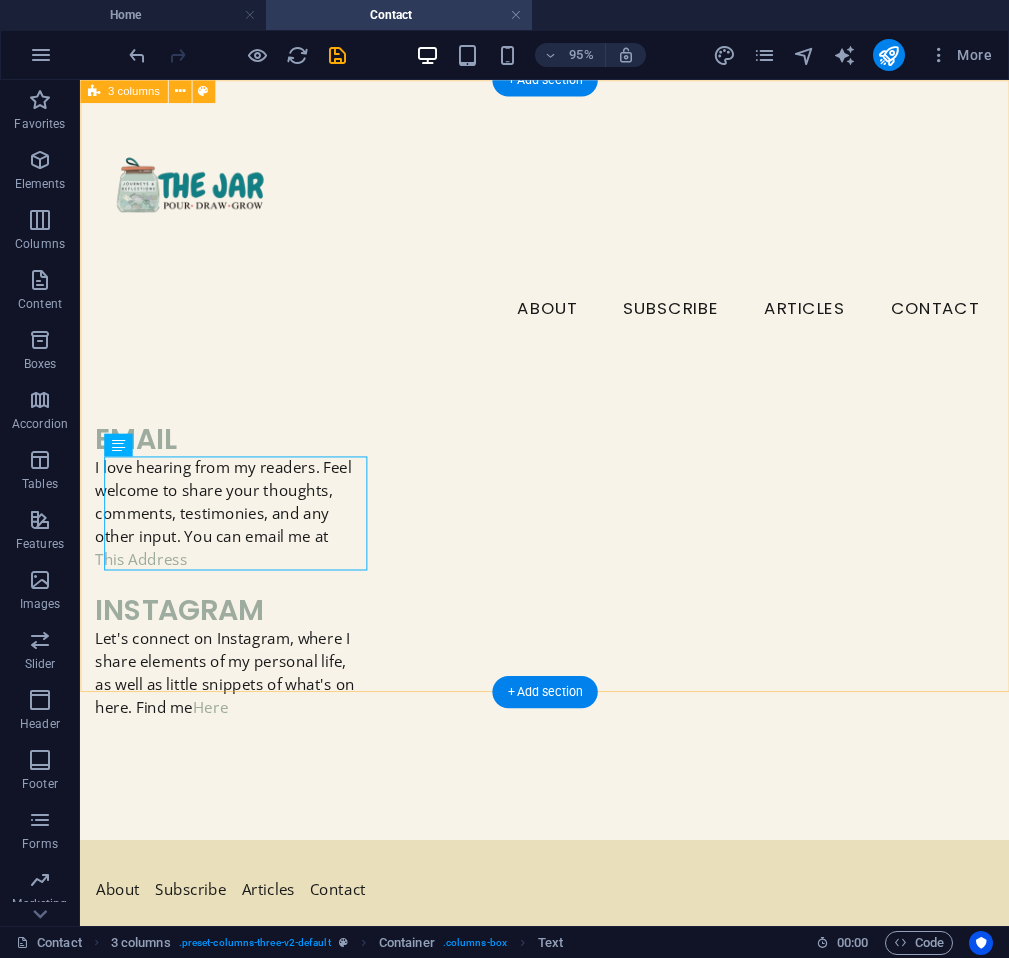 click on "email I love hearing from my readers. Feel welcome to share your thoughts, comments, testimonies, and any other input. You can email me at This Address instagram Let's connect on Instagram, where I share elements of my personal life, as well as little snippets of what's on here. Find me  Here" at bounding box center [569, 480] 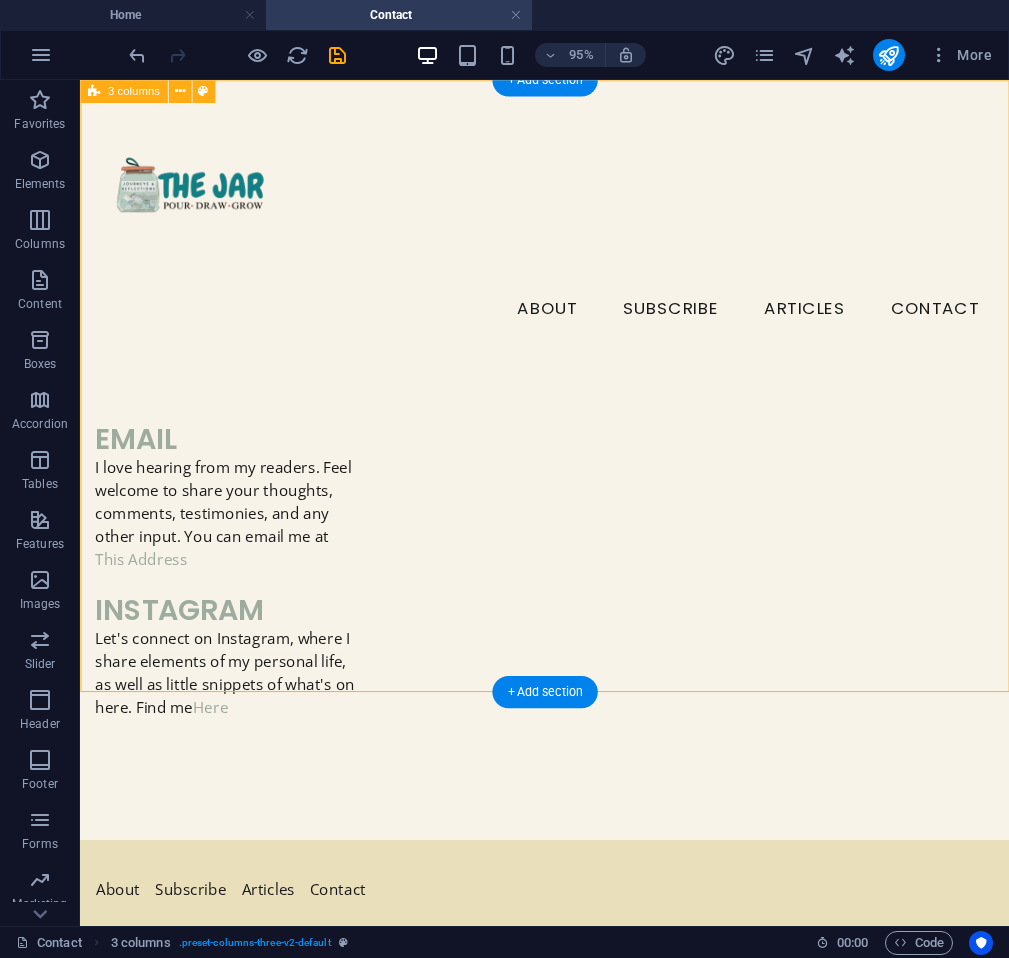 click on "email I love hearing from my readers. Feel welcome to share your thoughts, comments, testimonies, and any other input. You can email me at This Address instagram Let's connect on Instagram, where I share elements of my personal life, as well as little snippets of what's on here. Find me  Here" at bounding box center (569, 480) 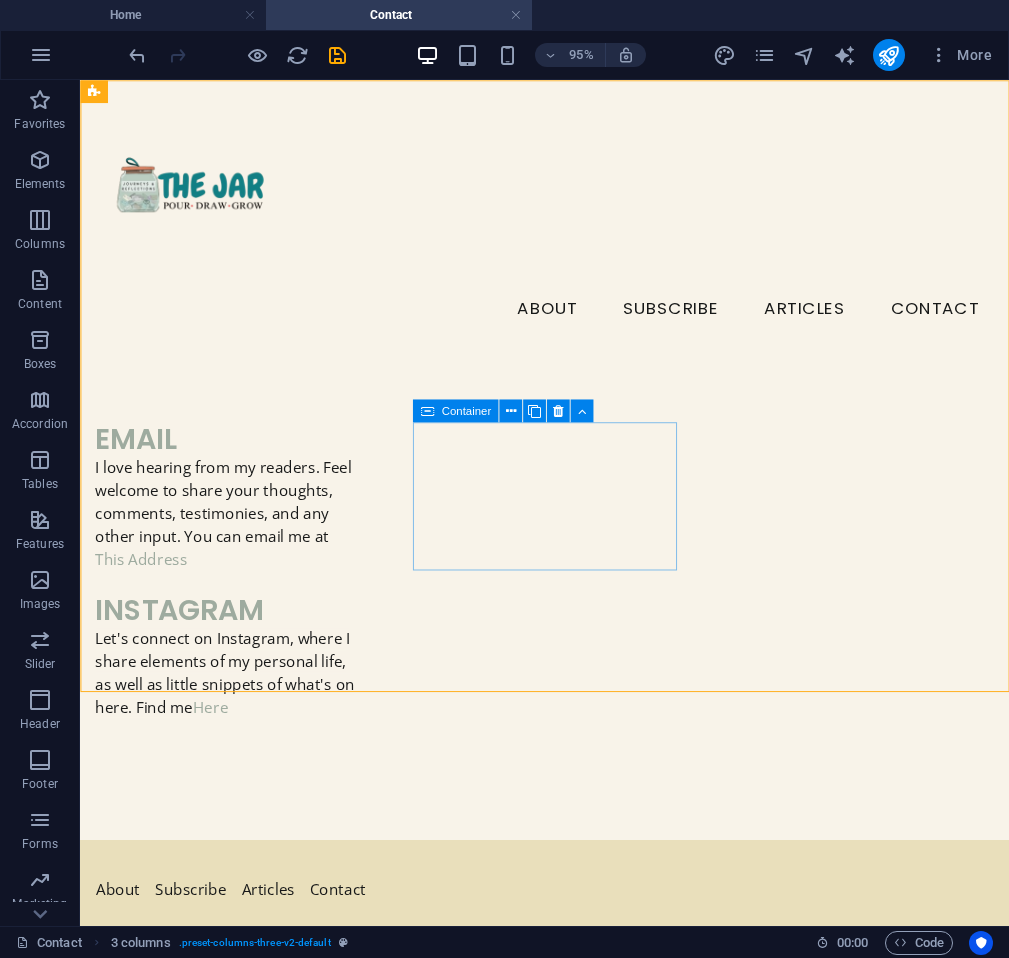 click at bounding box center (426, 410) 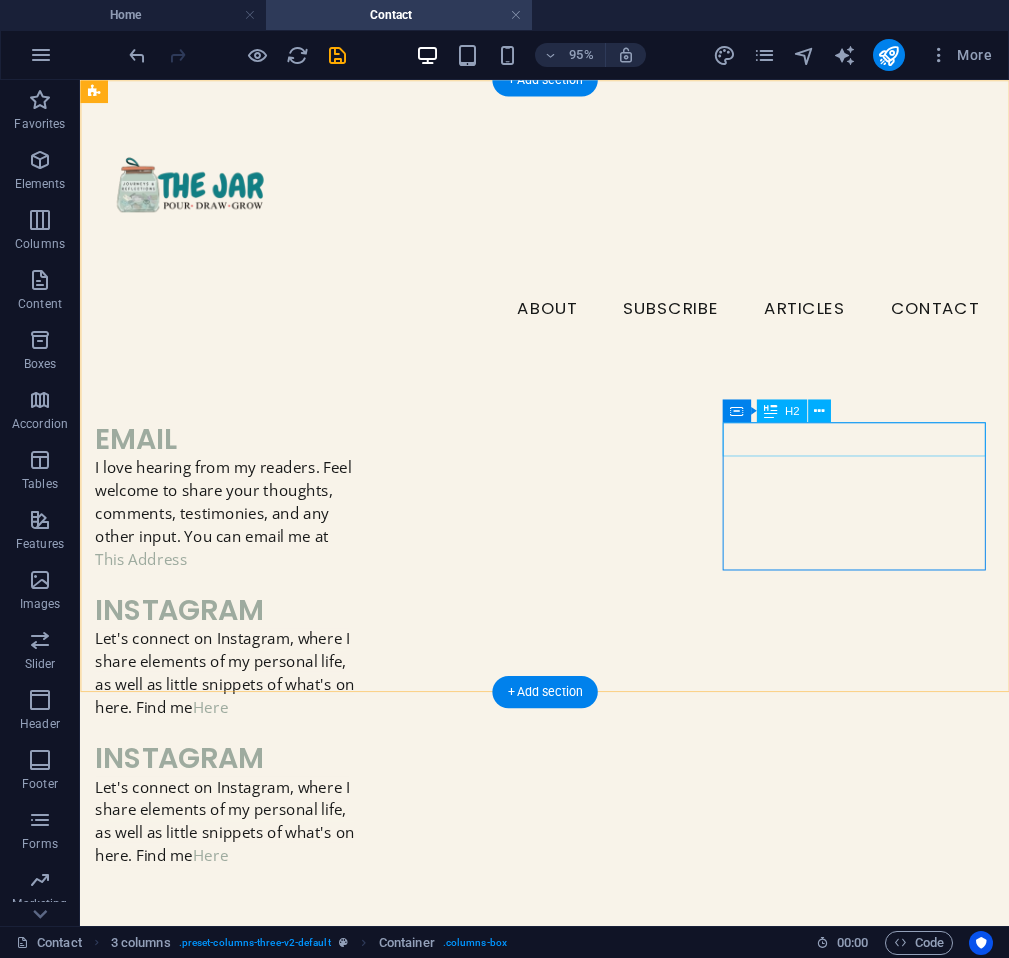 click on "instagram" at bounding box center [234, 794] 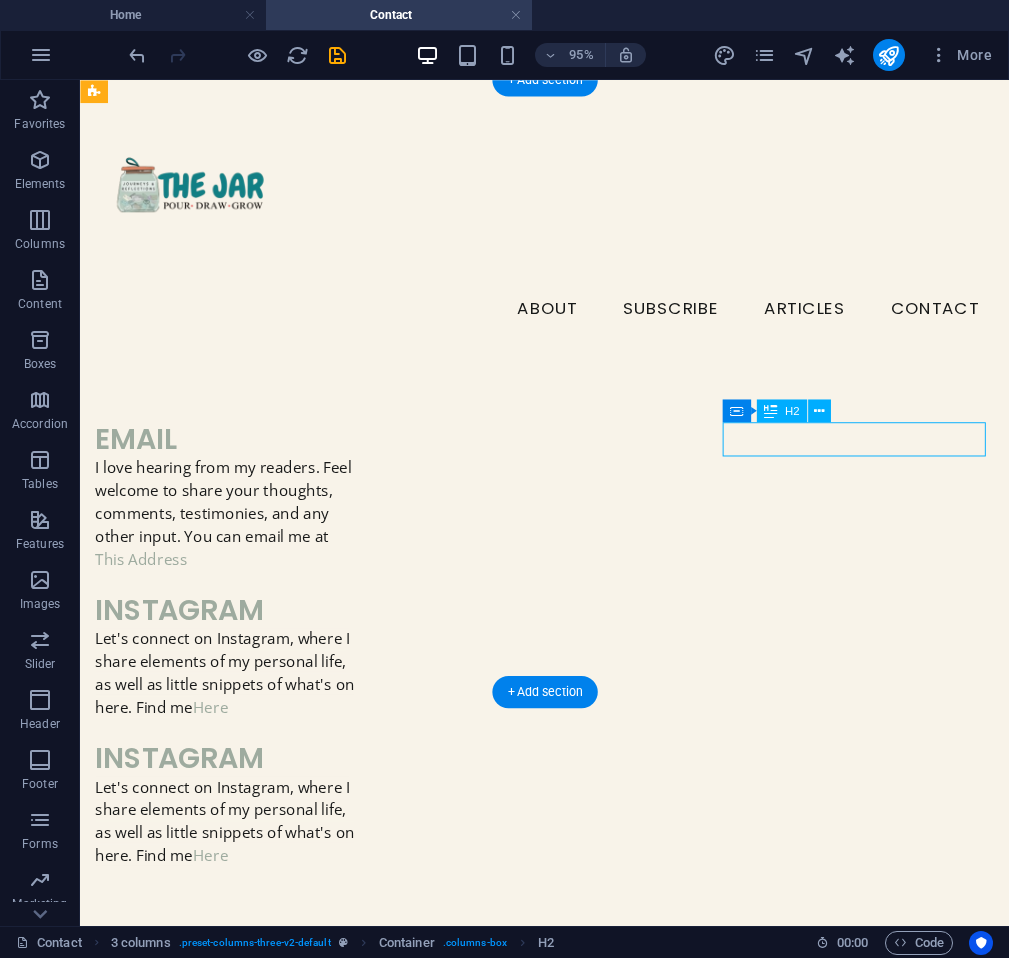 click on "instagram" at bounding box center [234, 794] 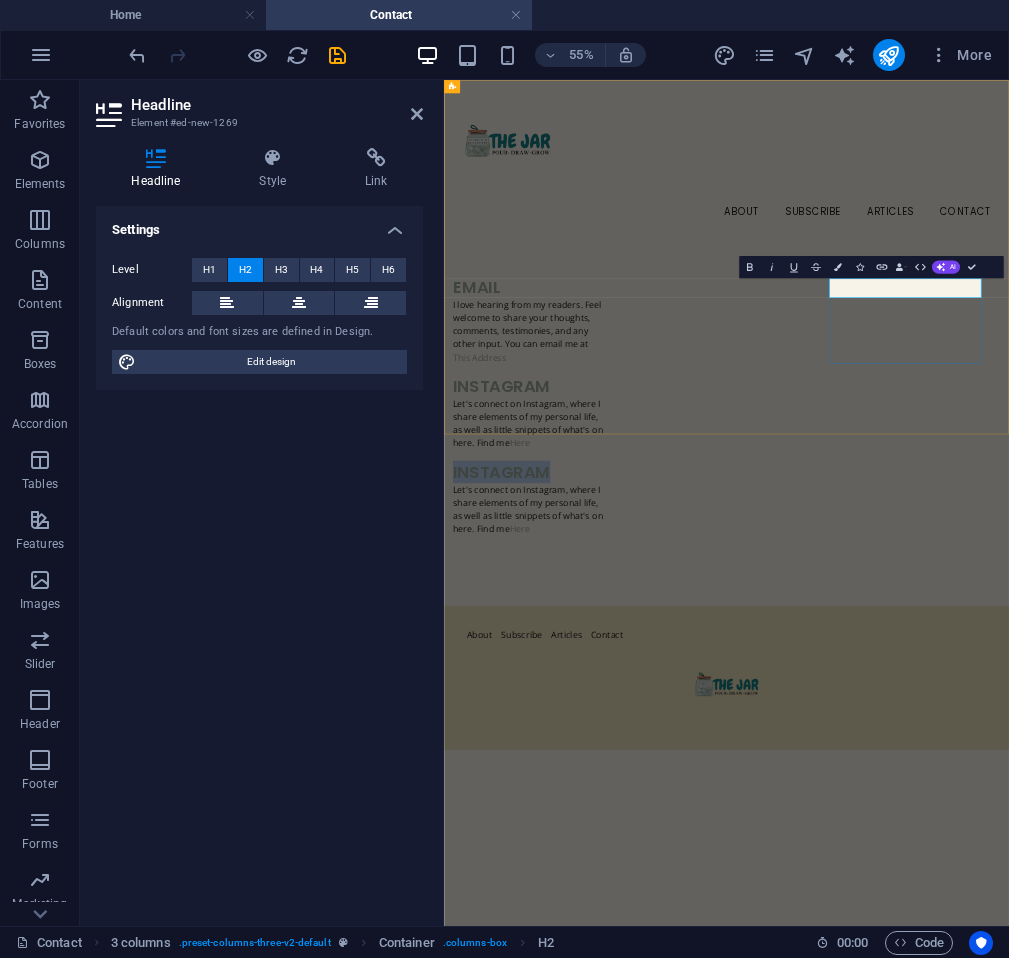 type 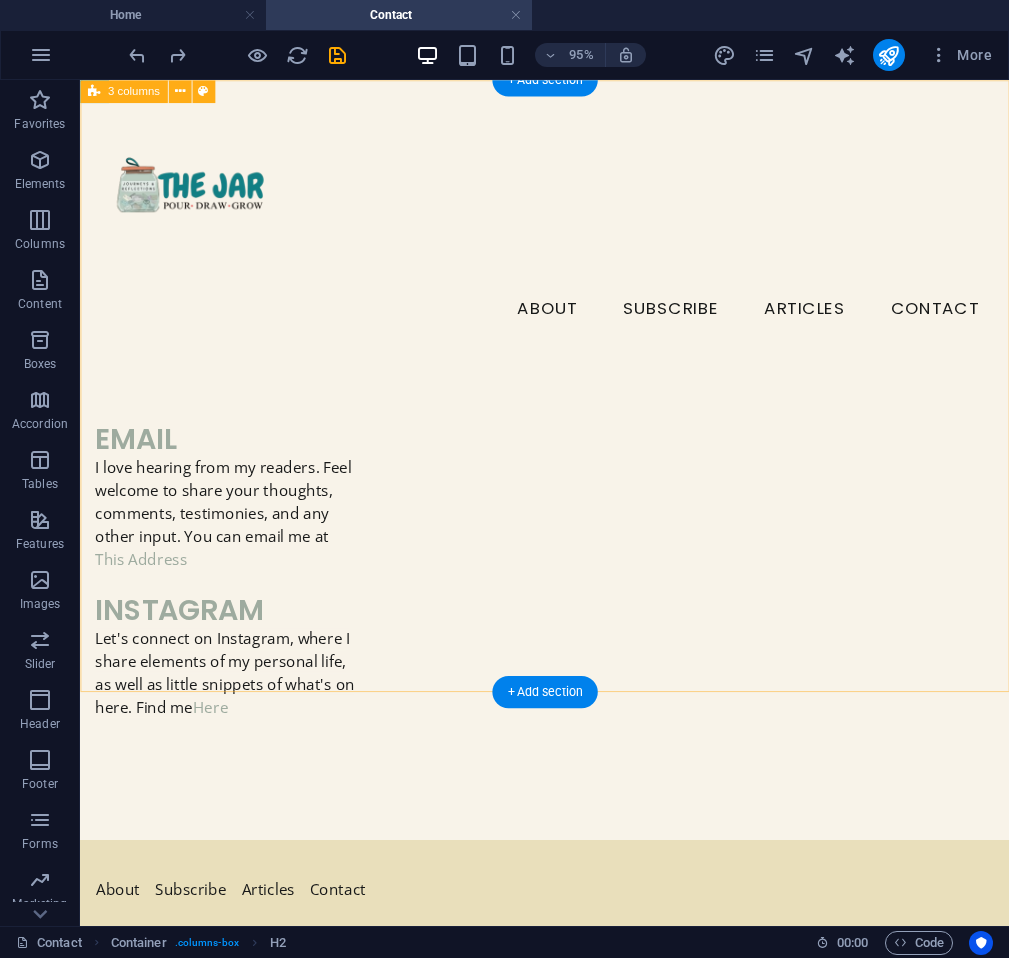 click on "email I love hearing from my readers. Feel welcome to share your thoughts, comments, testimonies, and any other input. You can email me at This Address instagram Let's connect on Instagram, where I share elements of my personal life, as well as little snippets of what's on here. Find me  Here" at bounding box center [569, 480] 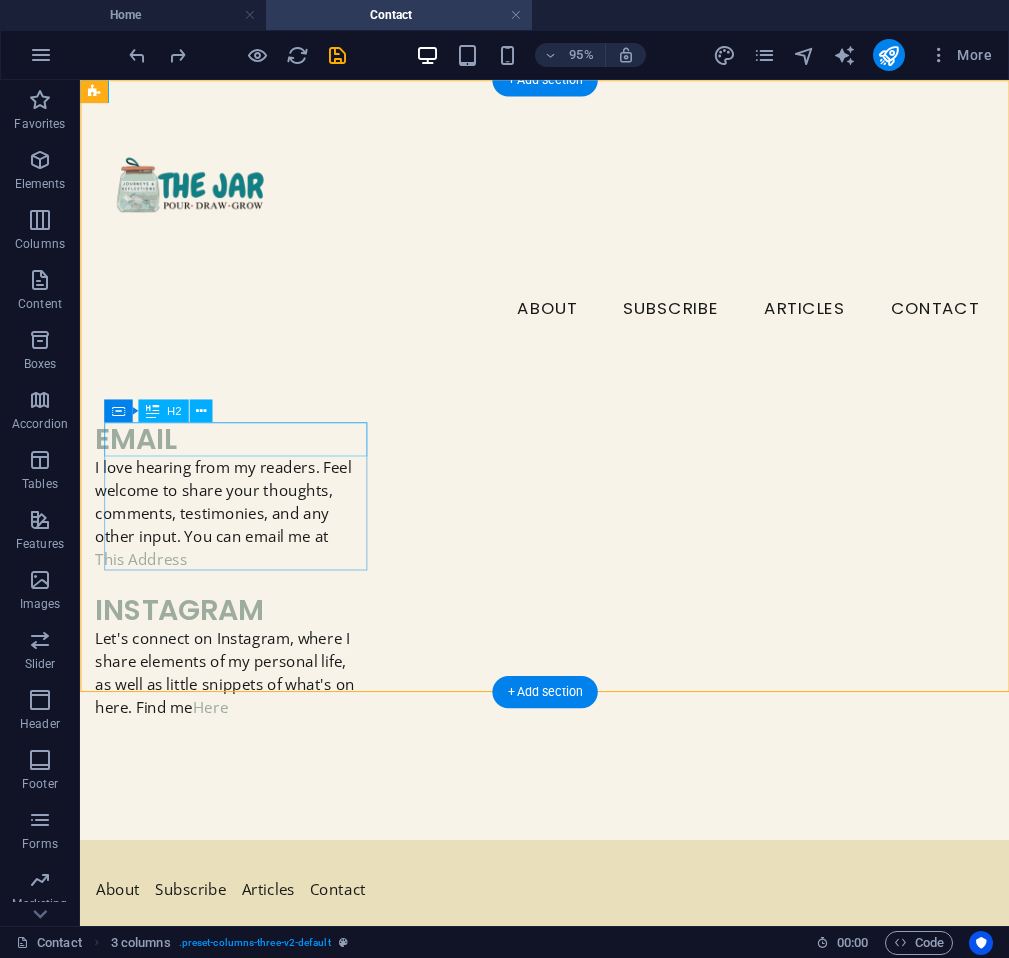 click on "email" at bounding box center (234, 458) 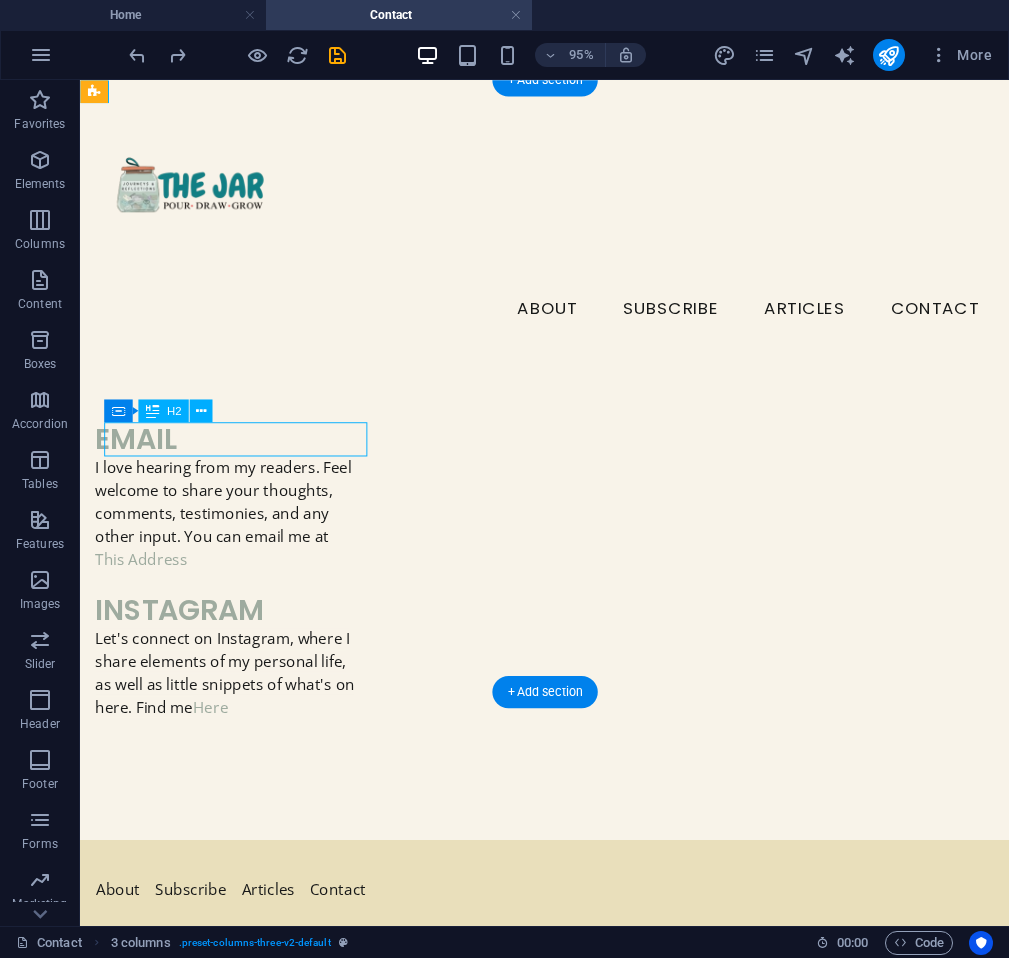 click on "email" at bounding box center [234, 458] 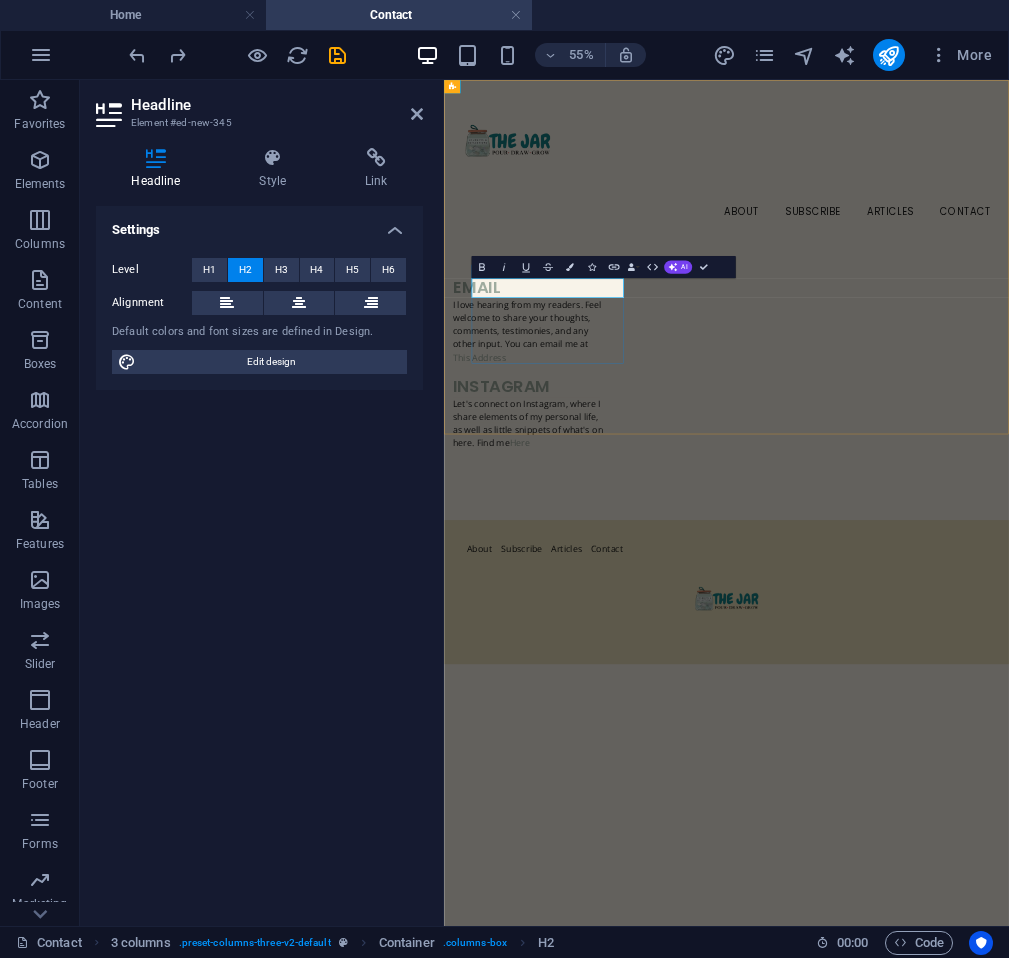 click on "email" at bounding box center (598, 458) 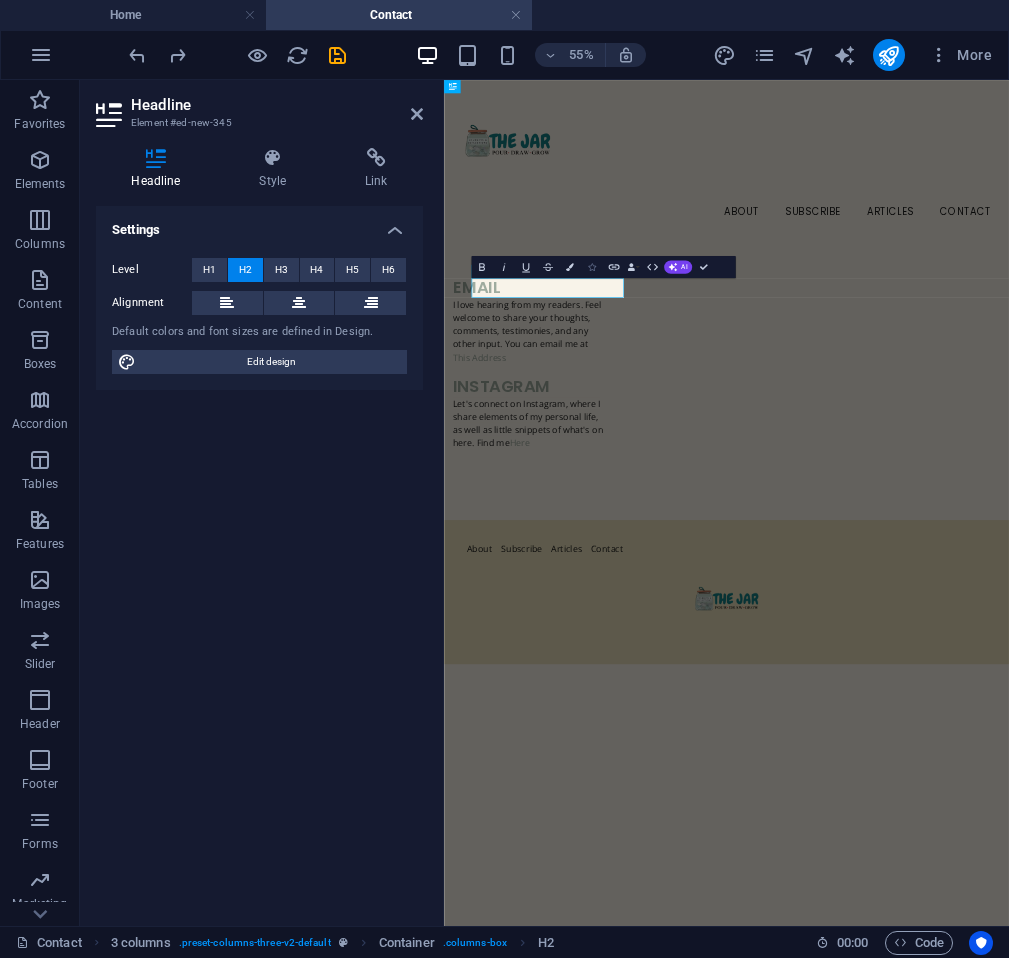 click at bounding box center (592, 267) 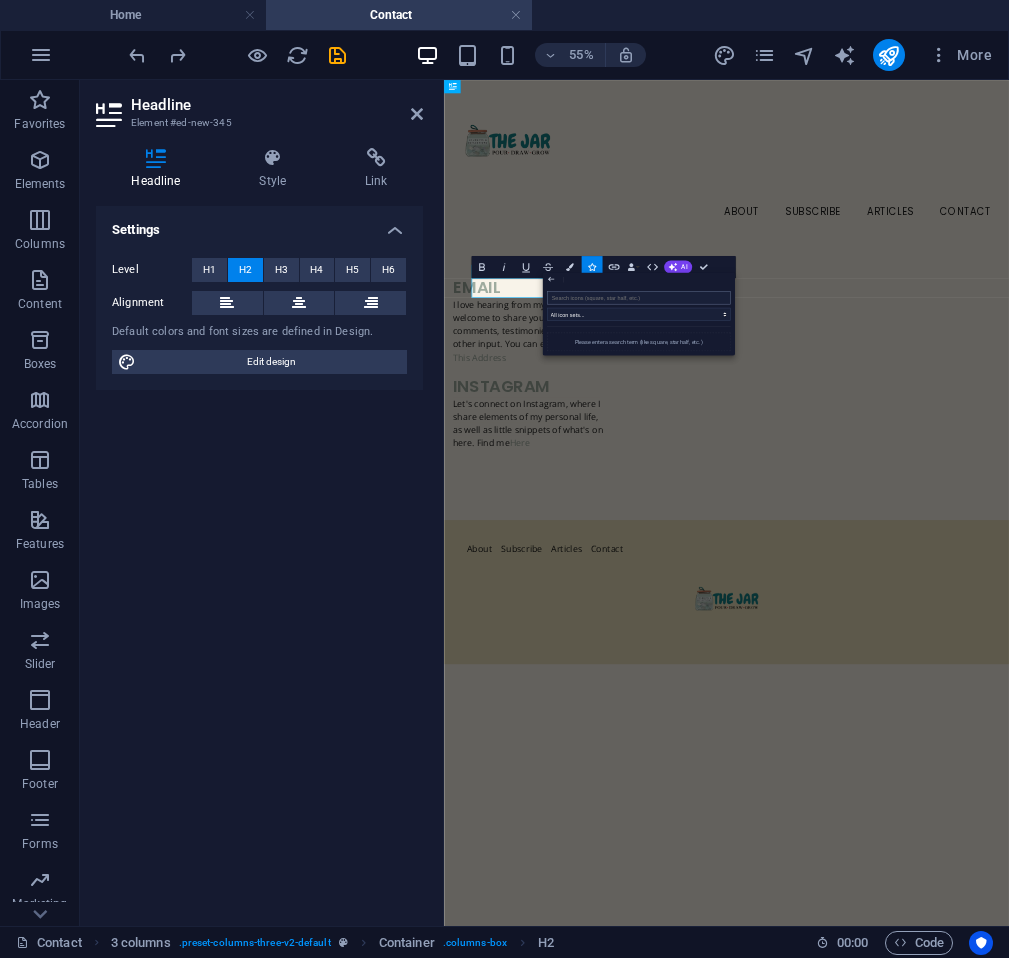 click at bounding box center [639, 297] 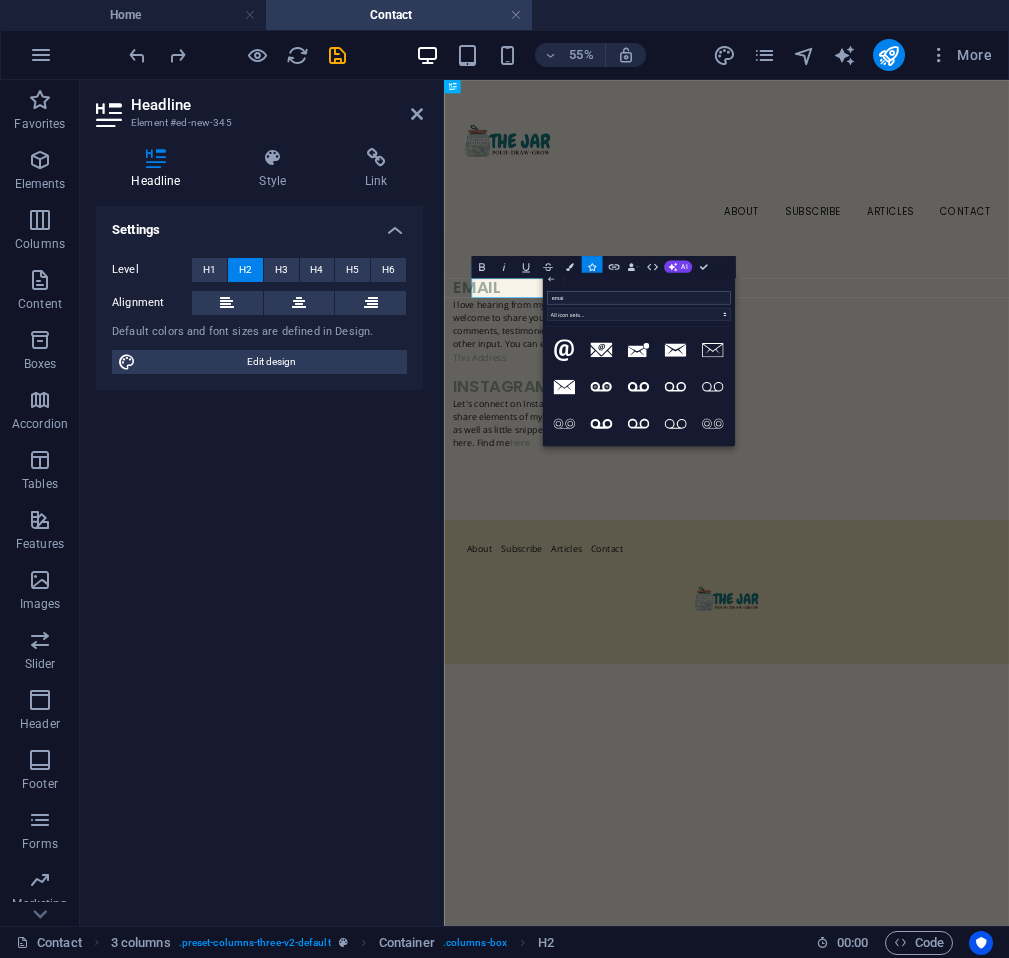 type on "email" 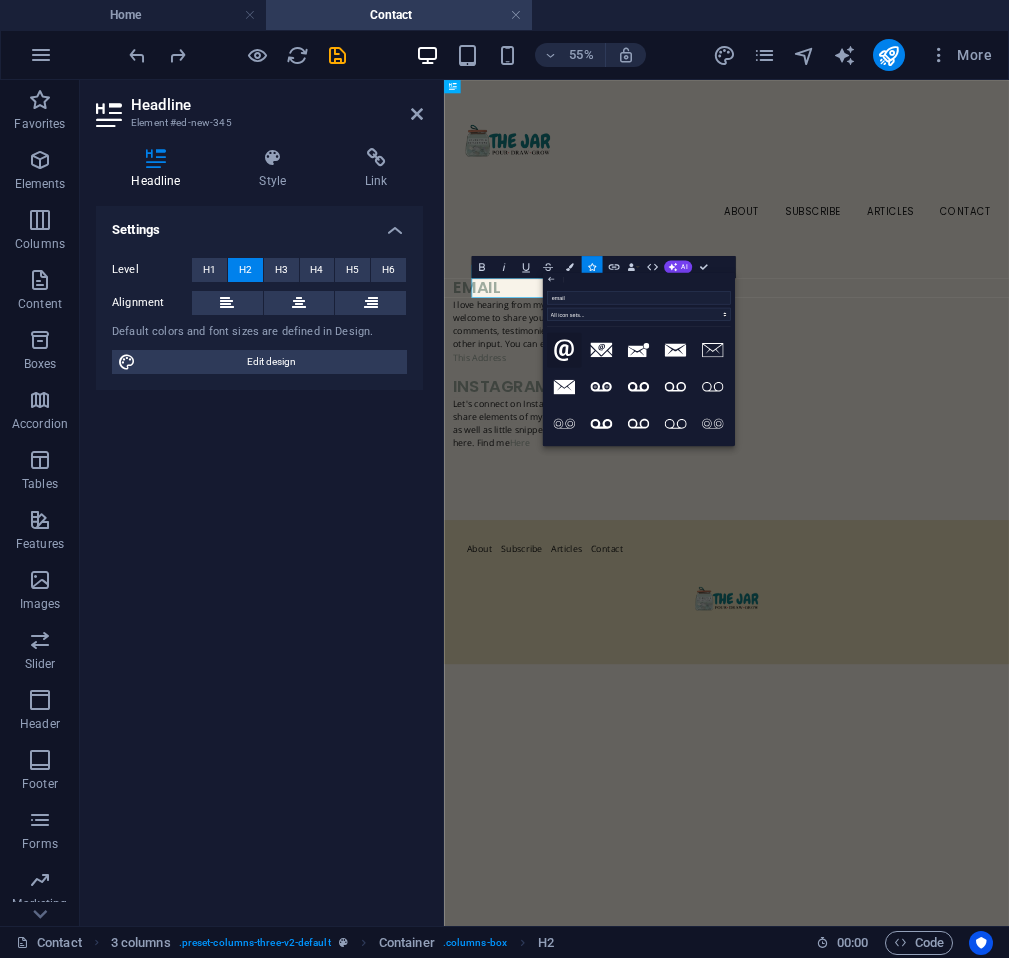 click 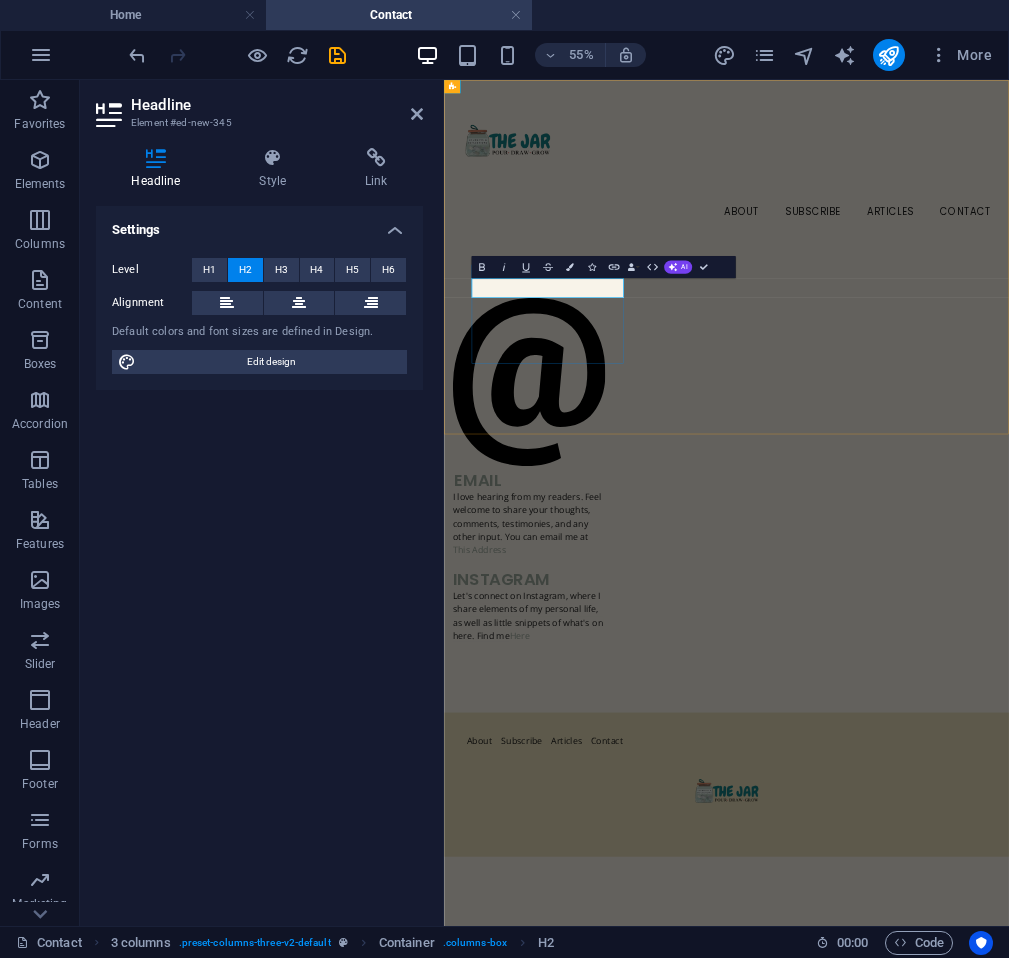 click at bounding box center [598, 632] 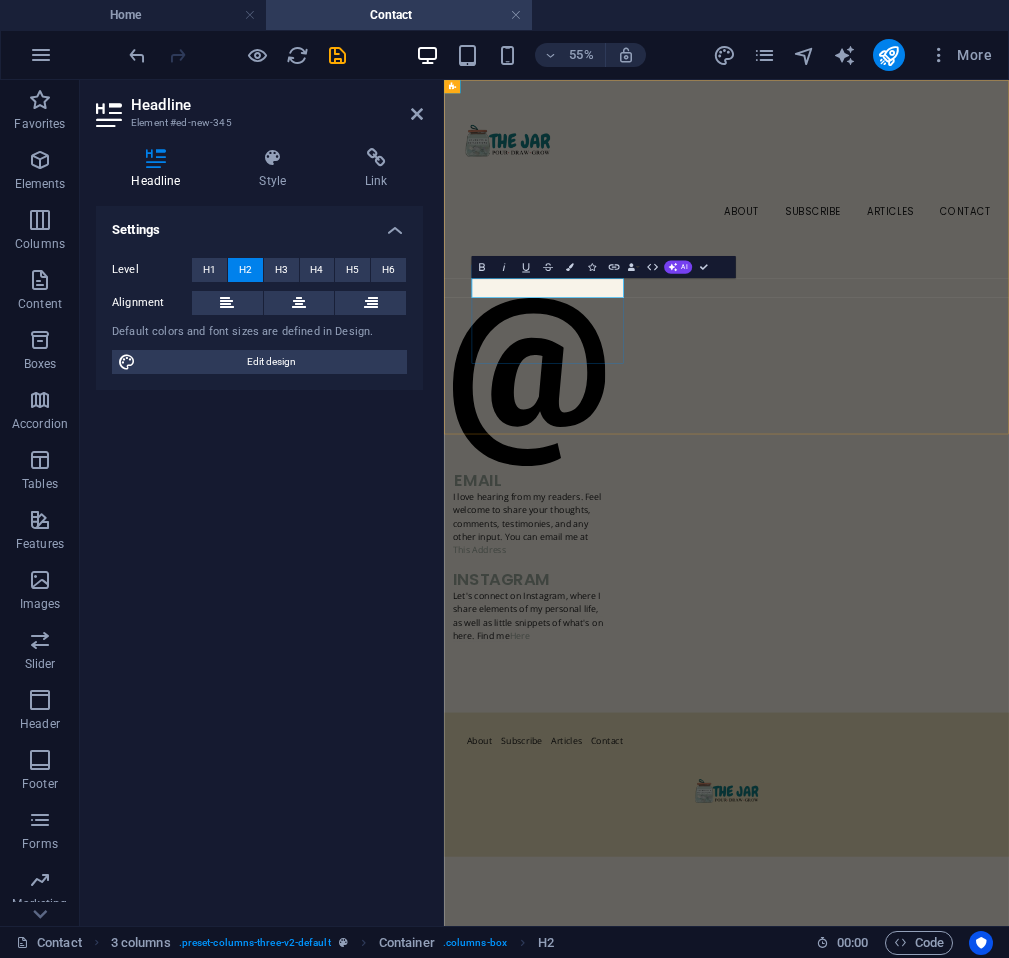 type 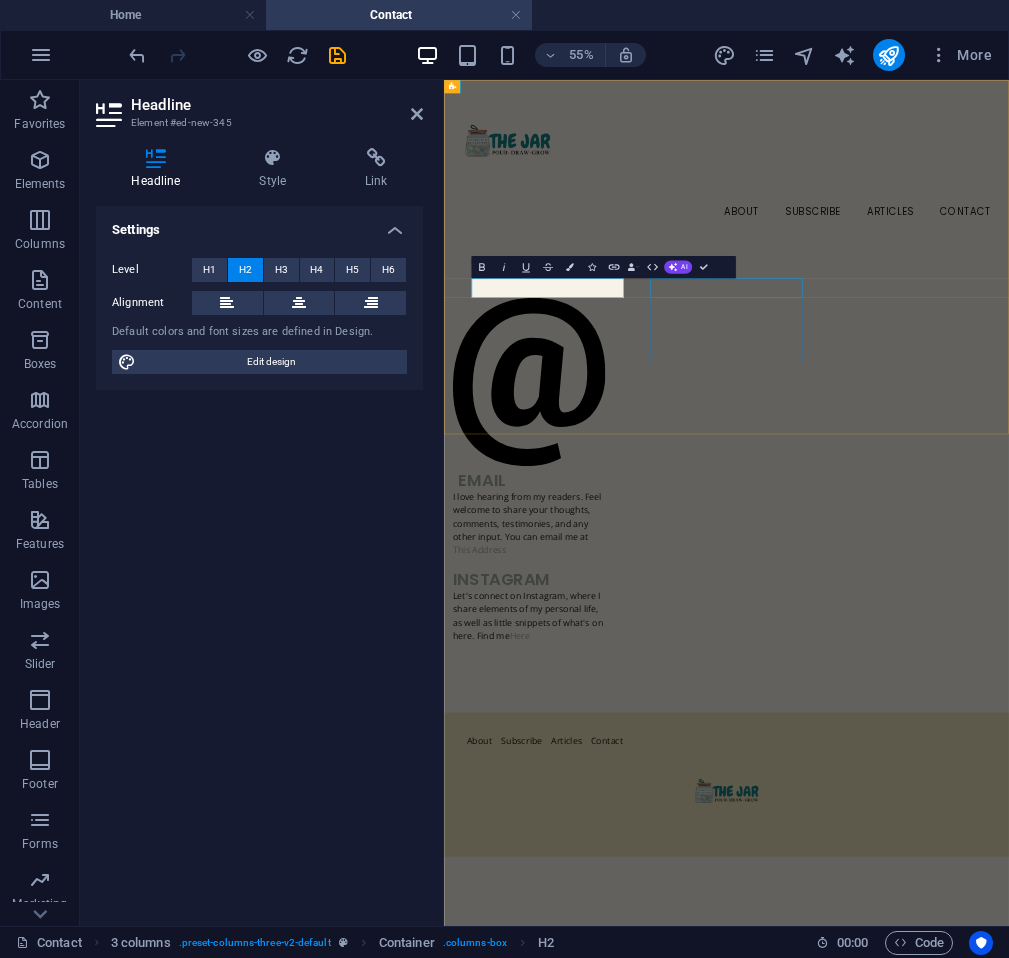 click on "instagram" at bounding box center [598, 988] 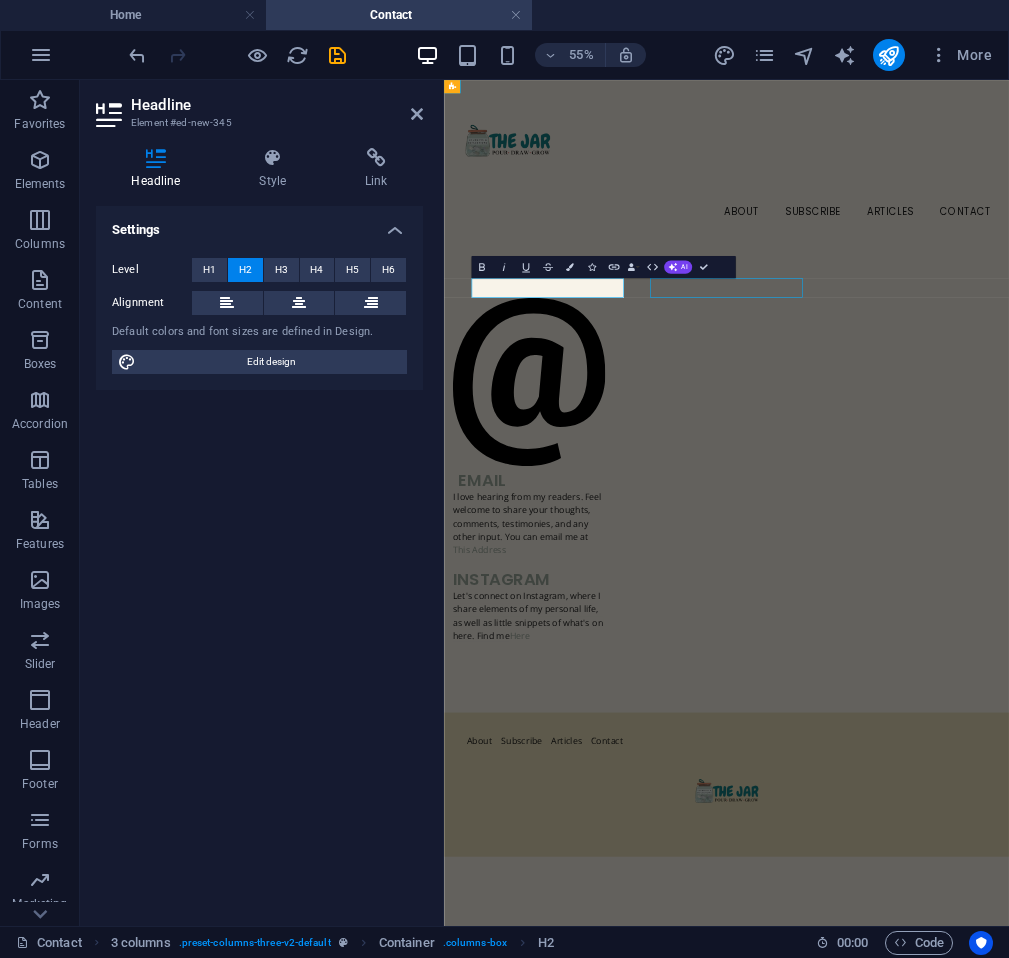 click on "instagram" at bounding box center [598, 988] 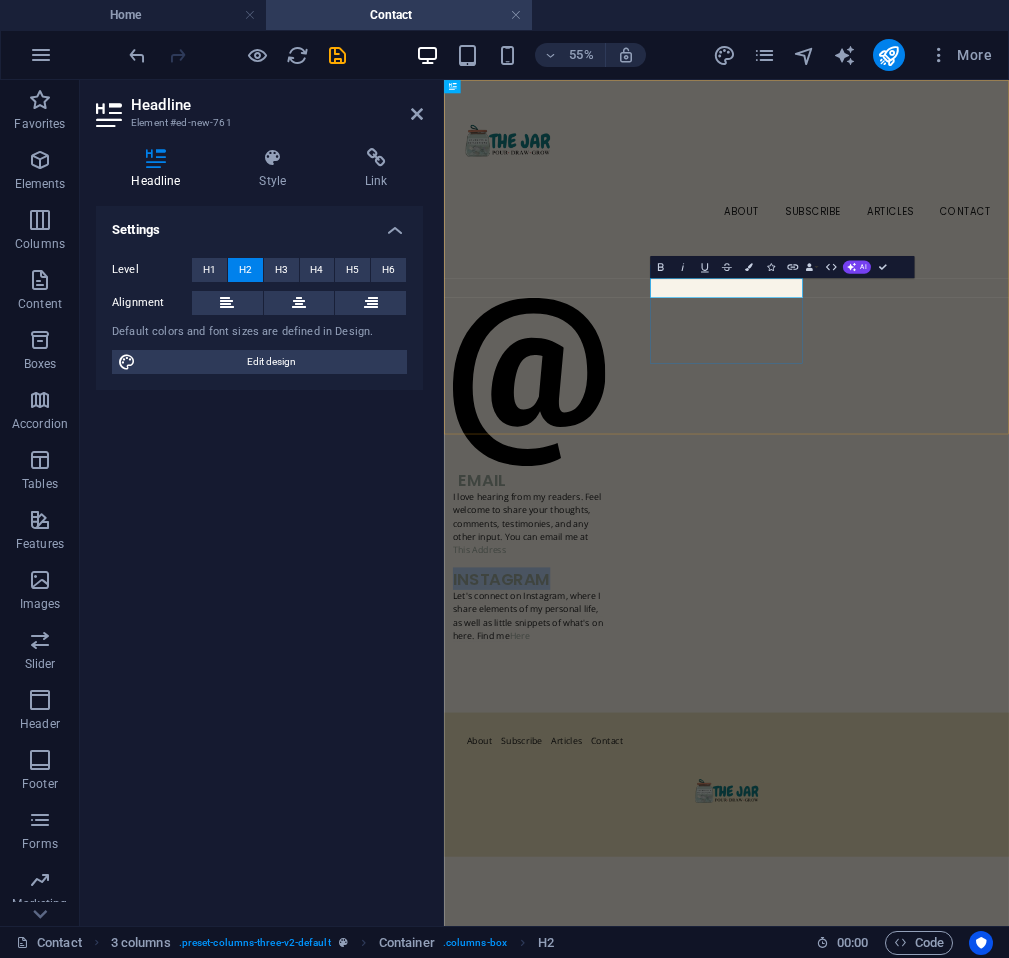 click on "instagram" at bounding box center (598, 988) 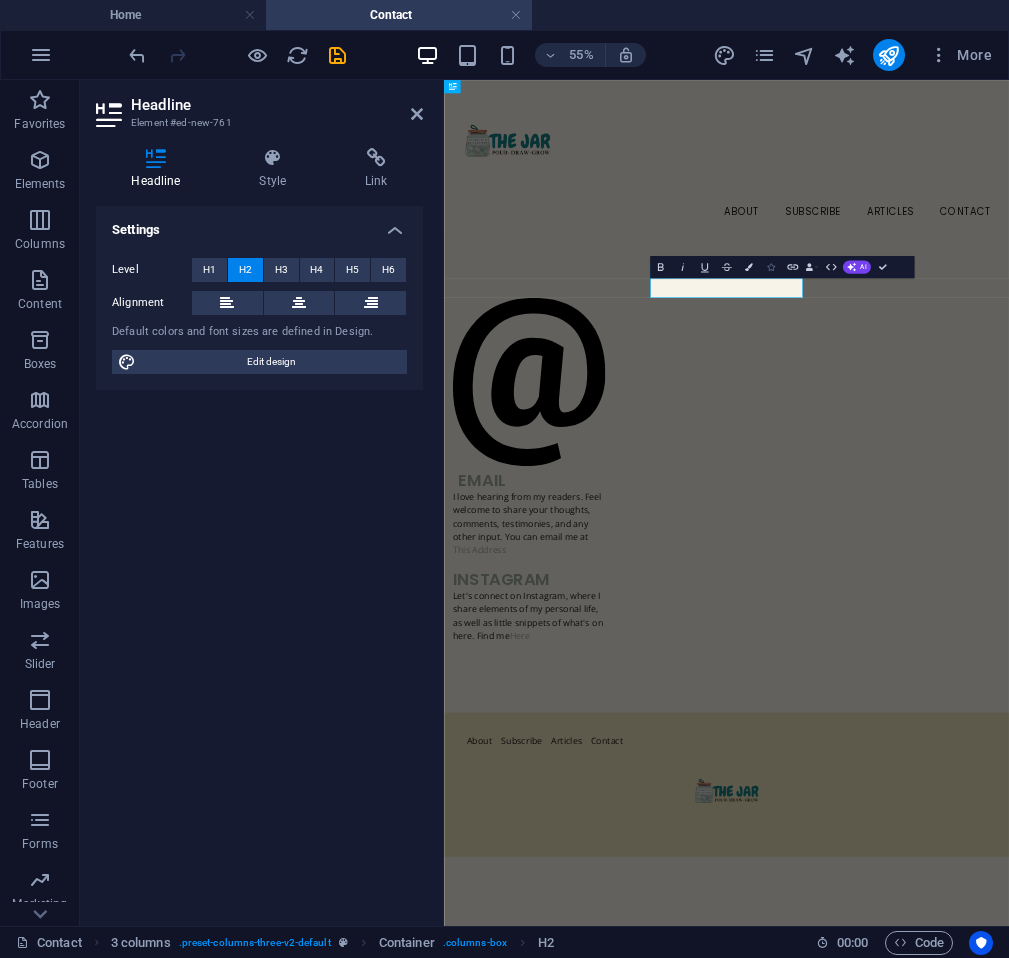 click on "Icons" at bounding box center (770, 267) 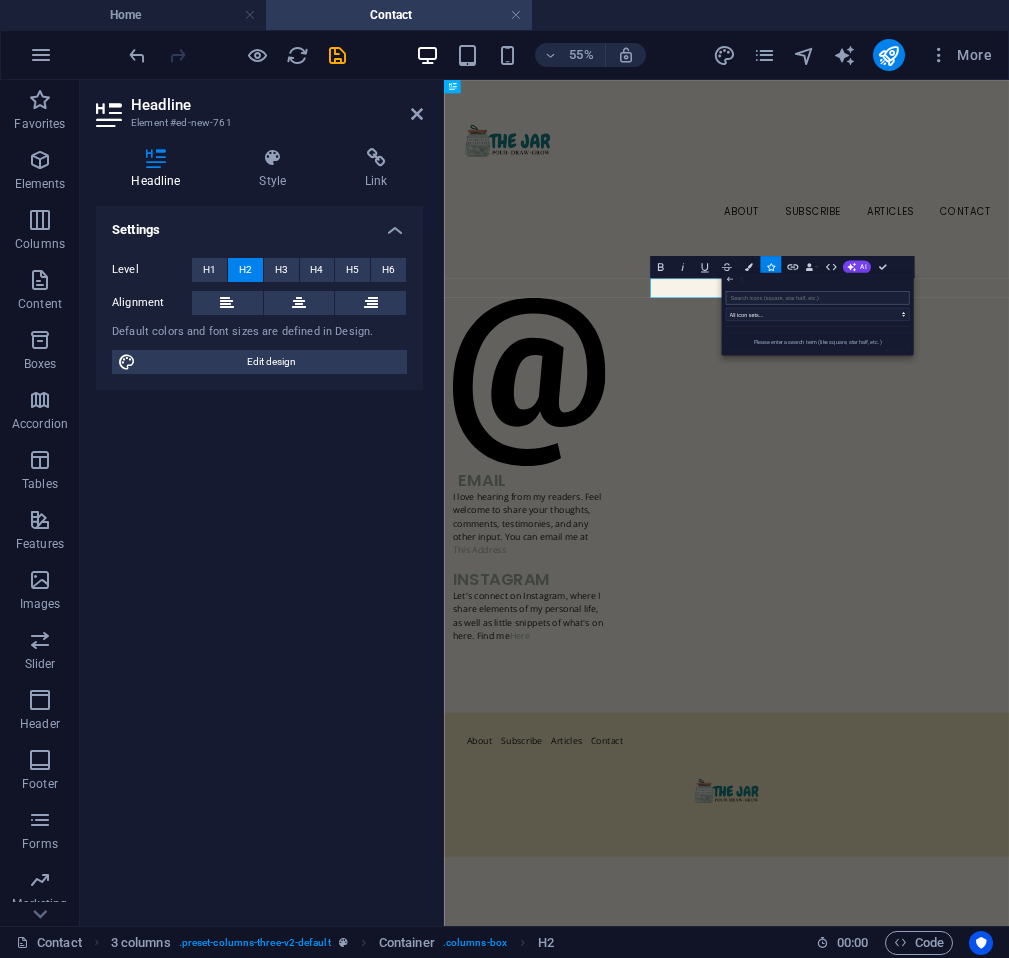 click at bounding box center (818, 297) 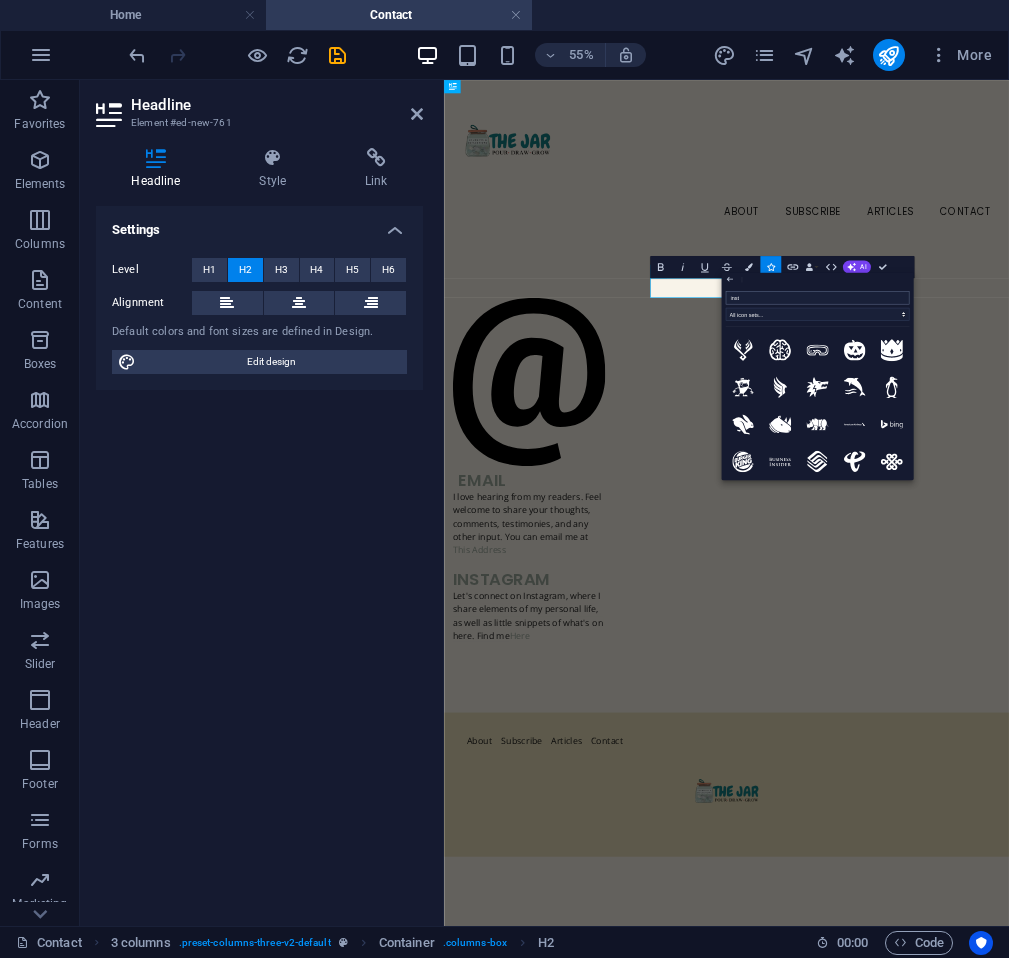 type on "insta" 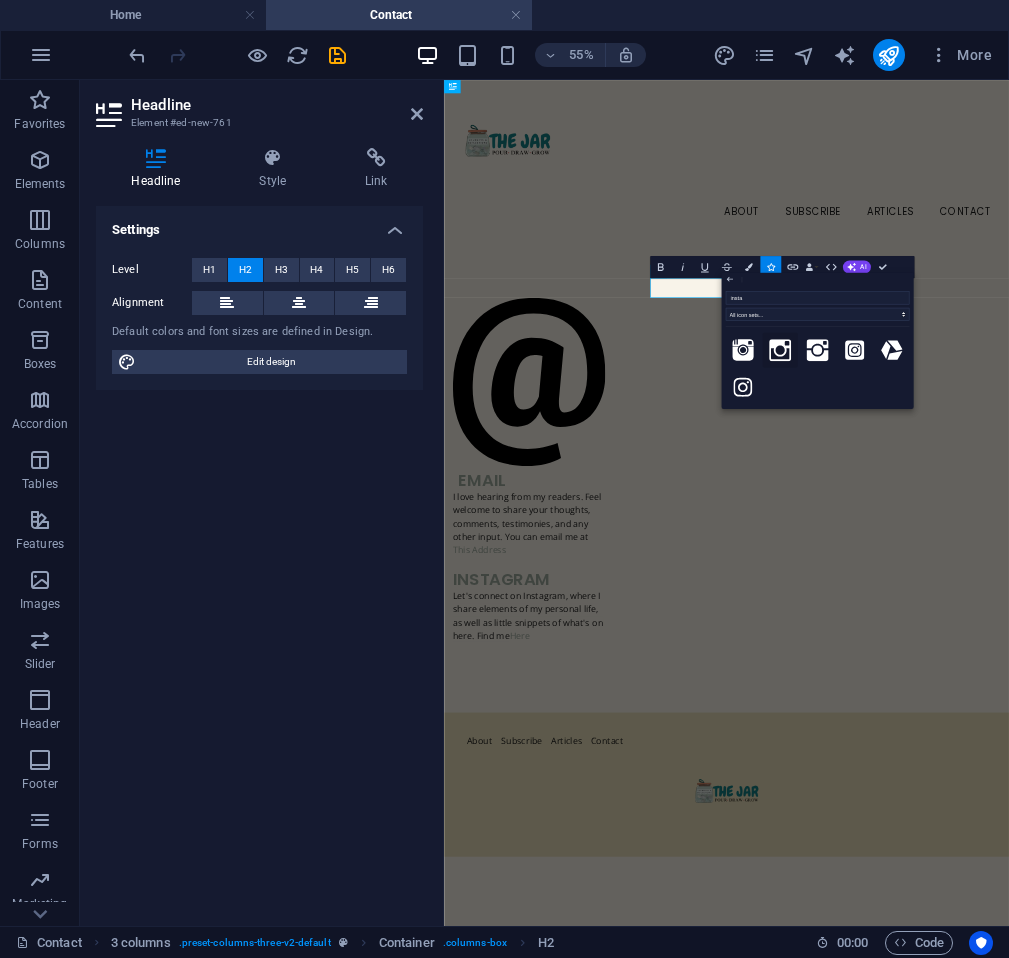 click 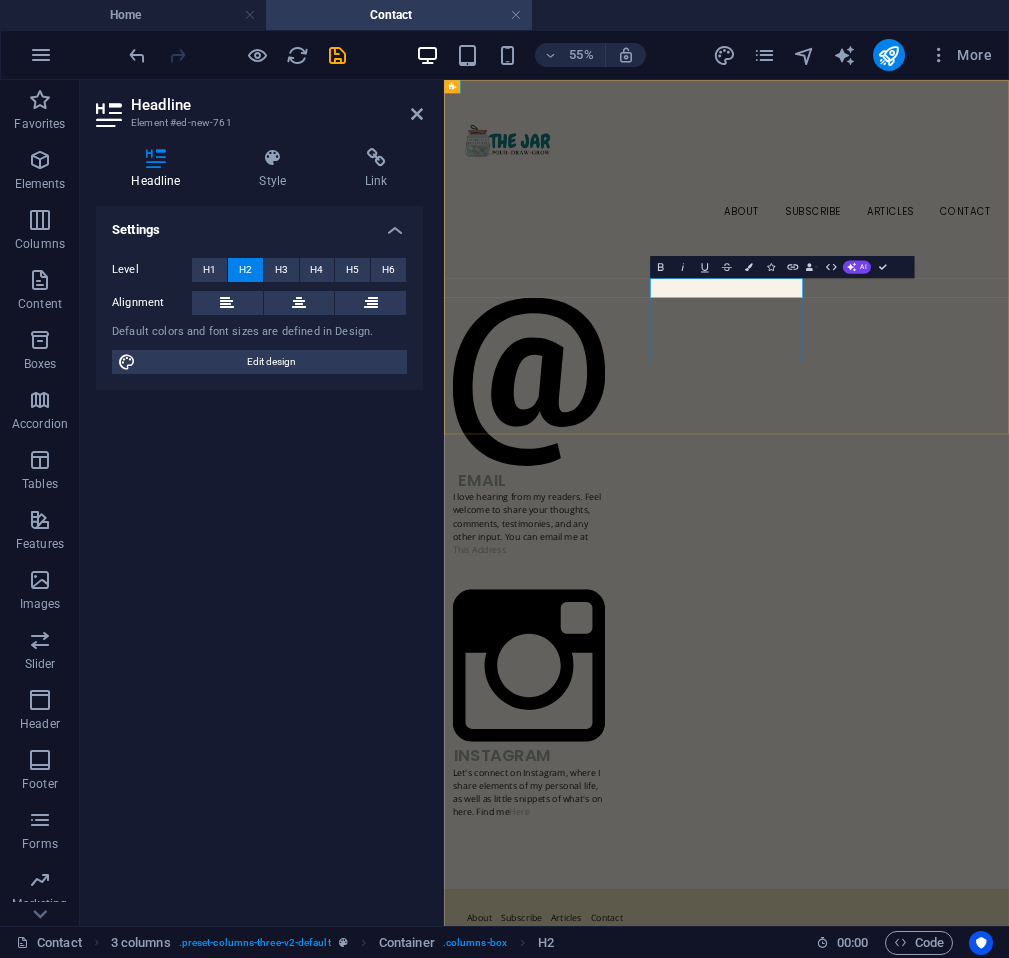 click on "instagram" at bounding box center (598, 1148) 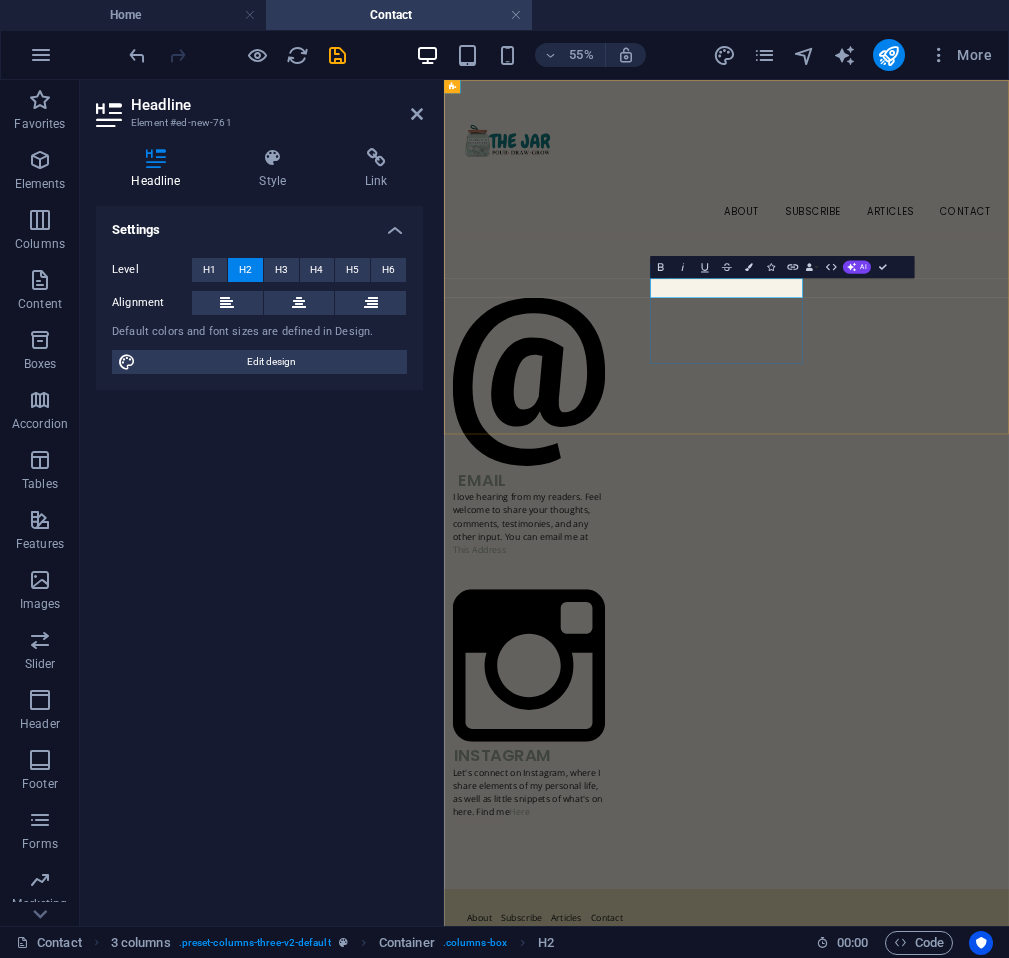 type 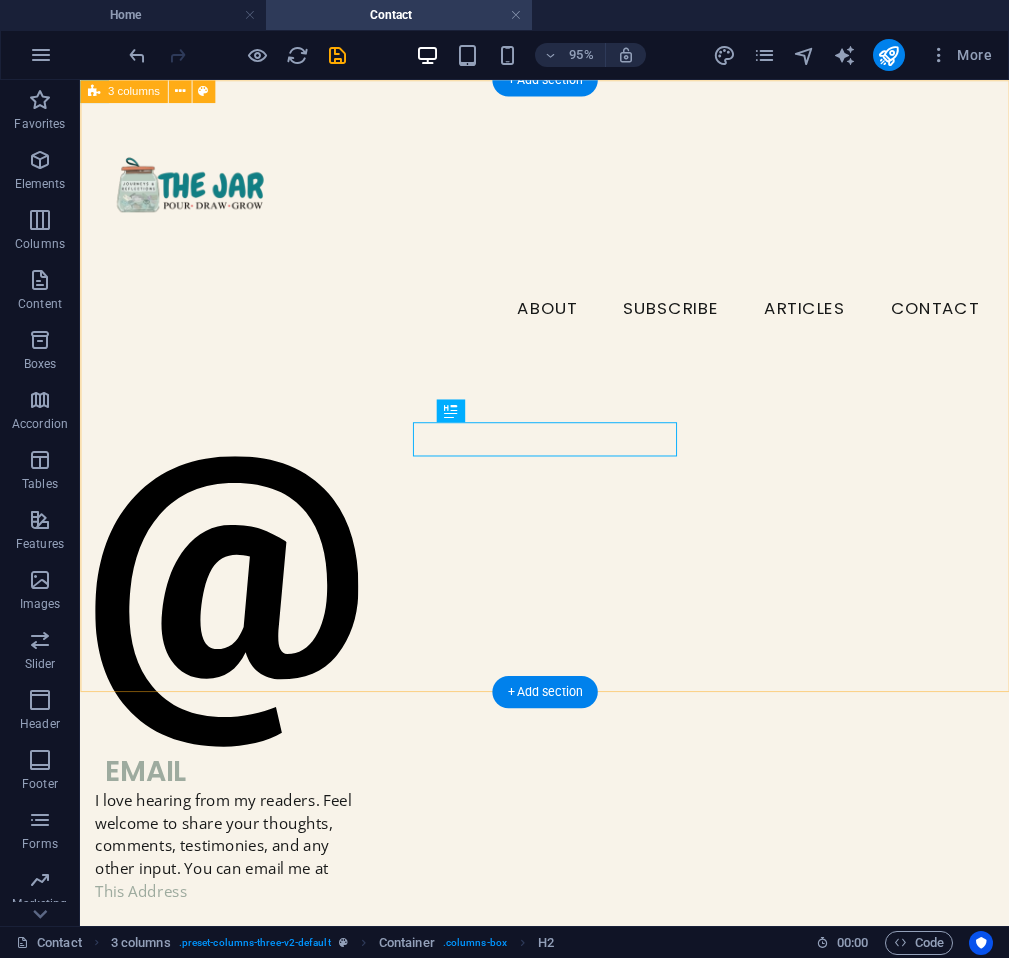 click on "email I love hearing from my readers. Feel welcome to share your thoughts, comments, testimonies, and any other input. You can email me at This Address      instagram Let's connect on Instagram, where I share elements of my personal life, as well as little snippets of what's on here. Find me  Here" at bounding box center (569, 815) 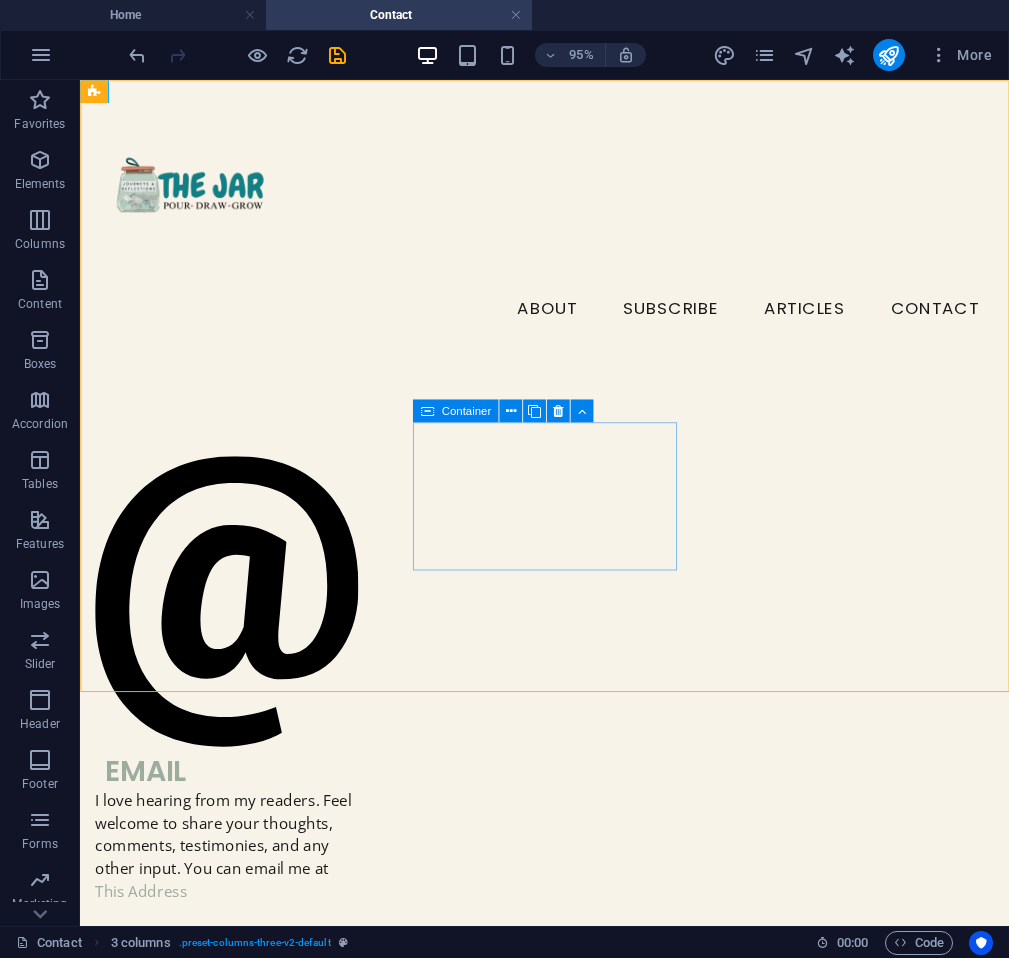 click at bounding box center [426, 410] 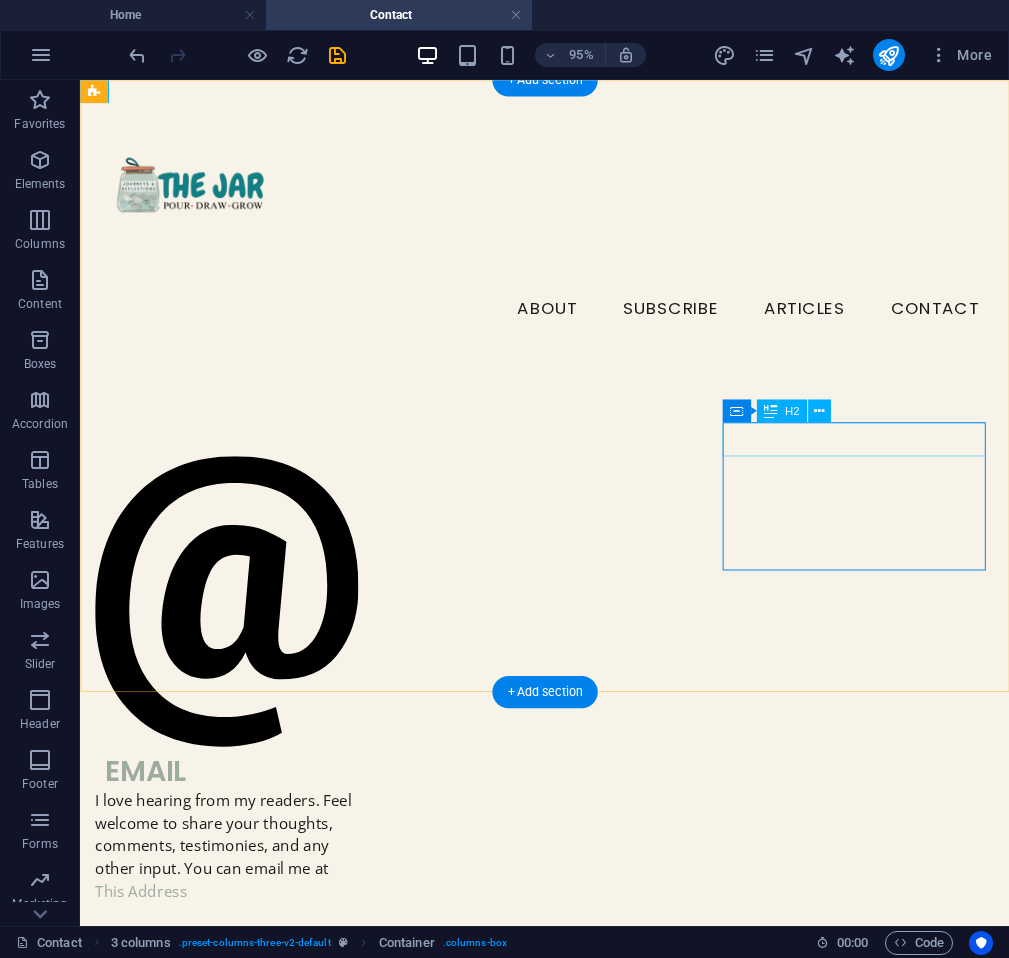click on "instagram" at bounding box center [234, 1625] 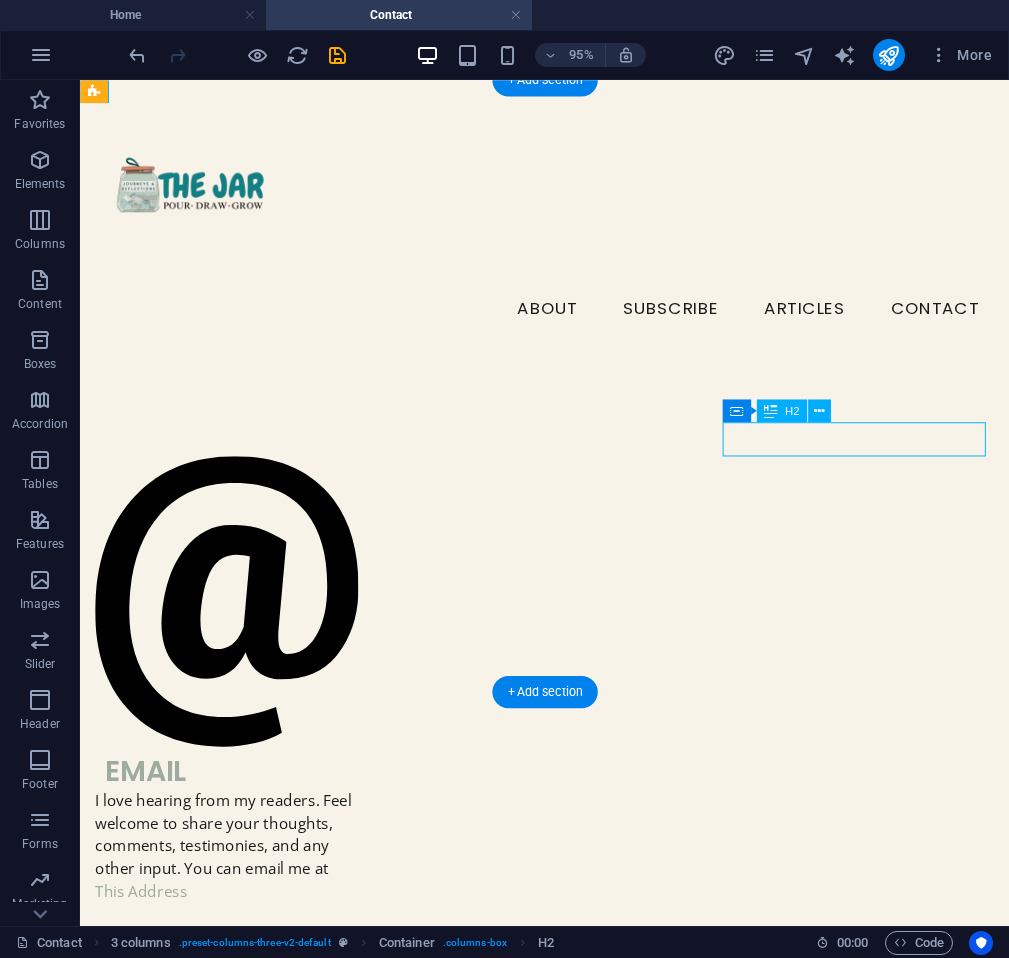 click on "instagram" at bounding box center (234, 1625) 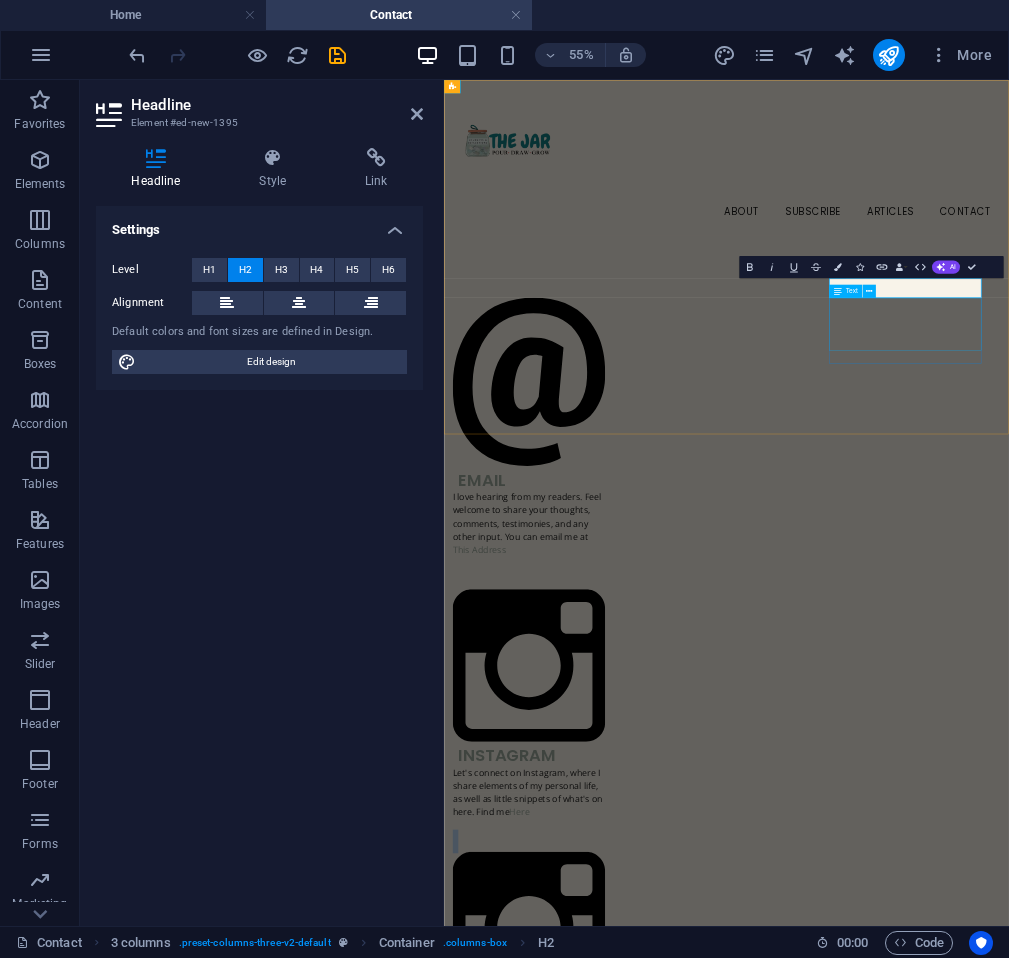 click on "Text" at bounding box center [845, 291] 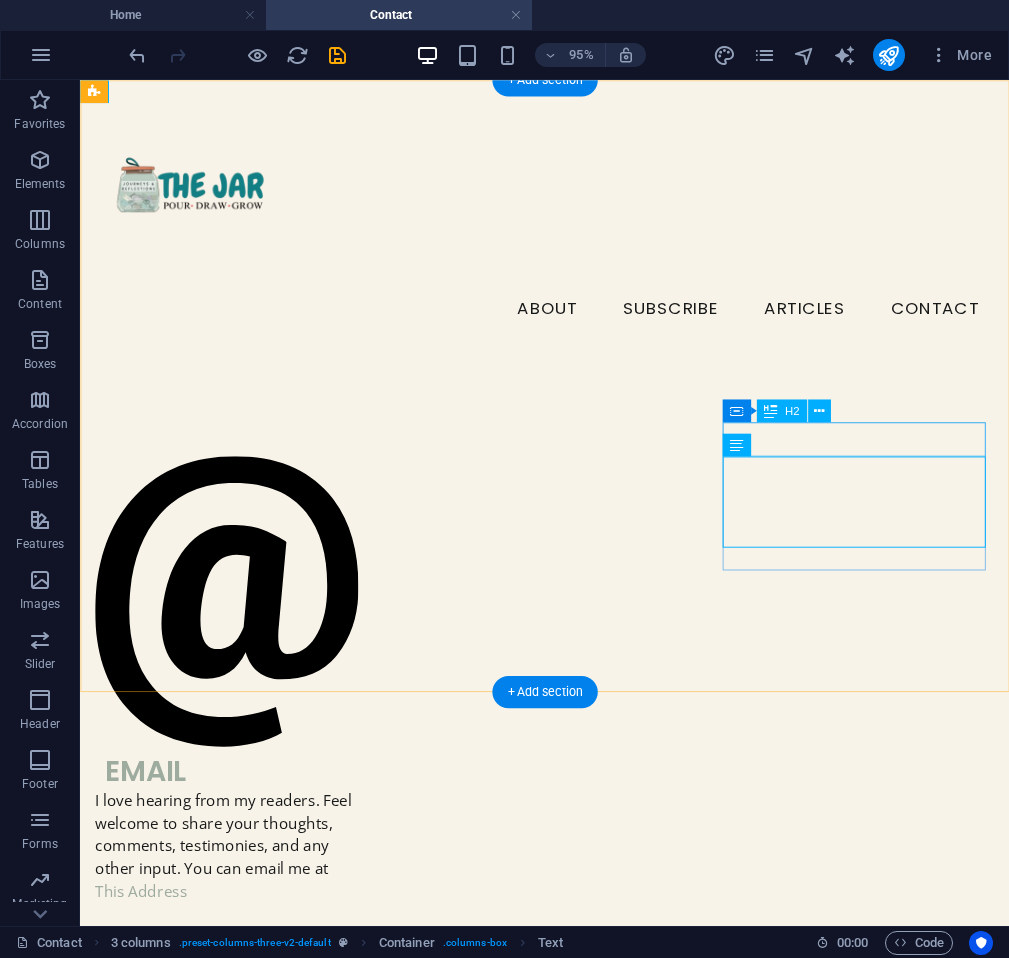 click on "instagram" at bounding box center [234, 1625] 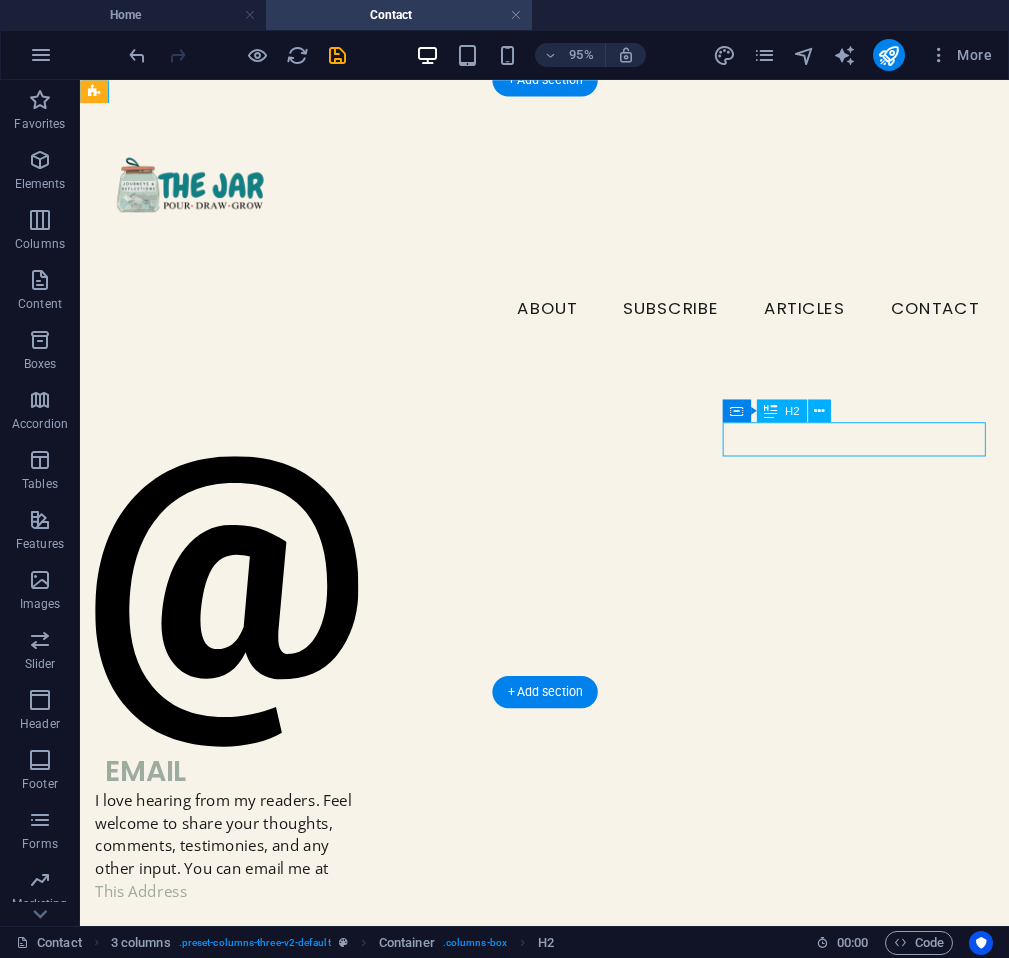 click on "instagram" at bounding box center [234, 1625] 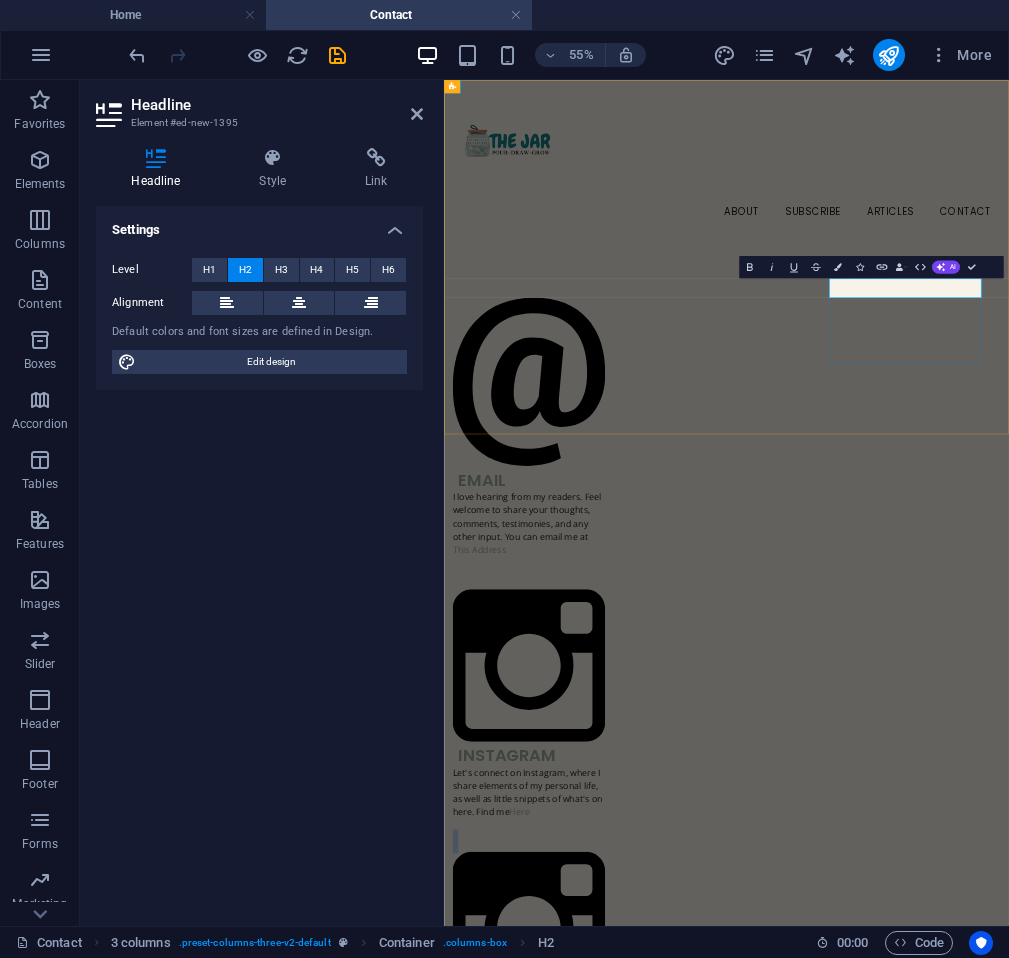 click on "instagram" at bounding box center [598, 1625] 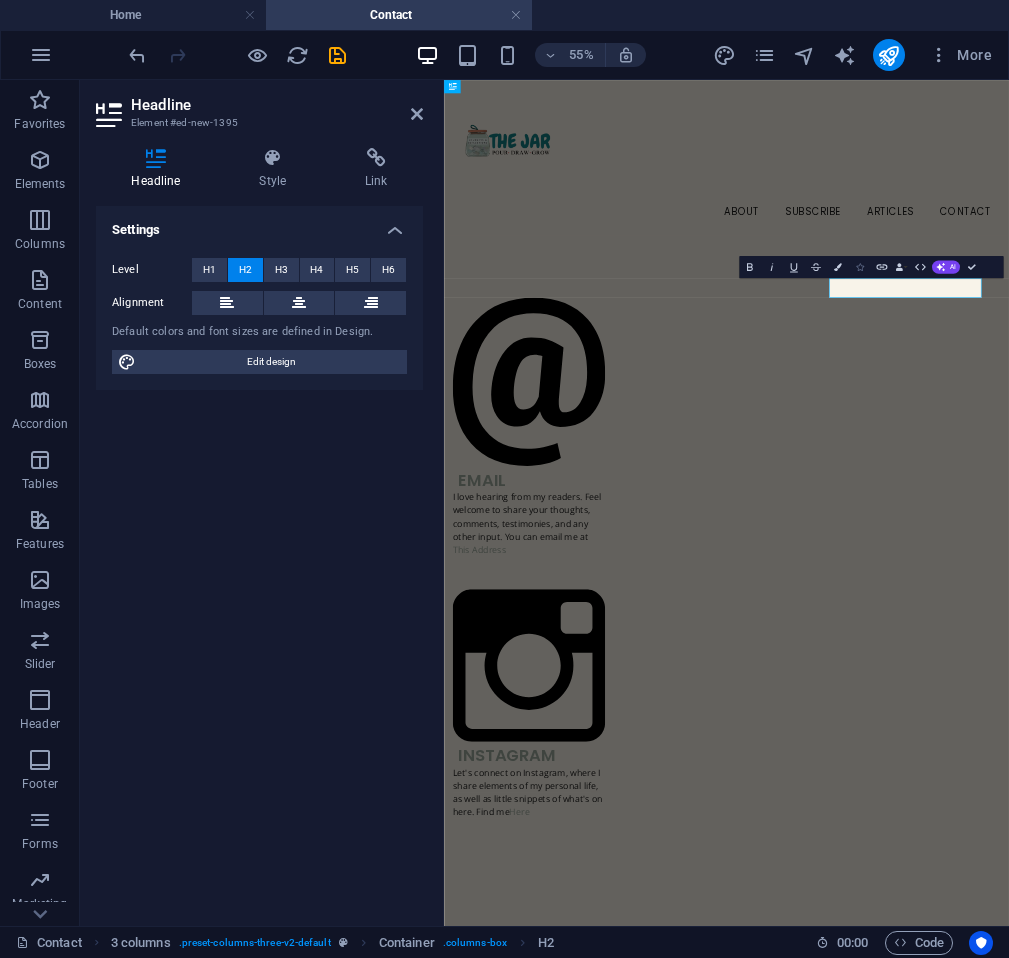 click at bounding box center (860, 267) 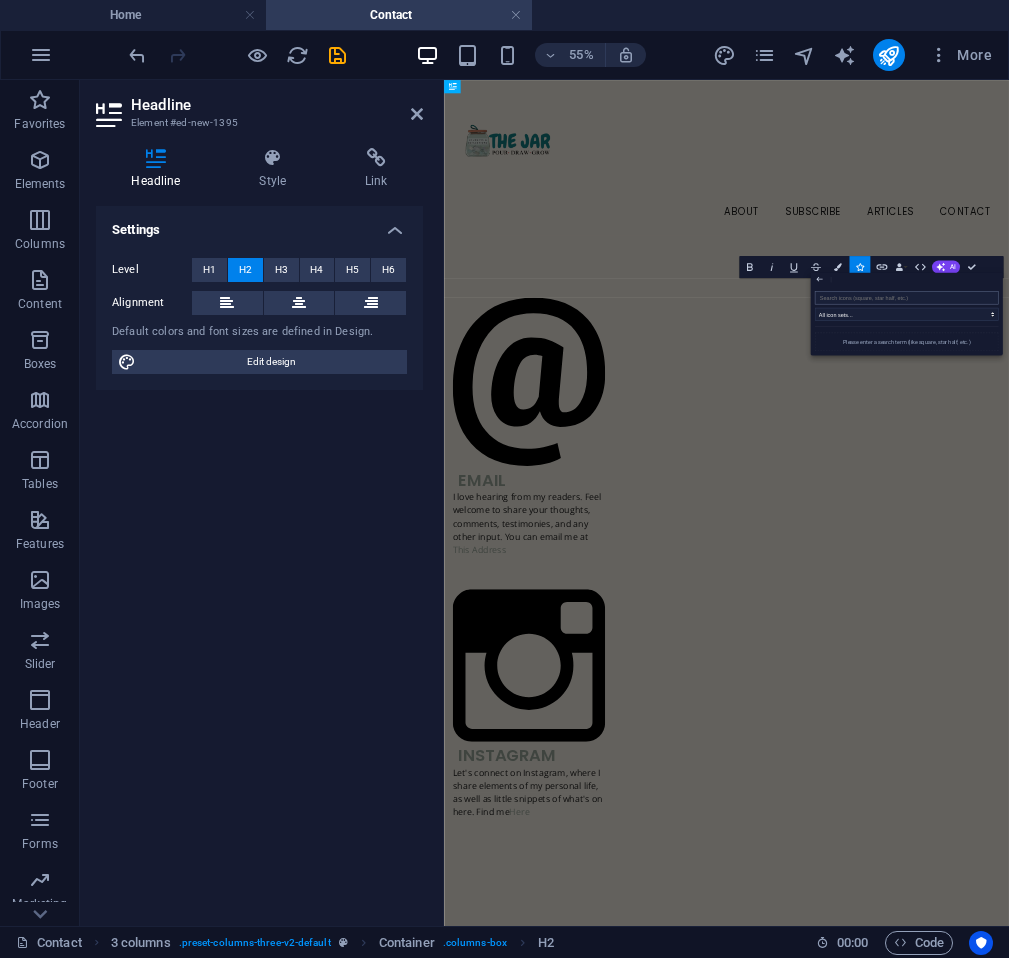 click at bounding box center (907, 297) 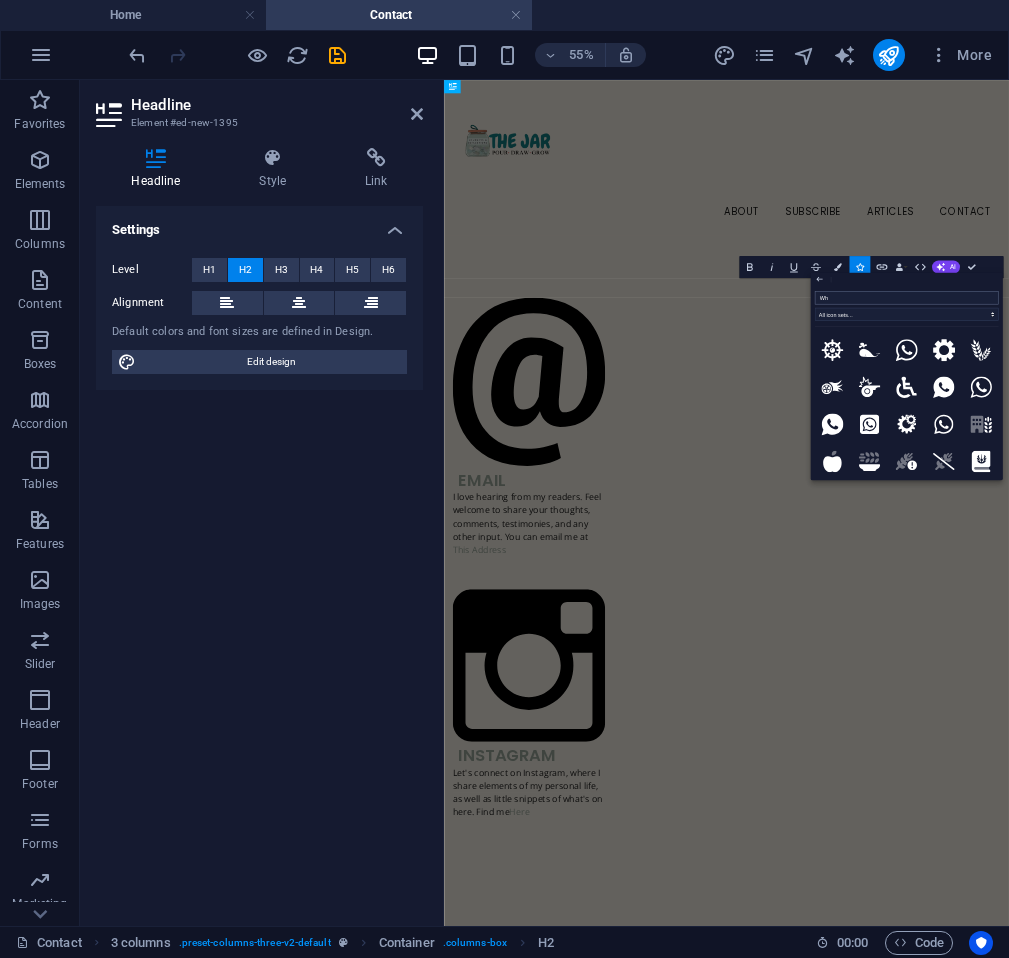 type on "Wha" 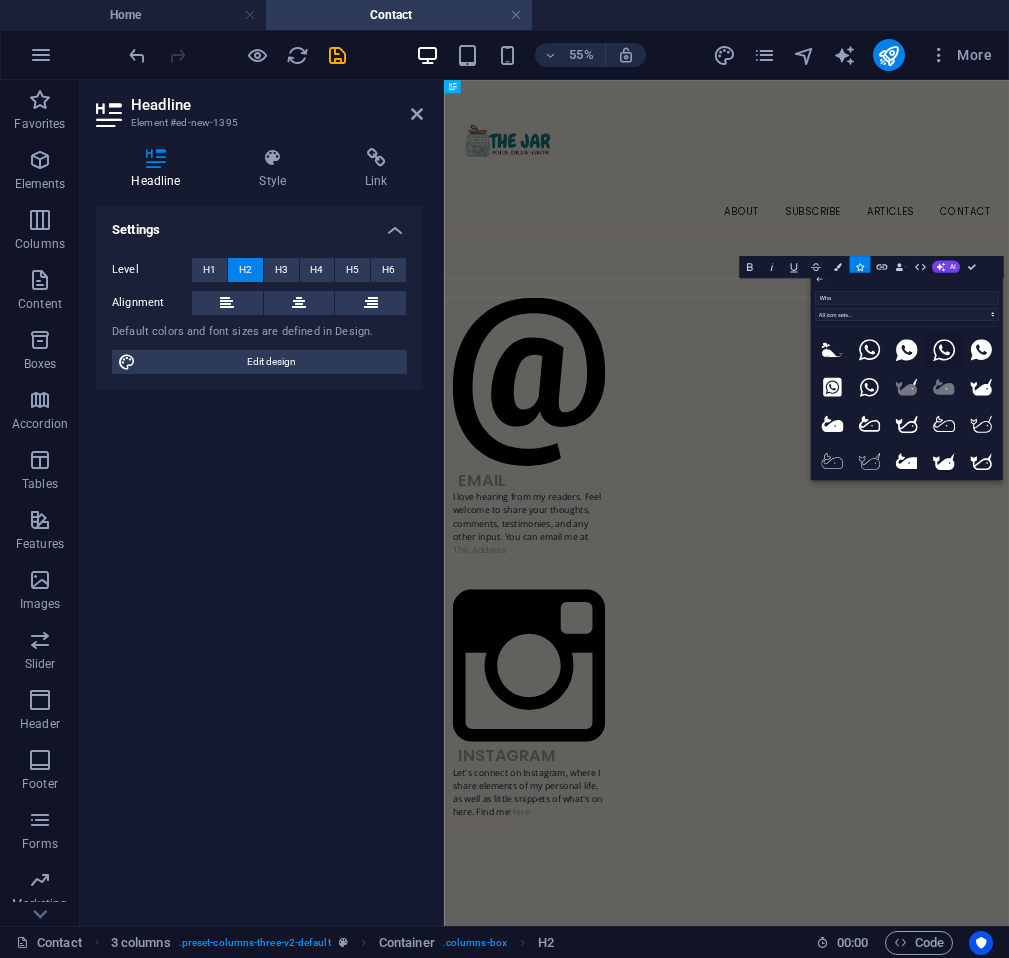 click 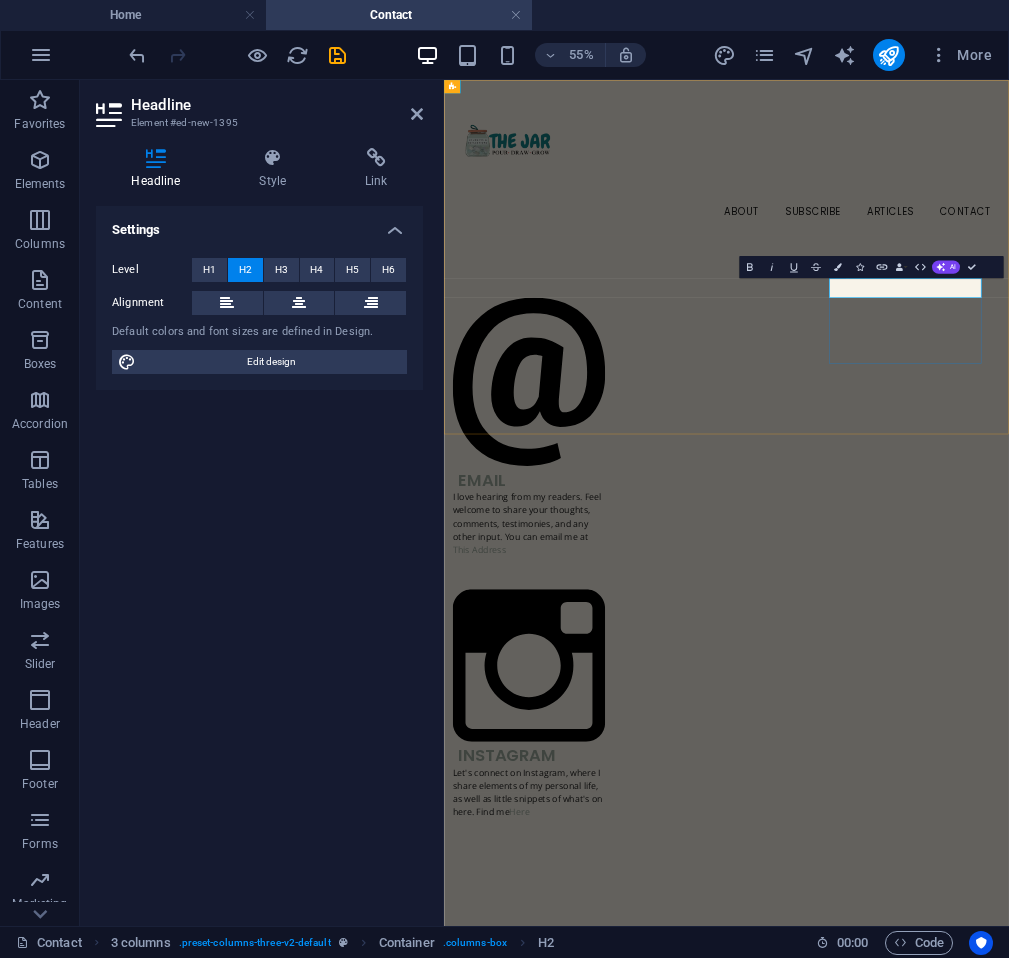drag, startPoint x: 1380, startPoint y: 459, endPoint x: 1200, endPoint y: 458, distance: 180.00278 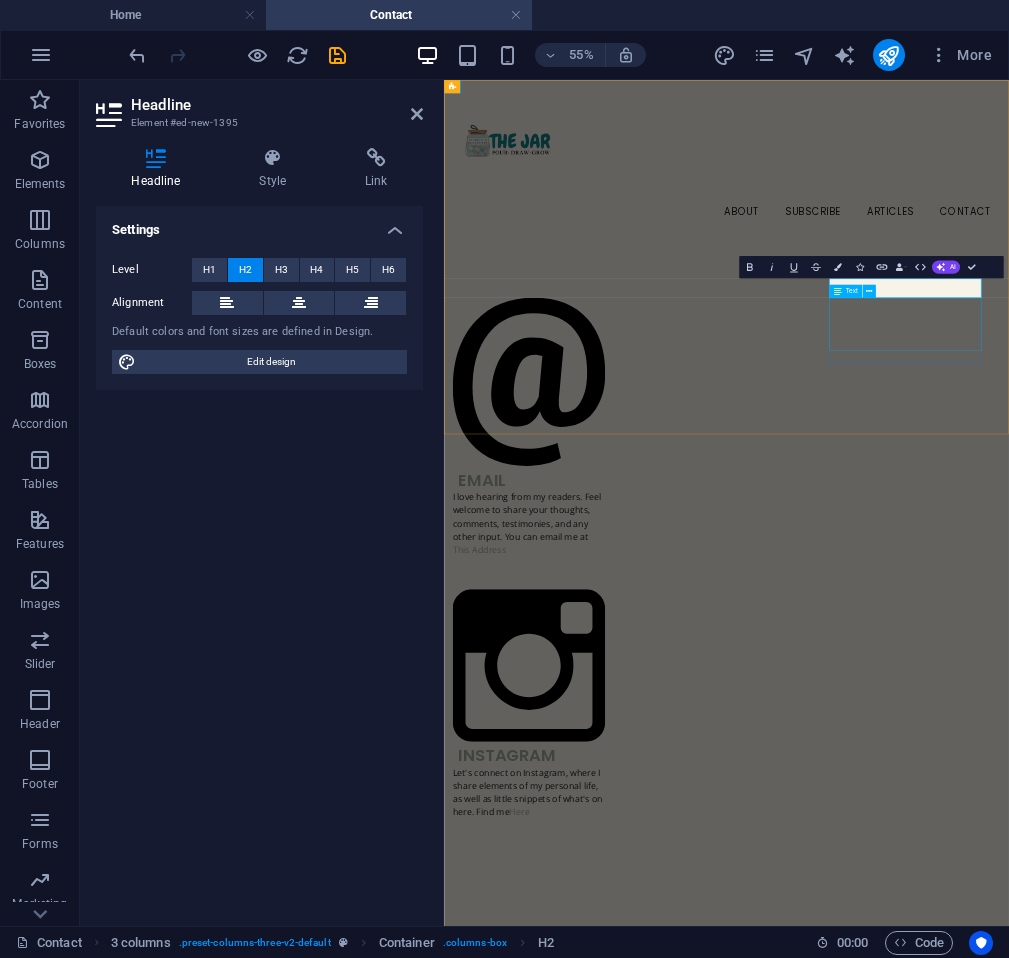 click on "Let's connect on Instagram, where I share elements of my personal life, as well as little snippets of what's on here. Find me  Here" at bounding box center (598, 2174) 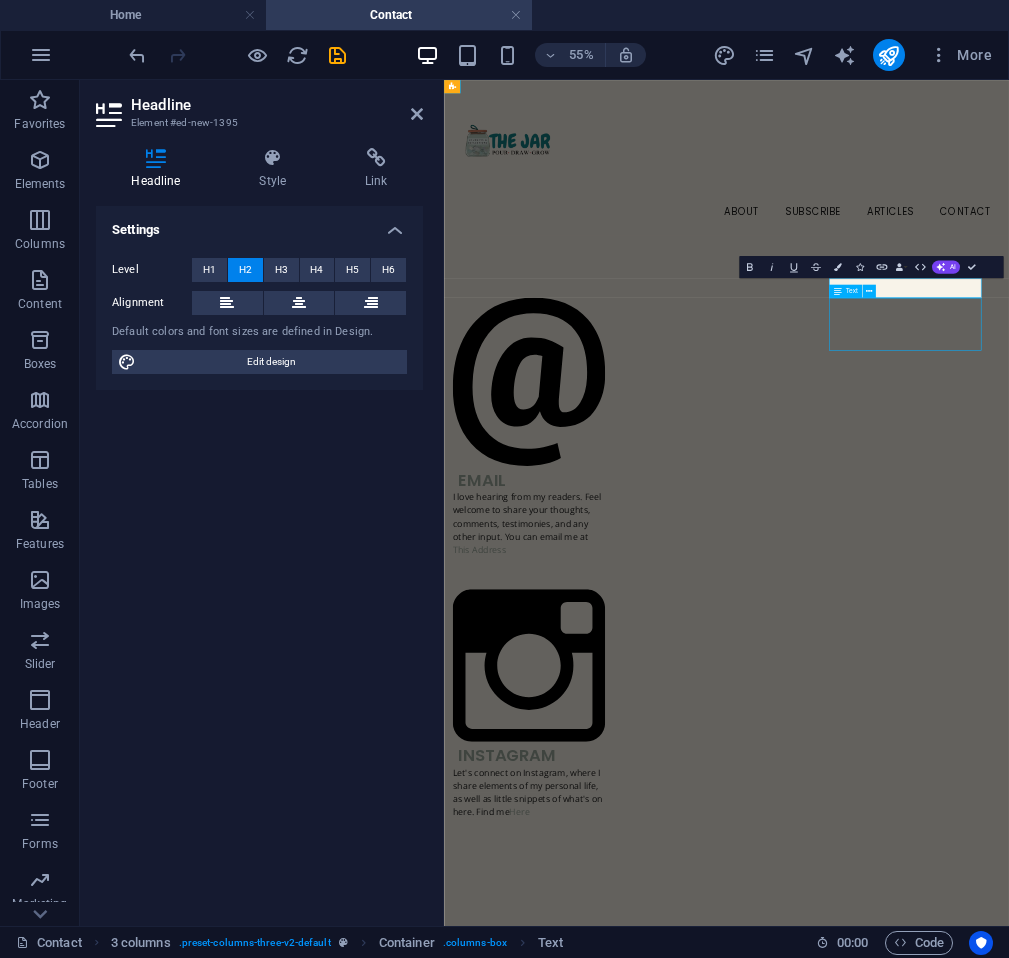 click on "email I love hearing from my readers. Feel welcome to share your thoughts, comments, testimonies, and any other input. You can email me at This Address      instagram Let's connect on Instagram, where I share elements of my personal life, as well as little snippets of what's on here. Find me  Here           whatsapp Let's connect on Instagram, where I share elements of my personal life, as well as little snippets of what's on here. Find me  Here" at bounding box center [957, 1215] 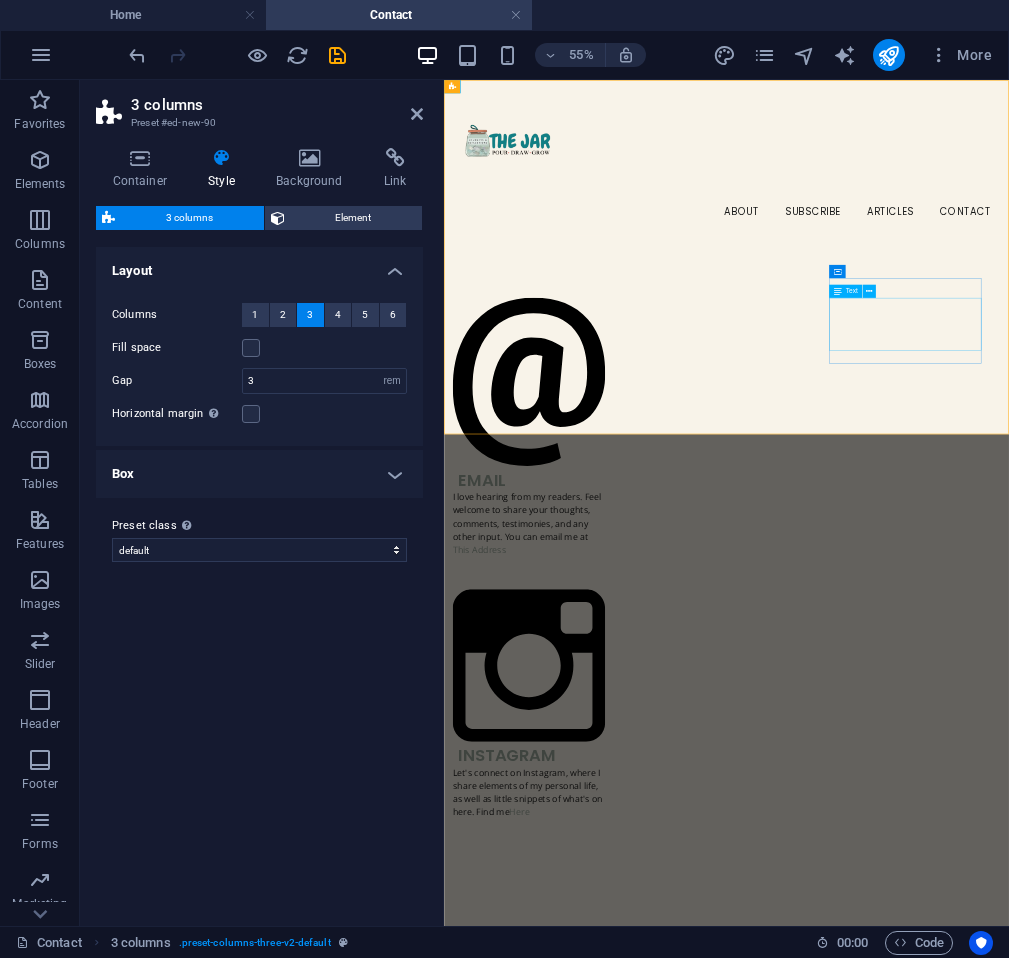 click on "Let's connect on Instagram, where I share elements of my personal life, as well as little snippets of what's on here. Find me  Here" at bounding box center [598, 2174] 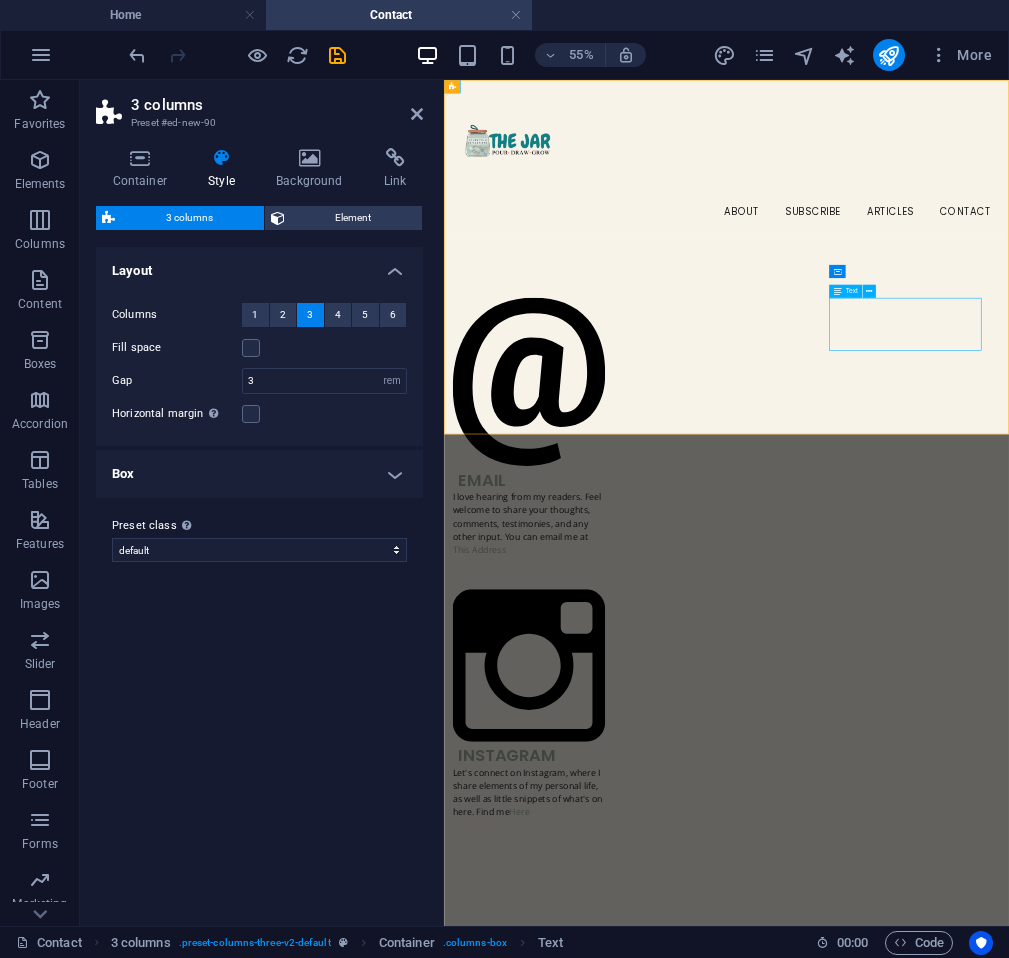 click on "Let's connect on Instagram, where I share elements of my personal life, as well as little snippets of what's on here. Find me  Here" at bounding box center [598, 2174] 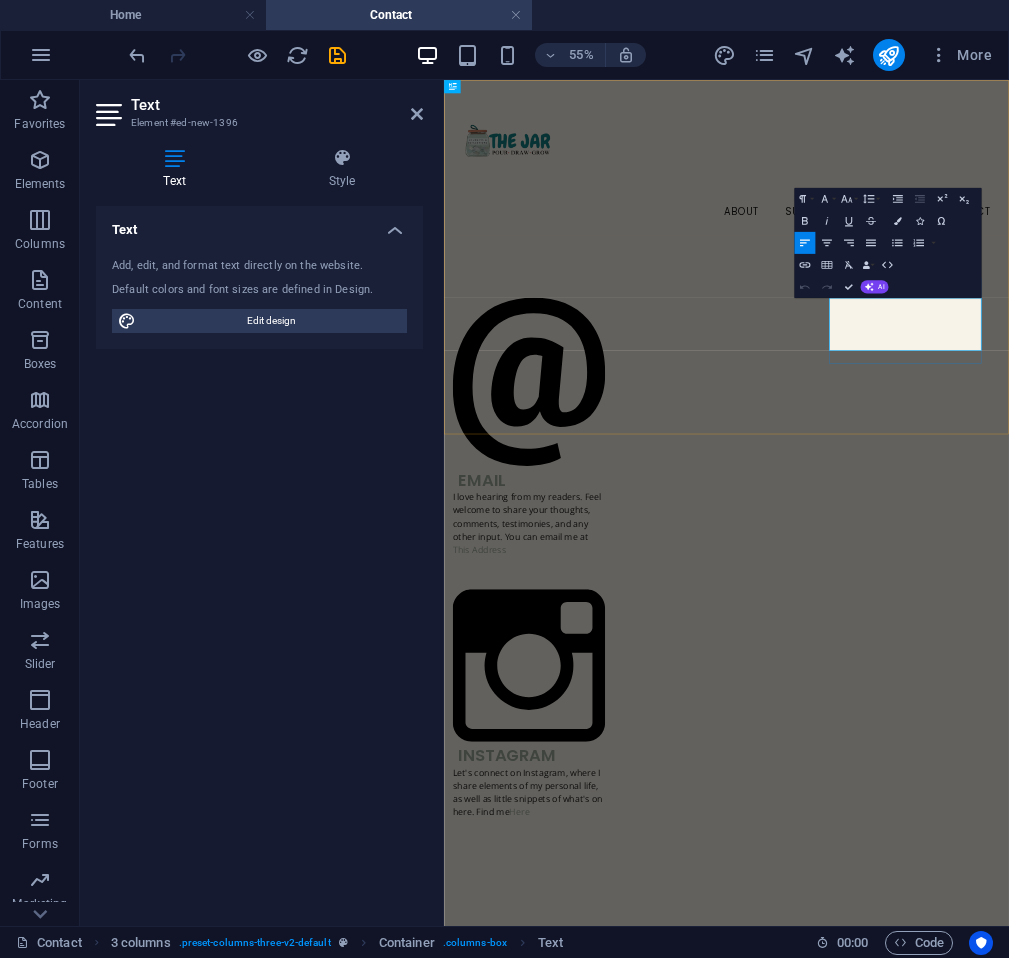 click on "Let's connect on Instagram, where I share elements of my personal life, as well as little snippets of what's on here. Find me" at bounding box center (596, 2174) 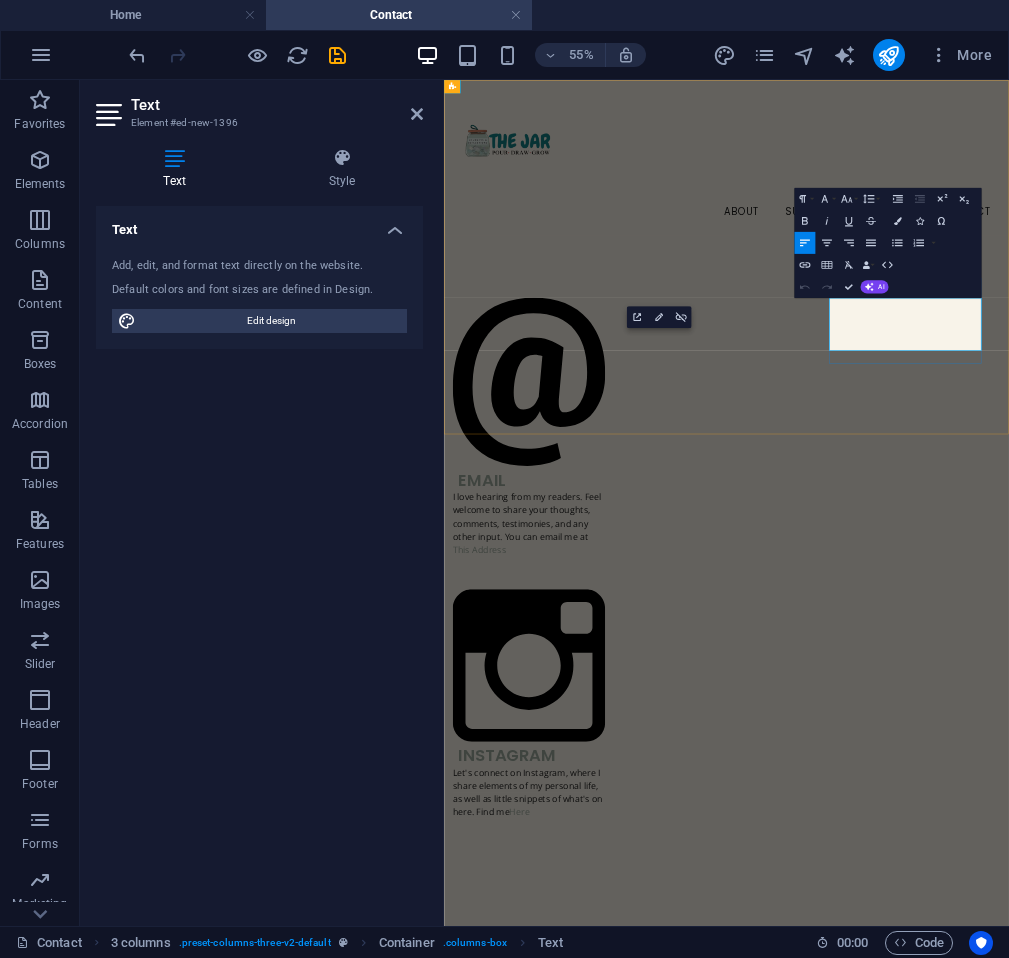drag, startPoint x: 1313, startPoint y: 561, endPoint x: 1147, endPoint y: 492, distance: 179.7693 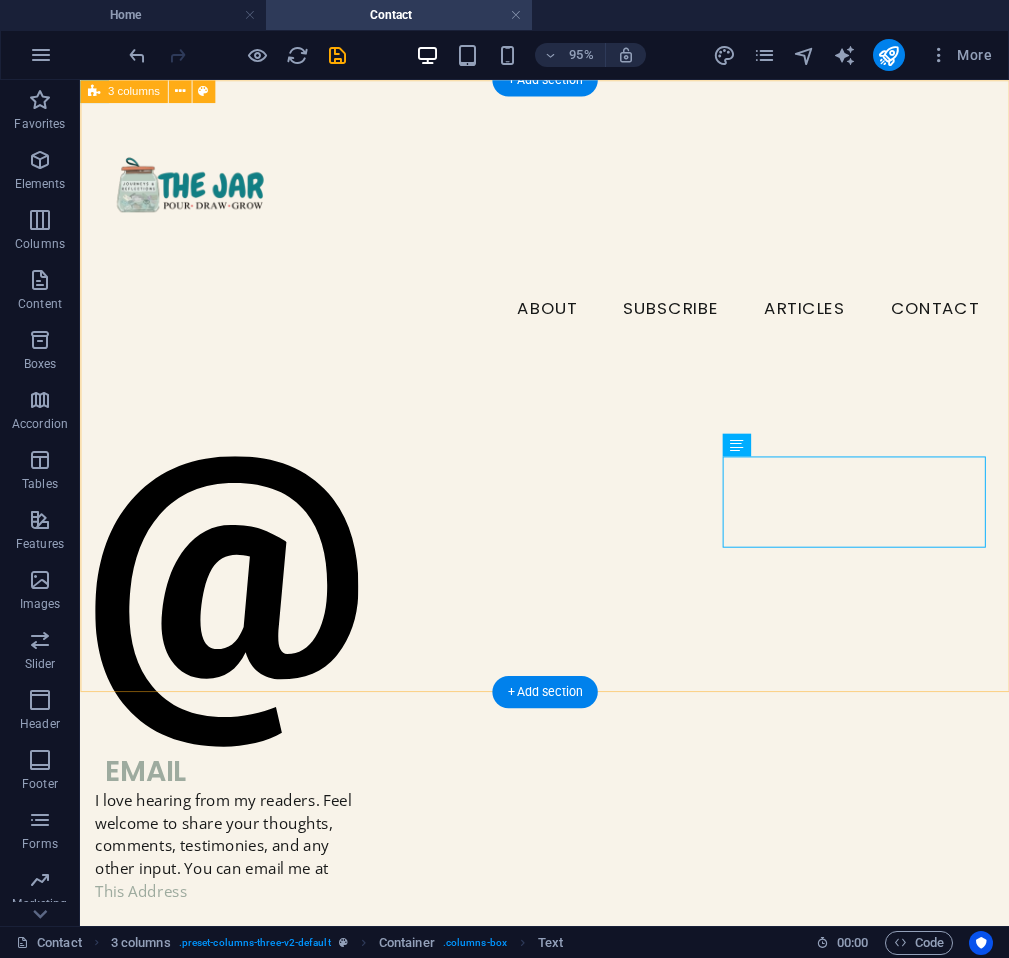 click on "email I love hearing from my readers. Feel welcome to share your thoughts, comments, testimonies, and any other input. You can email me at This Address      instagram Let's connect on Instagram, where I share elements of my personal life, as well as little snippets of what's on here. Find me  Here           whatsapp Let's connect on Instagram, where I share elements of my personal life, as well as little snippets of what's on here. Find me  Here" at bounding box center [569, 1215] 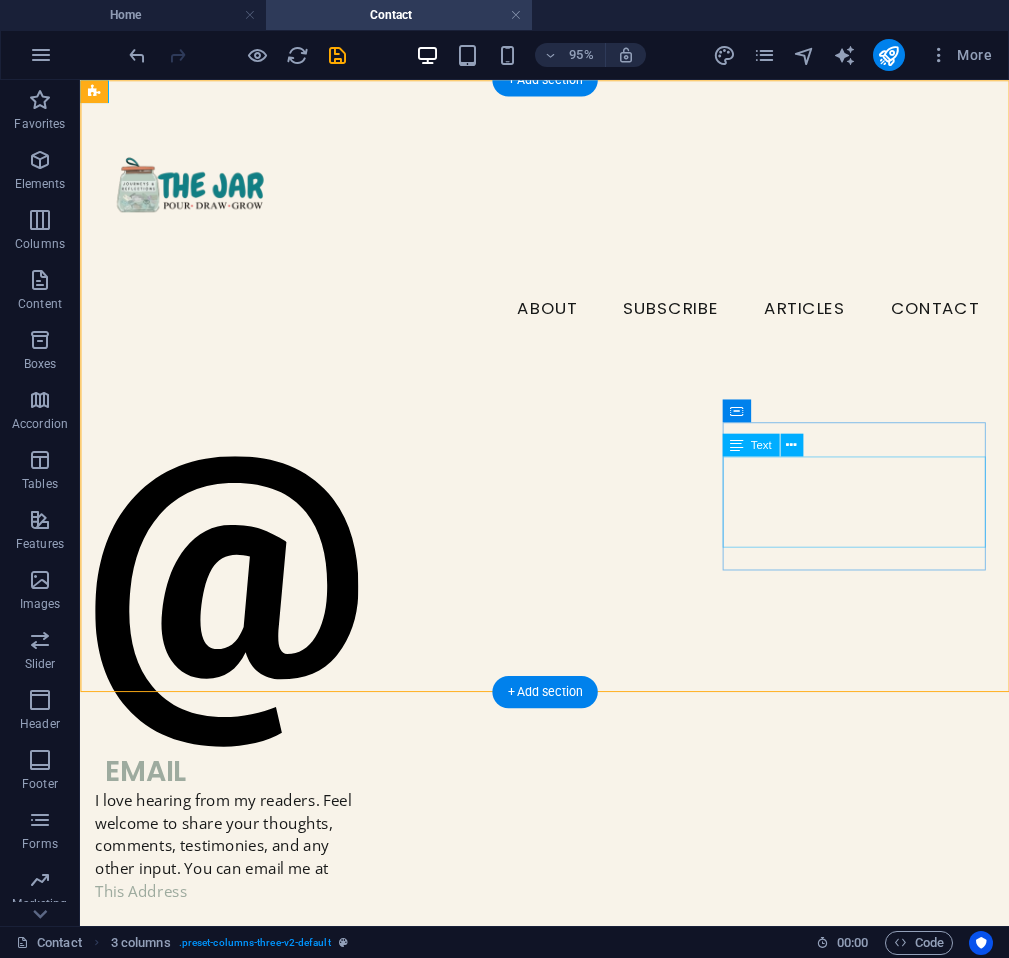click on "Let's connect on Instagram, where I share elements of my personal life, as well as little snippets of what's on here. Find me  Here" at bounding box center (234, 2174) 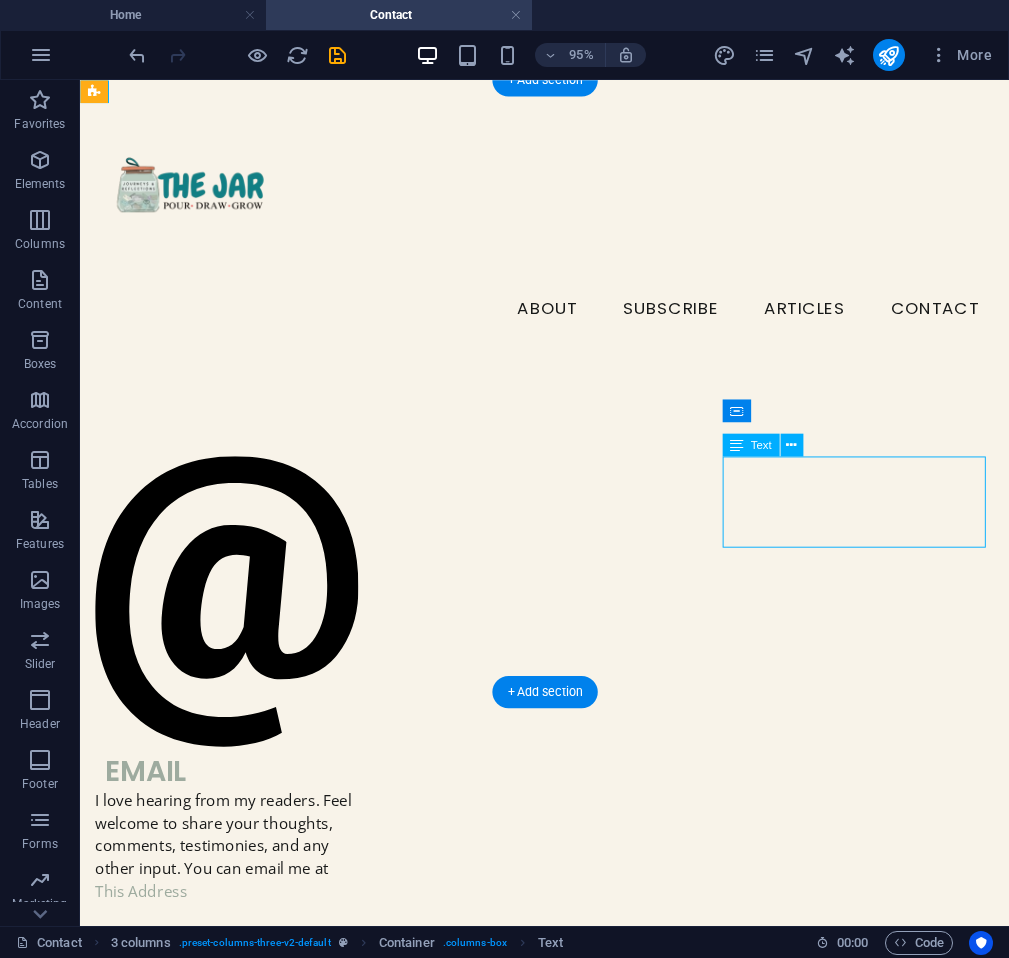 click on "Let's connect on Instagram, where I share elements of my personal life, as well as little snippets of what's on here. Find me  Here" at bounding box center [234, 2174] 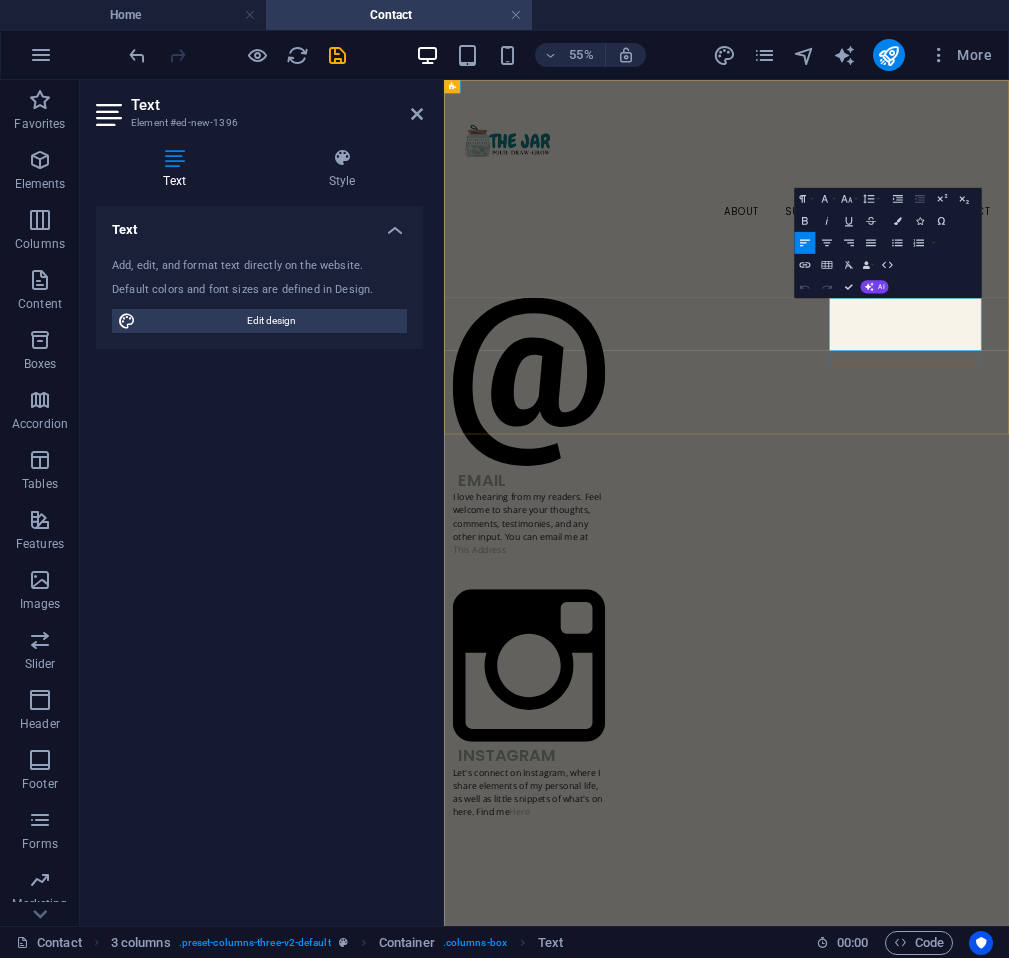 click on "Let's connect on Instagram, where I share elements of my personal life, as well as little snippets of what's on here. Find me  Here" at bounding box center [598, 2174] 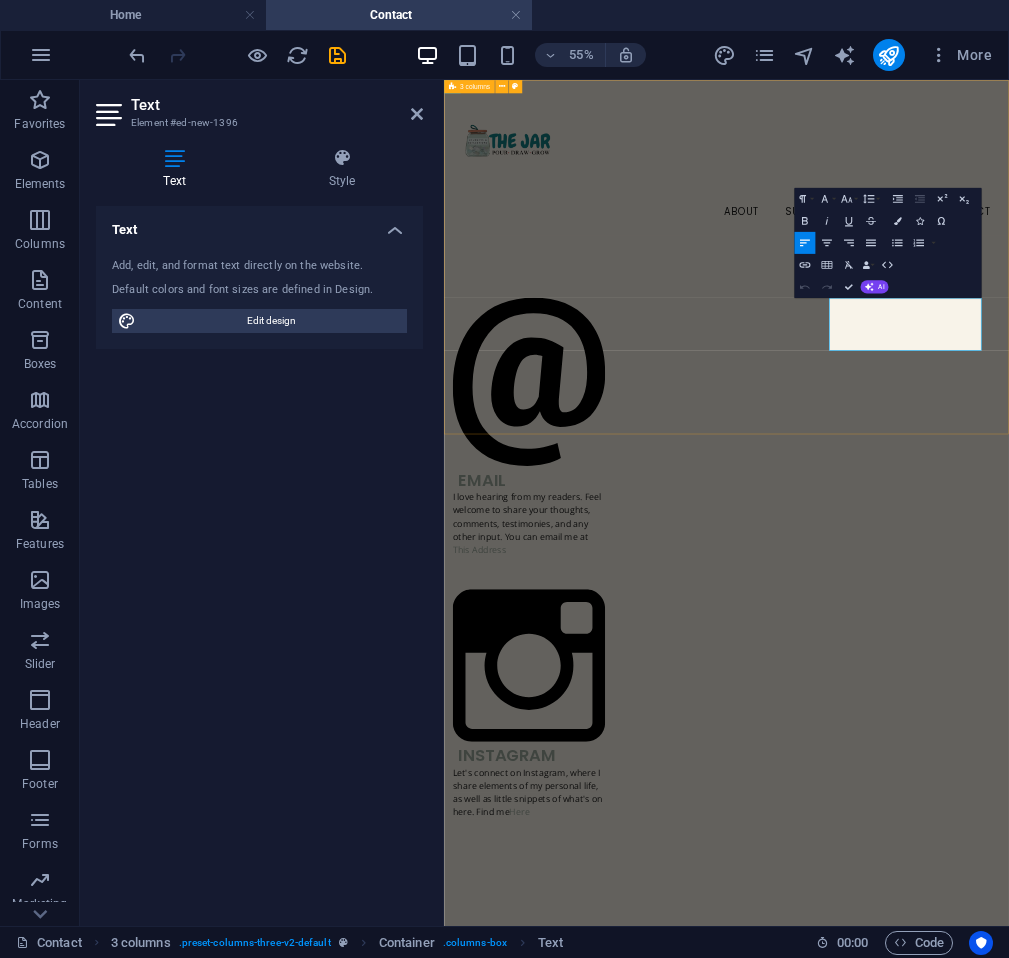 drag, startPoint x: 1316, startPoint y: 554, endPoint x: 1142, endPoint y: 496, distance: 183.41211 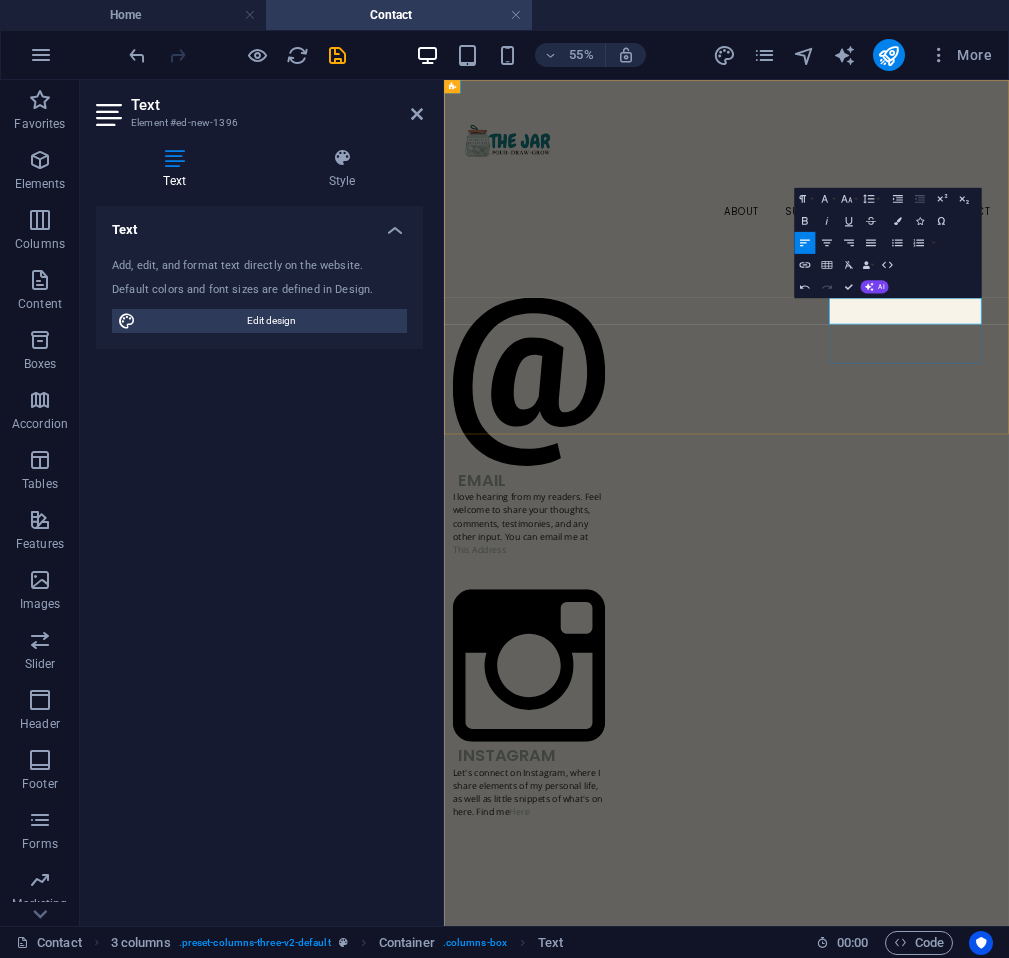 click on "Interested in a quick and private chat?" at bounding box center (598, 2150) 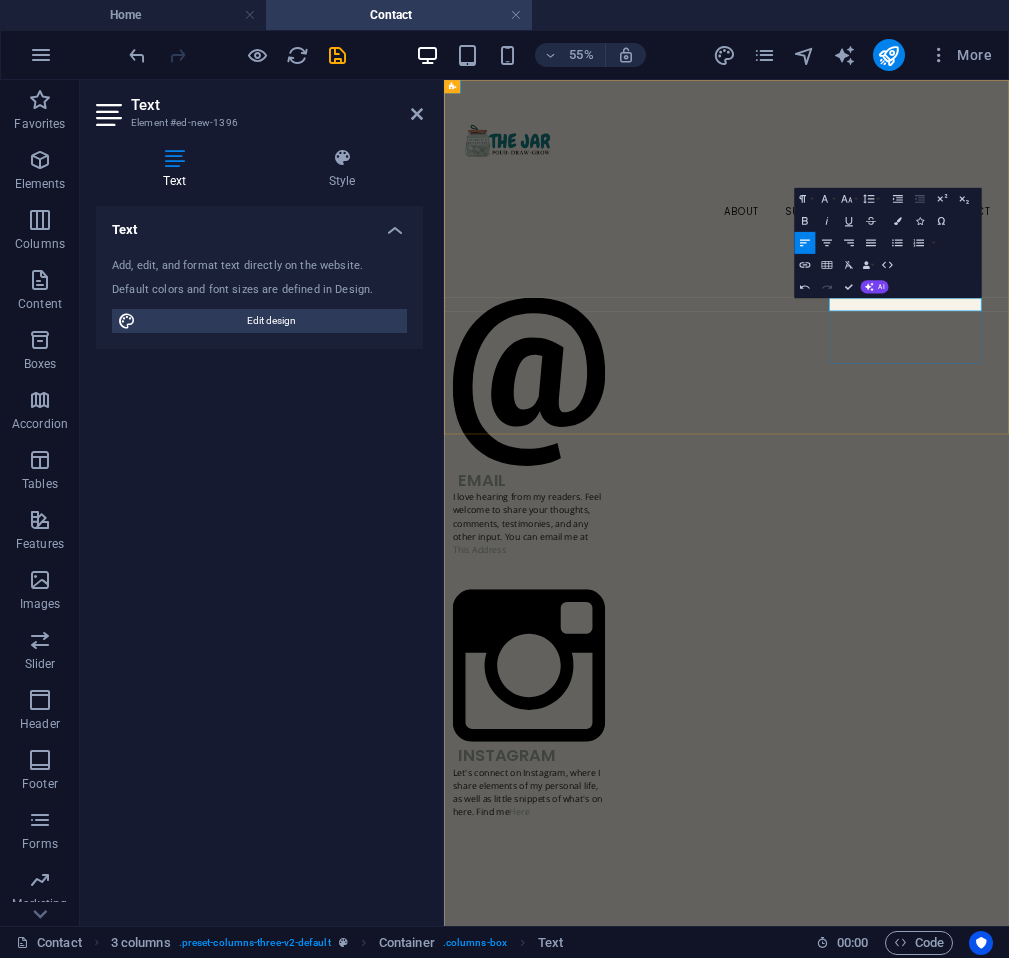 click on "Open for  a quick and private chat?" at bounding box center (598, 2138) 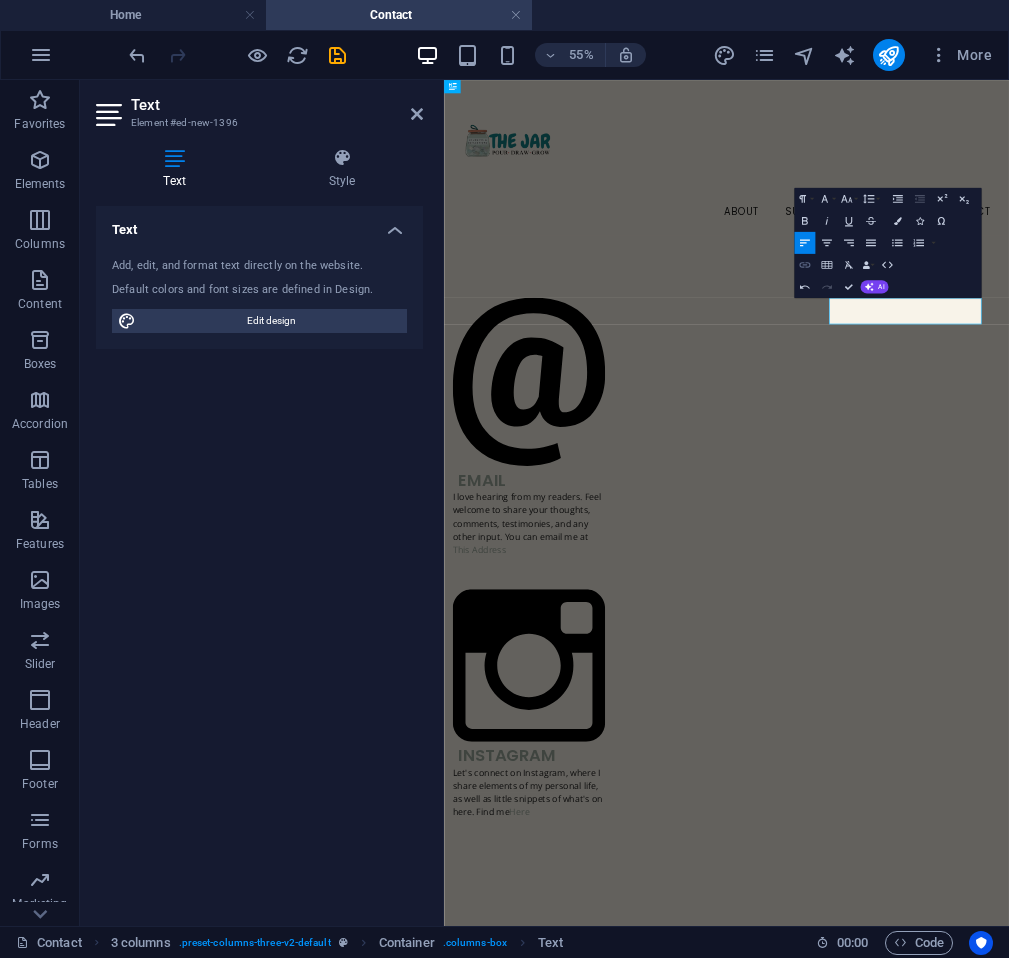 click 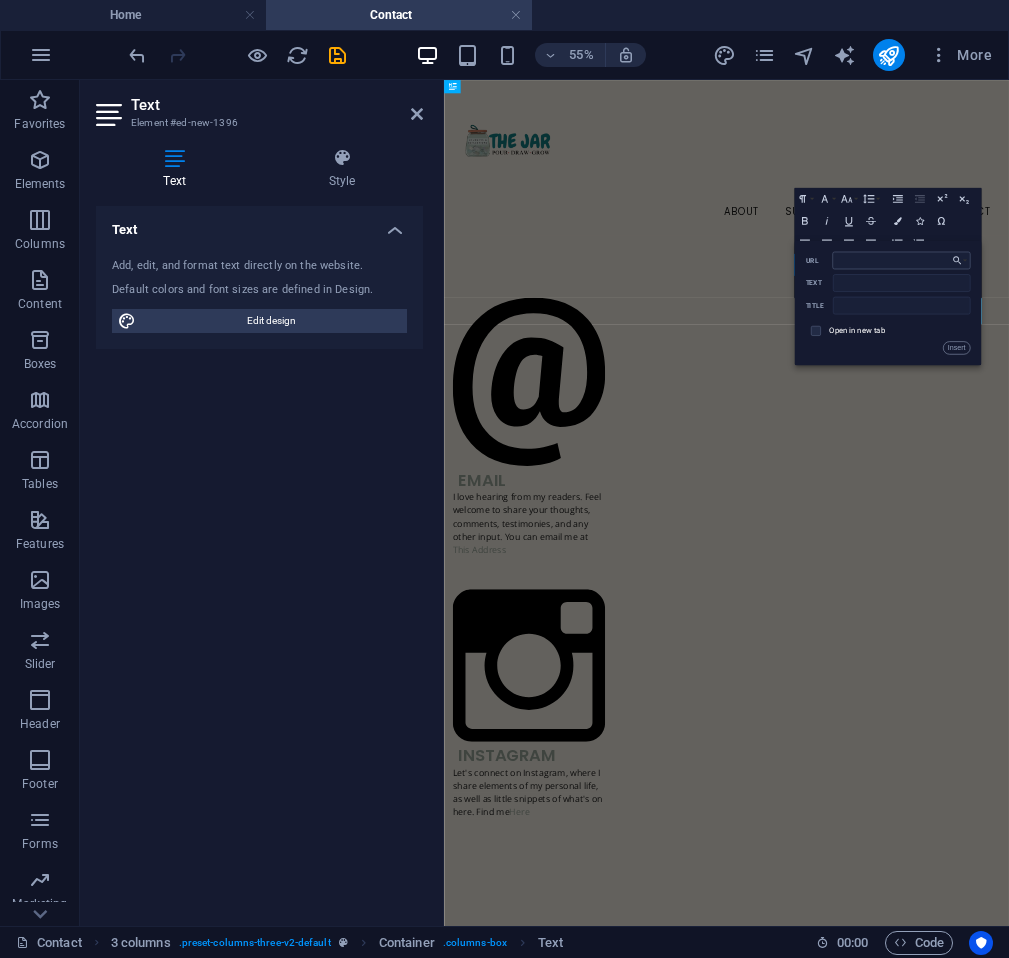 click on "URL" at bounding box center (901, 261) 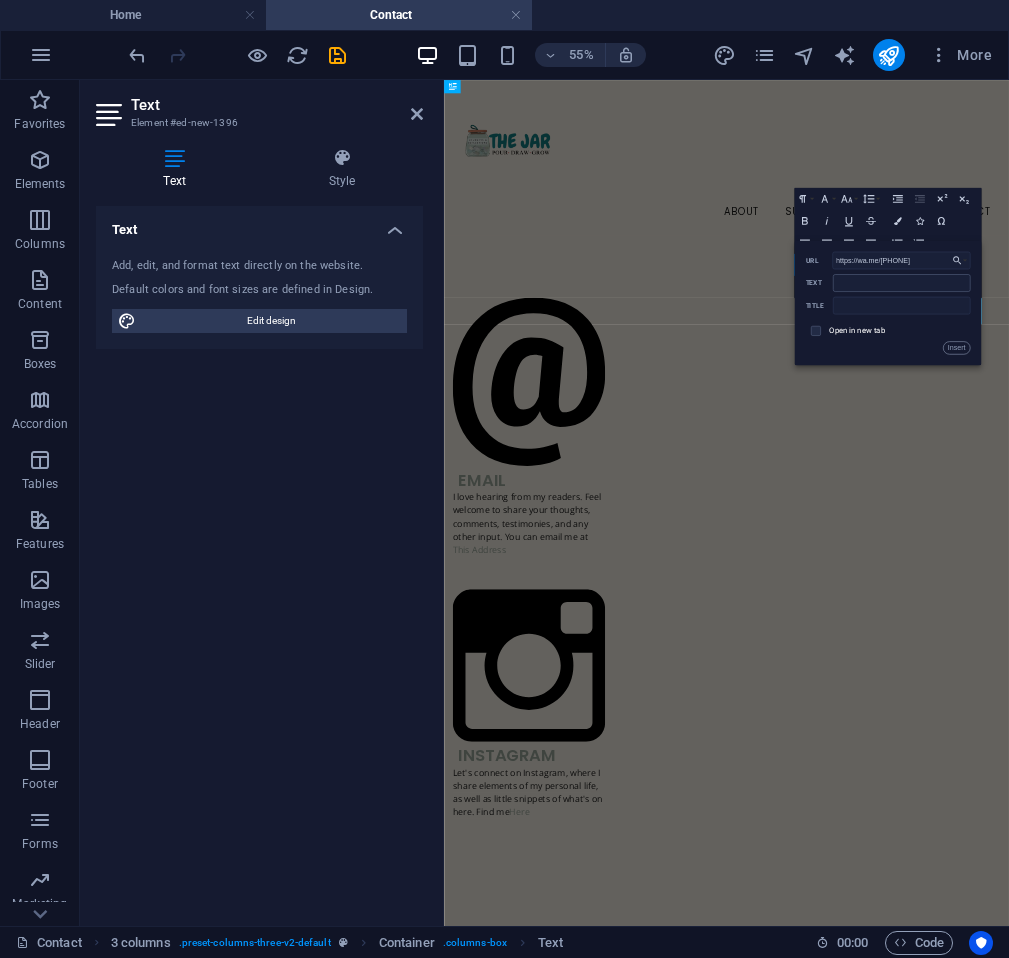 type on "https://wa.me/254705643247" 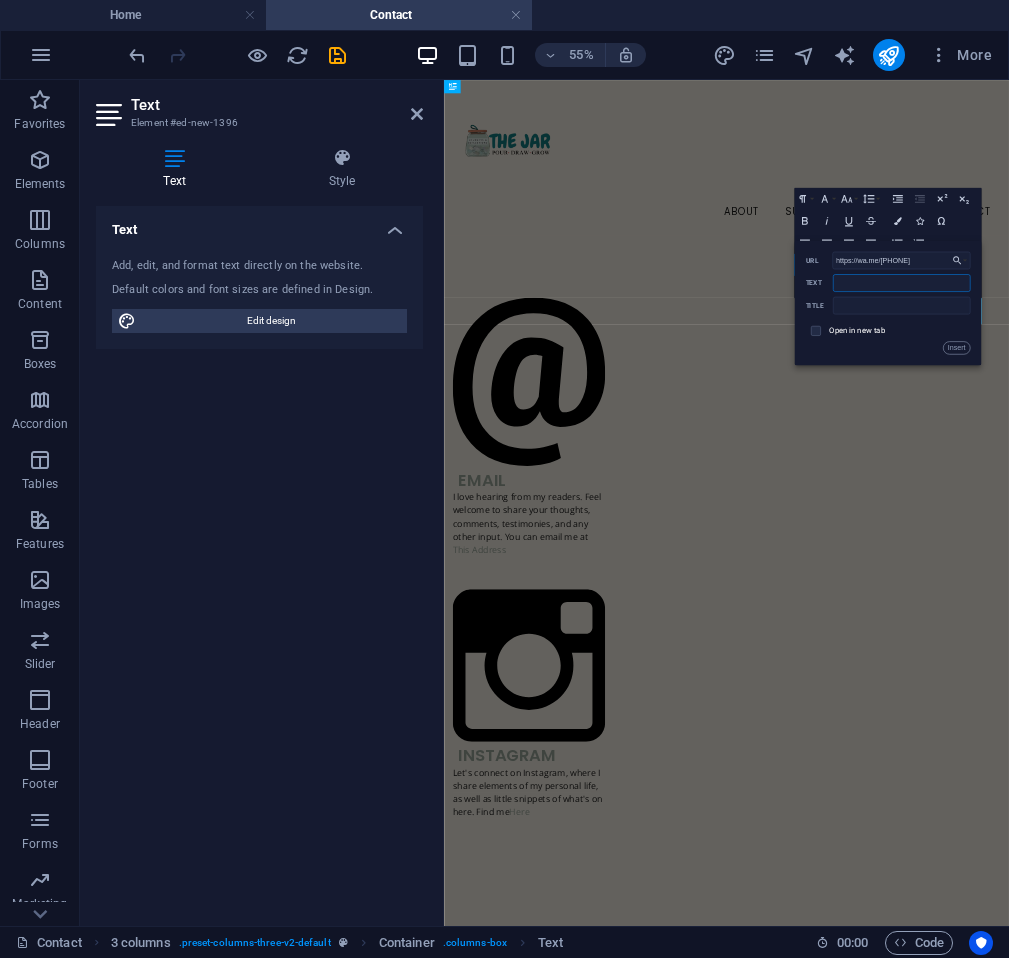 click on "Text" at bounding box center [902, 283] 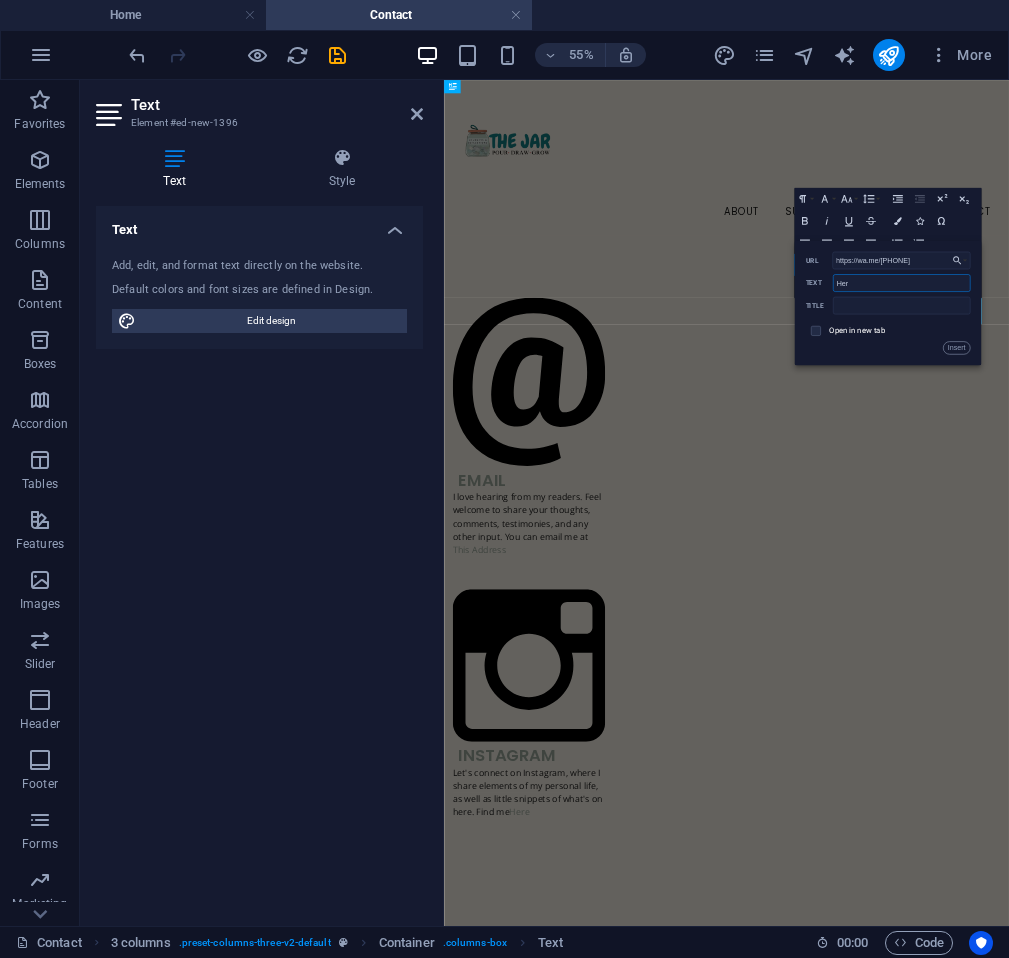 type on "Here" 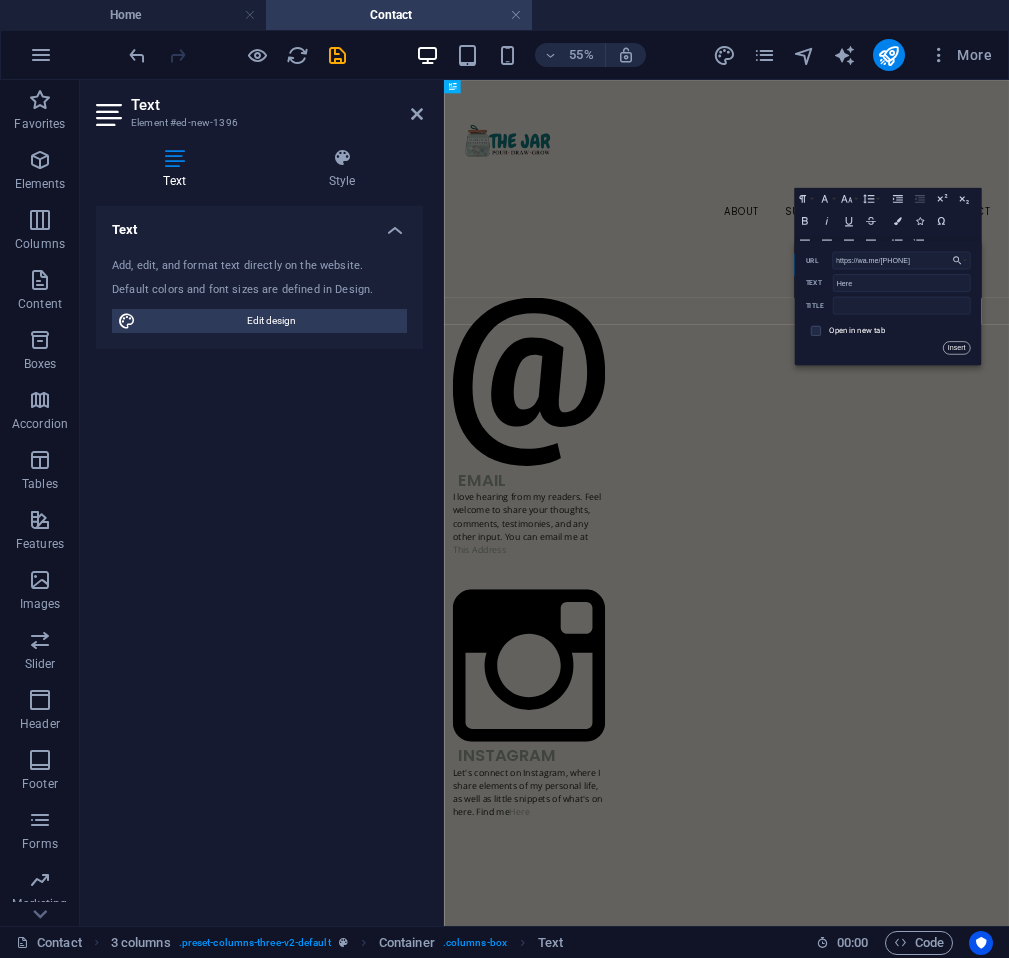 click on "Insert" at bounding box center [957, 347] 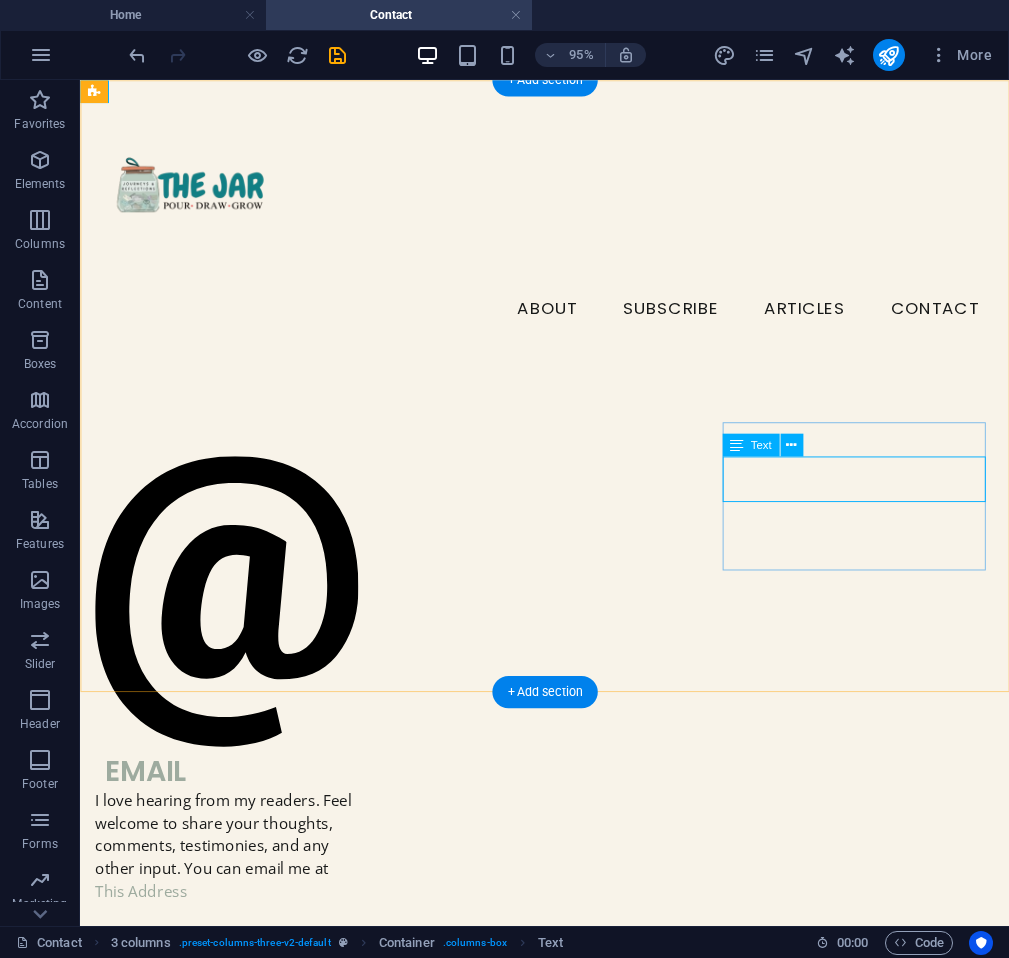 click on "Here Open for a quick and private chat?  Send me a text" at bounding box center [234, 2150] 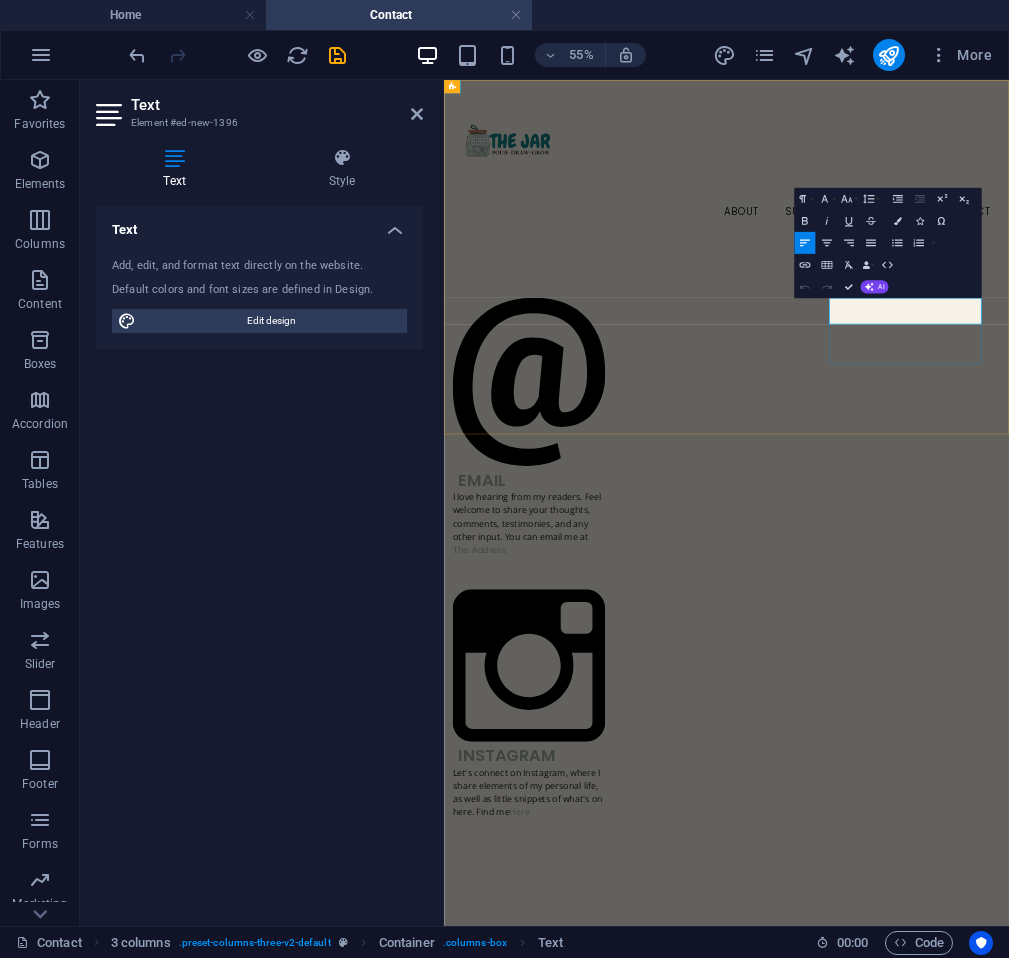 click on "Here Open for a quick and private chat?  Send me a text" at bounding box center [598, 2150] 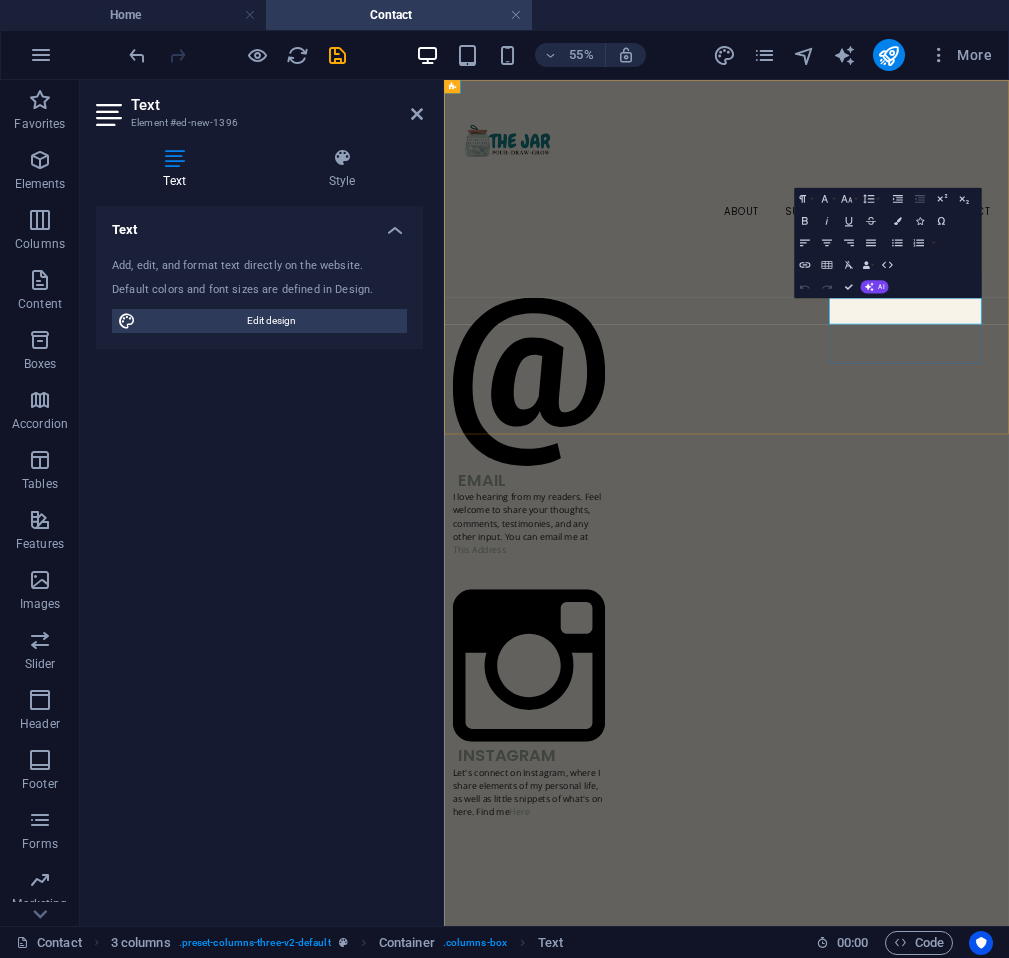 drag, startPoint x: 1182, startPoint y: 489, endPoint x: 1271, endPoint y: 512, distance: 91.92388 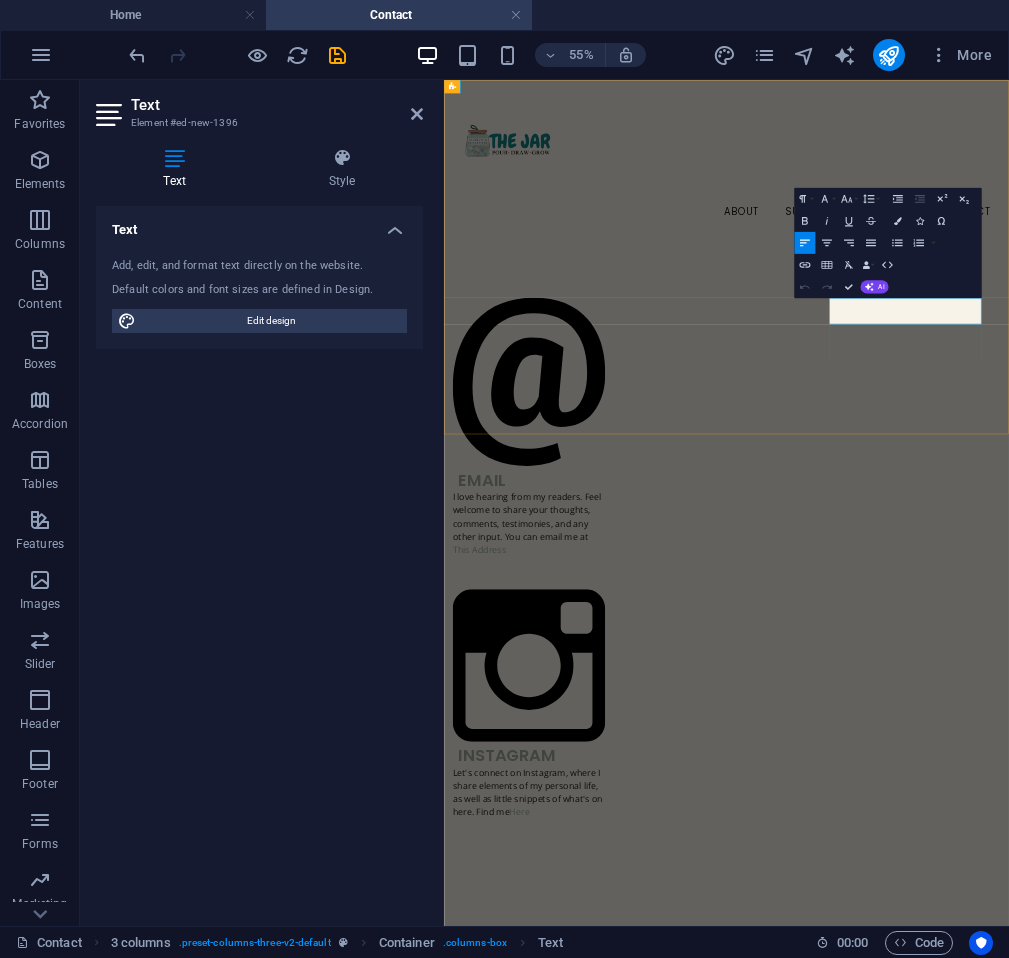 drag, startPoint x: 1318, startPoint y: 509, endPoint x: 1183, endPoint y: 494, distance: 135.83078 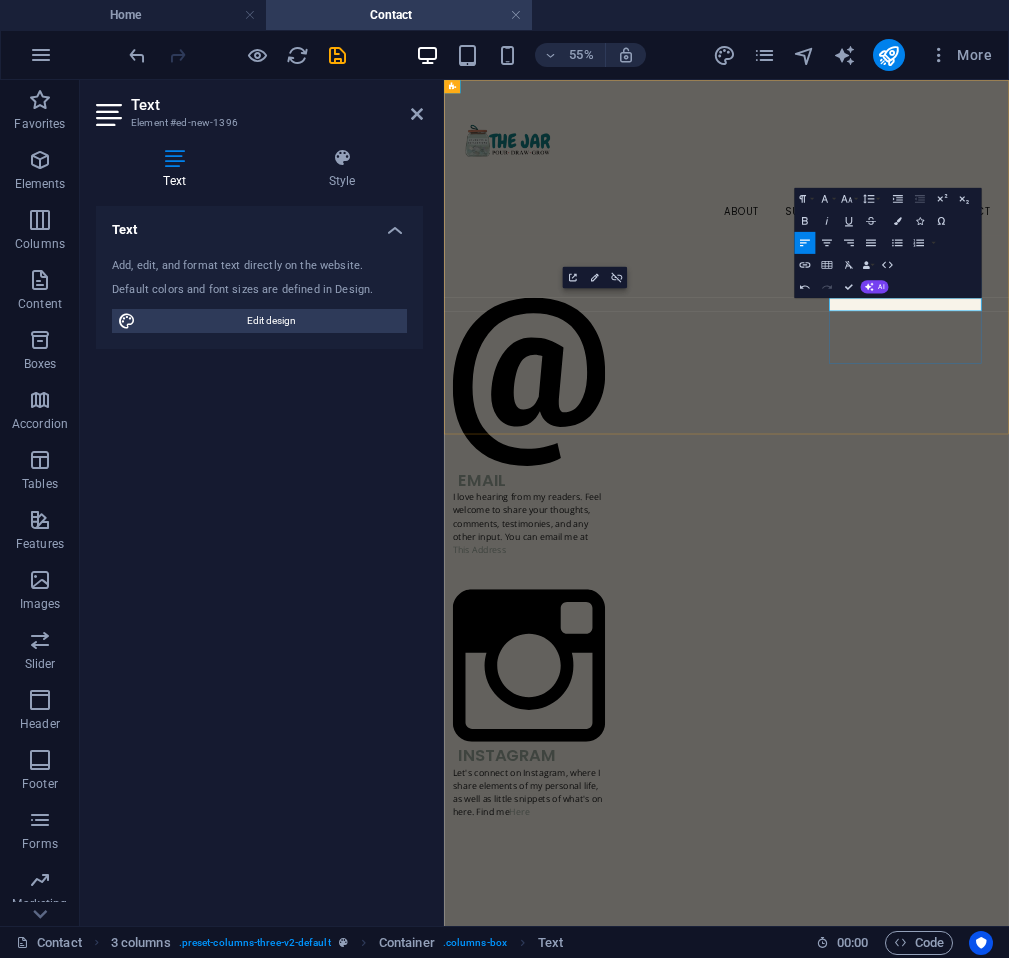 click on "Here" at bounding box center (598, 2138) 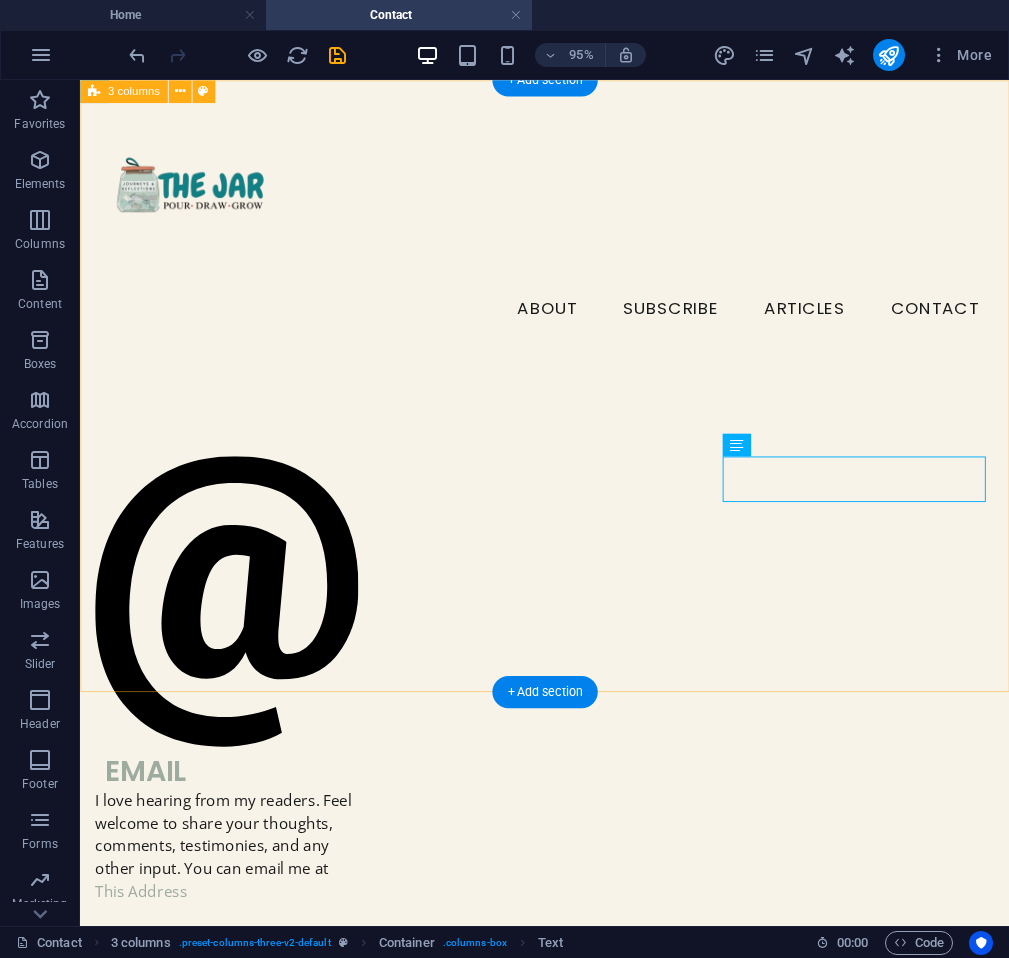 click on "email I love hearing from my readers. Feel welcome to share your thoughts, comments, testimonies, and any other input. You can email me at This Address      instagram Let's connect on Instagram, where I share elements of my personal life, as well as little snippets of what's on here. Find me  Here           whatsapp Open for a quick and private chat?  Send me a text   Here" at bounding box center (569, 1191) 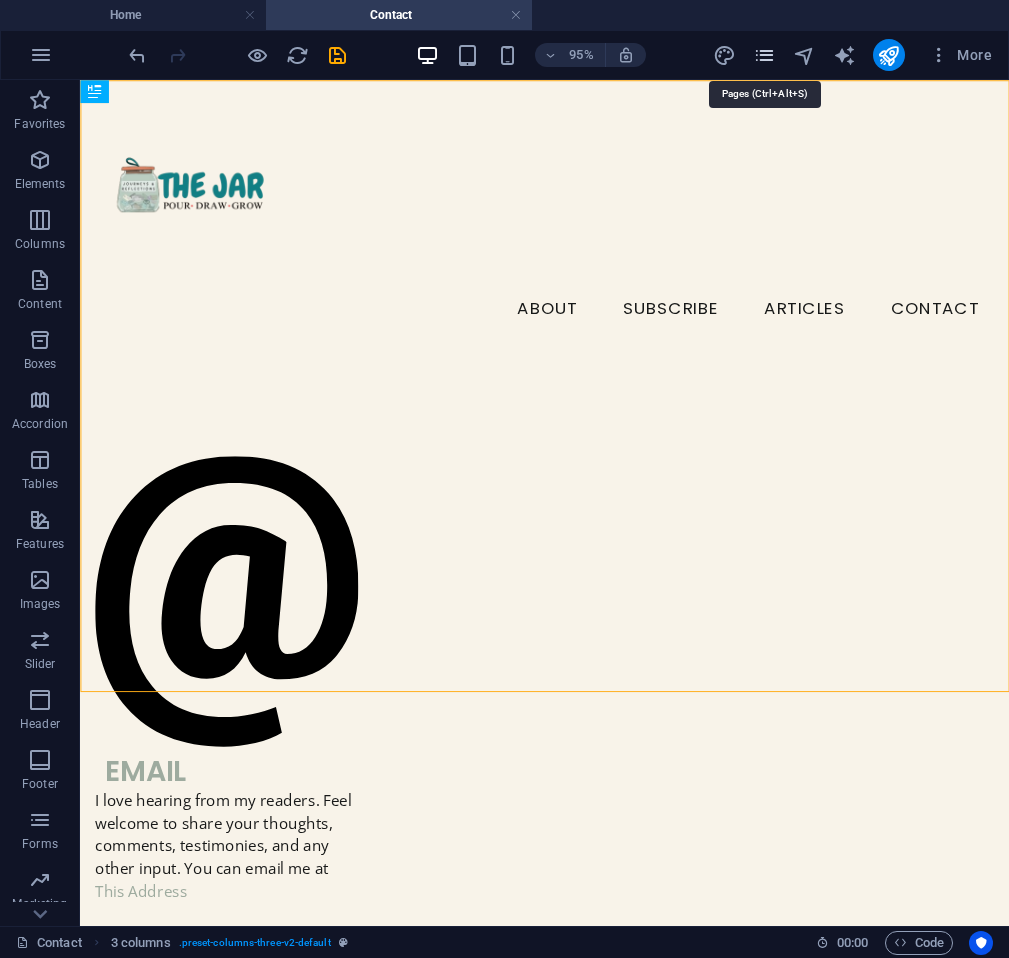 click at bounding box center (764, 55) 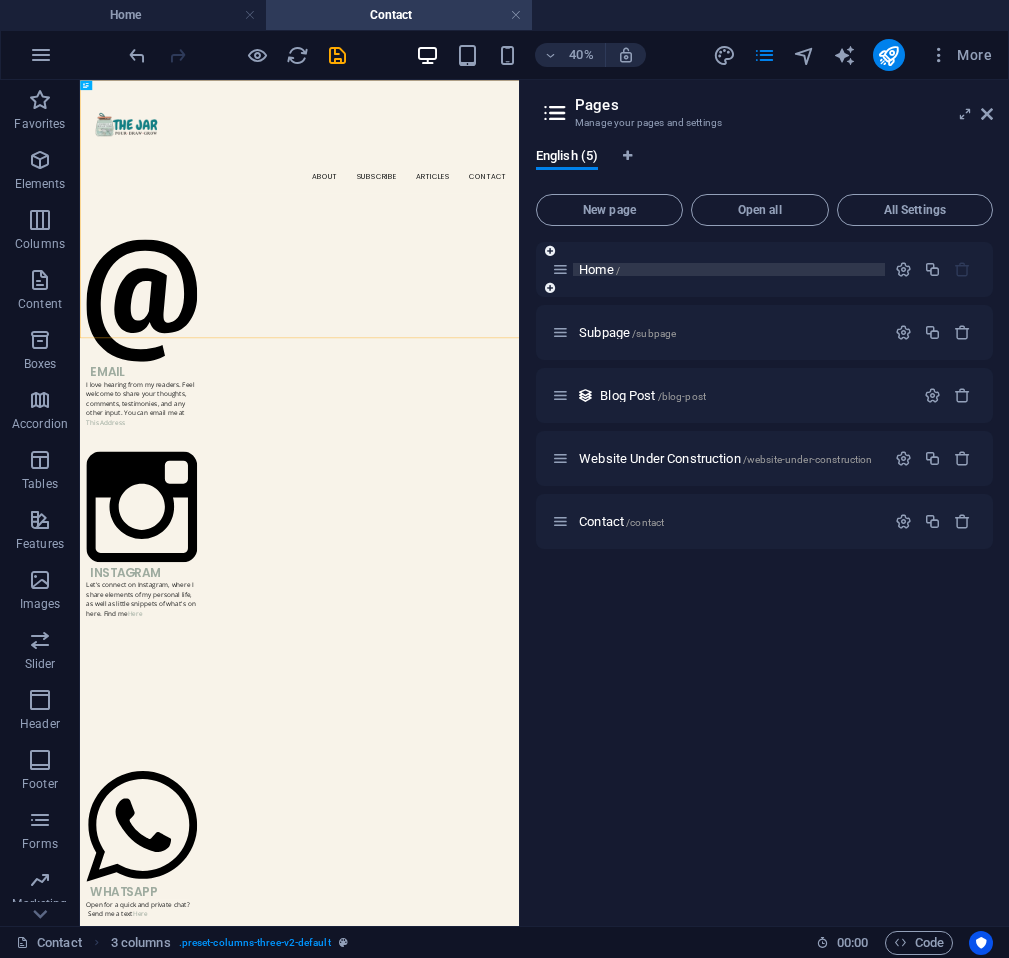click on "Home /" at bounding box center (729, 269) 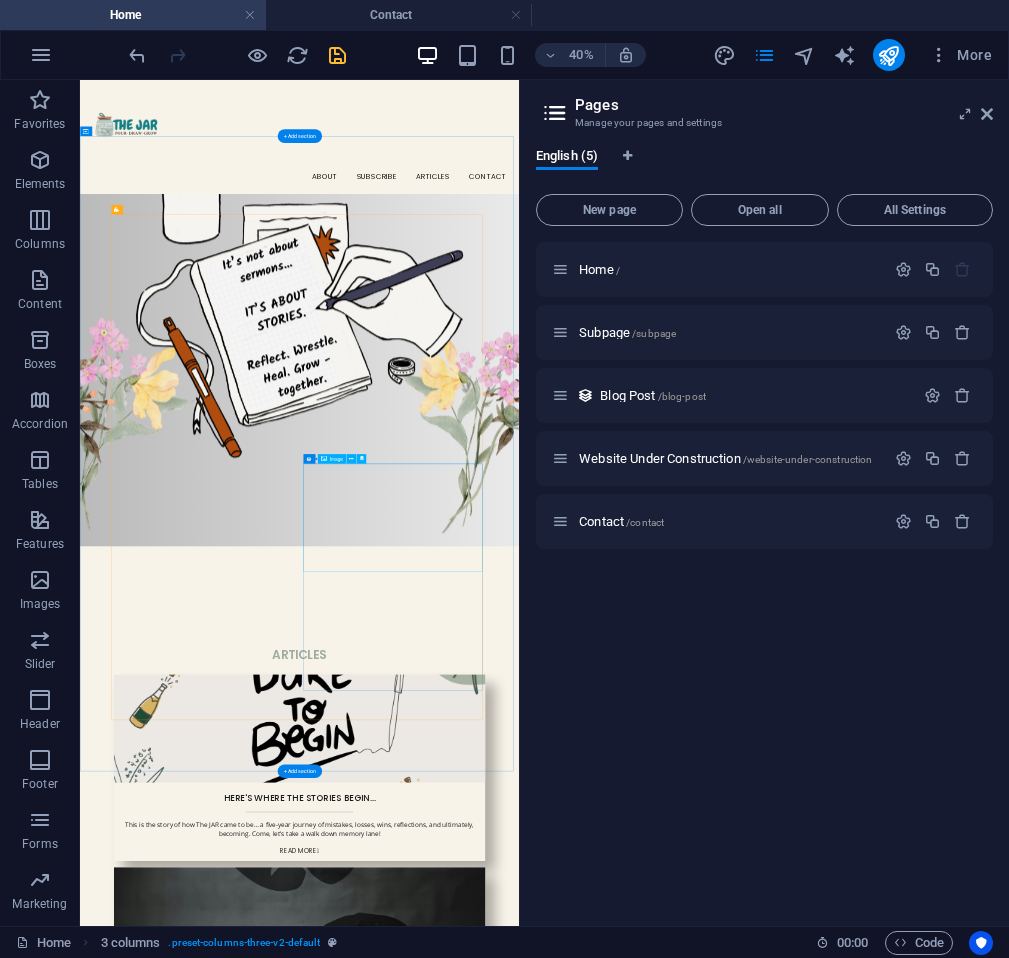 scroll, scrollTop: 0, scrollLeft: 0, axis: both 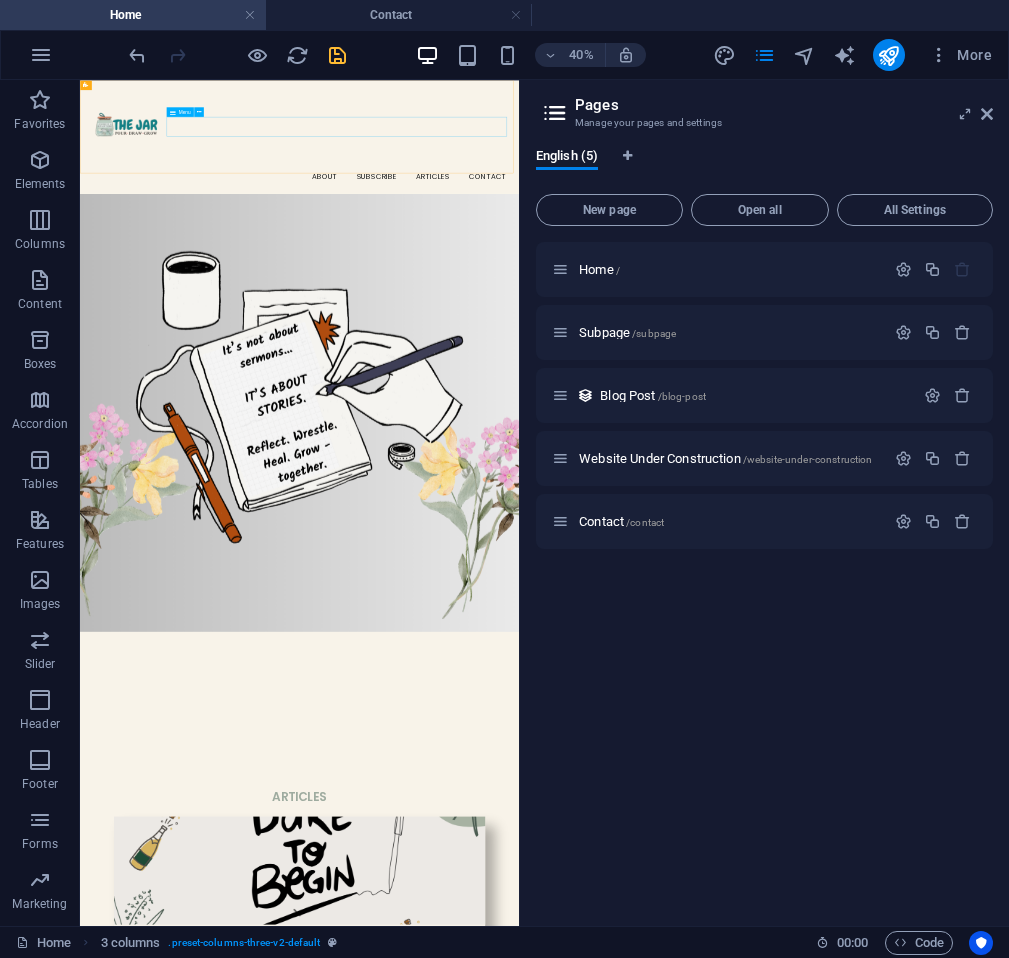 click on "About  Subscribe ARTICLES Contact" at bounding box center [629, 321] 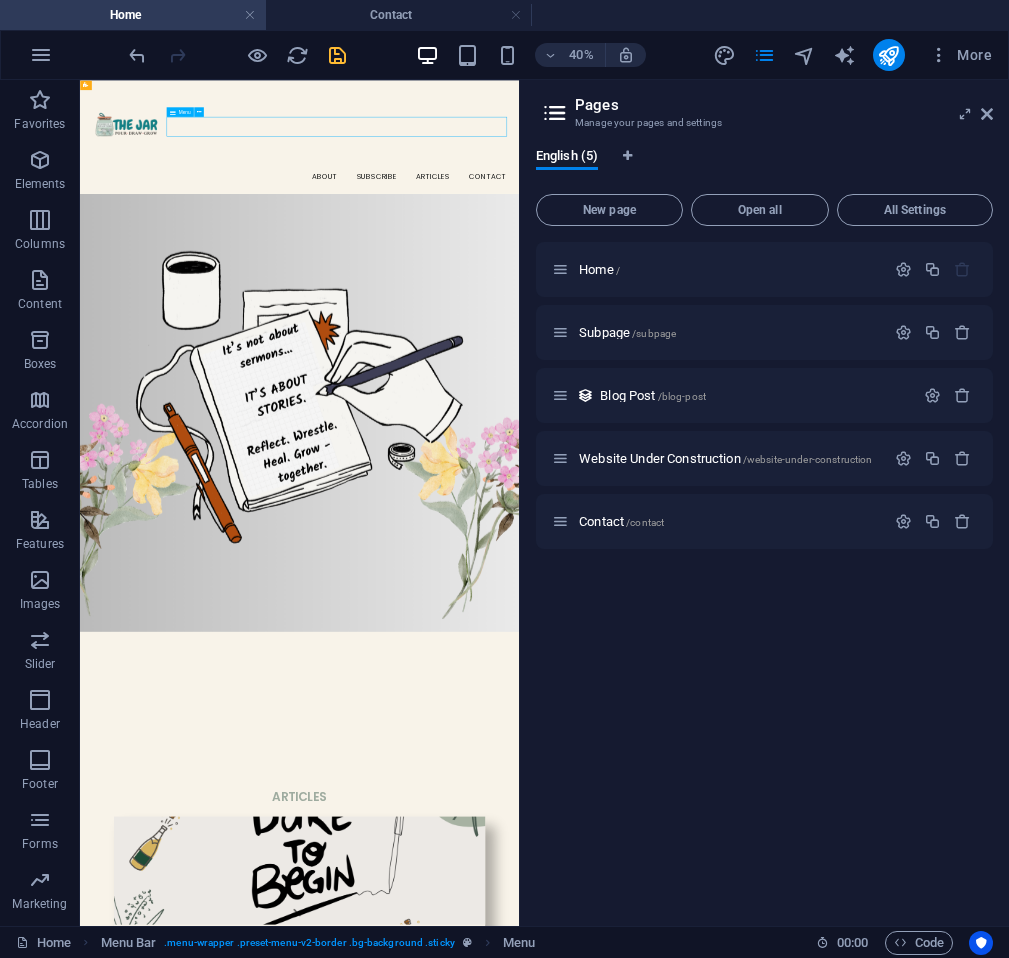 click on "About  Subscribe ARTICLES Contact" at bounding box center (629, 321) 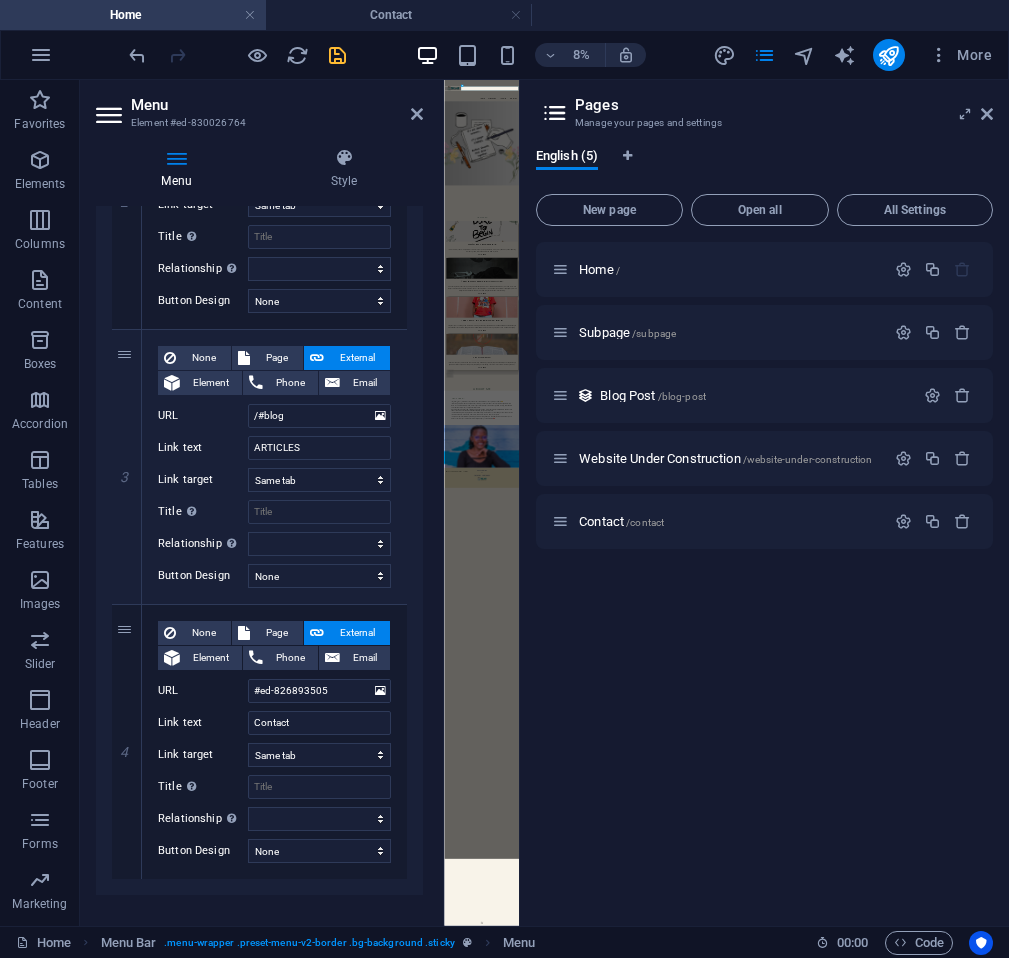 scroll, scrollTop: 641, scrollLeft: 0, axis: vertical 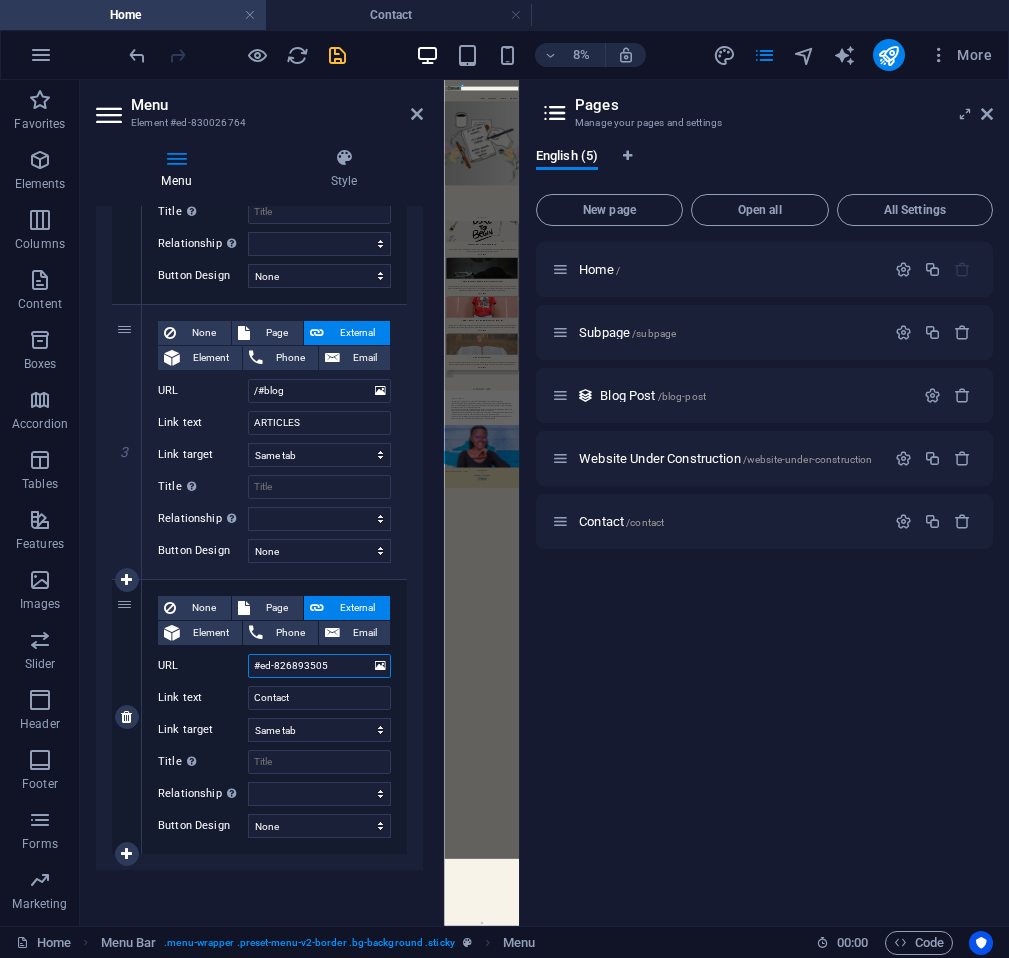 drag, startPoint x: 344, startPoint y: 670, endPoint x: 211, endPoint y: 668, distance: 133.01503 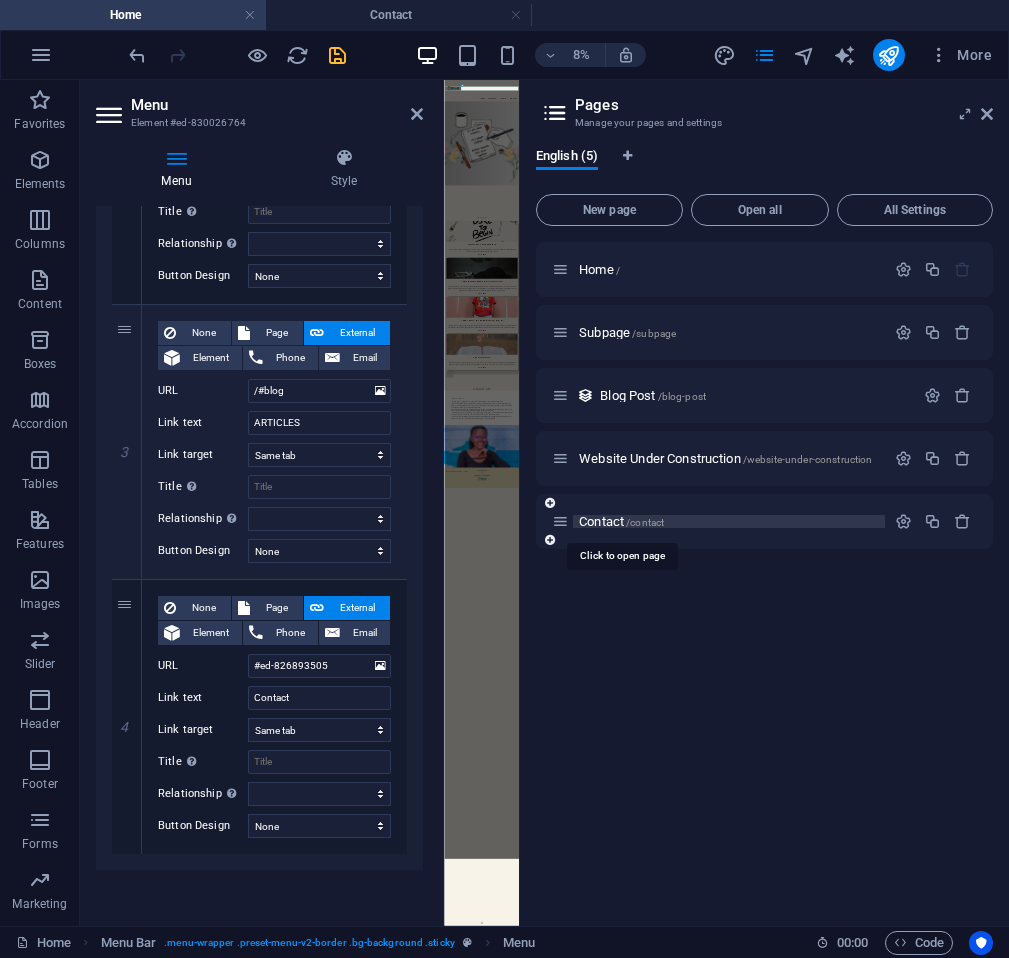 click on "/contact" at bounding box center (645, 522) 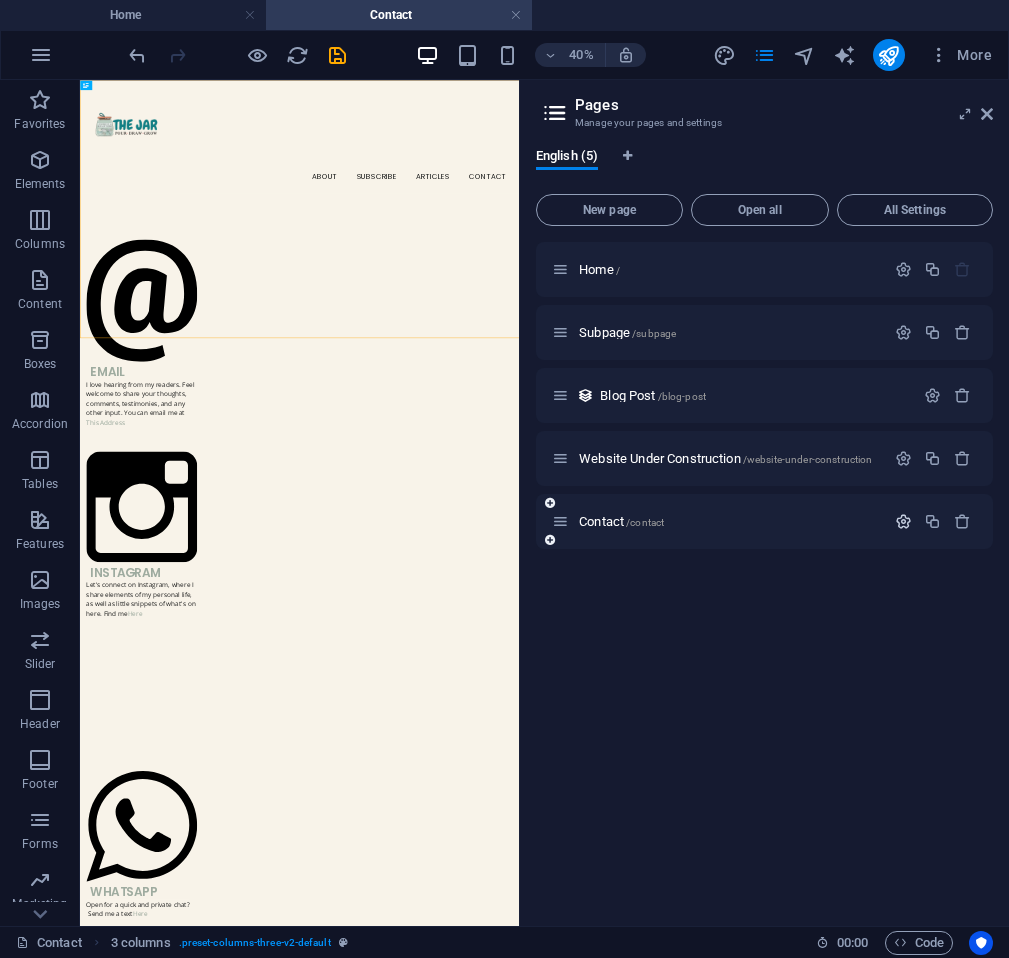 click at bounding box center (903, 521) 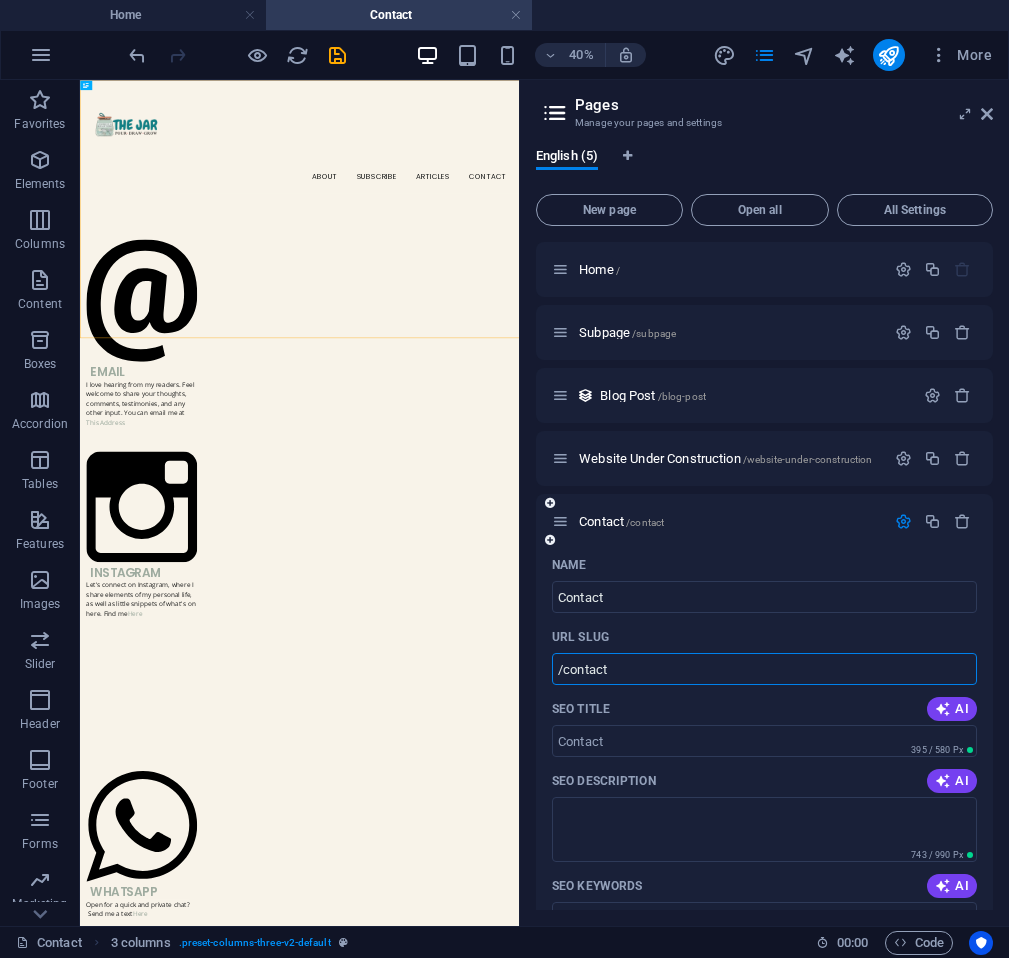 click on "/contact" at bounding box center (764, 669) 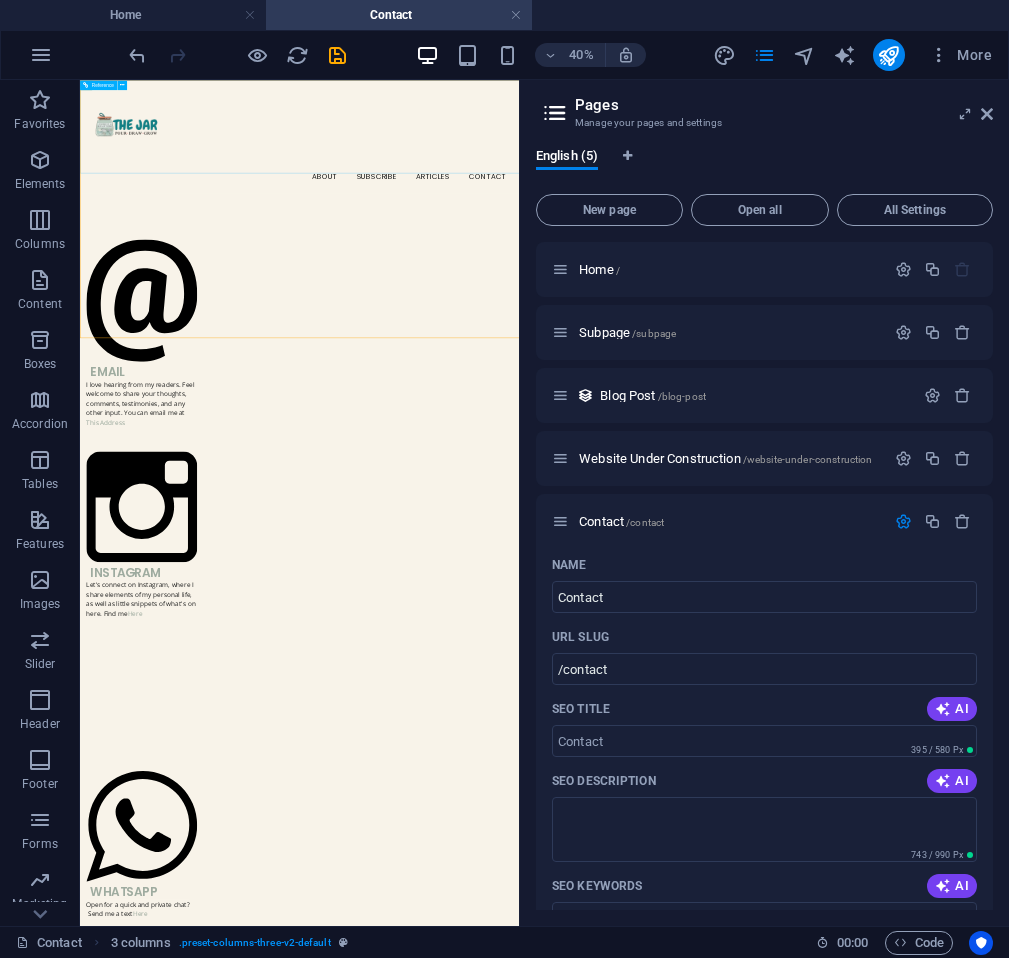 click on "About  Subscribe ARTICLES Contact" at bounding box center [629, 321] 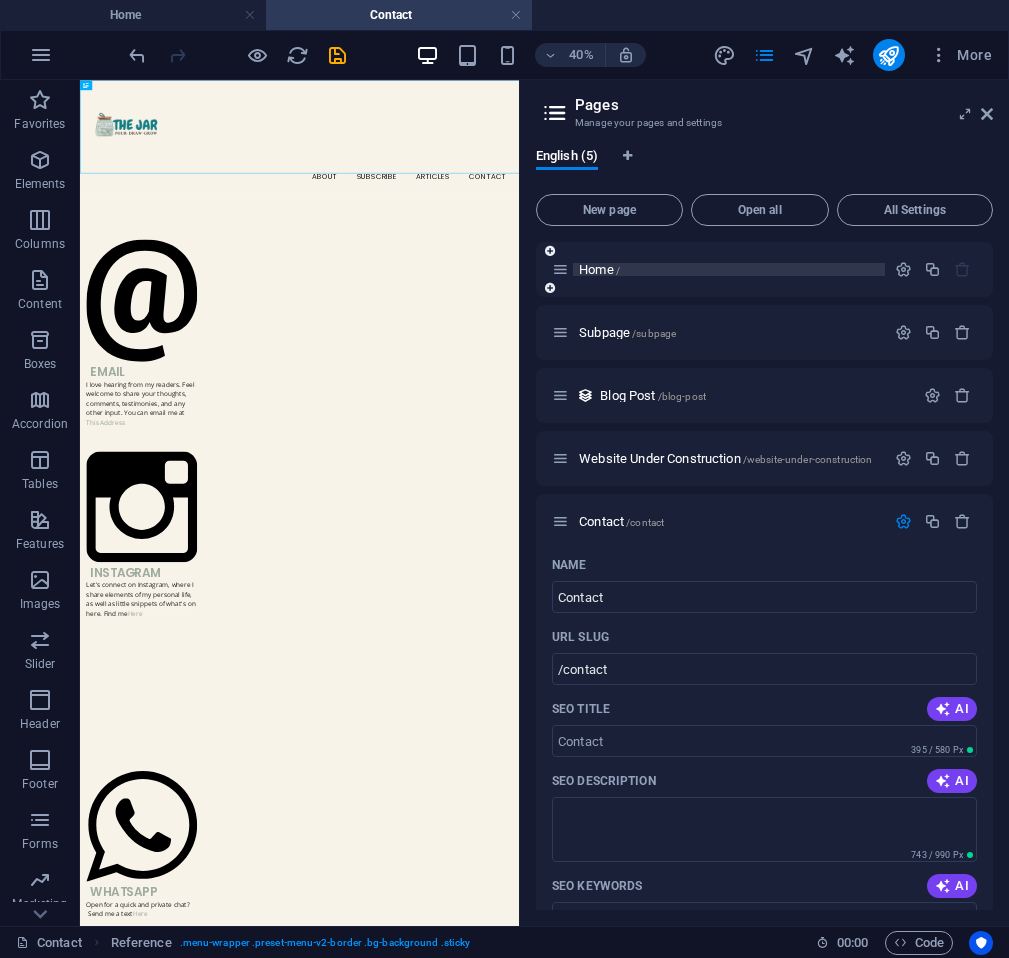 click on "Home /" at bounding box center (599, 269) 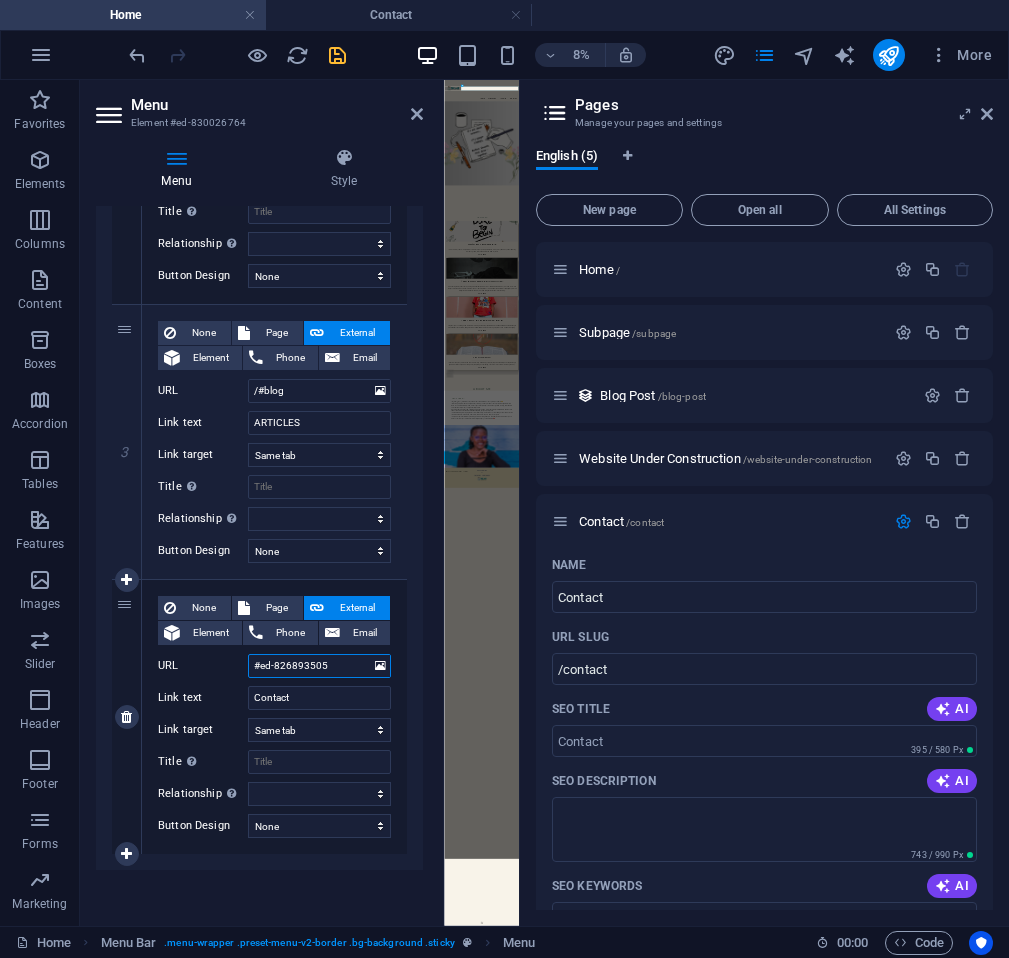 click on "#ed-826893505" at bounding box center (319, 666) 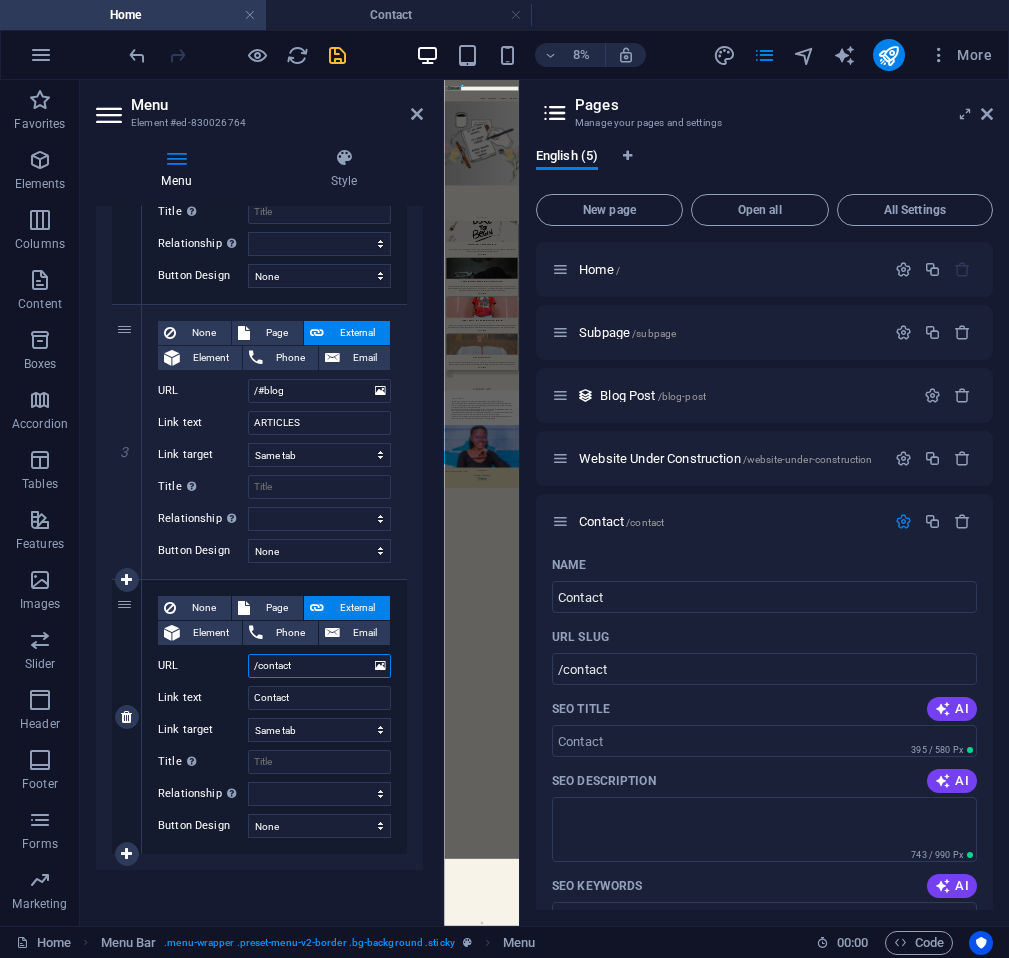 select 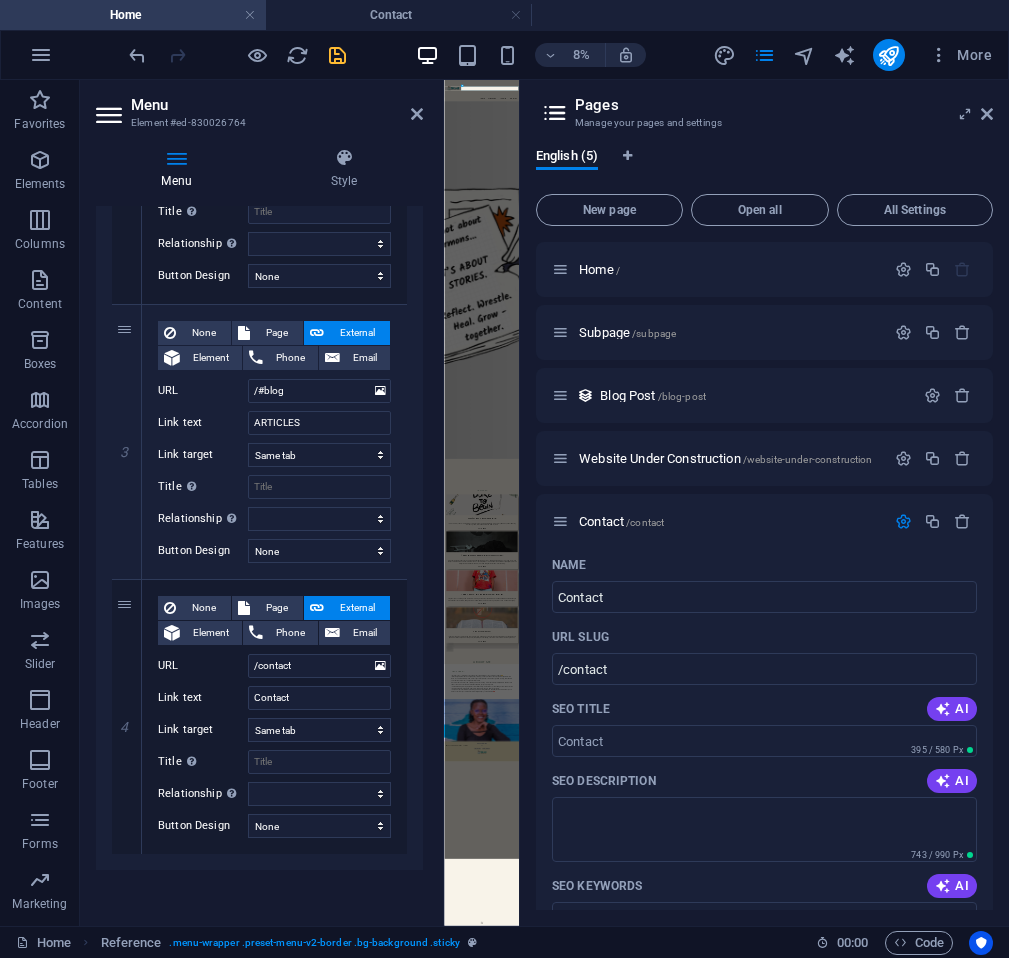 click on "Skip to main content
About  Subscribe ARTICLES Contact ARTICLES Here's Where The Stories Begin... This is the story of how The JAR came to be… a five-year journey of mistakes, losses, wins, reflections, and ultimately, becoming. Come, let’s take a walk down memory lane! Read more   I'M DOING EVERYTHING RIGHT, BUT I KEEP FALLING... When I first gave my life to Christ, I thought the hardest part was over. I had made the decision, I was “new,” and I was ready to walk the walk. But then came the choices. The temptations. The old habits that refused to fade quietly into the background. And before I knew it, I was stumbling far more than I was standing... Read more   I NEED A BREAK. MOTHERHOOD IS SO CONFUSING! Pregnancy was one thing. But motherhood? Nothing could have prepared me for the ride ahead. Of all the challenges adult life has thrown at me, being a mom has humbled me the most. Here’s a glimpse into how I’ve been managing… Read more   THAT WAS TOO FAST! Read more    Previous" at bounding box center (932, 4515) 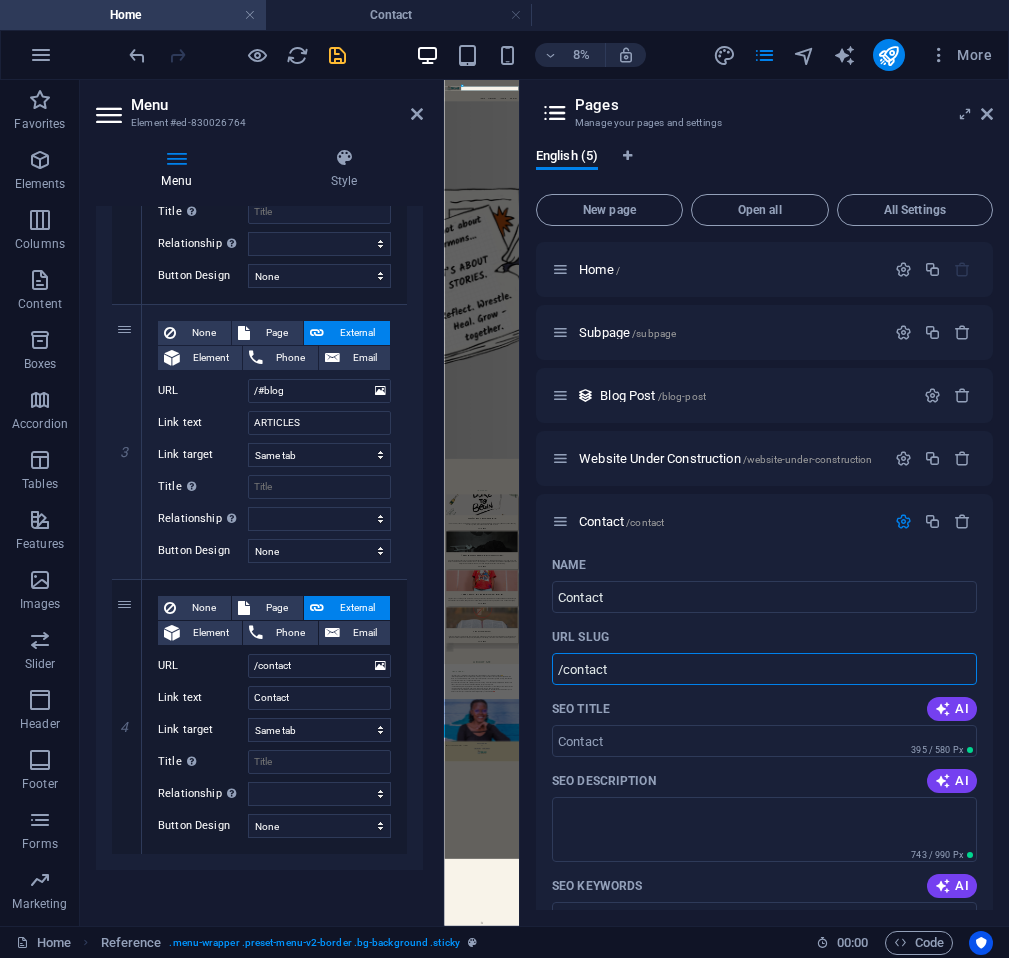 drag, startPoint x: 627, startPoint y: 669, endPoint x: 533, endPoint y: 672, distance: 94.04786 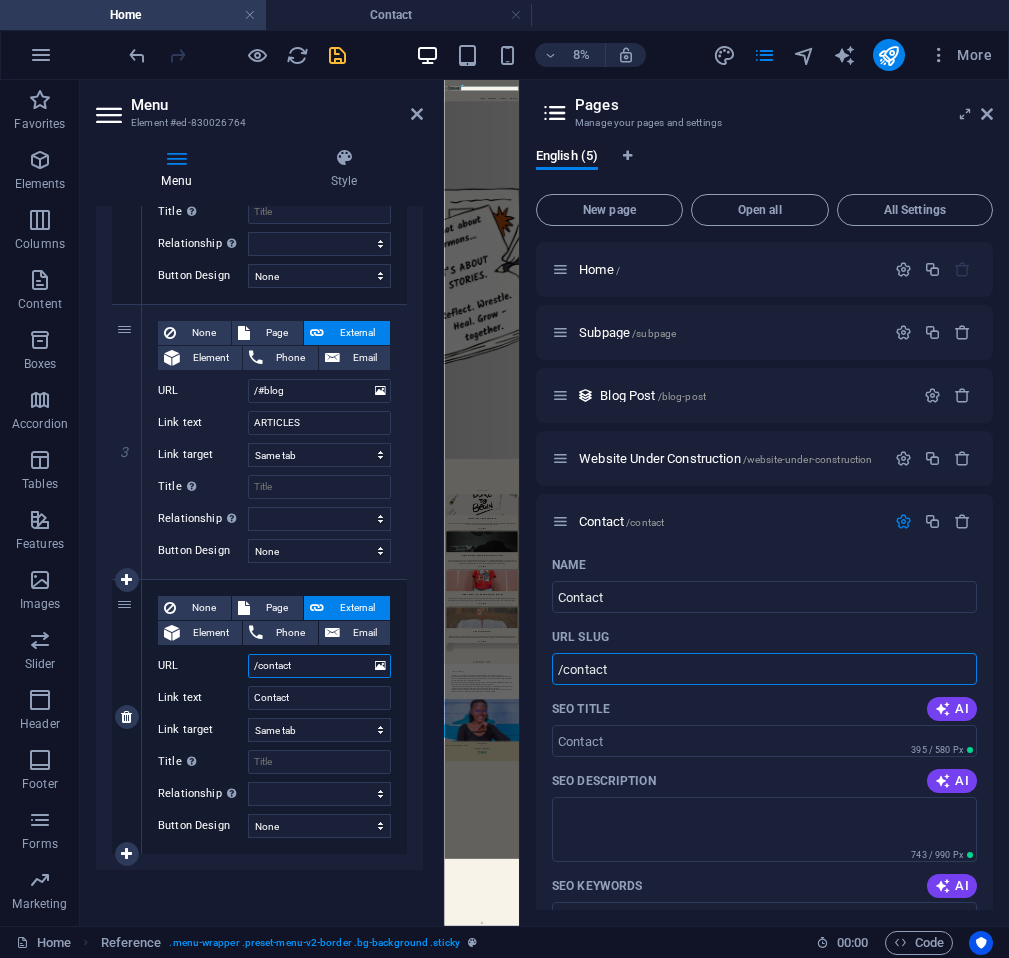 click on "/contact" at bounding box center [319, 666] 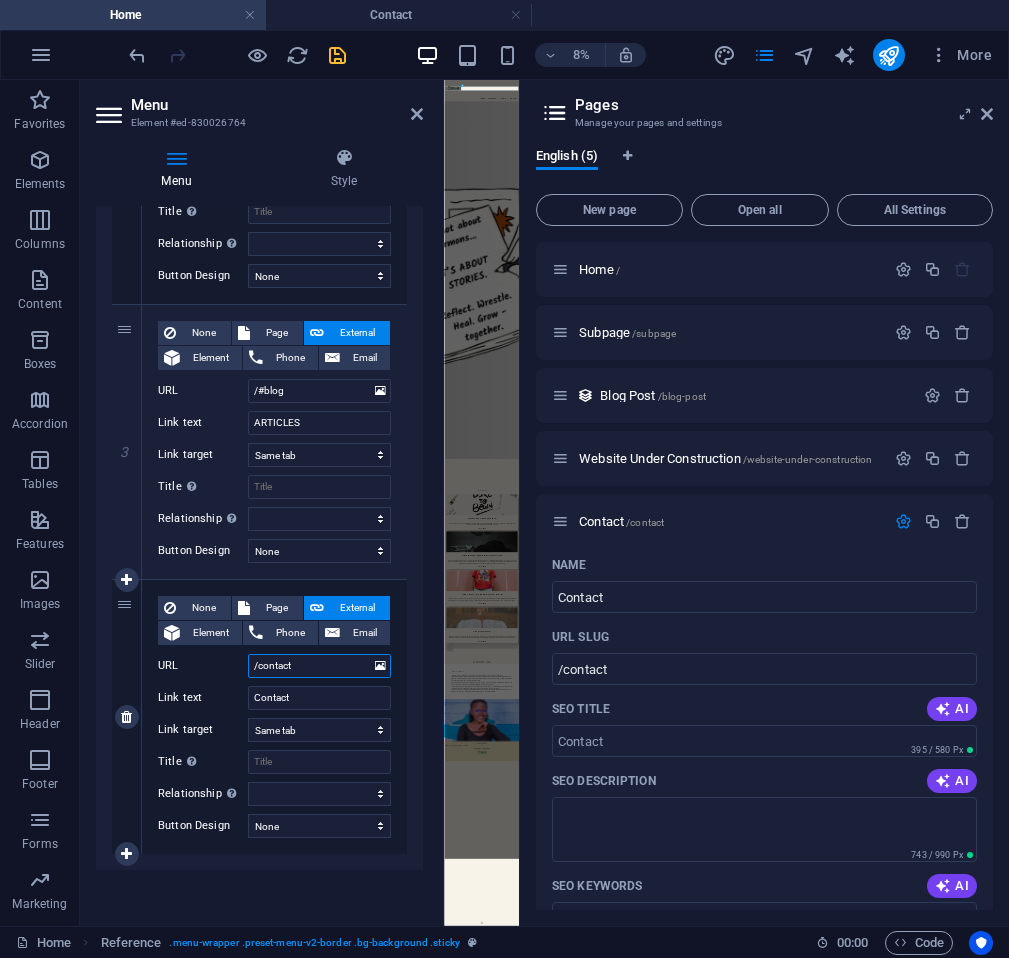 drag, startPoint x: 315, startPoint y: 665, endPoint x: 206, endPoint y: 676, distance: 109.55364 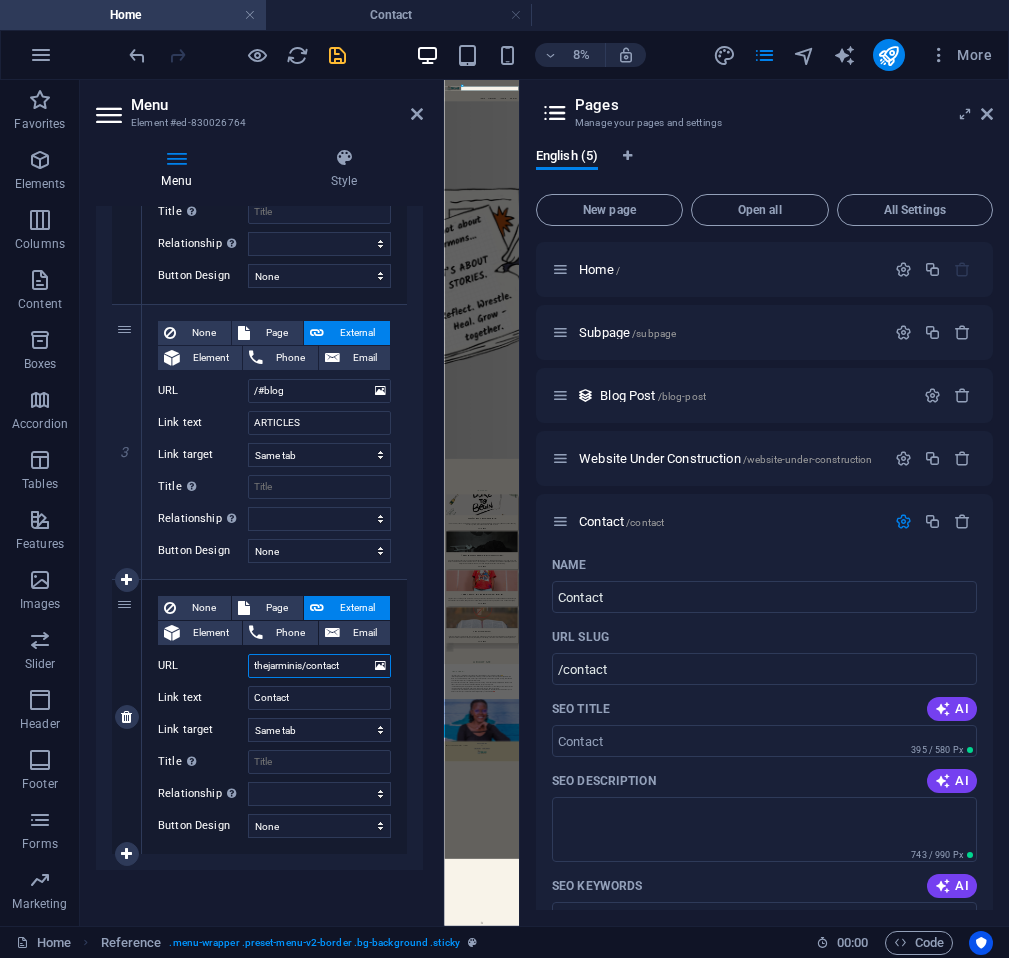 type on "thejarminist/contact" 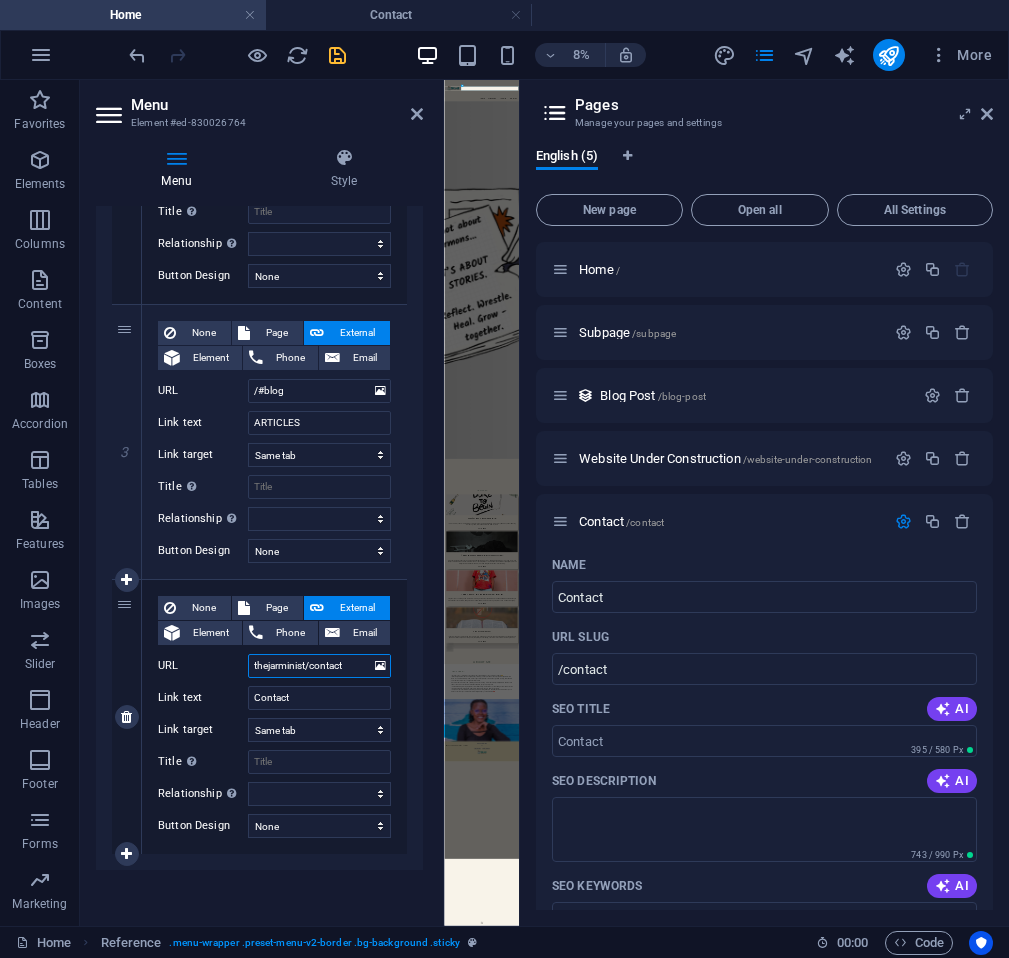 select 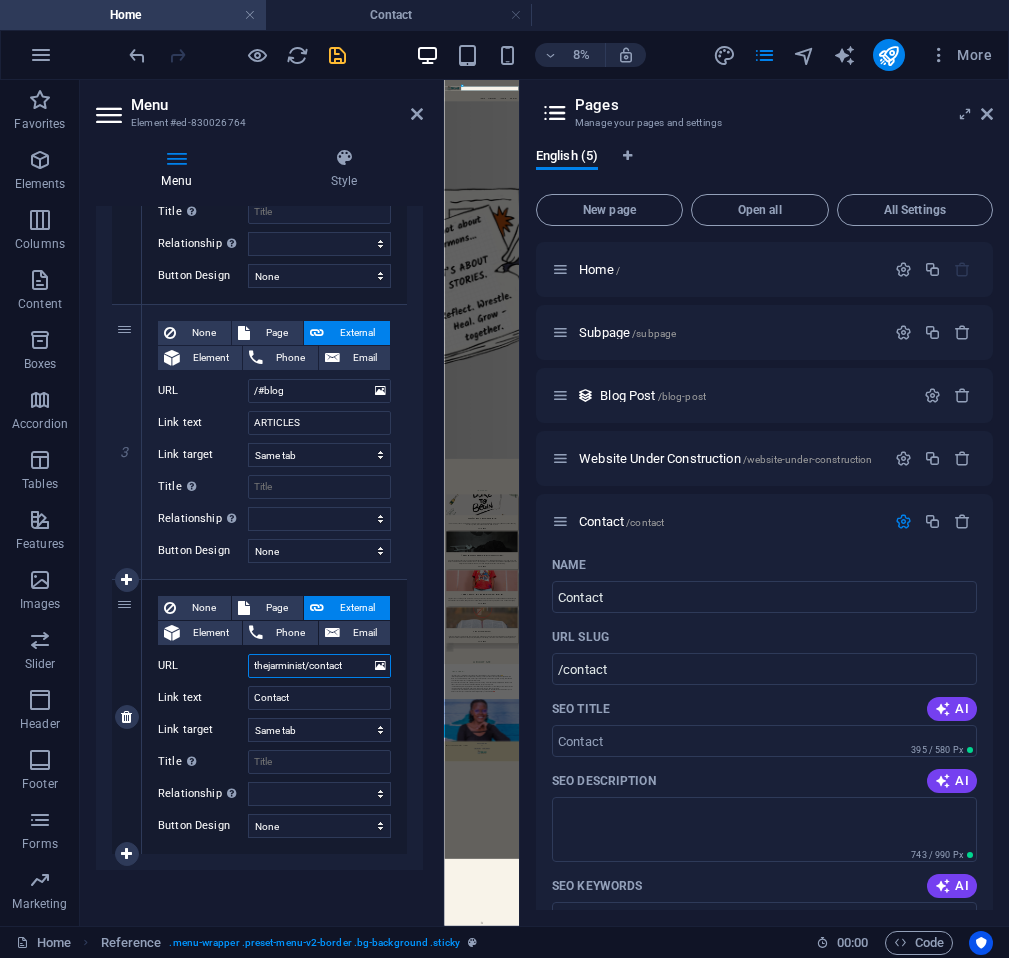 select 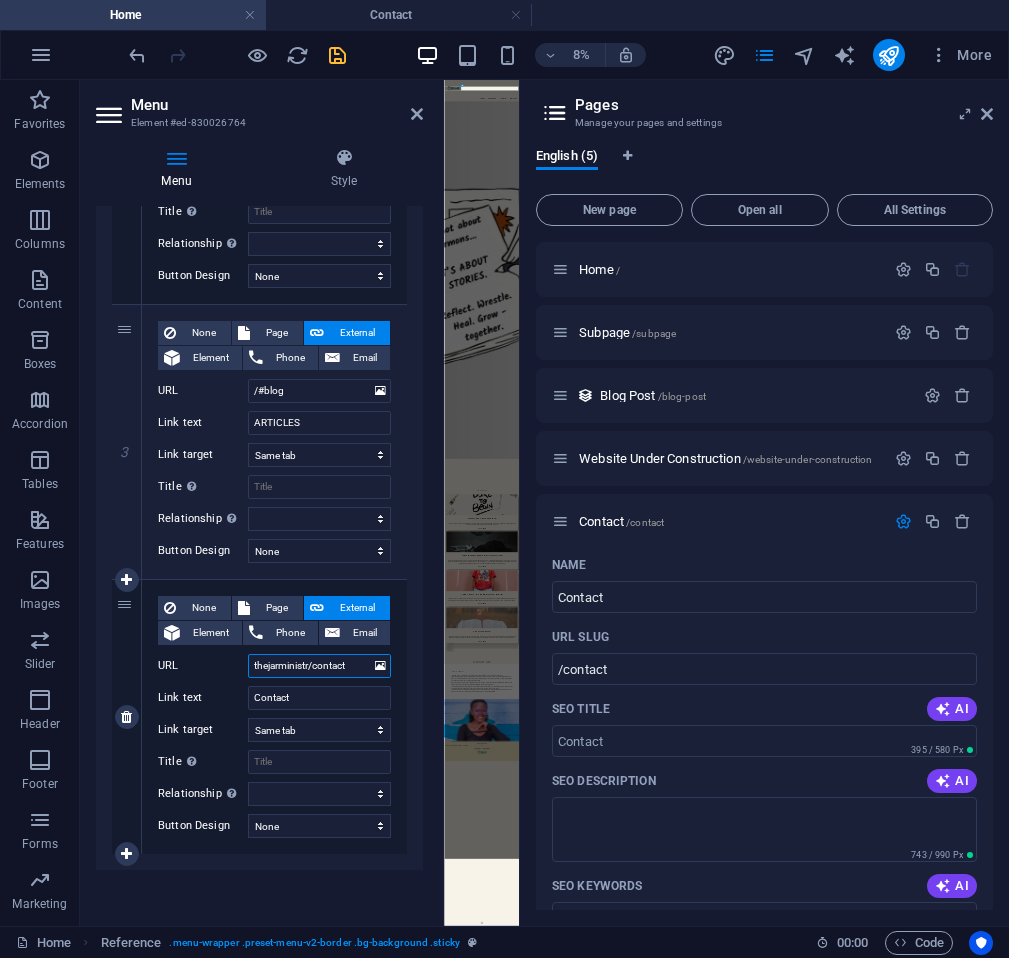 type on "thejarministry/contact" 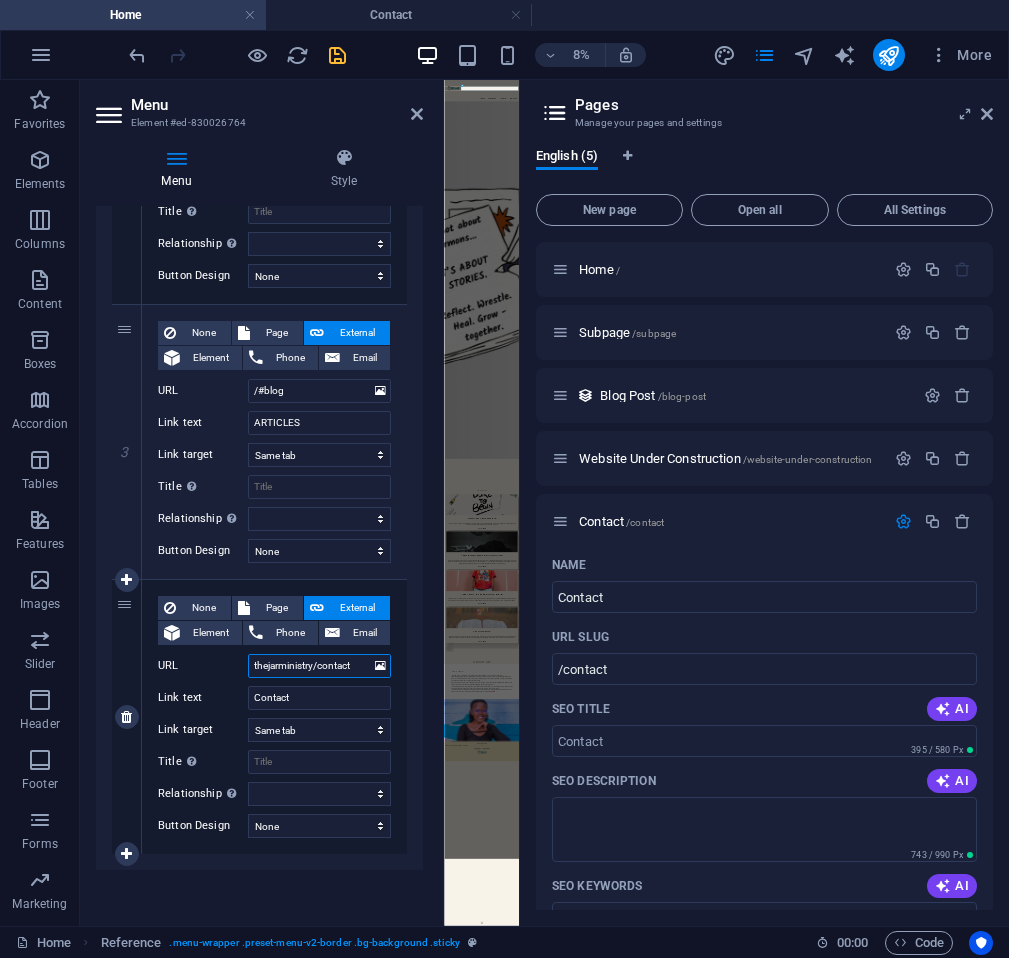 select 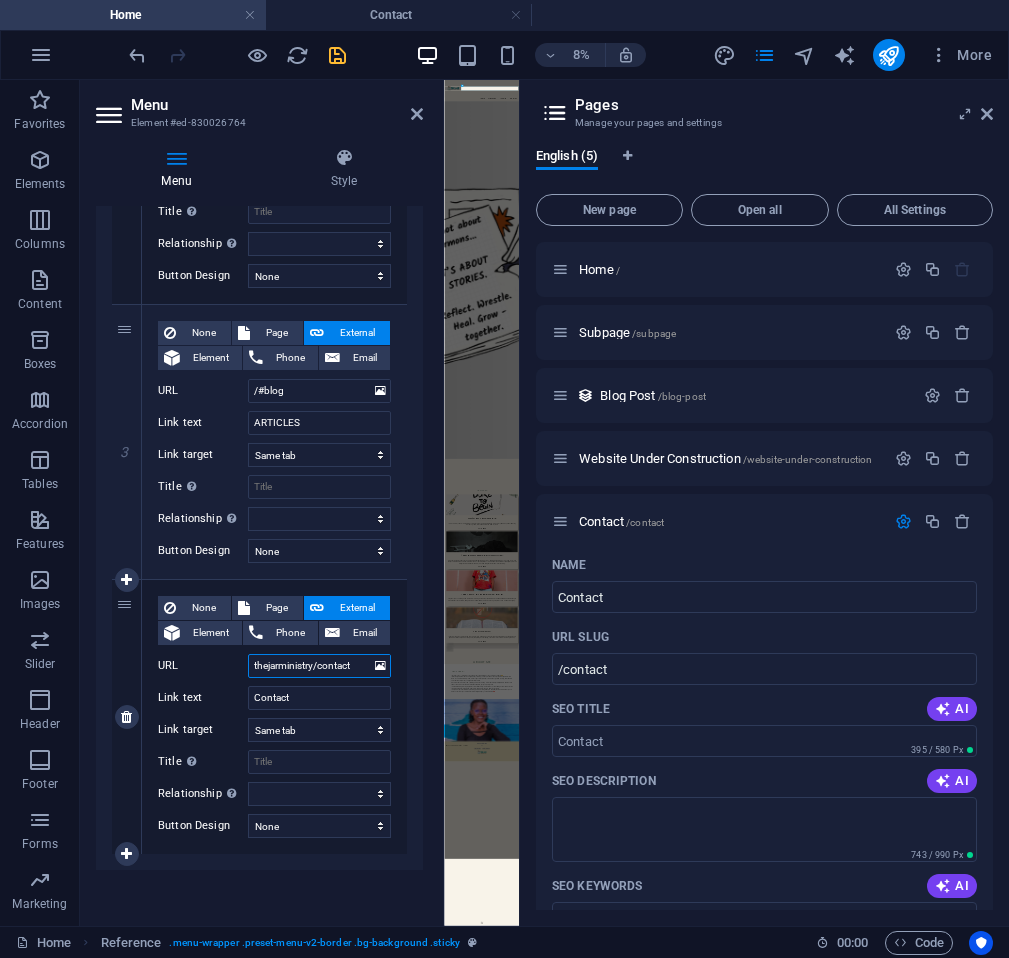 select 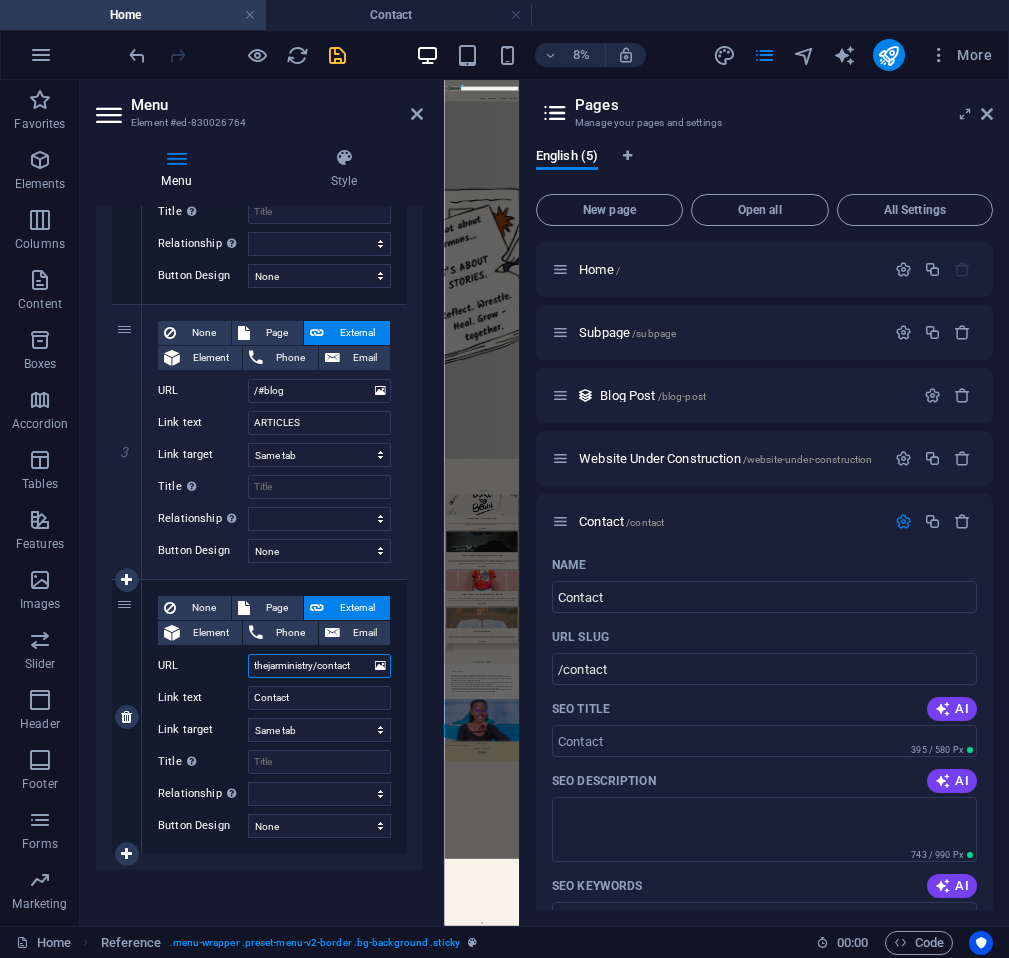 select 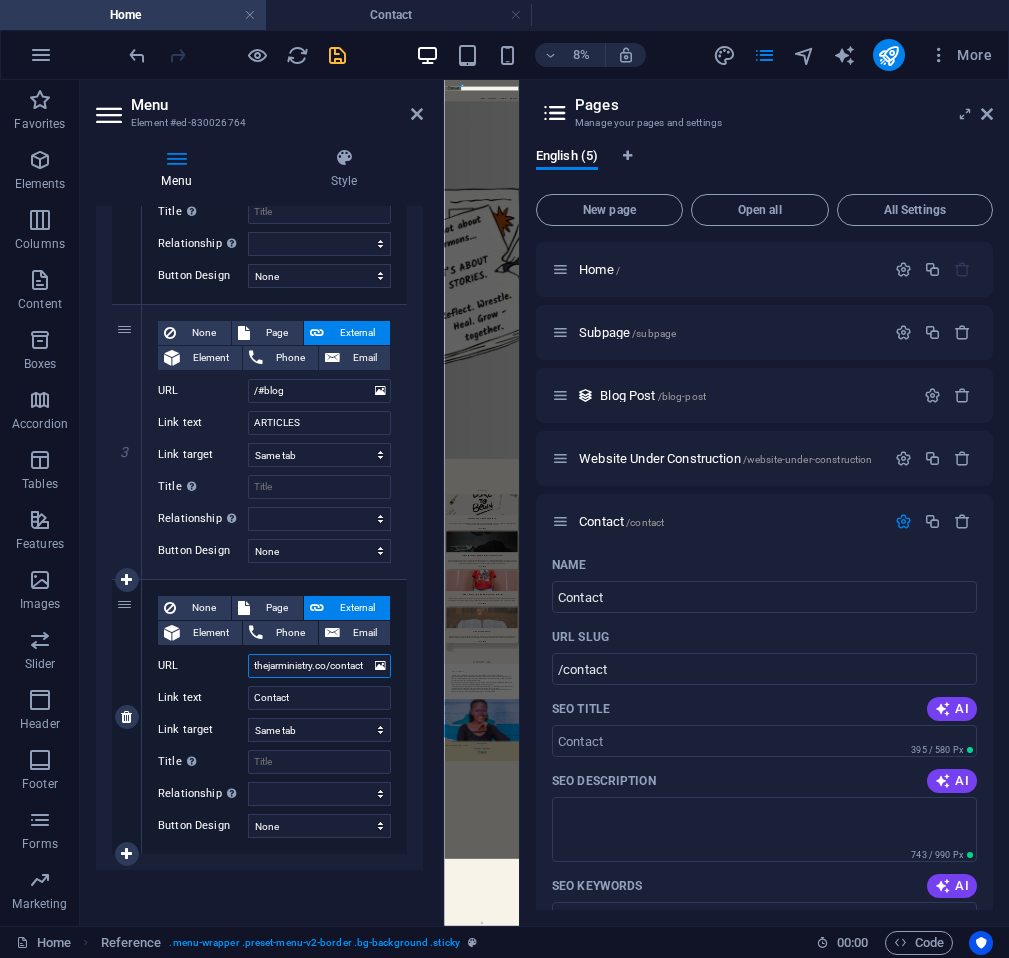type on "thejarministry.com/contact" 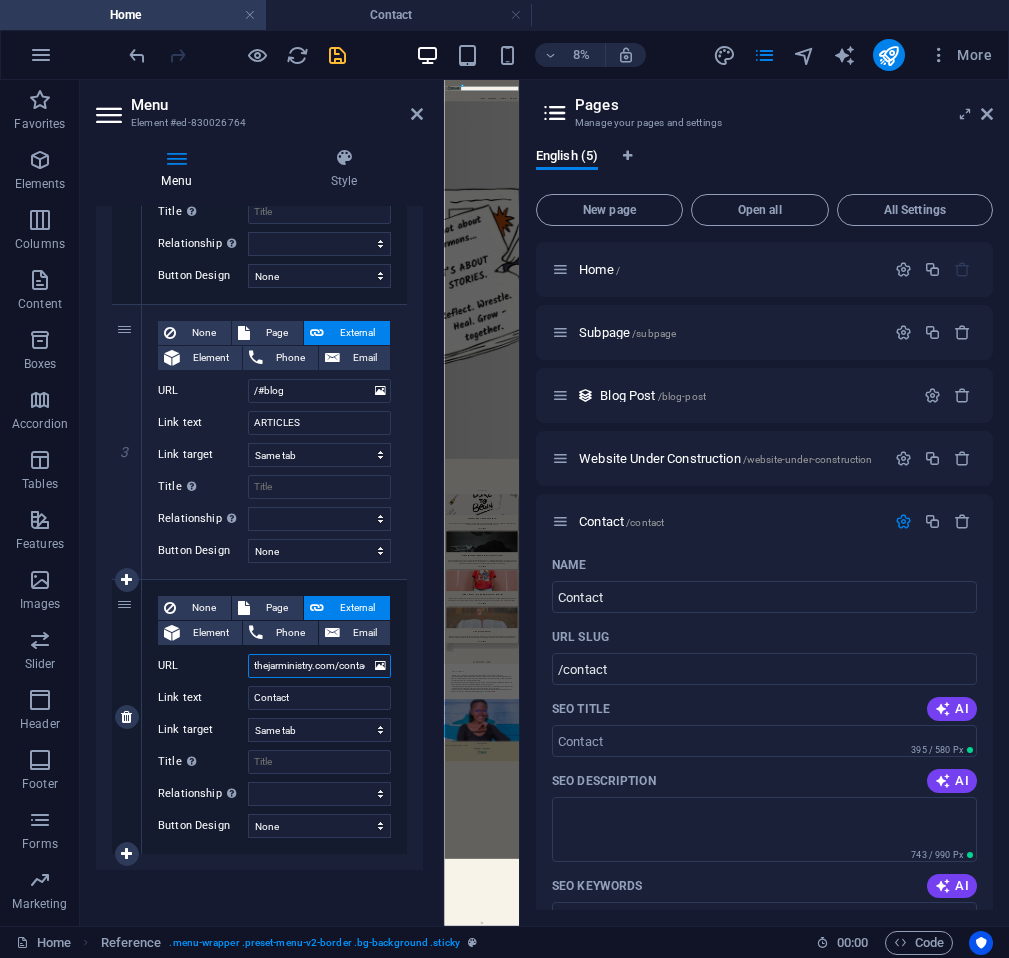 select 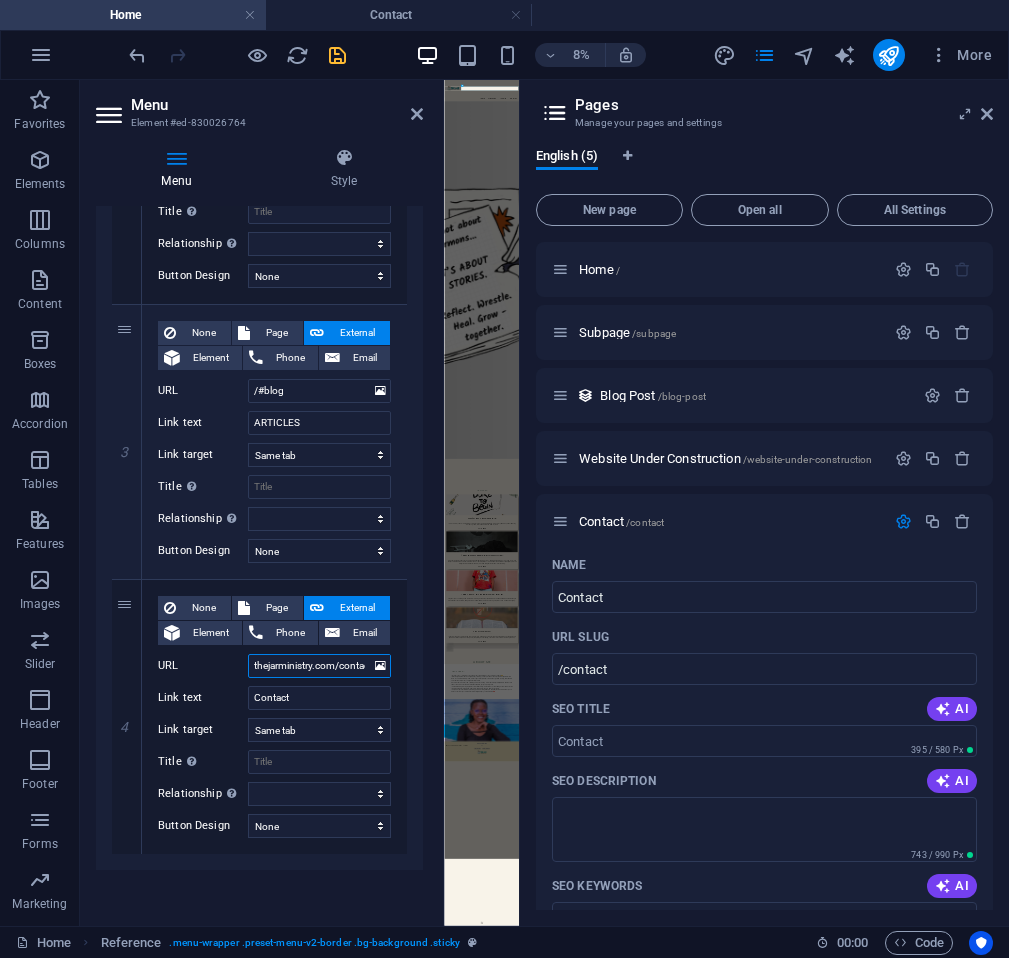 type on "thejarministry.com/contact" 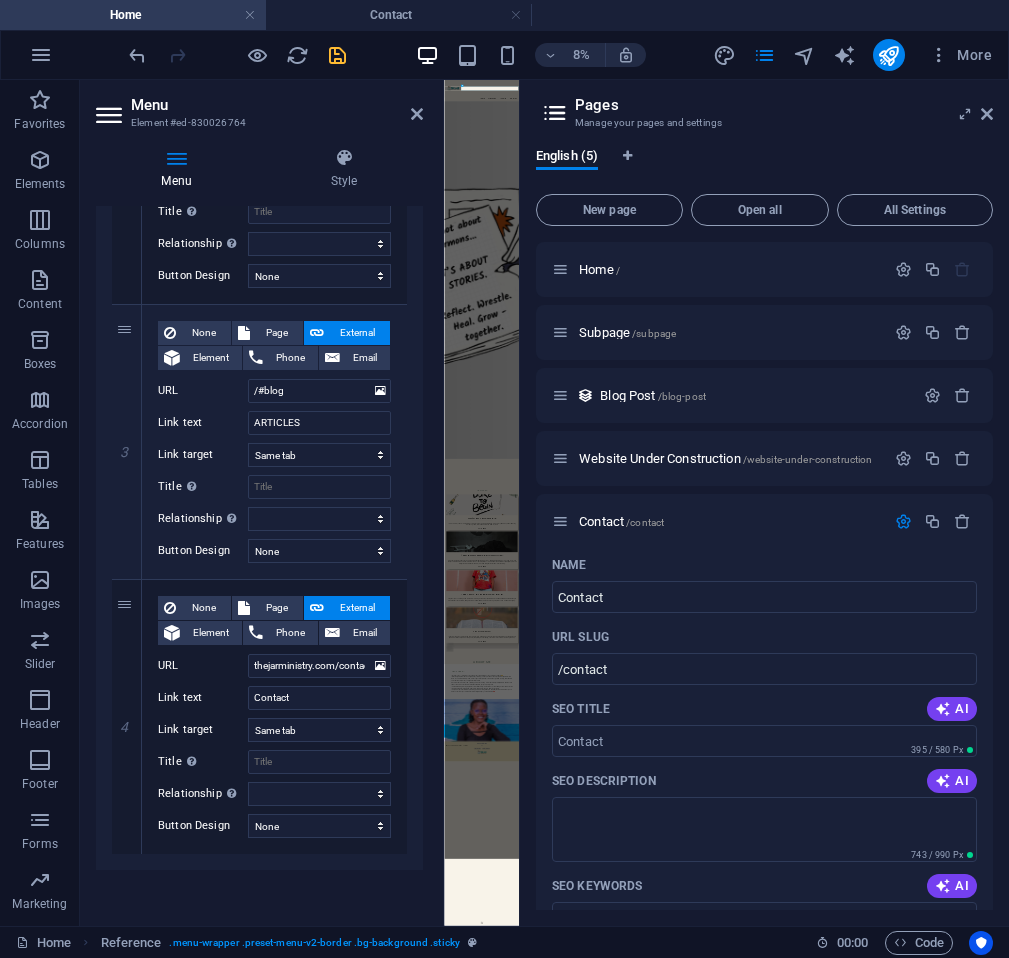 click on "Skip to main content
About  Subscribe ARTICLES Contact ARTICLES Here's Where The Stories Begin... This is the story of how The JAR came to be… a five-year journey of mistakes, losses, wins, reflections, and ultimately, becoming. Come, let’s take a walk down memory lane! Read more   I'M DOING EVERYTHING RIGHT, BUT I KEEP FALLING... When I first gave my life to Christ, I thought the hardest part was over. I had made the decision, I was “new,” and I was ready to walk the walk. But then came the choices. The temptations. The old habits that refused to fade quietly into the background. And before I knew it, I was stumbling far more than I was standing... Read more   I NEED A BREAK. MOTHERHOOD IS SO CONFUSING! Pregnancy was one thing. But motherhood? Nothing could have prepared me for the ride ahead. Of all the challenges adult life has thrown at me, being a mom has humbled me the most. Here’s a glimpse into how I’ve been managing… Read more   THAT WAS TOO FAST! Read more    Previous" at bounding box center (932, 4515) 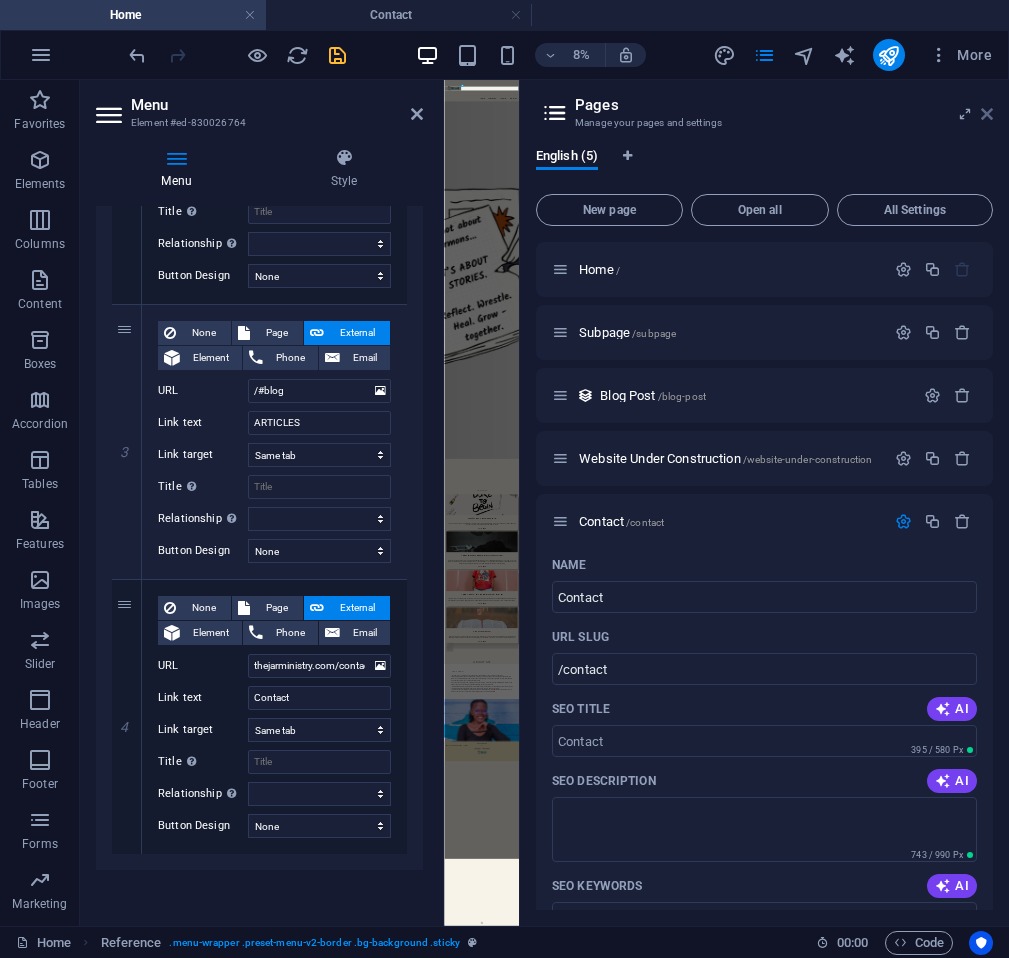 click at bounding box center [987, 114] 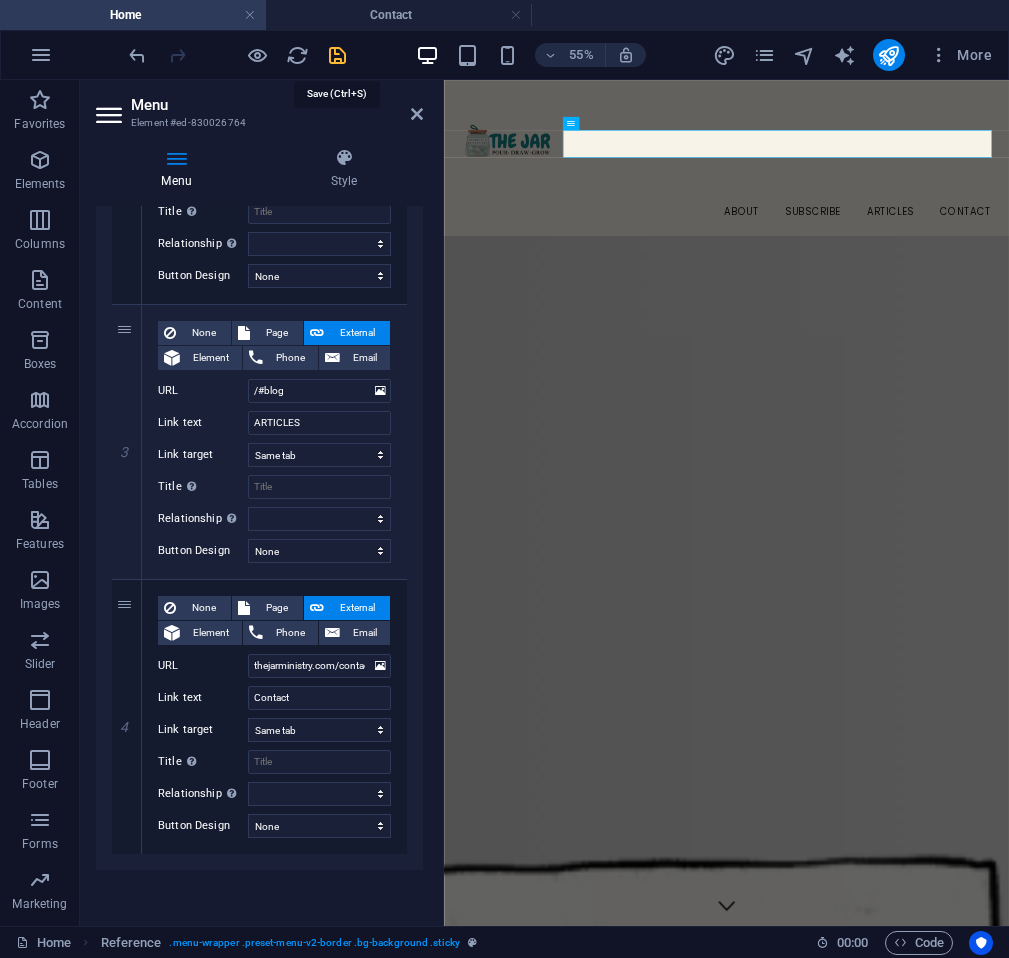 click at bounding box center (337, 55) 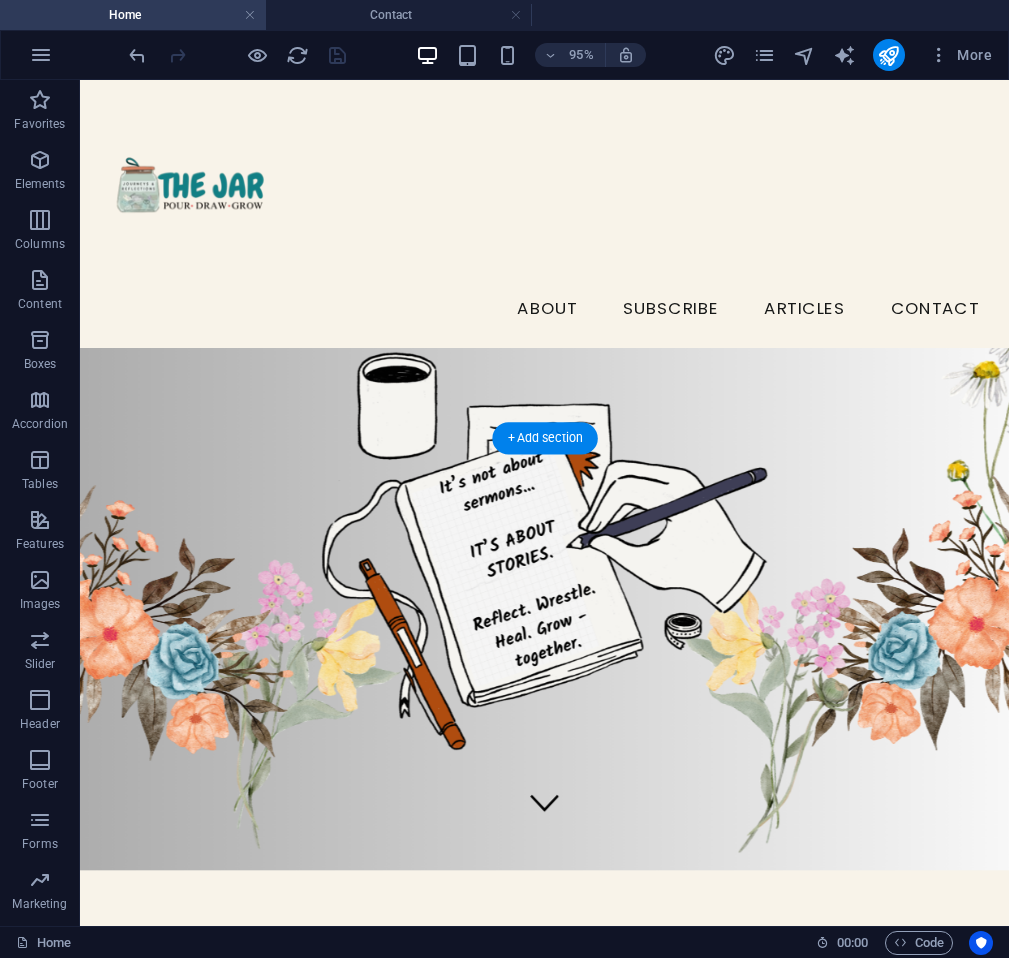 scroll, scrollTop: 0, scrollLeft: 0, axis: both 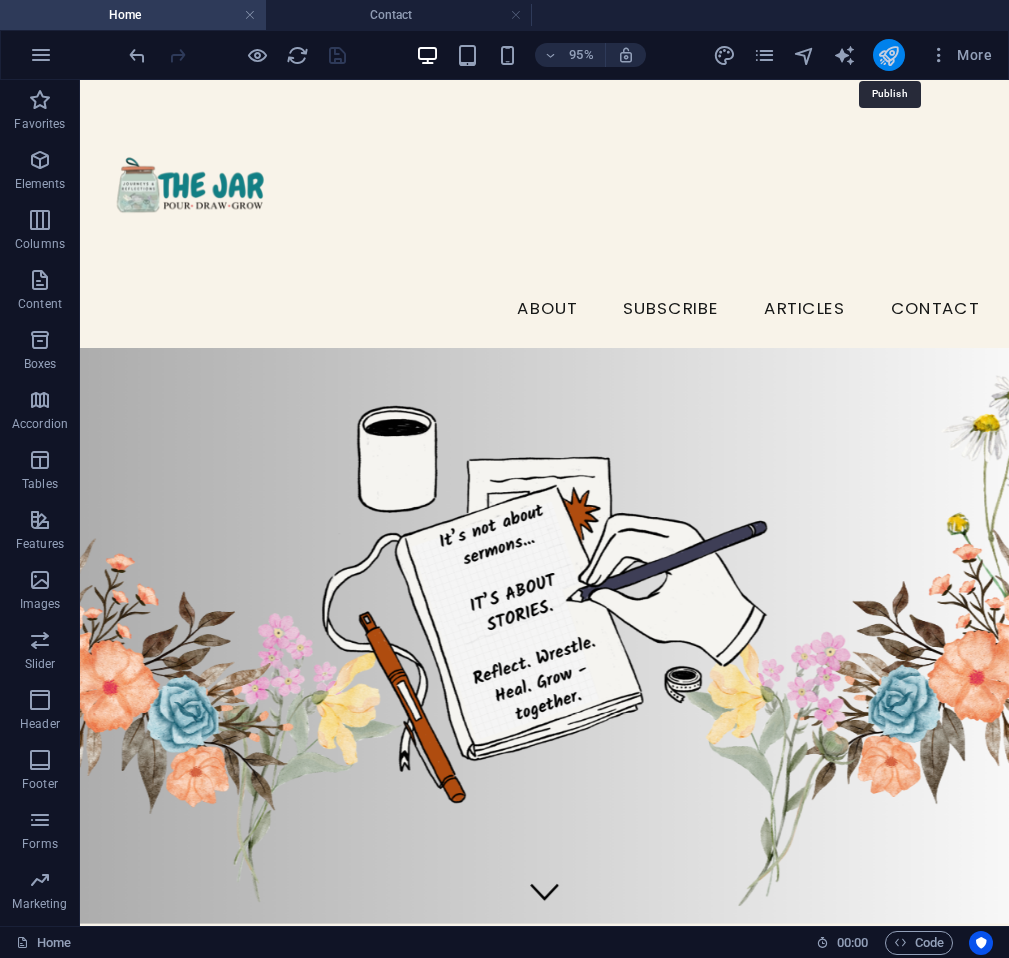 click at bounding box center (888, 55) 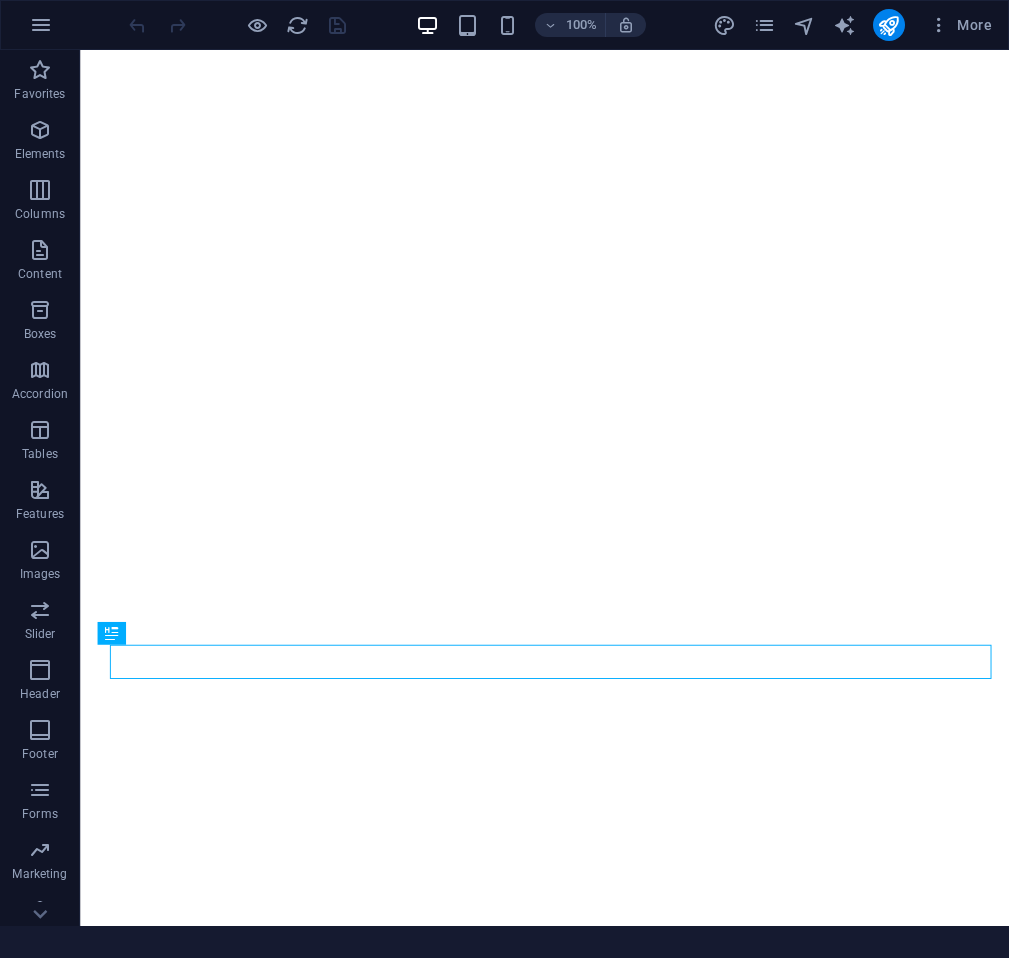 scroll, scrollTop: 0, scrollLeft: 0, axis: both 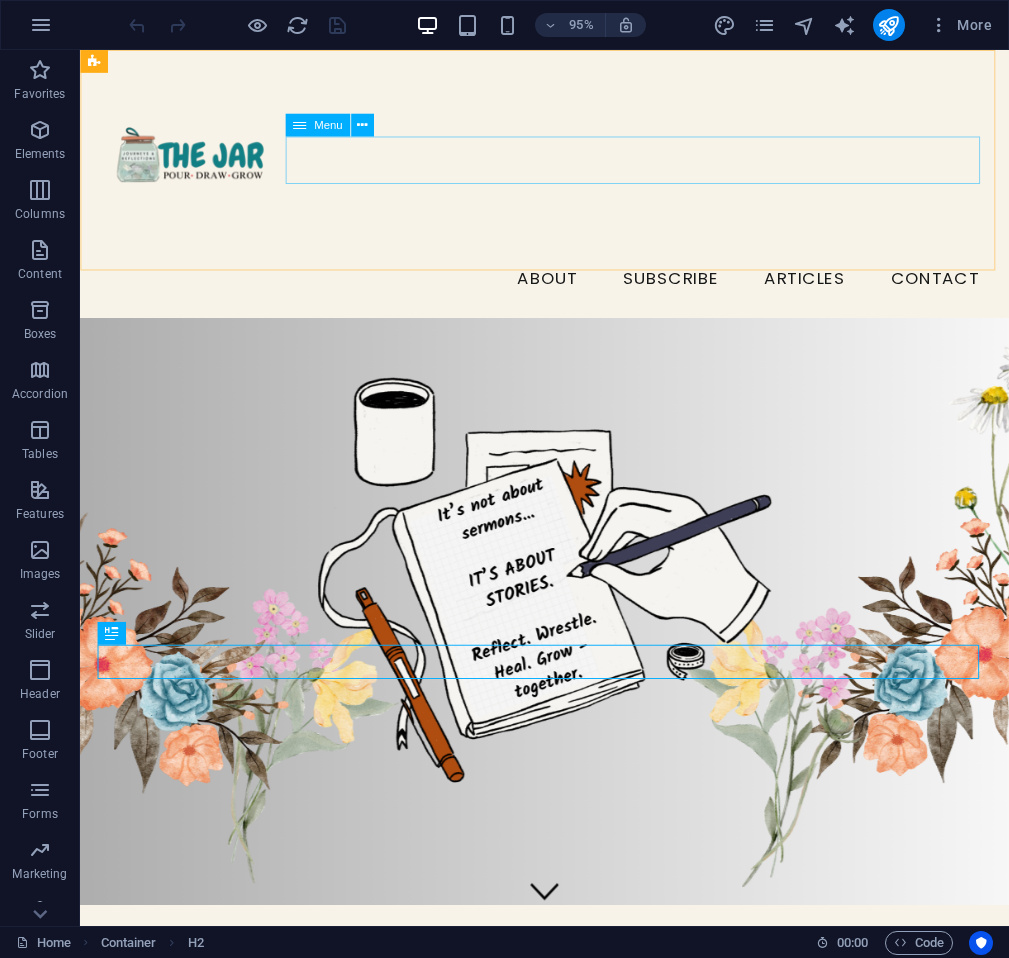 click on "About  Subscribe ARTICLES Contact" at bounding box center (569, 291) 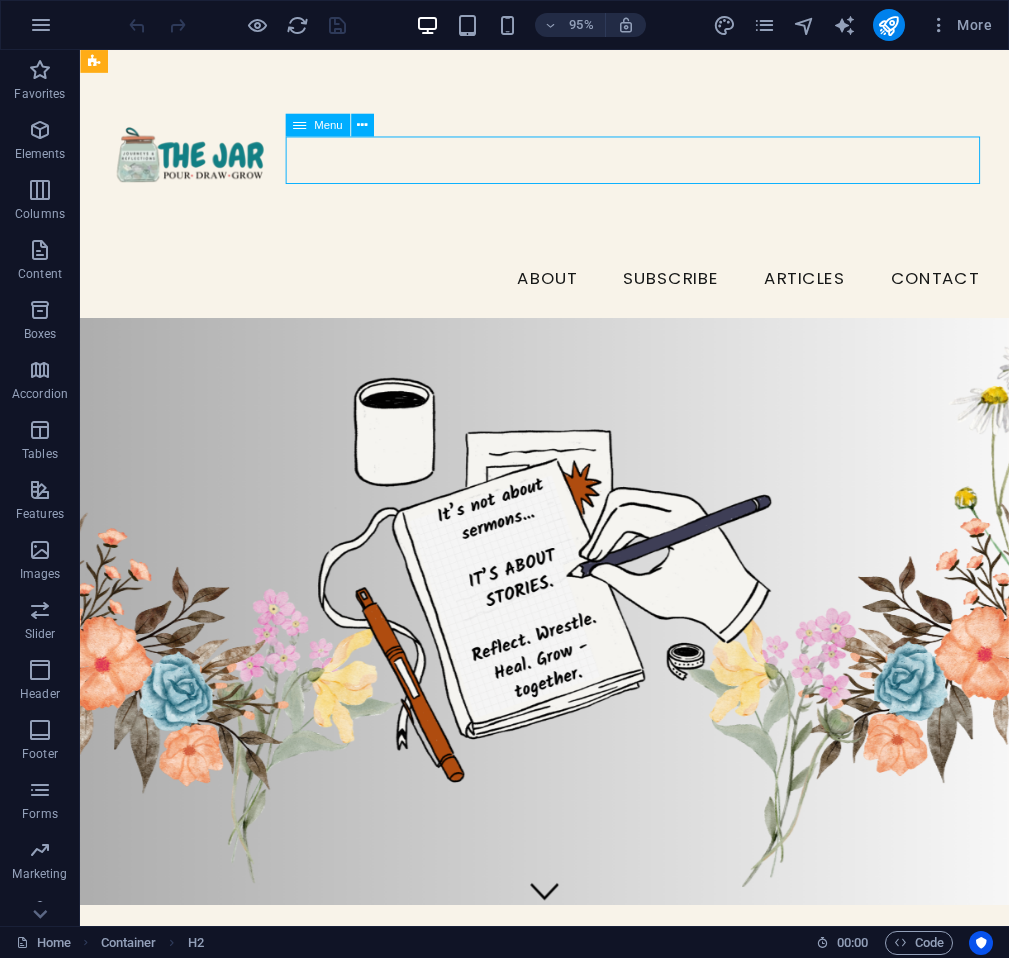 click on "About  Subscribe ARTICLES Contact" at bounding box center (569, 291) 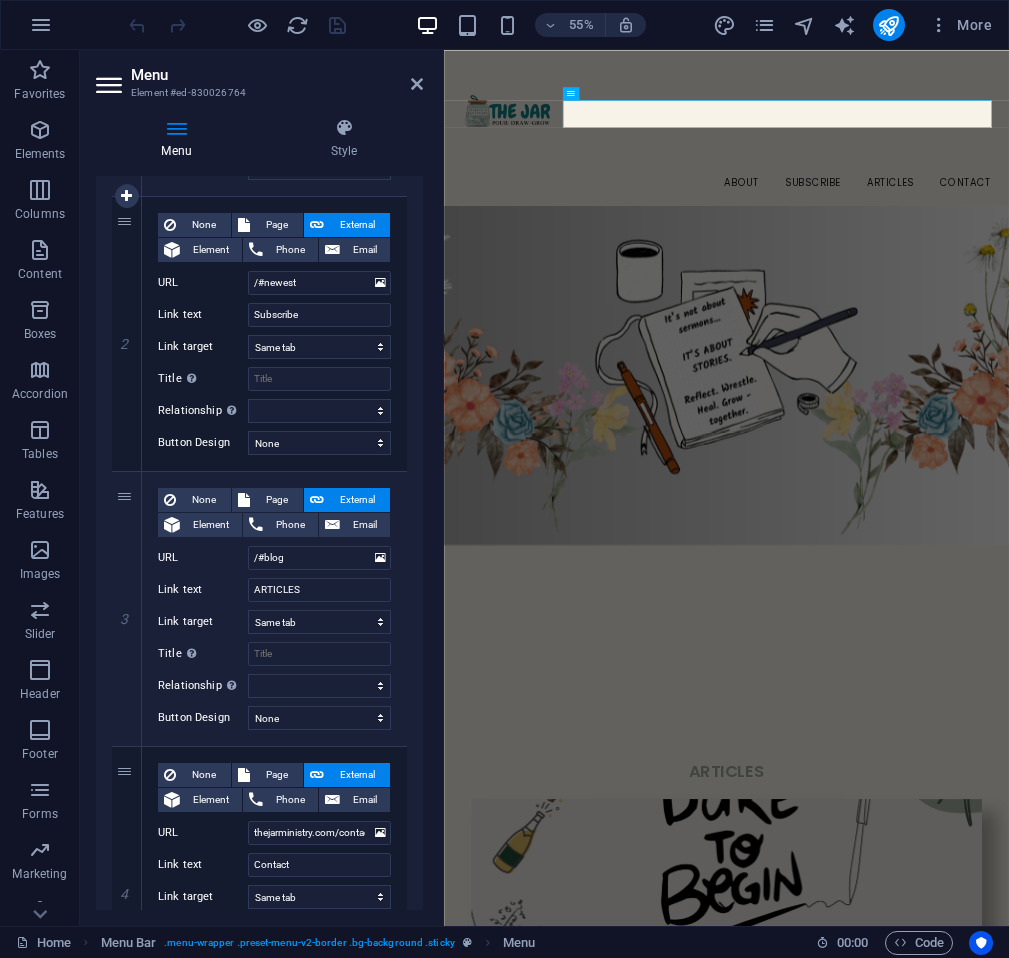 scroll, scrollTop: 611, scrollLeft: 0, axis: vertical 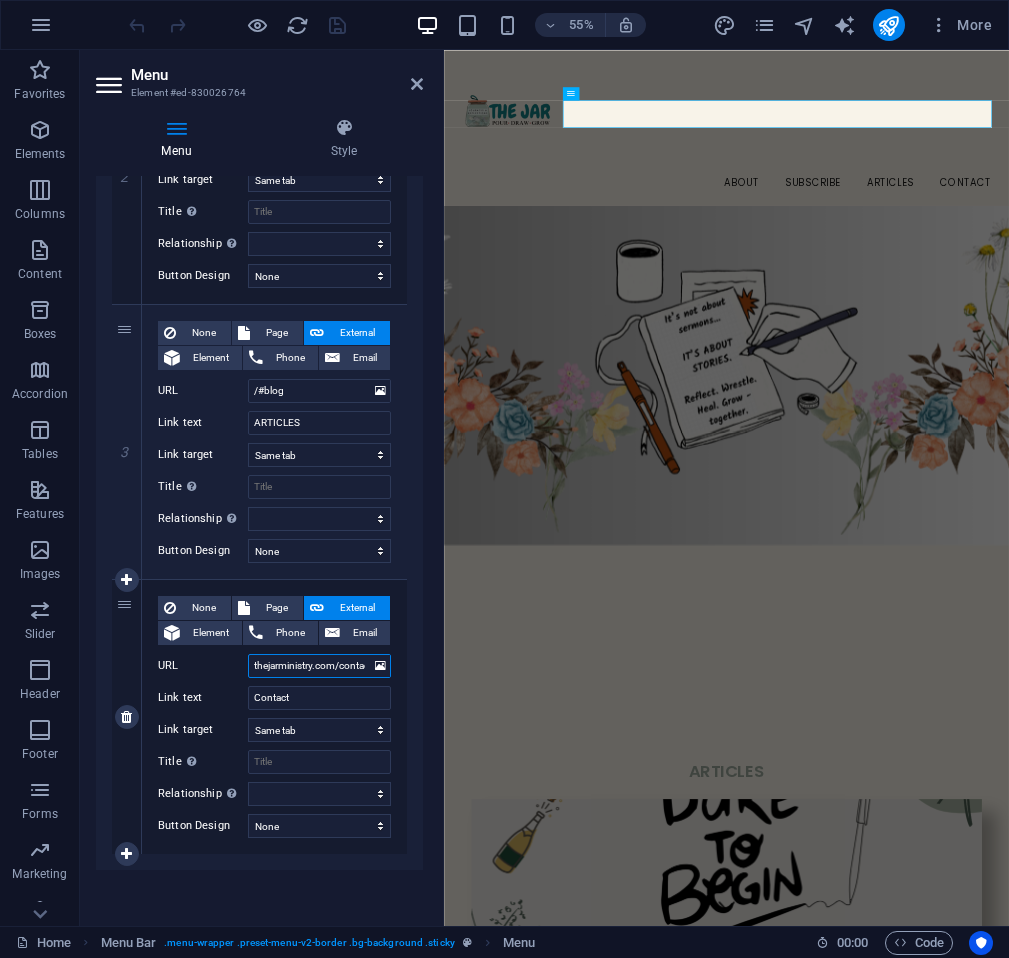 click on "thejarministry.com/contact" at bounding box center [319, 666] 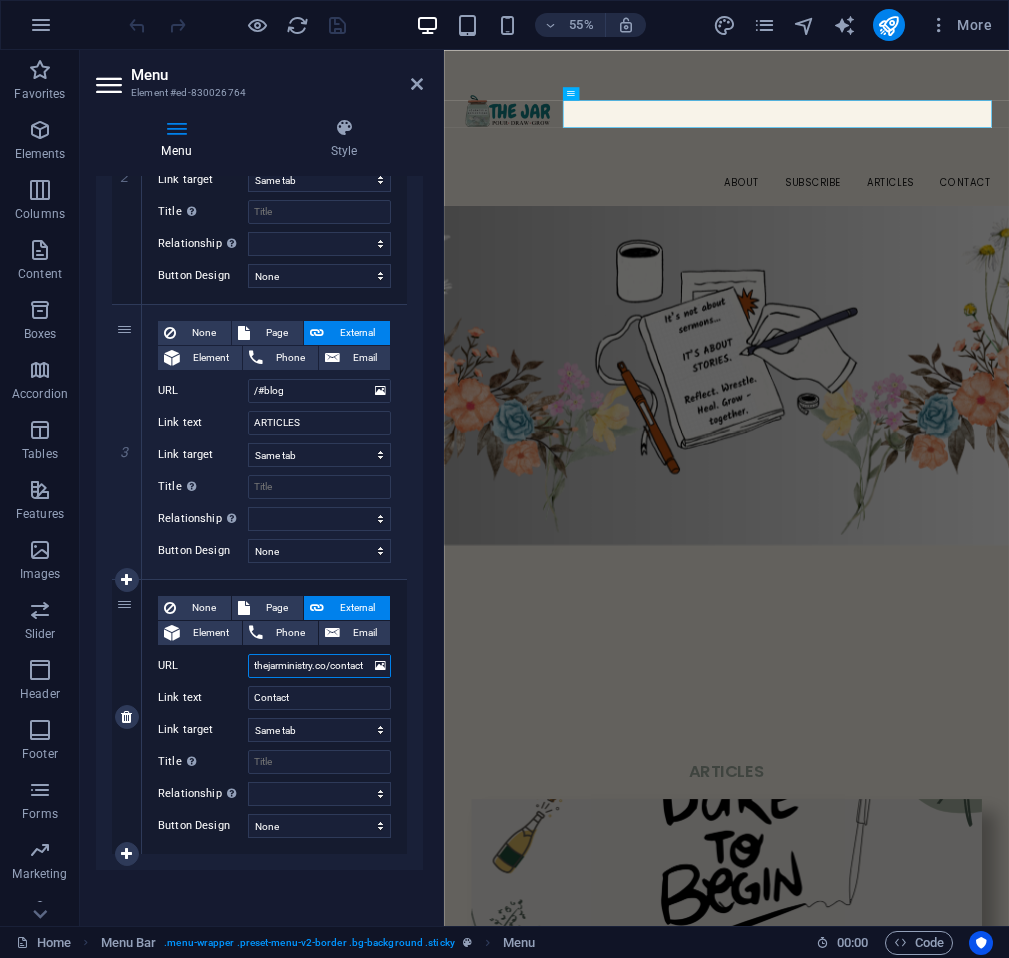 type on "thejarministry.c/contact" 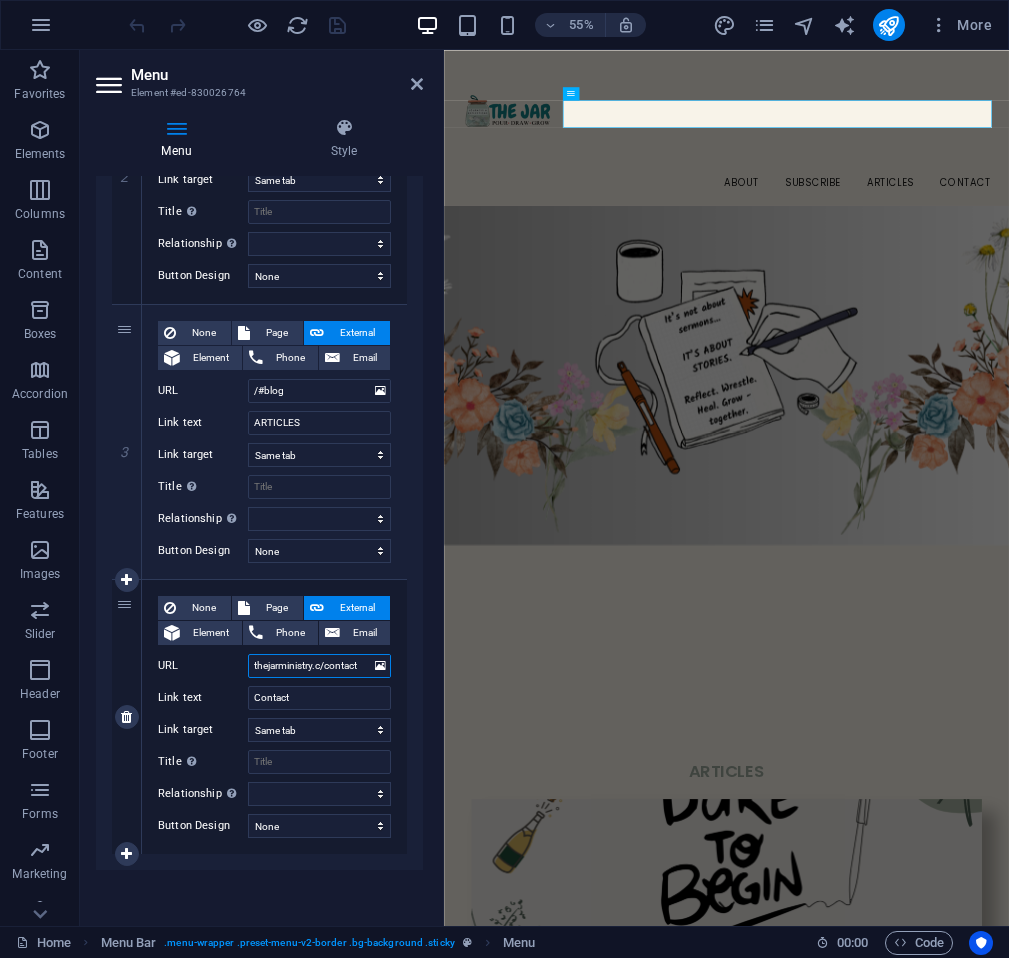 select 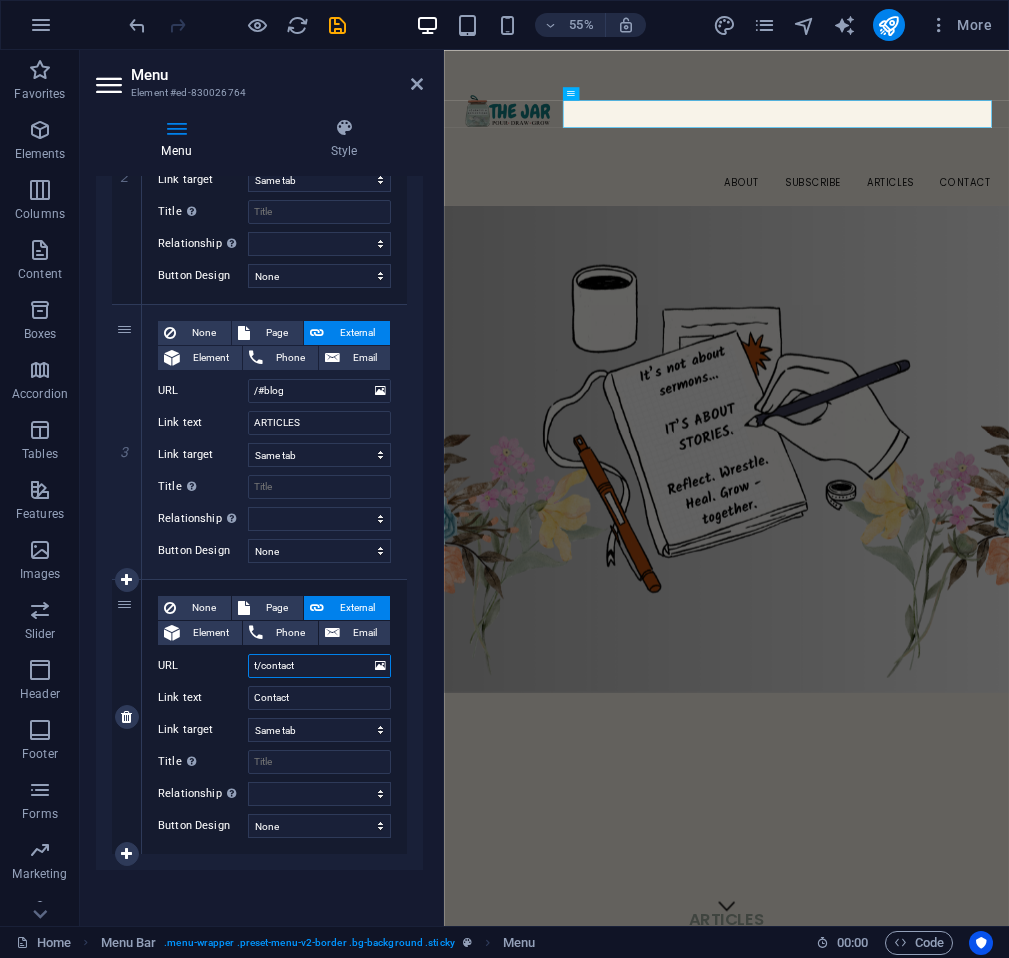 type on "/contact" 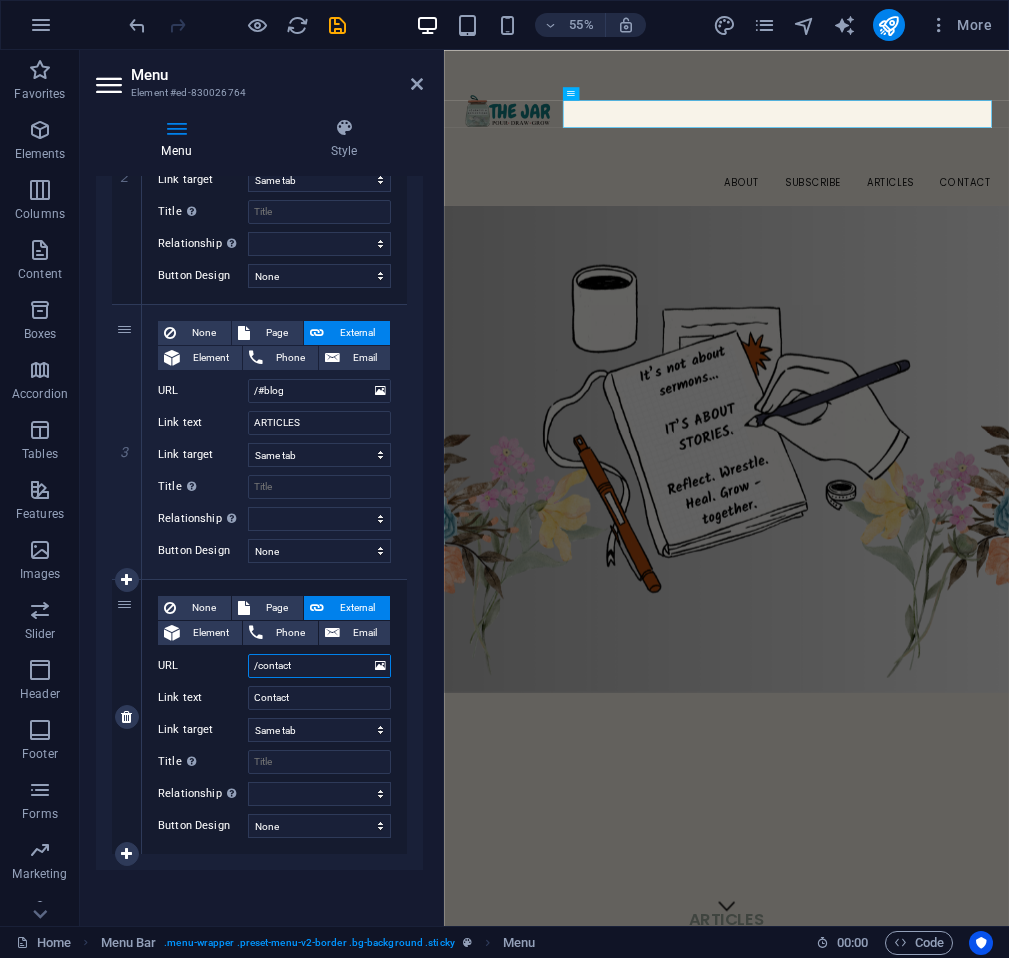 select 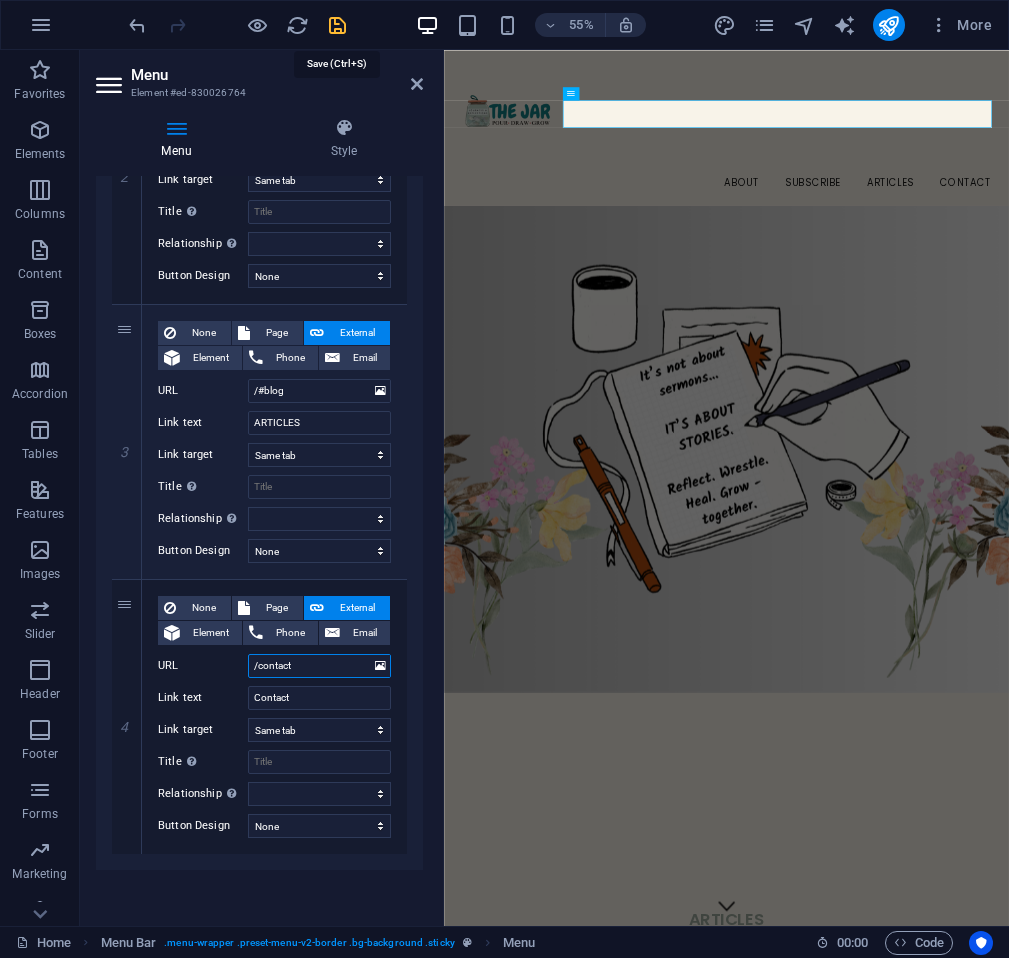 type on "/contact" 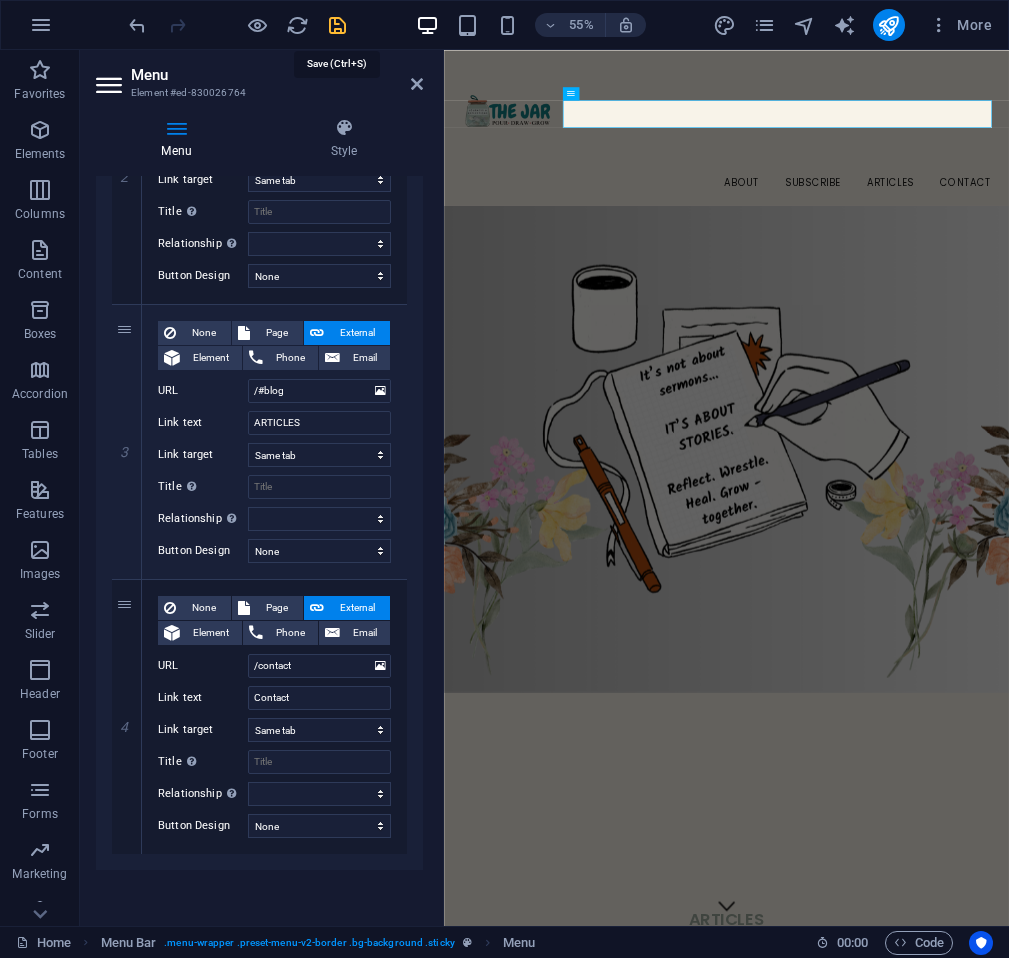 click at bounding box center [337, 25] 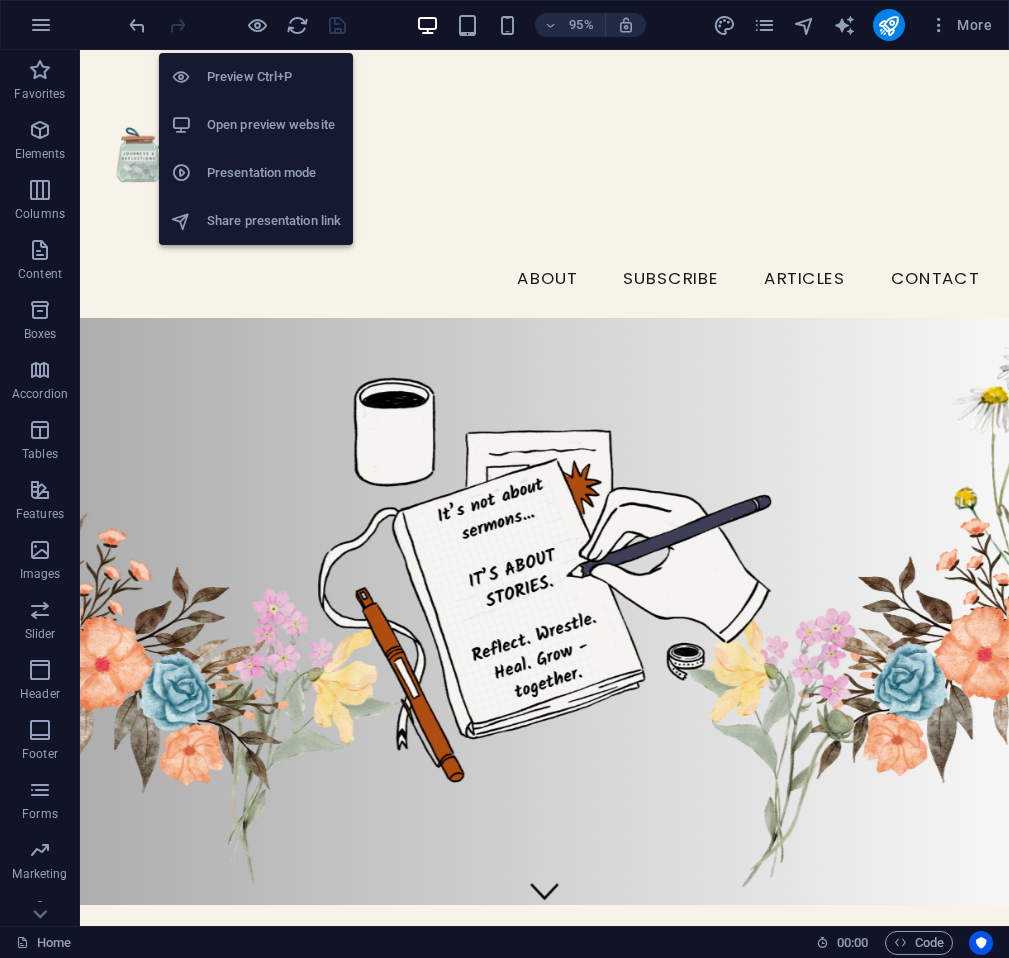 click on "Open preview website" at bounding box center [274, 125] 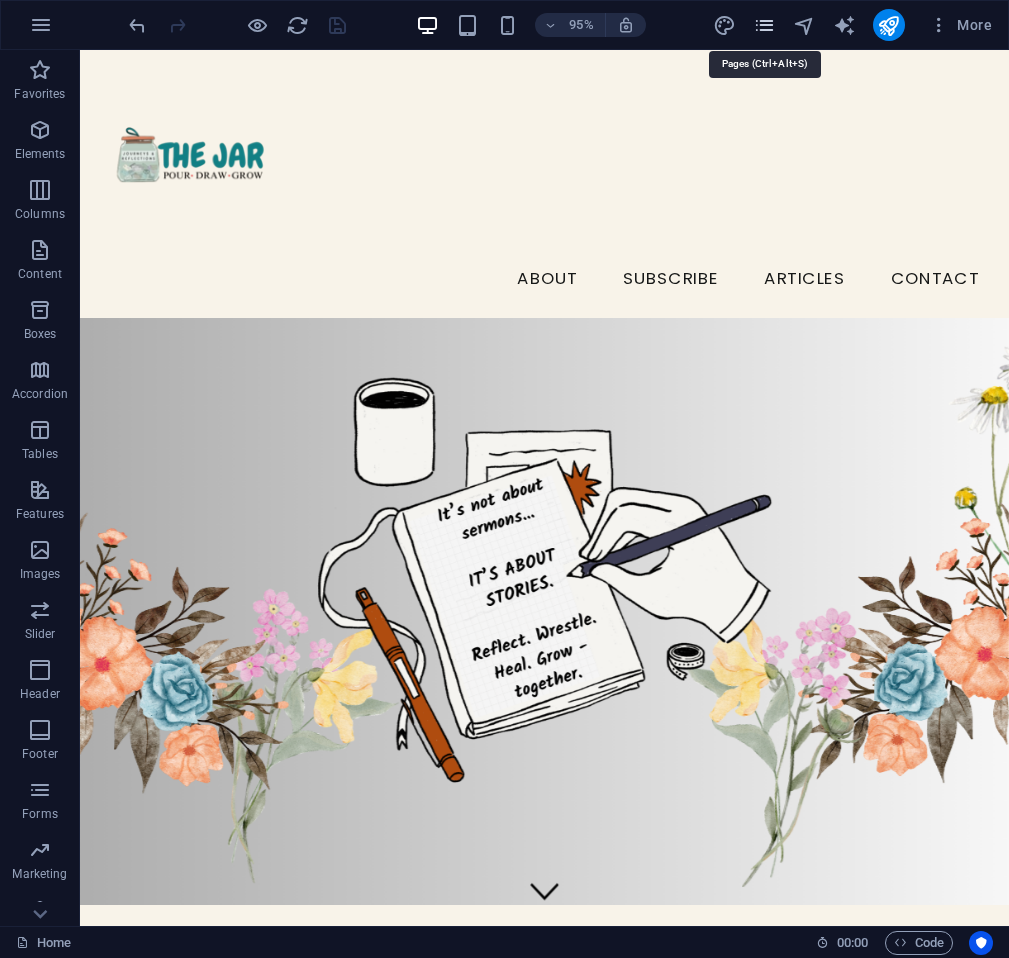click at bounding box center (764, 25) 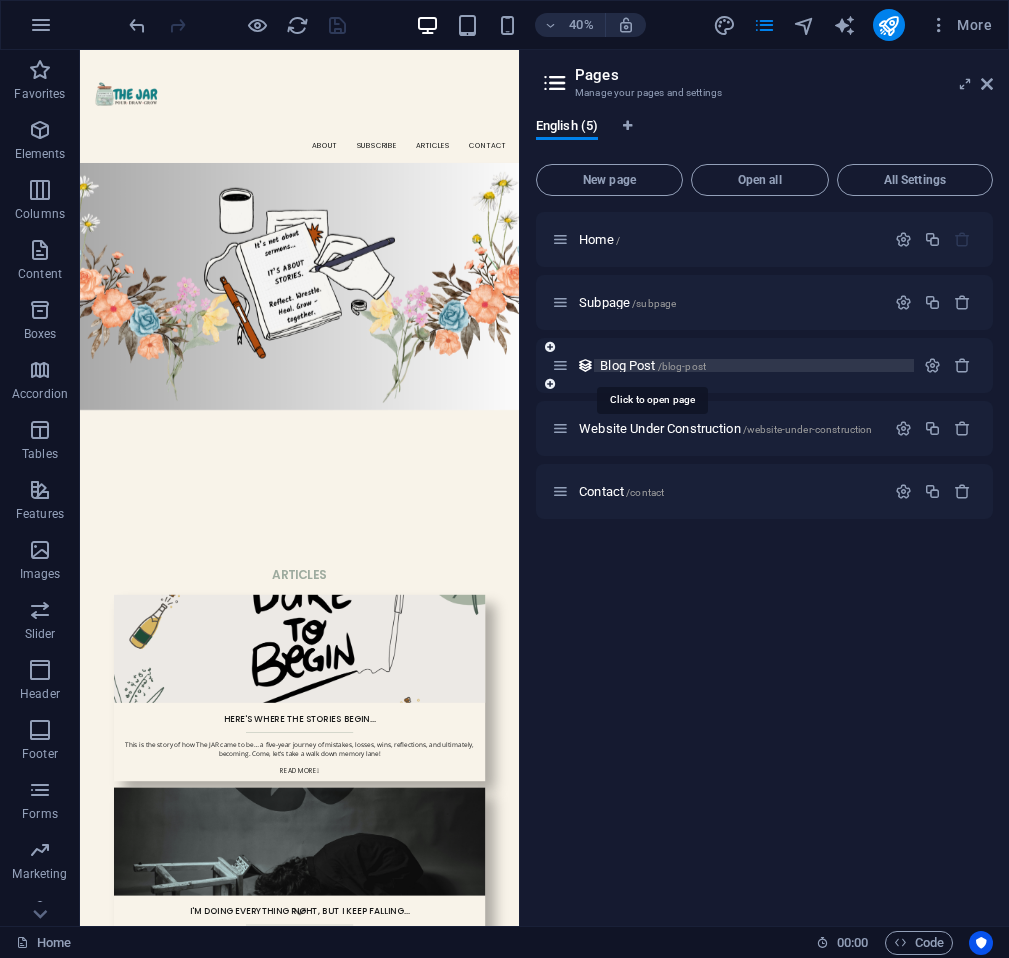 click on "/blog-post" at bounding box center (682, 366) 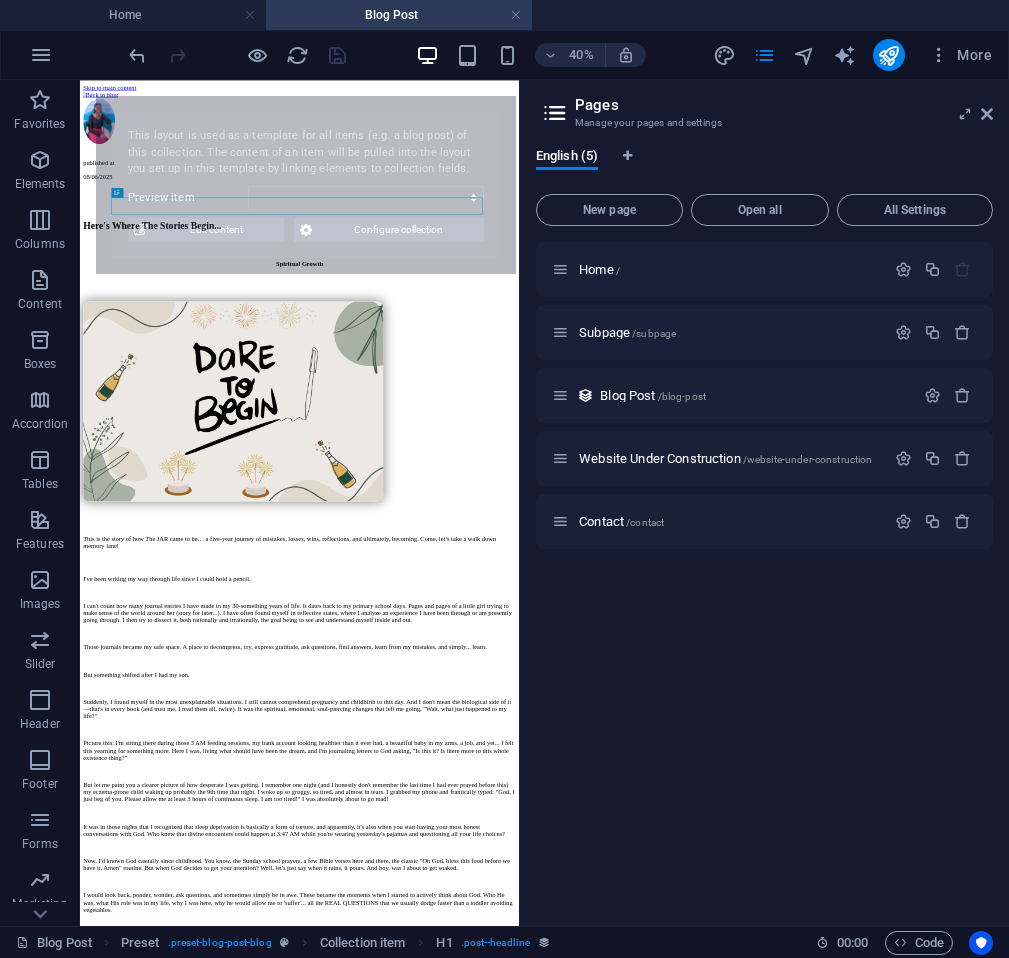 scroll, scrollTop: 0, scrollLeft: 0, axis: both 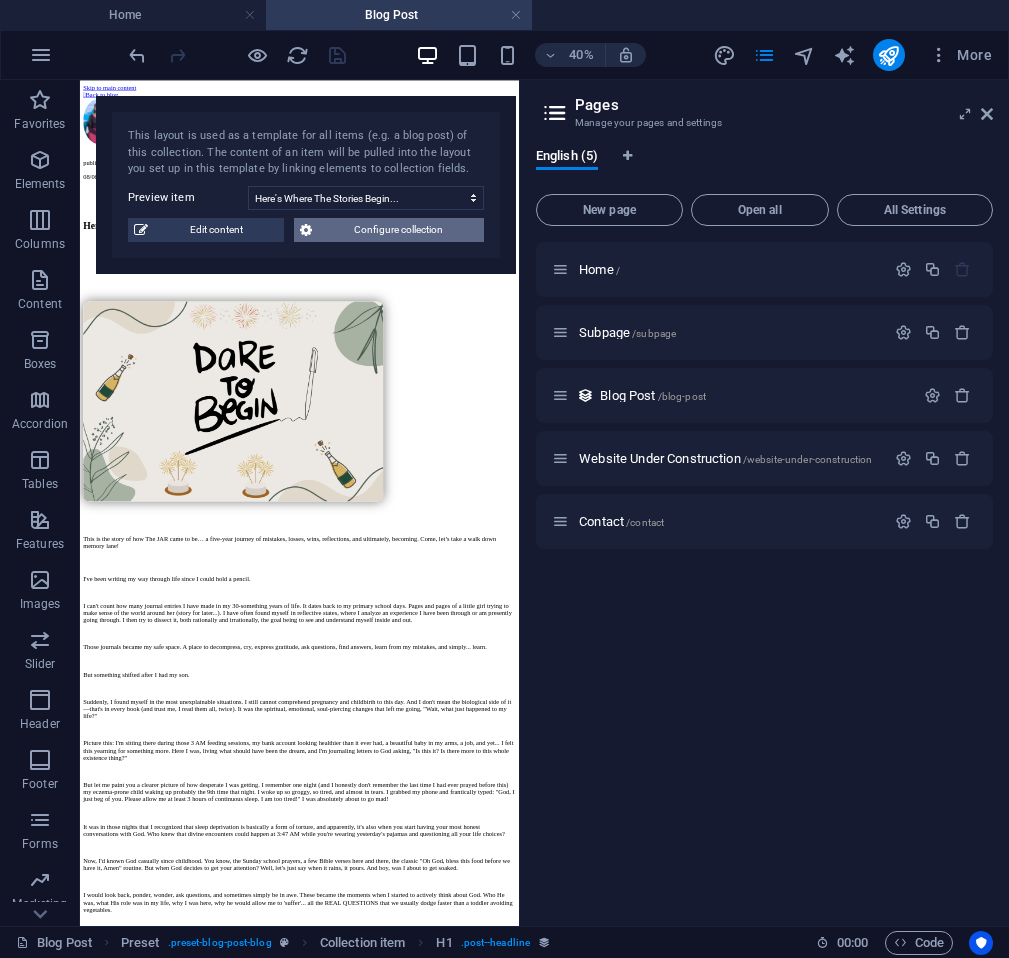 click on "Configure collection" at bounding box center (398, 230) 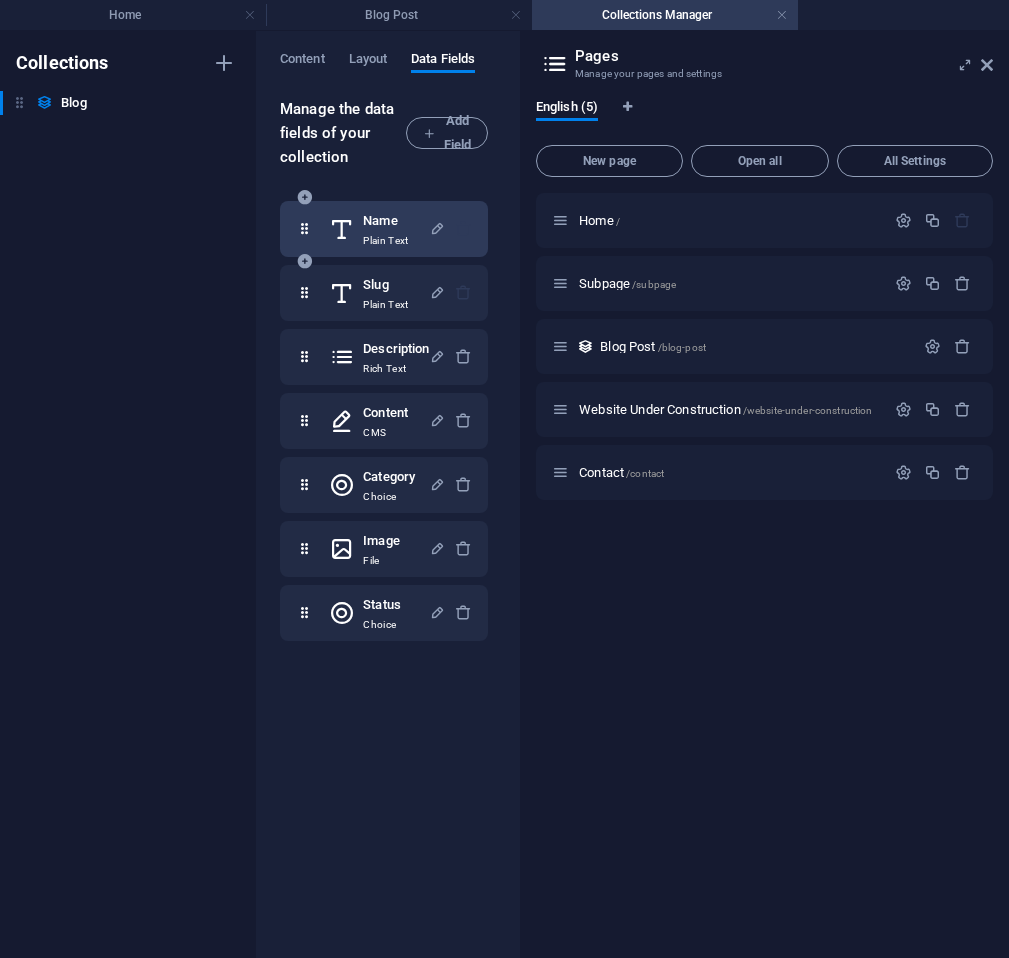 scroll, scrollTop: 0, scrollLeft: 11, axis: horizontal 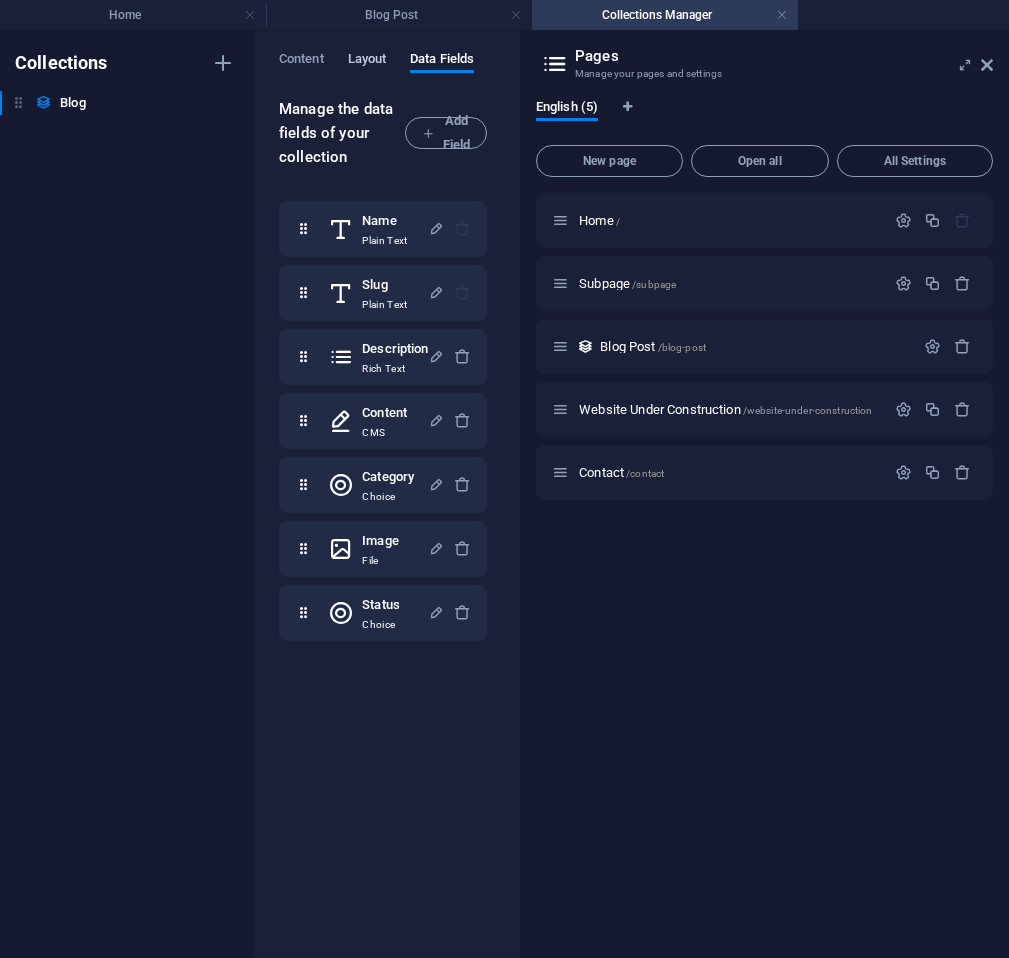 click on "Layout" at bounding box center [367, 61] 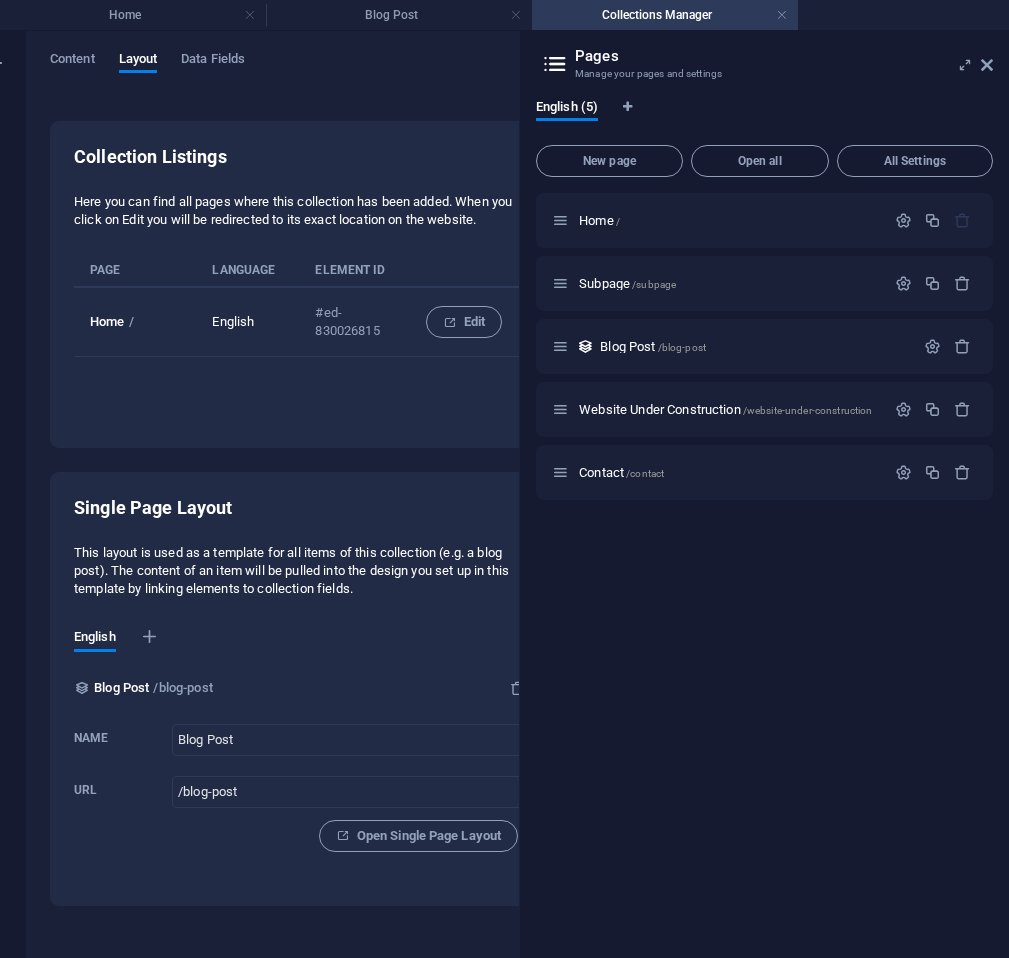 scroll, scrollTop: 0, scrollLeft: 231, axis: horizontal 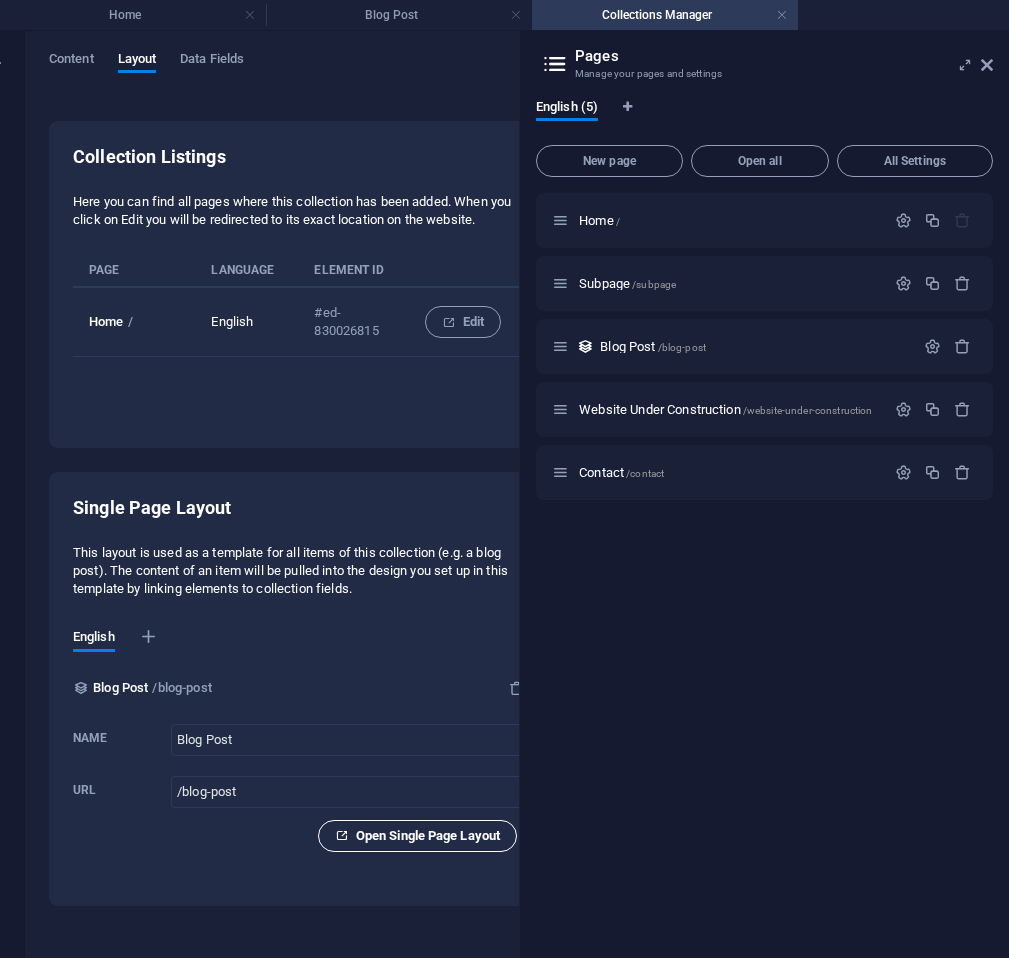 click on "Open Single Page Layout" at bounding box center (417, 836) 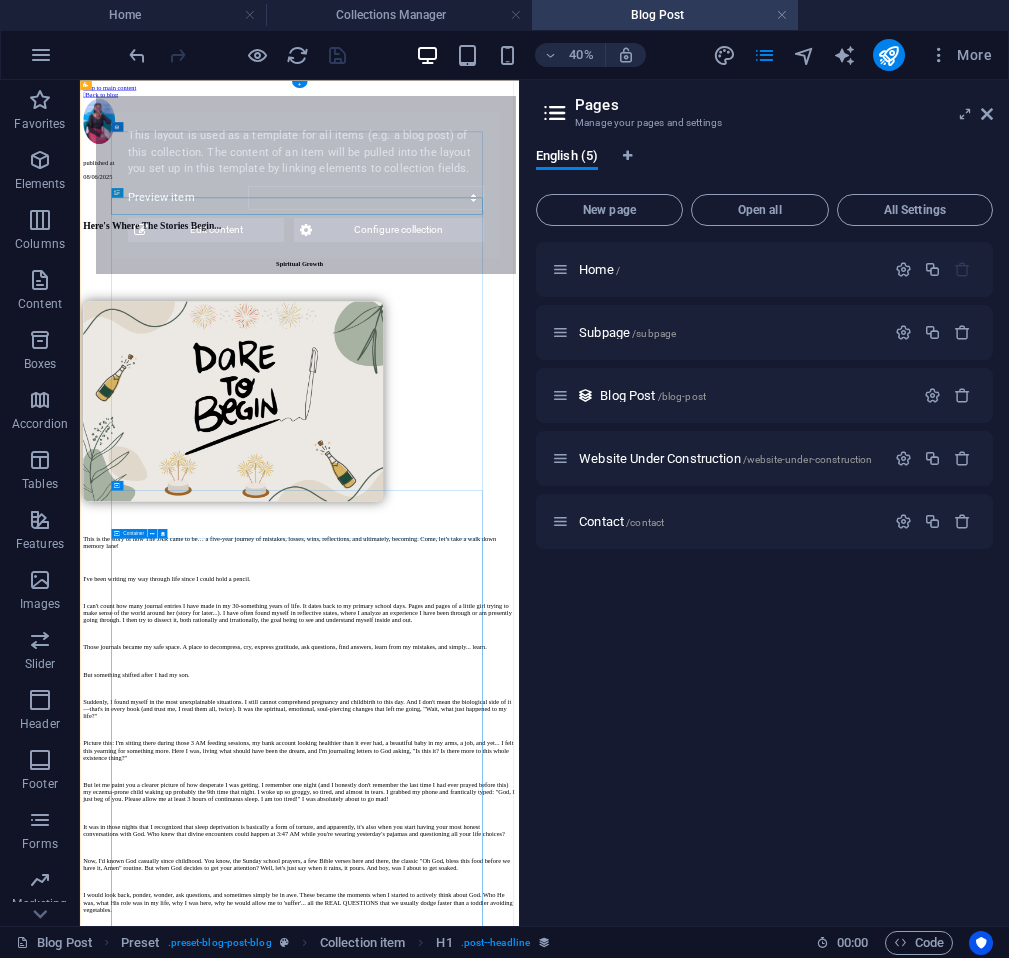 scroll, scrollTop: 0, scrollLeft: 0, axis: both 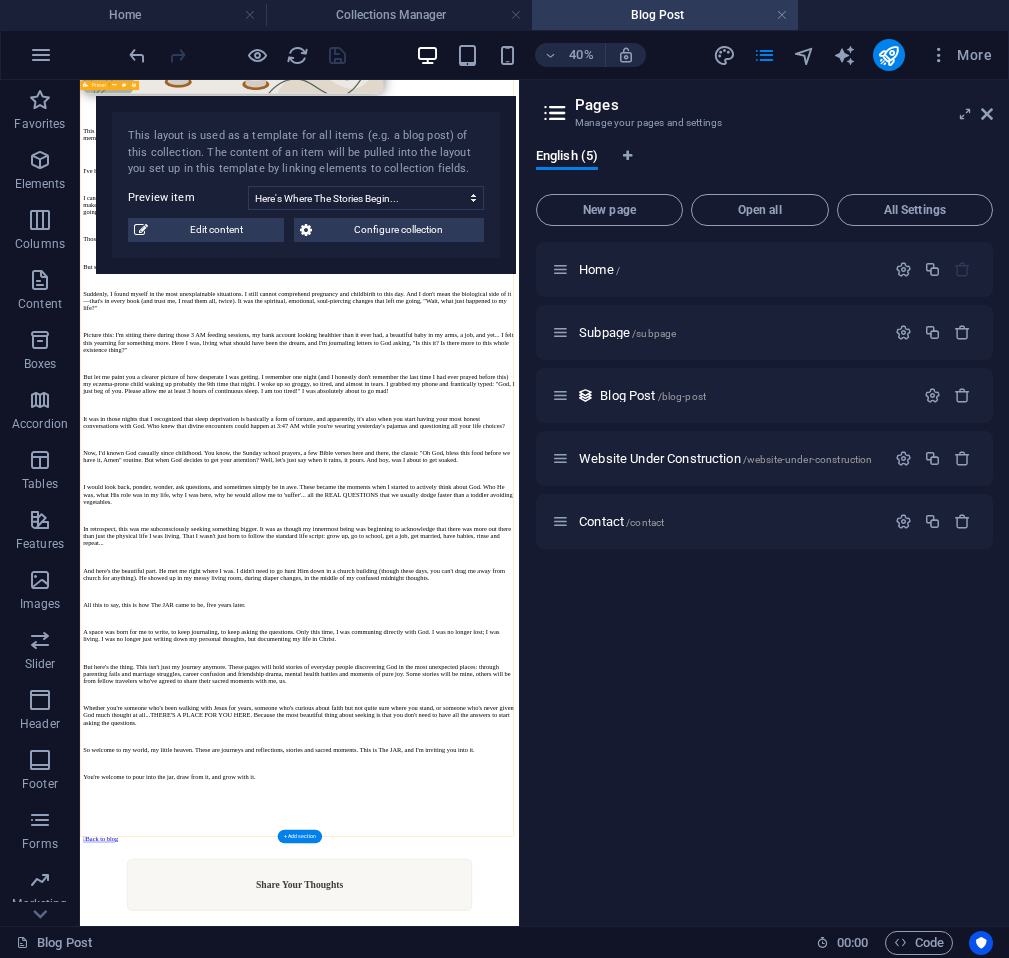 drag, startPoint x: 172, startPoint y: 926, endPoint x: 137, endPoint y: 1792, distance: 866.707 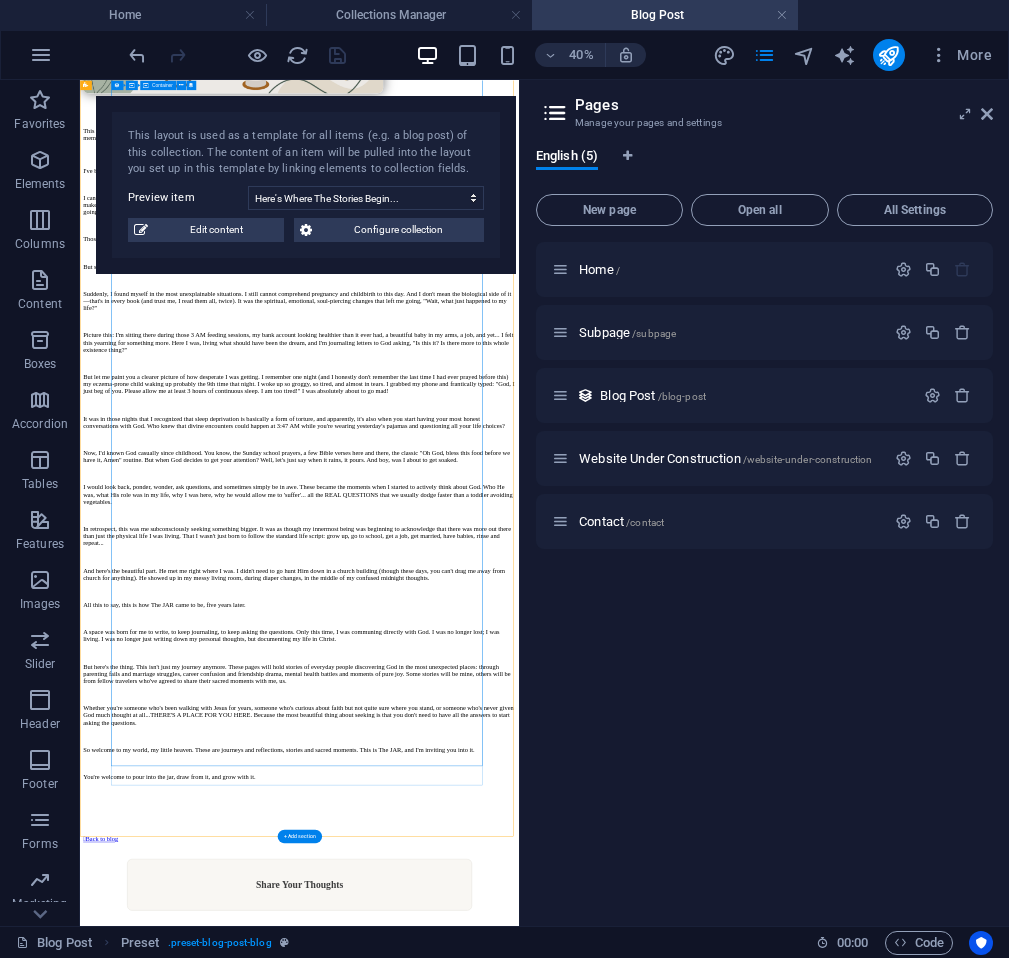 click on "I would look back, ponder, wonder, ask questions, and sometimes simply be in awe. These became the moments when I started to actively think about God. Who He was, what His role was in my life, why I was here, why he would allow me to 'suffer'... all the REAL QUESTIONS that we usually dodge faster than a toddler avoiding vegetables. In retrospect, this was me subconsciously seeking something bigger. It was as though my innermost being was beginning to acknowledge that there was more out there than just the physical life I was living. That I wasn't just born to follow the standard life script: grow up, go to school, get a job, get married, have babies, rinse and repeat... And here's the beautiful part. He met me right where I was. I didn't need to go hunt Him down in a church building (though these days, you can't drag me away from church for anything). He showed up in my messy living room, during diaper changes, in the middle of my confused midnight thoughts." at bounding box center (629, 1510) 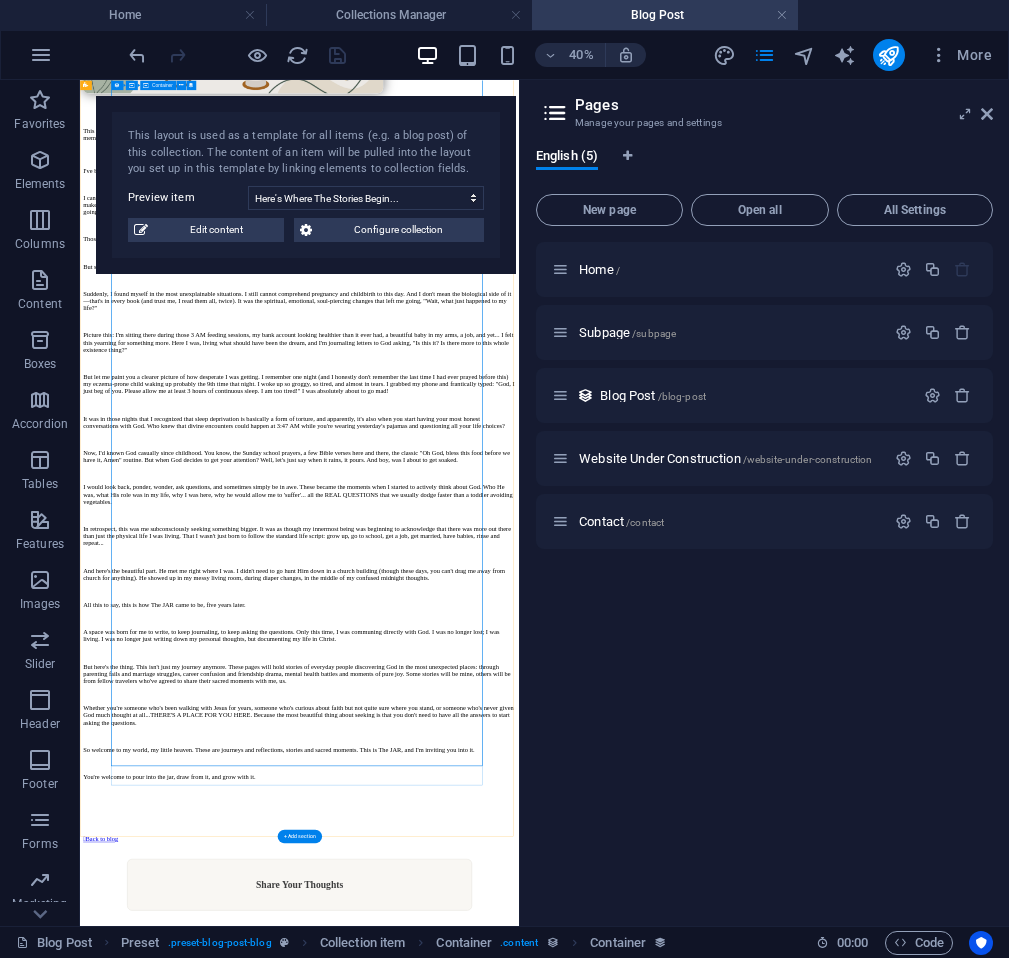 drag, startPoint x: 178, startPoint y: 930, endPoint x: 262, endPoint y: 1712, distance: 786.4986 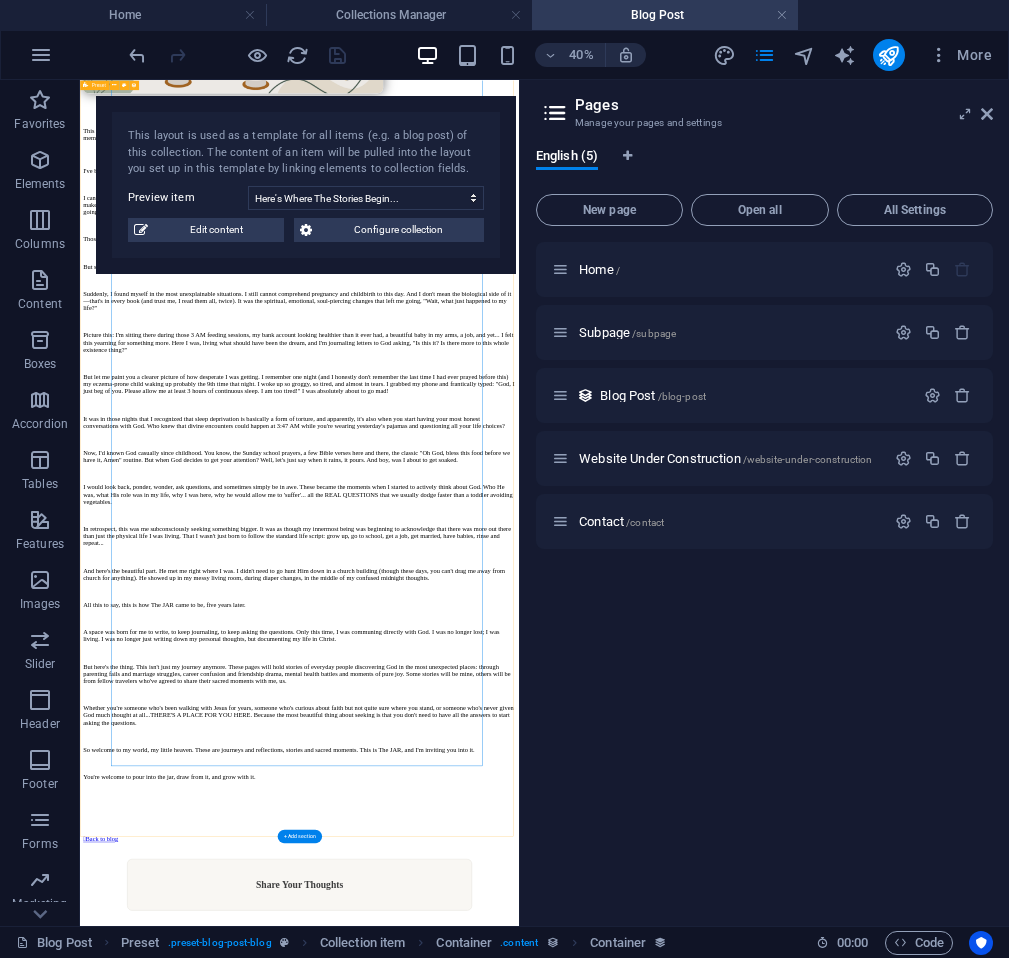 click on "  Back to blog   published at [DATE] Here's Where The Stories Begin... Spiritual Growth This is the story of how The JAR came to be… a five-year journey of mistakes, losses, wins, reflections, and ultimately, becoming. Come, let’s take a walk down memory lane! I've been writing my way through life since I could hold a pencil. I can't count how many journal entries I have made in my 30-something years of life. It dates back to my primary school days. Pages and pages of a little girl trying to make sense of the world around her (story for later...). I have often found myself in reflective states, where I analyze an experience I have been through or am presently going through. I then try to dissect it, both rationally and irrationally, the goal being to see and understand myself inside and out. Those journals became my safe space. A place to decompress, cry, express gratitude, ask questions, find answers, learn from my mistakes, and simply... learn. But something shifted after I had my son. " at bounding box center [629, 536] 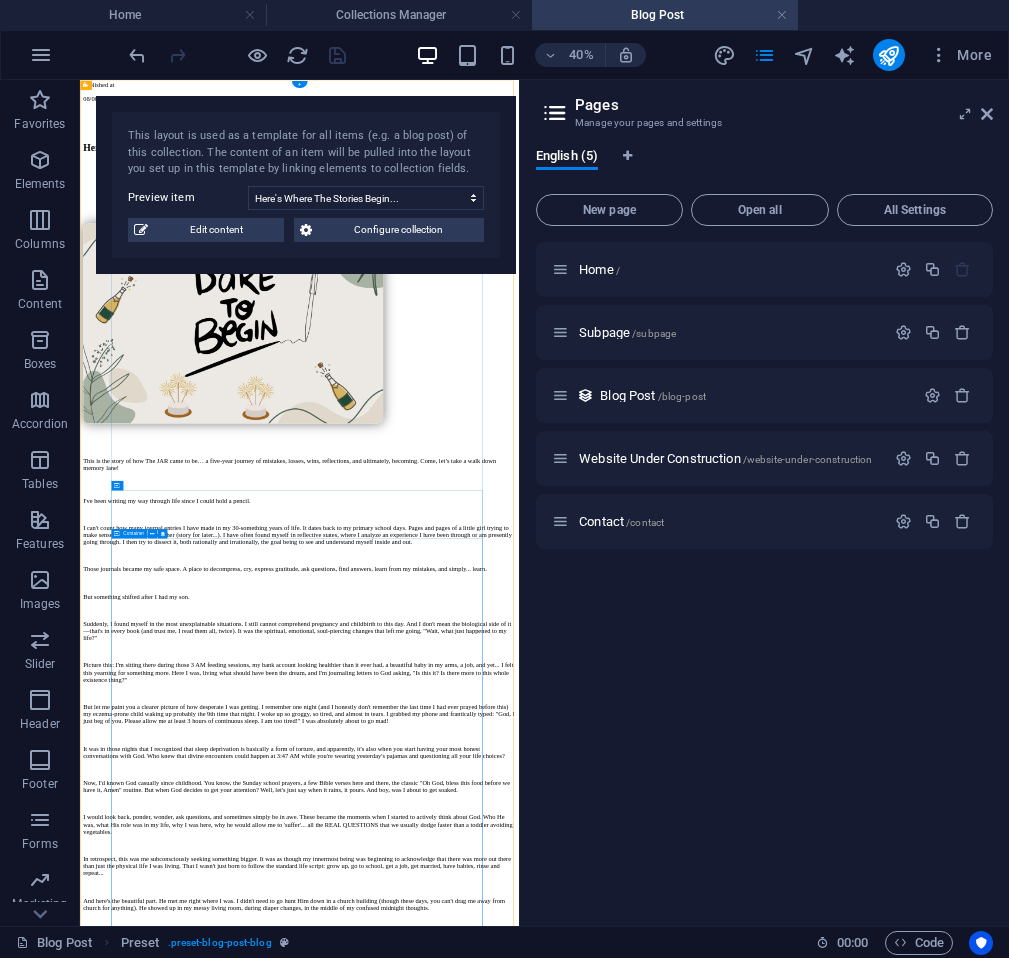 scroll, scrollTop: 0, scrollLeft: 0, axis: both 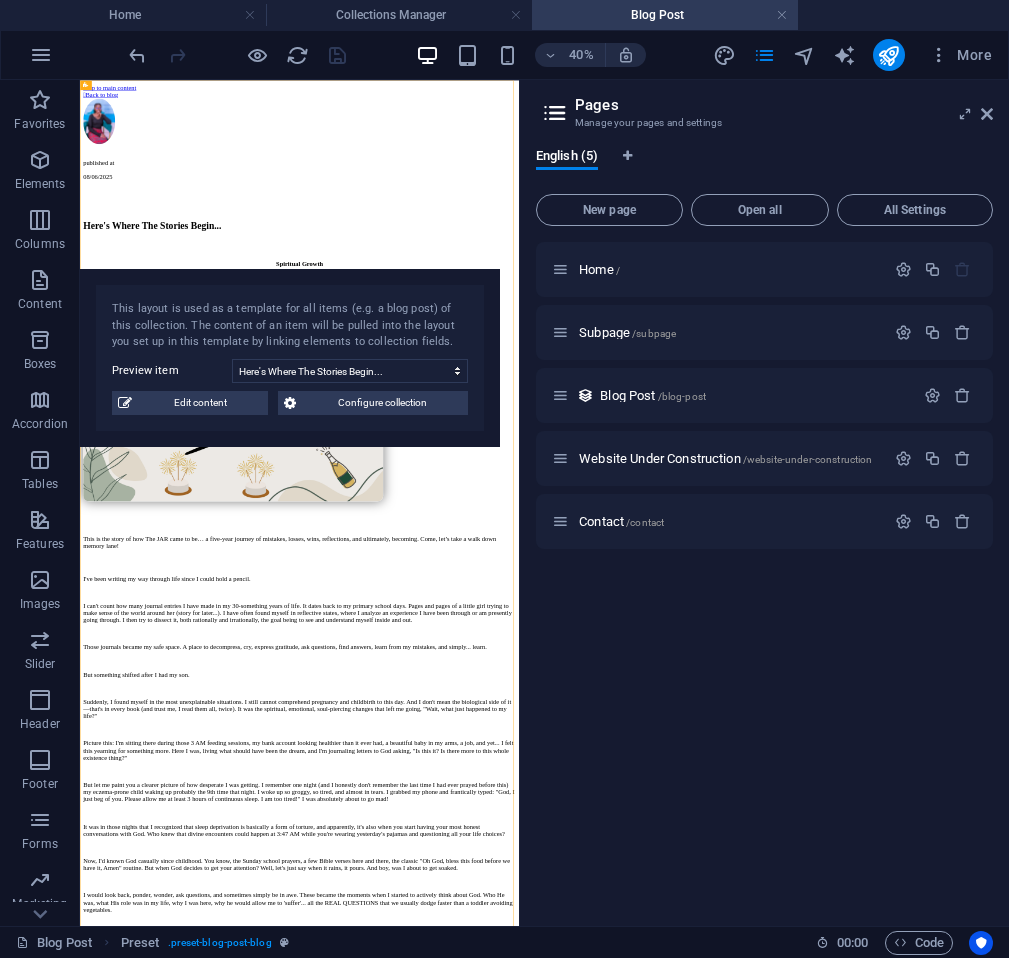 drag, startPoint x: 464, startPoint y: 105, endPoint x: 420, endPoint y: 278, distance: 178.5077 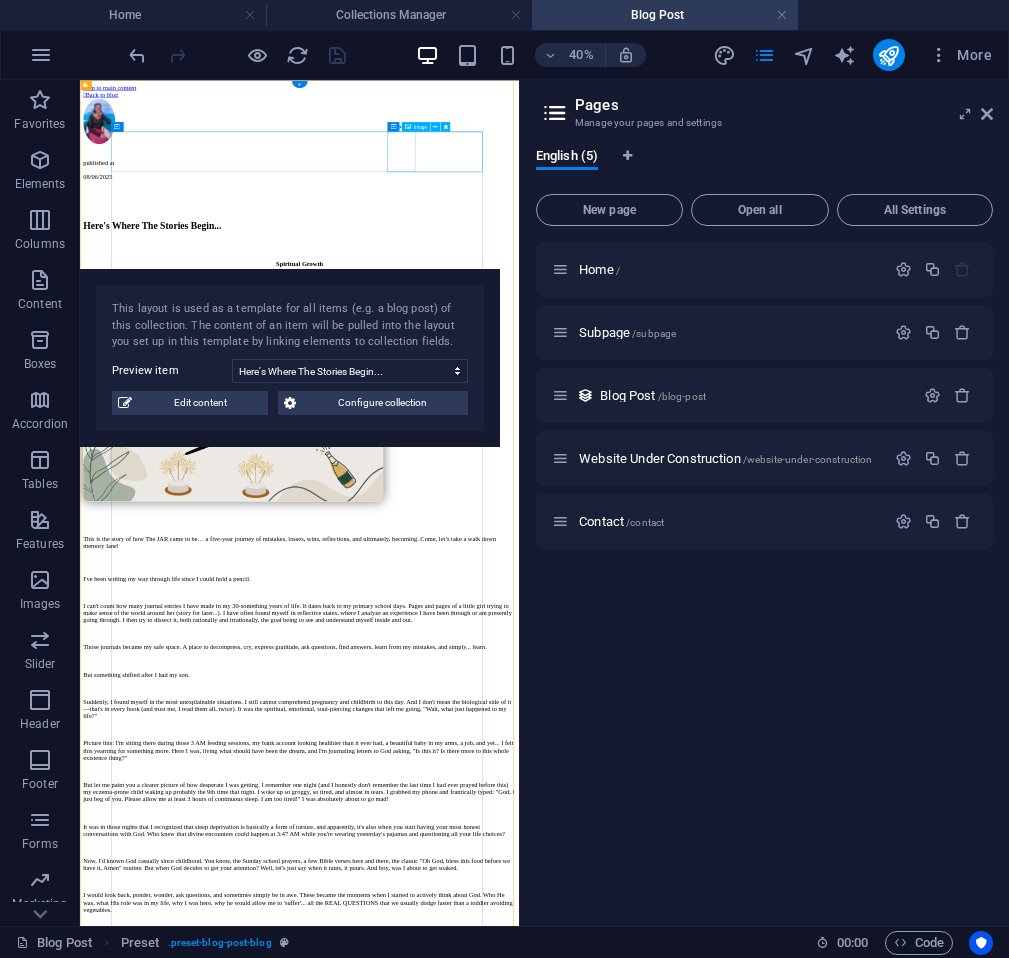 click at bounding box center [624, 183] 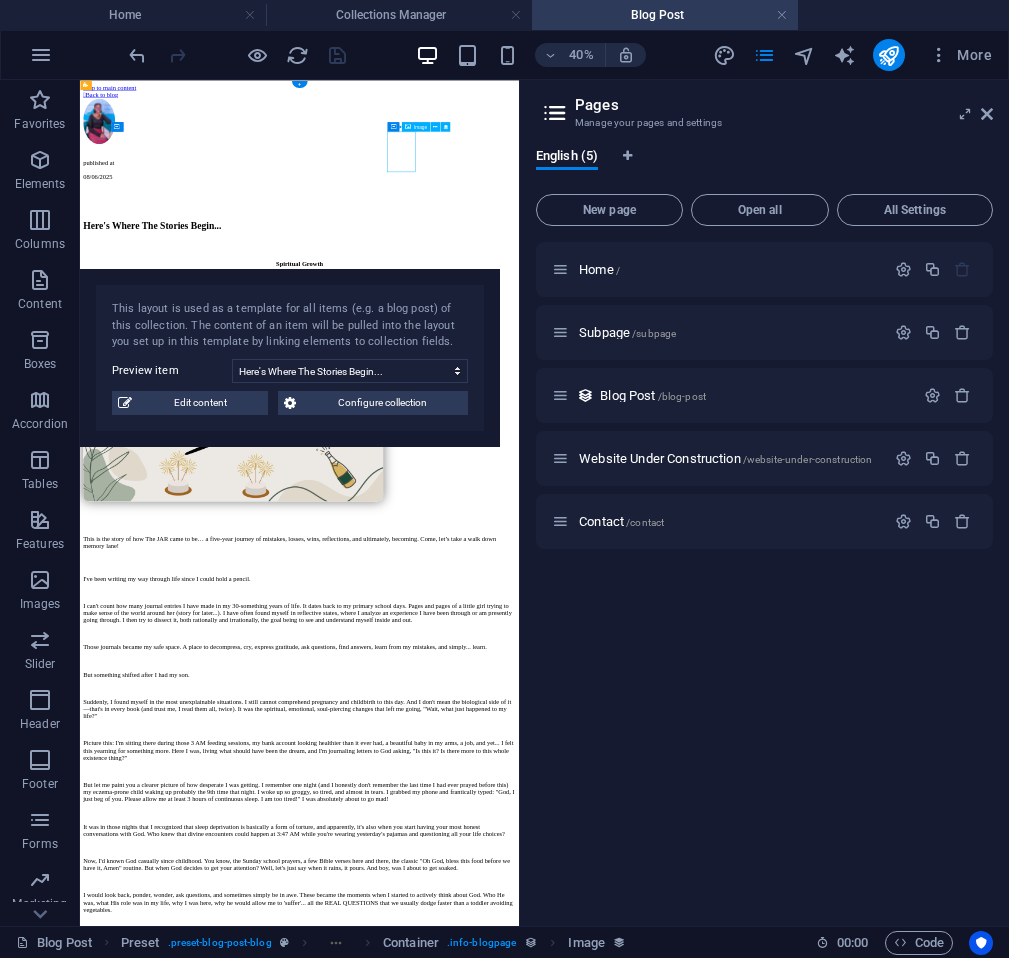 click at bounding box center (624, 183) 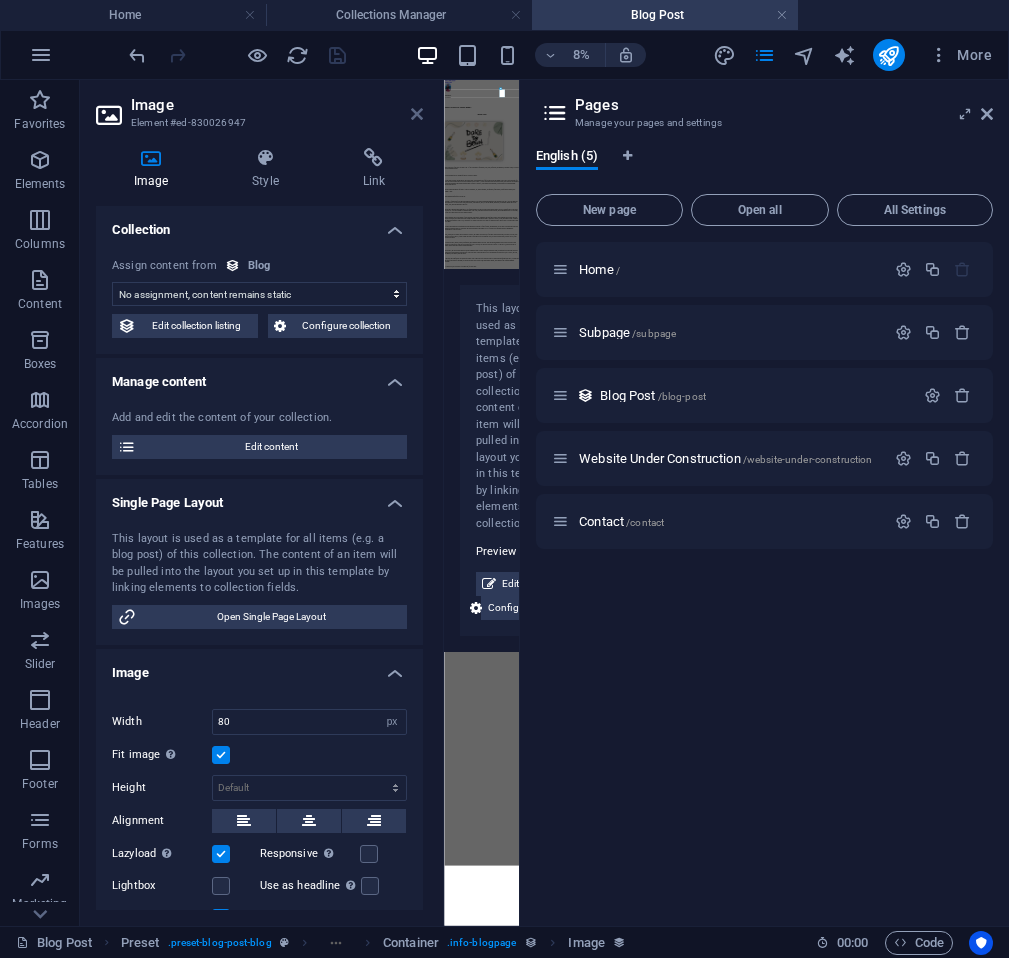 click at bounding box center (417, 114) 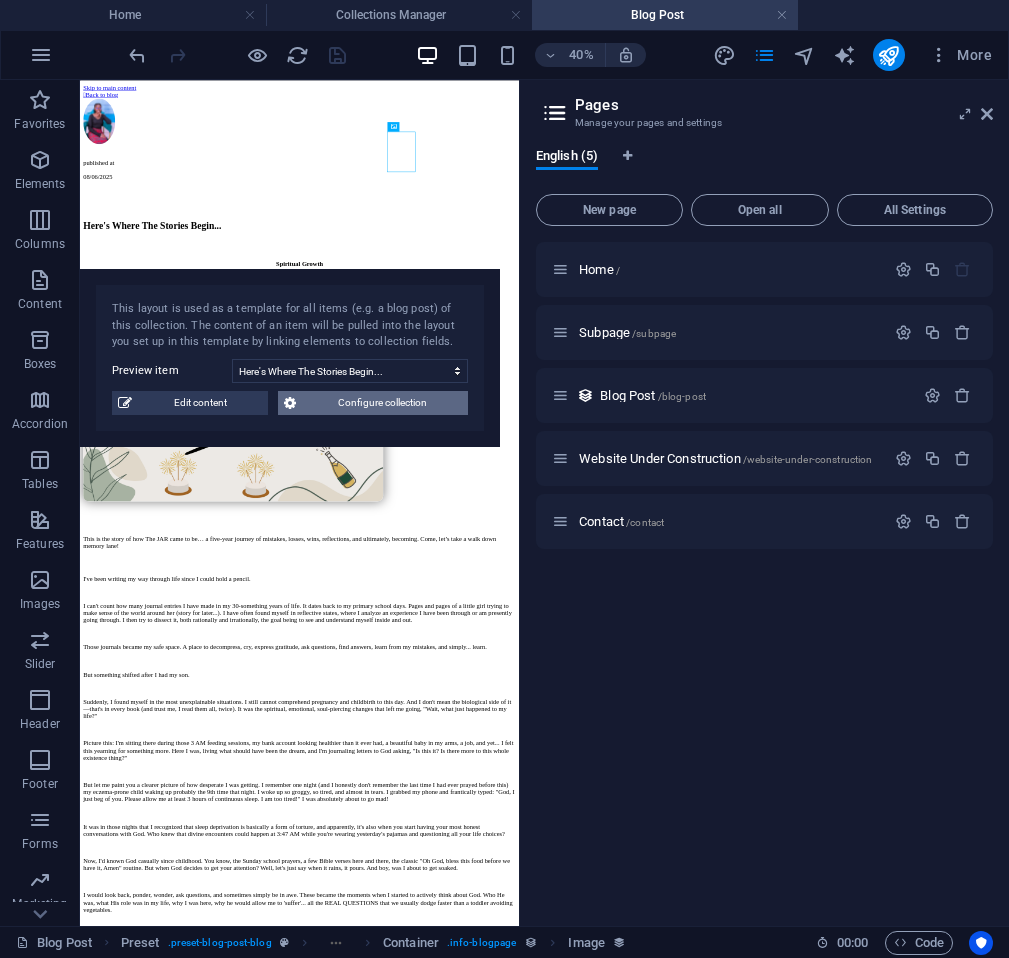 click on "Configure collection" at bounding box center [382, 403] 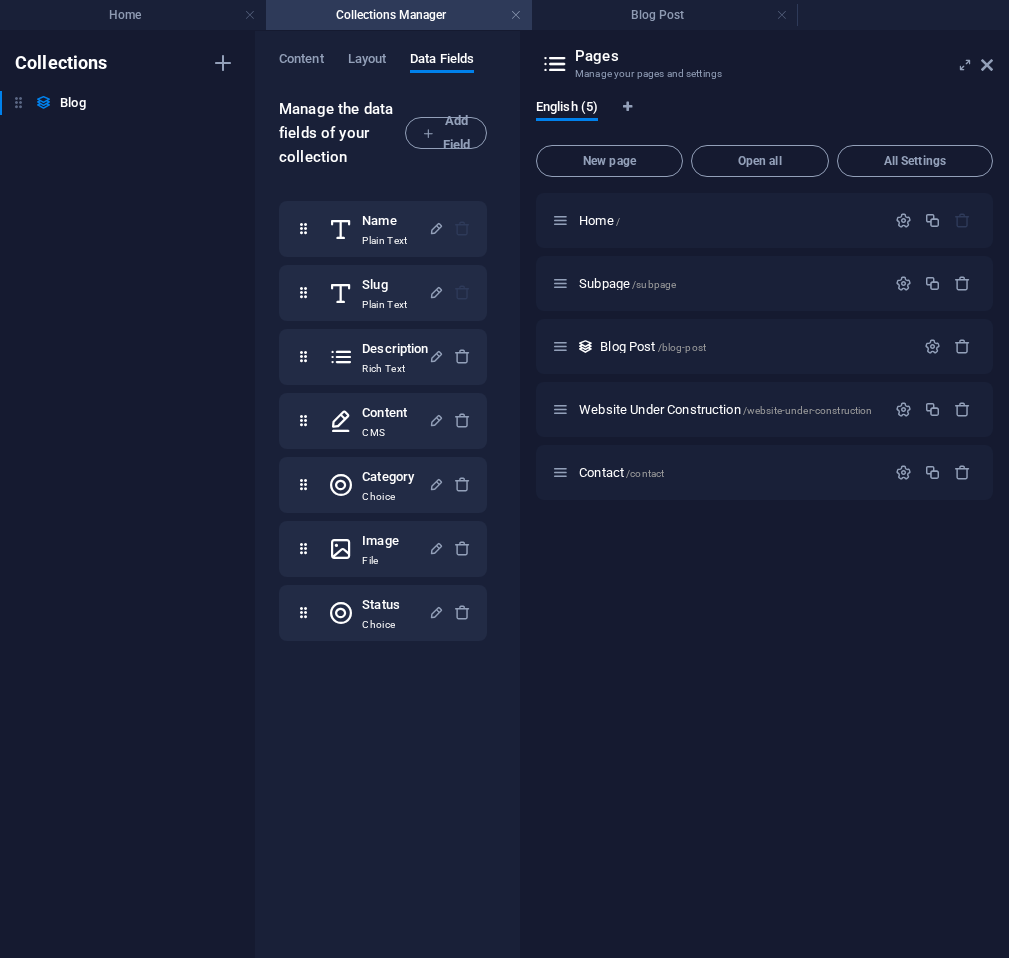 scroll, scrollTop: 0, scrollLeft: 11, axis: horizontal 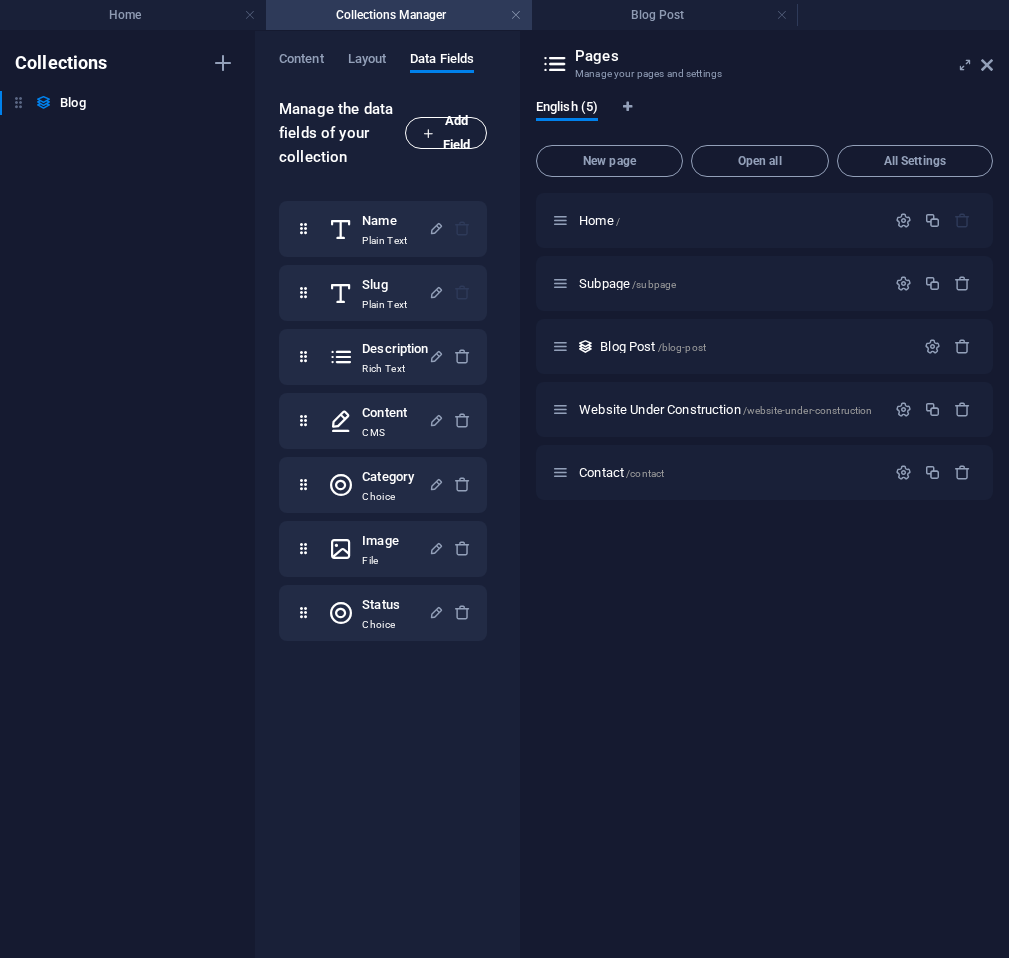click on "Add Field" at bounding box center [446, 133] 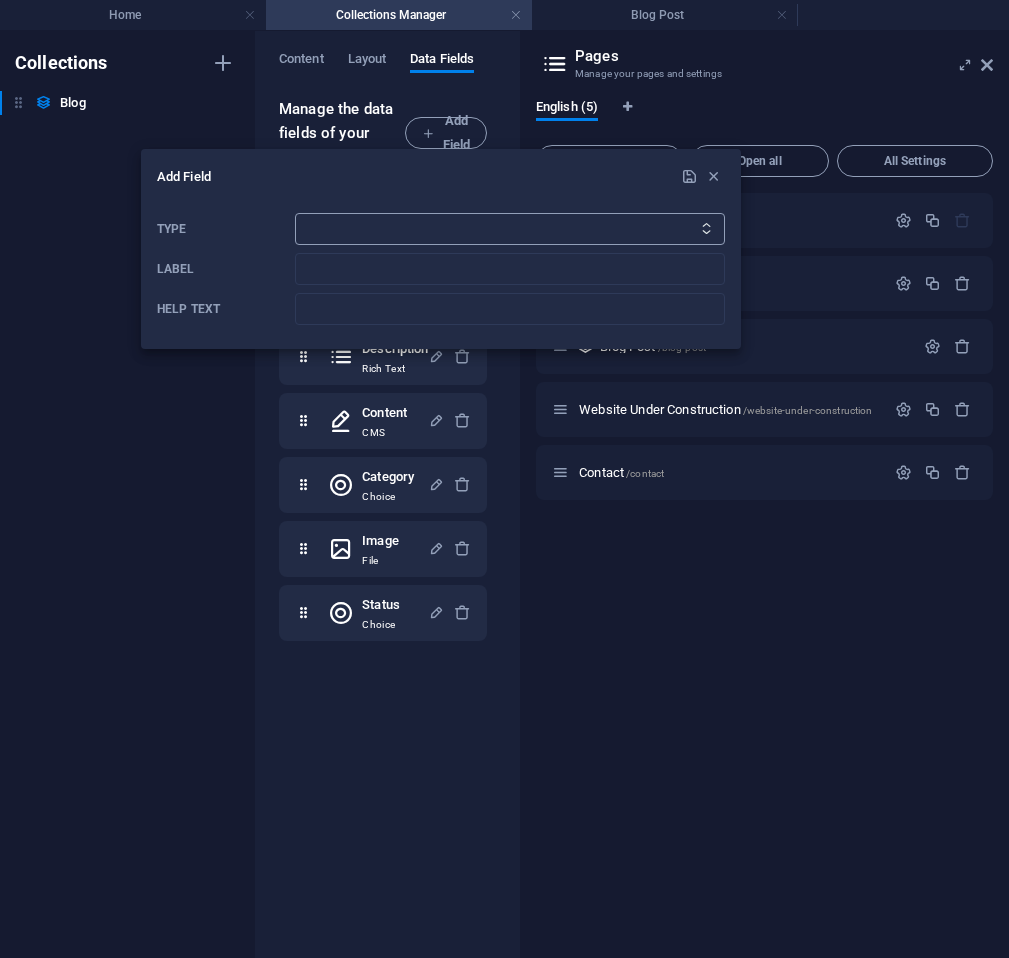 click on "Plain Text Link CMS Rich Text File Multiple Files Checkbox Choice Date Number" at bounding box center (510, 229) 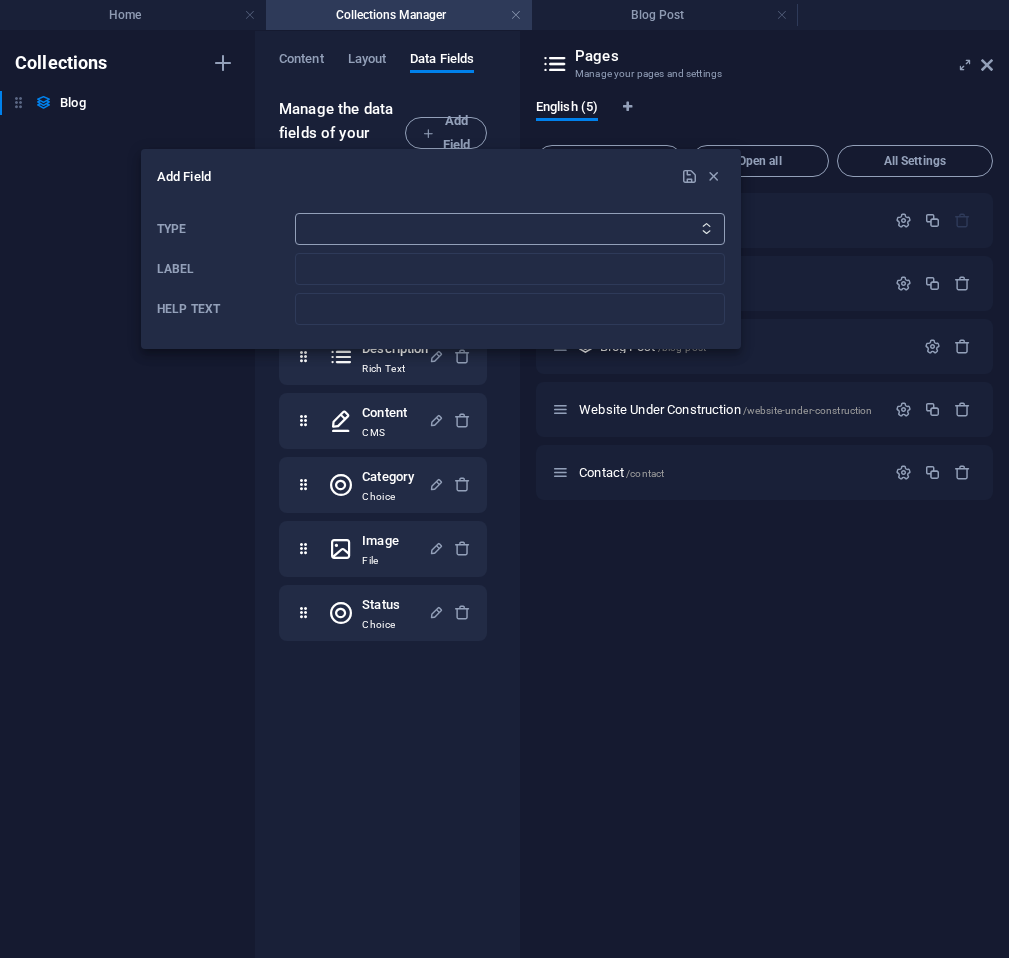 select on "text" 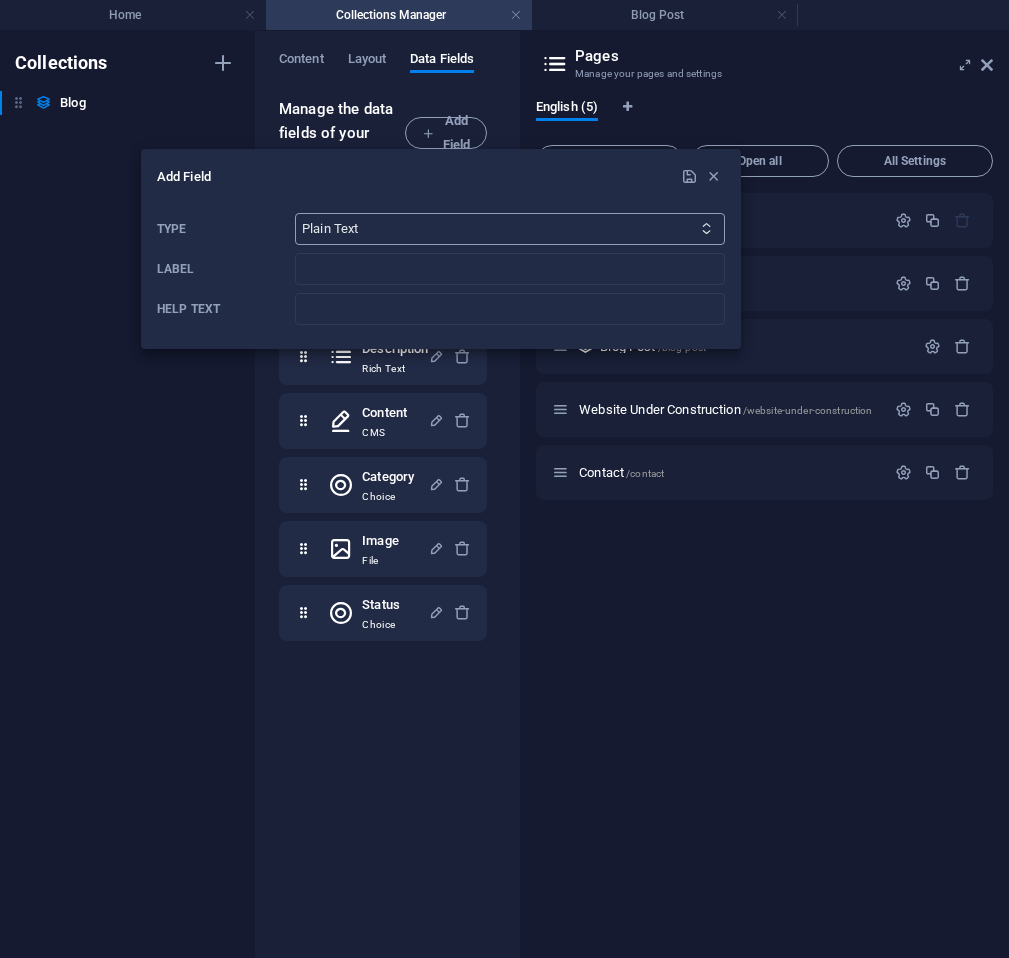 click on "Plain Text Link CMS Rich Text File Multiple Files Checkbox Choice Date Number" at bounding box center (510, 229) 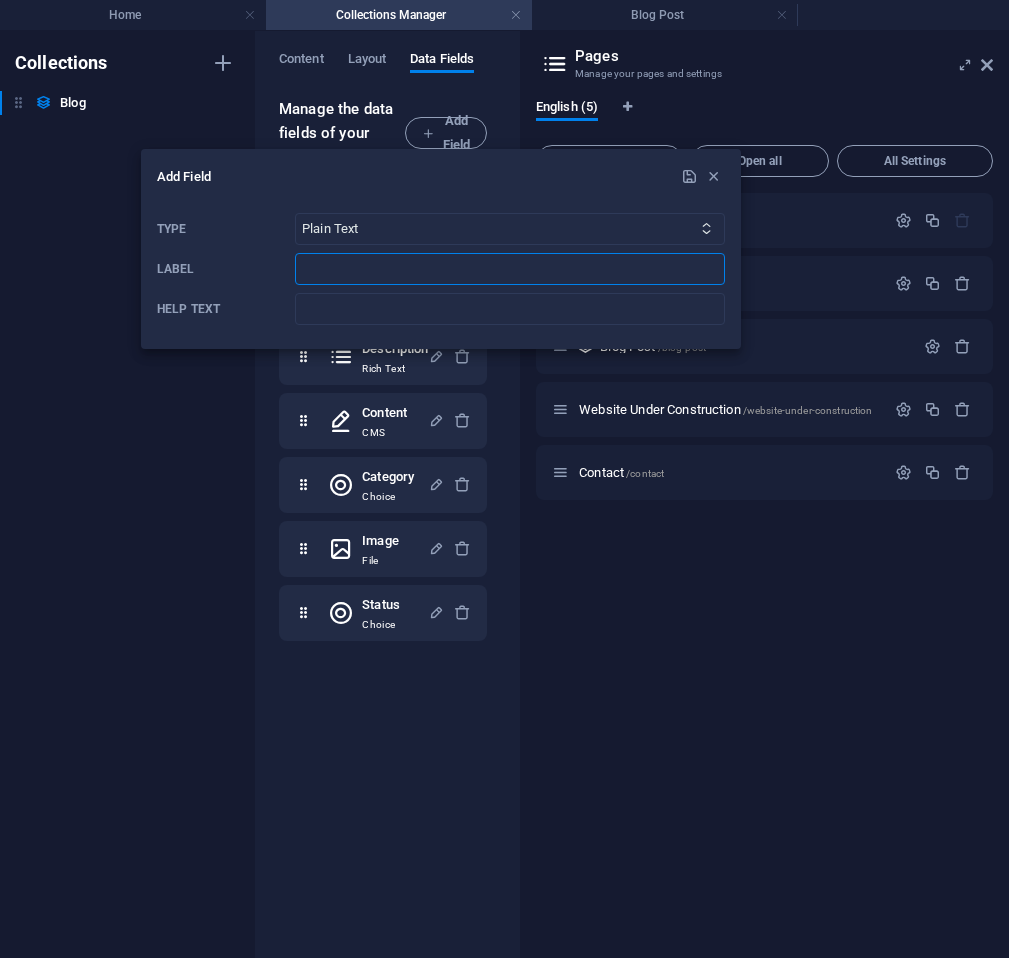 click at bounding box center [510, 269] 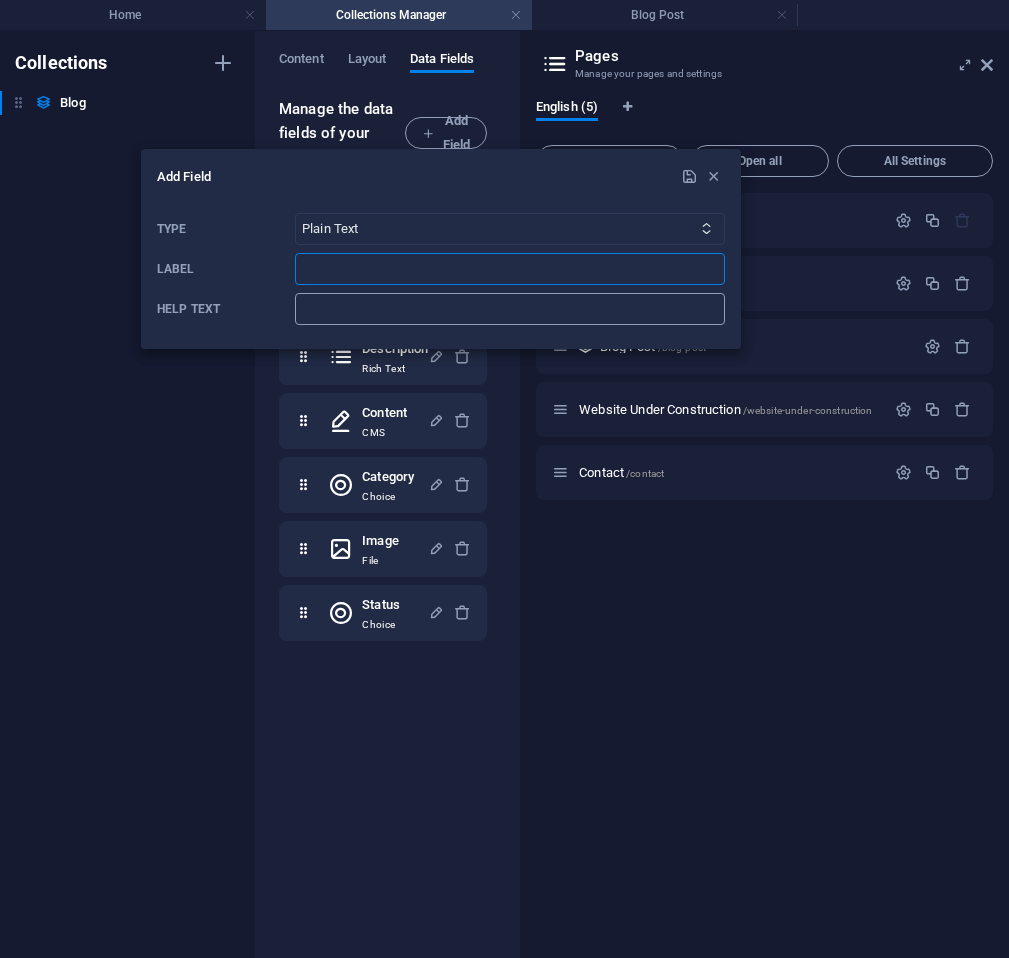 click at bounding box center [510, 309] 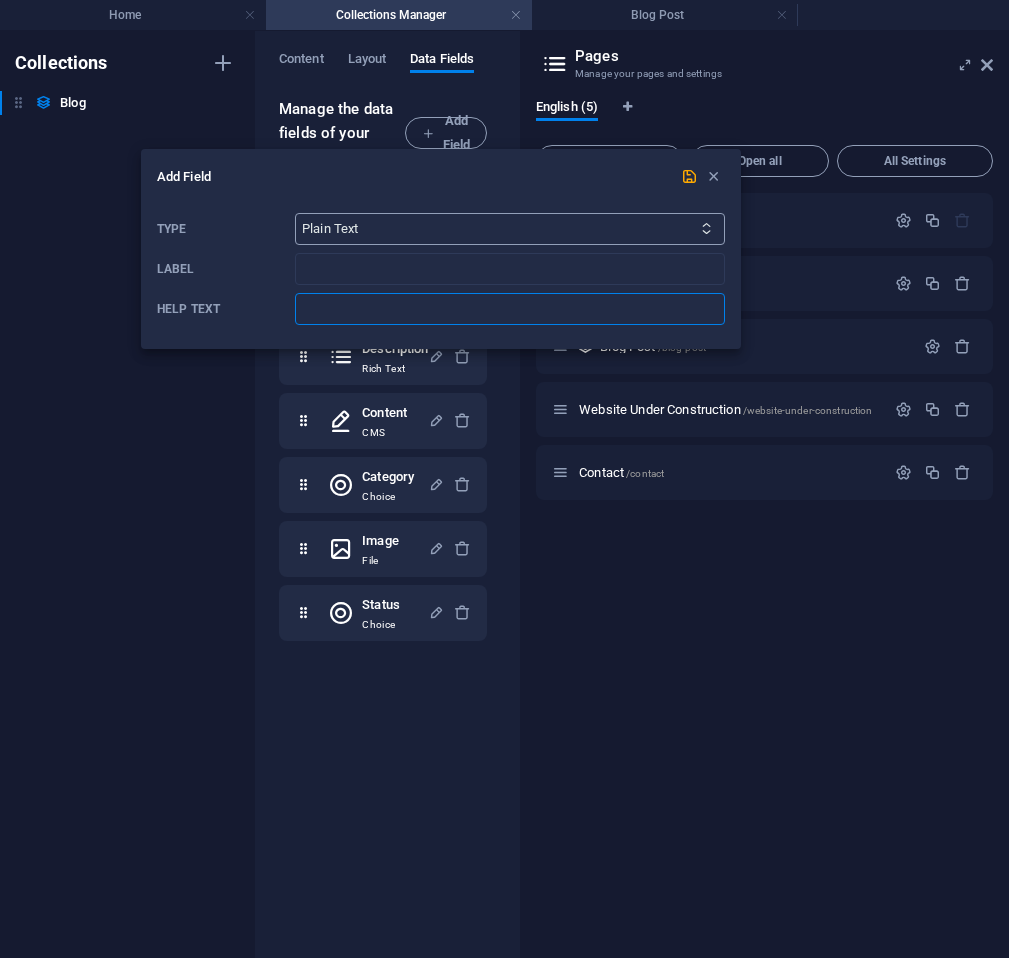 click on "Plain Text Link CMS Rich Text File Multiple Files Checkbox Choice Date Number" at bounding box center (510, 229) 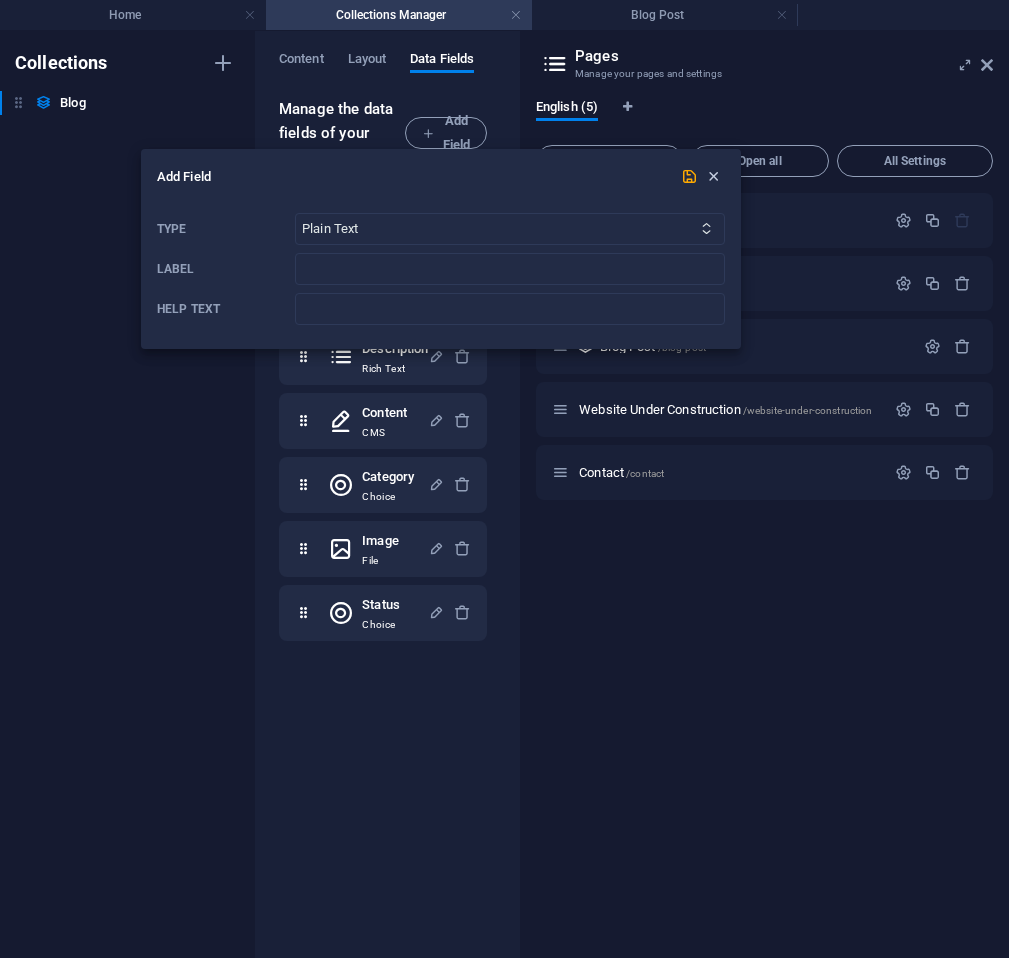 click at bounding box center (713, 176) 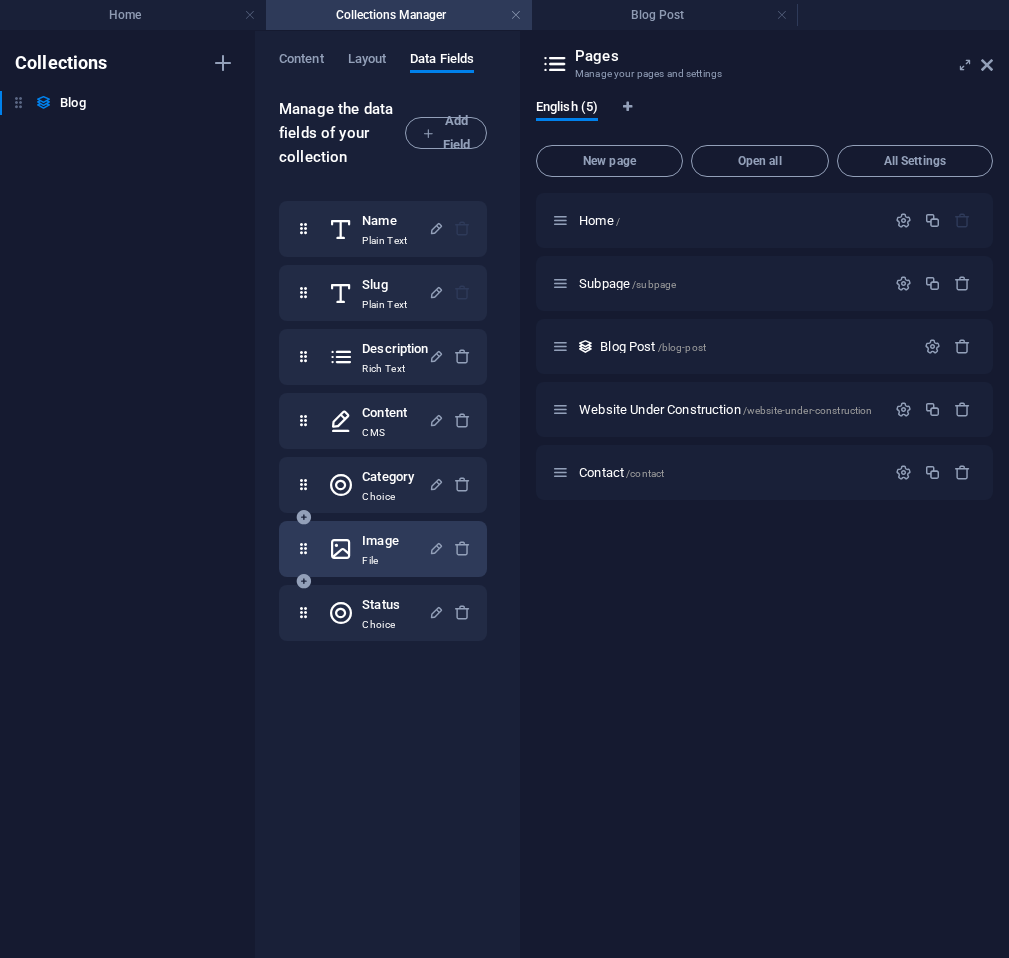 click on "Image" at bounding box center [380, 541] 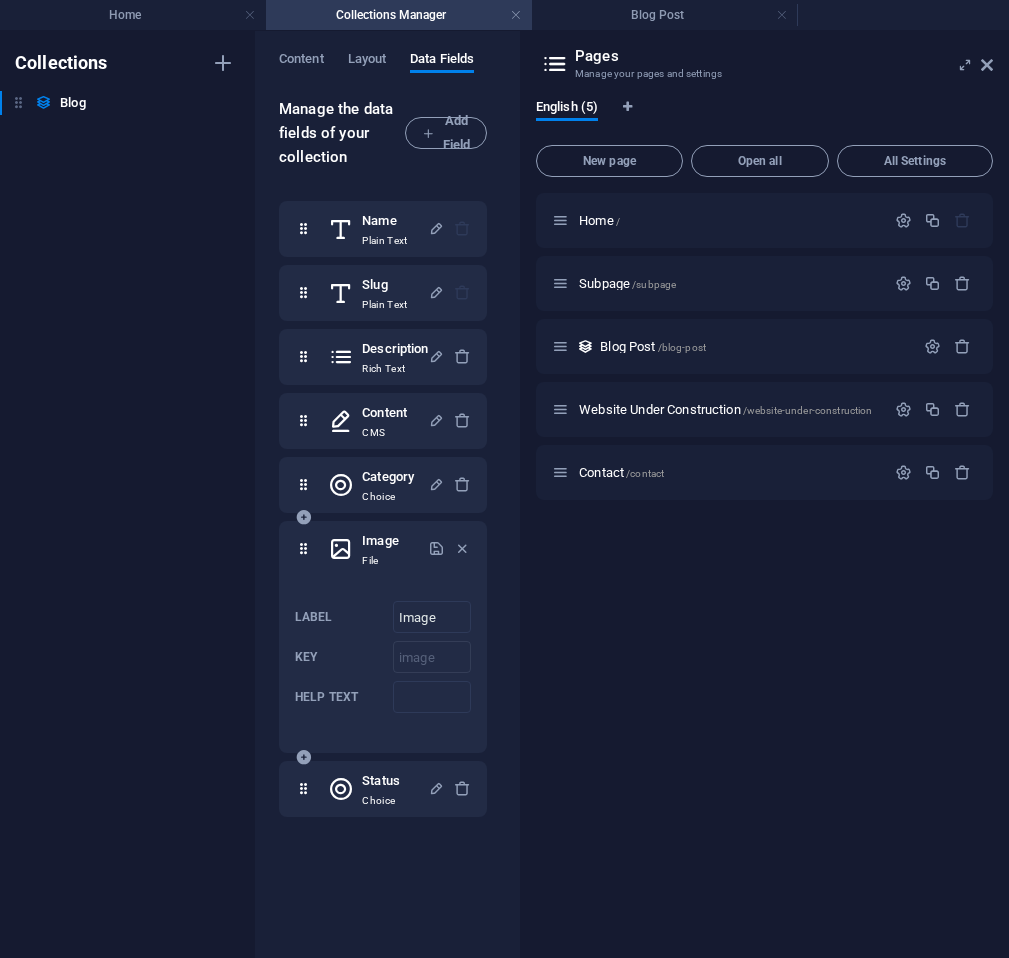click on "Image" at bounding box center [380, 541] 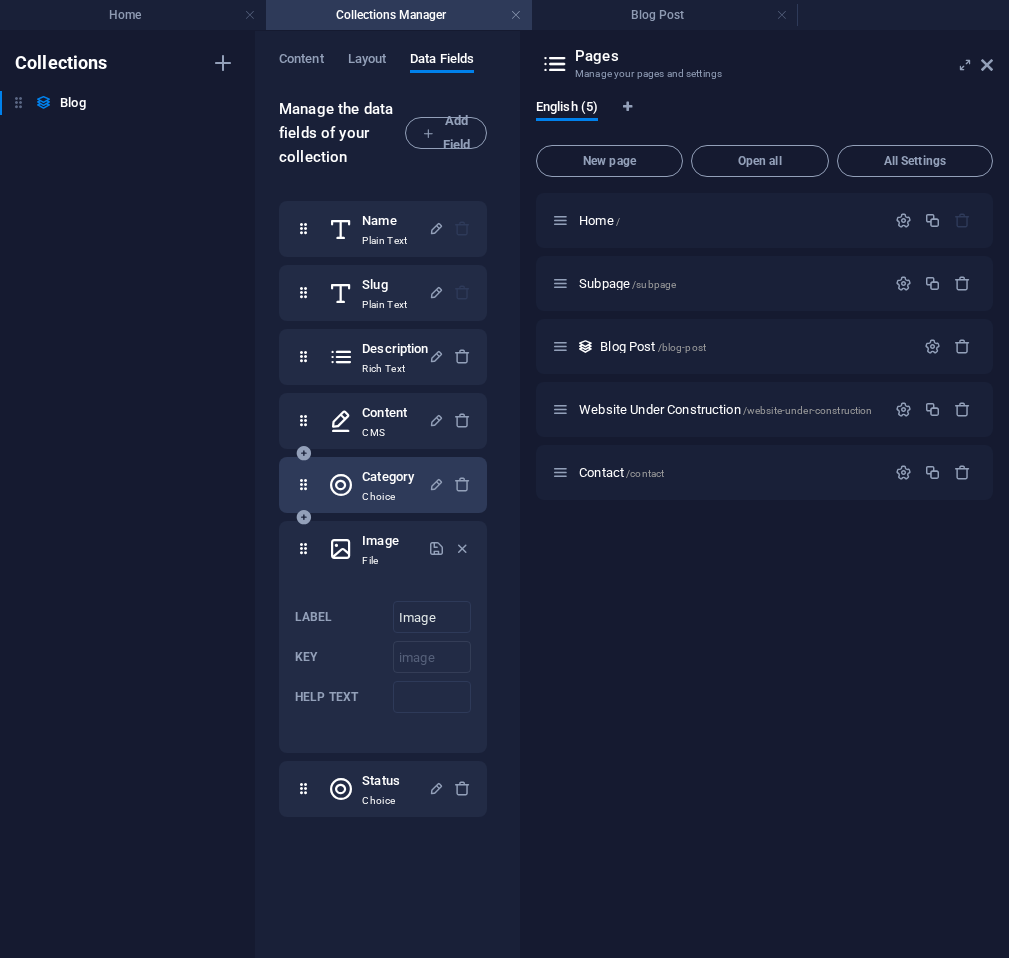 click on "Category" at bounding box center (388, 477) 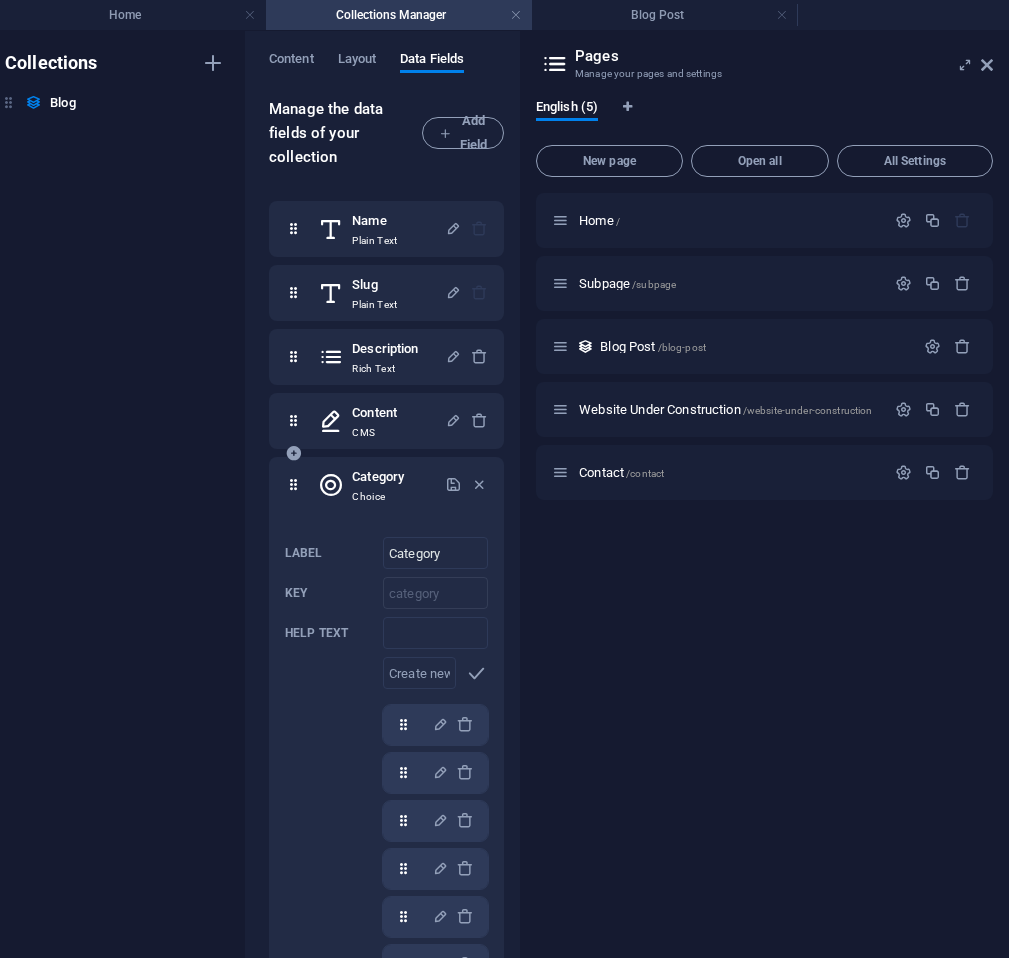 click on "Category" at bounding box center (378, 477) 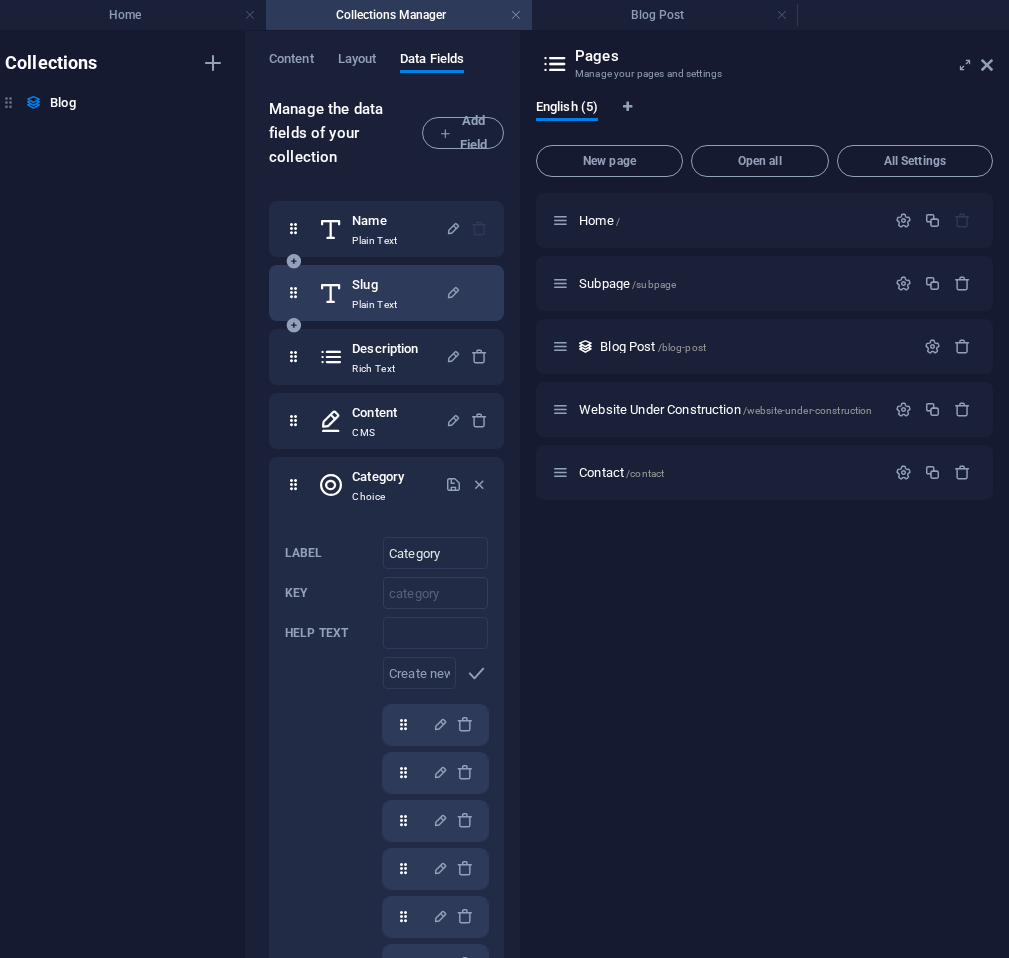 click on "Plain Text" at bounding box center [374, 305] 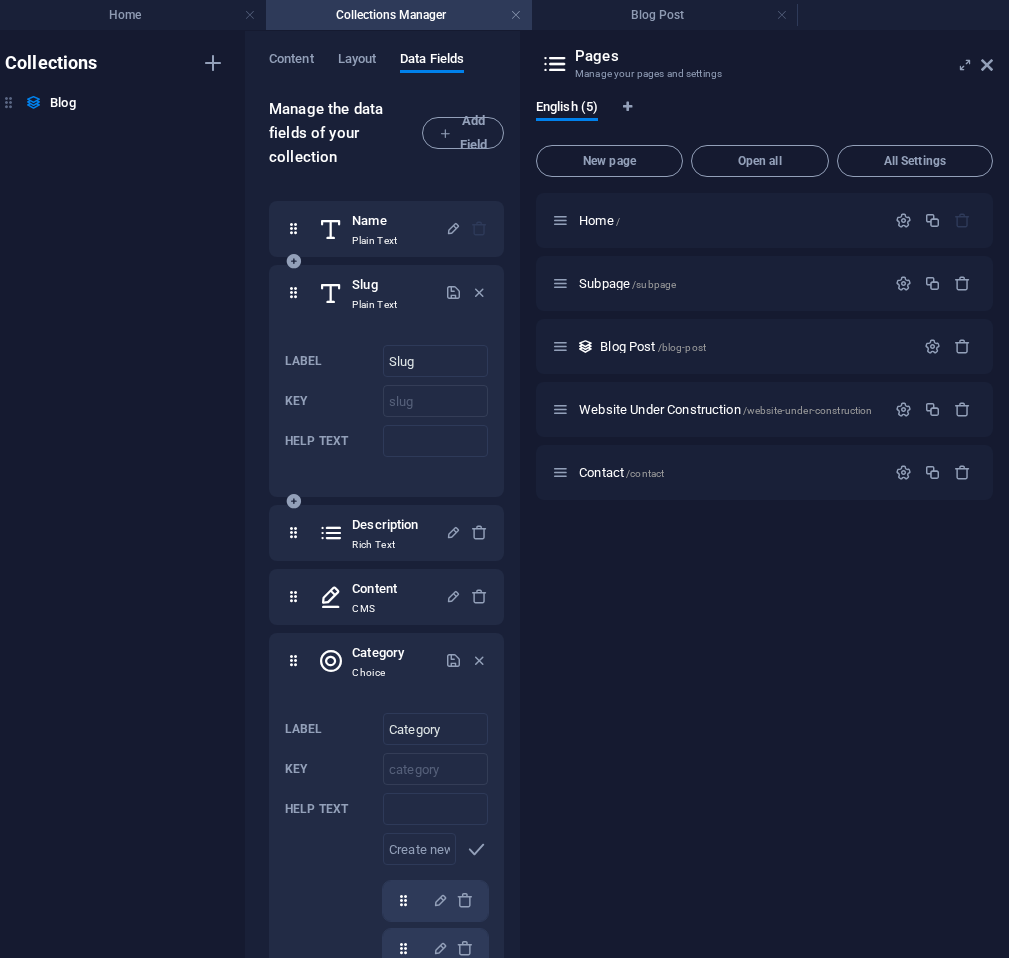 click on "Plain Text" at bounding box center (374, 305) 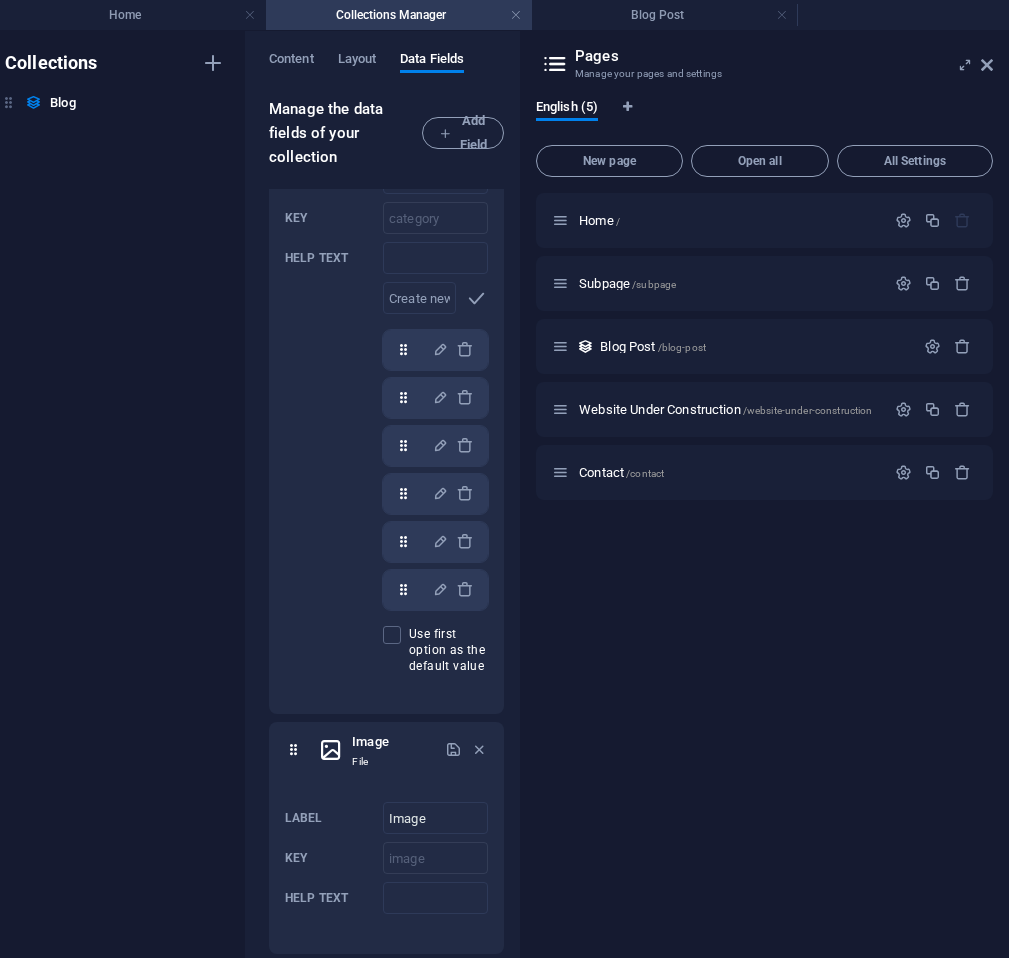 scroll, scrollTop: 611, scrollLeft: 0, axis: vertical 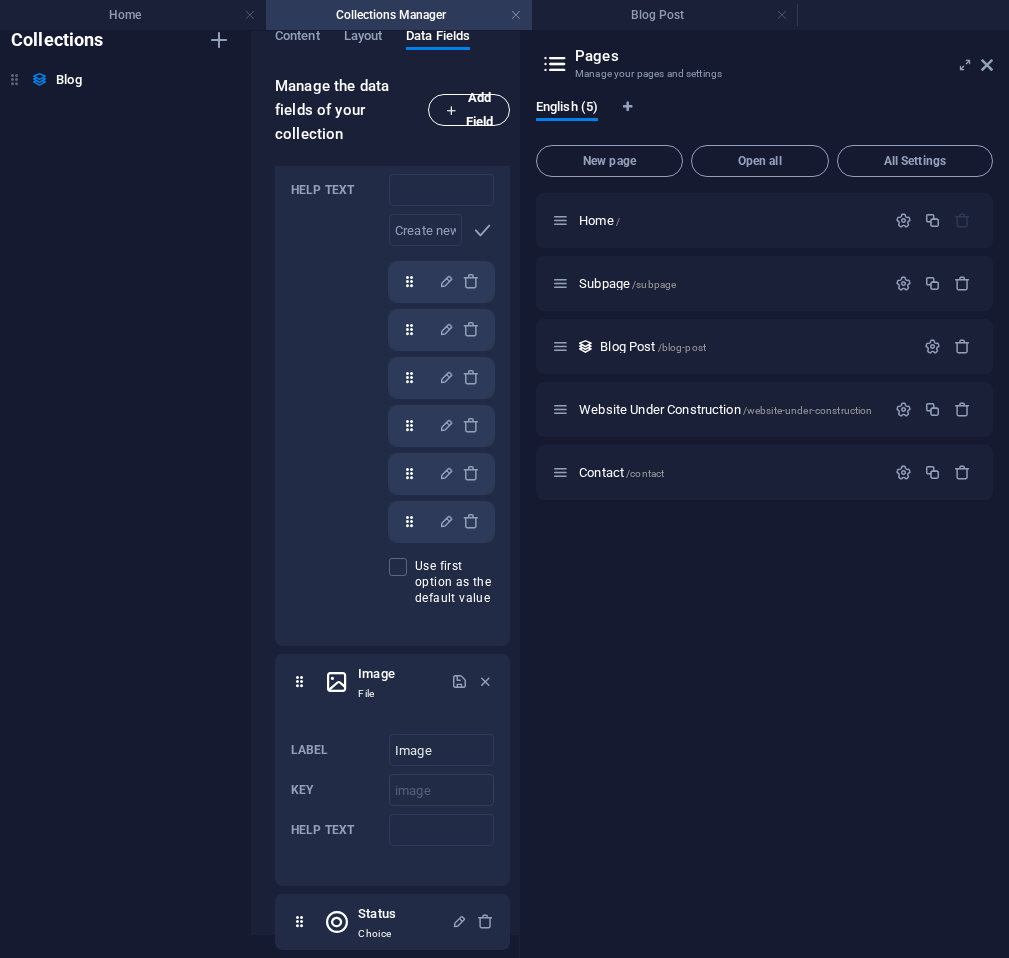 click on "Add Field" at bounding box center (469, 110) 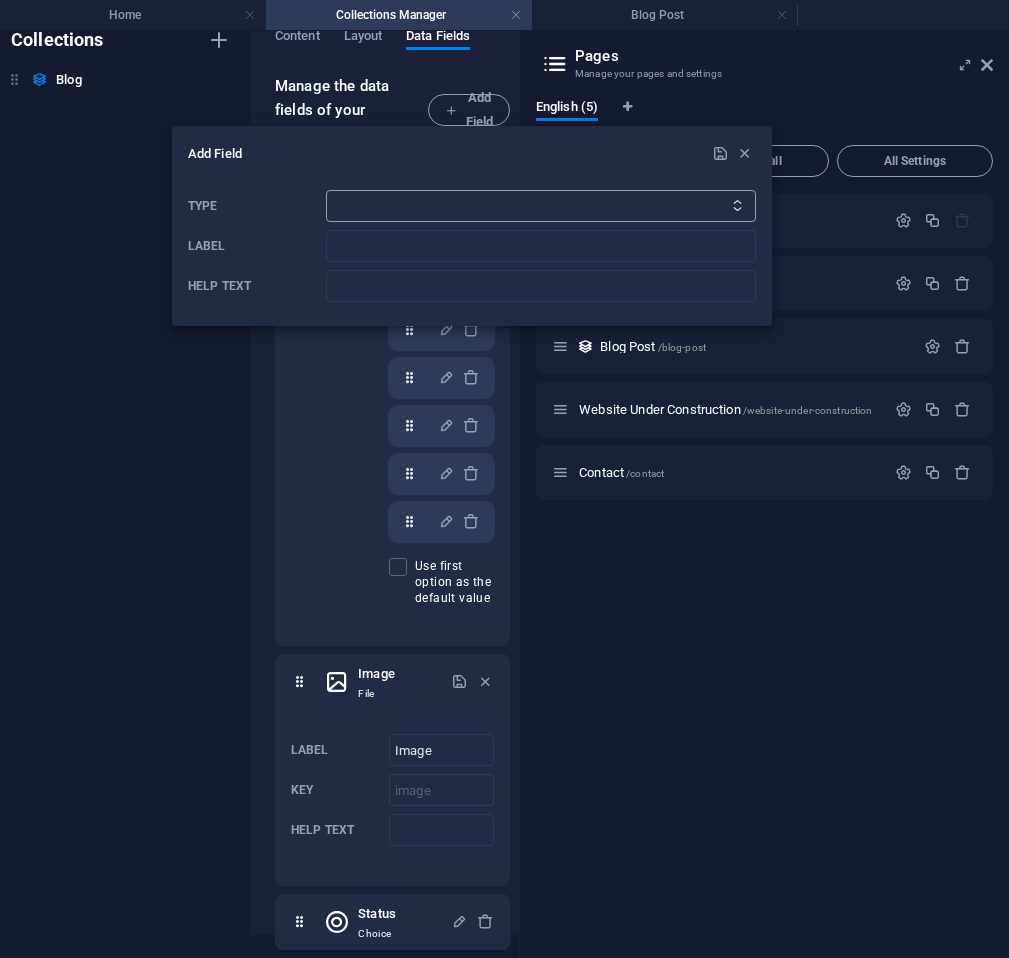 click on "Plain Text Link CMS Rich Text File Multiple Files Checkbox Choice Date Number" at bounding box center [541, 206] 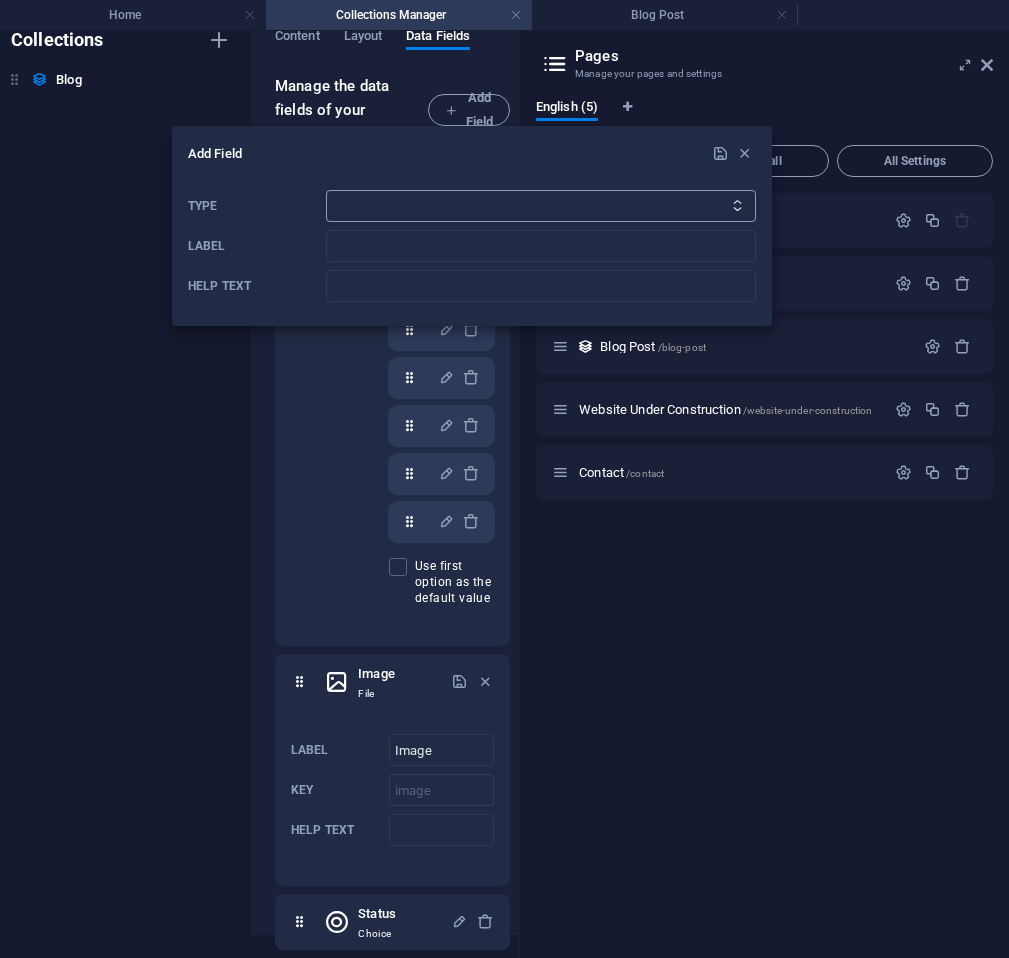 select on "editor" 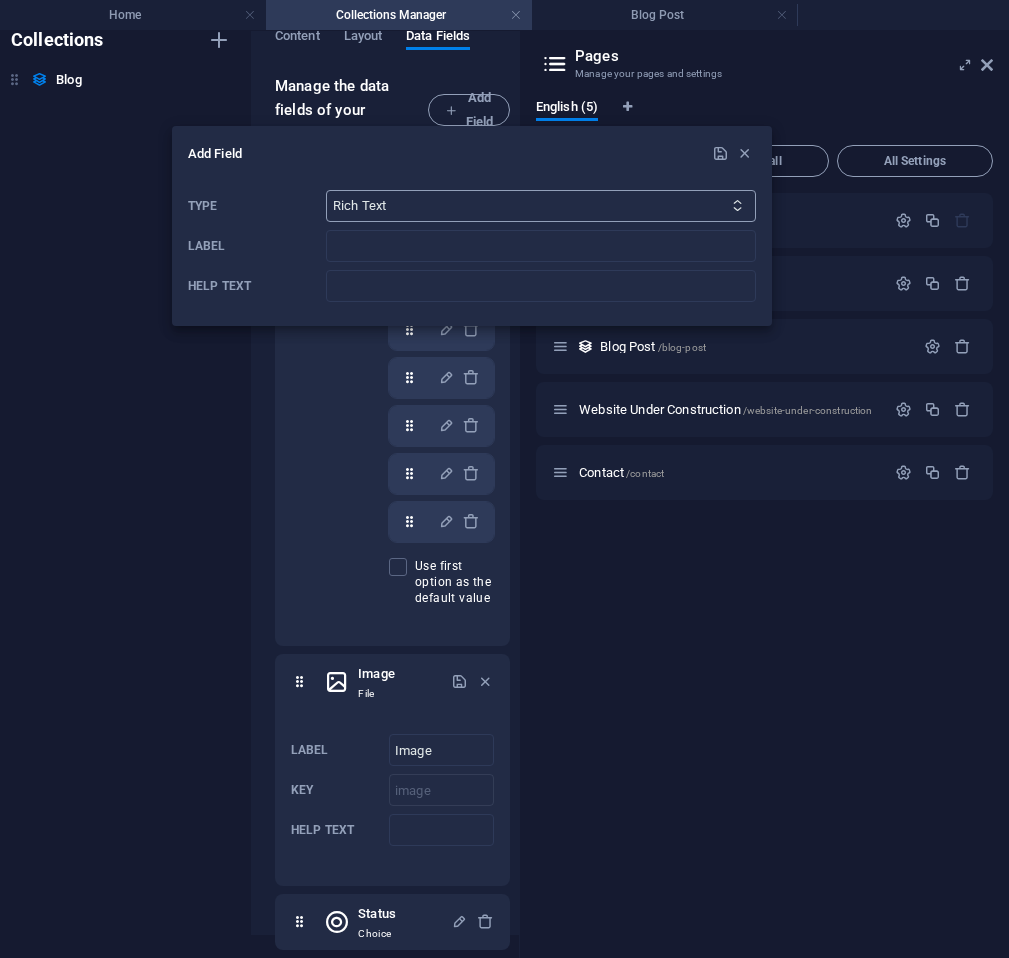 click on "Plain Text Link CMS Rich Text File Multiple Files Checkbox Choice Date Number" at bounding box center (541, 206) 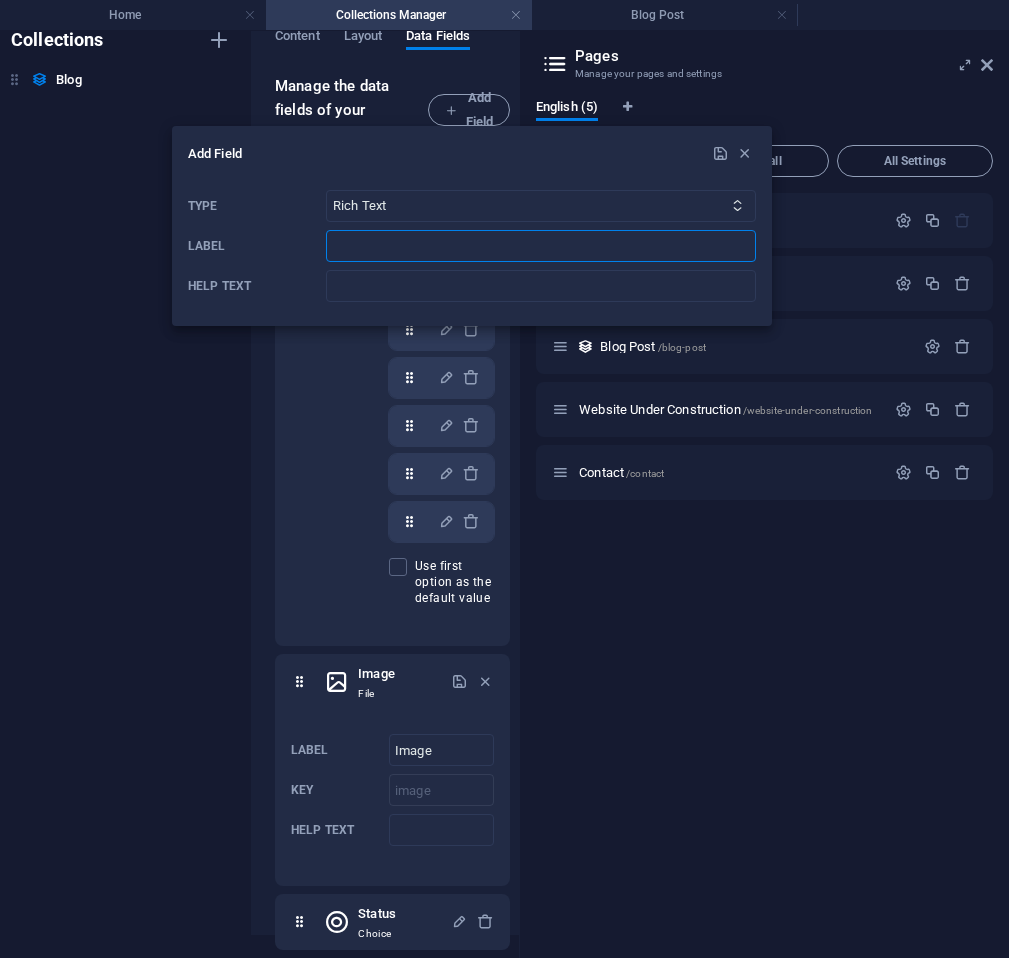 click at bounding box center (541, 246) 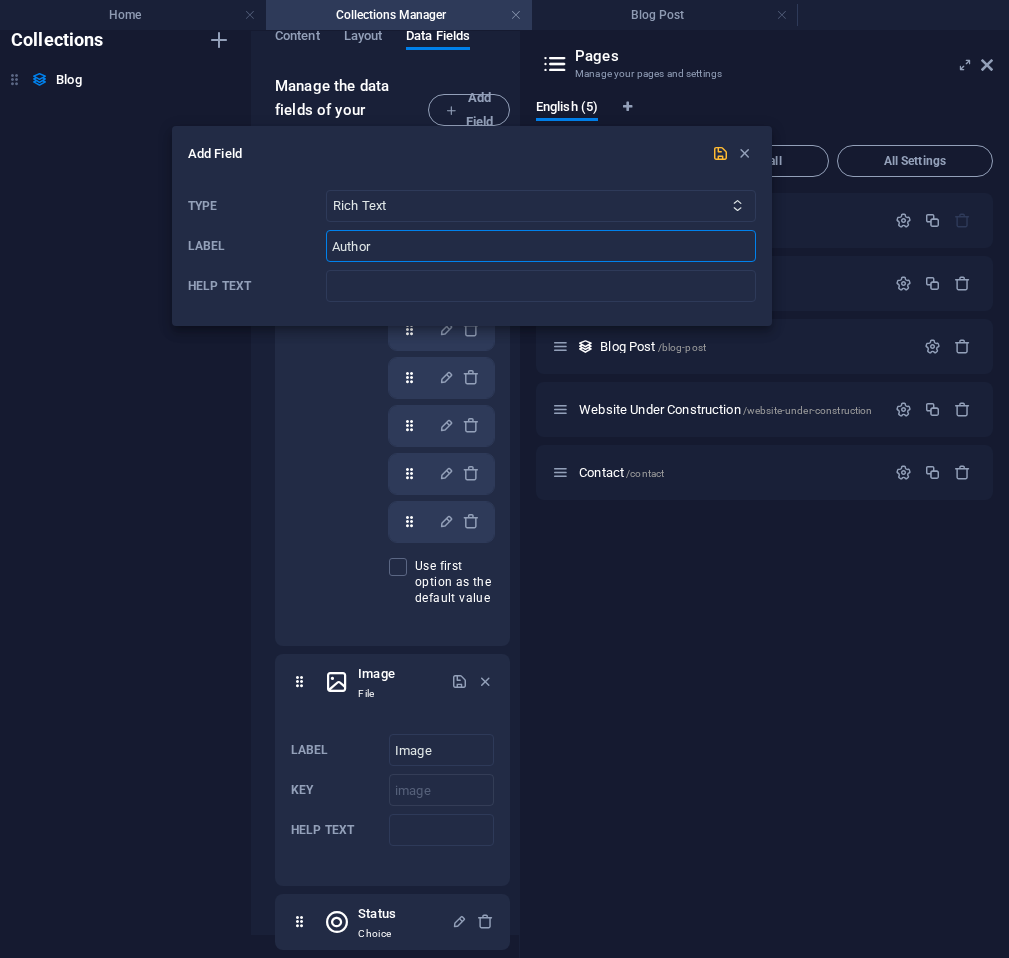 type on "Author" 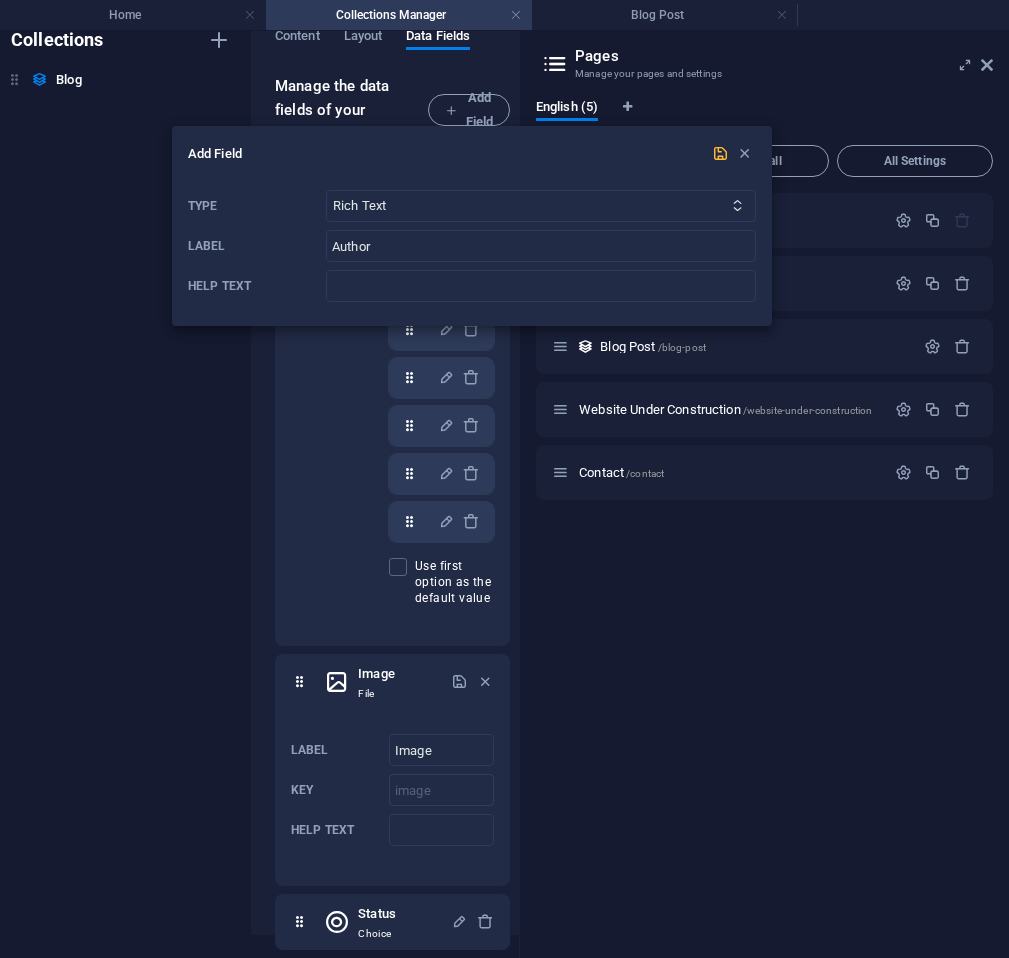 click at bounding box center (720, 153) 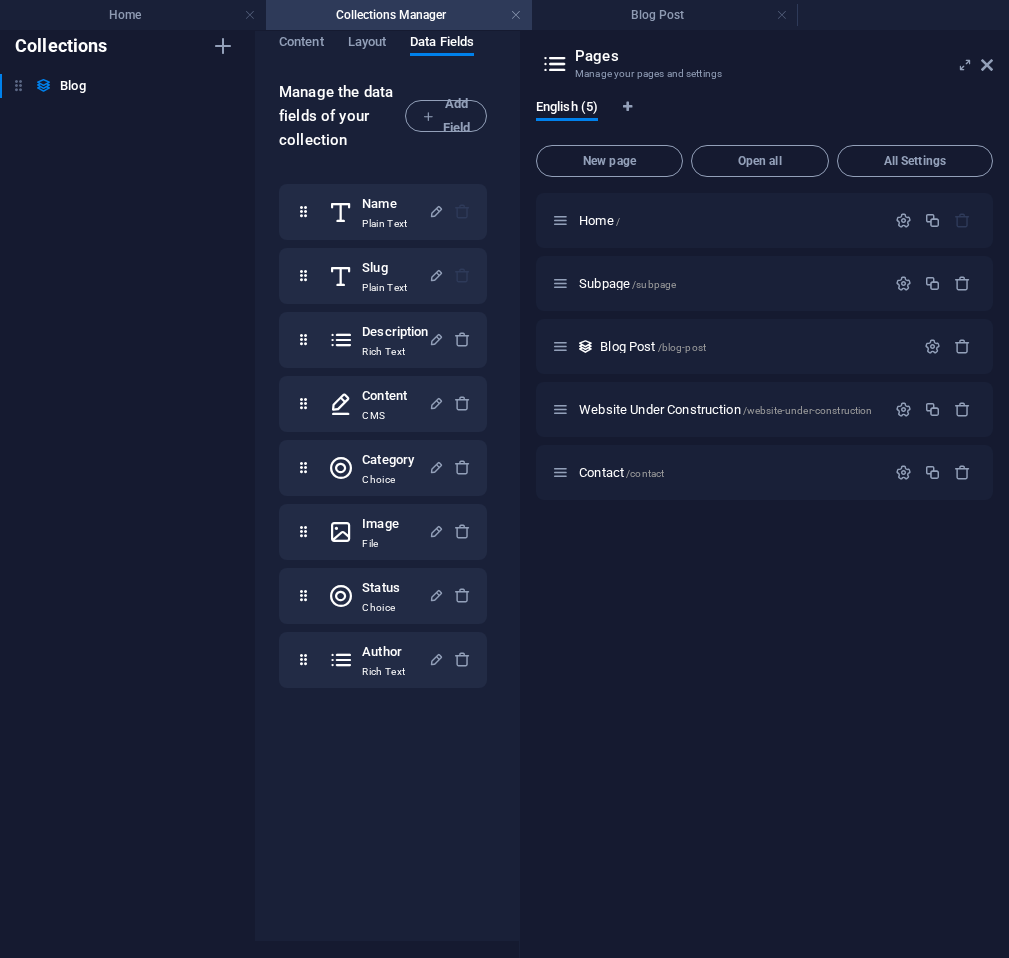 scroll, scrollTop: 0, scrollLeft: 0, axis: both 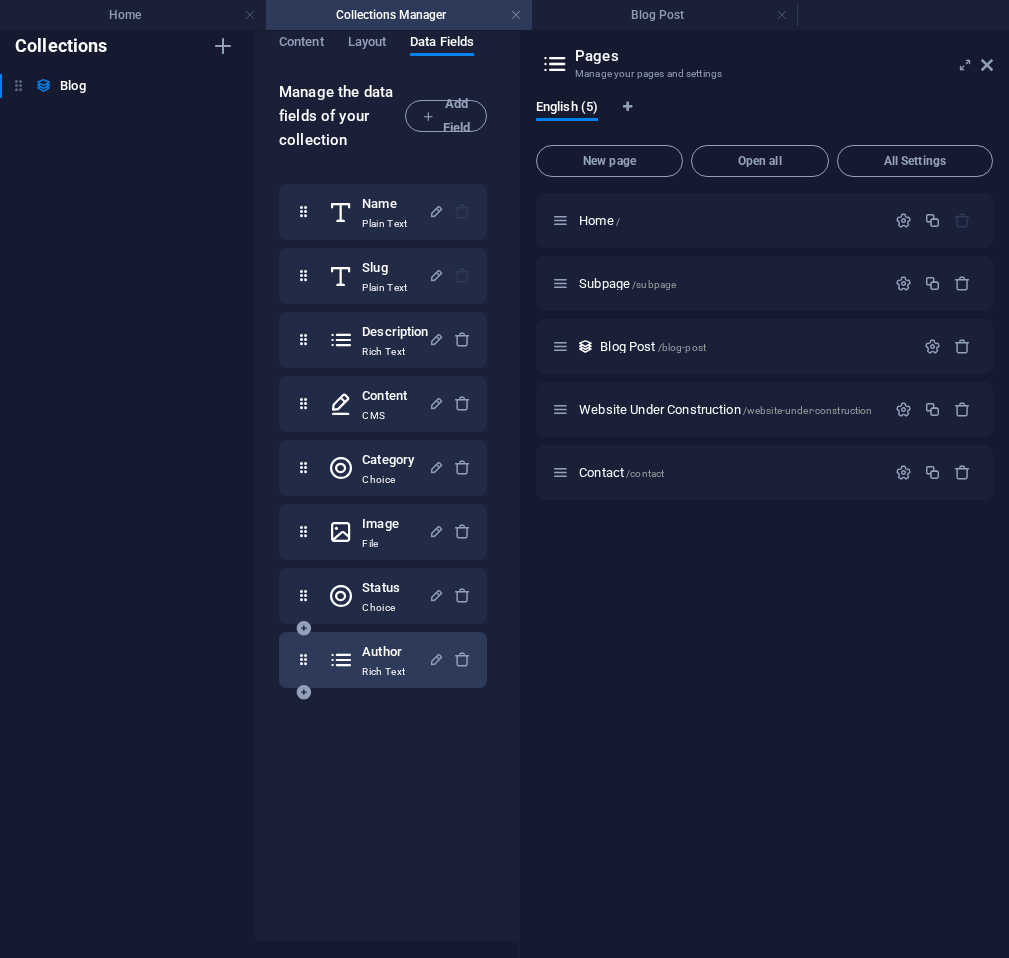 click on "Rich Text" at bounding box center [383, 672] 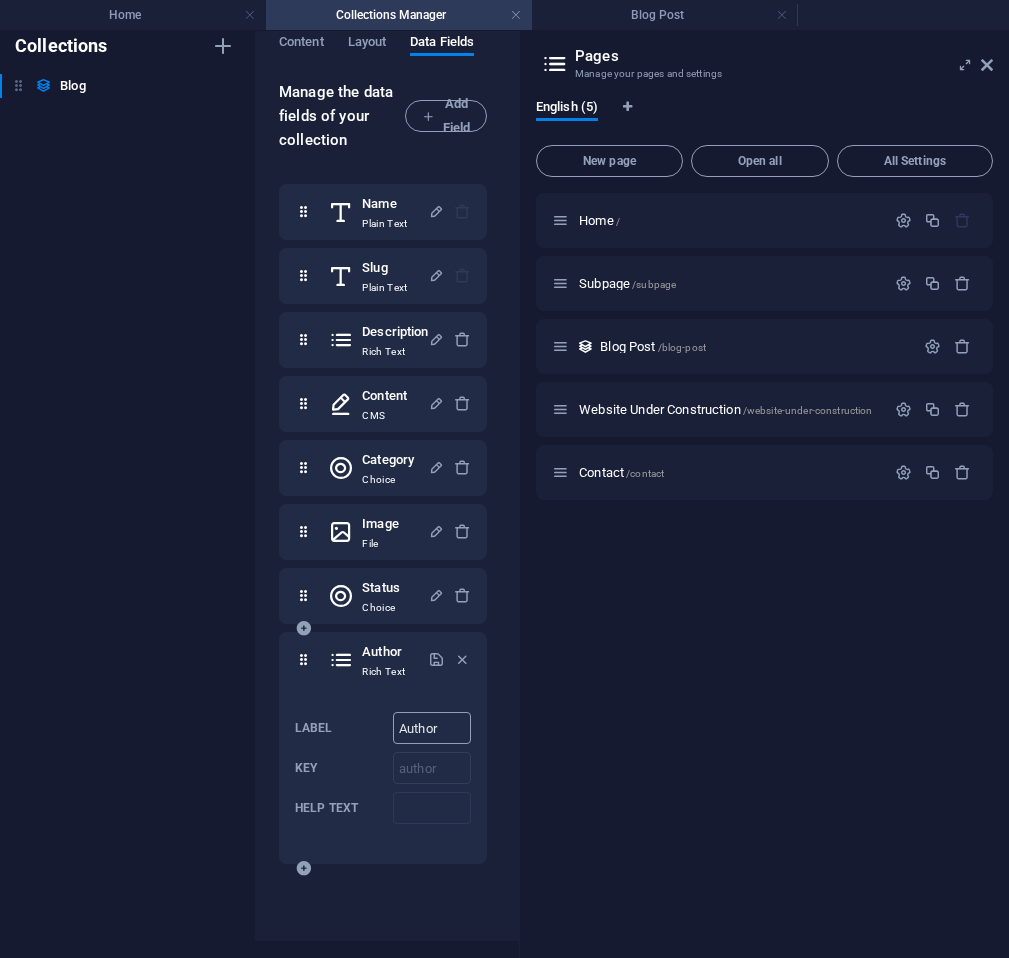 scroll, scrollTop: 17, scrollLeft: 11, axis: both 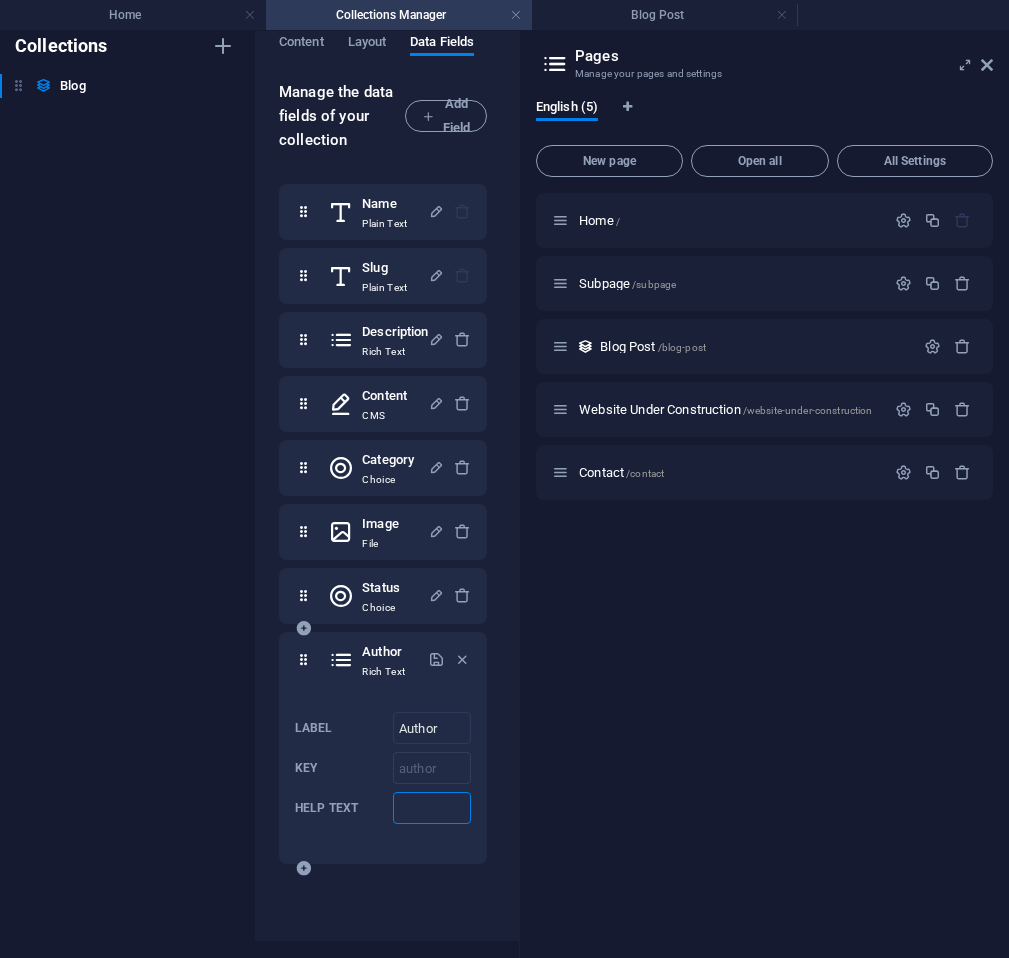 click at bounding box center (432, 808) 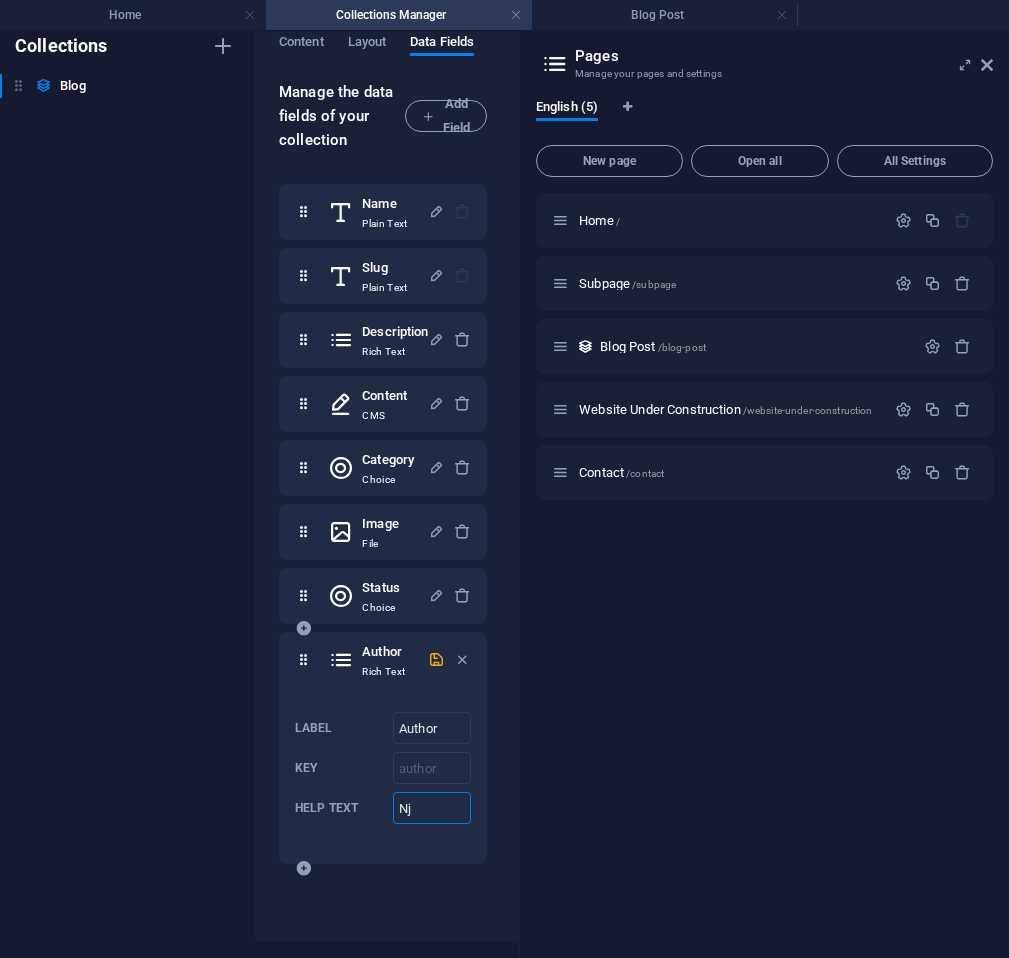 type on "N" 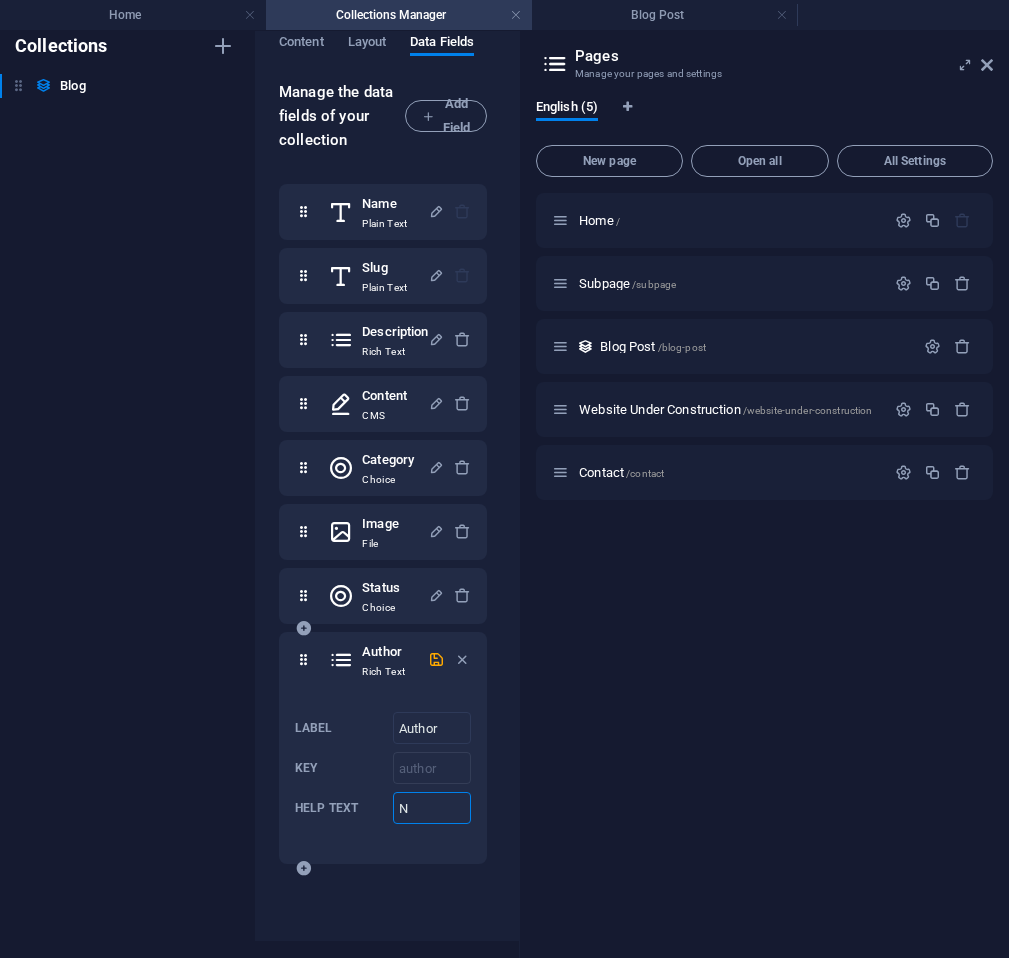 type 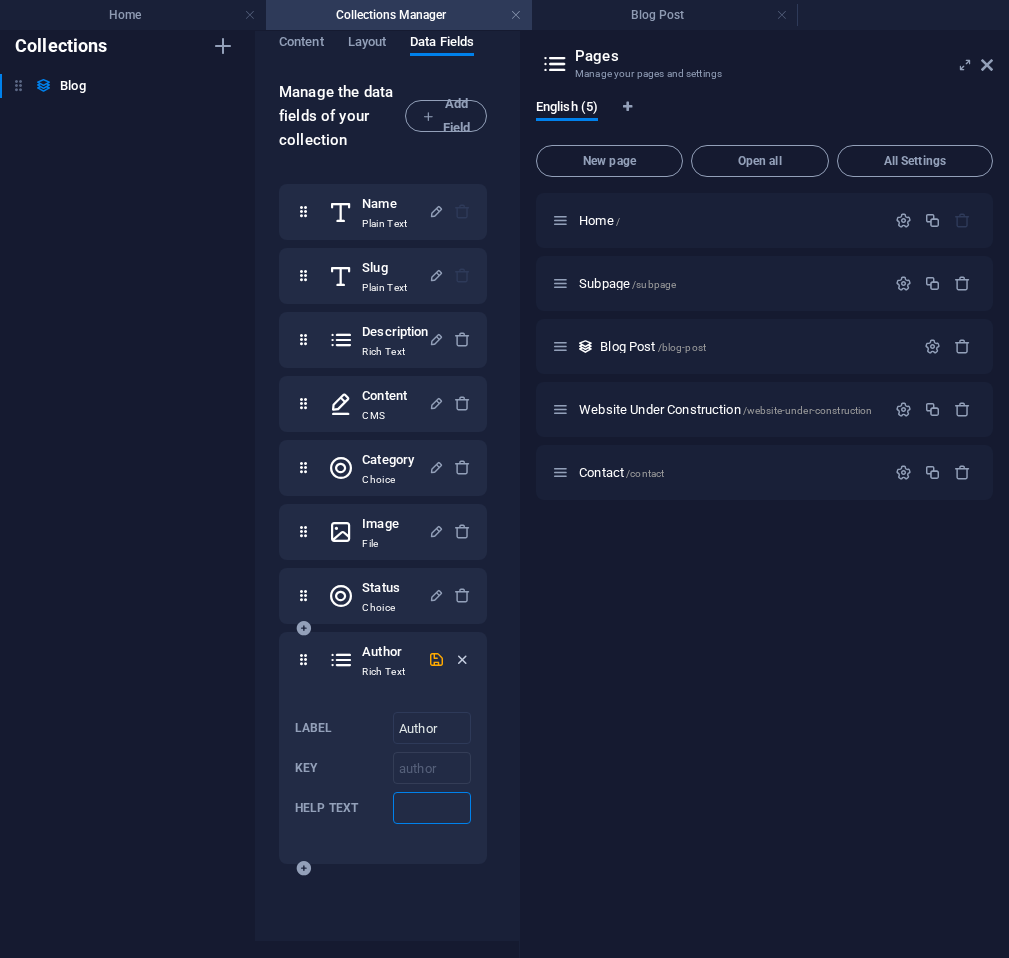 click at bounding box center [462, 659] 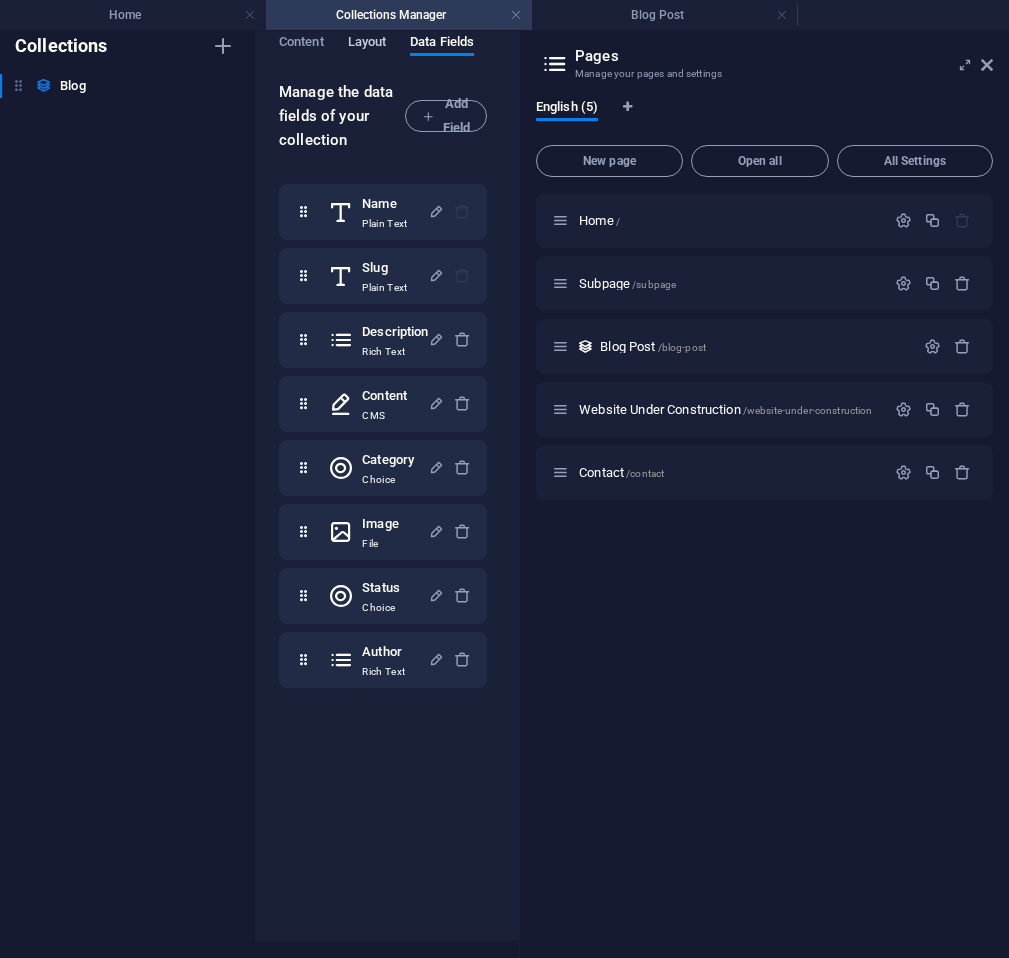 click on "Layout" at bounding box center [367, 44] 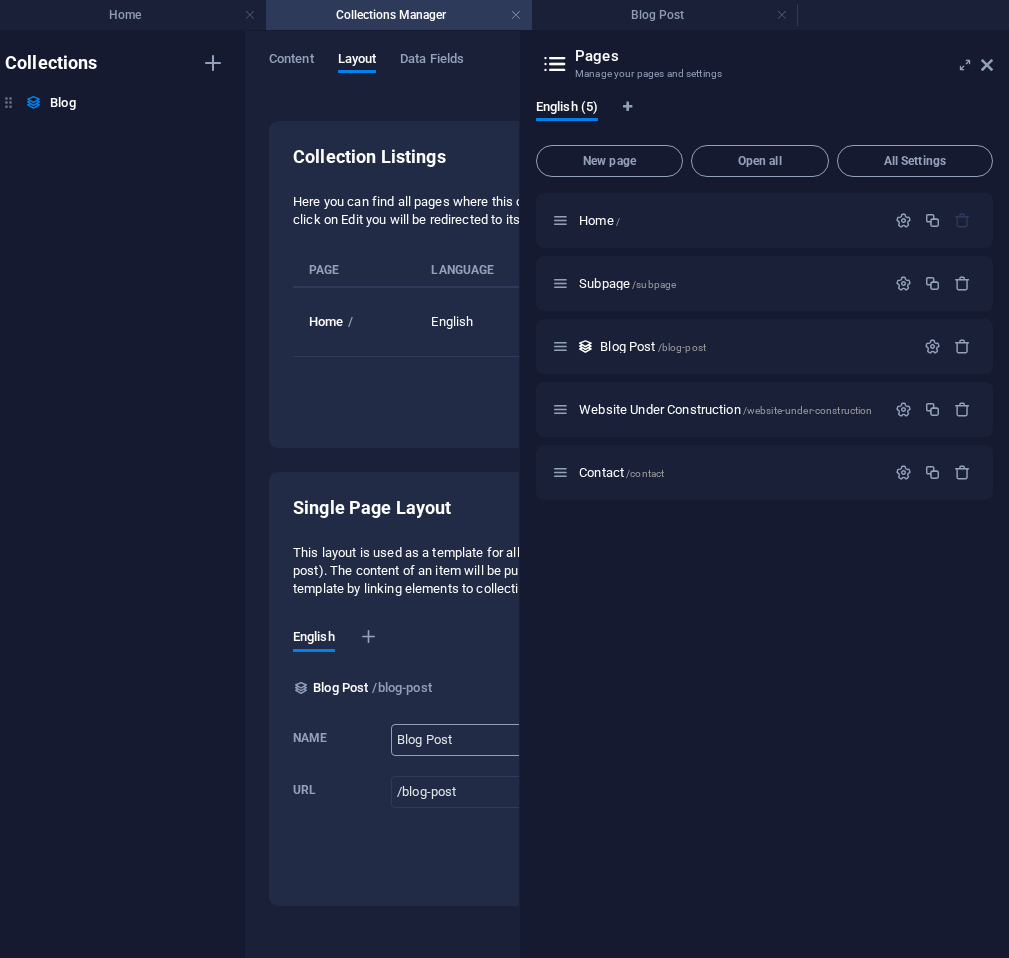 scroll, scrollTop: 0, scrollLeft: 285, axis: horizontal 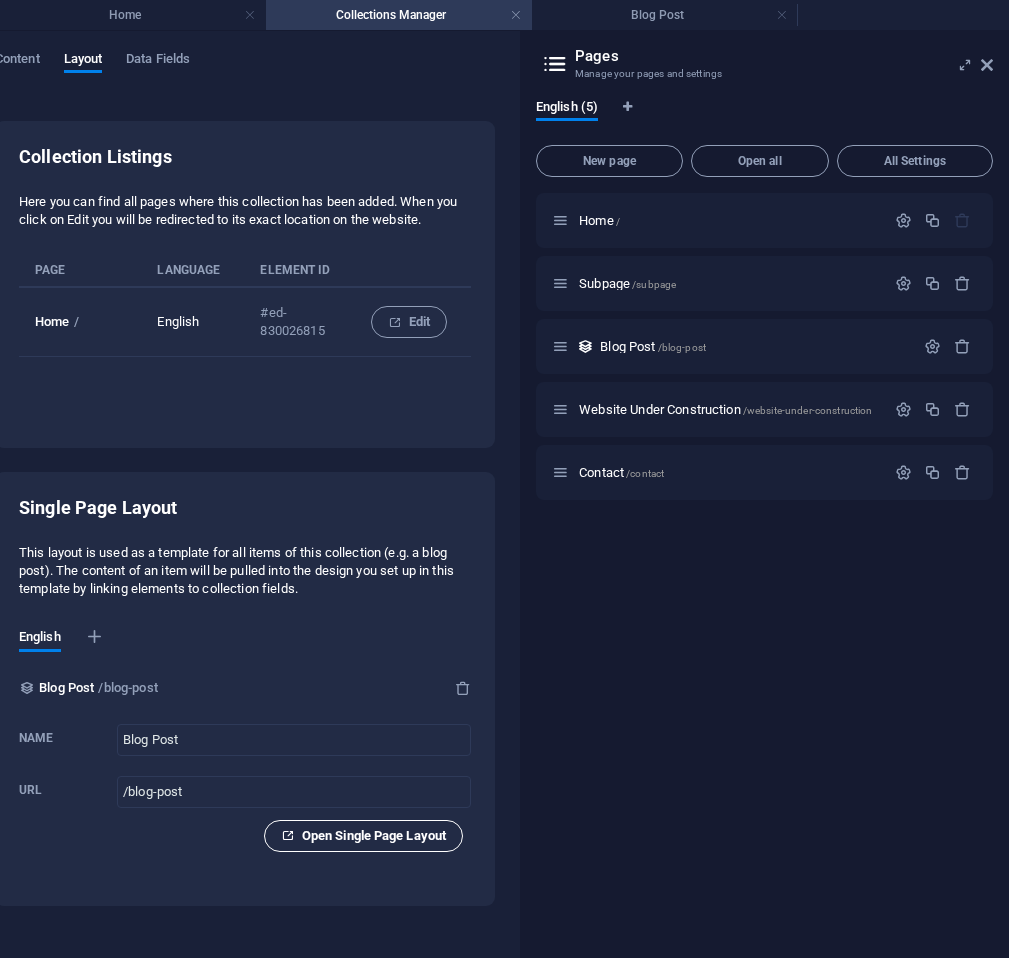 click on "Open Single Page Layout" at bounding box center (363, 836) 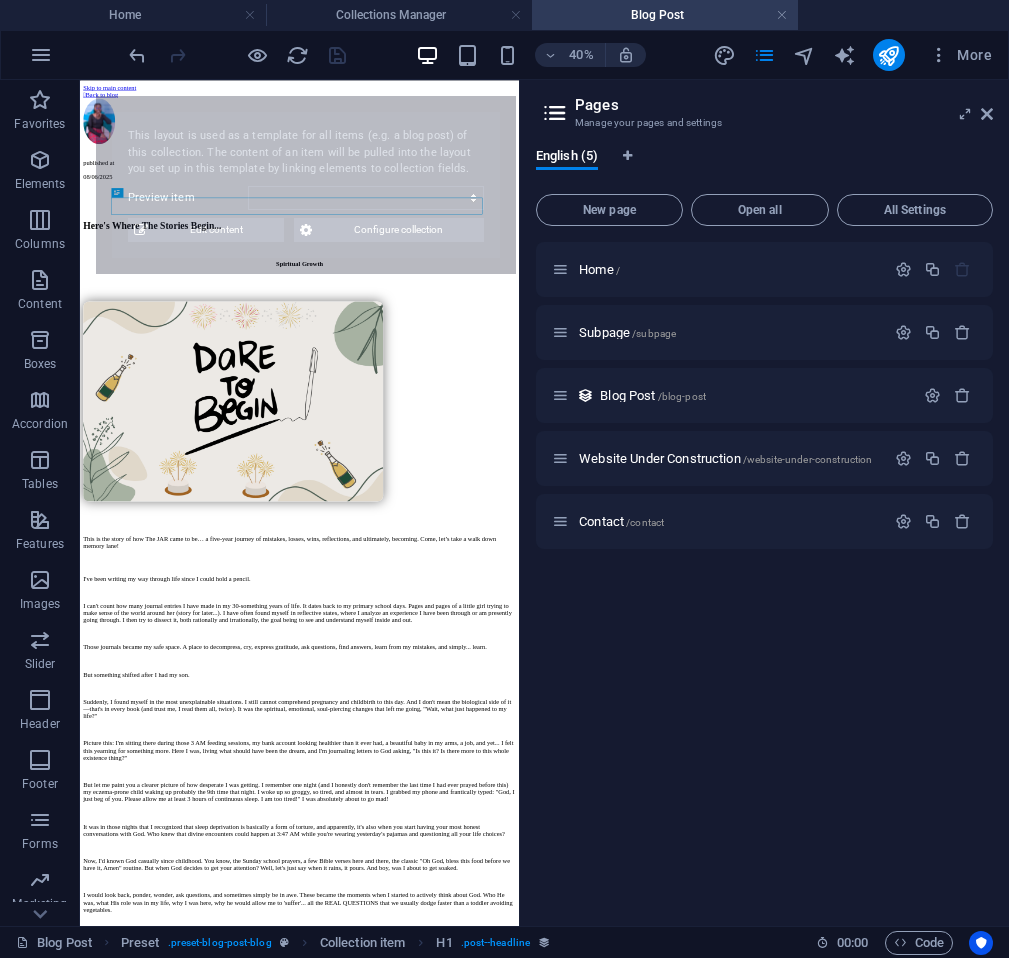 scroll, scrollTop: 0, scrollLeft: 0, axis: both 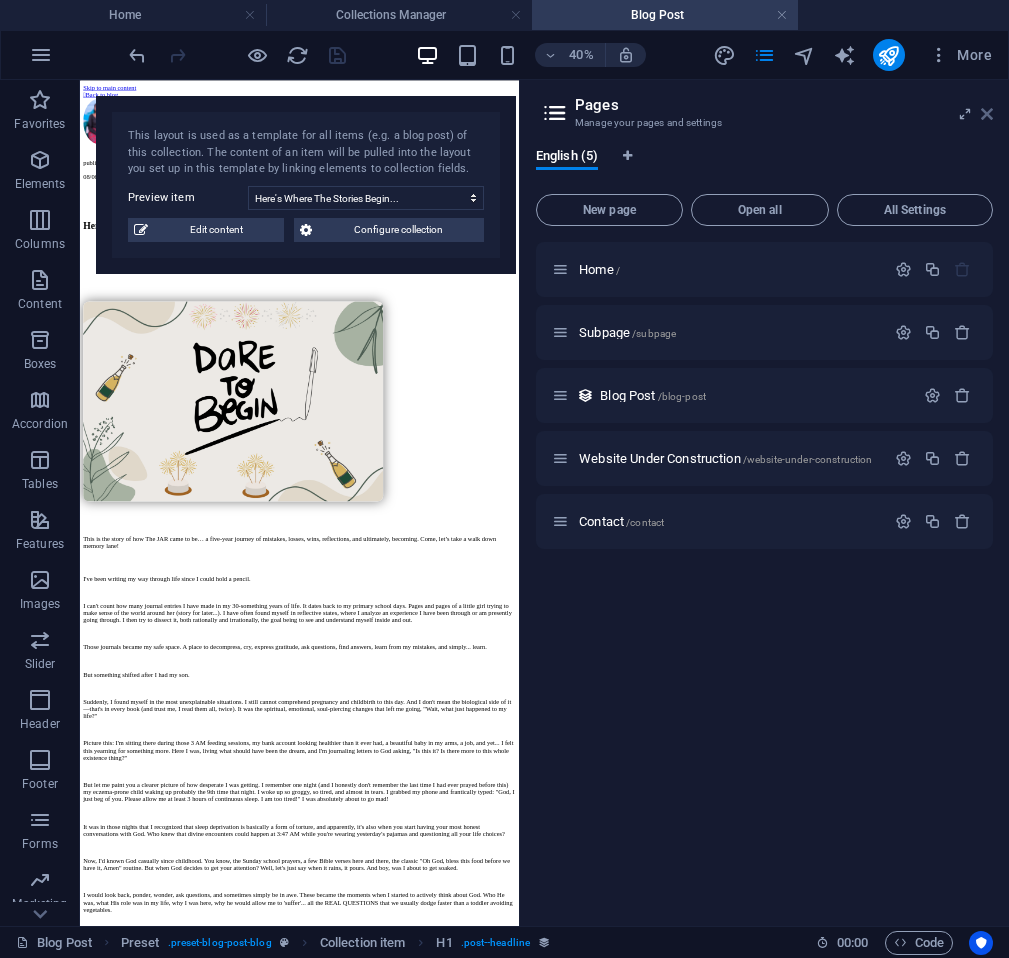 click at bounding box center [987, 114] 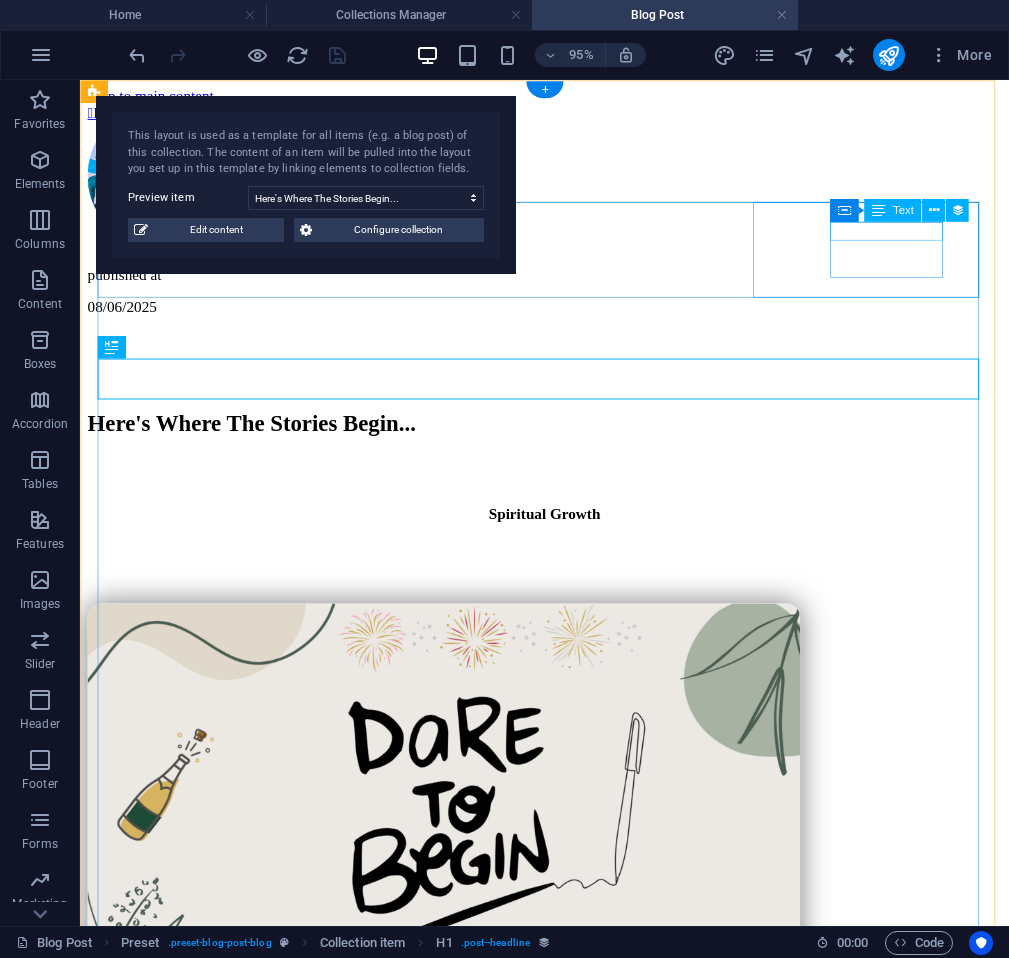 click at bounding box center [569, 251] 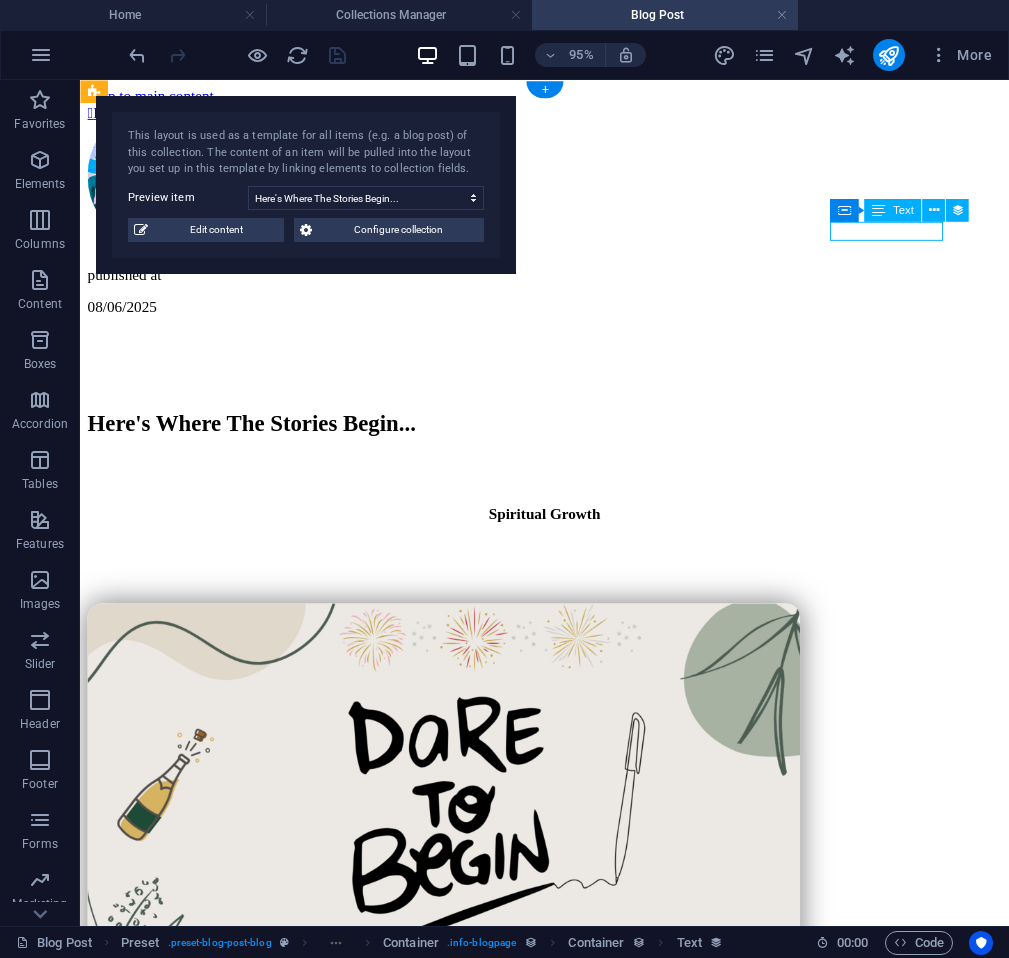 click at bounding box center (569, 251) 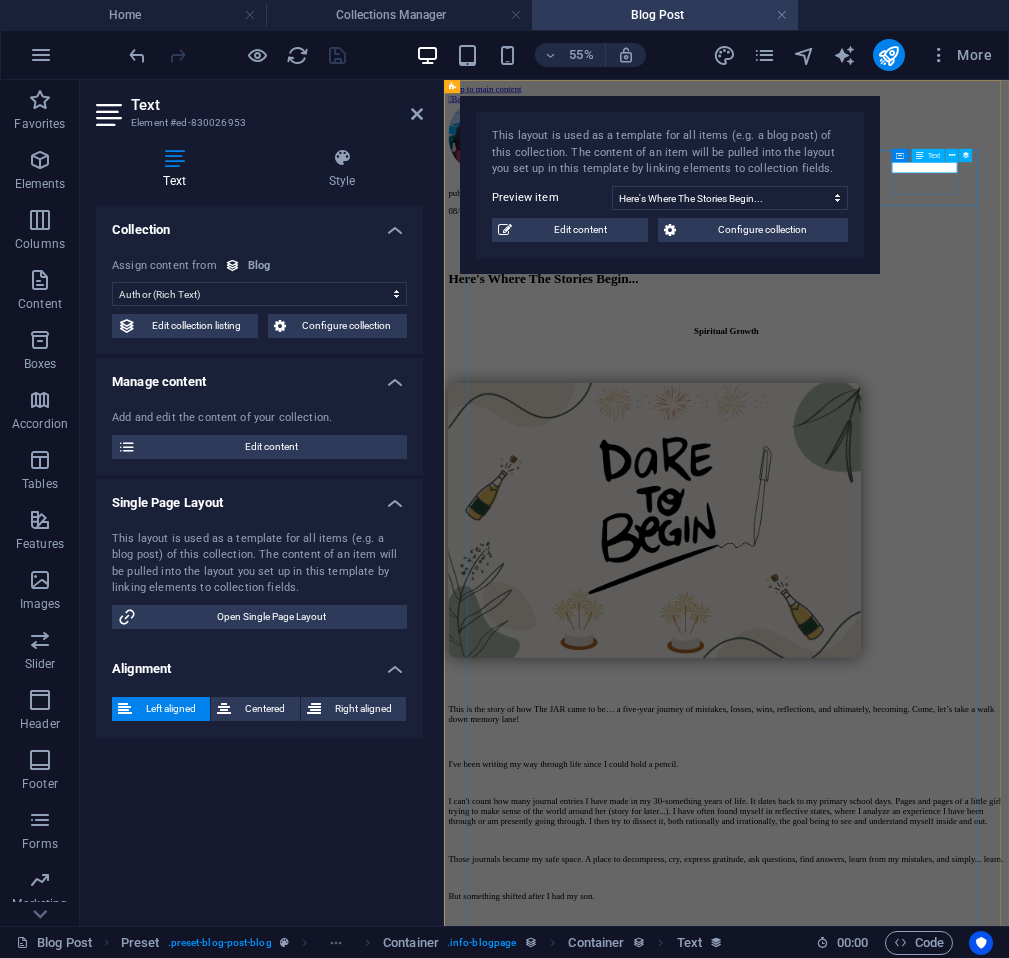 click at bounding box center (957, 251) 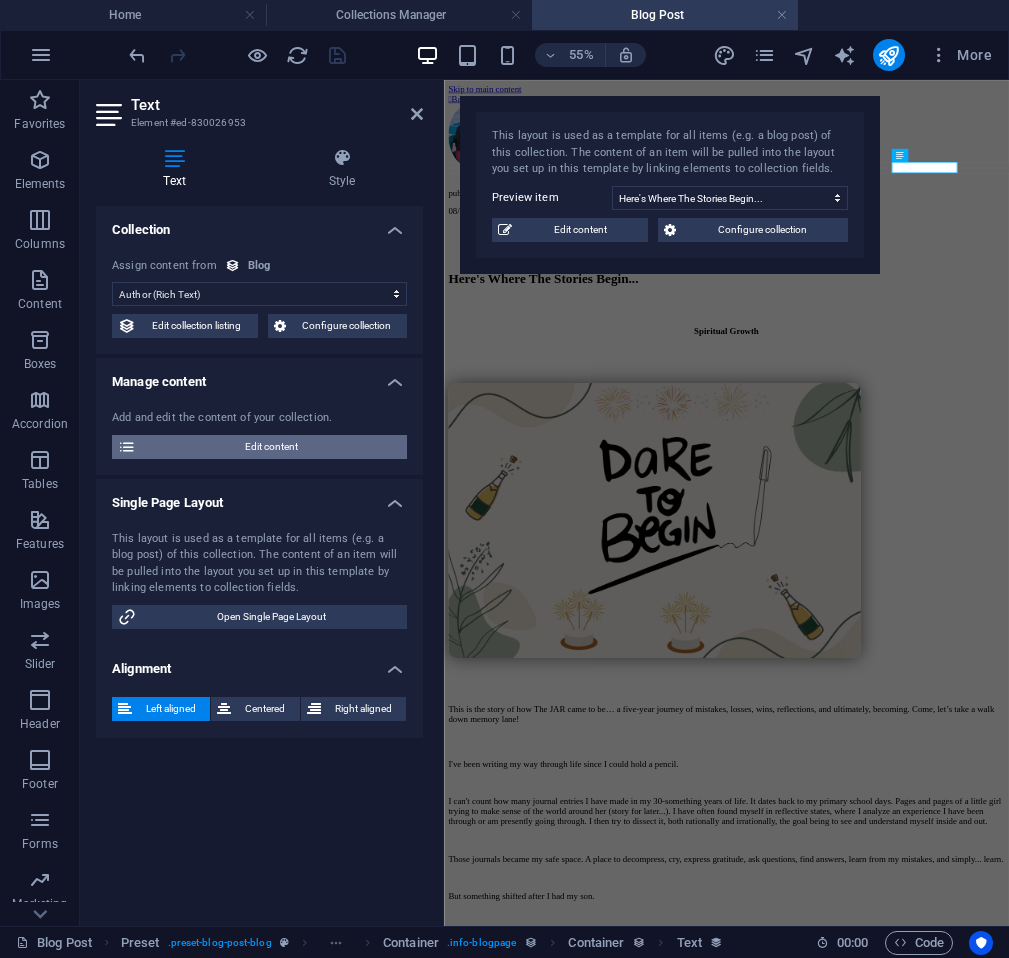 click on "Edit content" at bounding box center [271, 447] 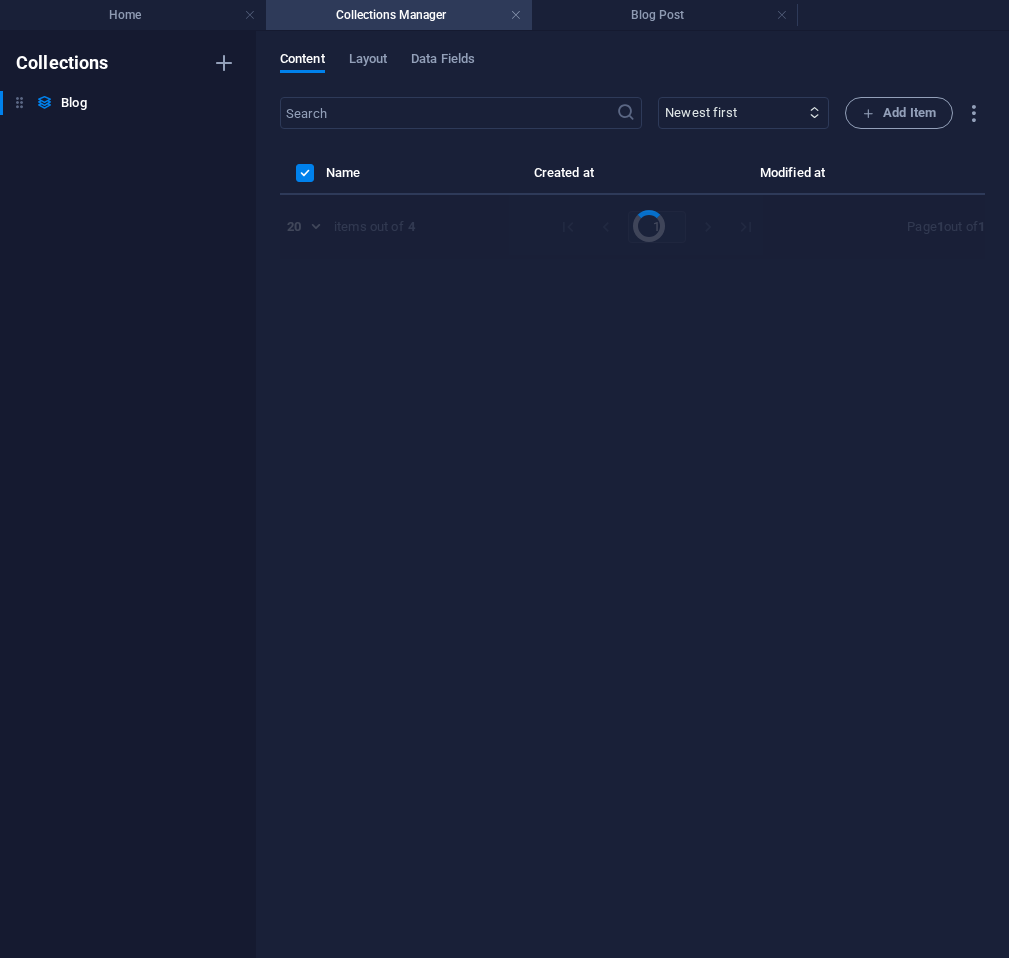 scroll, scrollTop: 0, scrollLeft: 0, axis: both 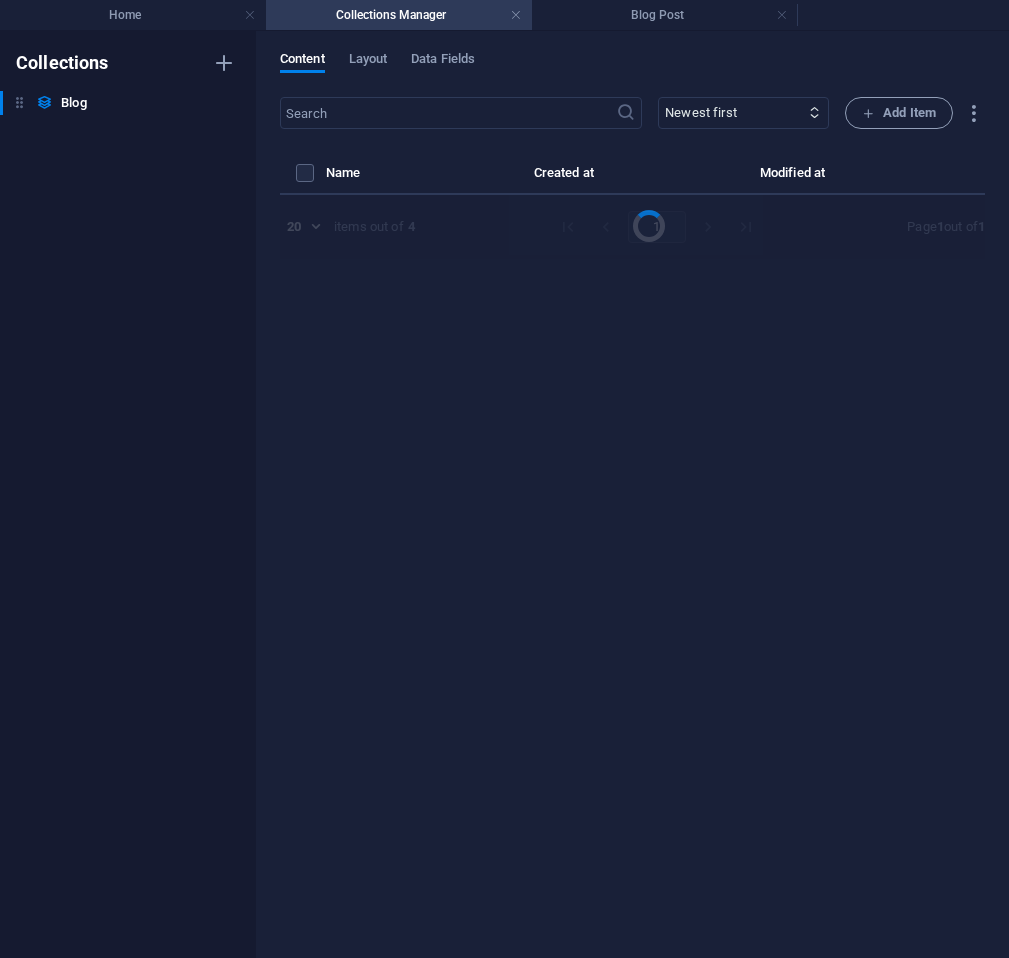 select on "Spiritual Growth" 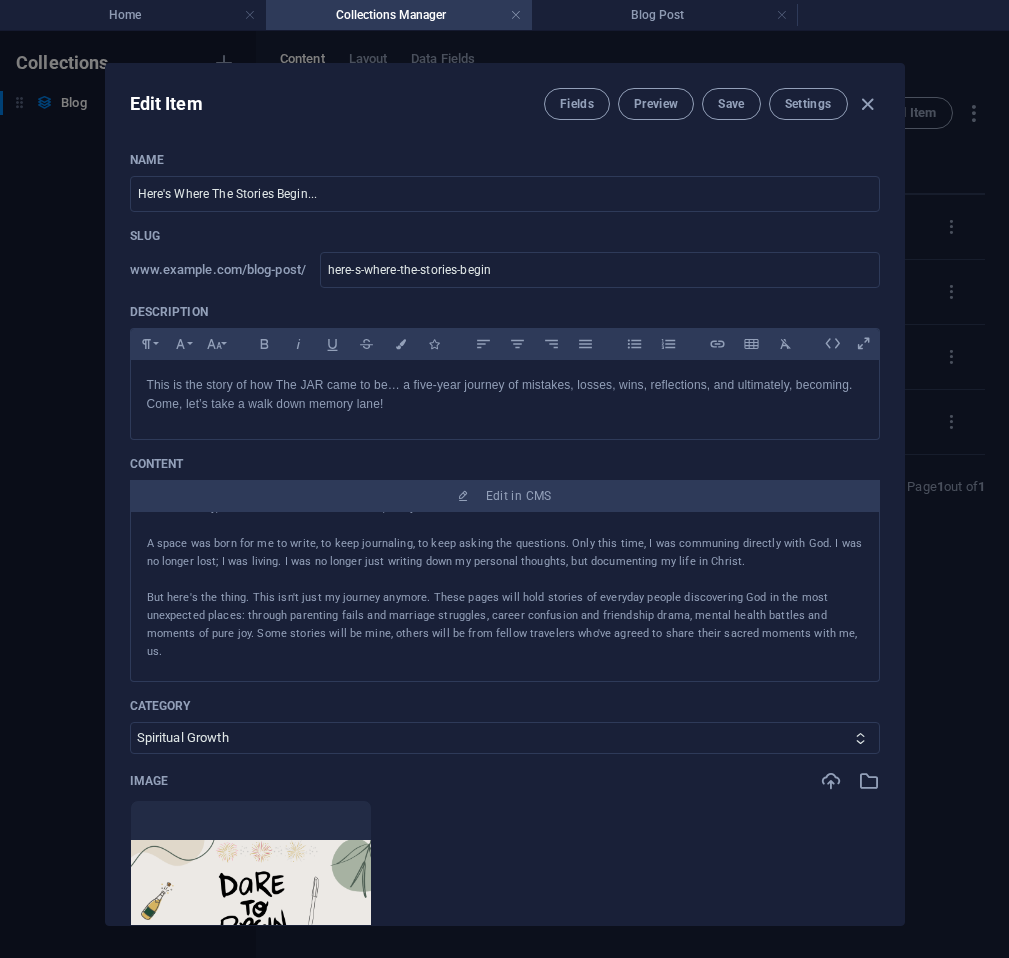 scroll, scrollTop: 1051, scrollLeft: 0, axis: vertical 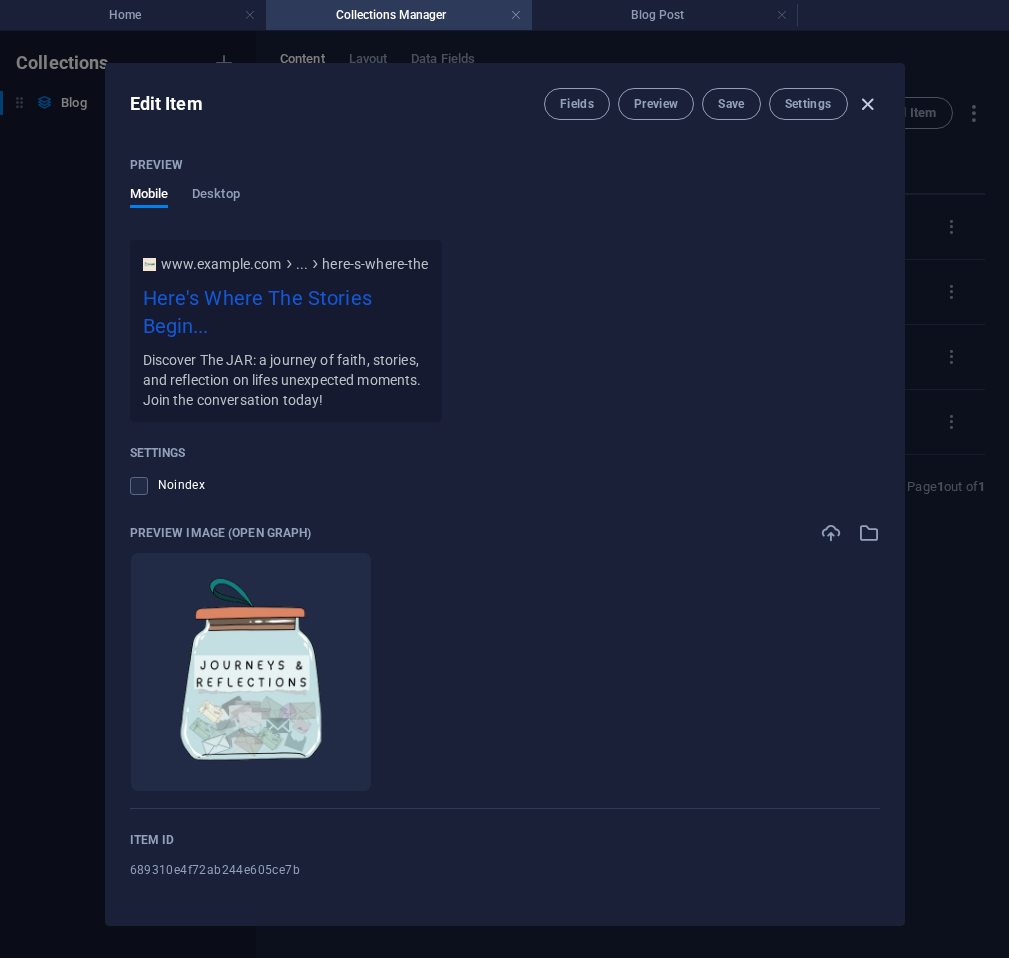 click at bounding box center (867, 104) 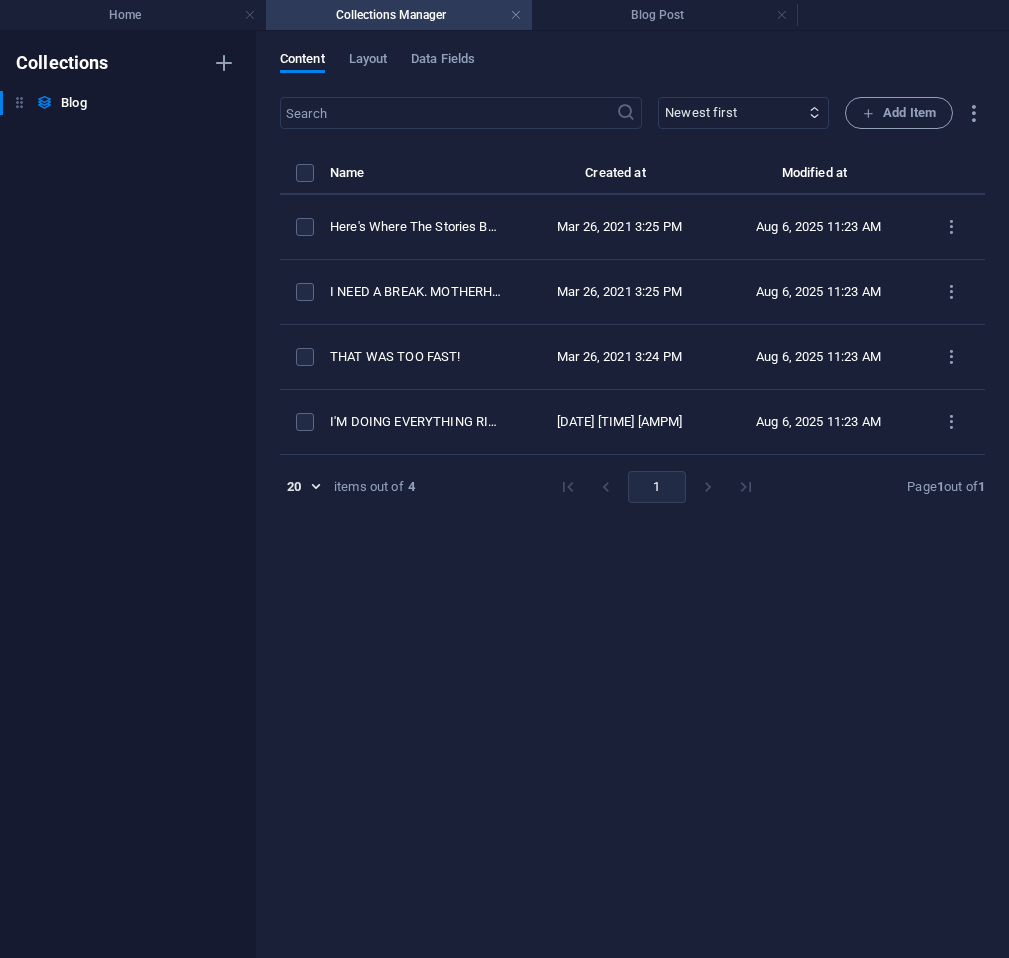 scroll, scrollTop: 0, scrollLeft: 0, axis: both 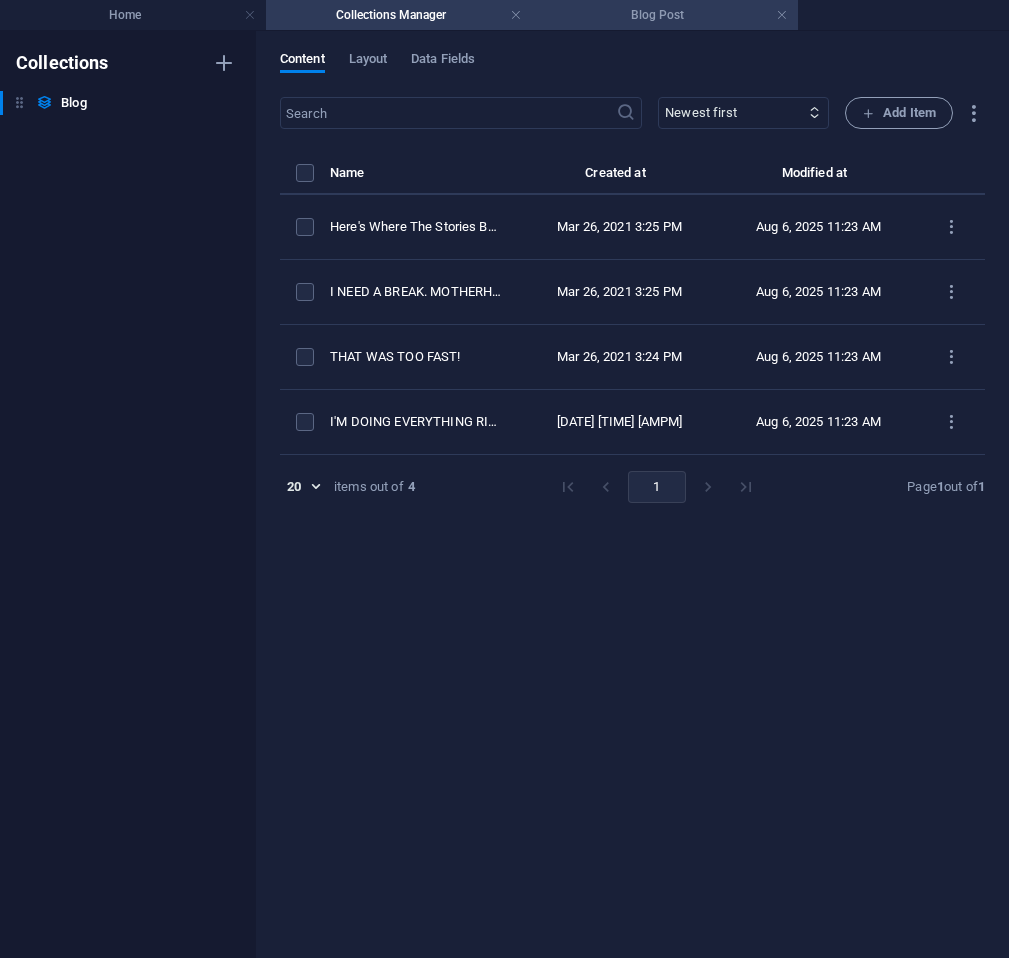 click on "Blog Post" at bounding box center [665, 15] 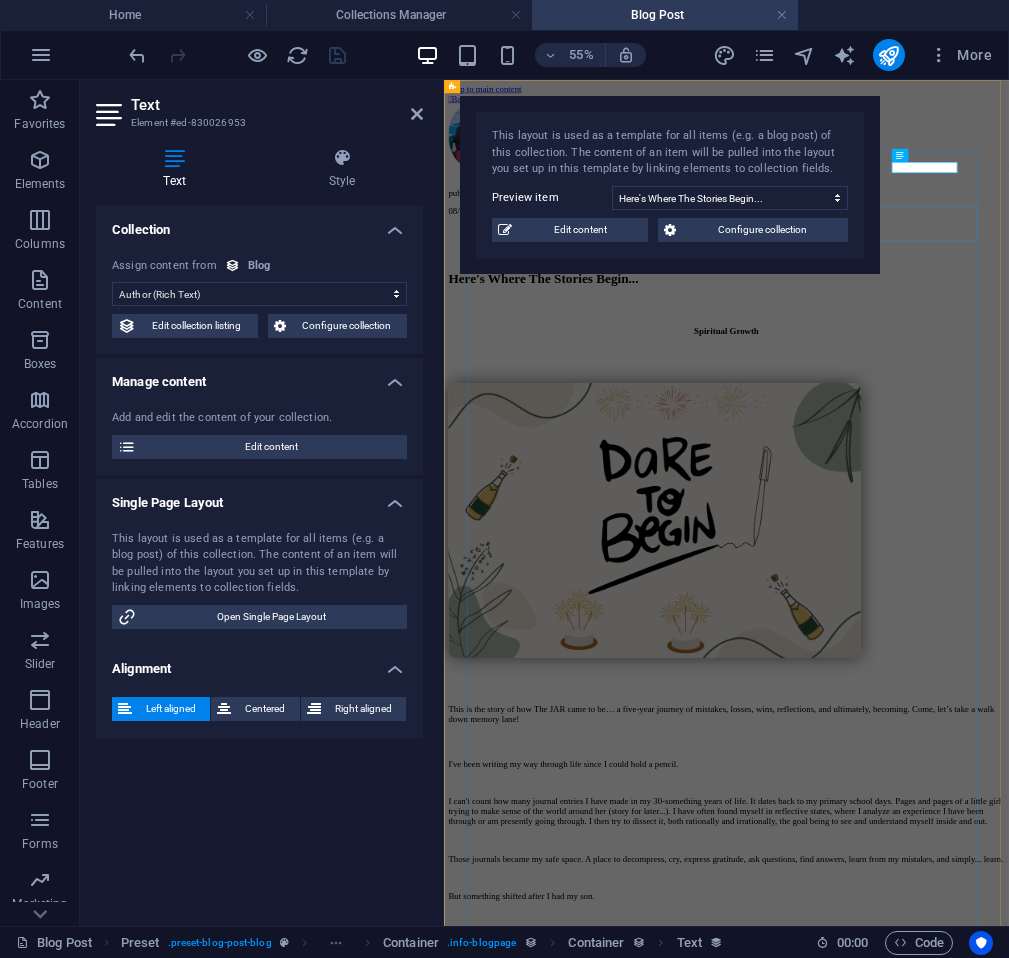 click at bounding box center [957, 376] 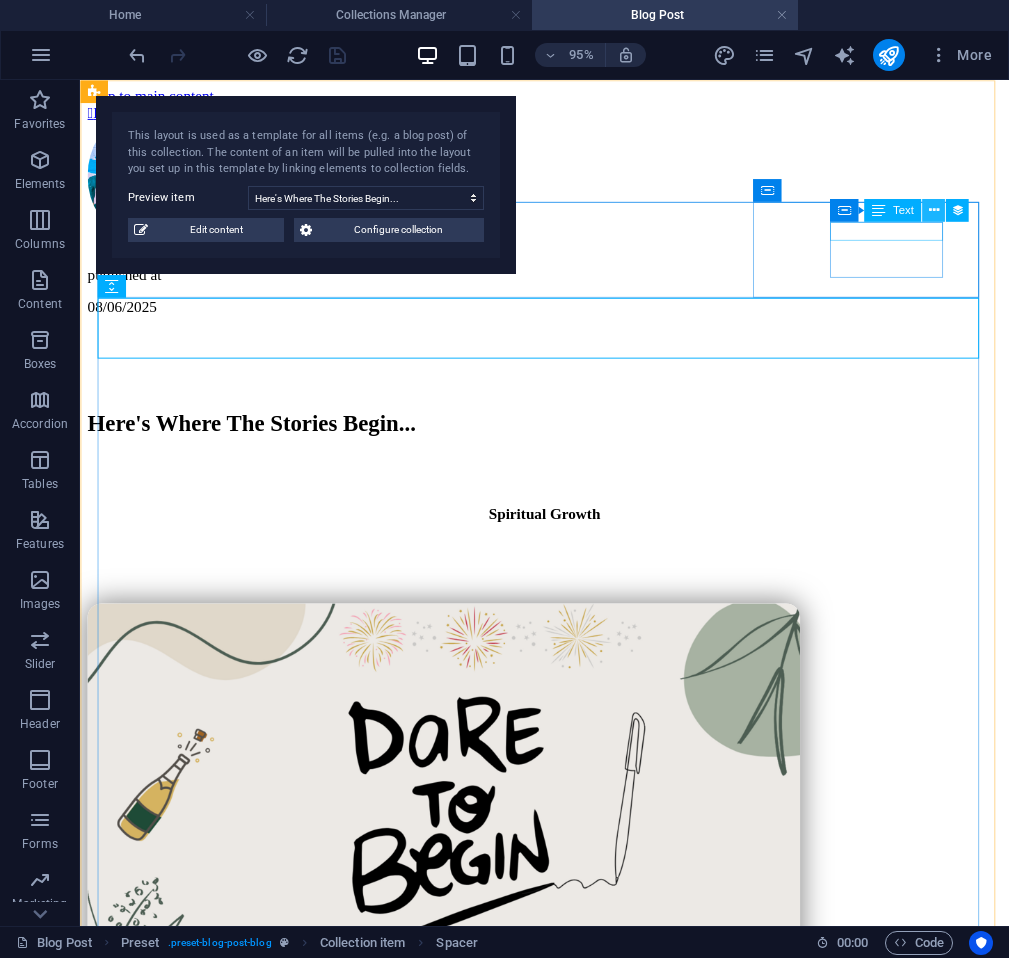 click at bounding box center (933, 211) 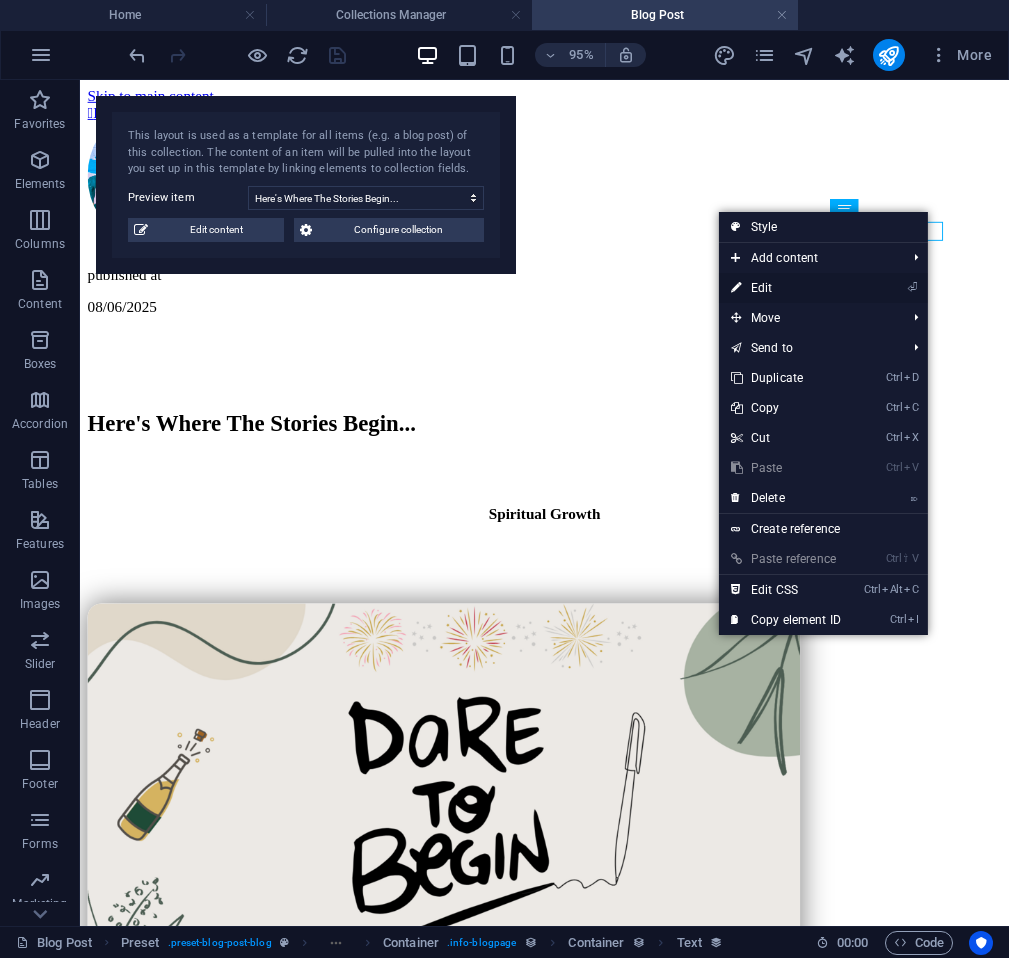 click on "⏎  Edit" at bounding box center [786, 288] 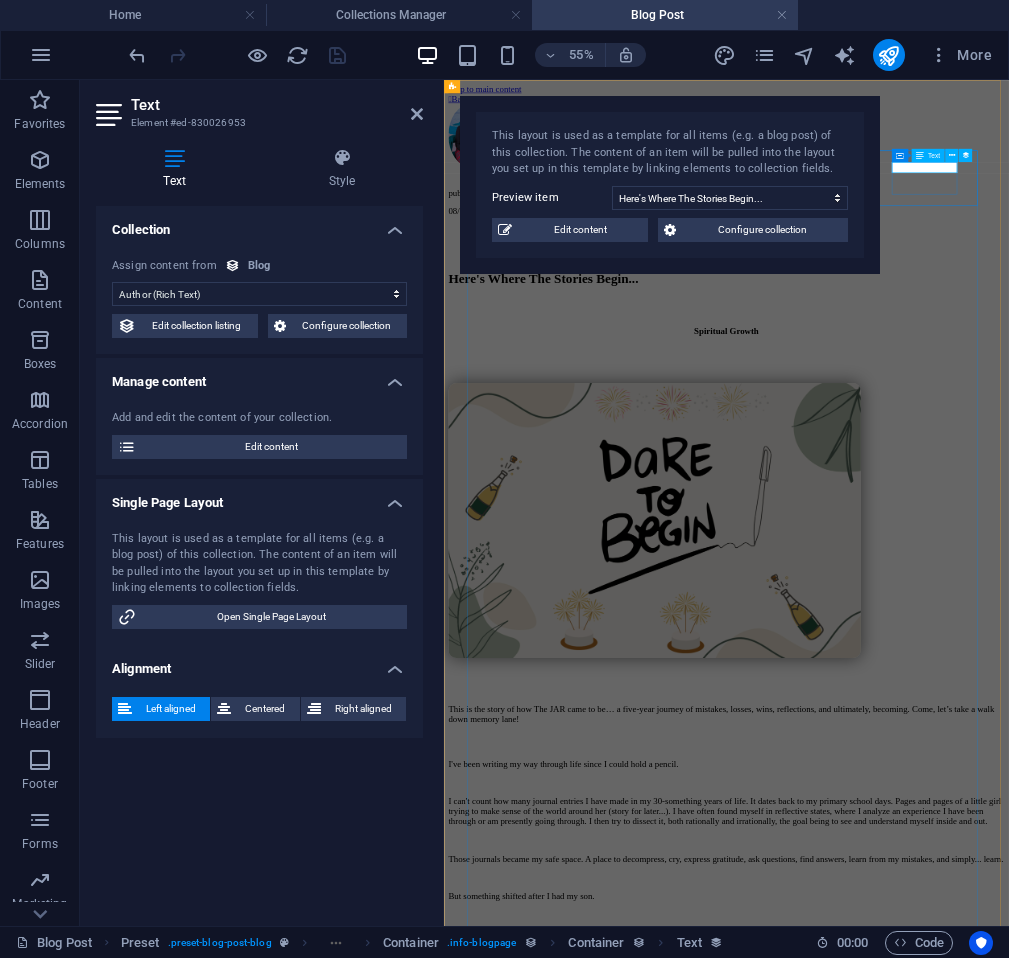 click at bounding box center (957, 251) 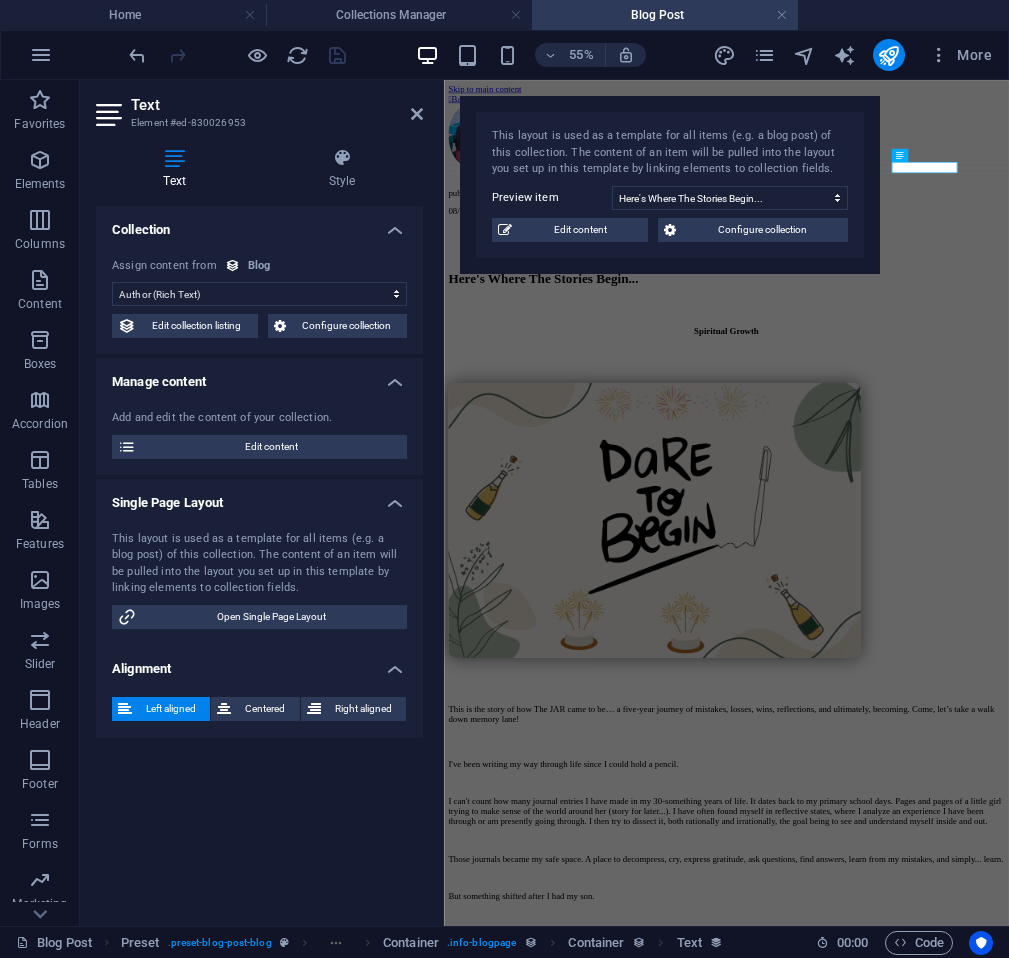 click on "No assignment, content remains static Created at (Date) Updated at (Date) Name (Plain Text) Slug (Plain Text) Description (Rich Text) Content (CMS) Category (Choice) Image (File) Status (Choice) Author (Rich Text)" at bounding box center (259, 294) 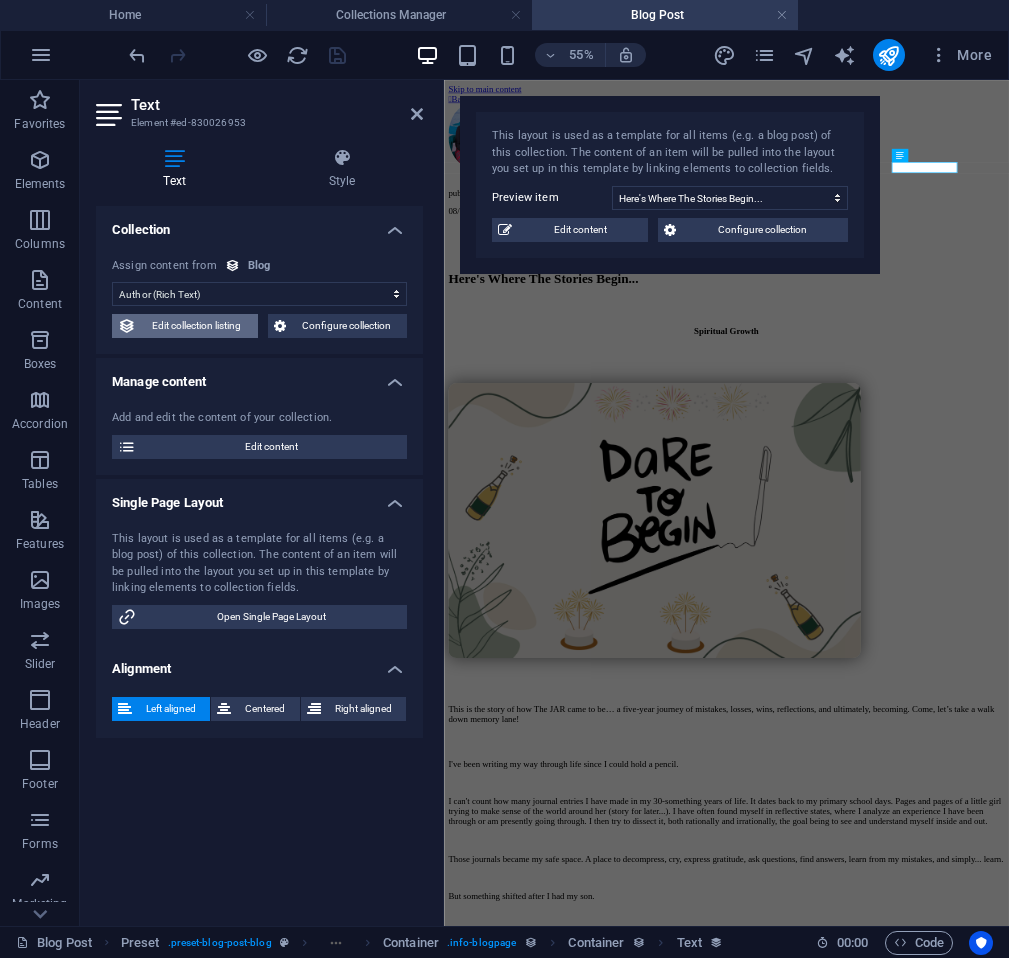 click on "Edit collection listing" at bounding box center [197, 326] 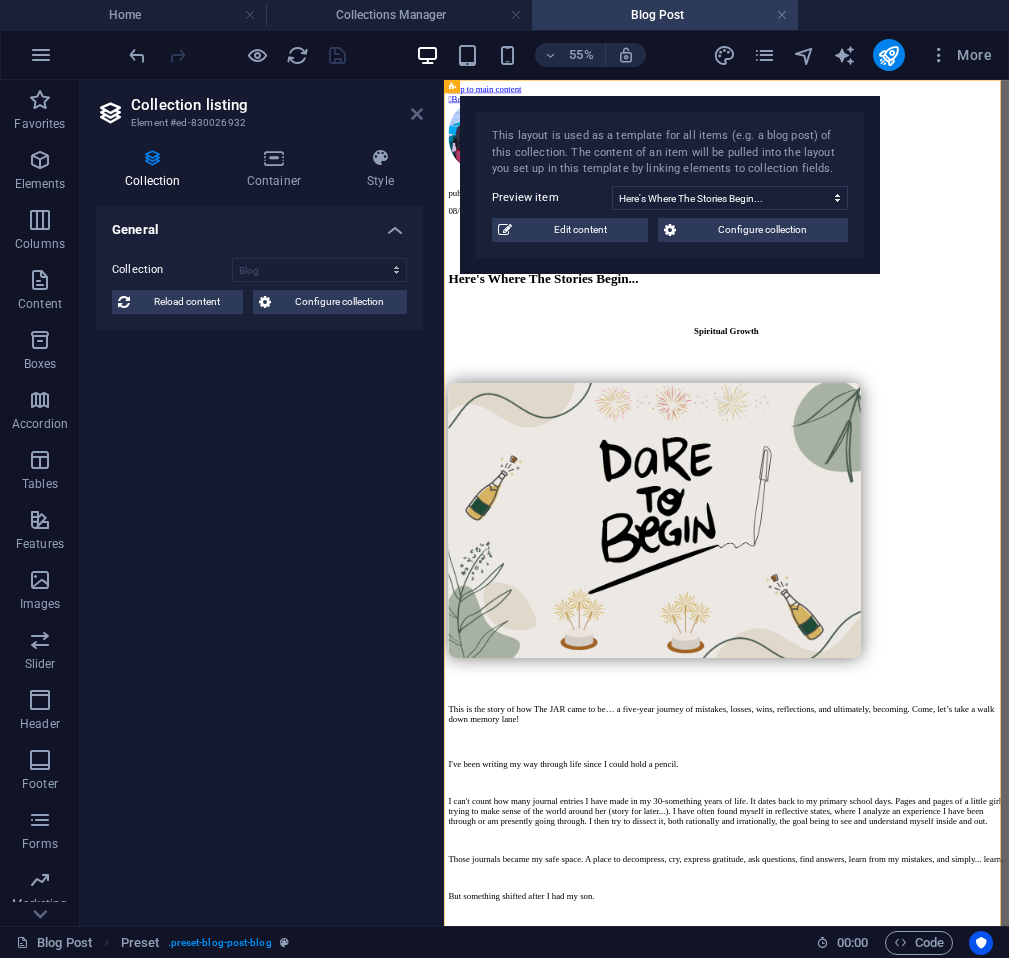 click at bounding box center [417, 114] 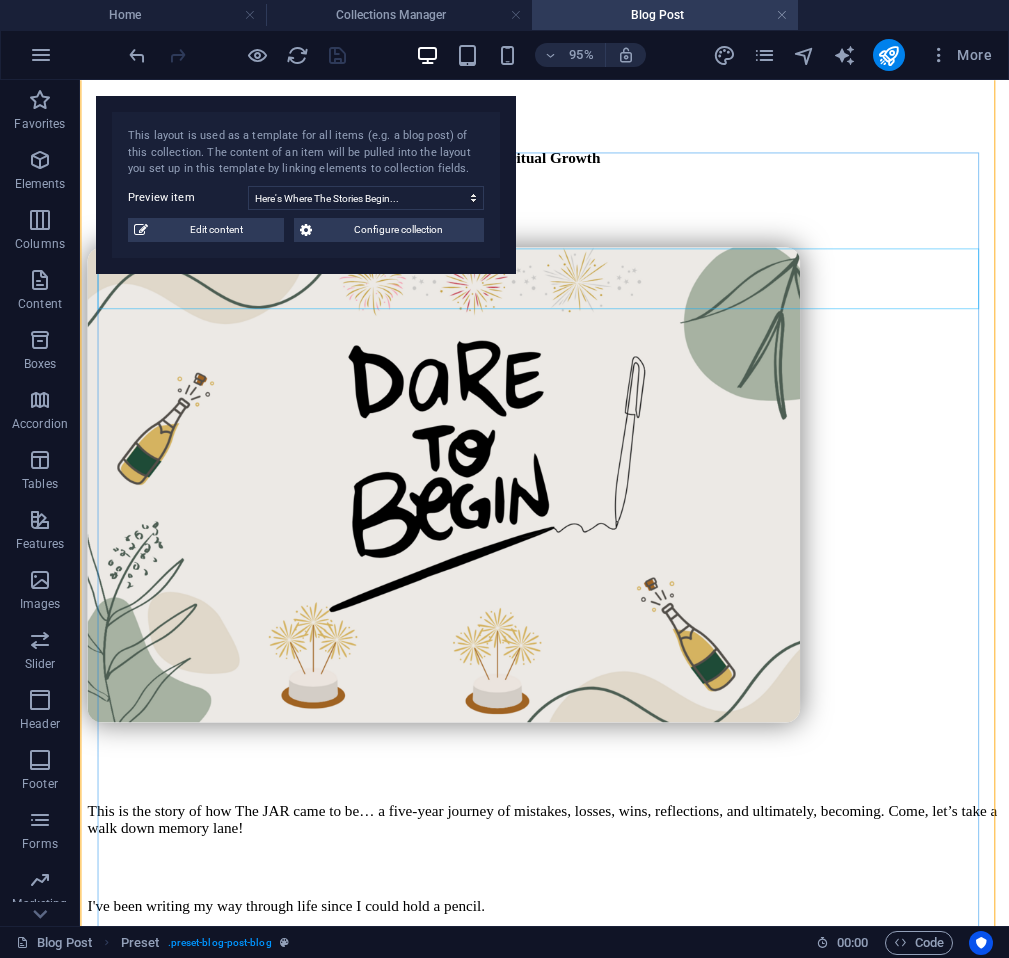 scroll, scrollTop: 0, scrollLeft: 0, axis: both 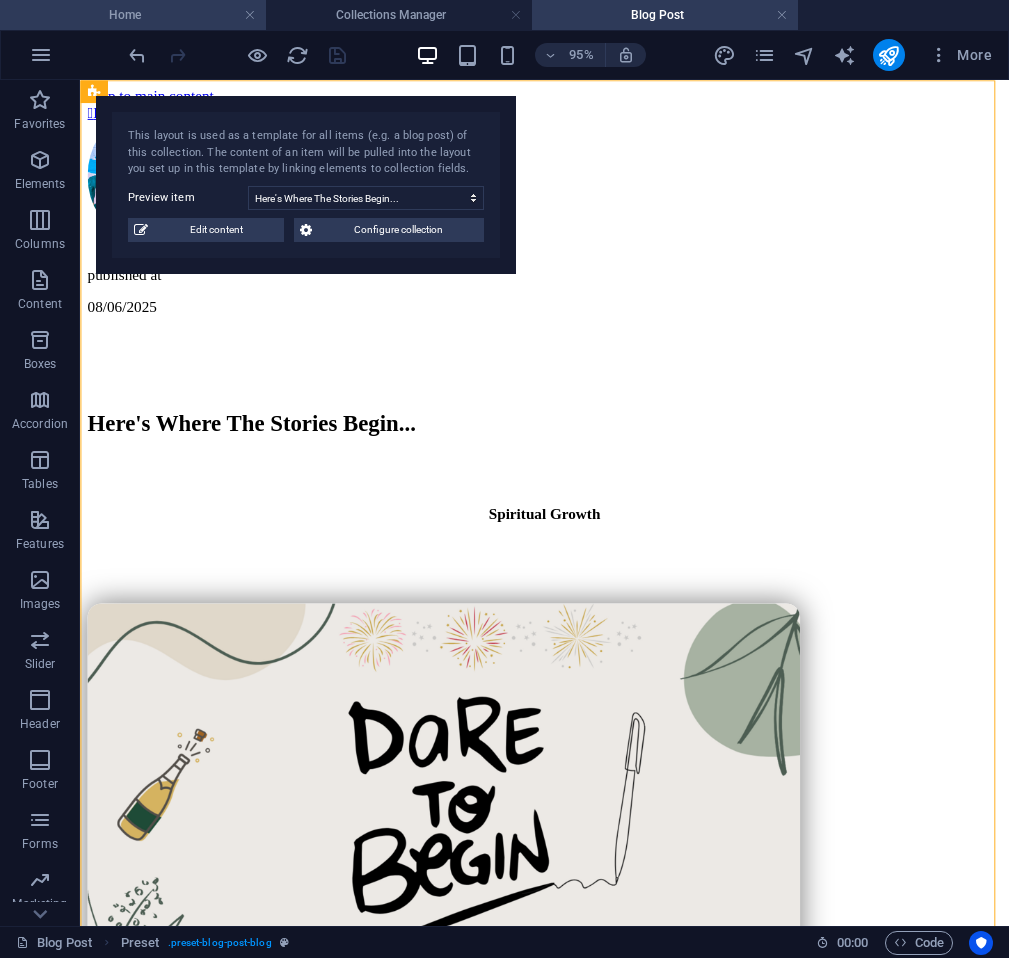 click on "Home" at bounding box center [133, 15] 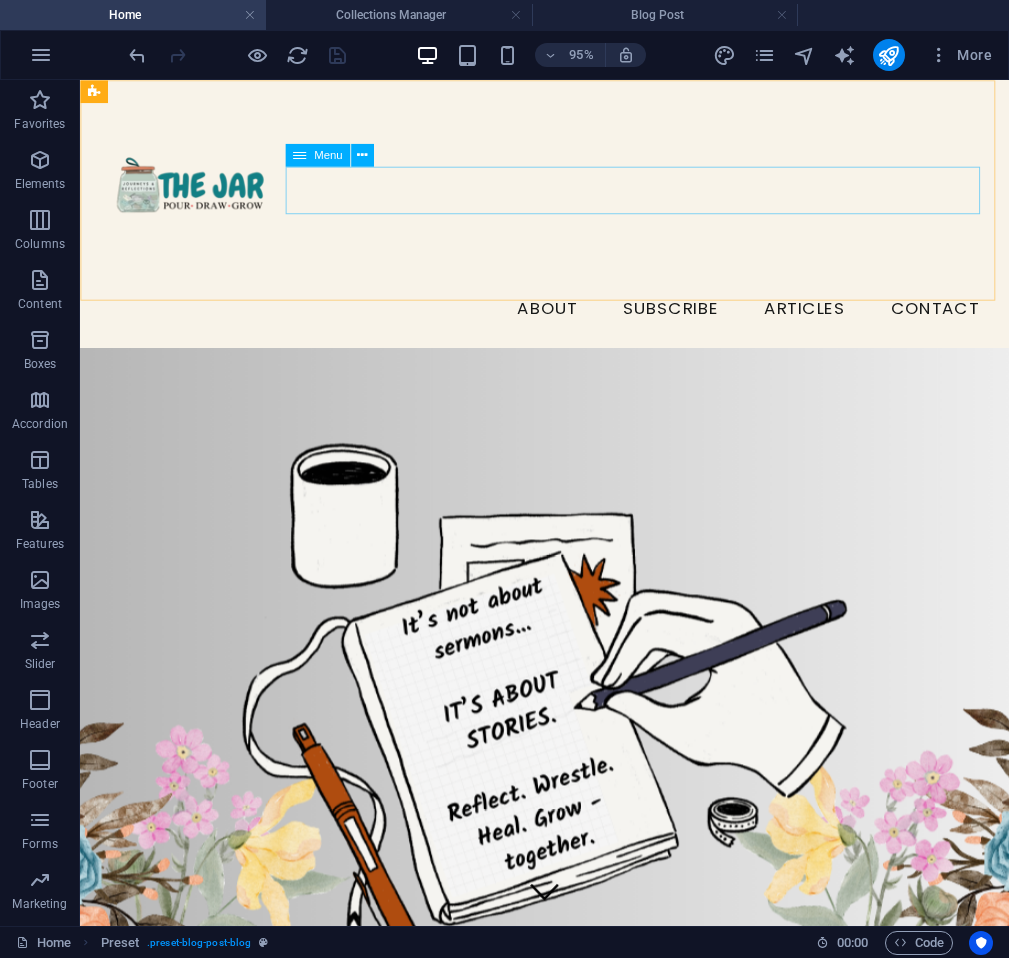 click on "About  Subscribe ARTICLES Contact" at bounding box center (569, 321) 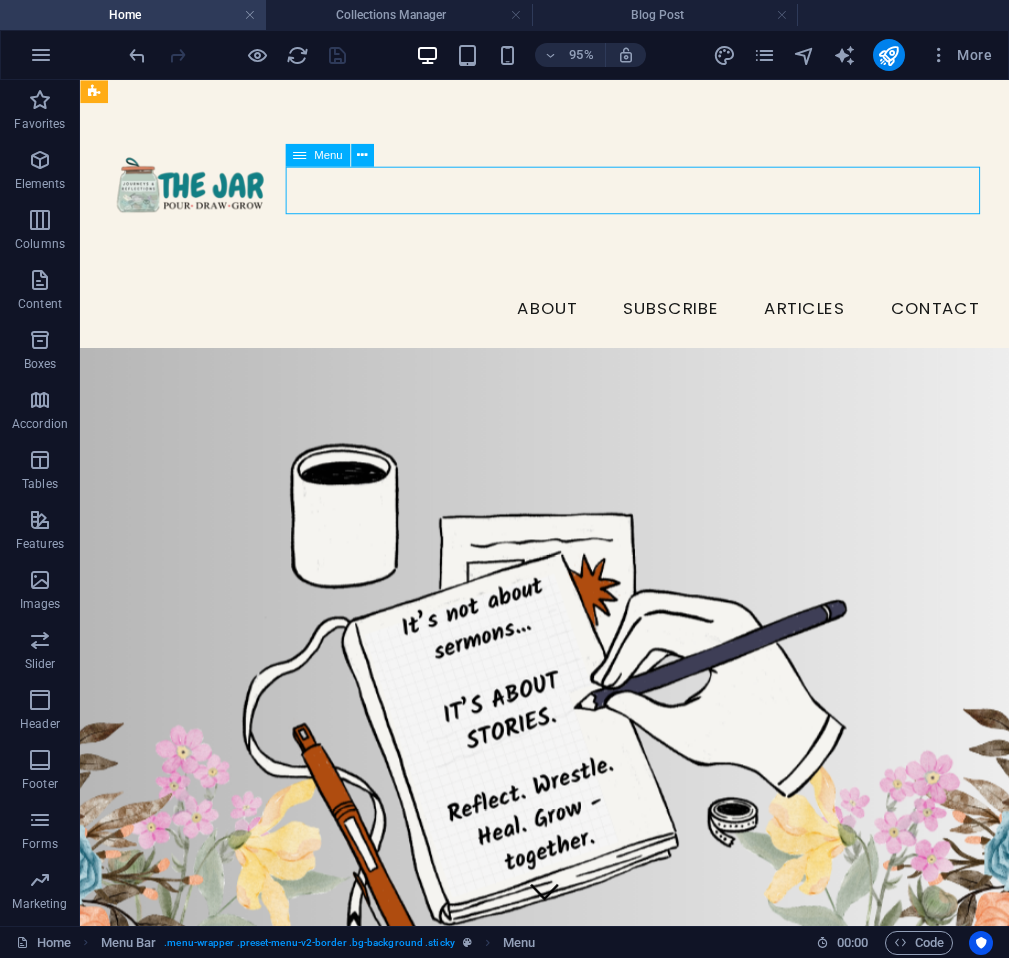 click on "About  Subscribe ARTICLES Contact" at bounding box center (569, 321) 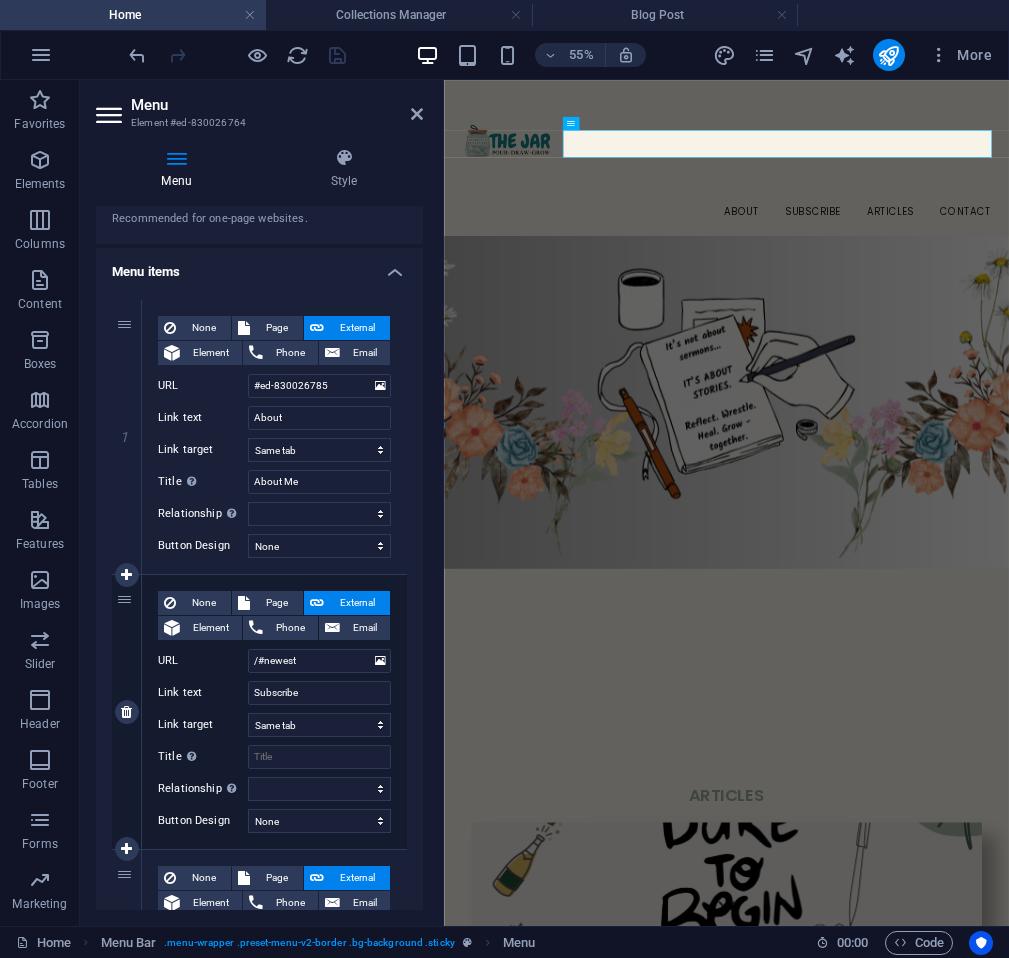 scroll, scrollTop: 100, scrollLeft: 0, axis: vertical 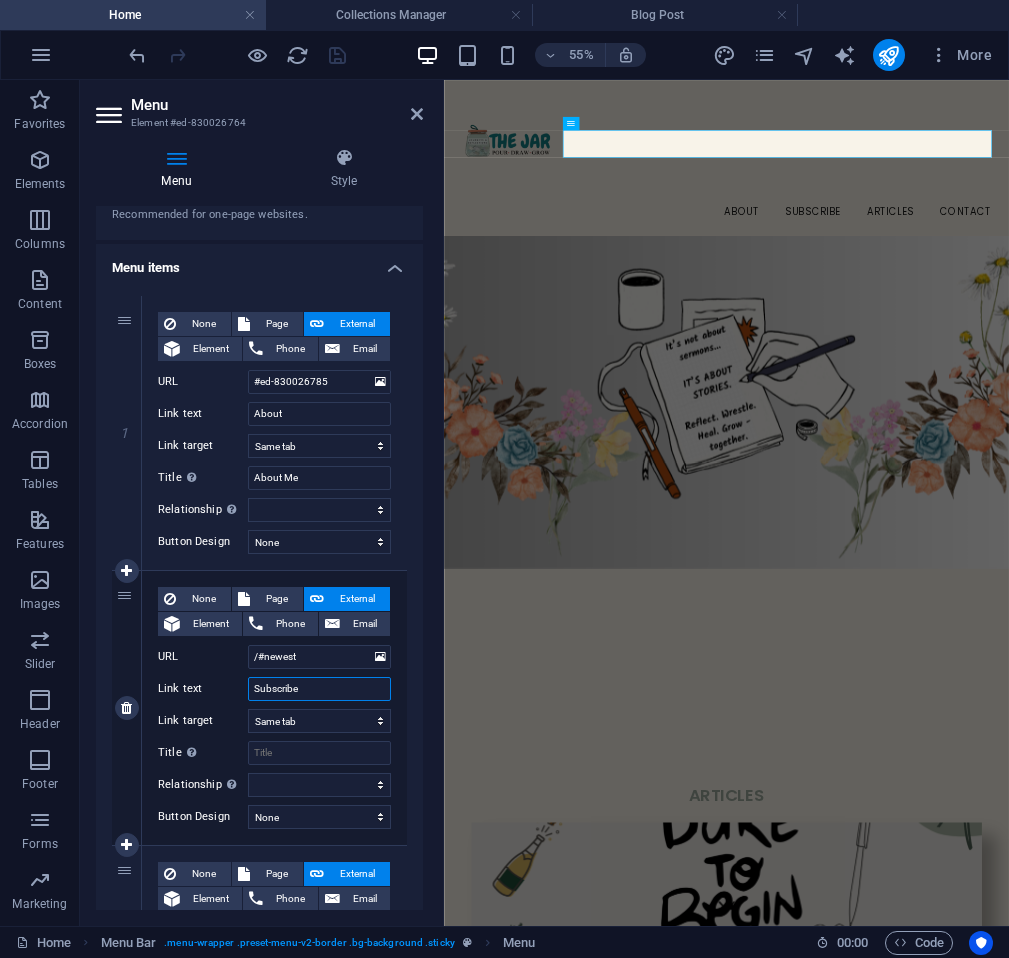 click on "Subscribe" at bounding box center (319, 689) 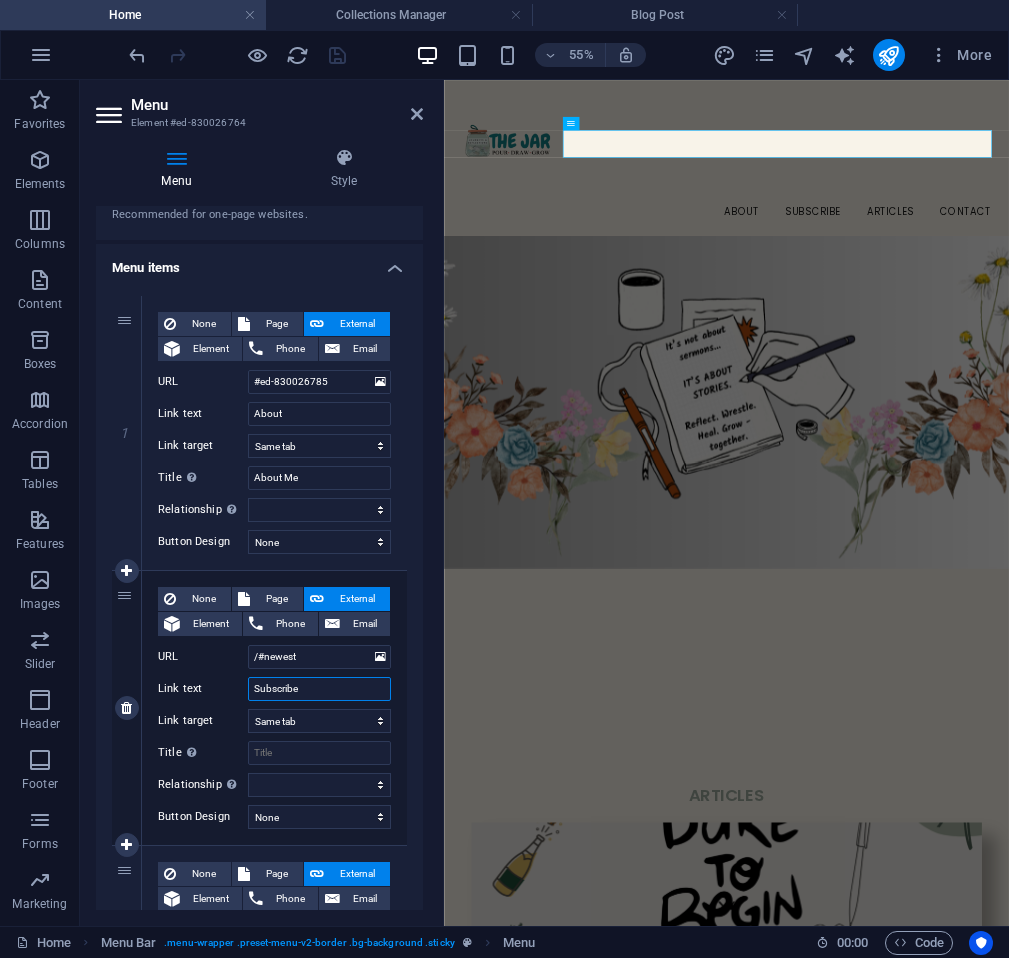 drag, startPoint x: 312, startPoint y: 692, endPoint x: 220, endPoint y: 693, distance: 92.00543 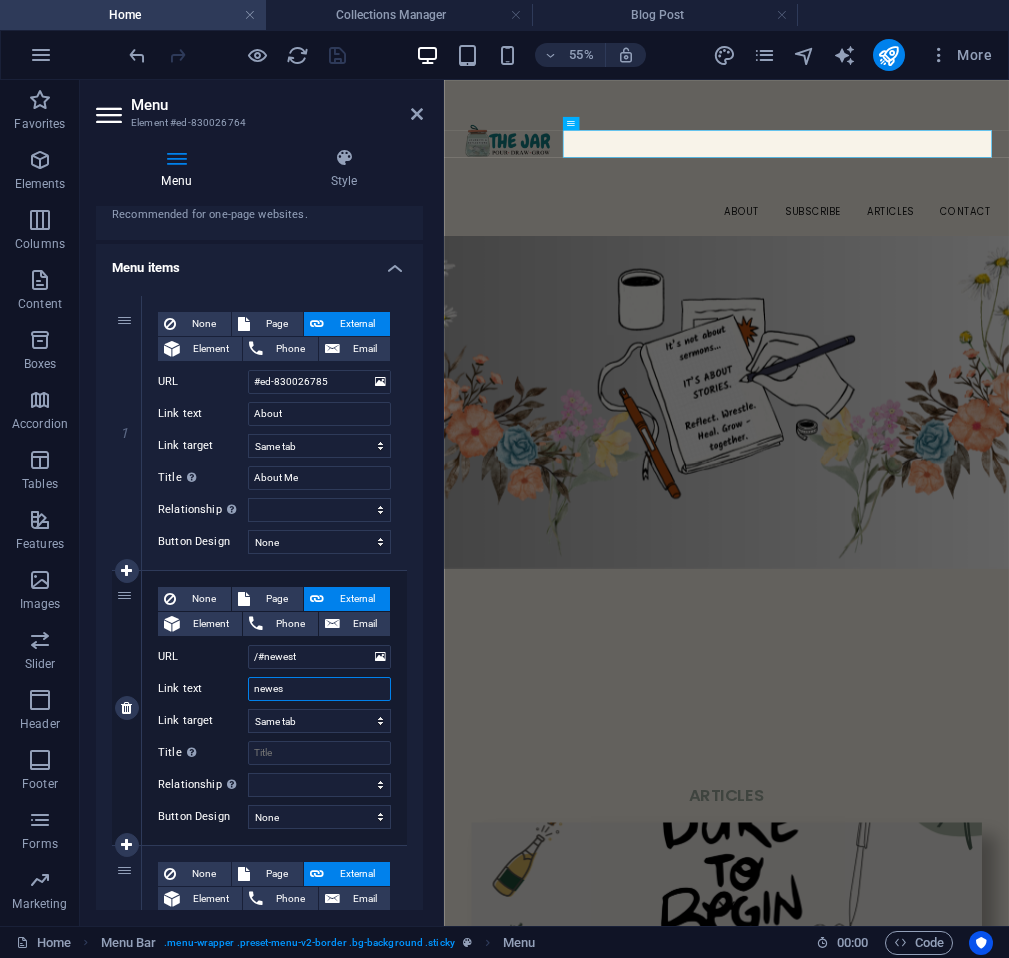 type on "newest" 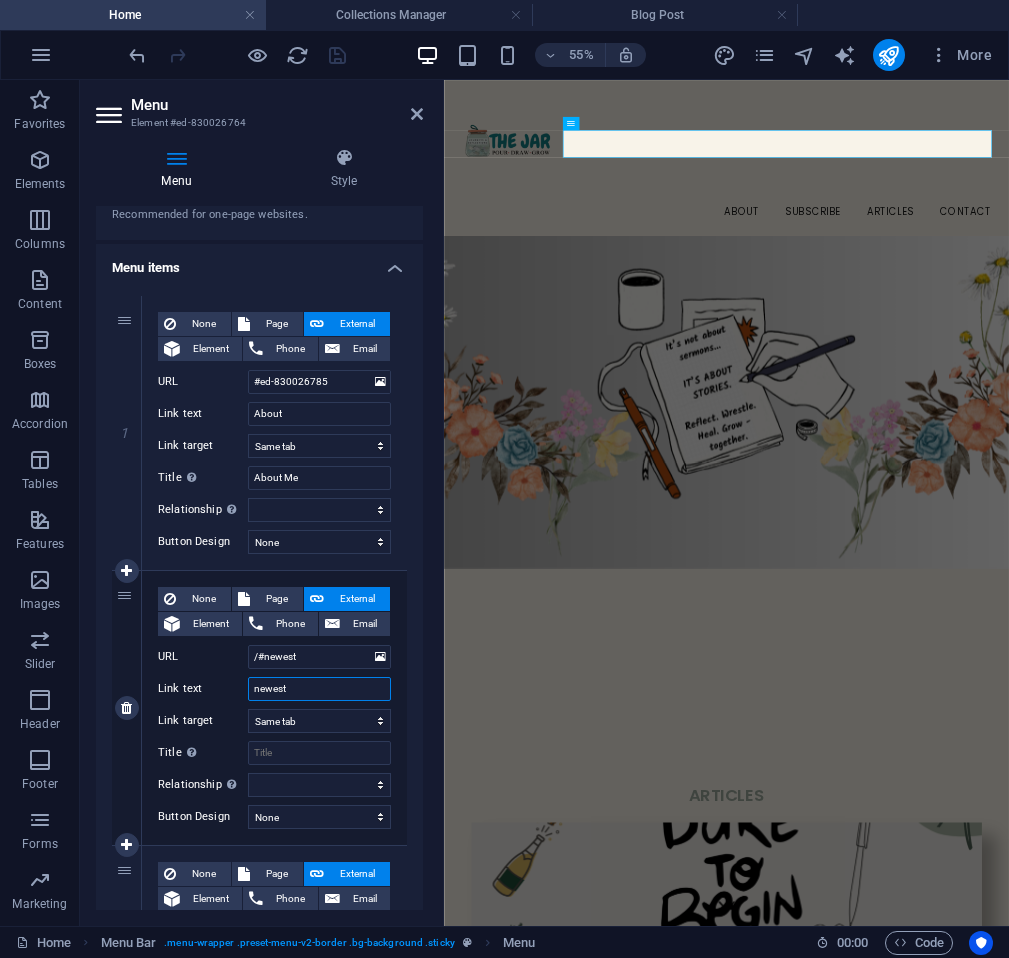 select 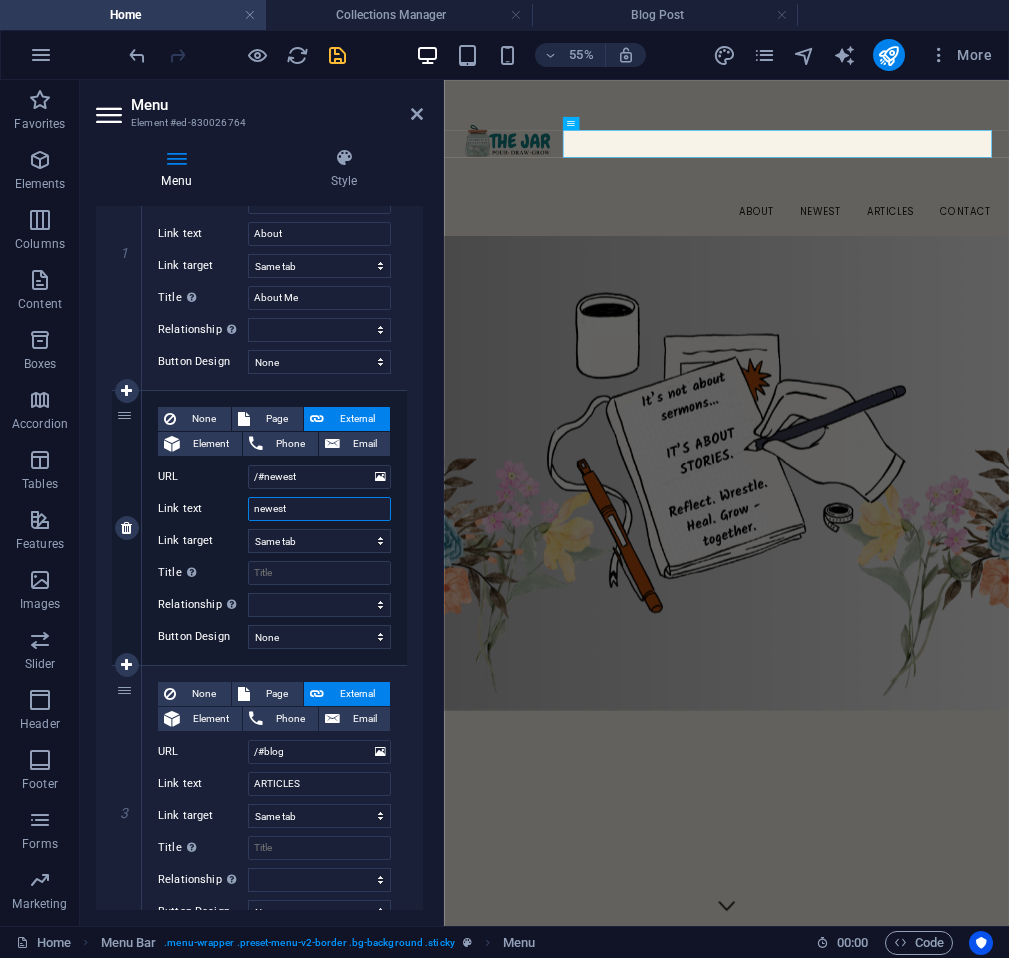 scroll, scrollTop: 282, scrollLeft: 0, axis: vertical 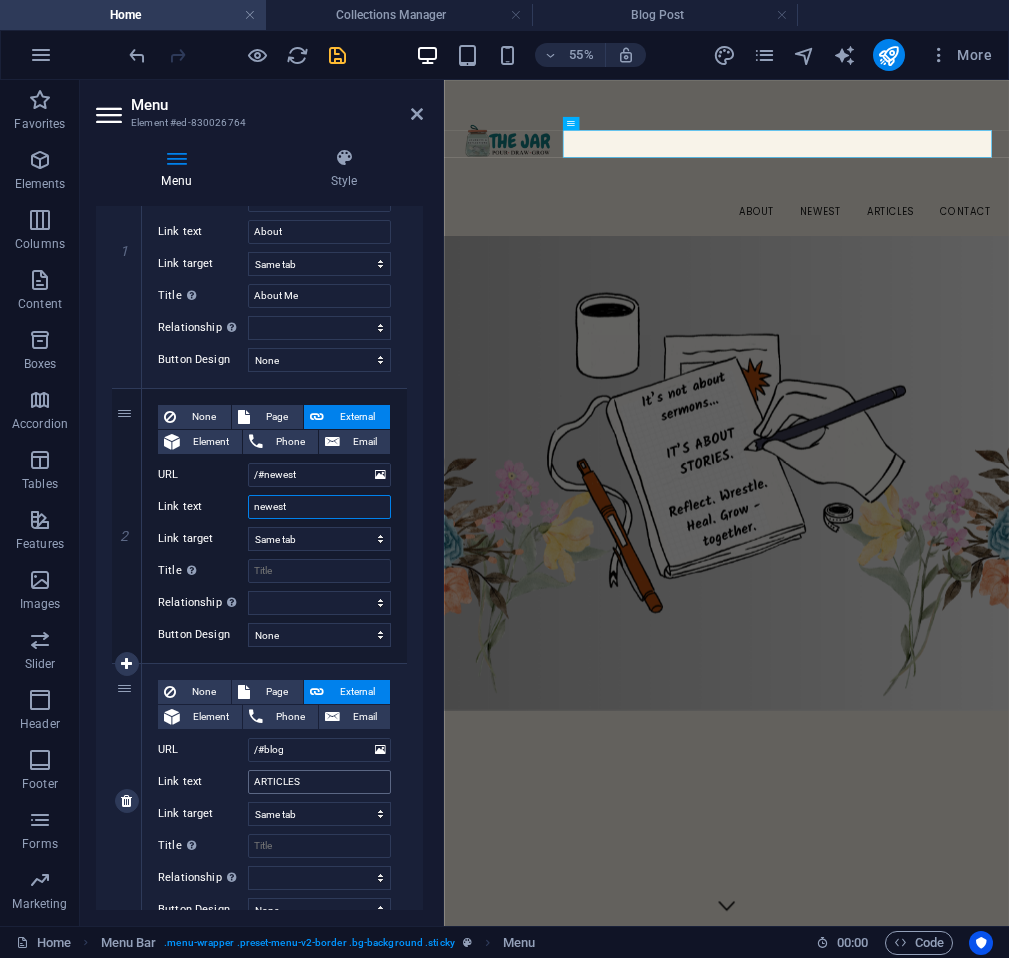 type on "newest" 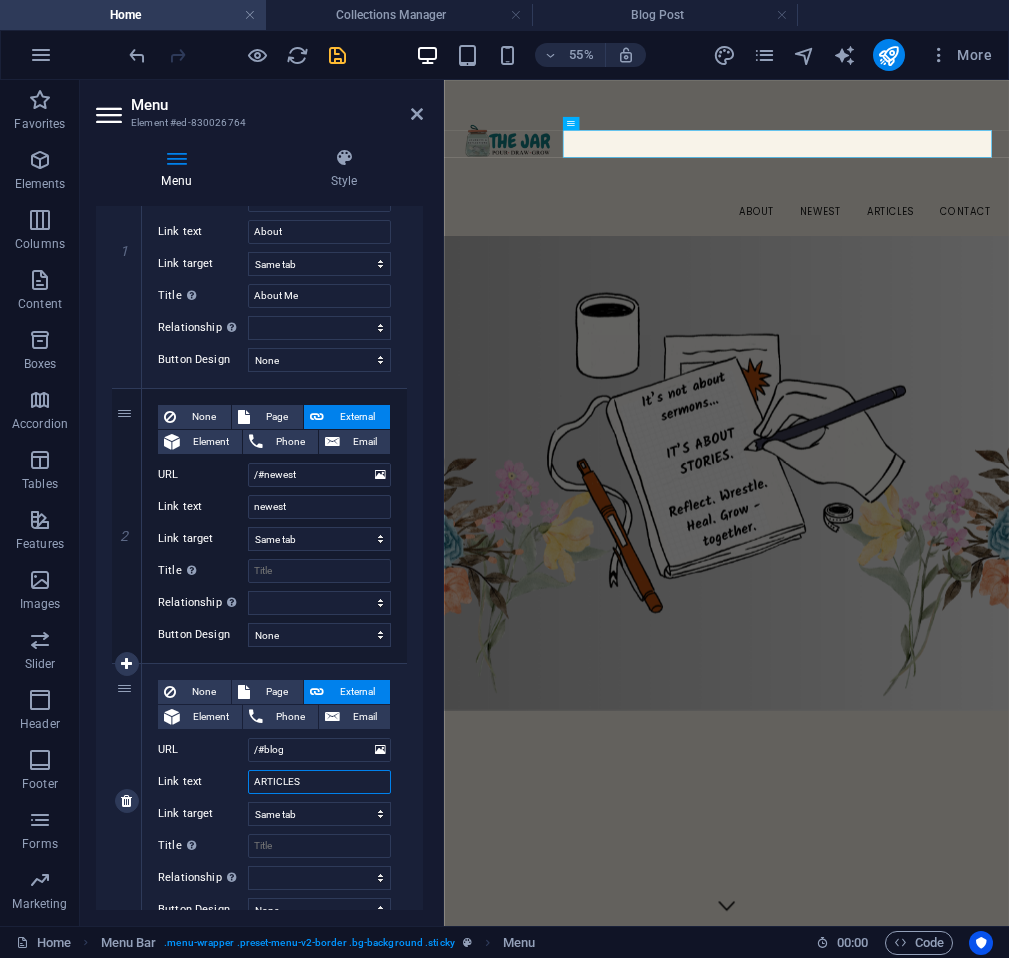 click on "ARTICLES" at bounding box center [319, 782] 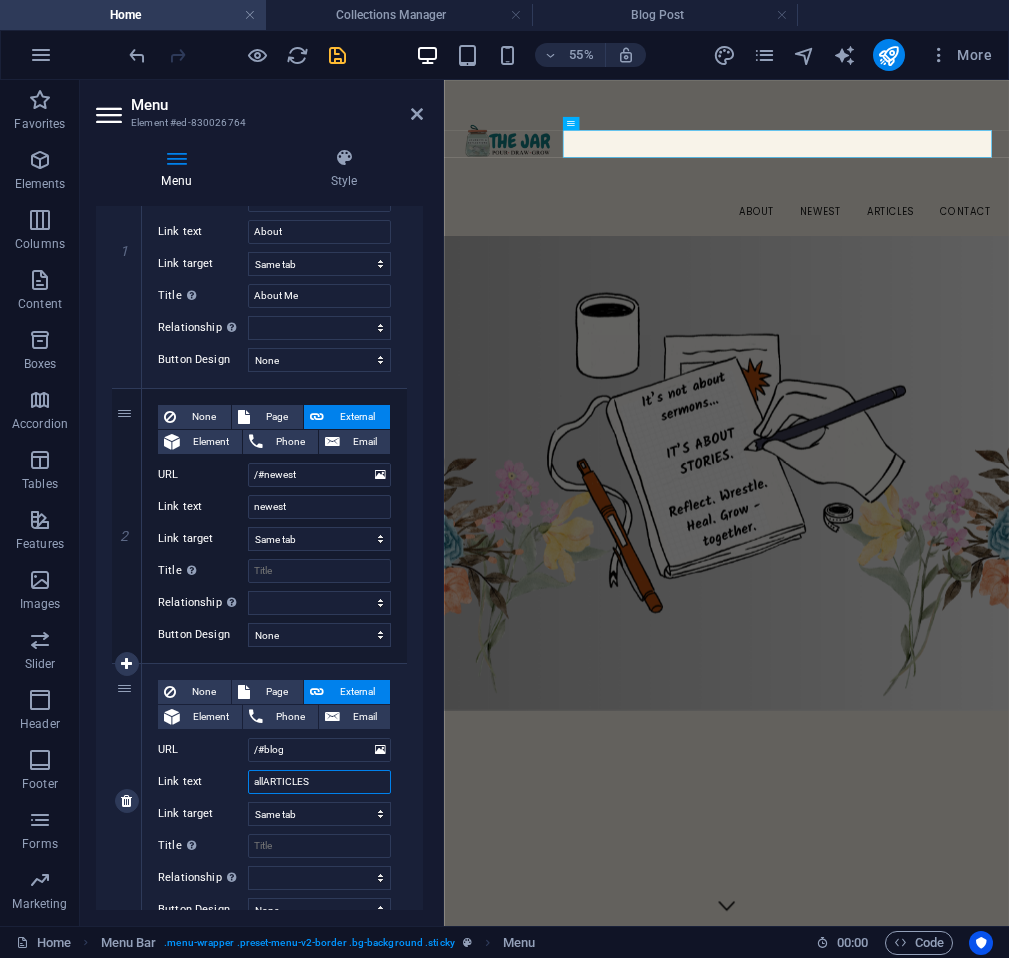 type on "all ARTICLES" 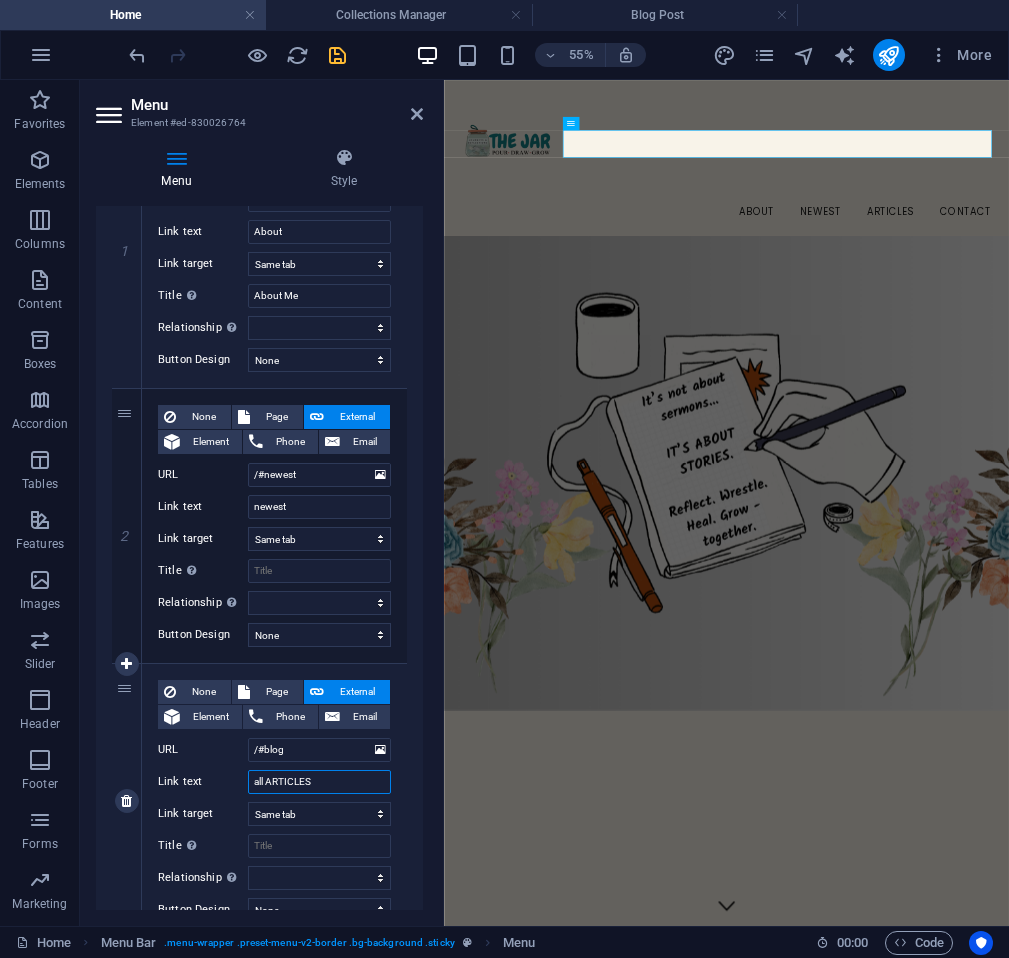 select 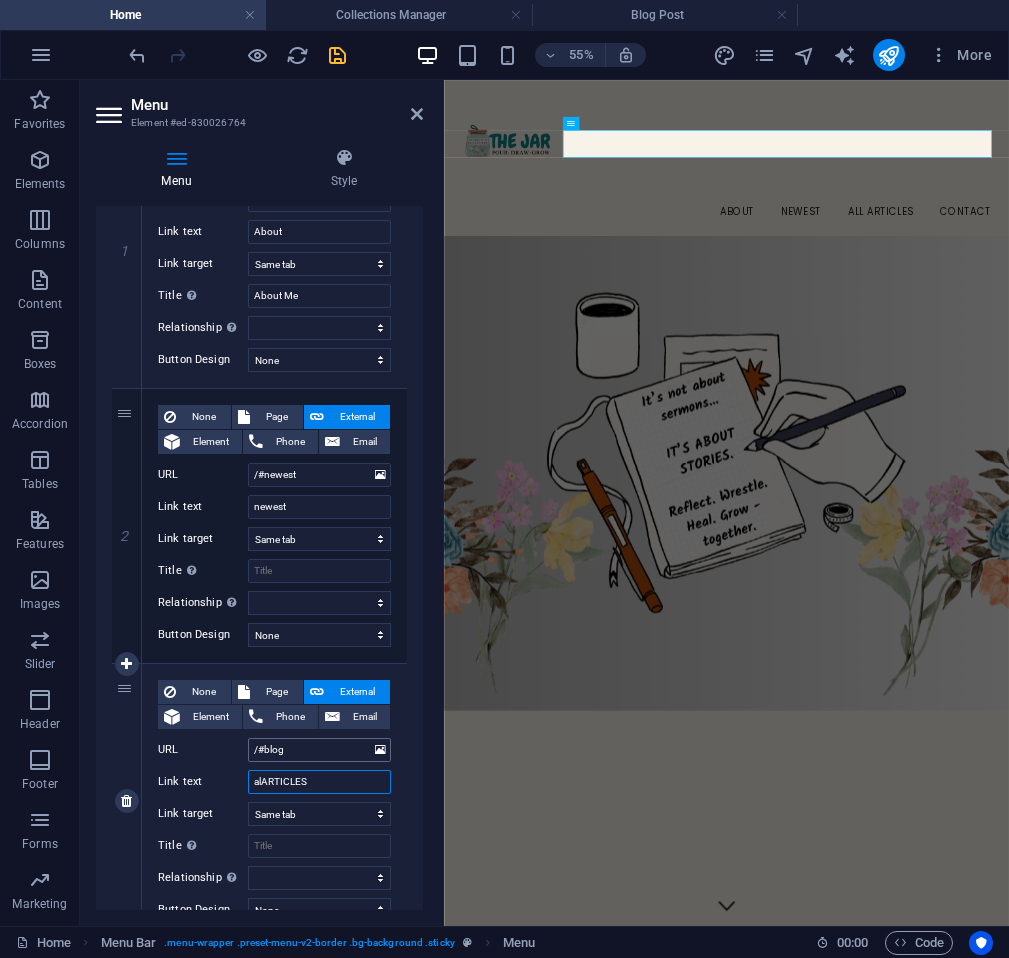 type on "aARTICLES" 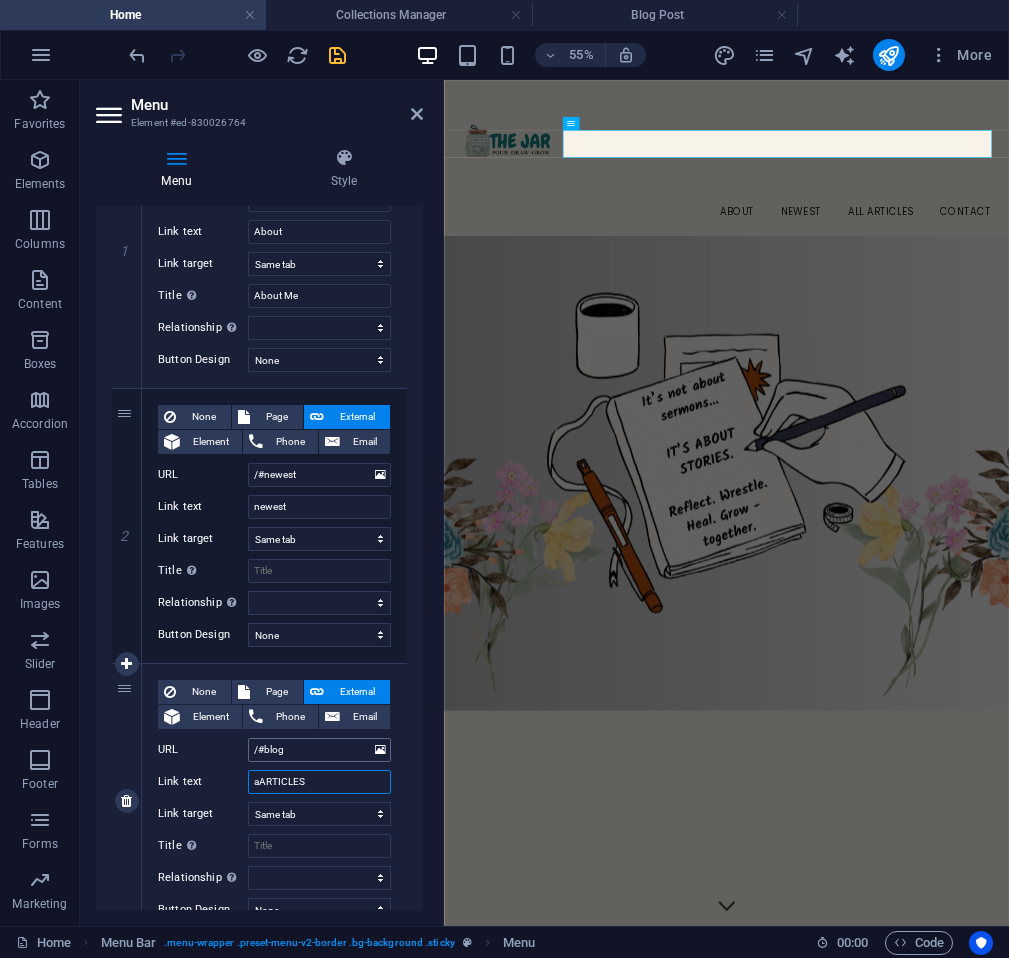 select 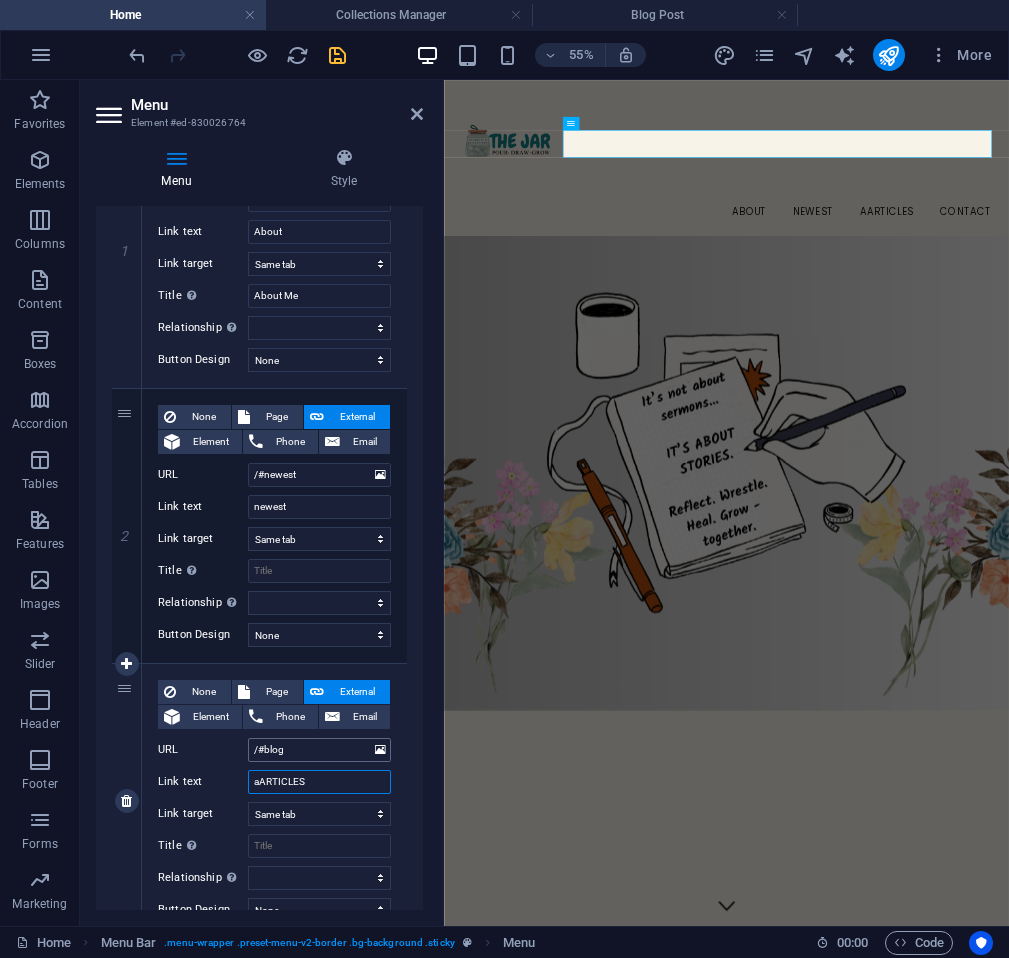 type on "aAARTICLES" 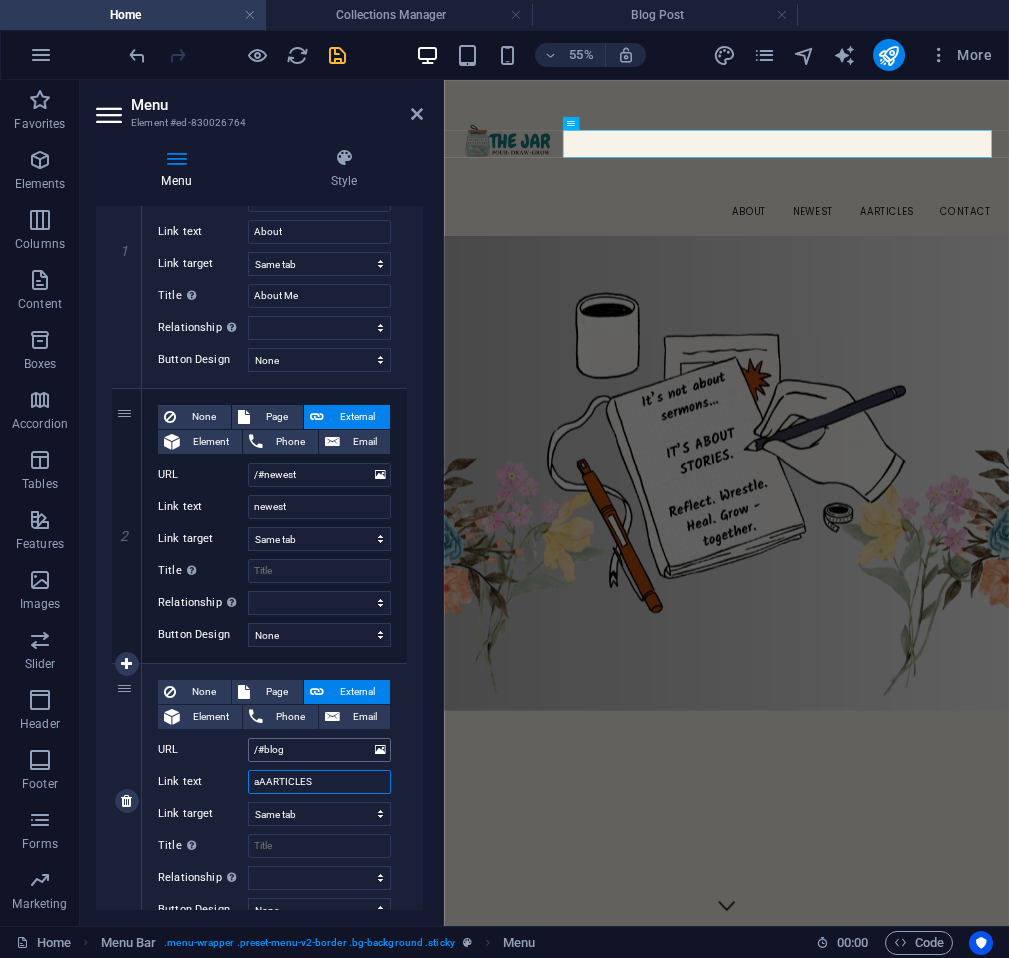 select 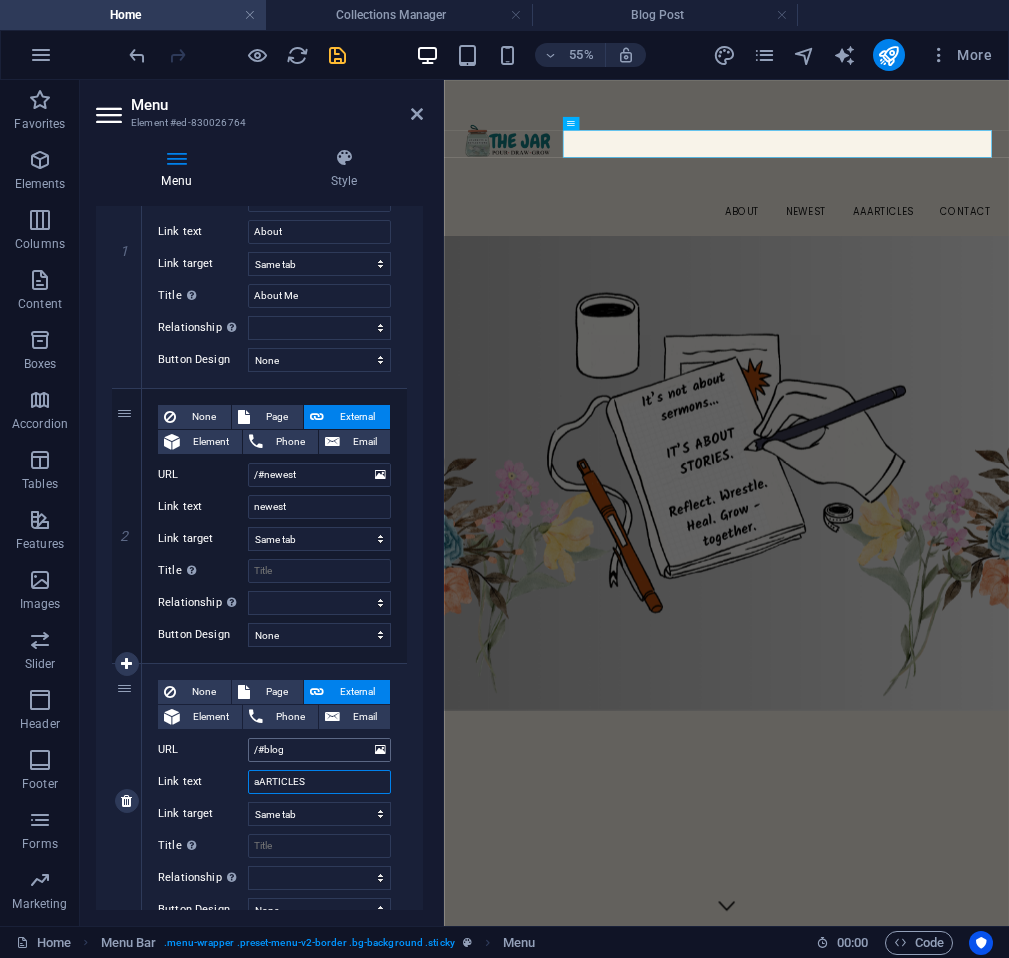 type on "ARTICLES" 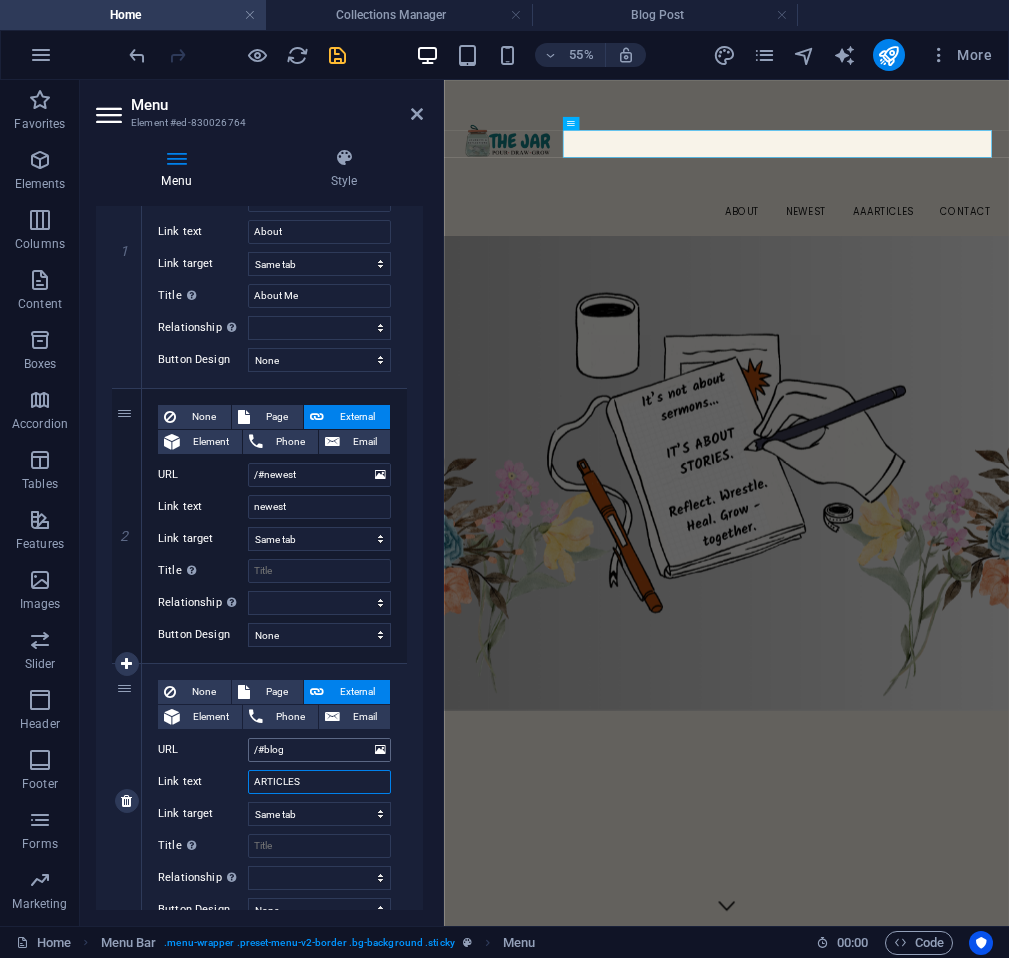 select 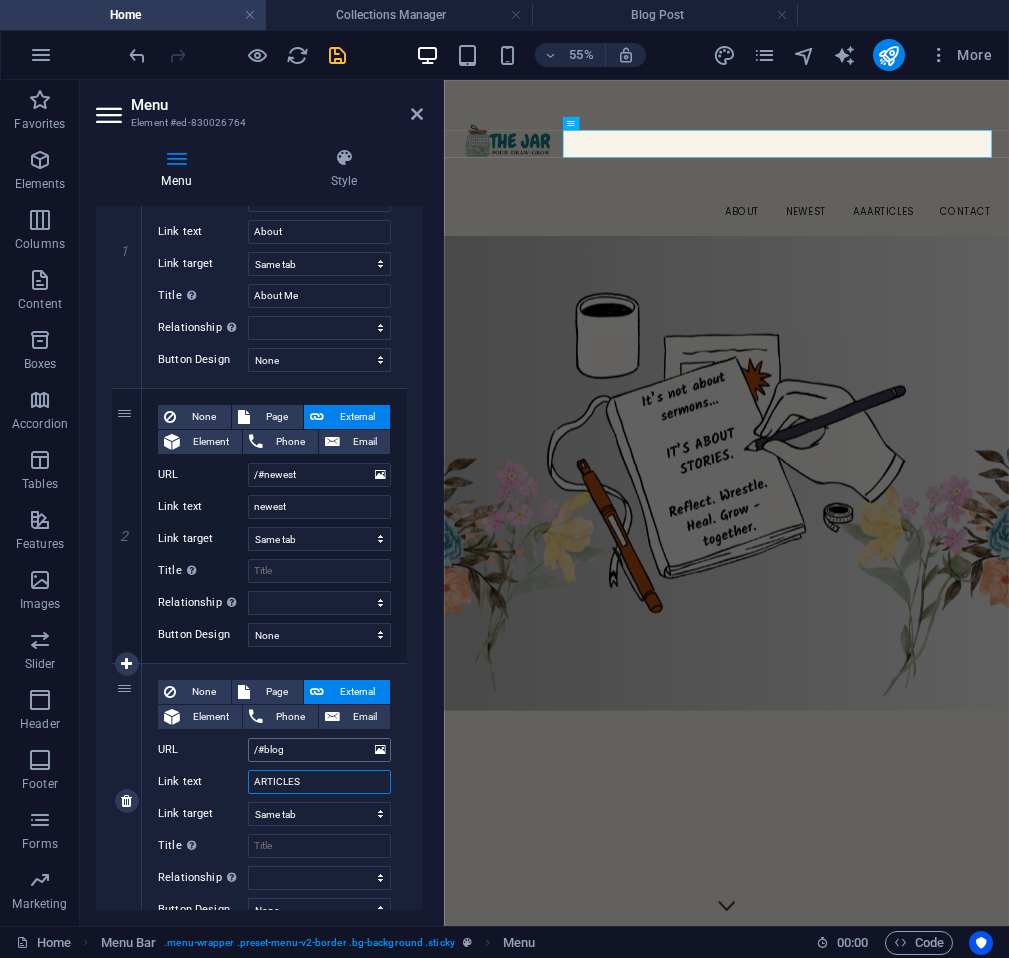 select 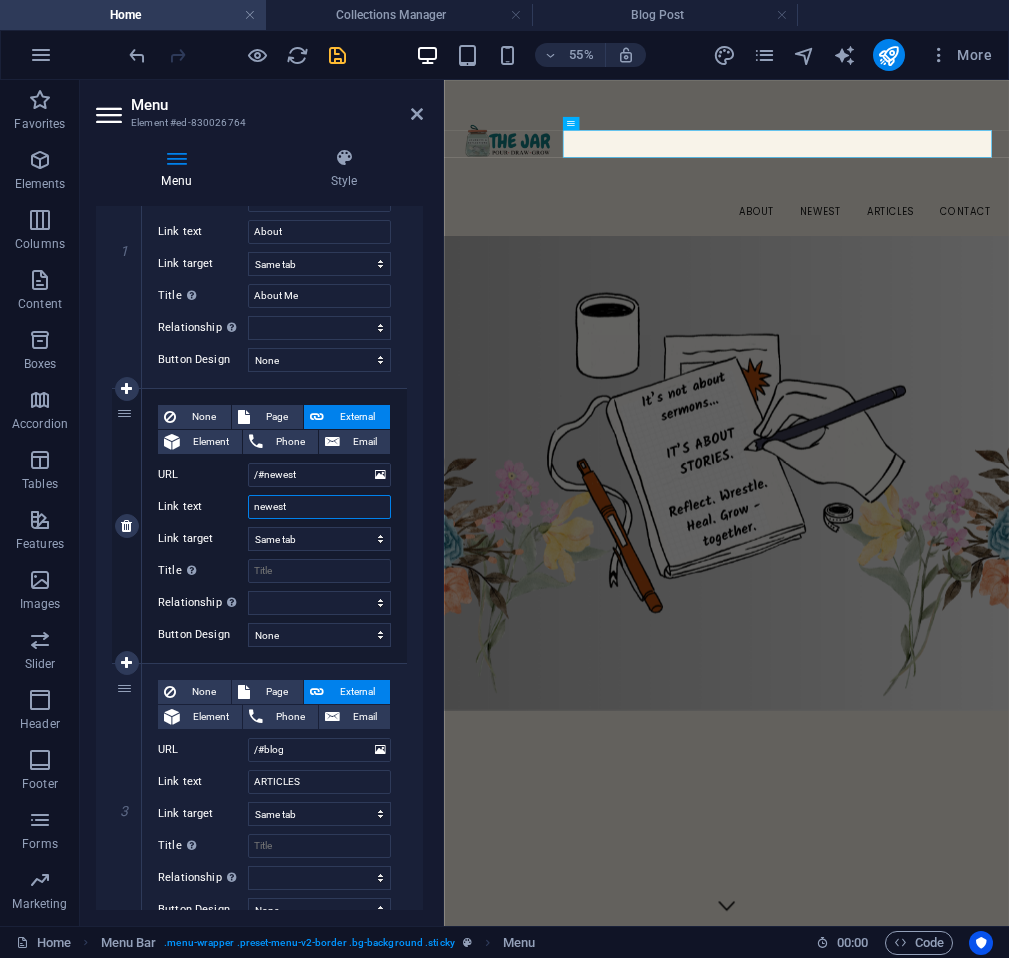 drag, startPoint x: 299, startPoint y: 504, endPoint x: 224, endPoint y: 520, distance: 76.687675 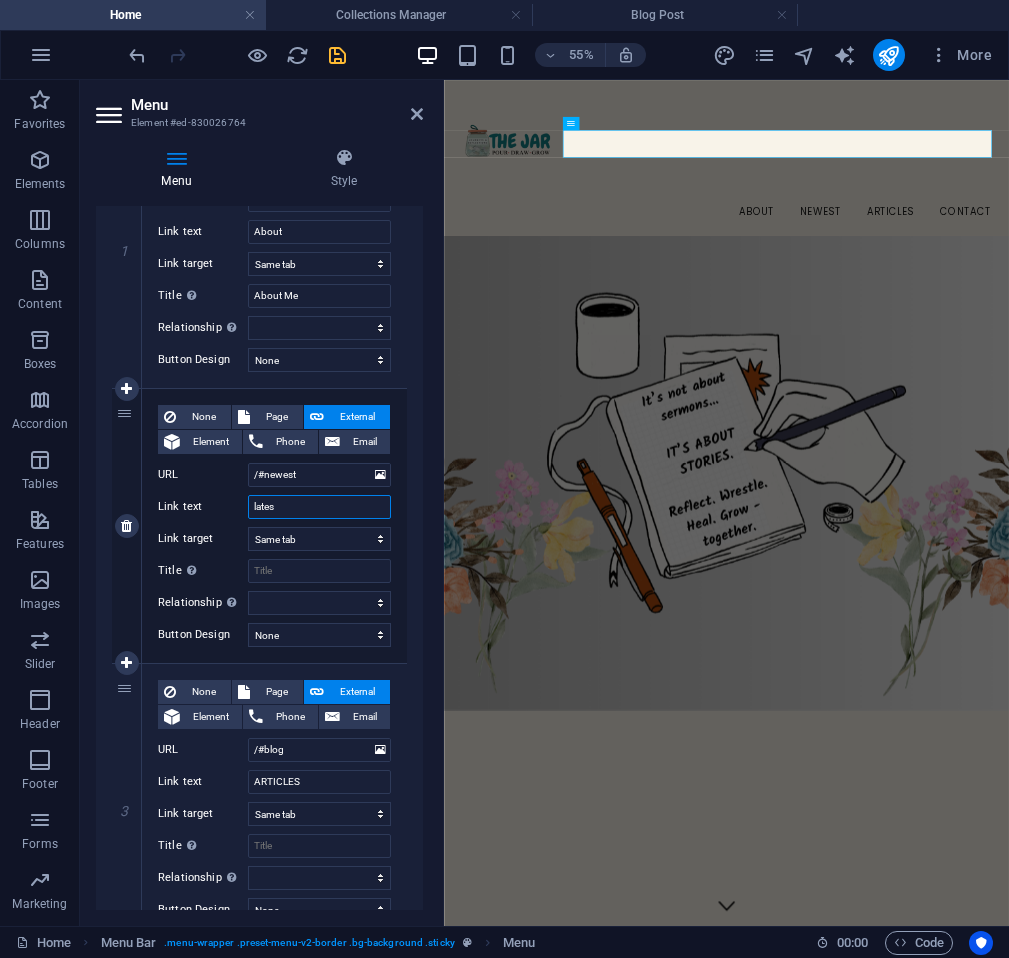 type on "latest" 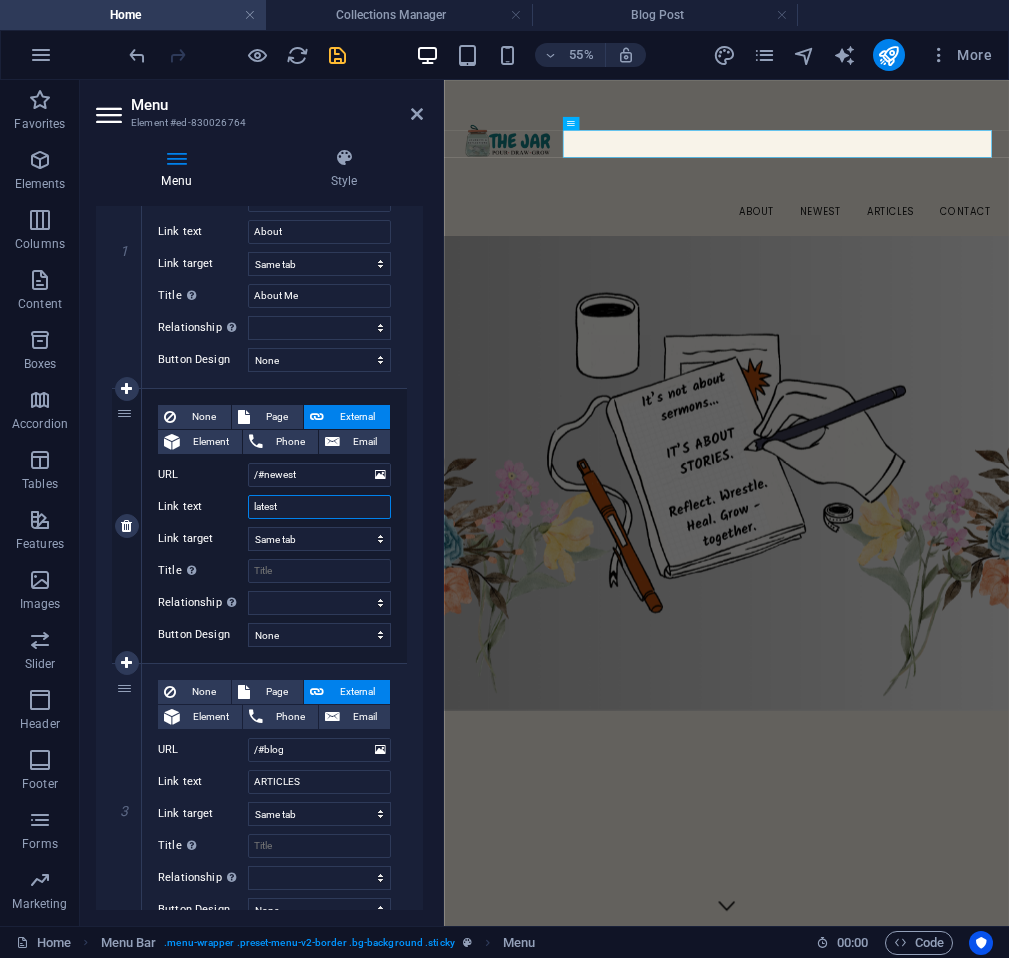 select 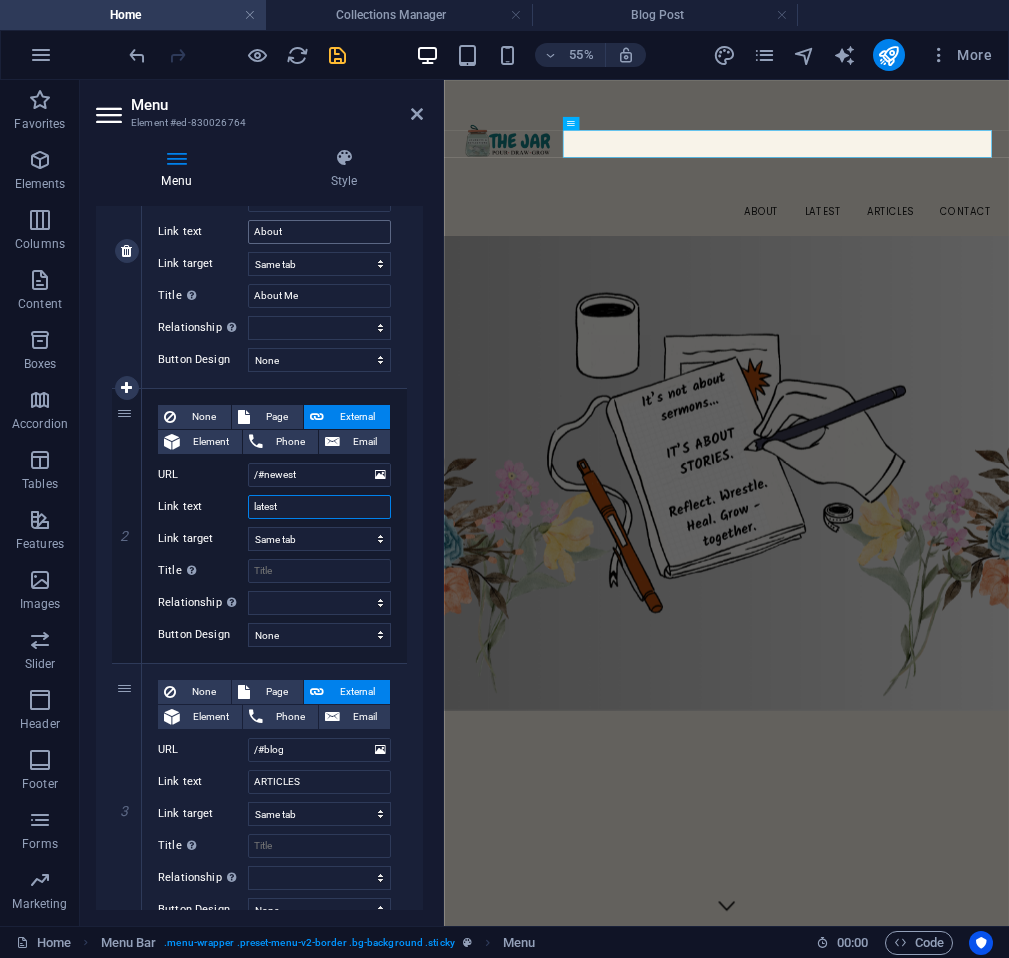 type on "latest" 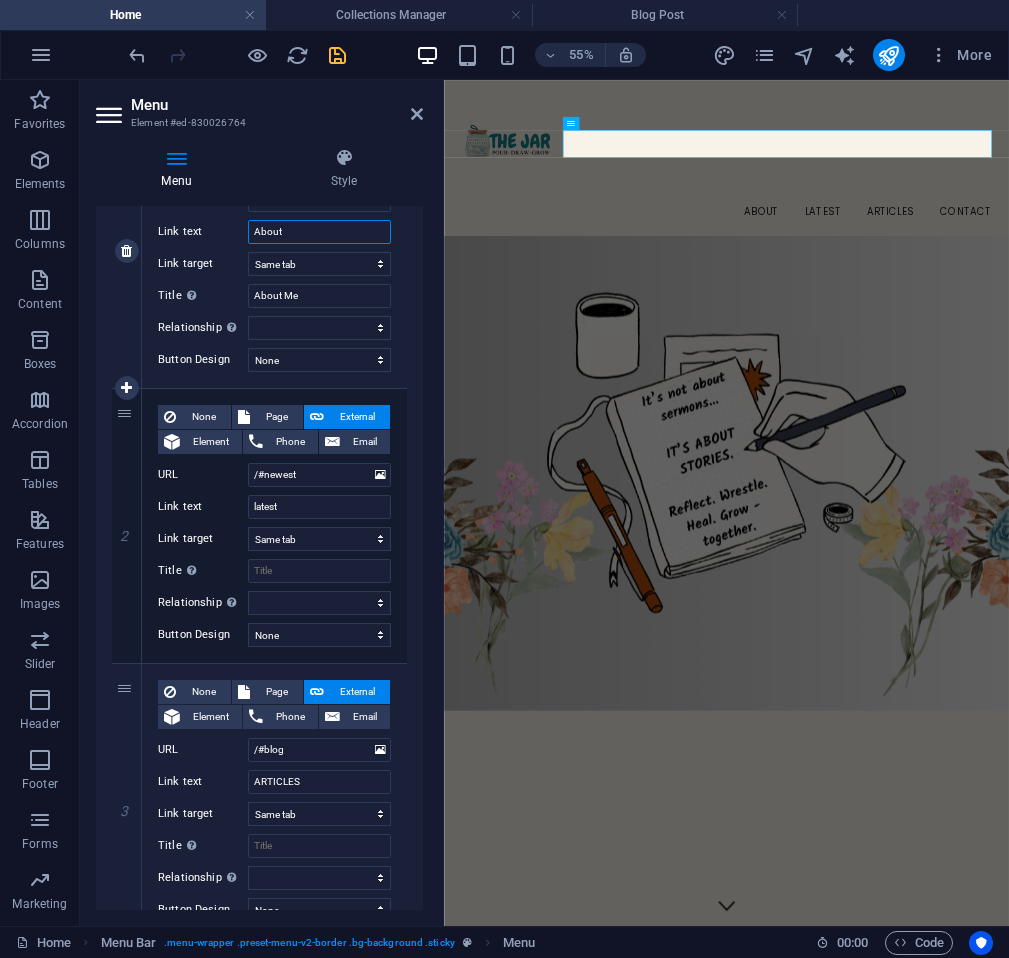 click on "About" at bounding box center (319, 232) 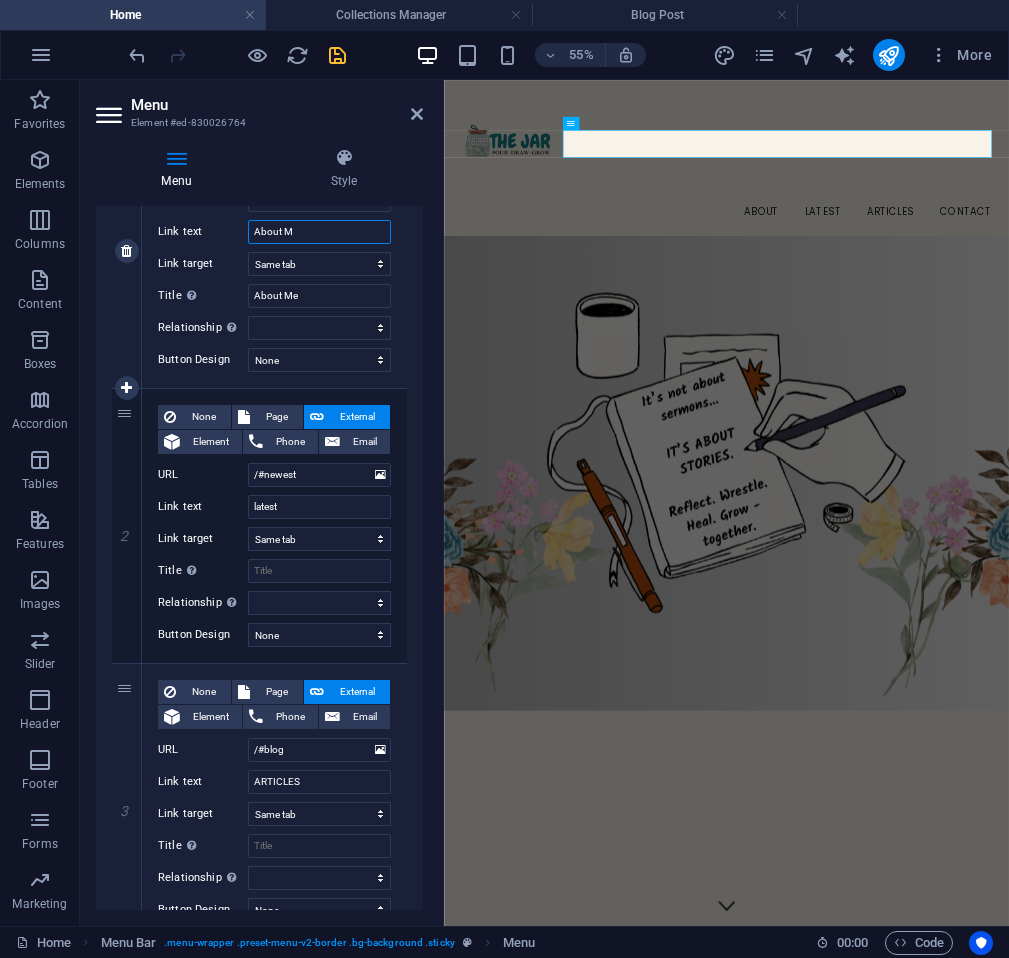 type on "About Me" 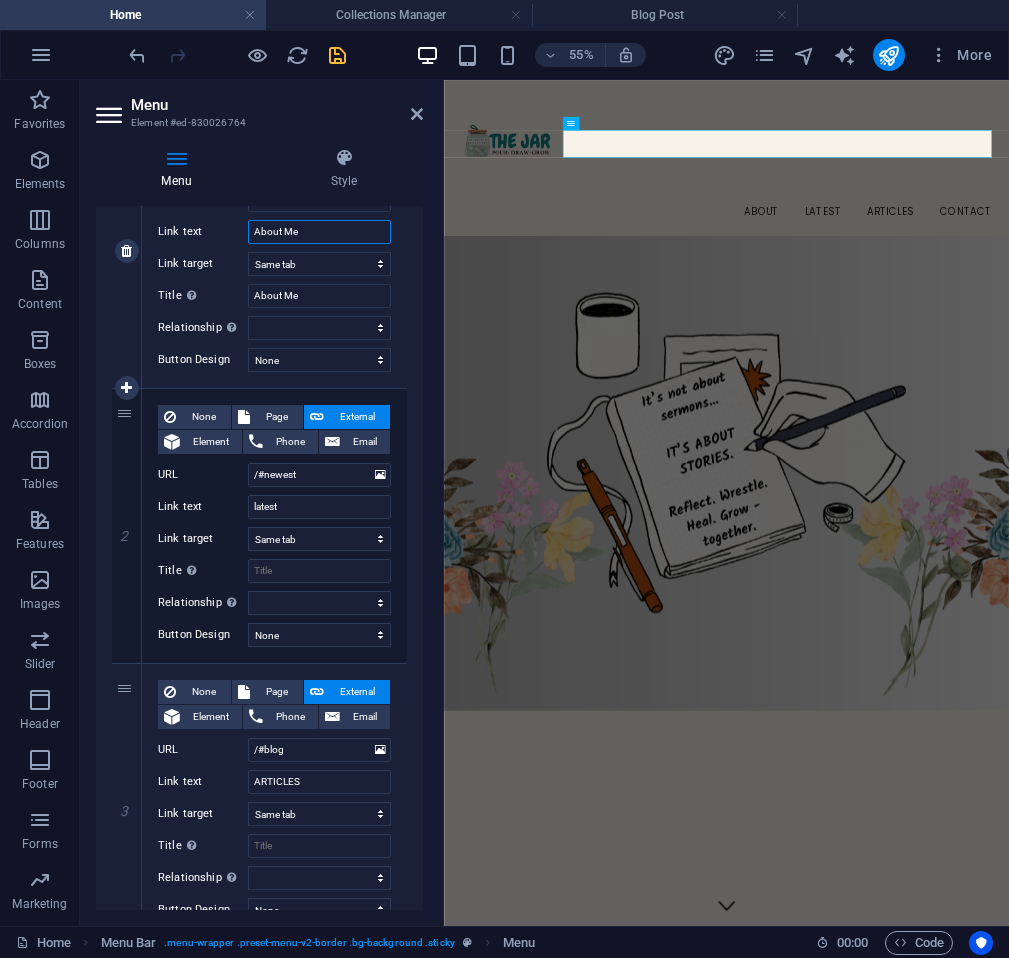 select 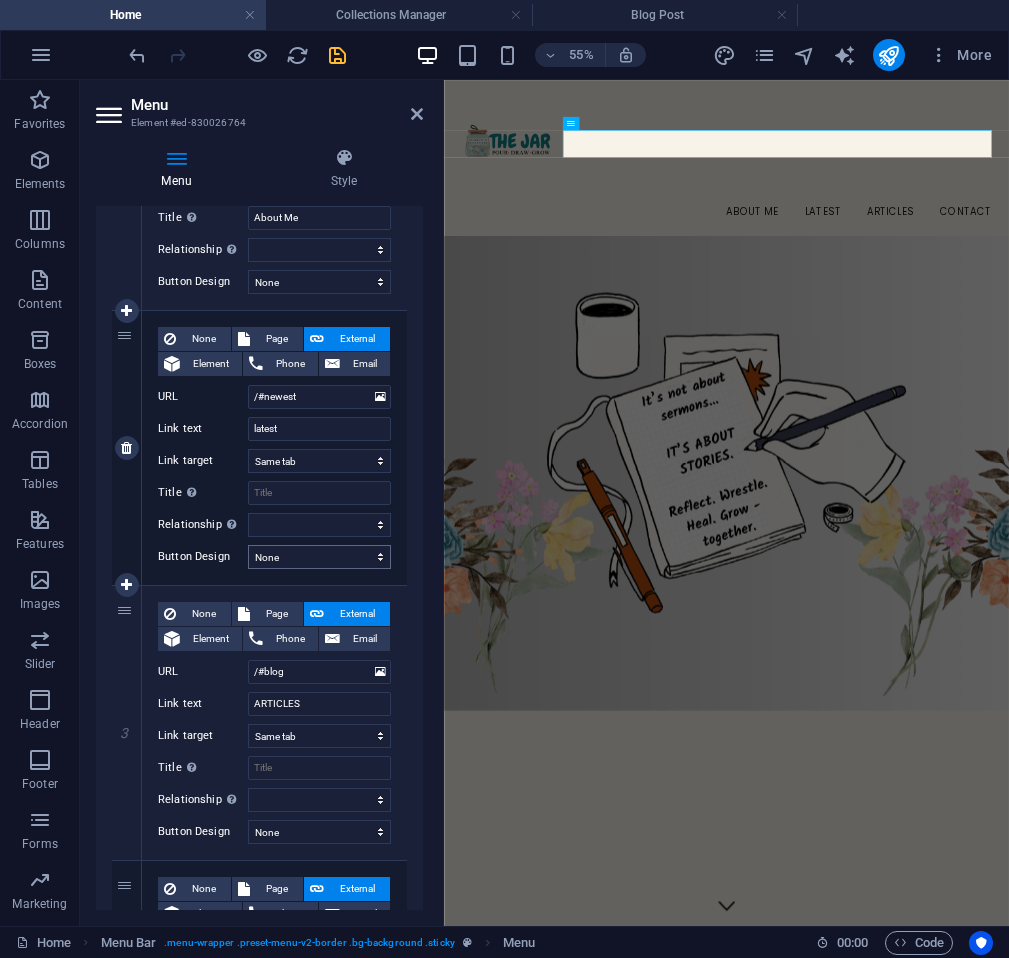 scroll, scrollTop: 359, scrollLeft: 0, axis: vertical 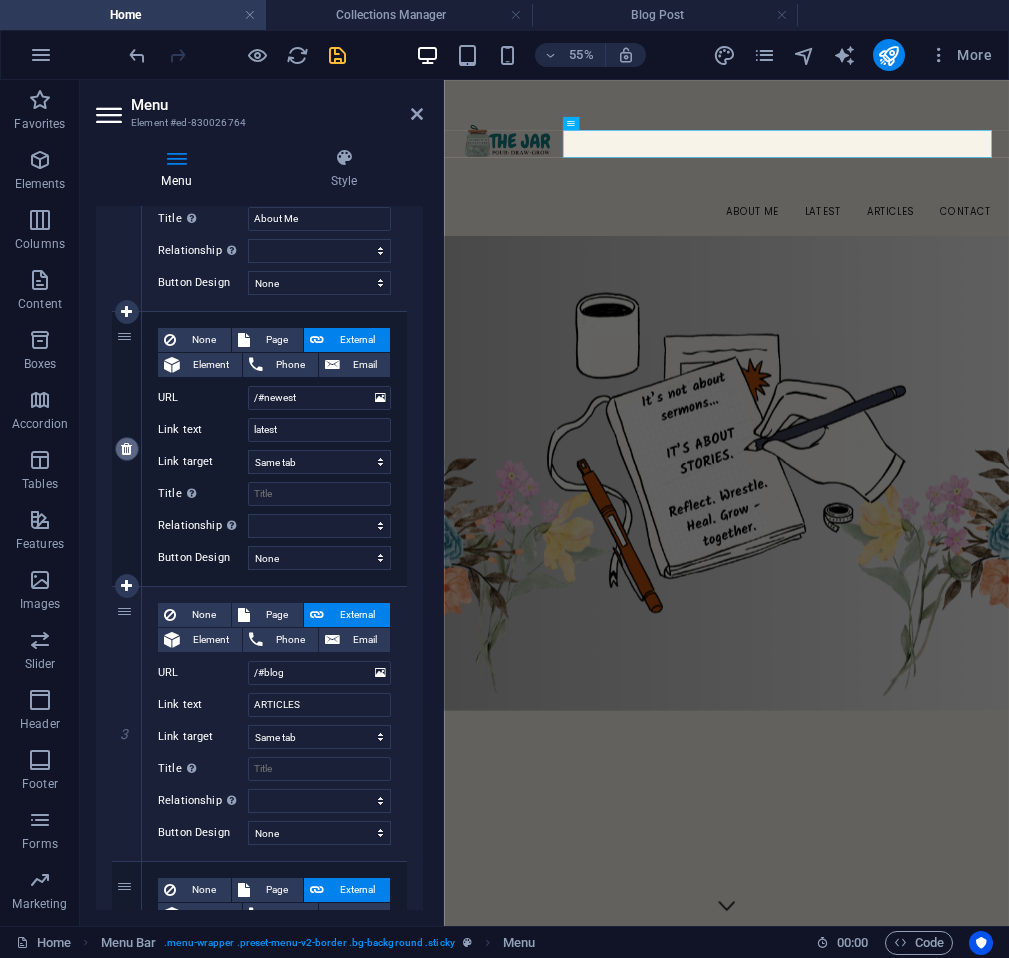 type on "About Me" 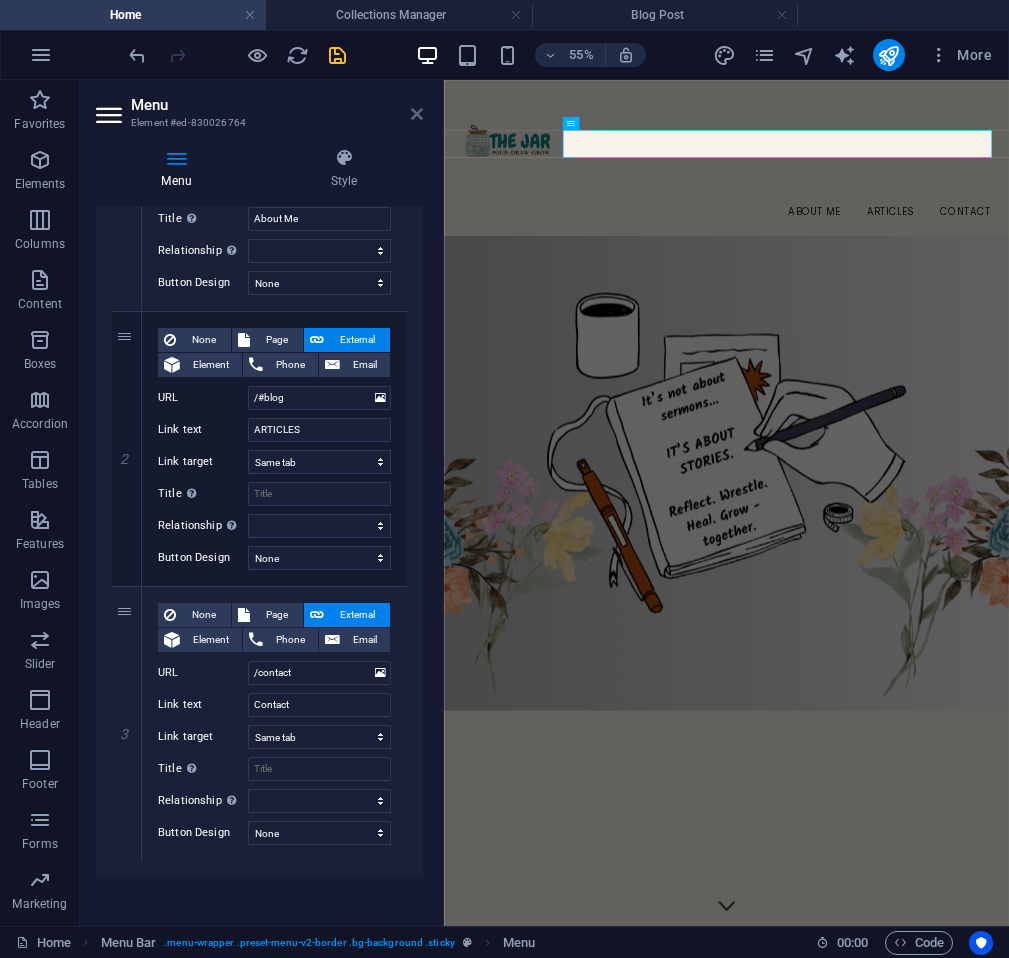 click at bounding box center [417, 114] 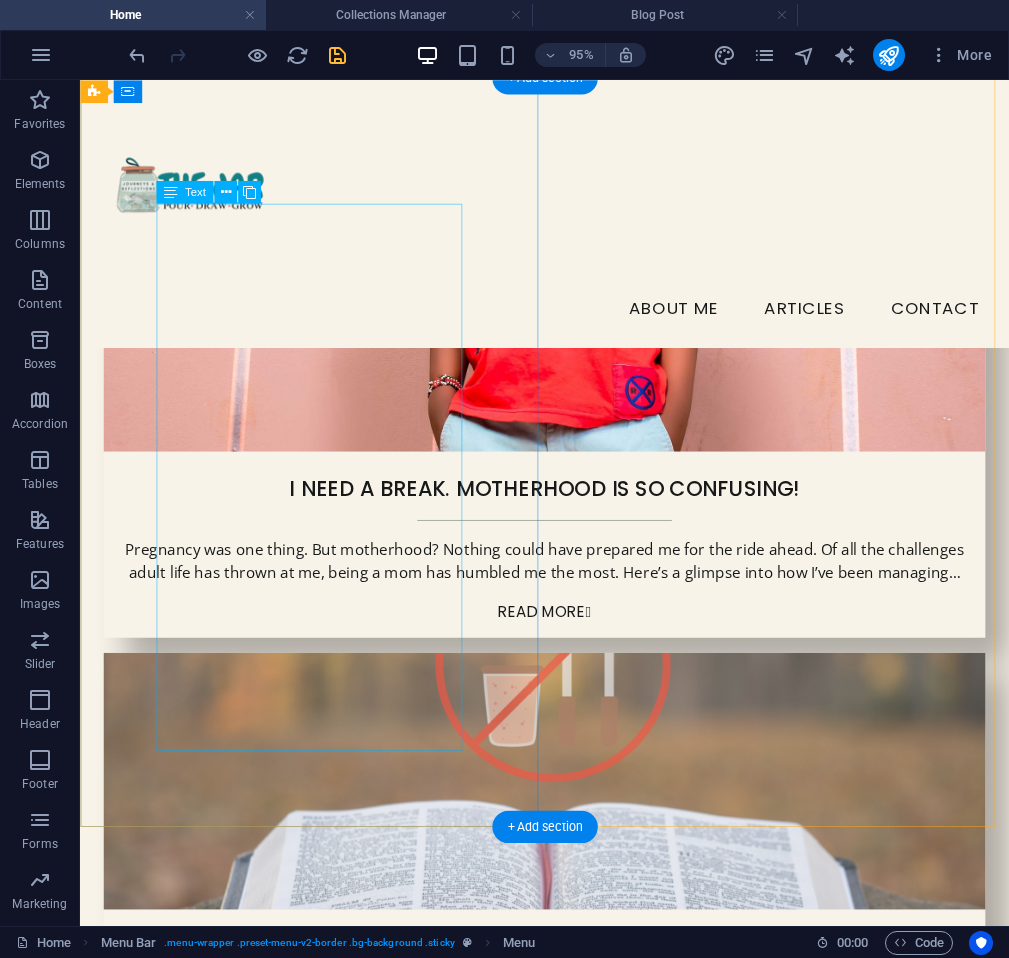 scroll, scrollTop: 2256, scrollLeft: 0, axis: vertical 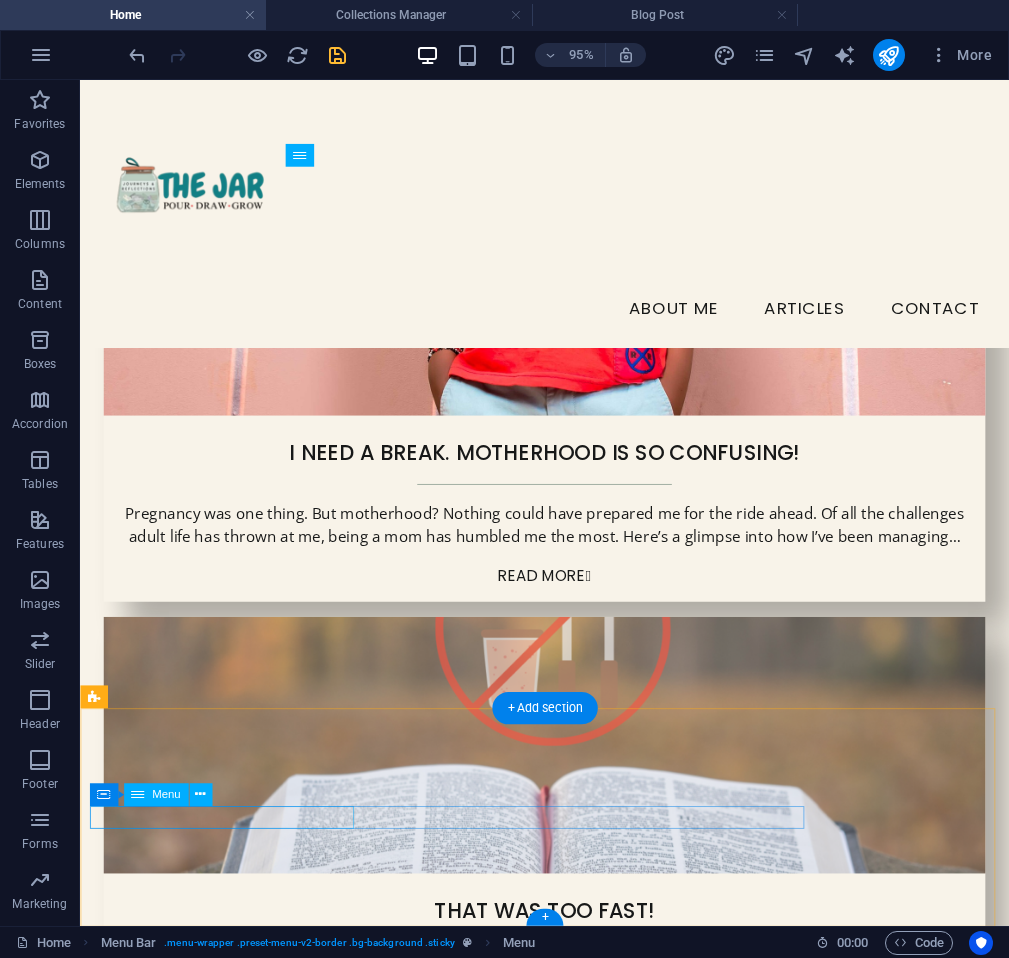 click on "About Subscribe Articles Contact" at bounding box center [569, 2437] 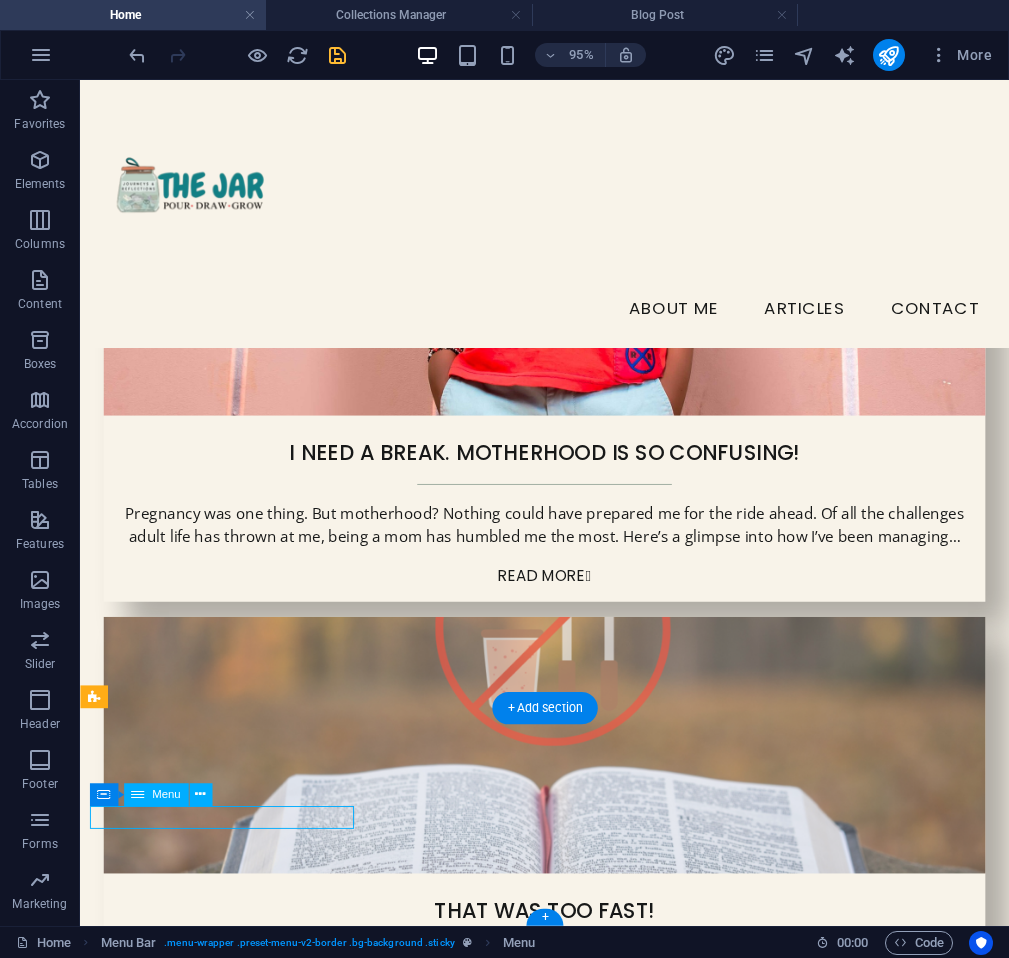 click on "About Subscribe Articles Contact" at bounding box center [569, 2437] 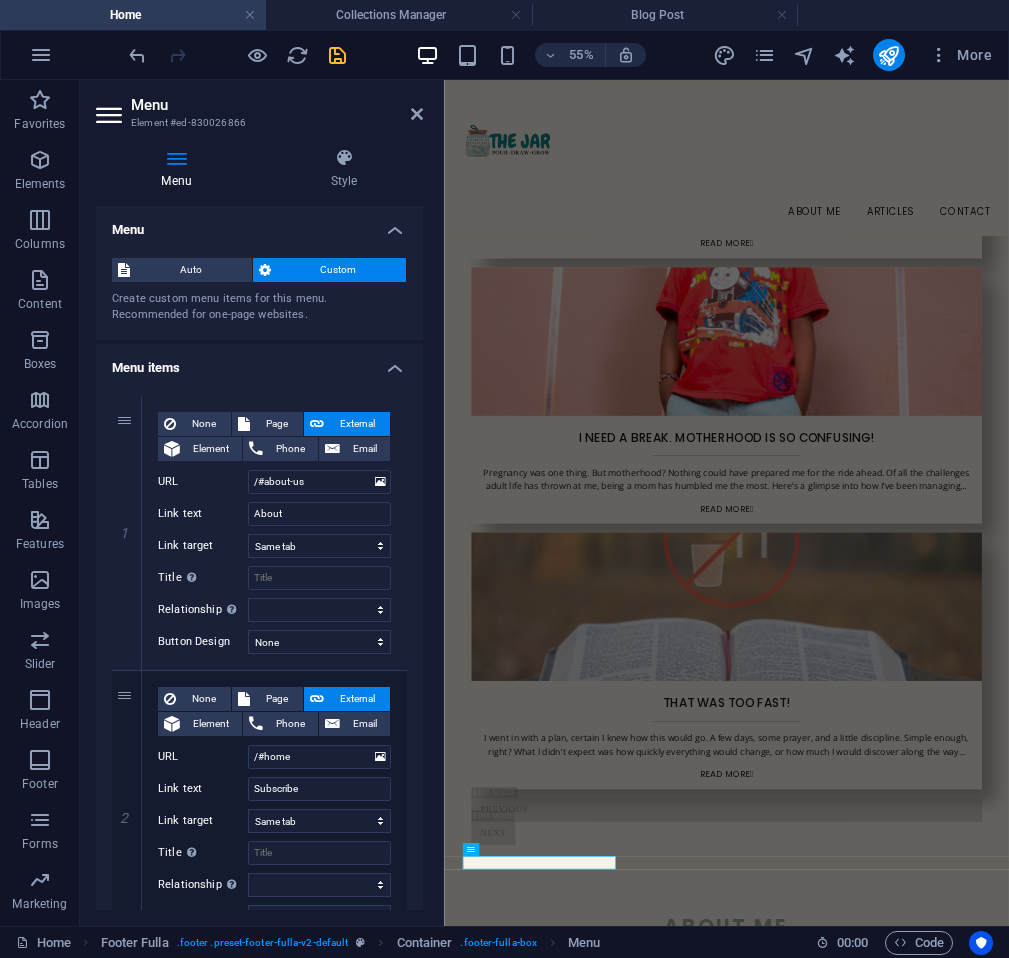 scroll, scrollTop: 1585, scrollLeft: 0, axis: vertical 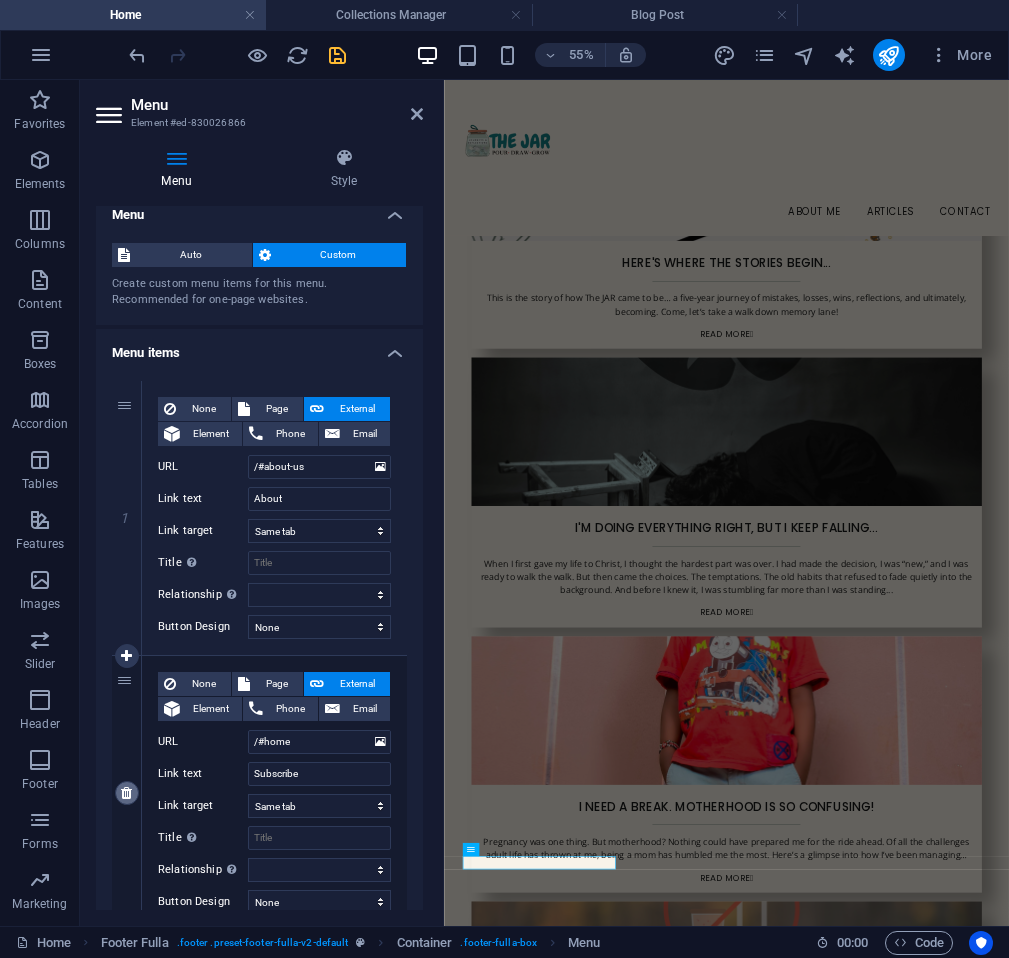 click at bounding box center [126, 793] 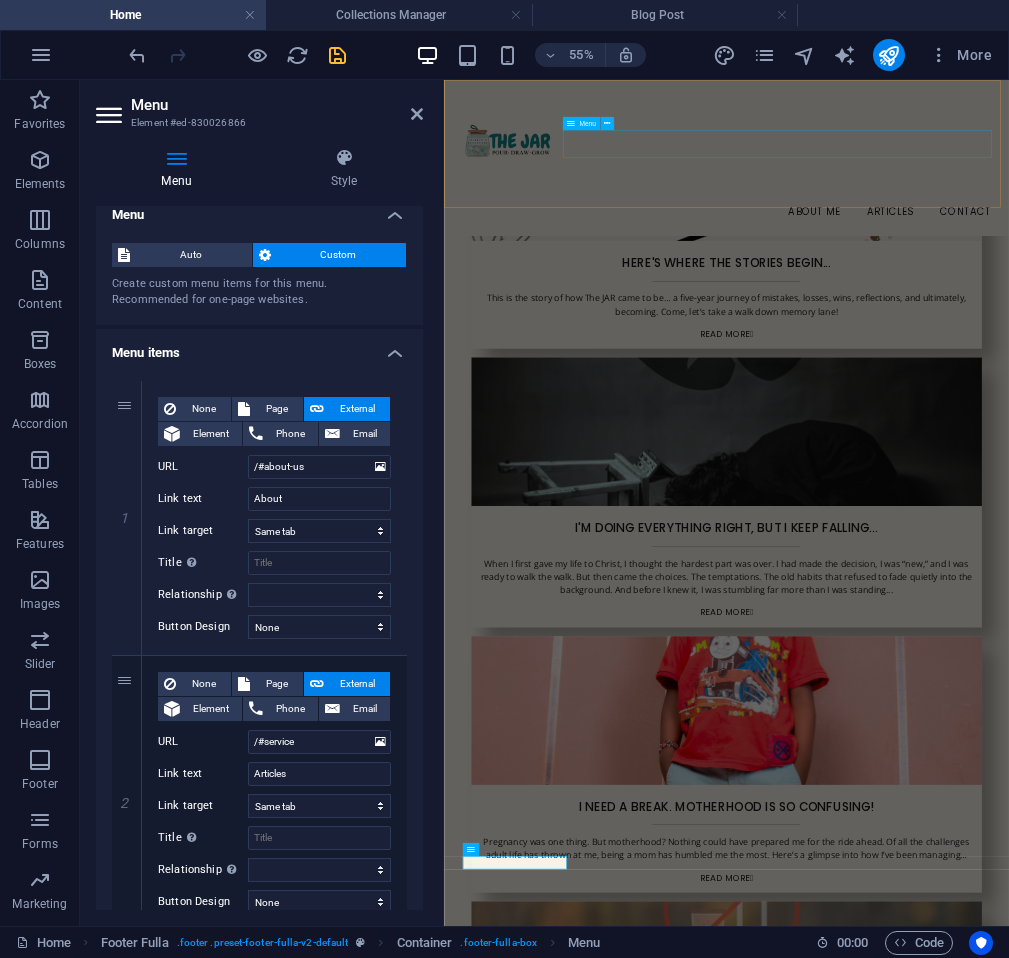 click on "About Me ARTICLES Contact" at bounding box center (957, 321) 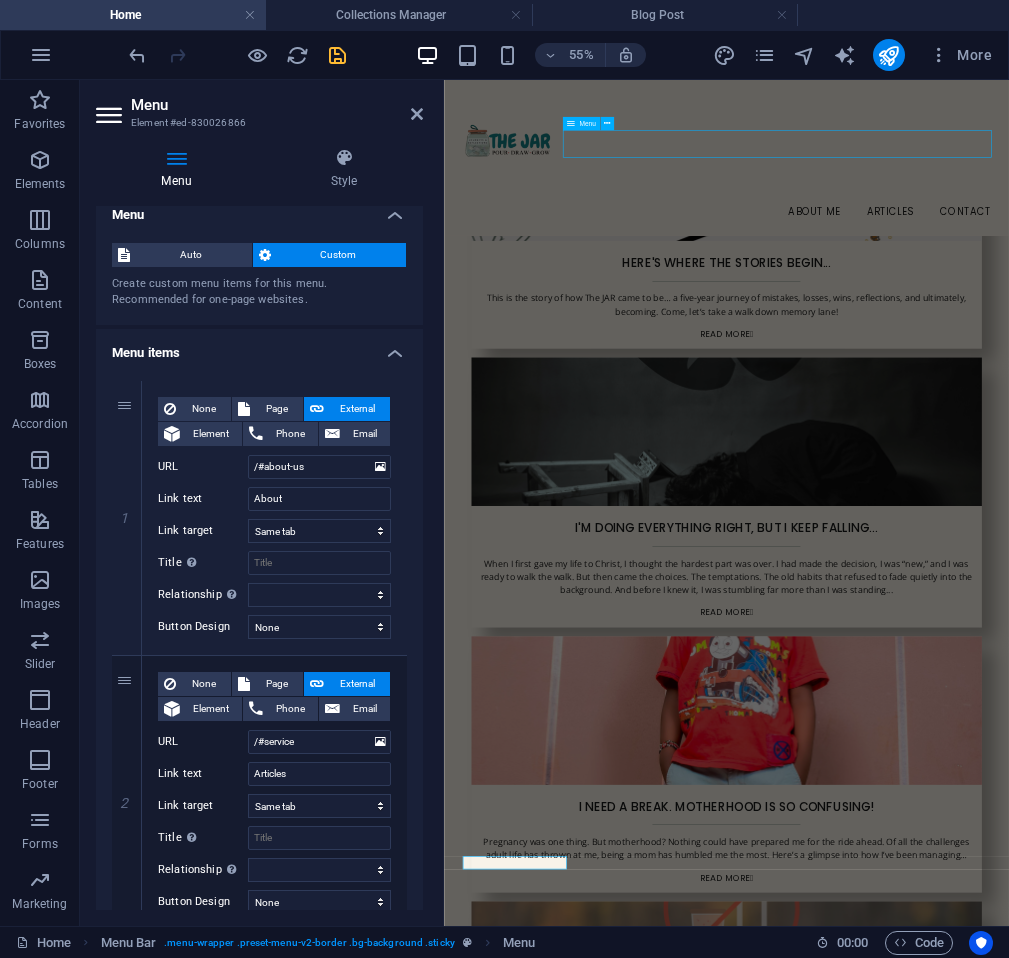 click on "About Me ARTICLES Contact" at bounding box center [957, 321] 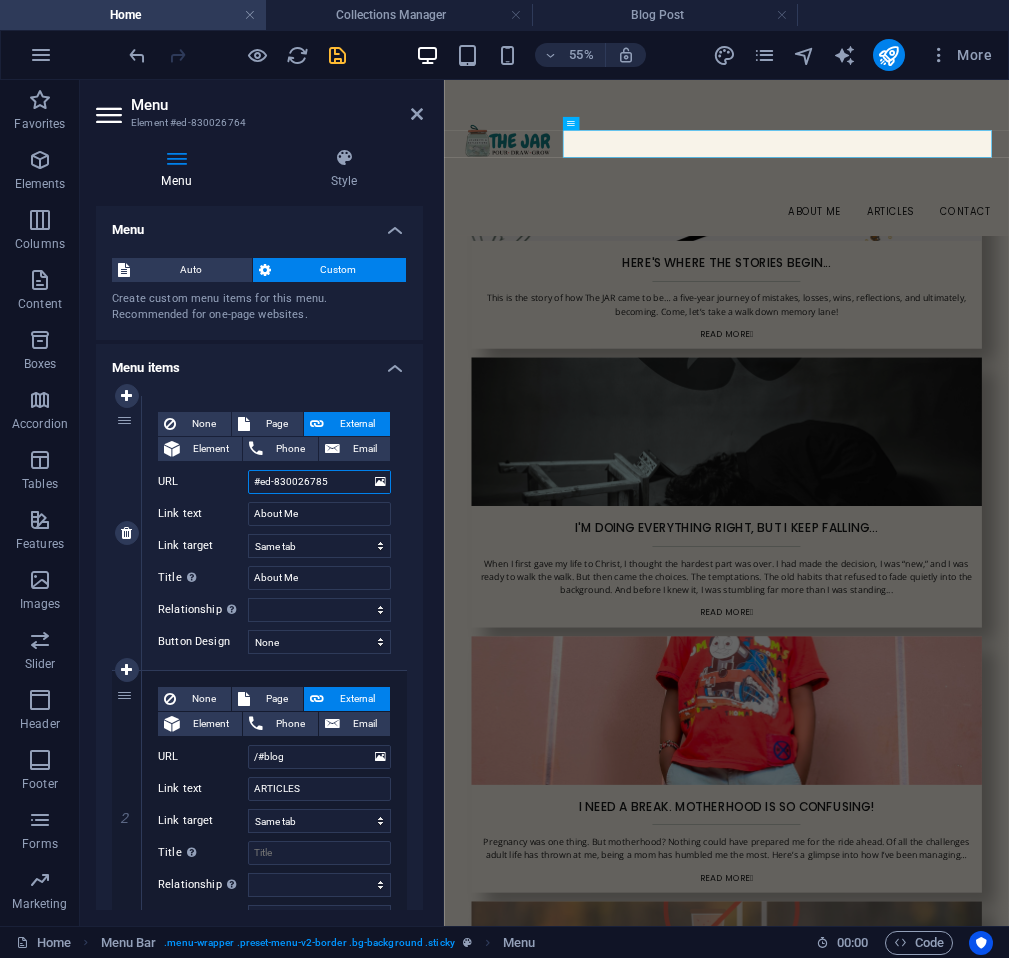 drag, startPoint x: 337, startPoint y: 479, endPoint x: 229, endPoint y: 501, distance: 110.217964 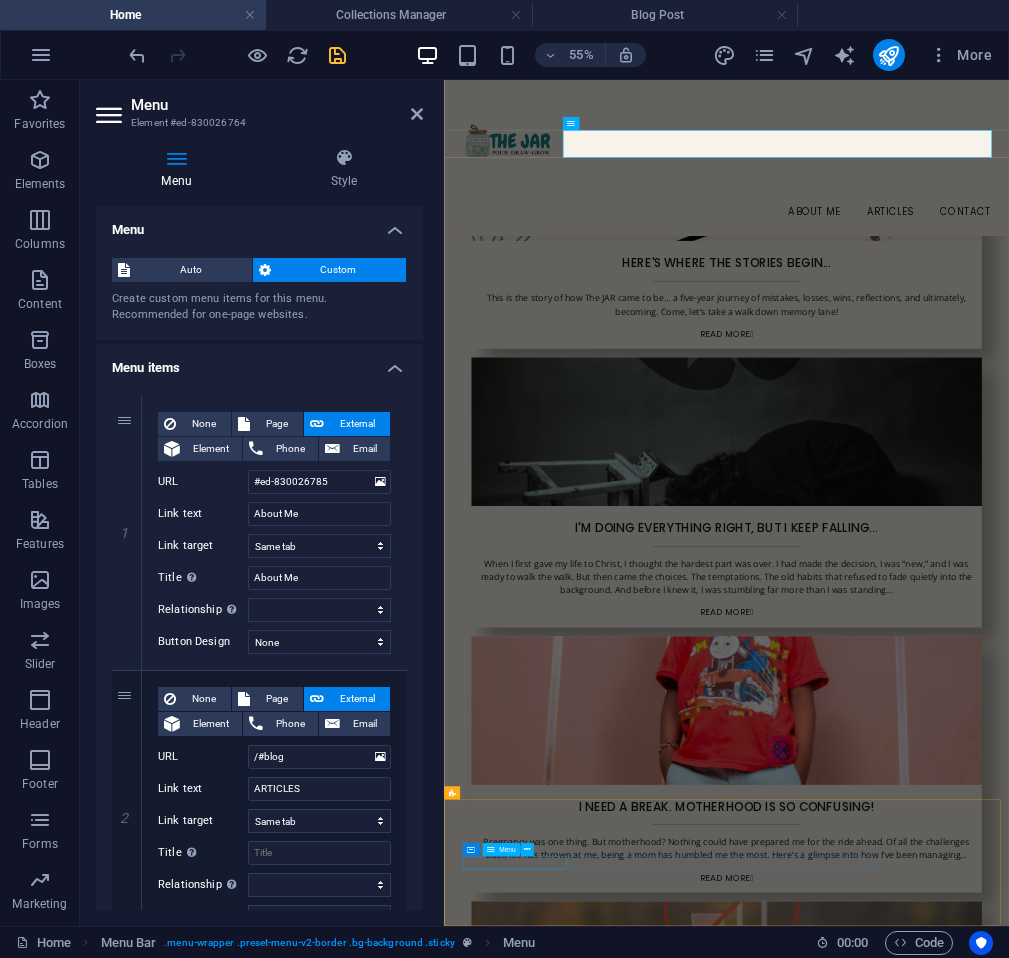 click on "About Articles Contact" at bounding box center [958, 3366] 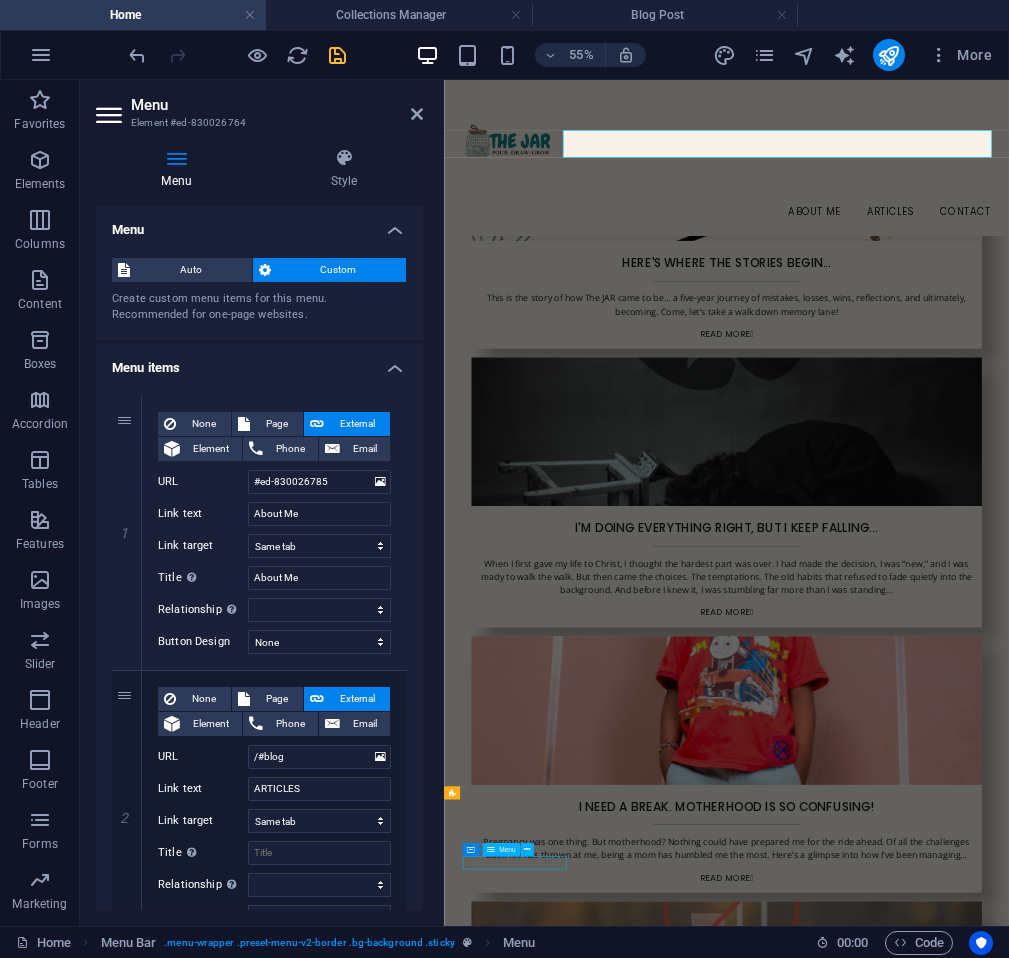 click on "About Articles Contact" at bounding box center (958, 3366) 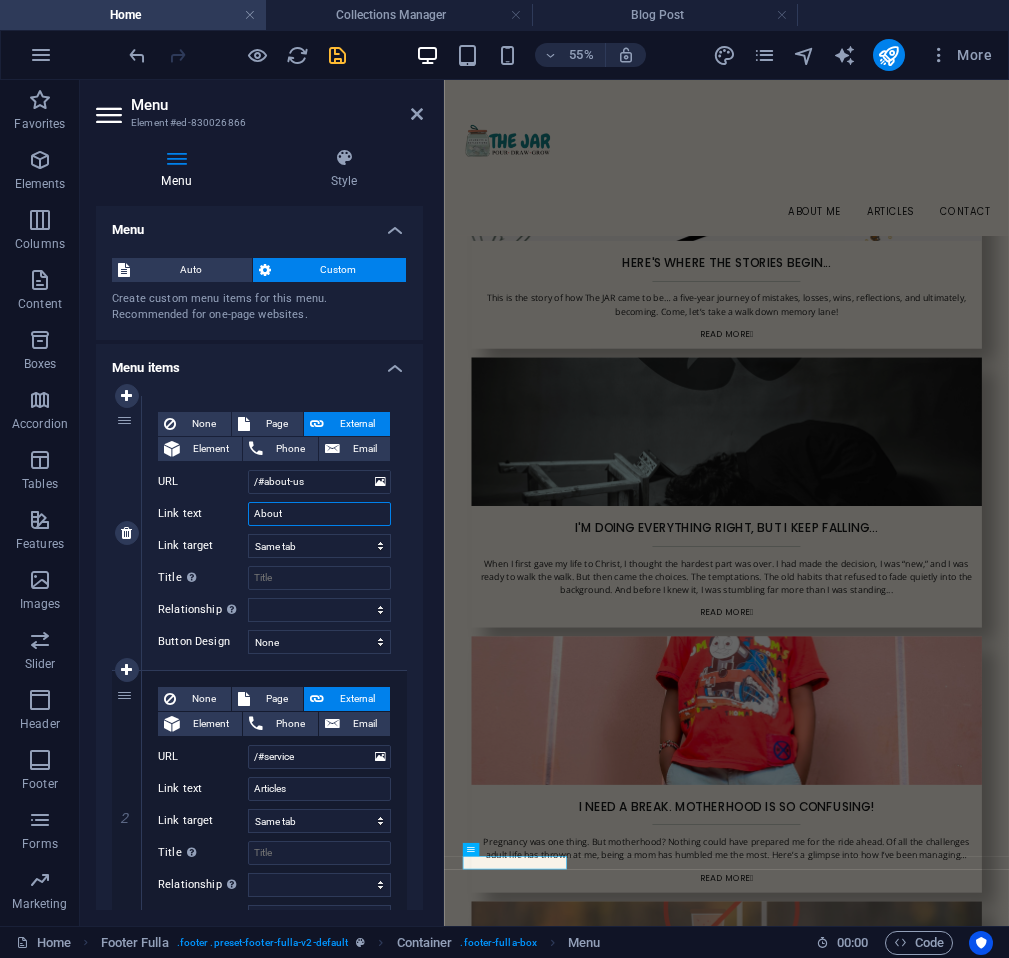 click on "About" at bounding box center (319, 514) 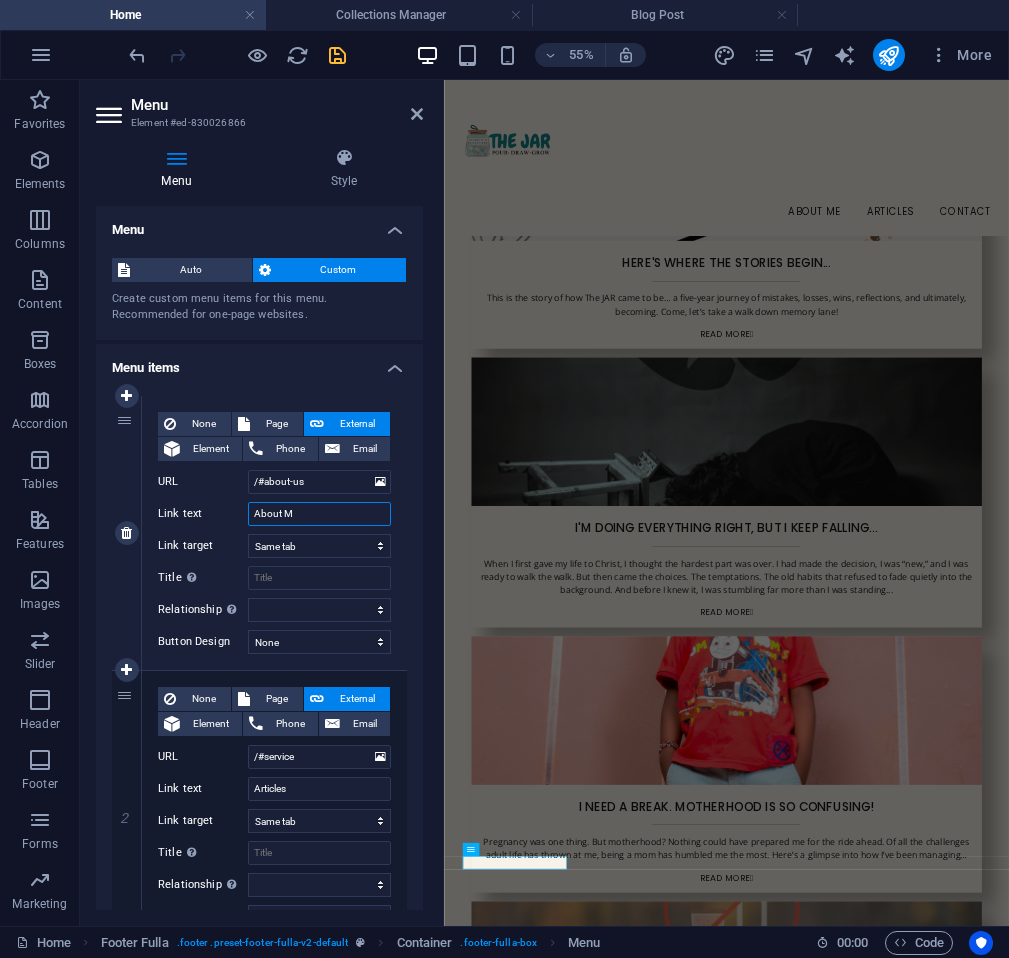type on "About Me" 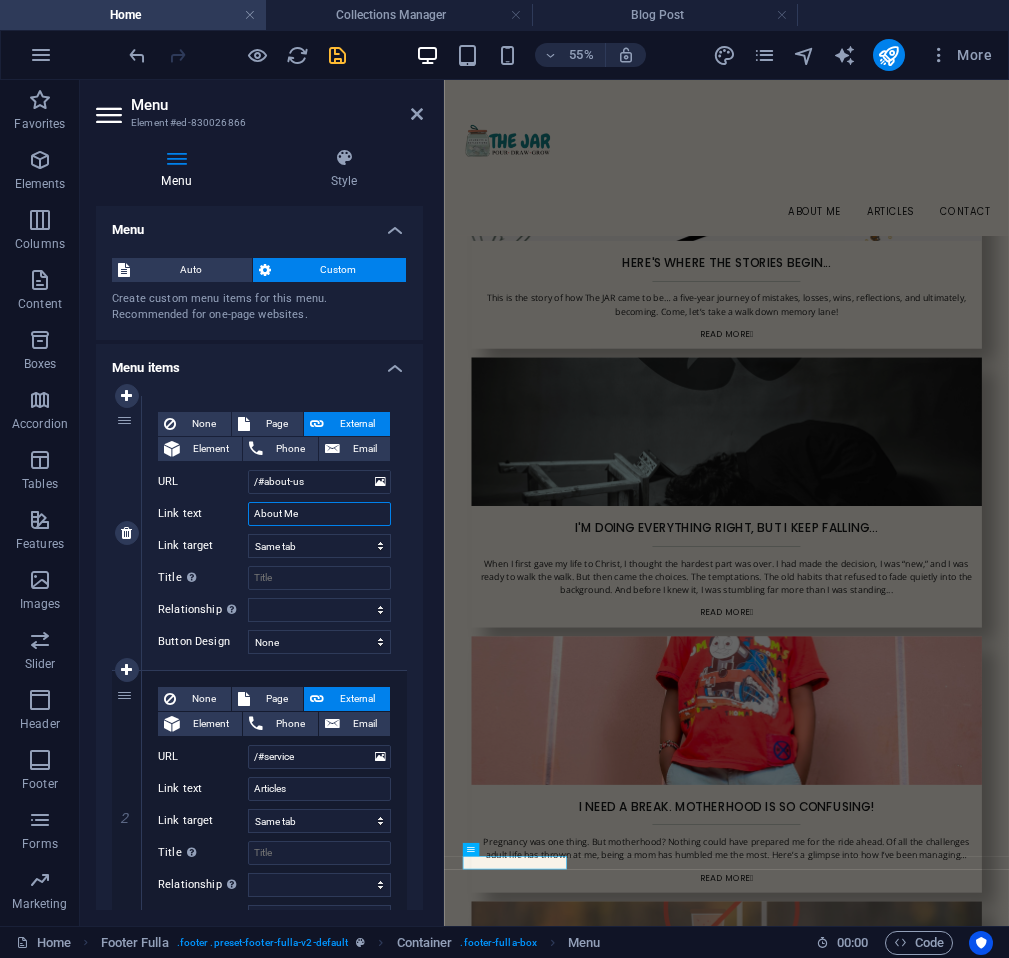 select 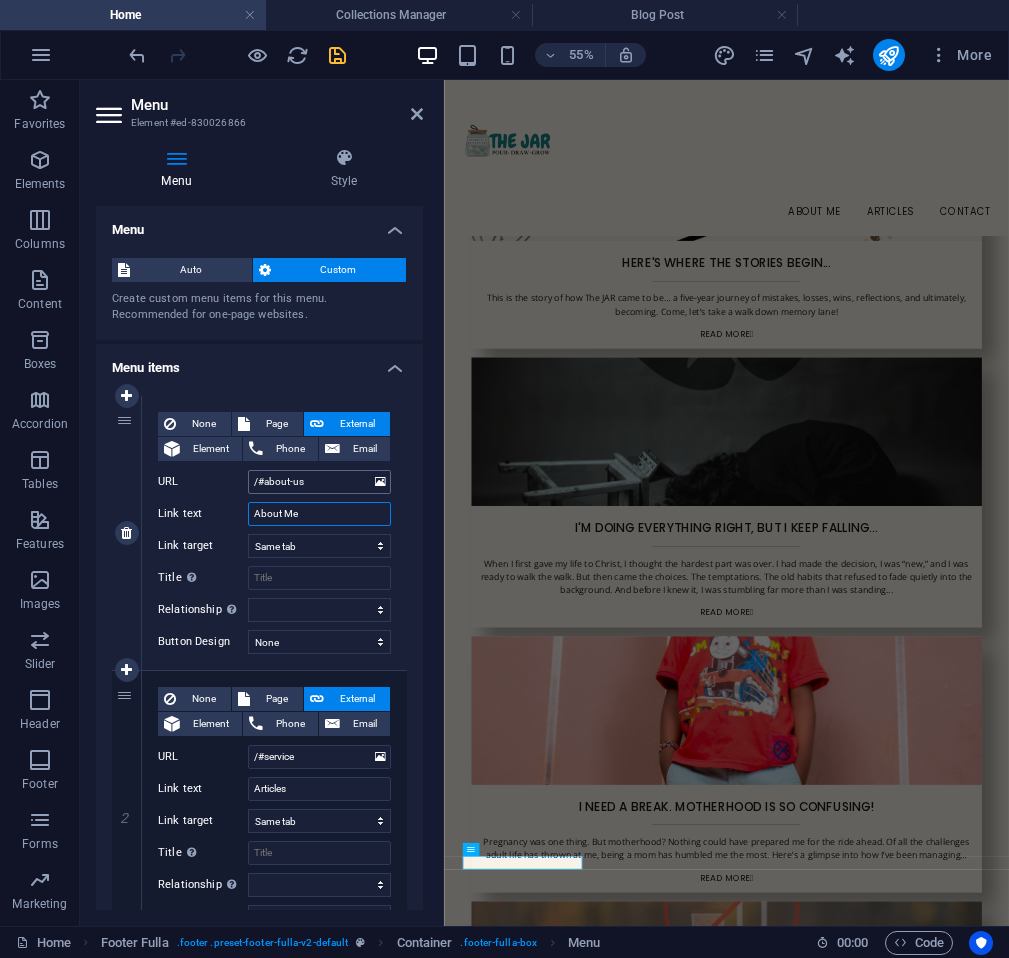 type on "About Me" 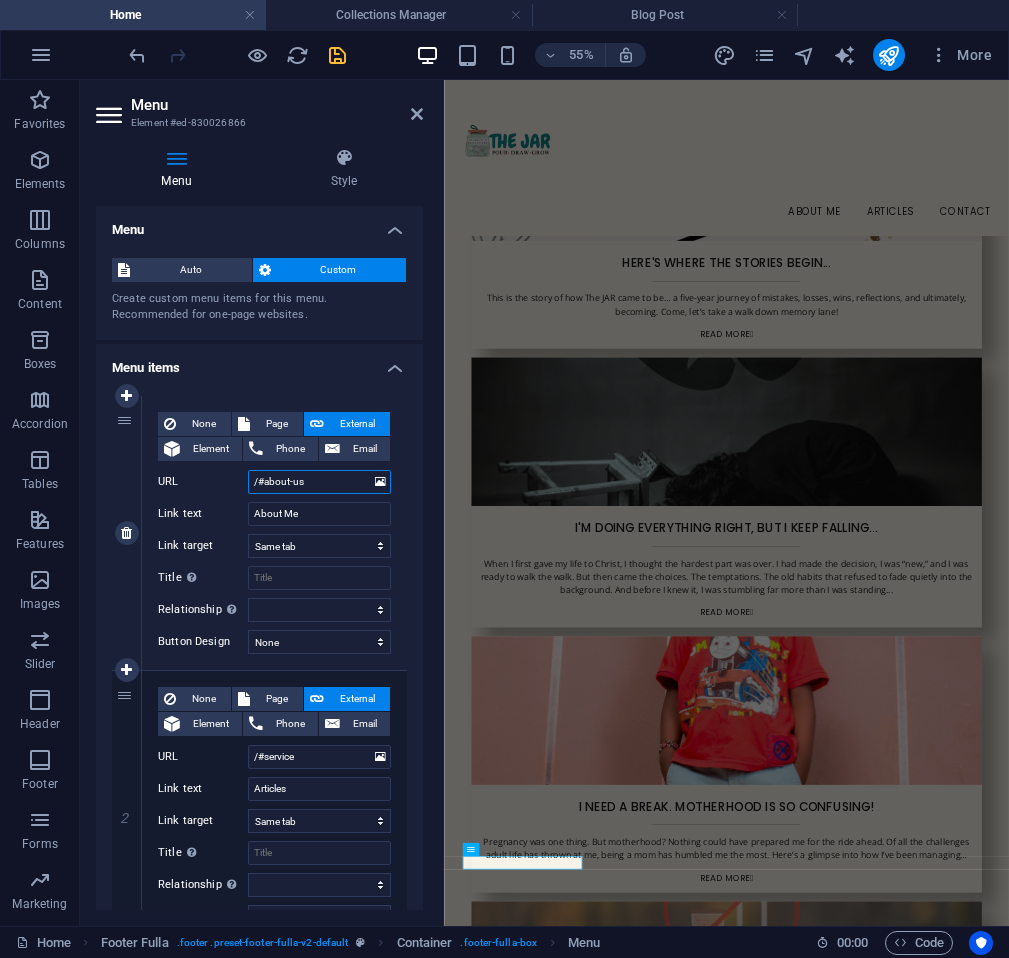 drag, startPoint x: 309, startPoint y: 477, endPoint x: 231, endPoint y: 482, distance: 78.160095 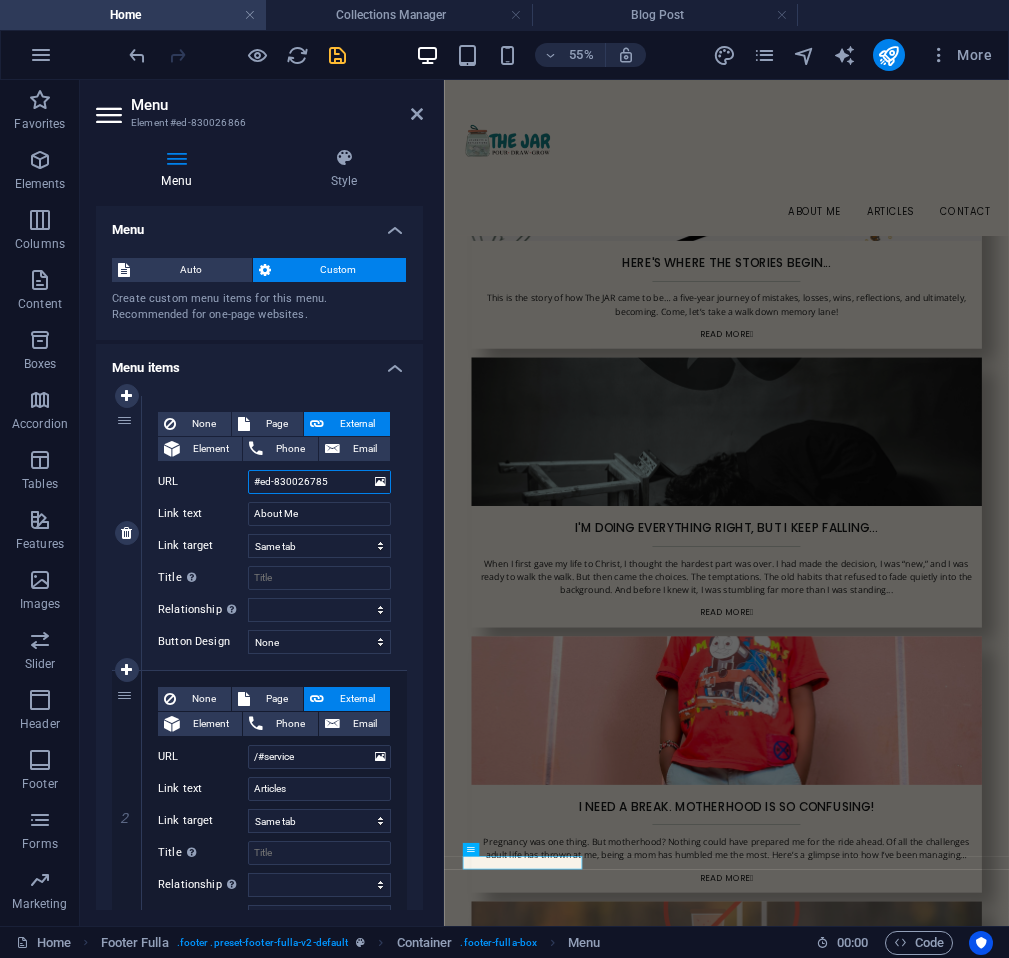 select 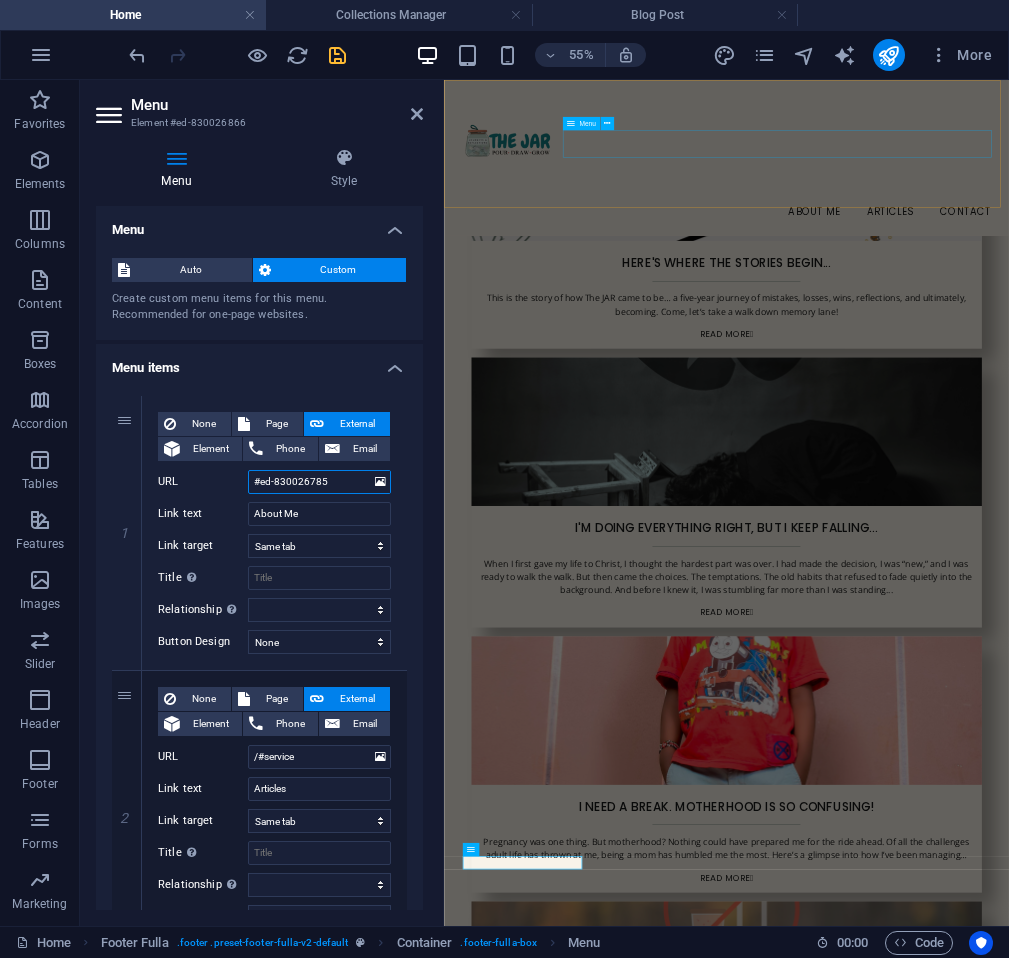 type on "#ed-830026785" 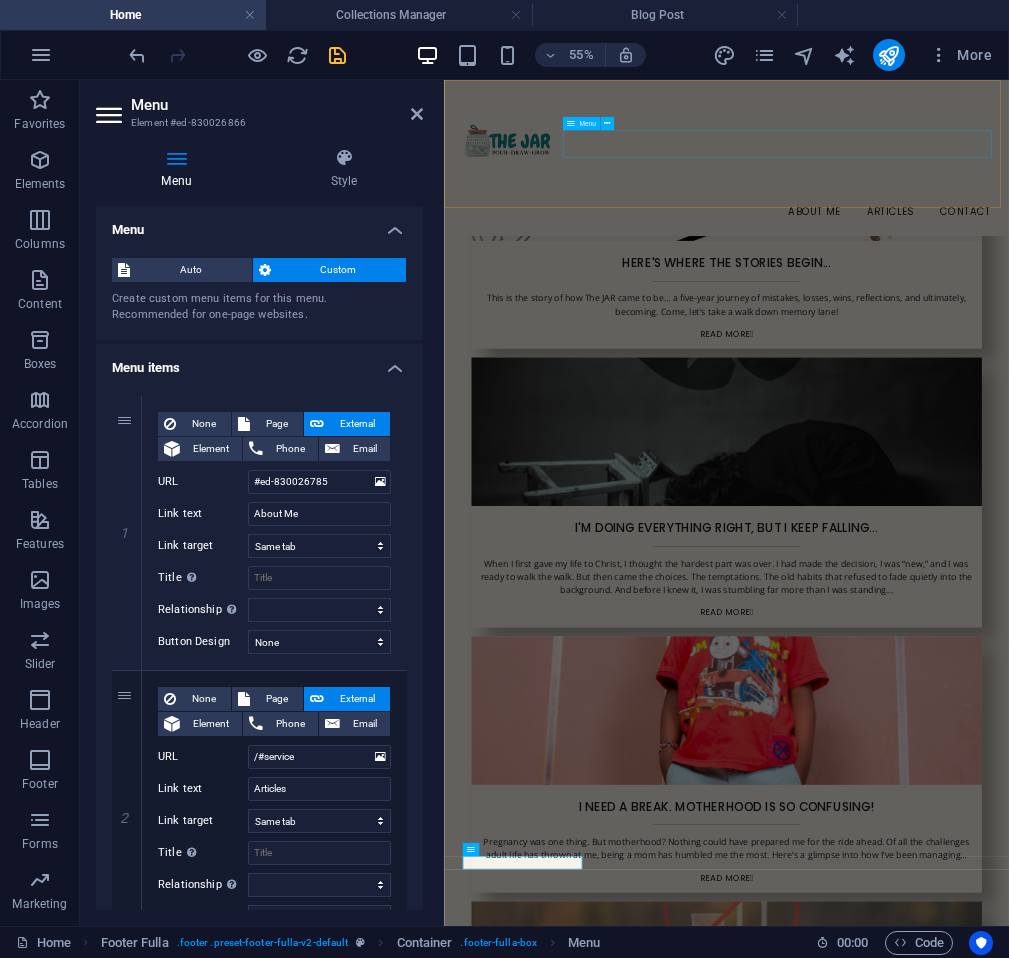 click on "About Me ARTICLES Contact" at bounding box center (957, 321) 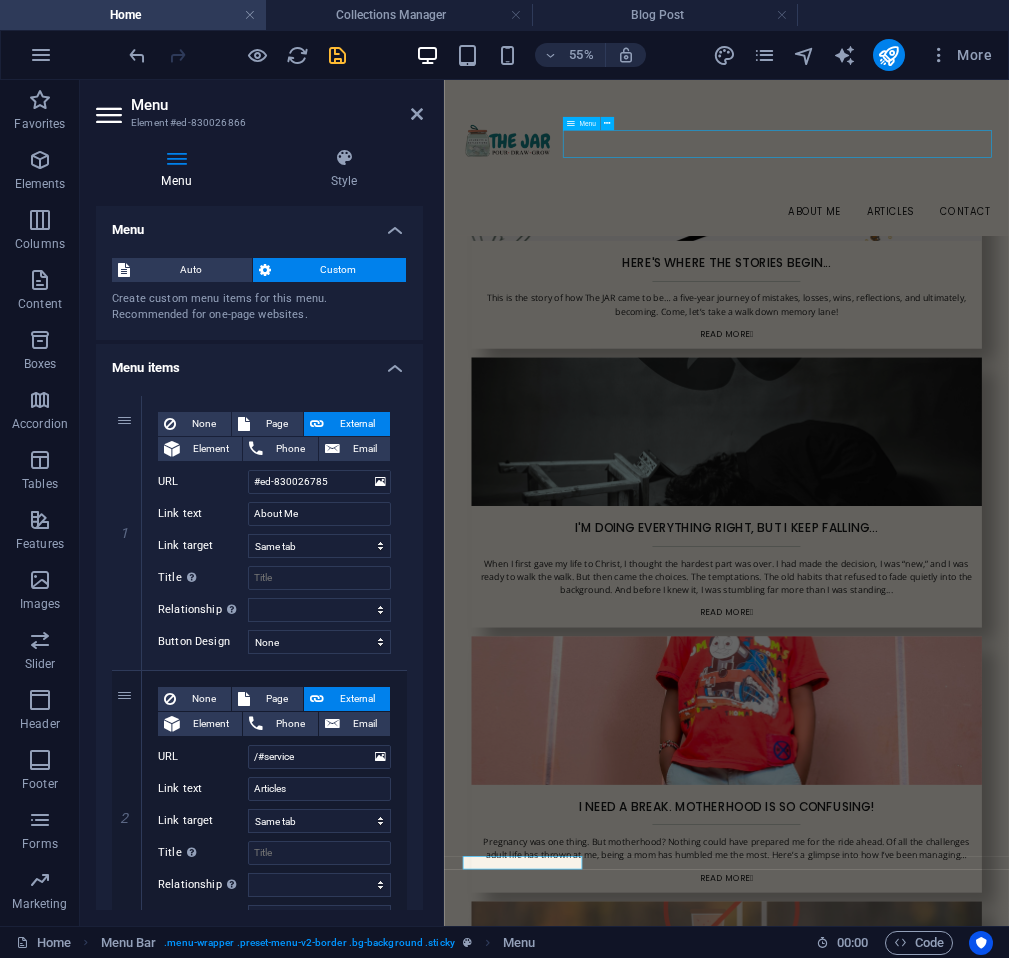 click on "About Me ARTICLES Contact" at bounding box center (957, 321) 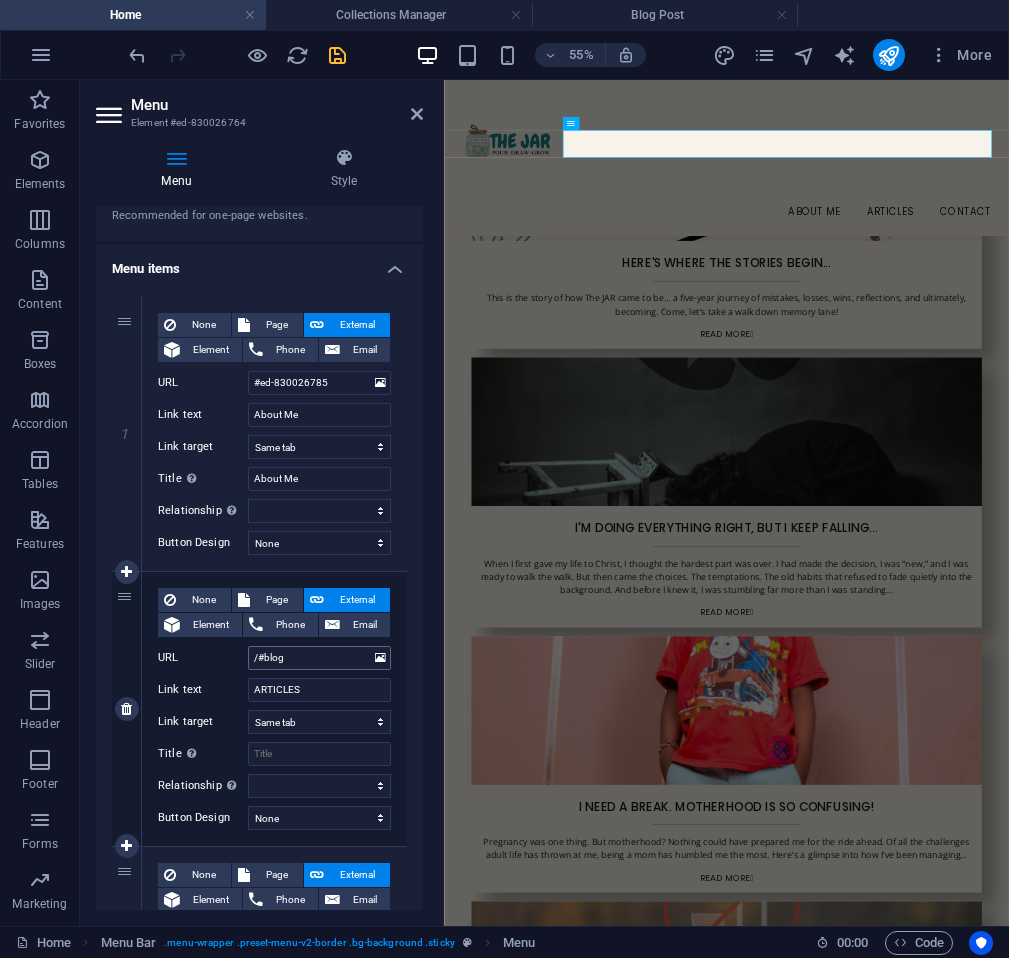 scroll, scrollTop: 100, scrollLeft: 0, axis: vertical 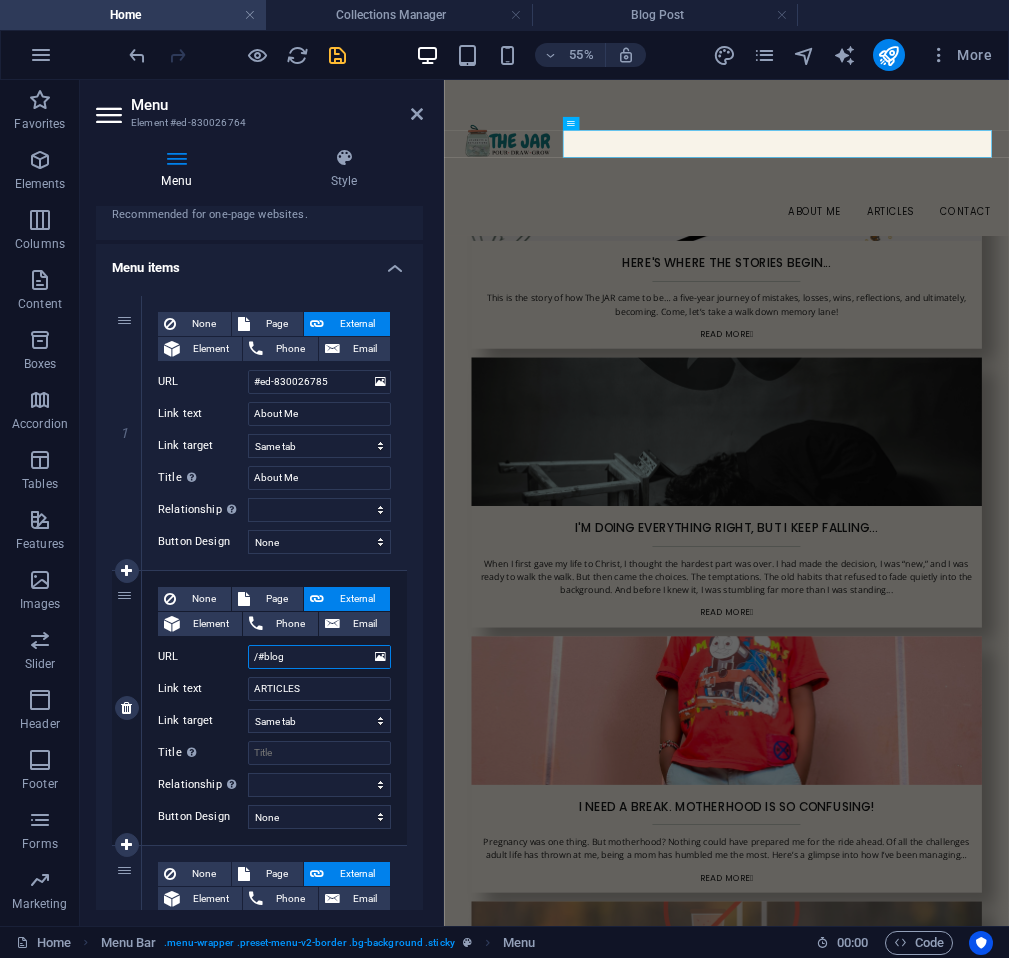 drag, startPoint x: 291, startPoint y: 665, endPoint x: 232, endPoint y: 656, distance: 59.682495 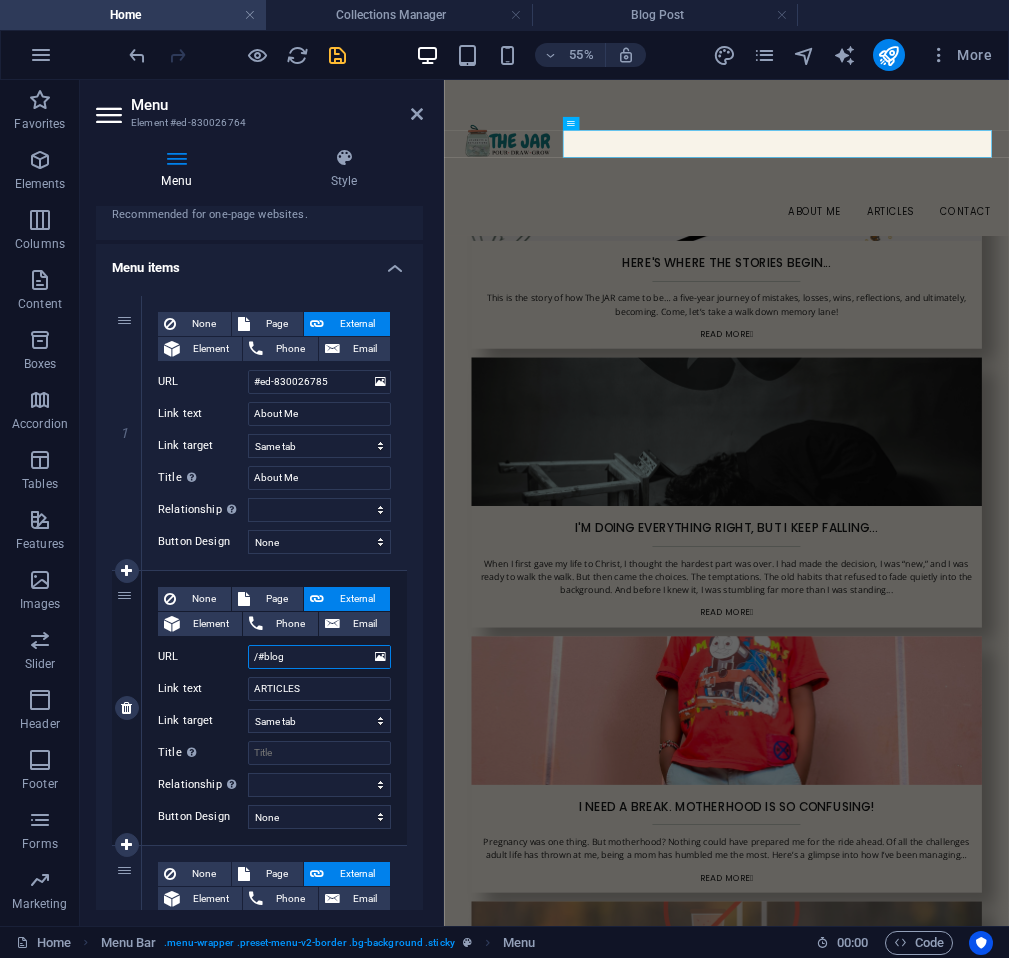 click on "/#blog" at bounding box center [319, 657] 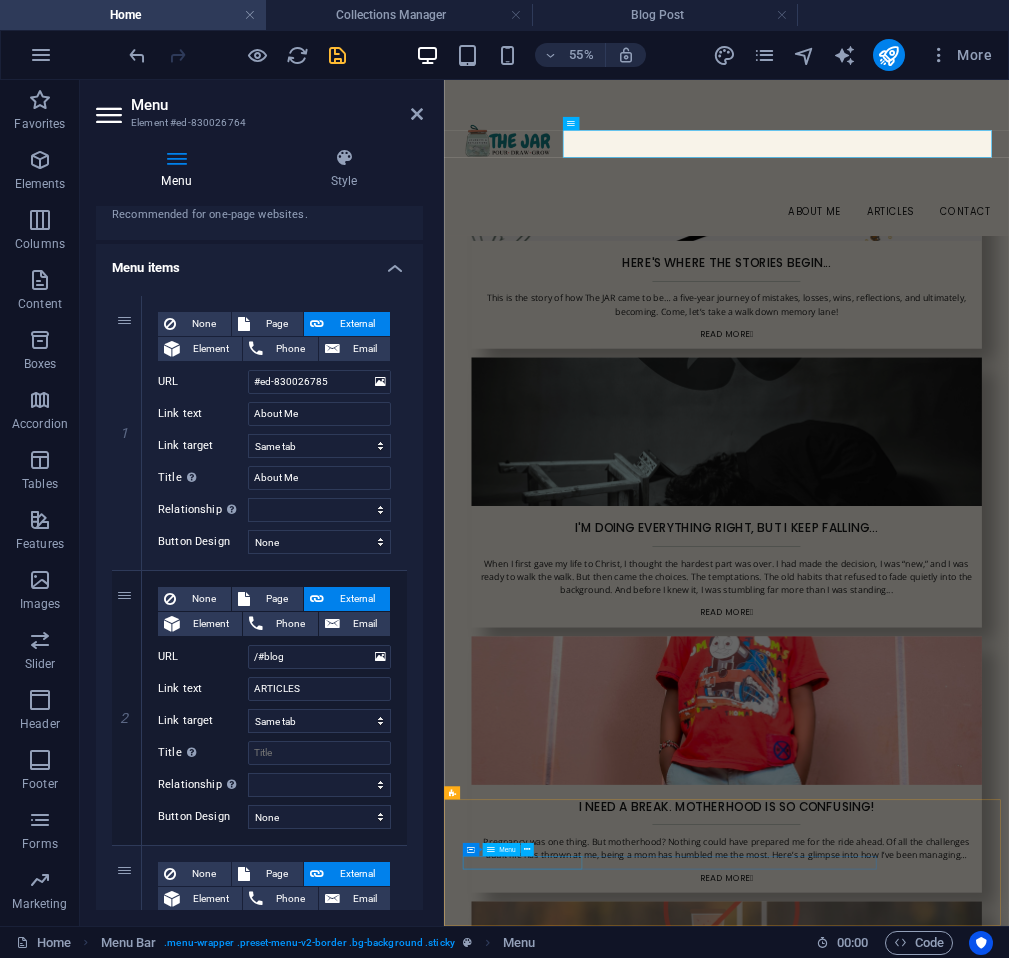 click on "About Me Articles Contact" at bounding box center (958, 3366) 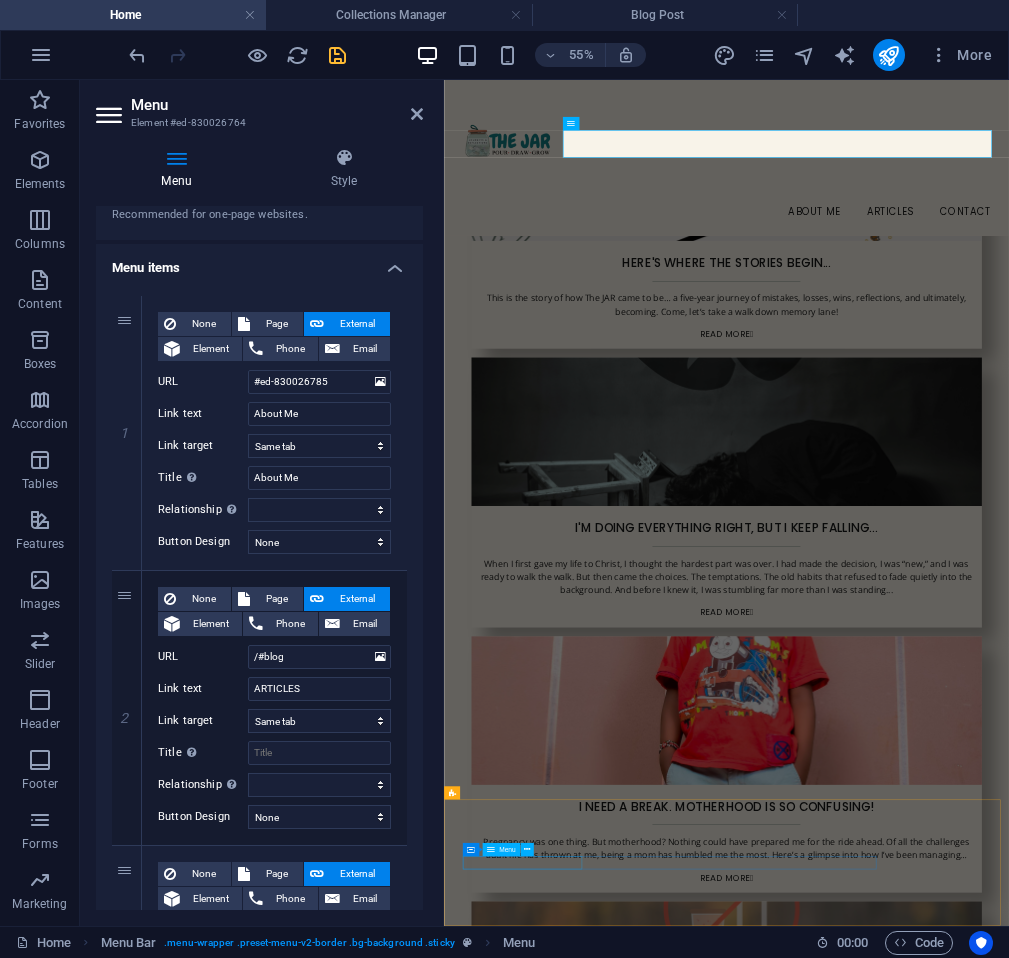 click on "About Me Articles Contact" at bounding box center (958, 3366) 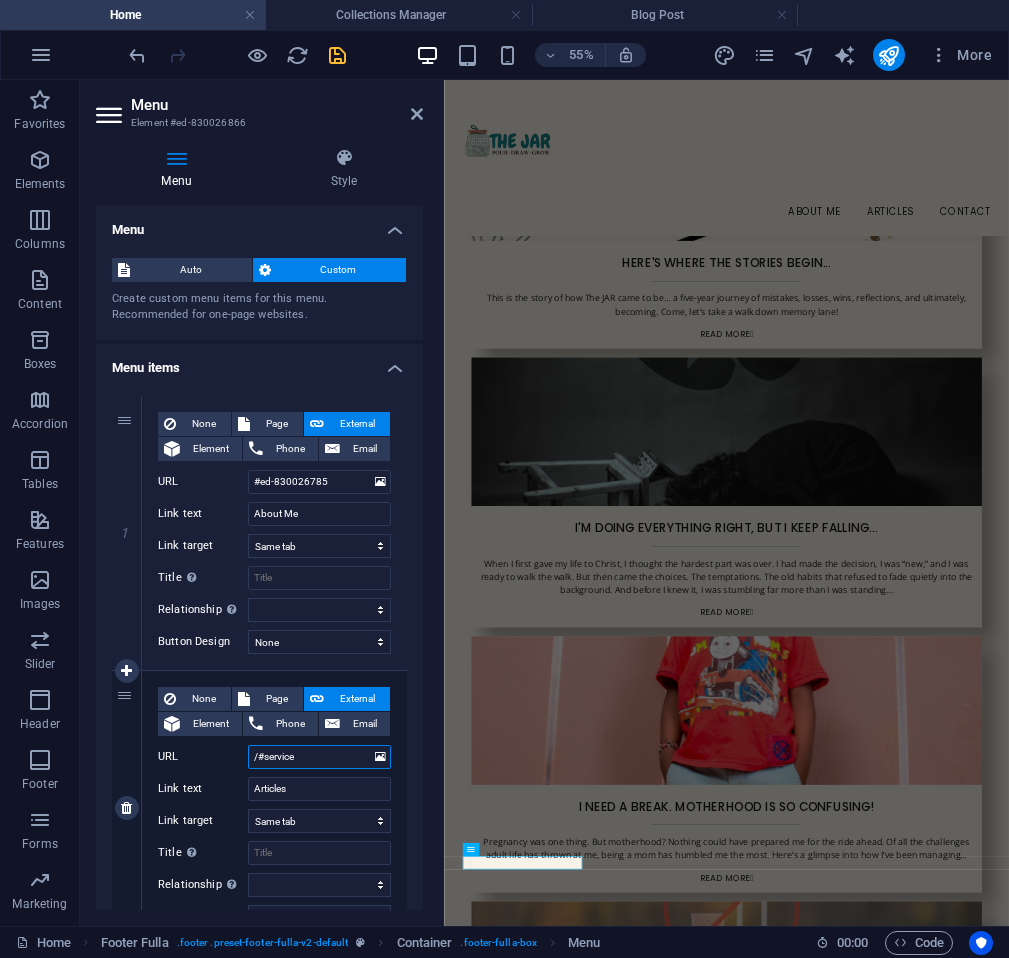 drag, startPoint x: 309, startPoint y: 758, endPoint x: 194, endPoint y: 740, distance: 116.40017 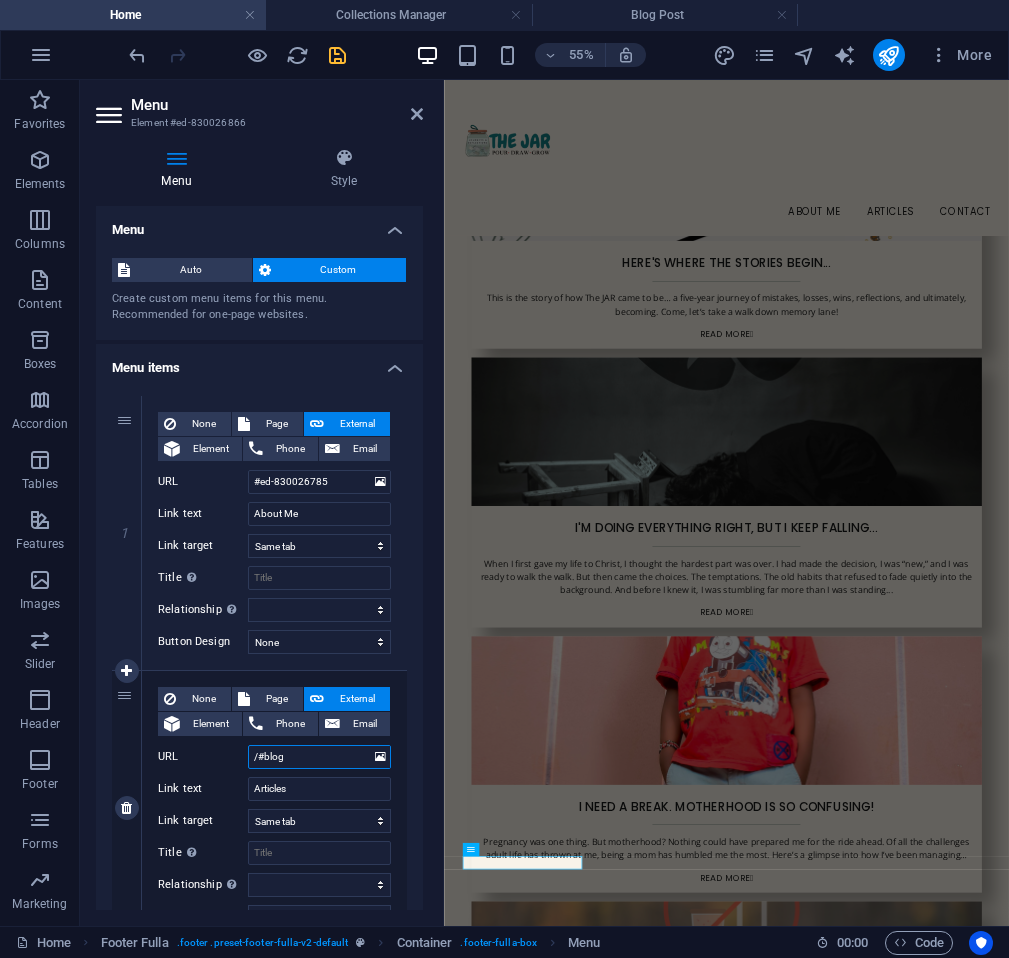 select 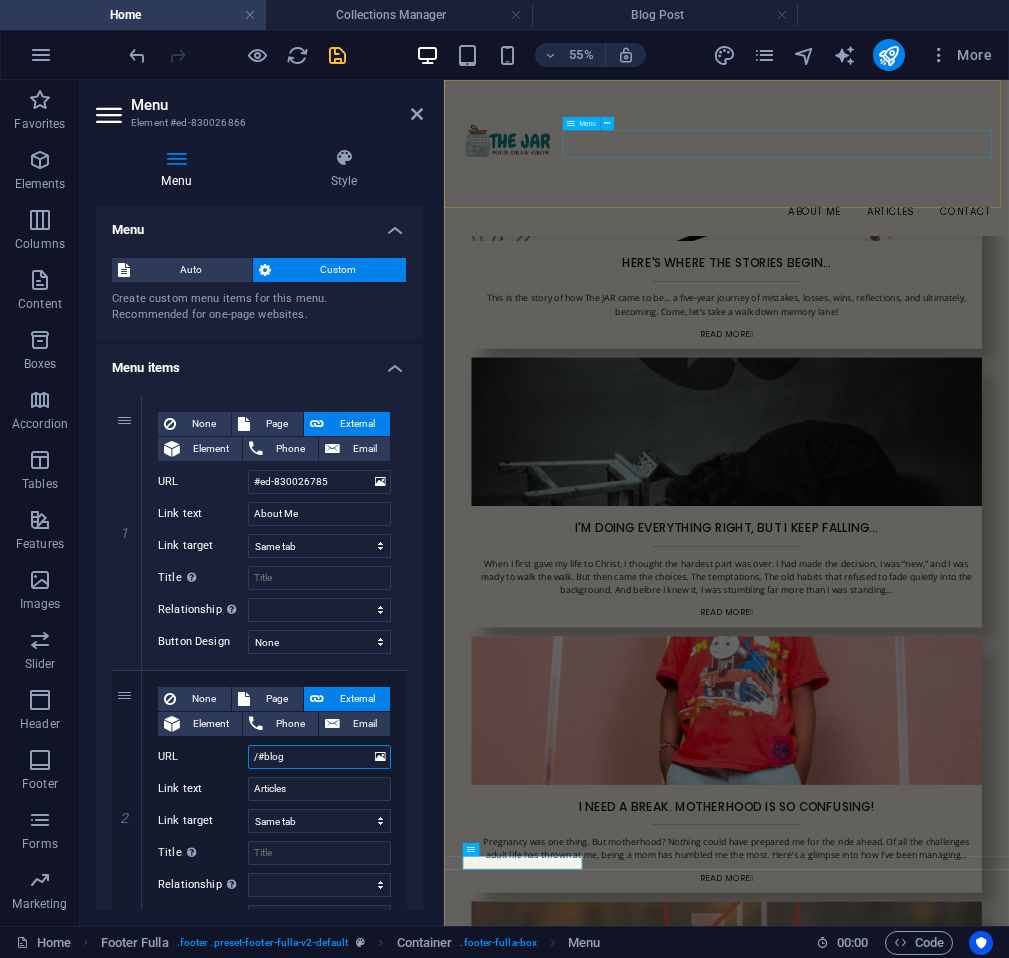 type on "/#blog" 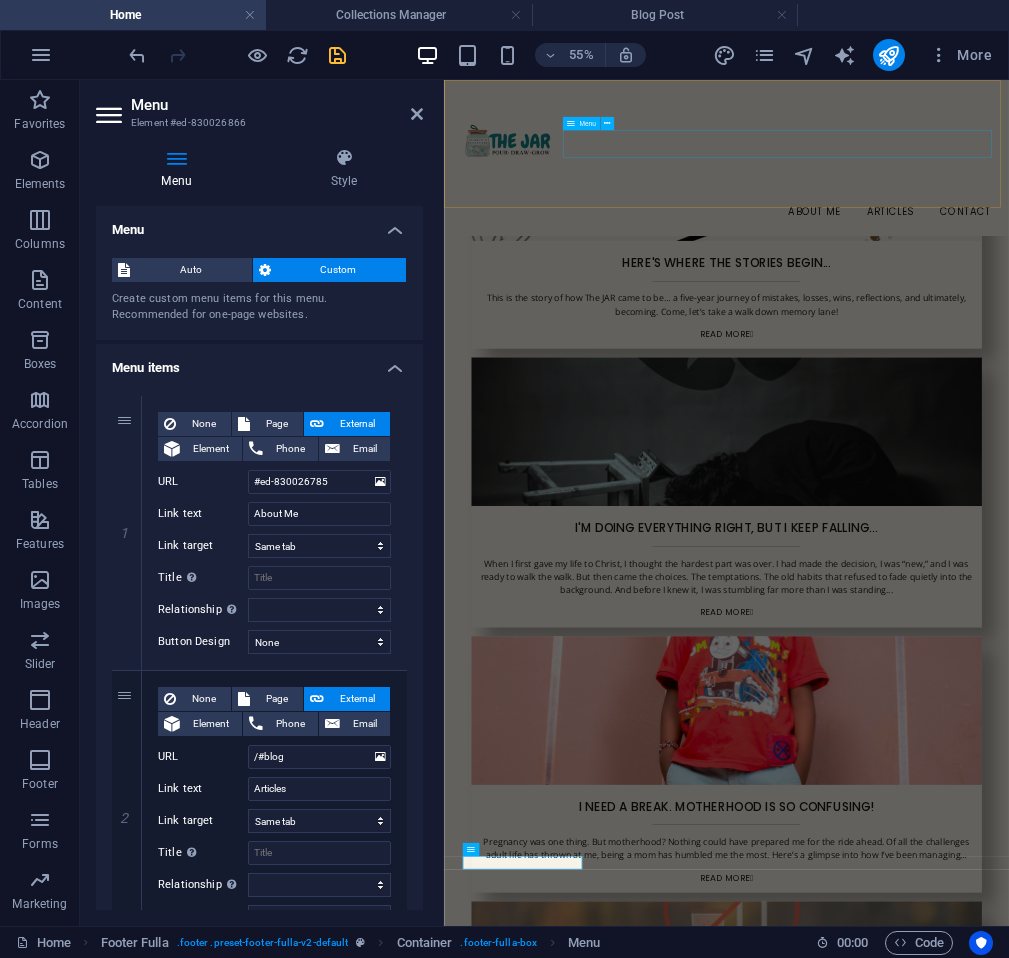 click on "About Me ARTICLES Contact" at bounding box center (957, 321) 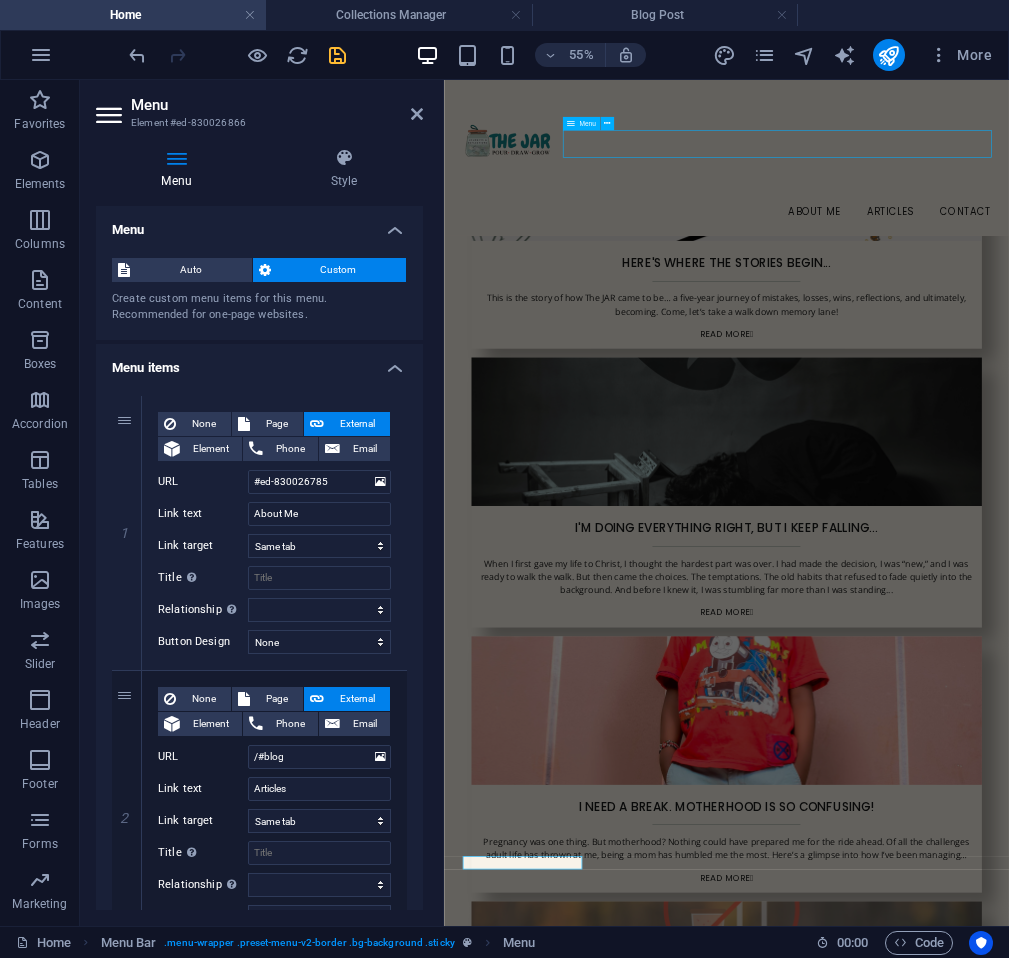 click on "About Me ARTICLES Contact" at bounding box center [957, 321] 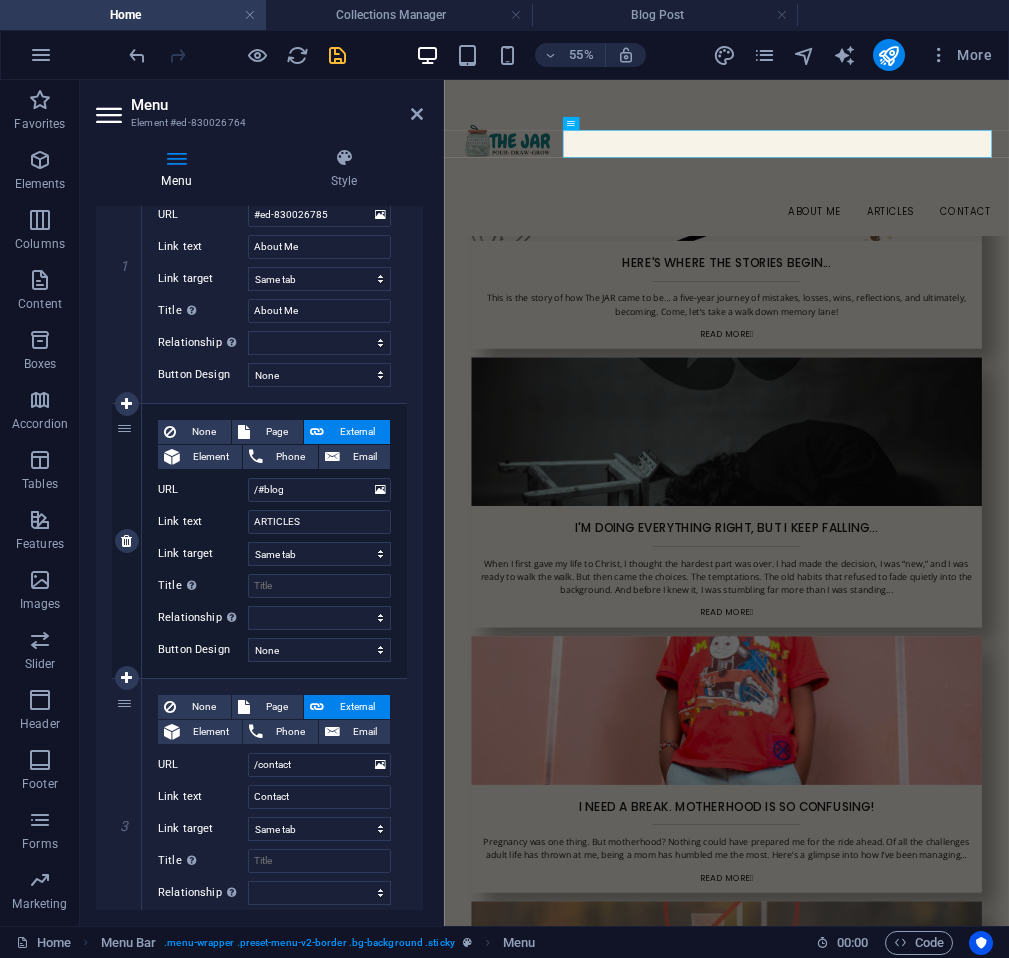scroll, scrollTop: 270, scrollLeft: 0, axis: vertical 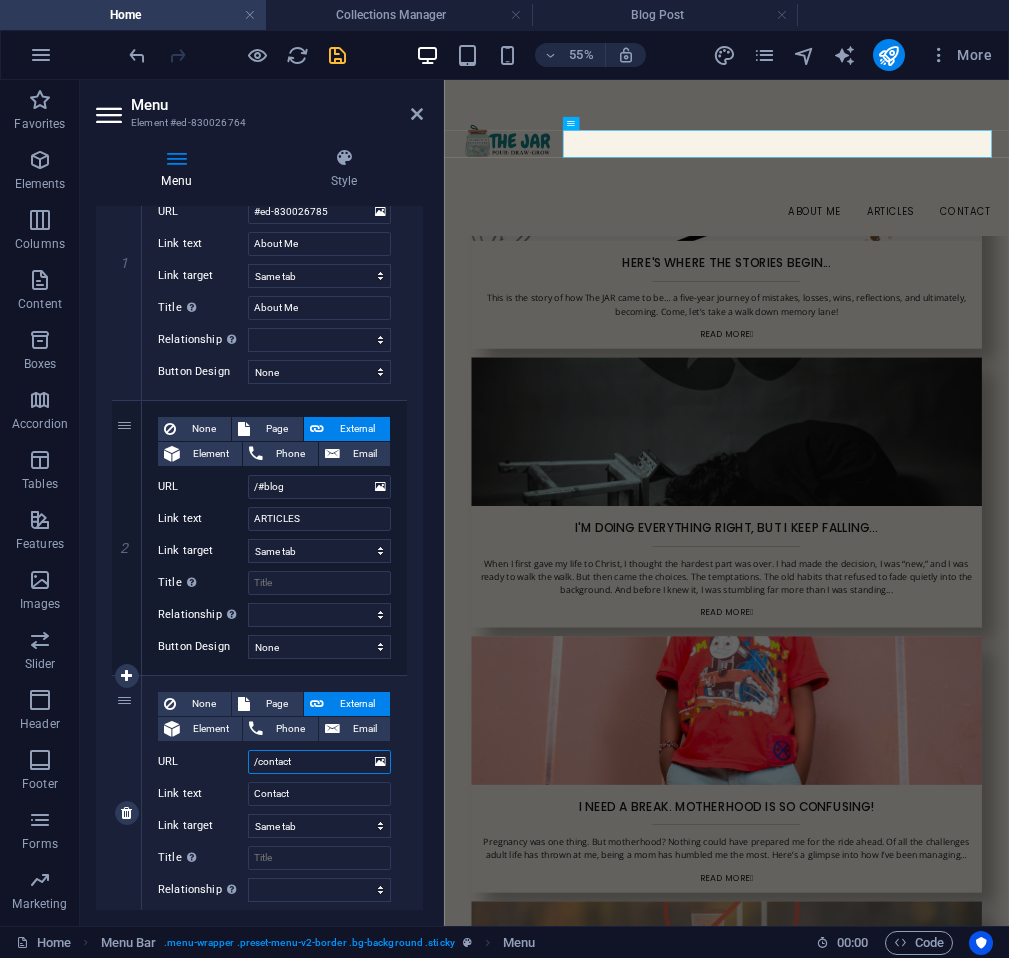 drag, startPoint x: 312, startPoint y: 757, endPoint x: 206, endPoint y: 766, distance: 106.381386 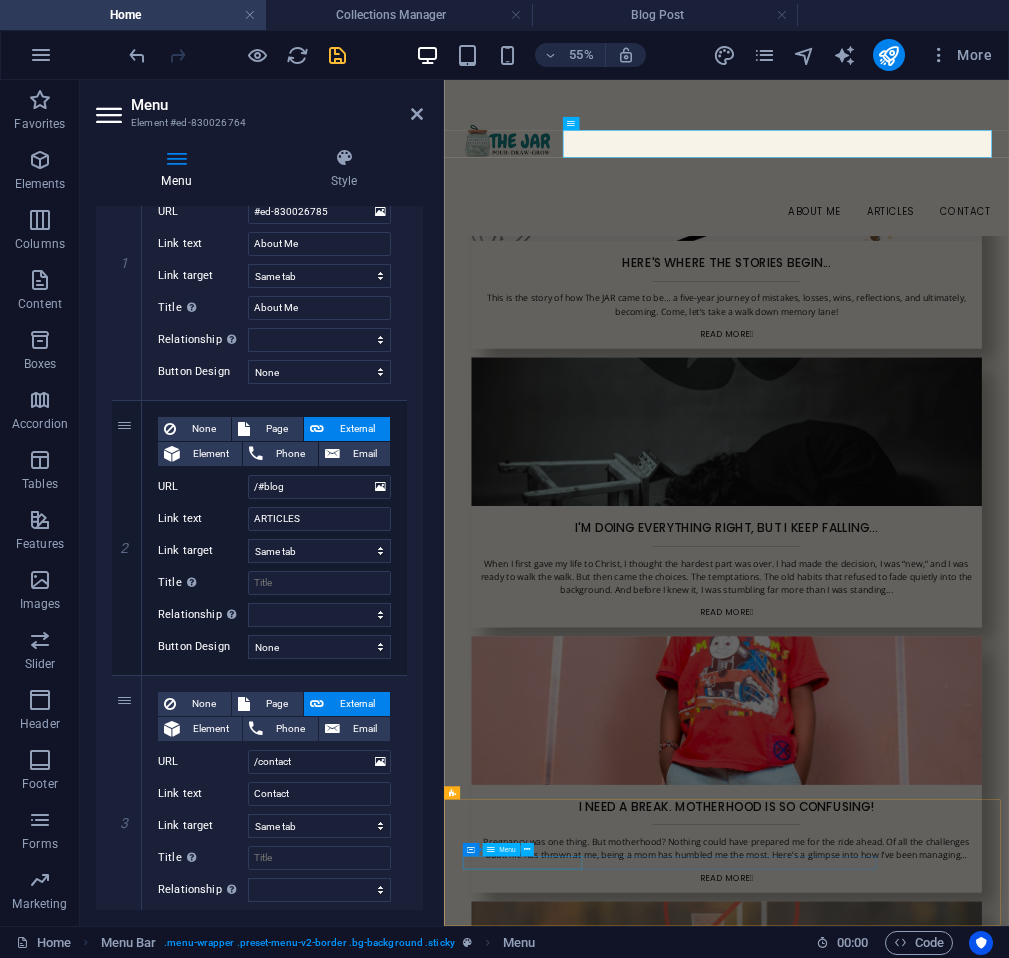 click on "About Me Articles Contact" at bounding box center [958, 3366] 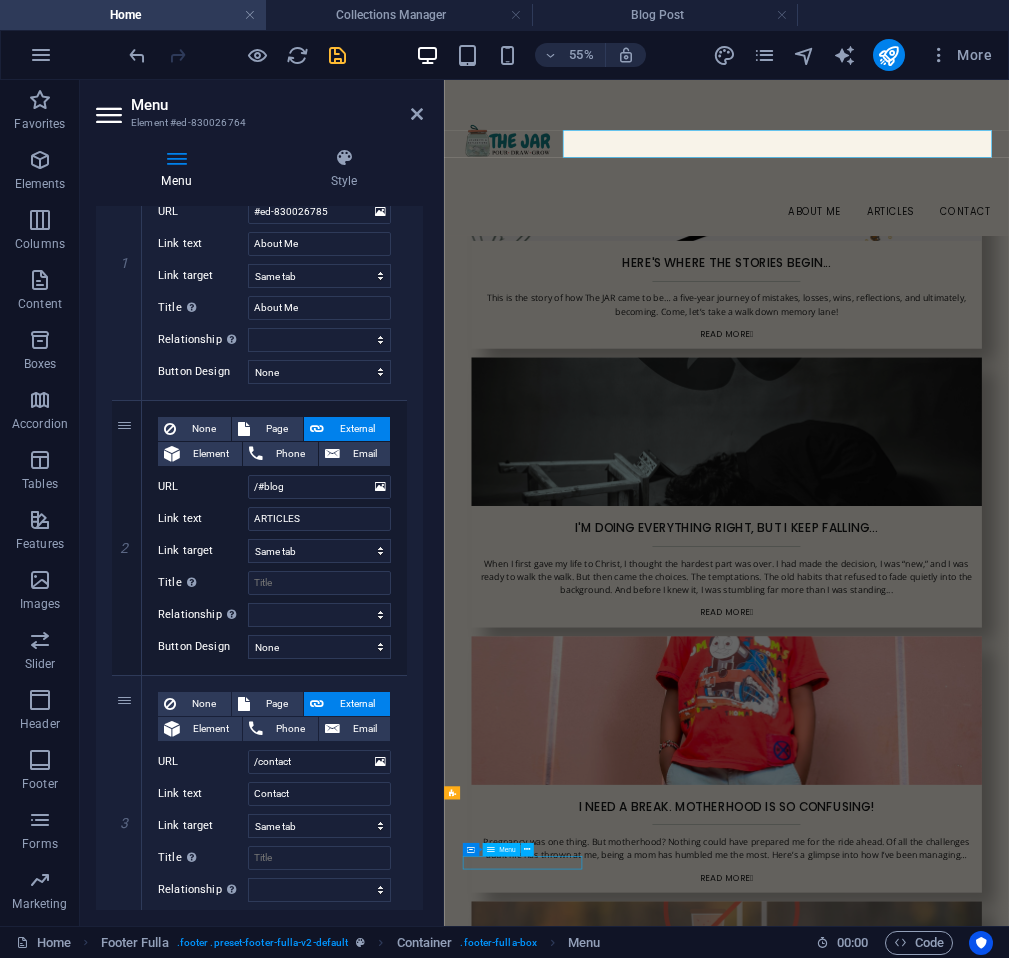 click on "About Me Articles Contact" at bounding box center (958, 3366) 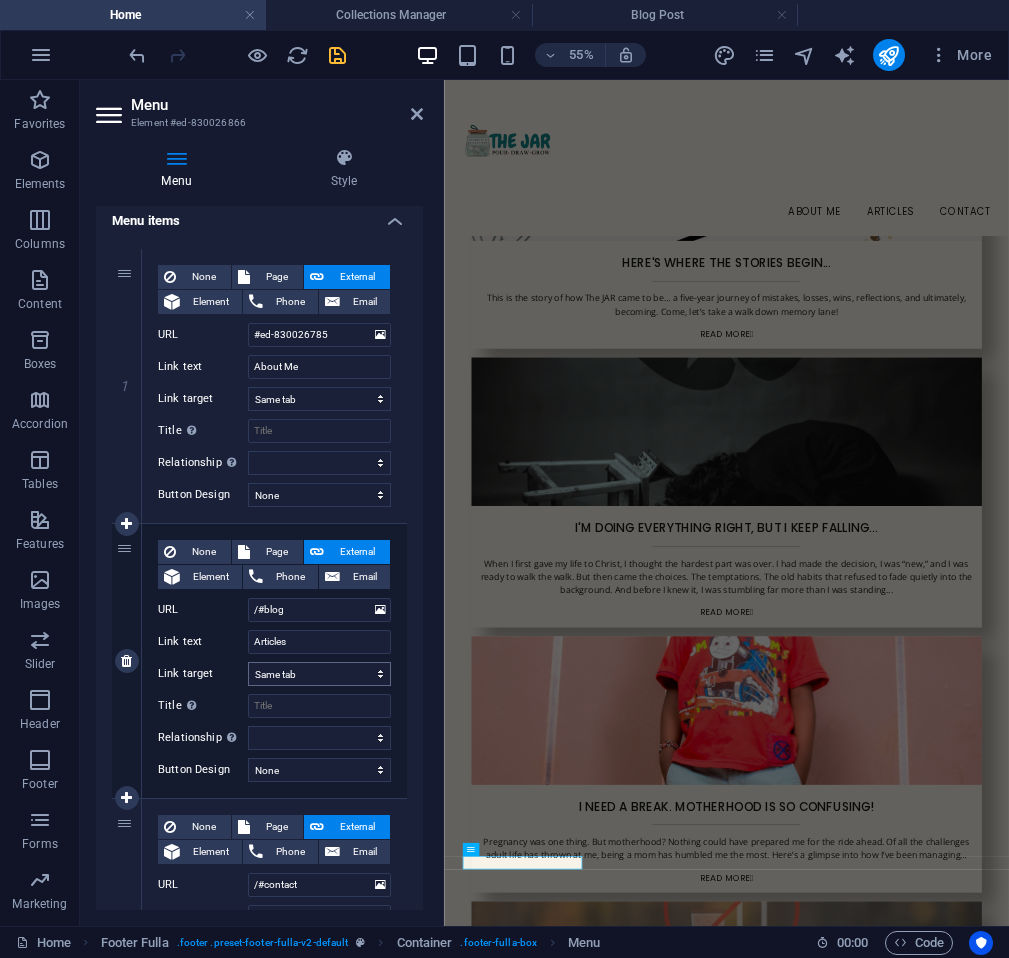 scroll, scrollTop: 366, scrollLeft: 0, axis: vertical 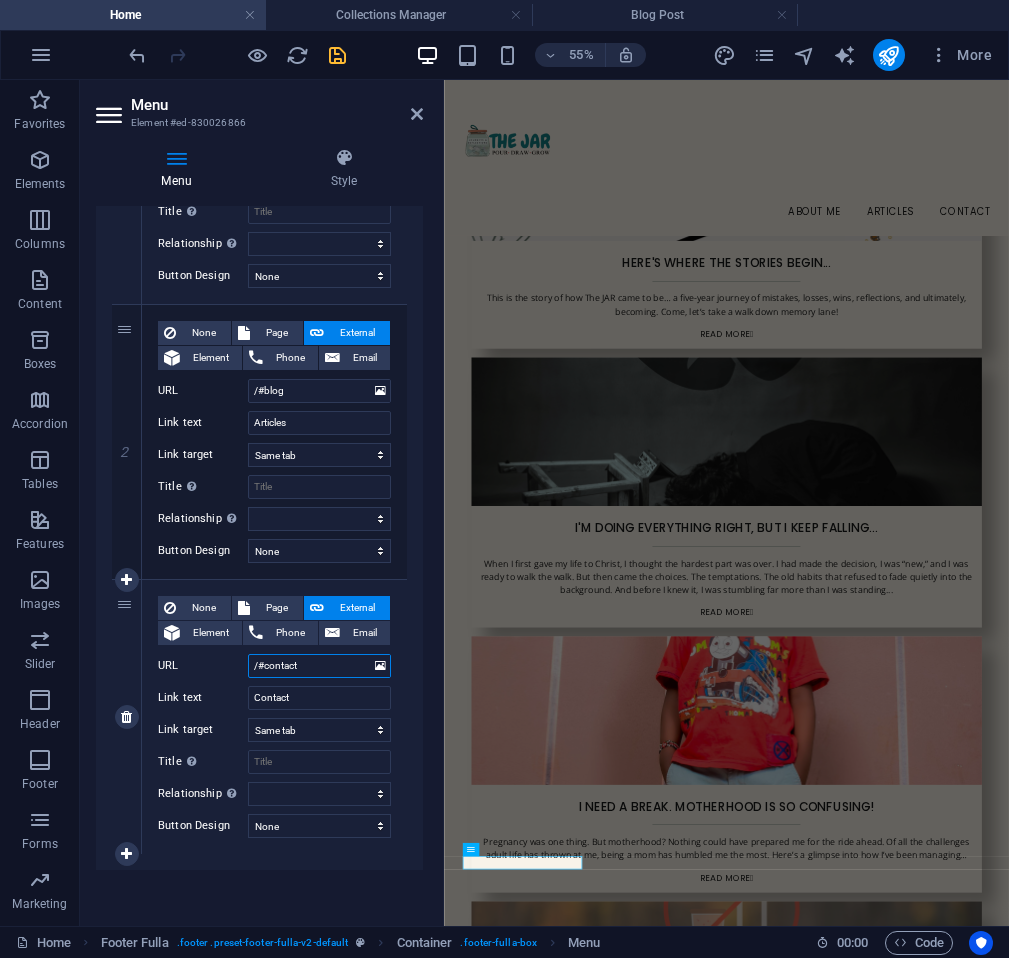 click on "/#contact" at bounding box center [319, 666] 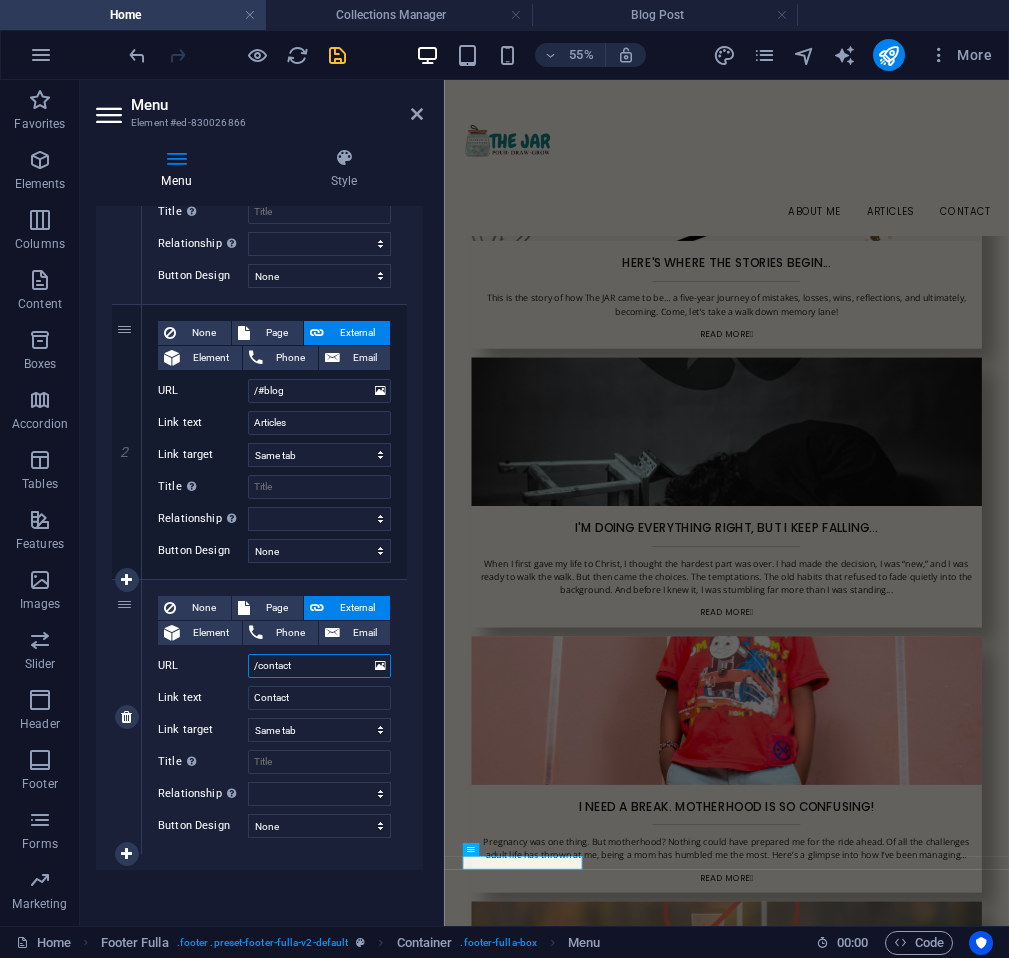select 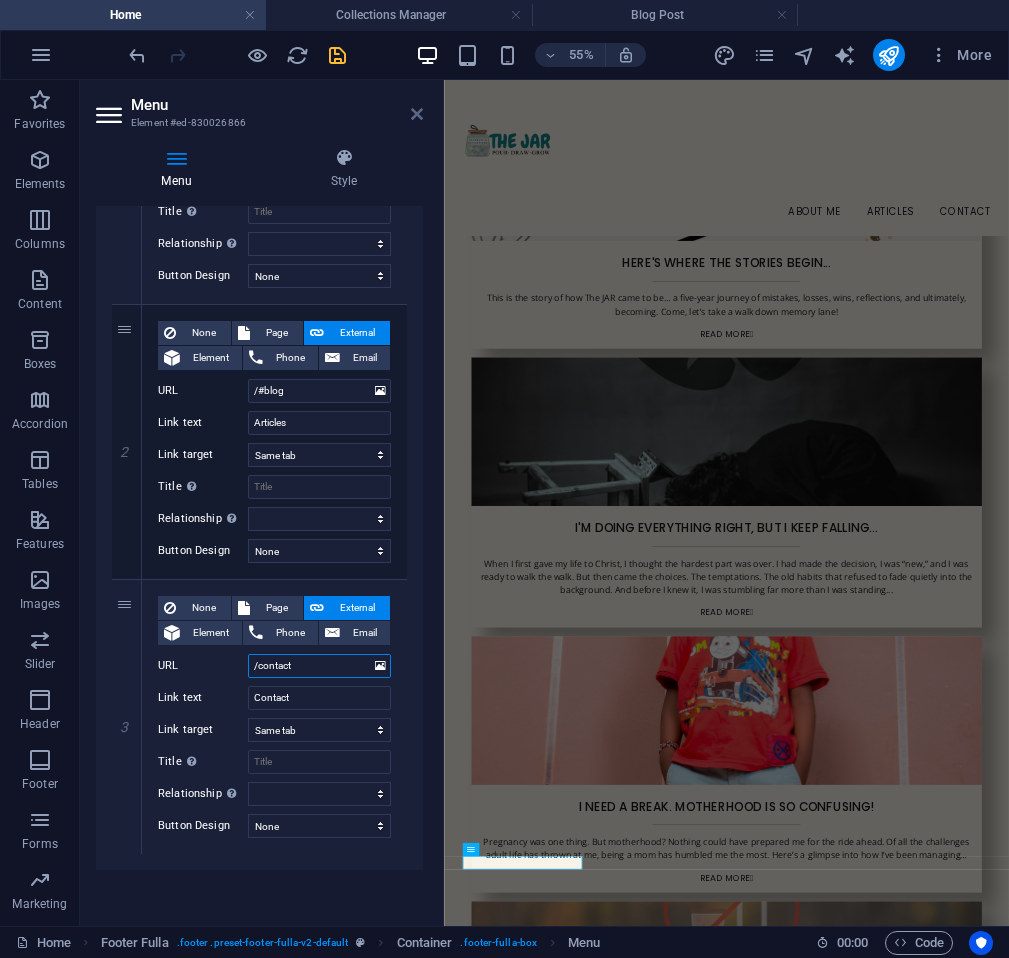 type on "/contact" 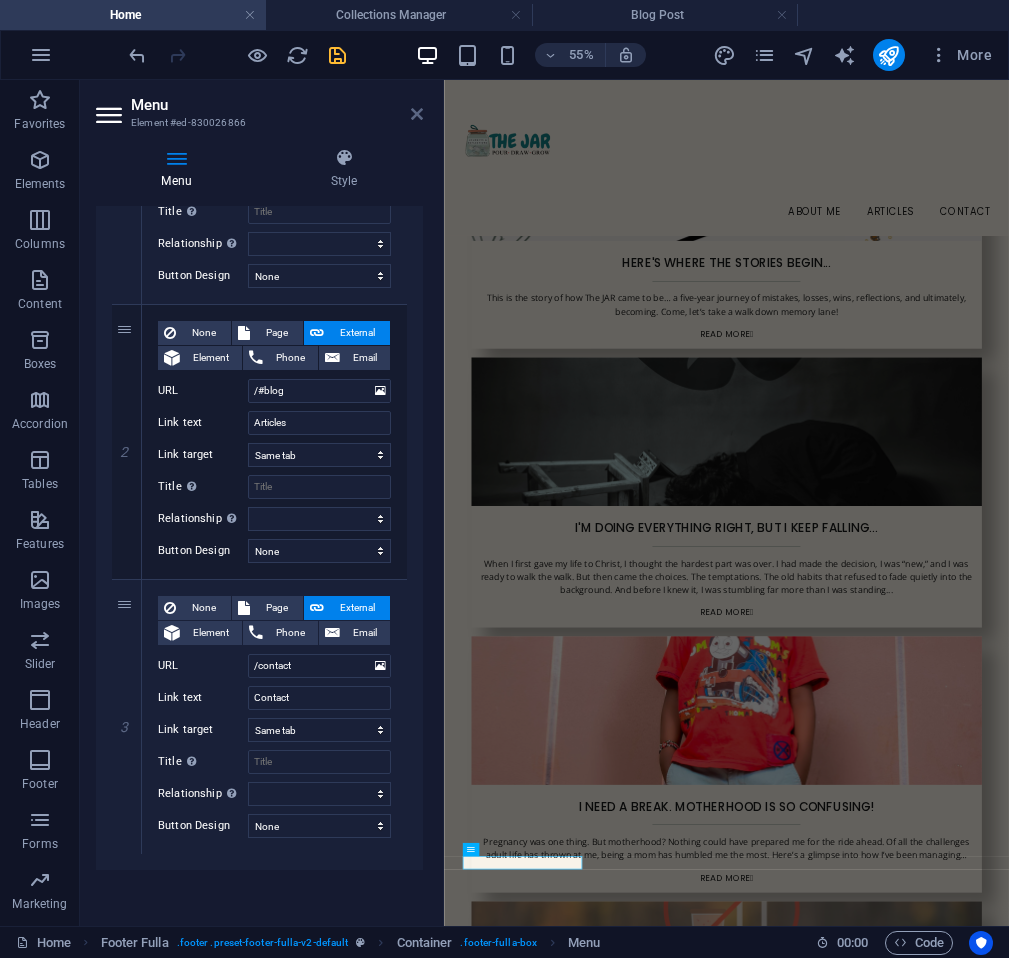 click at bounding box center [417, 114] 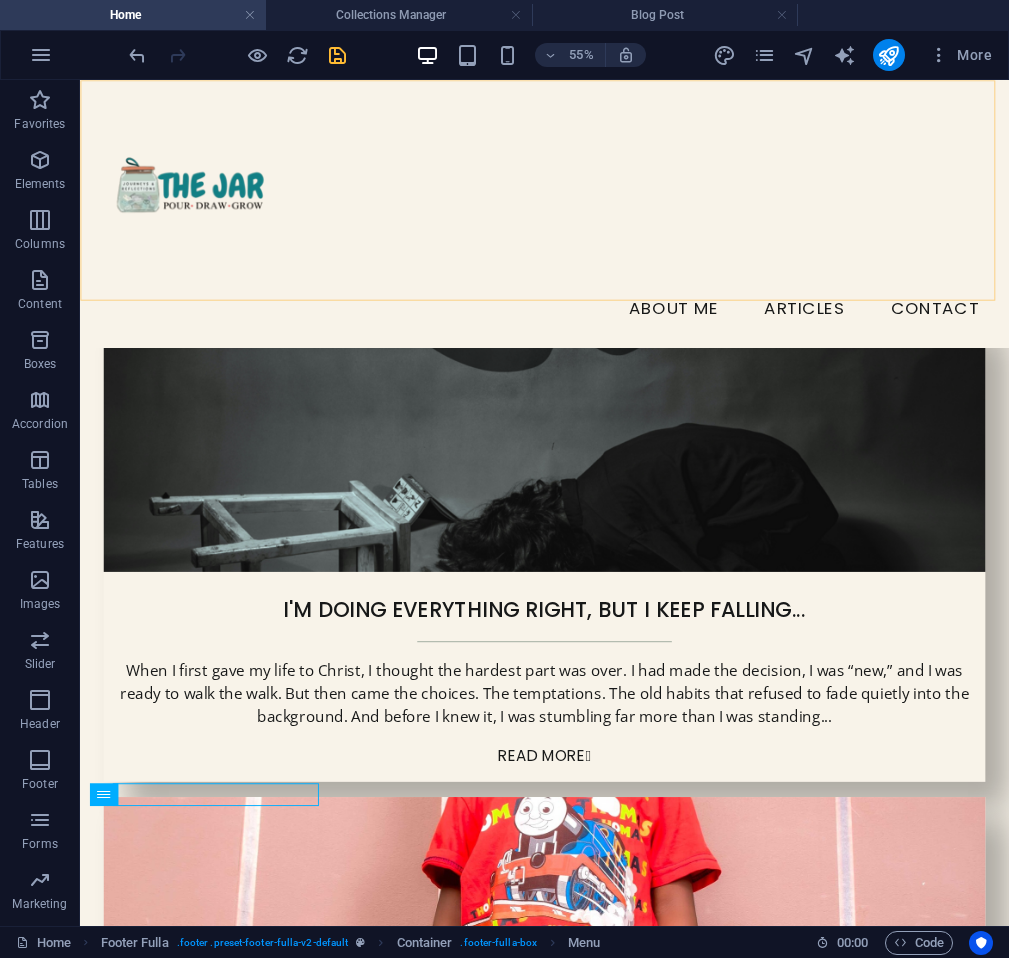 scroll, scrollTop: 2256, scrollLeft: 0, axis: vertical 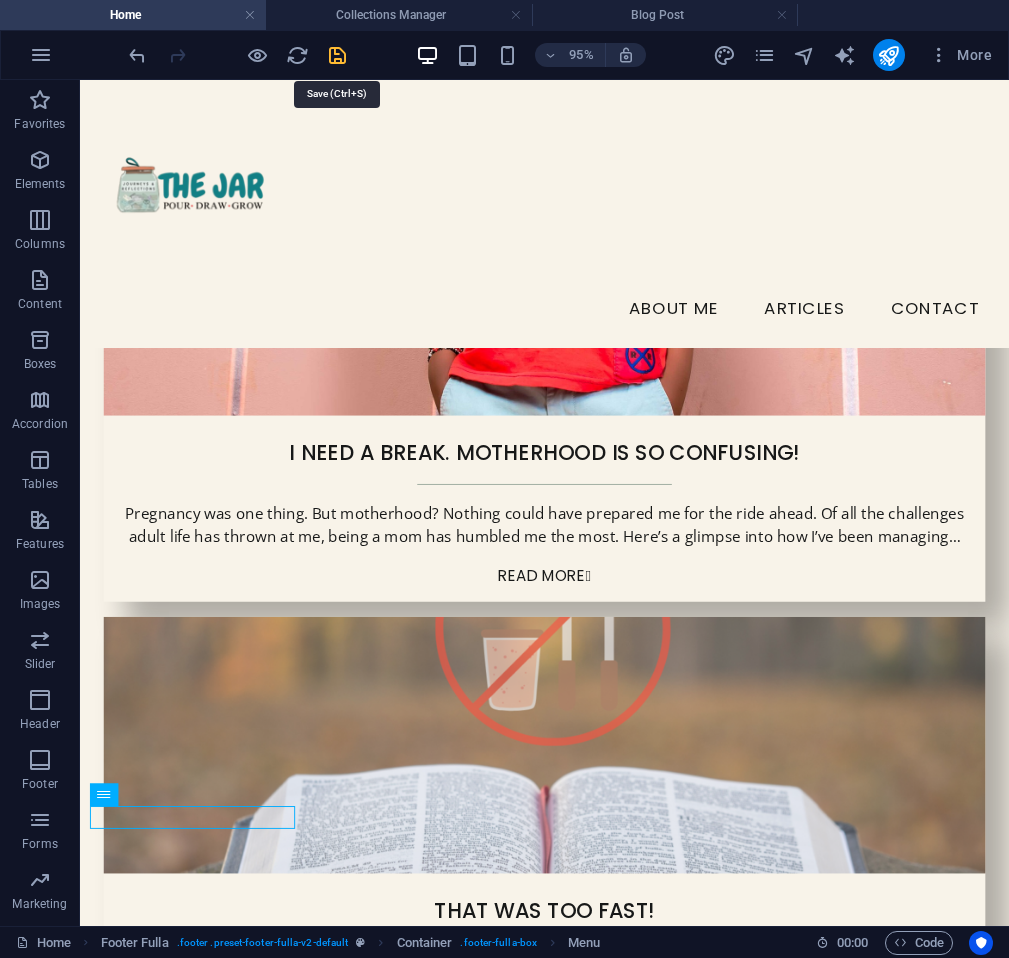 click at bounding box center (337, 55) 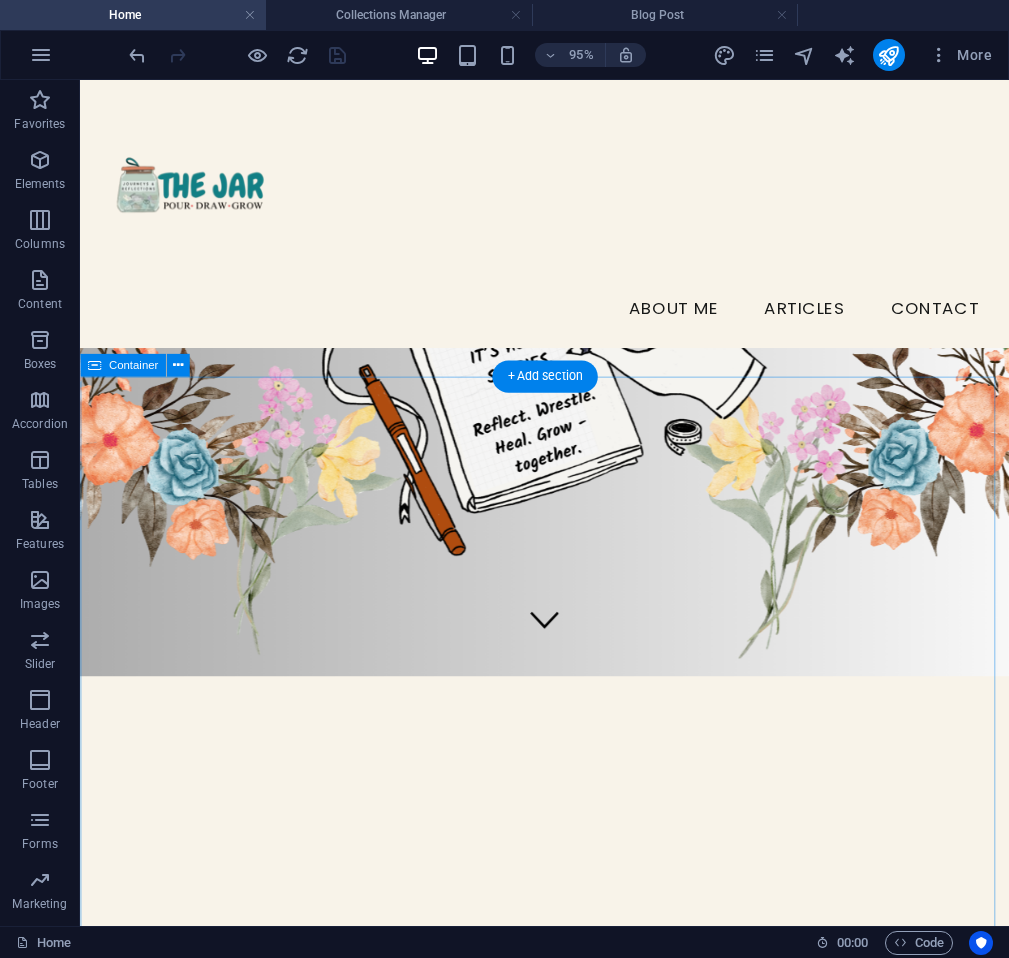 scroll, scrollTop: 0, scrollLeft: 0, axis: both 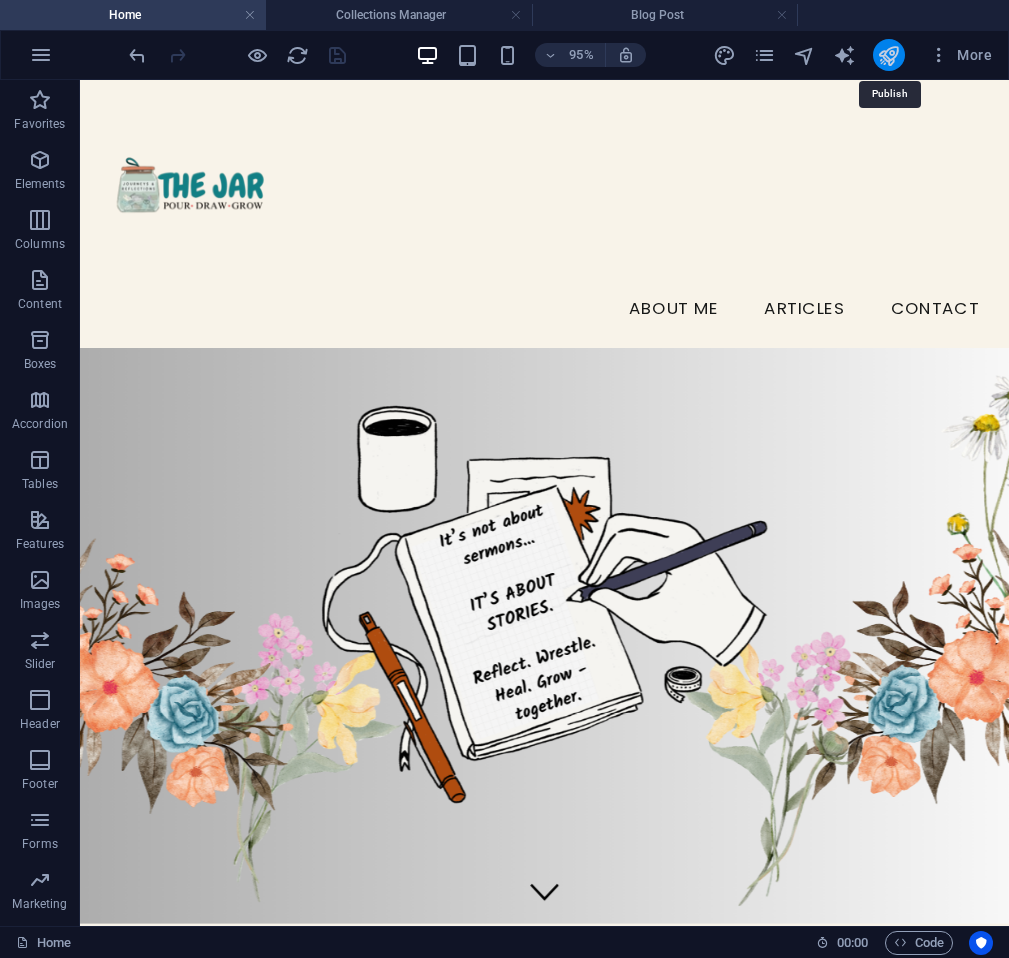 click at bounding box center [888, 55] 